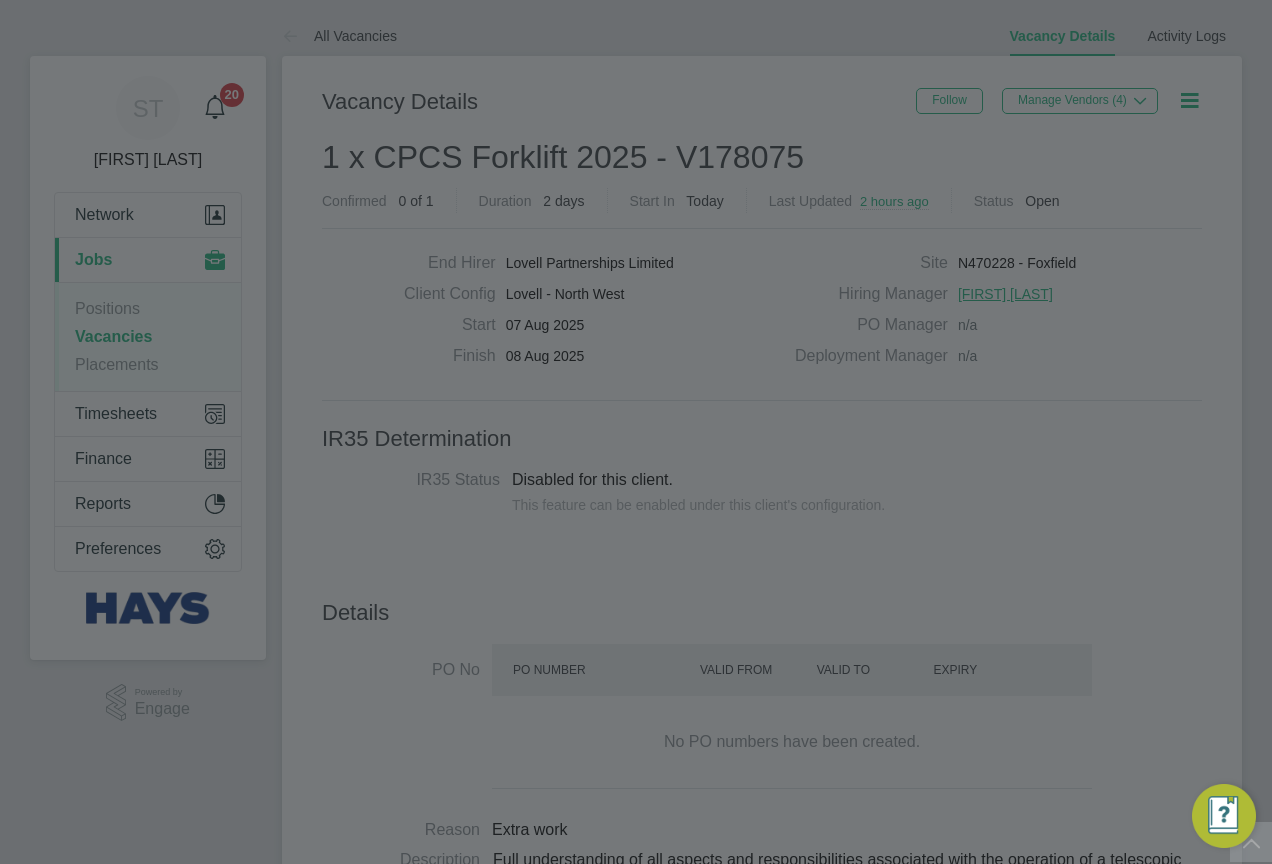 scroll, scrollTop: 1600, scrollLeft: 0, axis: vertical 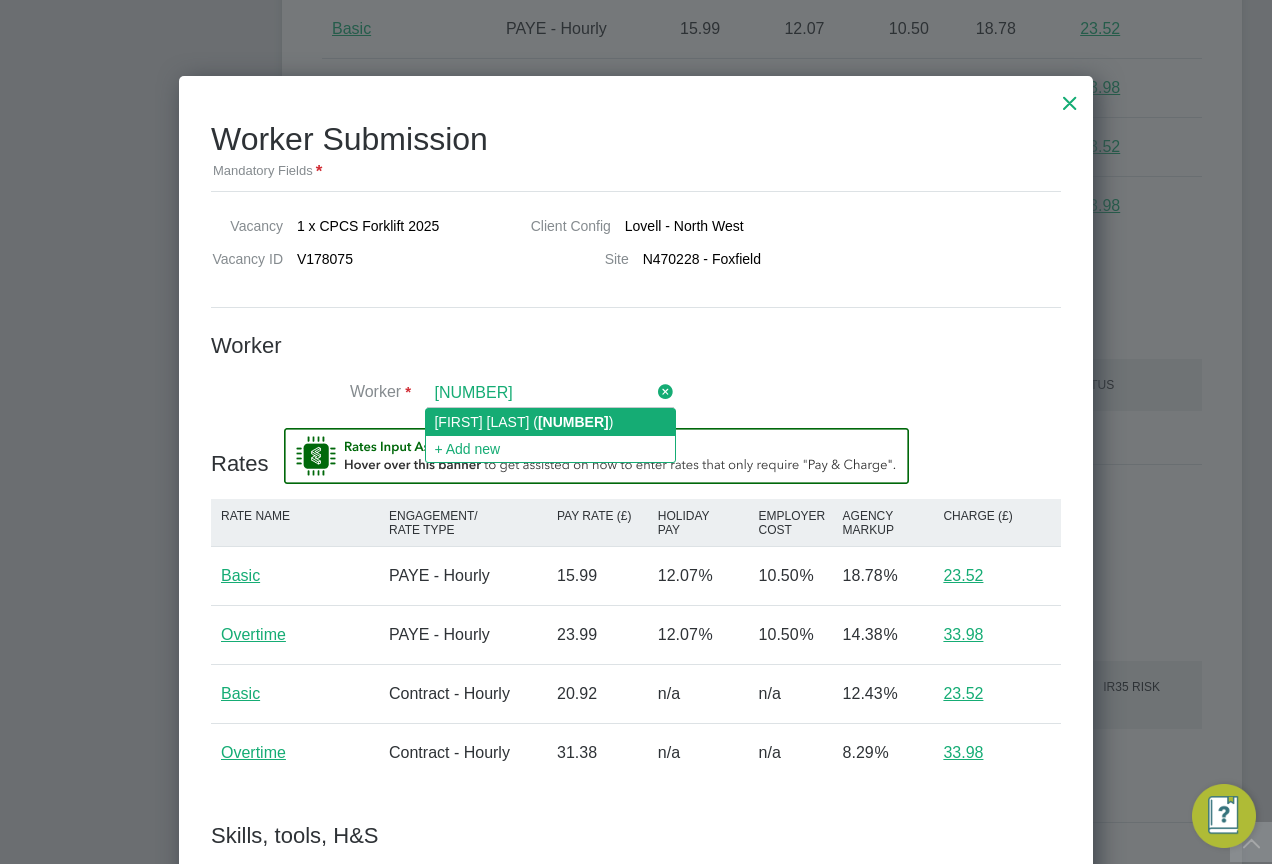 click on "[NUMBER]" 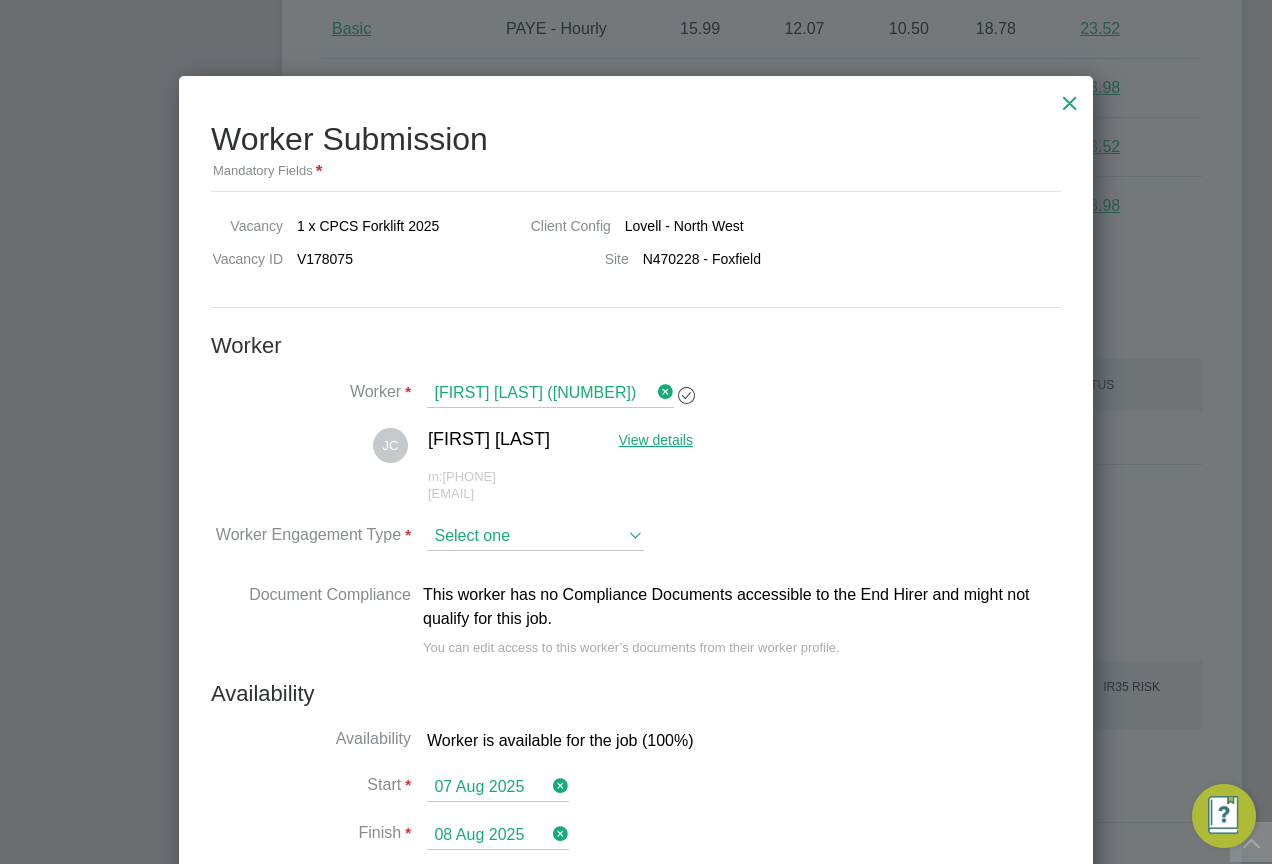 click at bounding box center (535, 537) 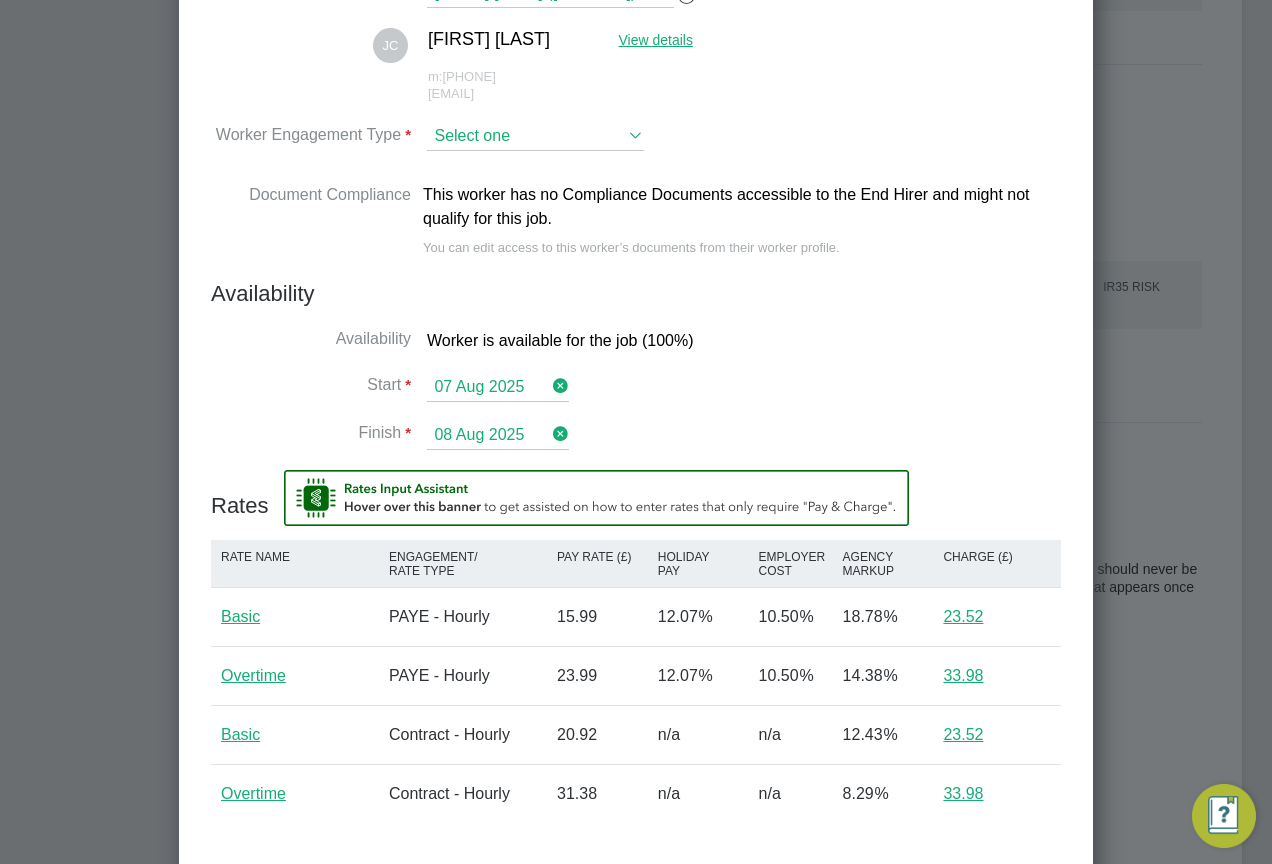 click at bounding box center [535, 137] 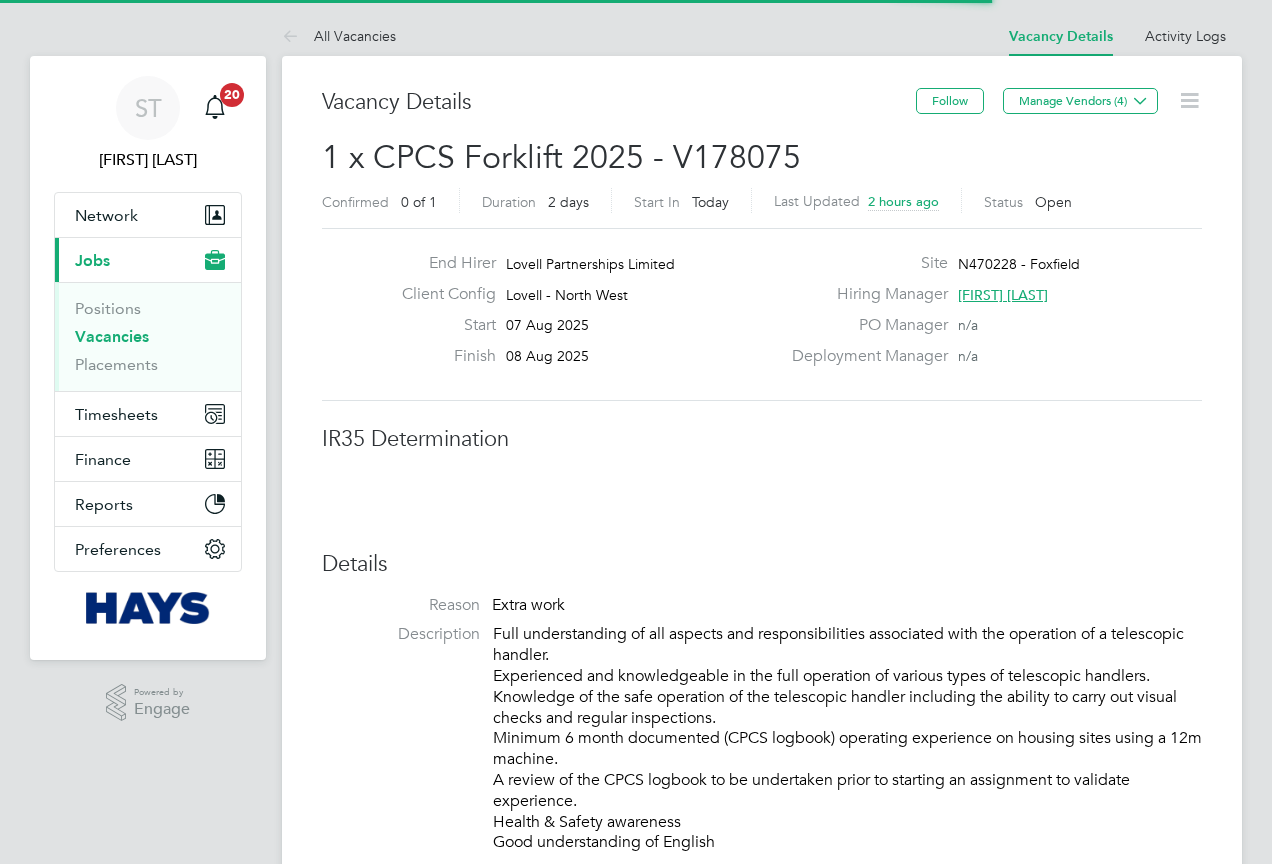 scroll, scrollTop: 0, scrollLeft: 0, axis: both 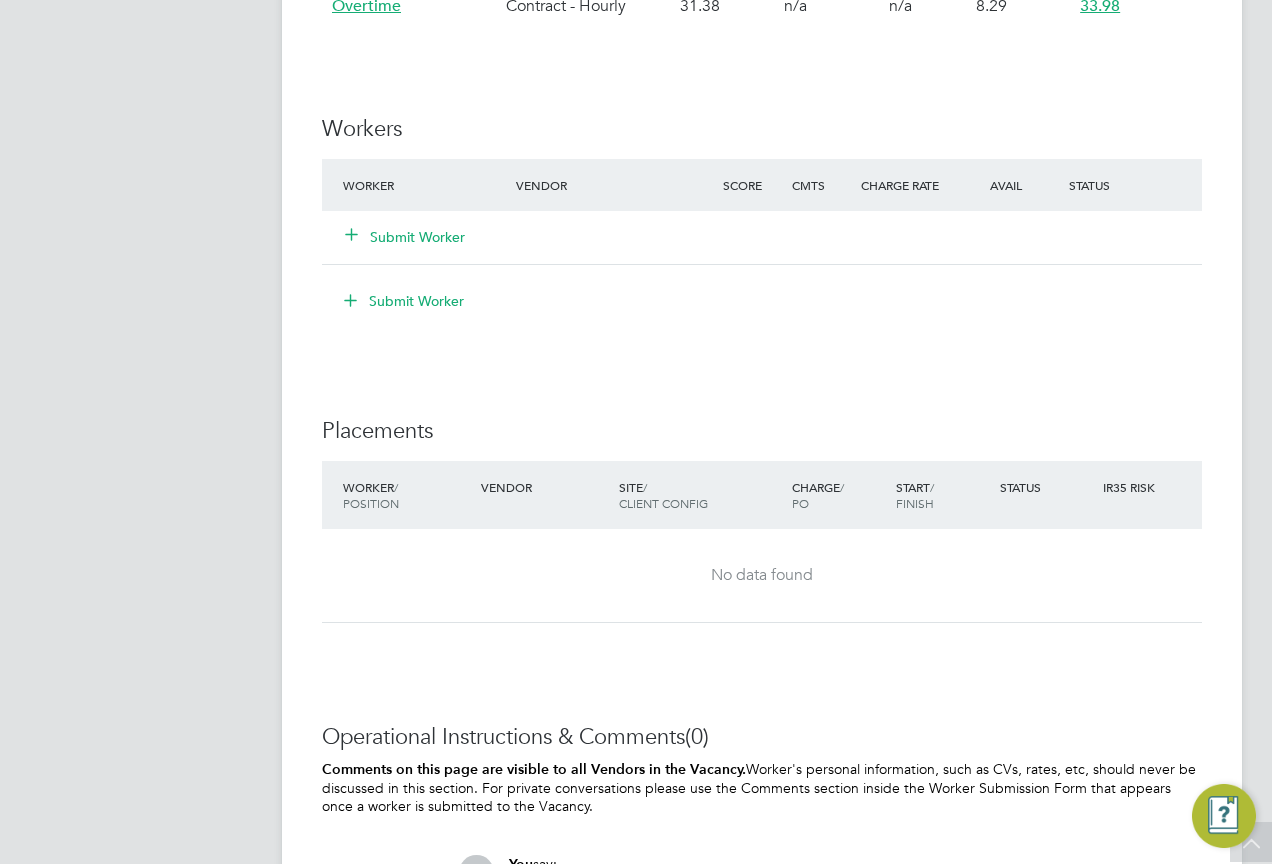 click 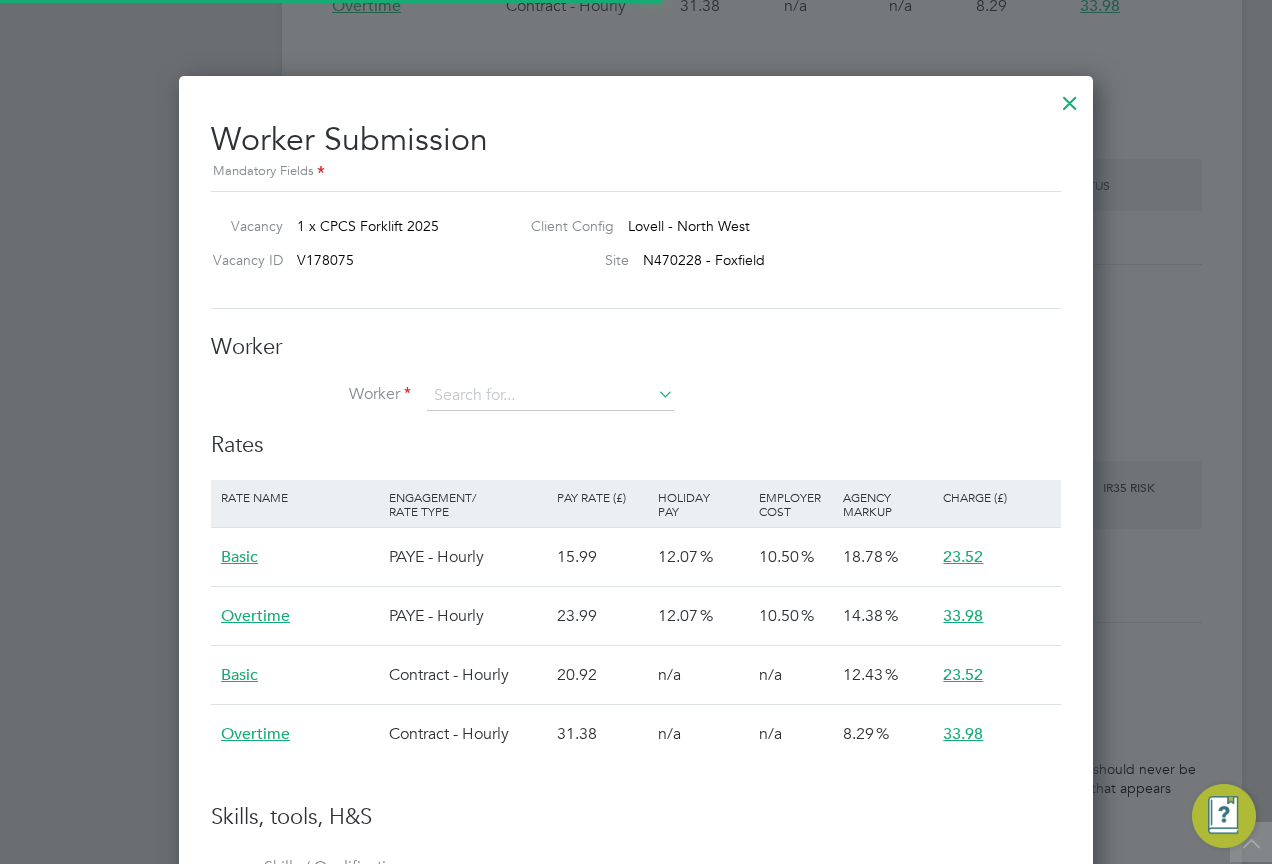 scroll, scrollTop: 10, scrollLeft: 10, axis: both 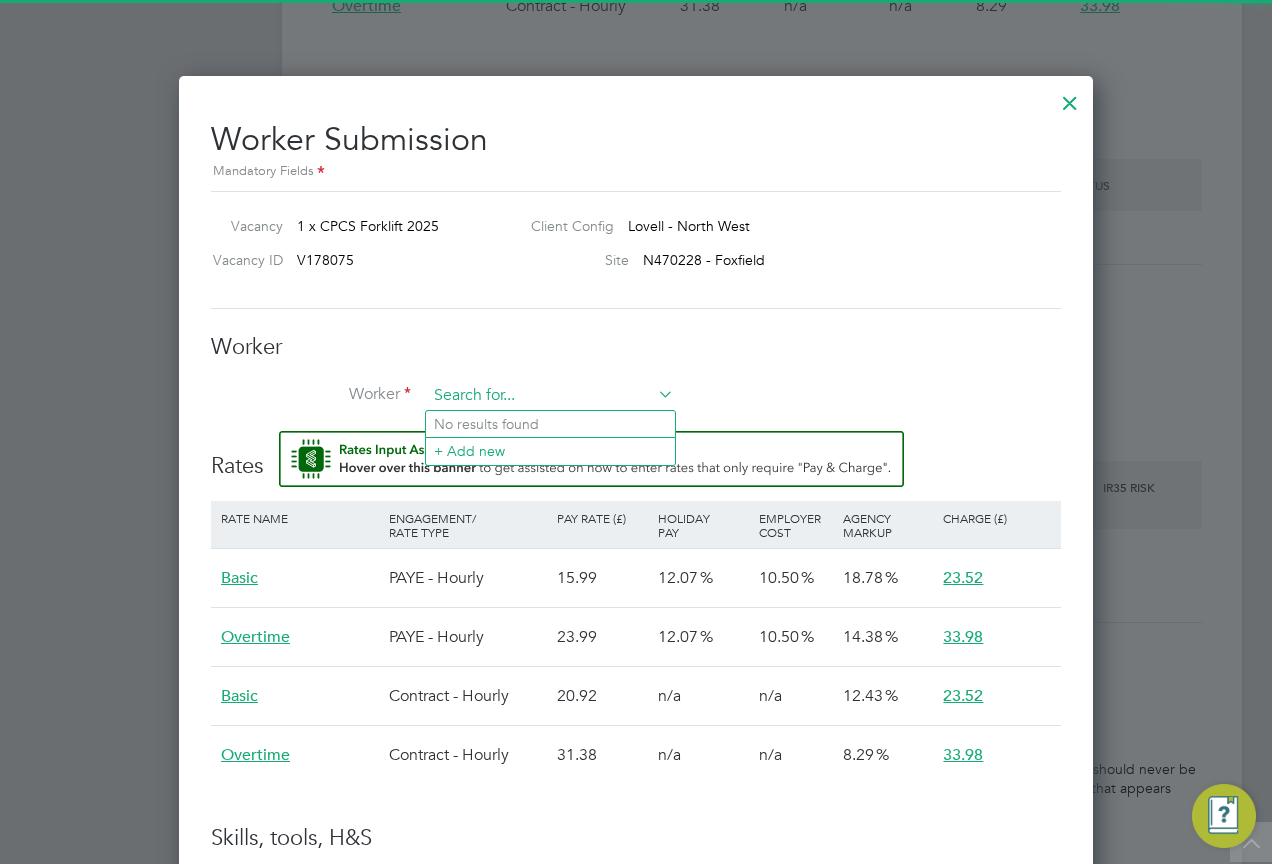 click at bounding box center (550, 396) 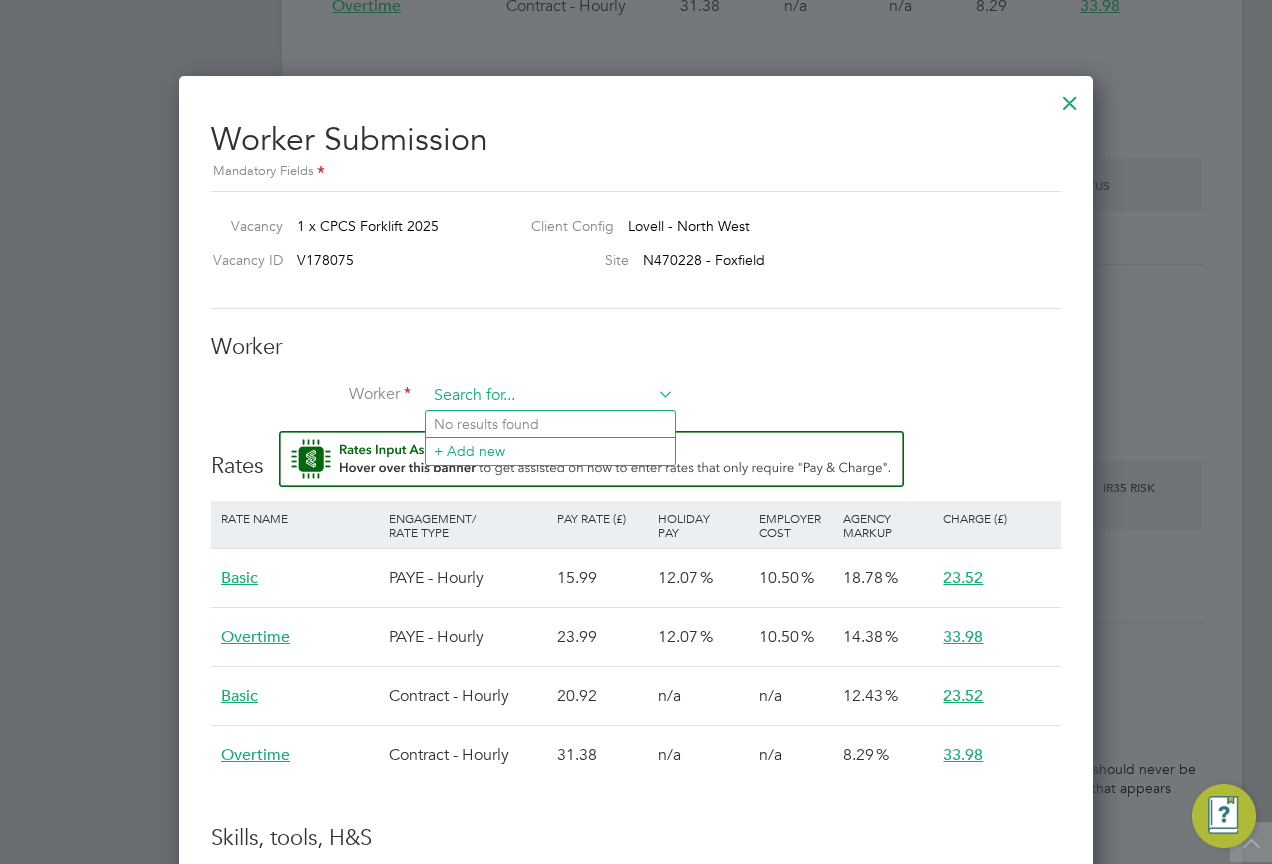 paste on "[NUMBER]" 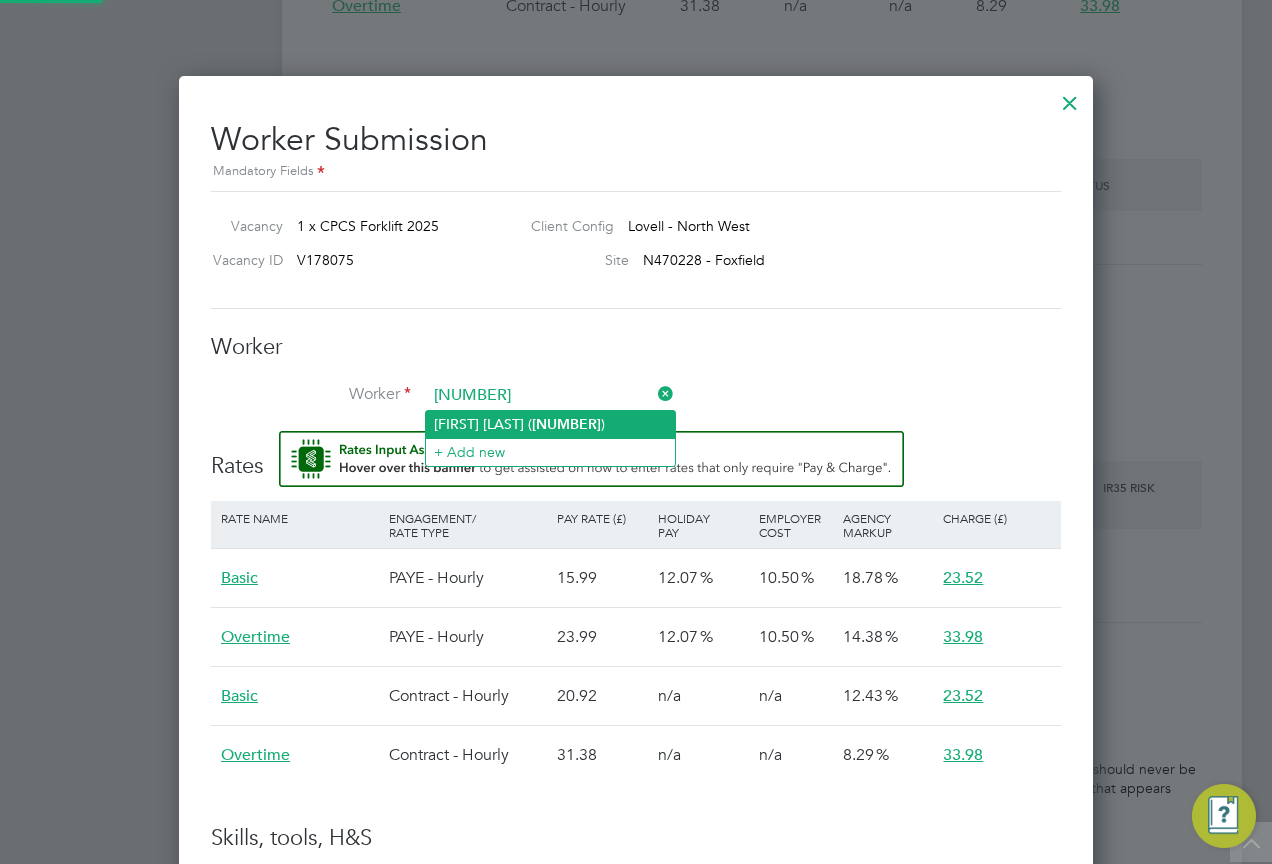 click on "Joseph Clarke ( 8175263 )" 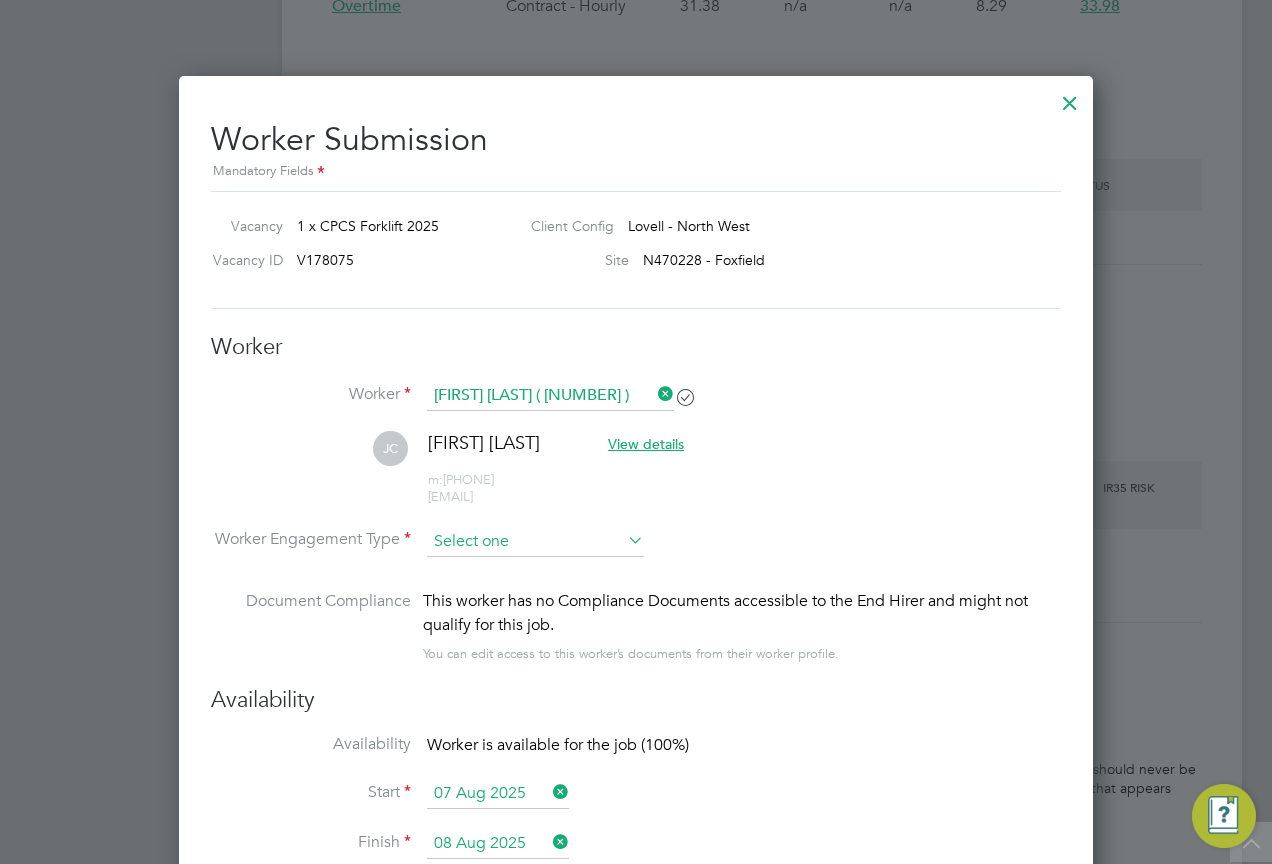 click at bounding box center (535, 542) 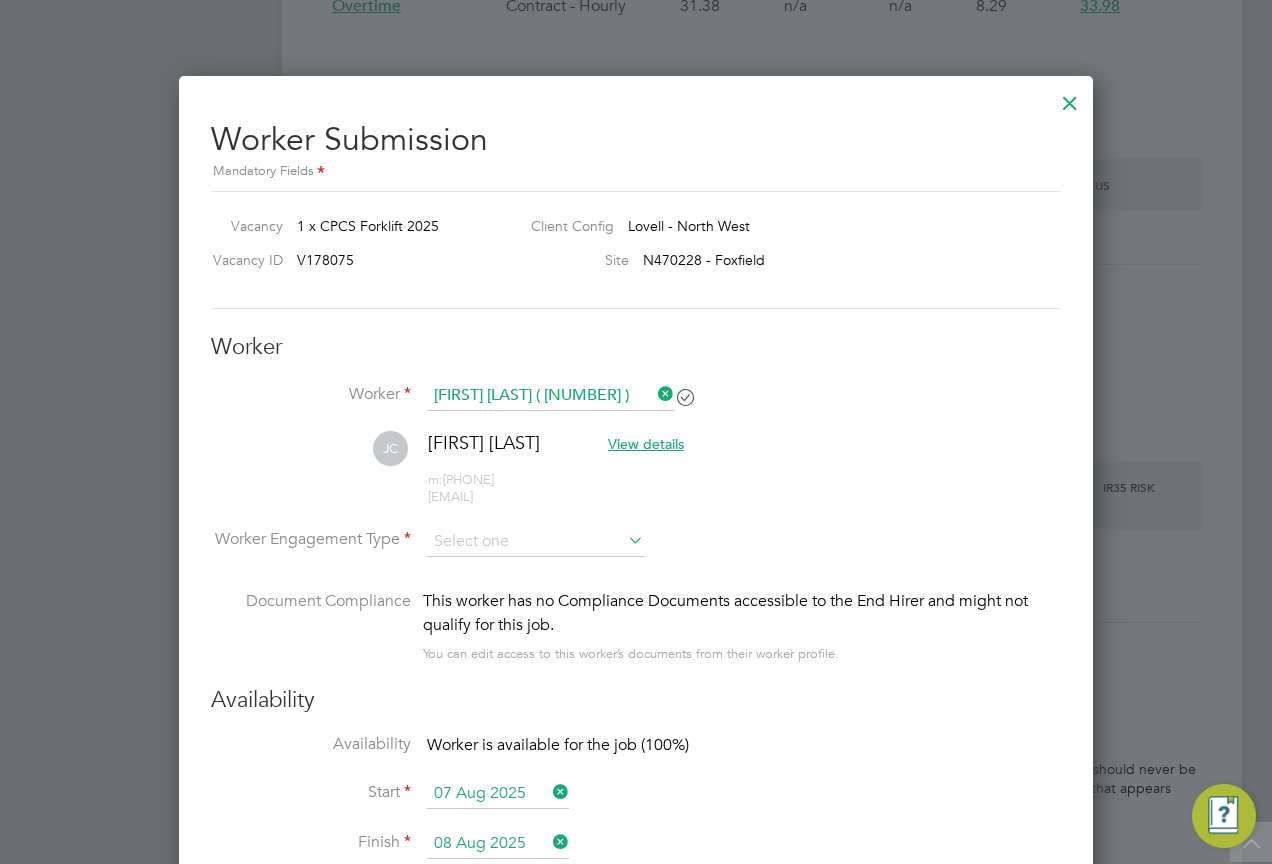 click on "Contract" 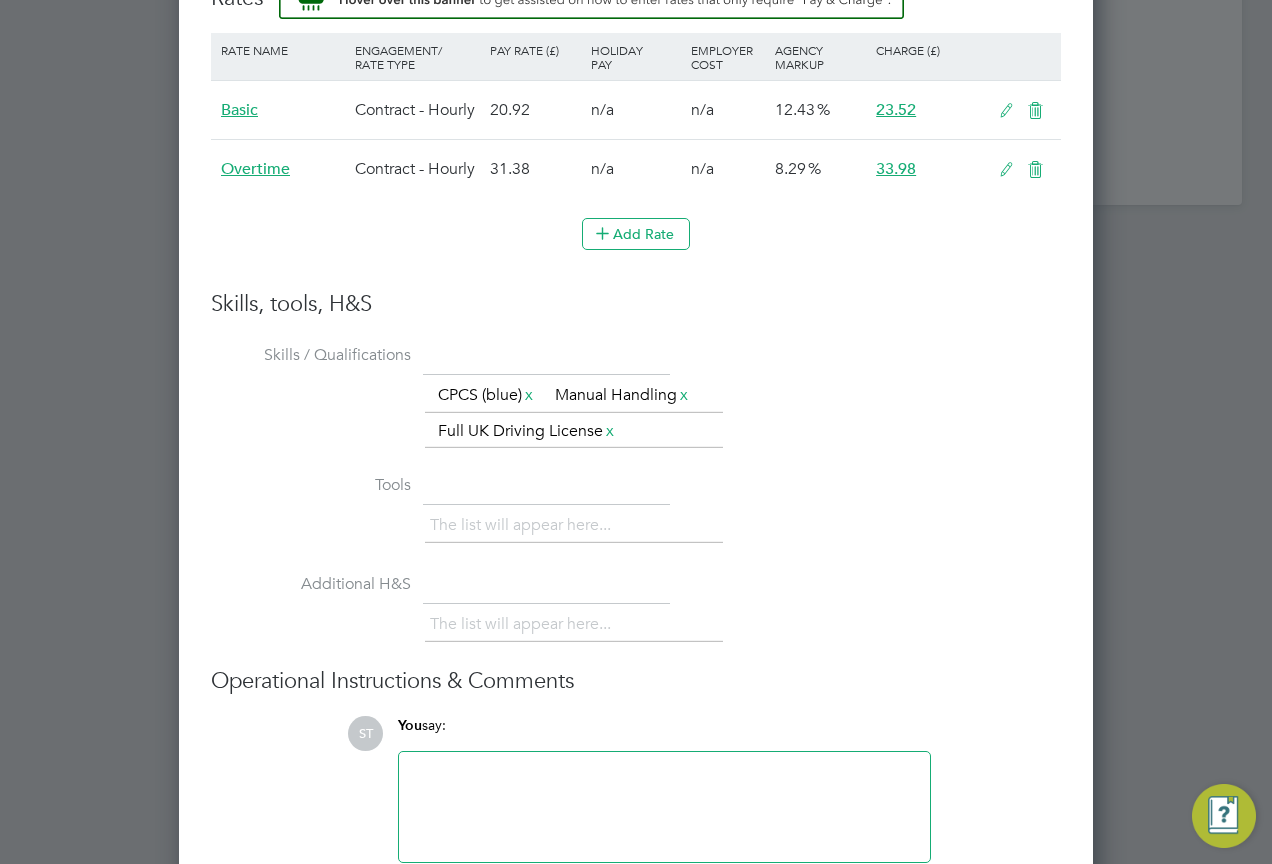 click at bounding box center (1006, 111) 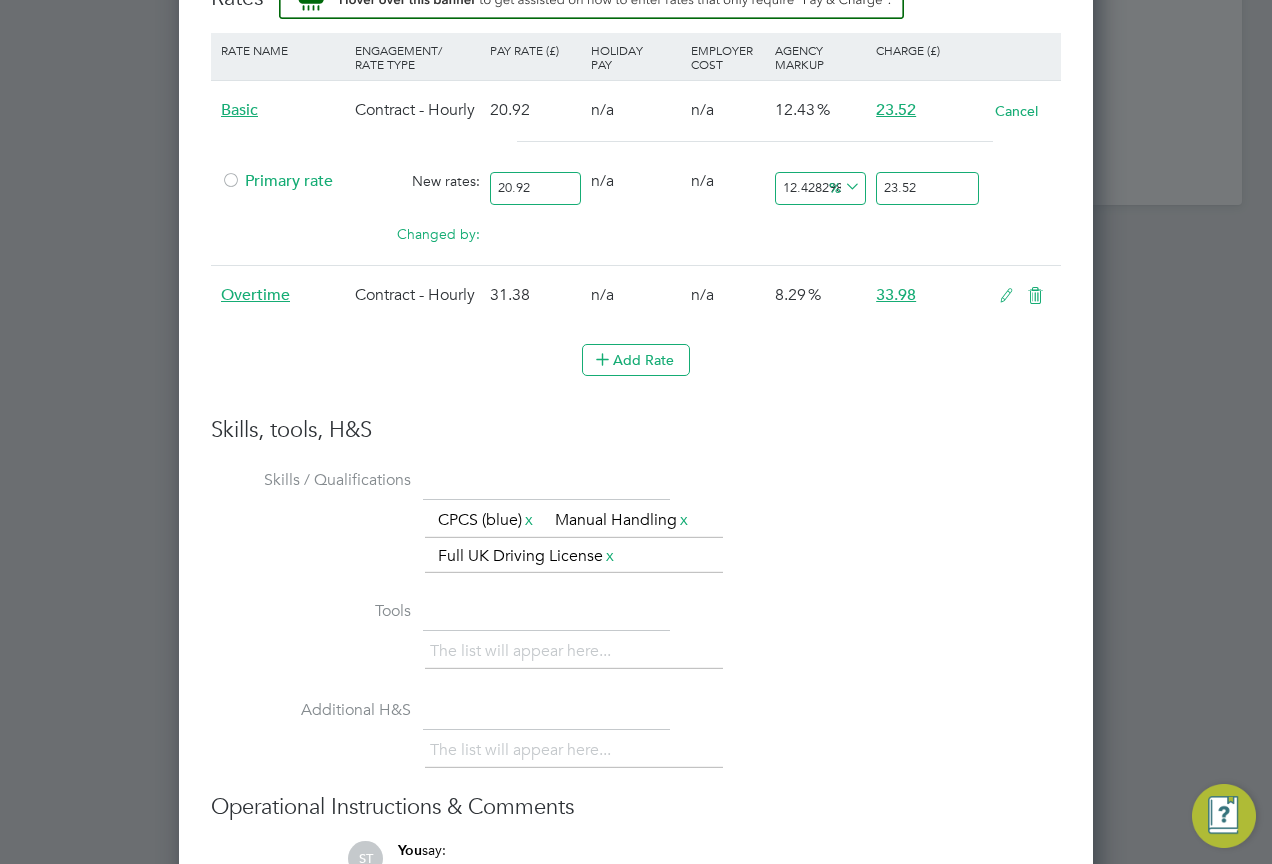 click on "Primary rate" at bounding box center (277, 181) 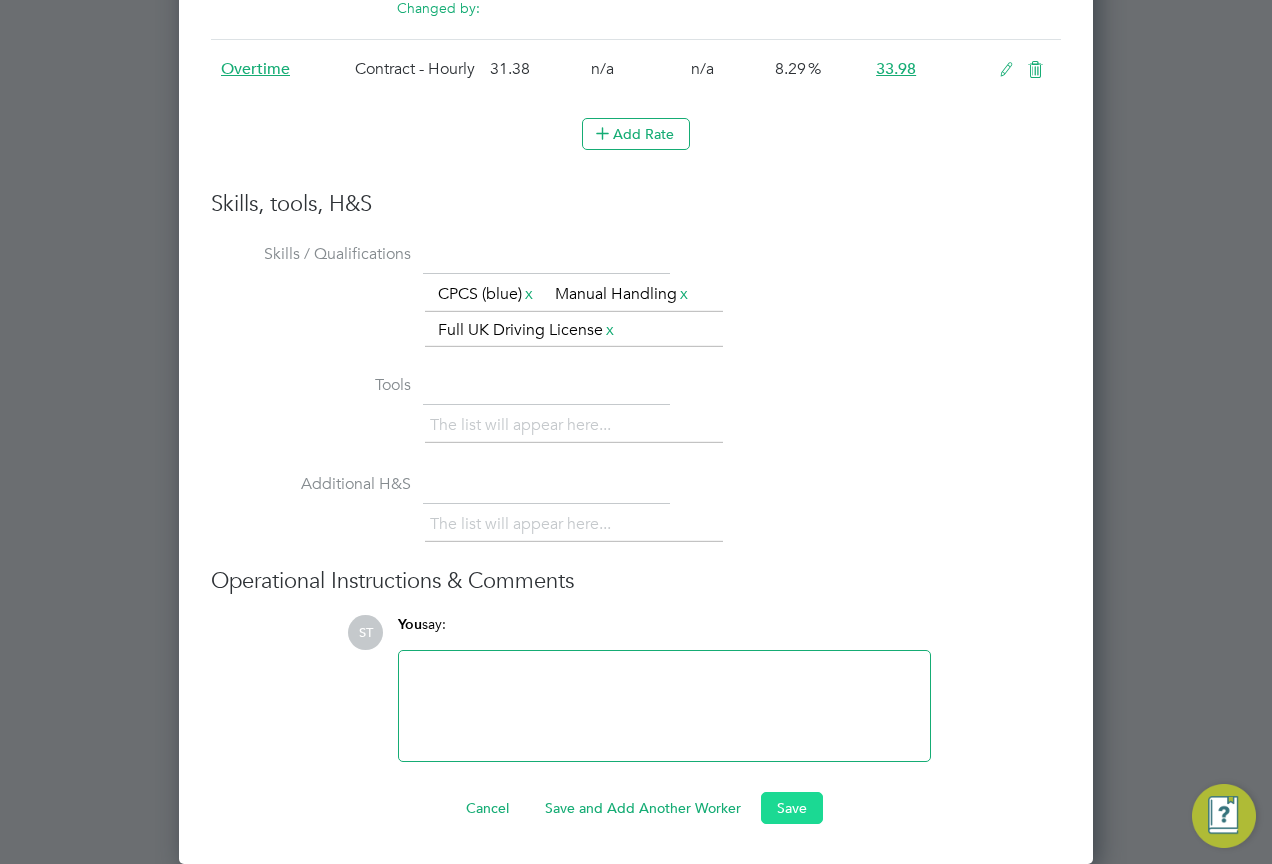 click on "Save" at bounding box center (792, 808) 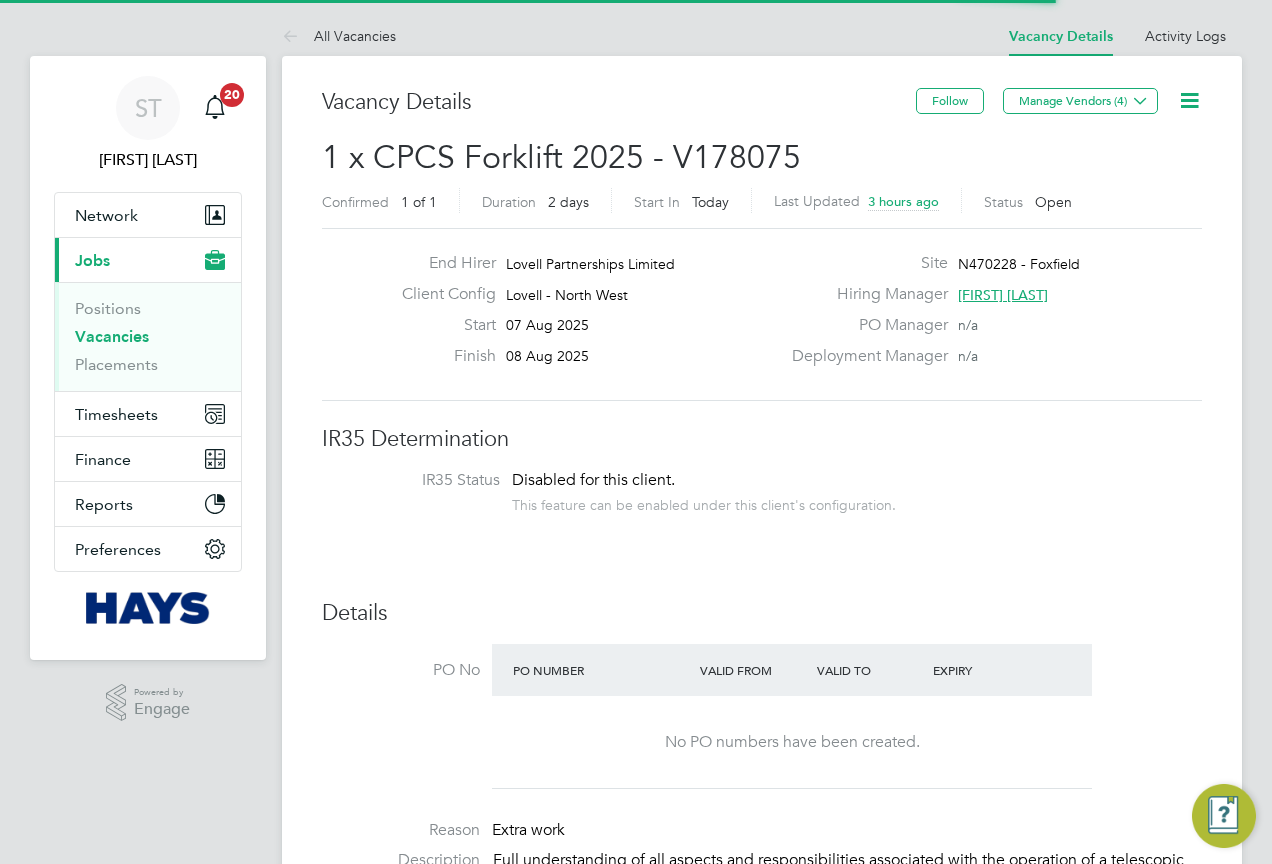 scroll, scrollTop: 0, scrollLeft: 0, axis: both 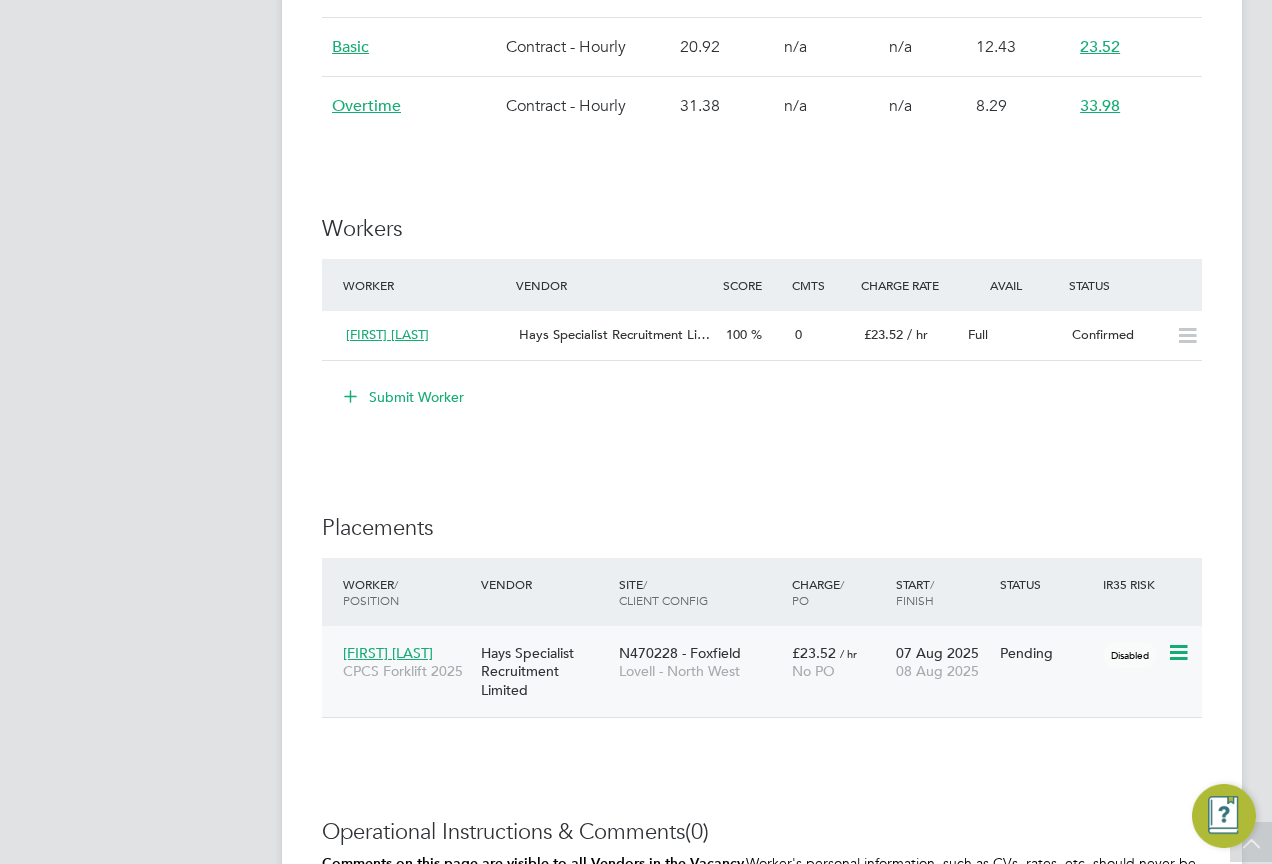 click 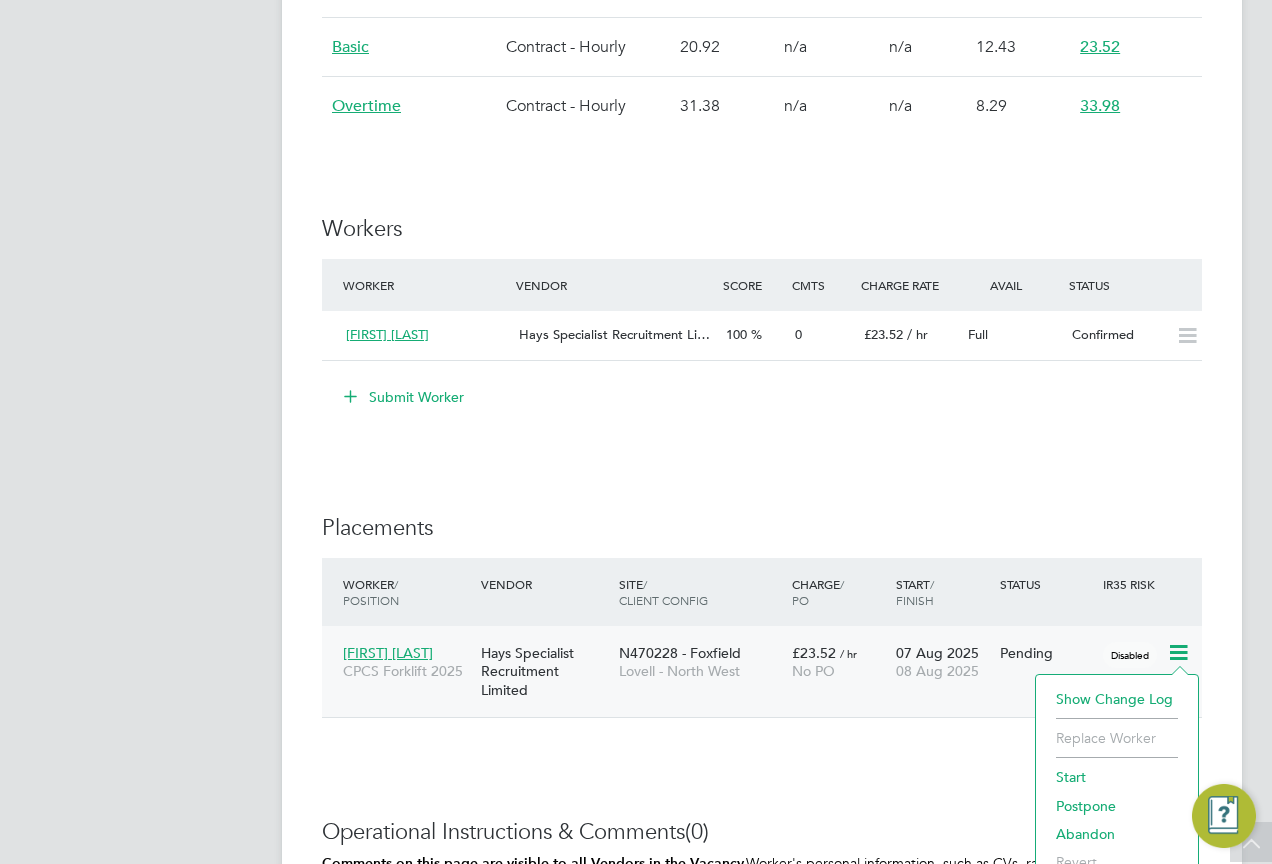 click on "Start" 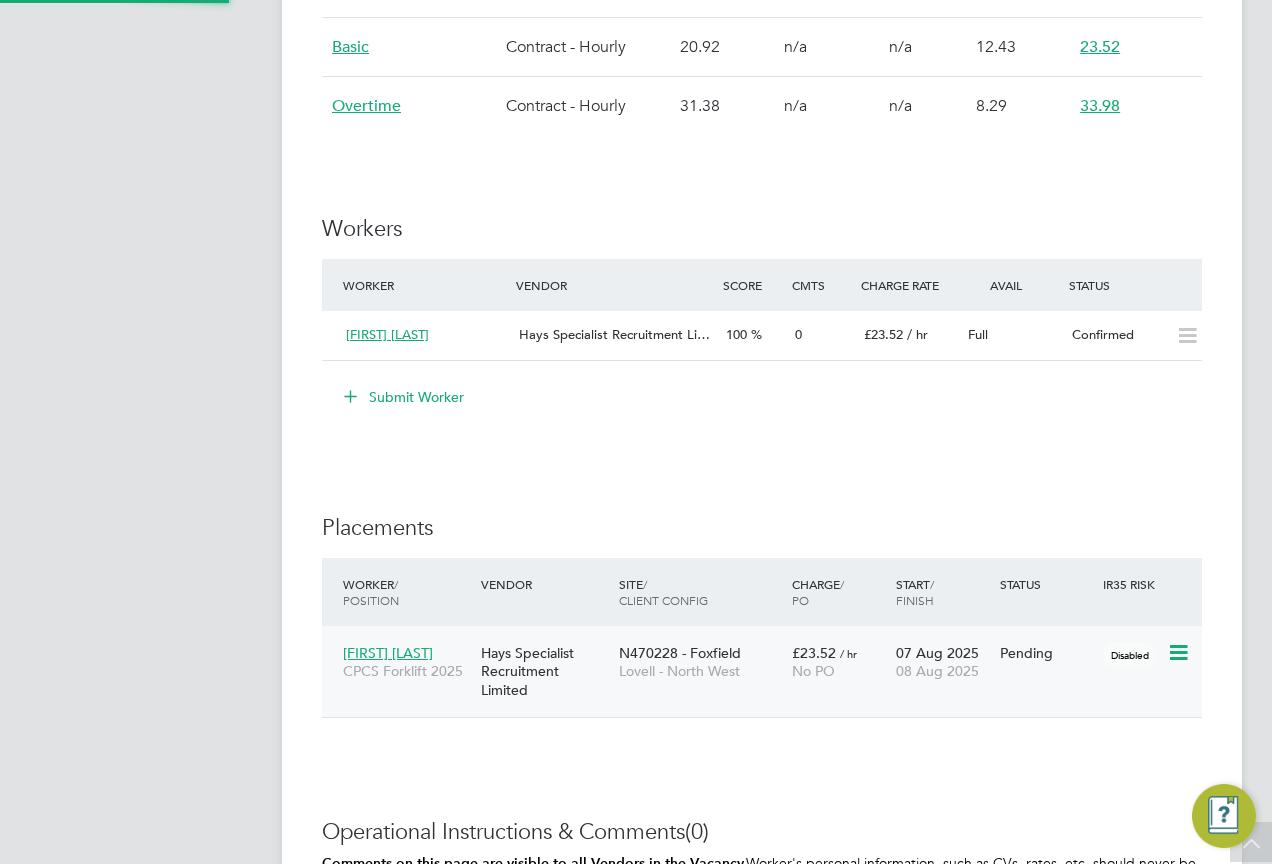 type on "[FIRST] [LAST]" 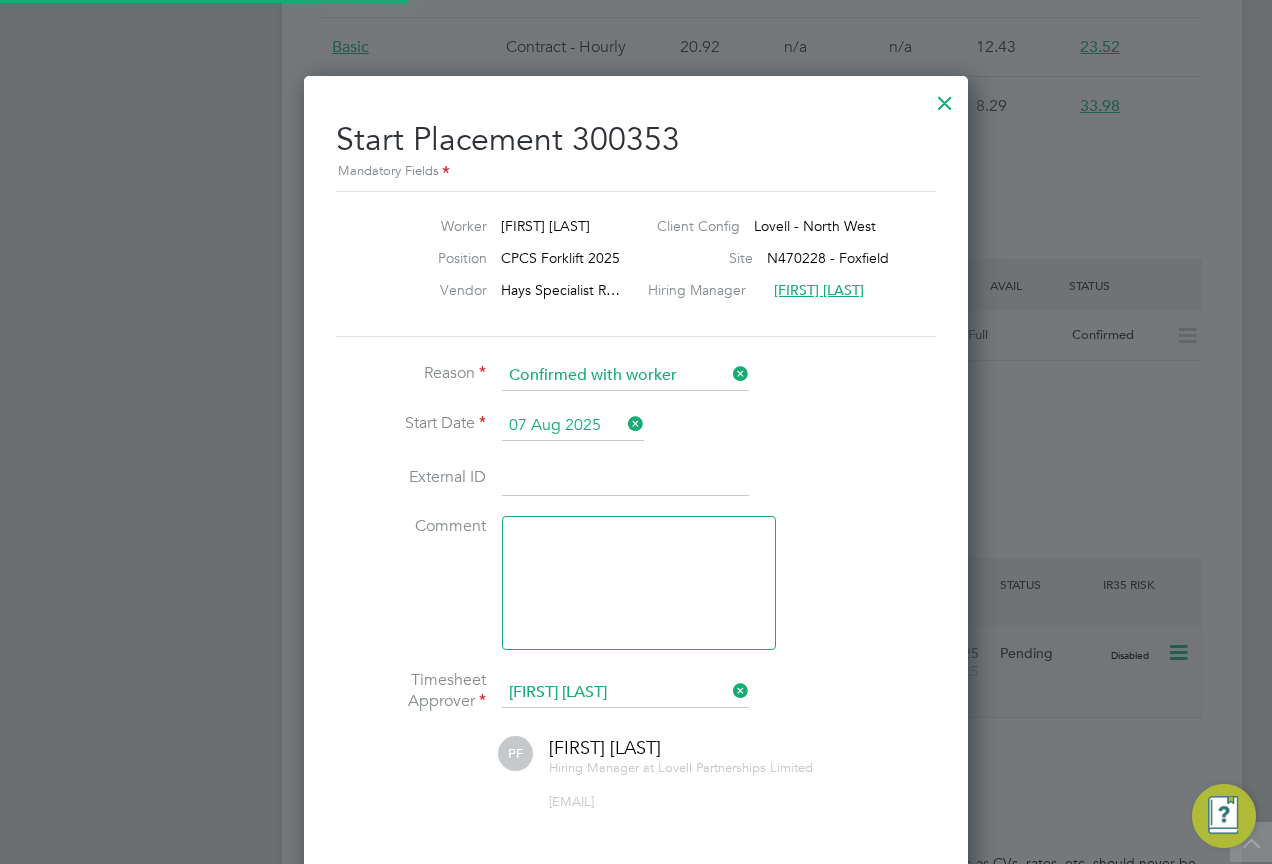 scroll, scrollTop: 10, scrollLeft: 10, axis: both 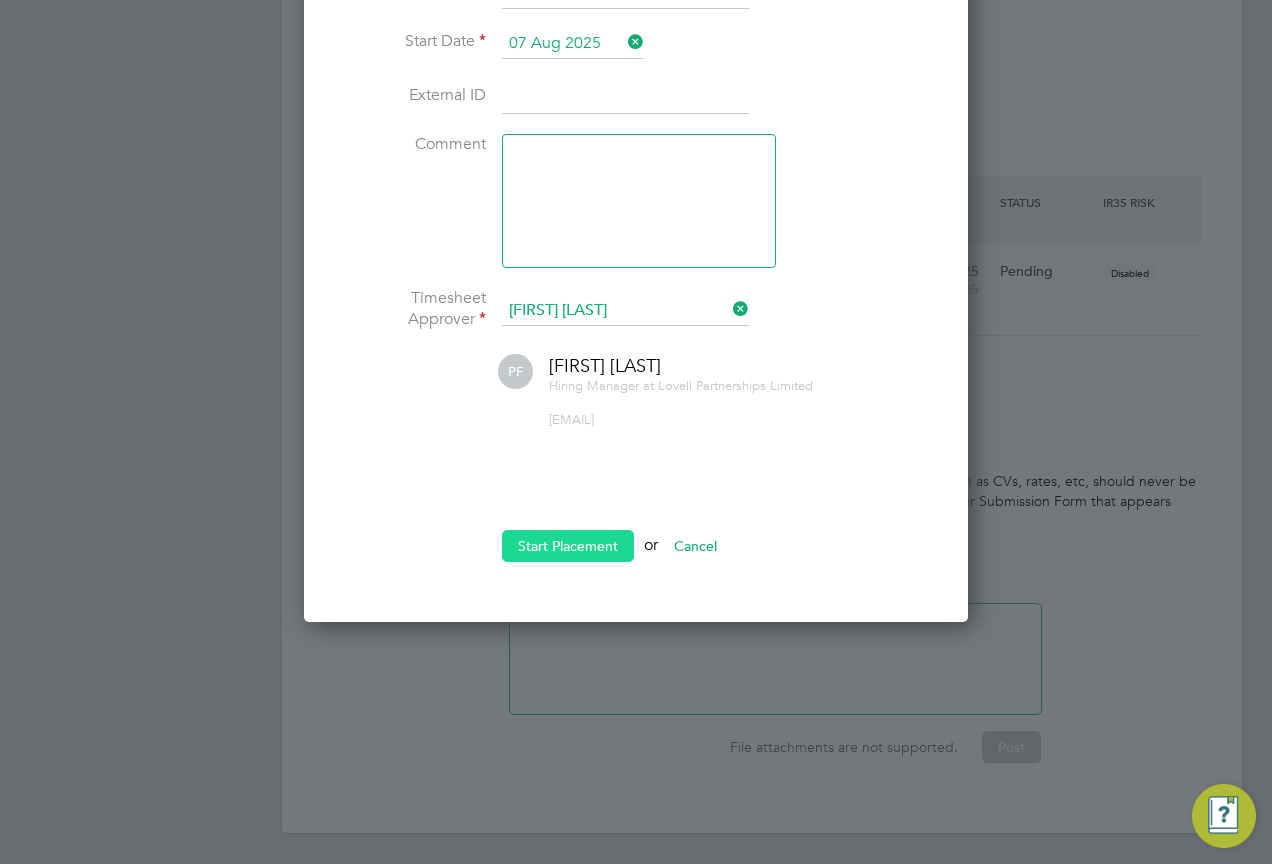 click on "Start Placement" 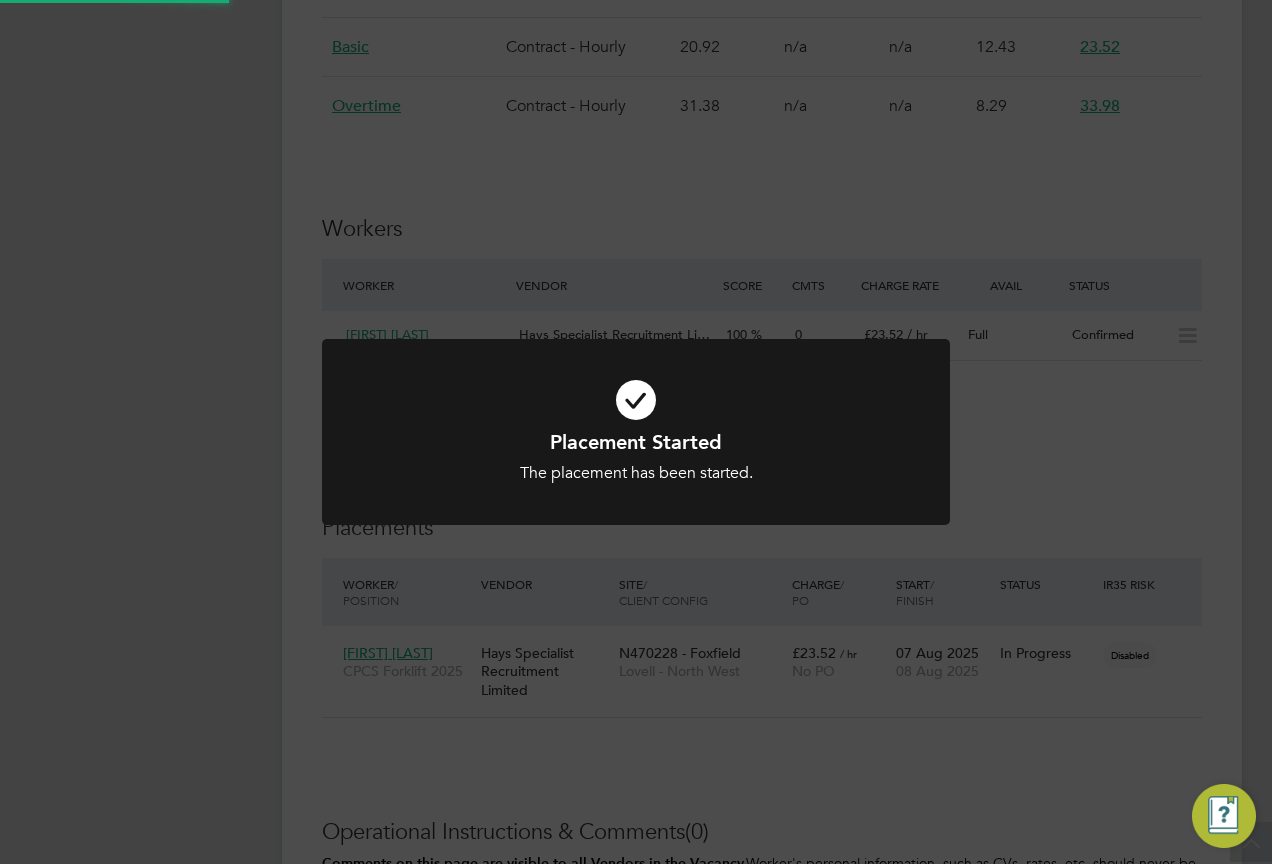 click on "Placement Started The placement has been started. Cancel Okay" 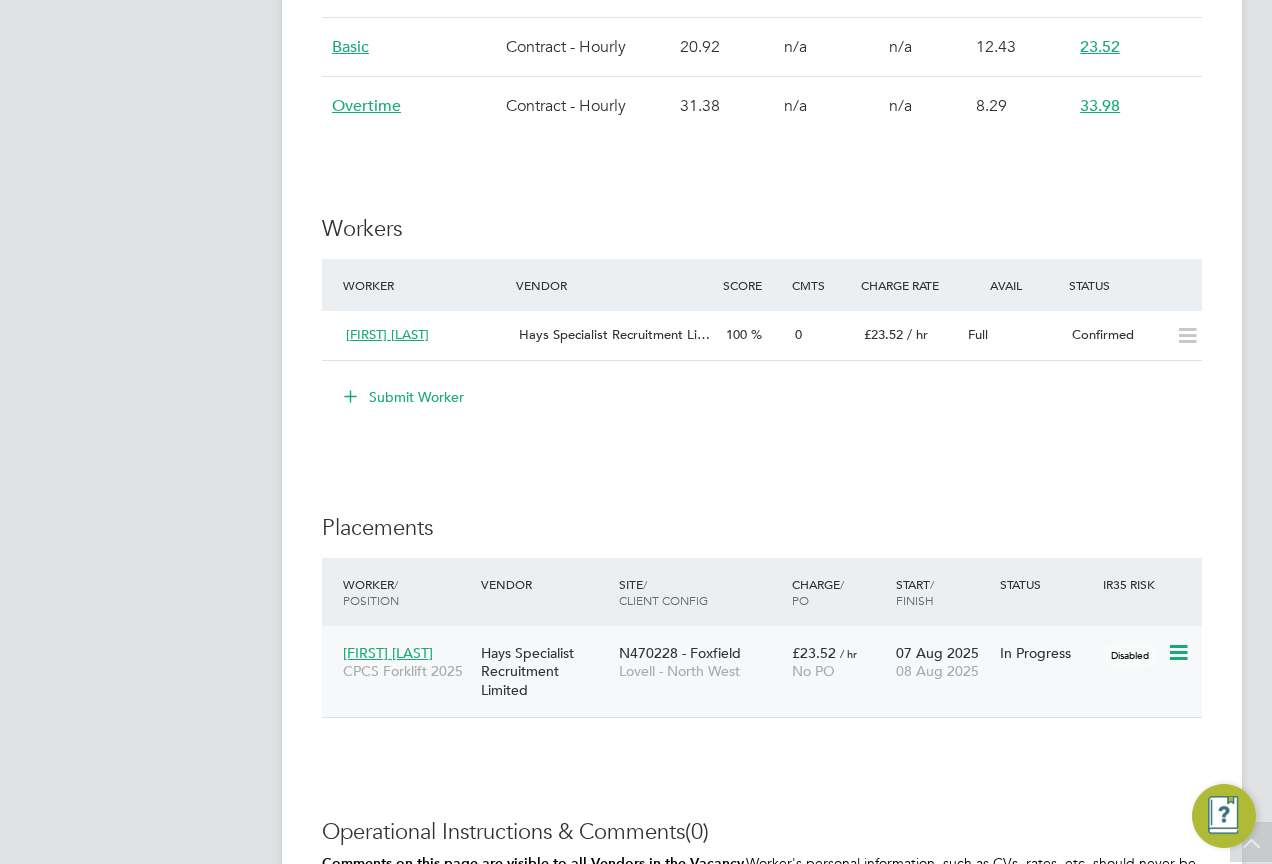 click on "Hays Specialist Recruitment Limited" 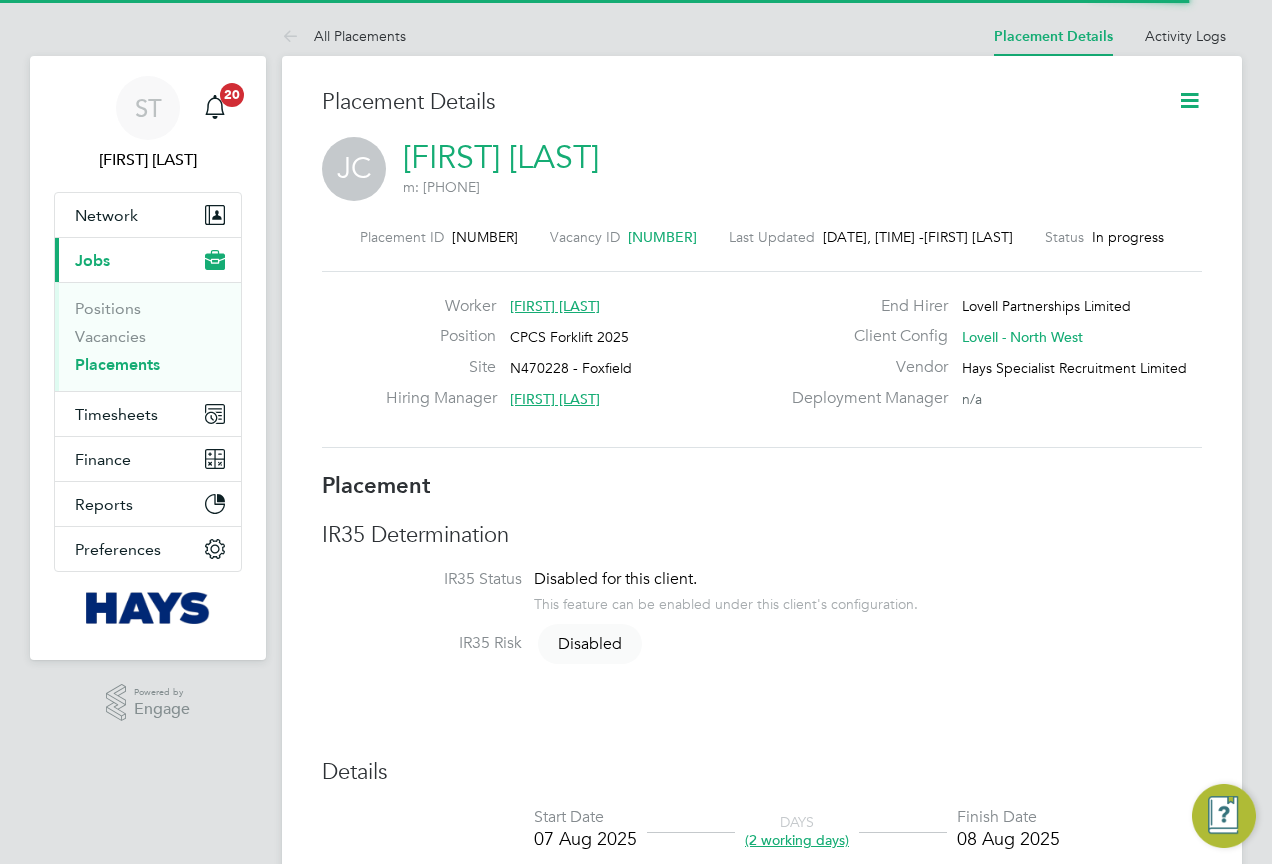 scroll, scrollTop: 0, scrollLeft: 0, axis: both 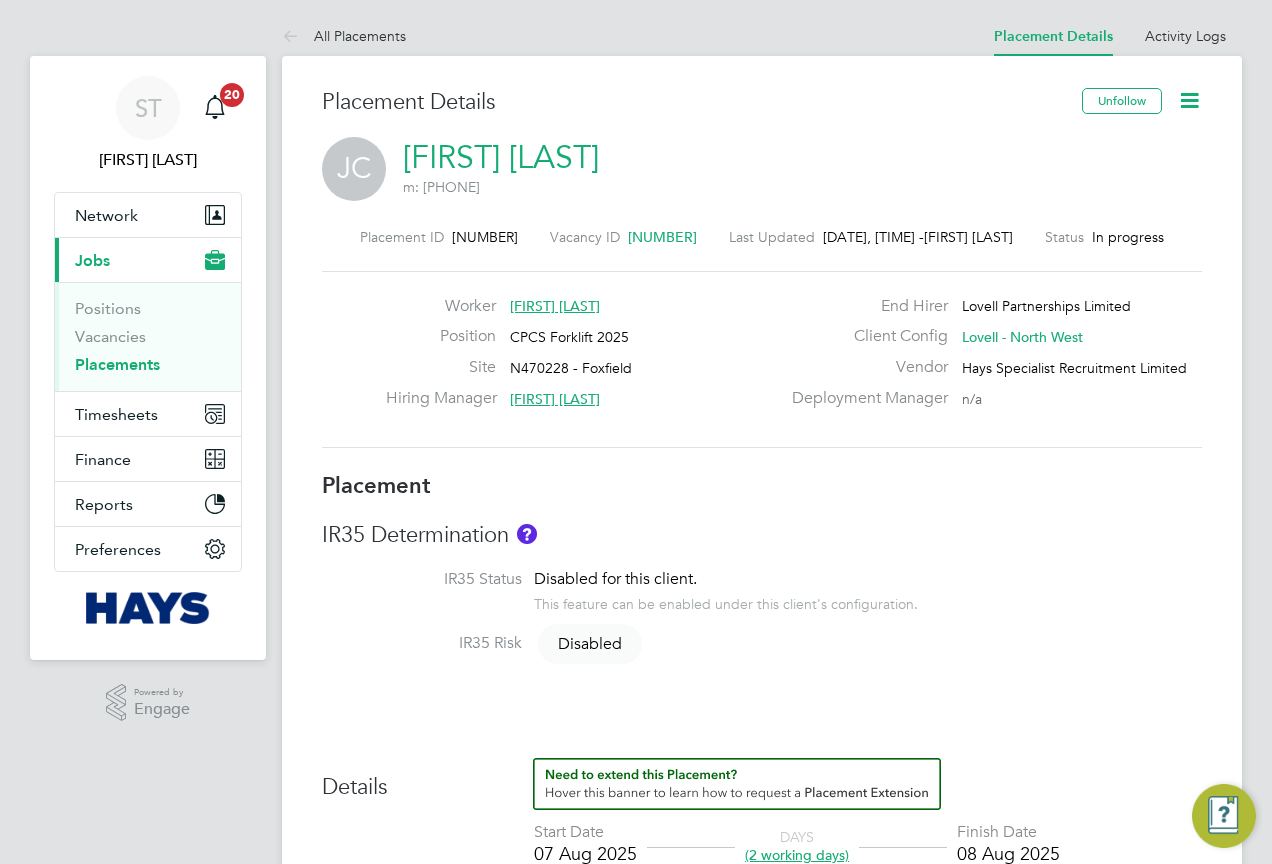 click on "[FIRST] [LAST]" 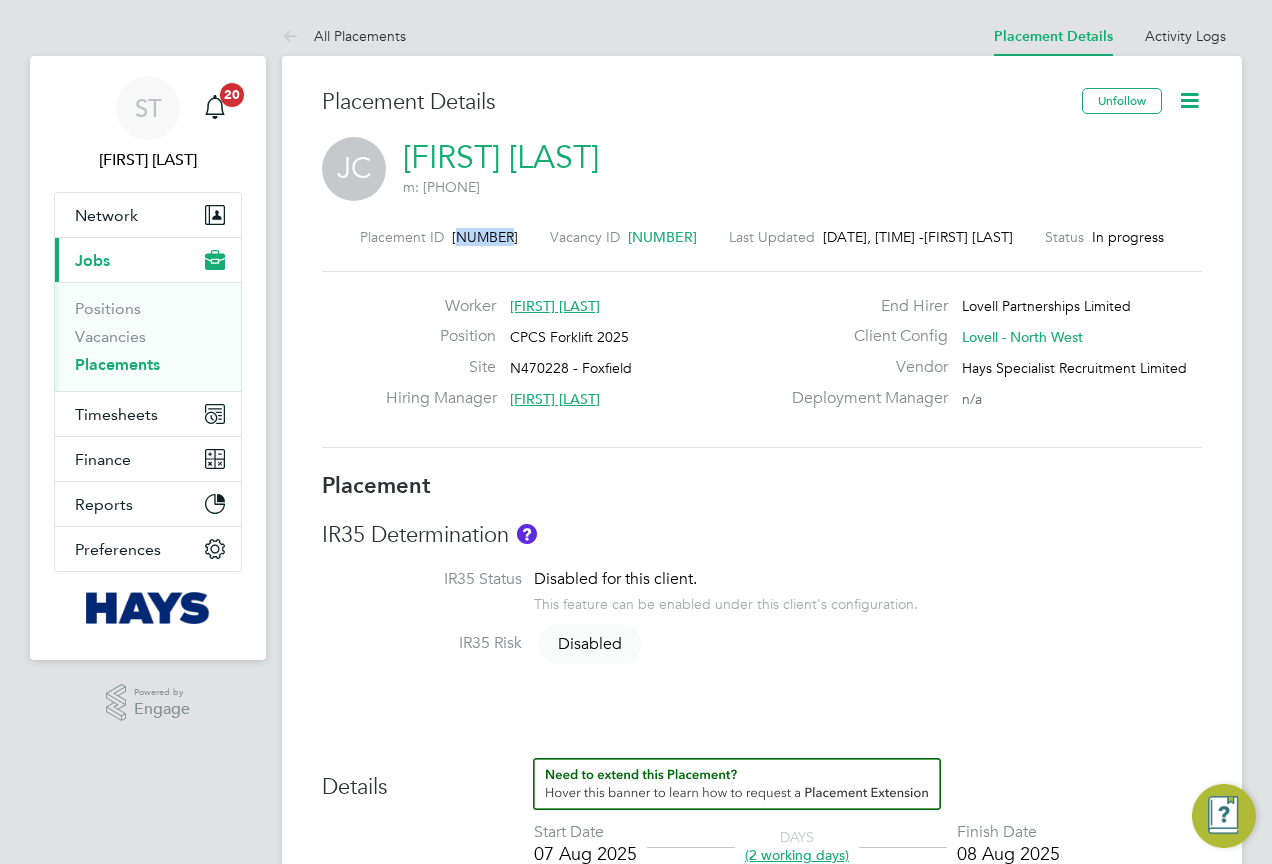 drag, startPoint x: 498, startPoint y: 238, endPoint x: 449, endPoint y: 242, distance: 49.162994 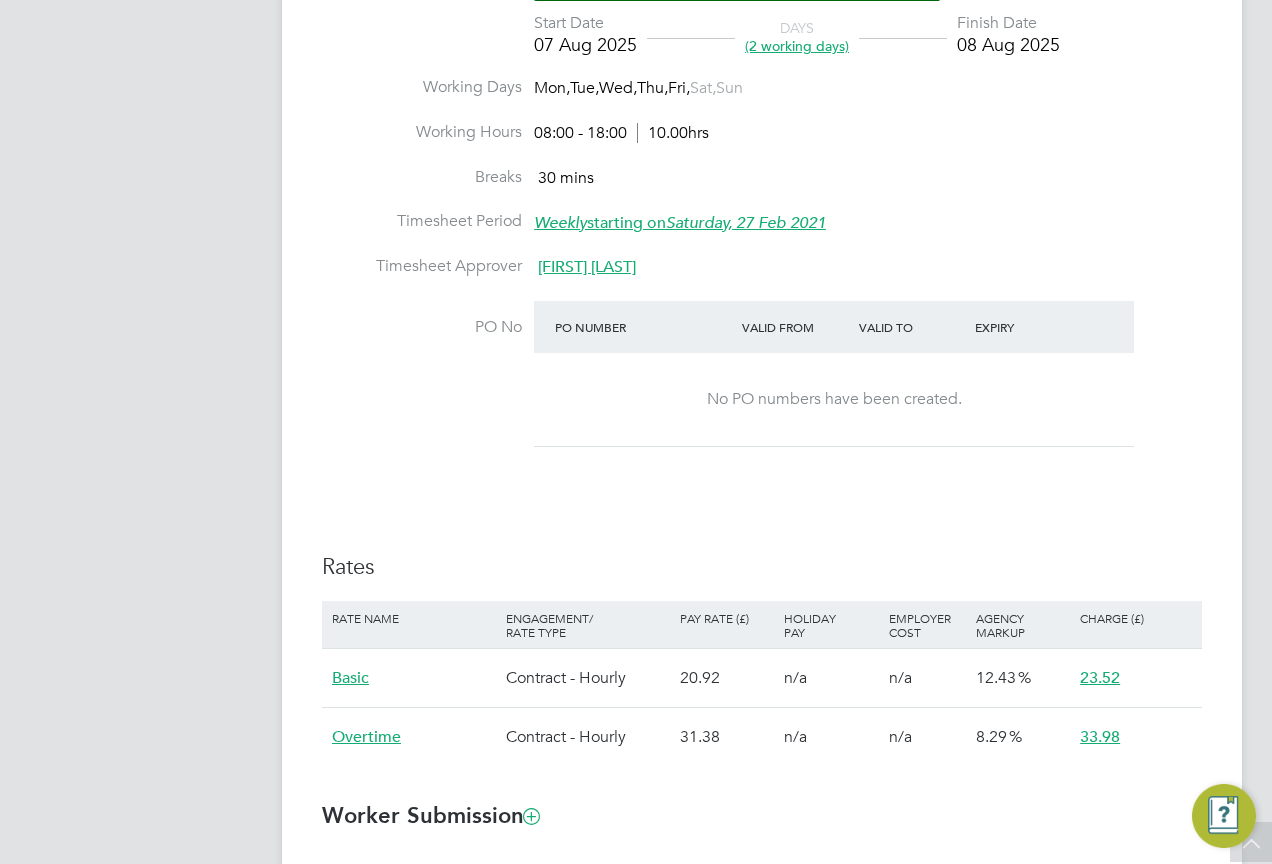 scroll, scrollTop: 1000, scrollLeft: 0, axis: vertical 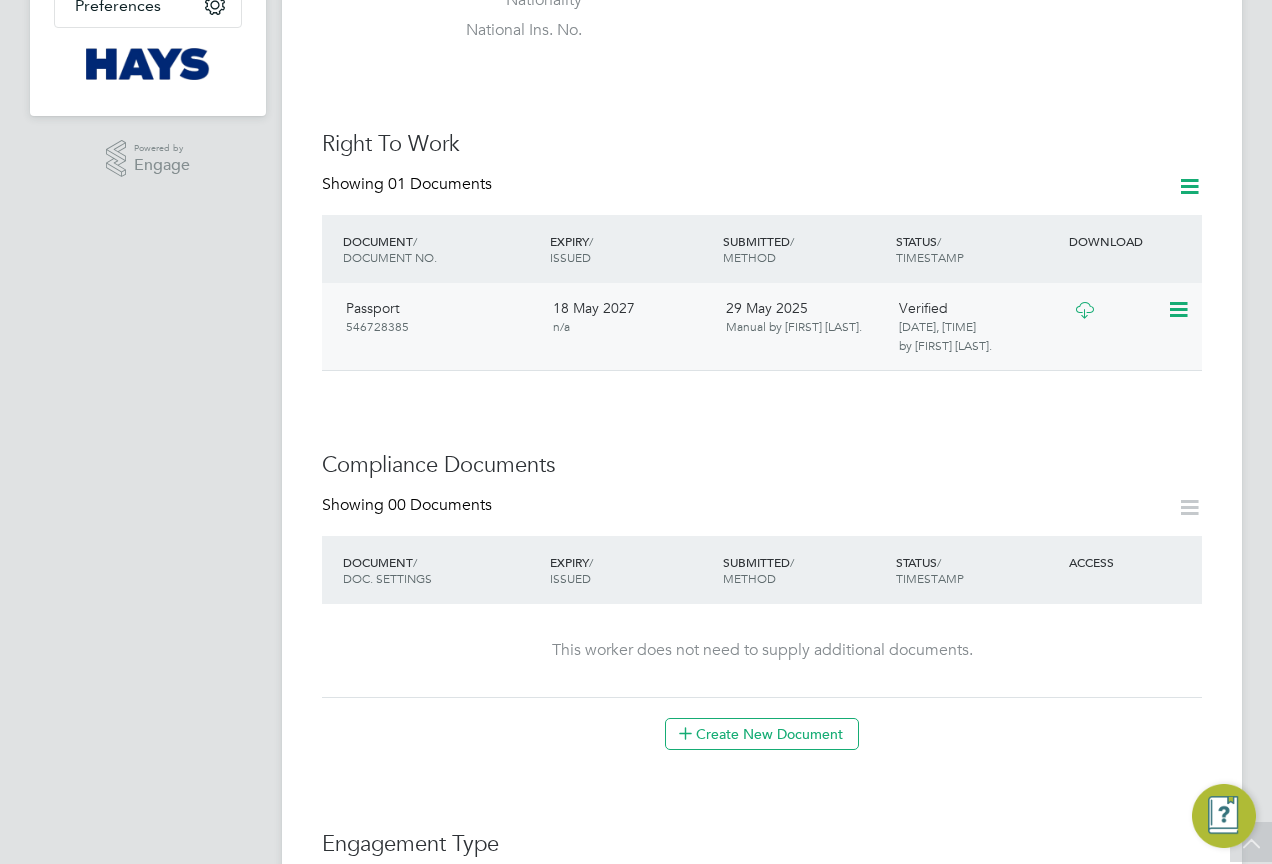 click 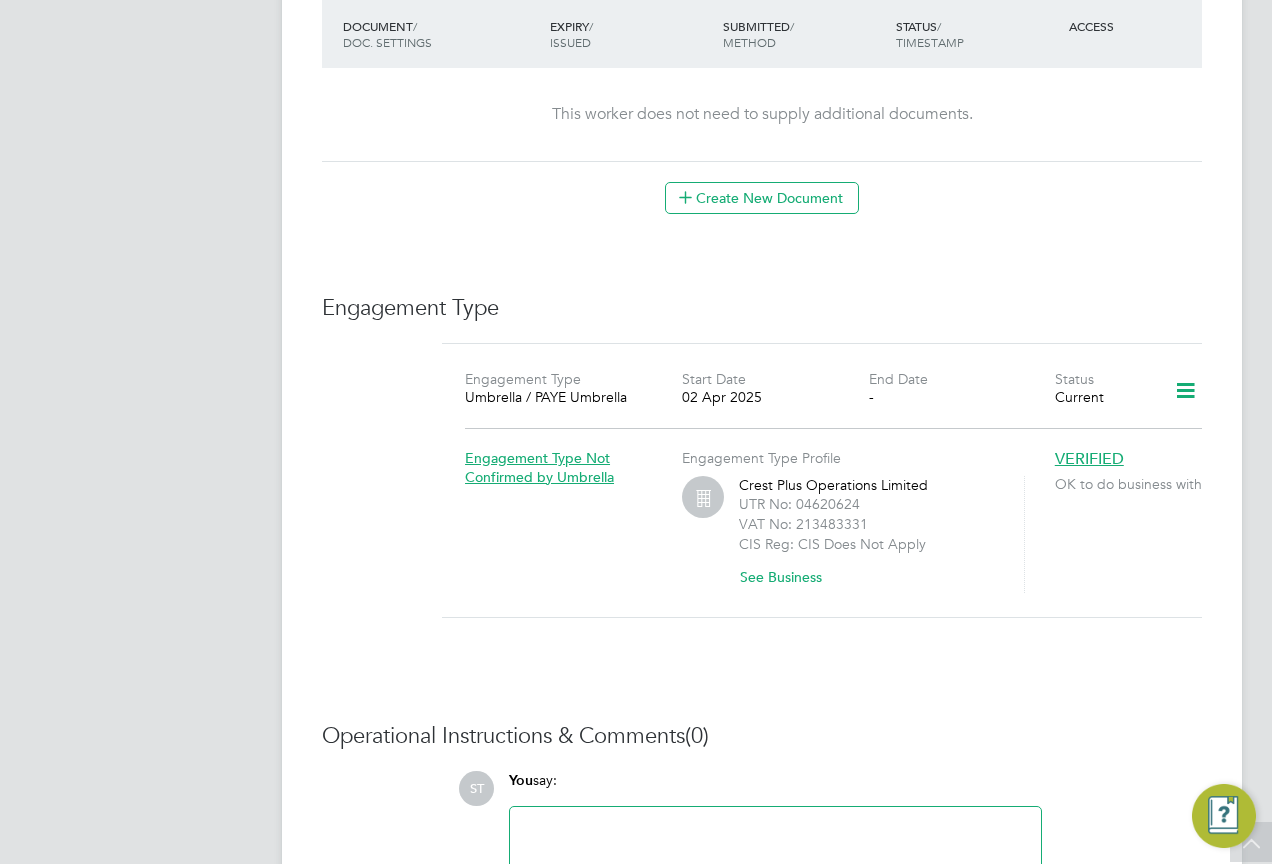 scroll, scrollTop: 1100, scrollLeft: 0, axis: vertical 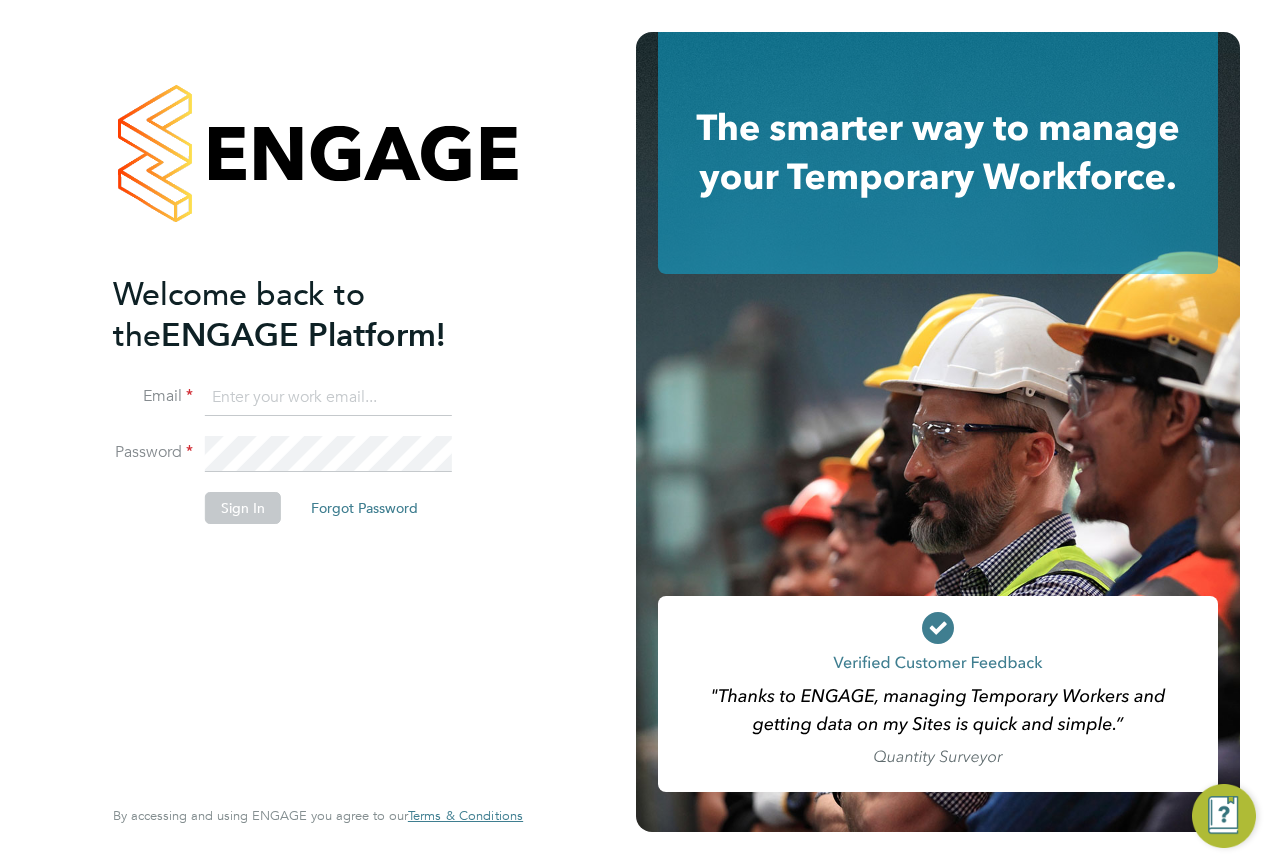 click 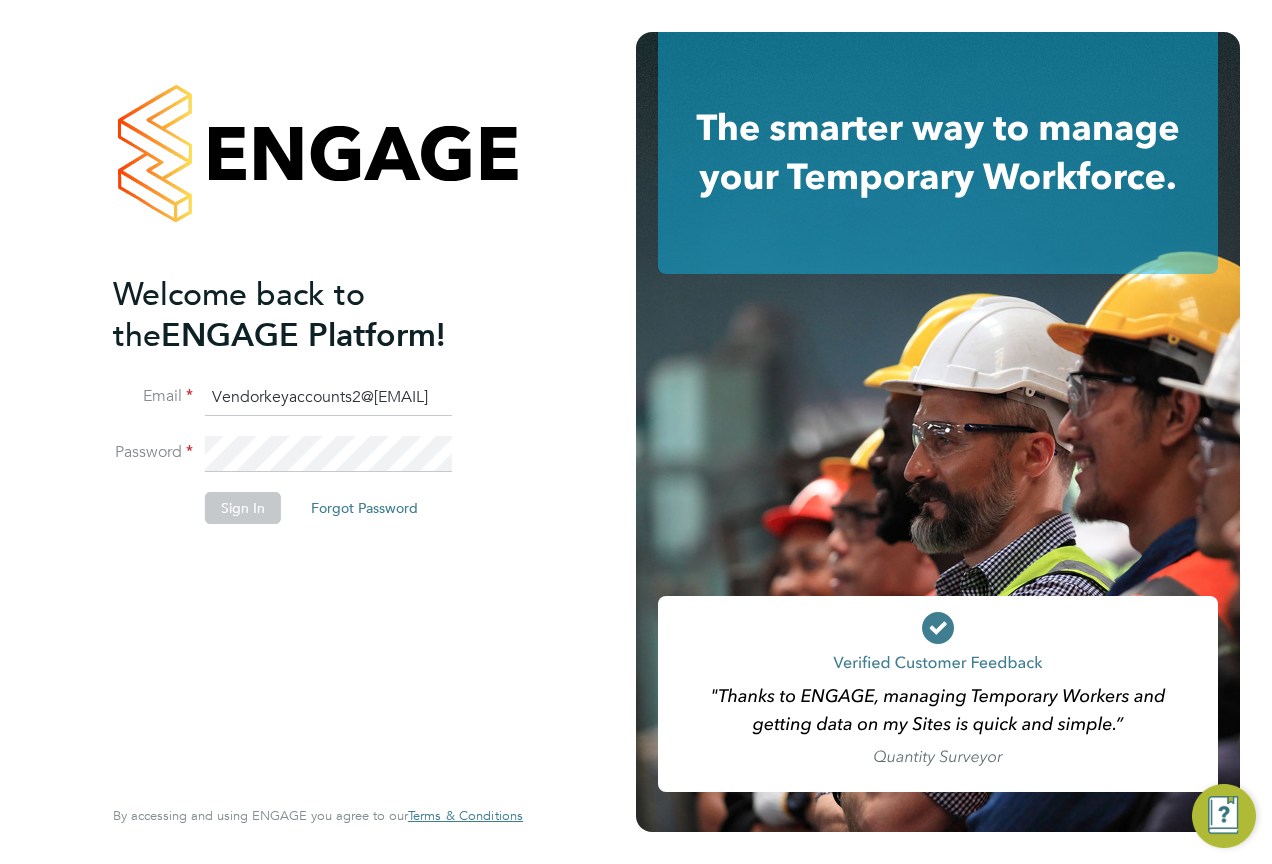 type on "Vendorkeyaccounts2@[EMAIL]" 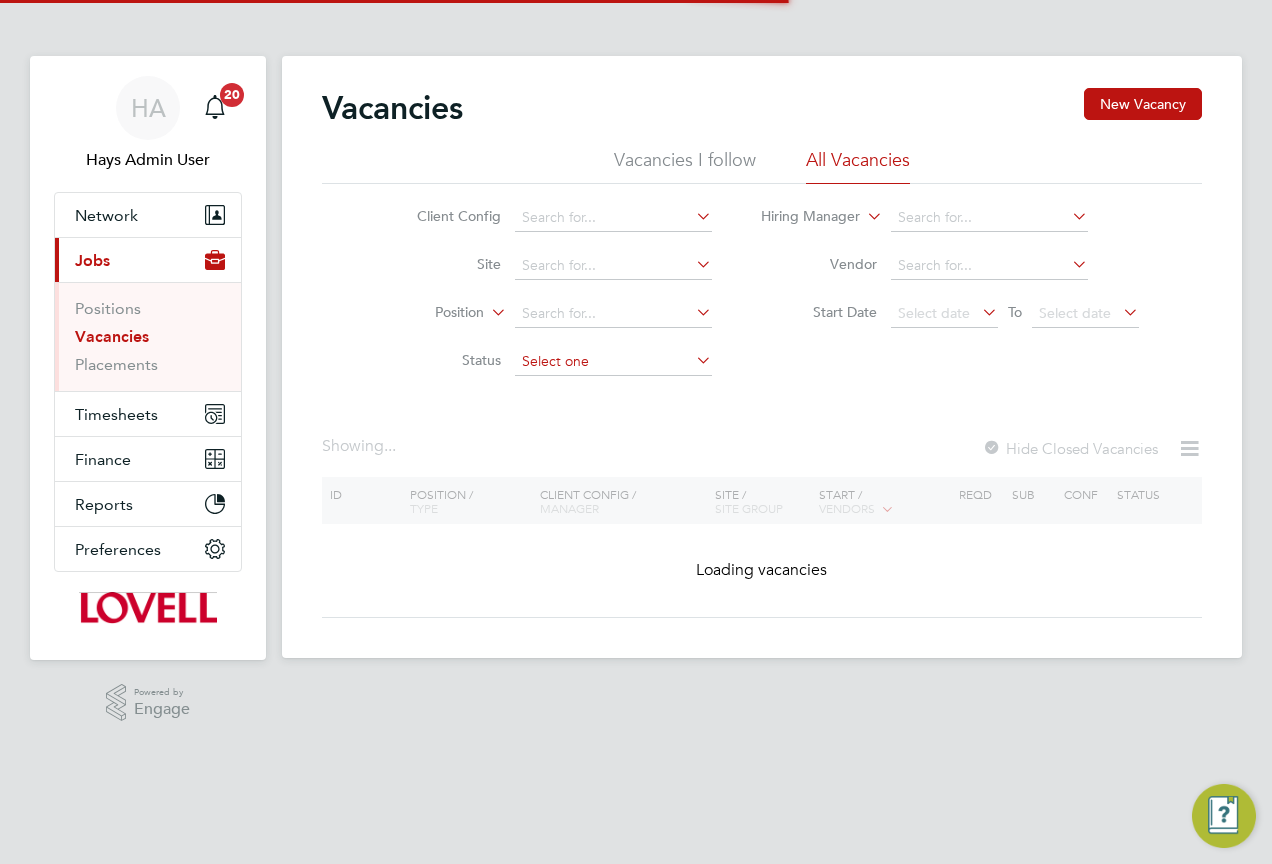 scroll, scrollTop: 0, scrollLeft: 0, axis: both 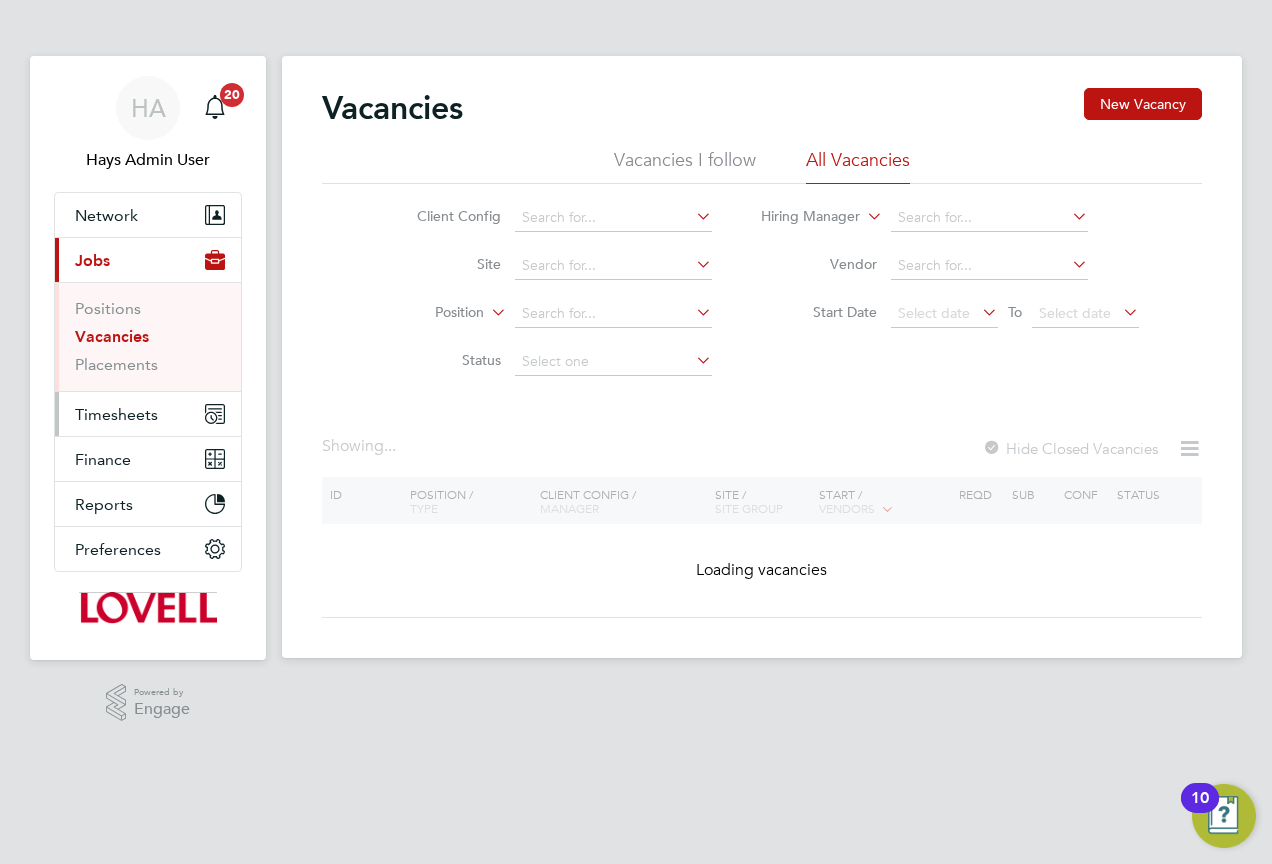 click on "Timesheets" at bounding box center [116, 414] 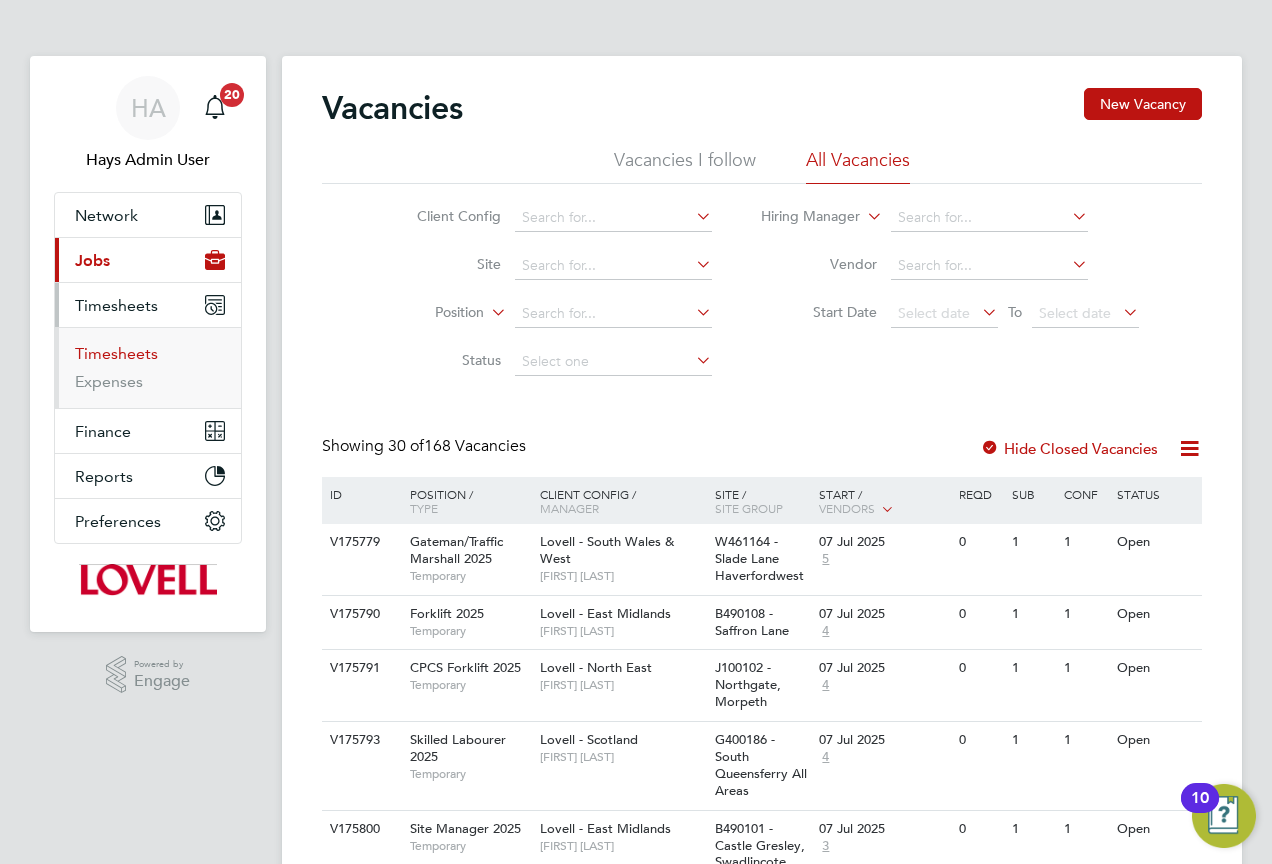 click on "Timesheets" at bounding box center [116, 353] 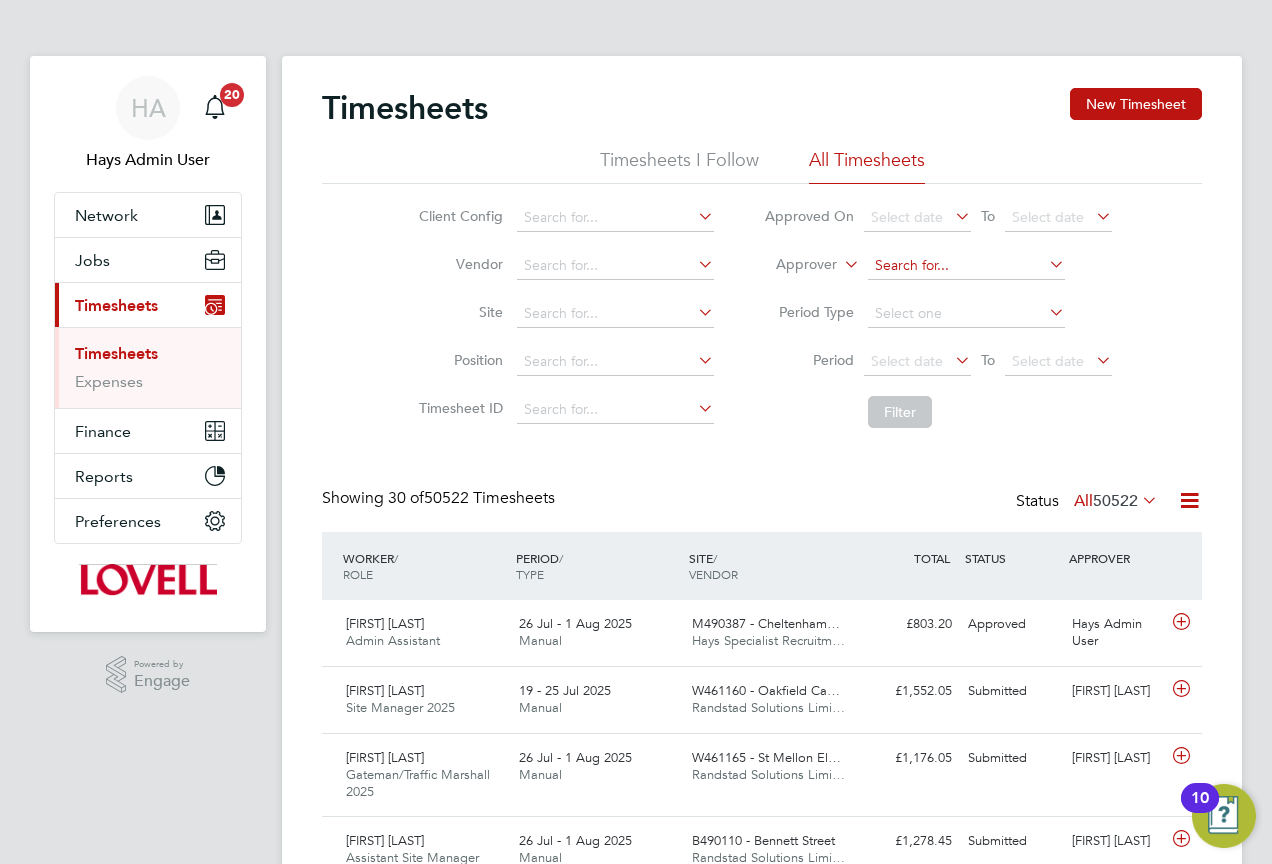 scroll, scrollTop: 10, scrollLeft: 10, axis: both 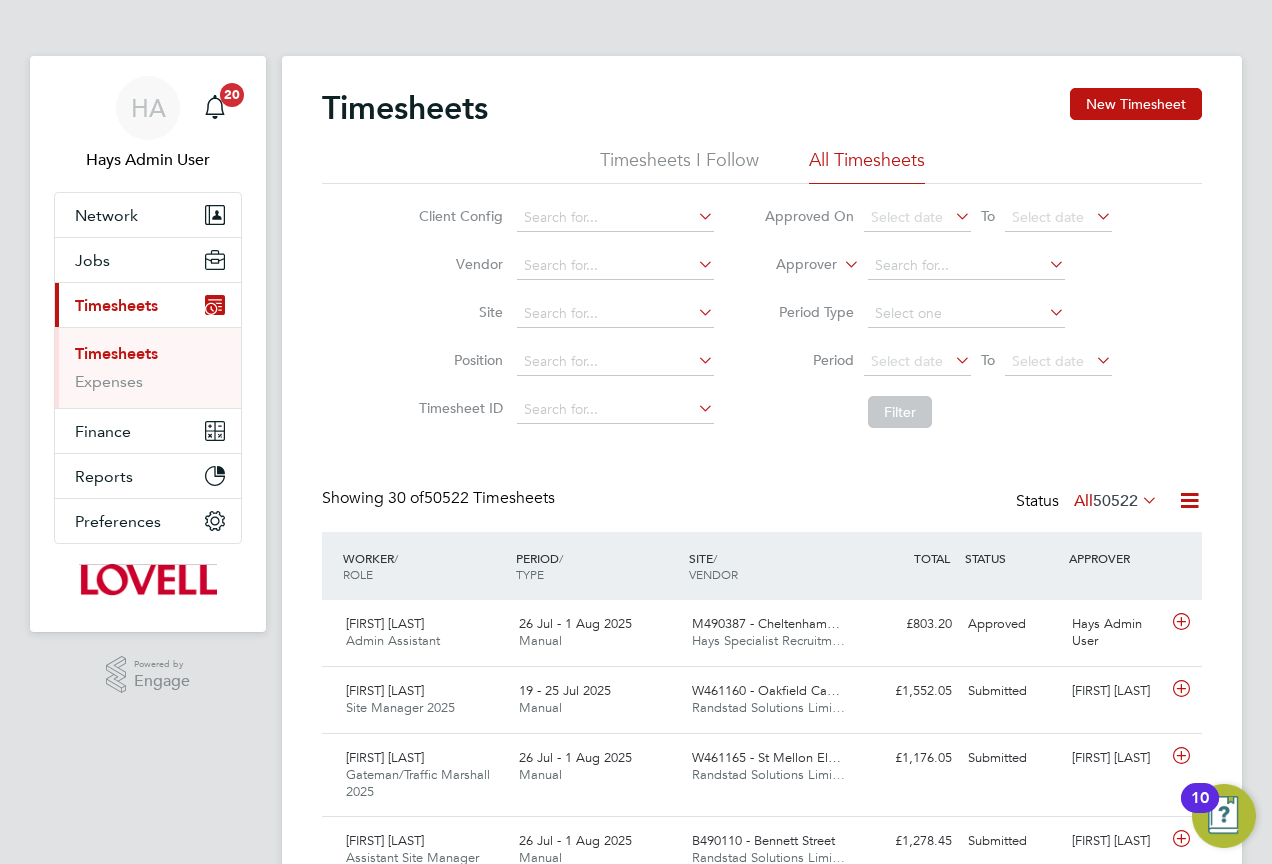 click 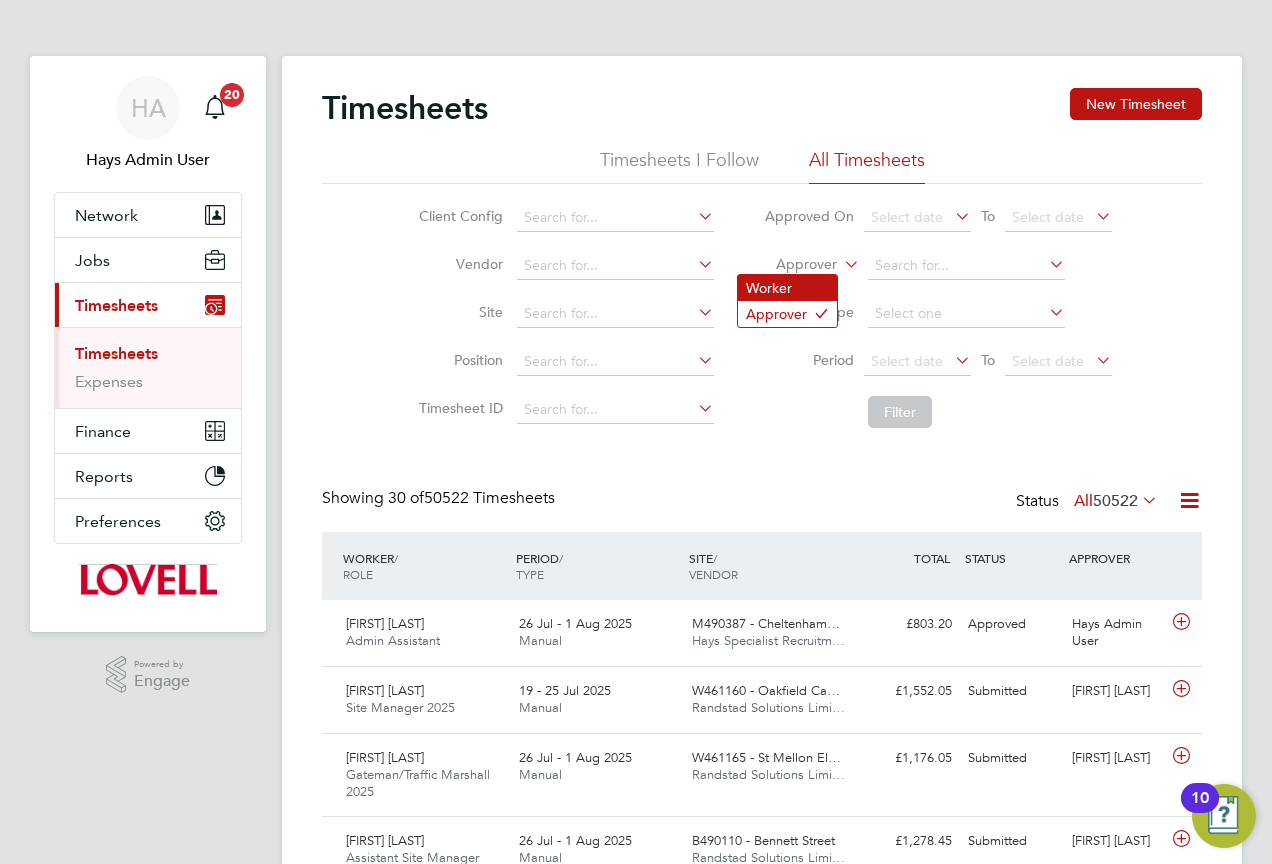 click on "Worker" 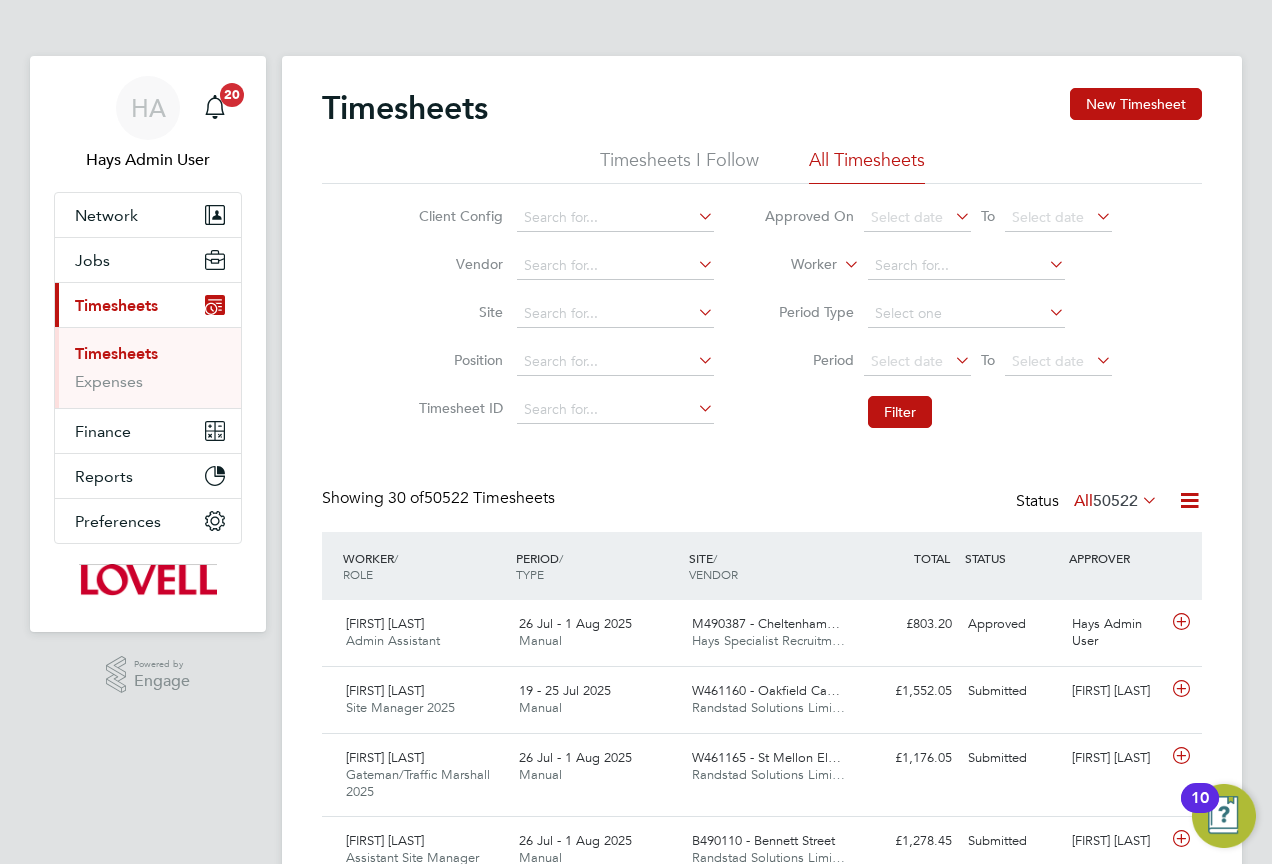 click on "Approved On
Select date
To
Select date" 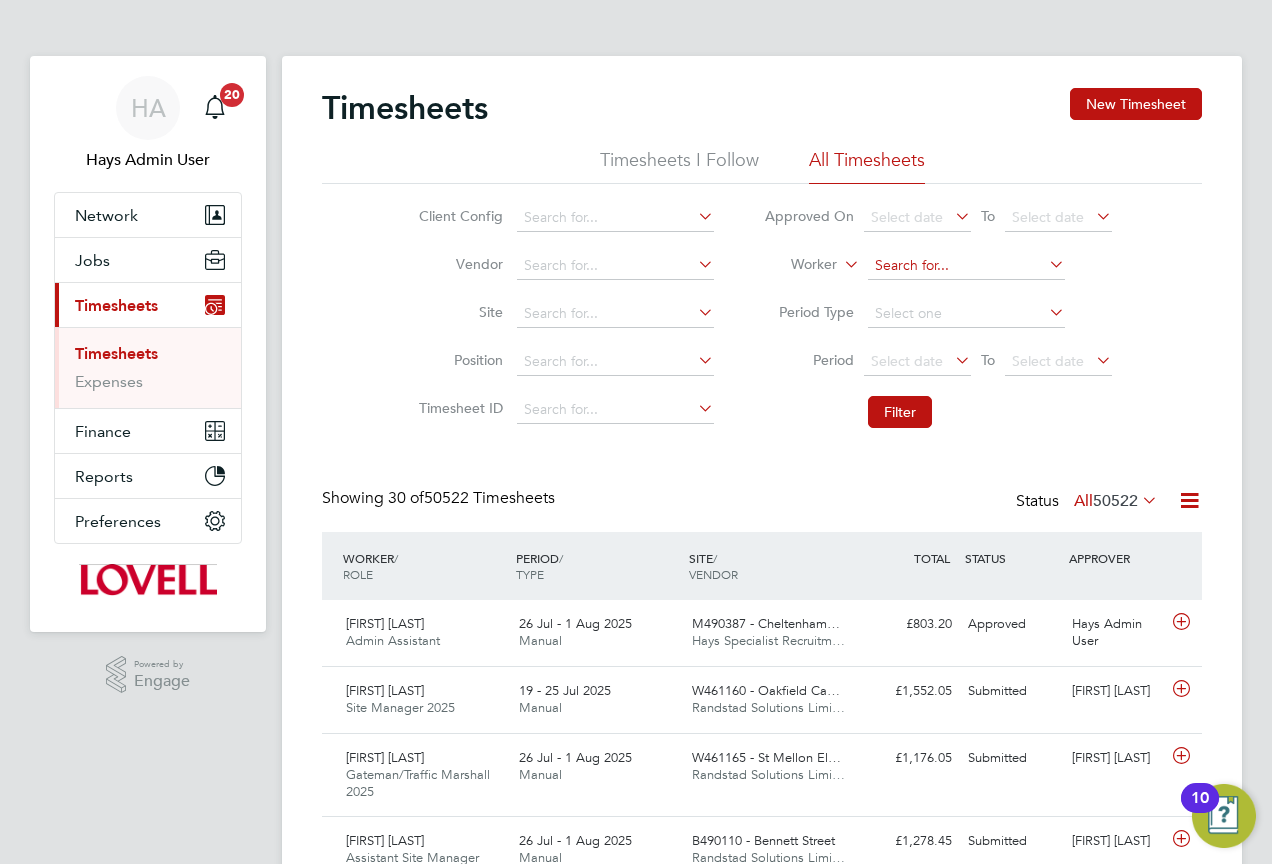 click 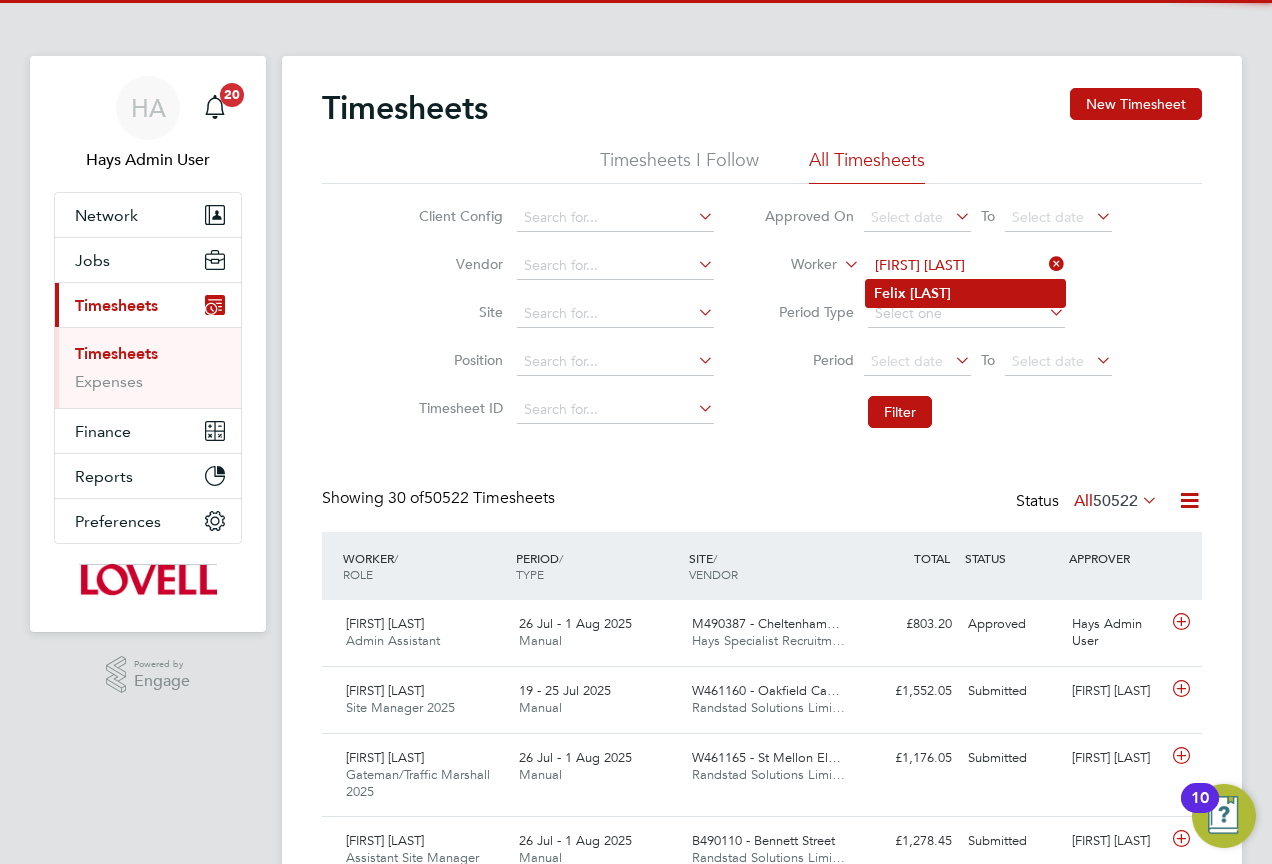 type on "Felix Ovat" 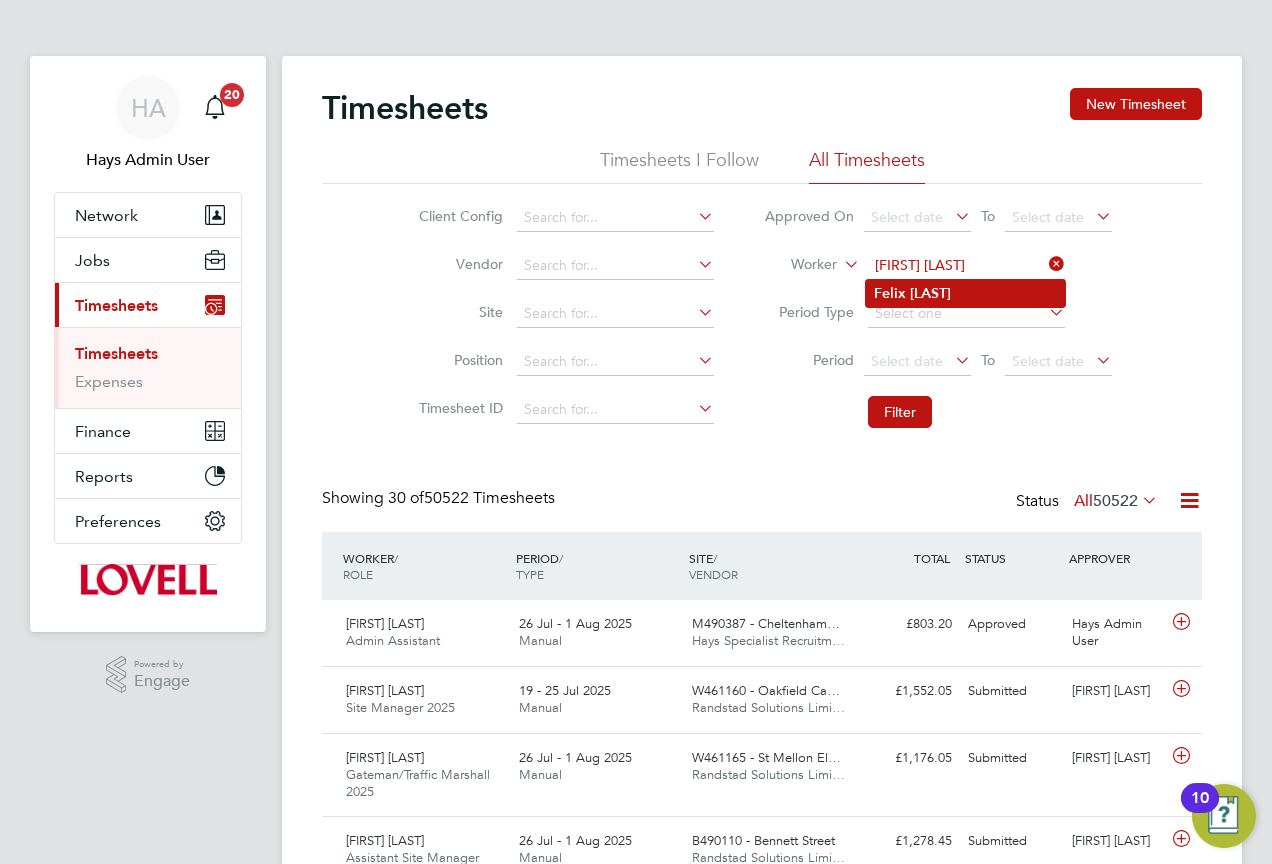 click on "Felix   Ovat" 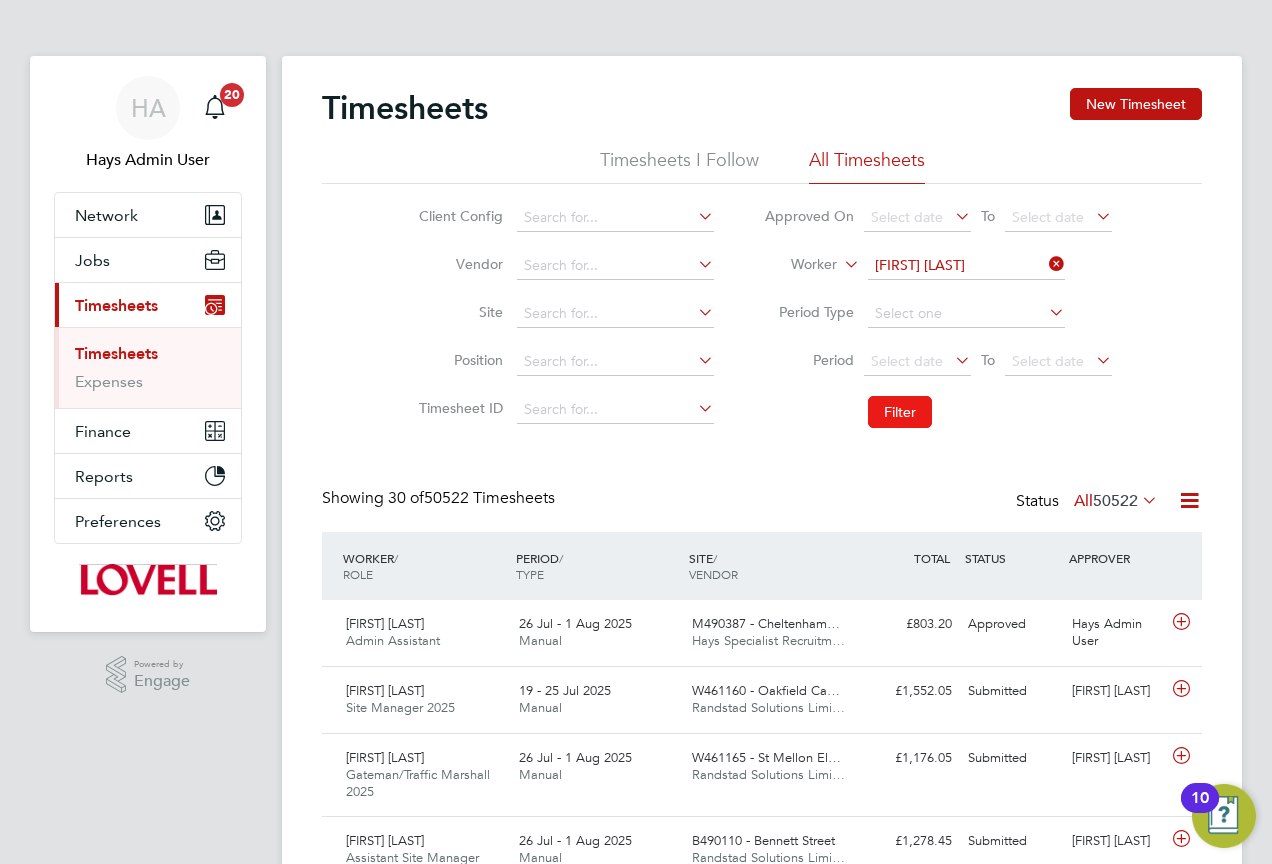click on "Filter" 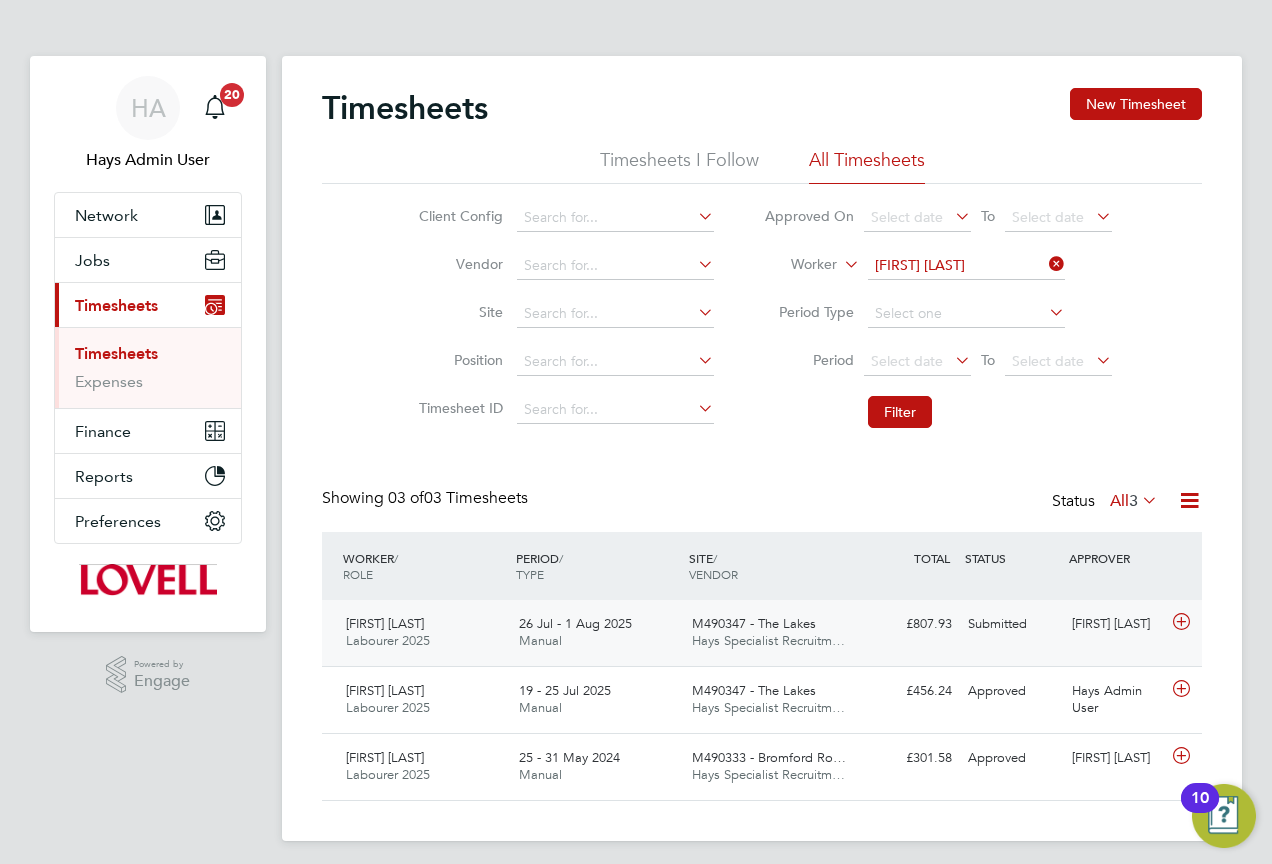 click on "Submitted" 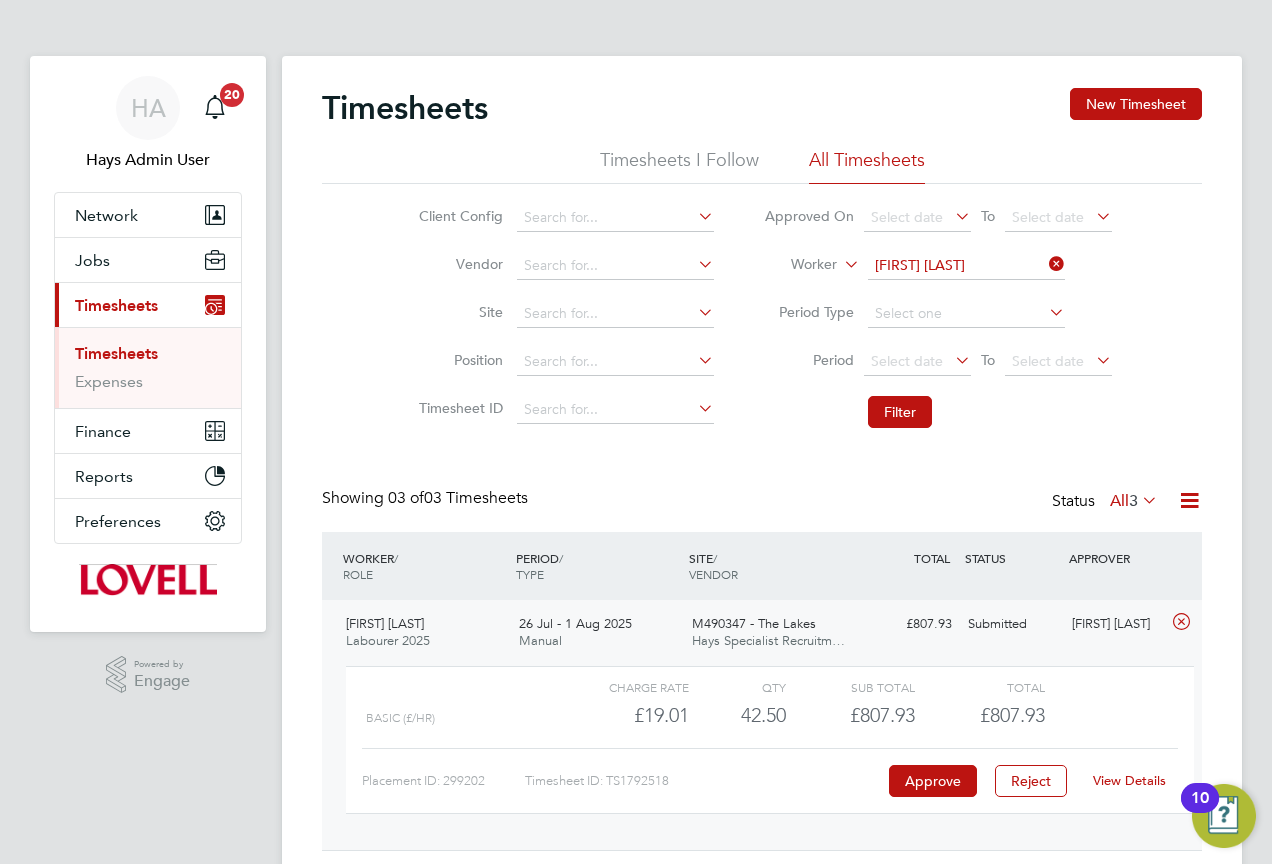click on "View Details" 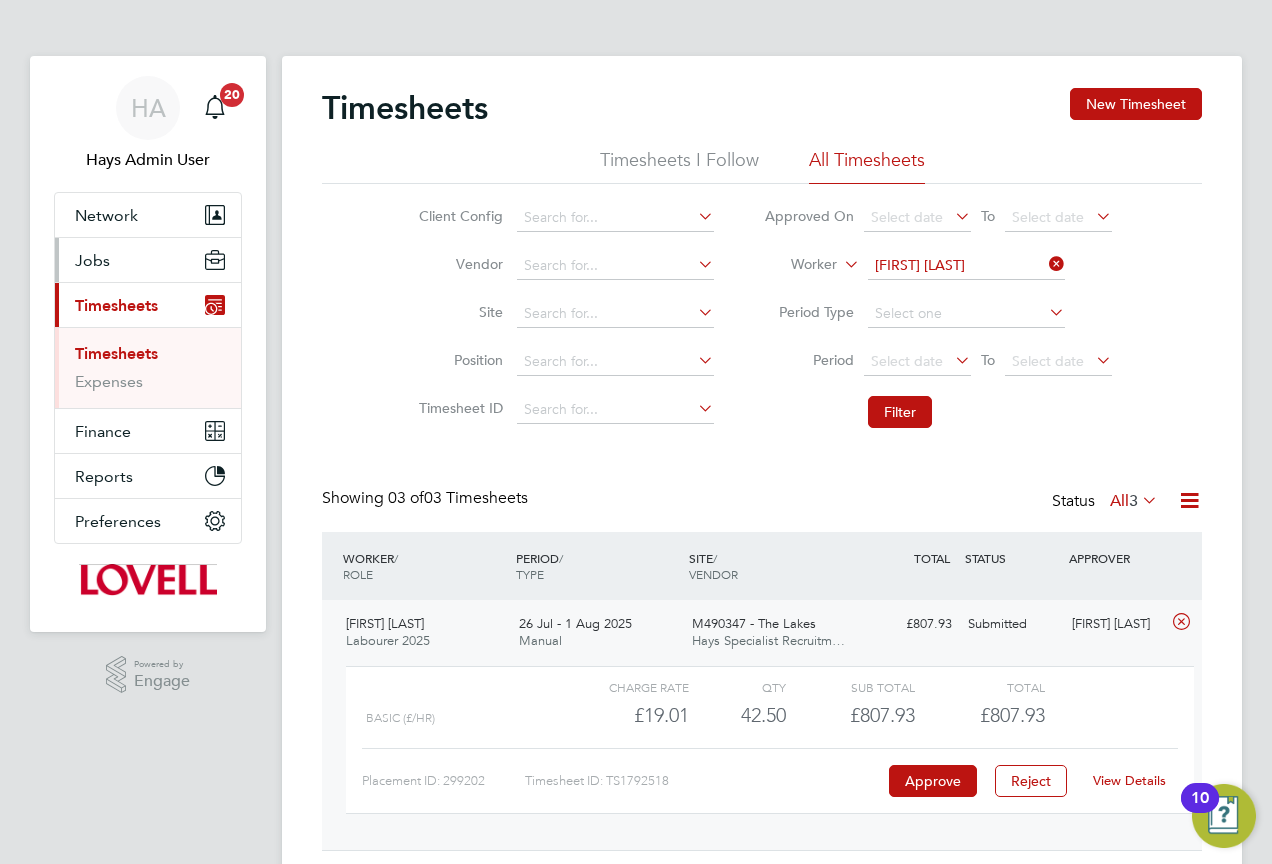 click on "Jobs" at bounding box center [148, 260] 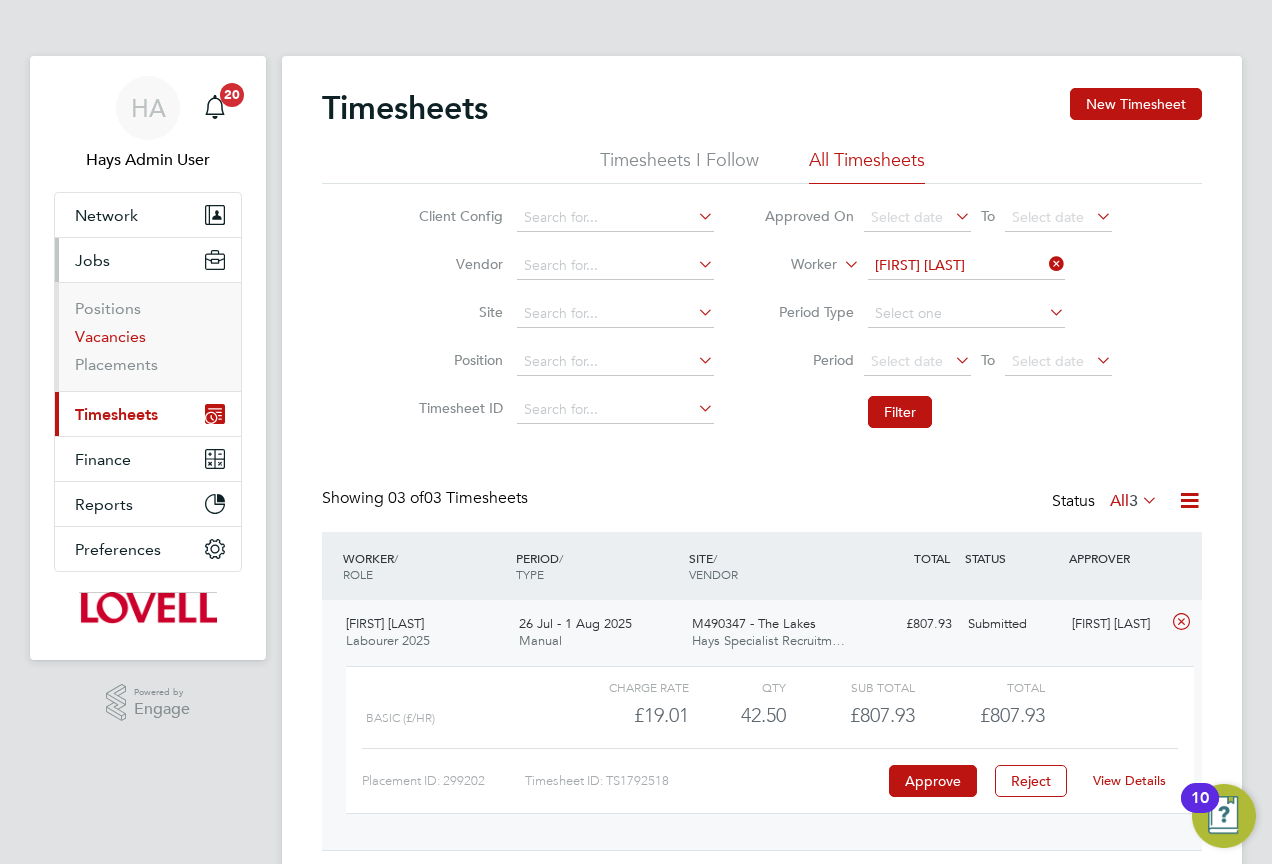 click on "Vacancies" at bounding box center (110, 336) 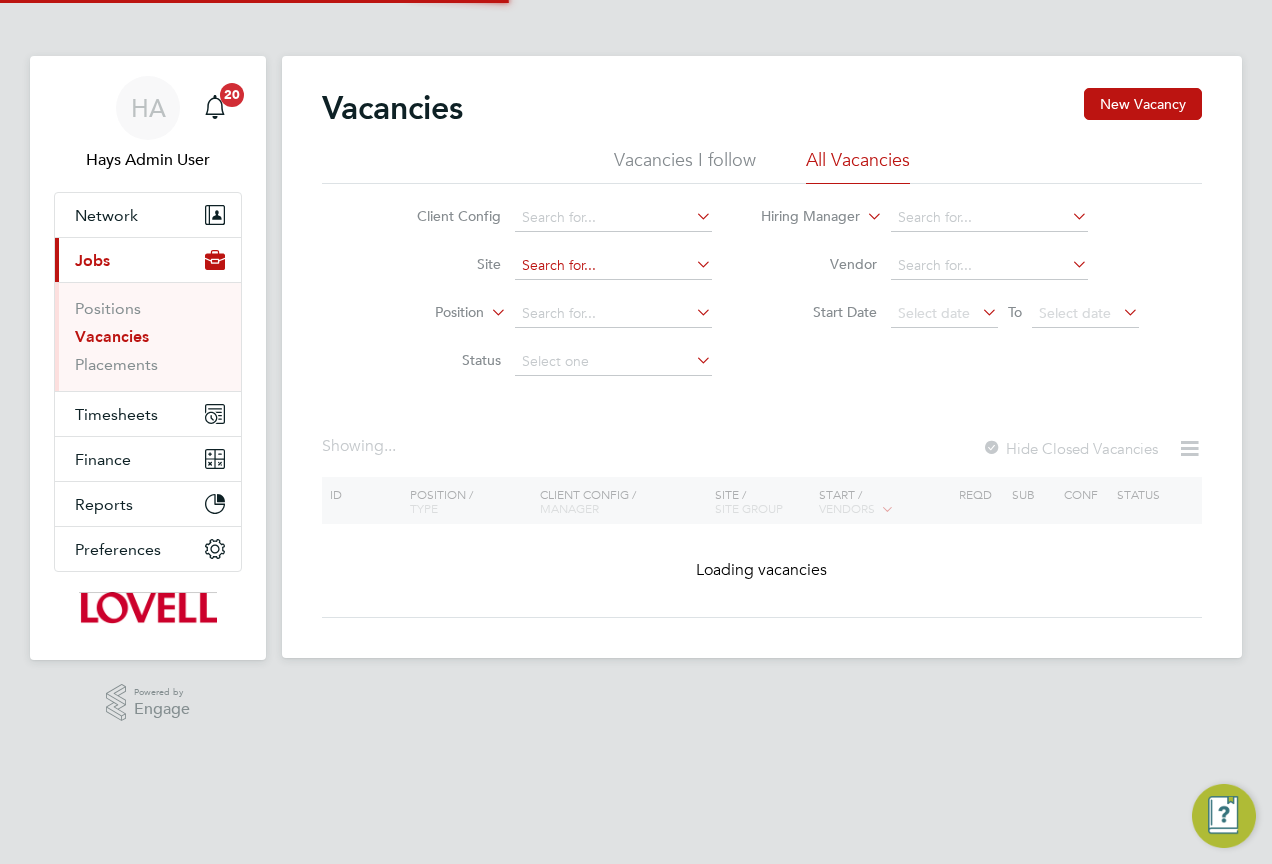 click 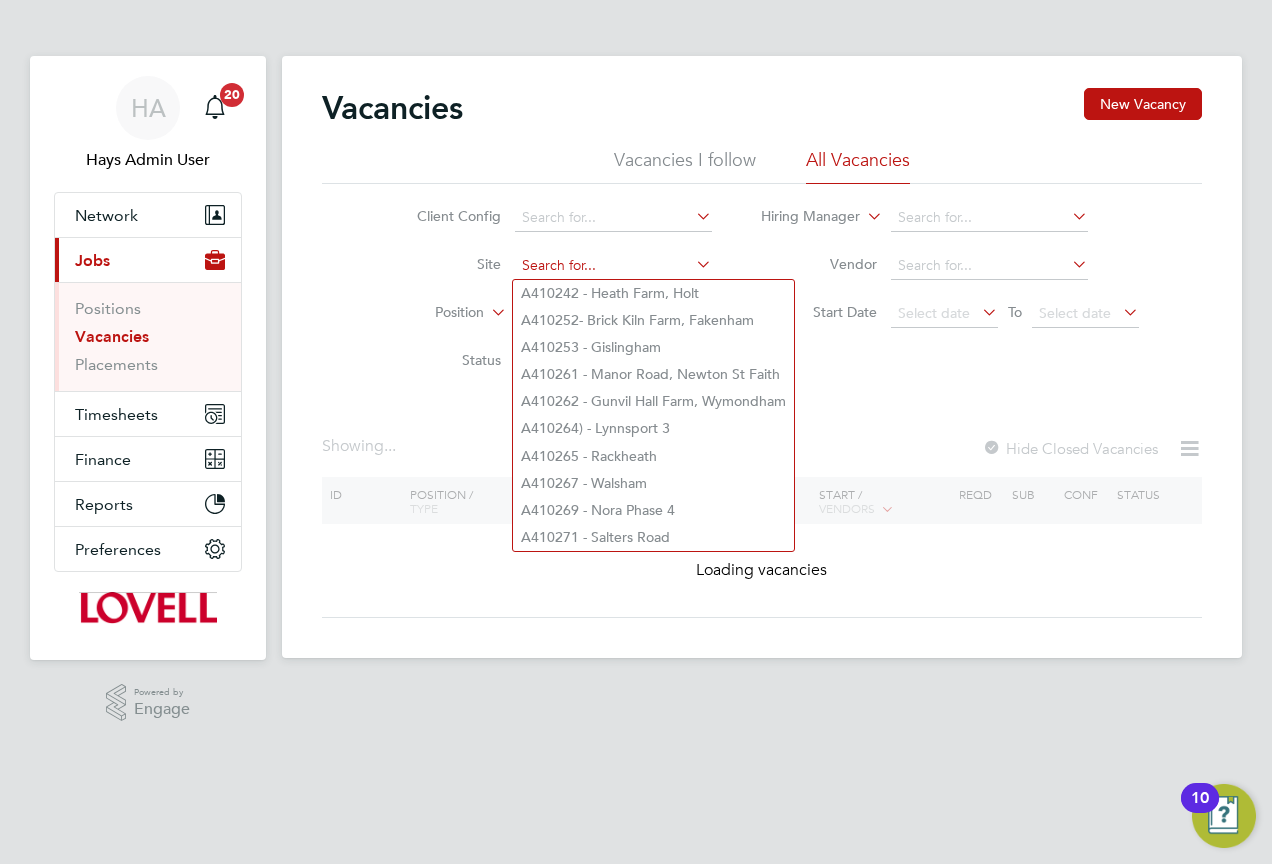 paste on "A410284" 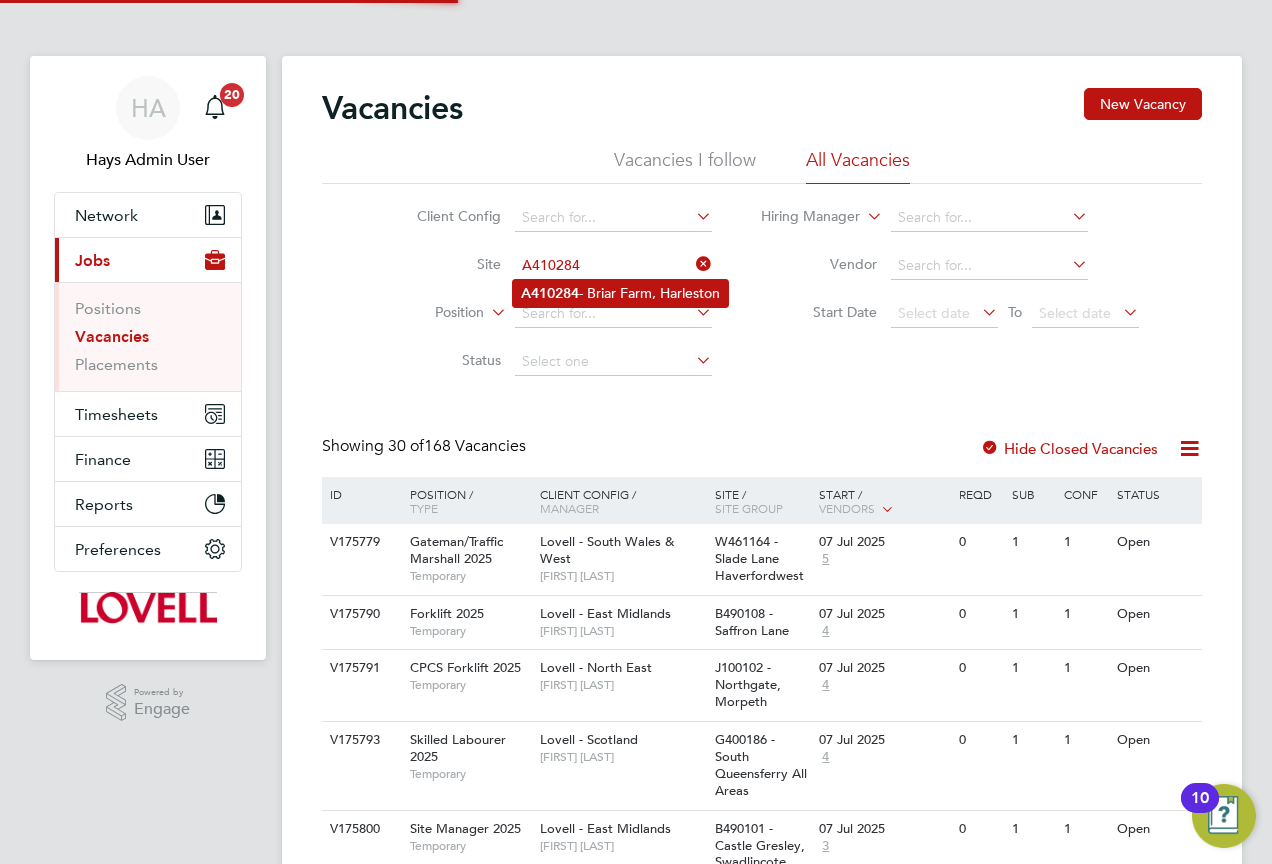 click on "A410284  - Briar Farm, Harleston" 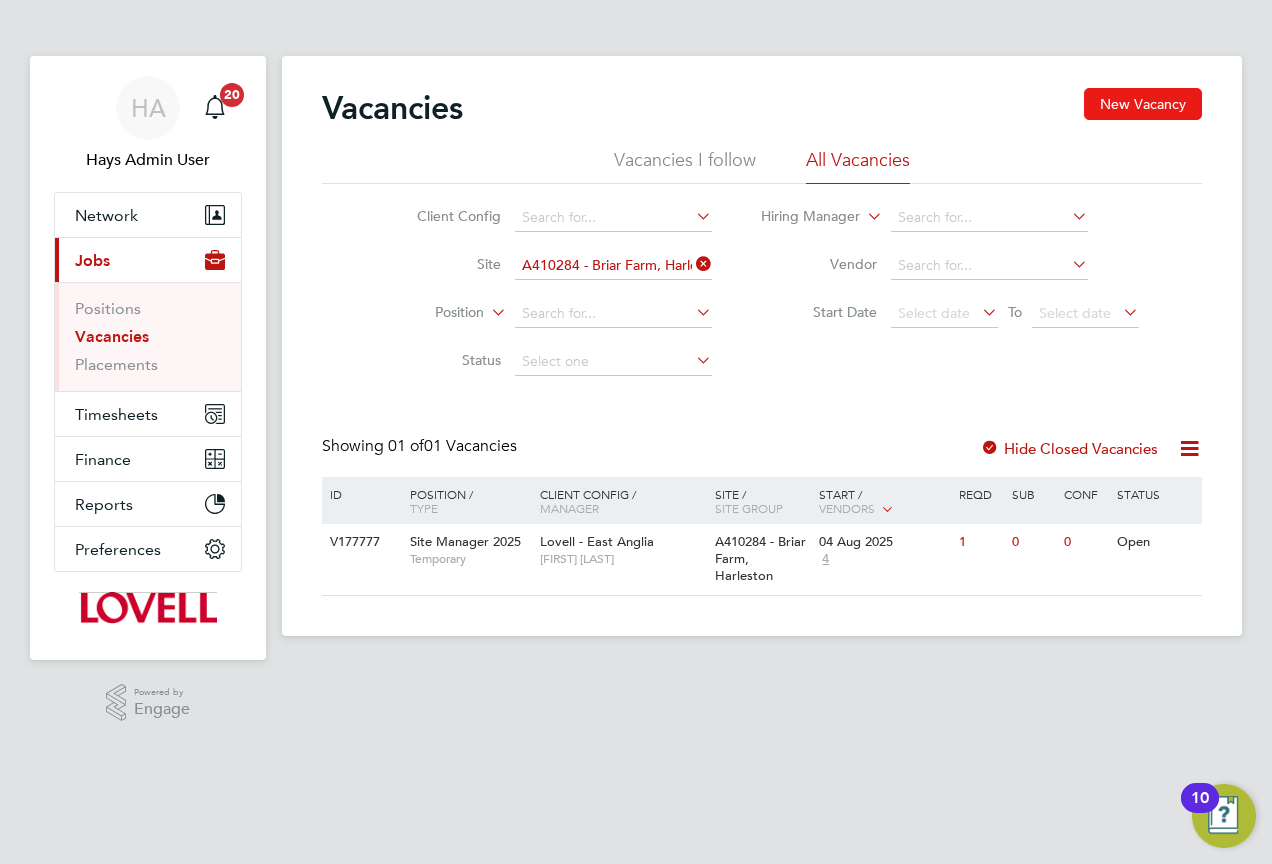 click on "New Vacancy" 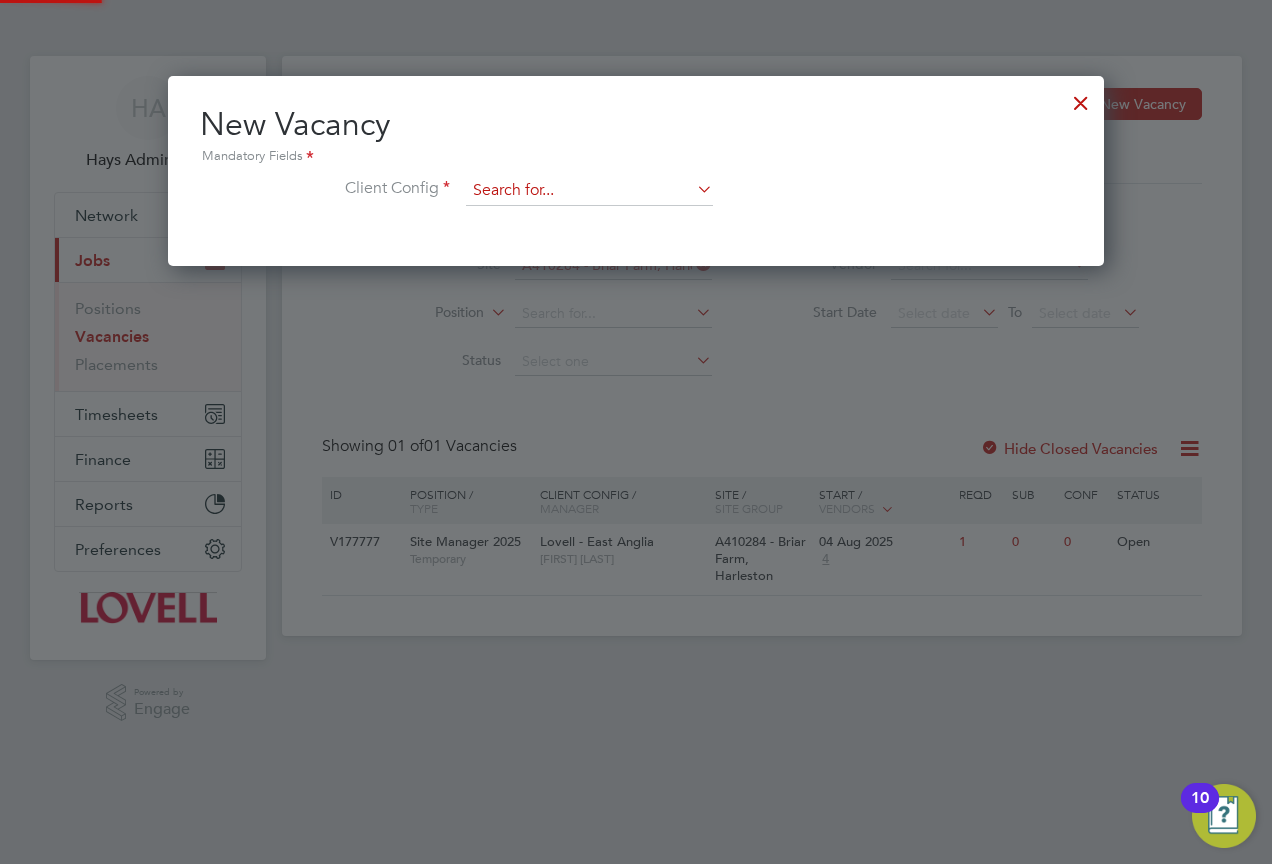 scroll, scrollTop: 10, scrollLeft: 10, axis: both 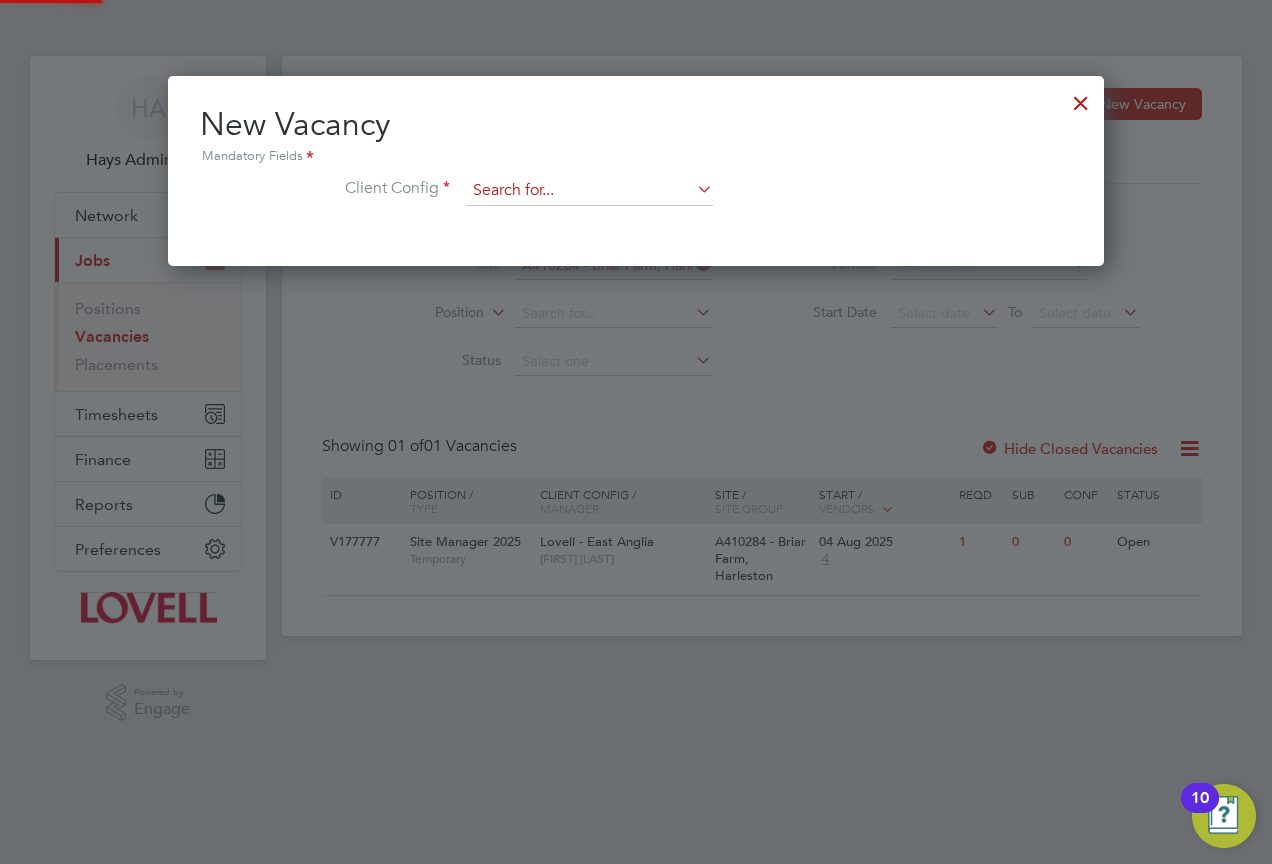 click at bounding box center (589, 191) 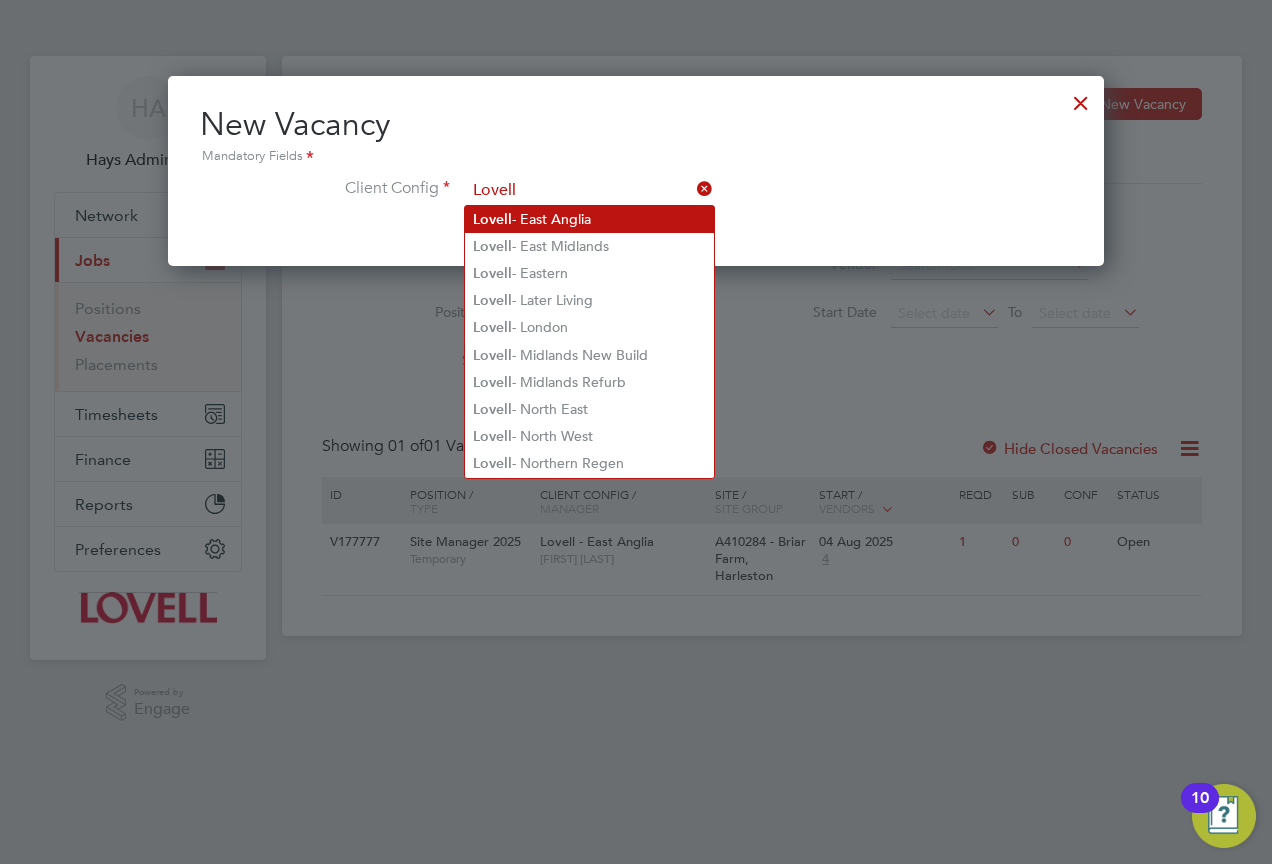 click on "Lovell  - East Anglia" 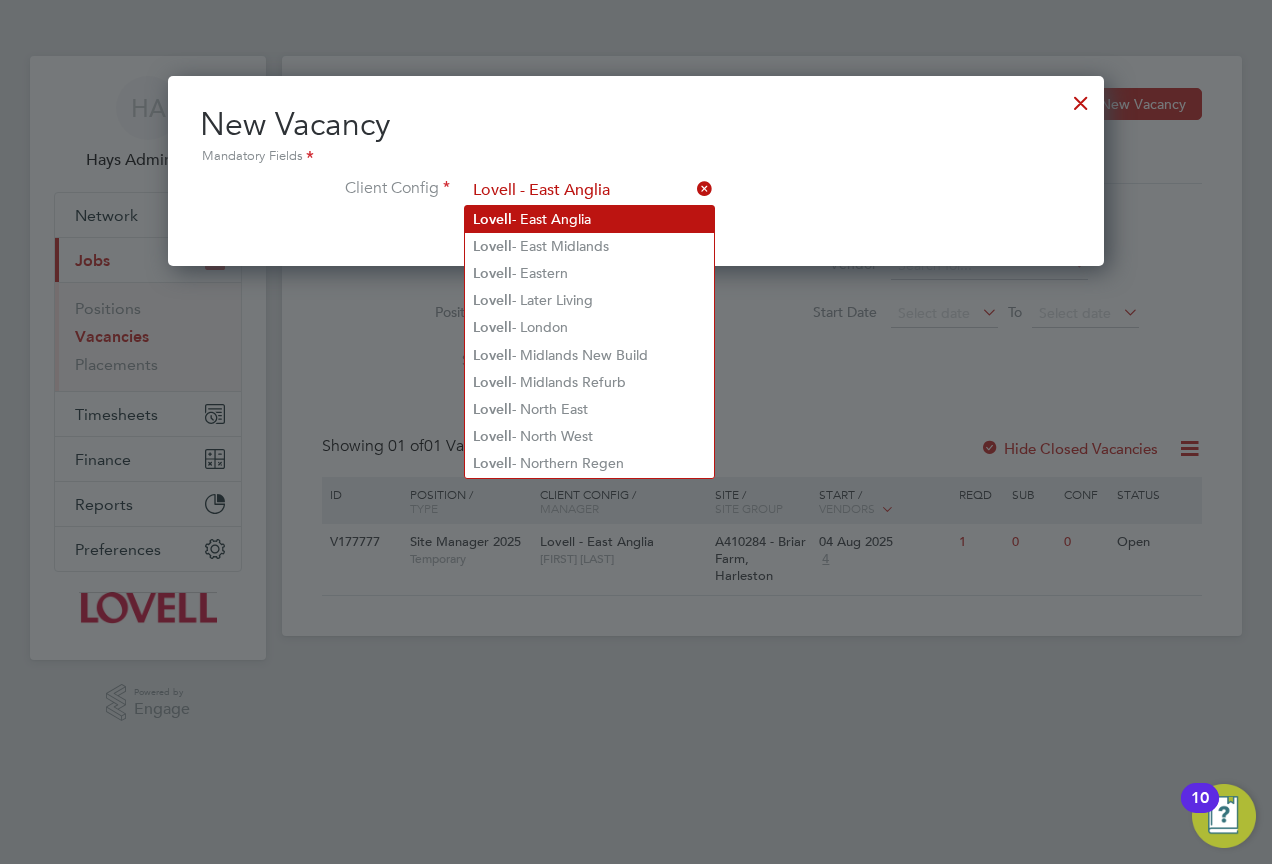 scroll, scrollTop: 10, scrollLeft: 10, axis: both 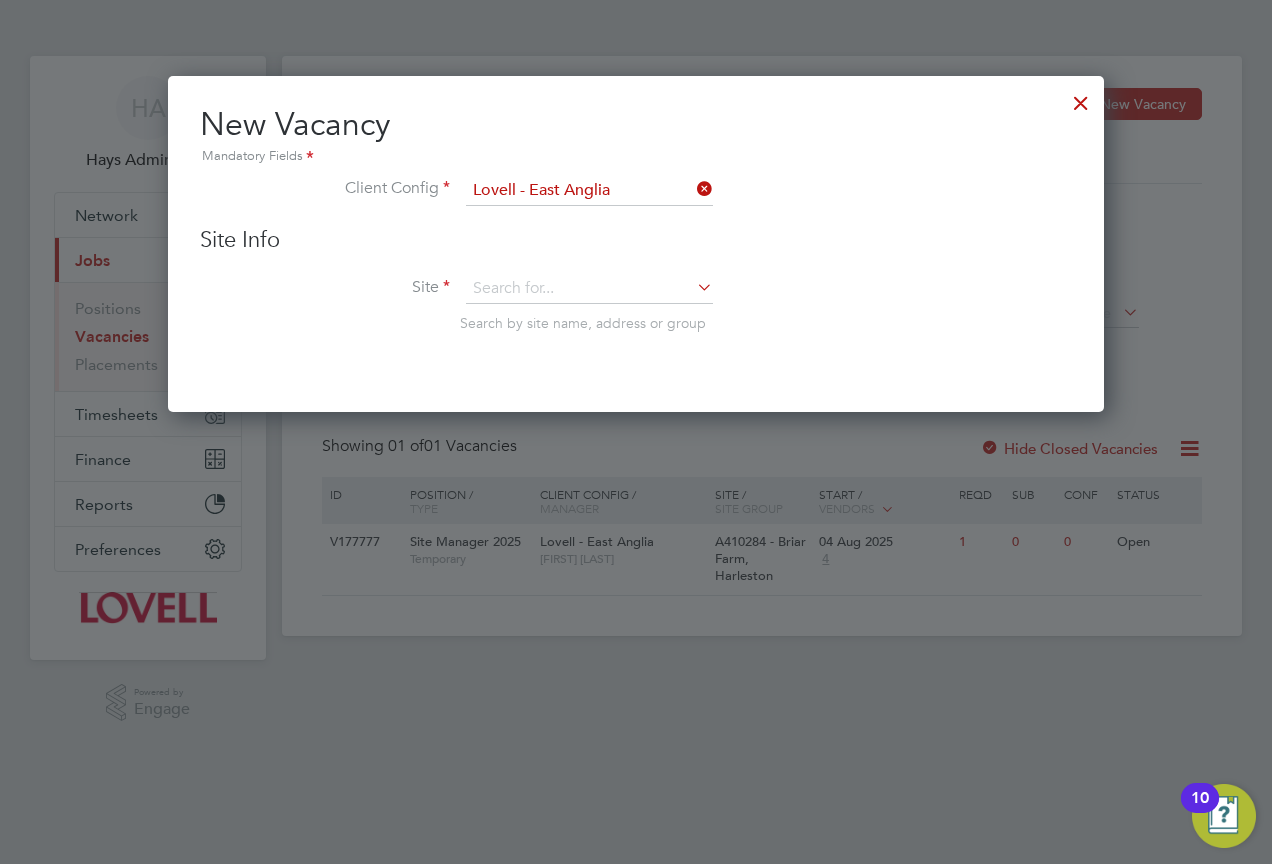click on "Site Info" at bounding box center (636, 240) 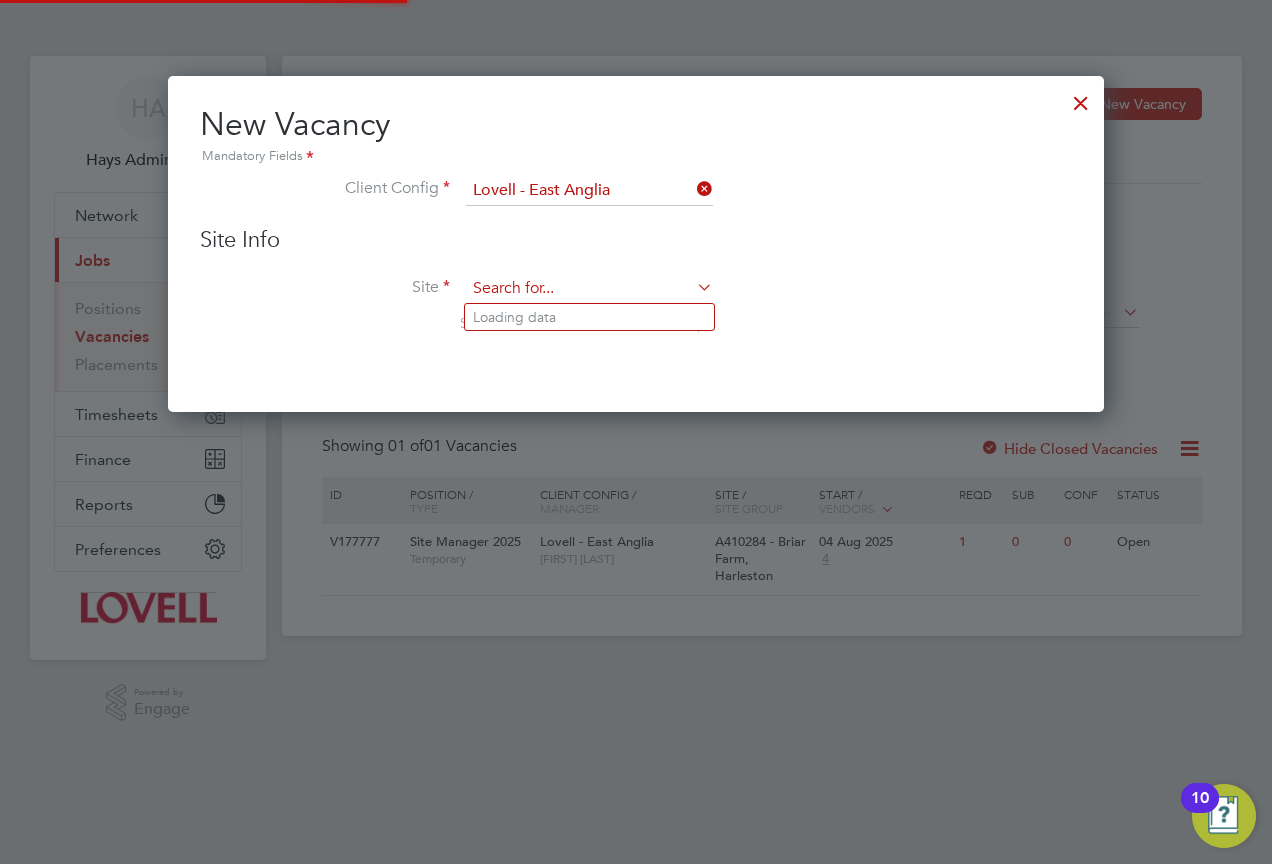 click at bounding box center (589, 289) 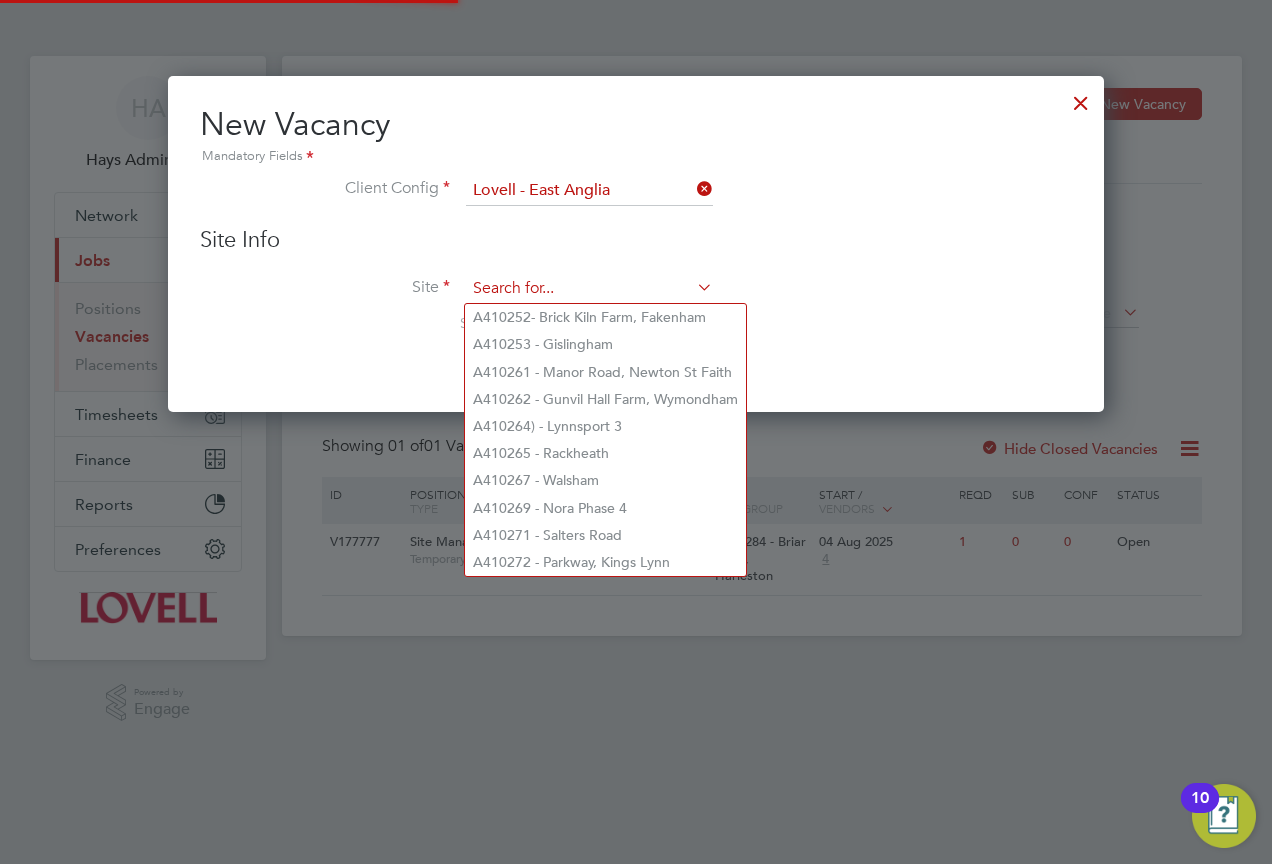 paste on "A410284" 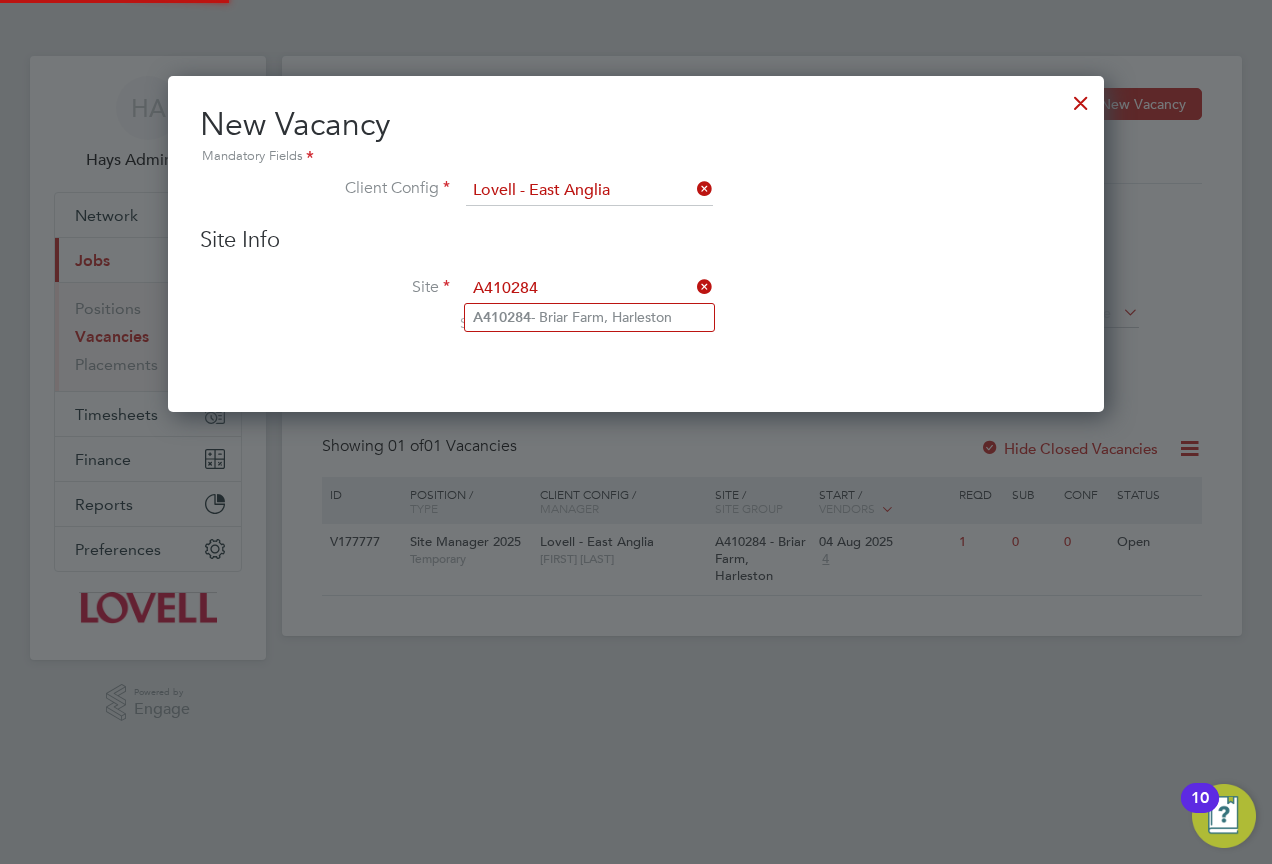 click on "A410284  - Briar Farm, Harleston" 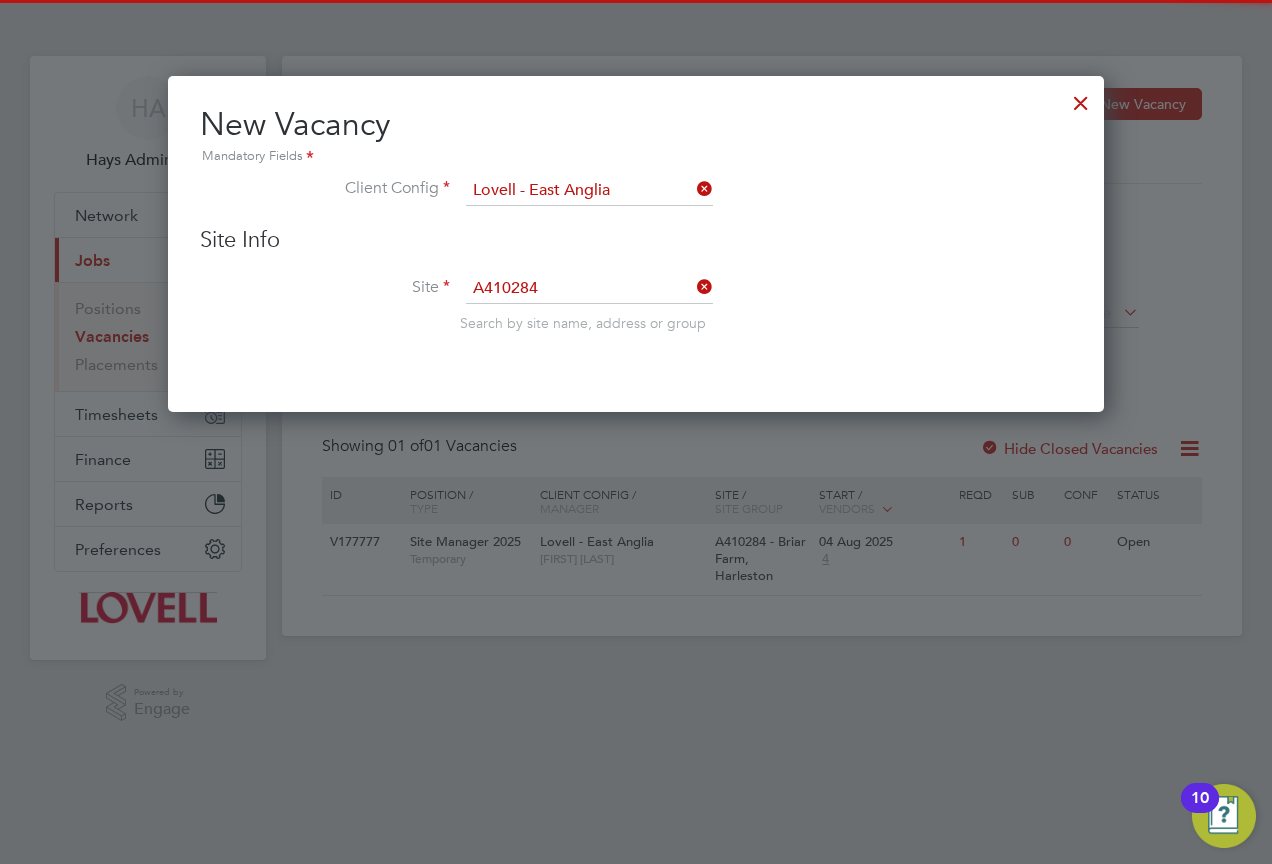 type on "A410284 - Briar Farm, Harleston" 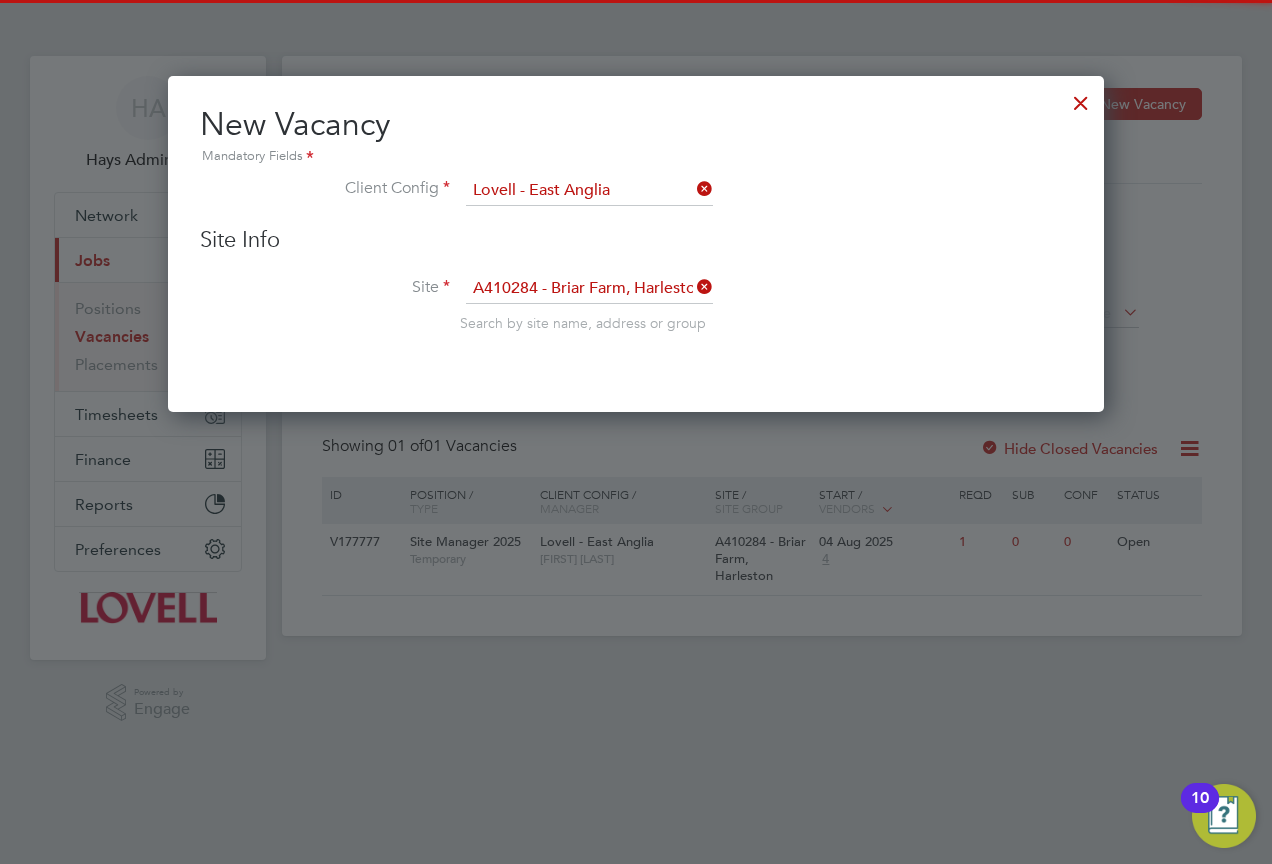 scroll, scrollTop: 10, scrollLeft: 10, axis: both 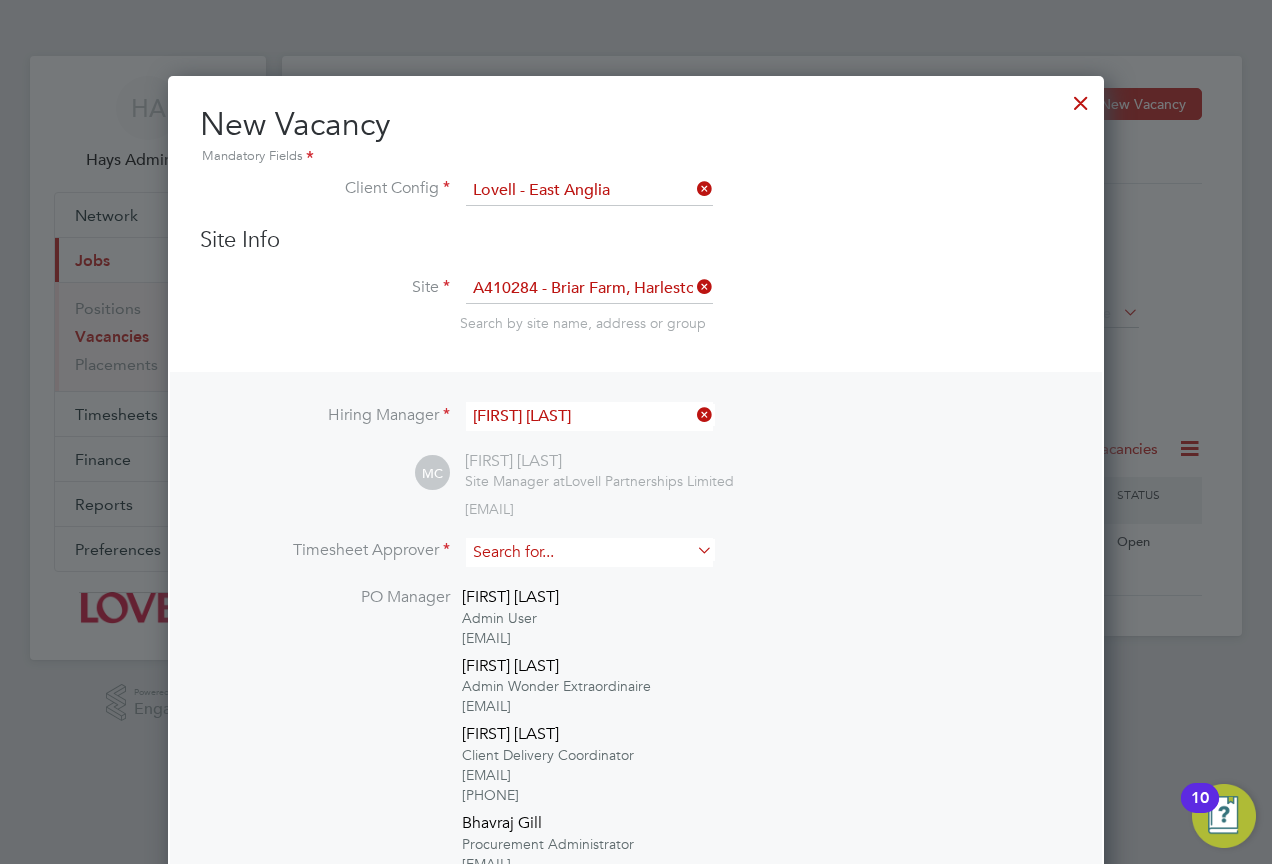 click at bounding box center [589, 552] 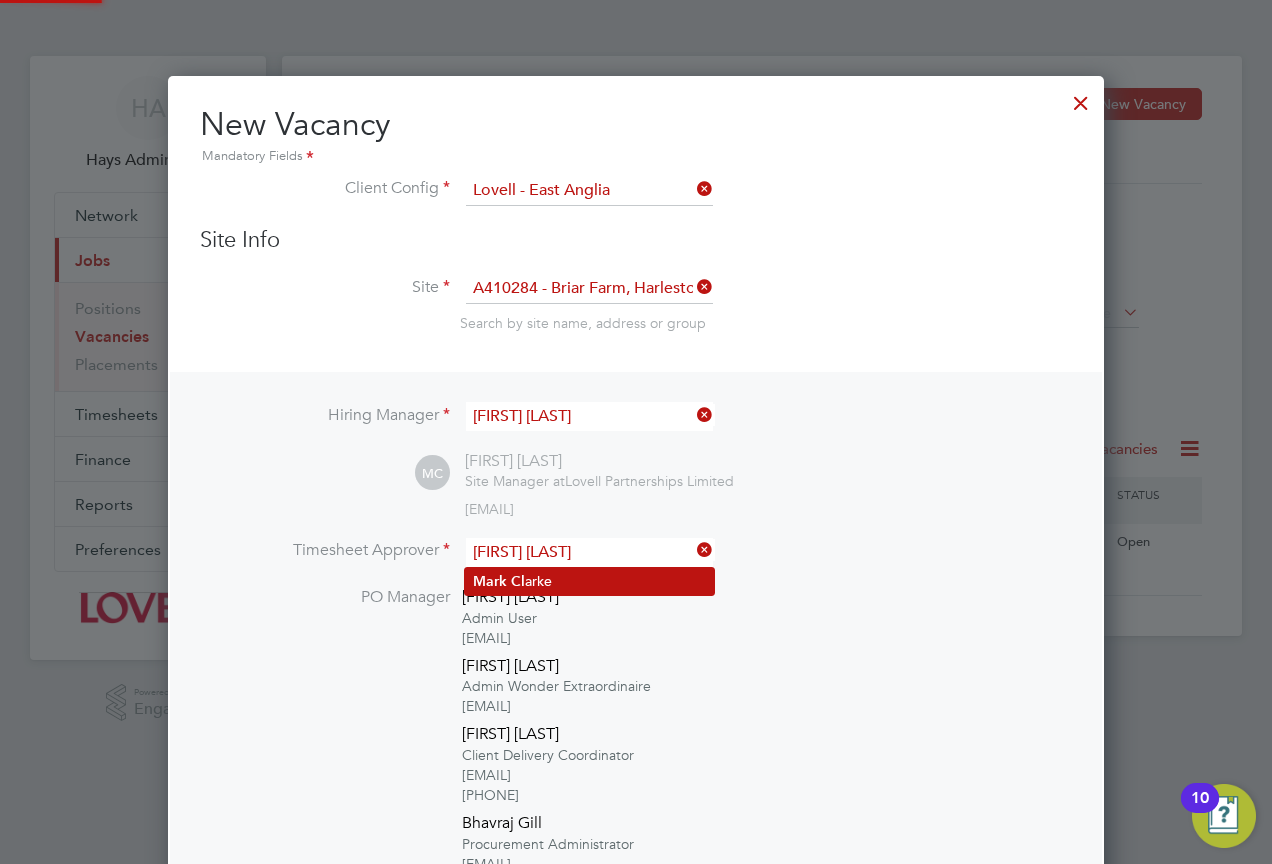 click on "Mark   Cl arke" 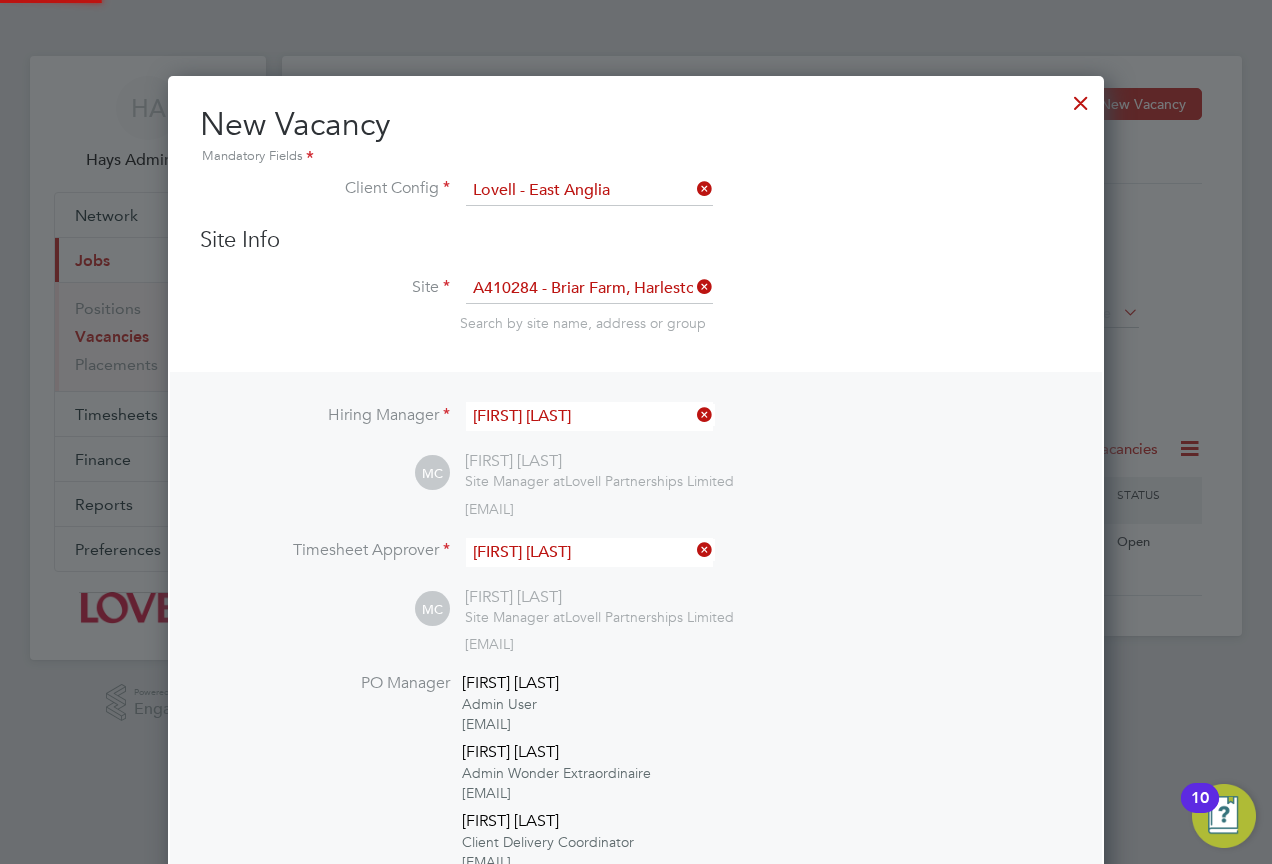 type on "[FIRST] [LAST]" 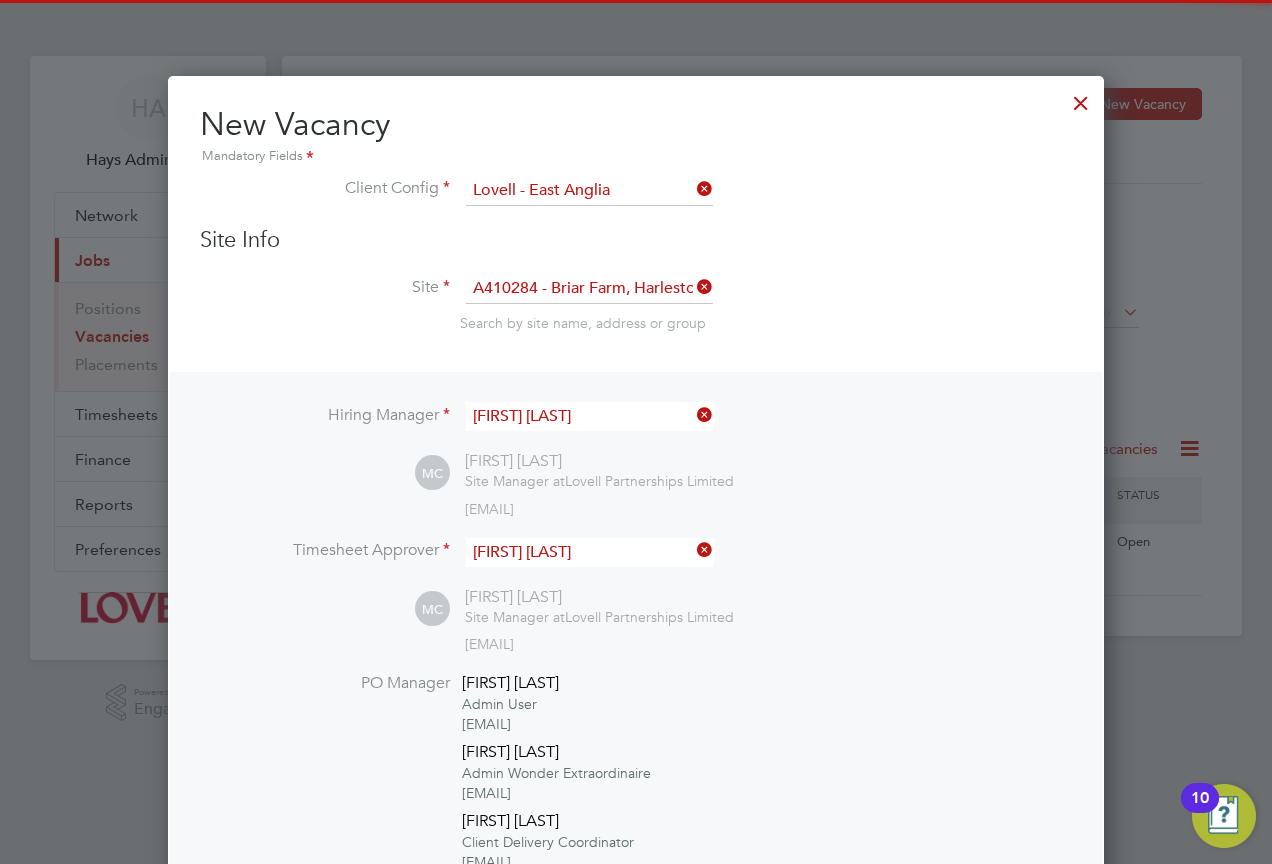 scroll, scrollTop: 400, scrollLeft: 0, axis: vertical 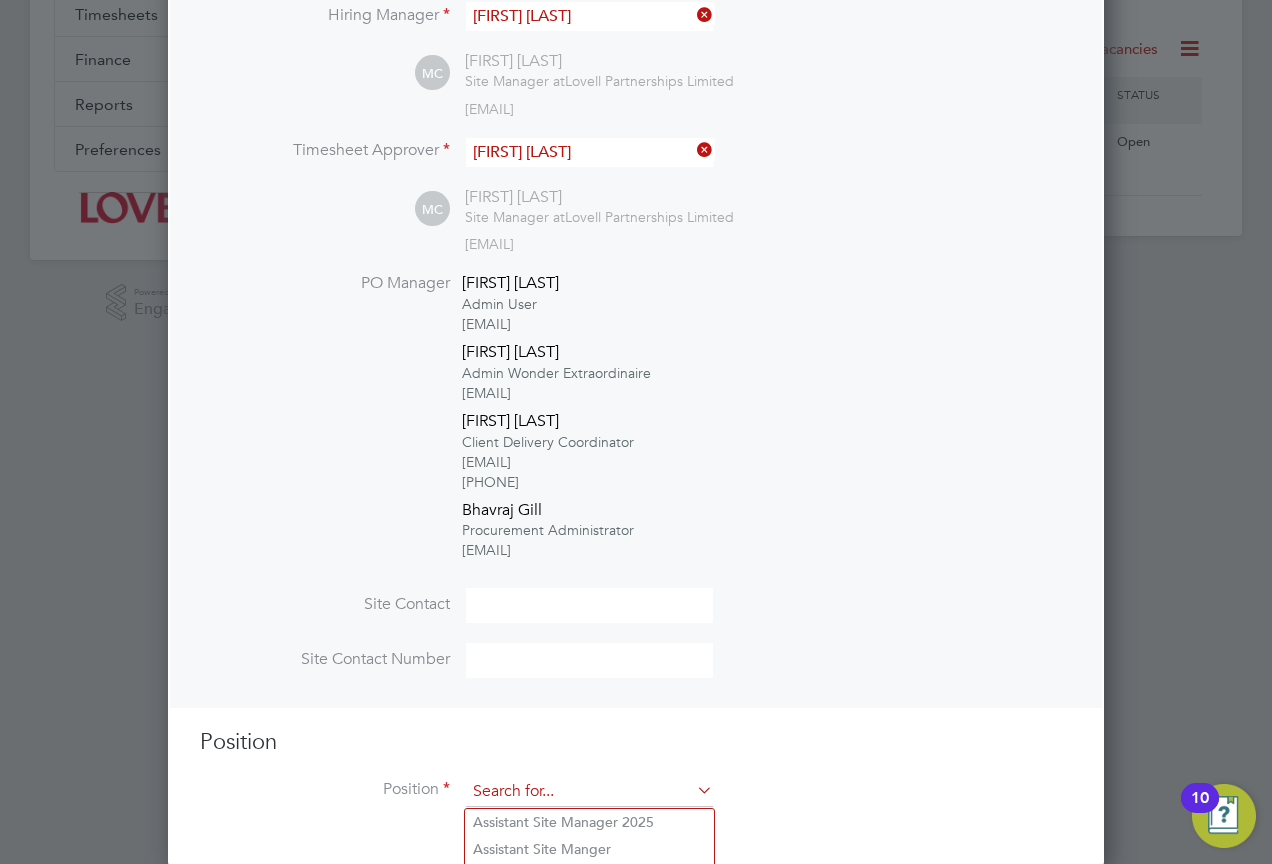 click at bounding box center [589, 792] 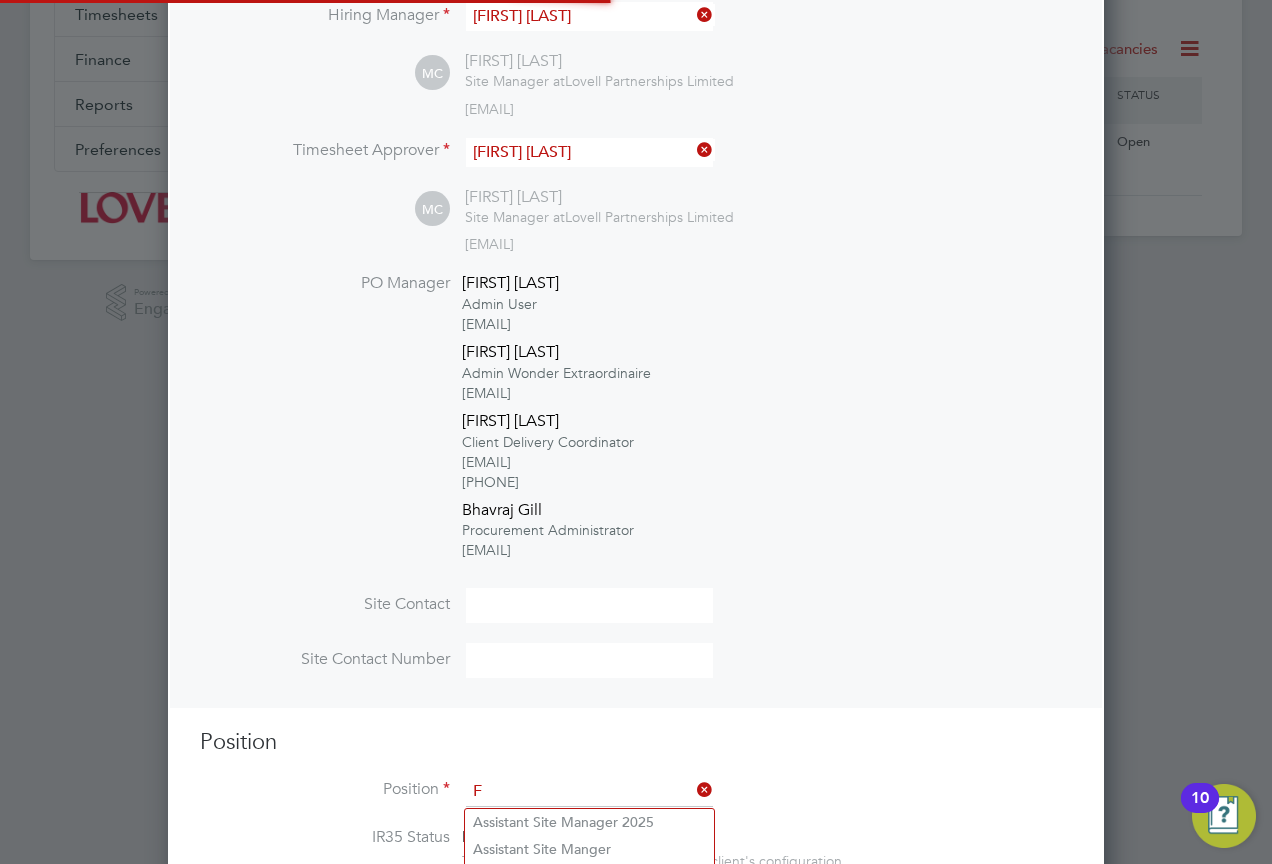scroll, scrollTop: 10, scrollLeft: 10, axis: both 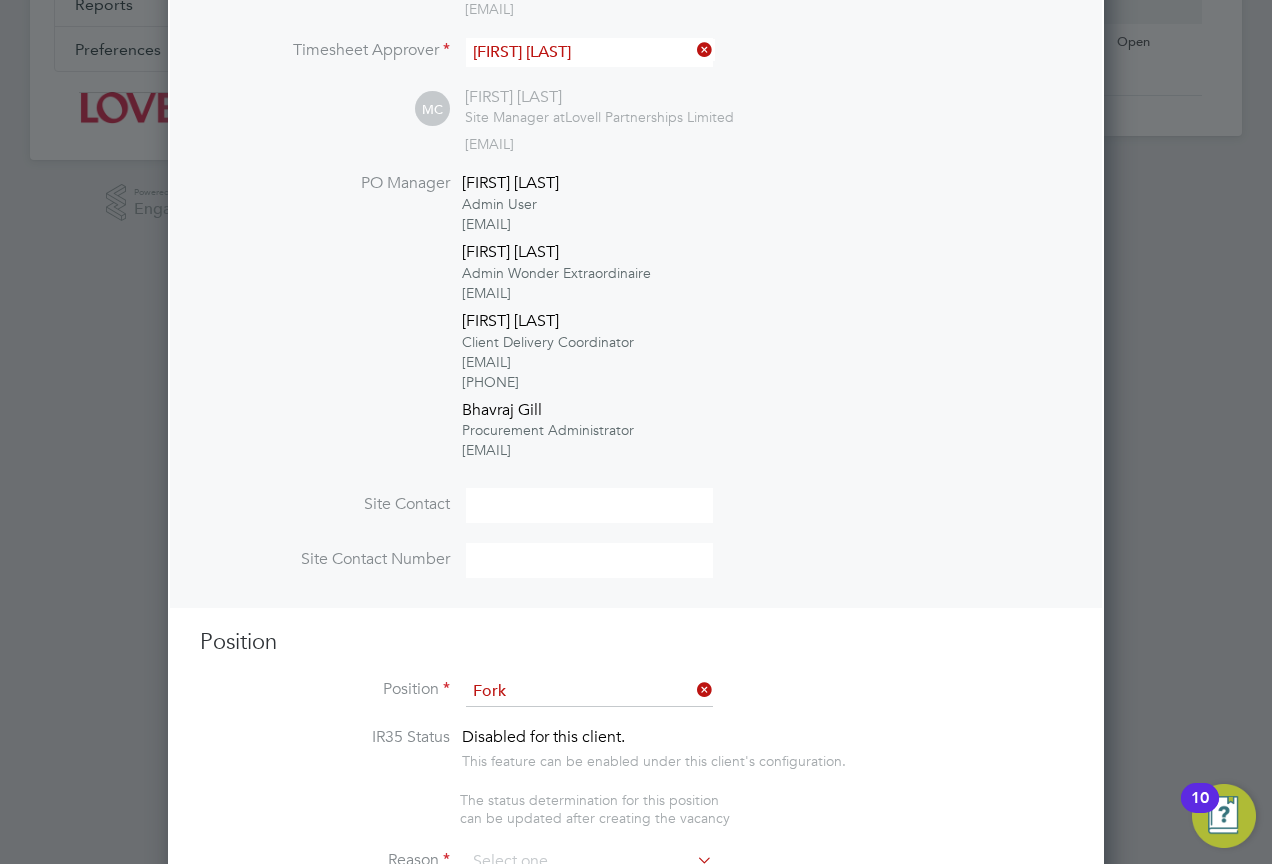 click on "CPCS  Fork lift 2025" 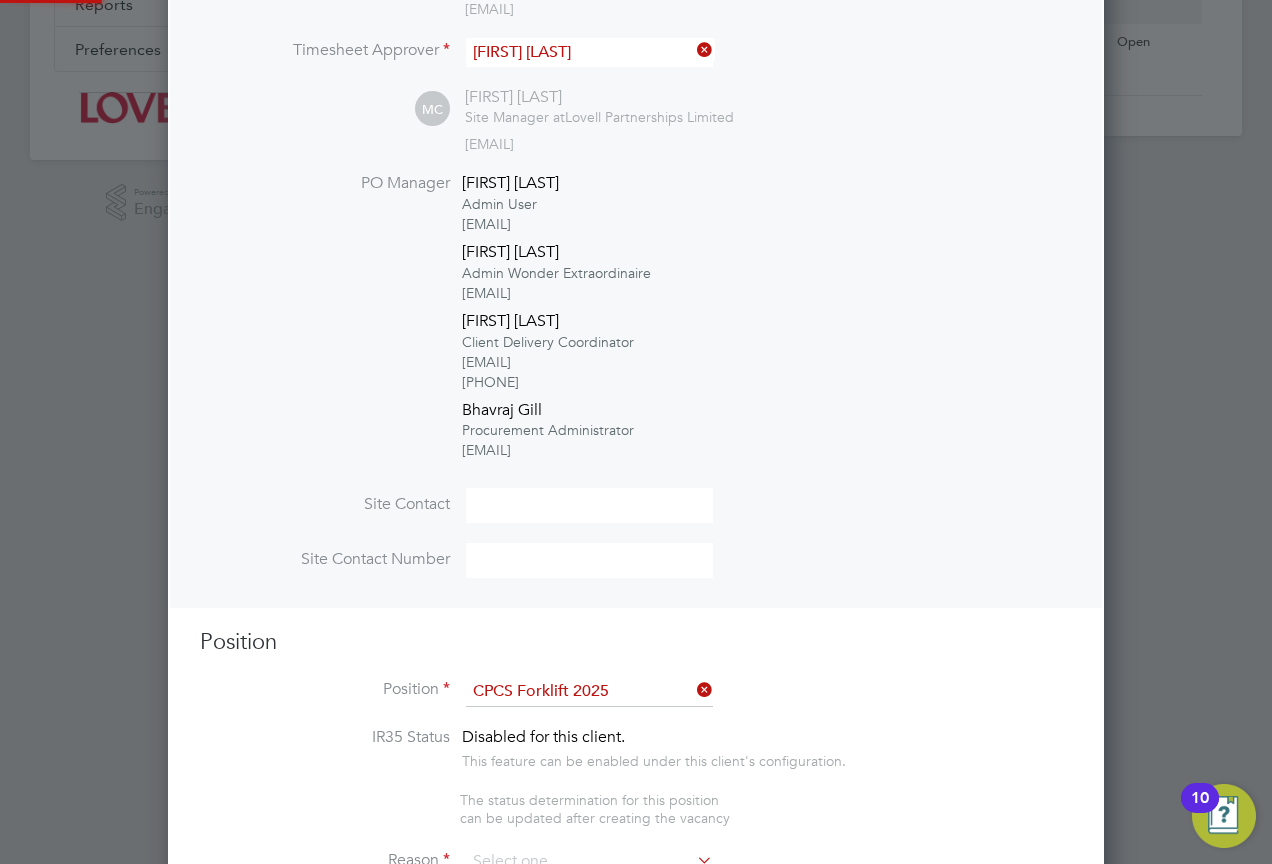 type on "Full understanding of all aspects and responsibilities associated with the operation of a telescopic handler.
Experienced and knowledgeable in the full operation of various types of telescopic handlers.
Knowledge of the safe operation of the telescopic handler including the ability to carry out visual checks and regular inspections.
Minimum 6 month documented (CPCS logbook) operating experience on housing sites using a 12m machine.
A review of the CPCS logbook to be undertaken prior to starting an assignment to validate experience.
Health & Safety awareness
Good understanding of English" 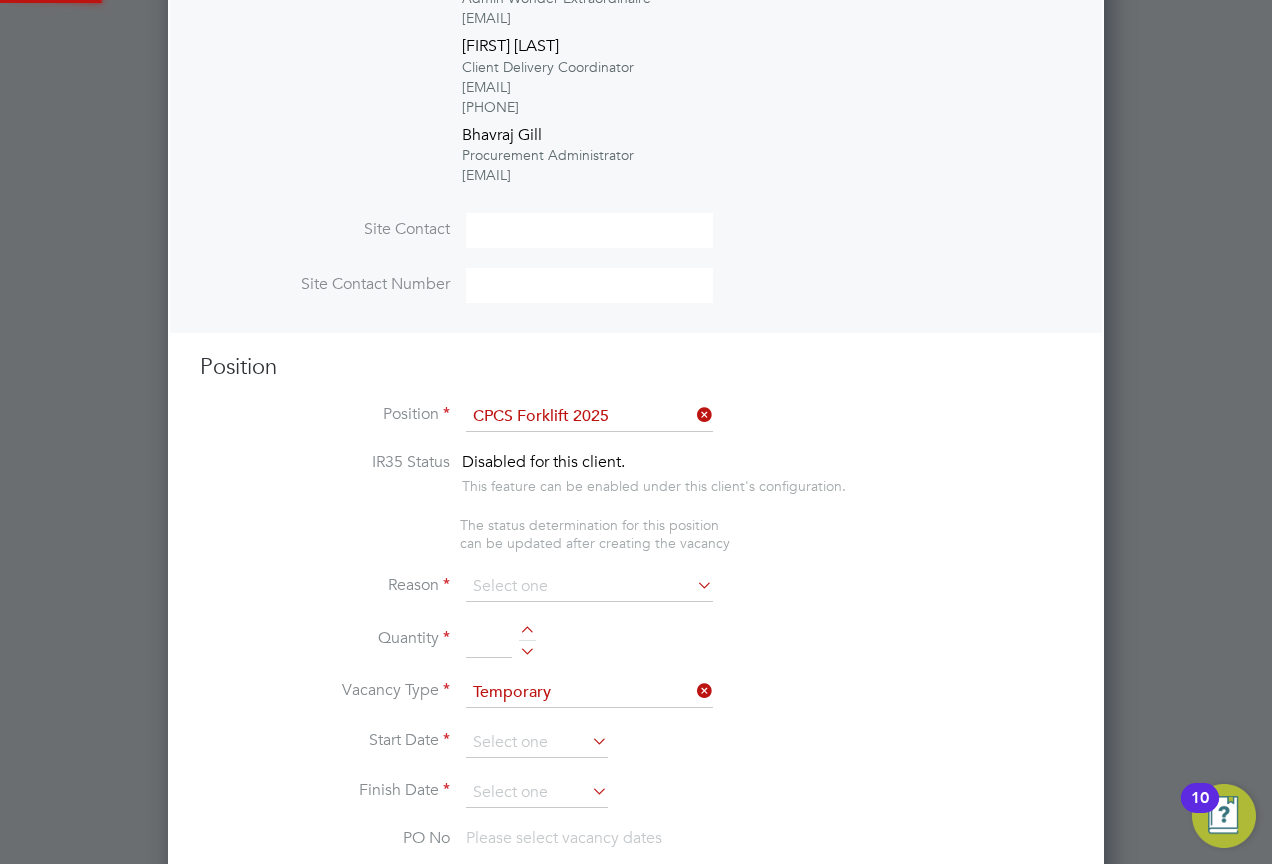 scroll, scrollTop: 10, scrollLeft: 10, axis: both 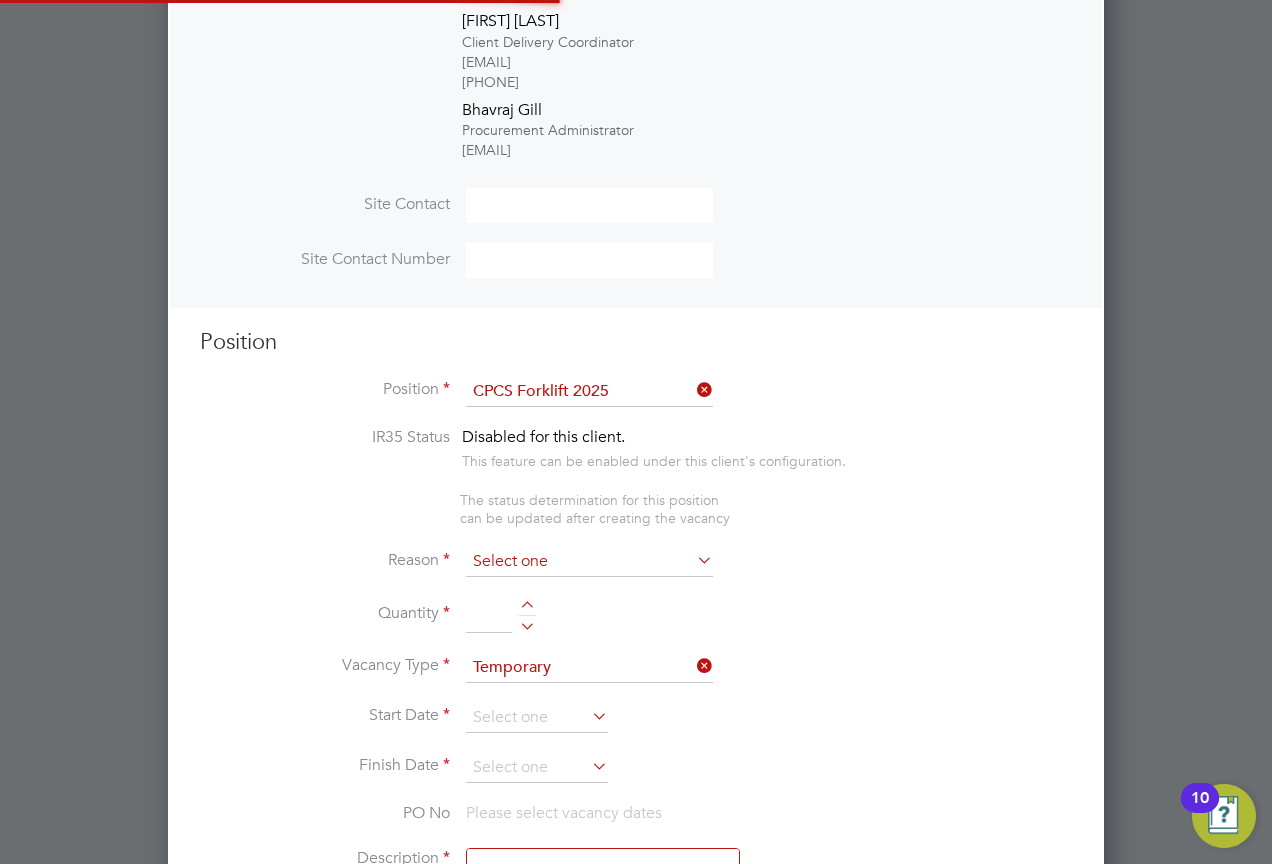 click on "Vacancies New Vacancy Vacancies I follow All Vacancies Client Config     Site   A410284 - Briar Farm, Harleston   Position     Status   Hiring Manager     Vendor   Start Date
Select date
To
Select date
Showing   01 of  01 Vacancies Hide Closed Vacancies ID  Position / Type   Client Config / Manager Site / Site Group Start / Vendors   Reqd Sub Conf Status V177777 Site Manager 2025   Temporary Lovell - East Anglia   Mark Clarke A410284 - Briar Farm, Harleston   04 Aug 2025 4 1 0 0 Open Show  30  more Worker Approver Felix   Ovat M T W T F S S M T W T F S S Download vacancies report A410284  - Briar Farm, Harleston View Details Edit Update Status New Vacancy Mandatory Fields Client Config   Lovell - East Anglia   Site Info Site   A410284 - Briar Farm, Harleston Search by site name, address or group Hiring Manager   Mark Clarke MC Mark Clarke Site Manager at  Lovell Partnerships Limited   mark.clarke@lovell.co.uk Timesheet Approver   Mark Clarke MC Mark Clarke Site Manager at" 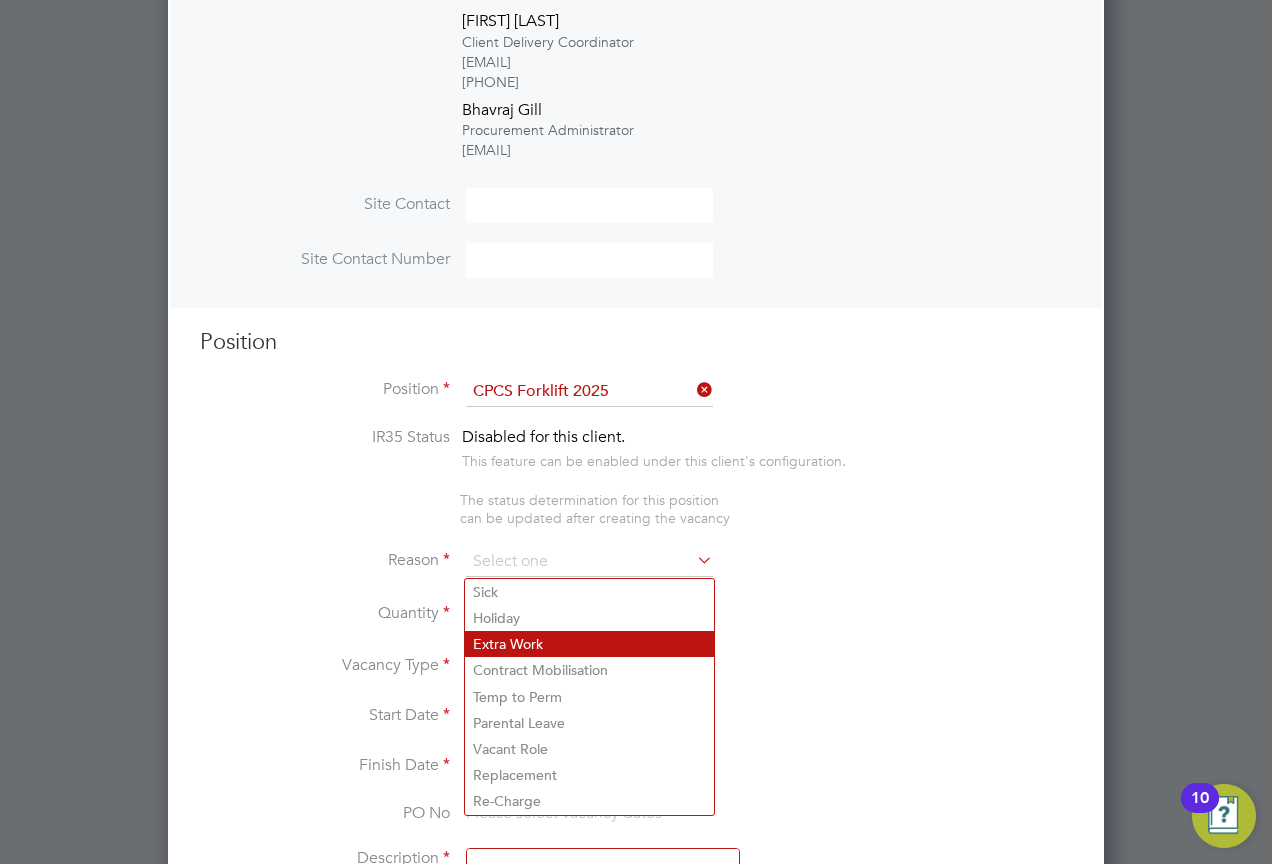 click on "Extra Work" 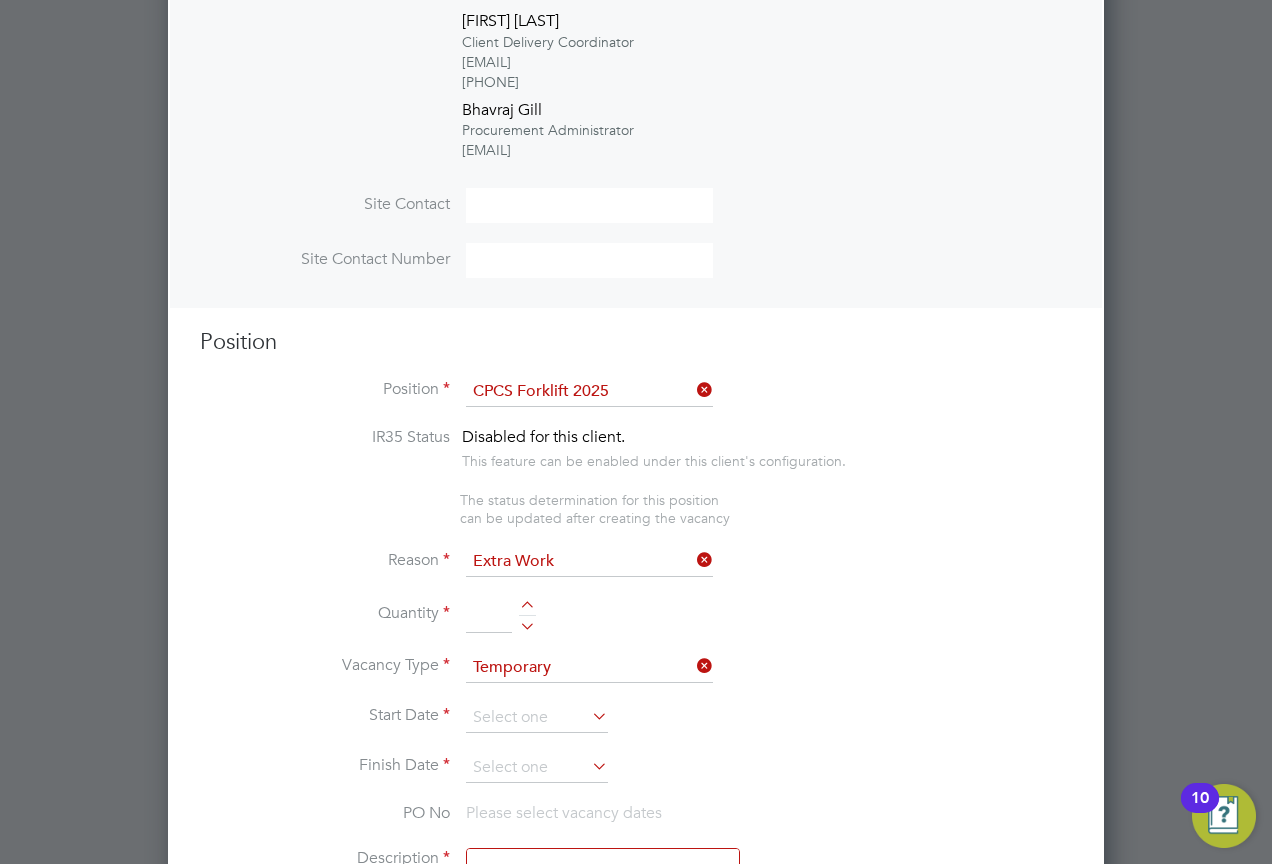 click at bounding box center [489, 615] 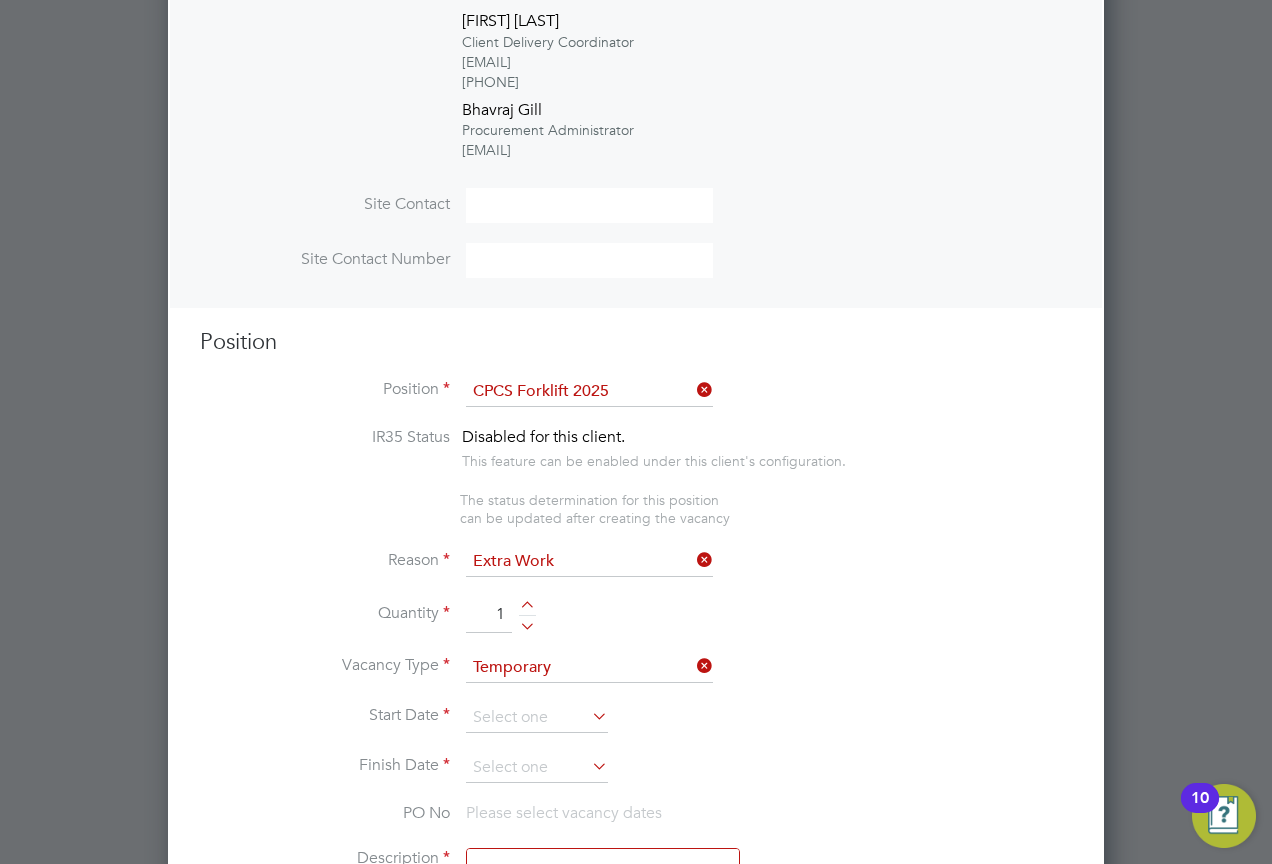 type on "1" 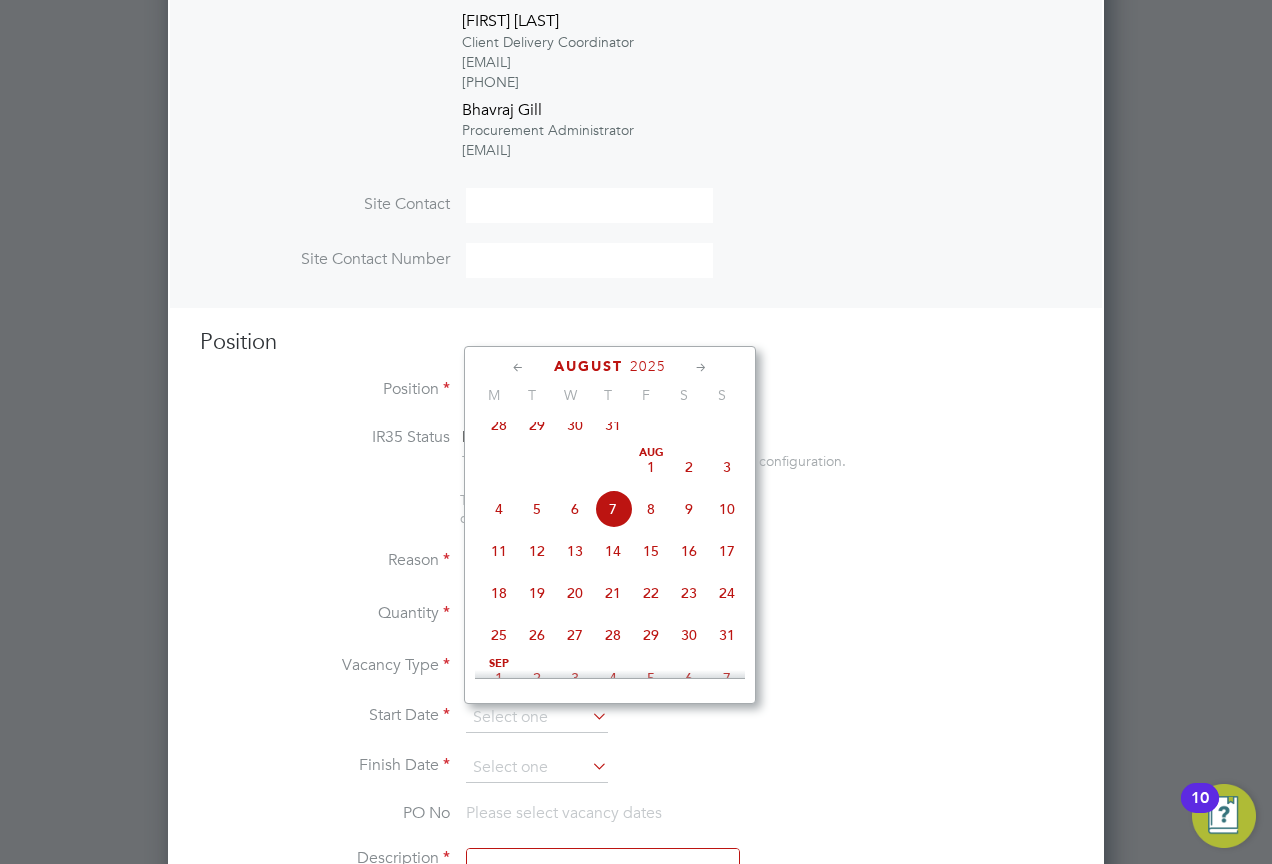 click on "7" 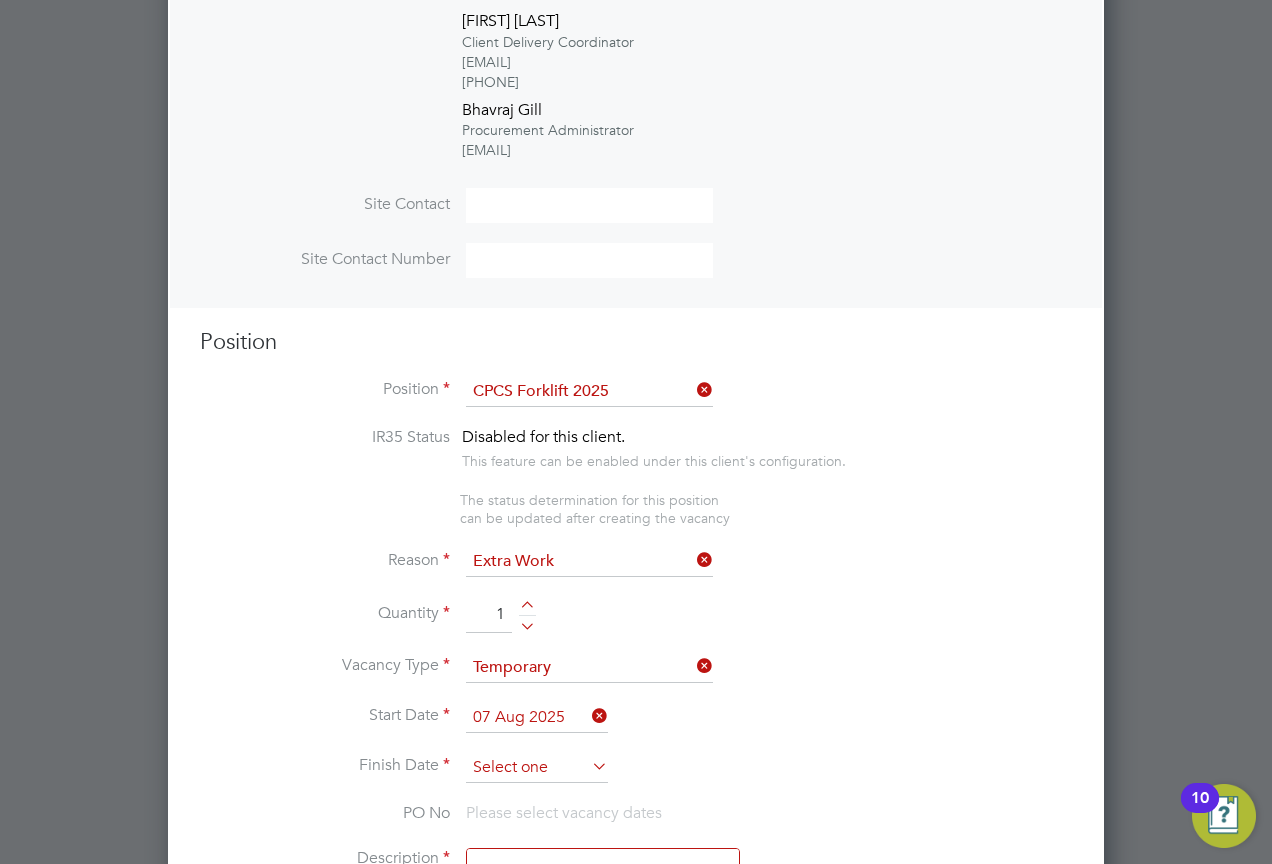 click at bounding box center [537, 768] 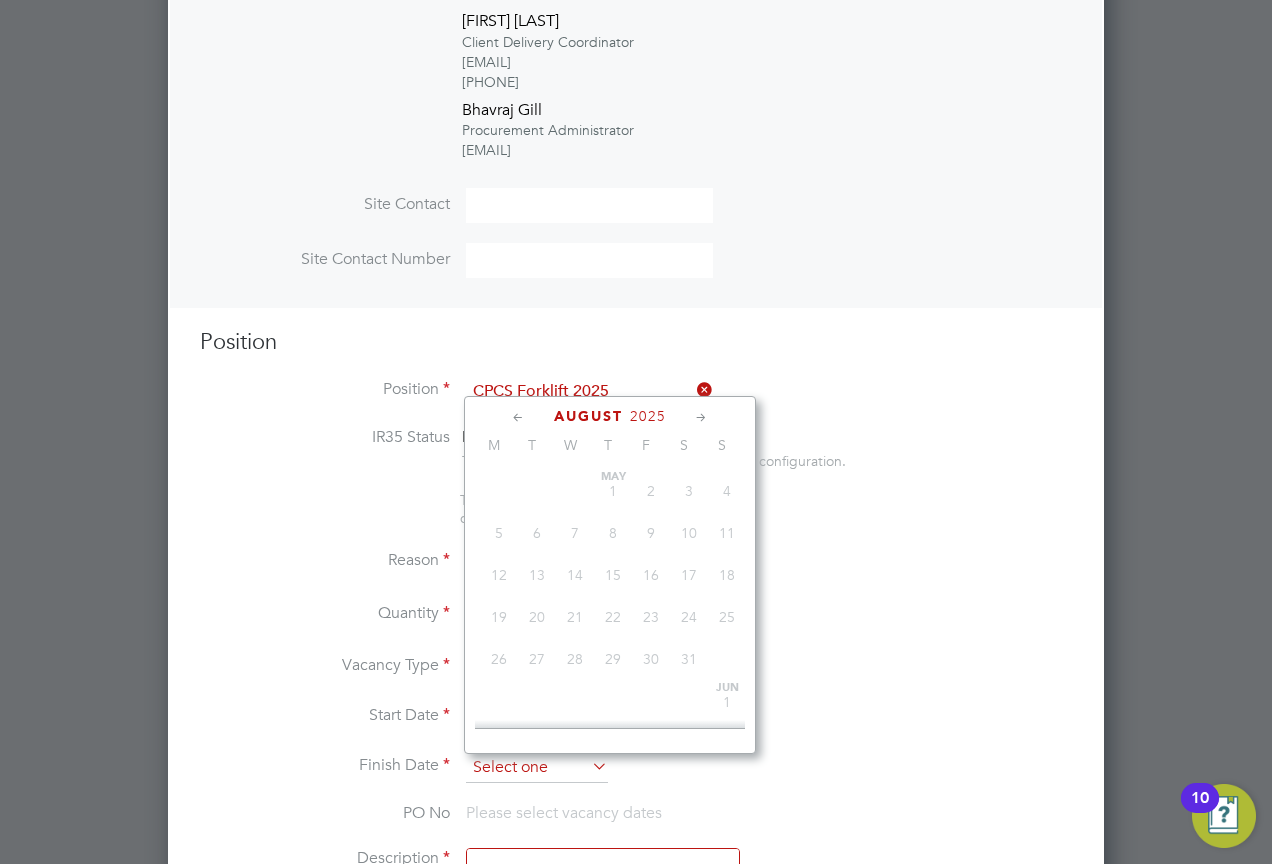 scroll, scrollTop: 649, scrollLeft: 0, axis: vertical 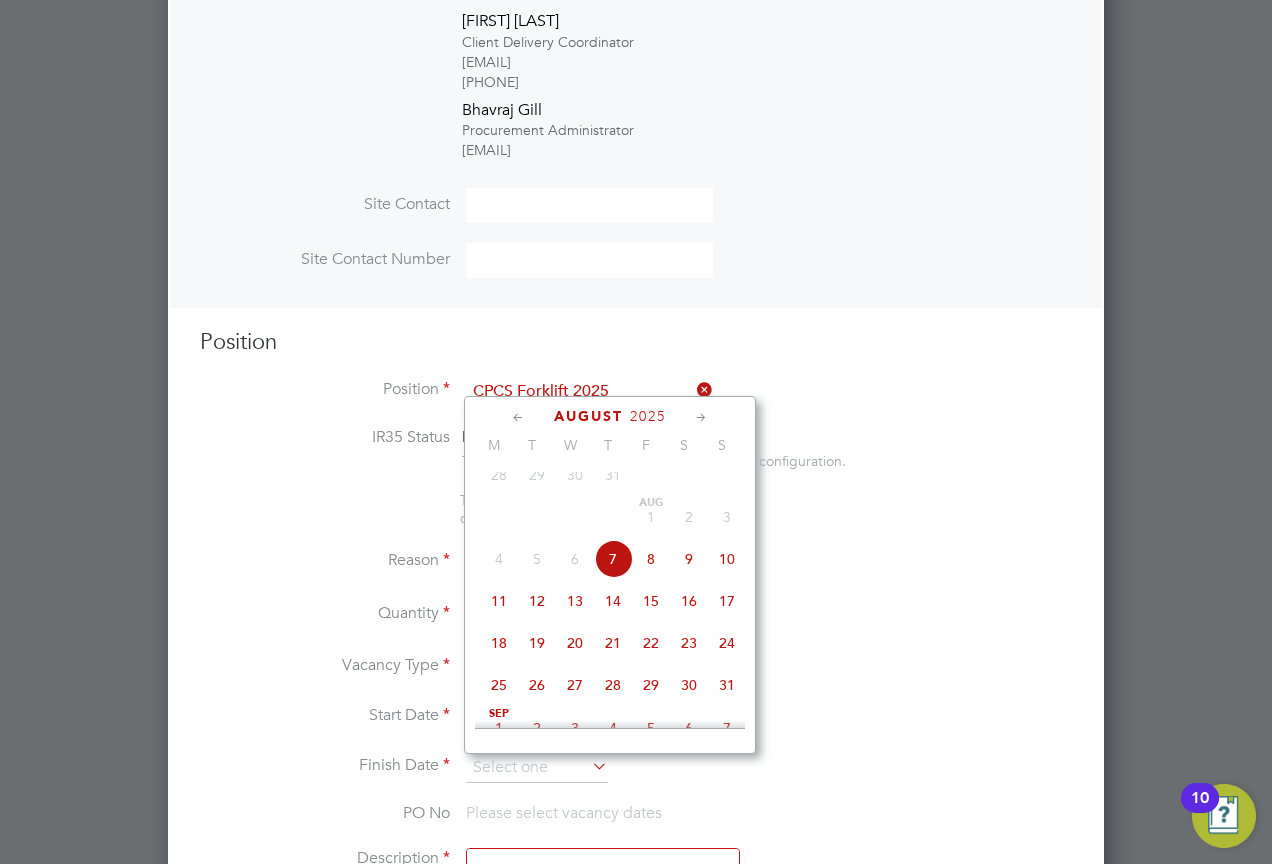 click on "15" 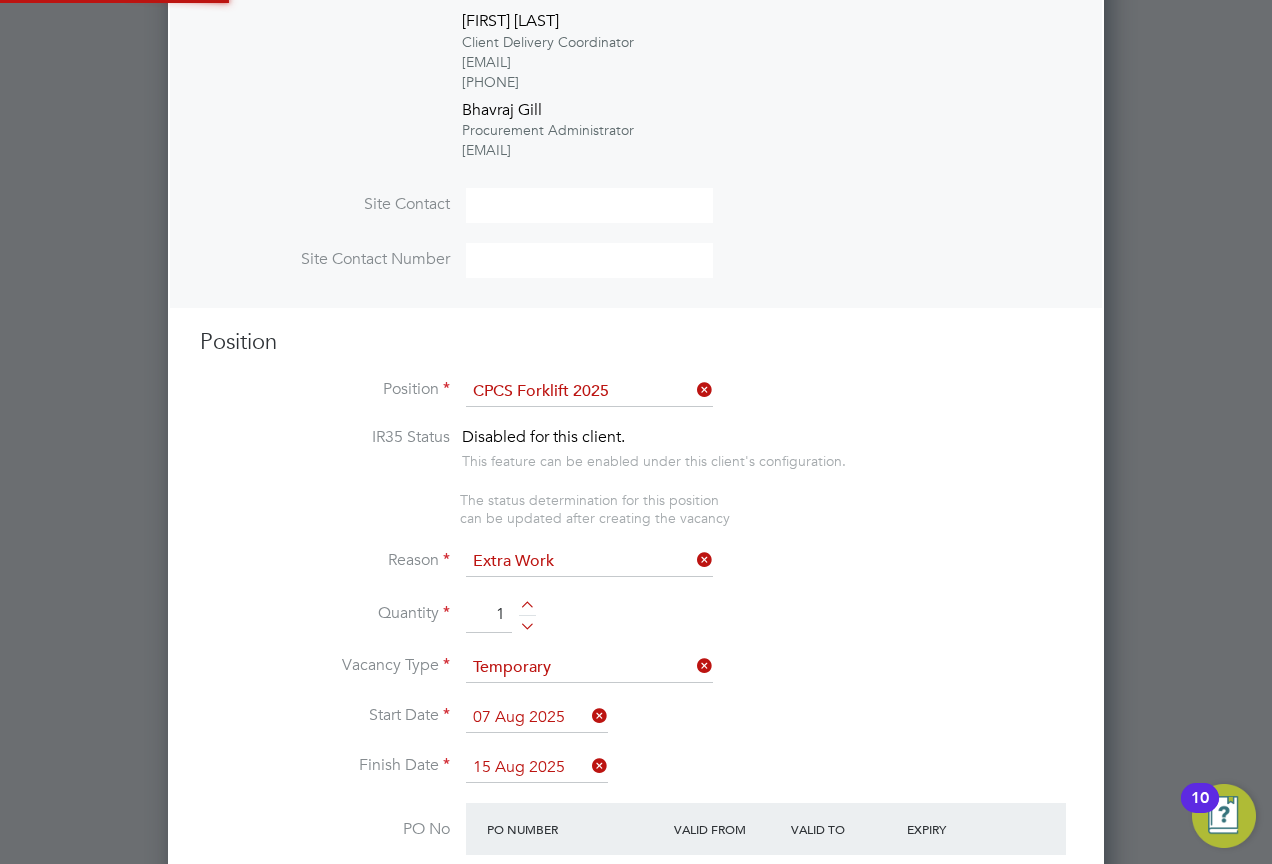 scroll, scrollTop: 10, scrollLeft: 10, axis: both 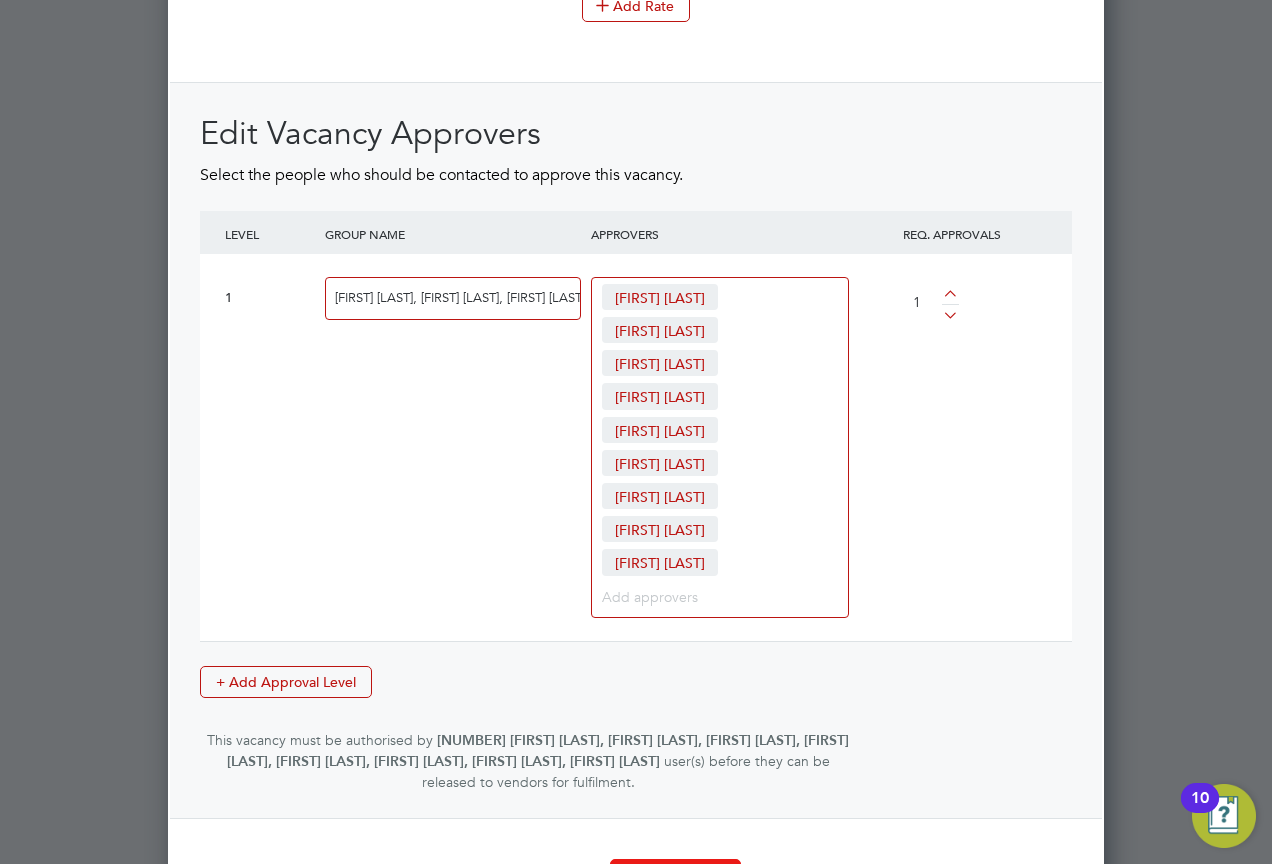 click on "Create Vacancy" at bounding box center (675, 875) 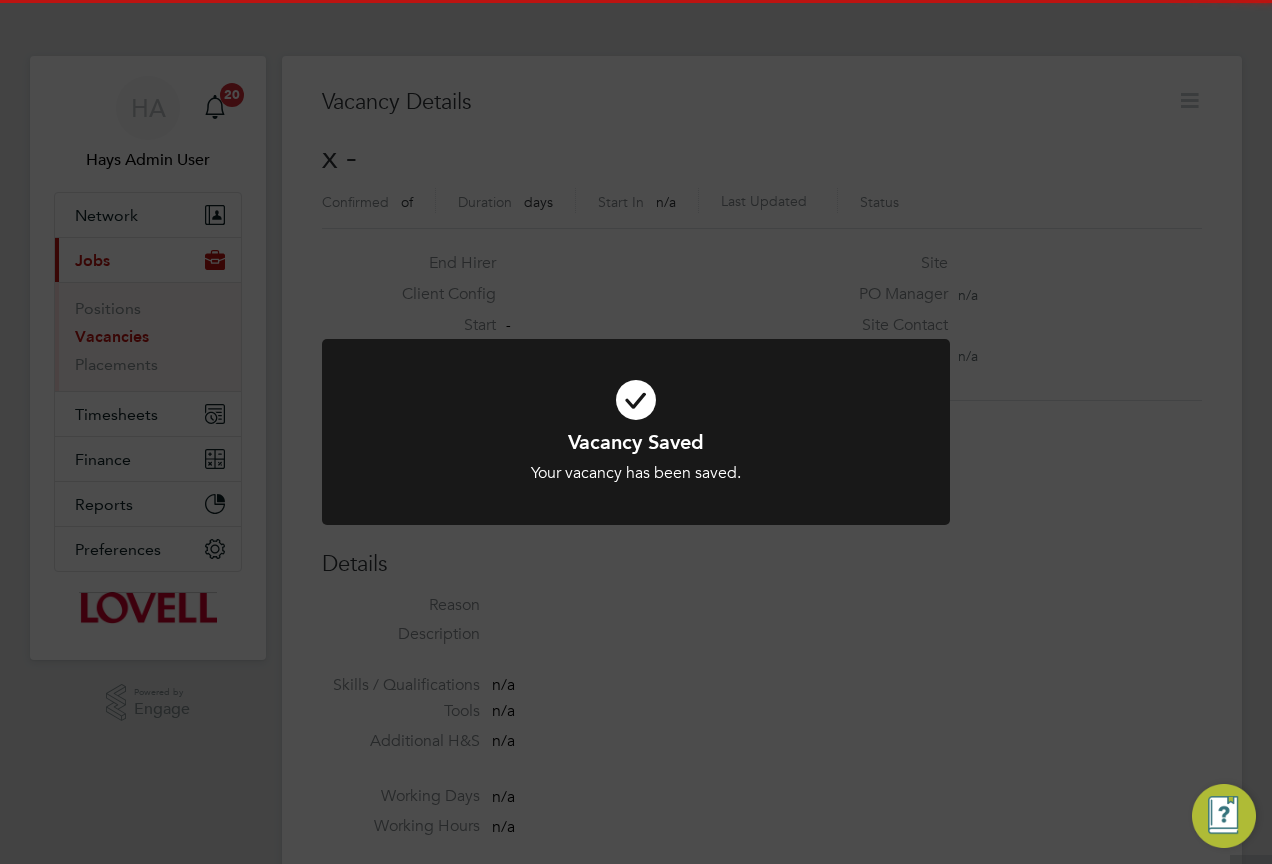 click on "Vacancy Saved Your vacancy has been saved. Cancel Okay" 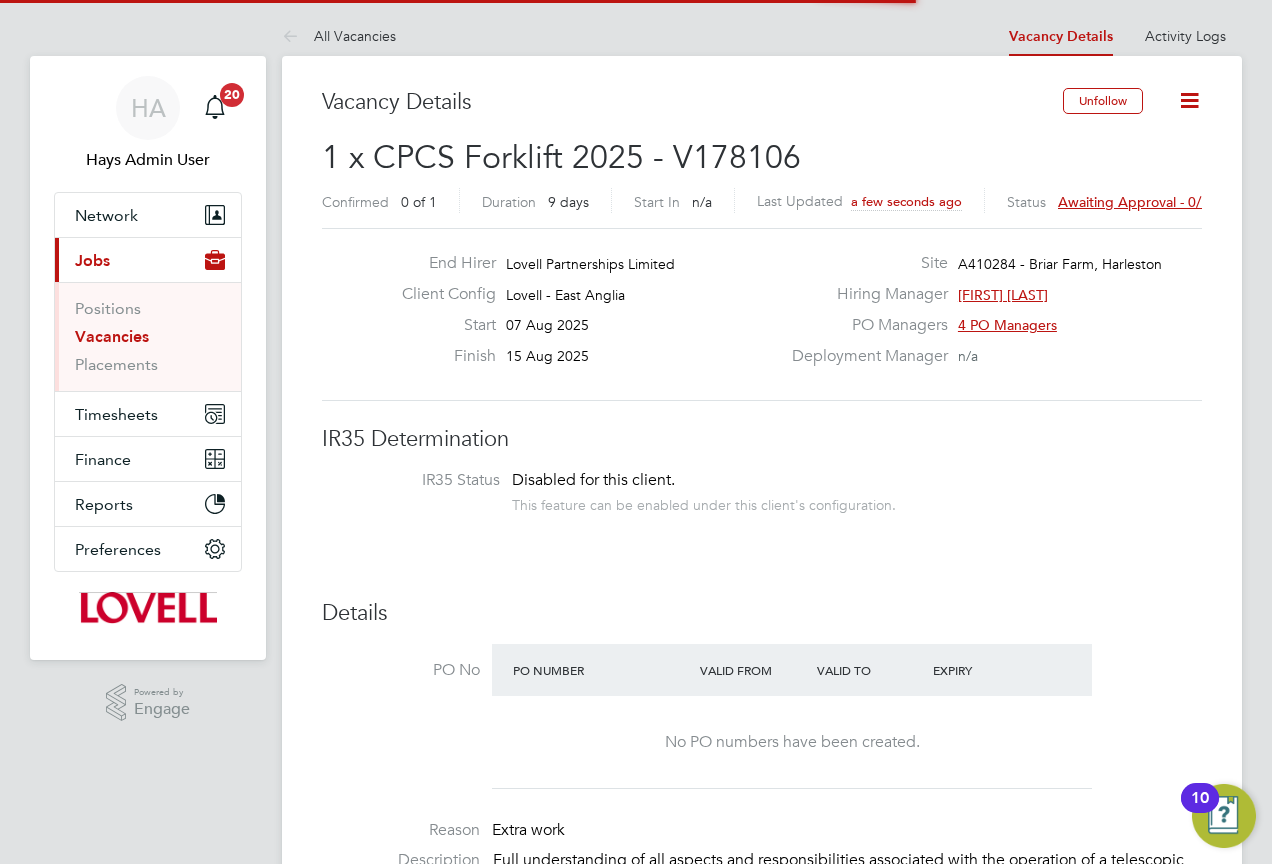 click on "Awaiting approval - 0/1" 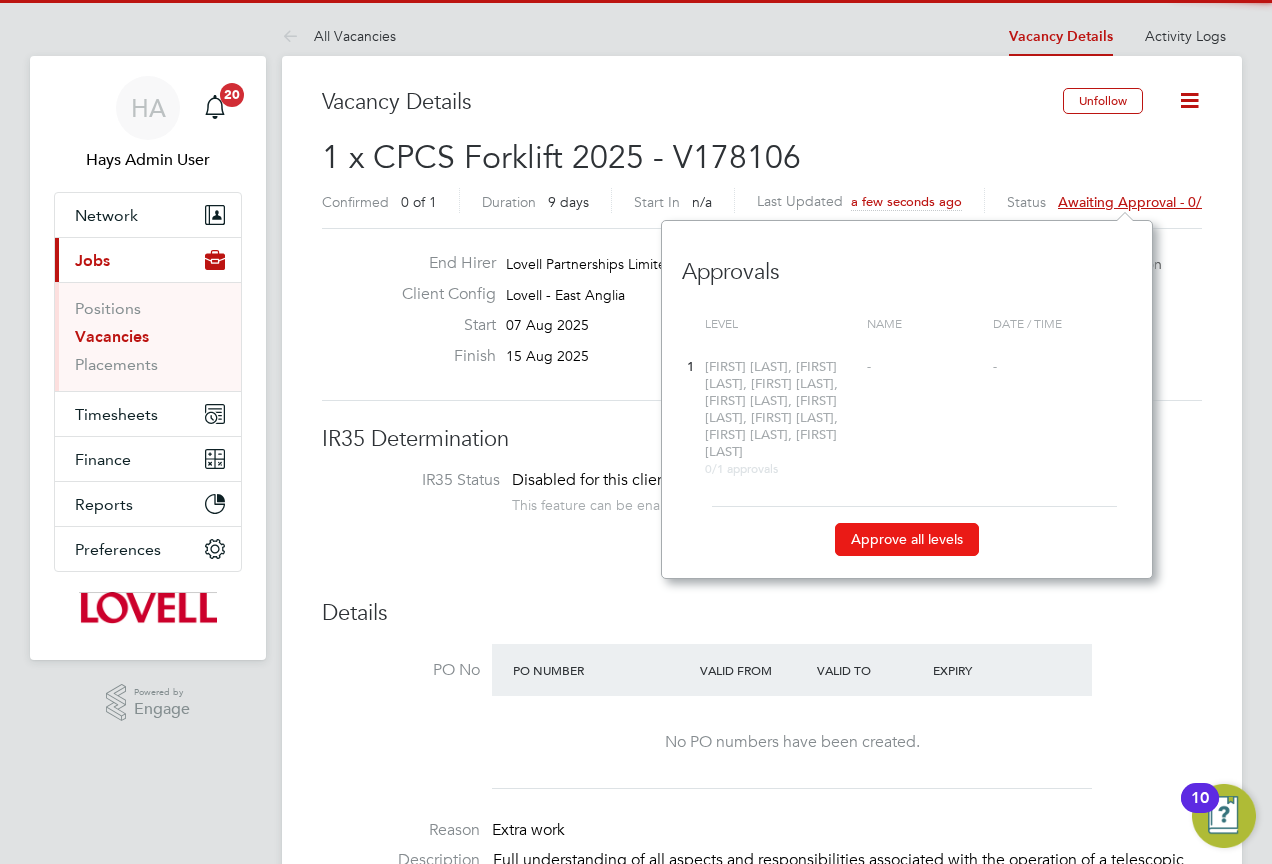 click on "Approve all levels" 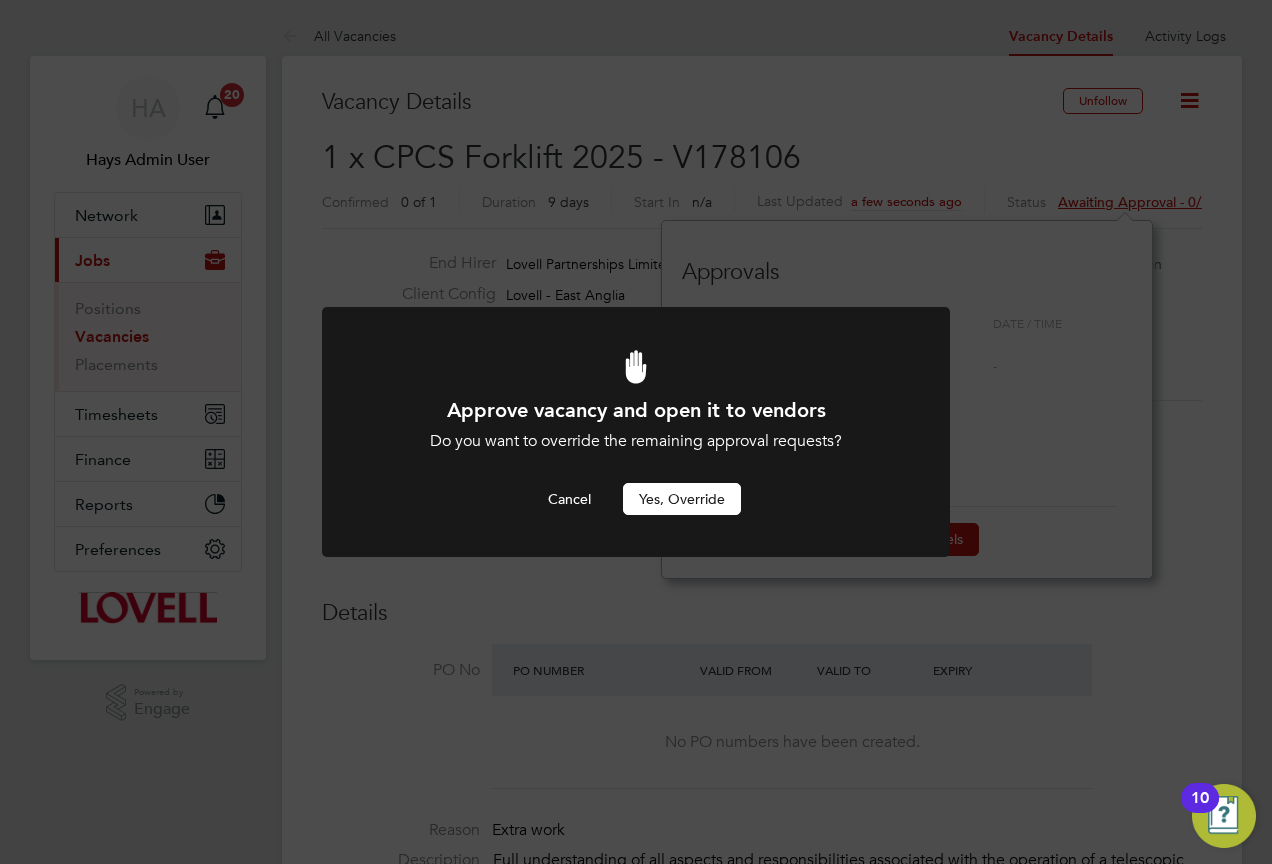 click on "Yes, Override" at bounding box center (682, 499) 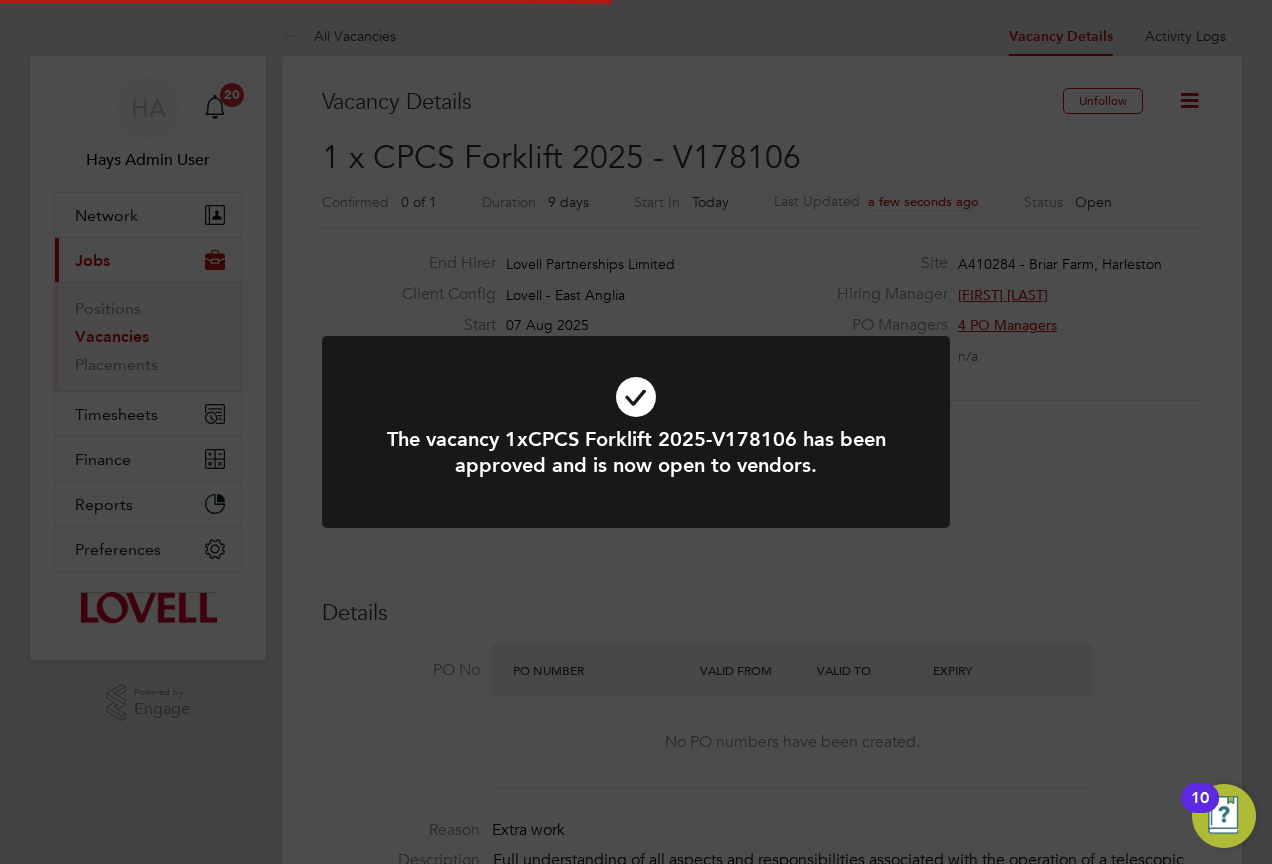 click on "The vacancy 1xCPCS Forklift 2025-V178106 has been approved and is now open to vendors. Cancel Okay" 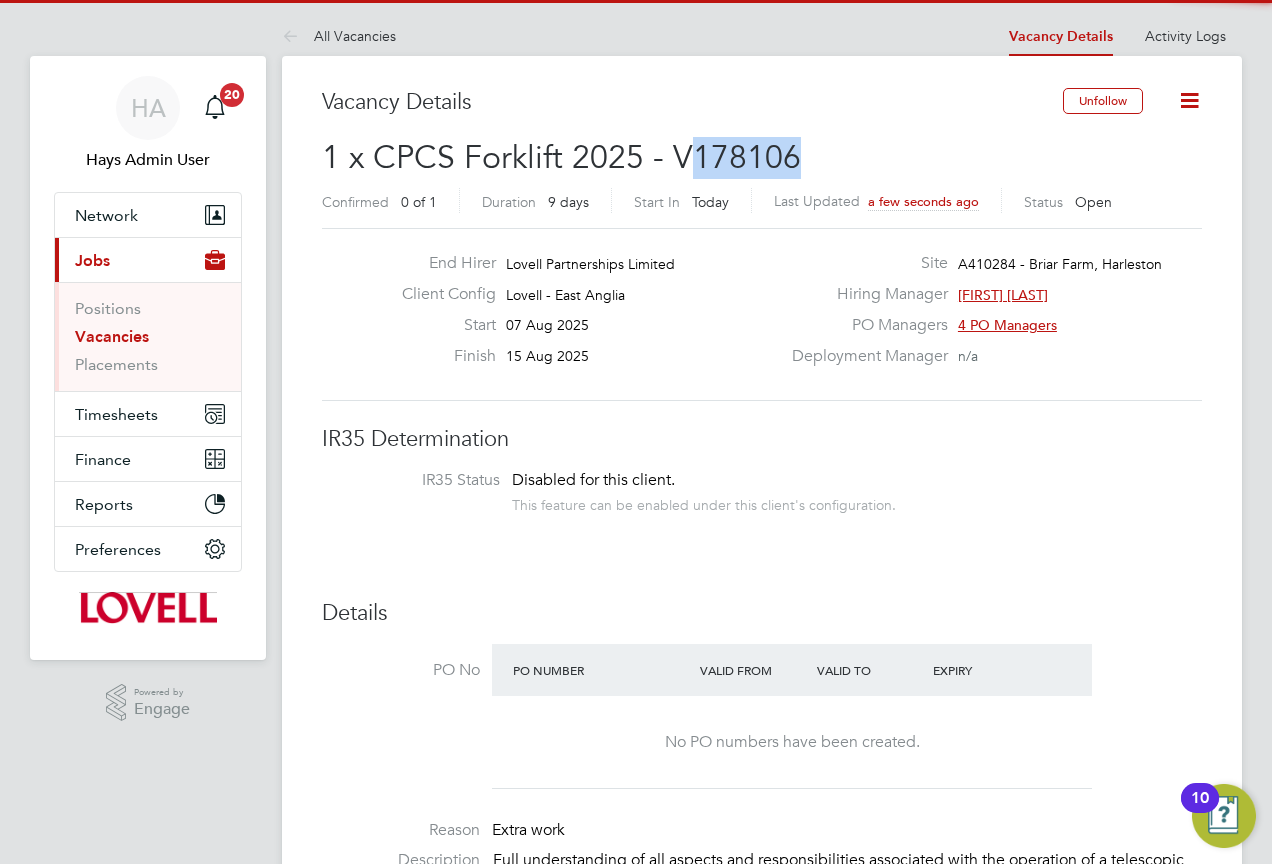 drag, startPoint x: 830, startPoint y: 151, endPoint x: 693, endPoint y: 155, distance: 137.05838 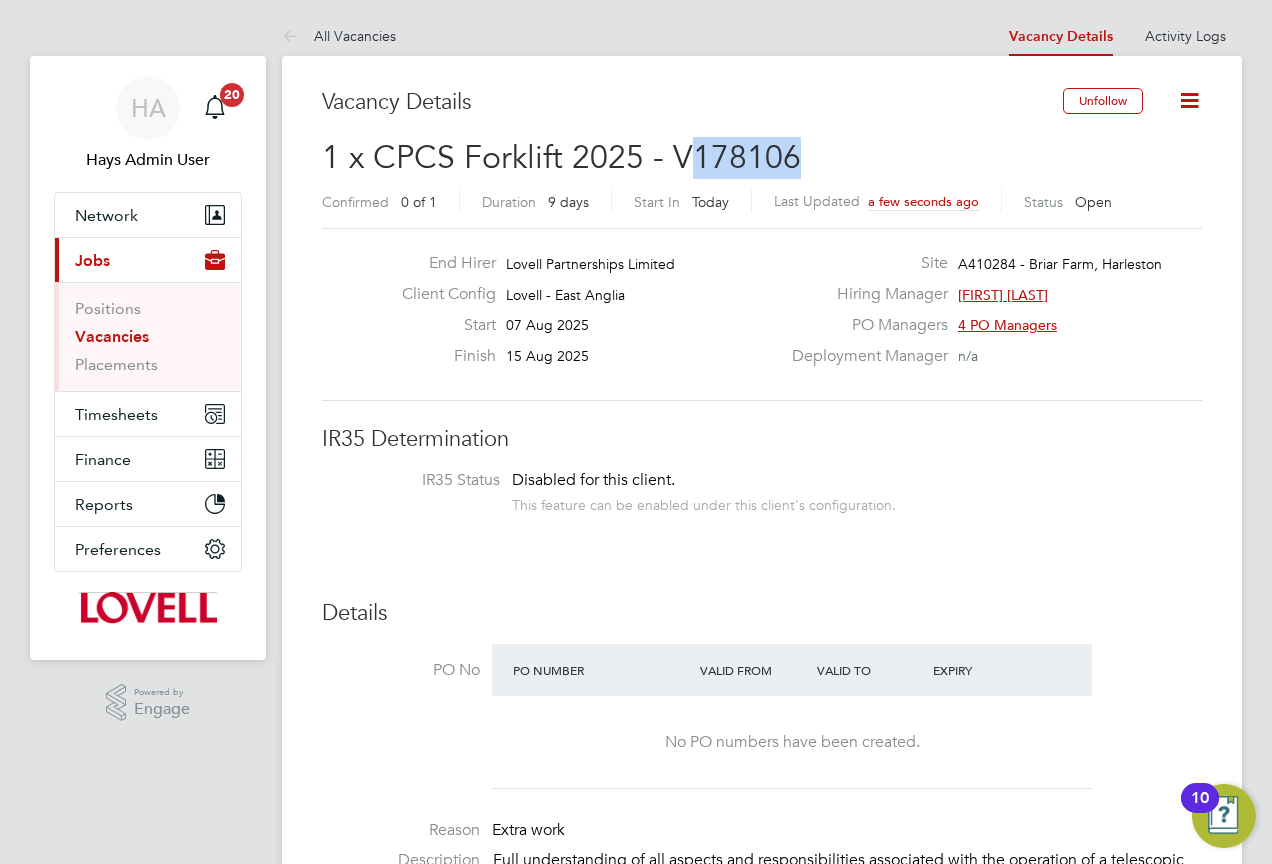 copy on "178106" 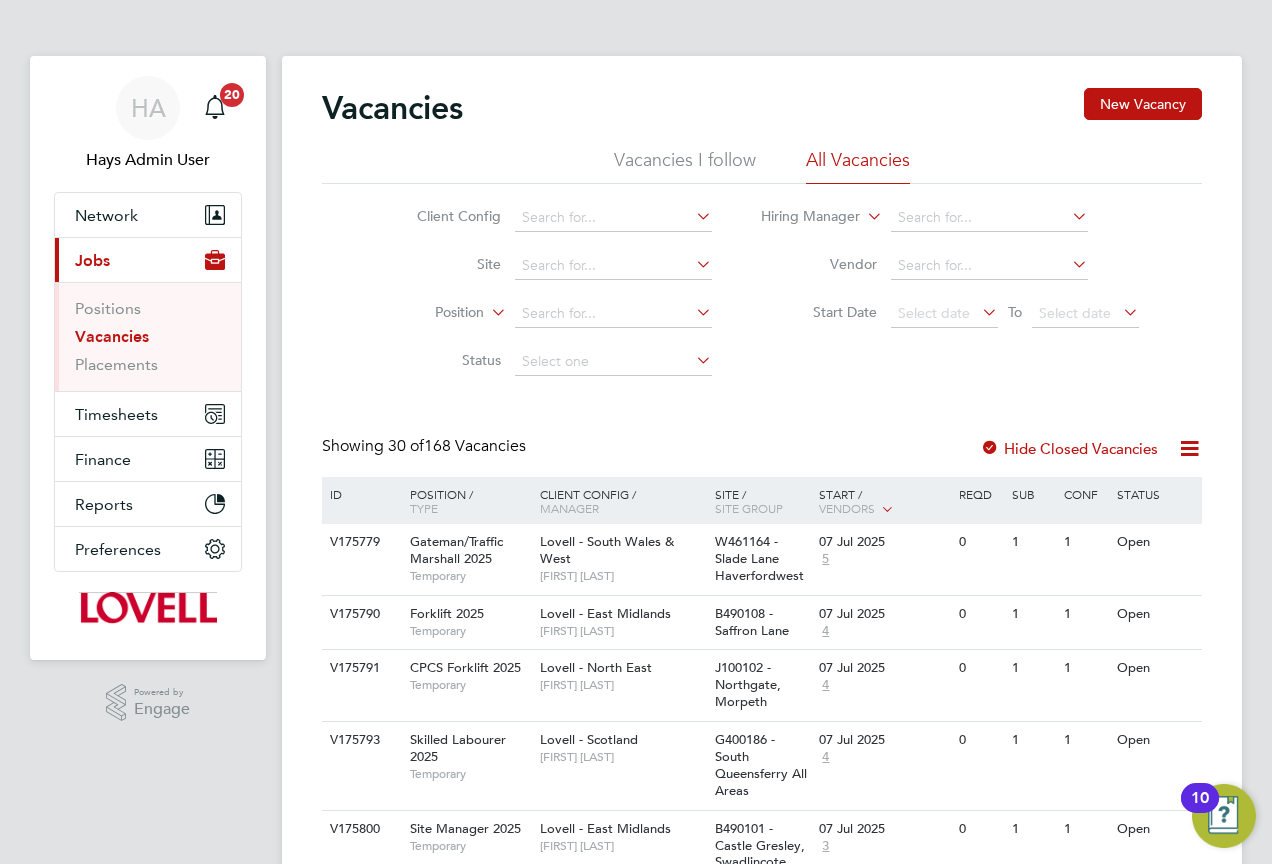 scroll, scrollTop: 0, scrollLeft: 0, axis: both 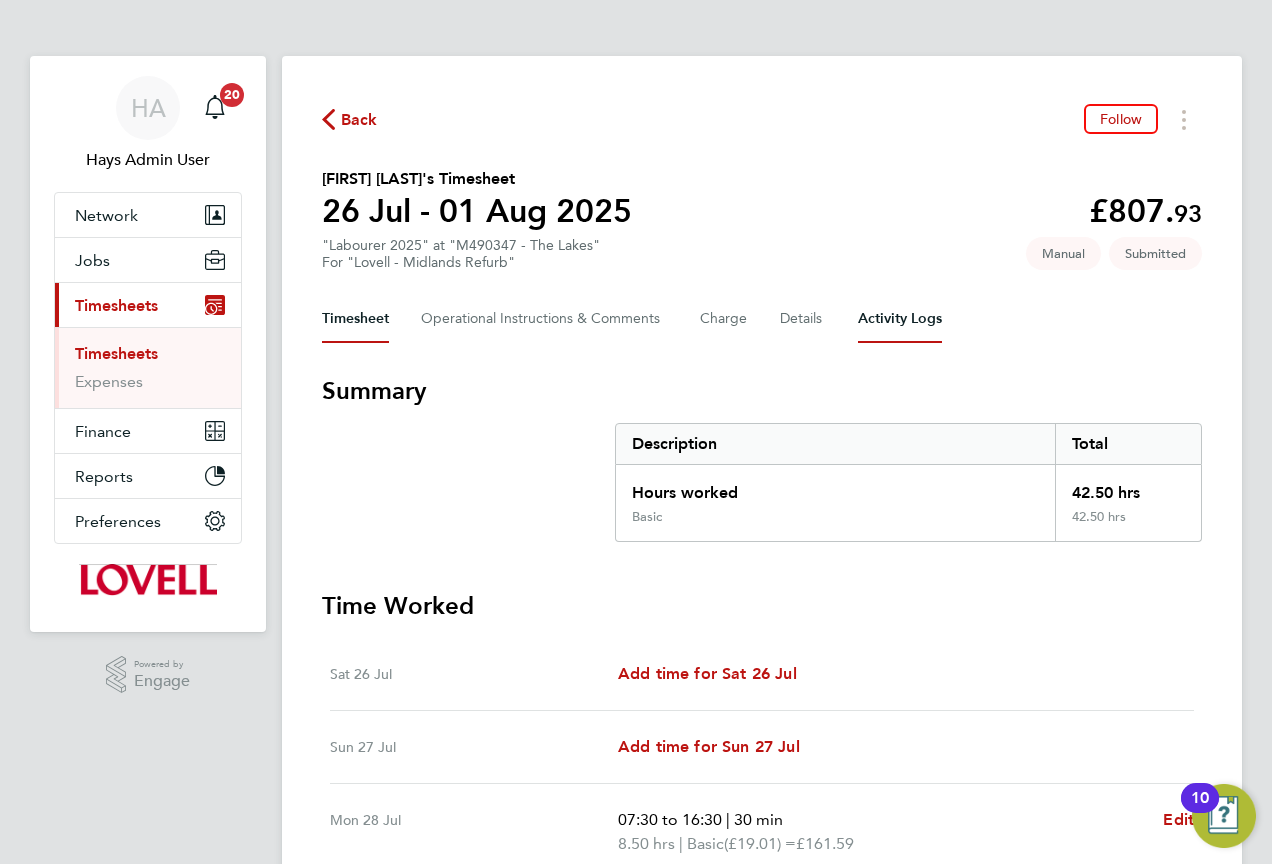 click on "Activity Logs" at bounding box center (900, 319) 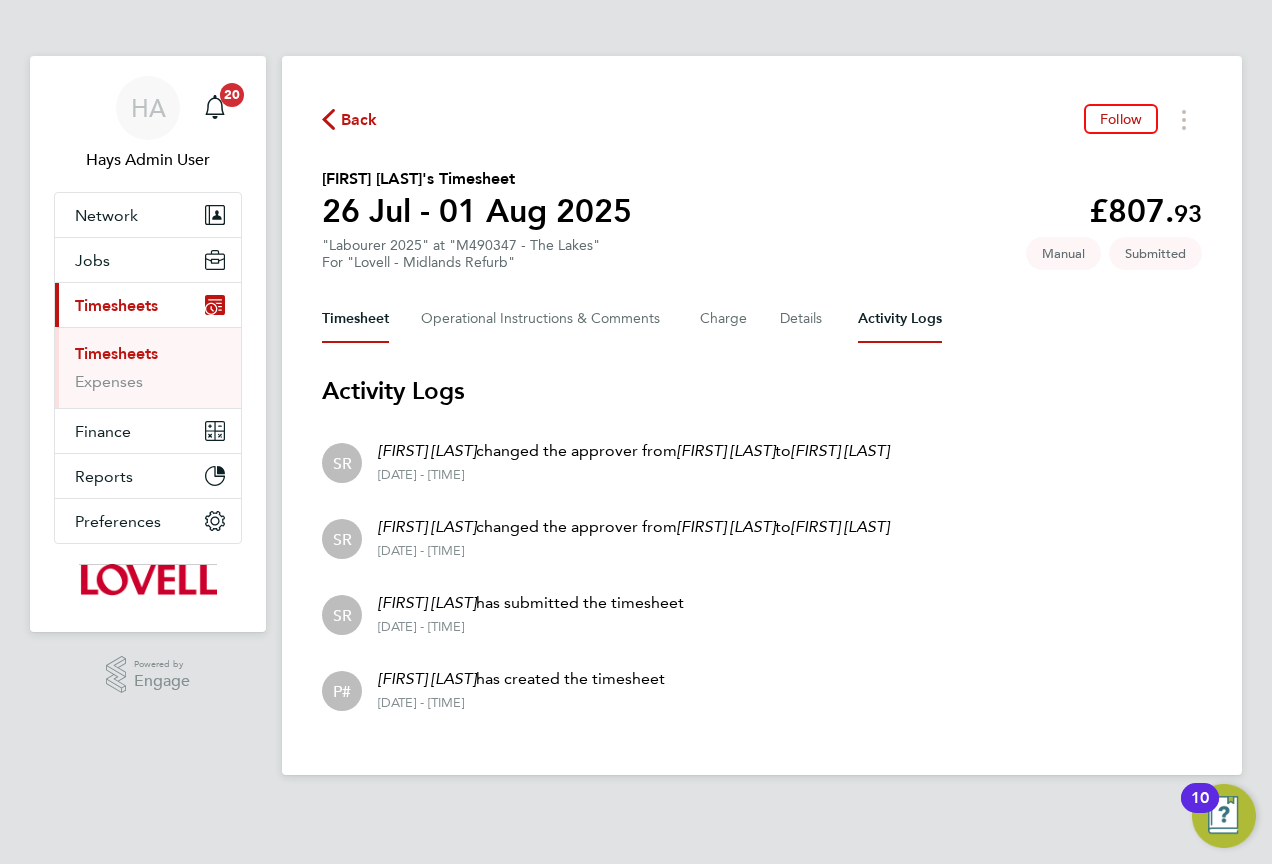 click on "Timesheet" at bounding box center (355, 319) 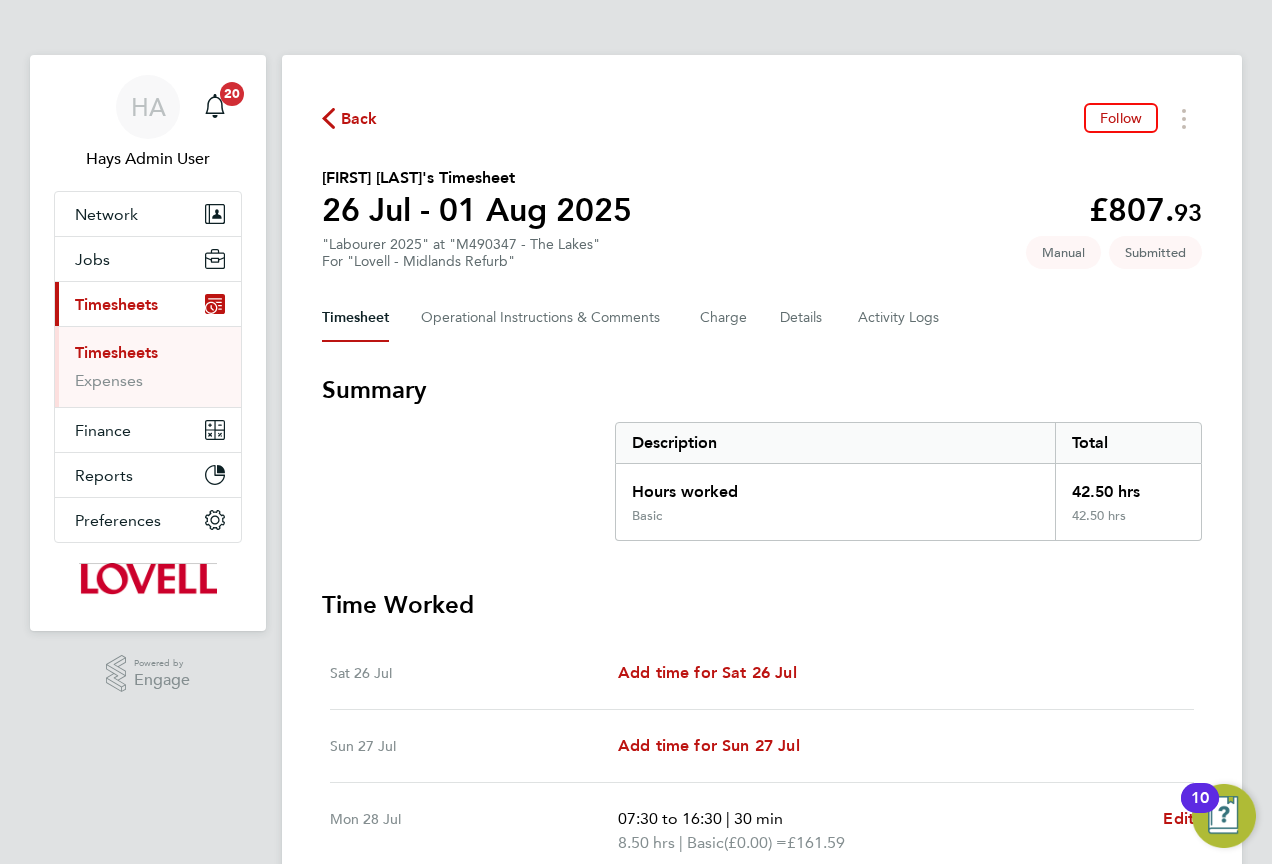 scroll, scrollTop: 0, scrollLeft: 0, axis: both 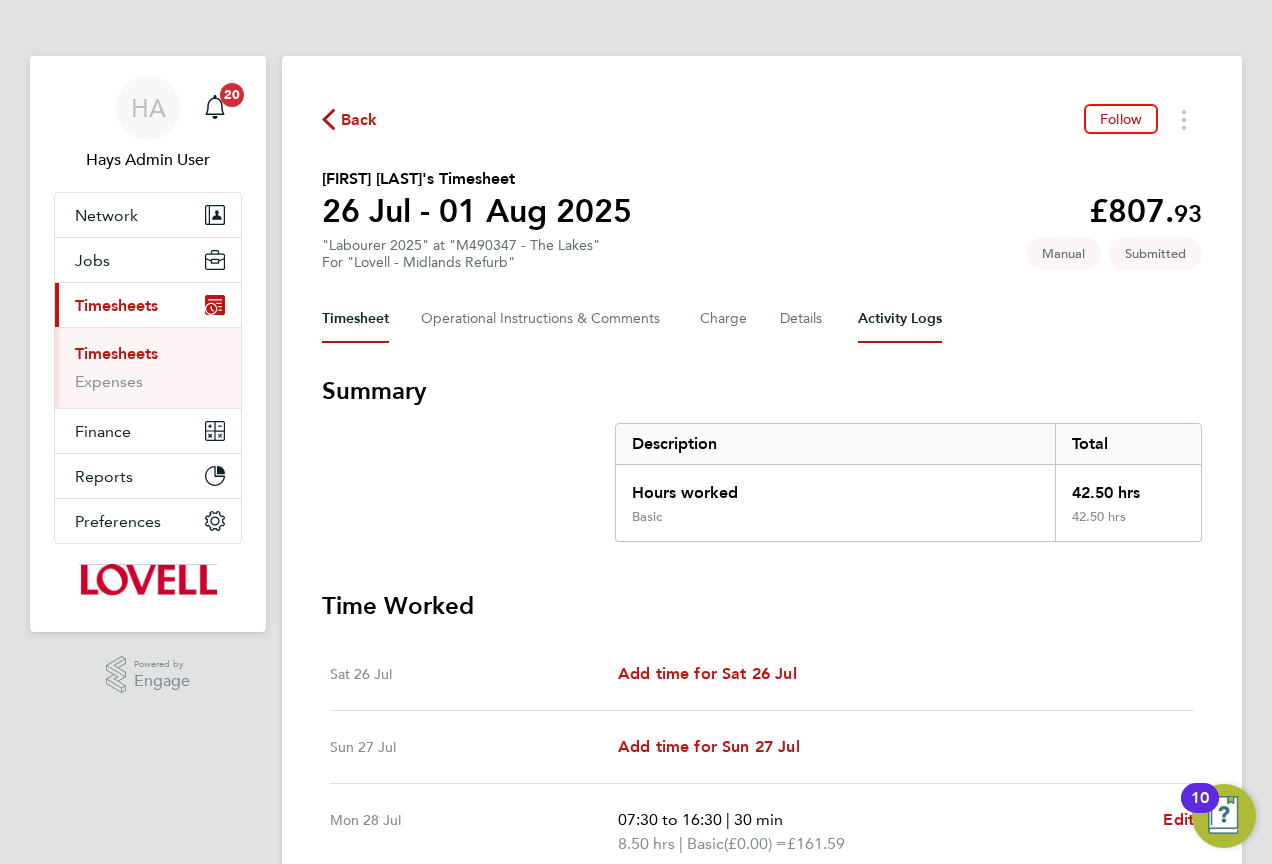 click on "Activity Logs" at bounding box center [900, 319] 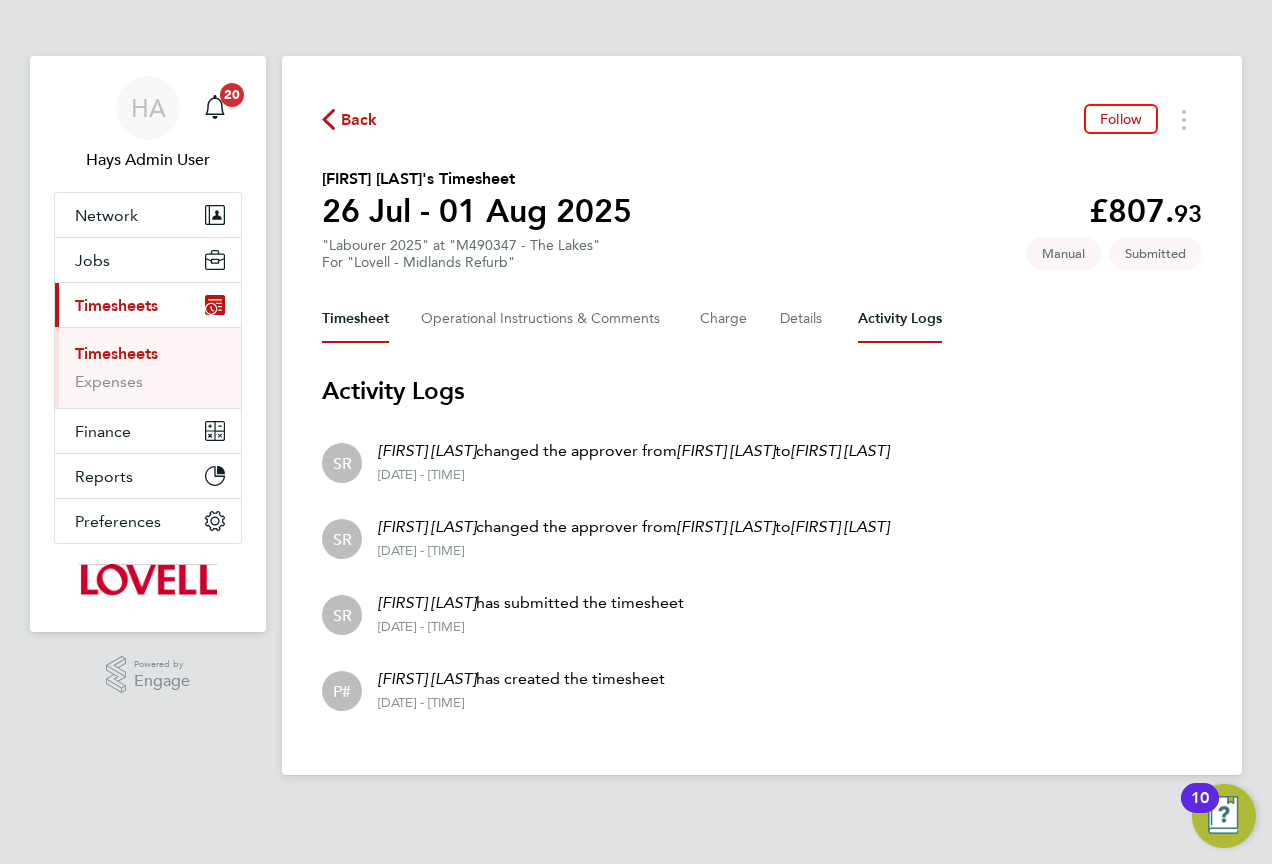 click on "Timesheet" at bounding box center (355, 319) 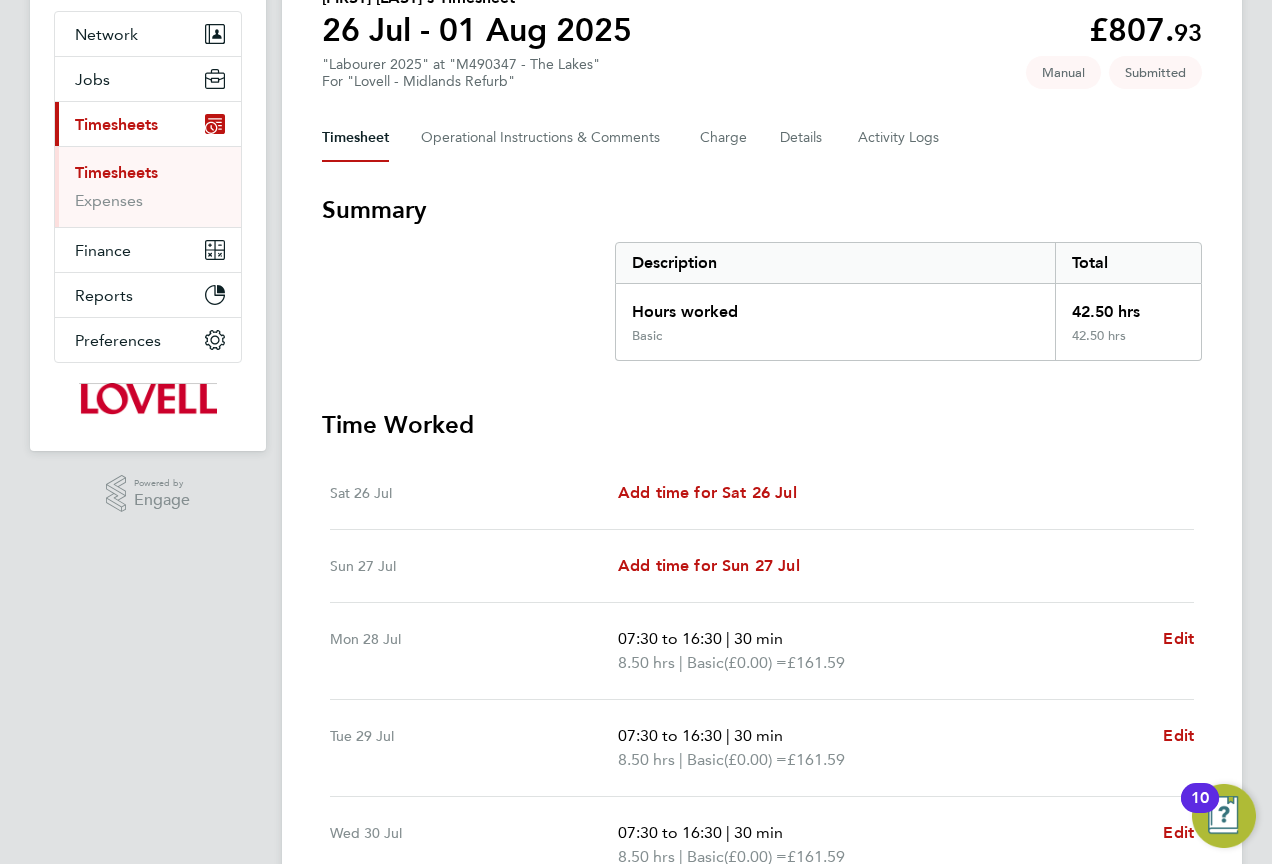 scroll, scrollTop: 0, scrollLeft: 0, axis: both 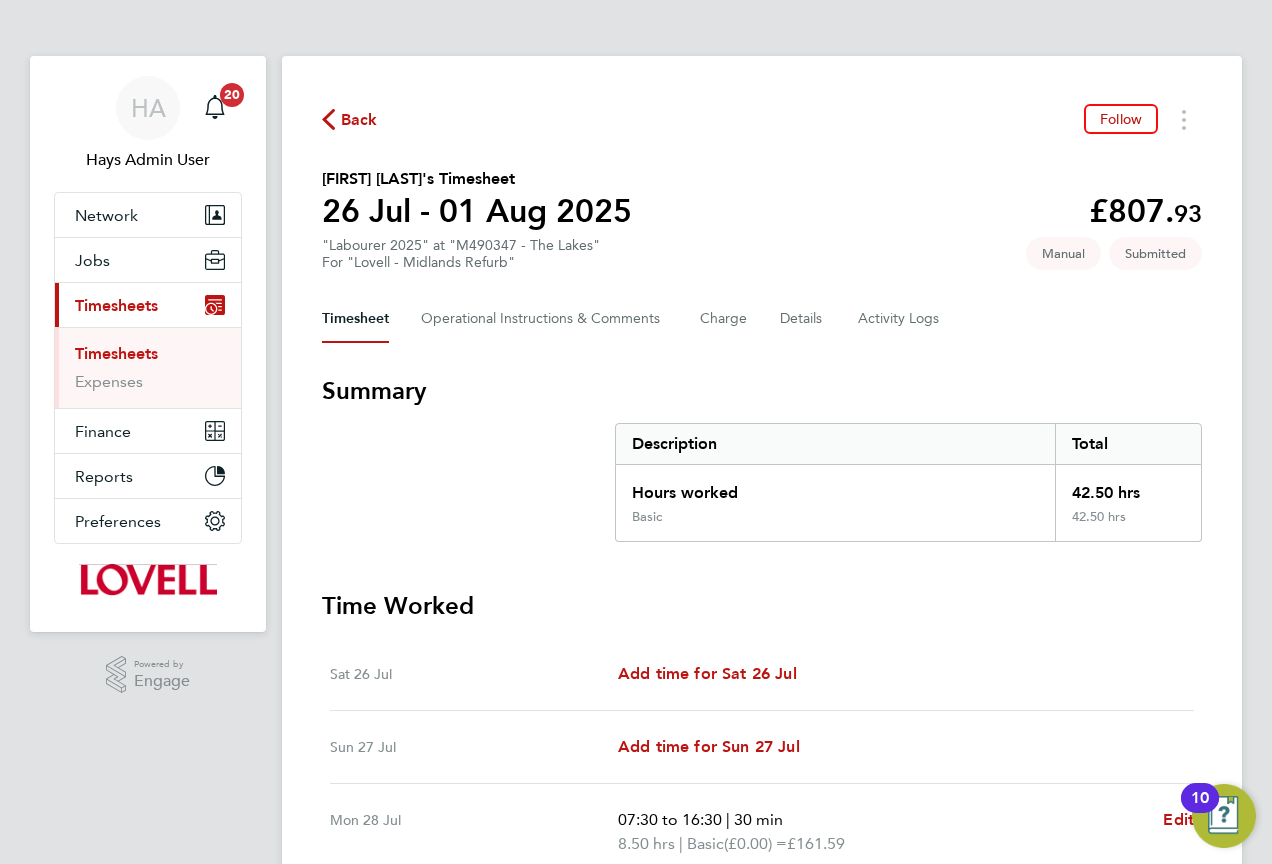 click on "Back" 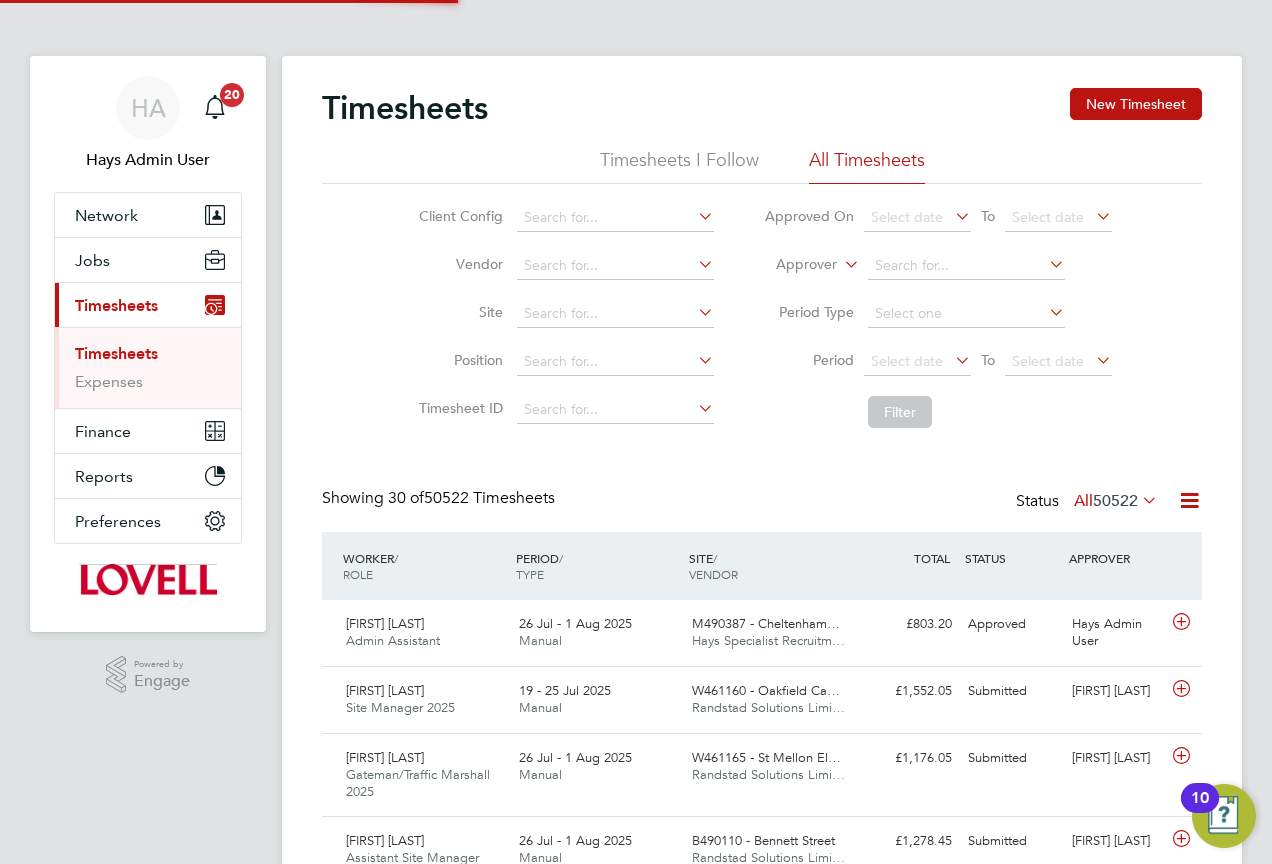 scroll, scrollTop: 10, scrollLeft: 10, axis: both 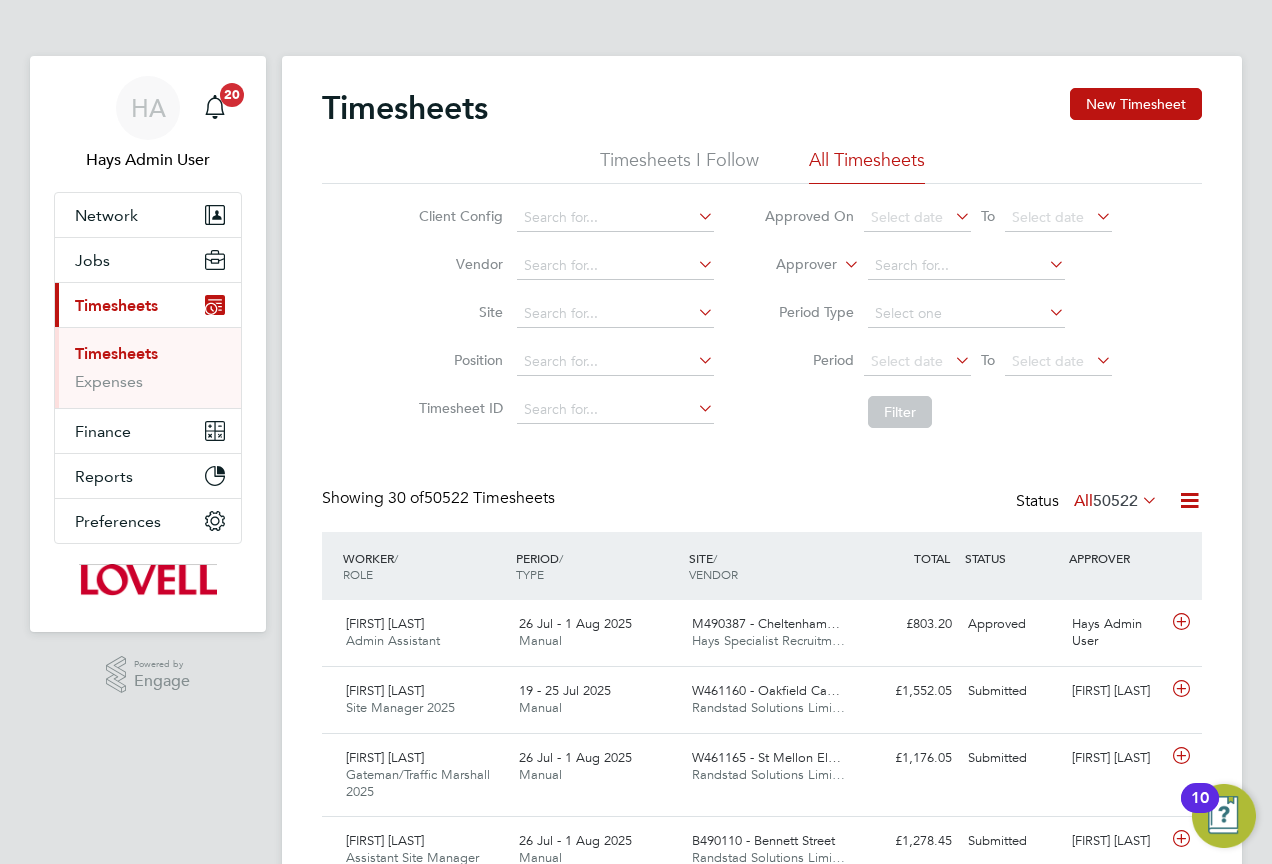 click 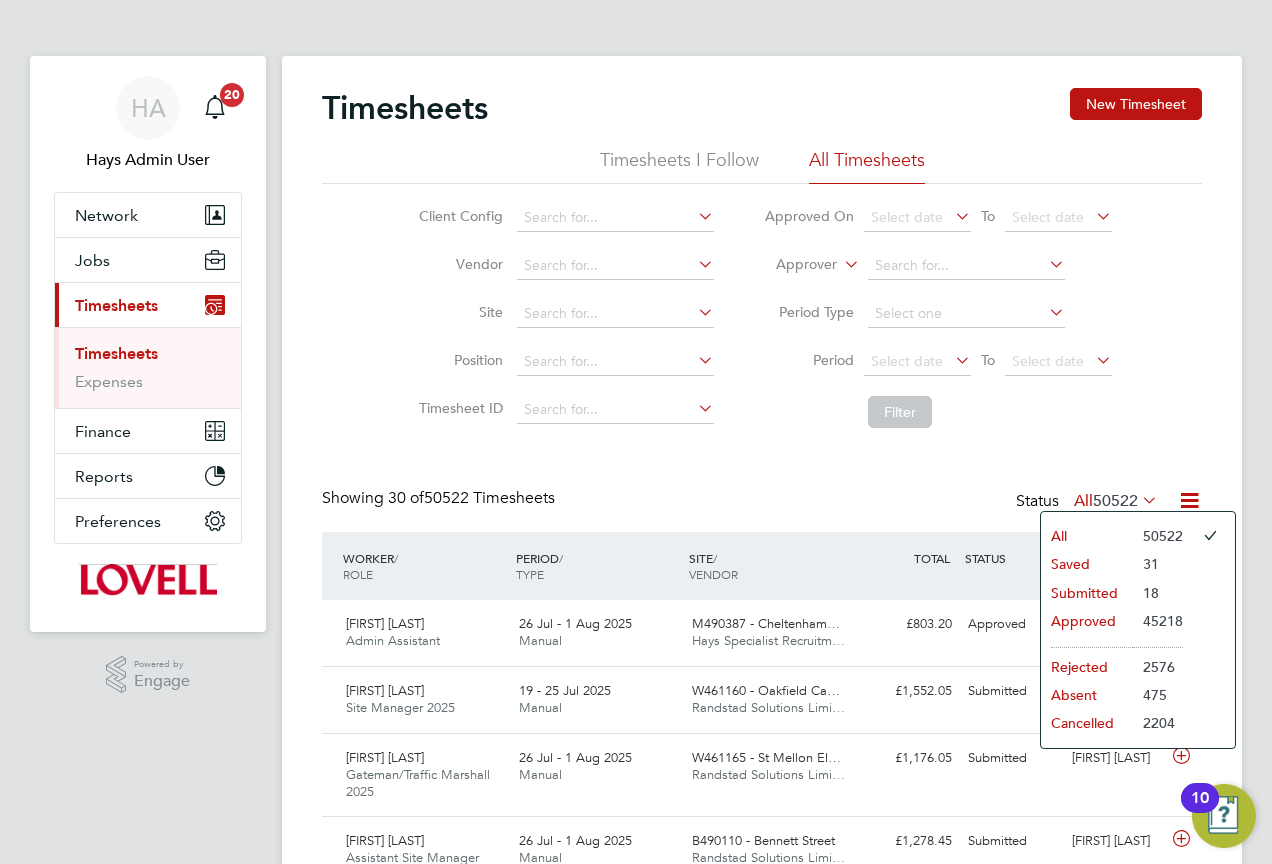 click on "Client Config   Vendor   Site   Position   Timesheet ID   Approved On
Select date
To
Select date
Approver     Period Type   Period
Select date
To
Select date
Filter" 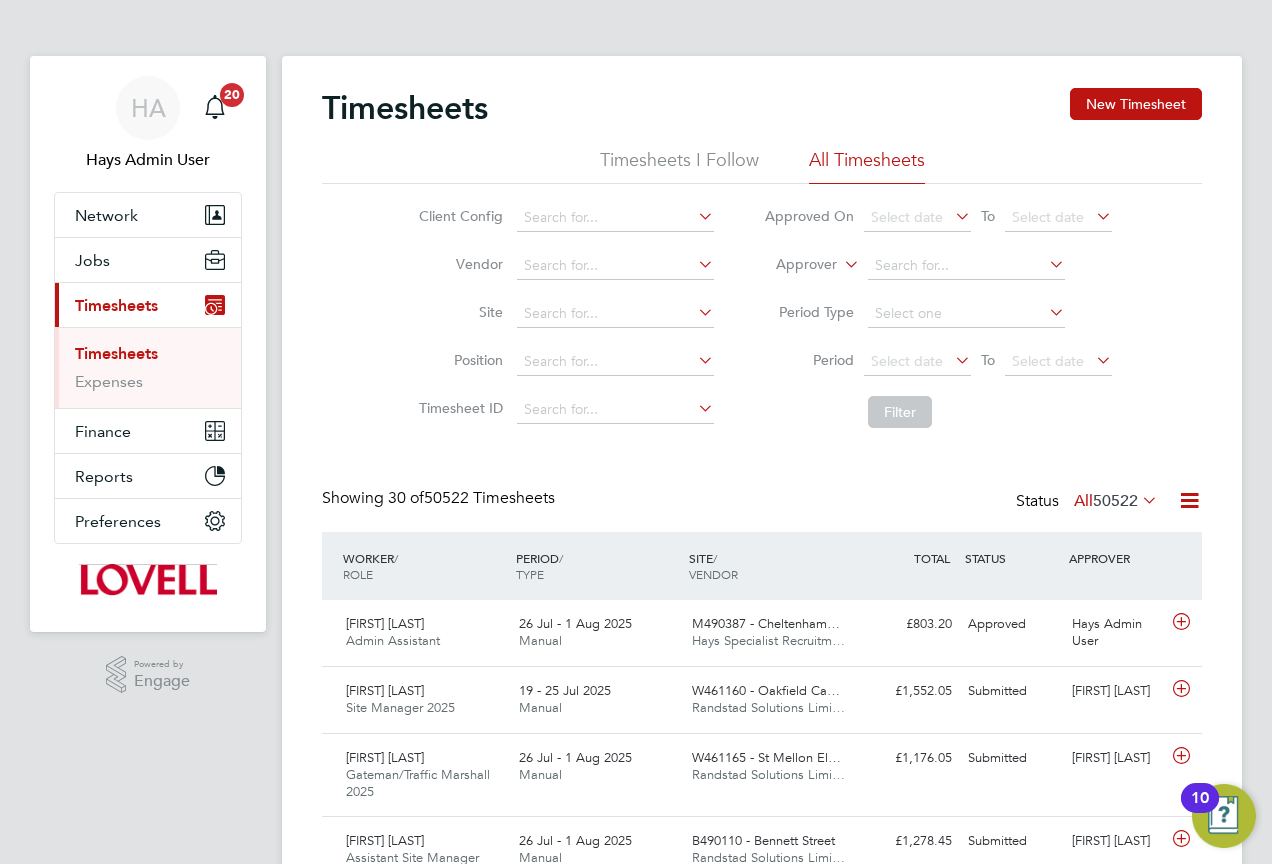 click on "Approver" 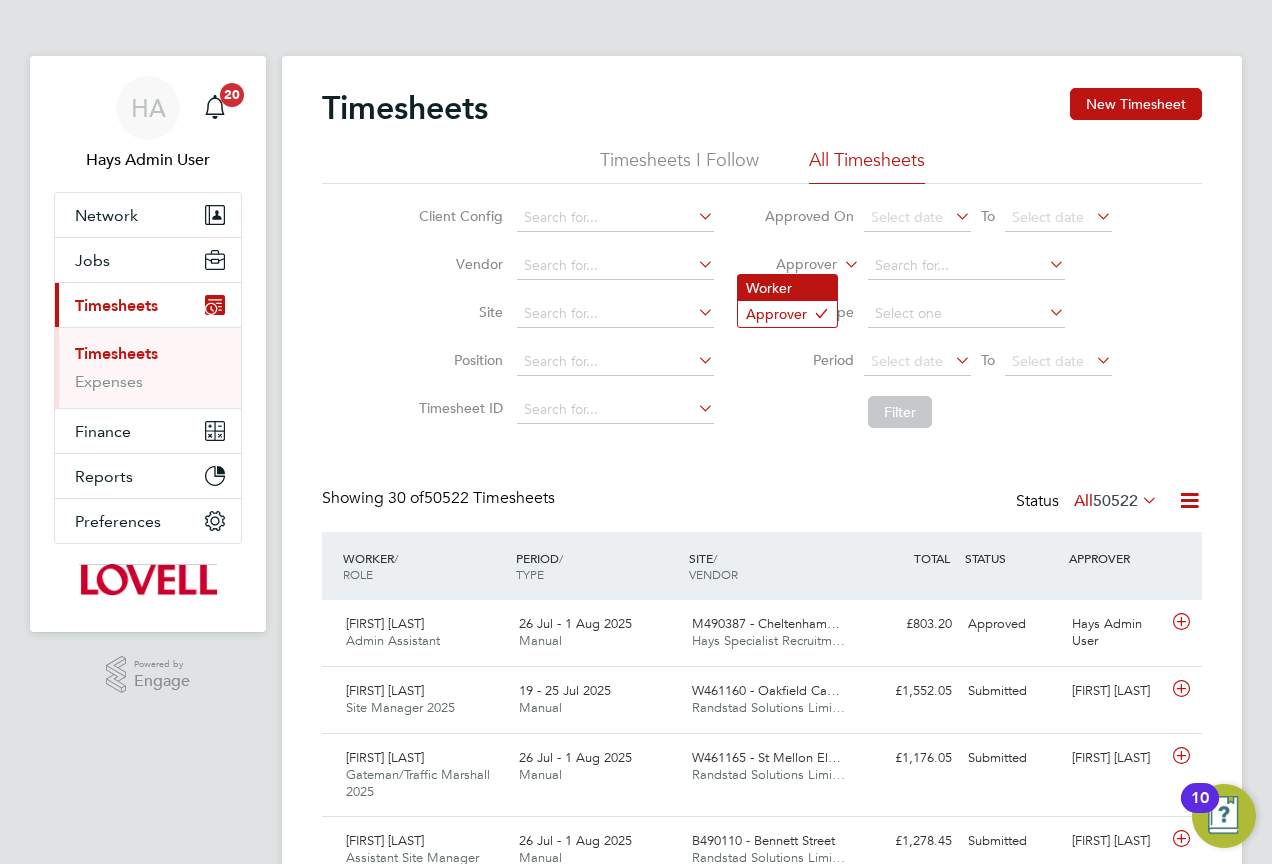 click on "Worker" 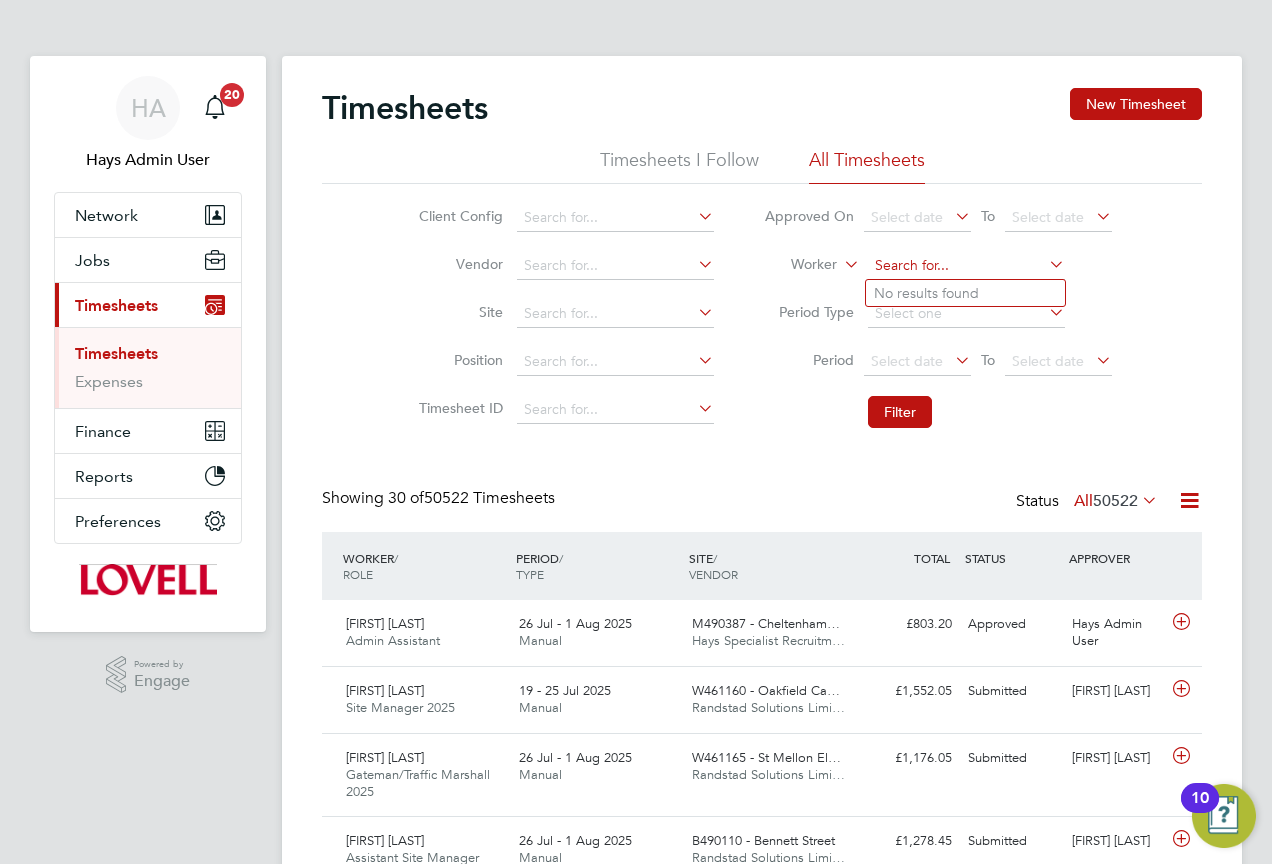 click 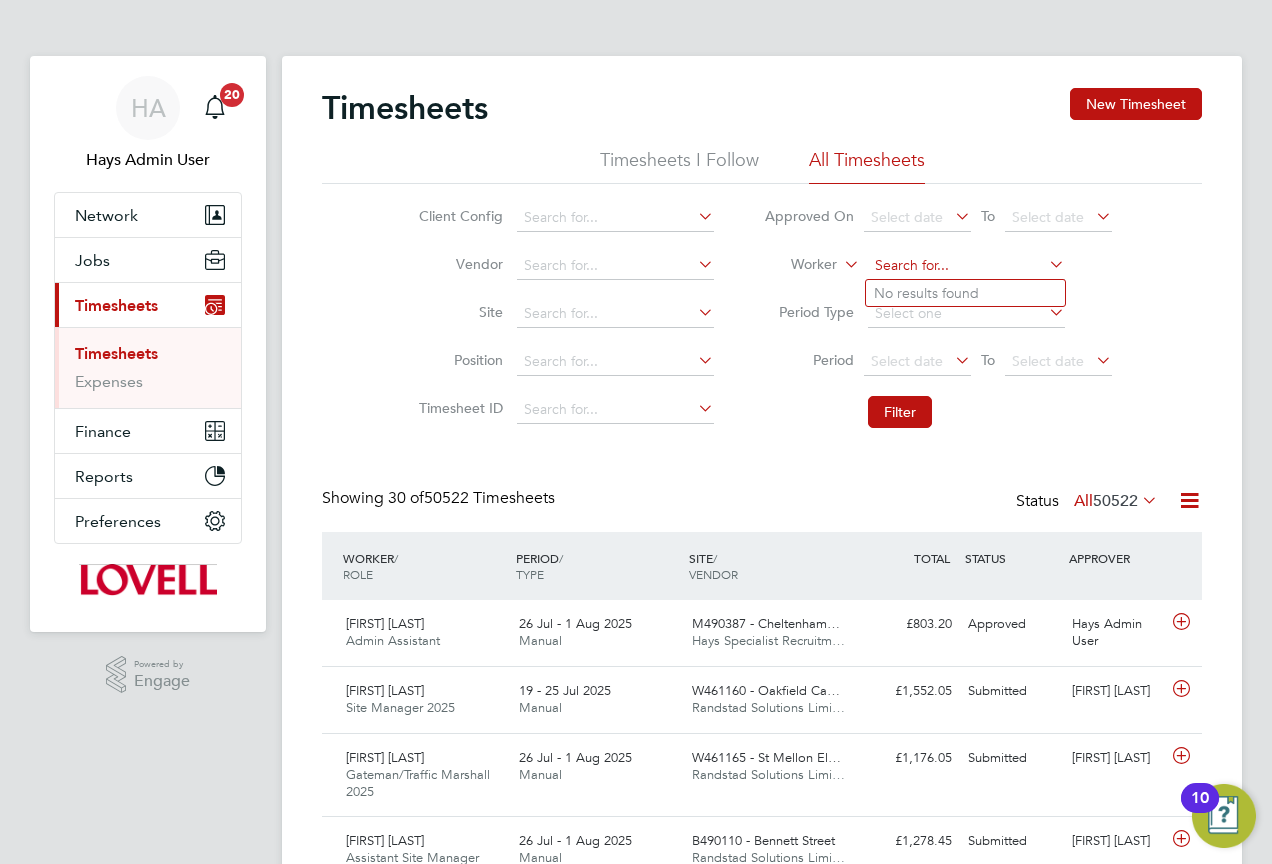 type on "R" 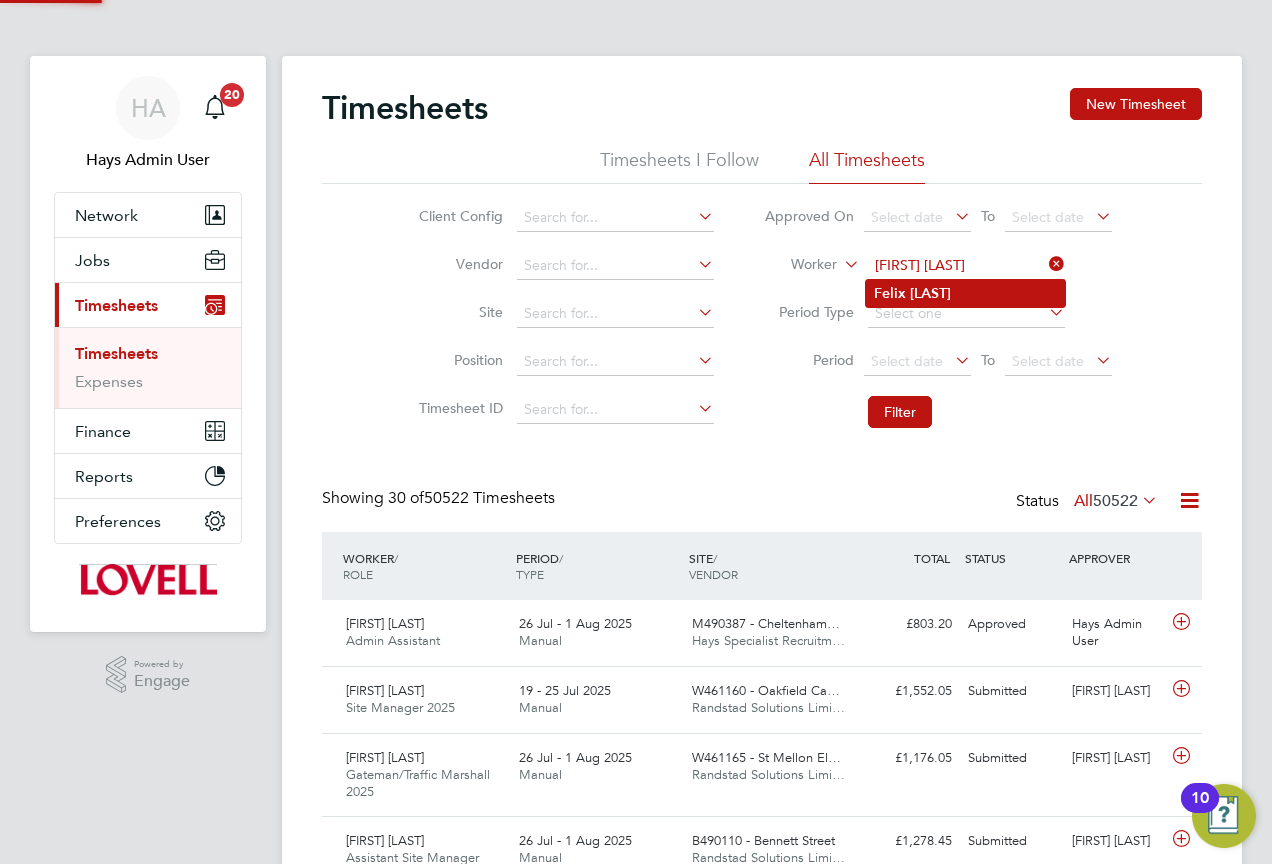 type on "Felix Ovat" 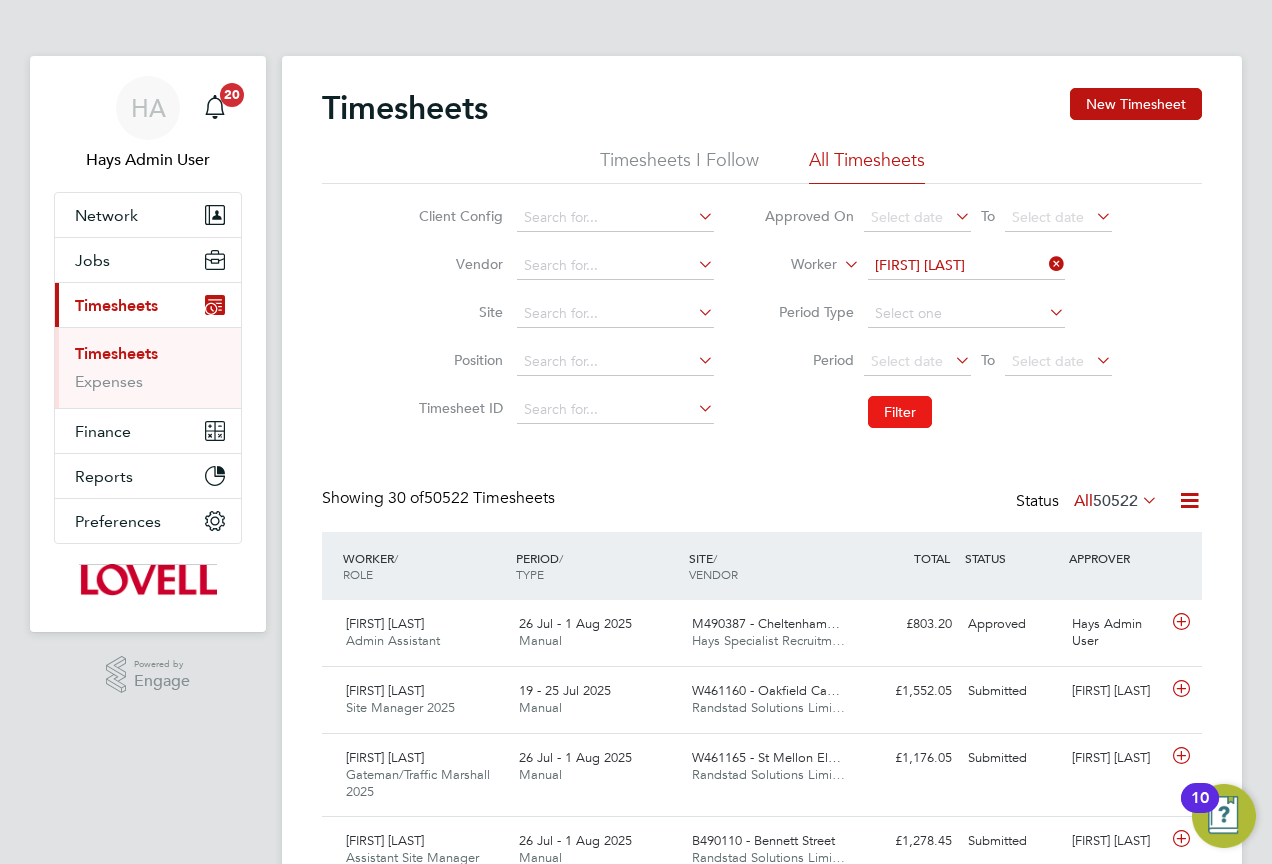 click on "Filter" 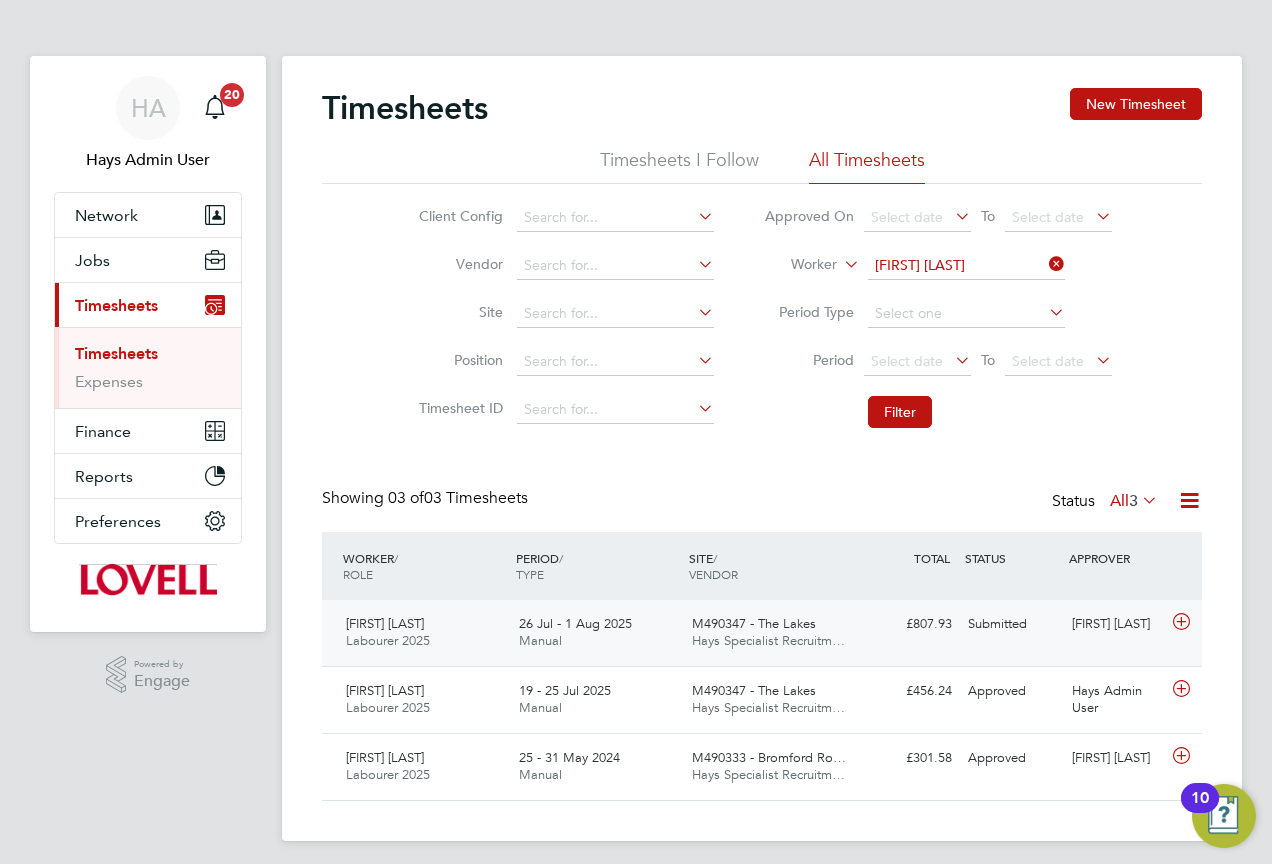 click on "Submitted" 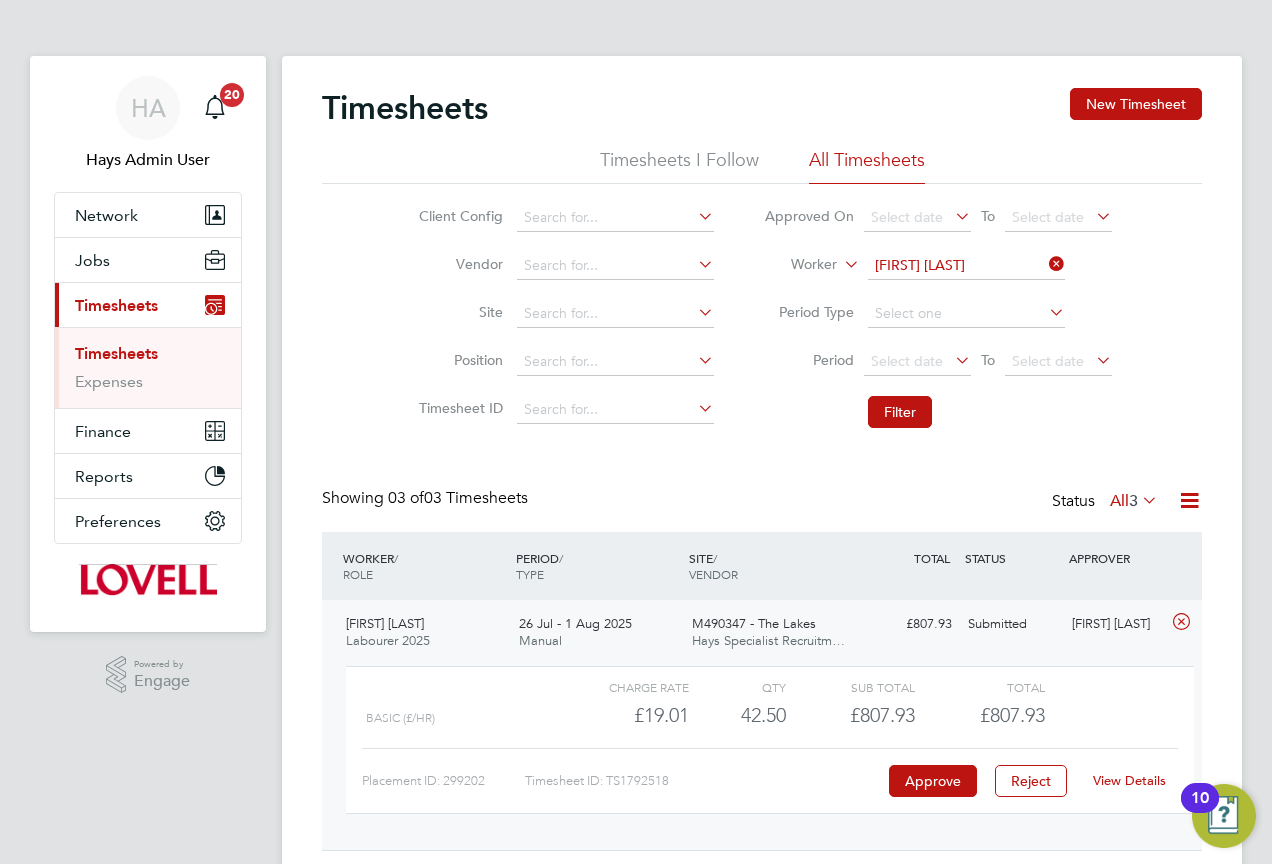 click on "View Details" 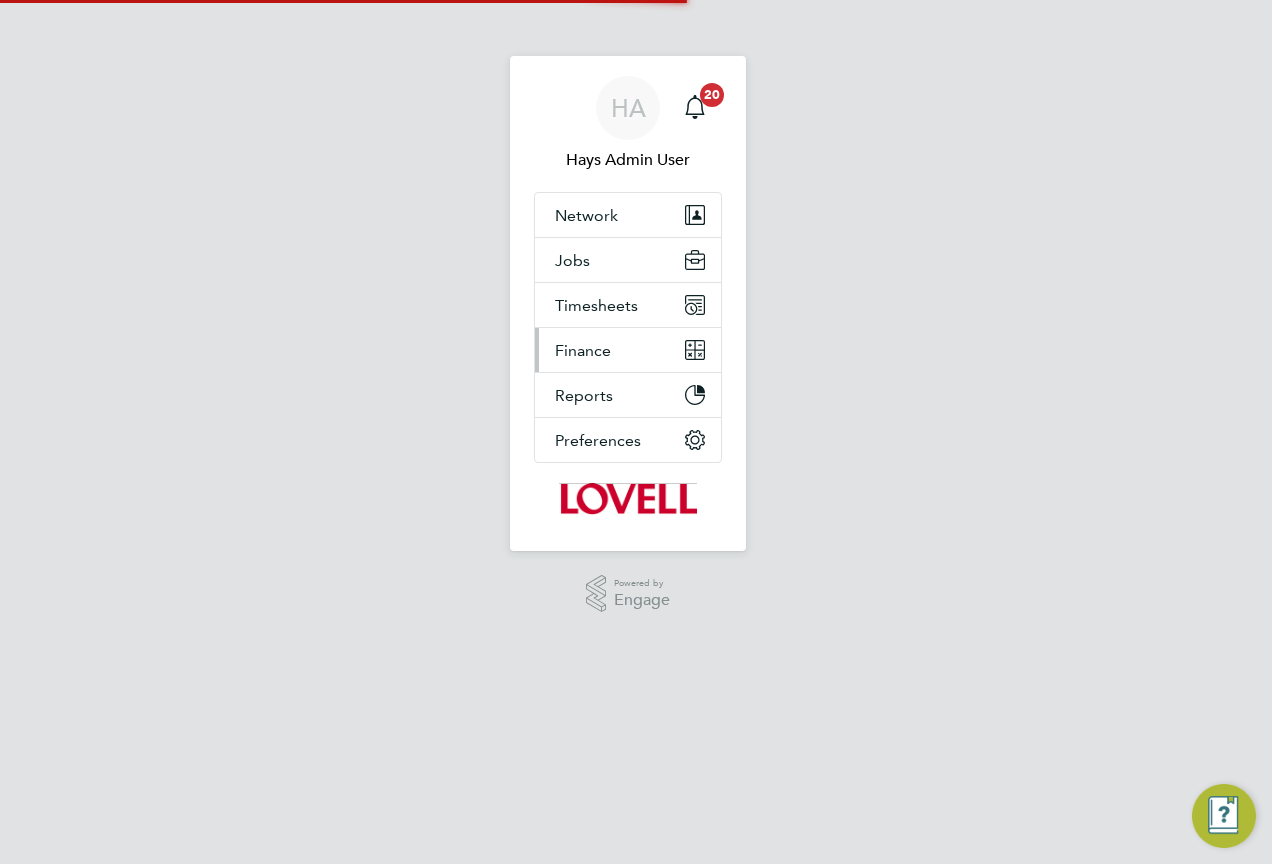 scroll, scrollTop: 0, scrollLeft: 0, axis: both 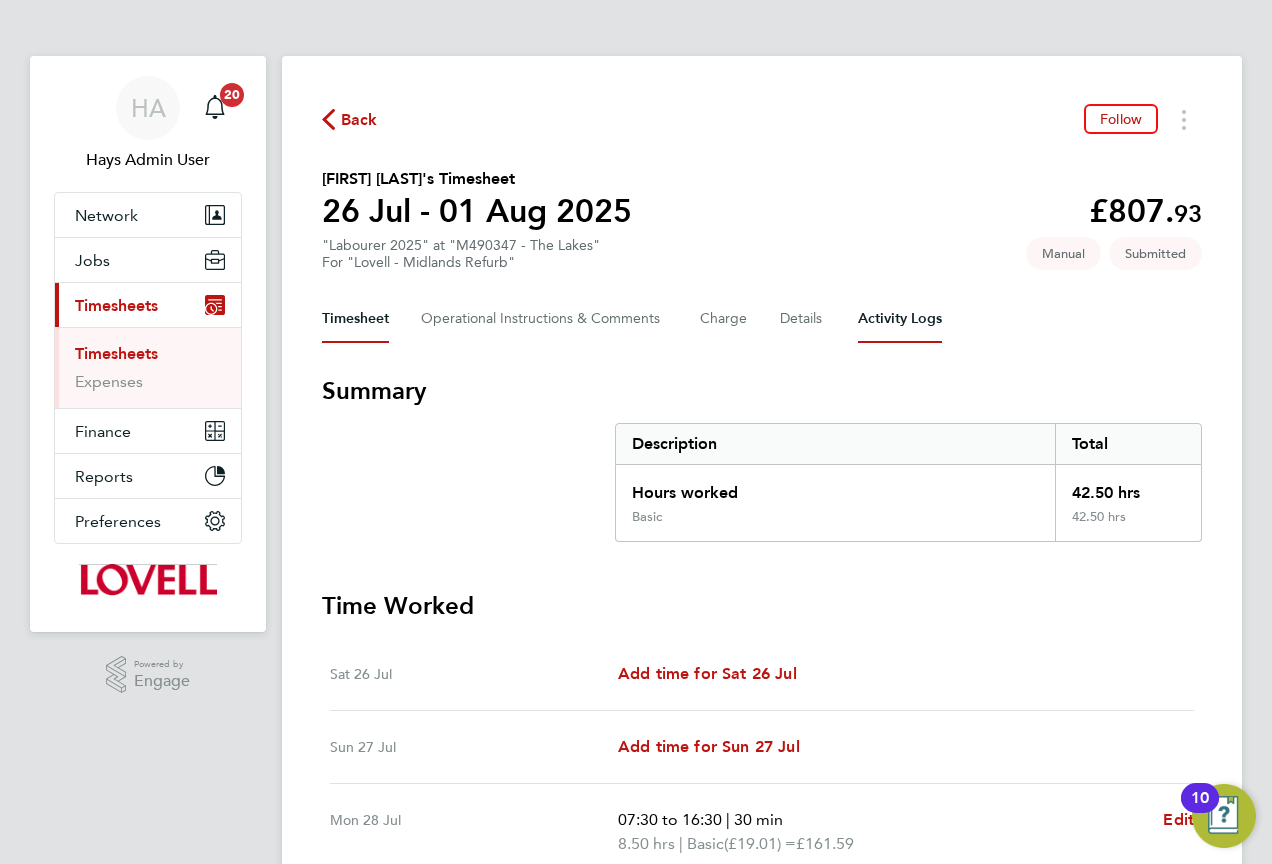 click on "Activity Logs" at bounding box center (900, 319) 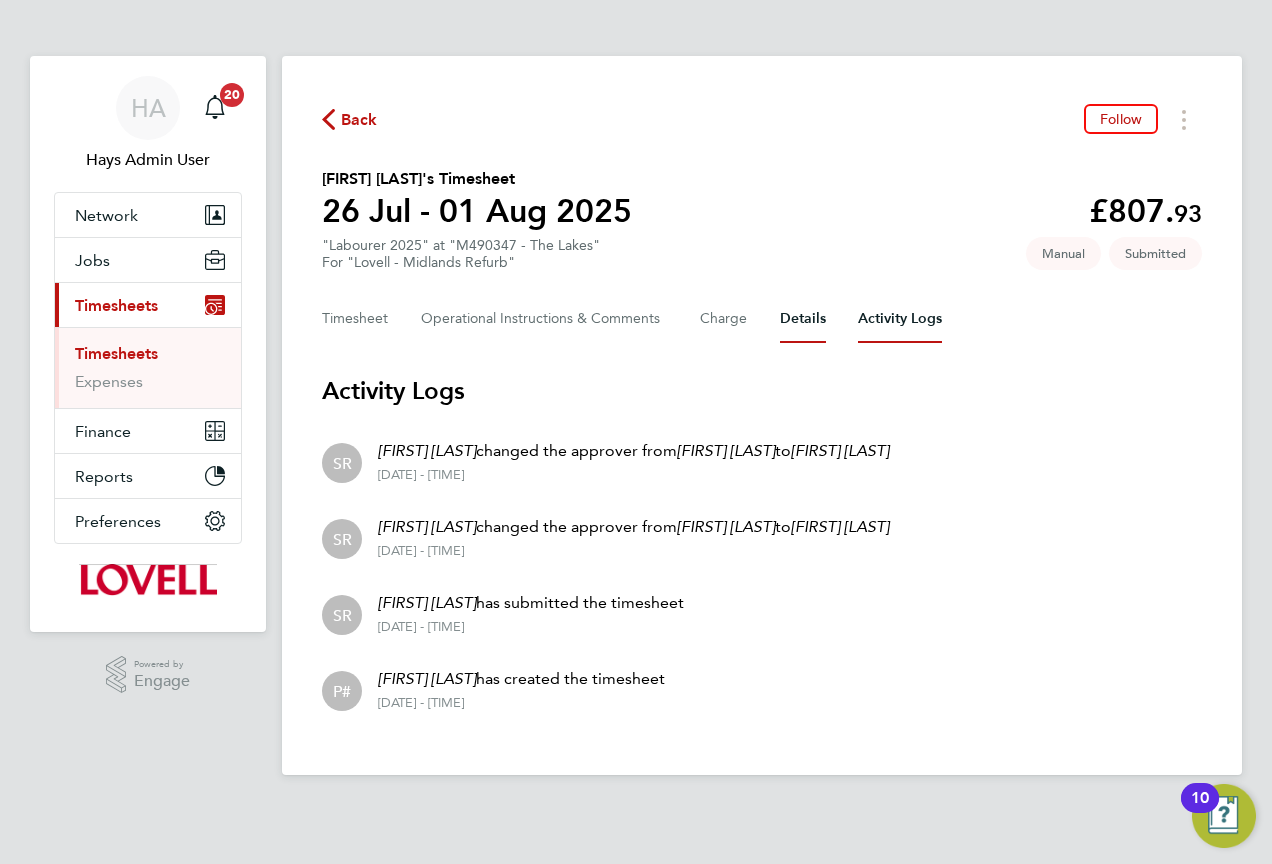 click on "Details" at bounding box center (803, 319) 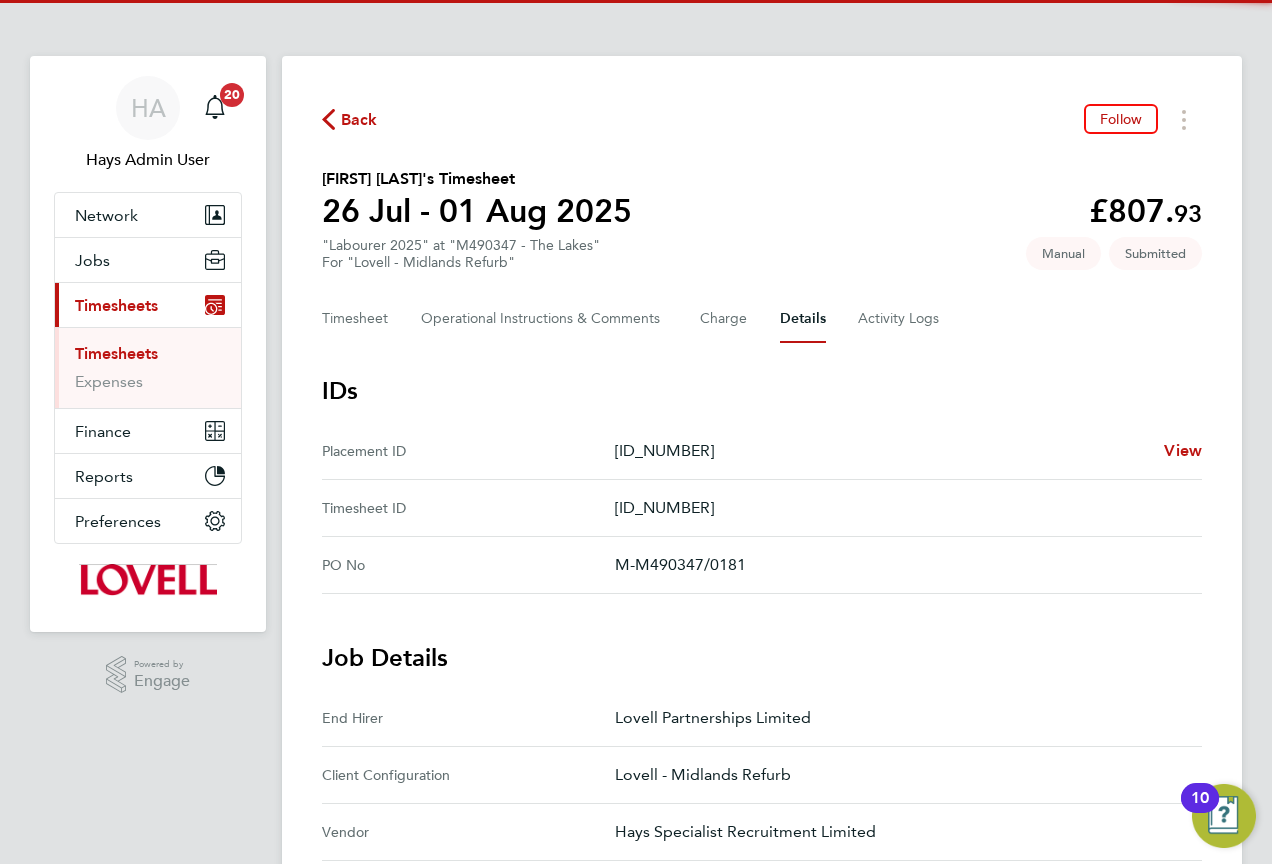 scroll, scrollTop: 500, scrollLeft: 0, axis: vertical 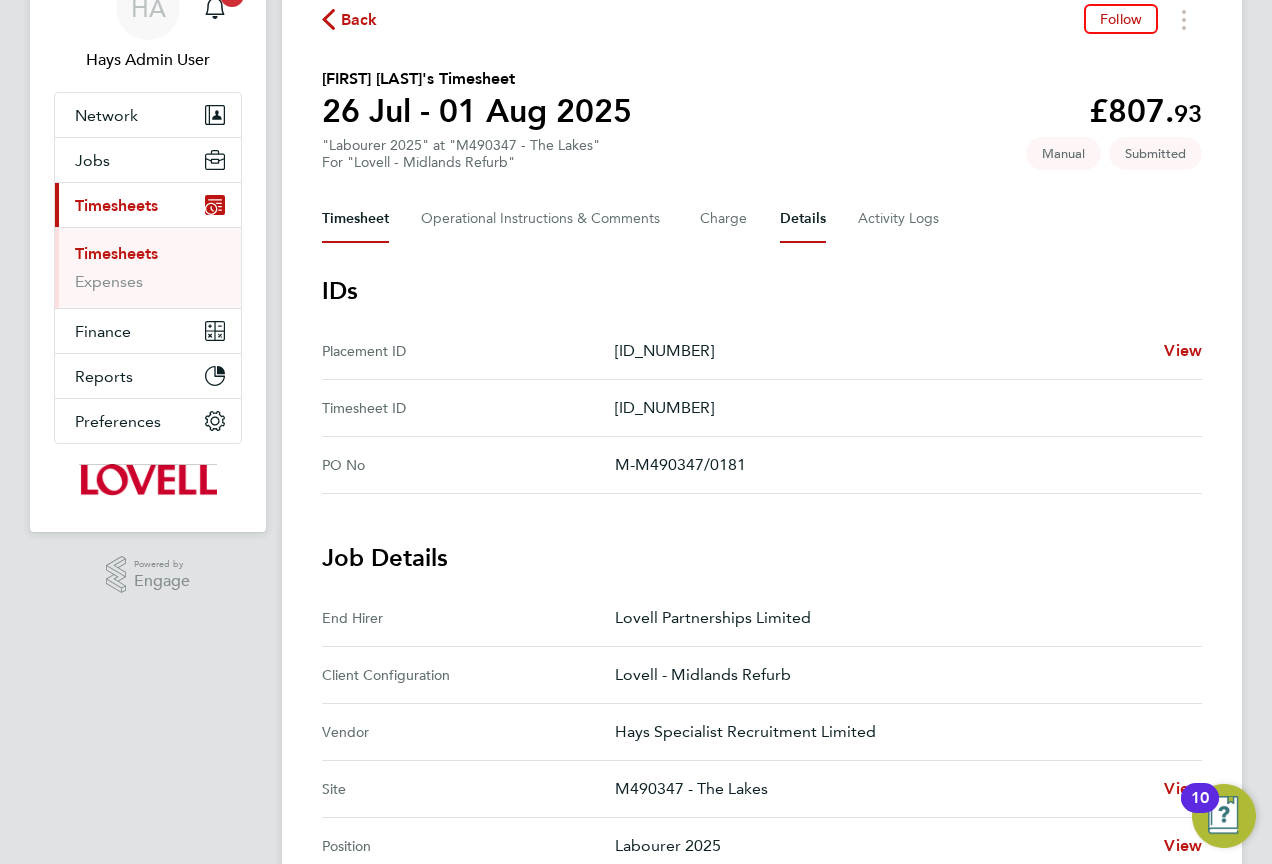 click on "Timesheet" at bounding box center (355, 219) 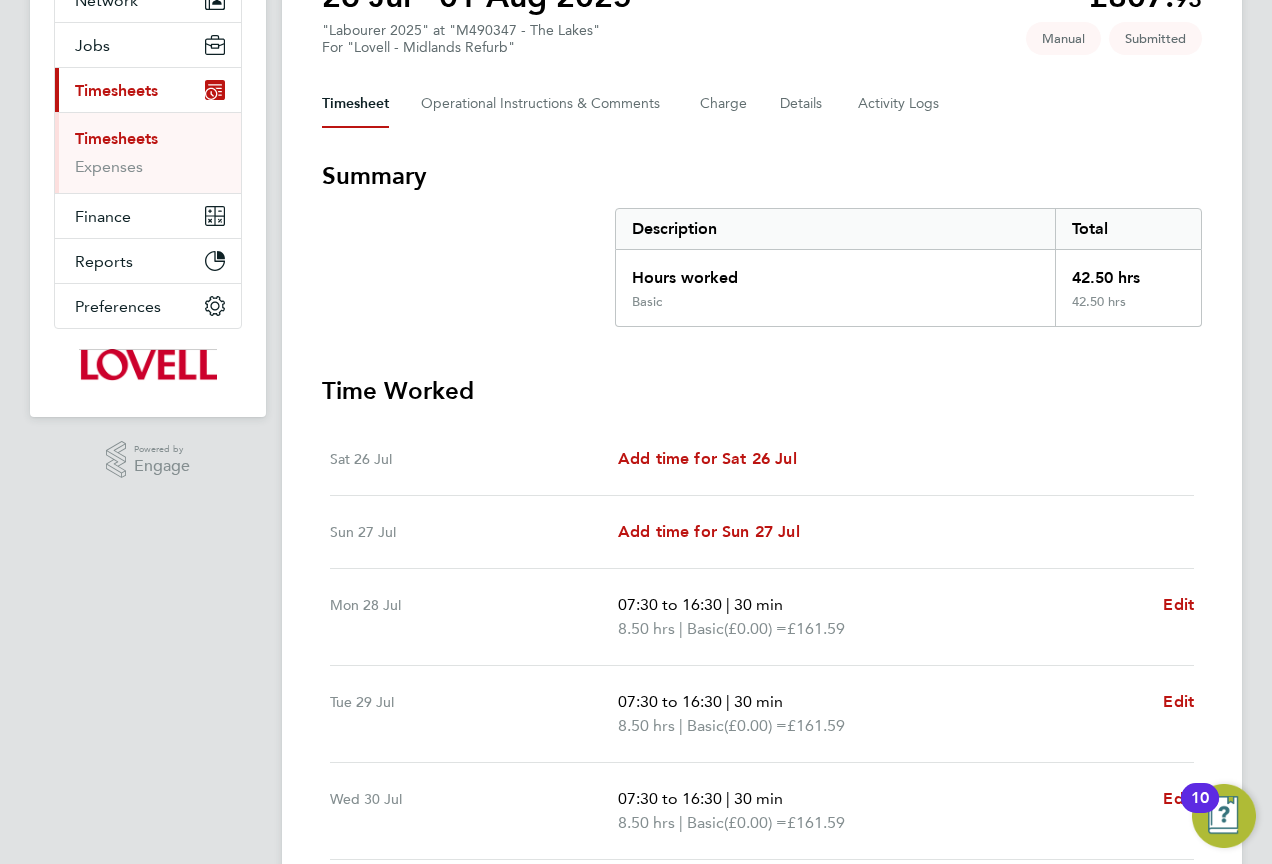 scroll, scrollTop: 100, scrollLeft: 0, axis: vertical 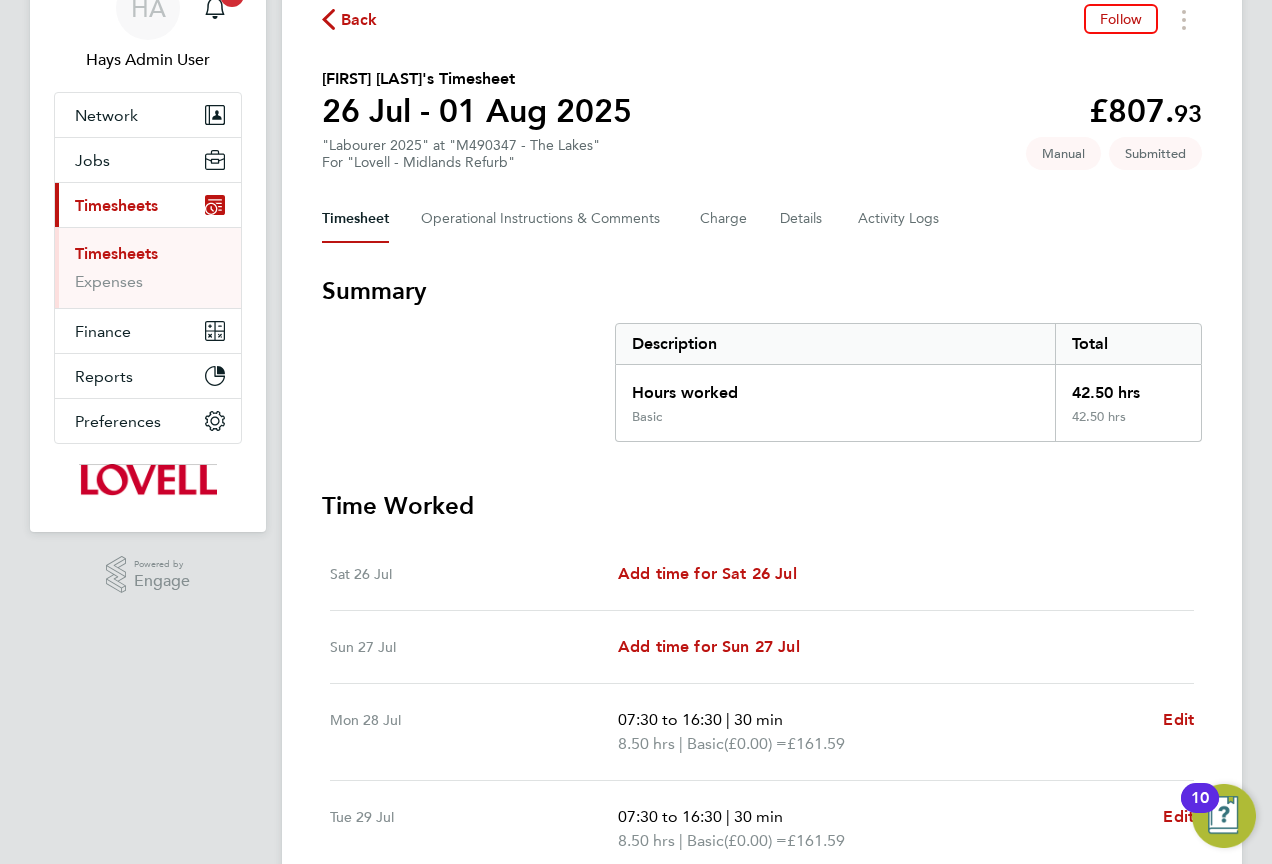 drag, startPoint x: 327, startPoint y: 20, endPoint x: 345, endPoint y: 39, distance: 26.172504 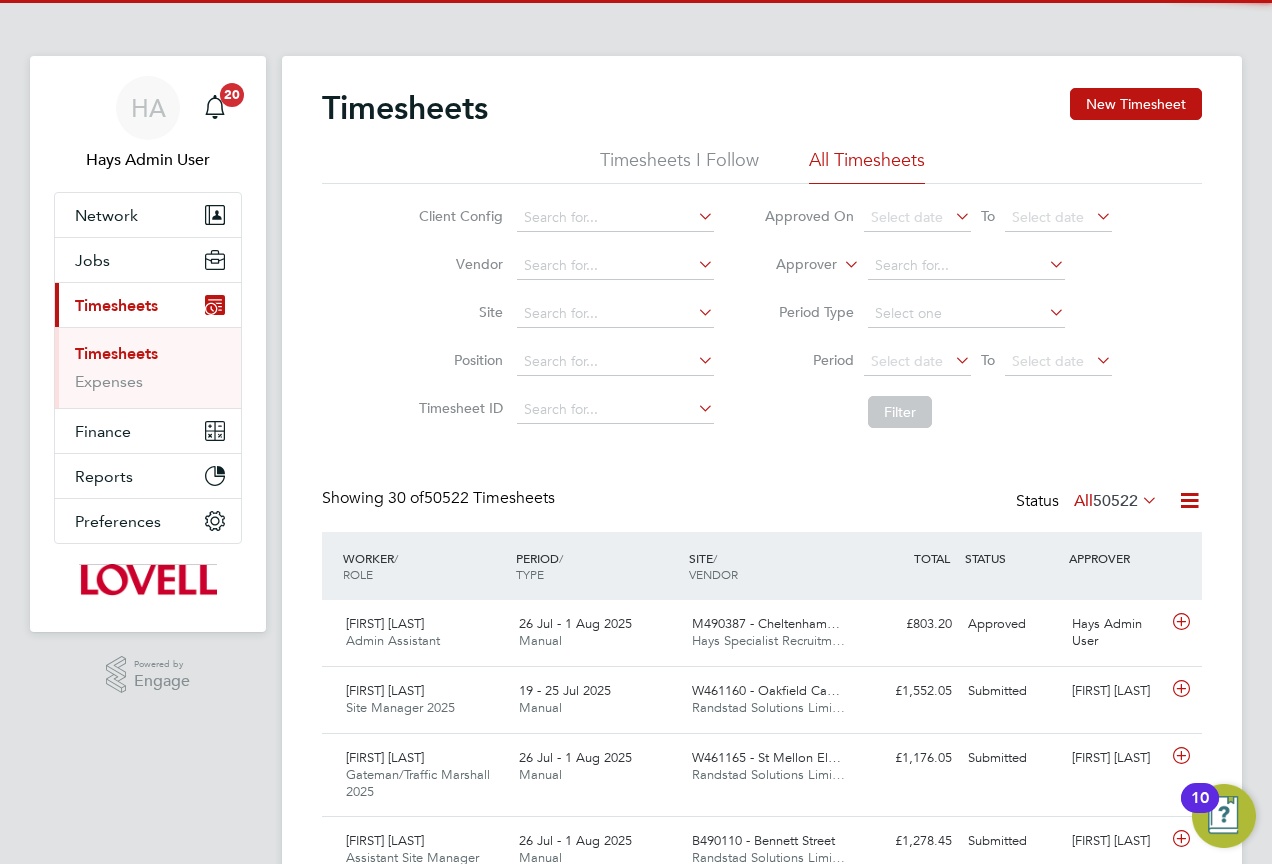 scroll, scrollTop: 10, scrollLeft: 10, axis: both 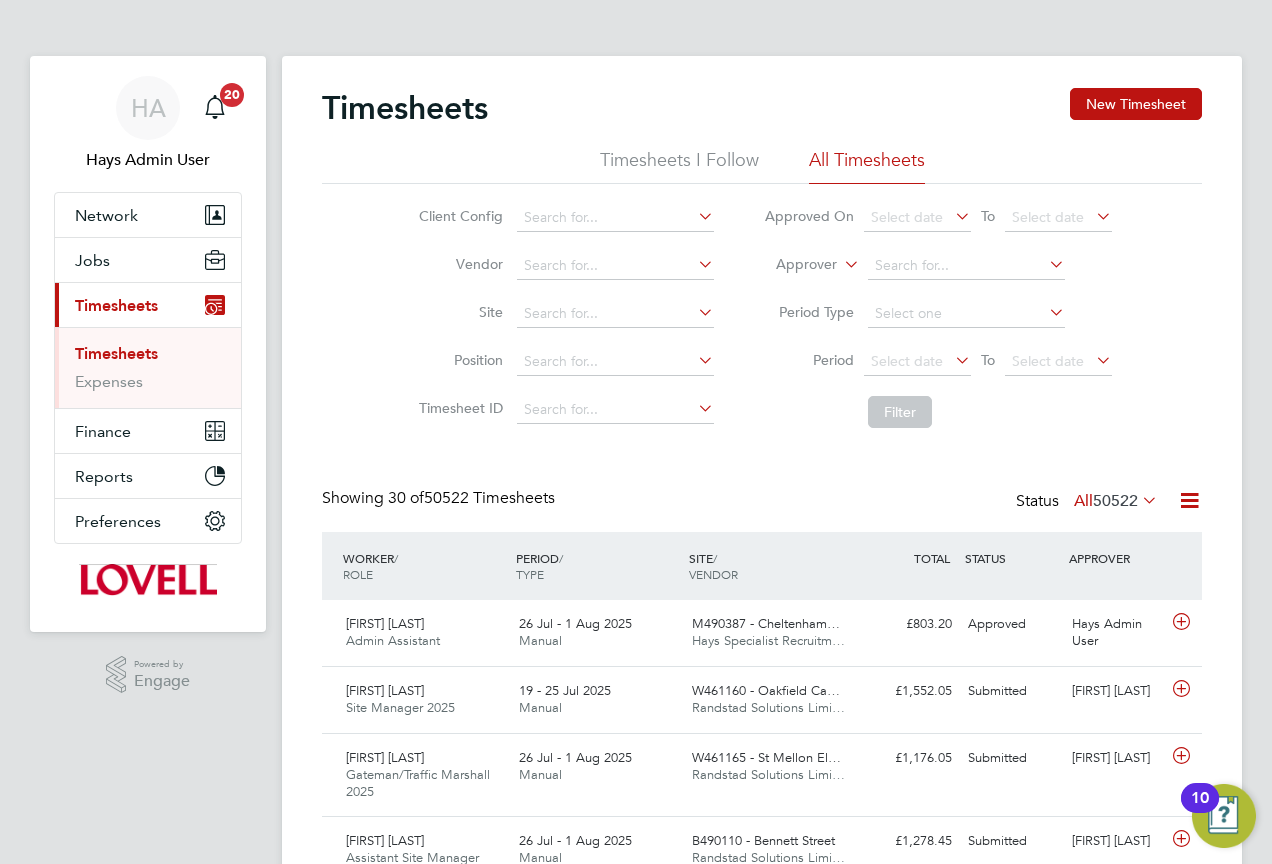 click 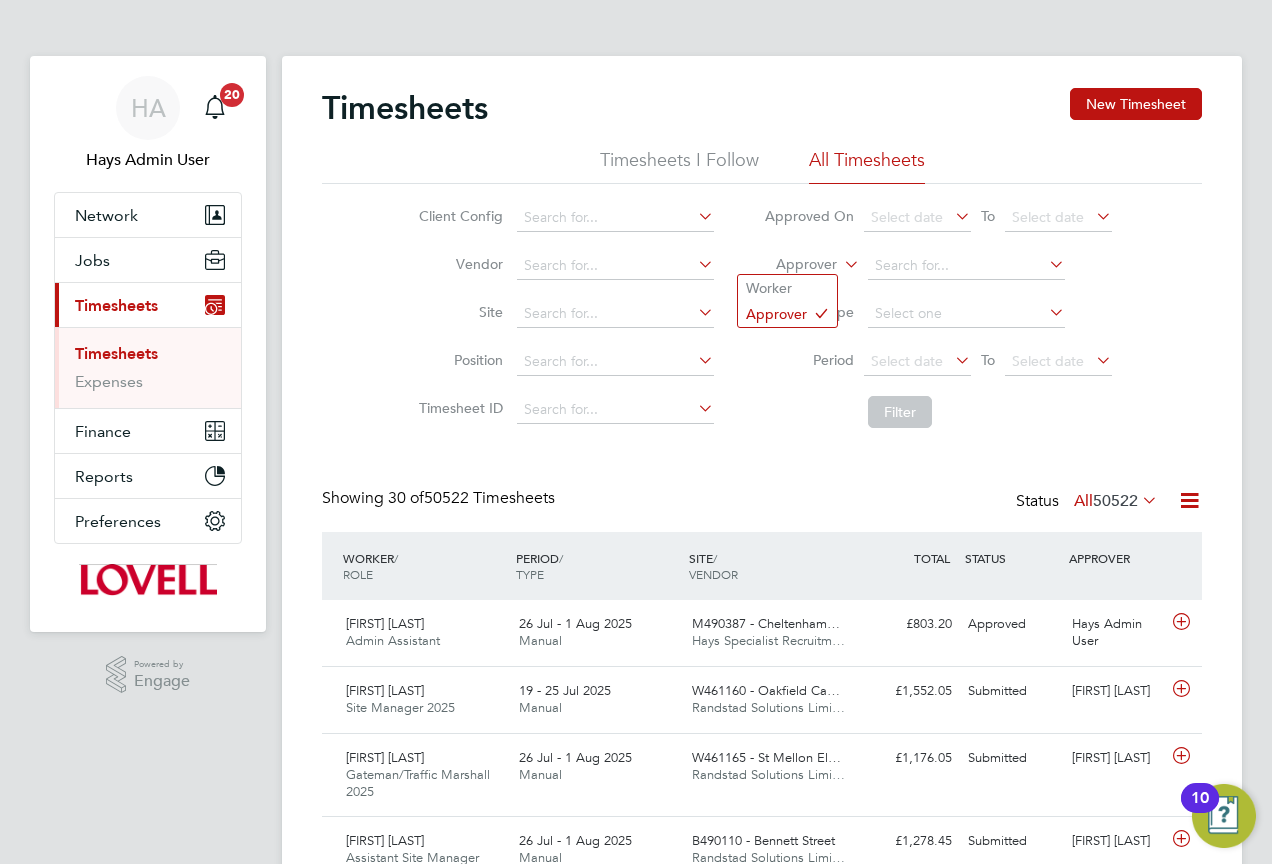 drag, startPoint x: 817, startPoint y: 277, endPoint x: 861, endPoint y: 274, distance: 44.102154 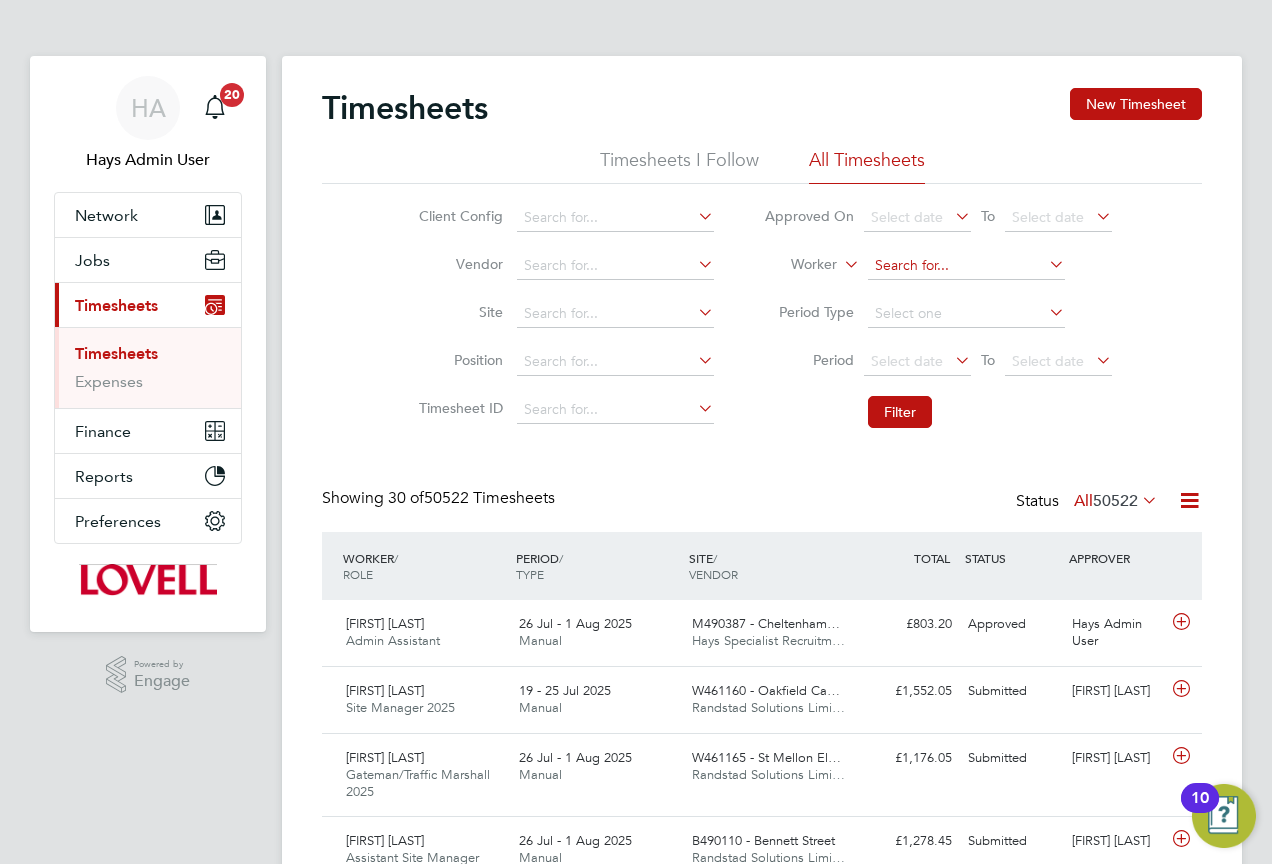 click 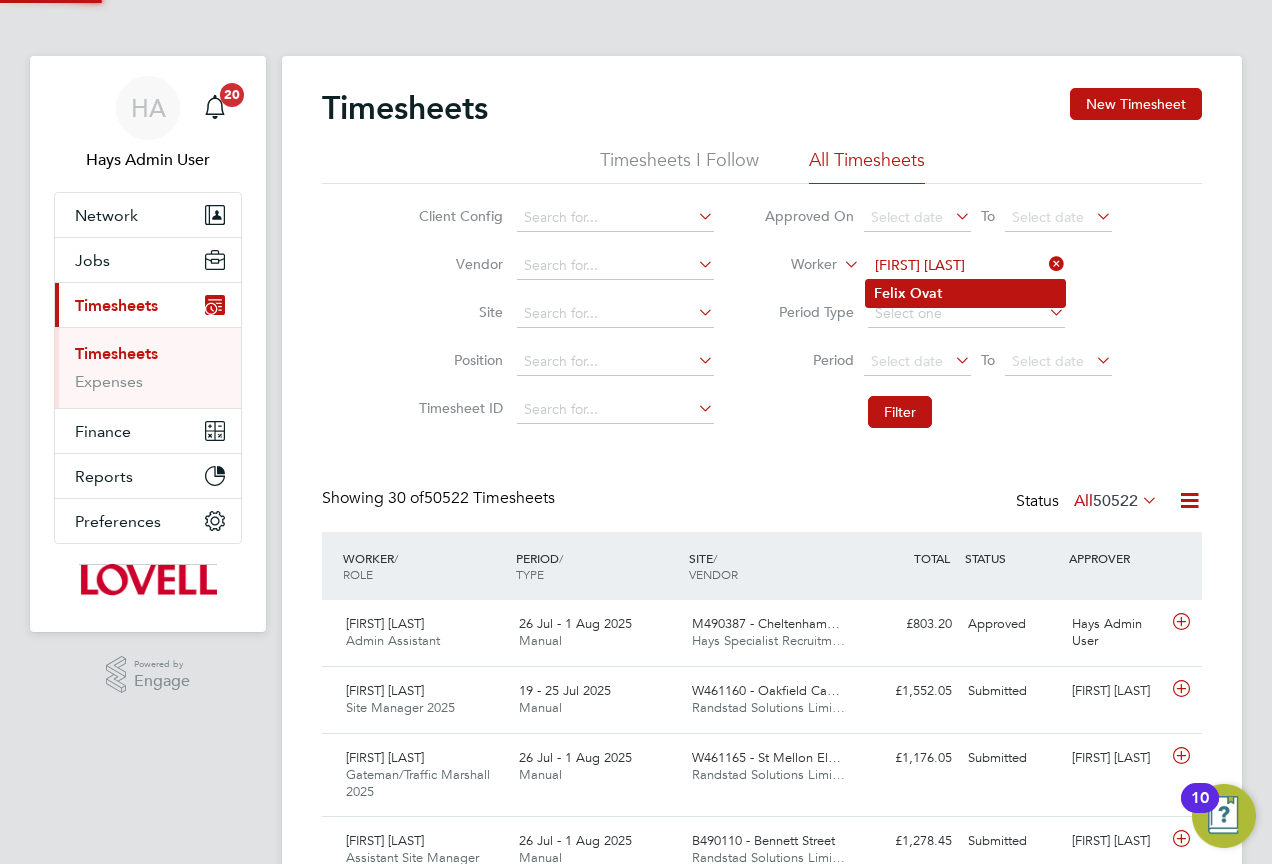type on "Felix Ovat" 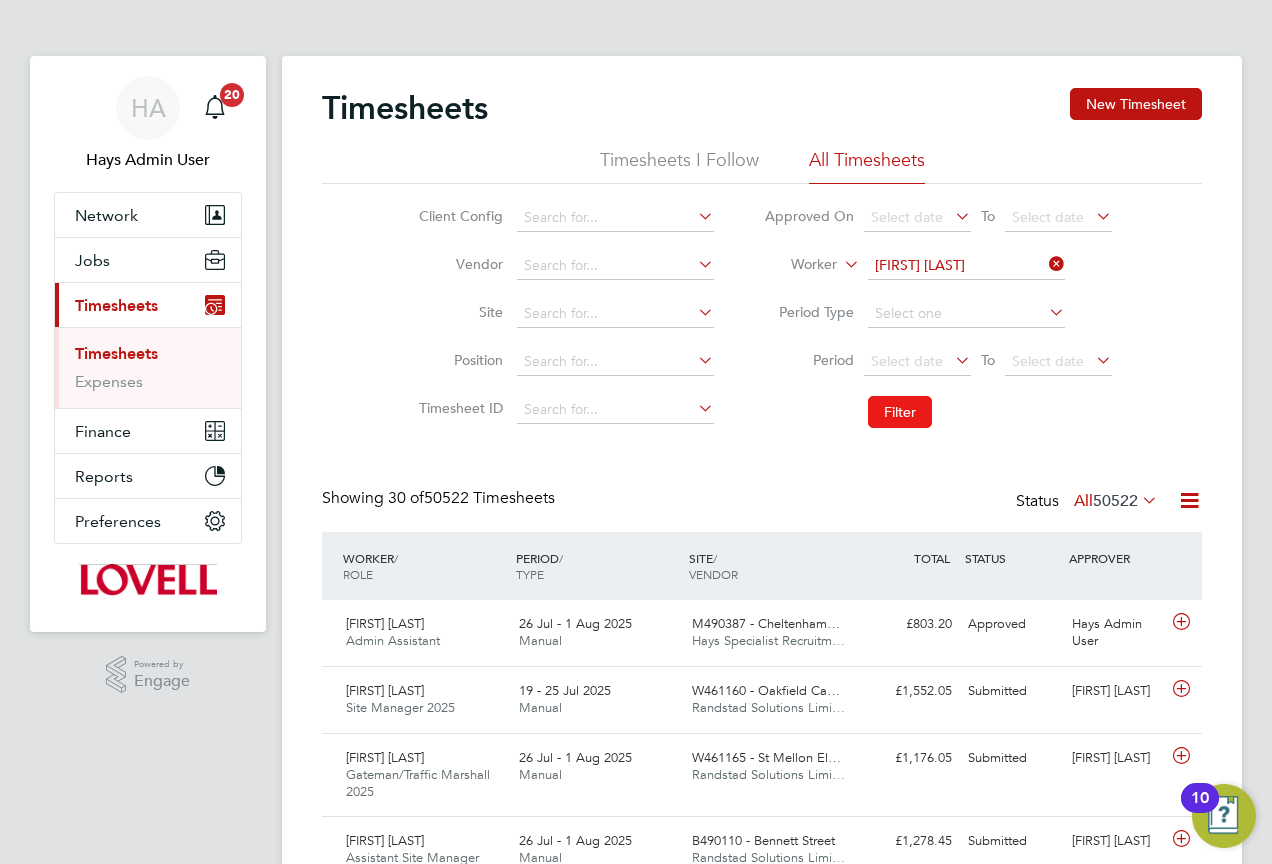 click on "Filter" 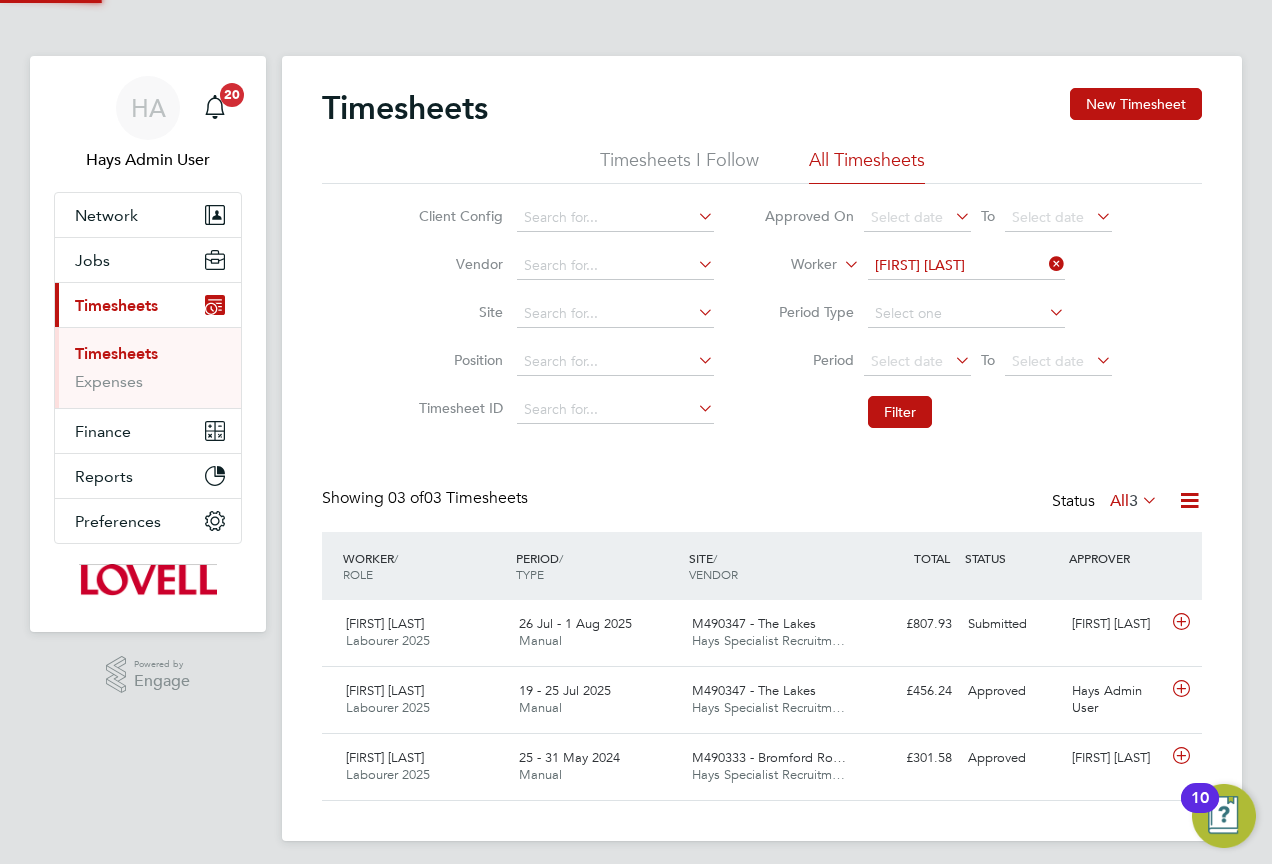 scroll, scrollTop: 10, scrollLeft: 10, axis: both 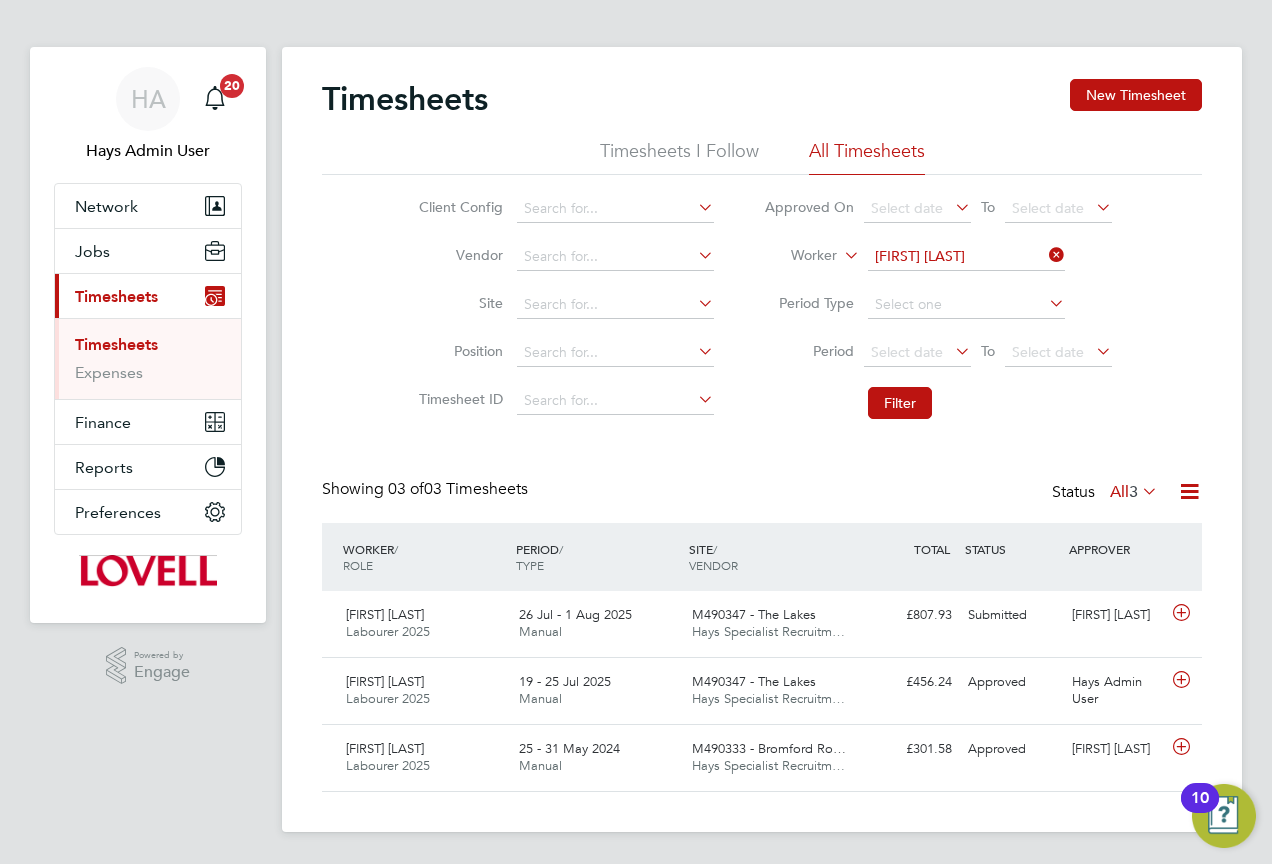 click 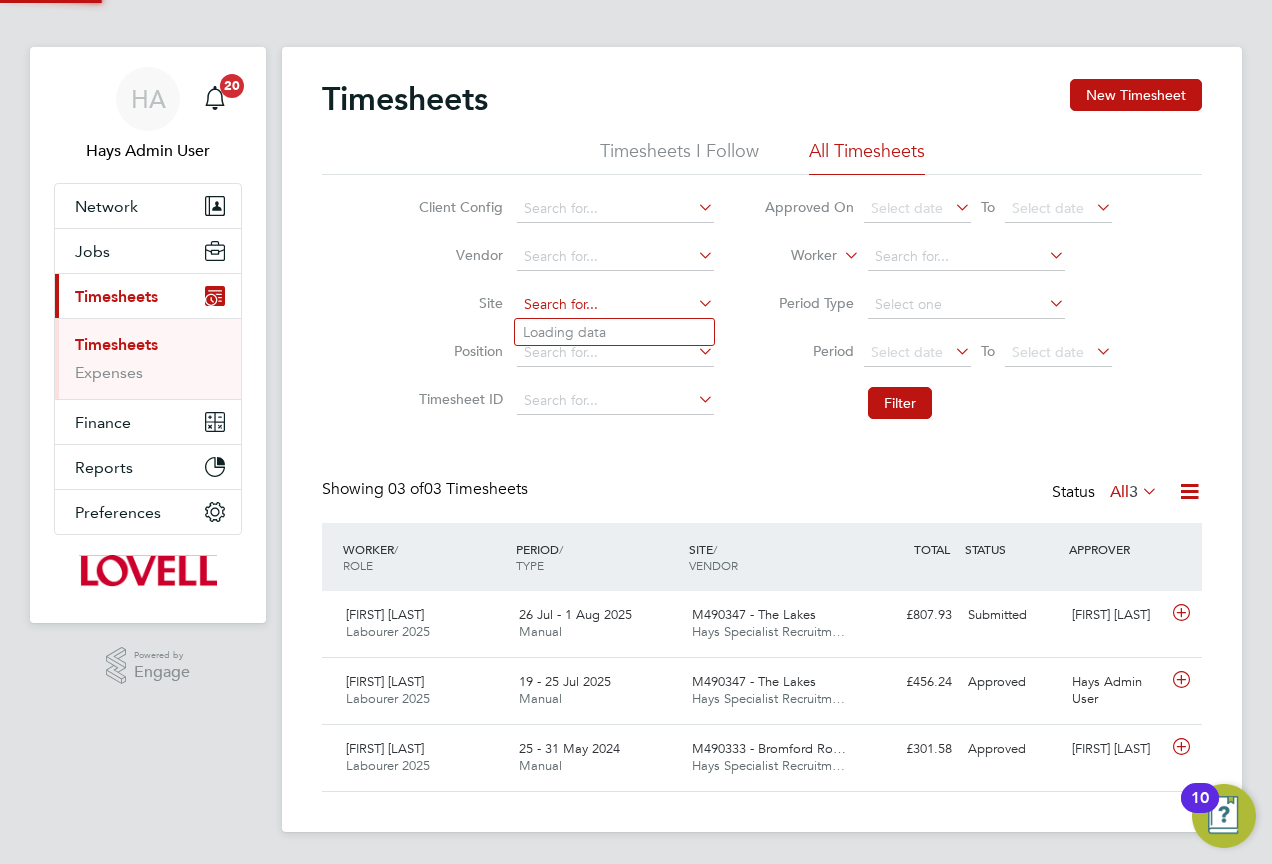 click 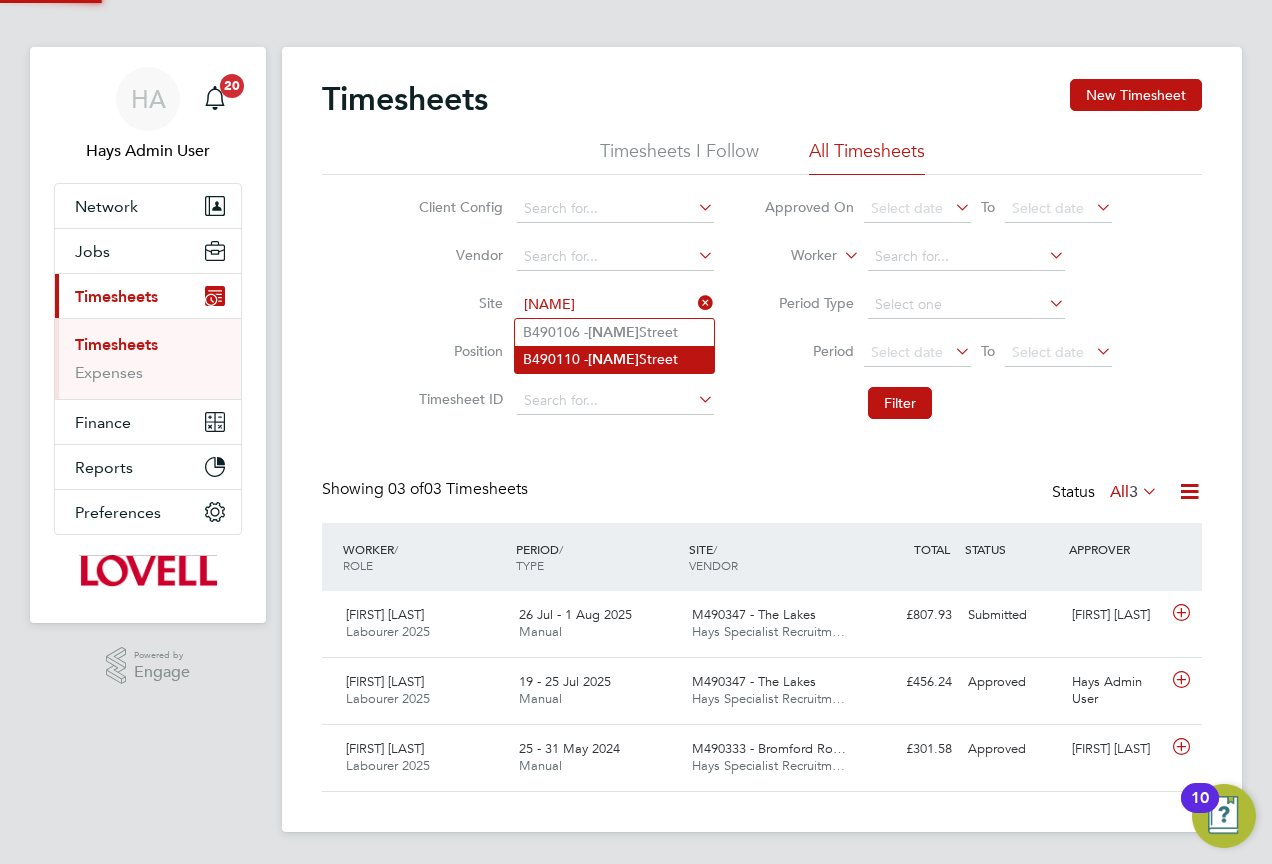 click on "B490110 -  Bennett  Street" 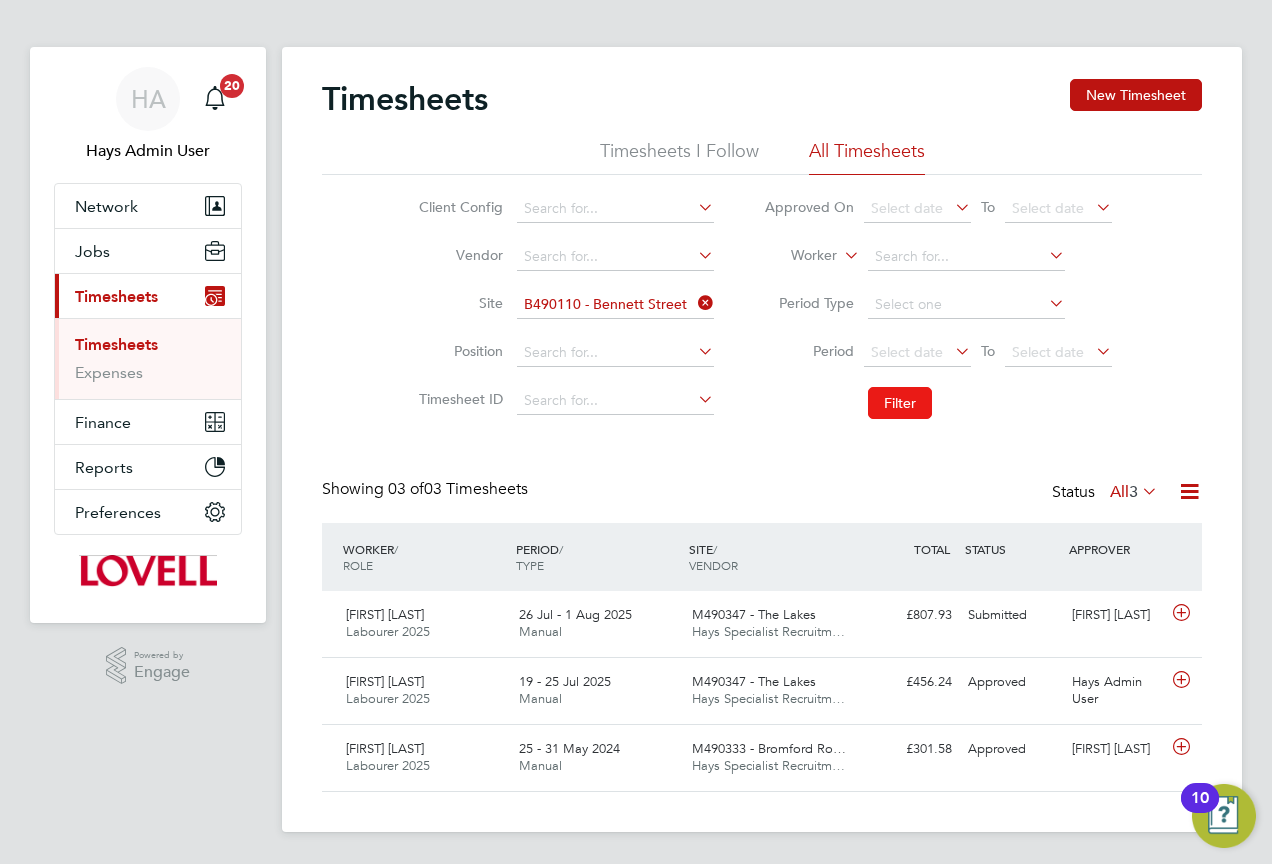 click on "Filter" 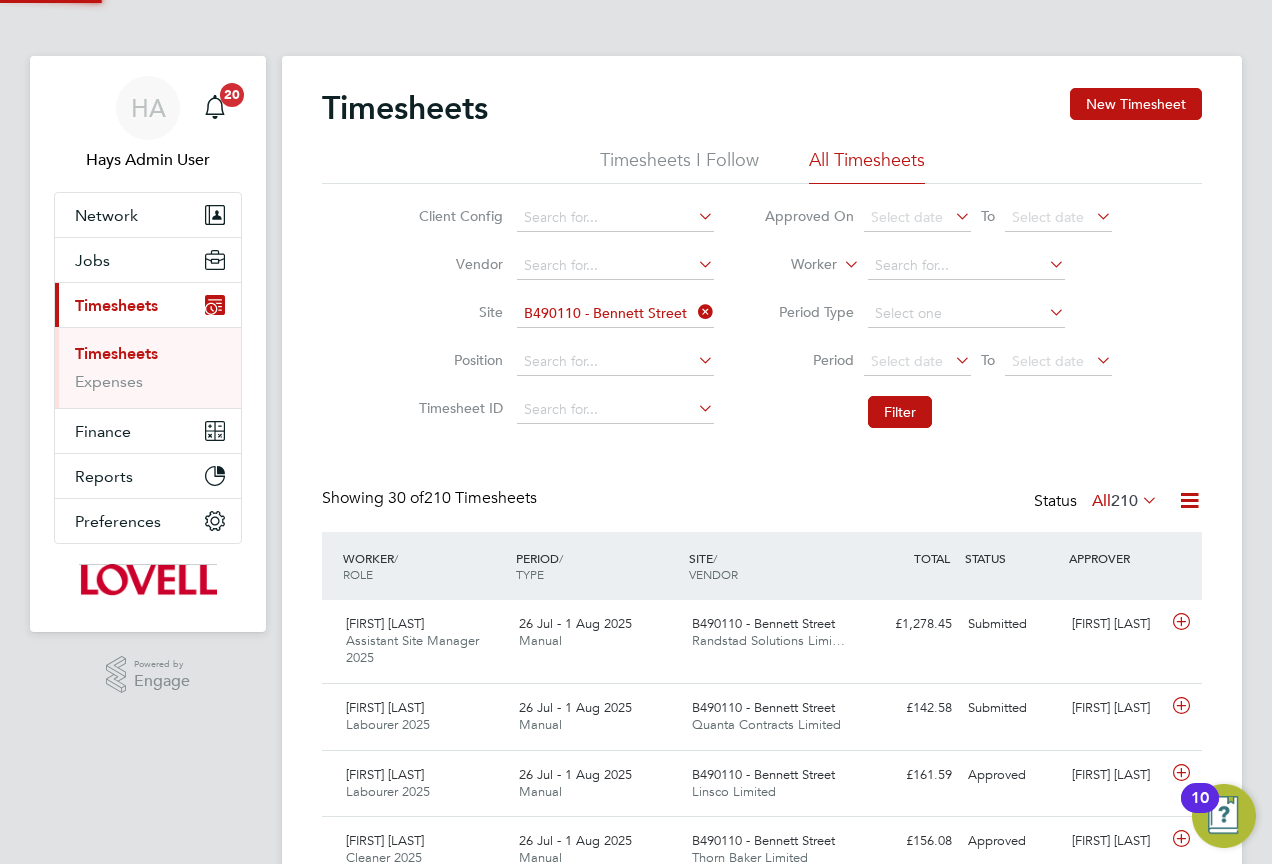 scroll, scrollTop: 10, scrollLeft: 10, axis: both 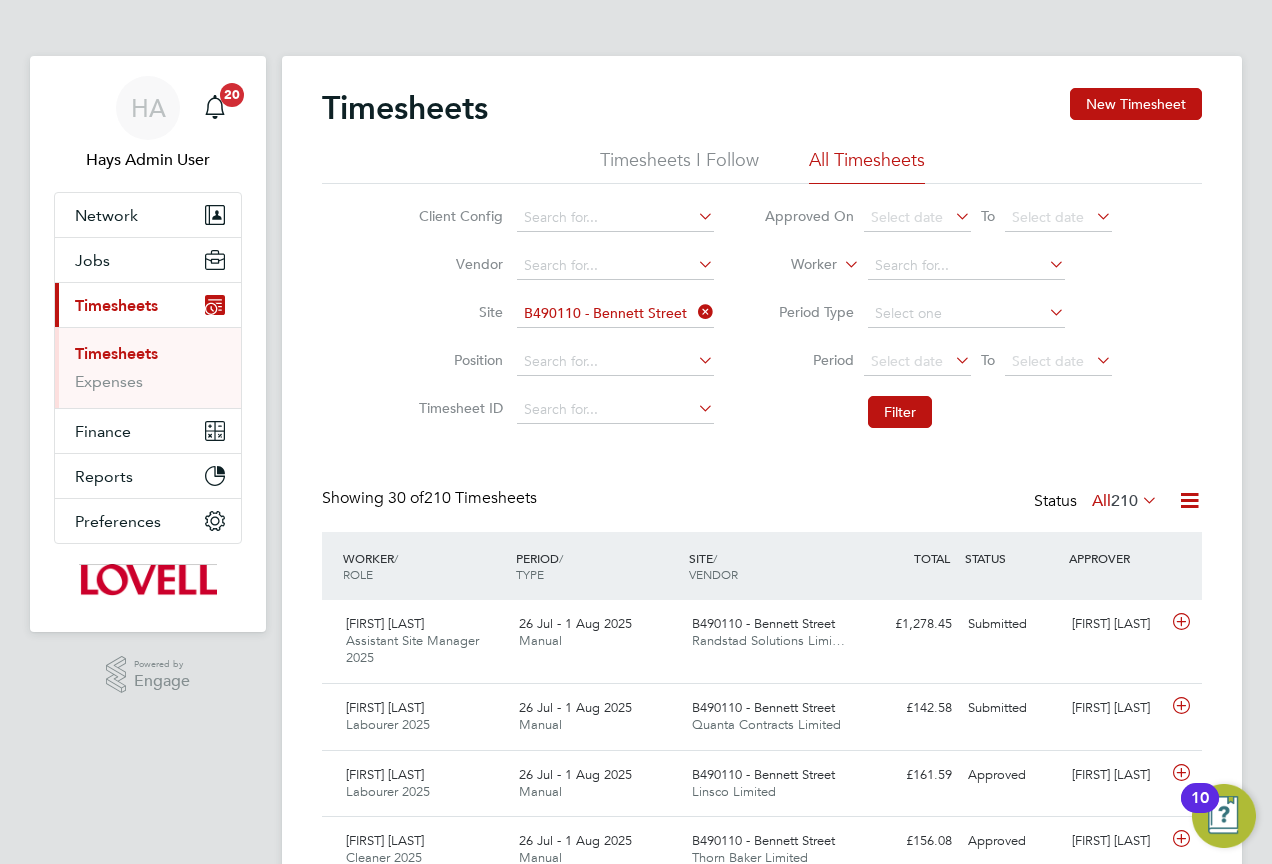 click on "210" 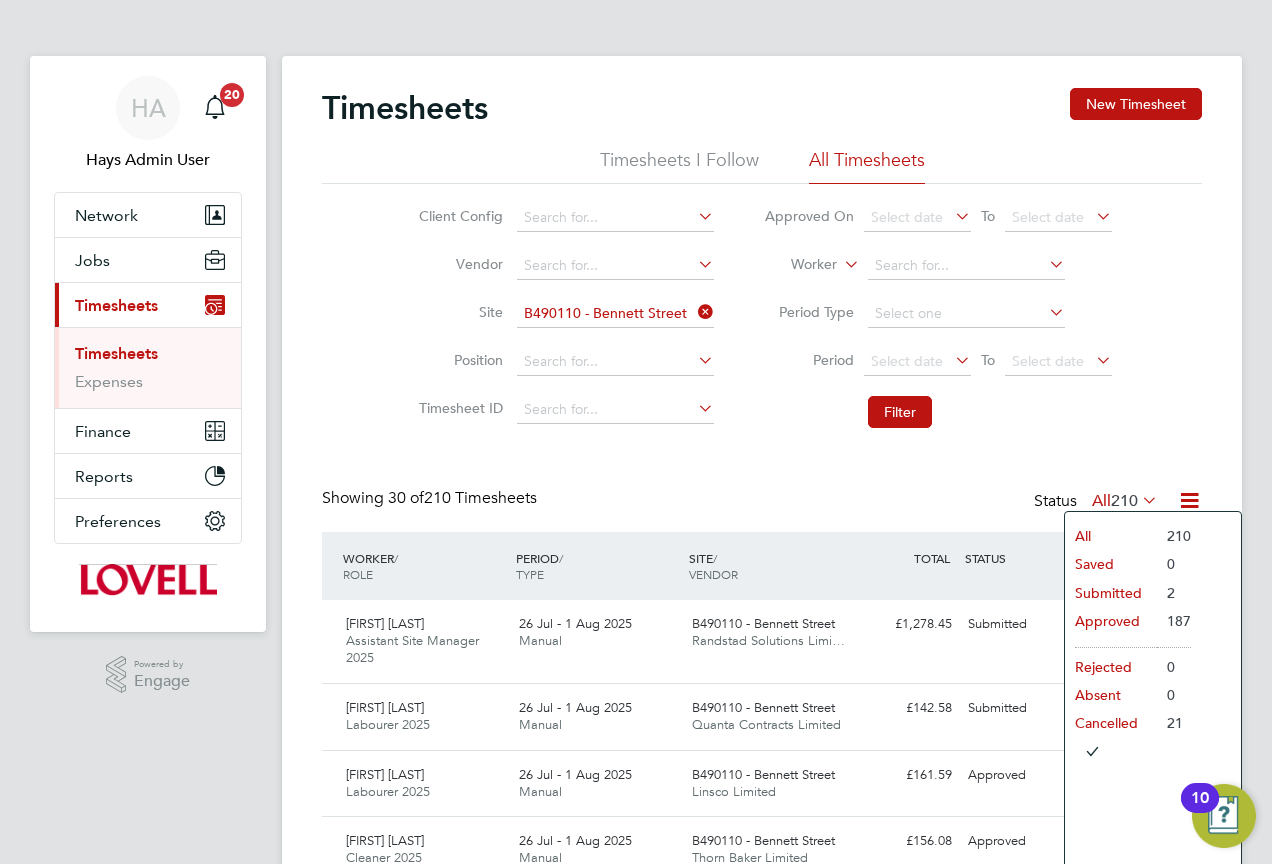 click on "Submitted" 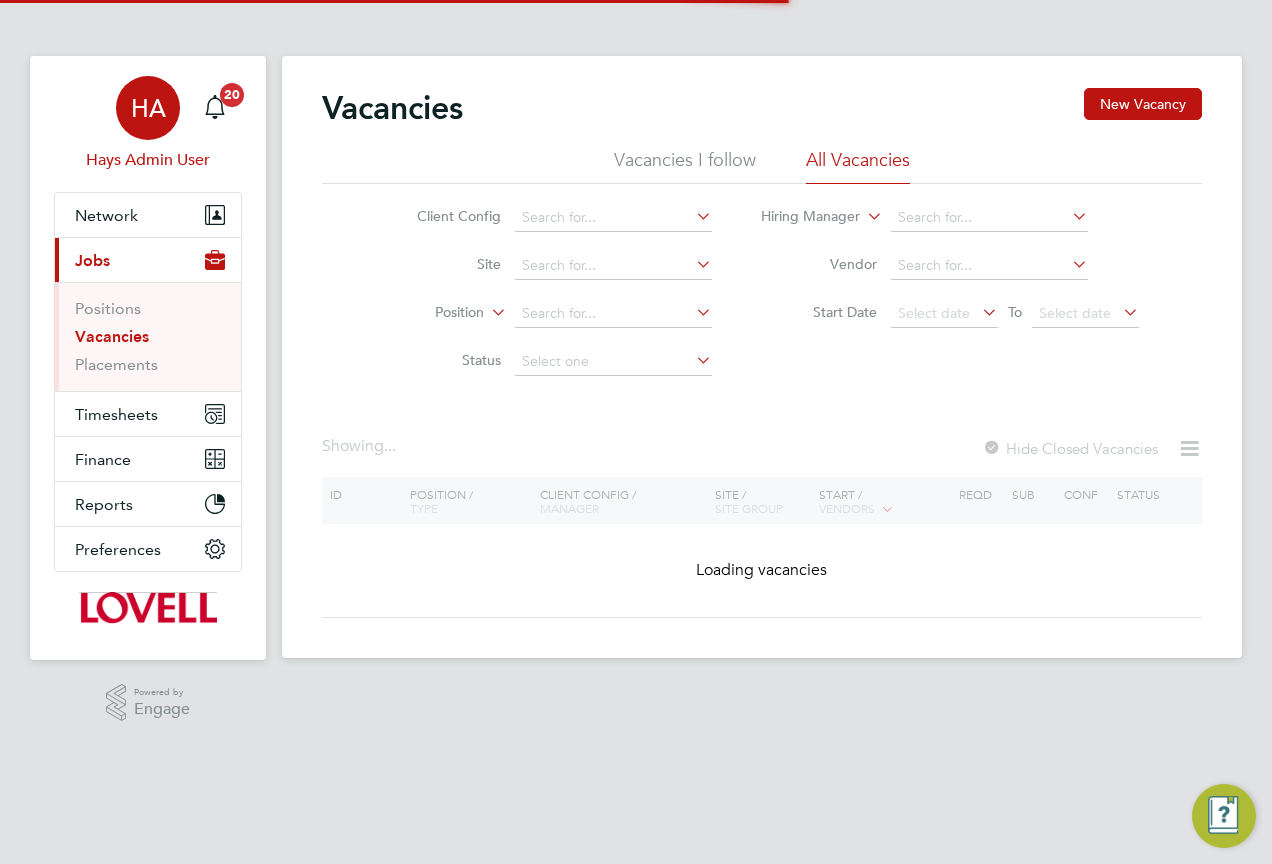 scroll, scrollTop: 0, scrollLeft: 0, axis: both 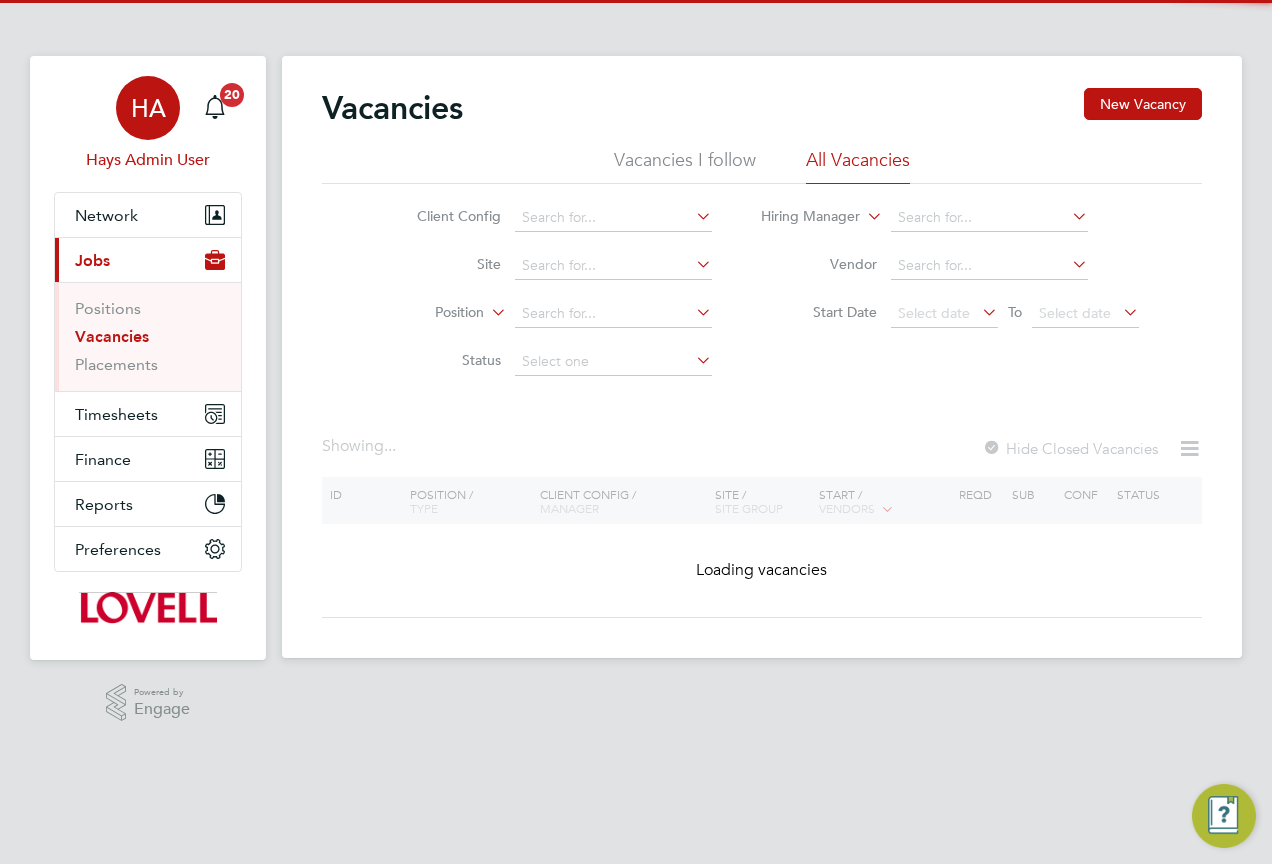 click on "HA" at bounding box center [148, 108] 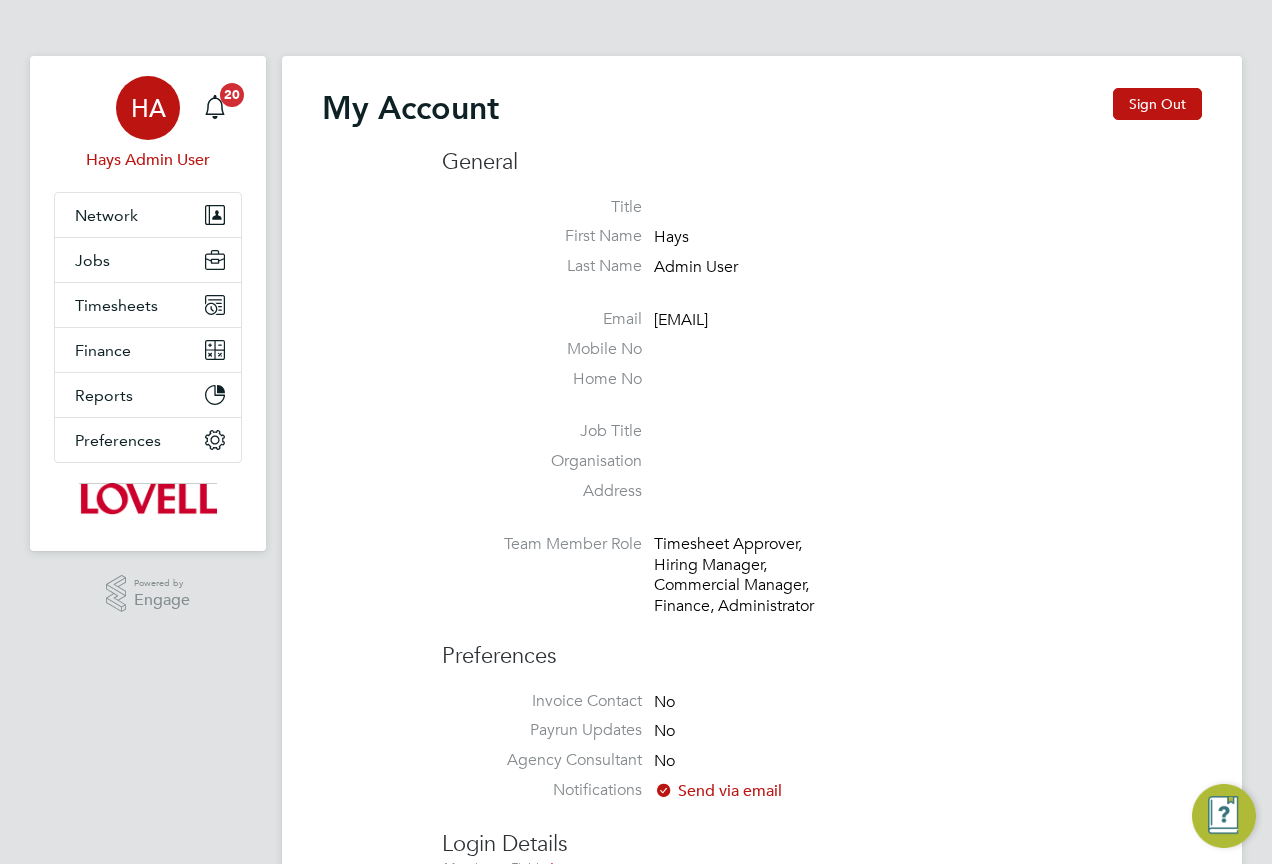 click on "My Account Sign Out General Title First Name [FIRST] Last Name [LAST] Admin User Email [EMAIL] Mobile No [PHONE] Home No Job Title Organisation Address [ADDRESS] Team Member Role Timesheet Approver, Hiring Manager, Commercial Manager, Finance, Administrator Preferences Invoice Contact No Payrun Updates No Agency Consultant No Notifications Send via email Login Details Mandatory Fields Current Email [EMAIL] New Email Retype New Email Save Current Password New Password Retype New Password Save Two-step Verification Two factor authentication makes your account more secure, providing better protection to your data. Two-step verification is disabled Once it is enabled, you will need your unique code generated by a third party authenticator app like 1Password, Authy and Google Authenticator to sign in. The easiest way to set it up is by using your mobile. Make sure you have one of the apps above installed before you begin. Set up two-step verification" 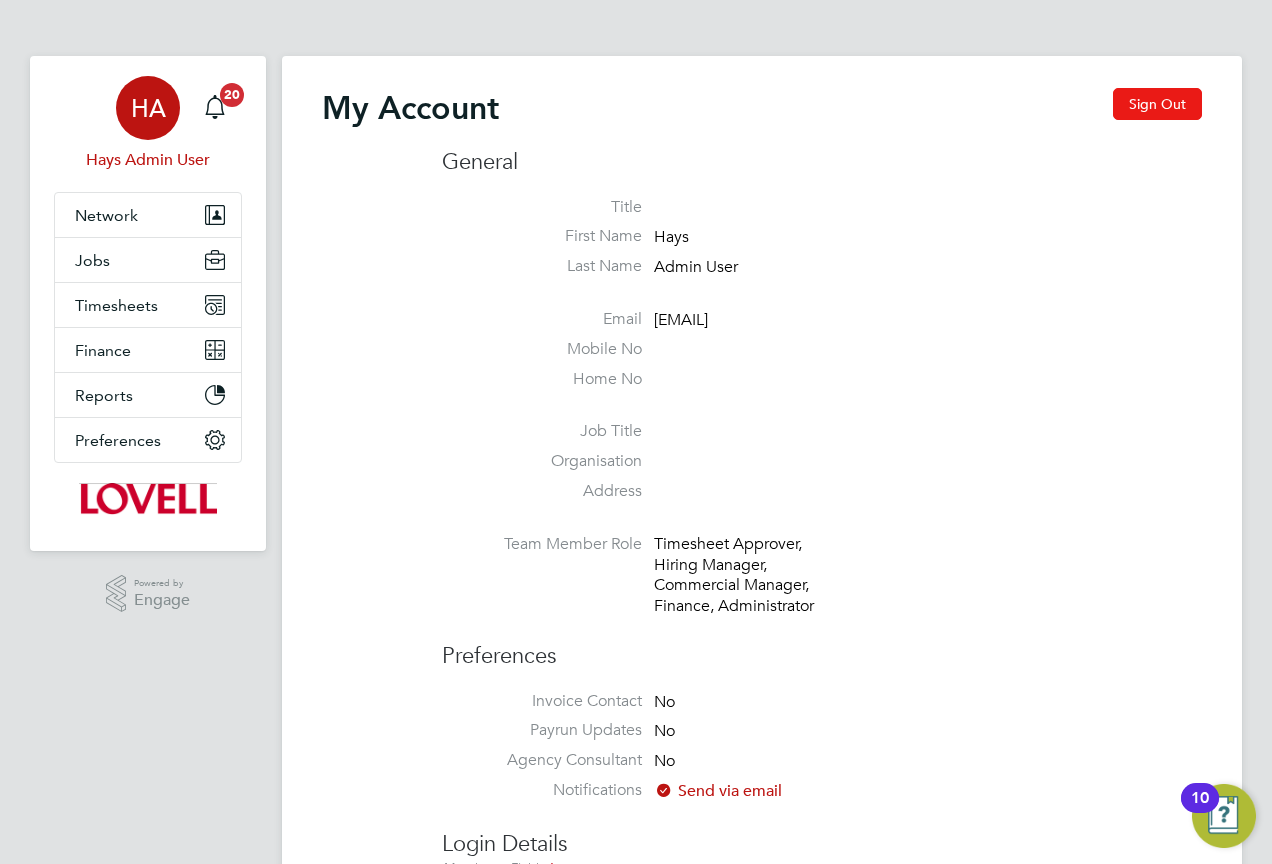 click on "Sign Out" at bounding box center (1157, 104) 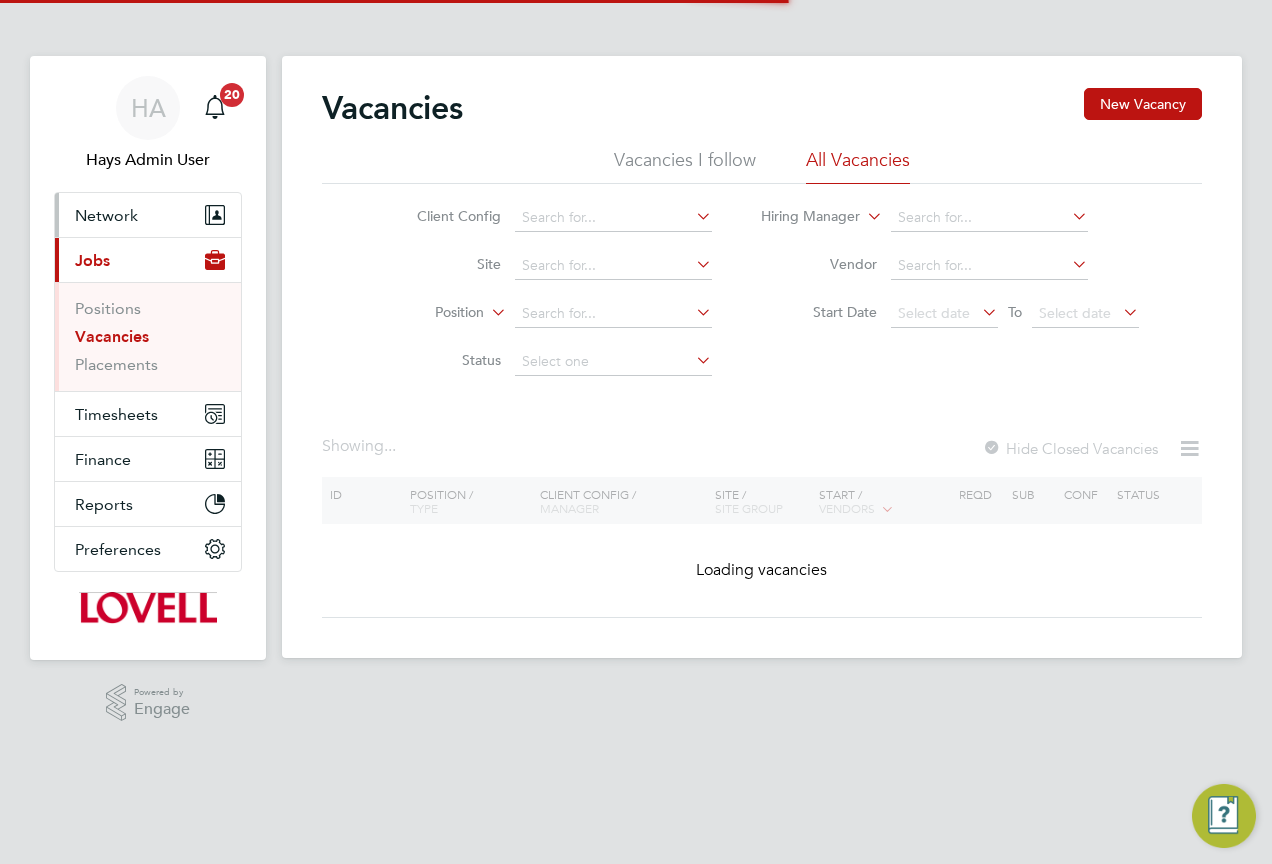scroll, scrollTop: 0, scrollLeft: 0, axis: both 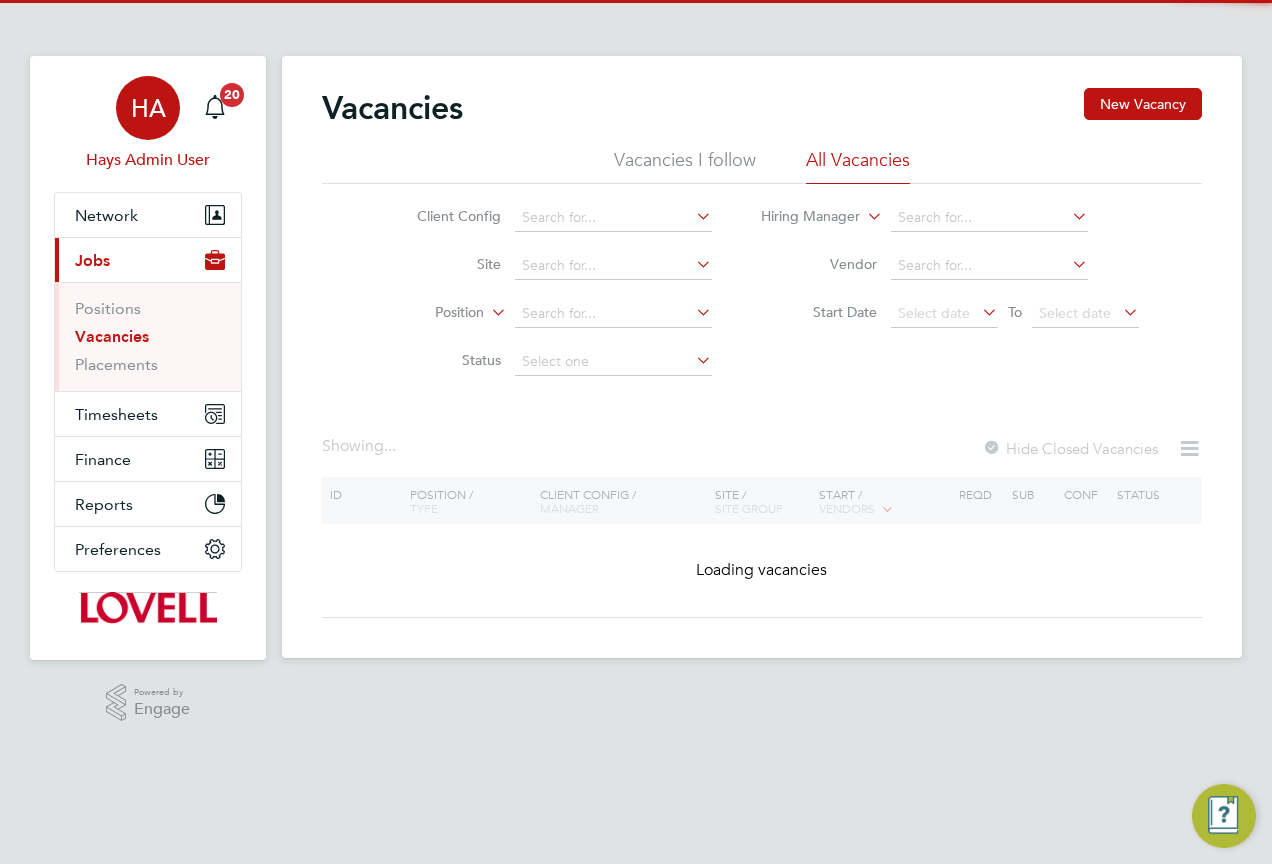 click on "HA" at bounding box center [148, 108] 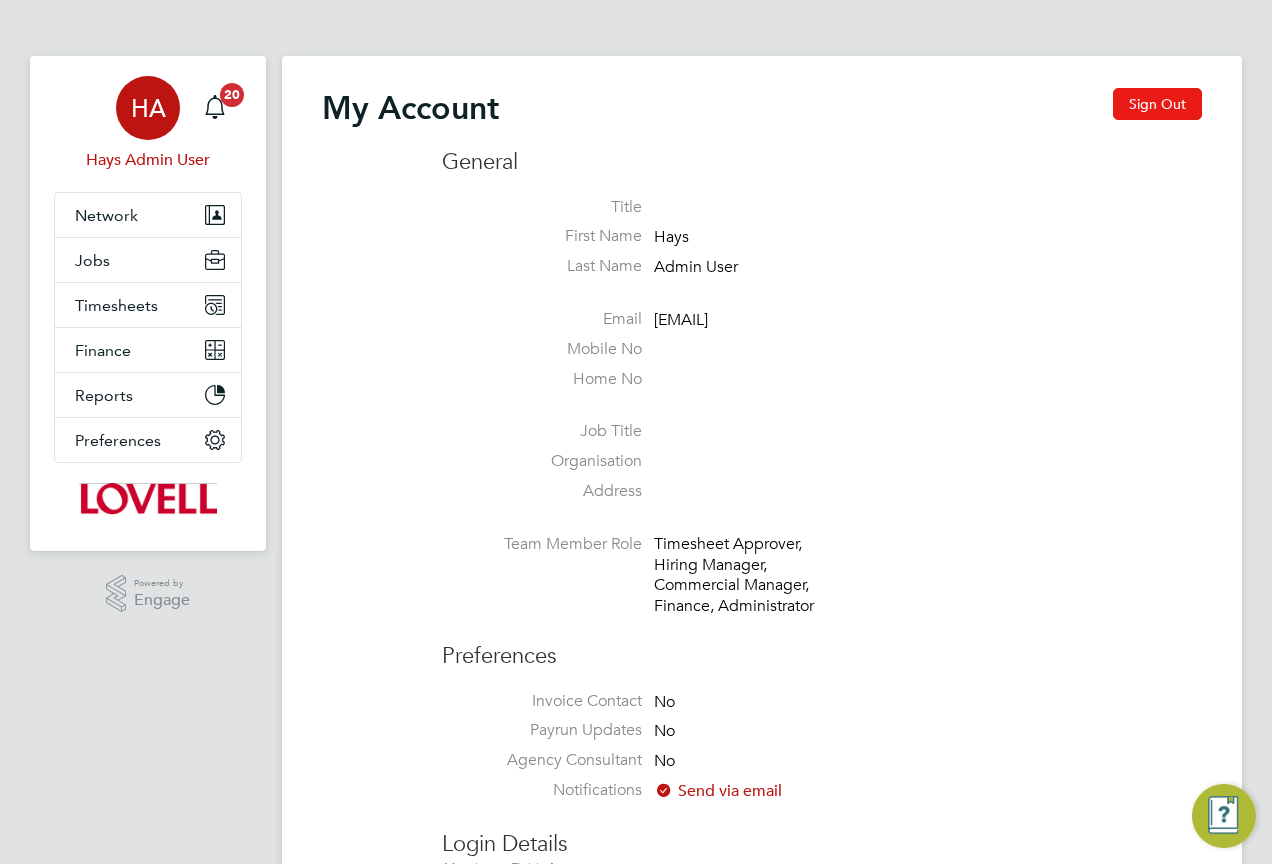 click on "Sign Out" at bounding box center (1157, 104) 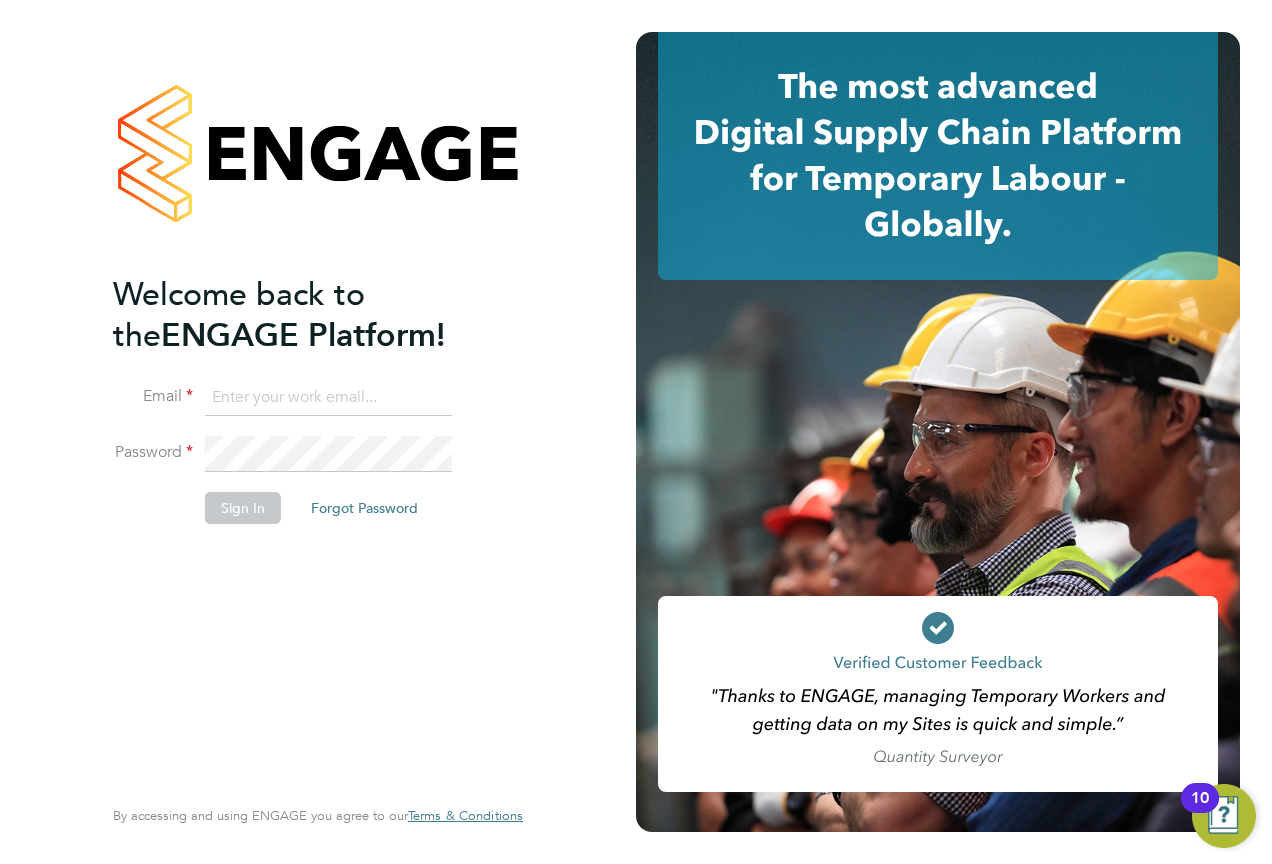 click 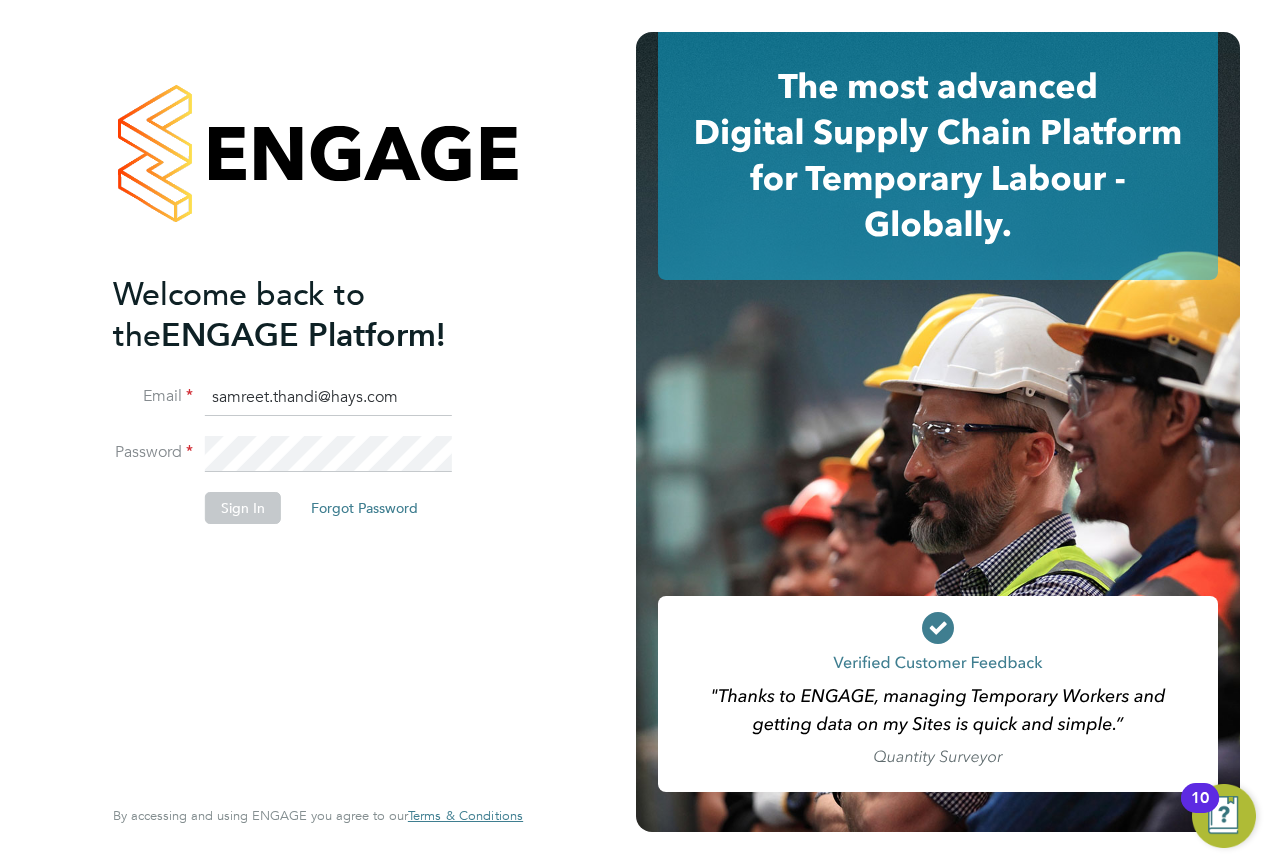 type on "samreet.thandi@hays.com" 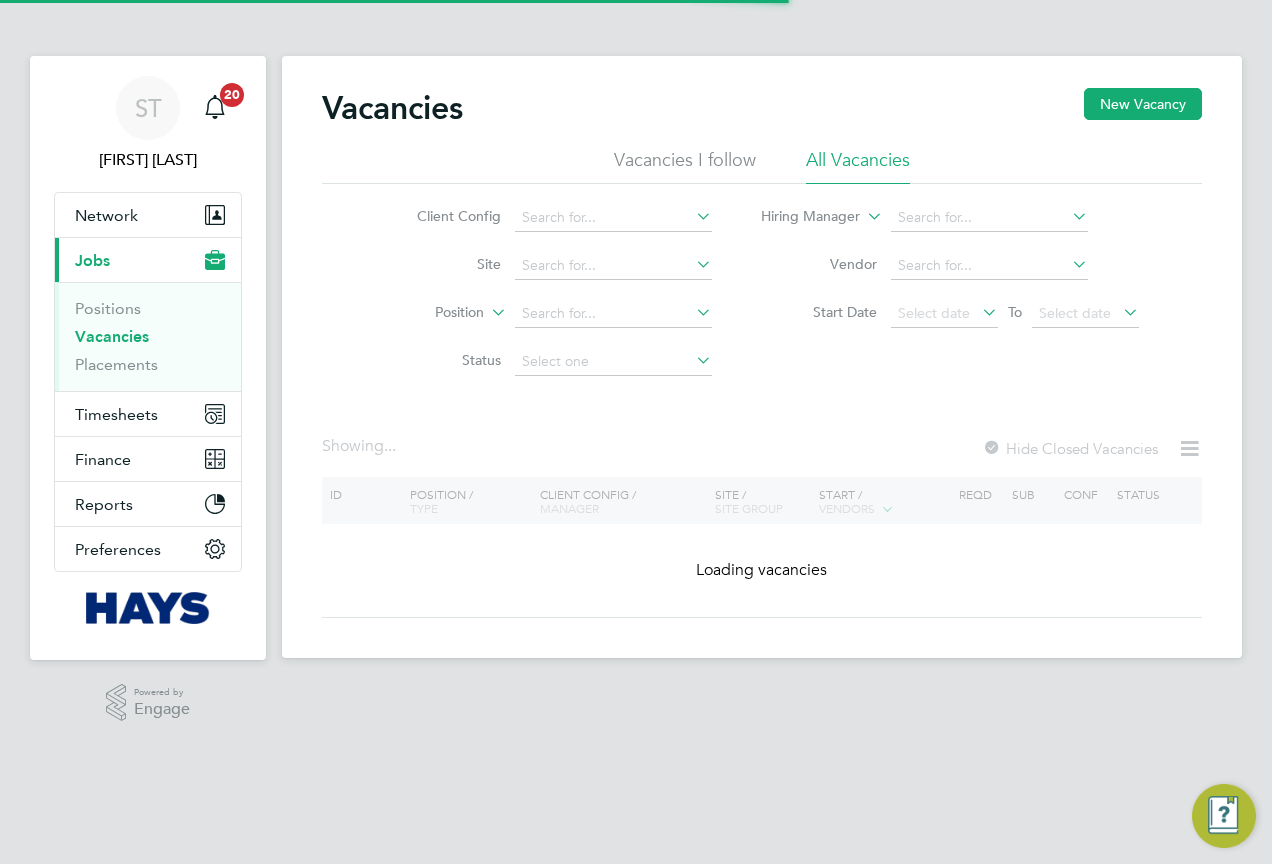 scroll, scrollTop: 0, scrollLeft: 0, axis: both 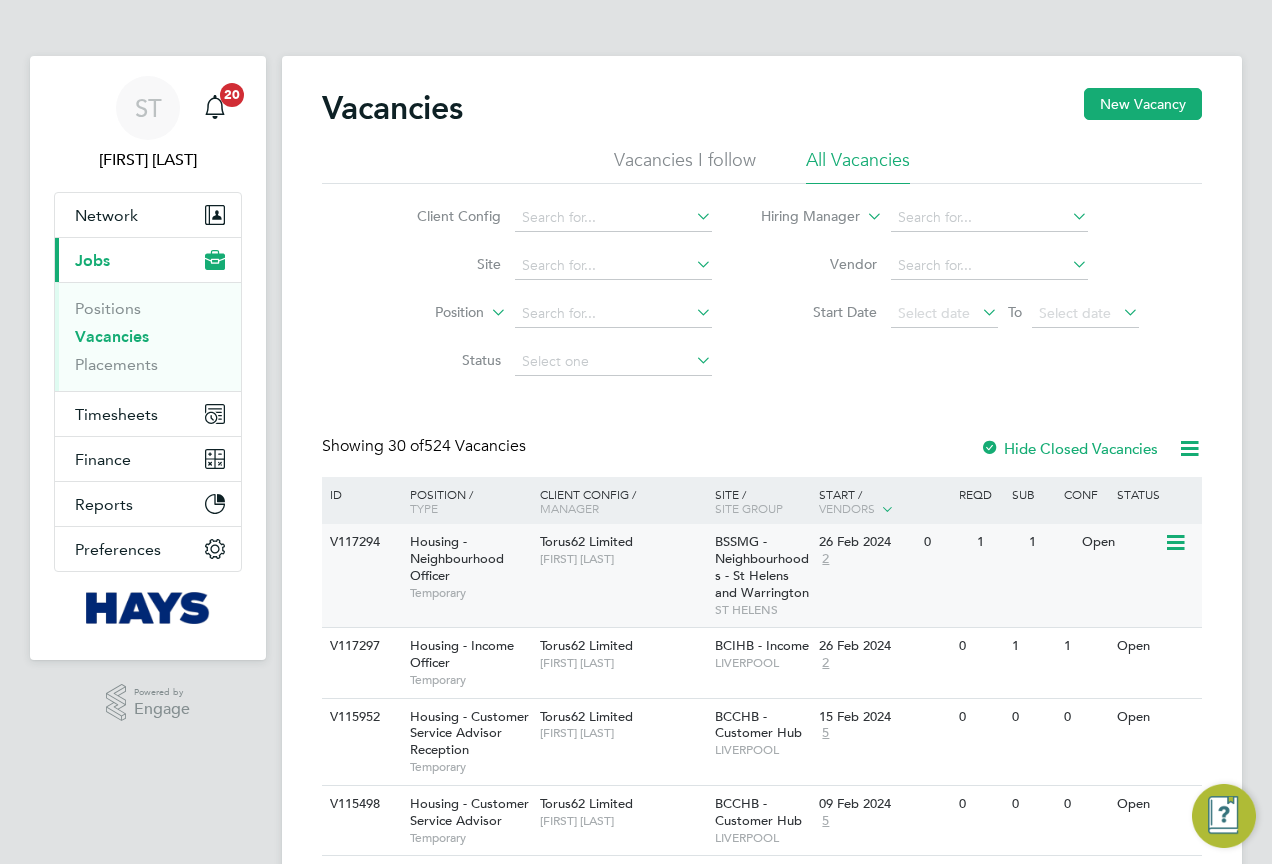 click on "V117294" 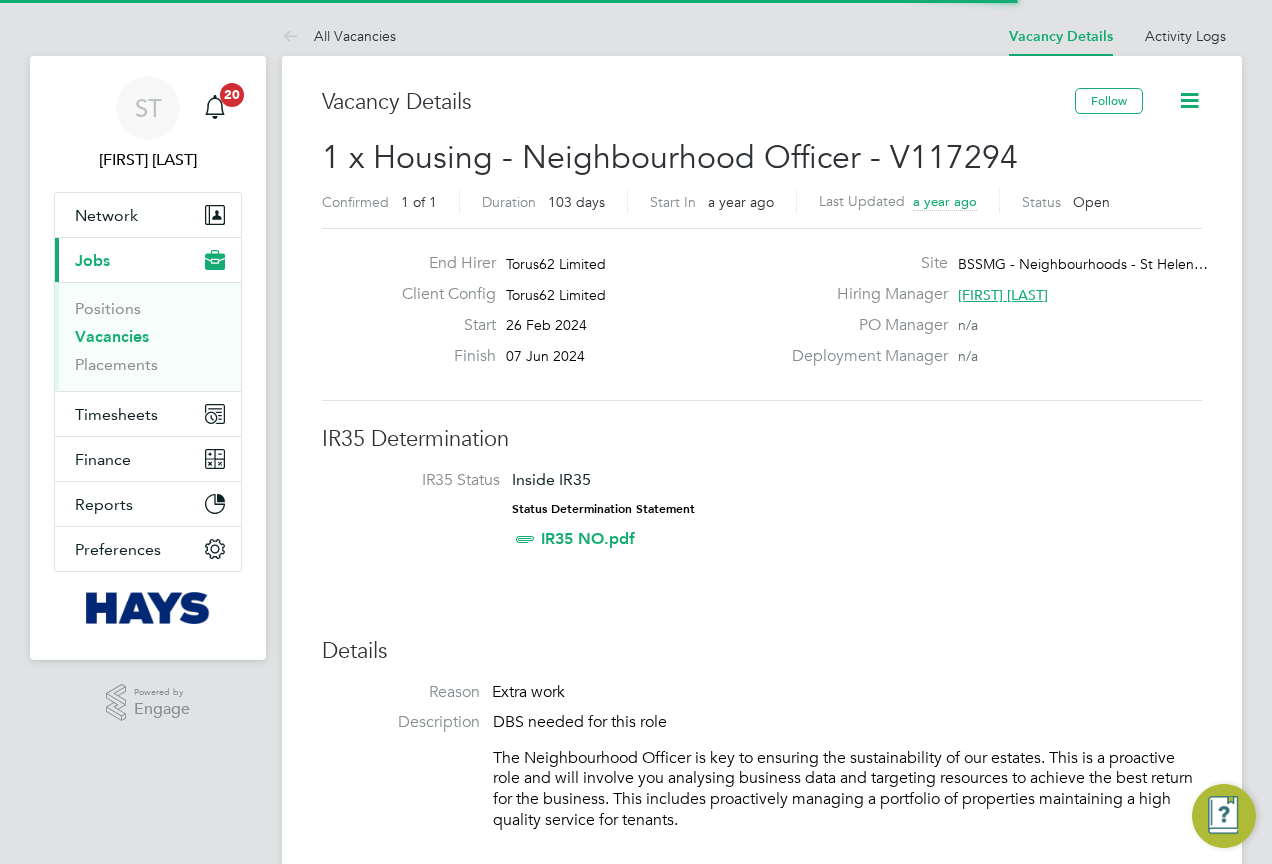 scroll, scrollTop: 0, scrollLeft: 0, axis: both 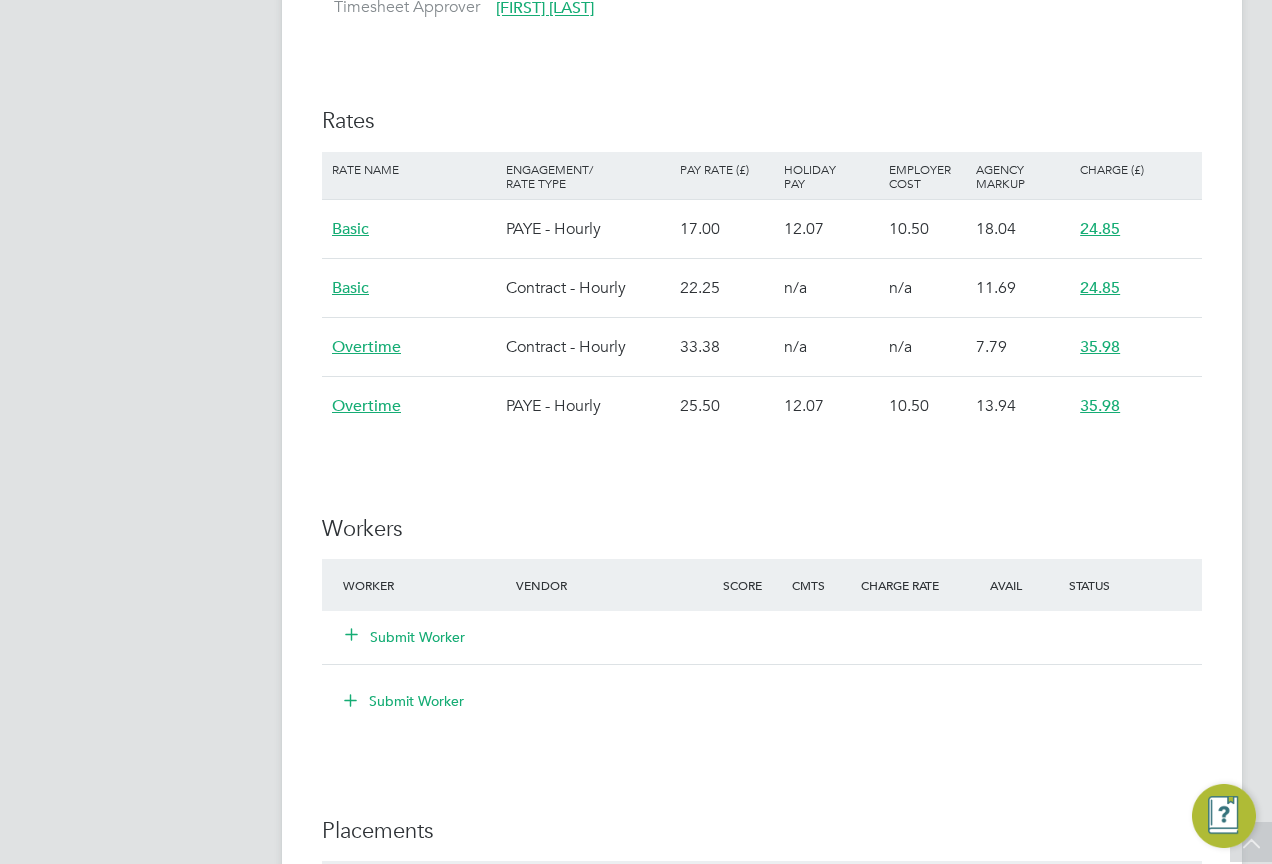 click 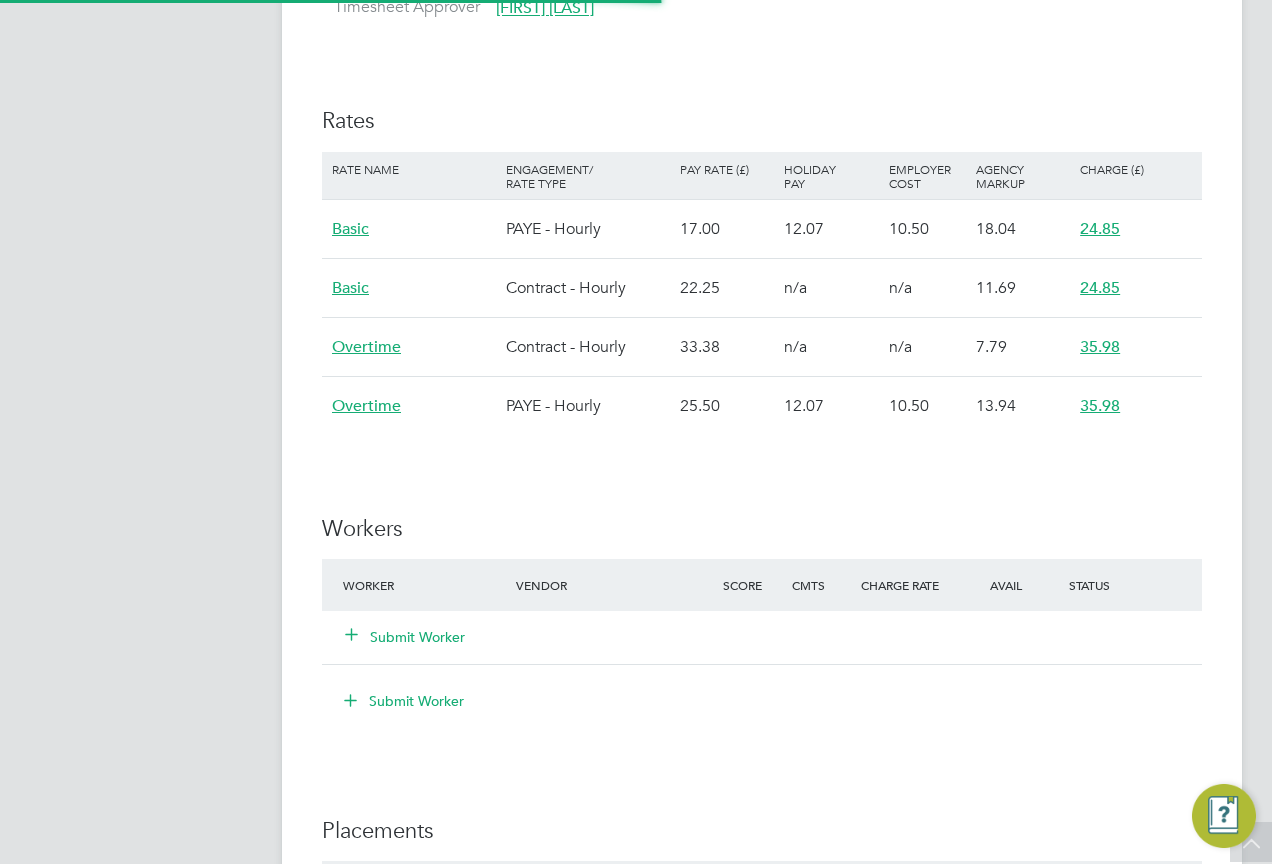 scroll, scrollTop: 10, scrollLeft: 10, axis: both 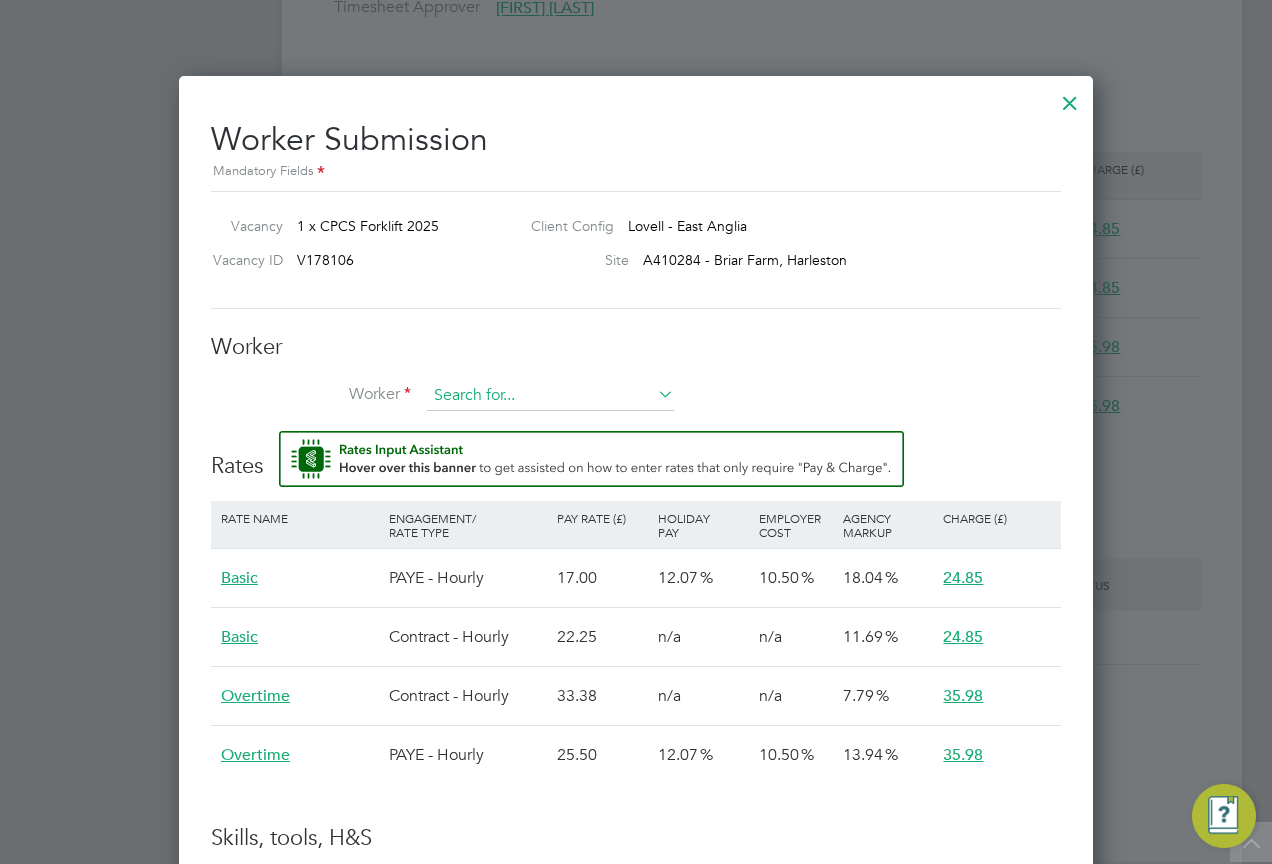click at bounding box center (550, 396) 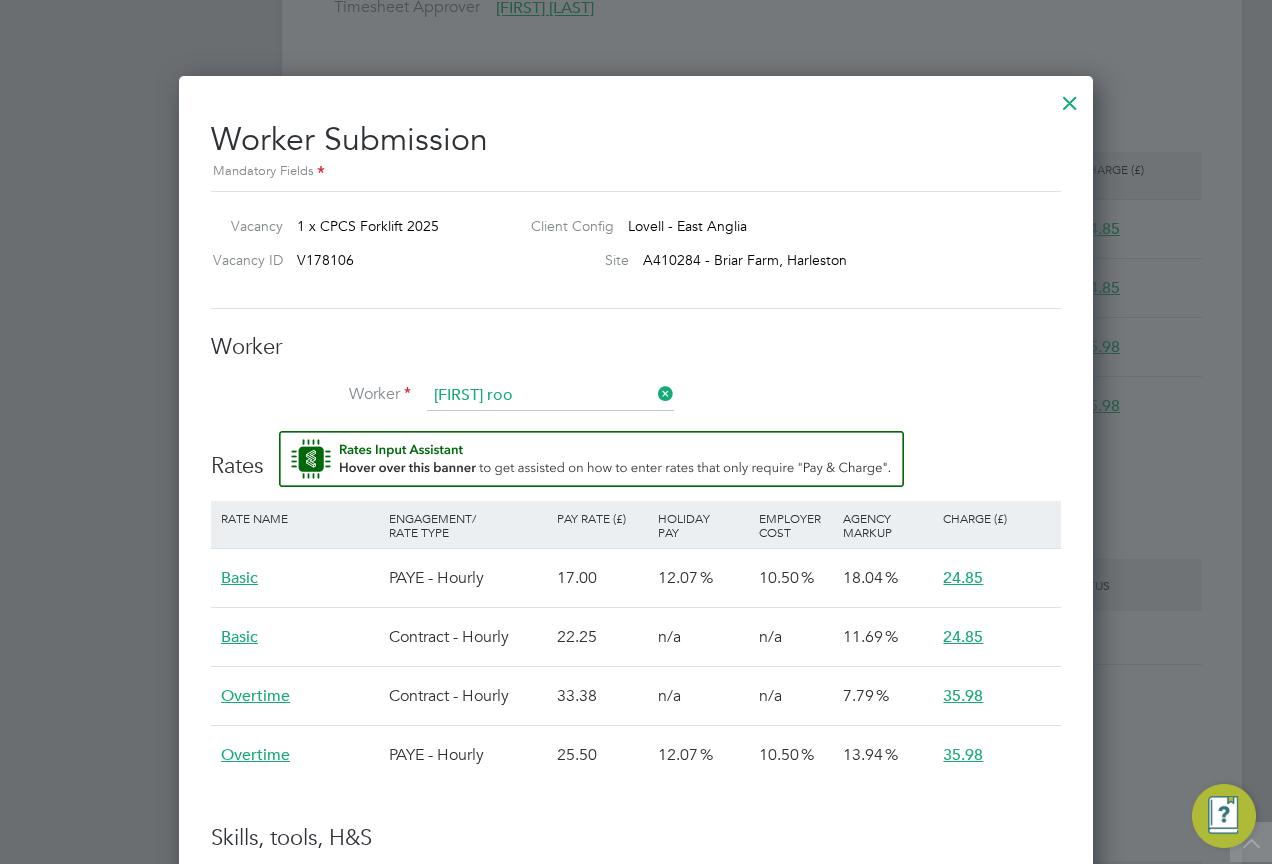 click on "Robert   Roo k (19502991)" 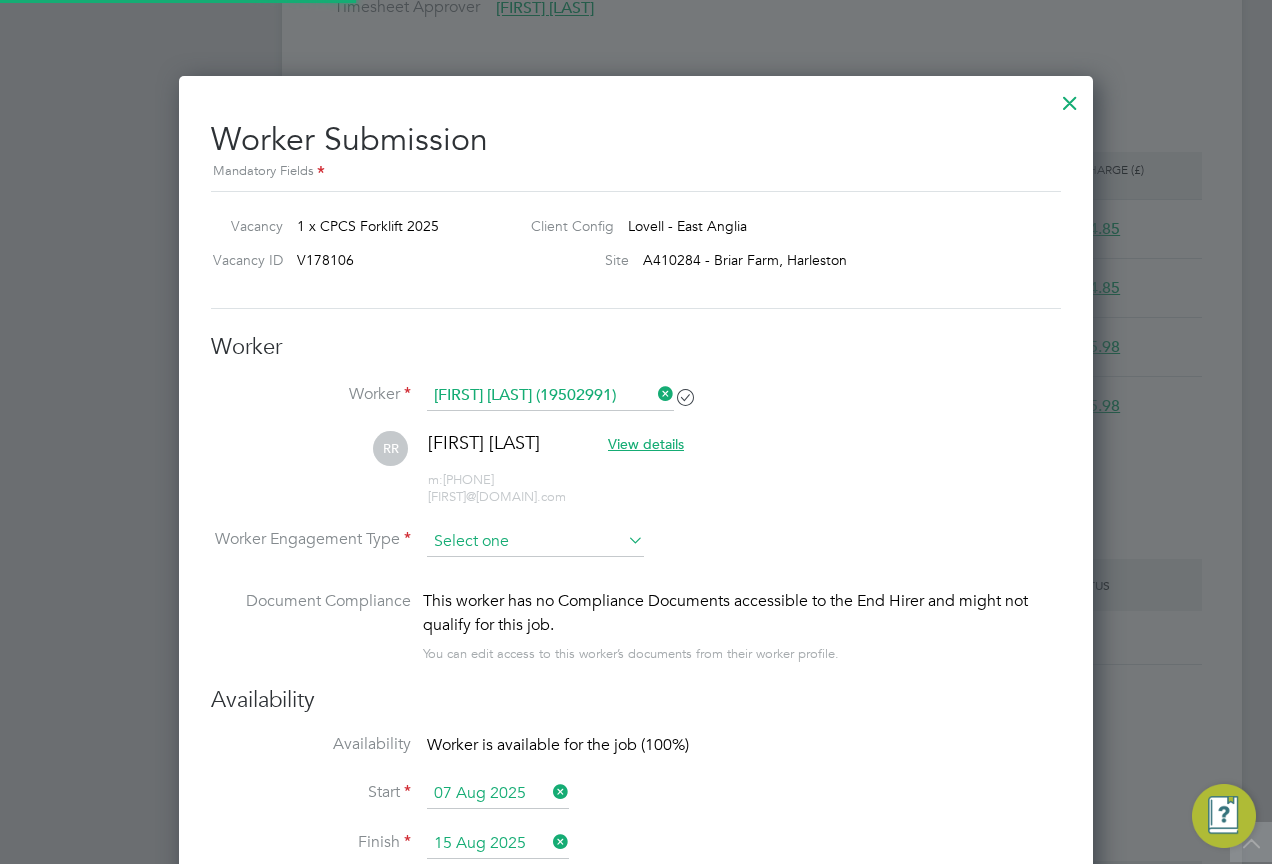 click at bounding box center (535, 542) 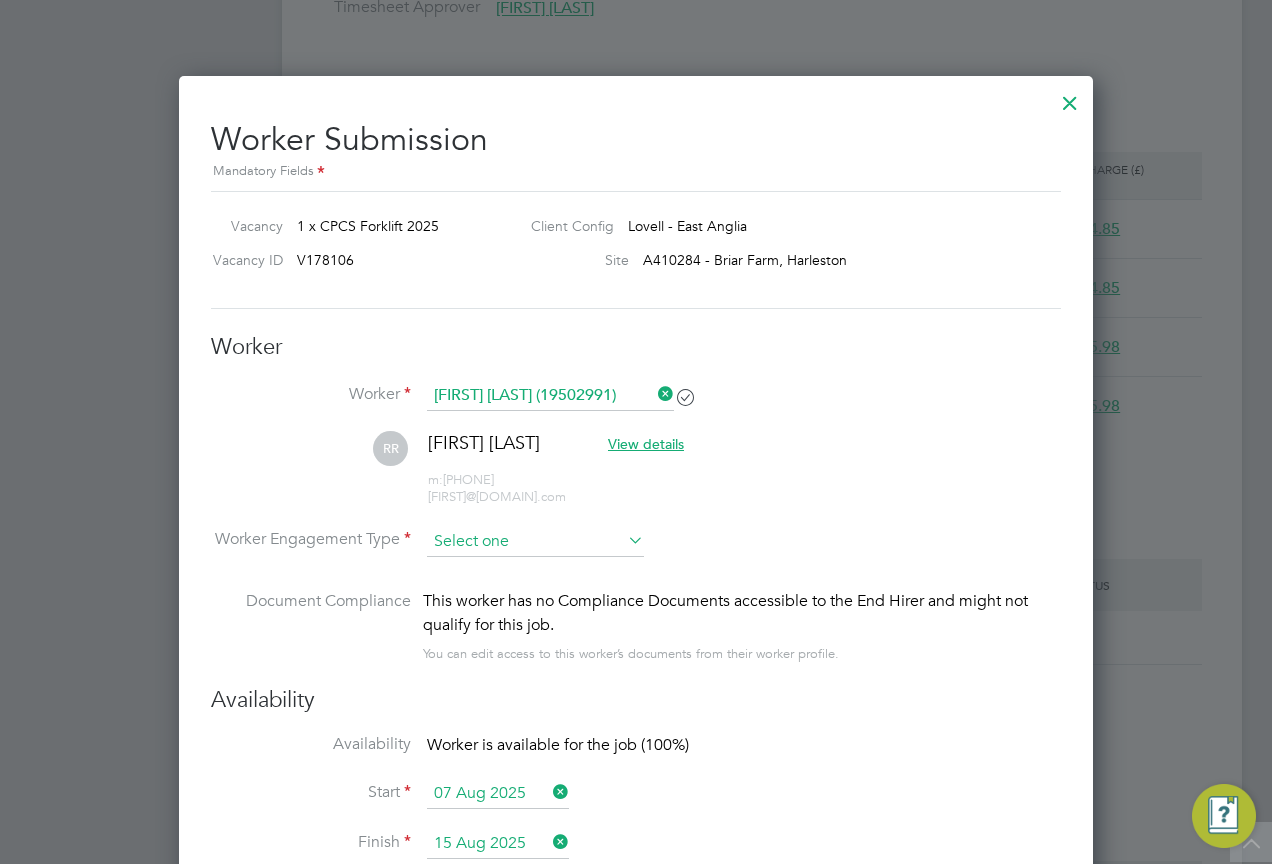 click at bounding box center [535, 542] 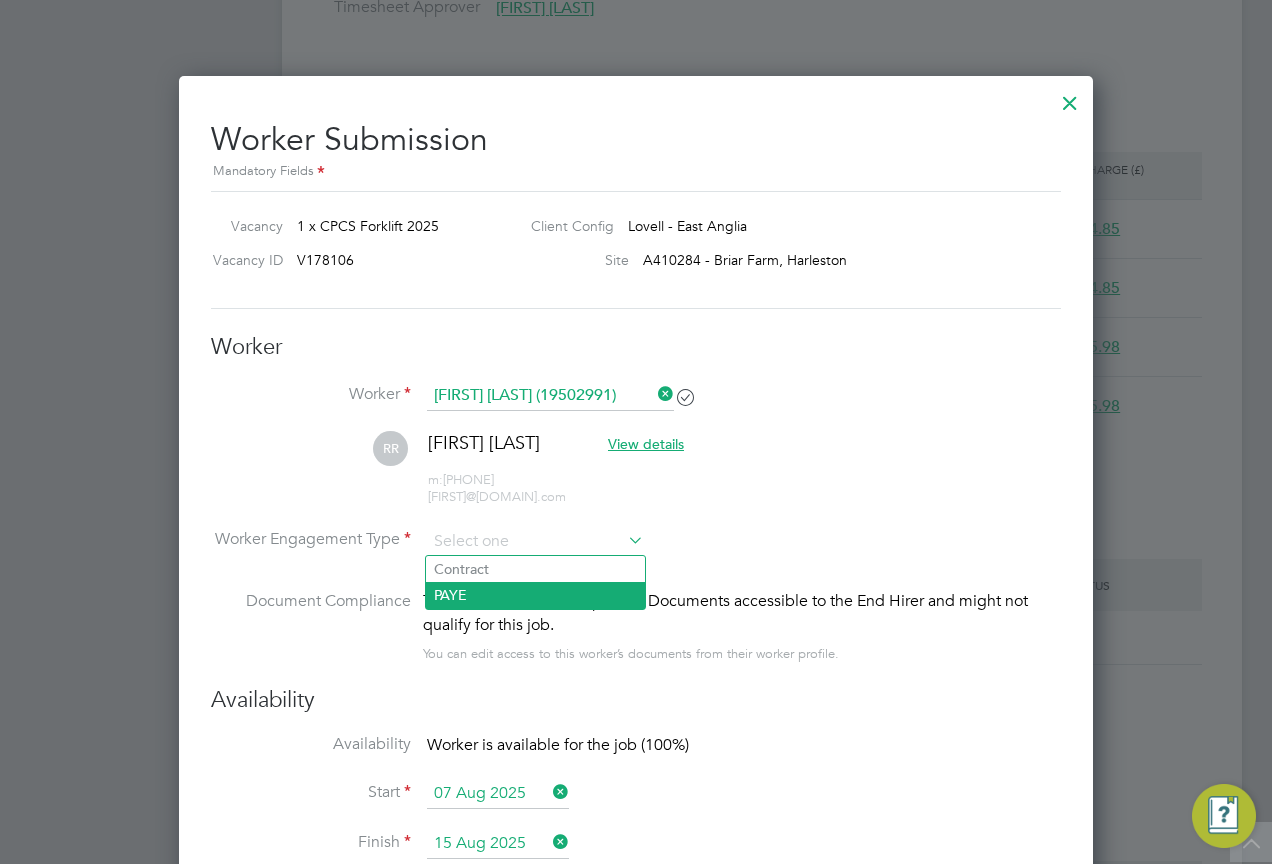 click on "PAYE" 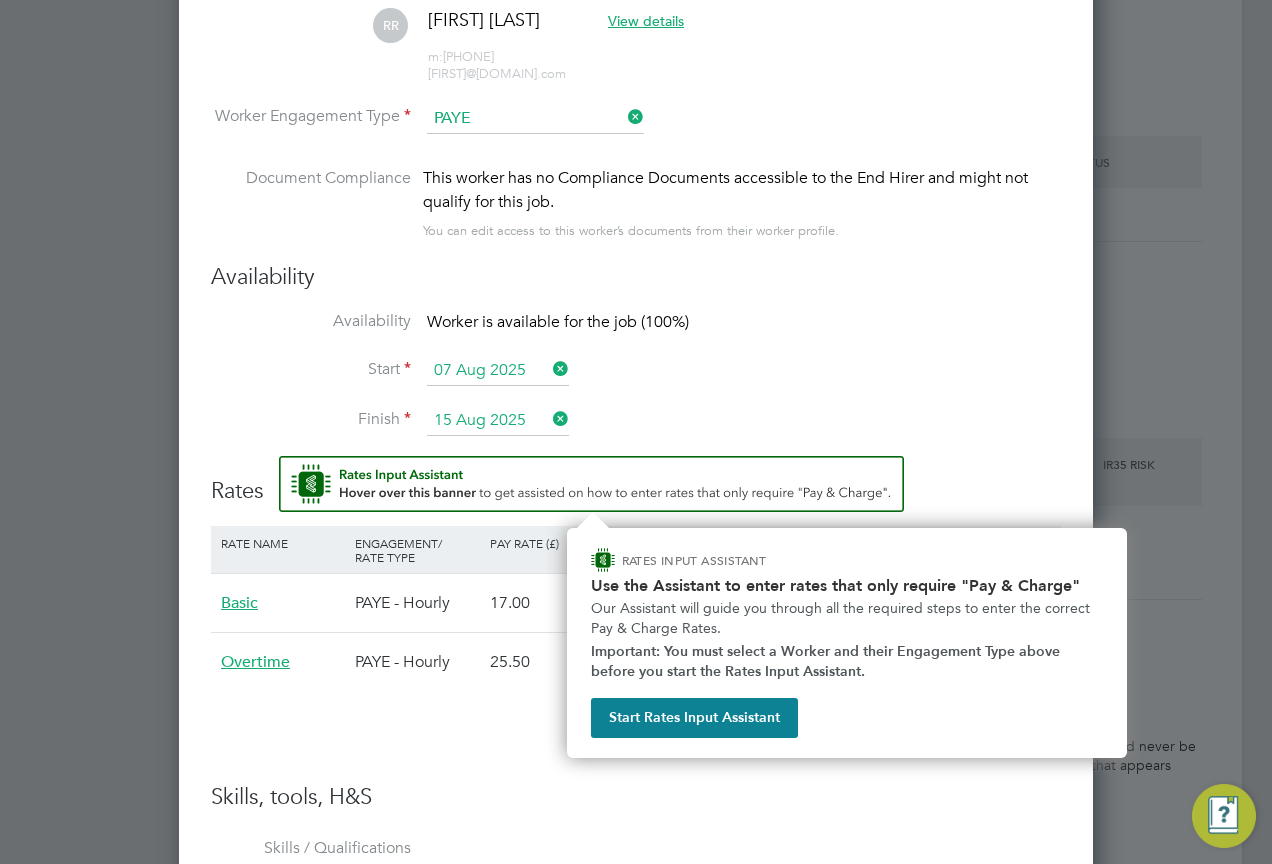 scroll, scrollTop: 1917, scrollLeft: 0, axis: vertical 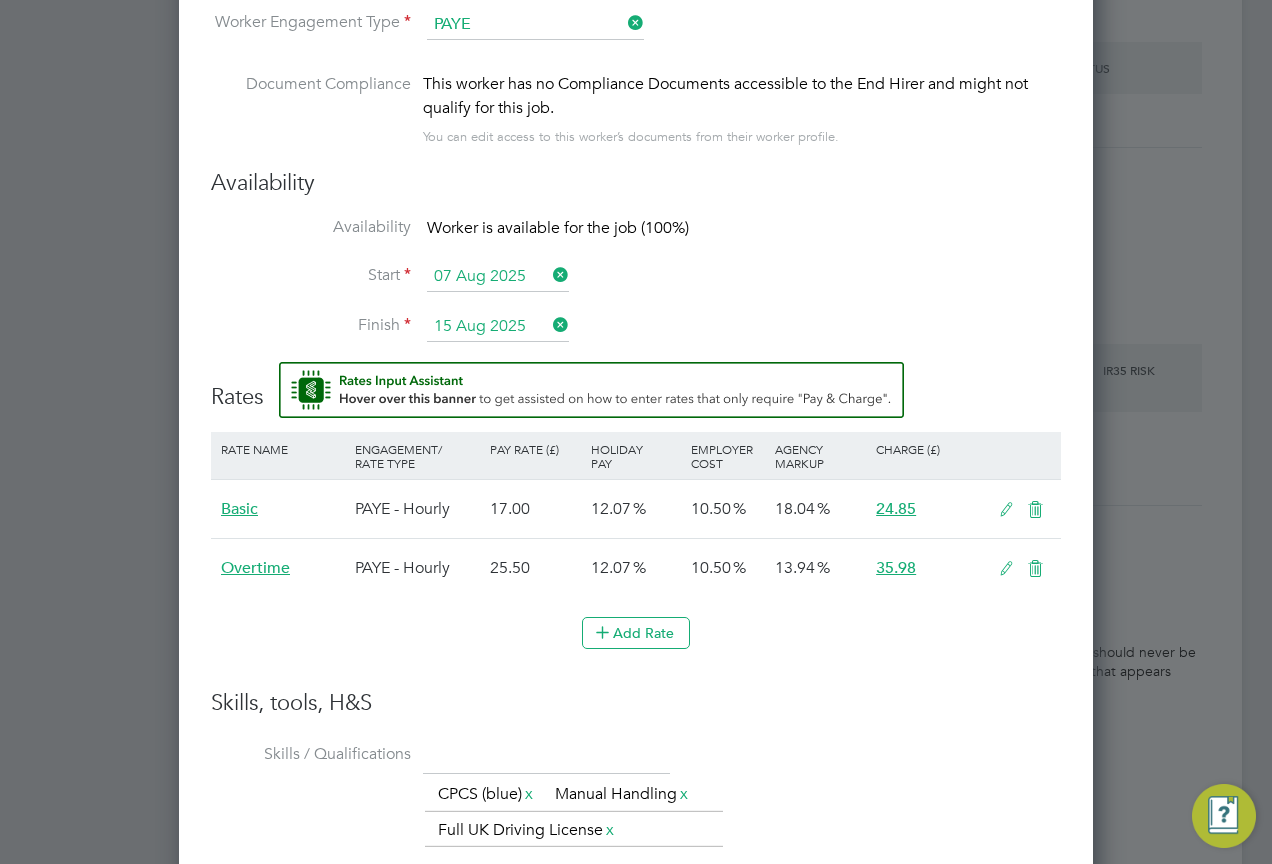 click at bounding box center (1006, 510) 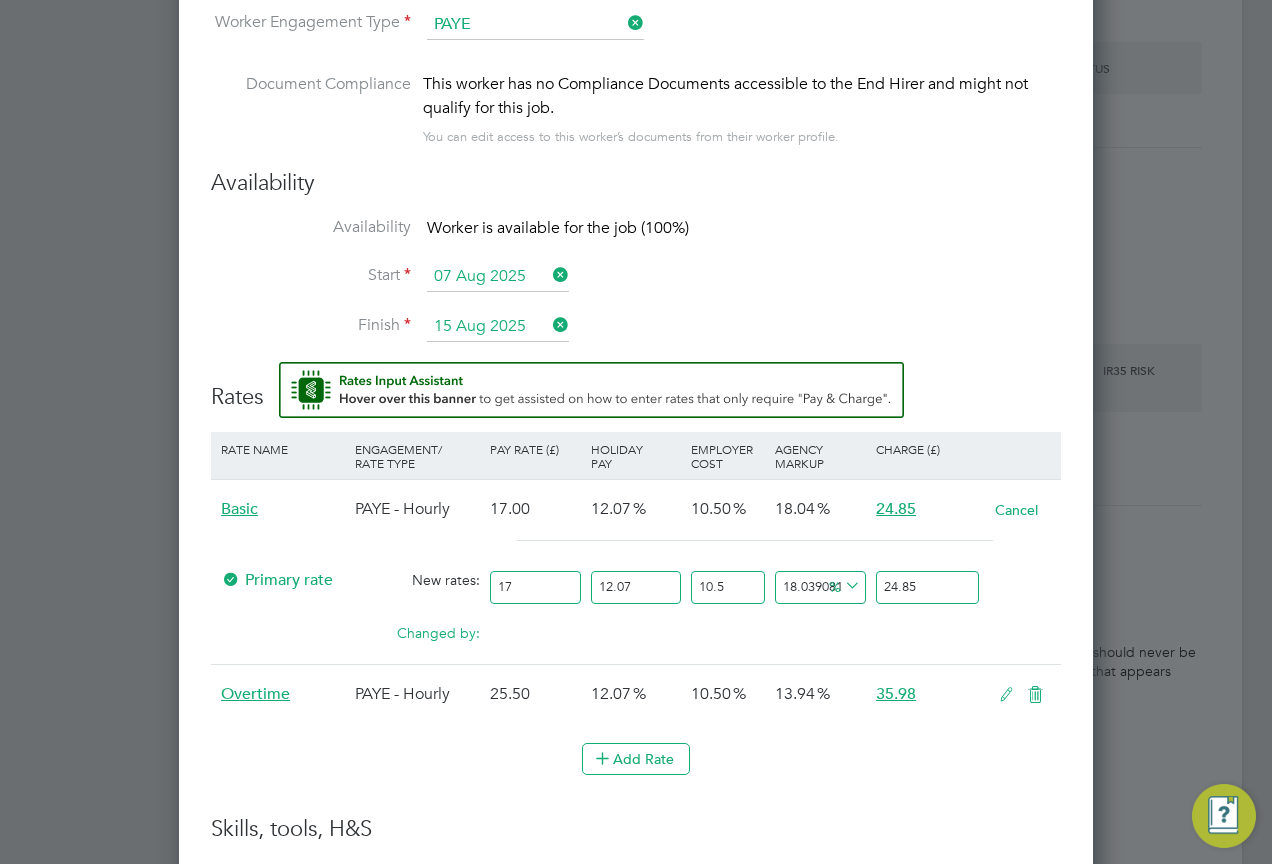 click on "17" at bounding box center [535, 587] 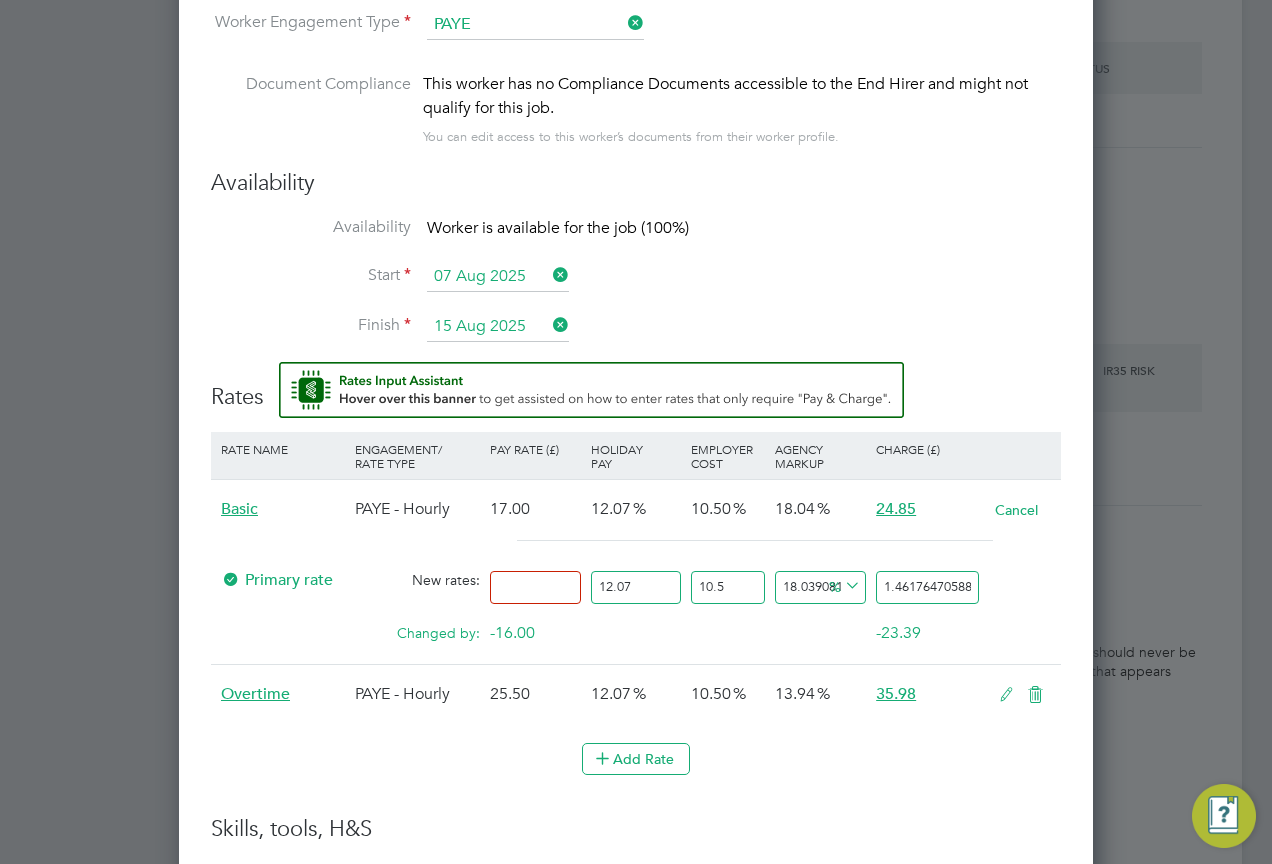 type on "2" 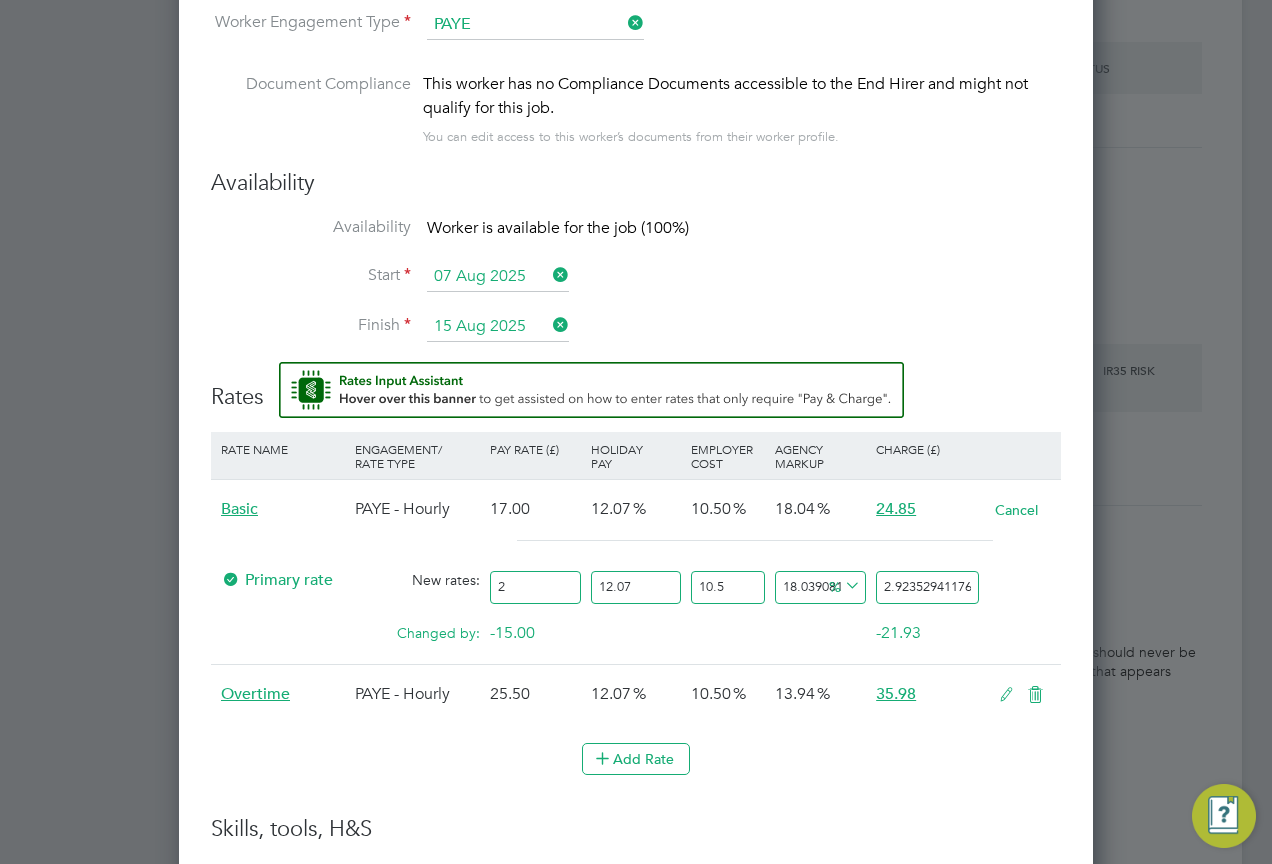type on "25" 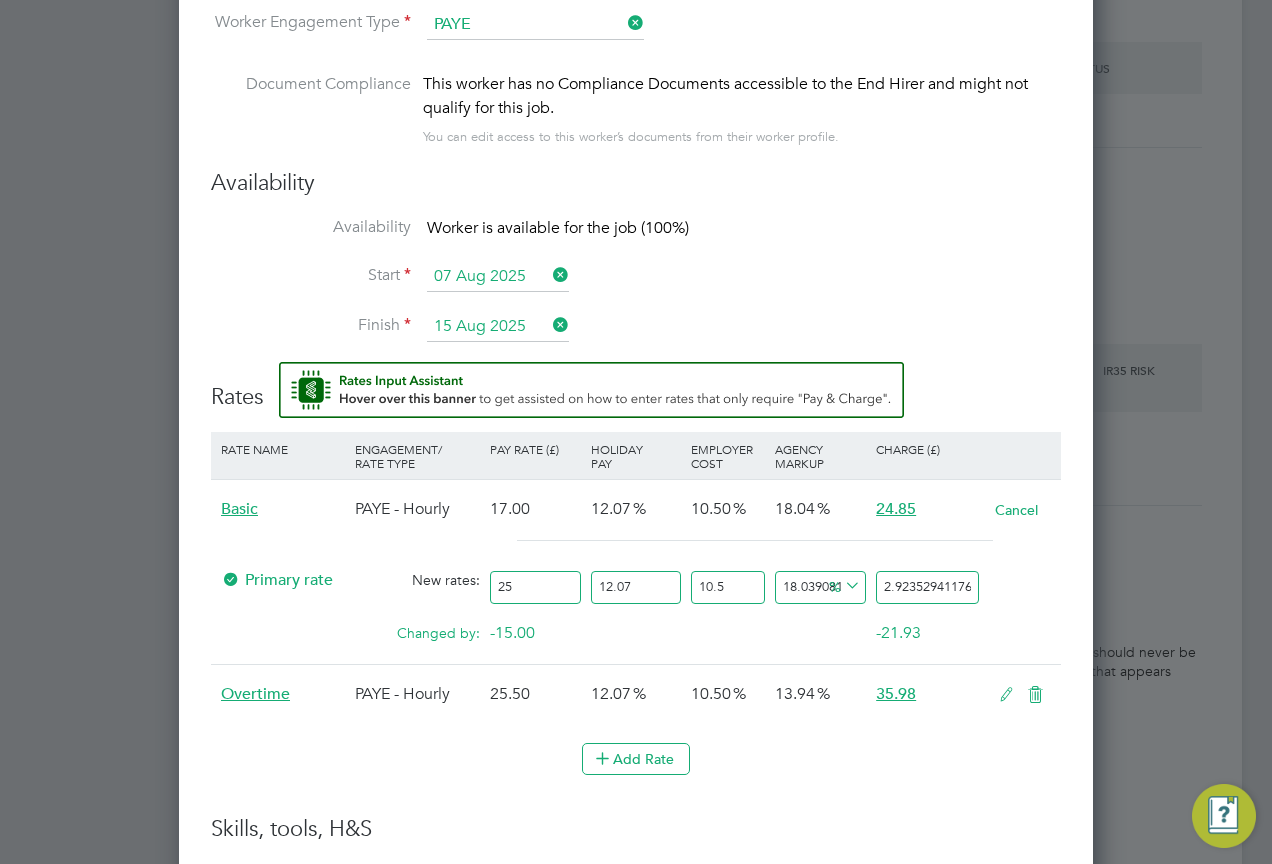 type on "36.544117647058826" 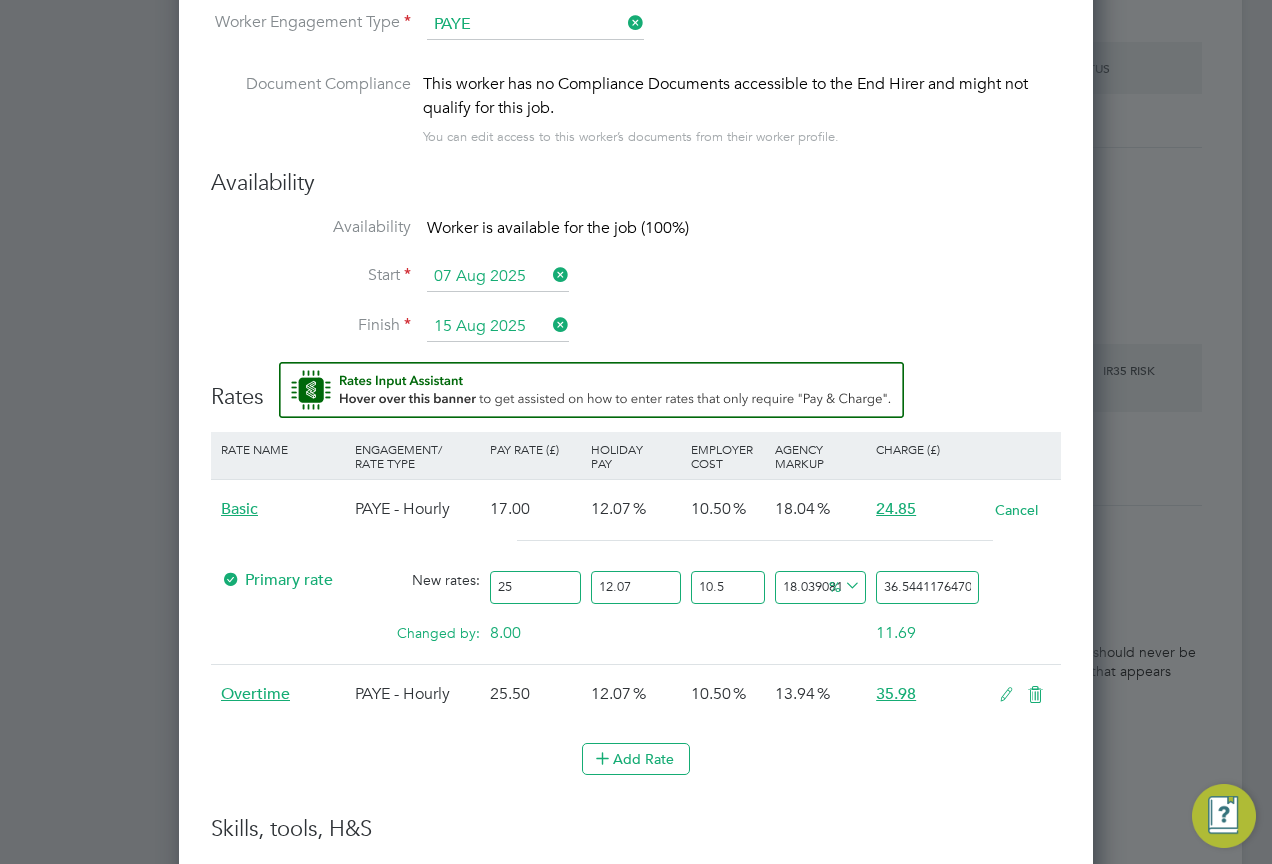 type on "25" 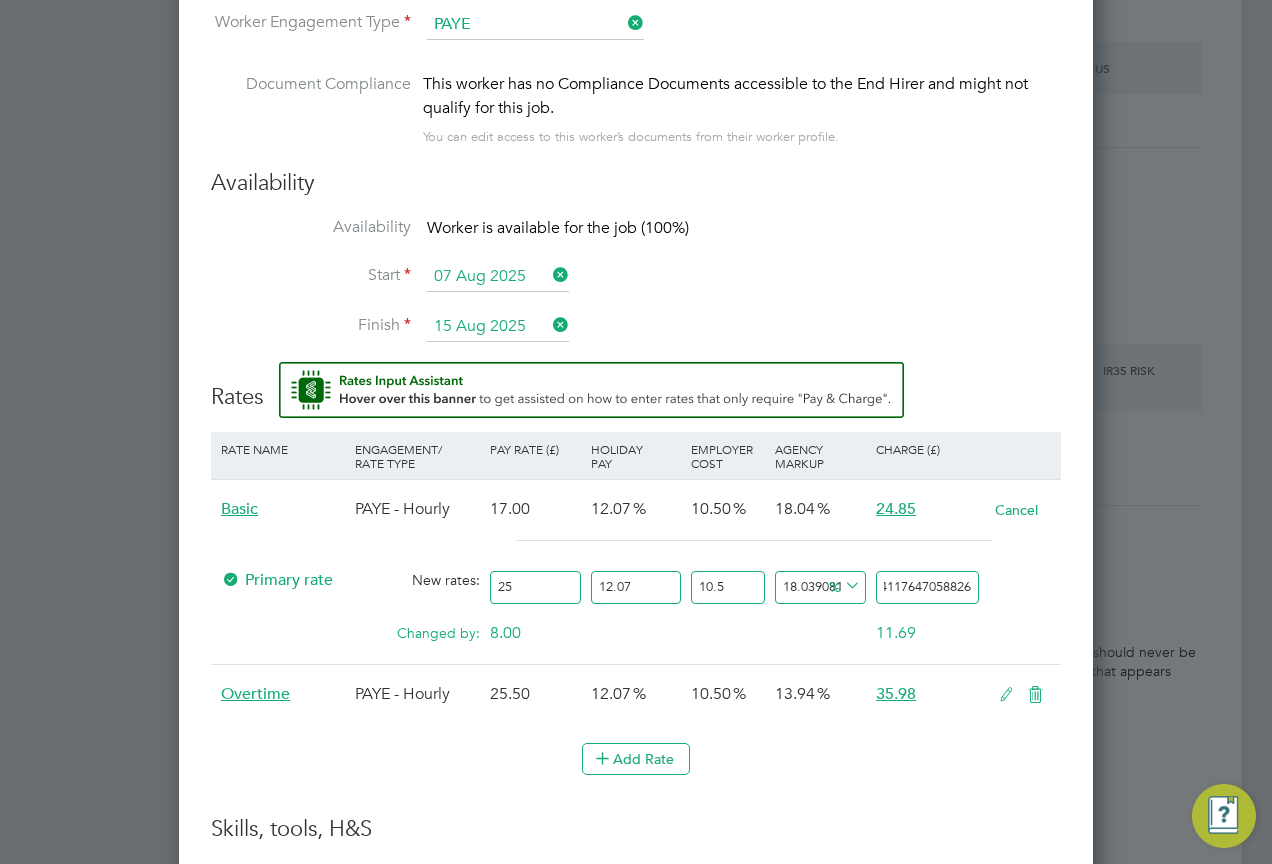 drag, startPoint x: 886, startPoint y: 587, endPoint x: 1023, endPoint y: 587, distance: 137 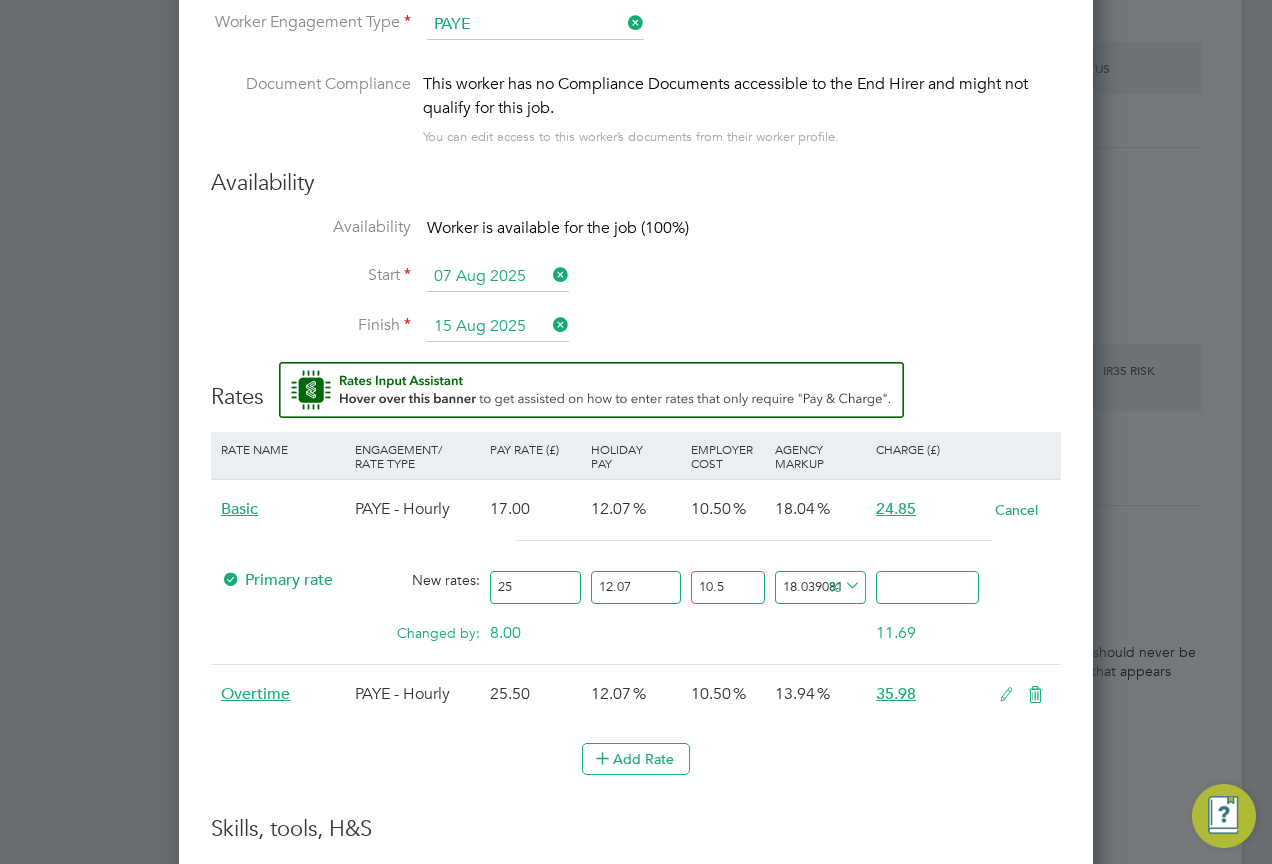scroll, scrollTop: 0, scrollLeft: 0, axis: both 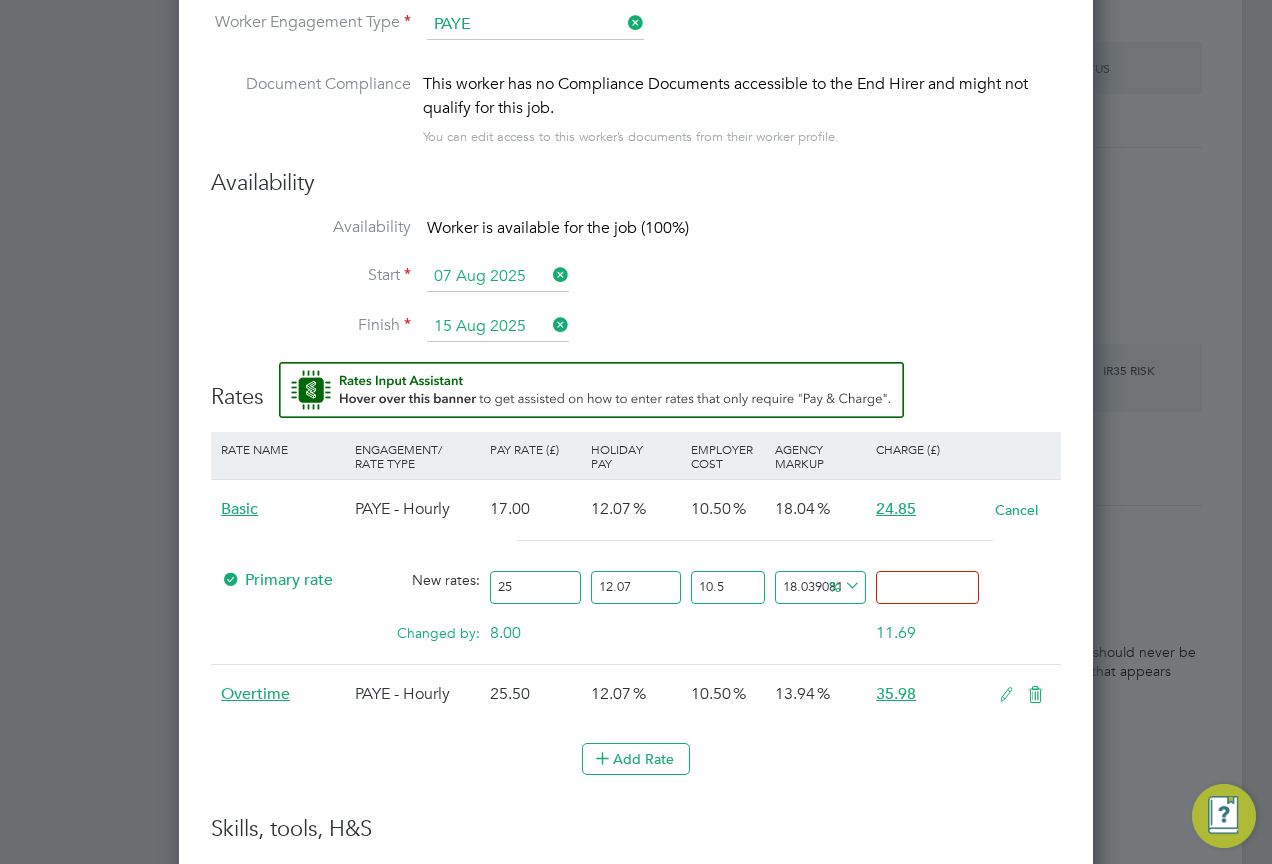 type on "-93.53991344291525" 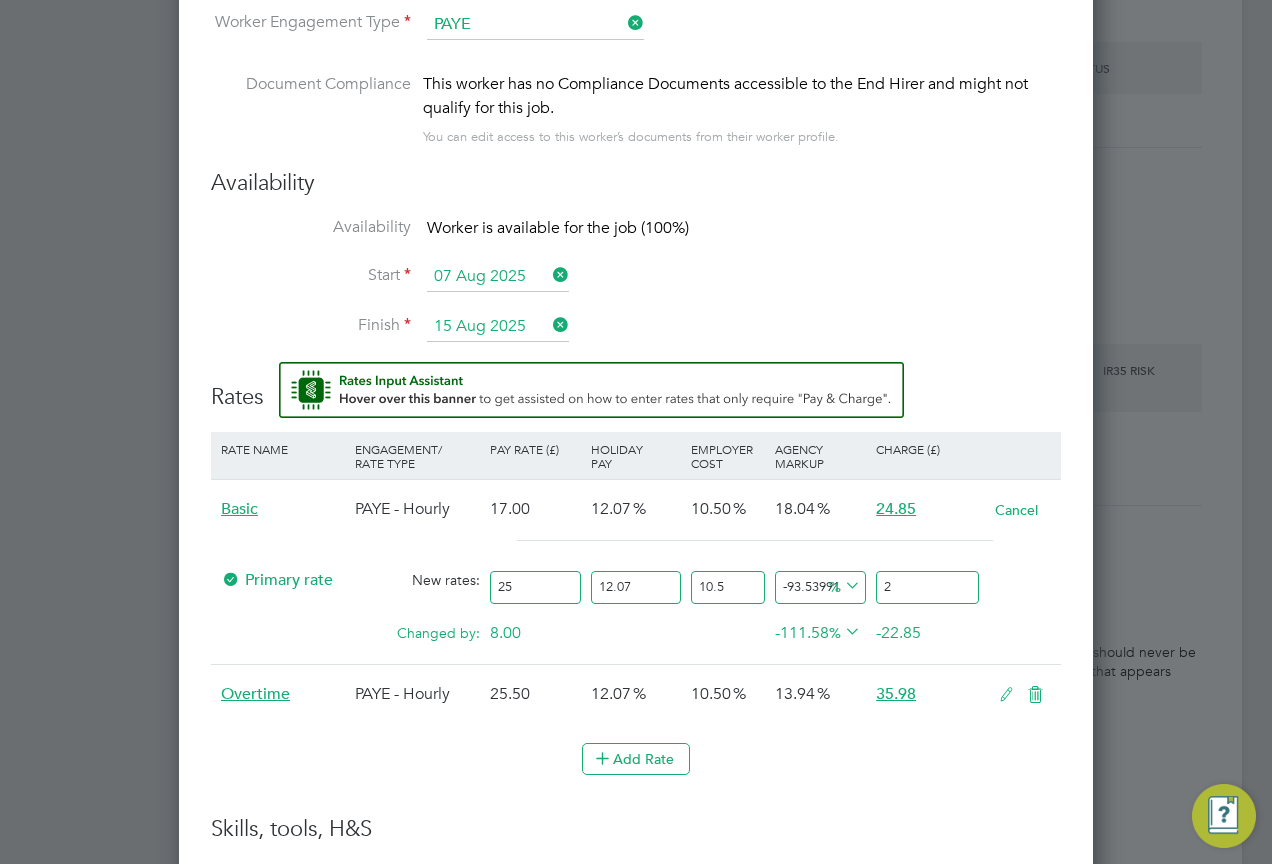 type on "-12.788831479355784" 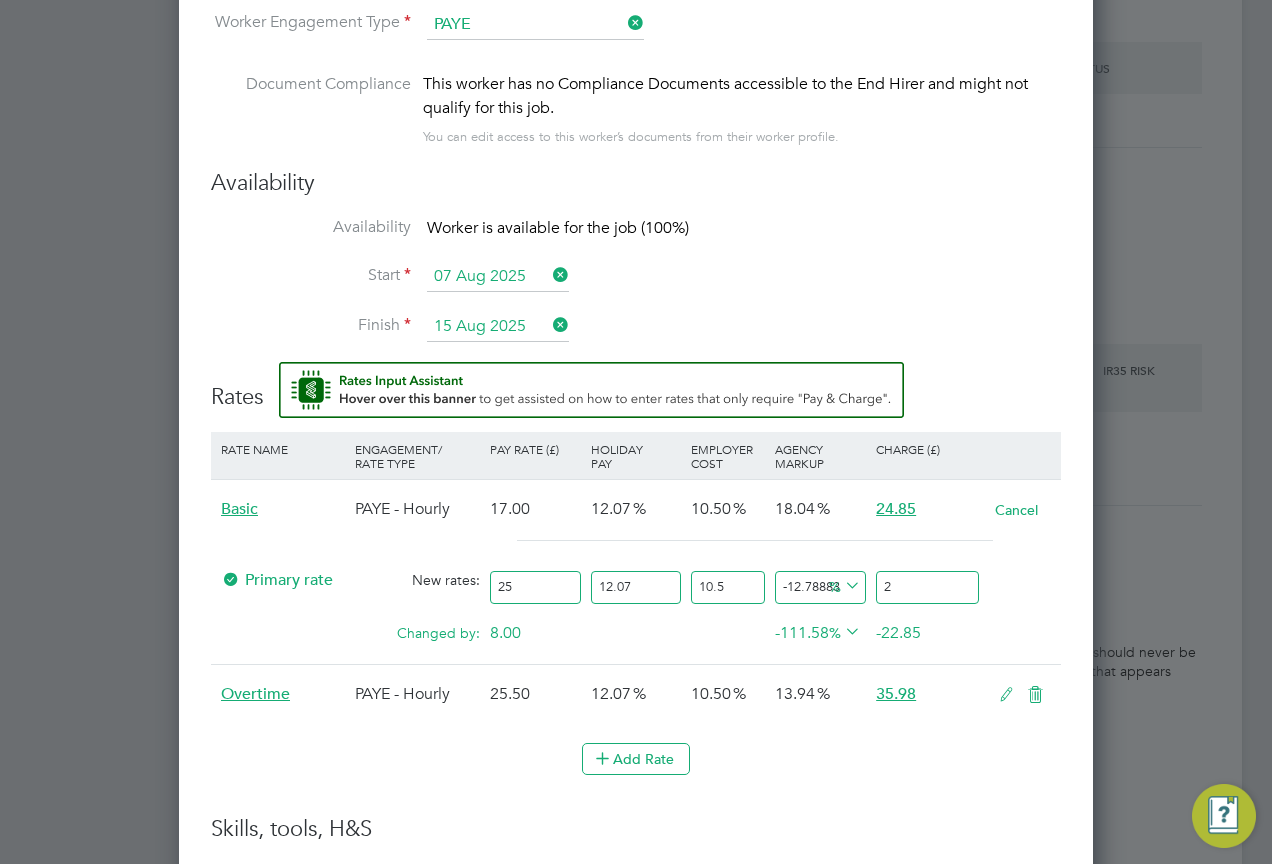 type on "27" 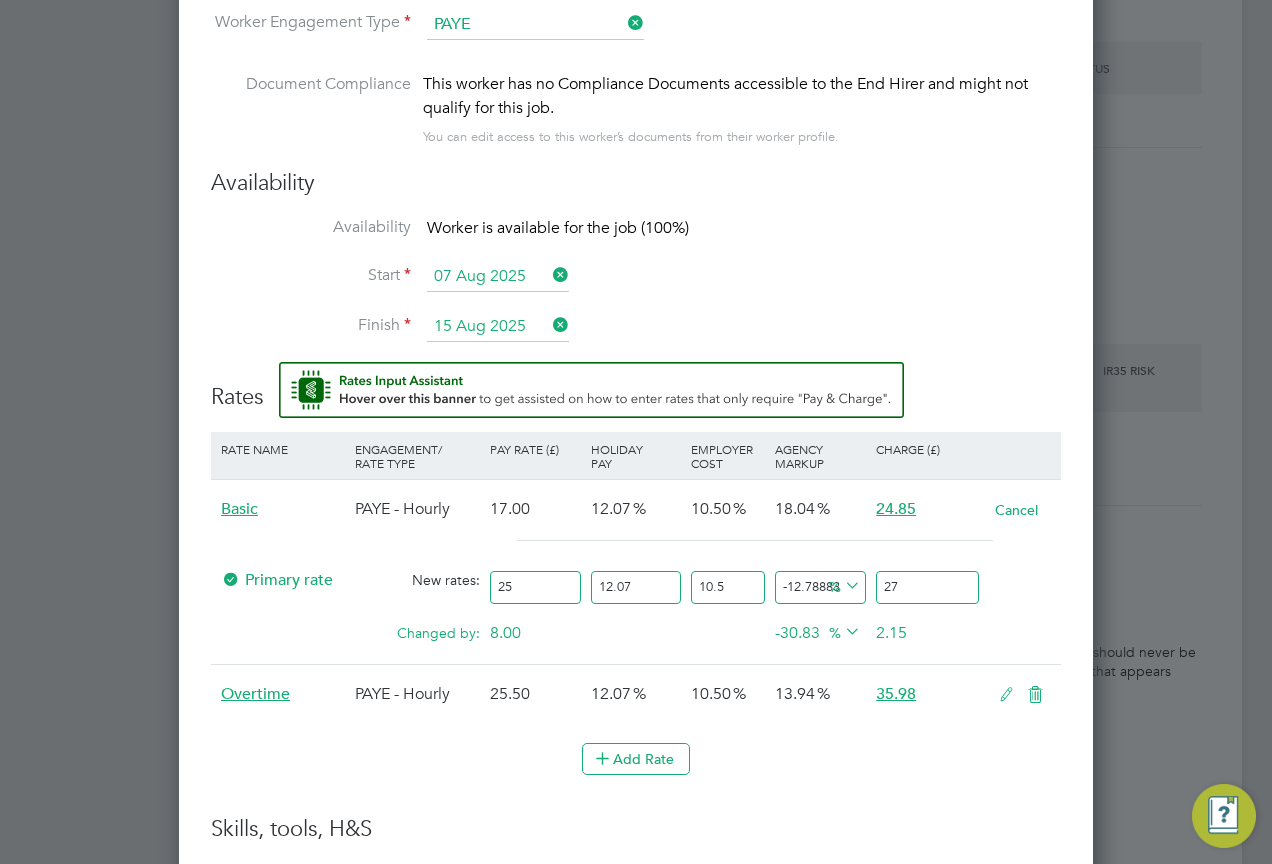 type on "-11.173809840084594" 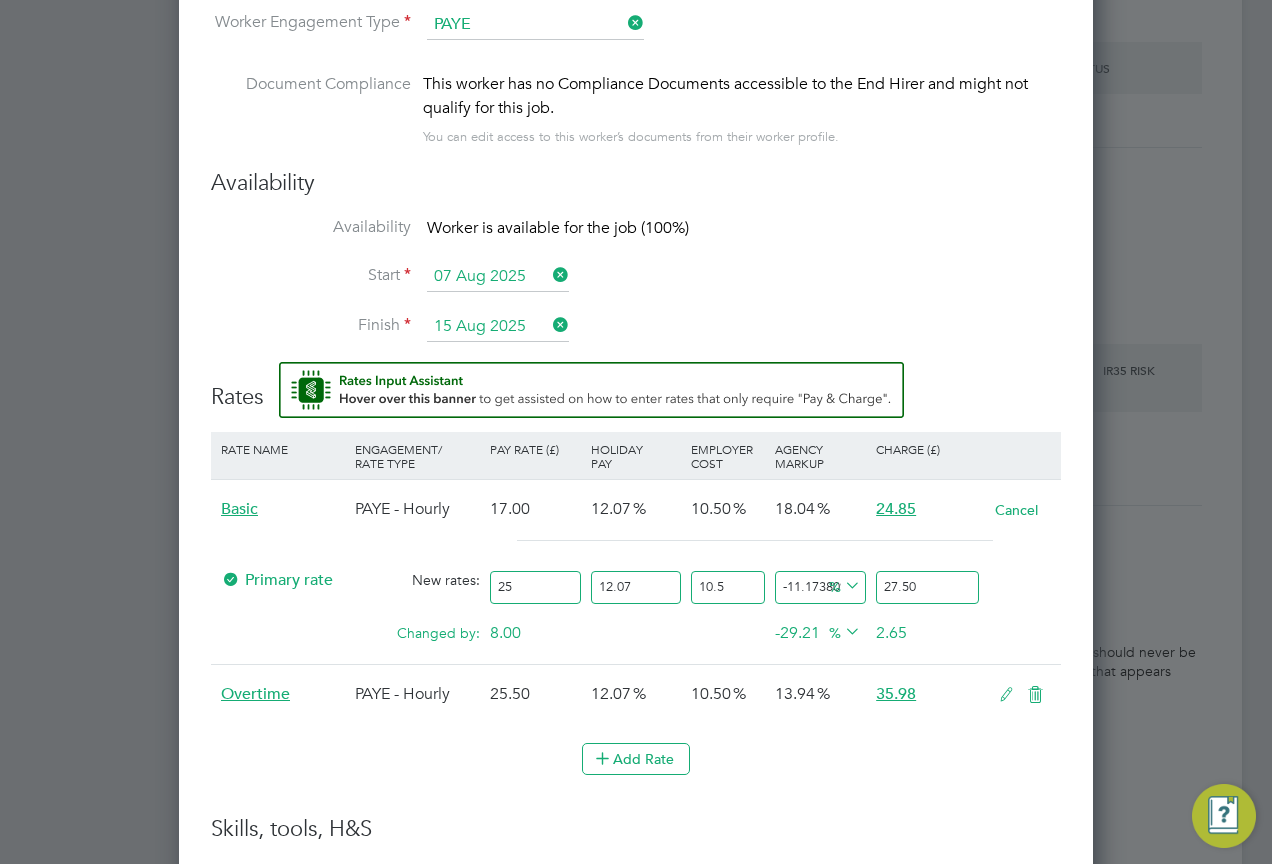 type on "27.50" 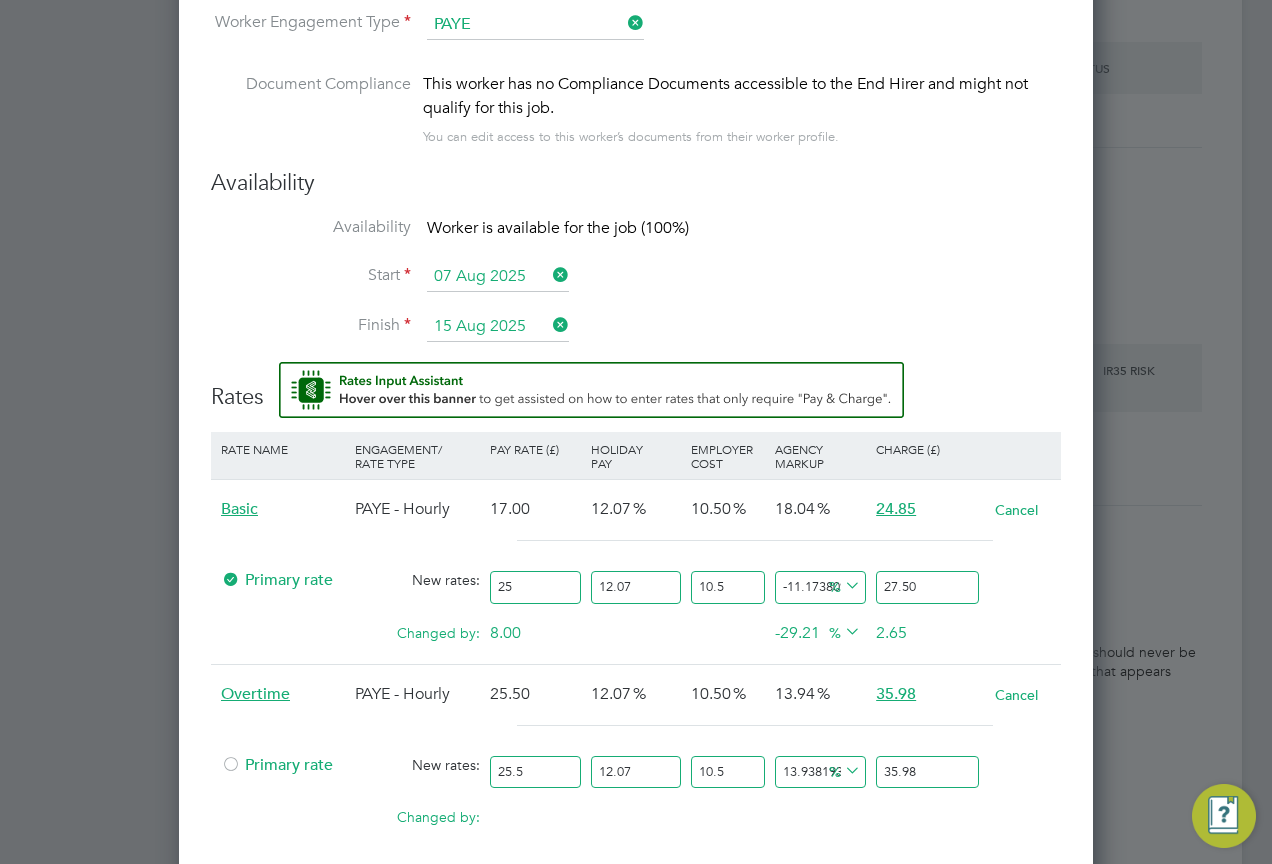 drag, startPoint x: 545, startPoint y: 763, endPoint x: 474, endPoint y: 763, distance: 71 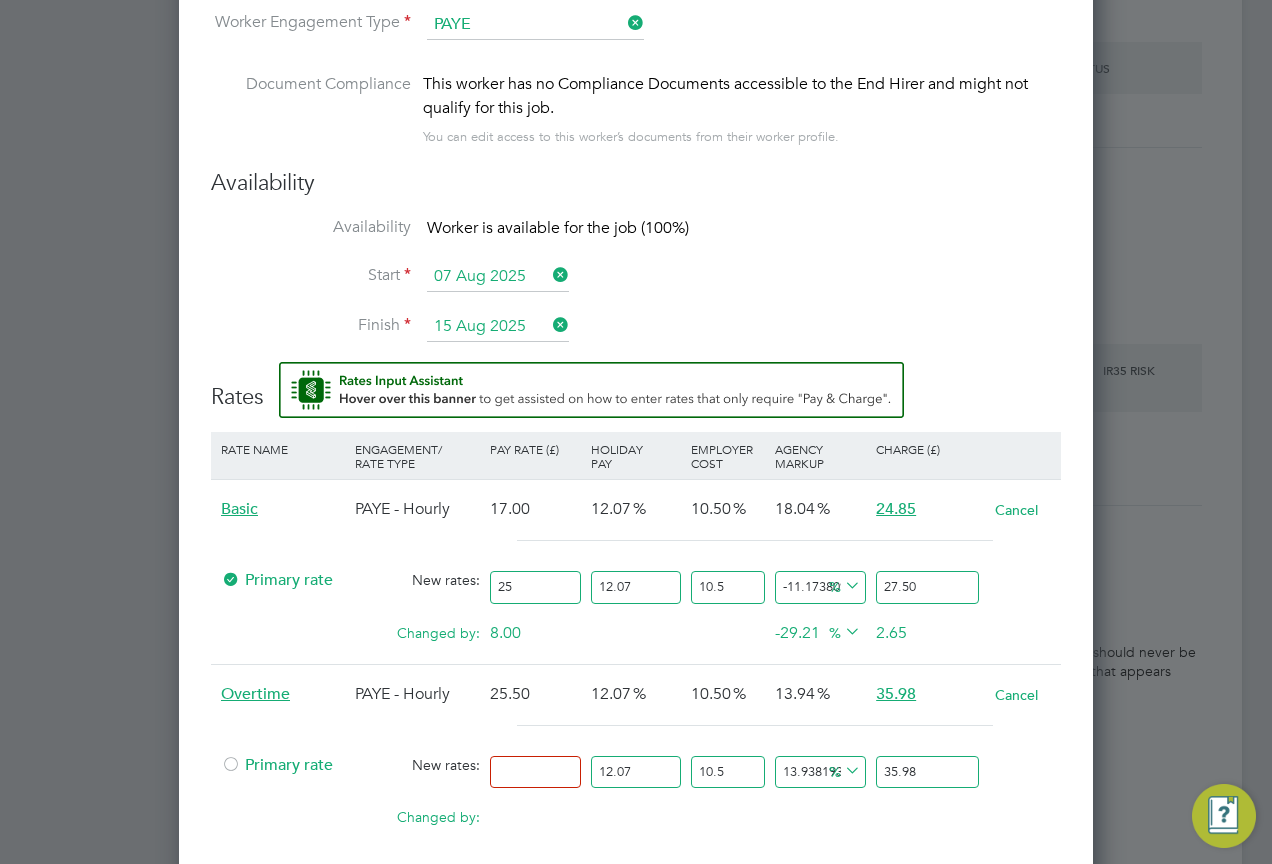 type on "2" 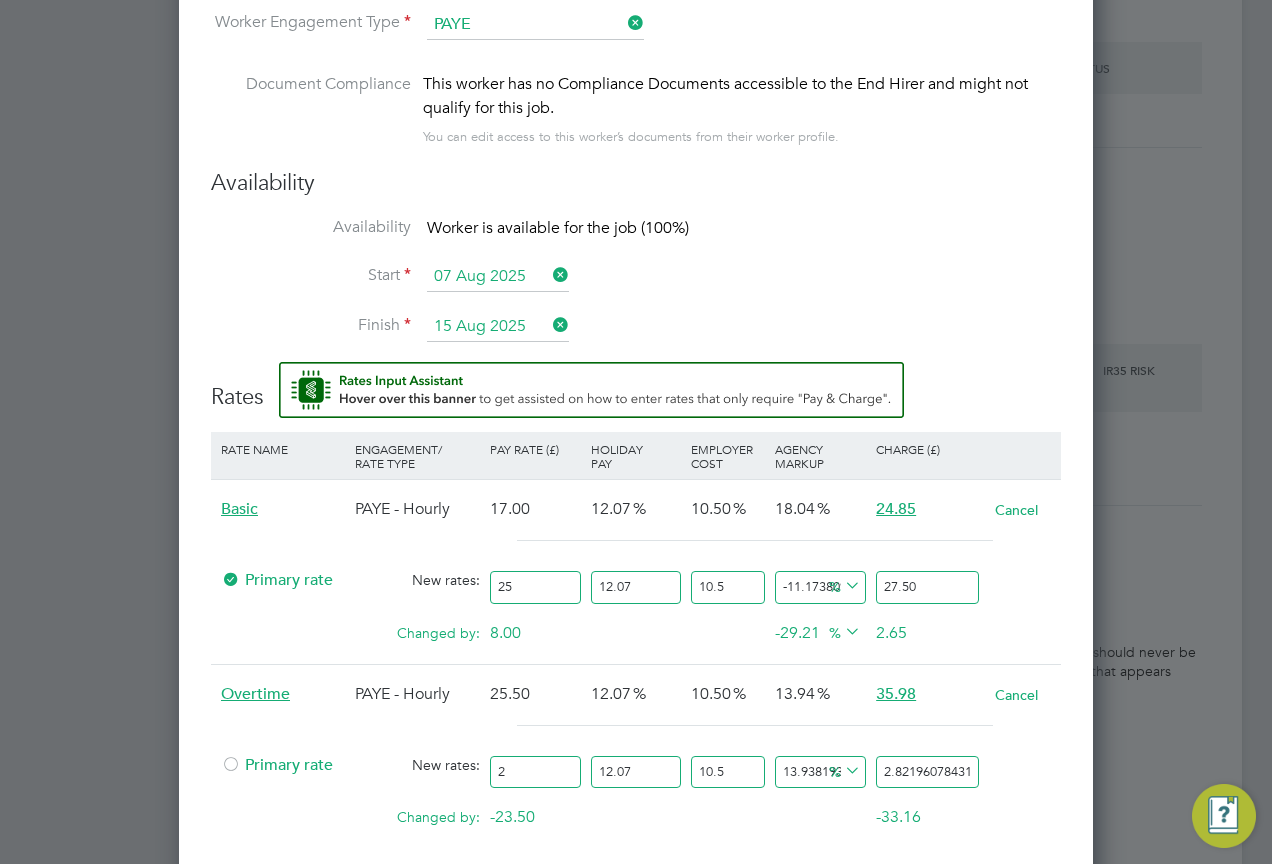 type on "24" 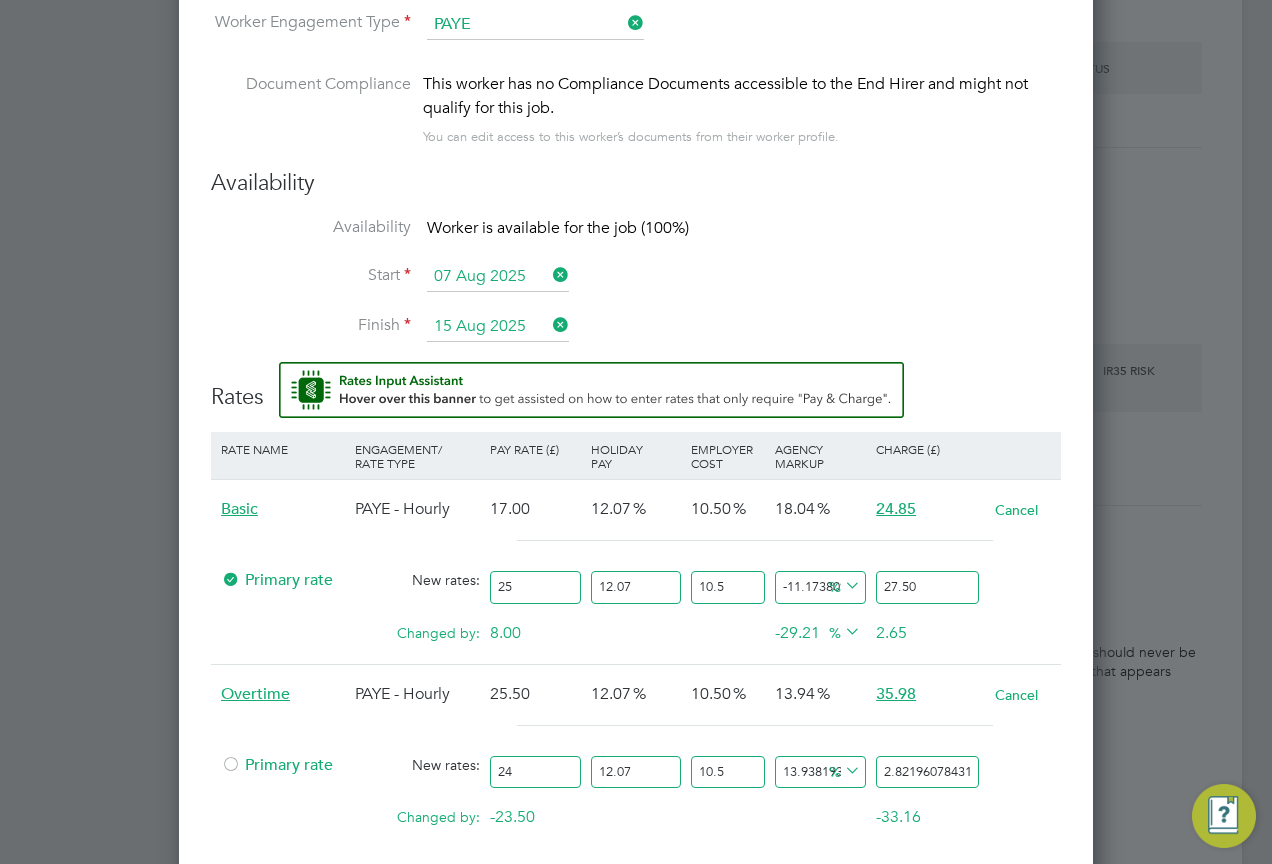 type on "33.86352941176471" 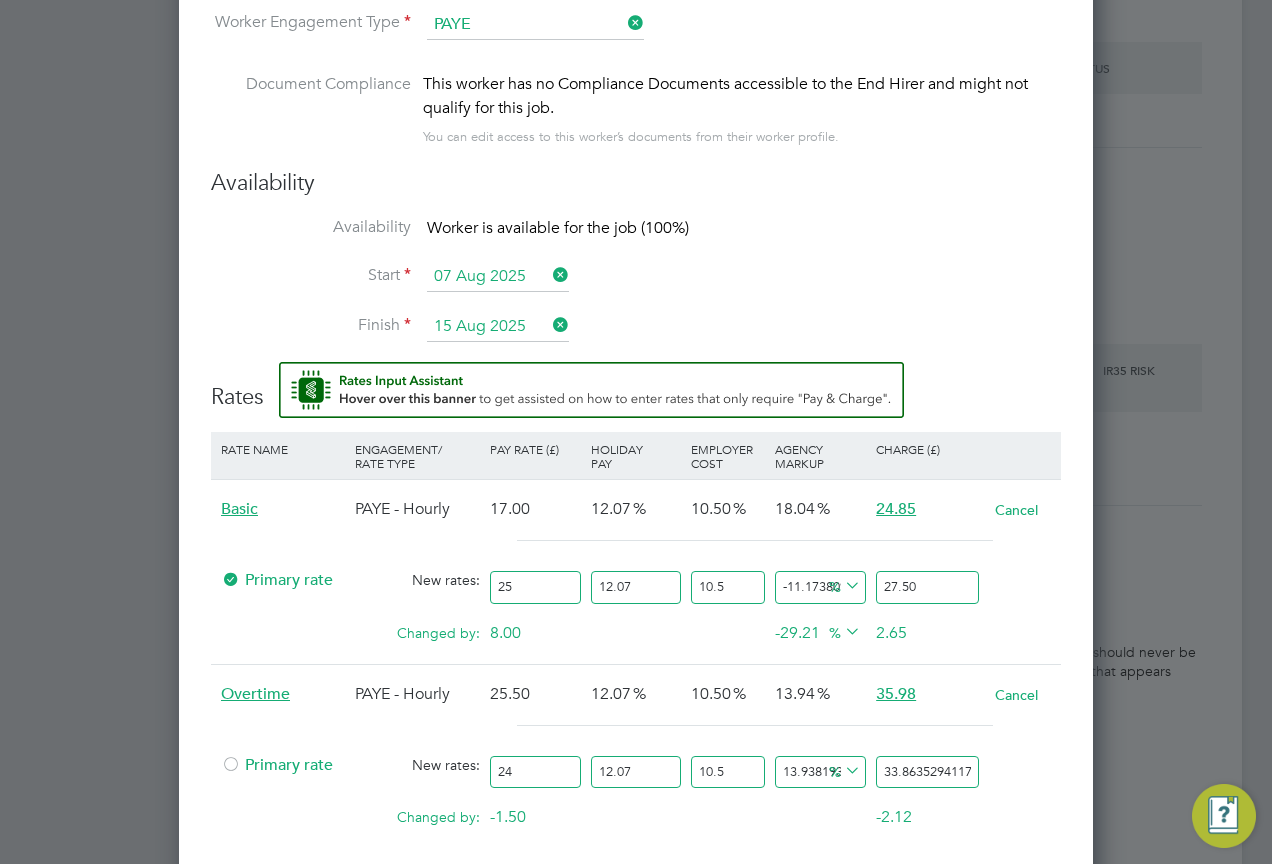 type on "24.8" 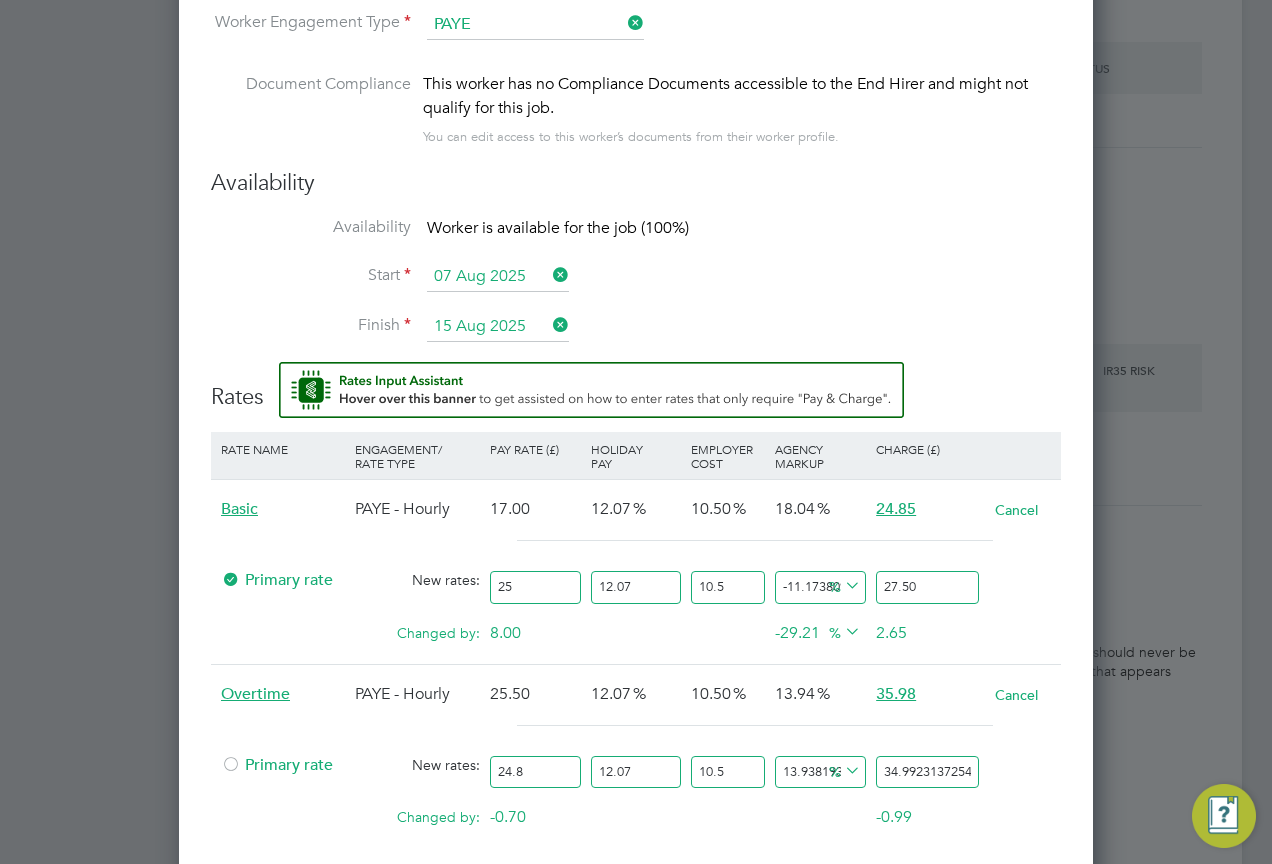 type on "24.85" 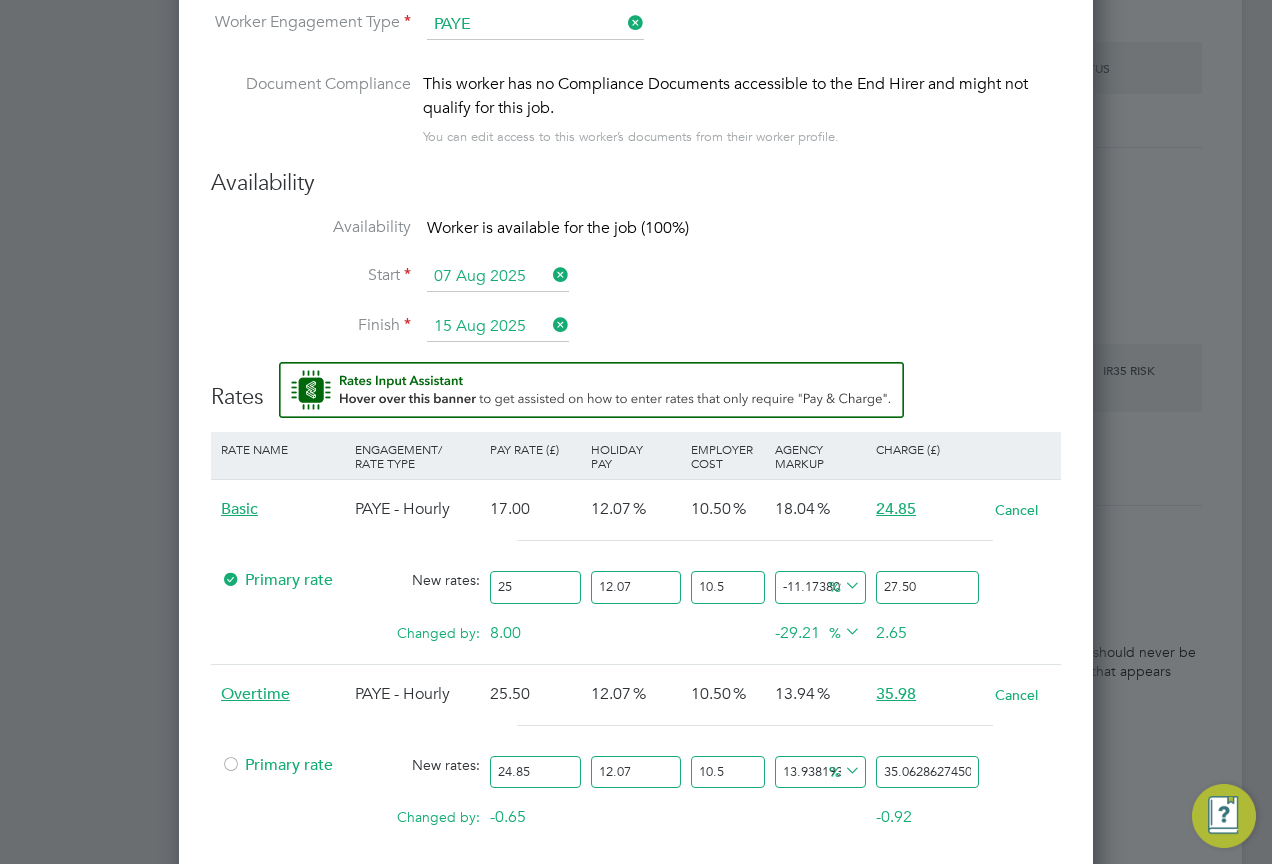 type on "24.85" 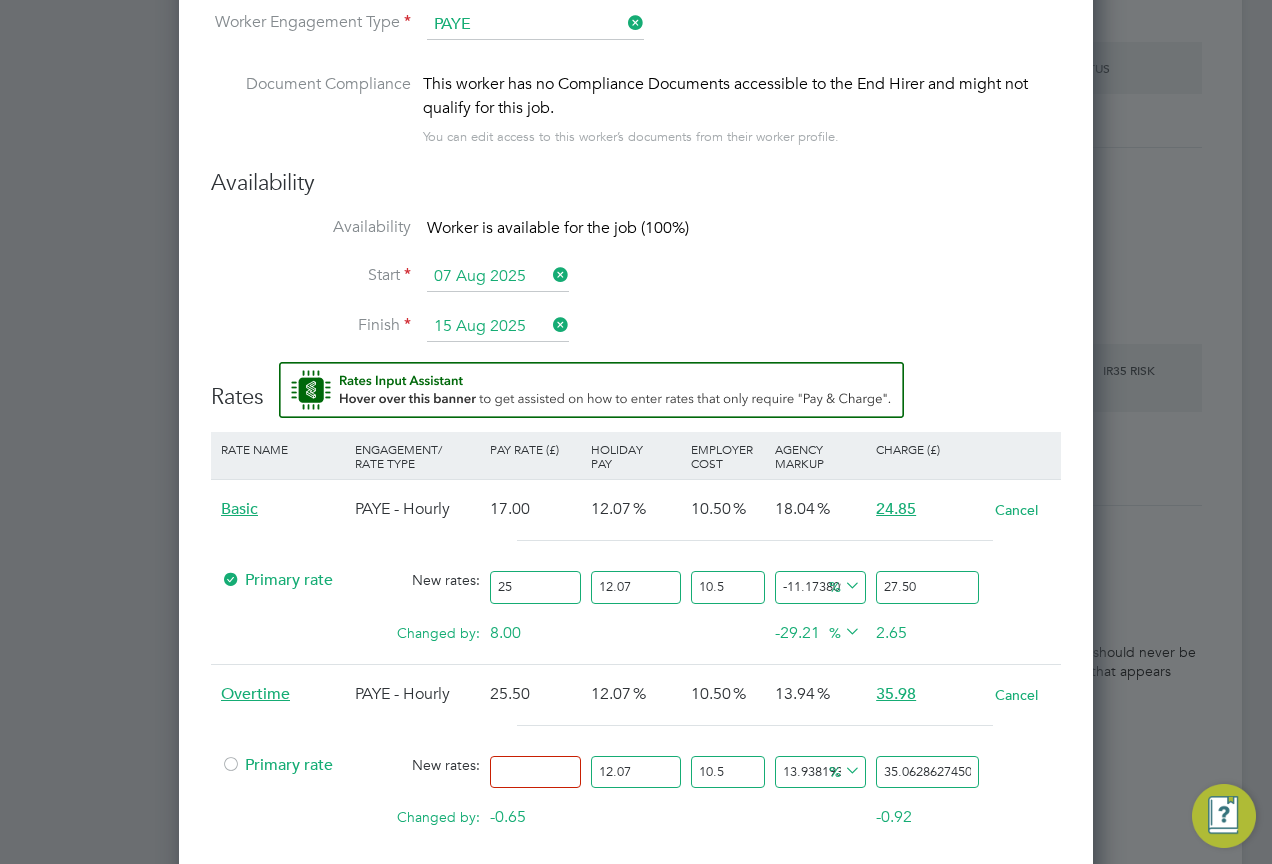 type on "2" 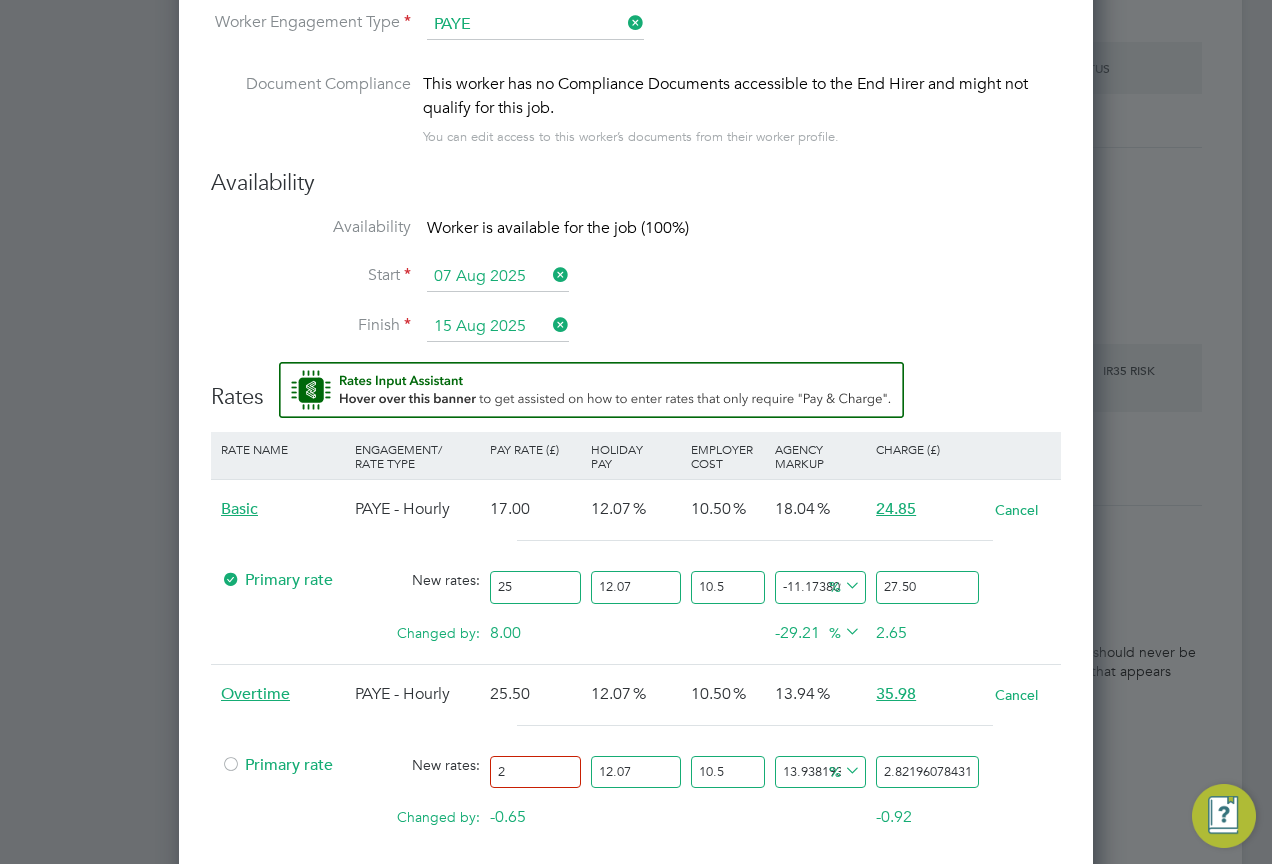 type on "22" 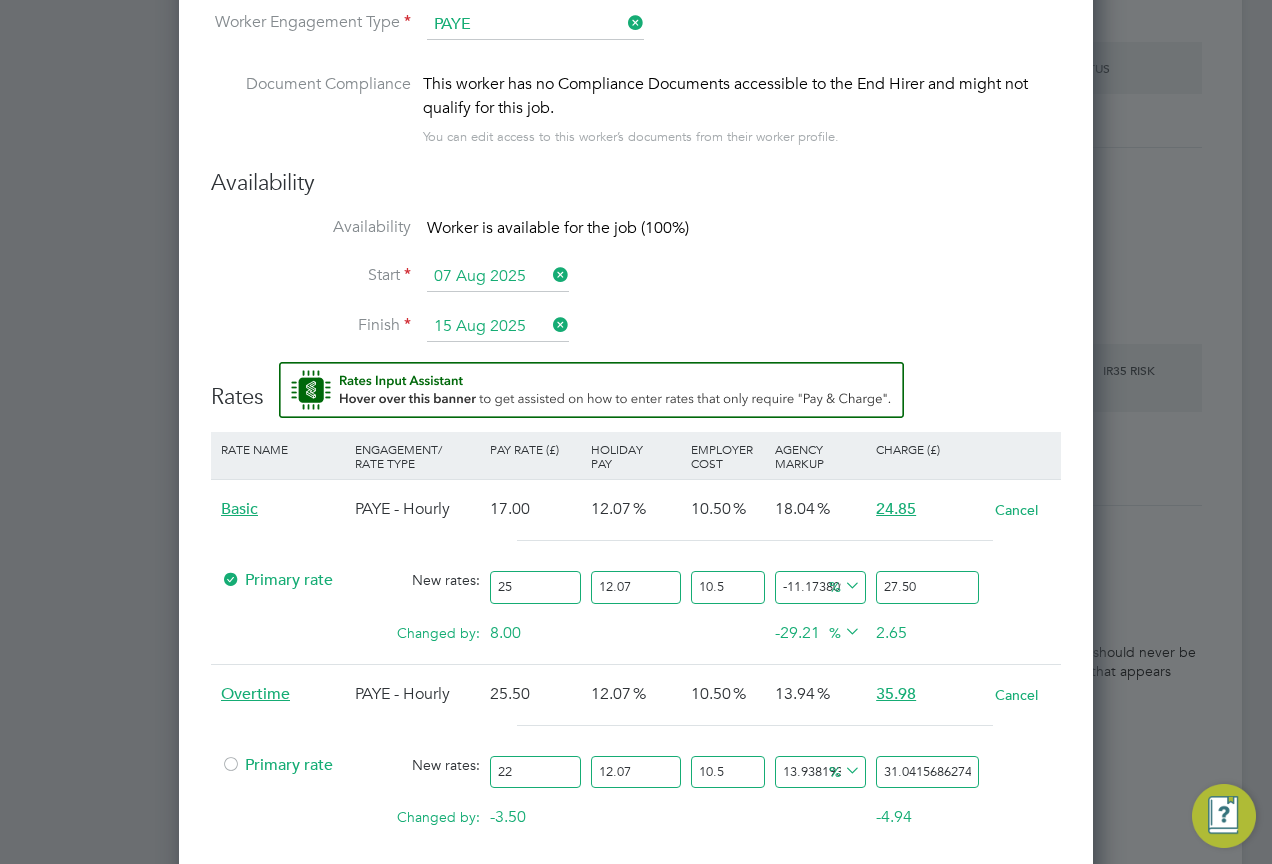 type on "22.2" 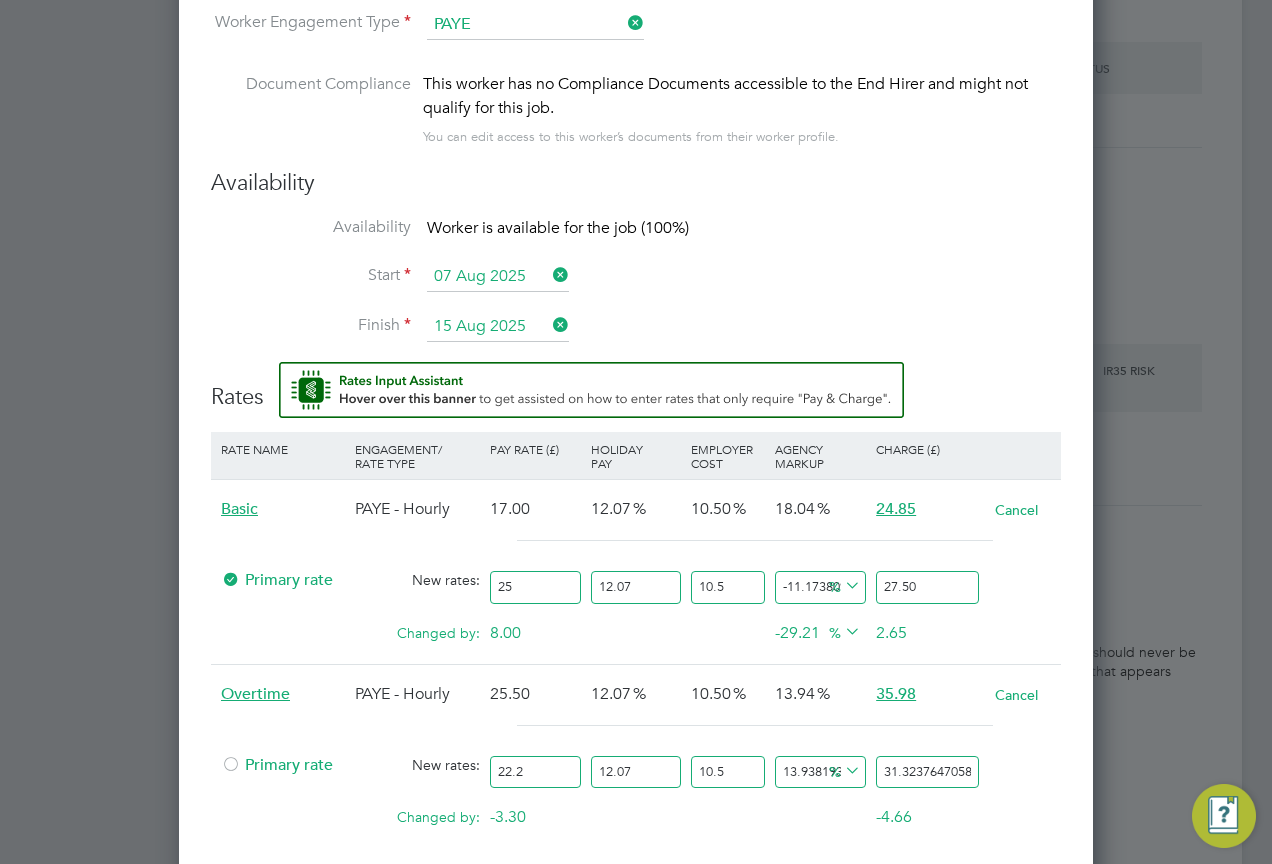 type on "22.25" 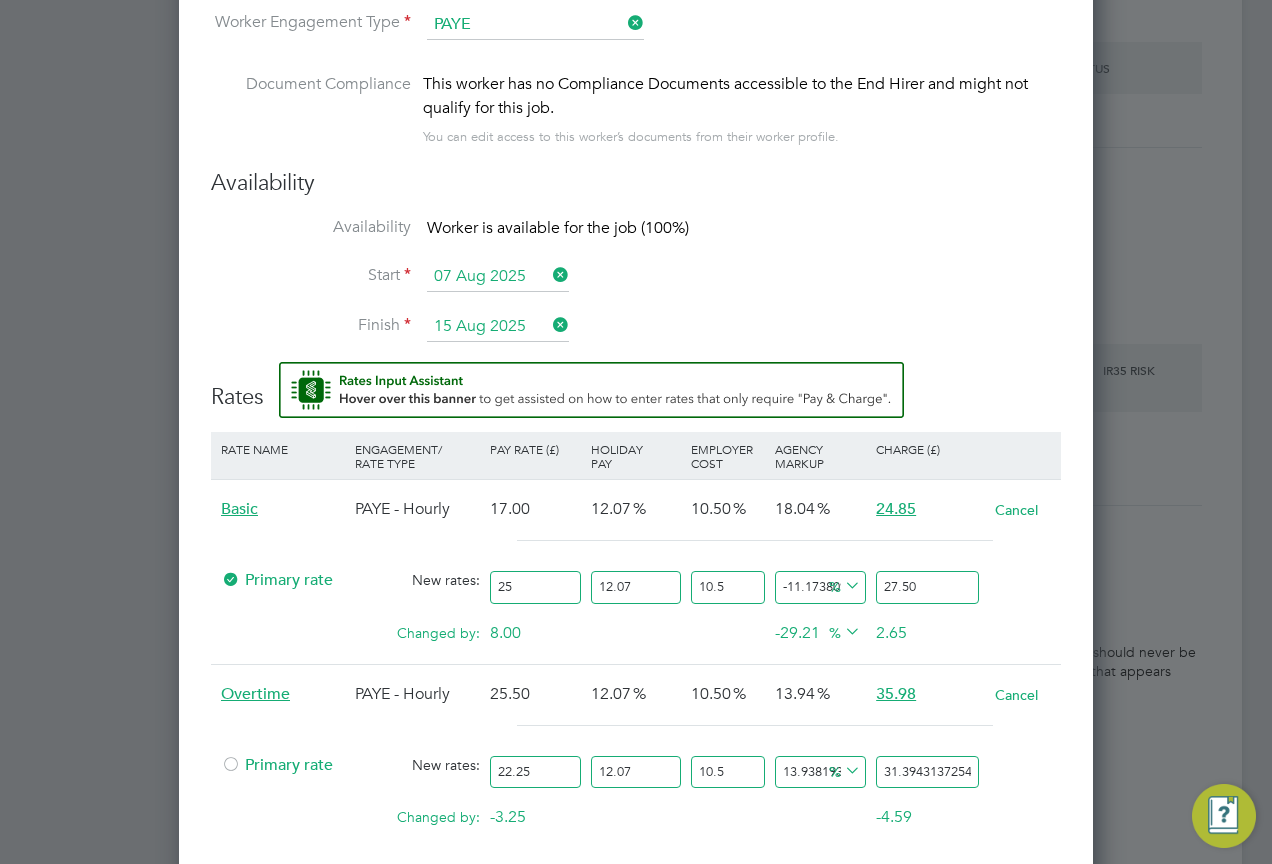 type on "22.25" 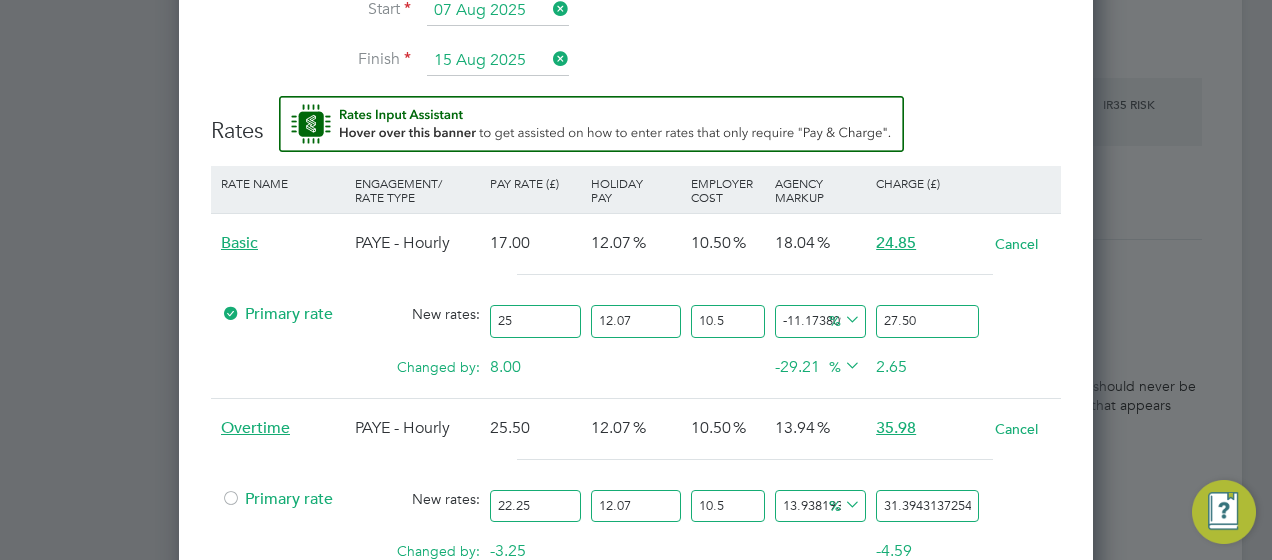 scroll, scrollTop: 2214, scrollLeft: 0, axis: vertical 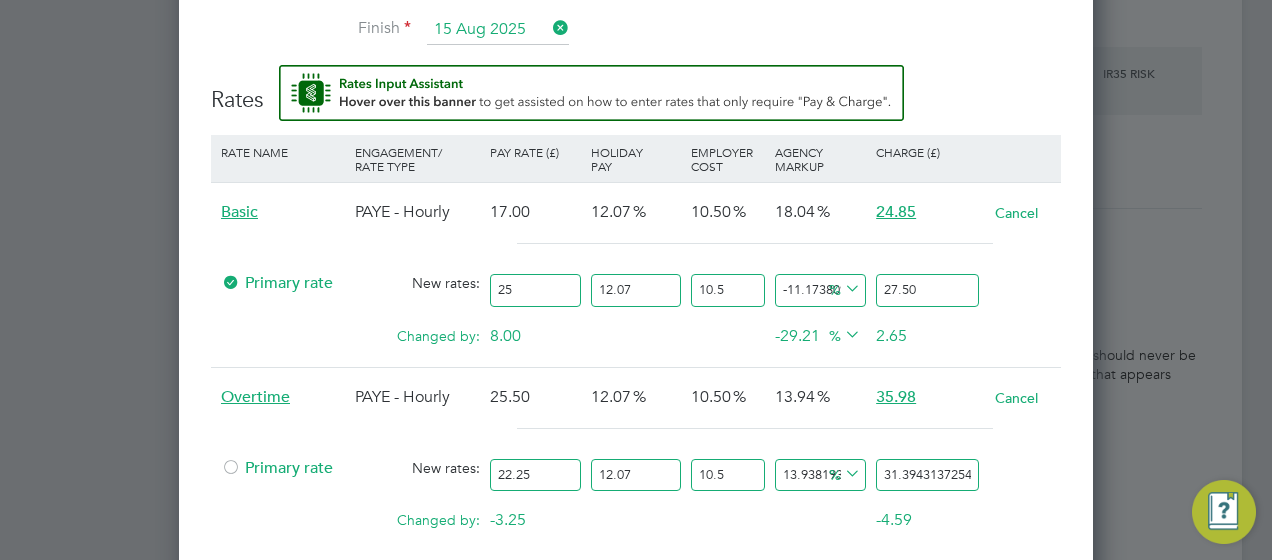 drag, startPoint x: 576, startPoint y: 461, endPoint x: 435, endPoint y: 456, distance: 141.08862 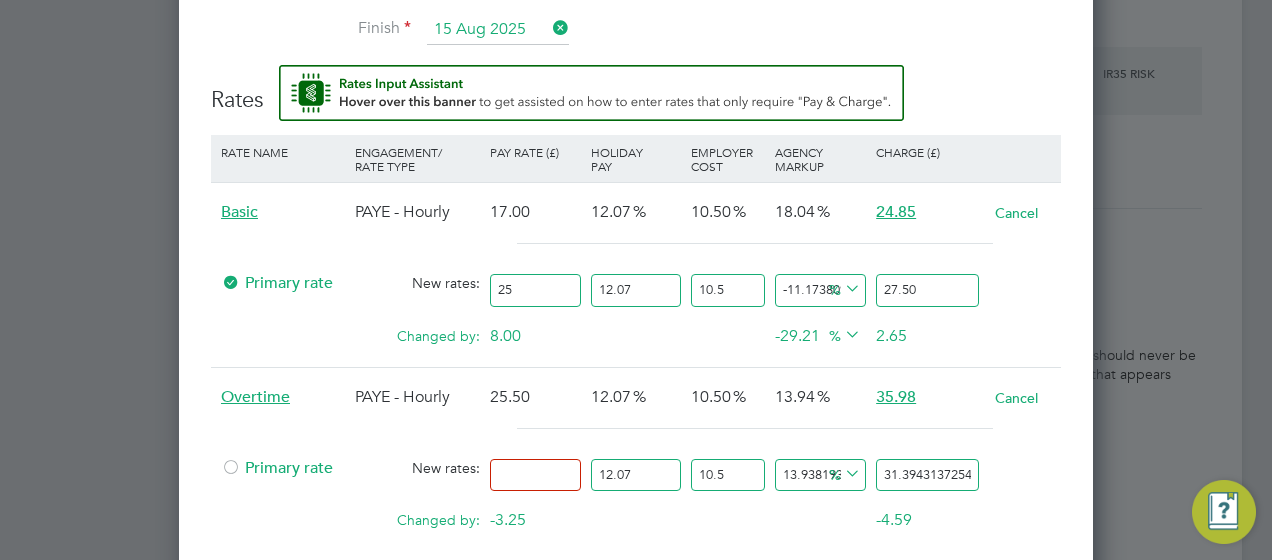 type on "3" 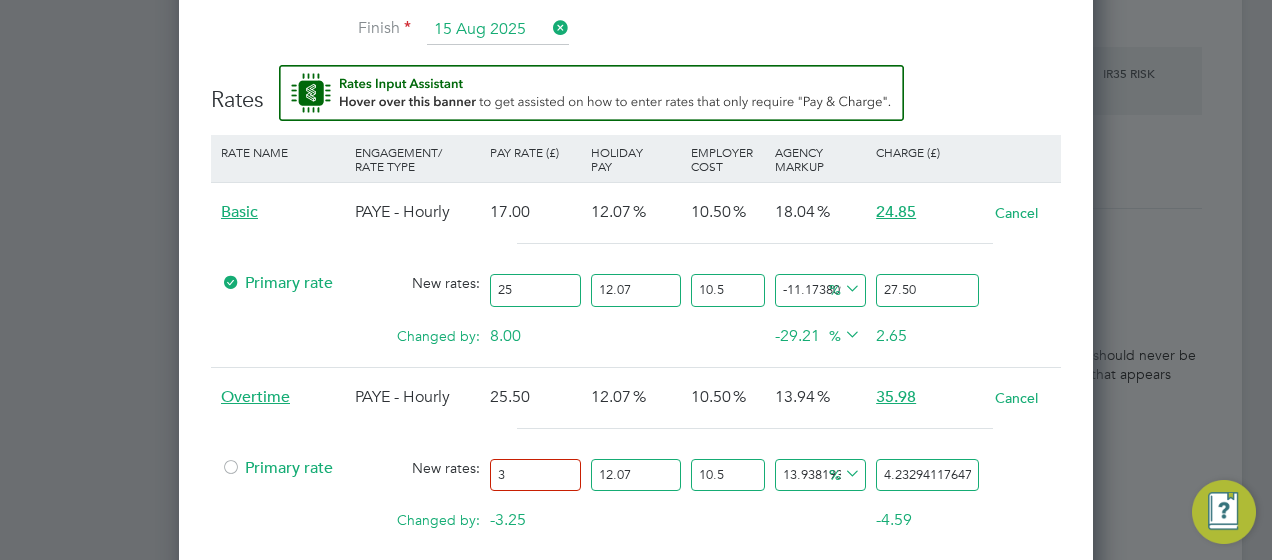 type on "33" 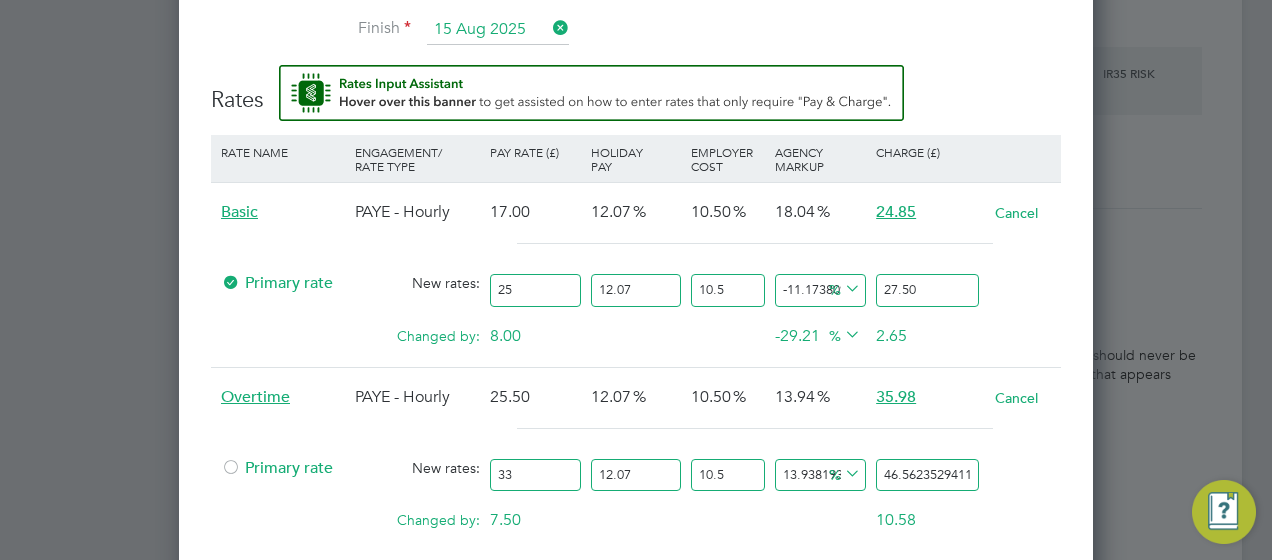type on "33.3" 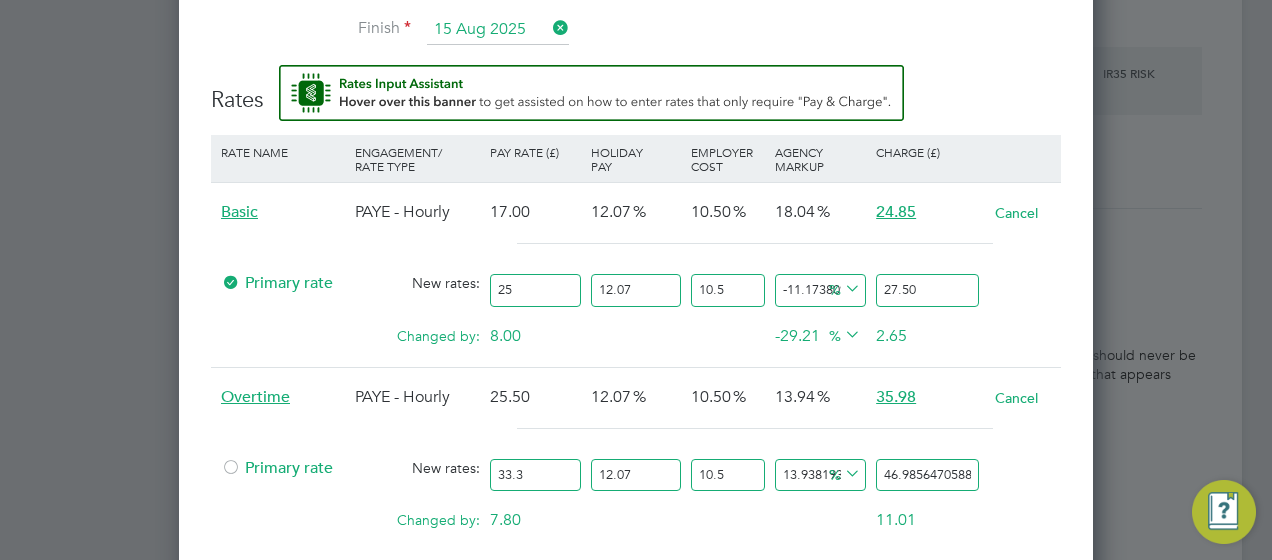 type on "33.38" 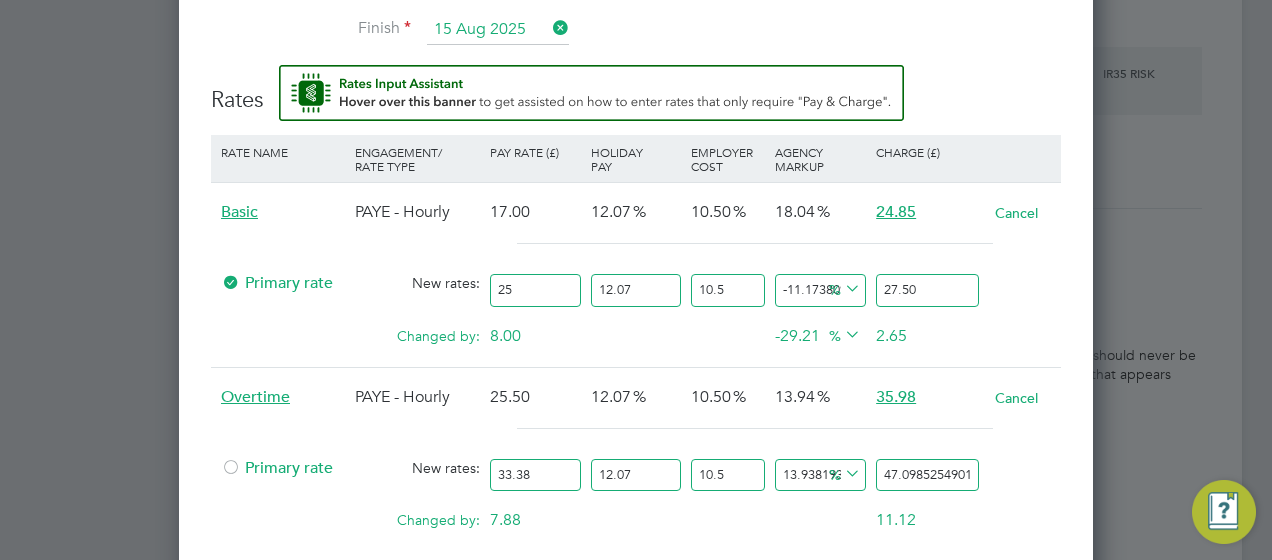 type on "33.38" 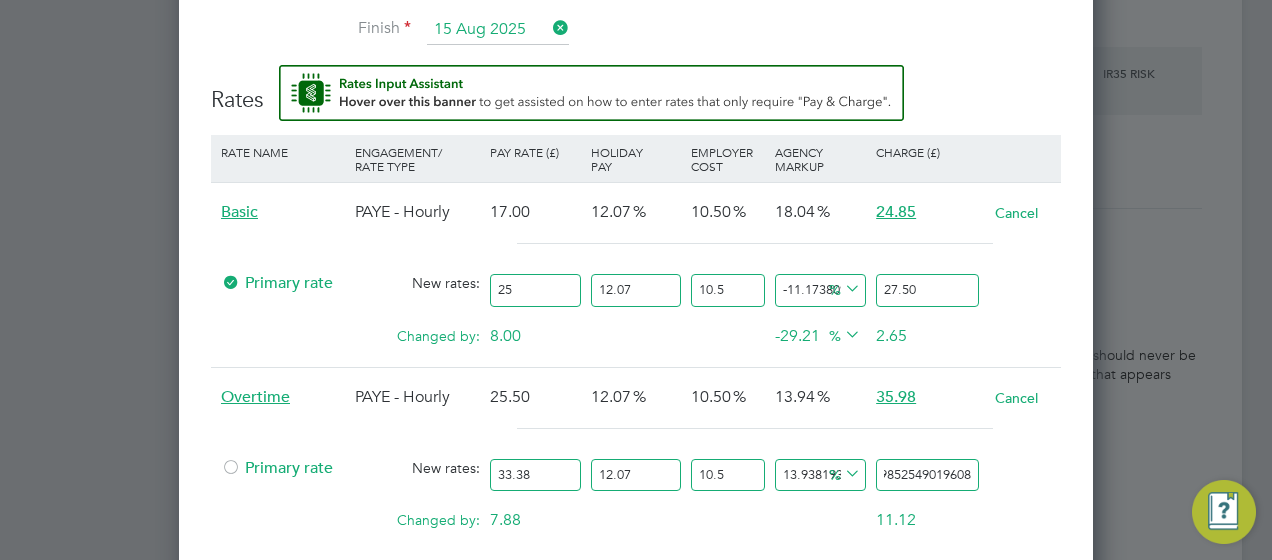 drag, startPoint x: 884, startPoint y: 462, endPoint x: 1024, endPoint y: 454, distance: 140.22838 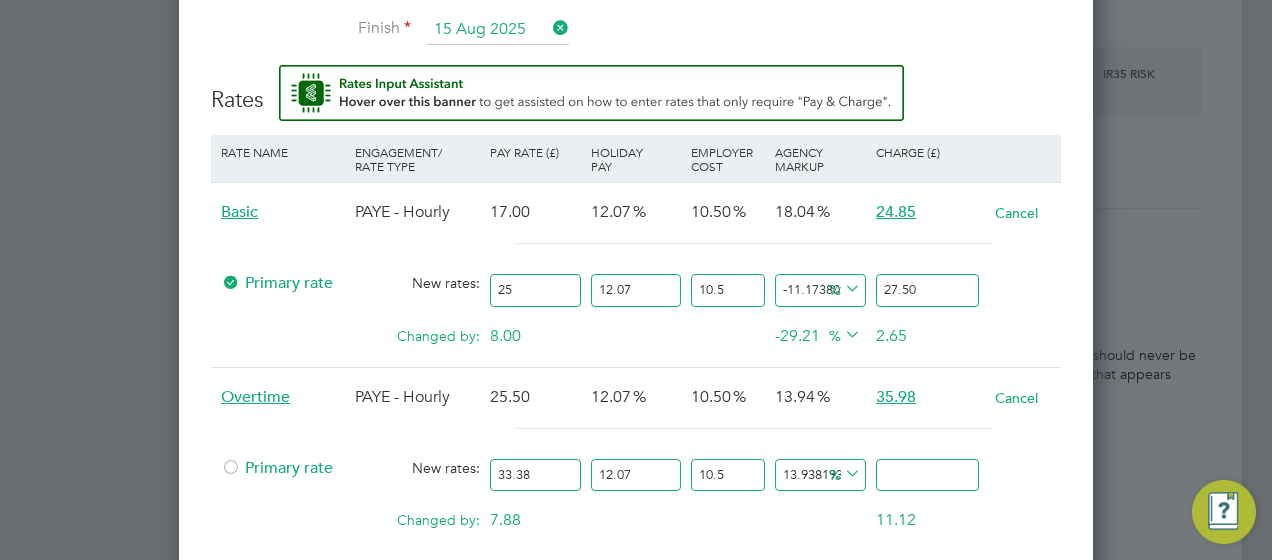 scroll, scrollTop: 0, scrollLeft: 0, axis: both 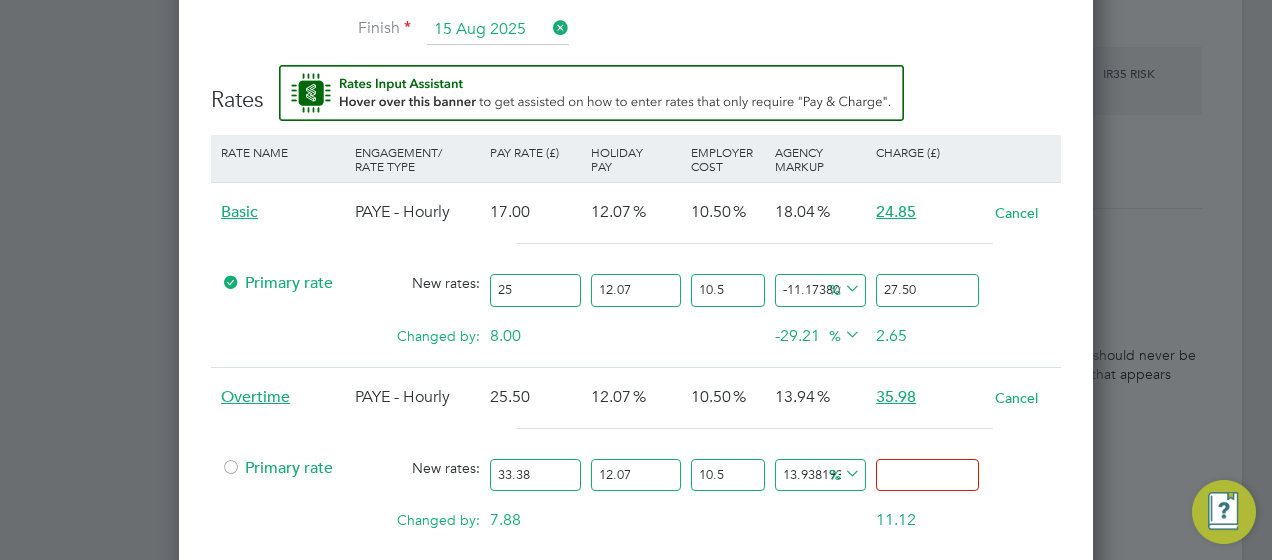 type on "-92.7425630350306" 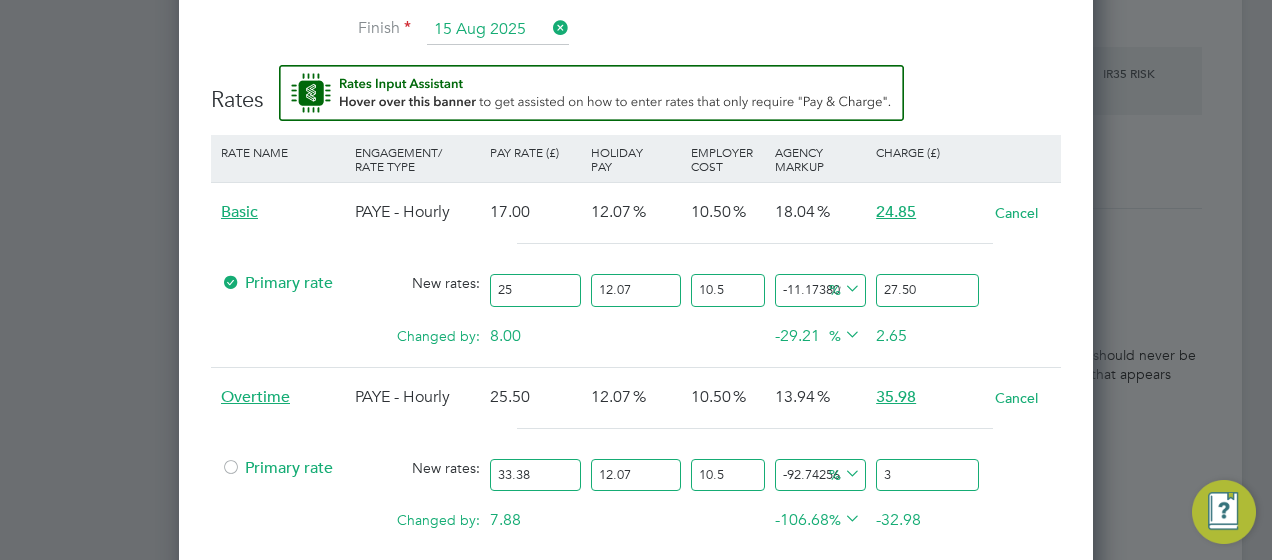type on "-15.329902075357069" 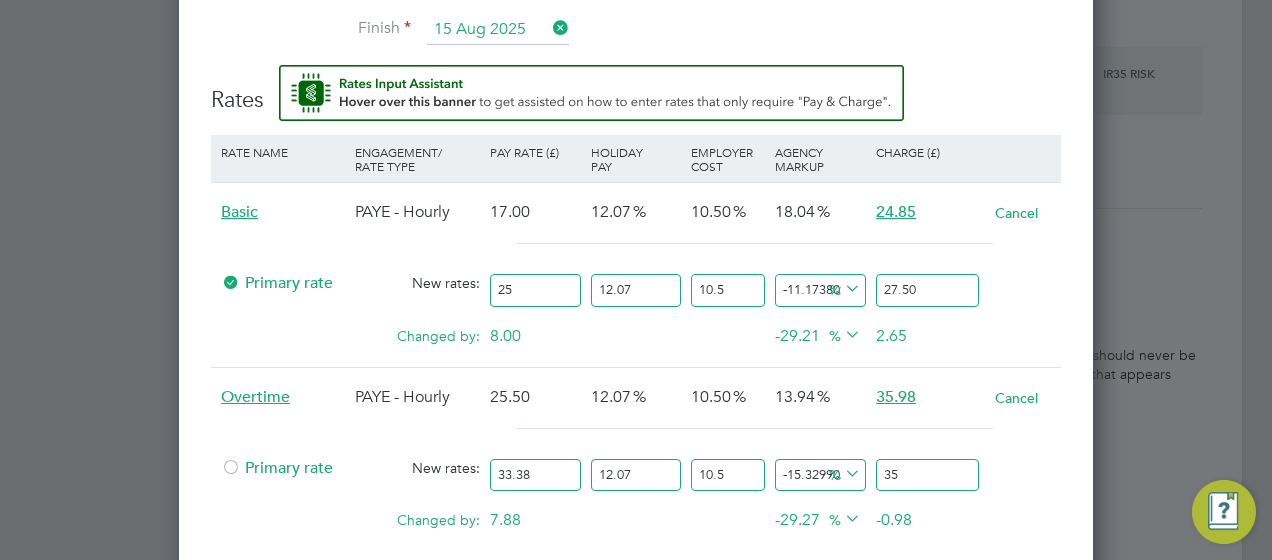 type on "-13.15267098586625" 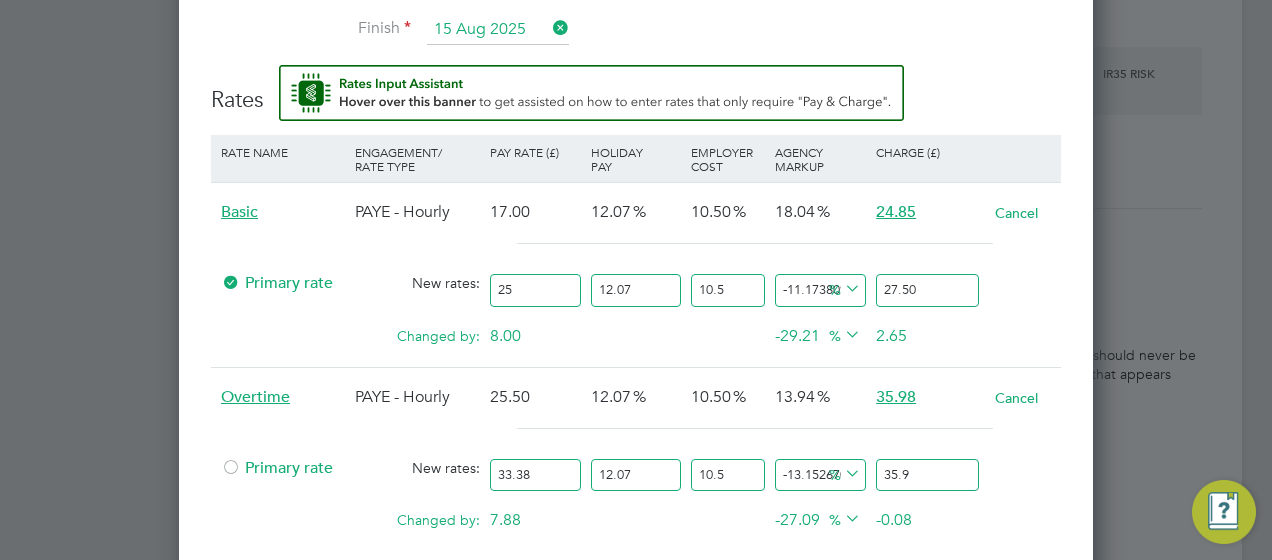 type on "-12.959139333467066" 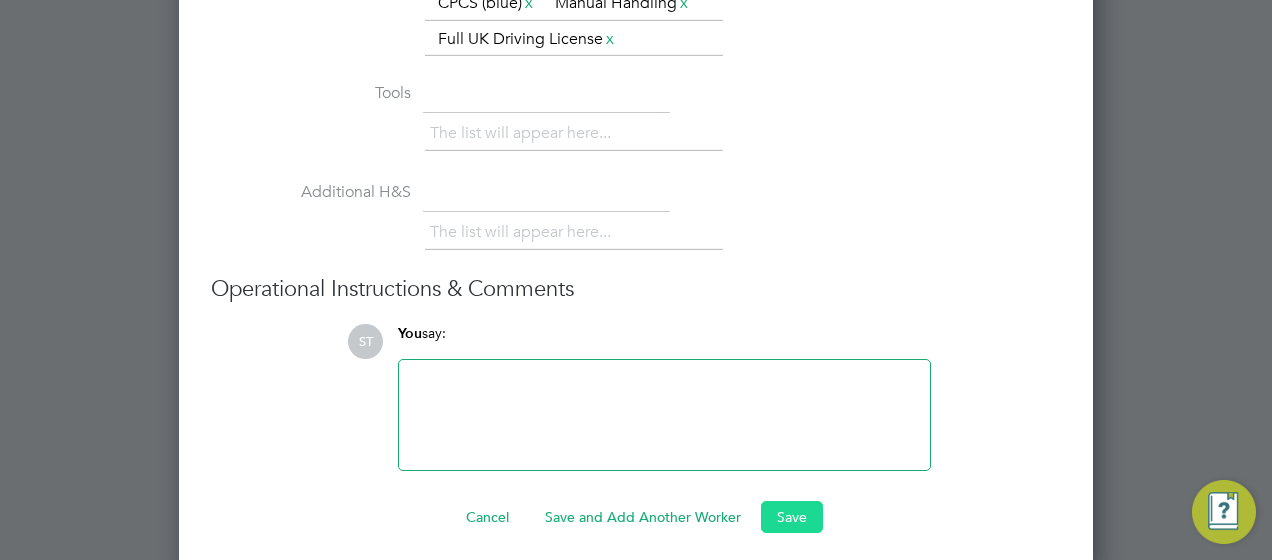 type on "35.98" 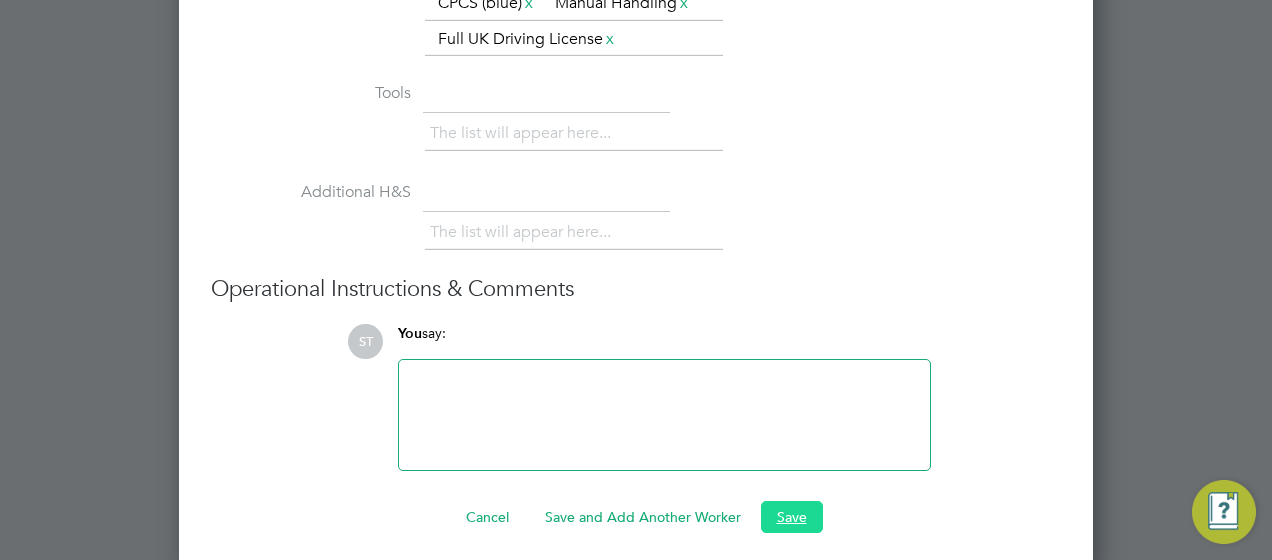 click on "Save" at bounding box center [792, 517] 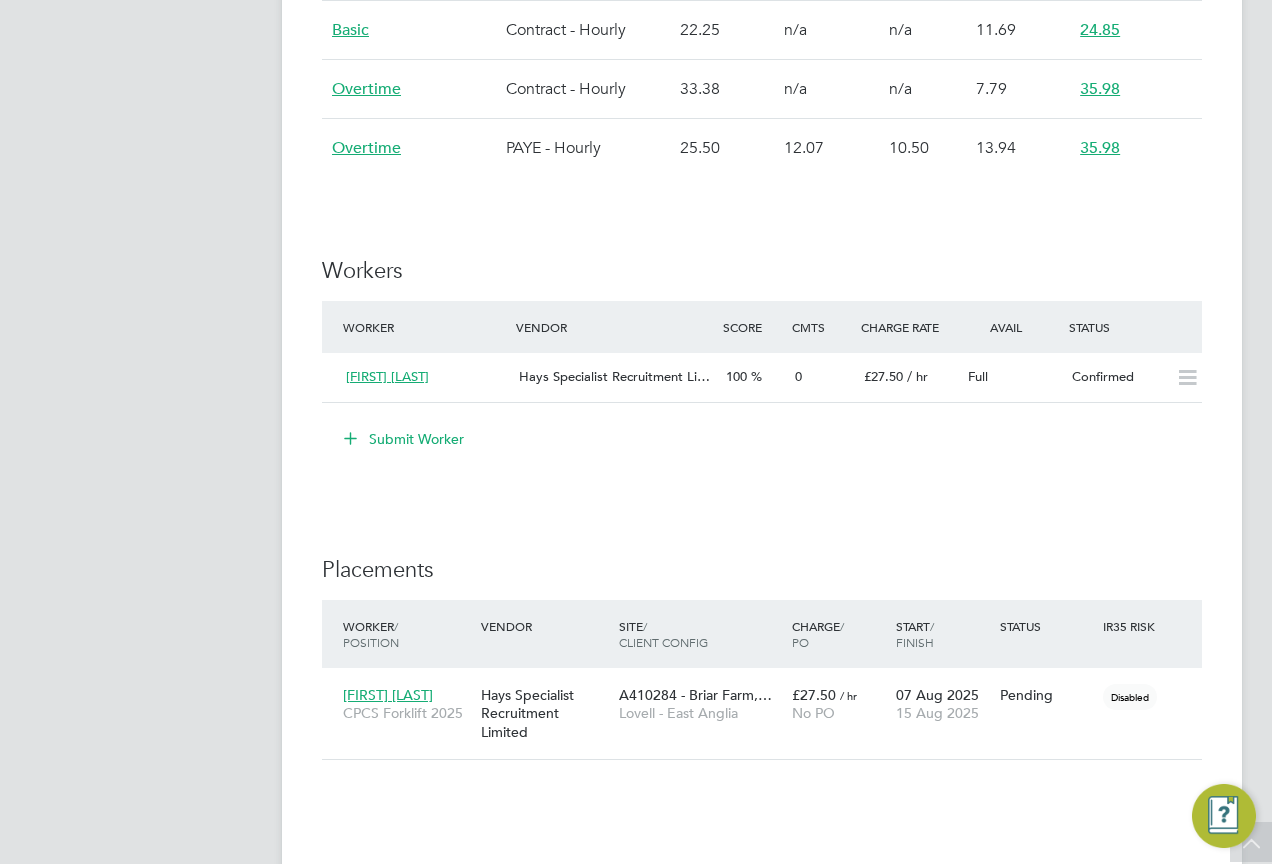 scroll, scrollTop: 1800, scrollLeft: 0, axis: vertical 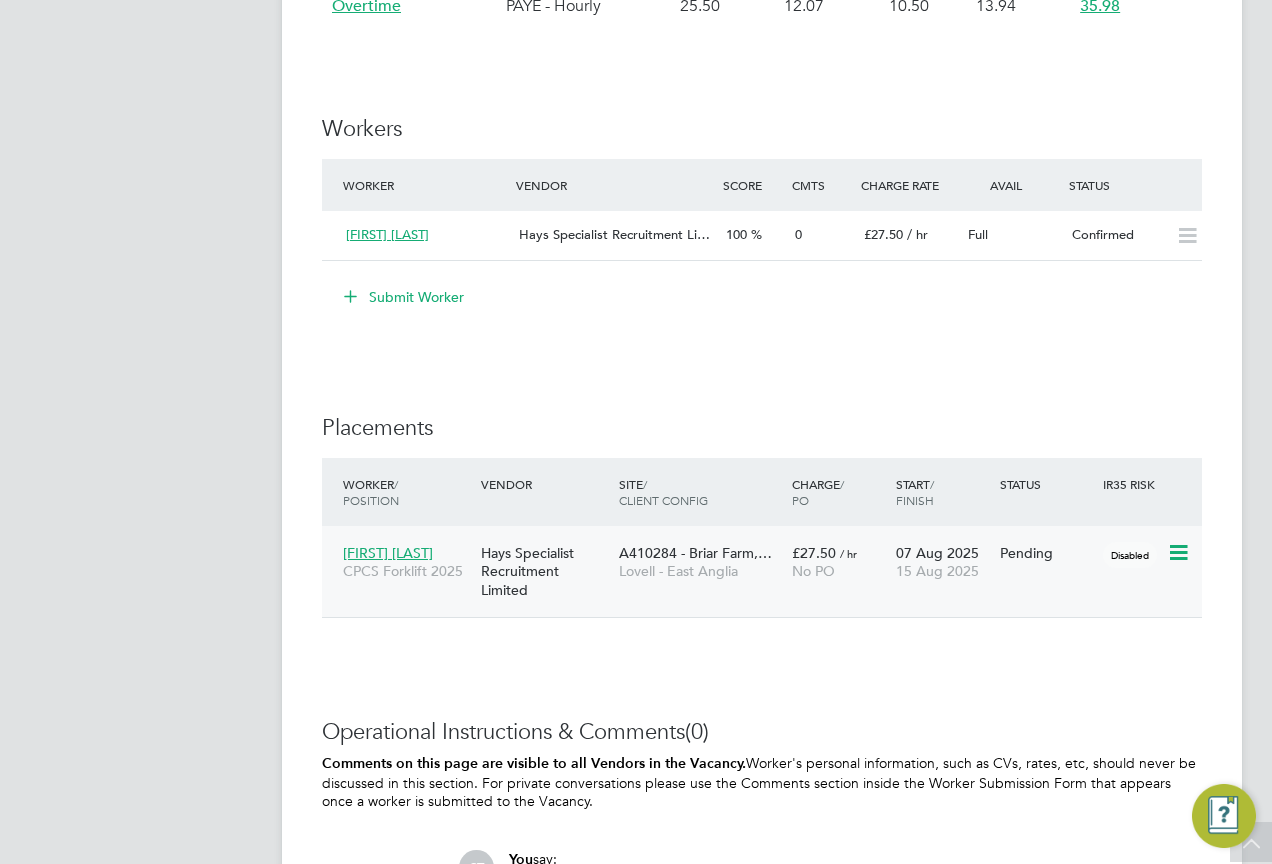 click on "Robert Rook" 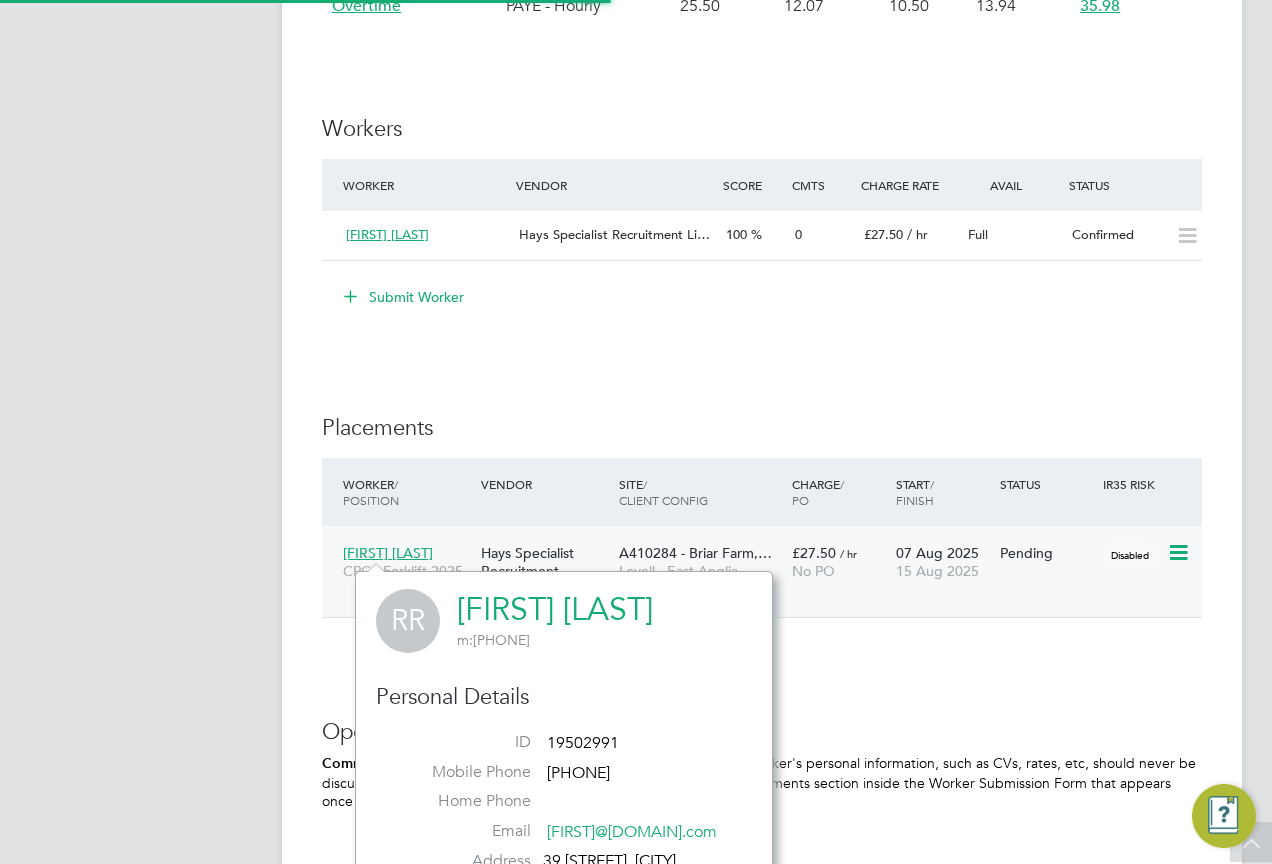 scroll, scrollTop: 12, scrollLeft: 12, axis: both 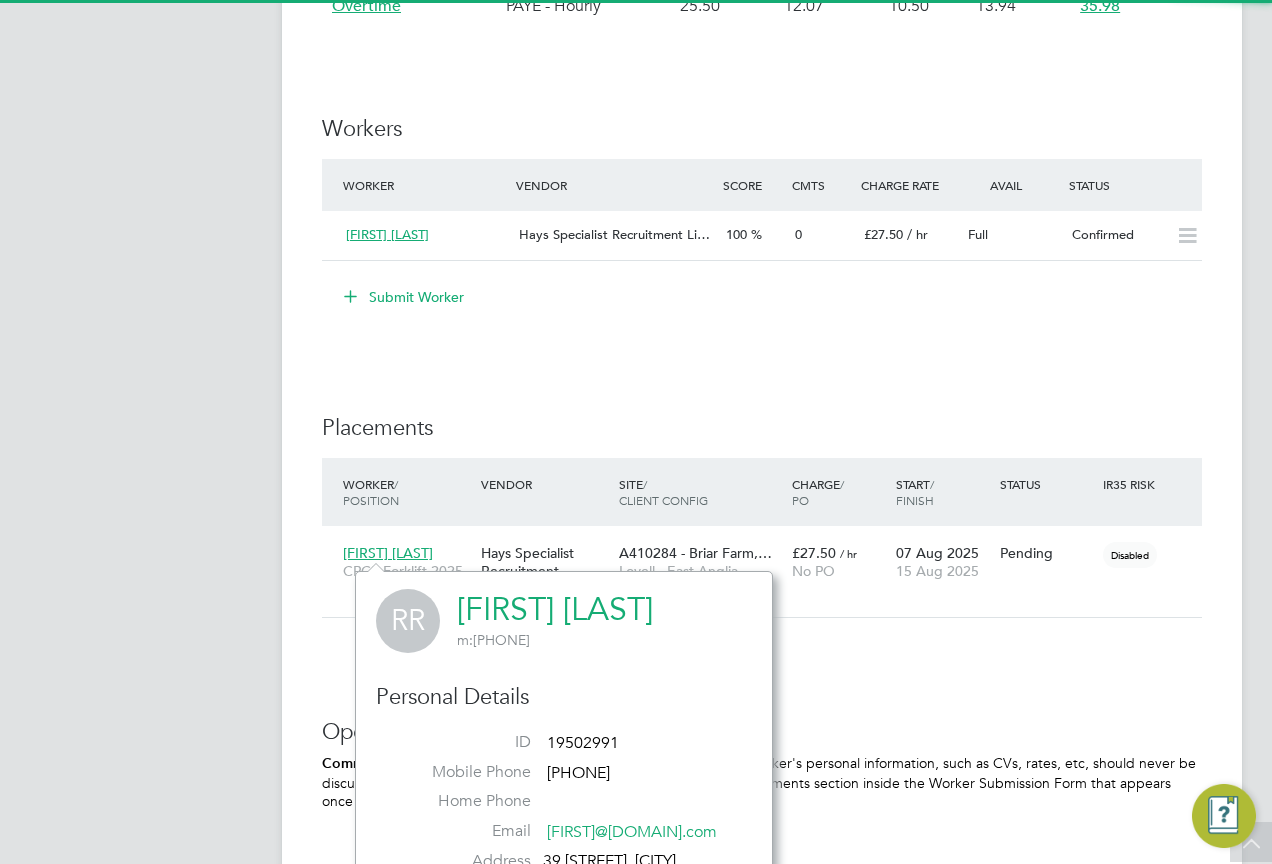 click on "Robert Rook" 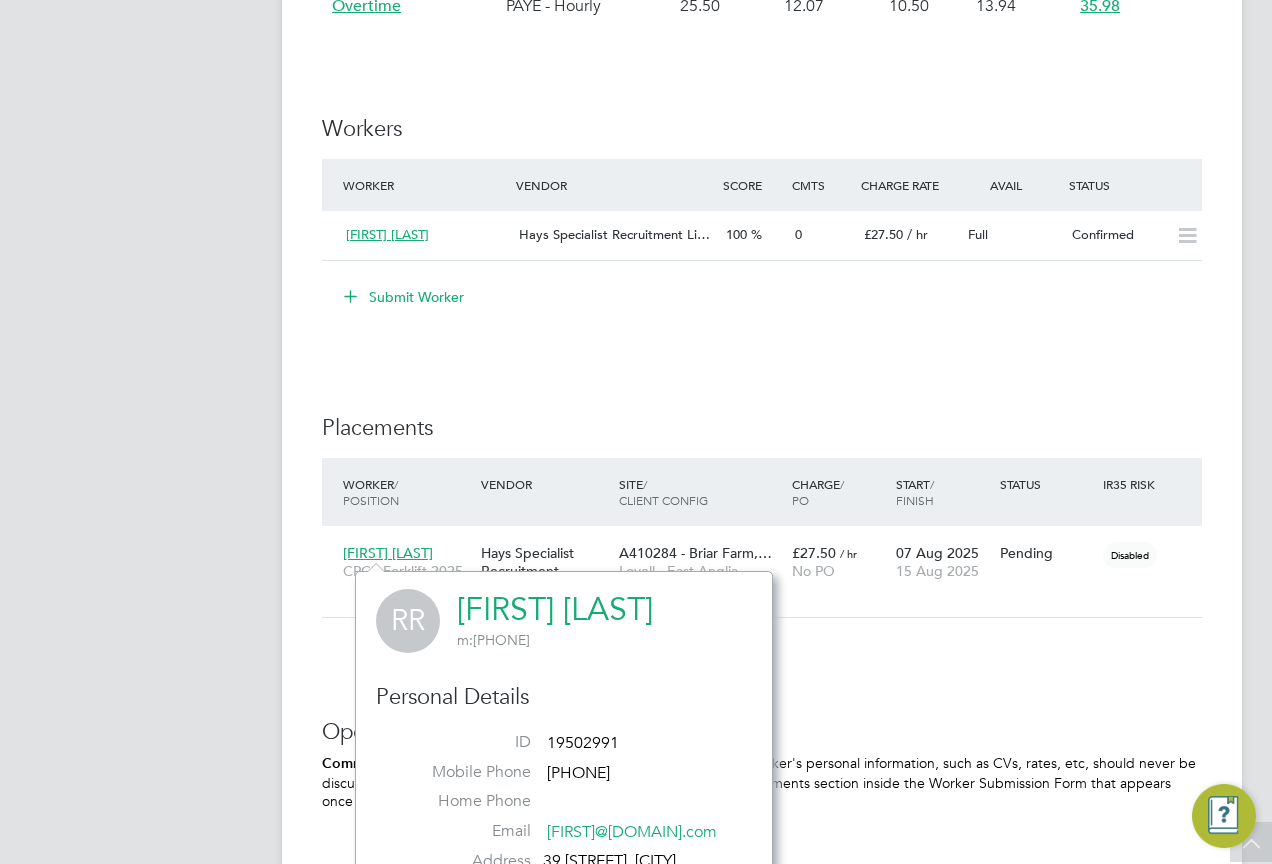 click on "Placements" 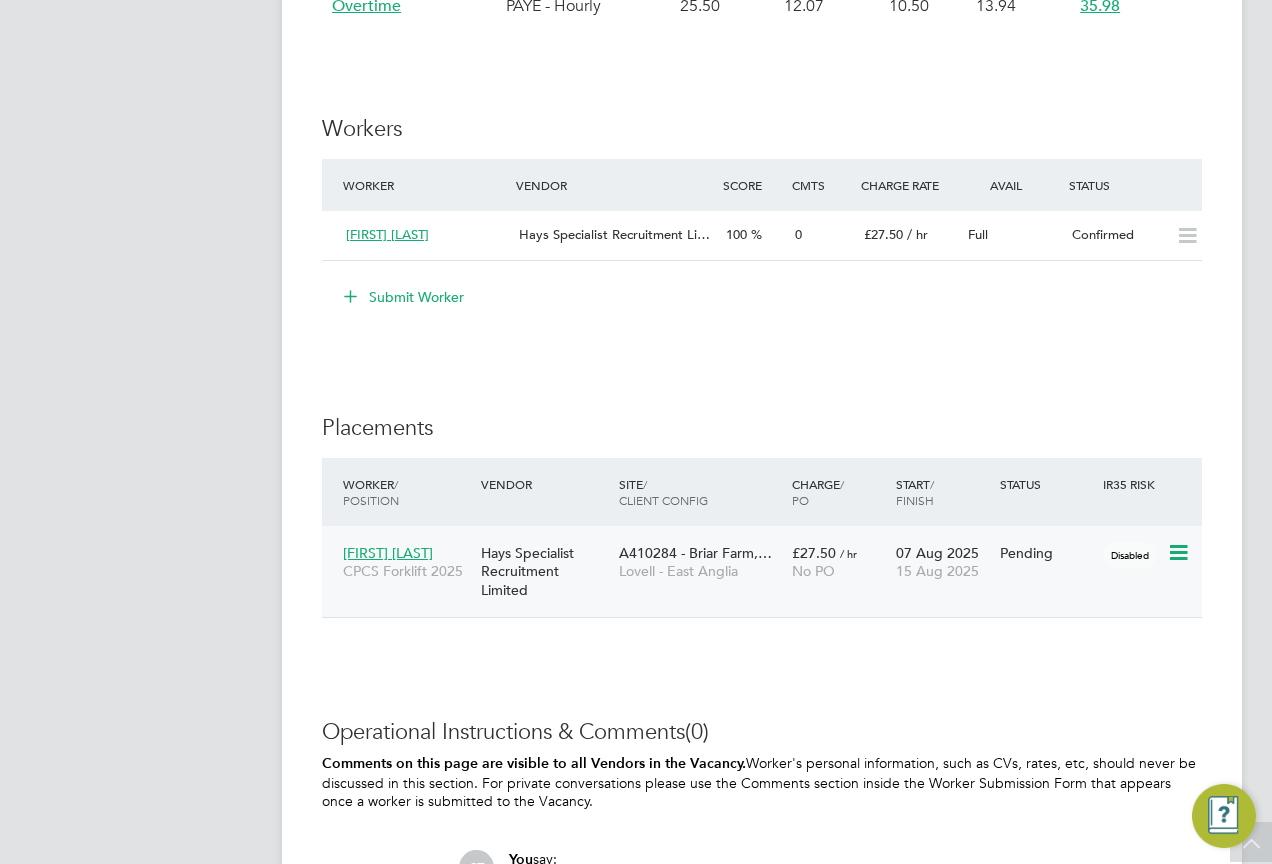 click 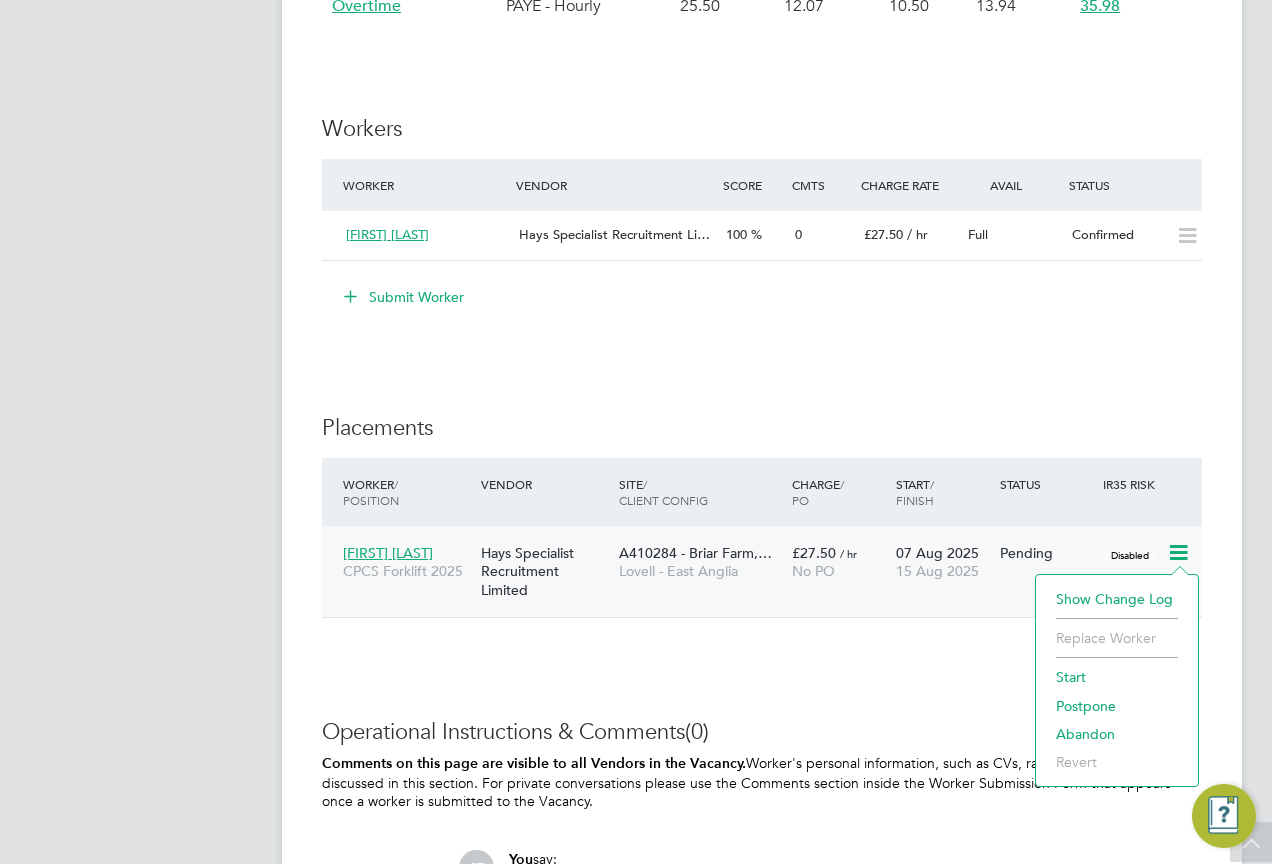 click on "Hays Specialist Recruitment Limited" 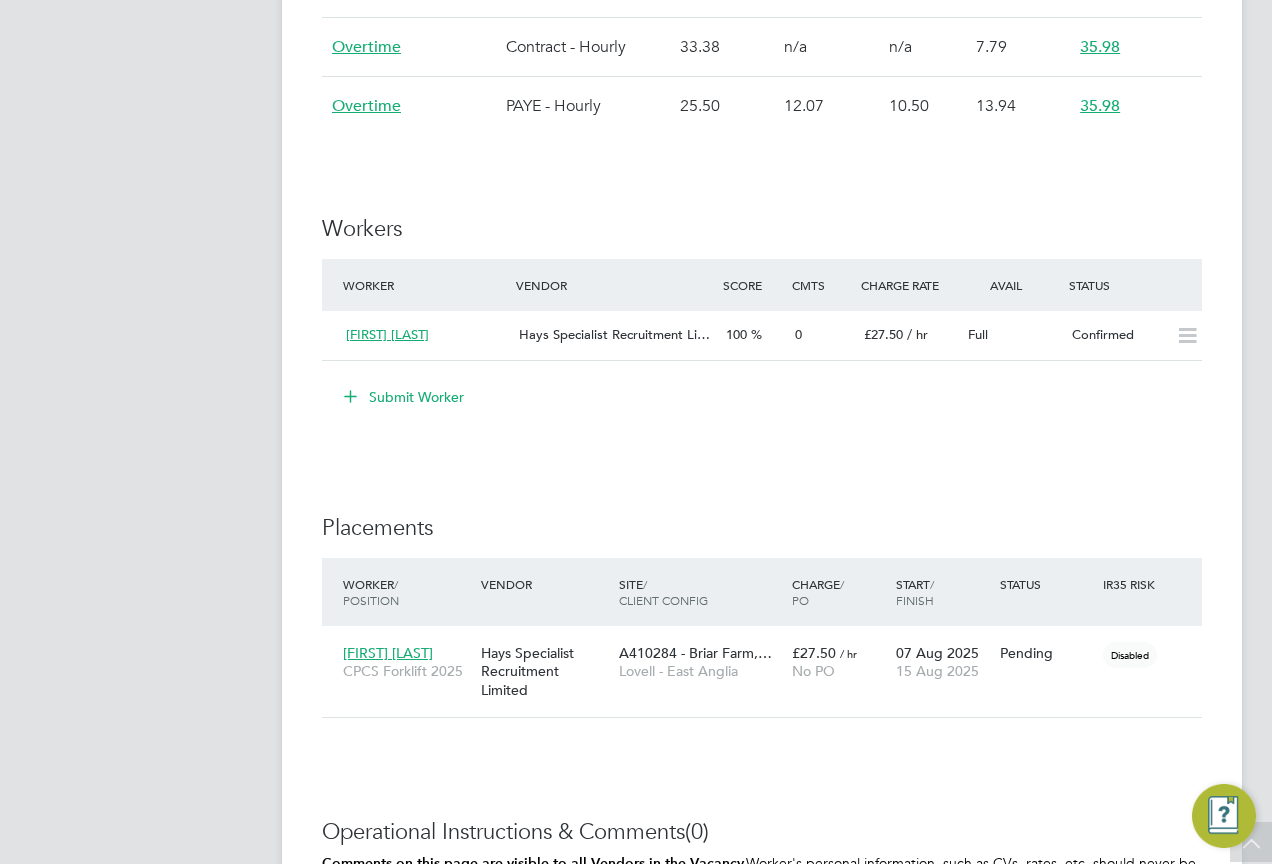 scroll, scrollTop: 2082, scrollLeft: 0, axis: vertical 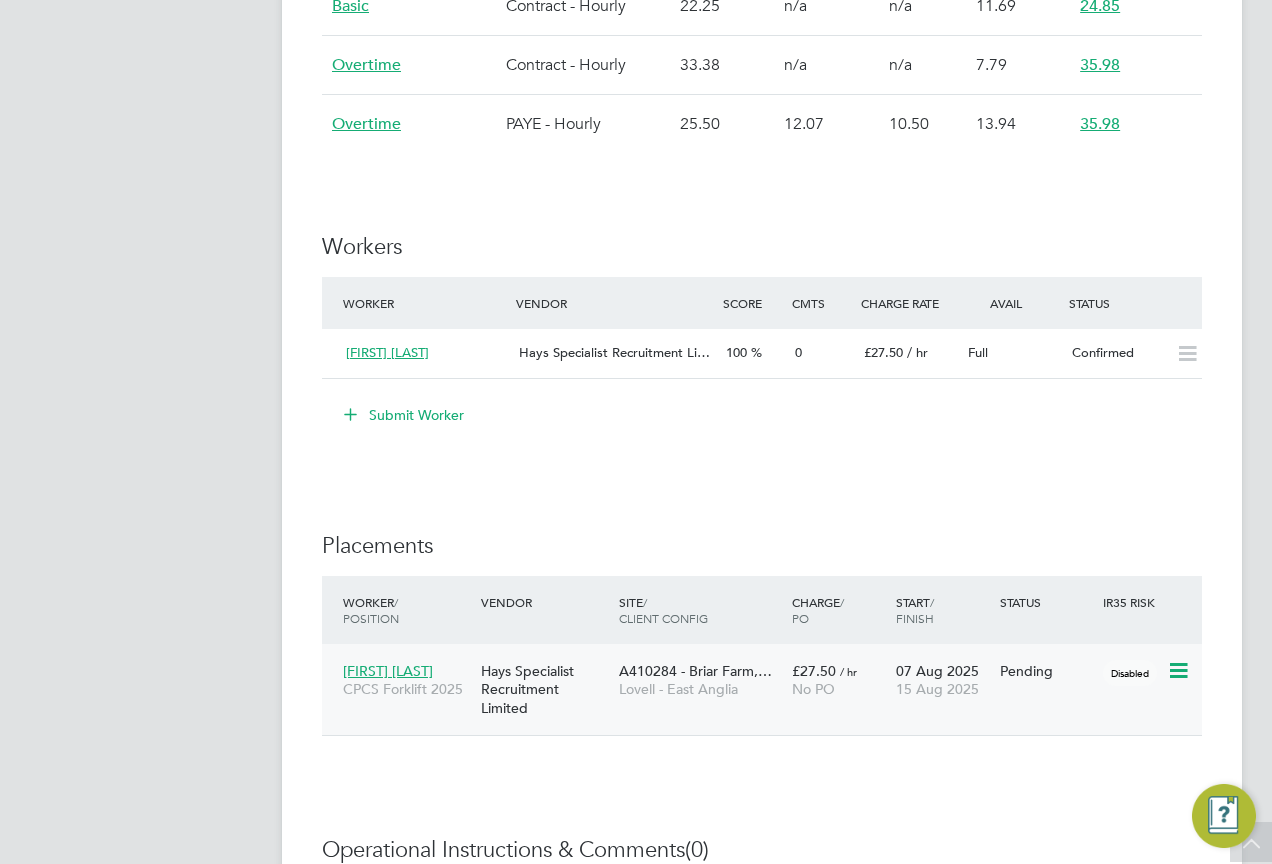 click 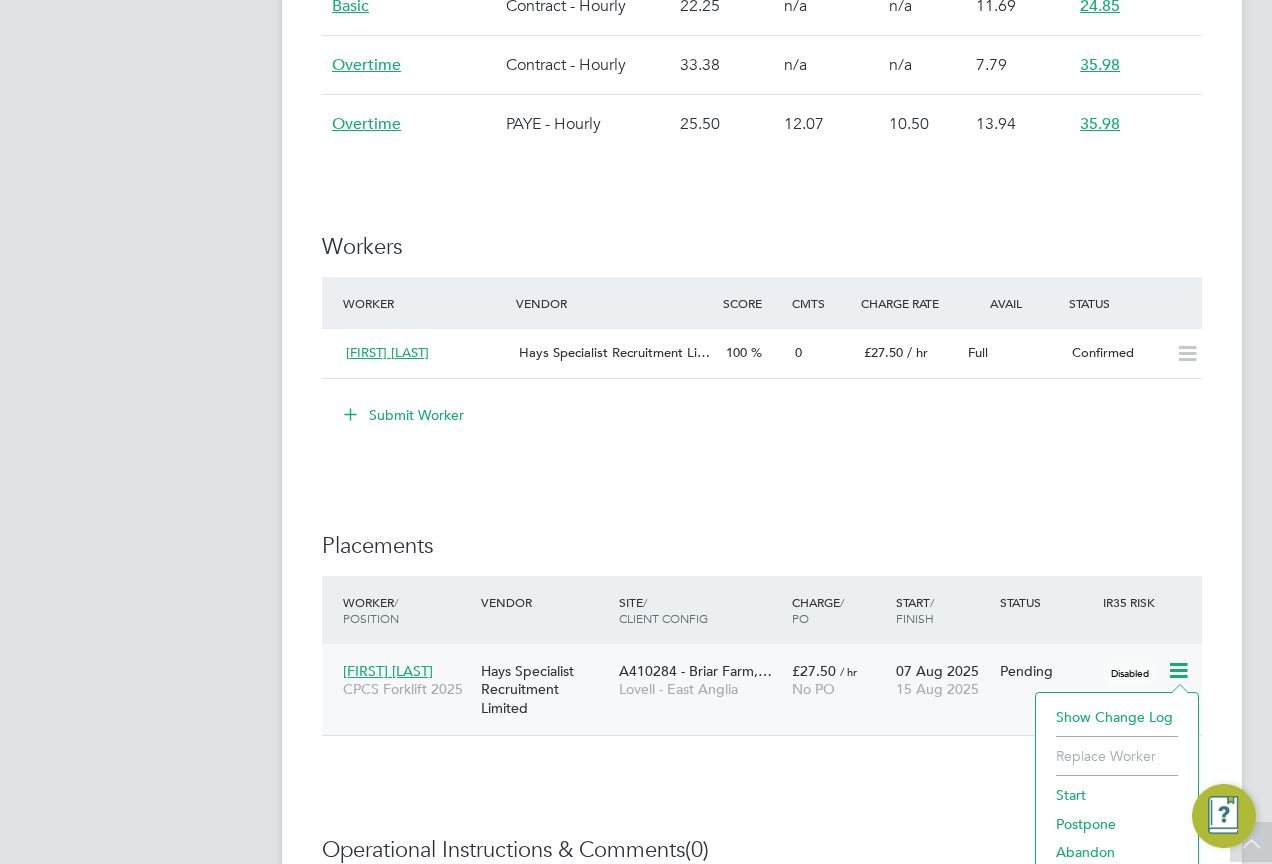 click on "Start" 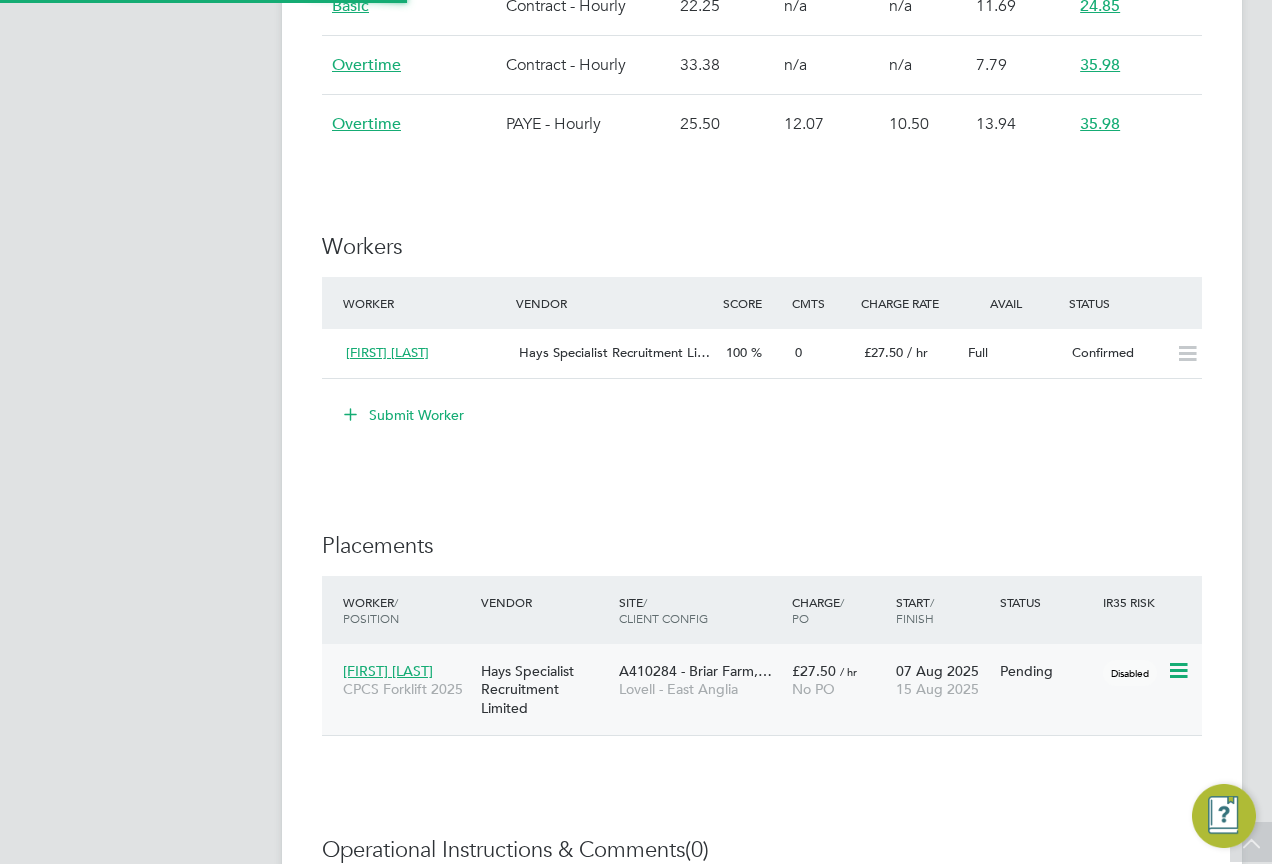 type on "Mark Clarke" 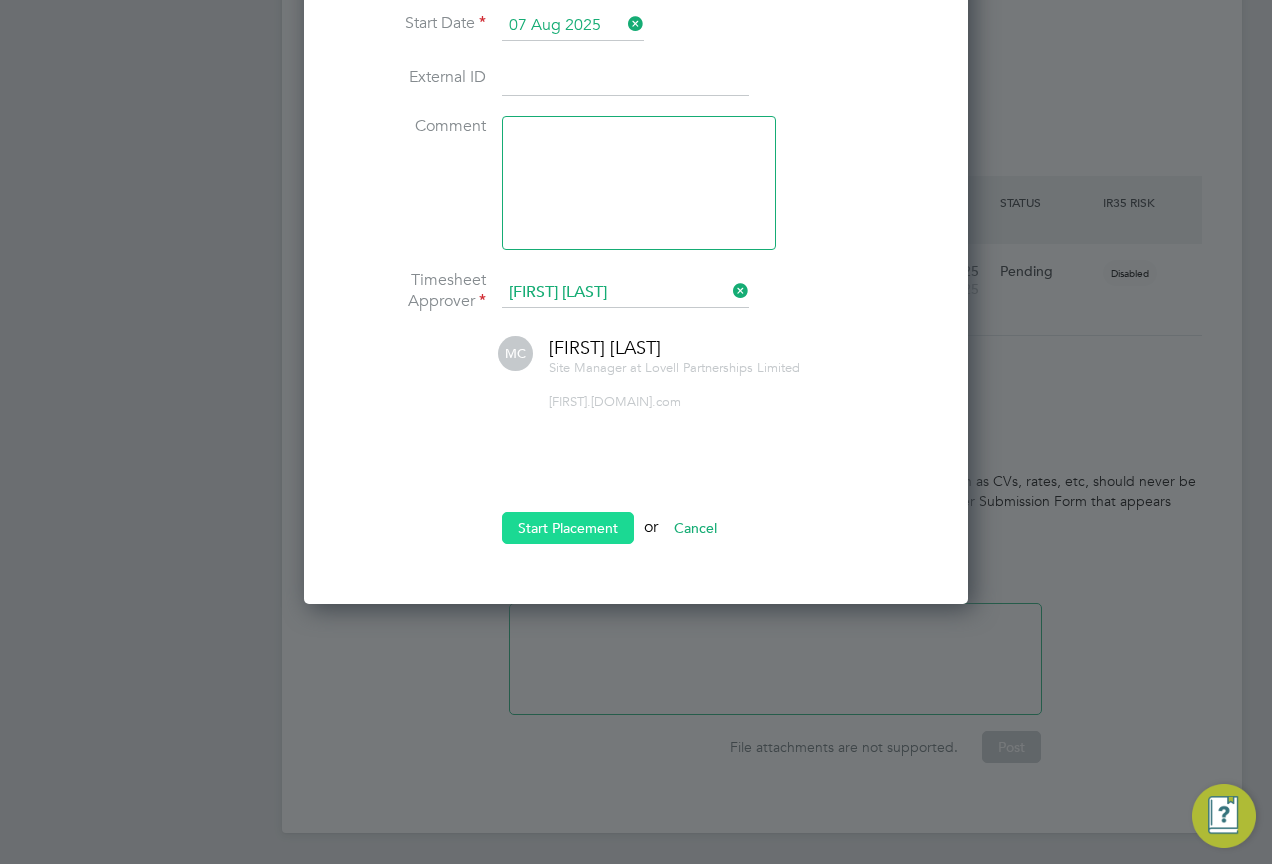 click on "Start Placement" 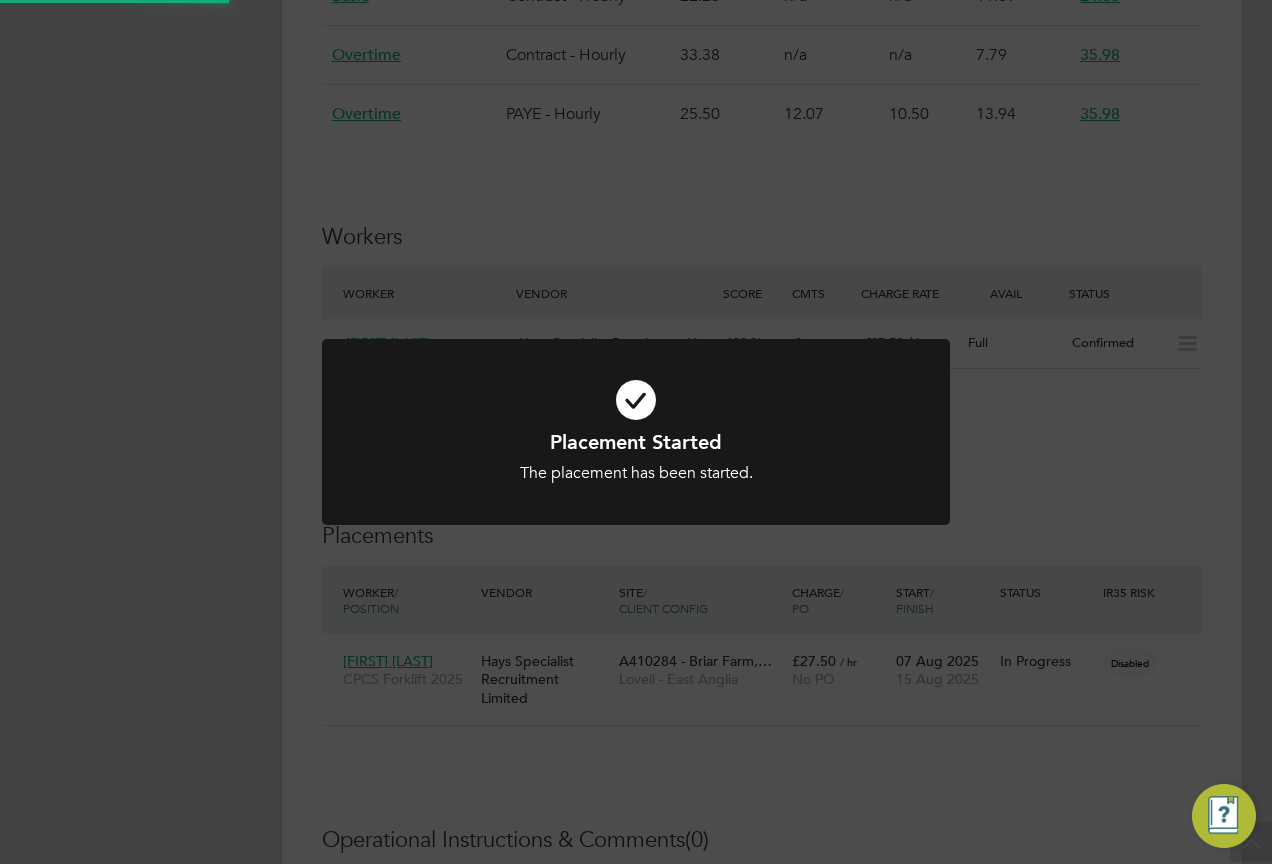 scroll, scrollTop: 1682, scrollLeft: 0, axis: vertical 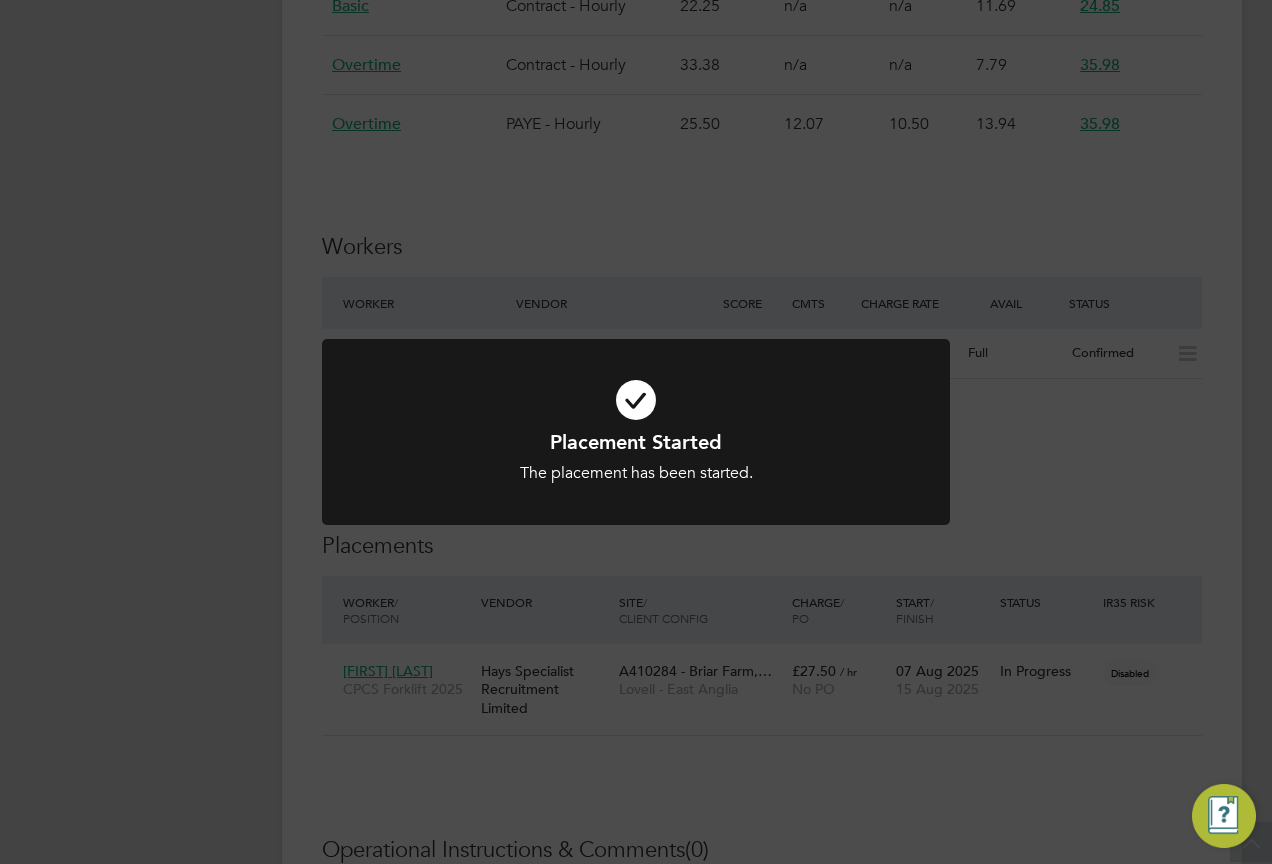 click on "Placement Started The placement has been started. Cancel Okay" 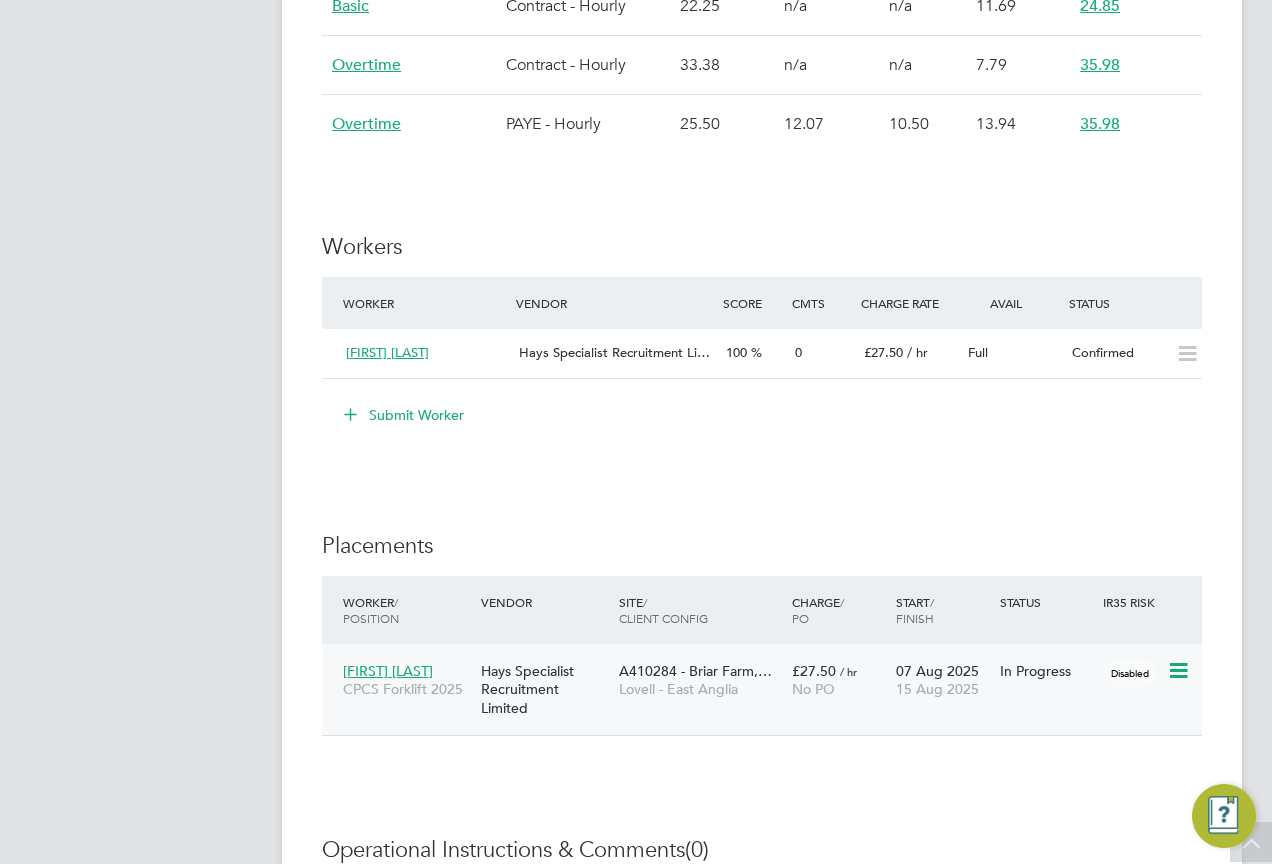 click on "A410284 - Briar Farm,…" 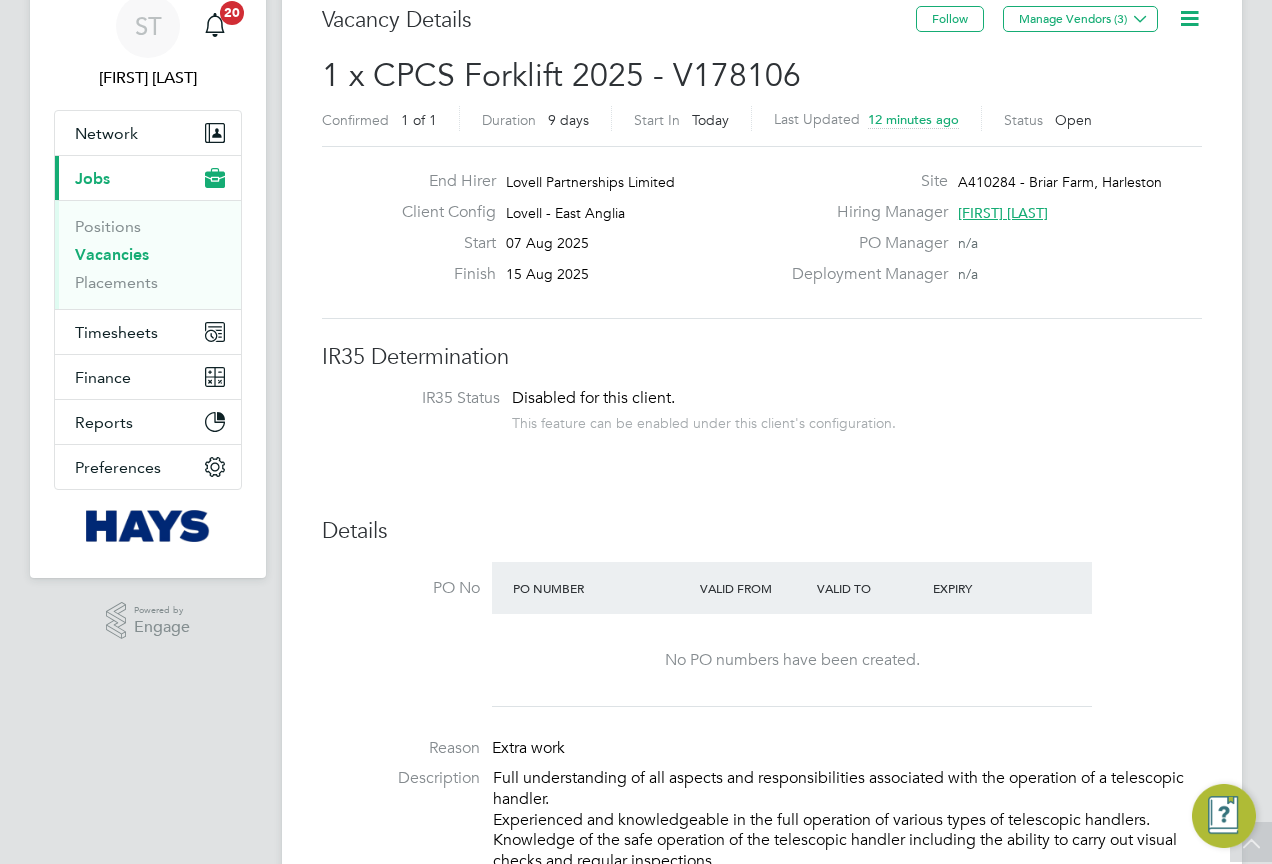 scroll, scrollTop: 0, scrollLeft: 0, axis: both 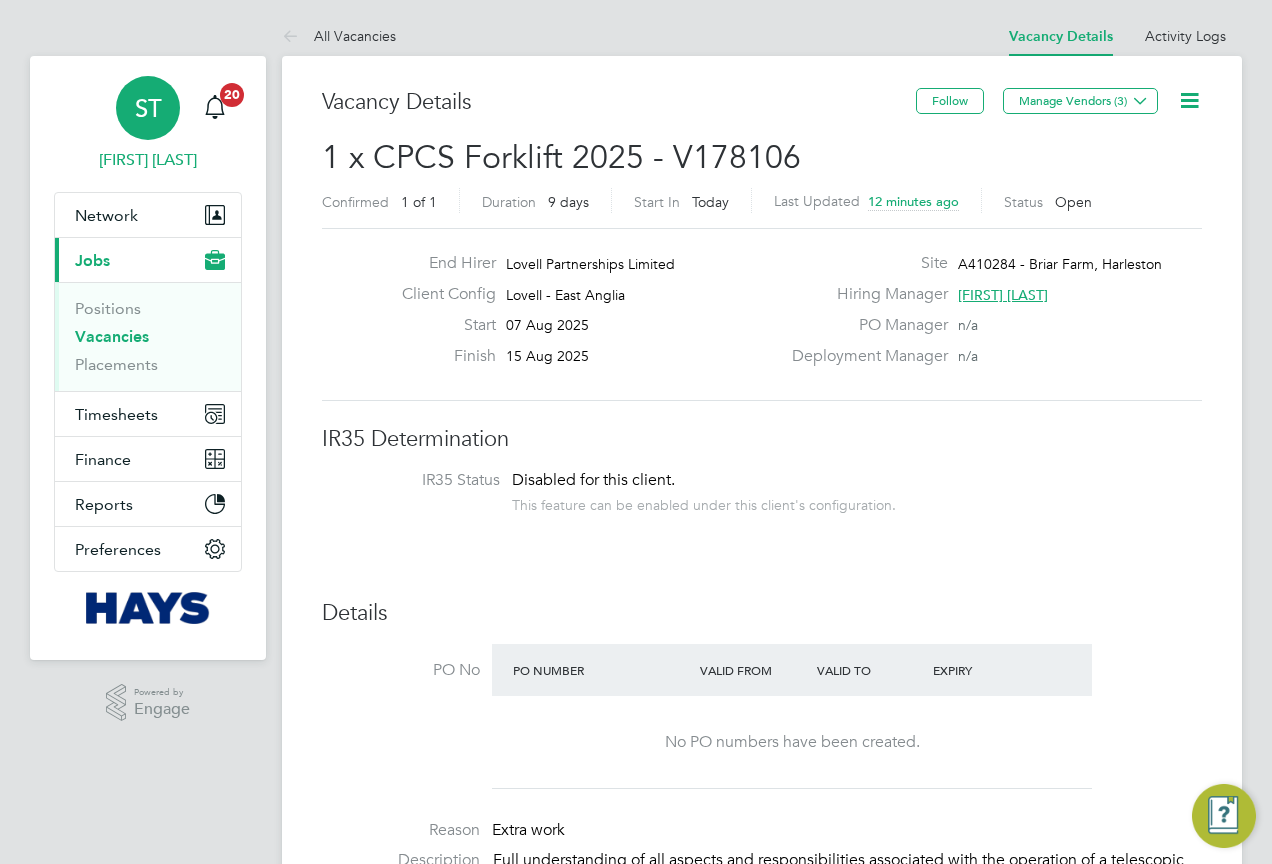 click on "ST" at bounding box center [148, 108] 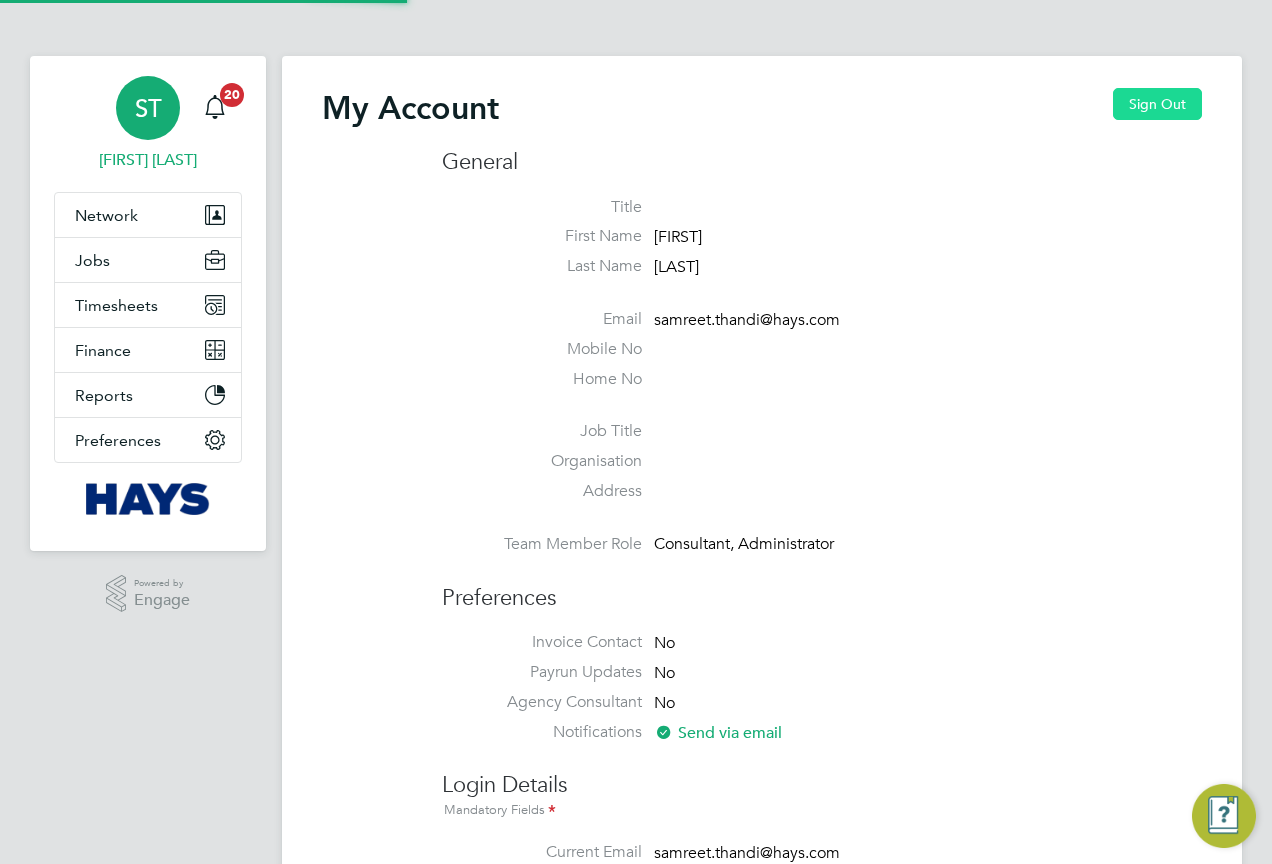 click on "Sign Out" at bounding box center (1157, 104) 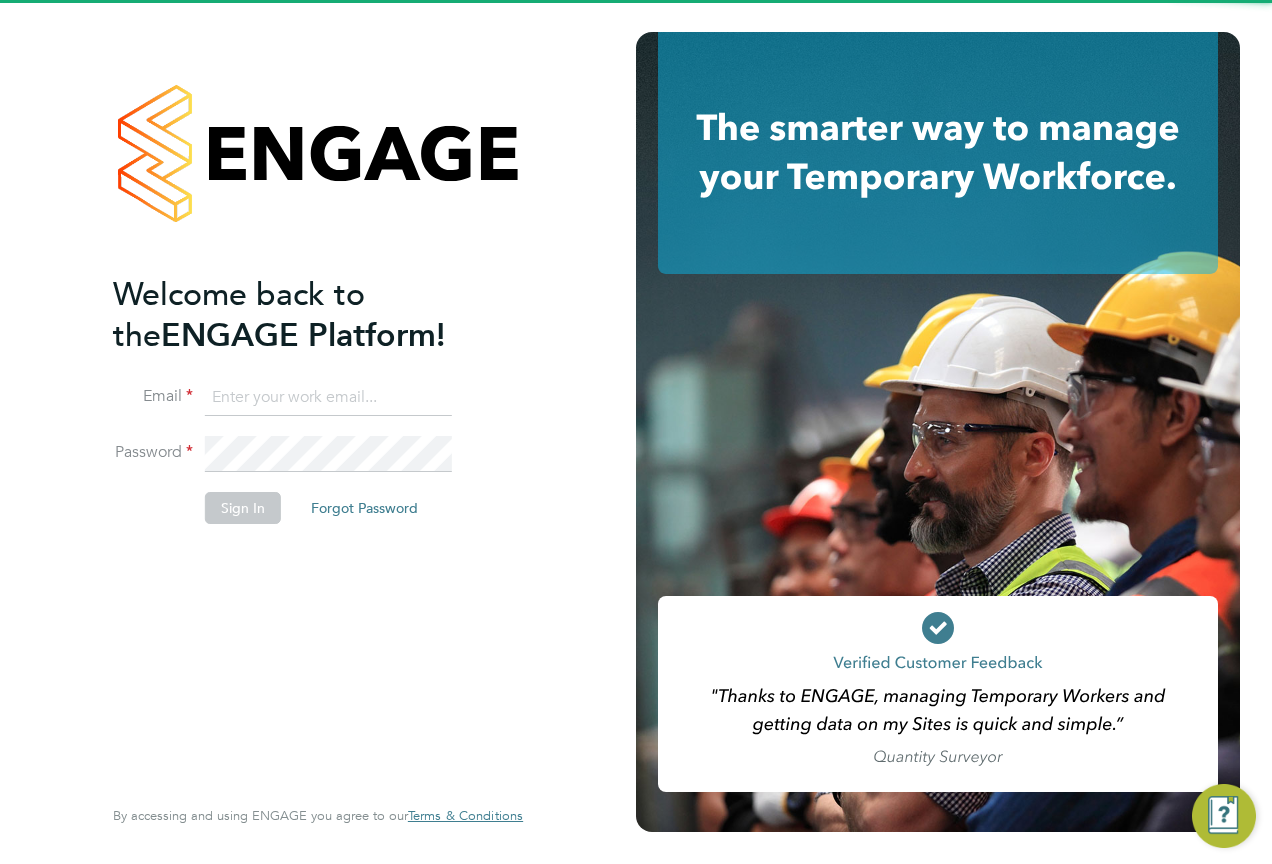 click 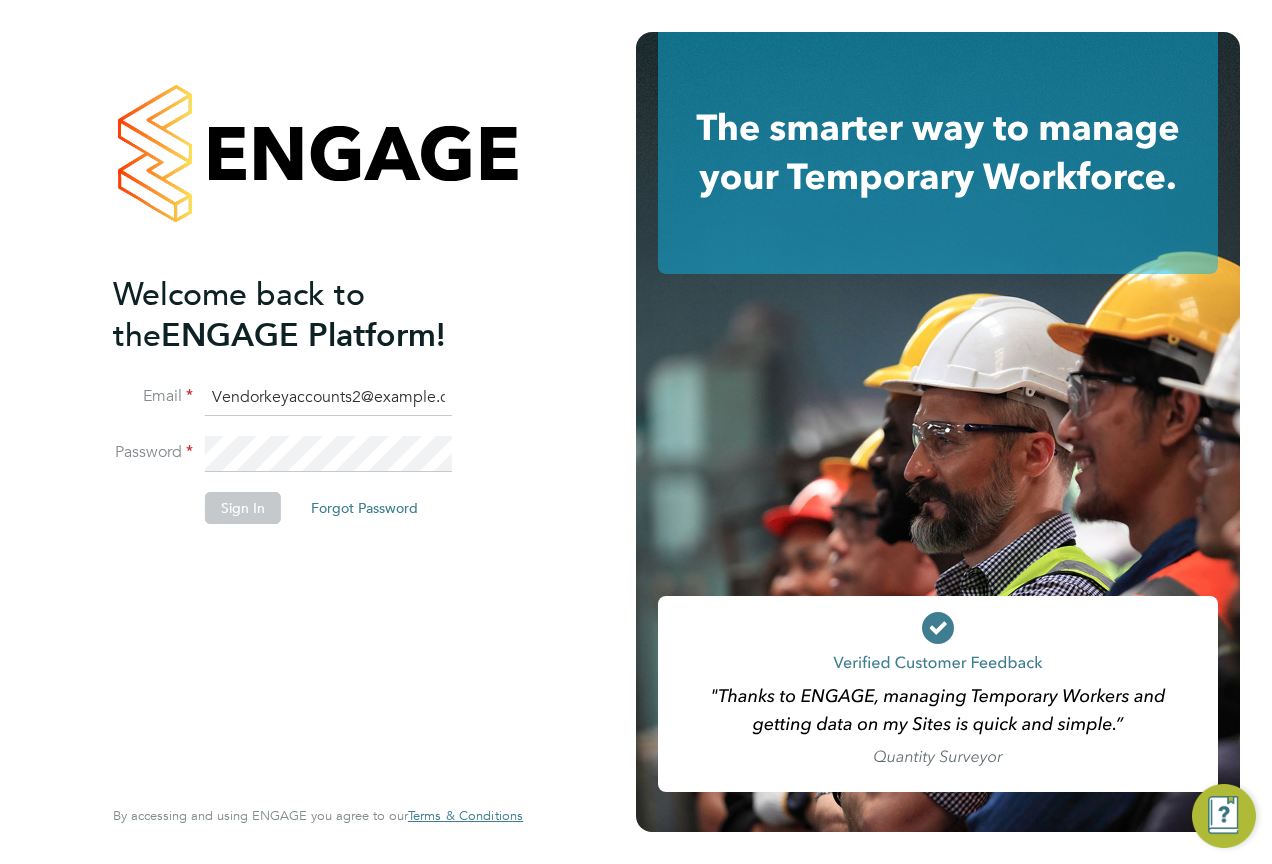 type on "Vendorkeyaccounts2@hays.com" 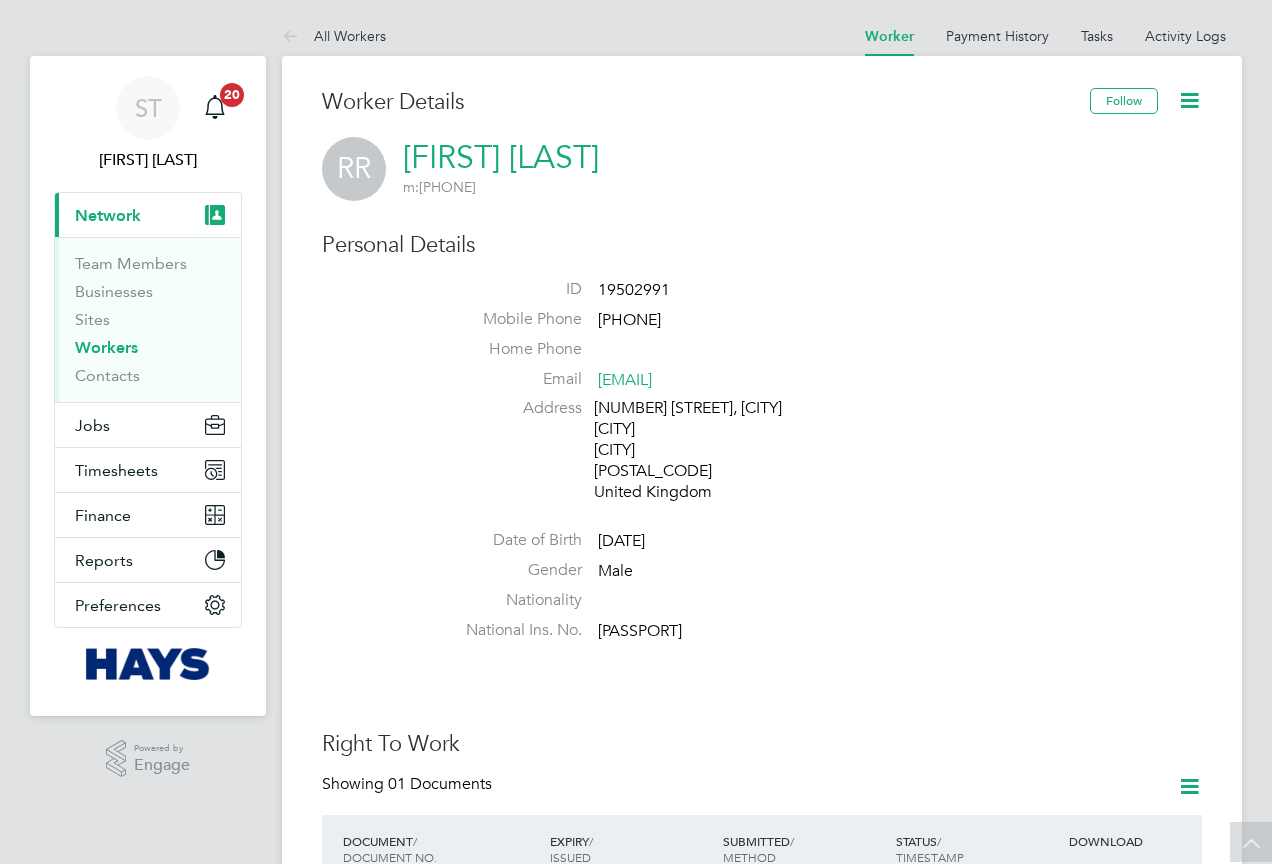 scroll, scrollTop: 1100, scrollLeft: 0, axis: vertical 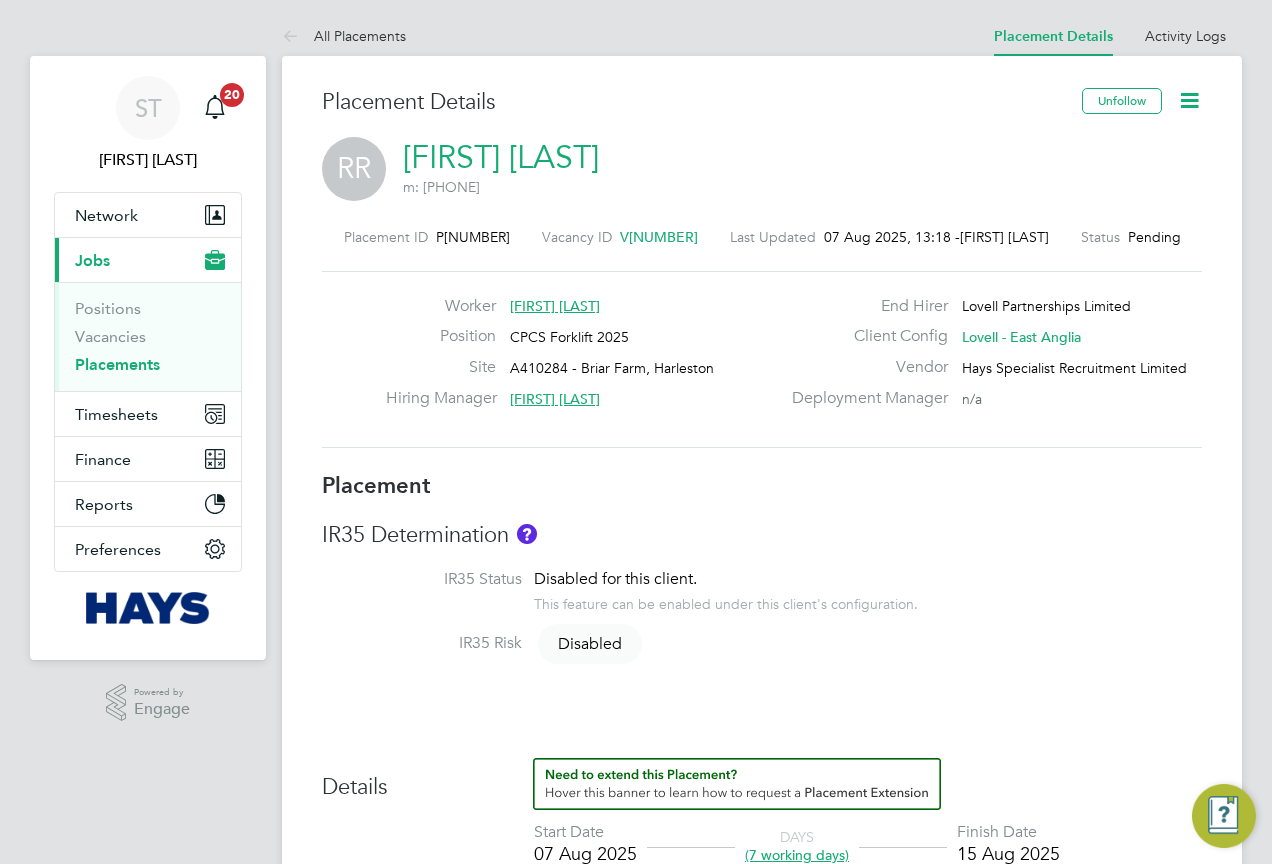 click 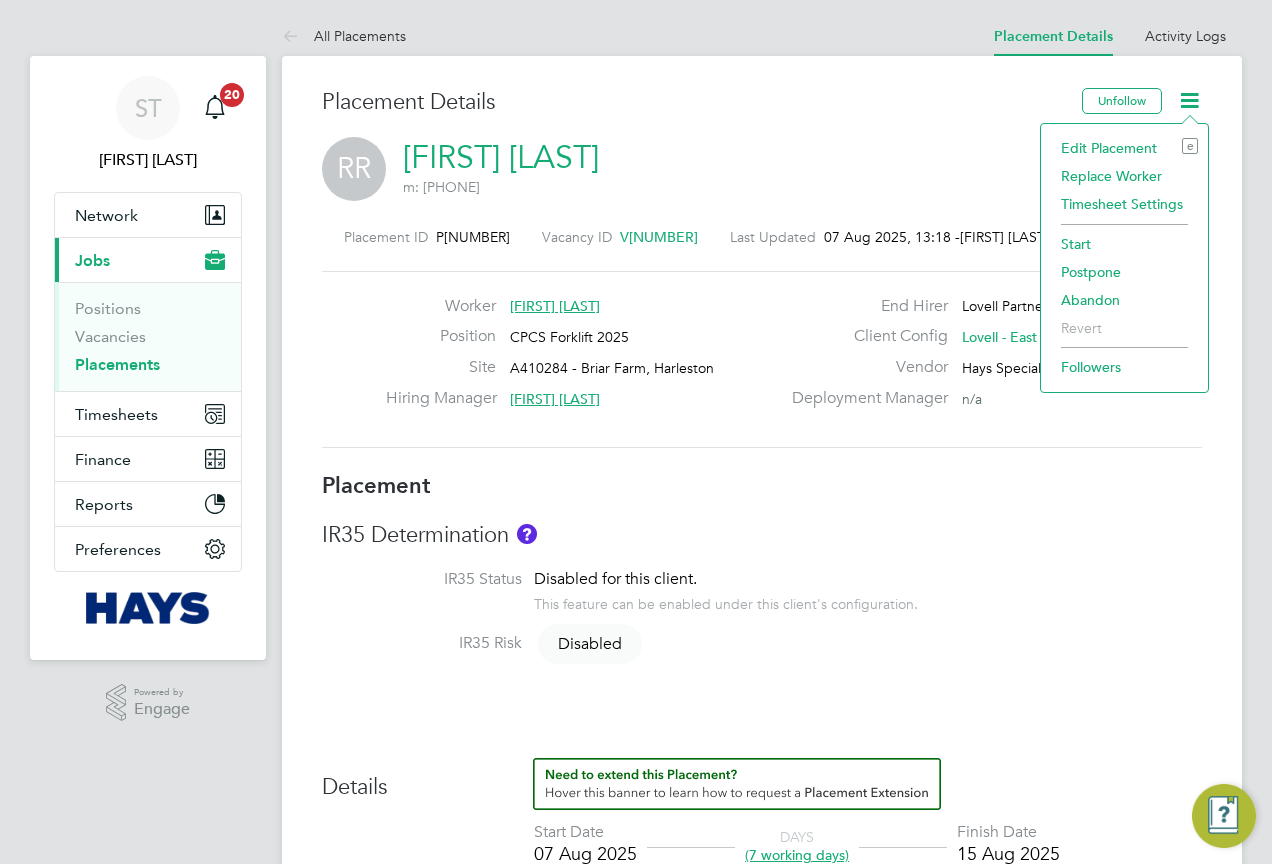 click on "Edit Placement e" 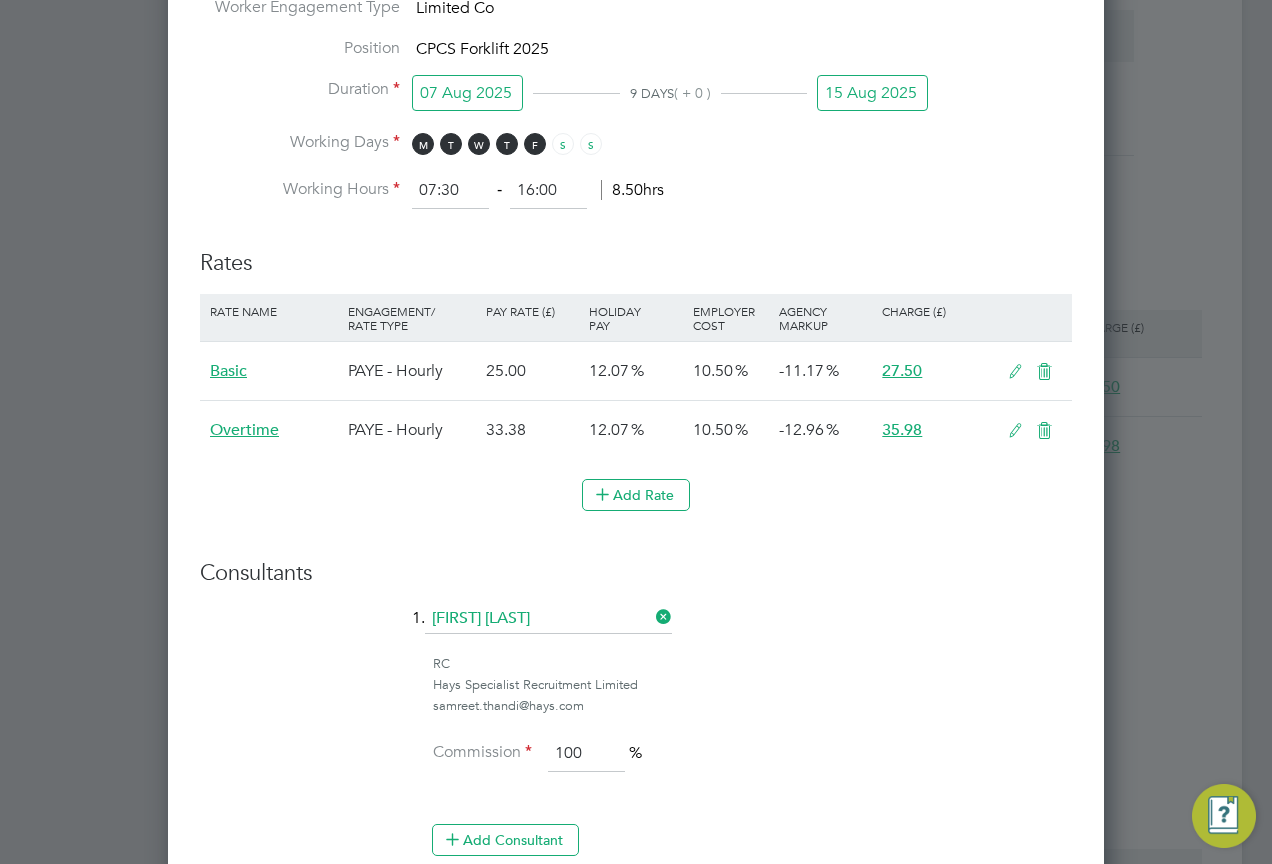 click at bounding box center [1015, 372] 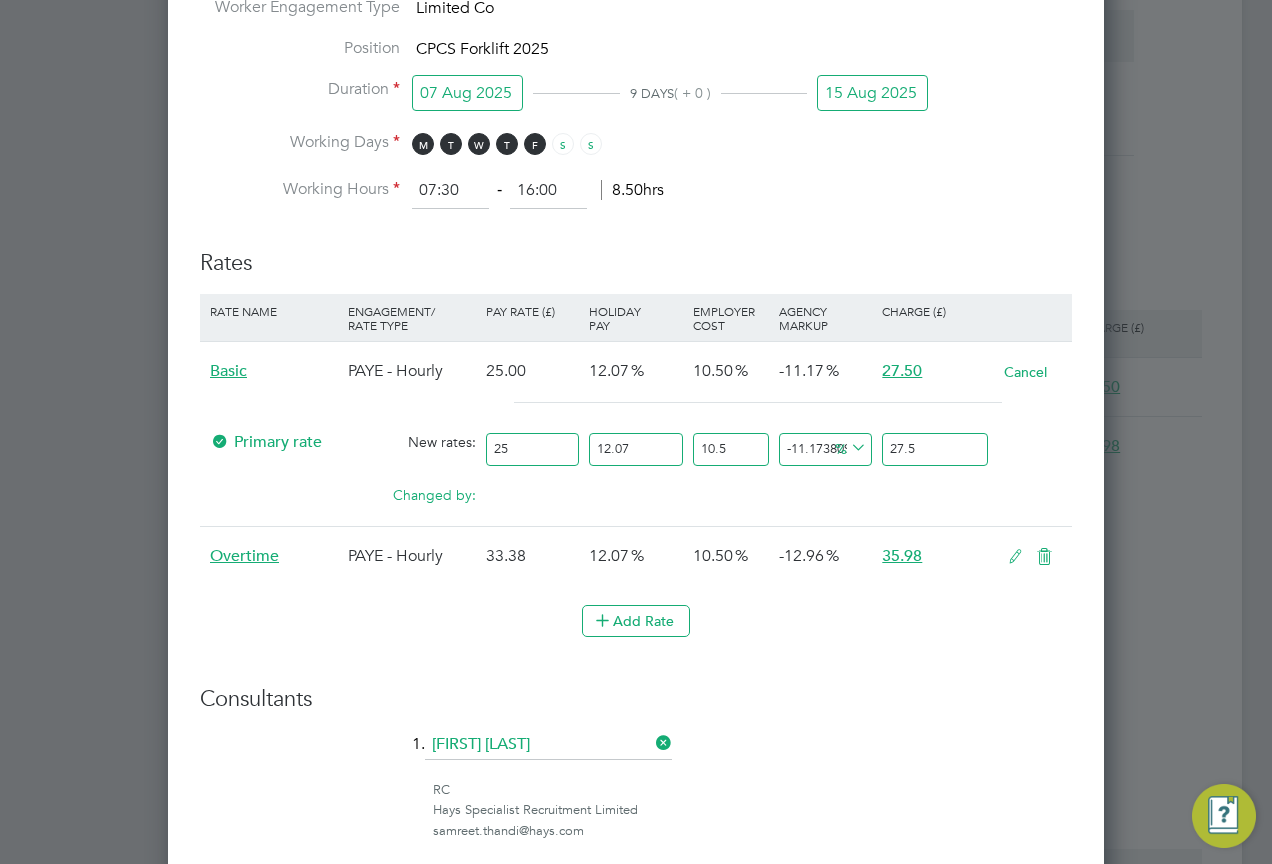 click at bounding box center (1044, 557) 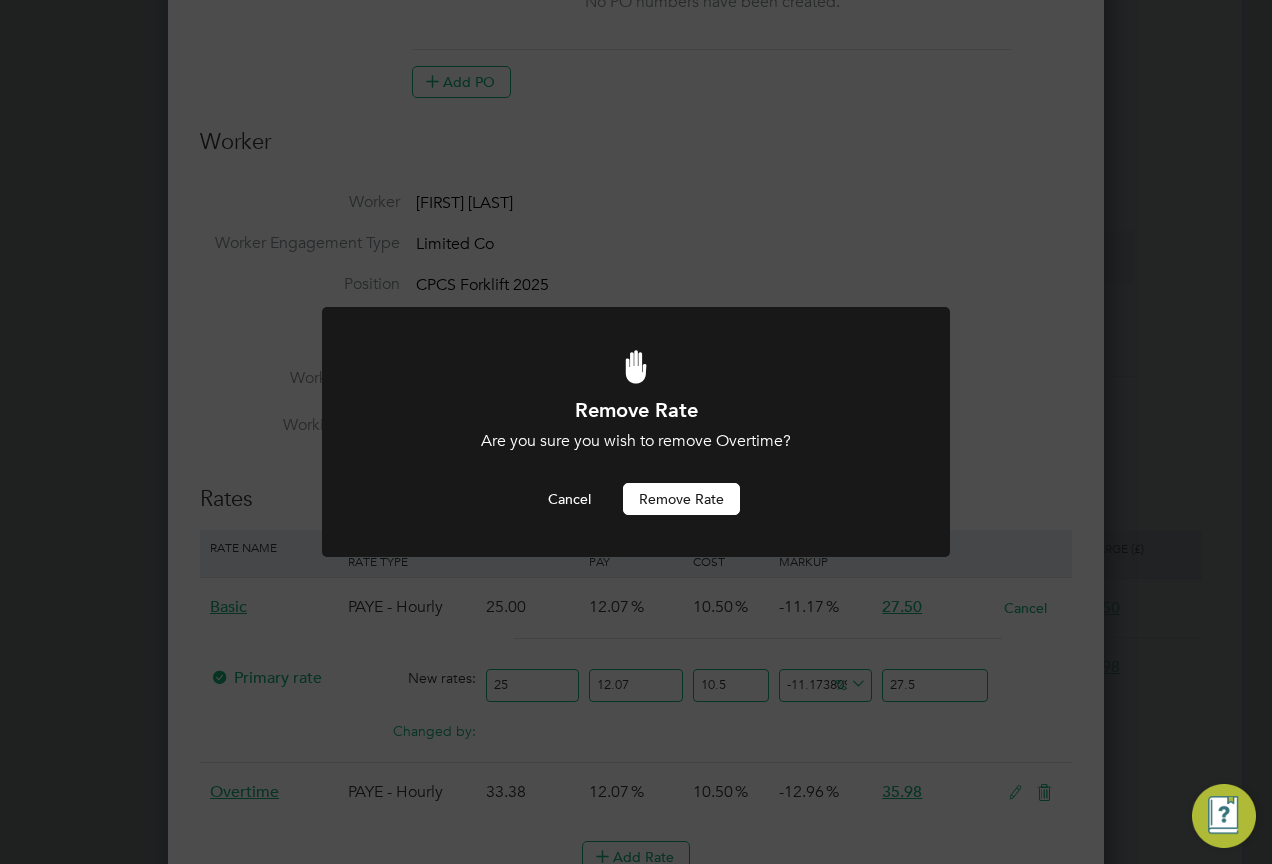 click on "Remove rate" at bounding box center [681, 499] 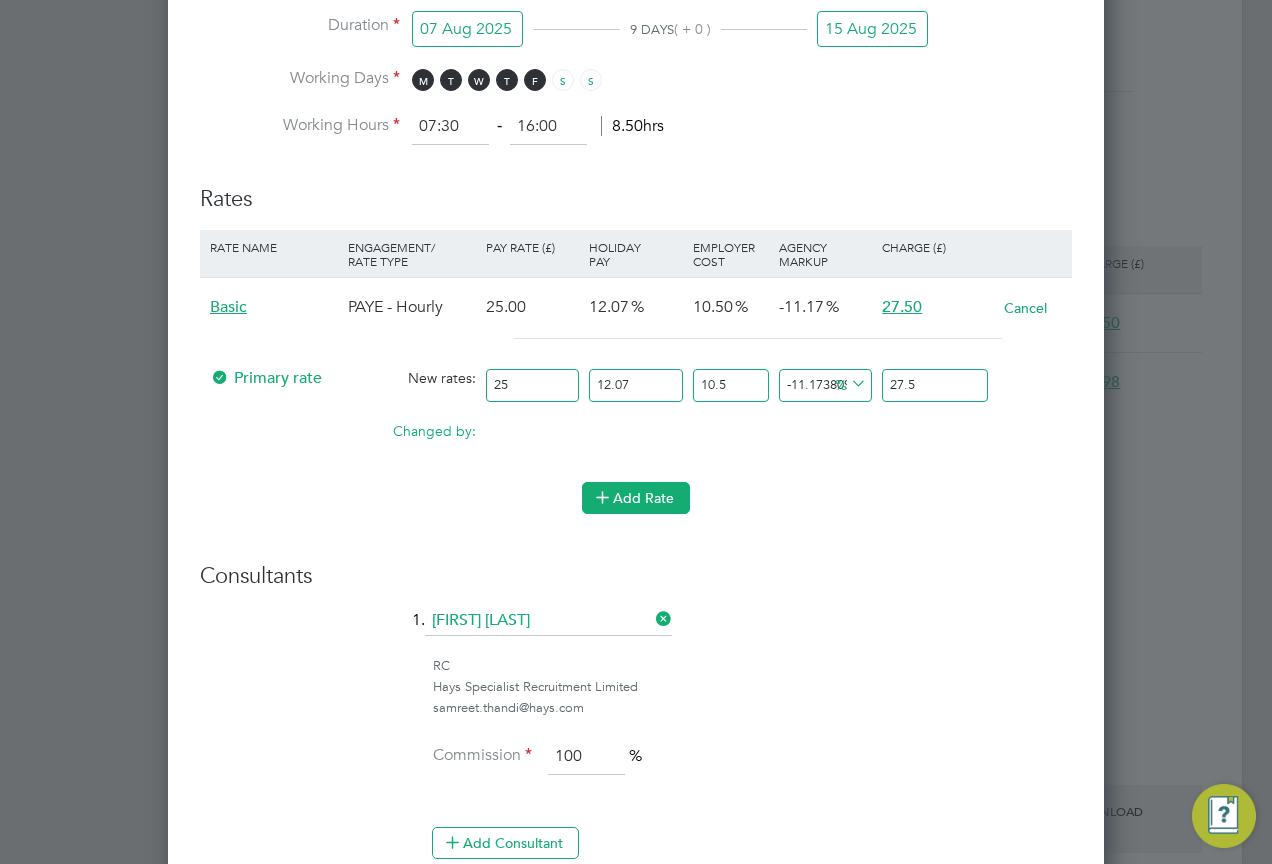 click at bounding box center (602, 496) 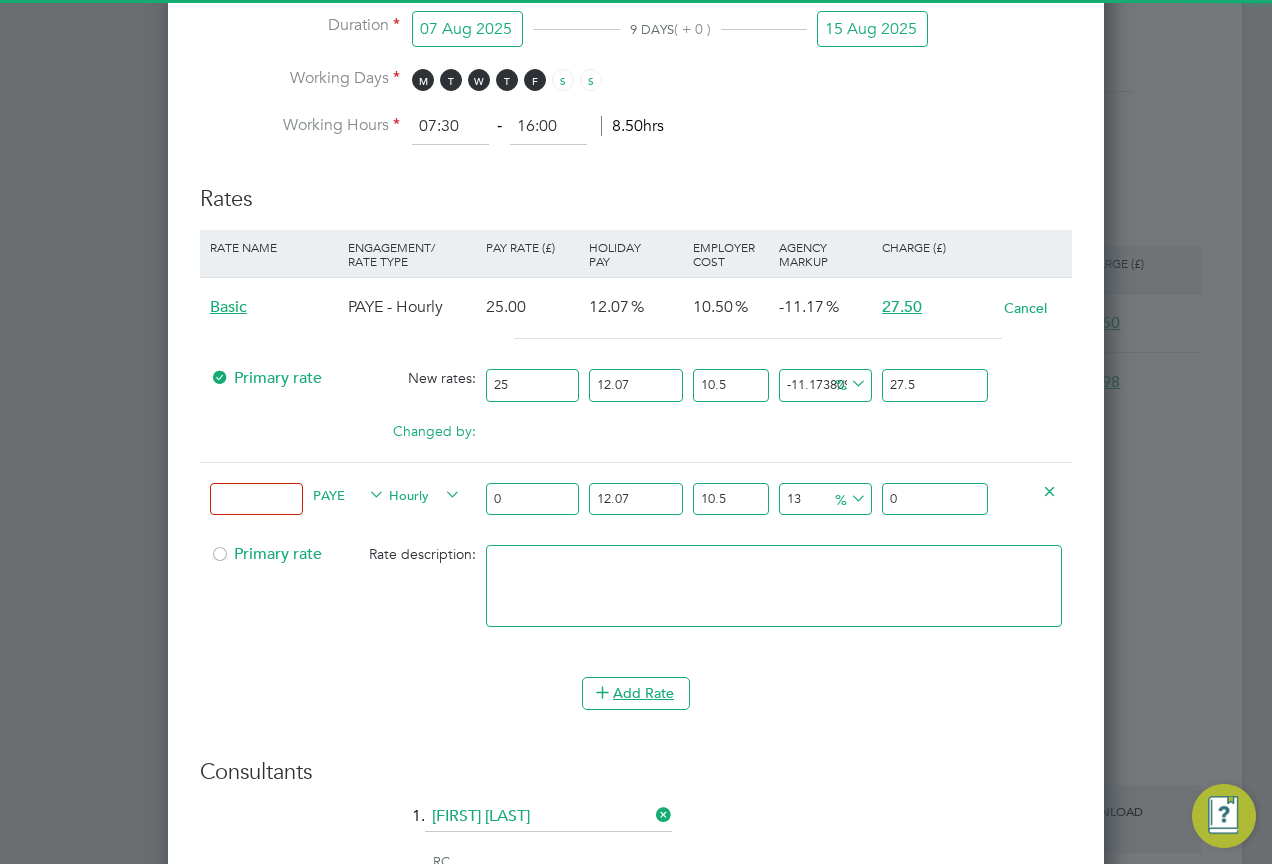 click on "PAYE" at bounding box center [349, 494] 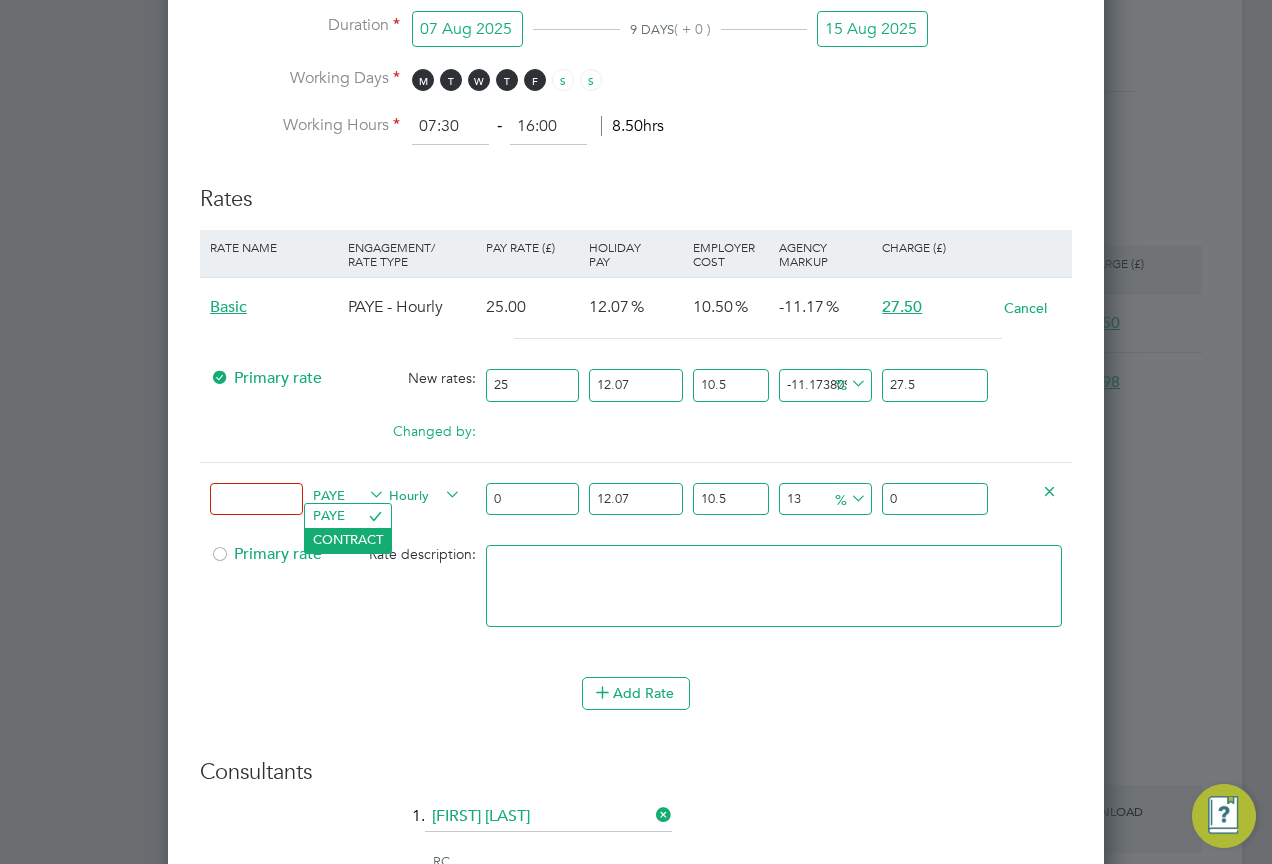click on "CONTRACT" 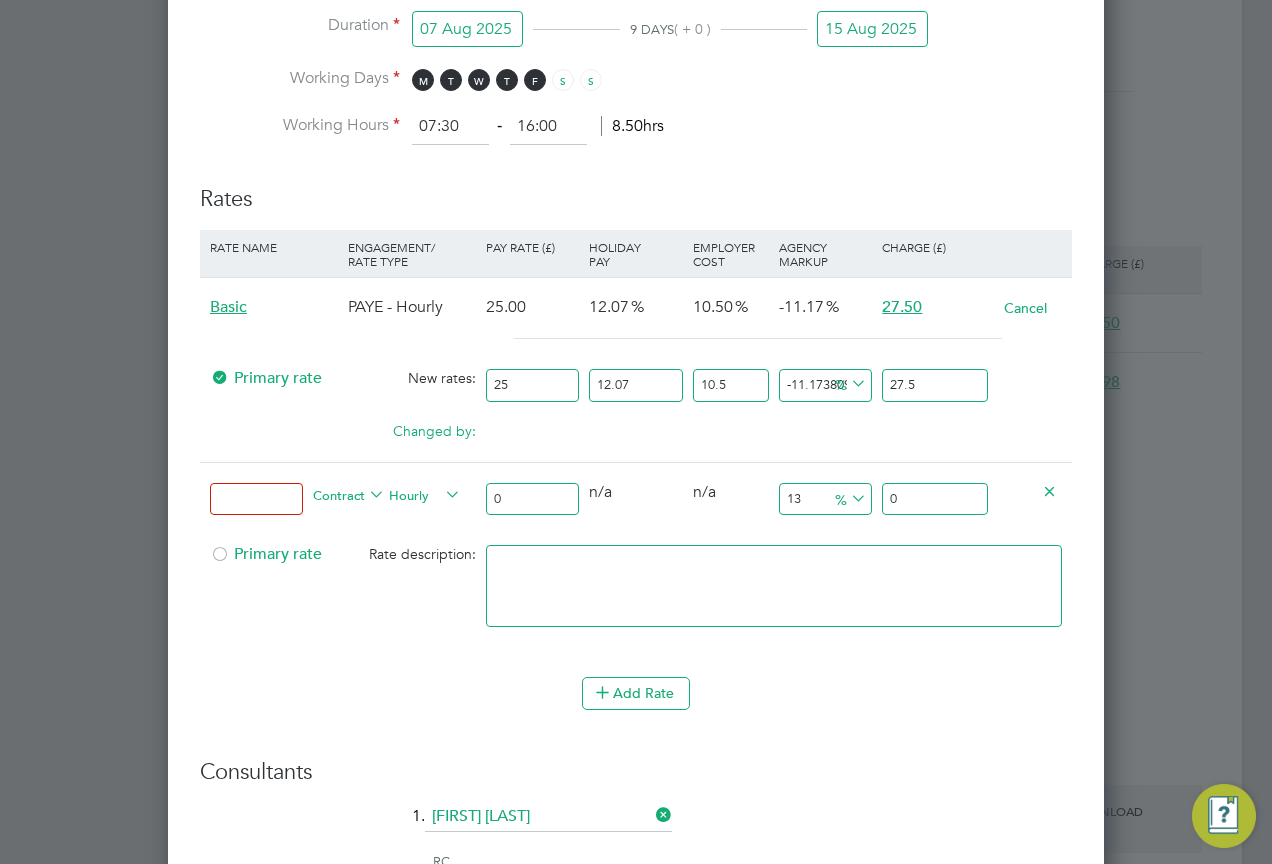 click at bounding box center (256, 499) 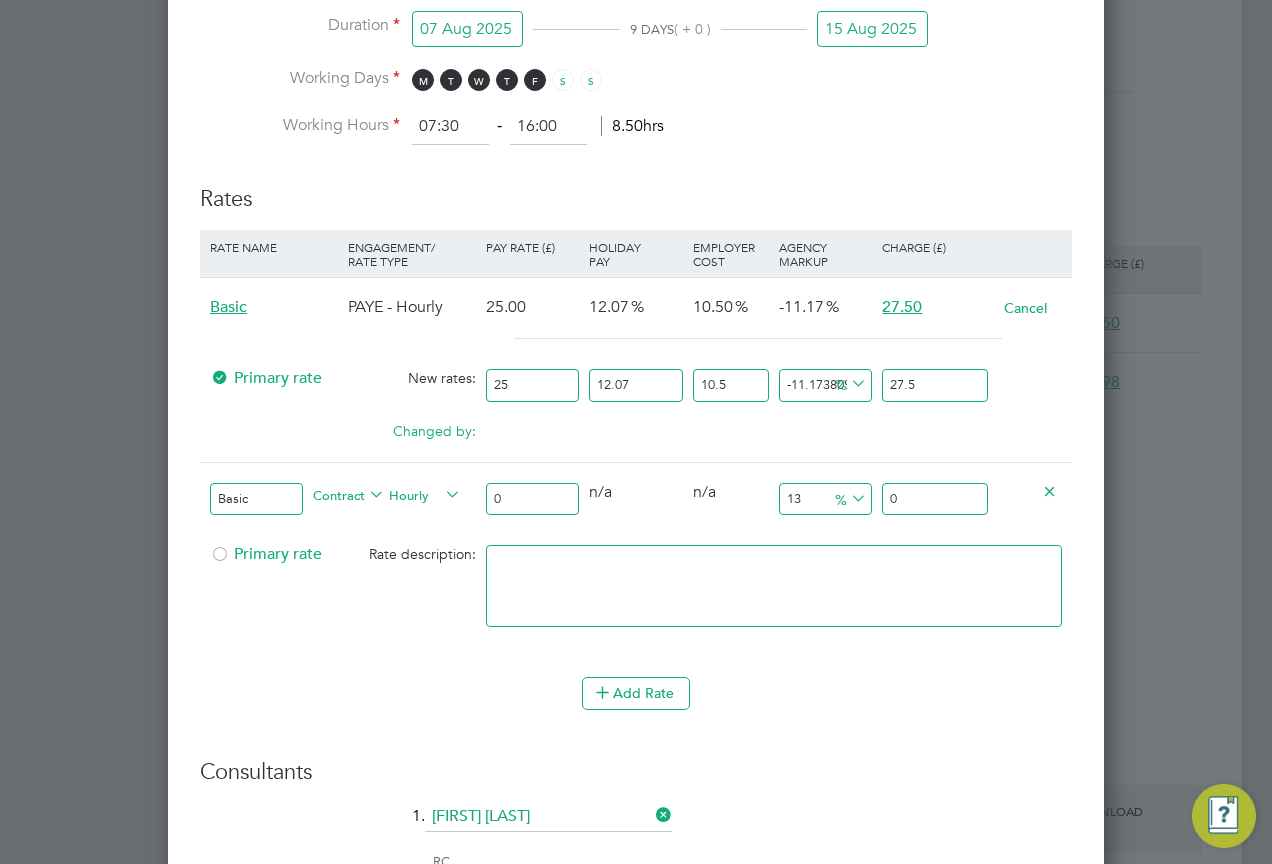 type on "Basic" 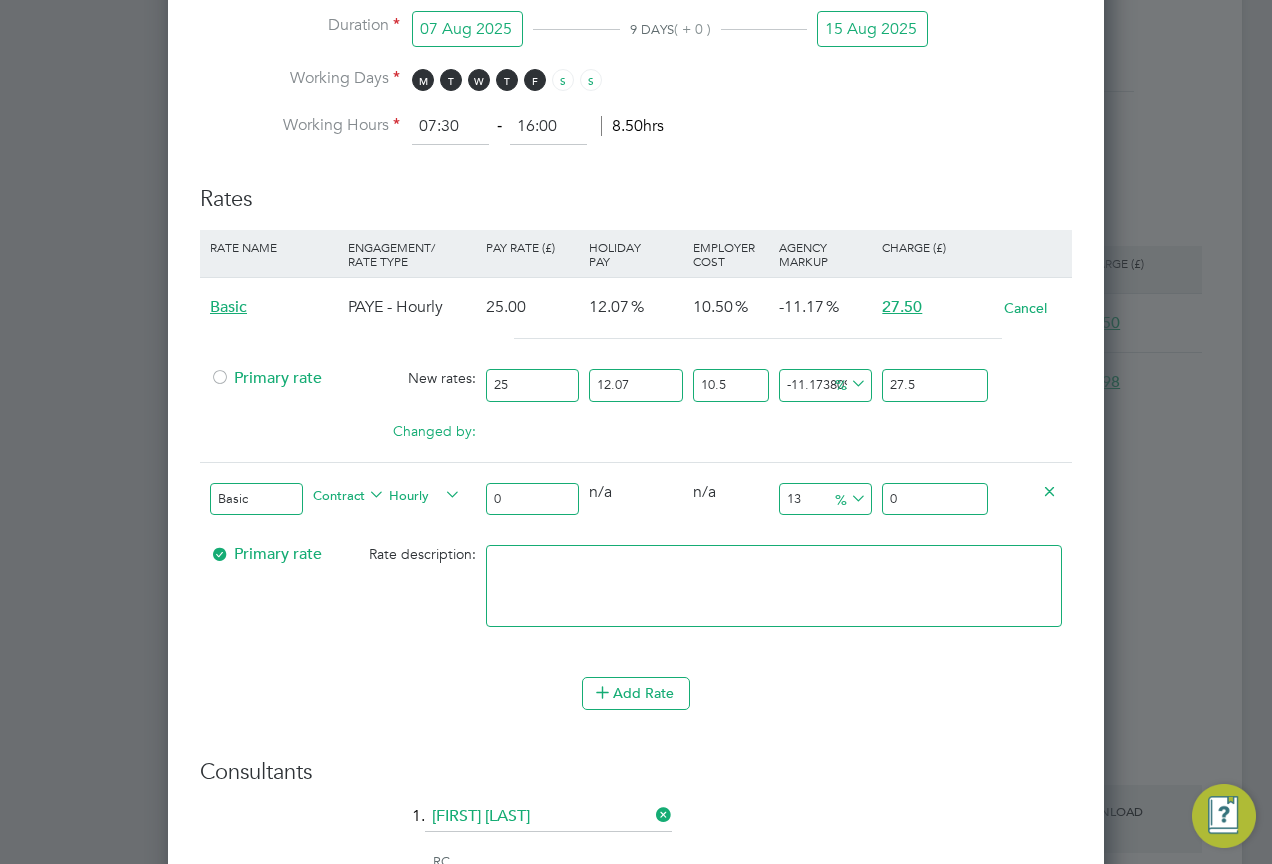 click on "0" at bounding box center [532, 499] 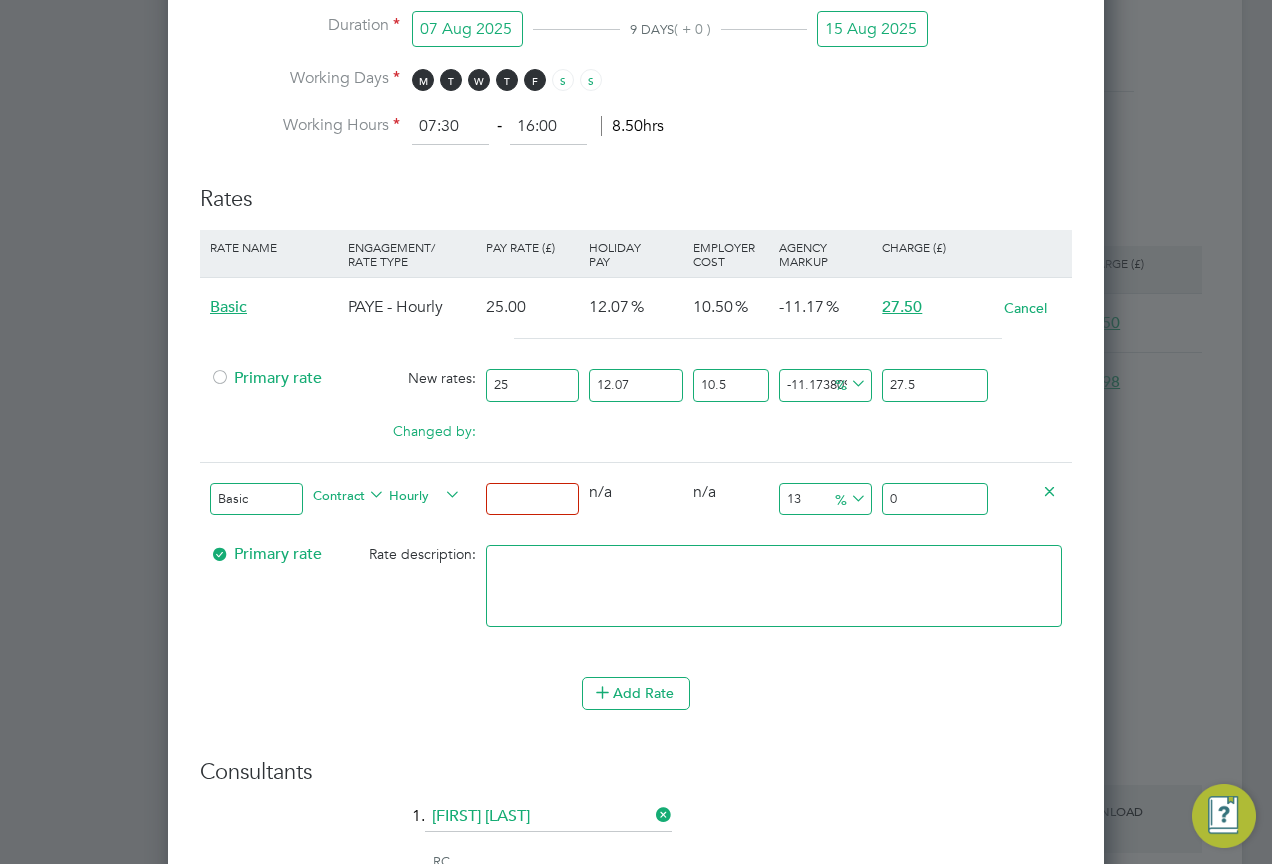 type on "2" 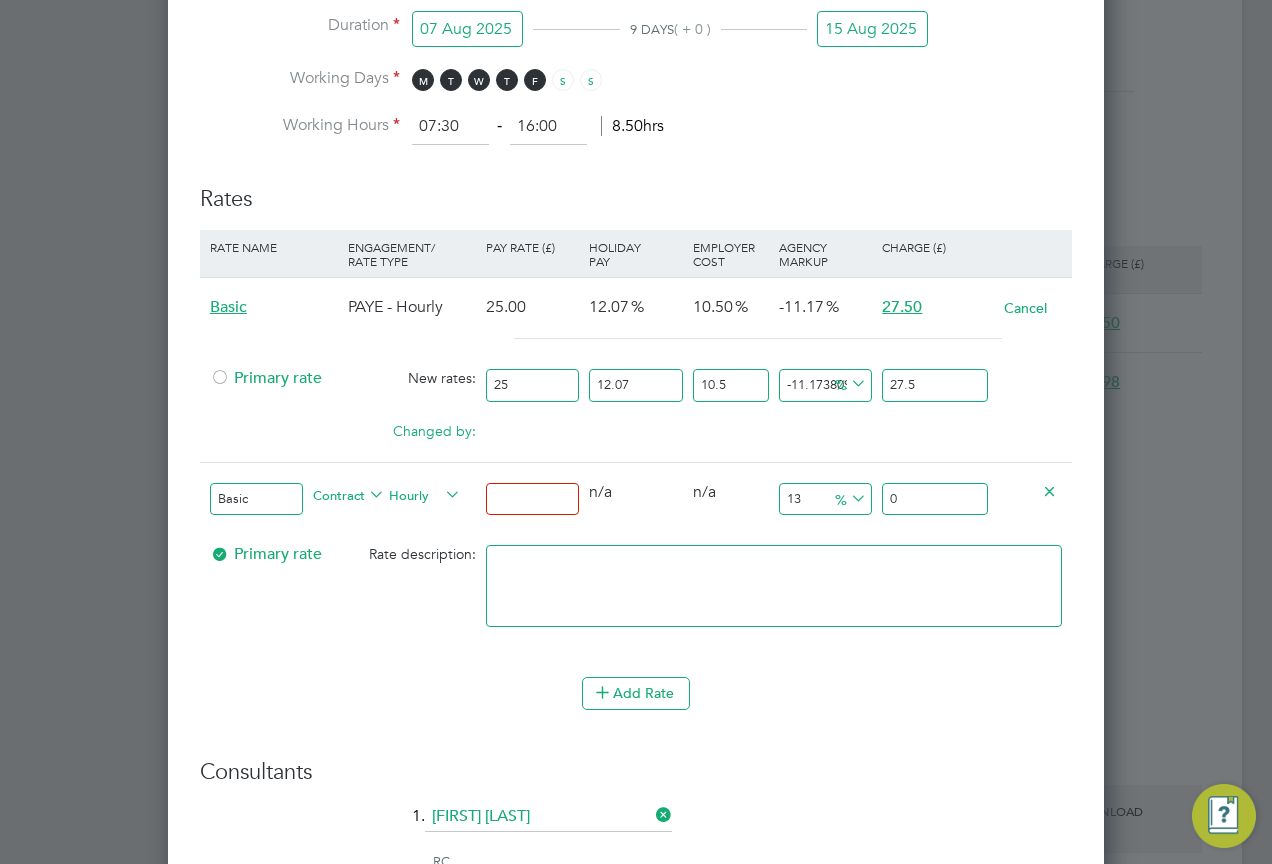 type on "2.26" 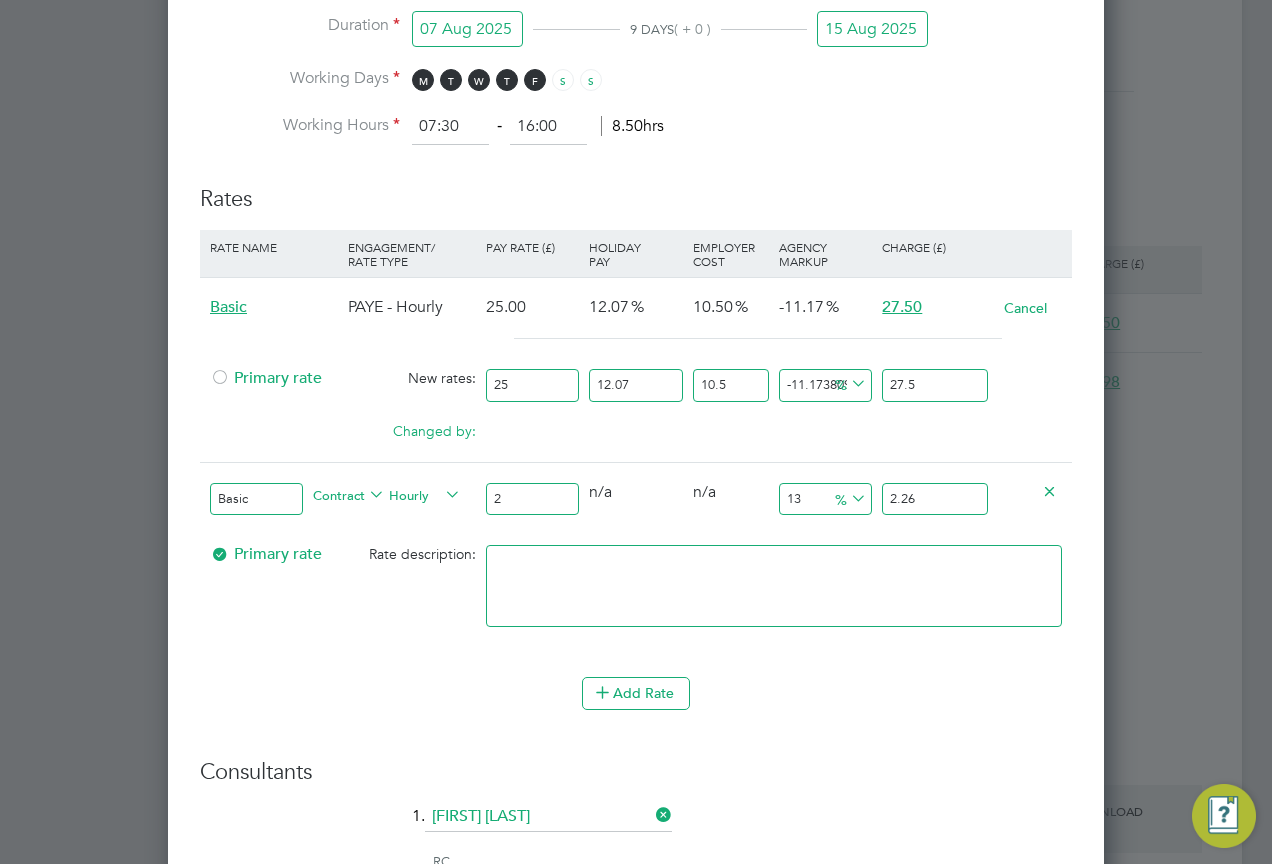 type on "25" 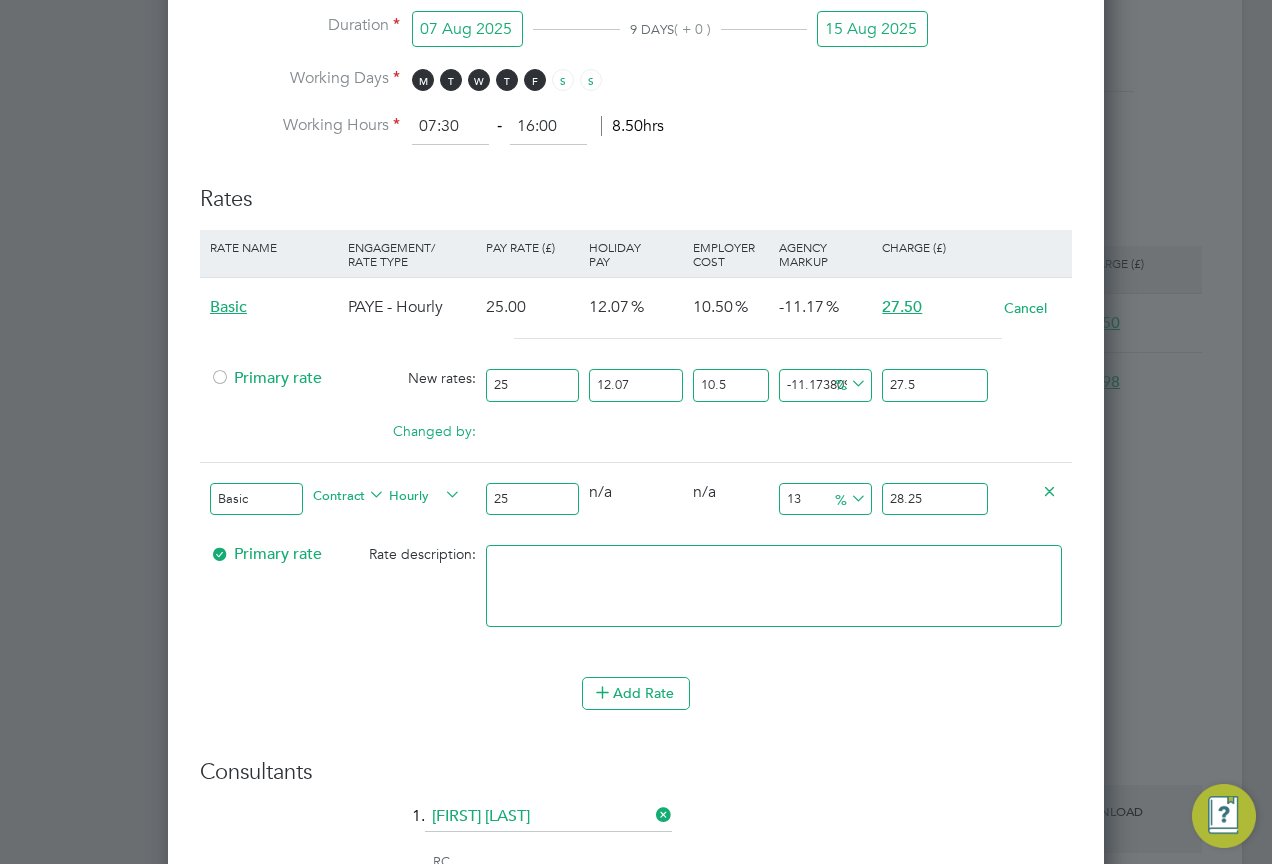type on "25" 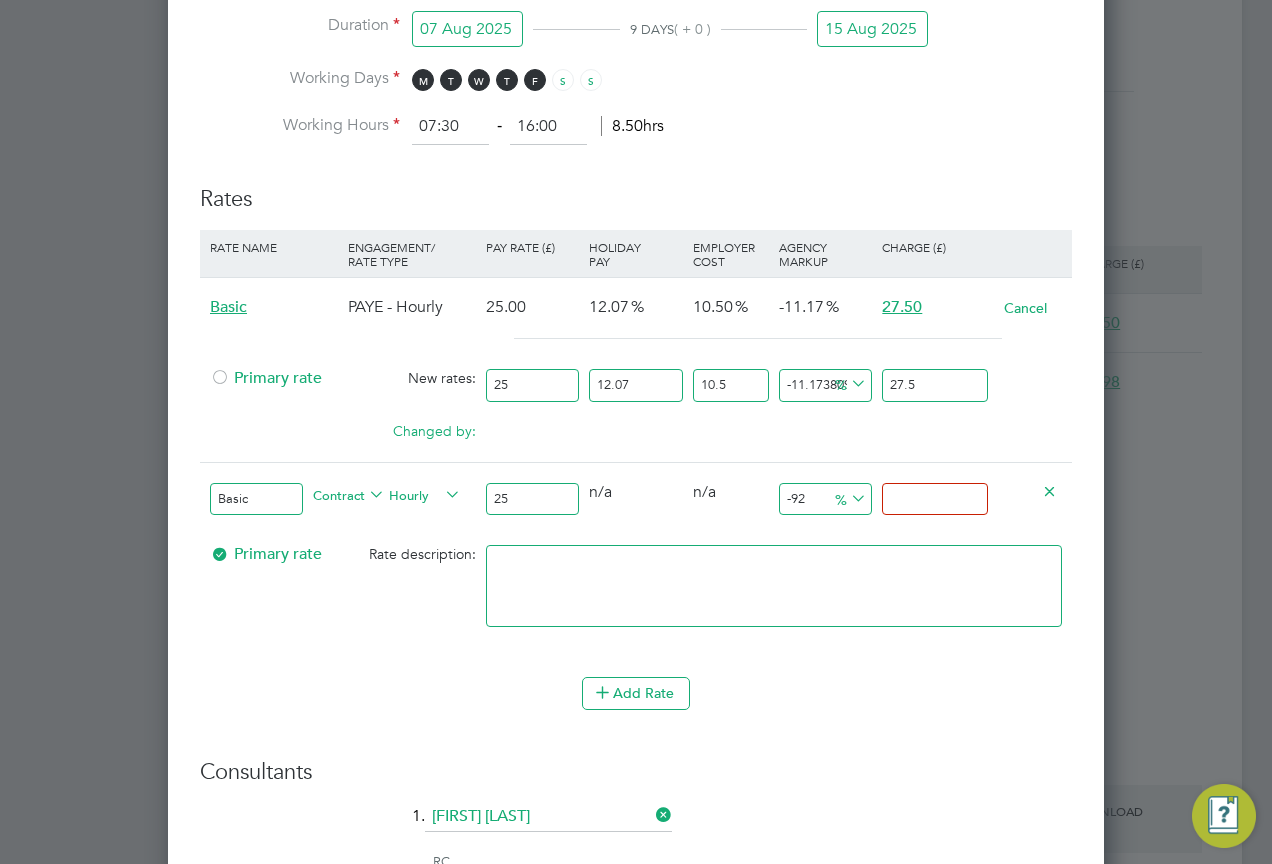 type on "2" 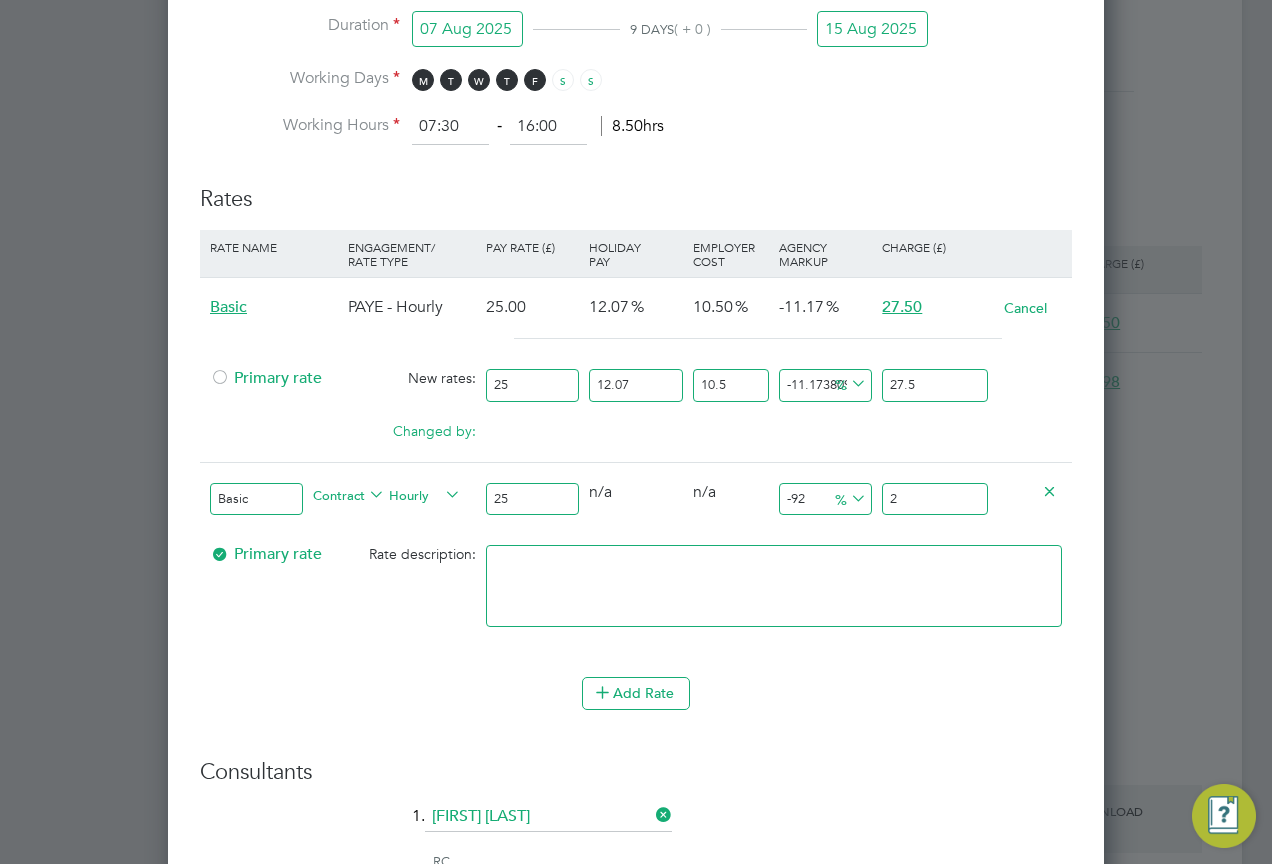 type on "8" 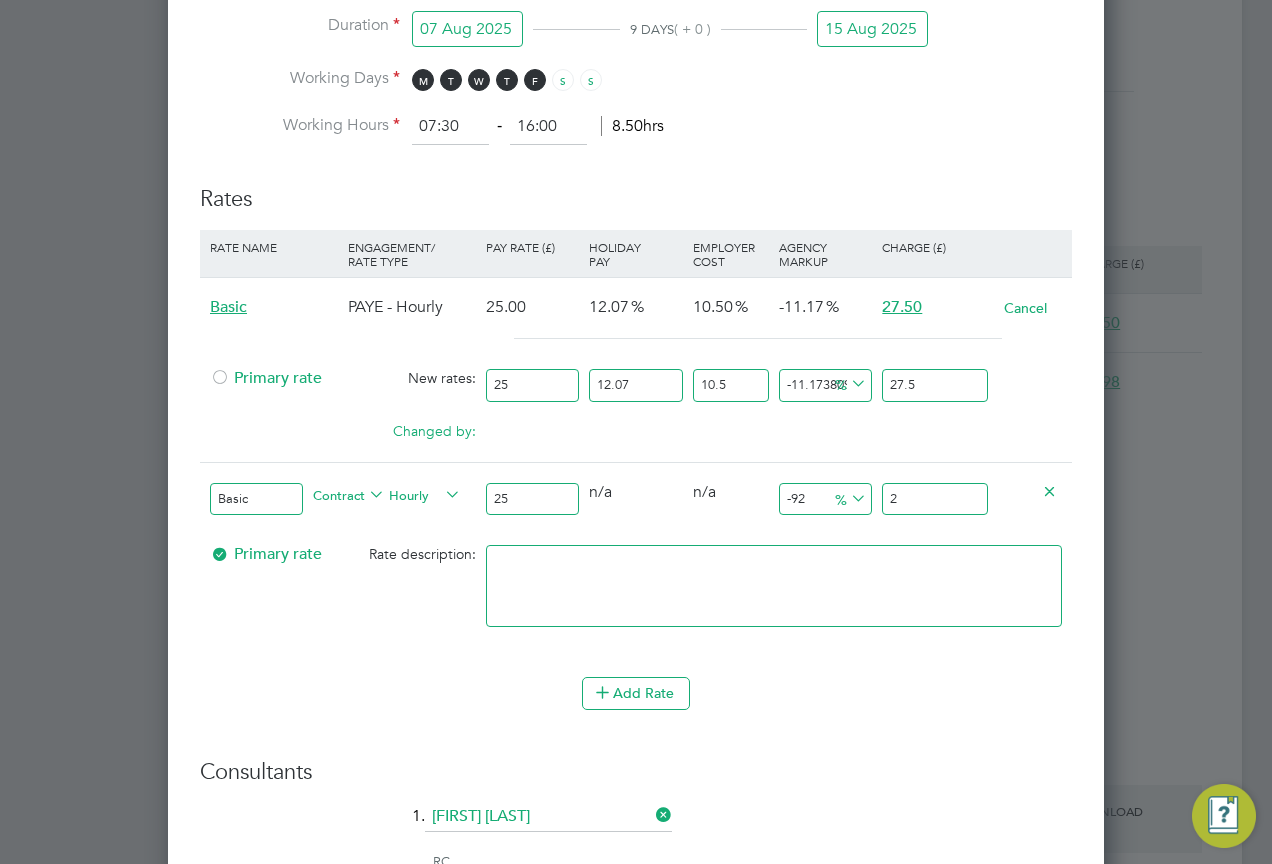 type on "27" 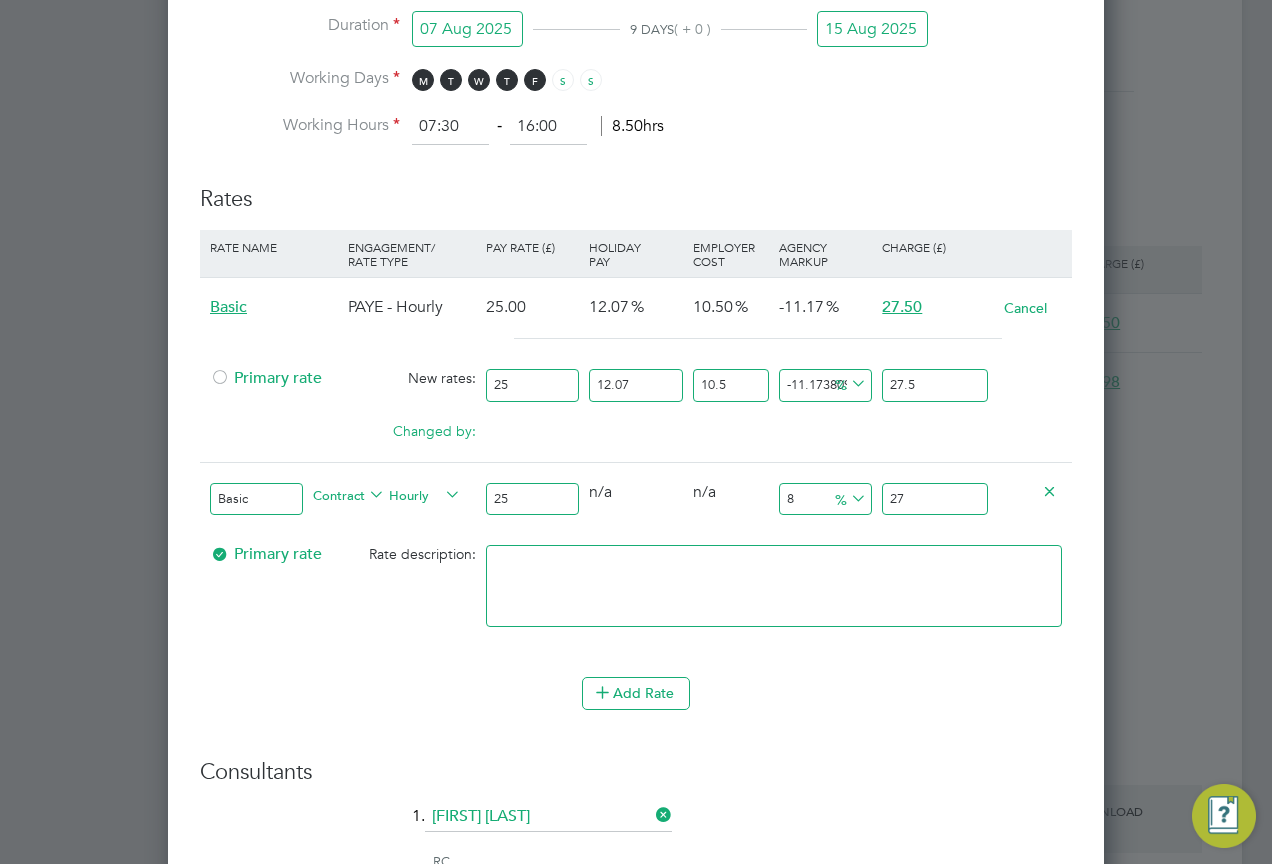 type on "10" 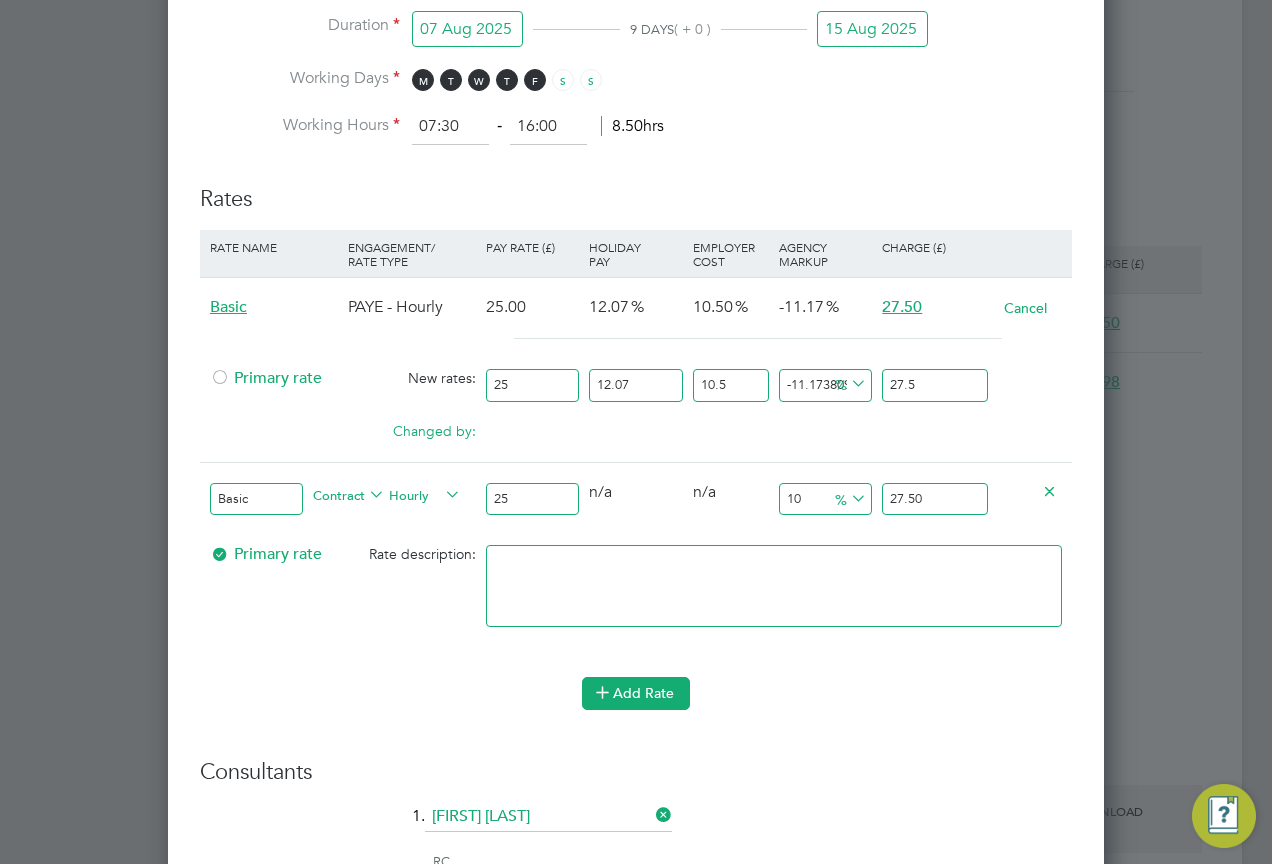 type on "27.50" 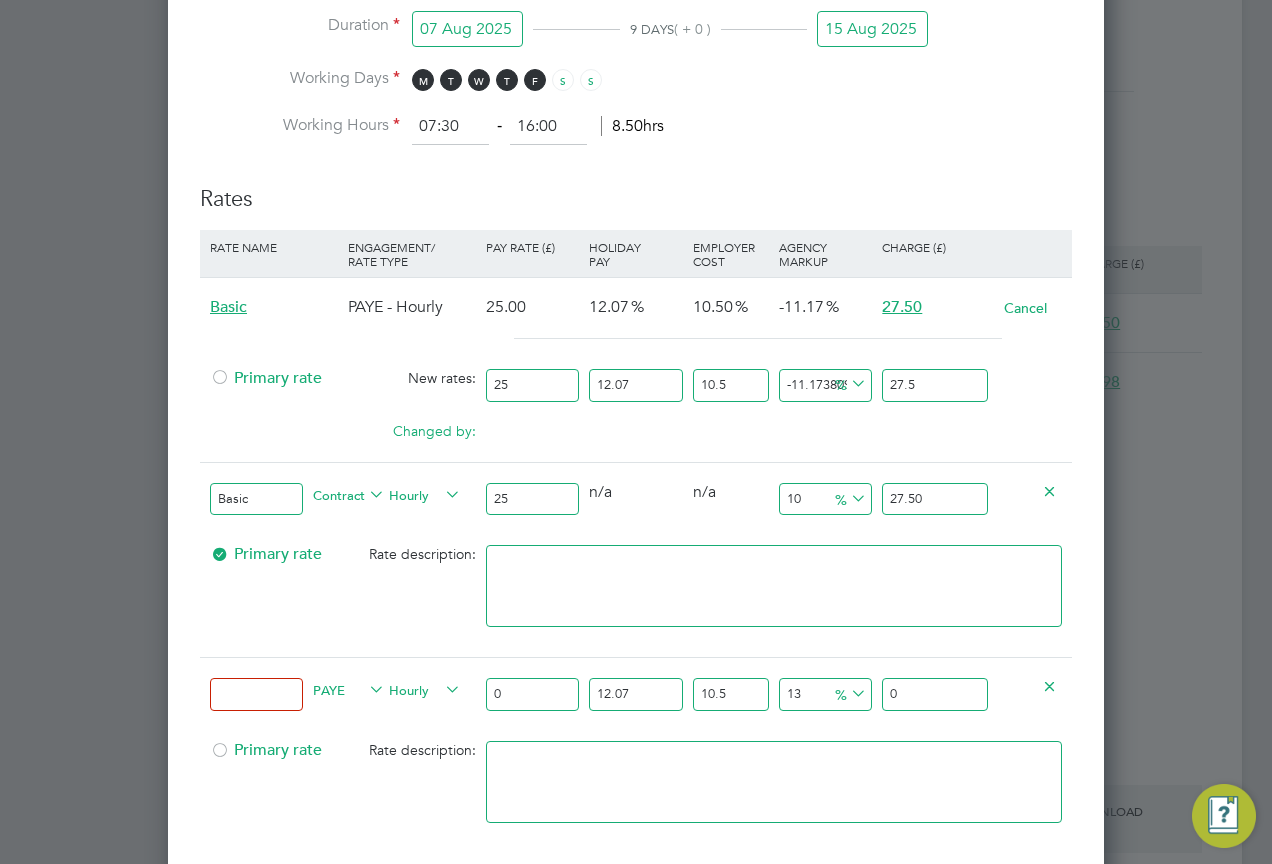 click on "PAYE" at bounding box center [349, 689] 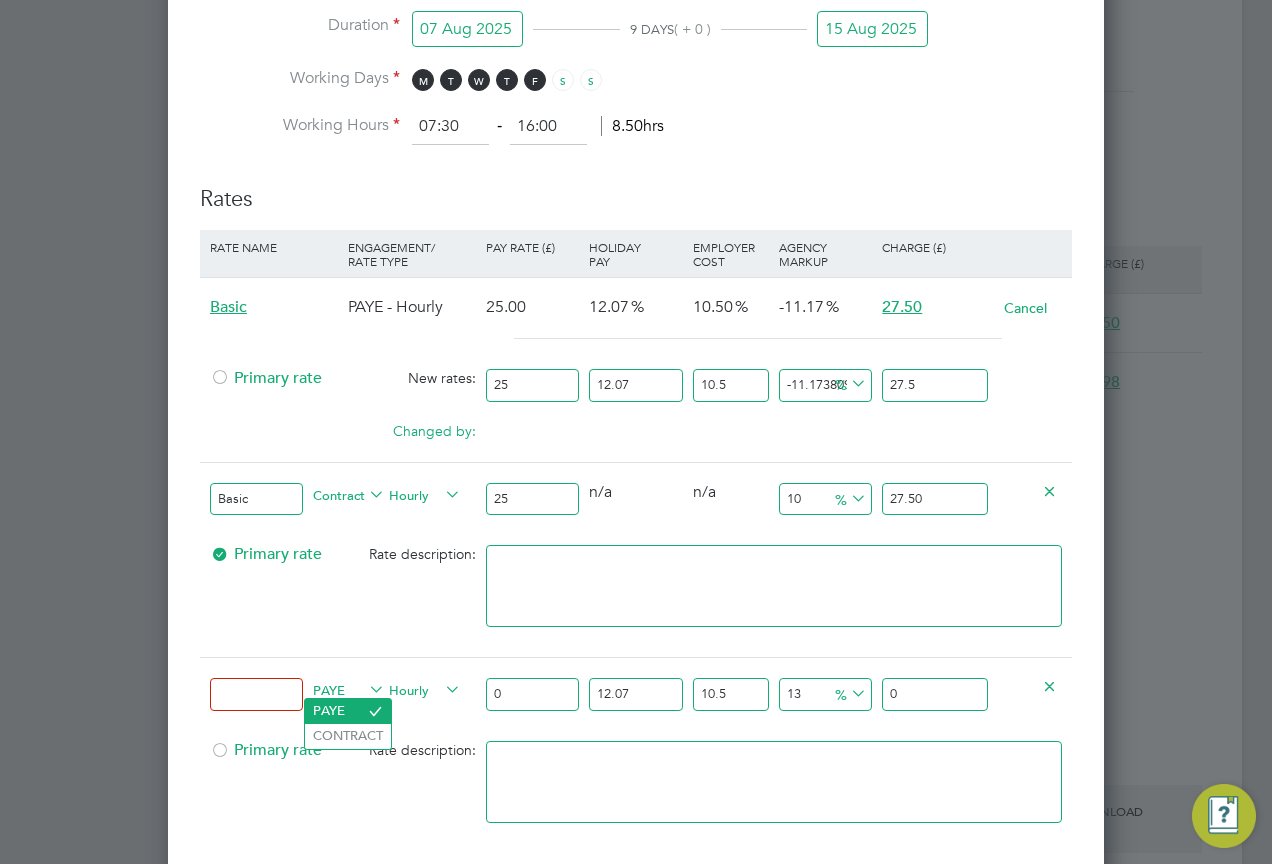 drag, startPoint x: 344, startPoint y: 730, endPoint x: 305, endPoint y: 704, distance: 46.872166 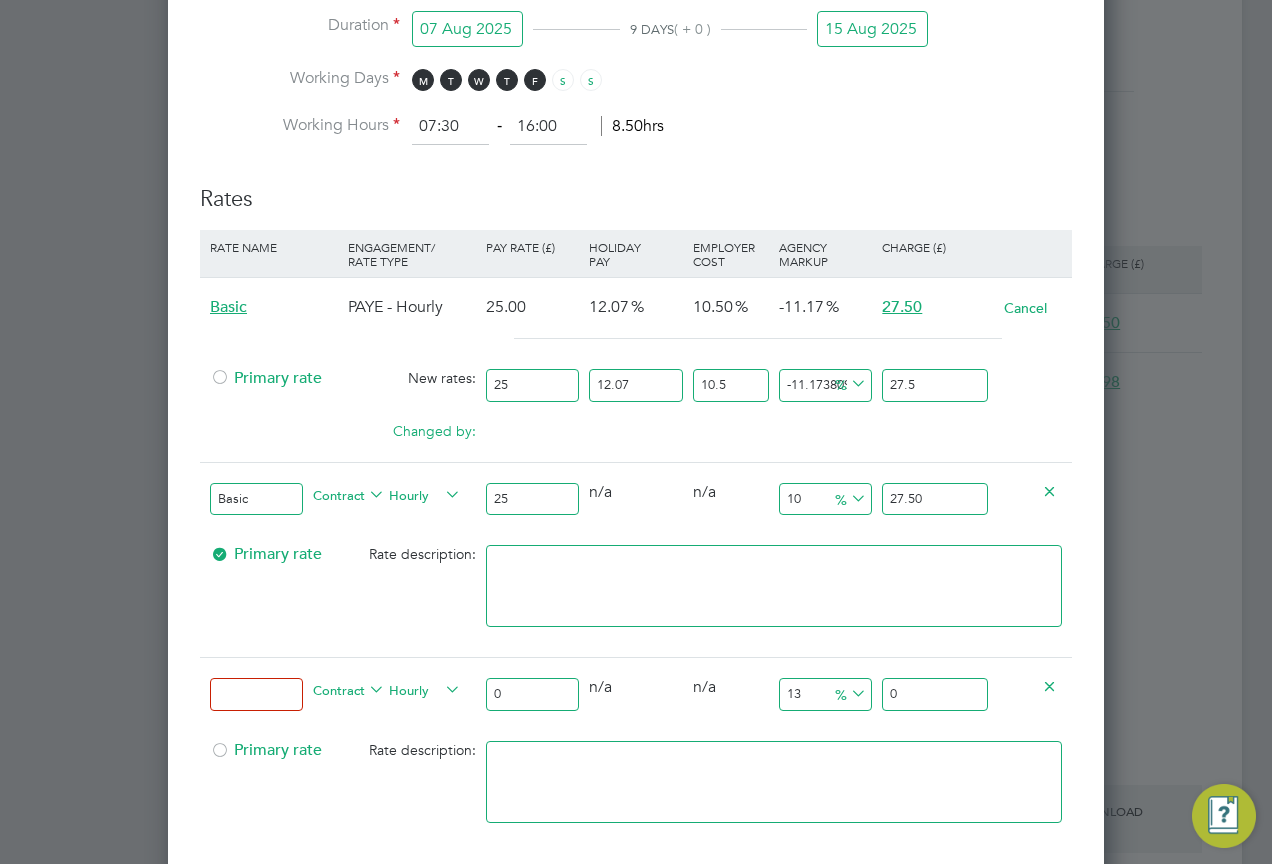 click at bounding box center (256, 694) 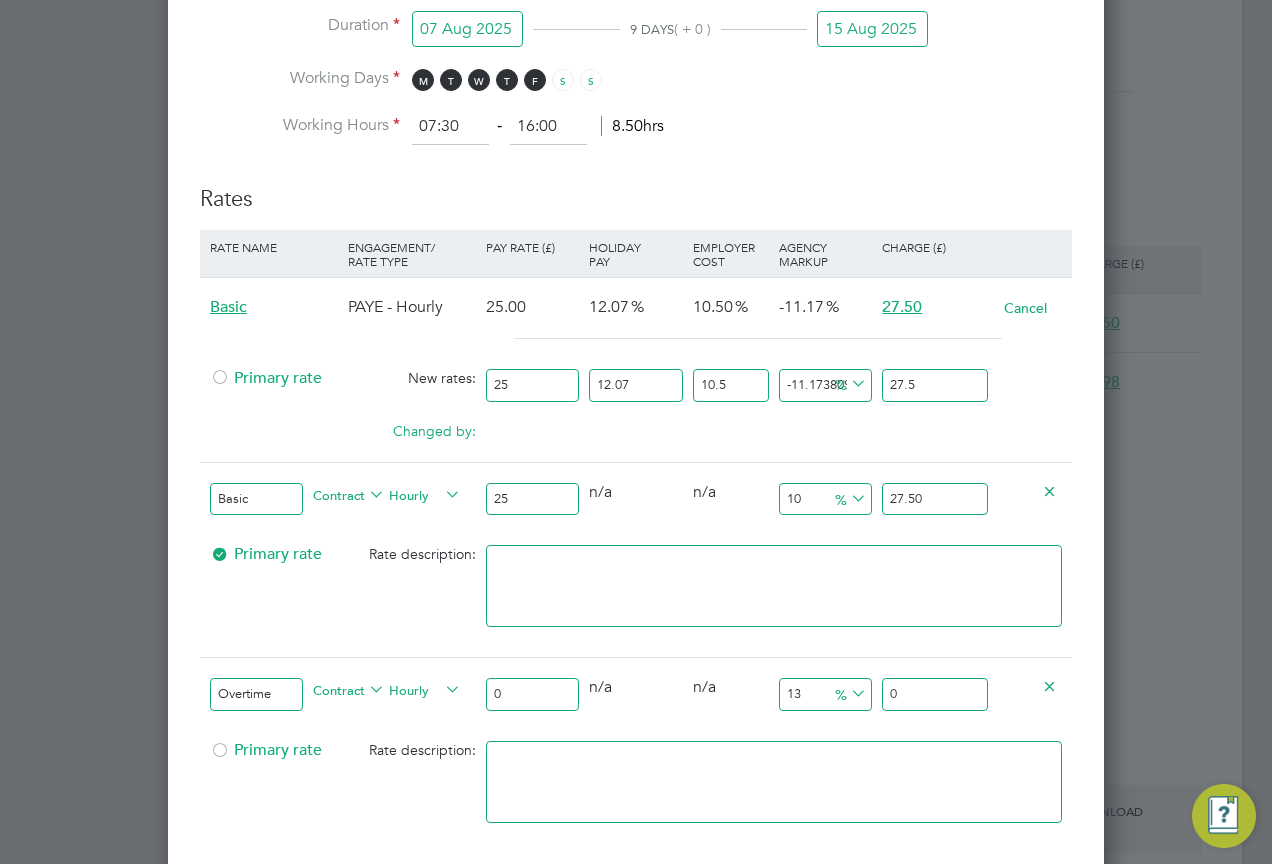 type on "Overtime" 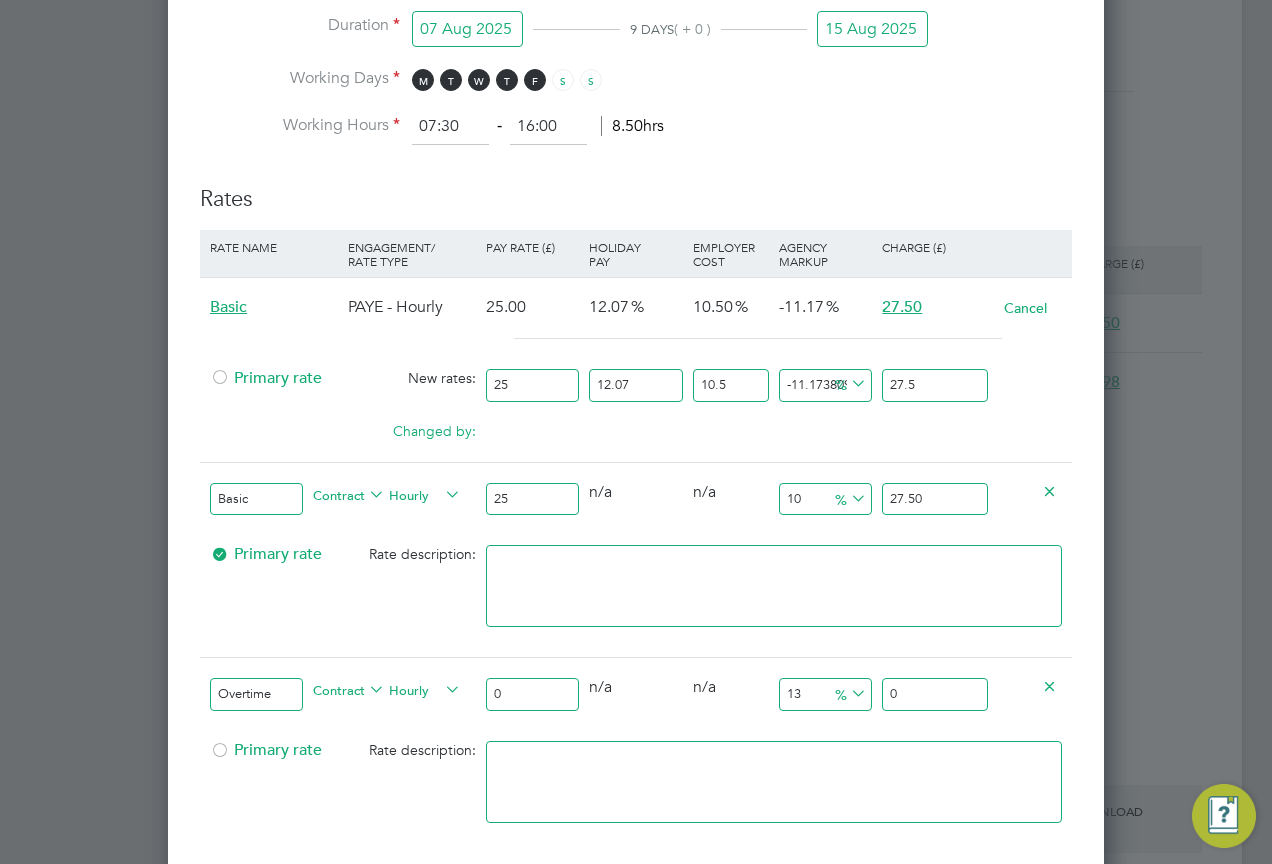 drag, startPoint x: 541, startPoint y: 698, endPoint x: 443, endPoint y: 701, distance: 98.045906 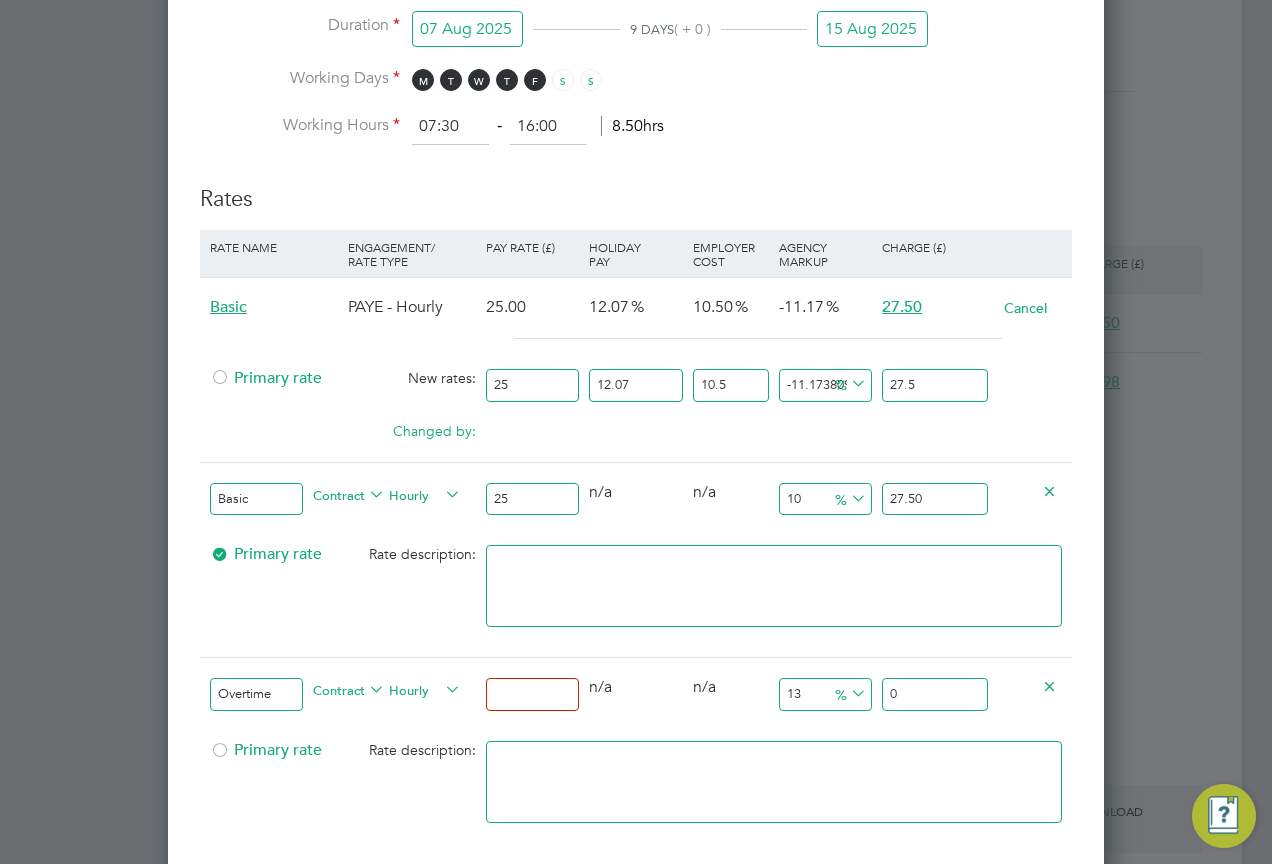 type on "3" 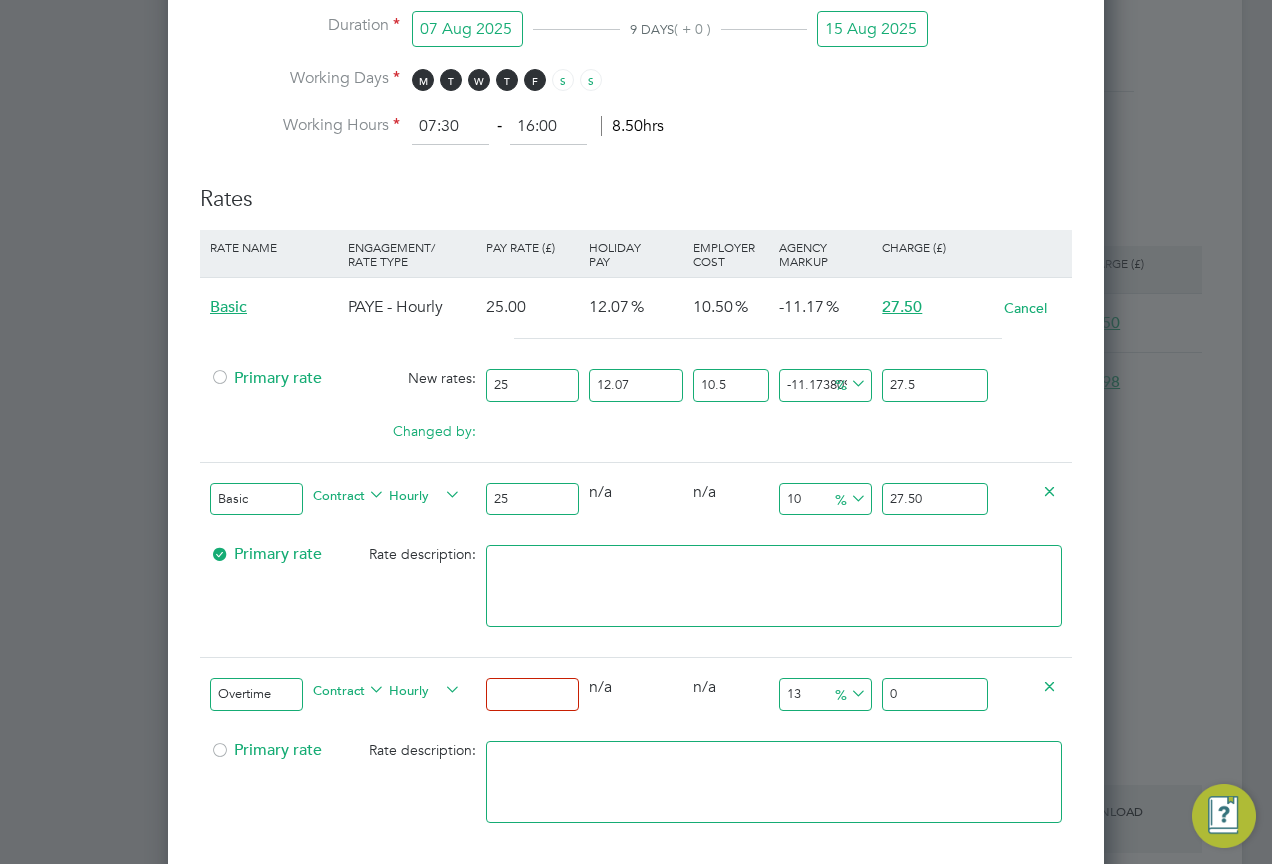 type on "3.39" 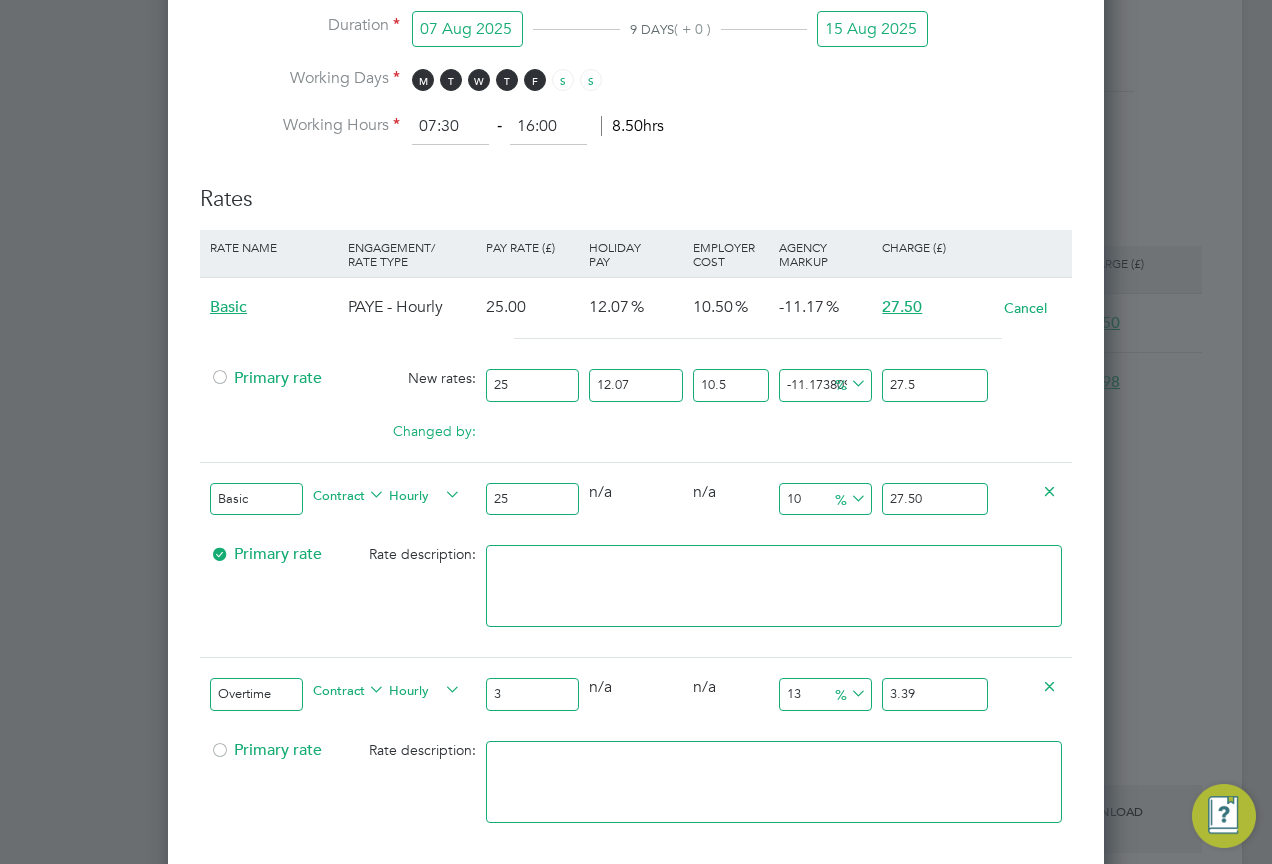type on "33" 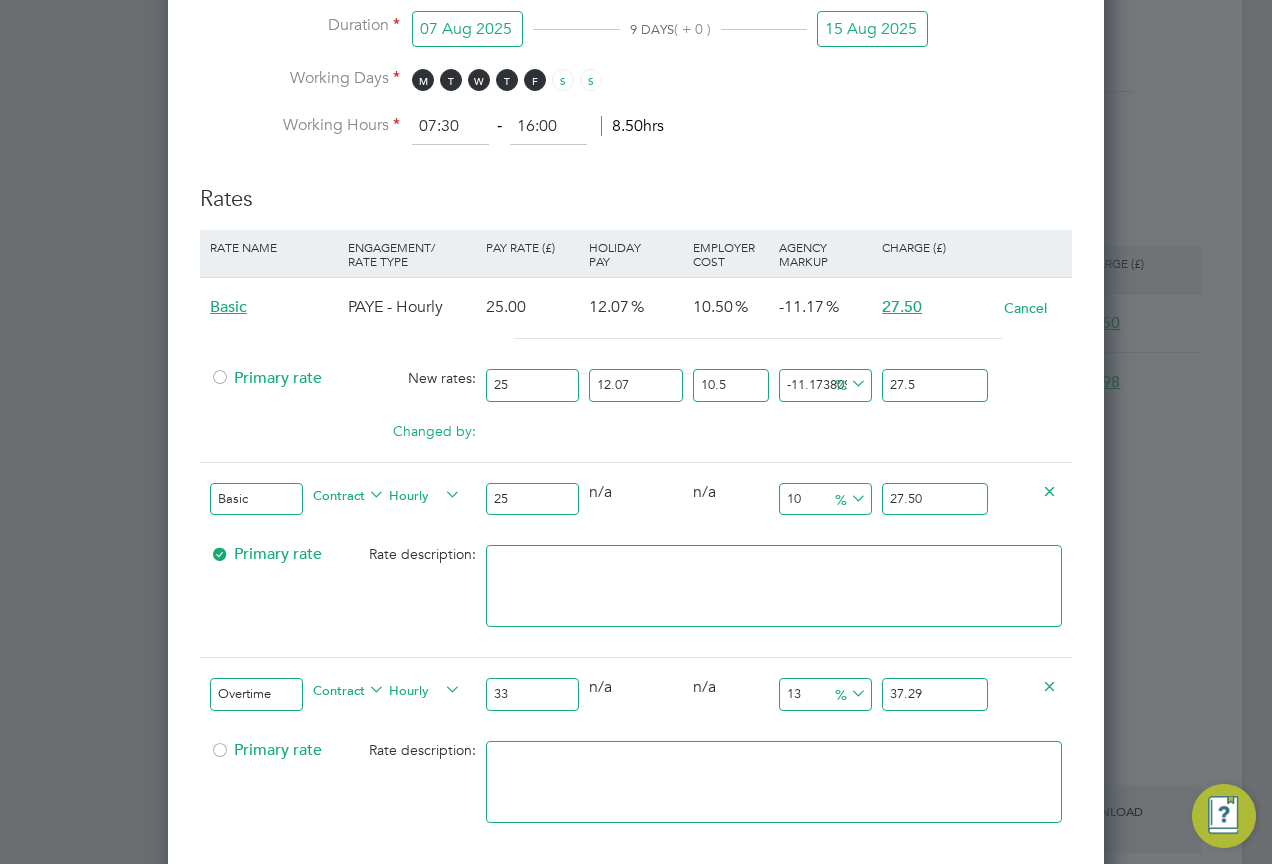 type on "33.3" 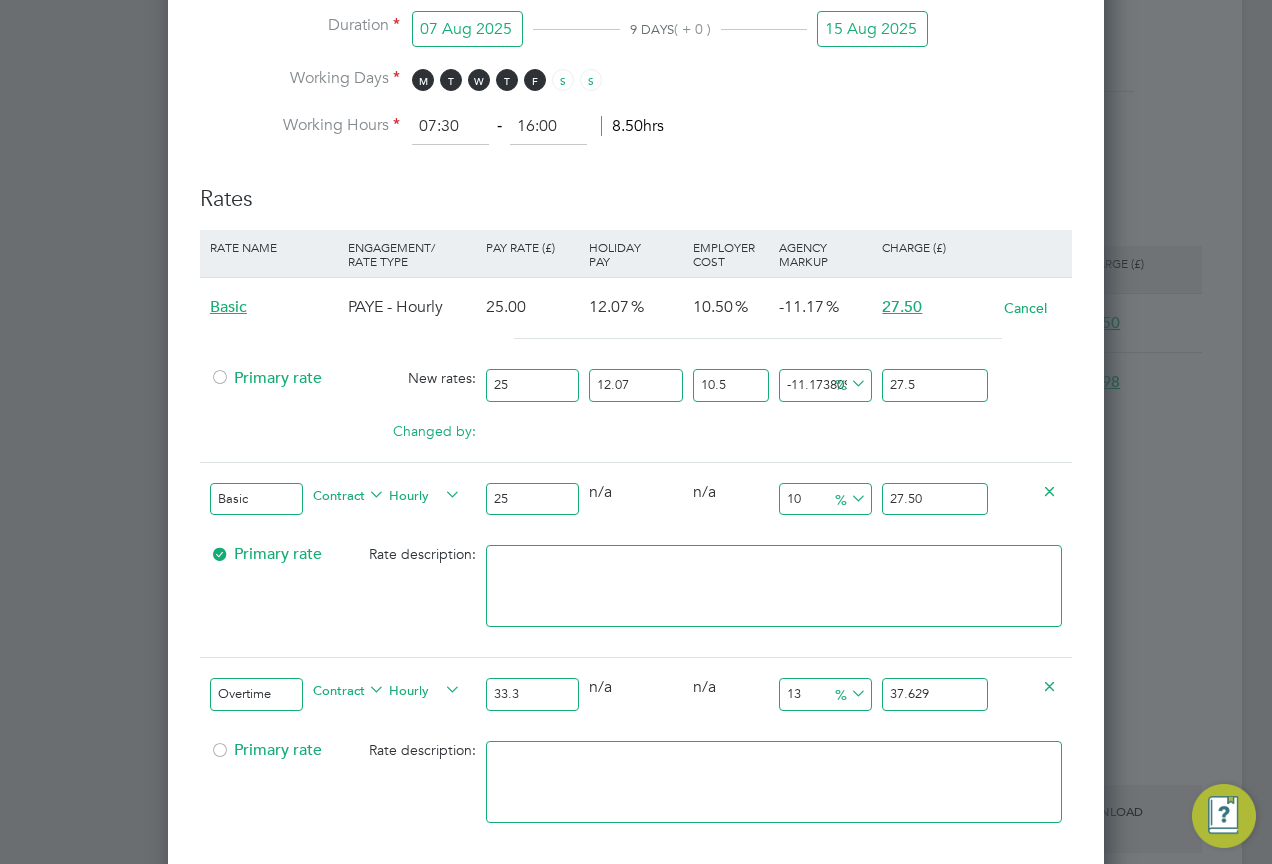 type on "33.38" 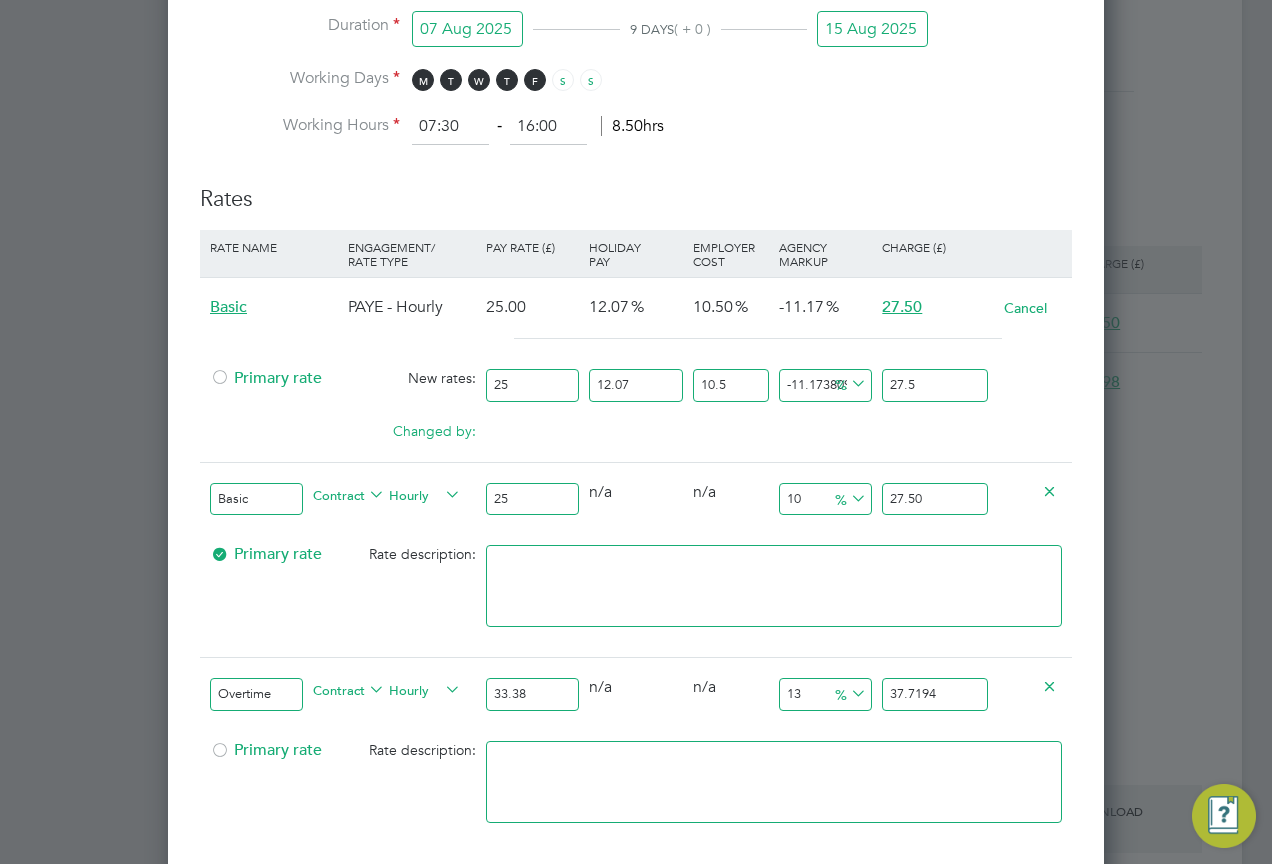 type on "33.38" 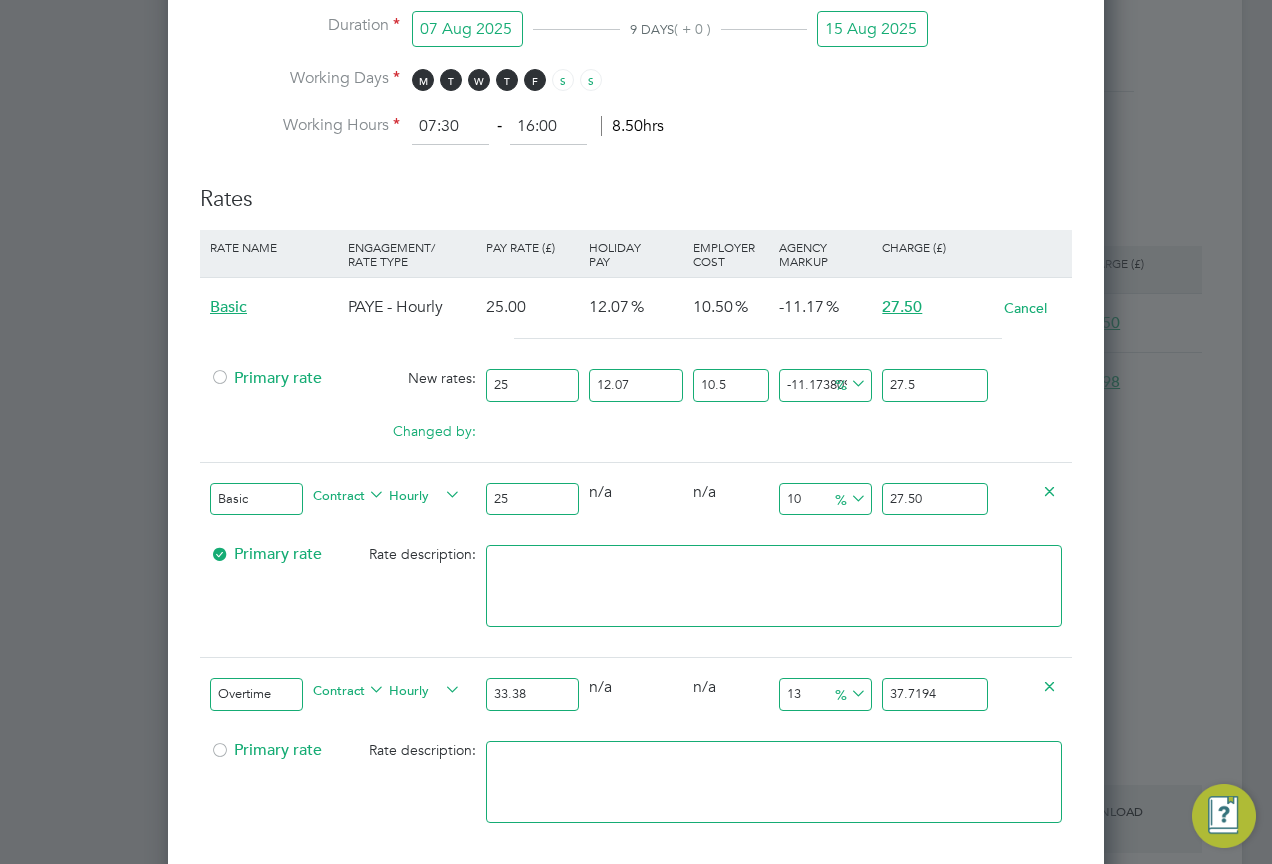 drag, startPoint x: 895, startPoint y: 695, endPoint x: 1020, endPoint y: 699, distance: 125.06398 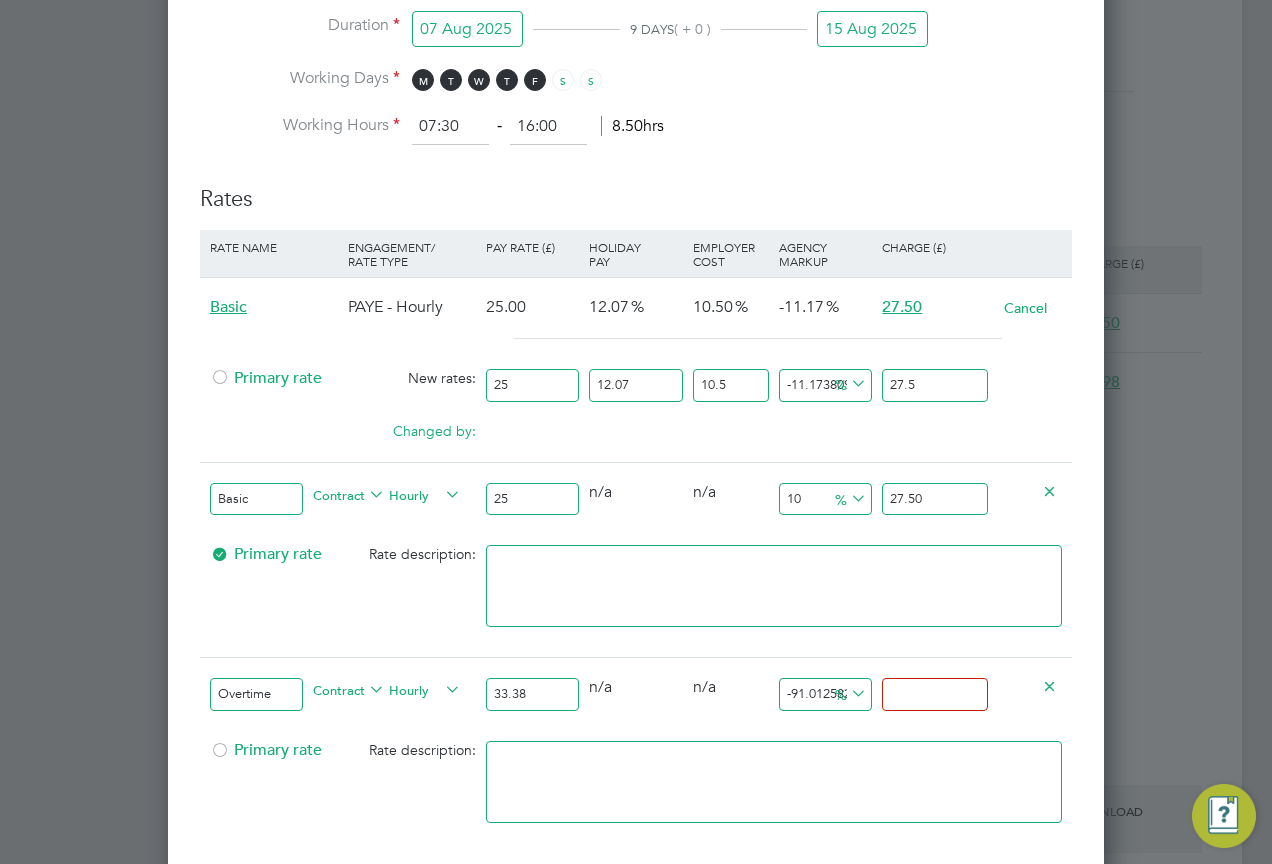 type on "3" 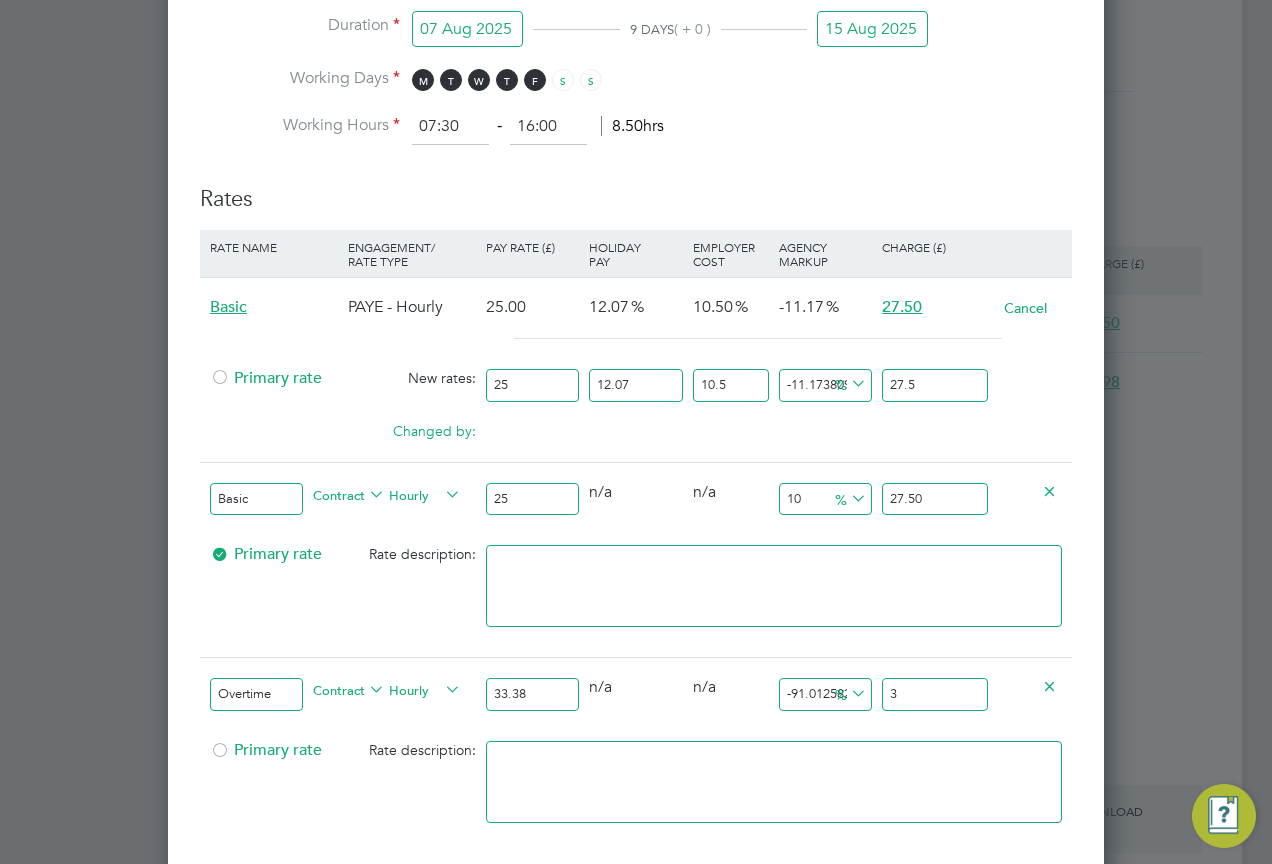 type on "4.853205512282804" 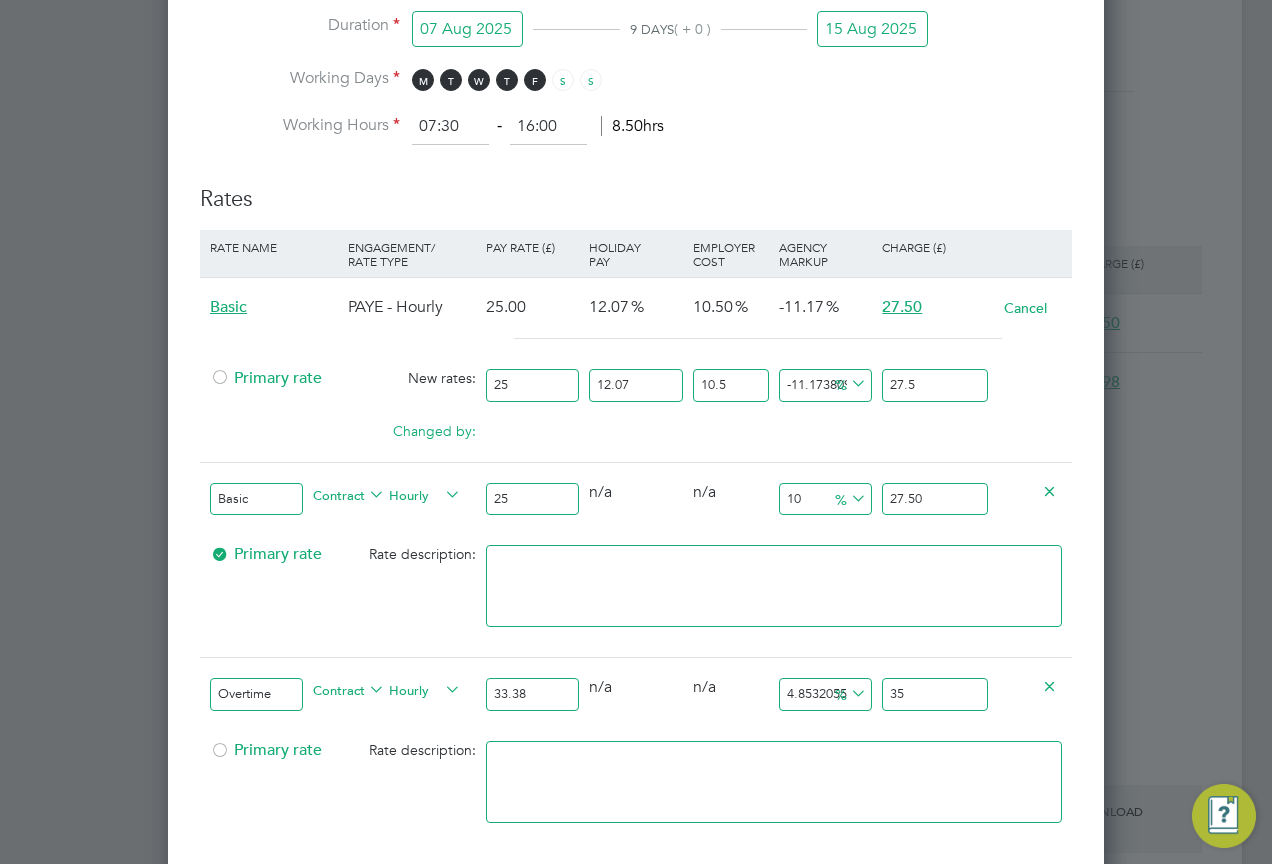 type on "7.549430796884362" 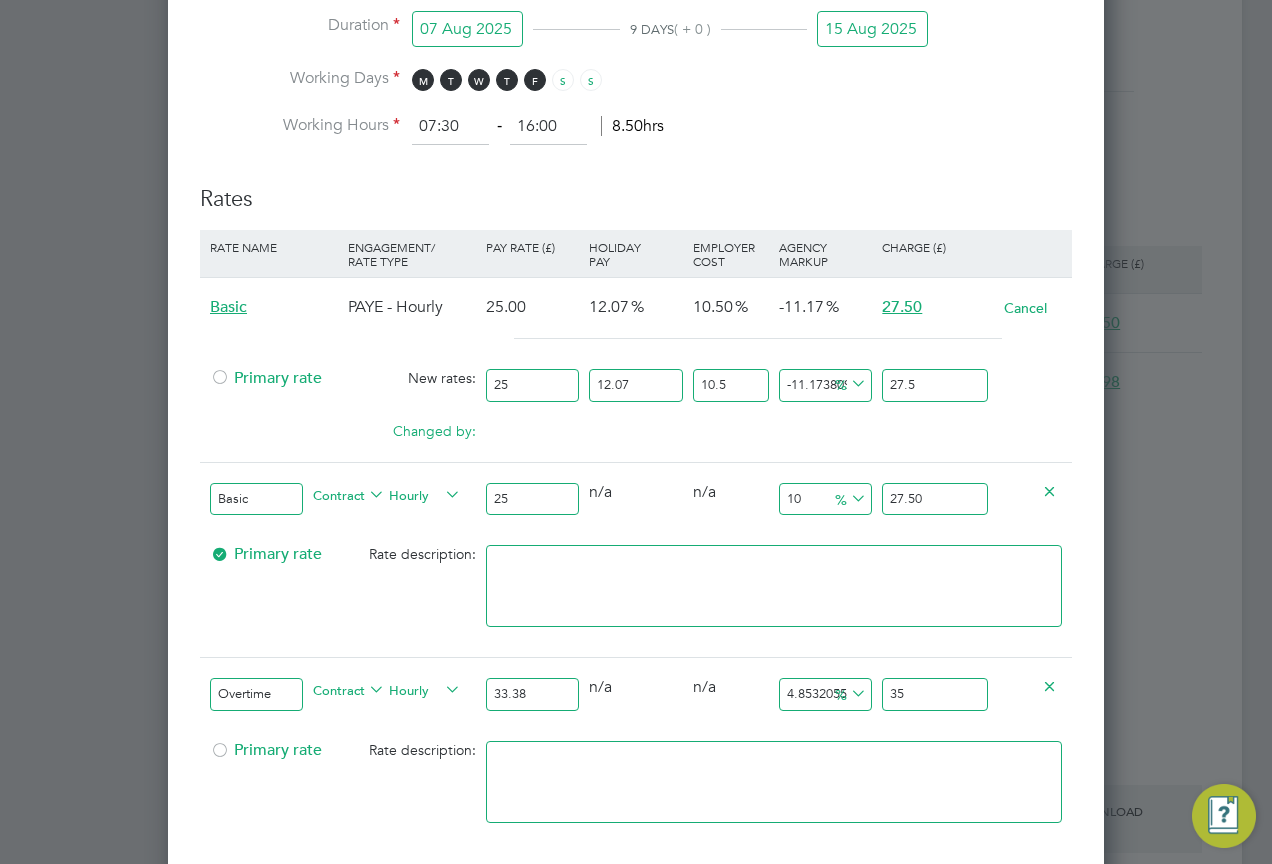 type on "35.9" 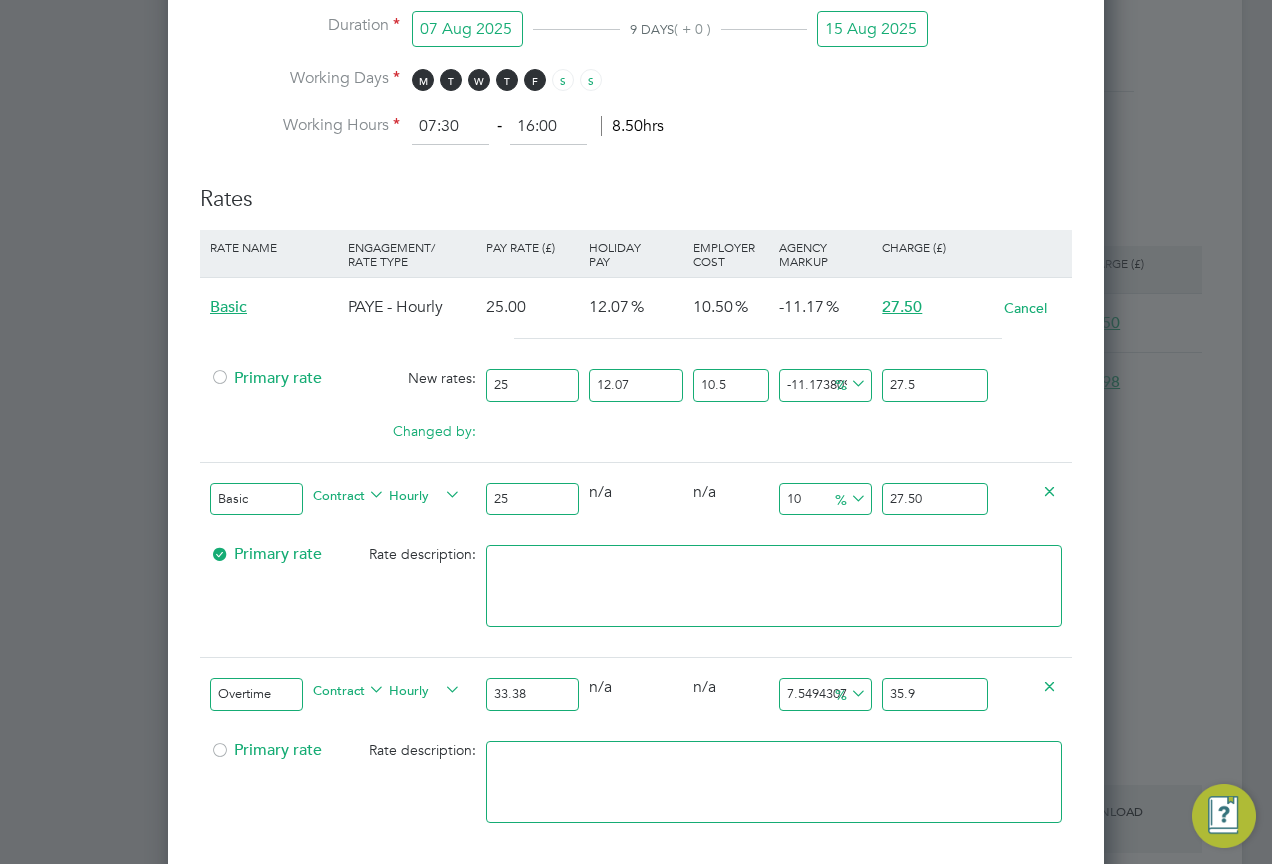 type on "7.789095266626723" 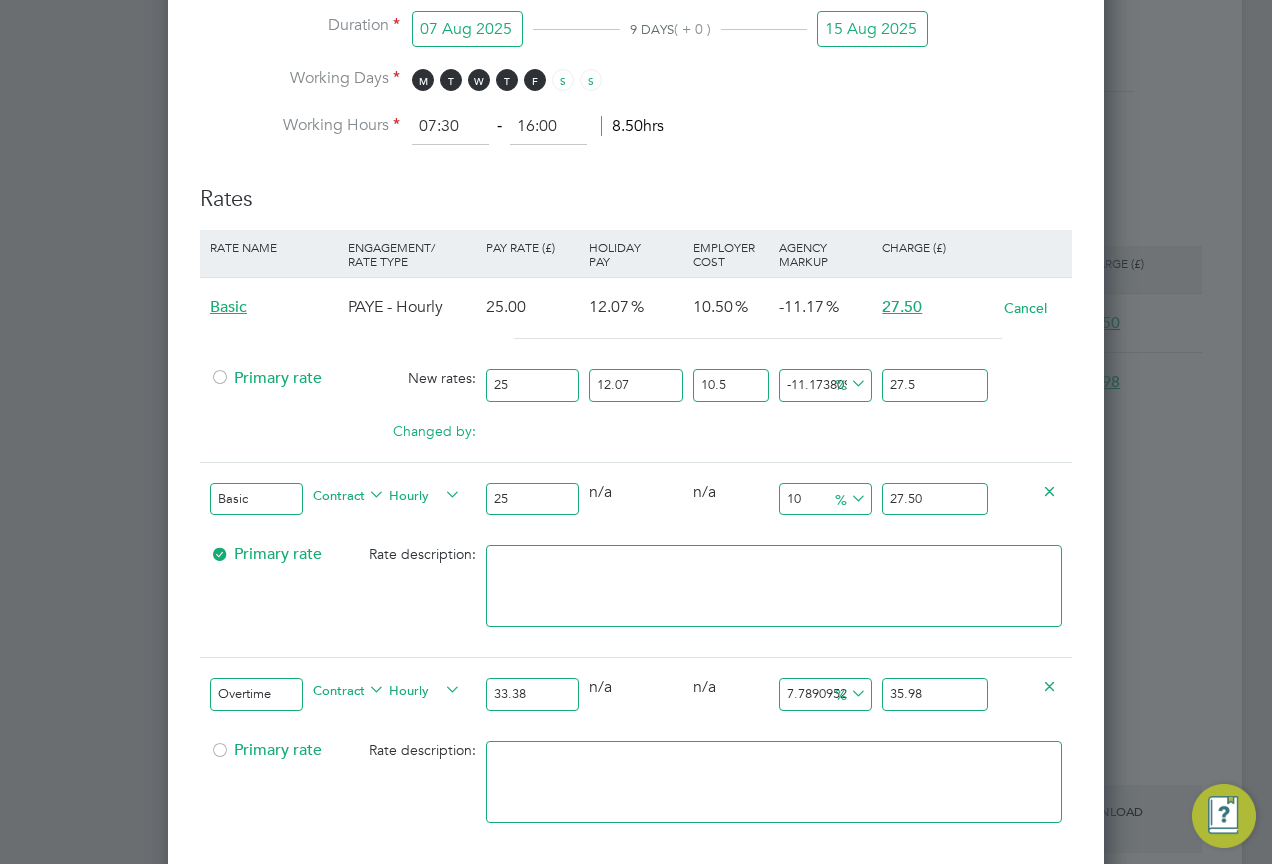 type on "35.98" 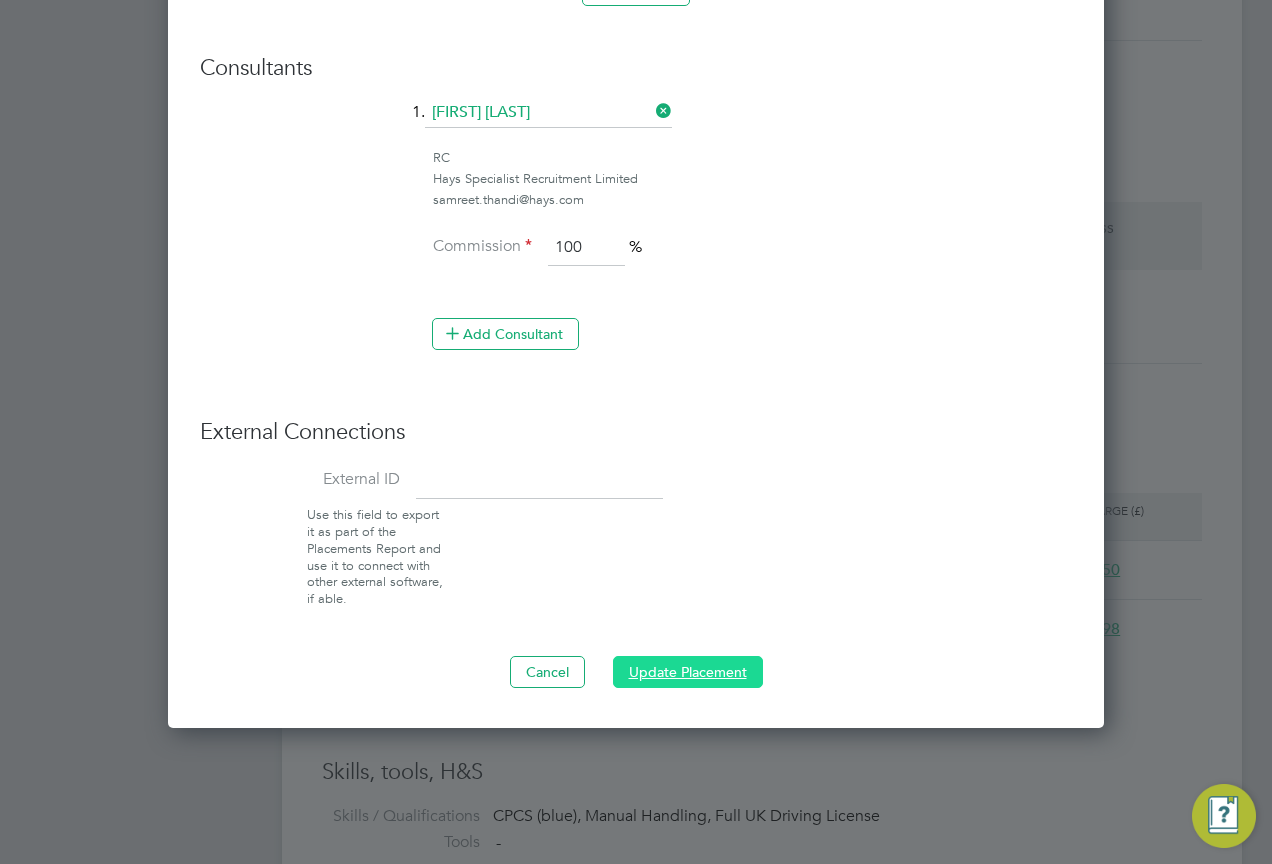 click on "Update Placement" at bounding box center [688, 672] 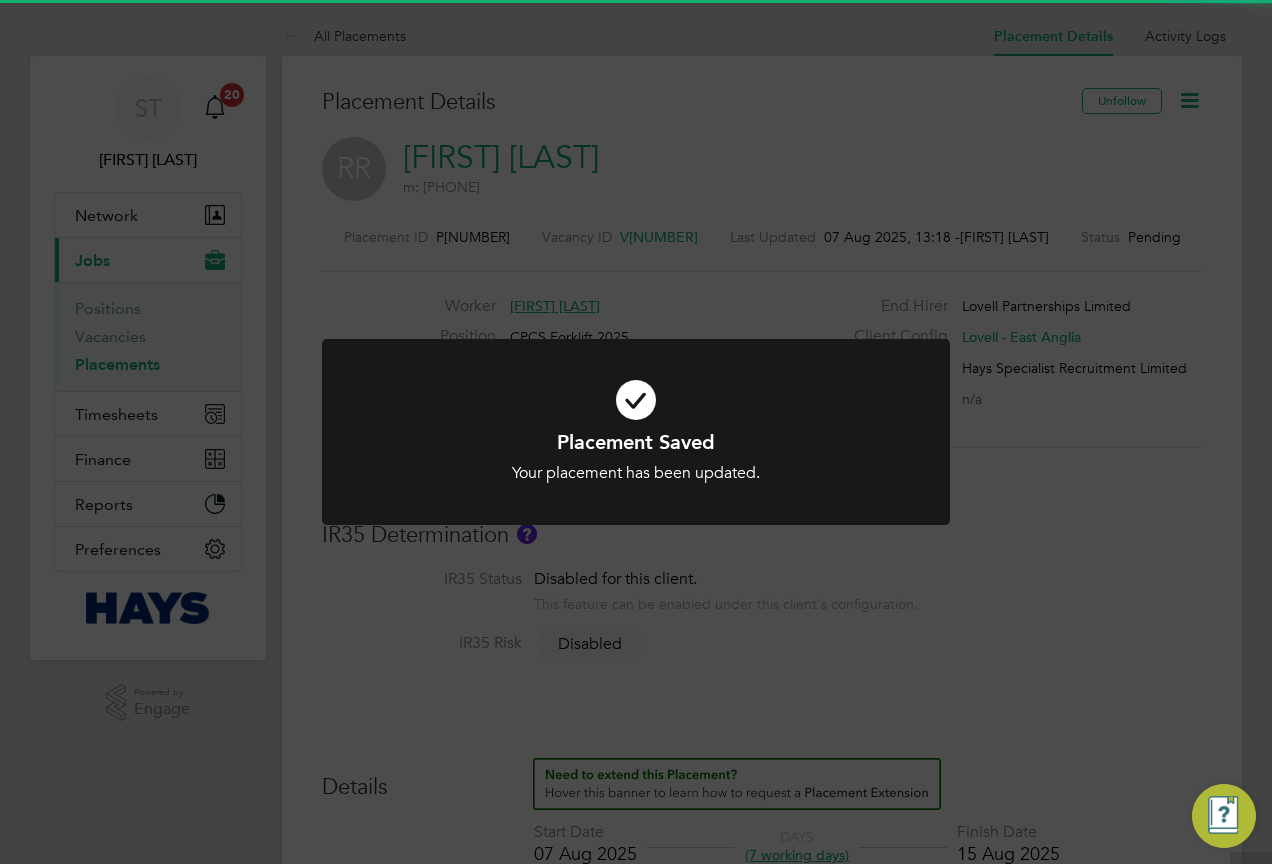 click on "Placement Saved Your placement has been updated. Cancel Okay" 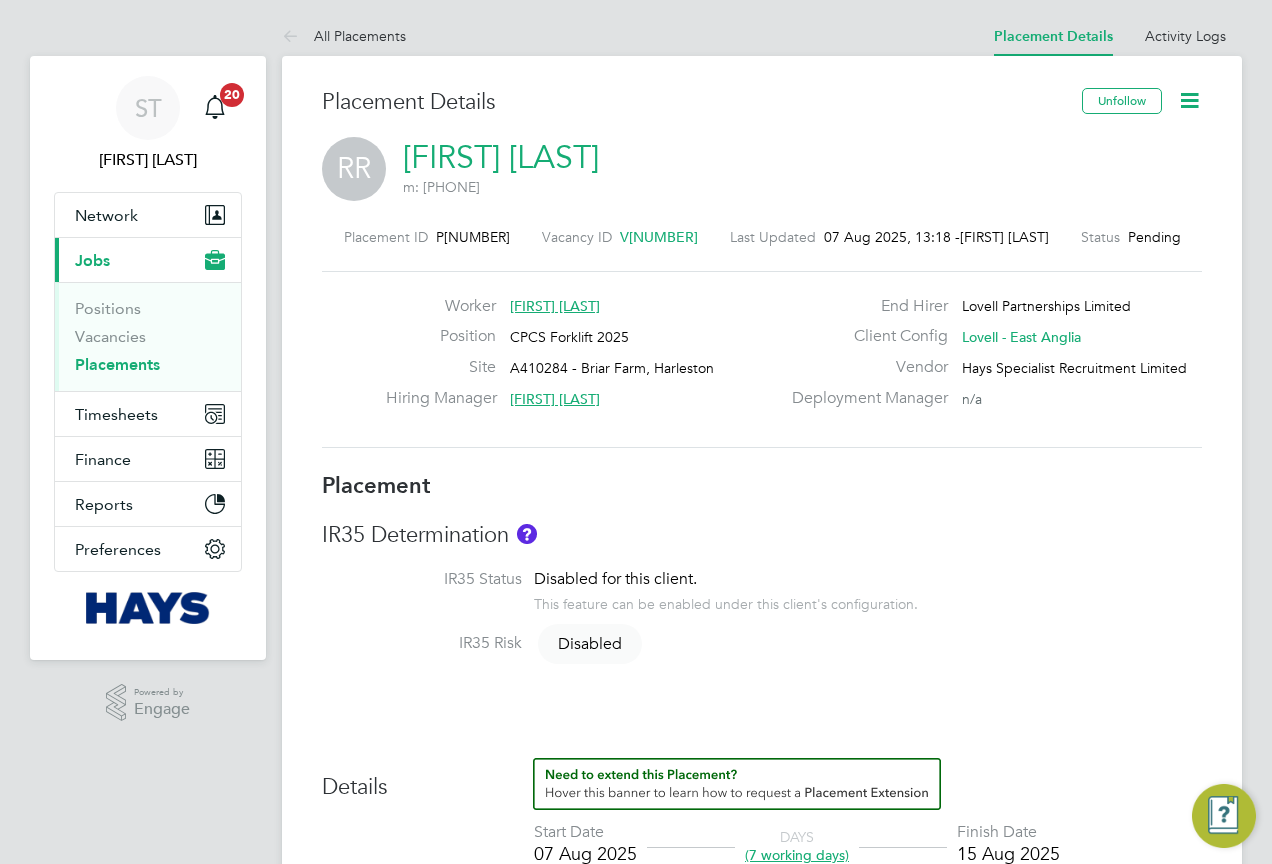 click 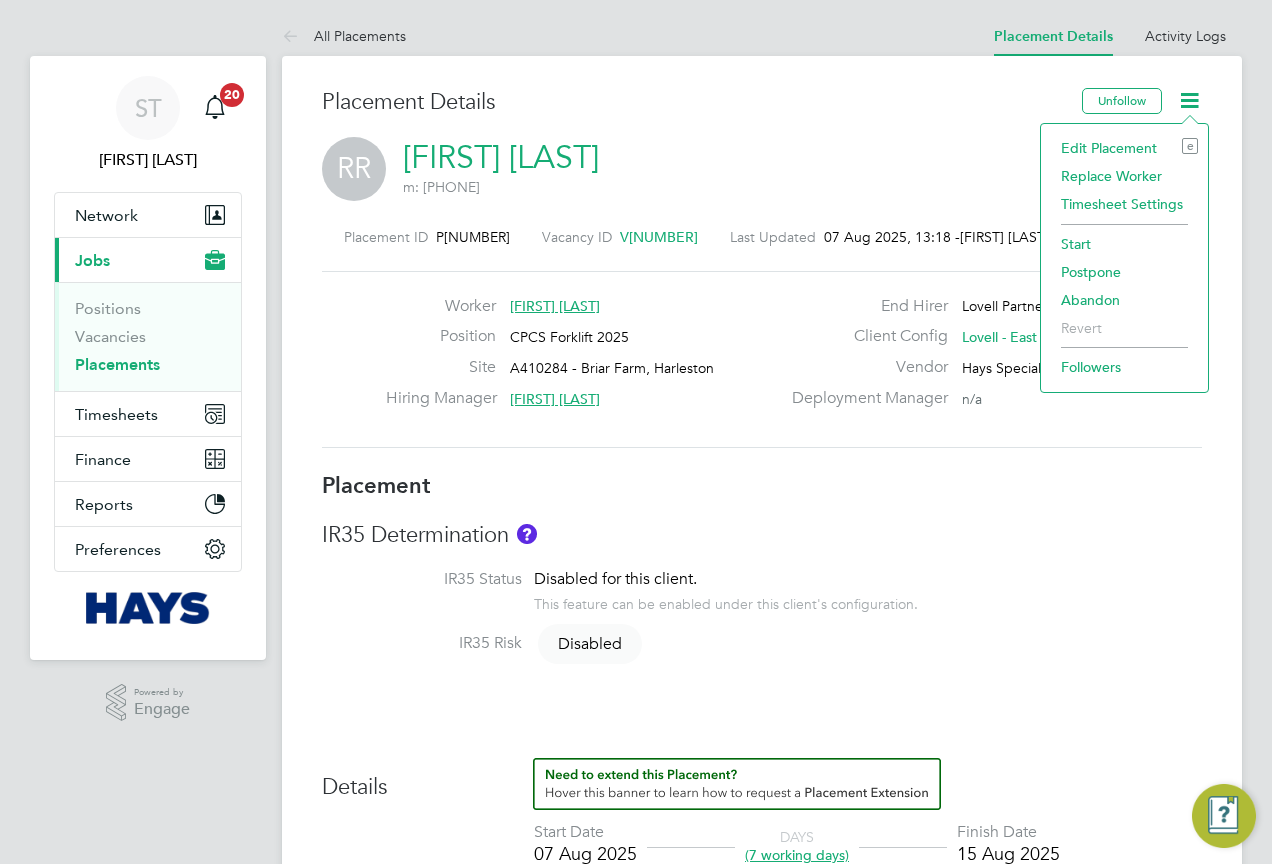 click on "Edit Placement e" 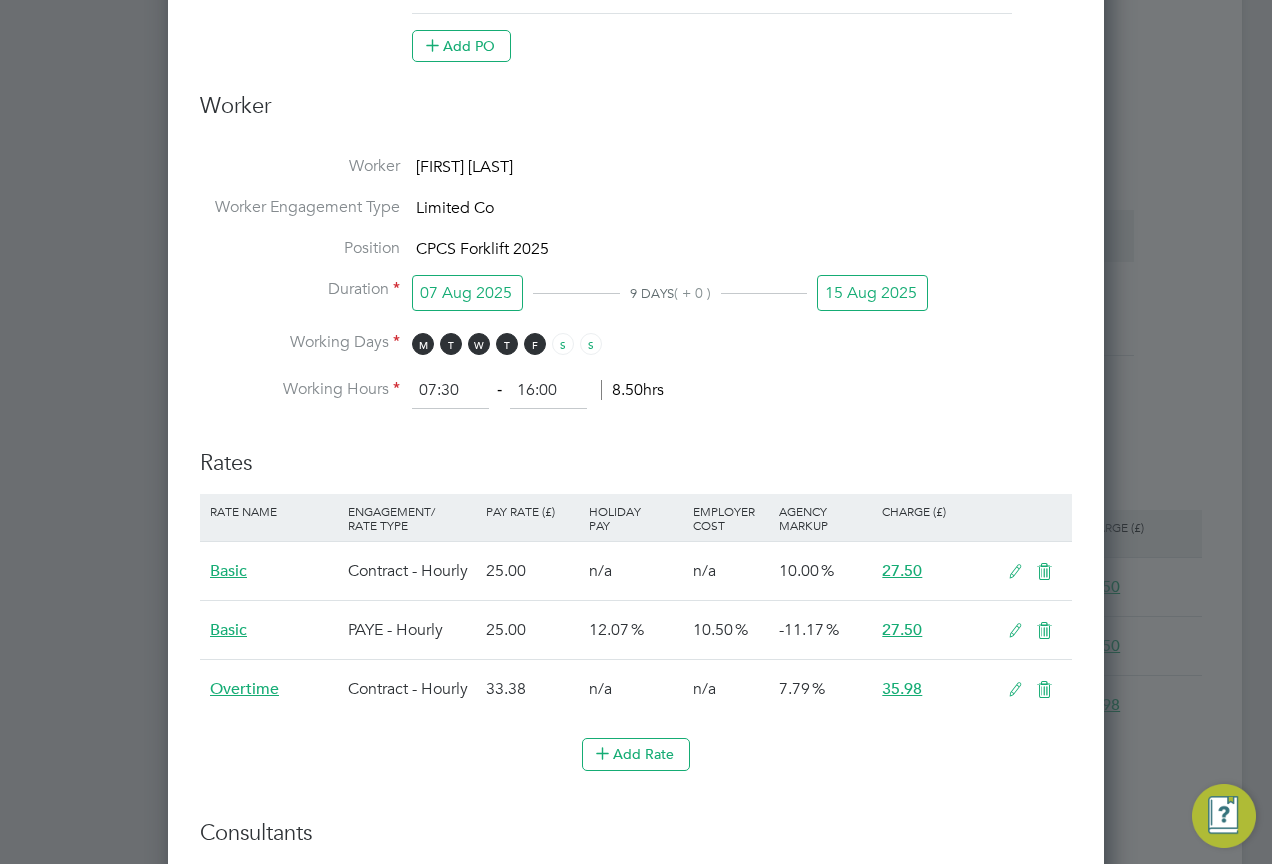 click at bounding box center [1044, 631] 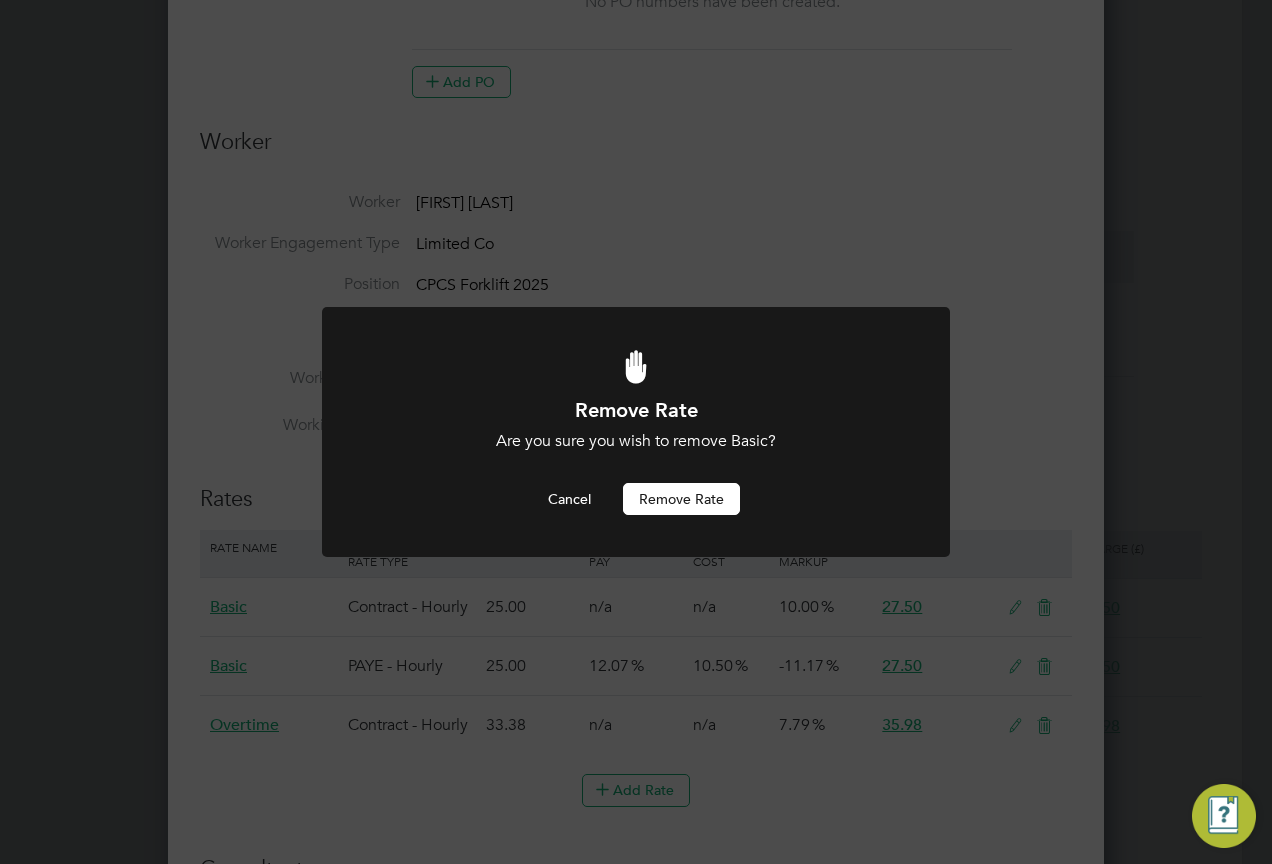 click on "Remove rate" at bounding box center (681, 499) 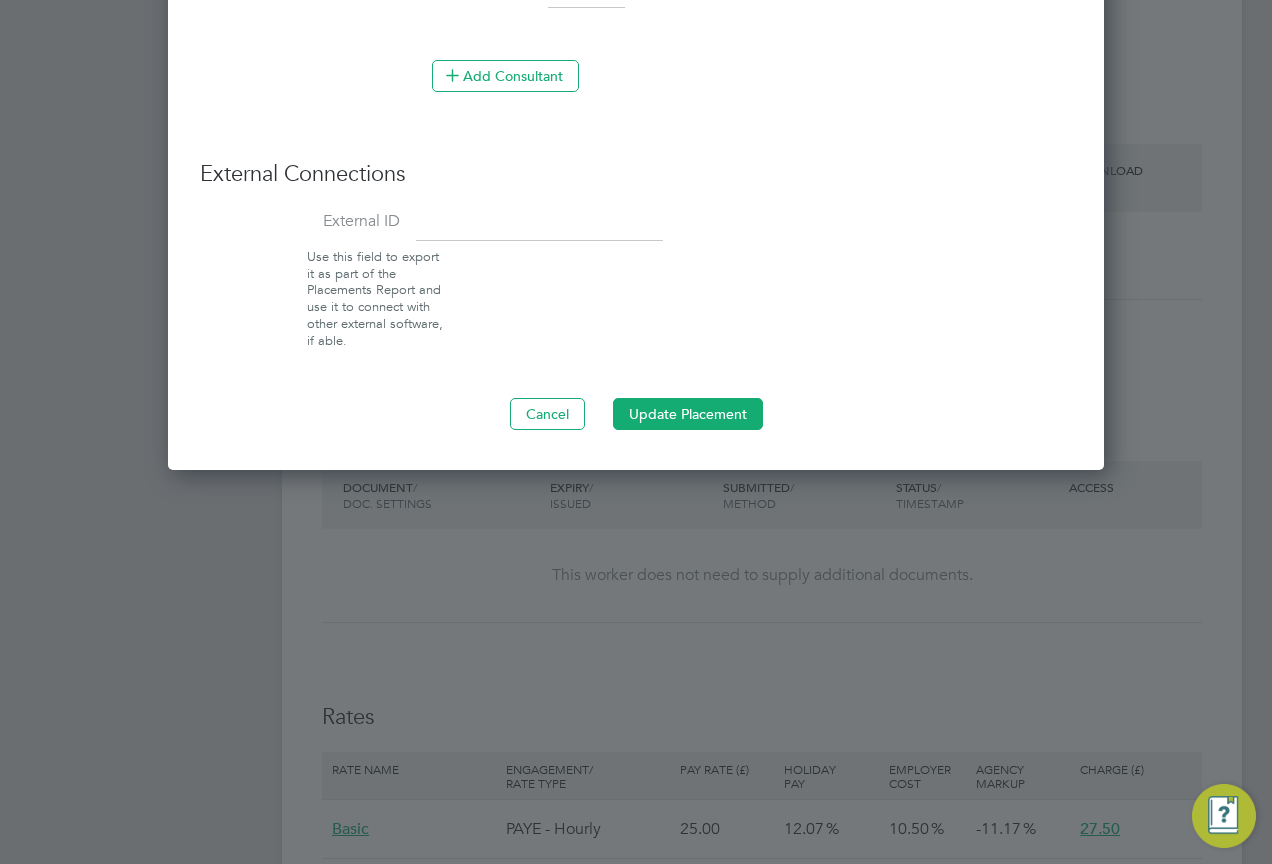 click on "Deployment End Hirer   Lovell Partnerships Limited Client Config   Lovell - East Anglia Vendor   Hays Specialist Recruitment Limited Site   A410284 - Briar Farm, Harleston Hiring Manager   Mark Clarke Site Manager at  Lovell Partnerships Limited mark.clarke@lovell.co.uk Timesheet Approver   Mark Clarke Site Manager at  Lovell Partnerships Limited mark.clarke@lovell.co.uk PO Manager   Deployment Manager   n/a PO No PO Number Valid From Valid To Expiry No PO numbers have been created.  Add PO Worker Worker   Robert Rook Worker Engagement Type   Limited Co  Position   CPCS Forklift 2025 Duration 07 Aug 2025 9 DAYS  ( + 0 ) 15 Aug 2025 Working Days M T W T F S S   Working Hours 07:30   ‐   16:00   8.50hrs   Rates Rate Name Engagement/ Rate Type Pay Rate (£) Holiday Pay Employer Cost Agency Markup Charge (£) Basic Contract - Hourly 25.00   n/a   n/a 10.00 27.50     Overtime Contract - Hourly 33.38   n/a   n/a 7.79 35.98     Add Rate   Consultants  1.  Samreet Thandi RC Hays Specialist Recruitment Limited" at bounding box center (636, -621) 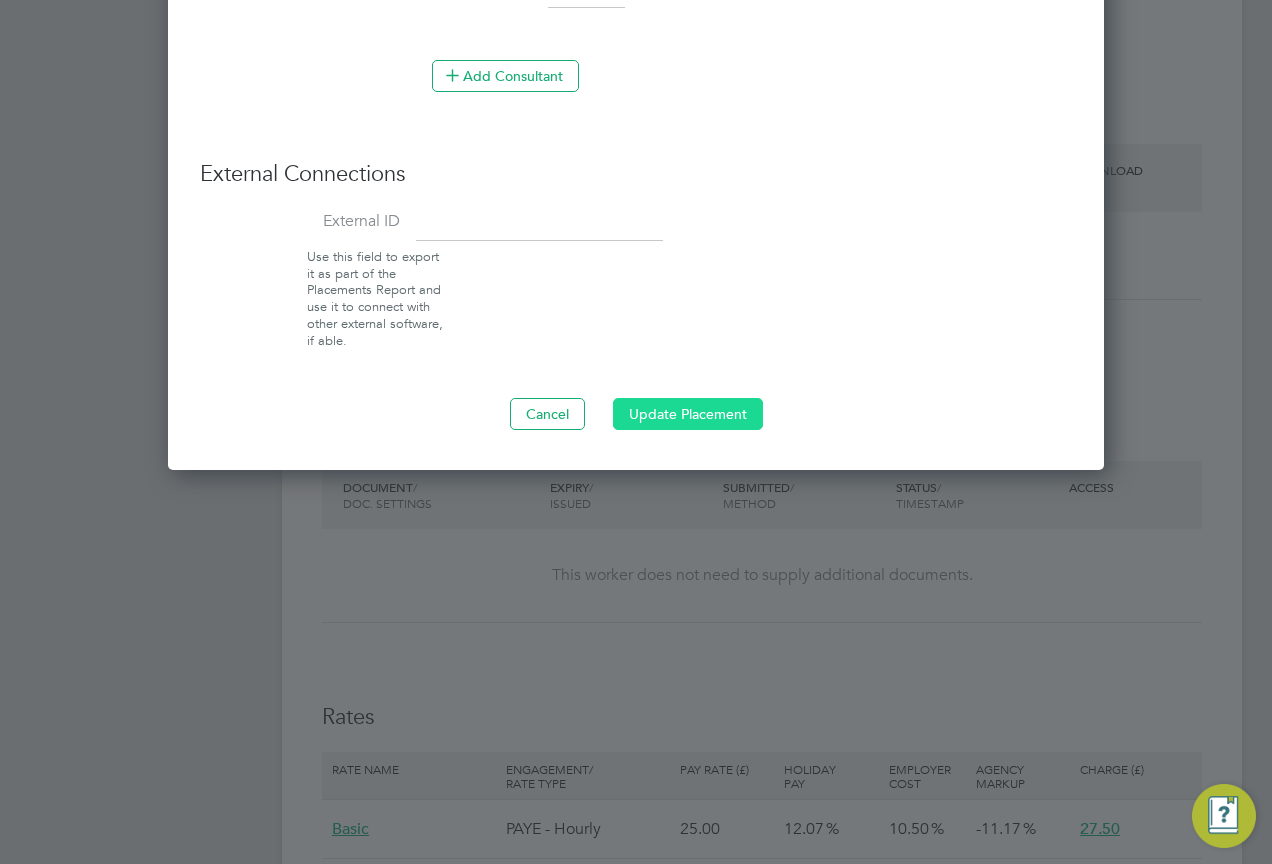 click on "Update Placement" at bounding box center (688, 414) 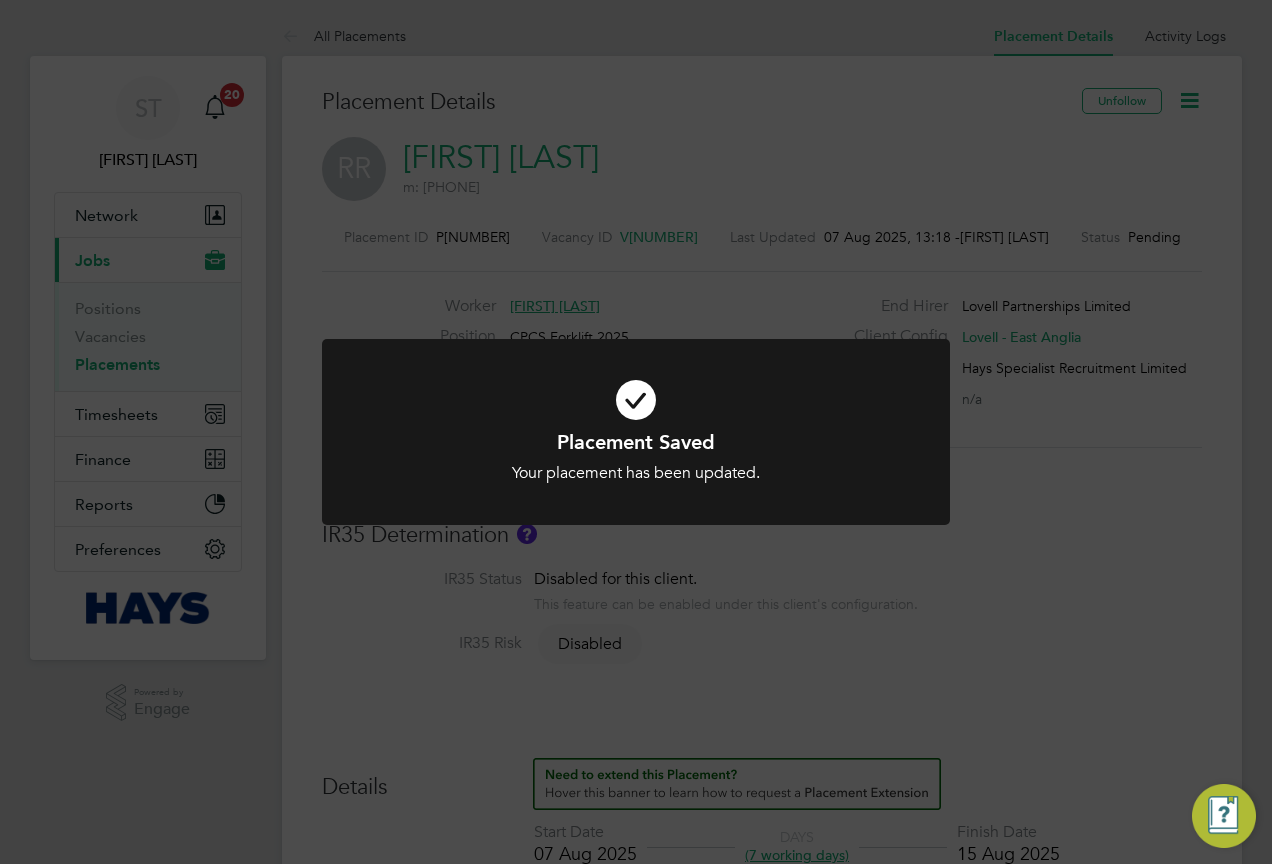 click on "Placement Saved Your placement has been updated. Cancel Okay" 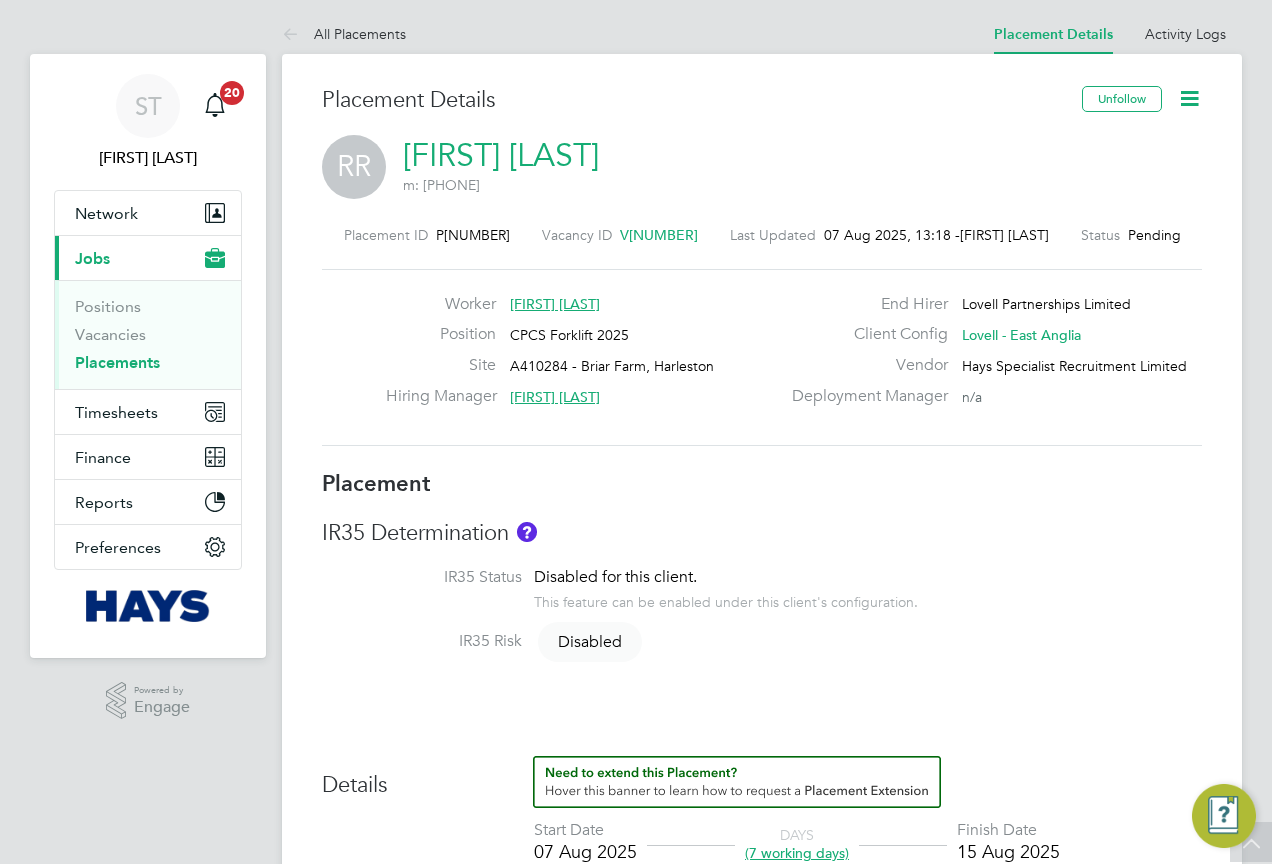 scroll, scrollTop: 0, scrollLeft: 0, axis: both 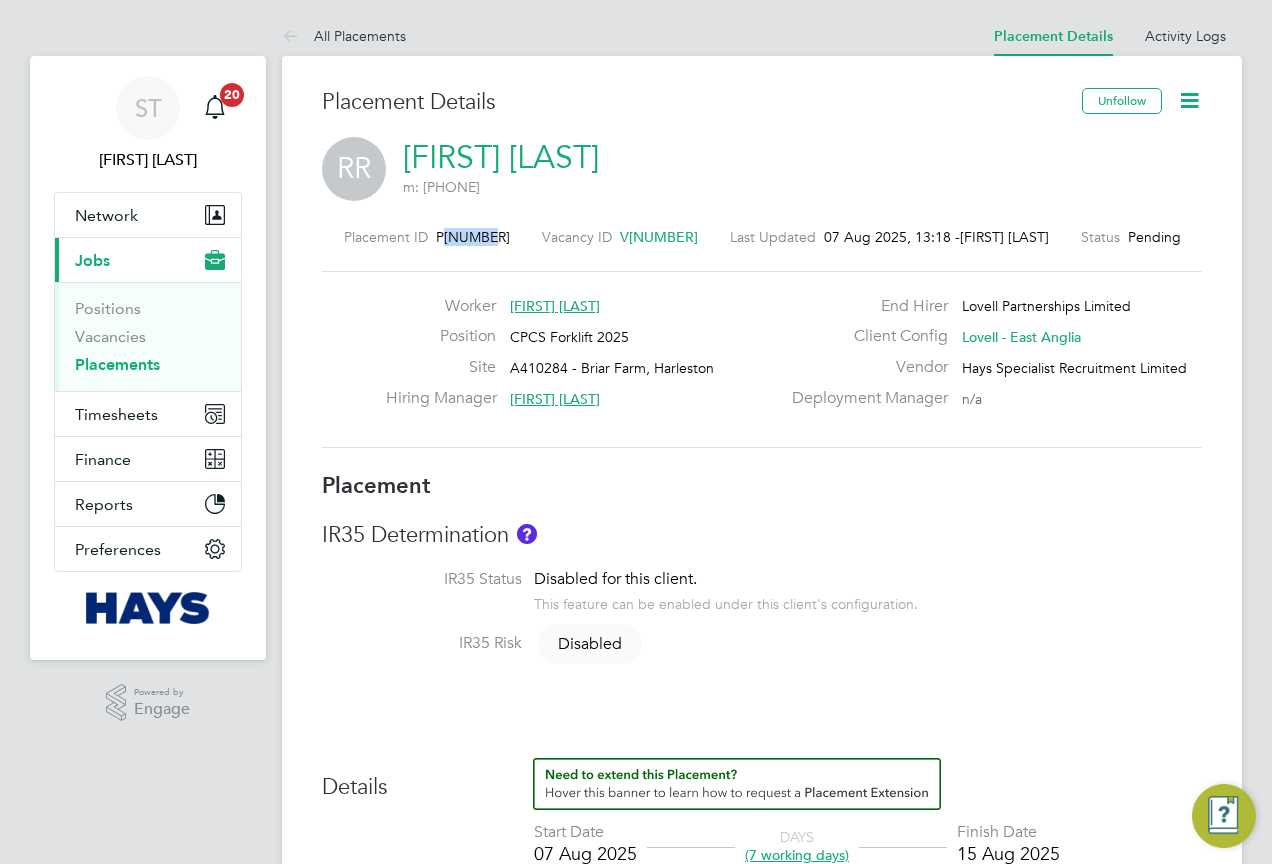 drag, startPoint x: 509, startPoint y: 235, endPoint x: 460, endPoint y: 244, distance: 49.819675 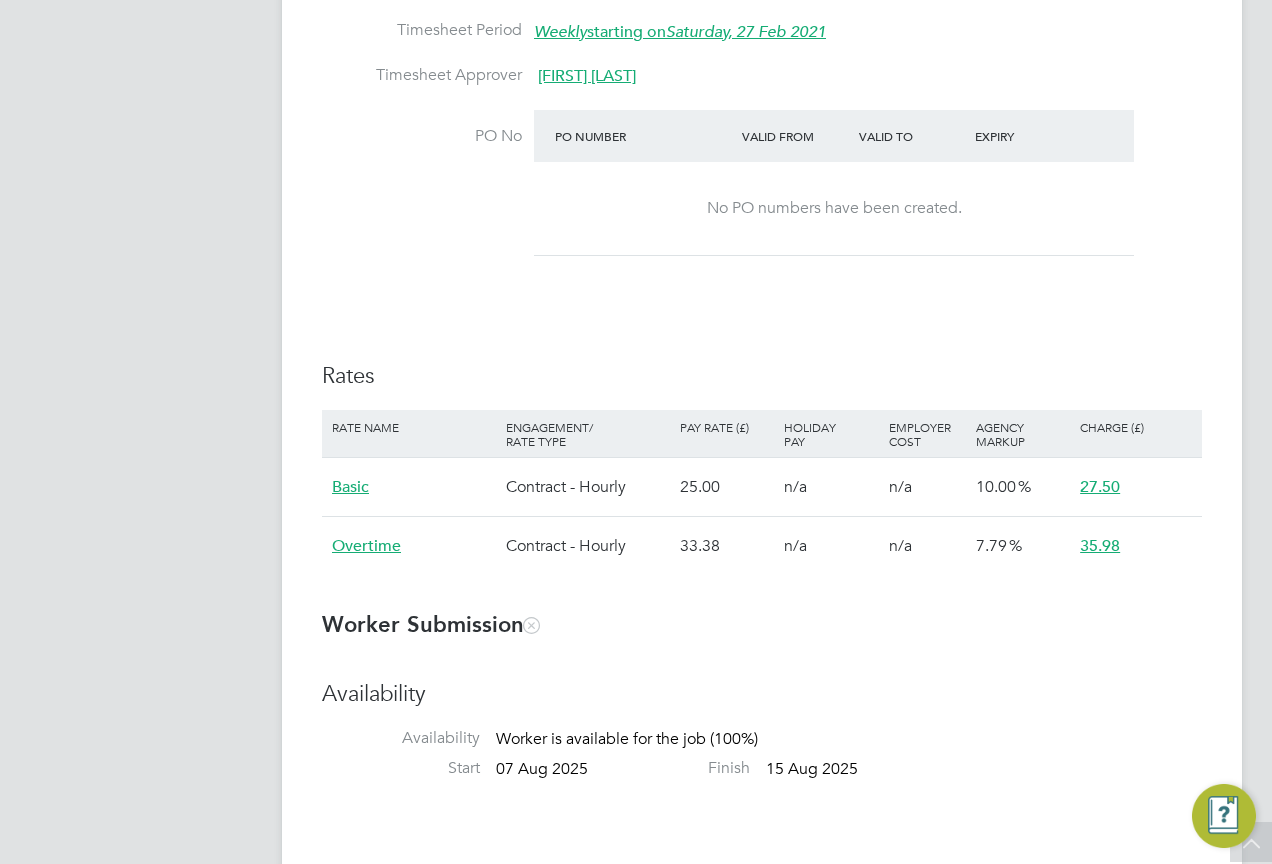 scroll, scrollTop: 1100, scrollLeft: 0, axis: vertical 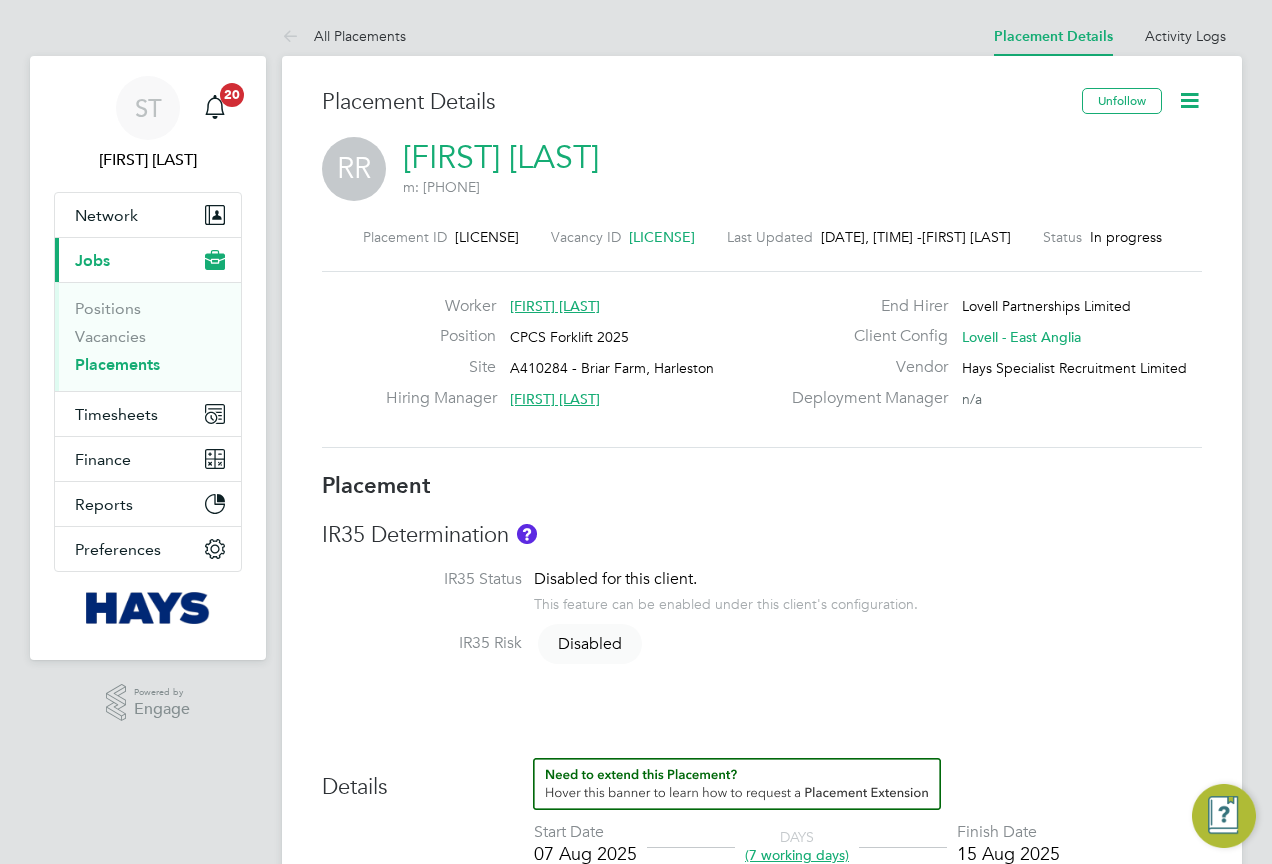 click on "[FIRST] [LAST]" 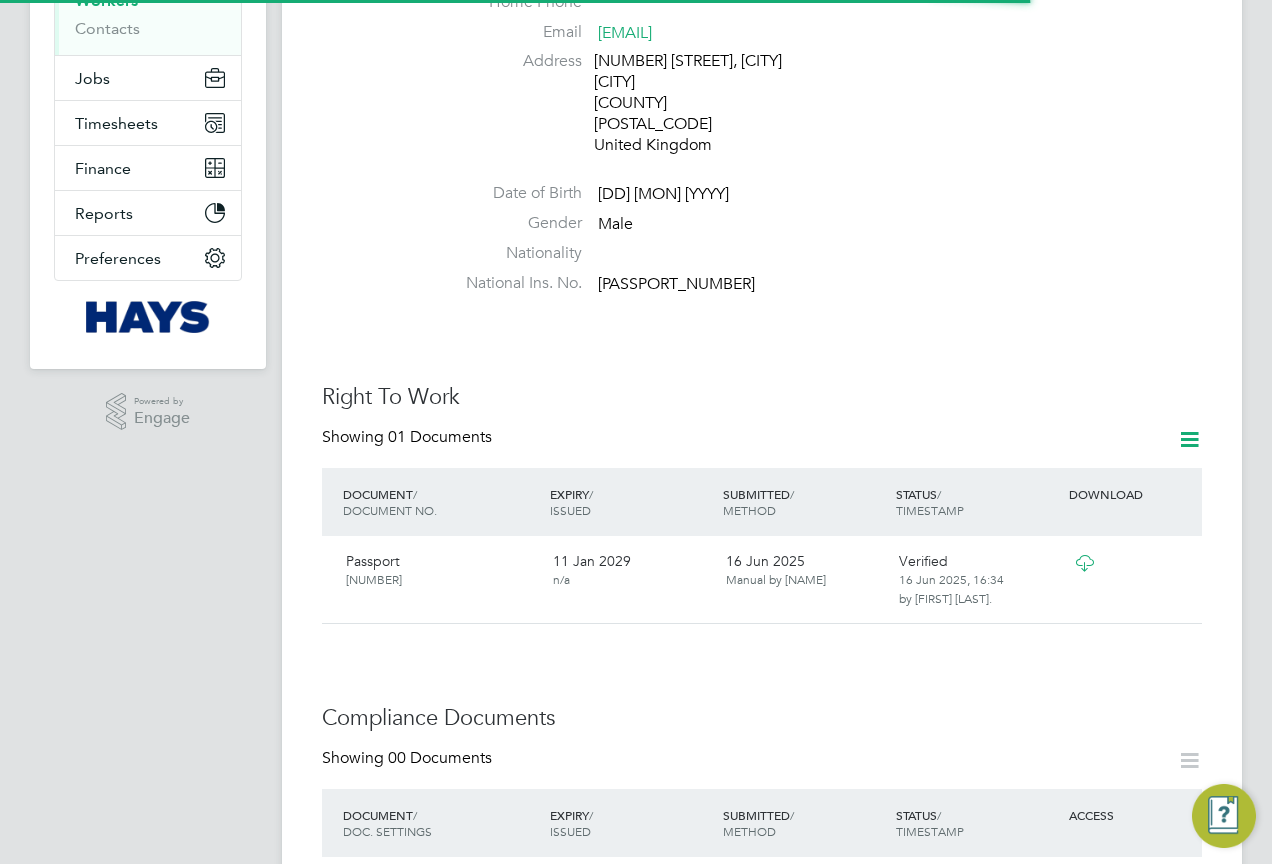 scroll, scrollTop: 400, scrollLeft: 0, axis: vertical 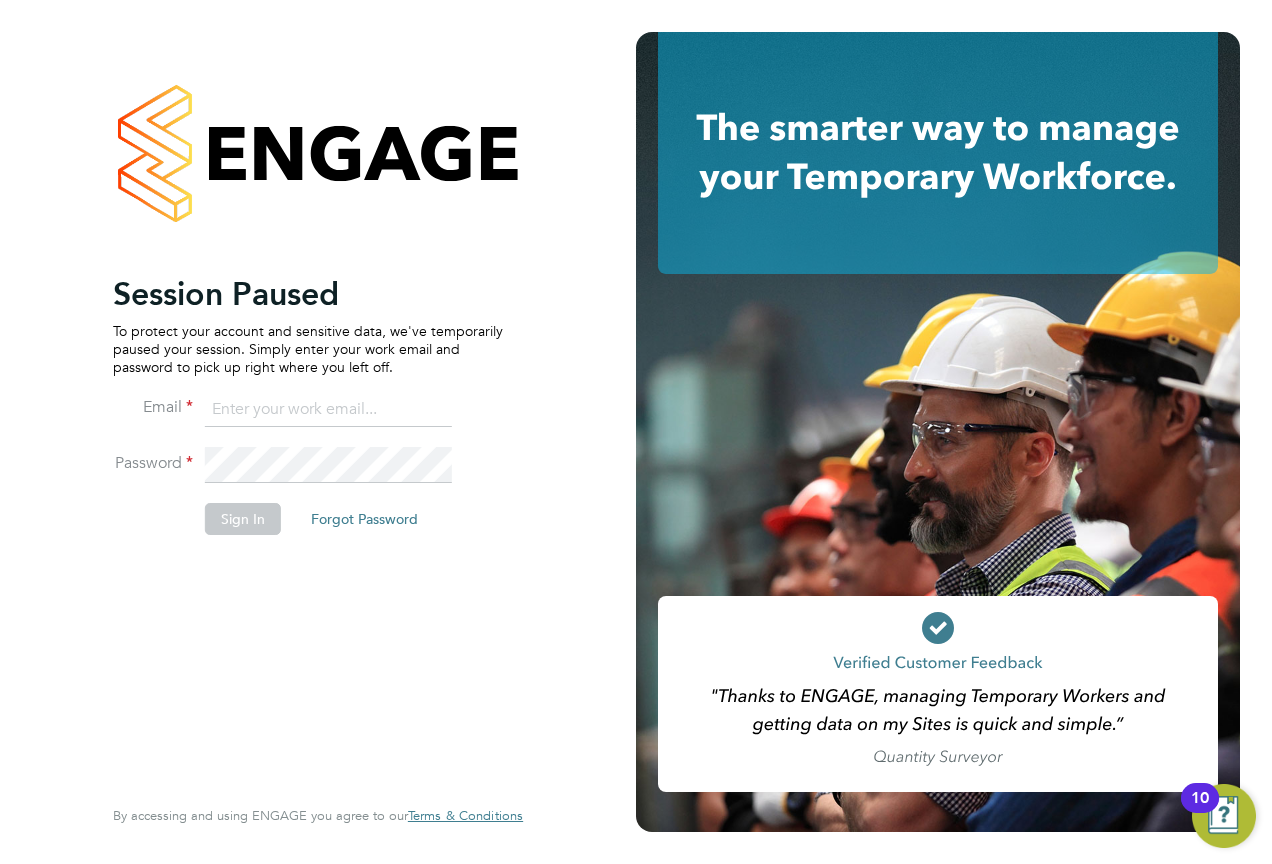 click 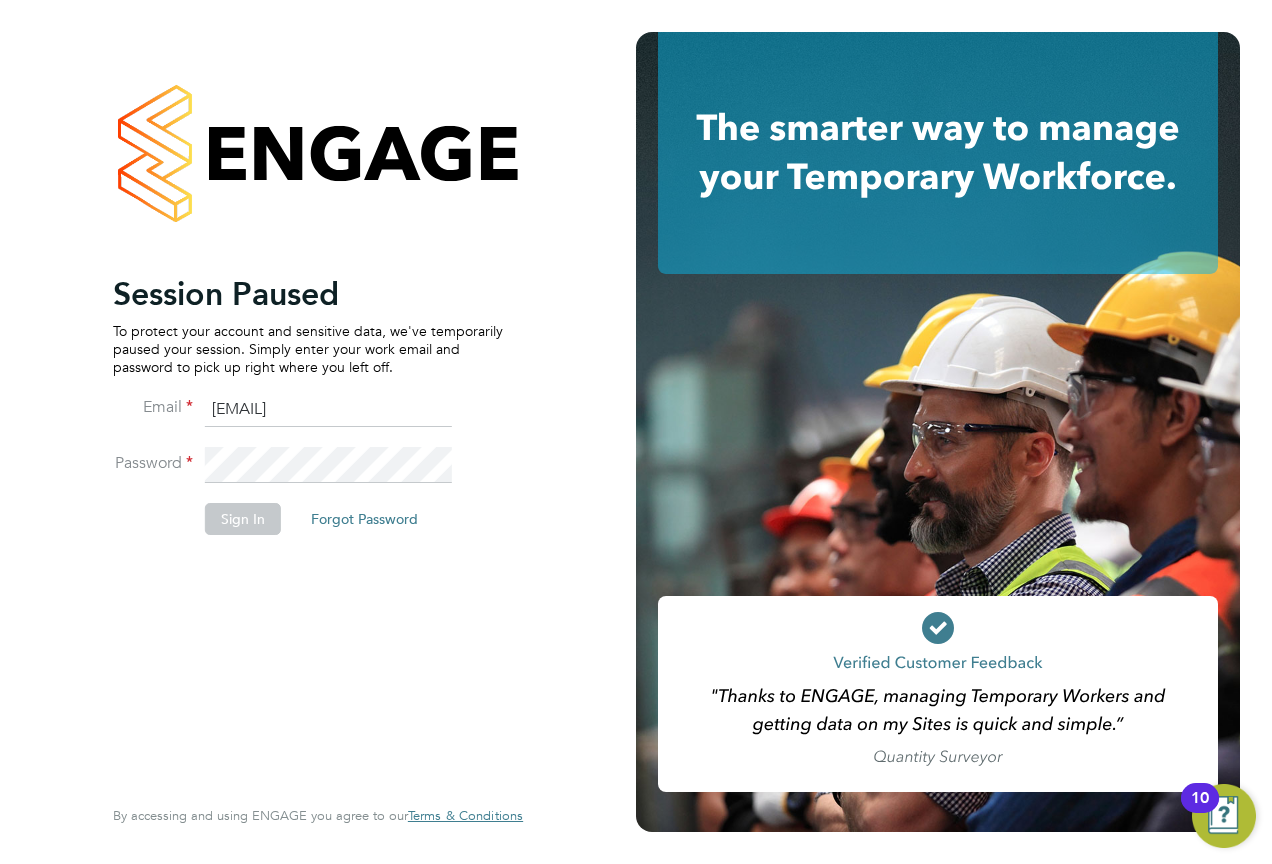 type on "[EMAIL]" 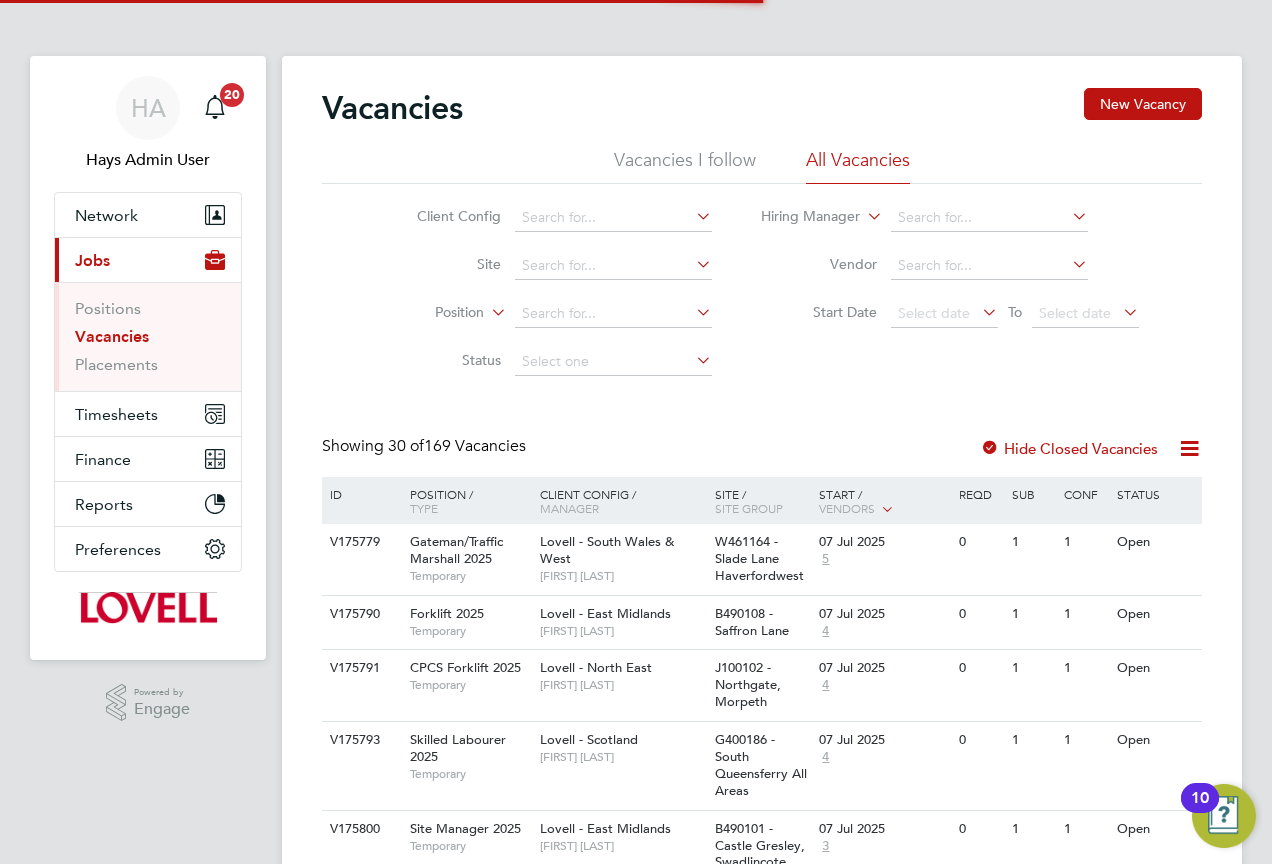 scroll, scrollTop: 0, scrollLeft: 0, axis: both 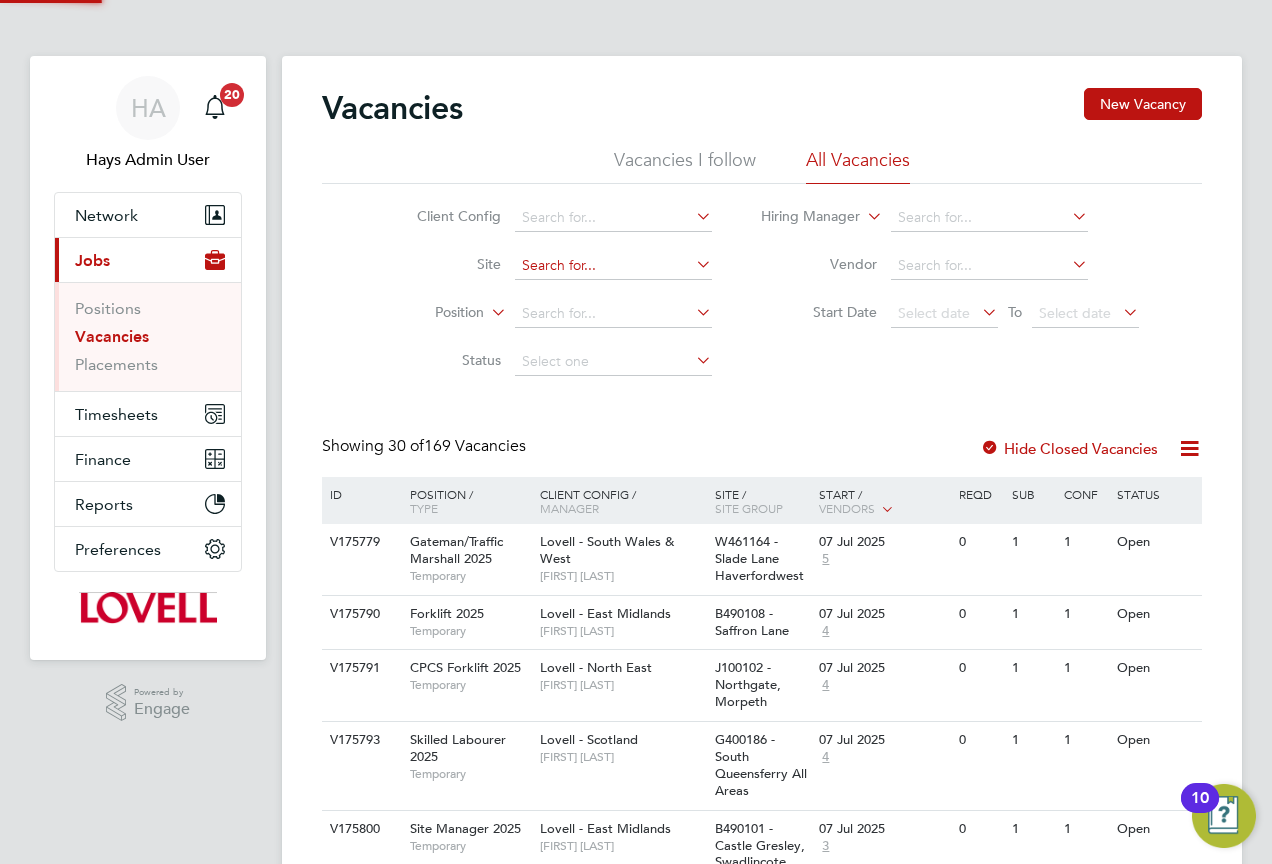 click 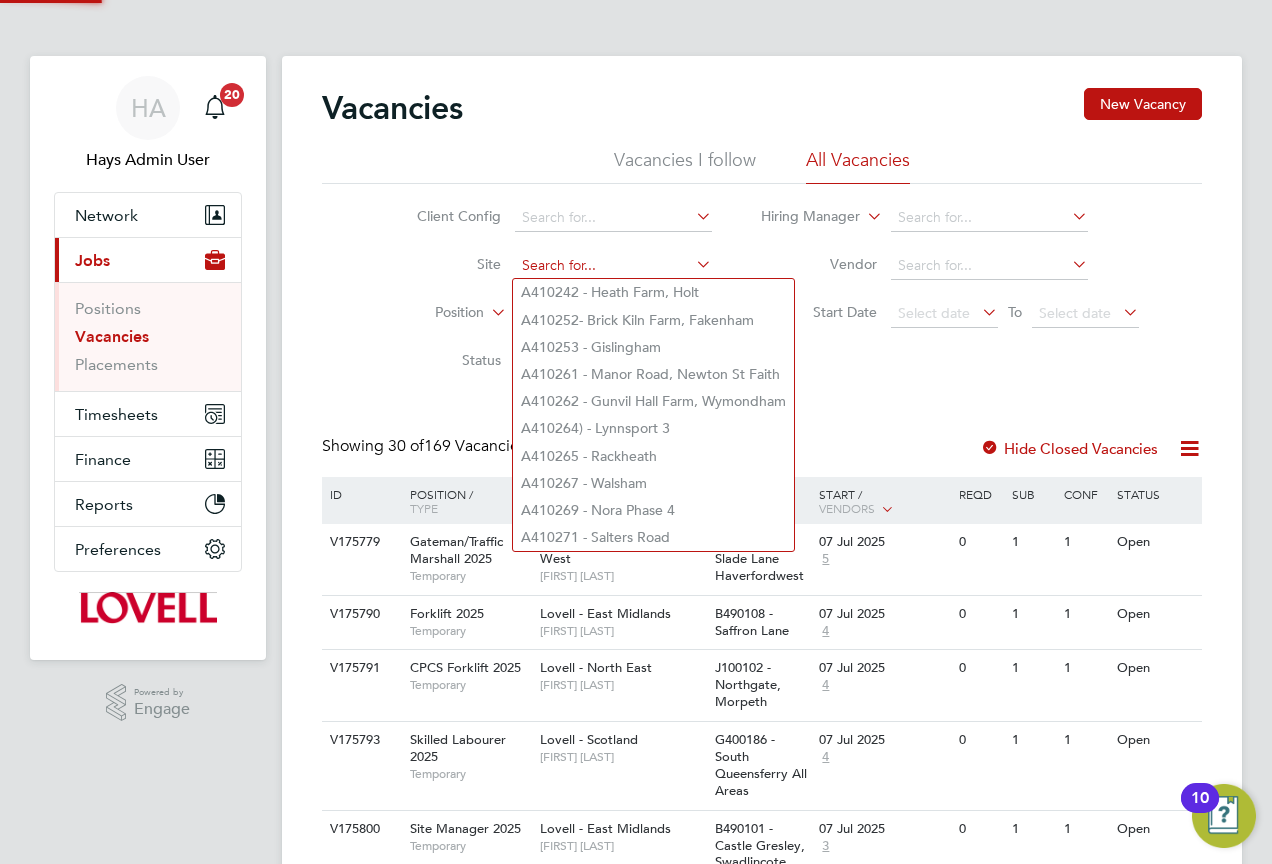 paste on "A410288" 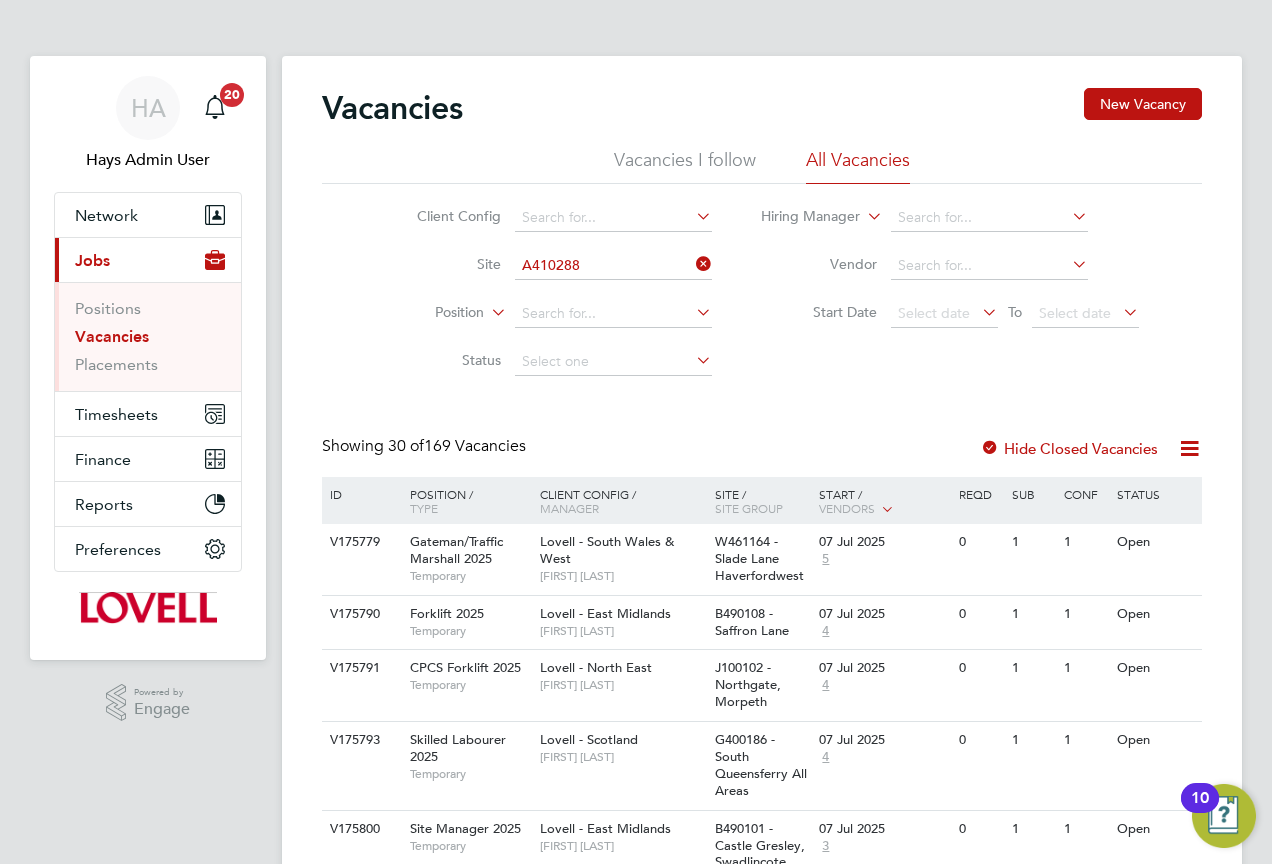 click on "A410288  - Beresford Road / Park View" 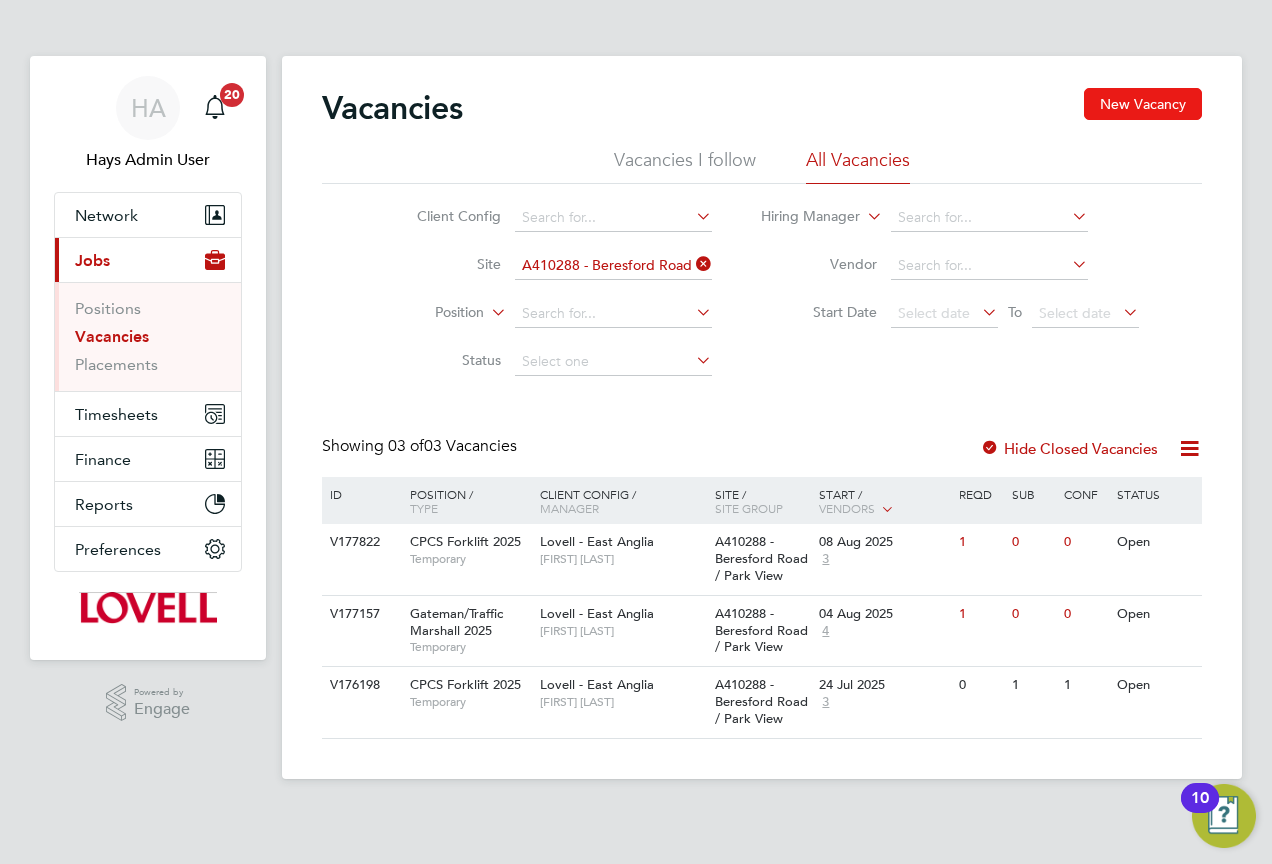 click on "New Vacancy" 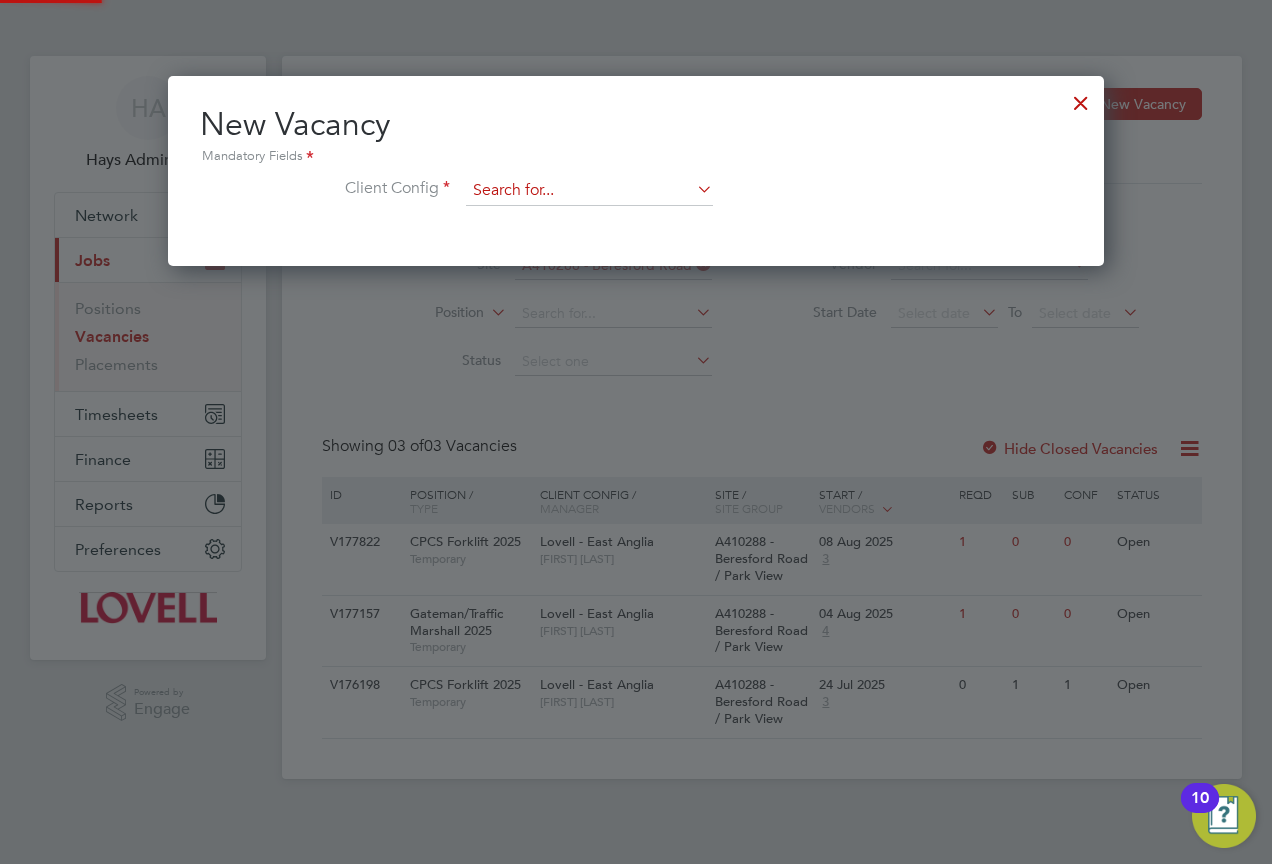 scroll, scrollTop: 10, scrollLeft: 10, axis: both 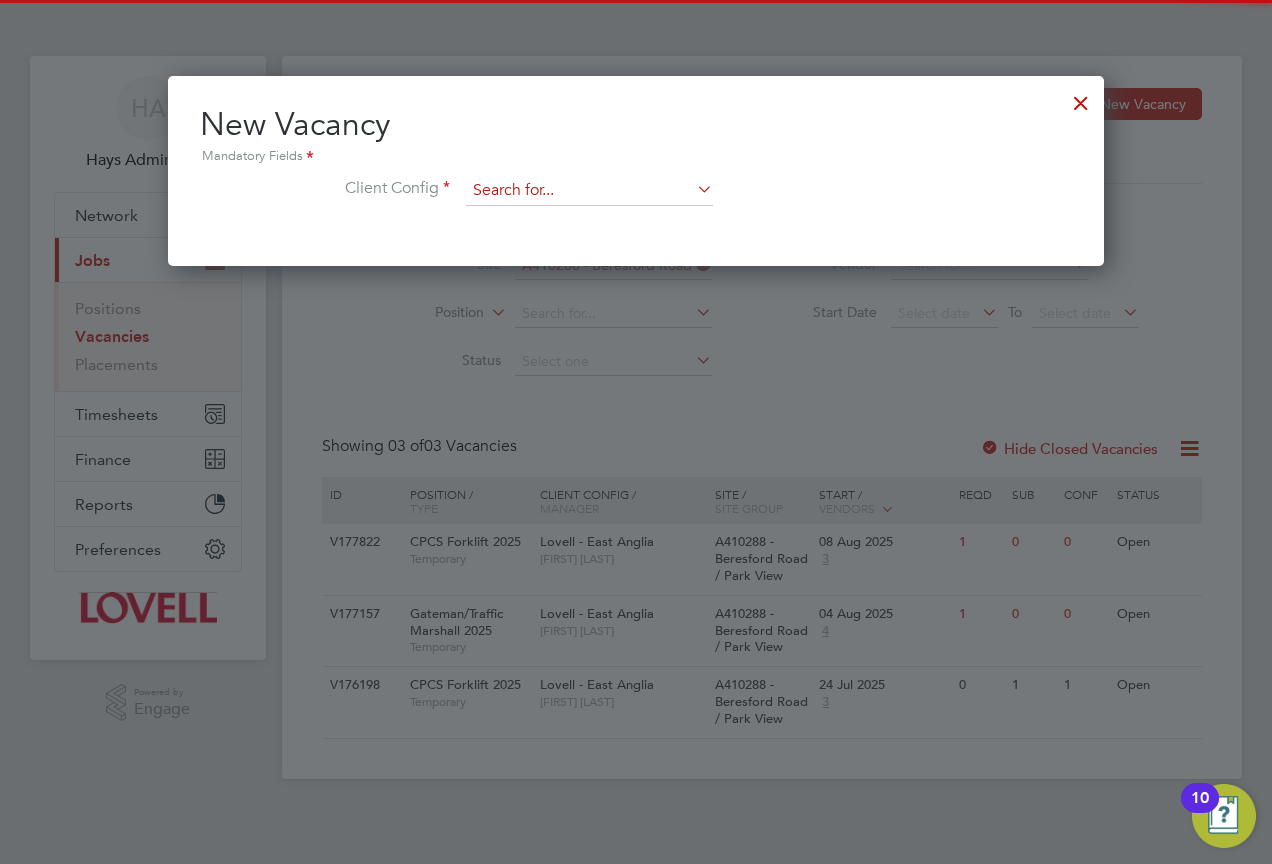 click at bounding box center (589, 191) 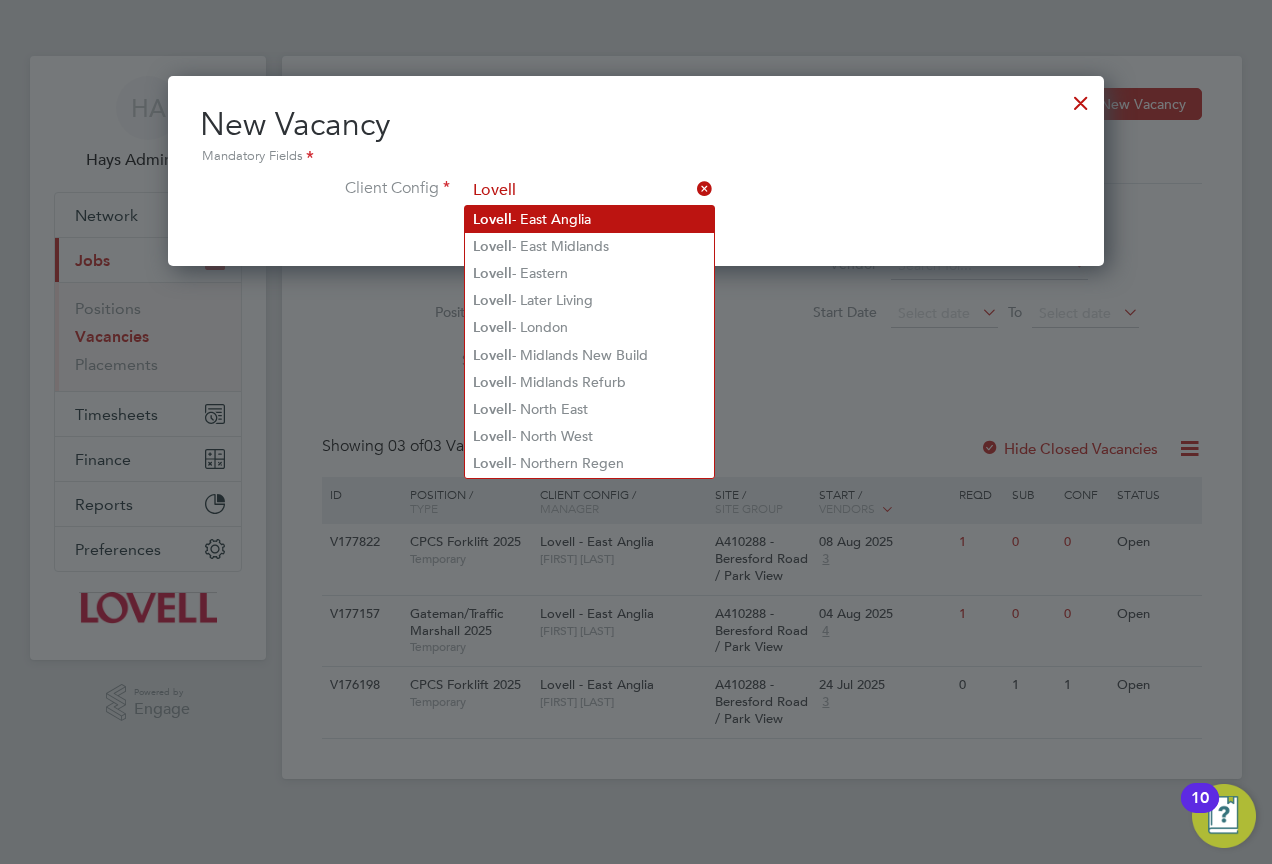 click on "Lovell  - East Anglia" 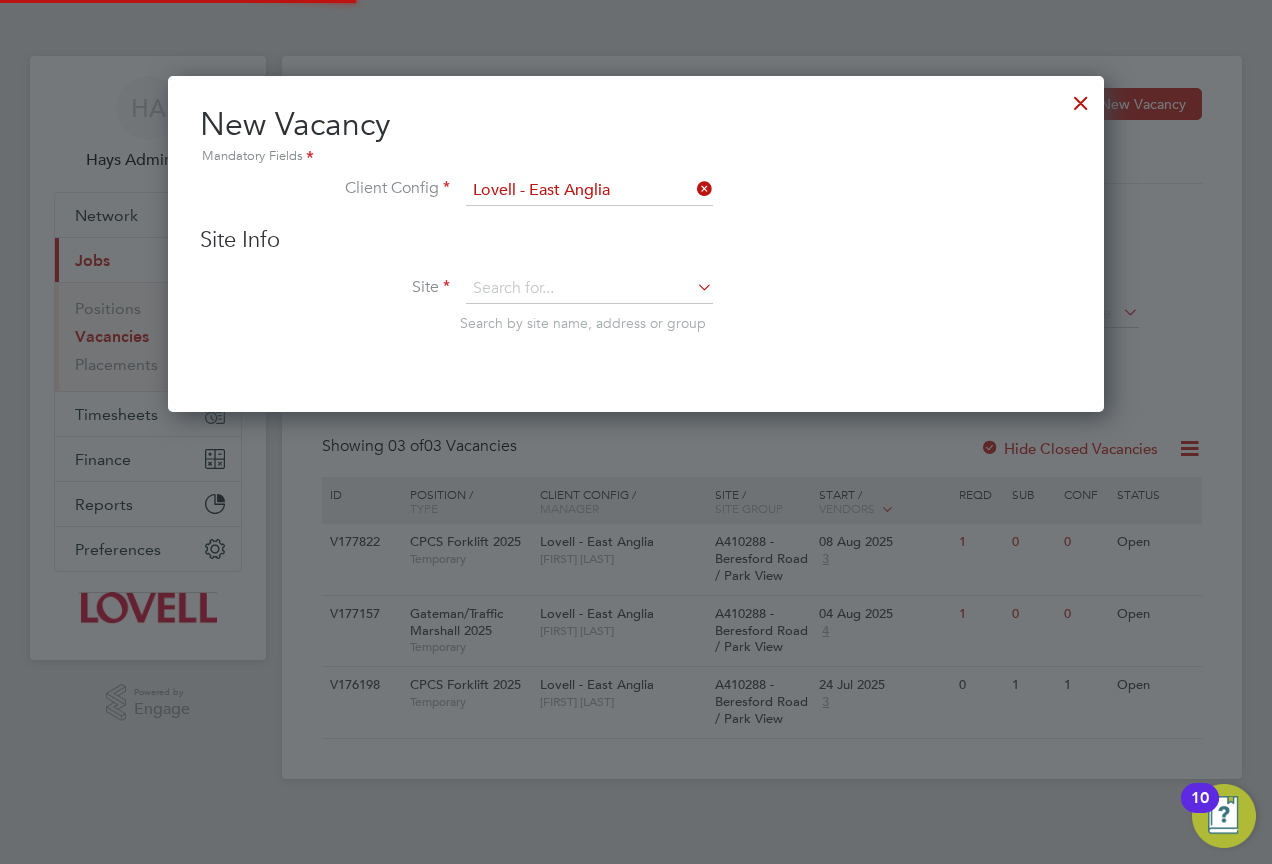 scroll, scrollTop: 10, scrollLeft: 10, axis: both 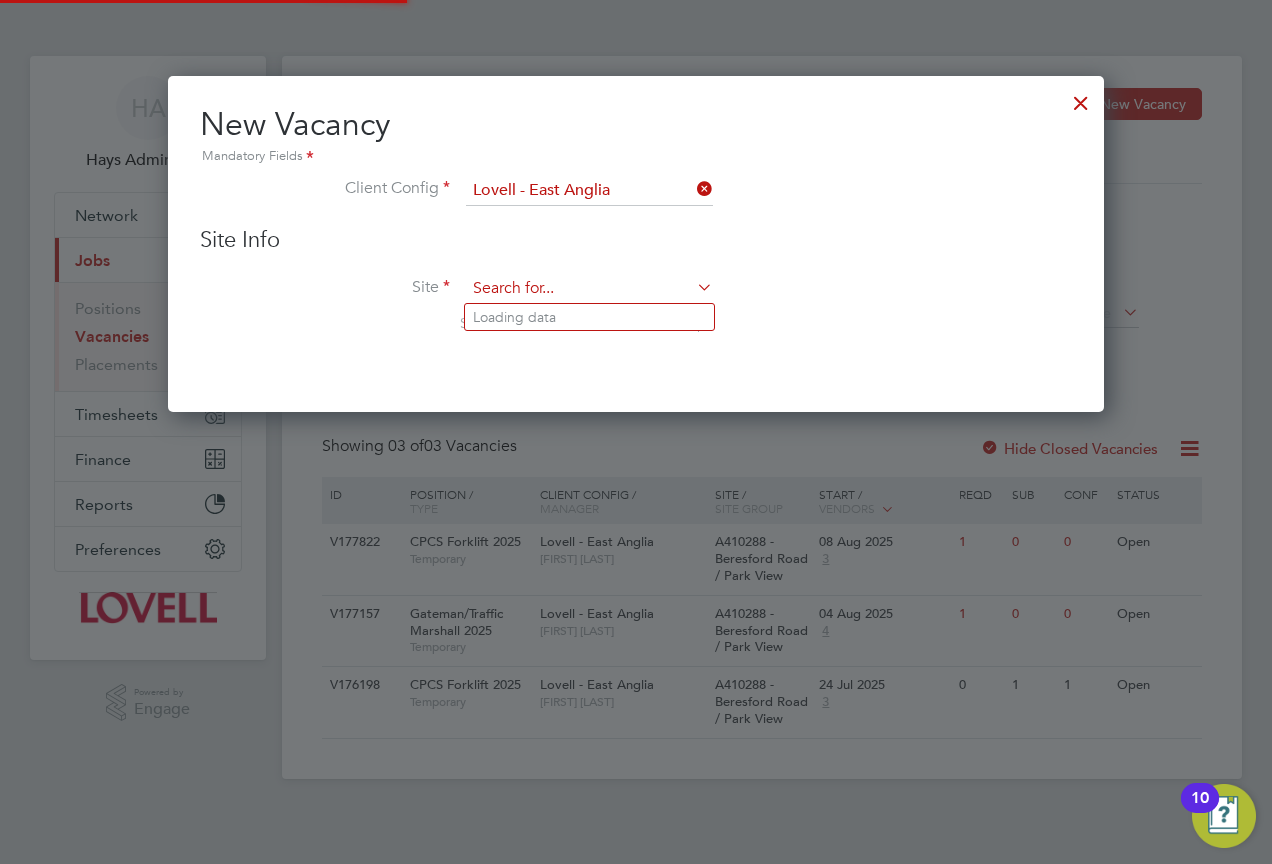 click at bounding box center [589, 289] 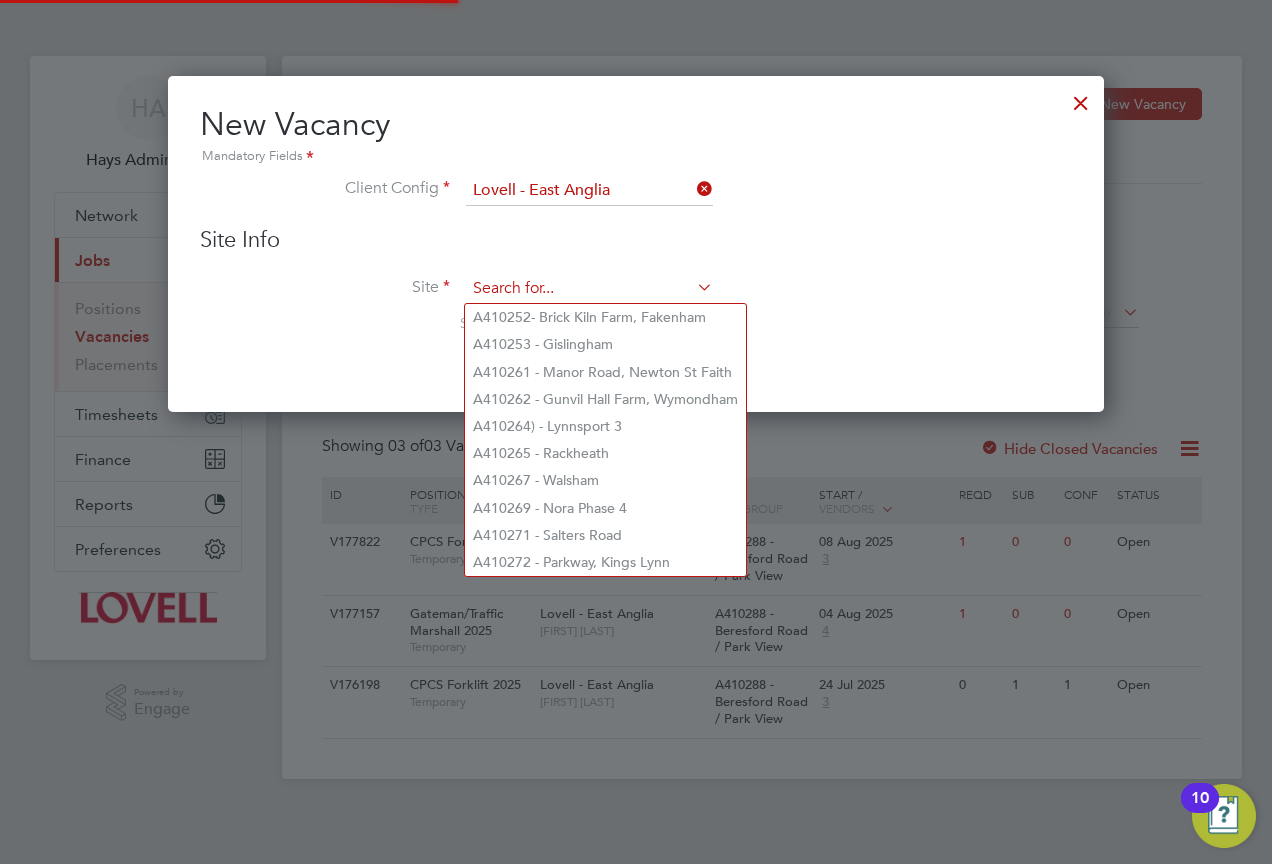 paste on "A410288" 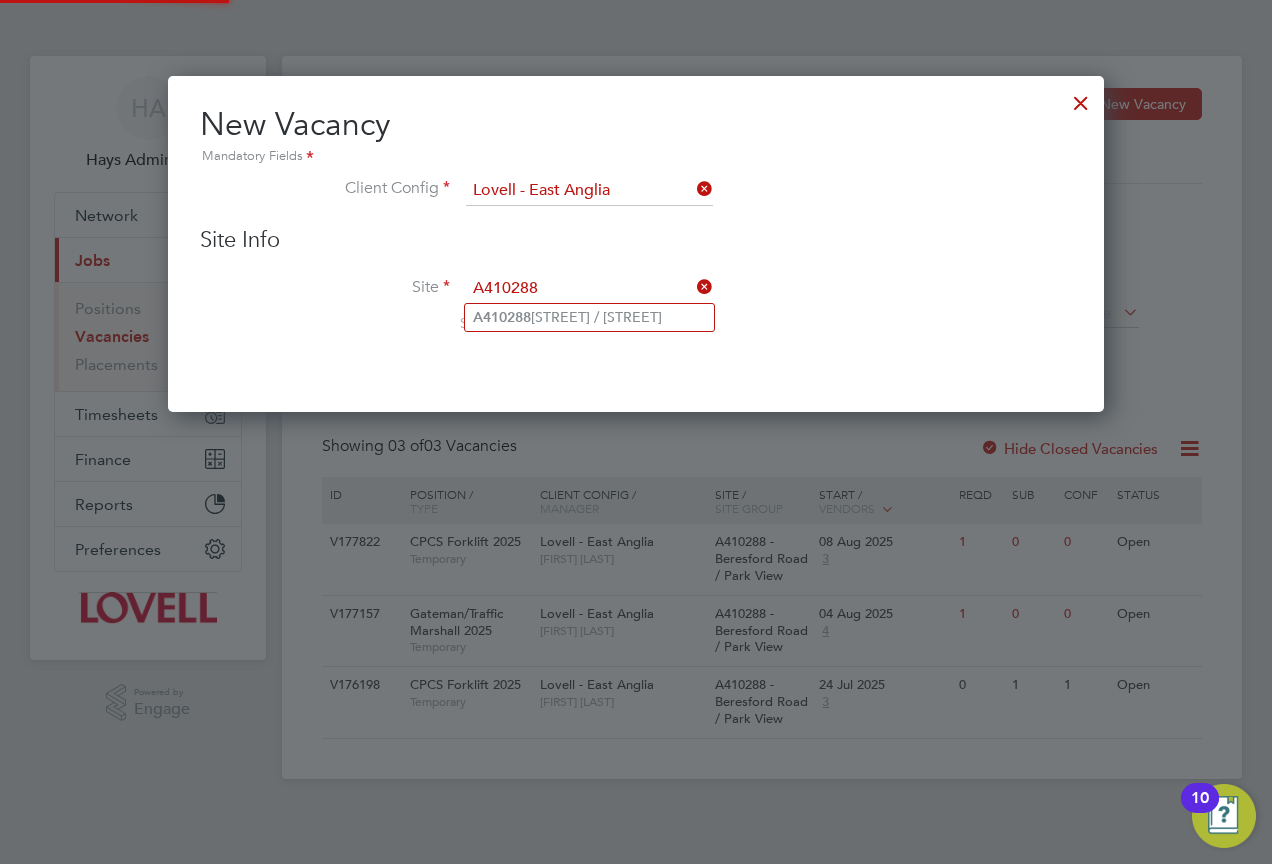 click on "A410288  - Beresford Road / Park View" 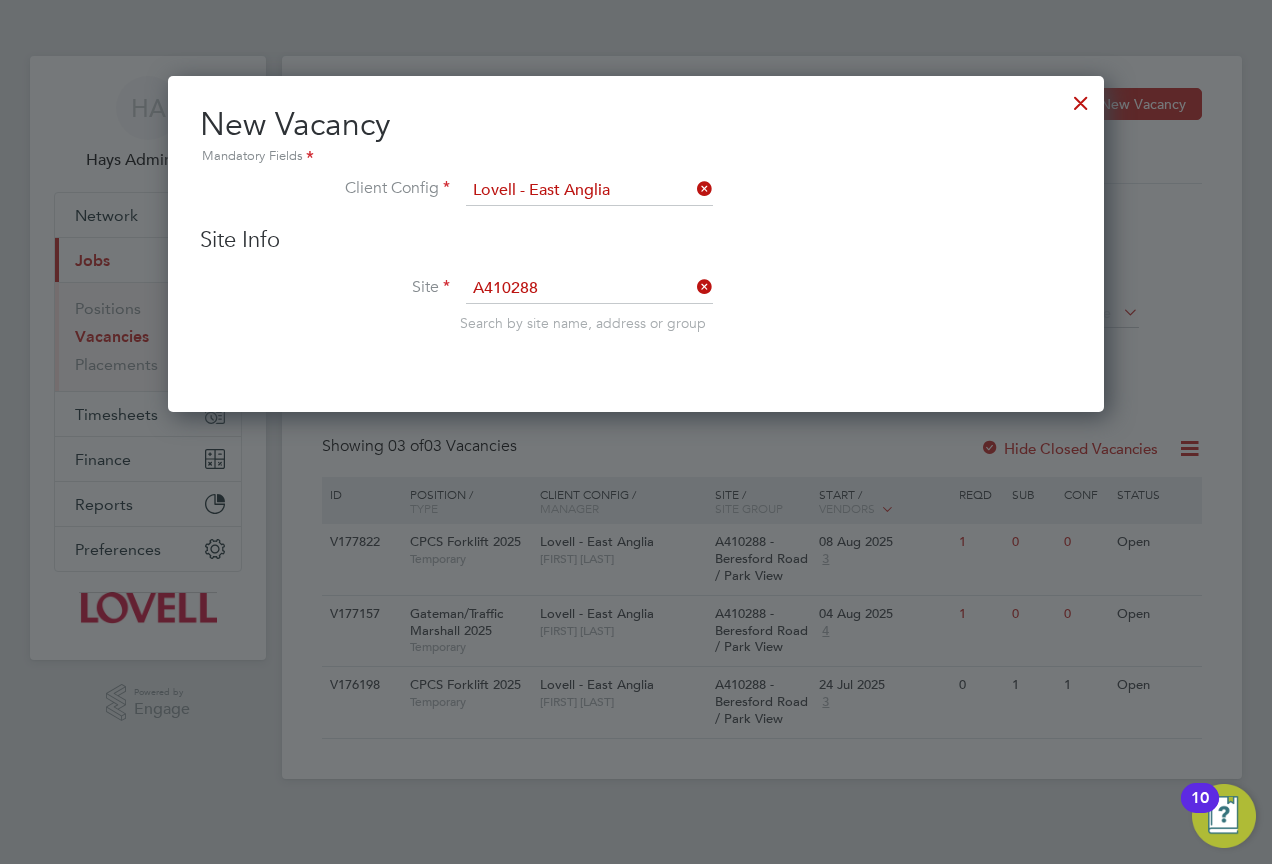 type on "A410288 - Beresford Road / Park View" 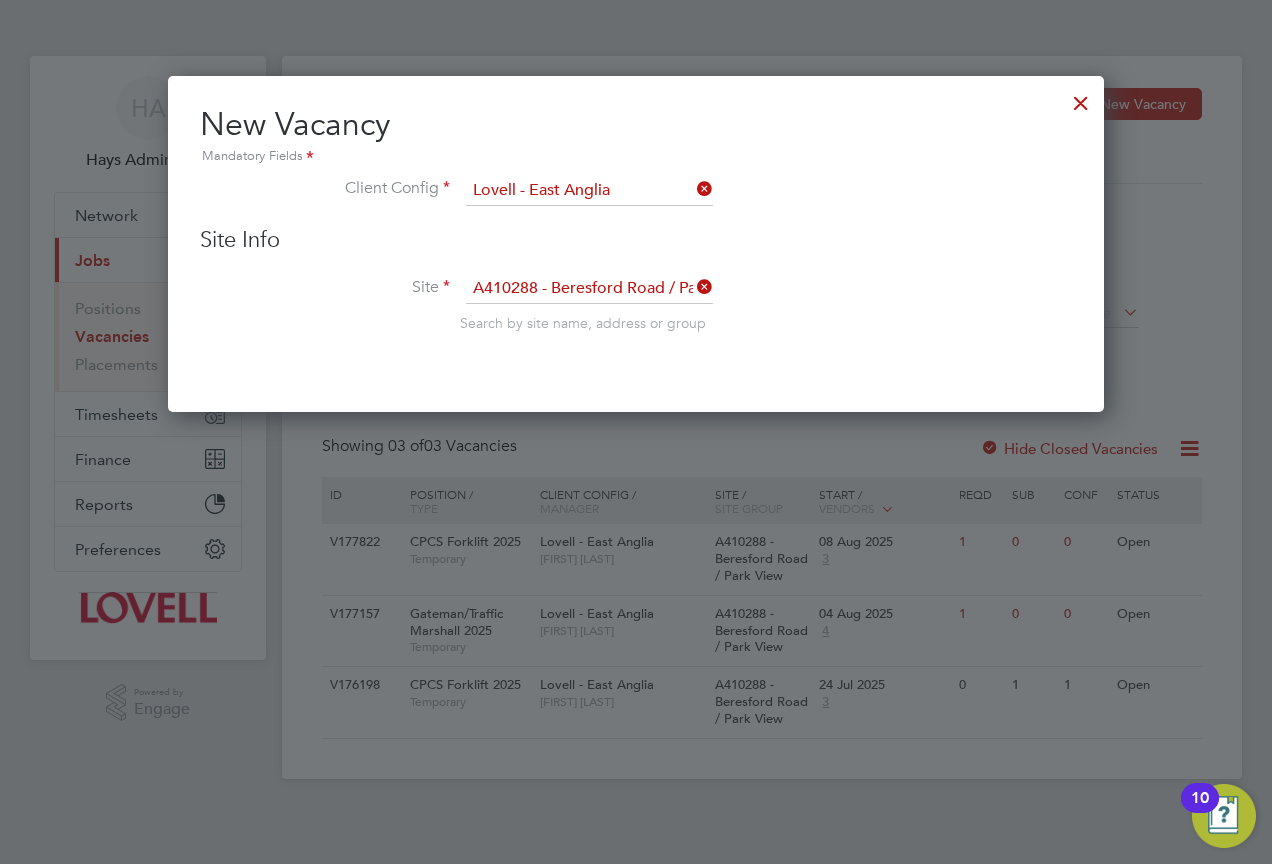 scroll, scrollTop: 10, scrollLeft: 10, axis: both 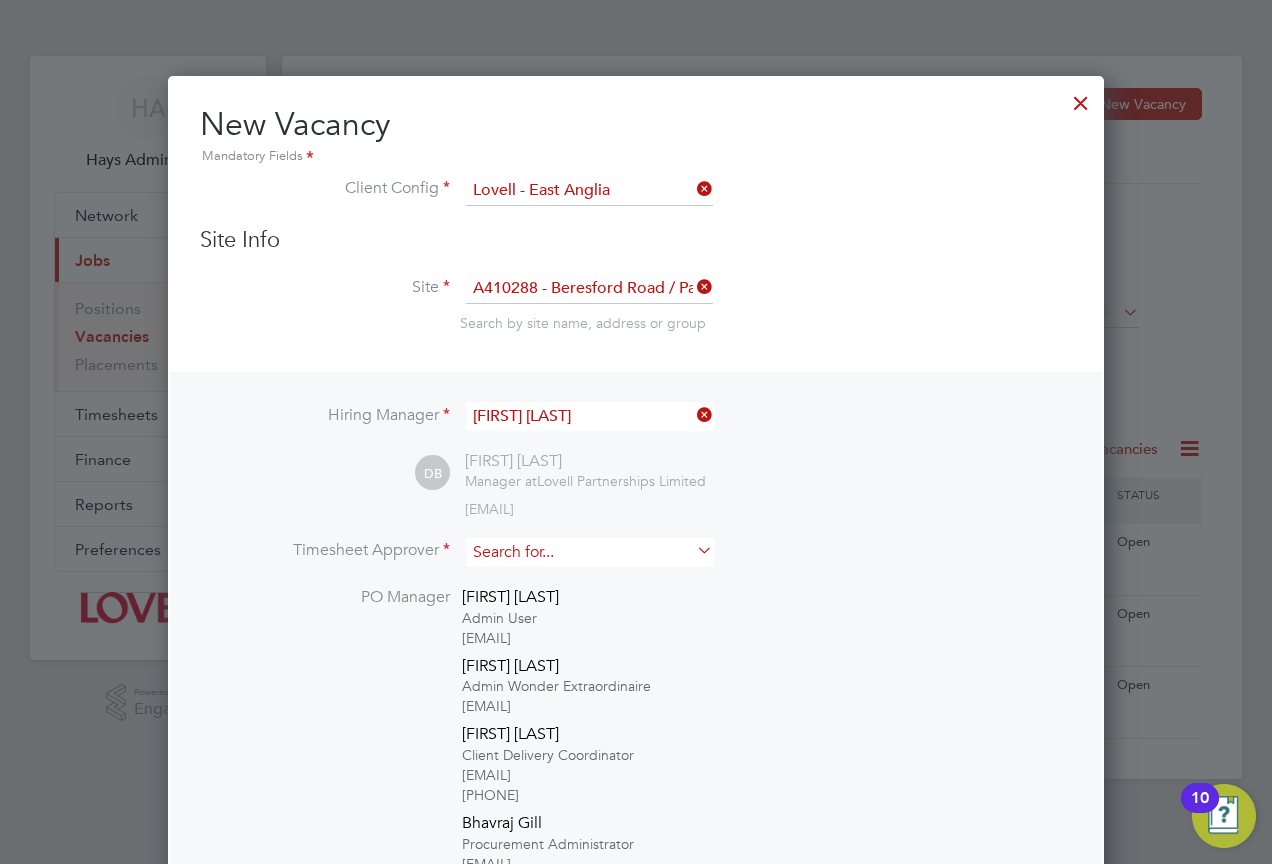 click at bounding box center (589, 552) 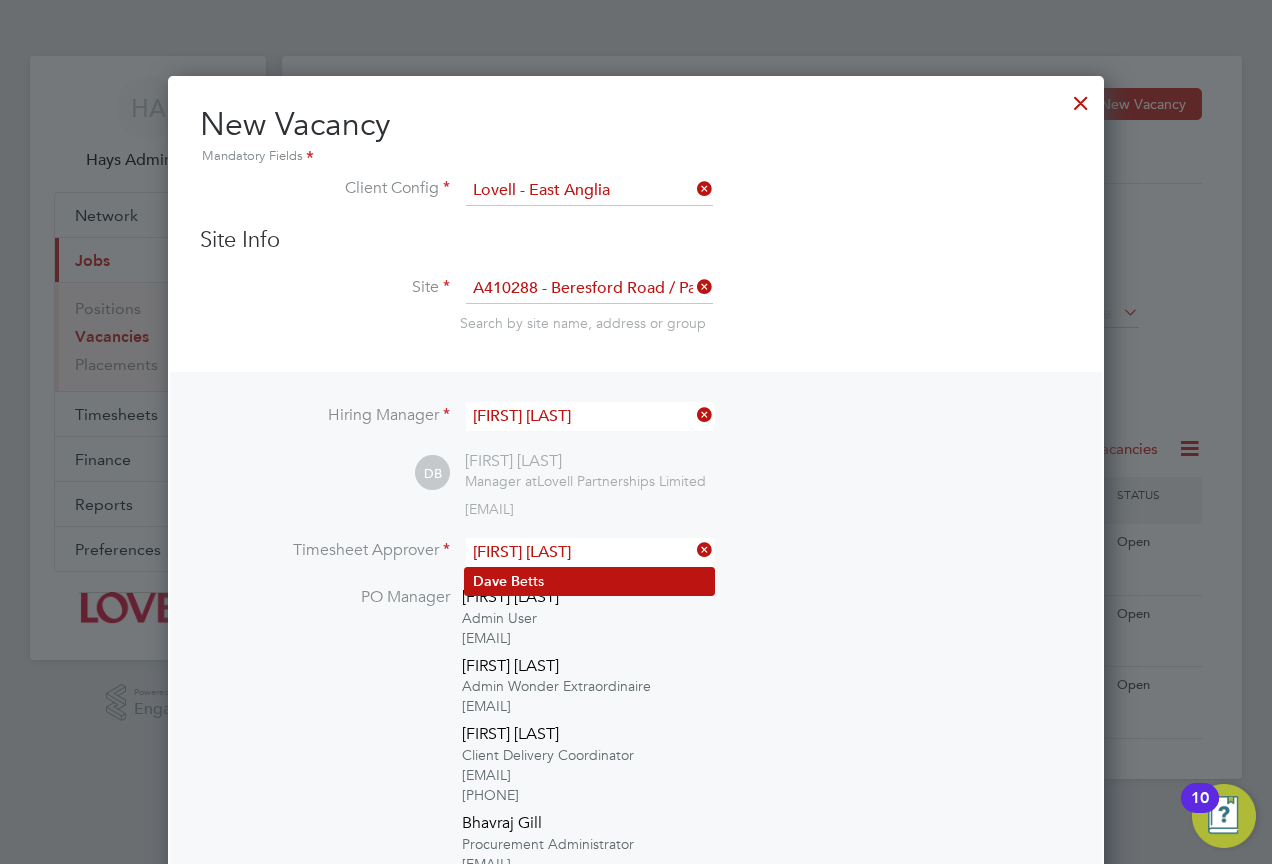 click on "Dave   B etts" 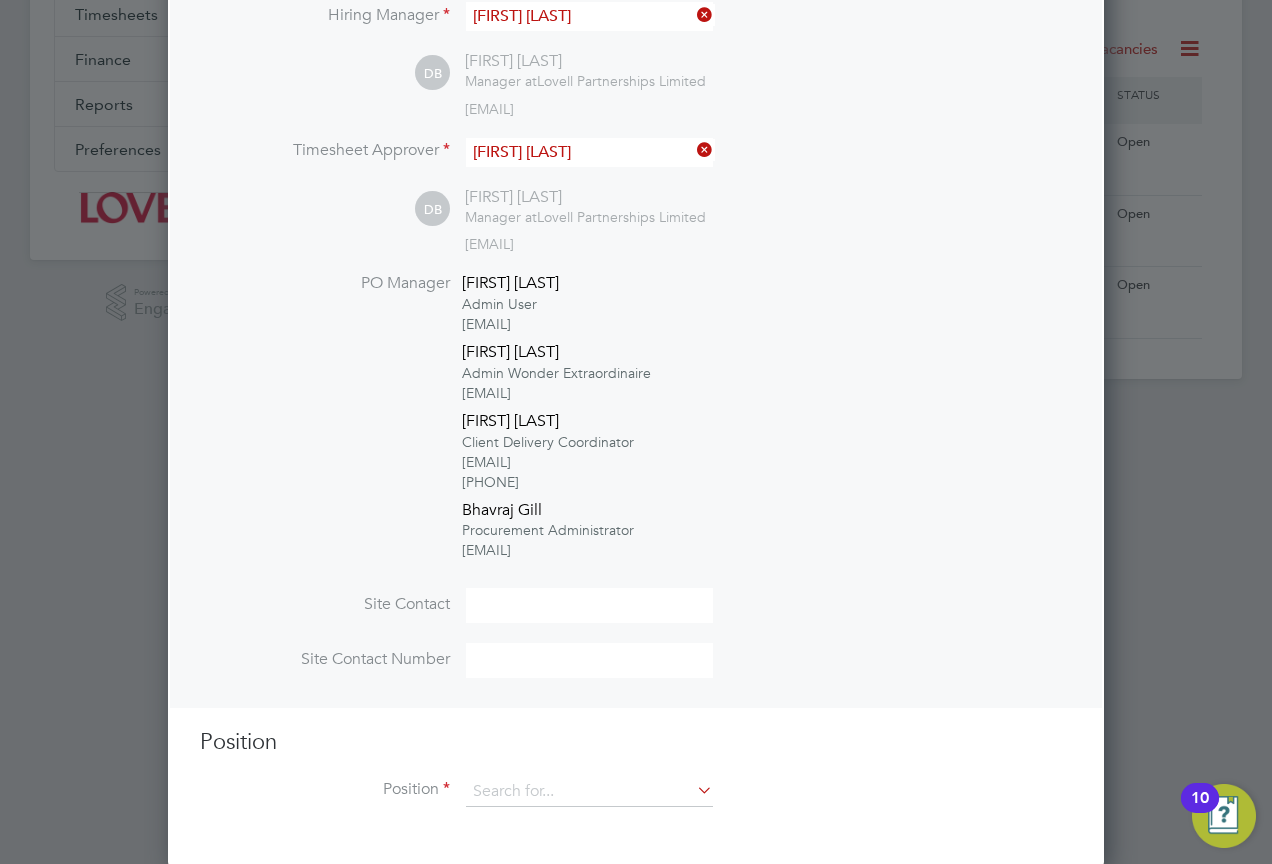 scroll, scrollTop: 405, scrollLeft: 0, axis: vertical 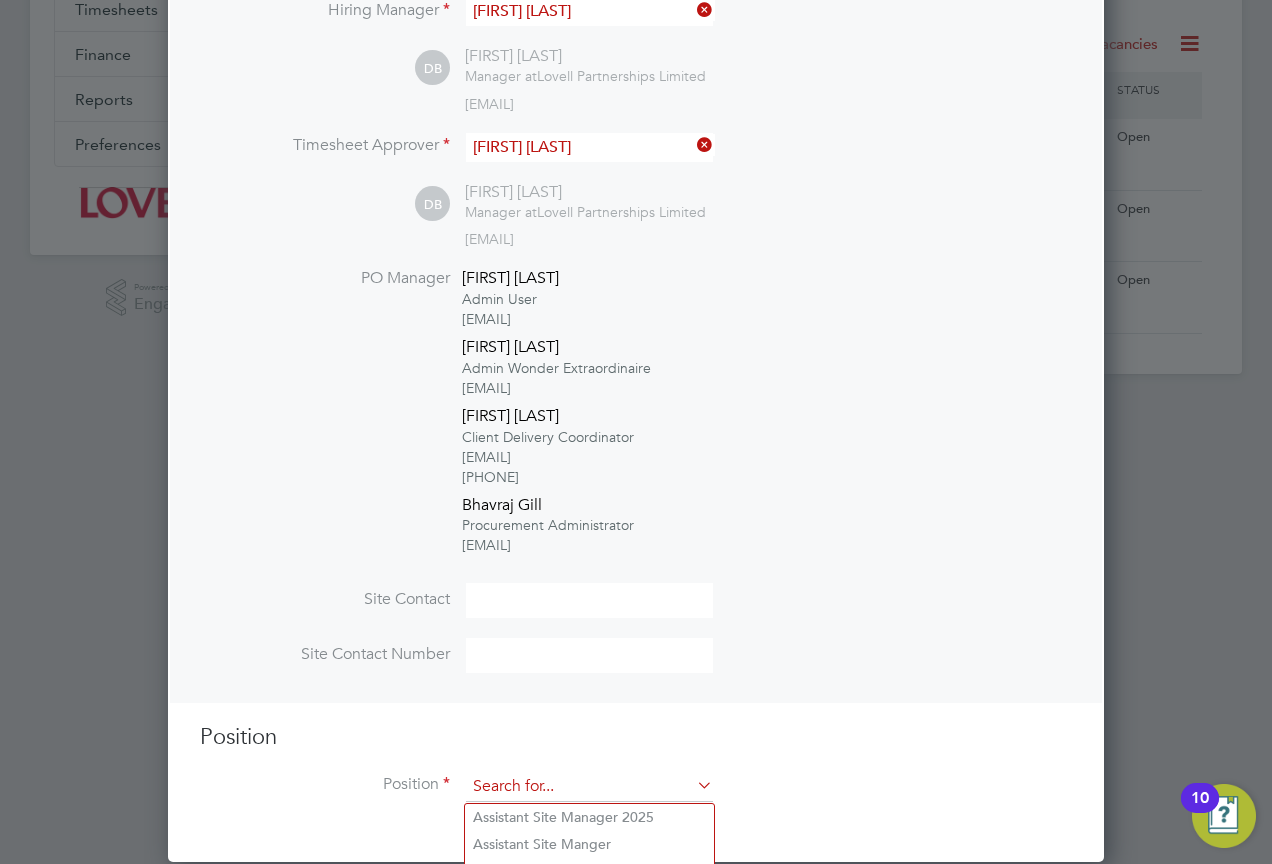 click at bounding box center (589, 787) 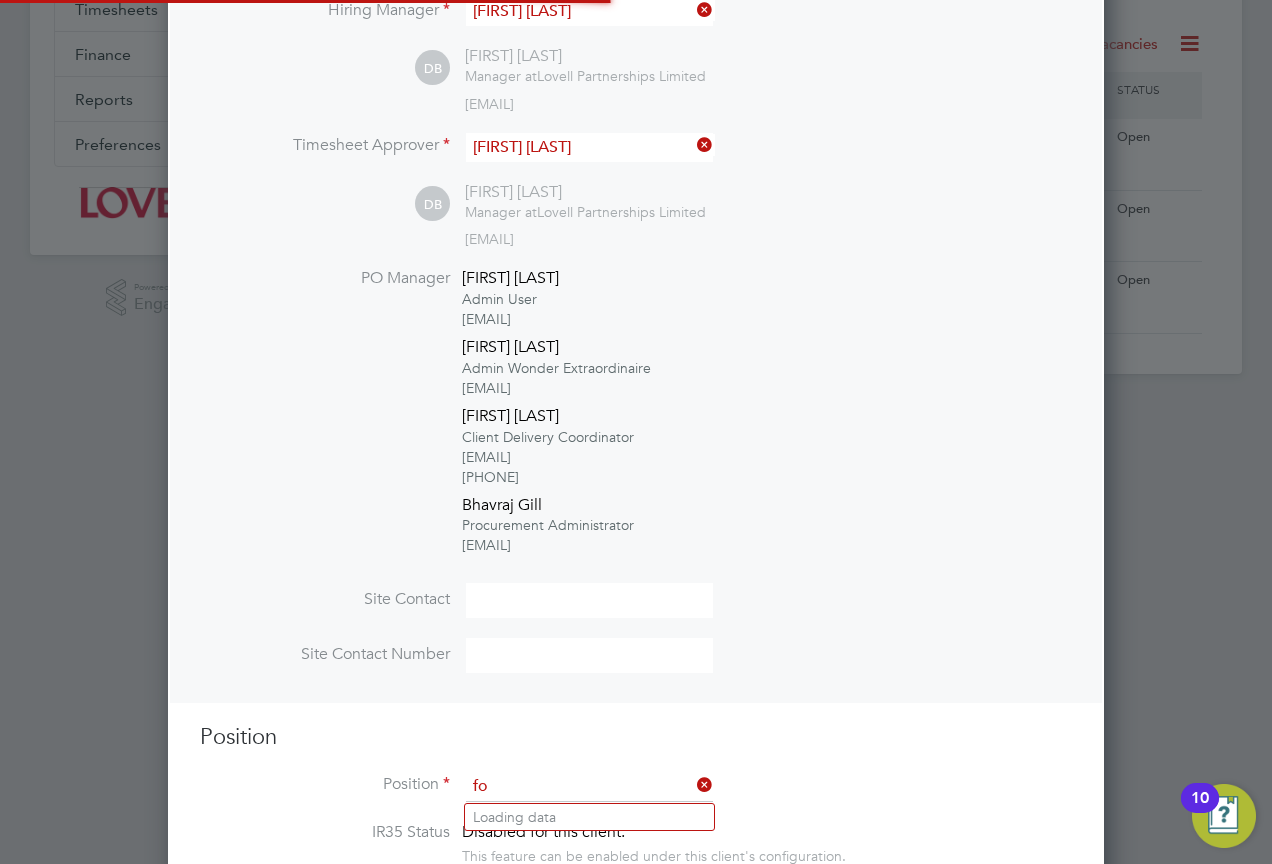 scroll, scrollTop: 10, scrollLeft: 10, axis: both 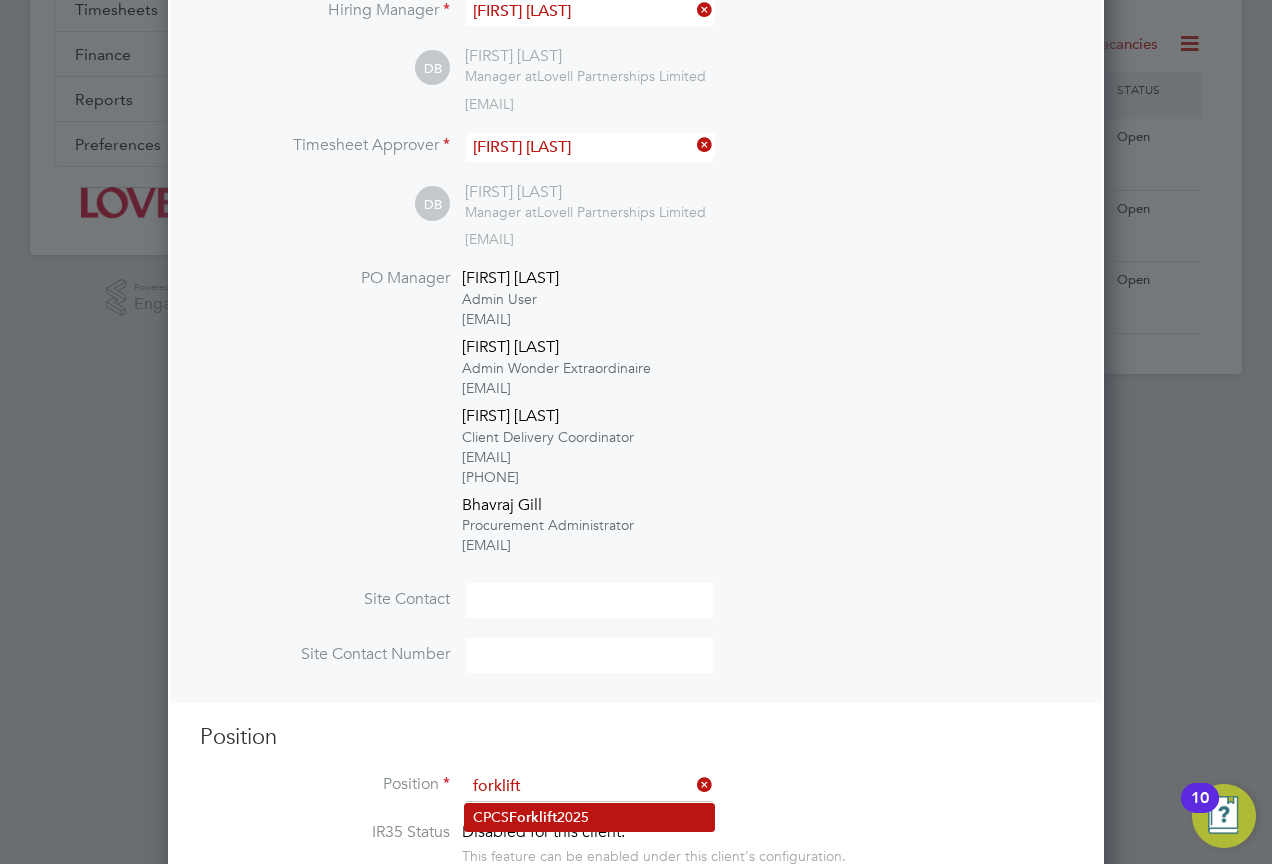 click on "Forklift" 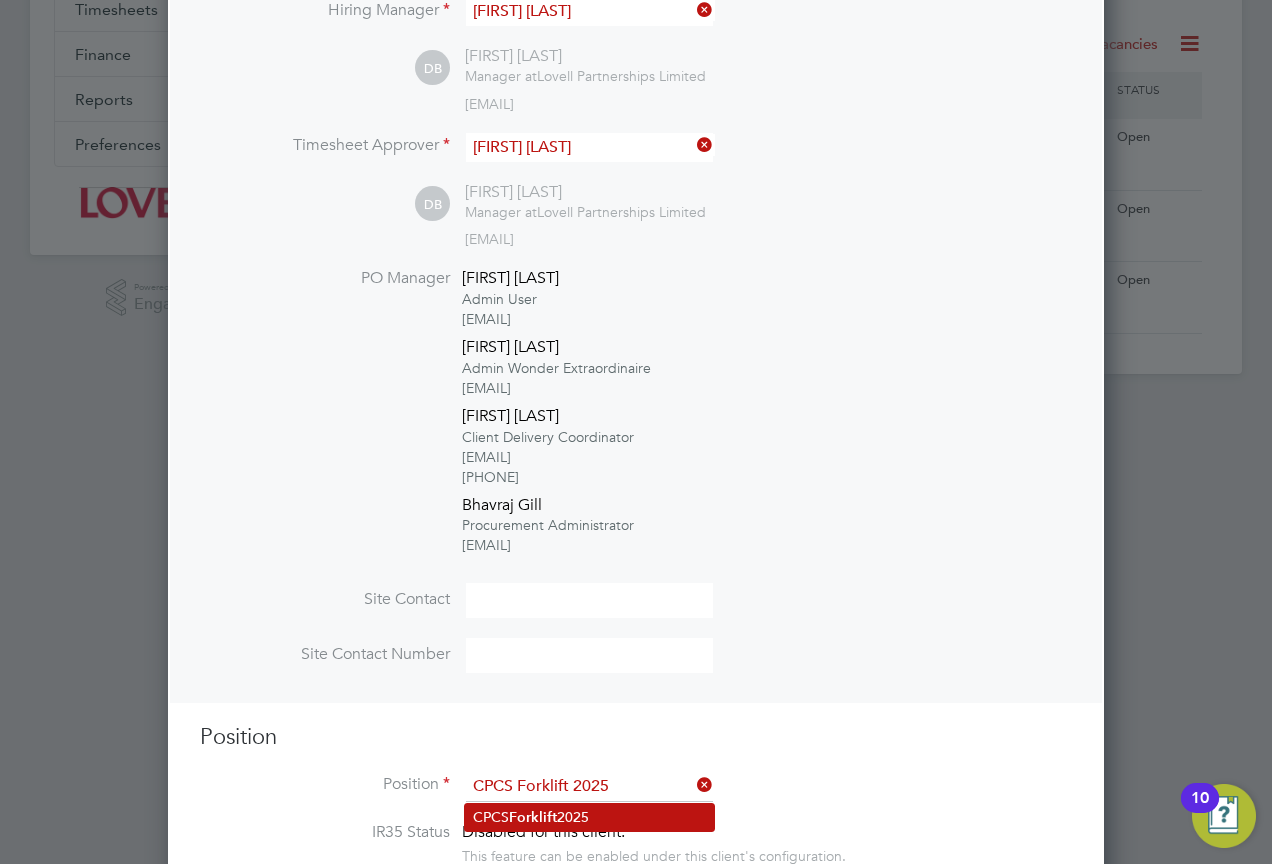 type on "Full understanding of all aspects and responsibilities associated with the operation of a telescopic handler.
Experienced and knowledgeable in the full operation of various types of telescopic handlers.
Knowledge of the safe operation of the telescopic handler including the ability to carry out visual checks and regular inspections.
Minimum 6 month documented (CPCS logbook) operating experience on housing sites using a 12m machine.
A review of the CPCS logbook to be undertaken prior to starting an assignment to validate experience.
Health & Safety awareness
Good understanding of English" 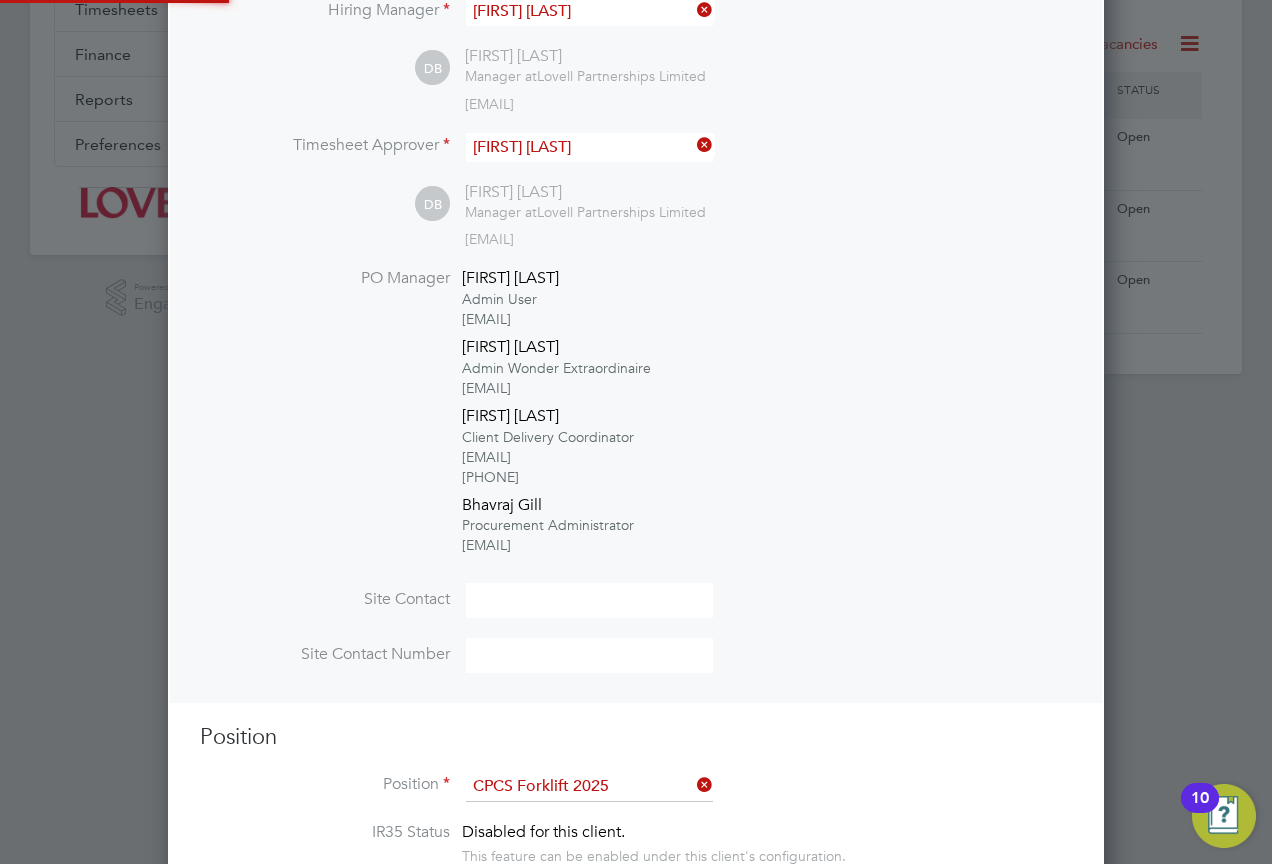 scroll, scrollTop: 10, scrollLeft: 10, axis: both 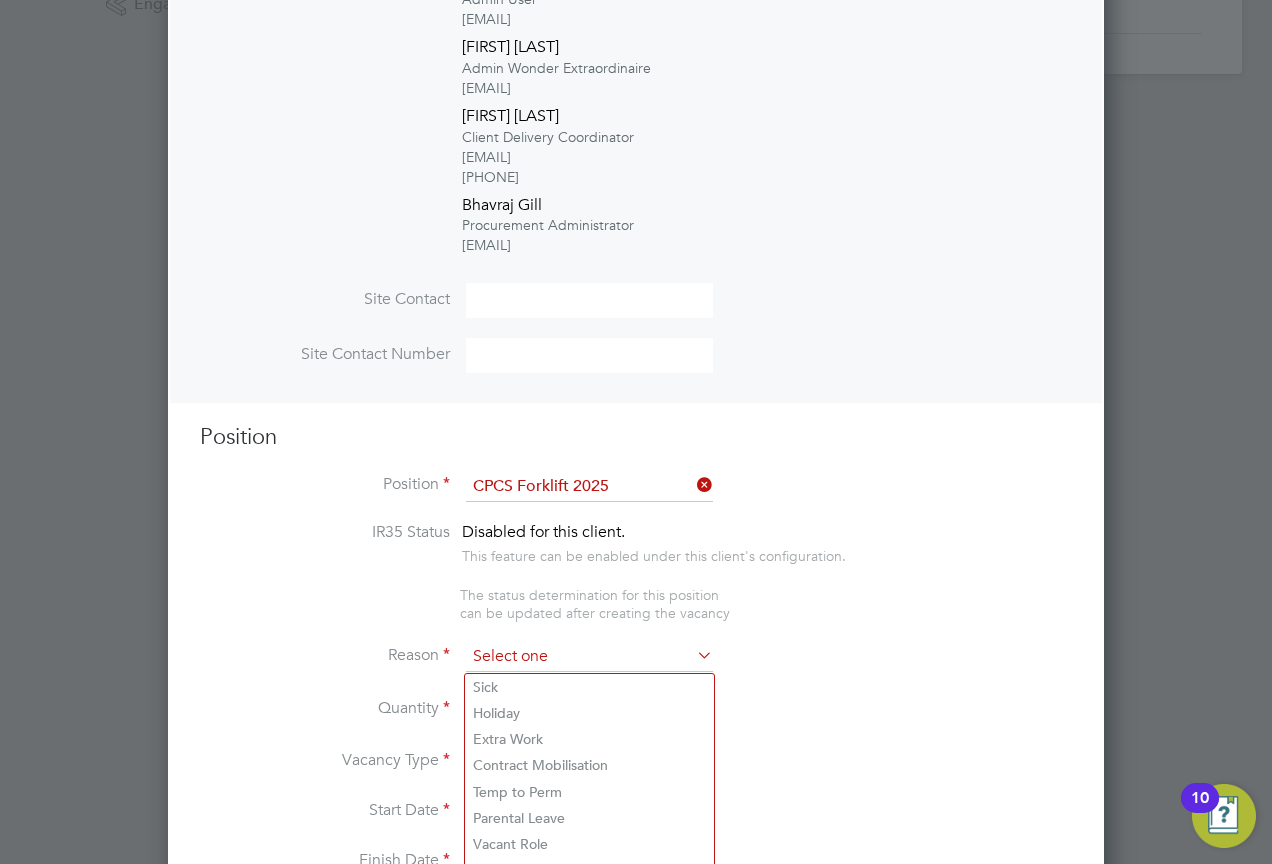 click at bounding box center (589, 657) 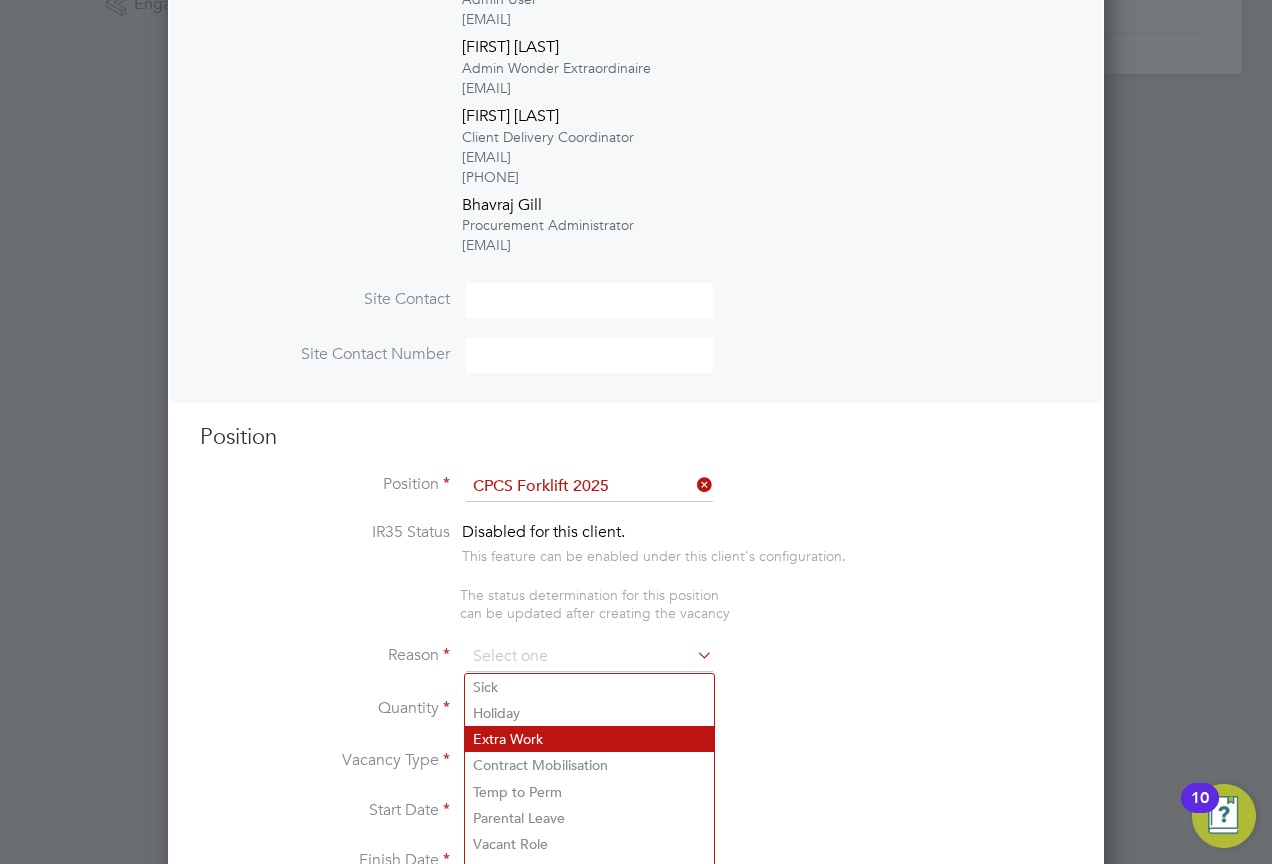 click on "Extra Work" 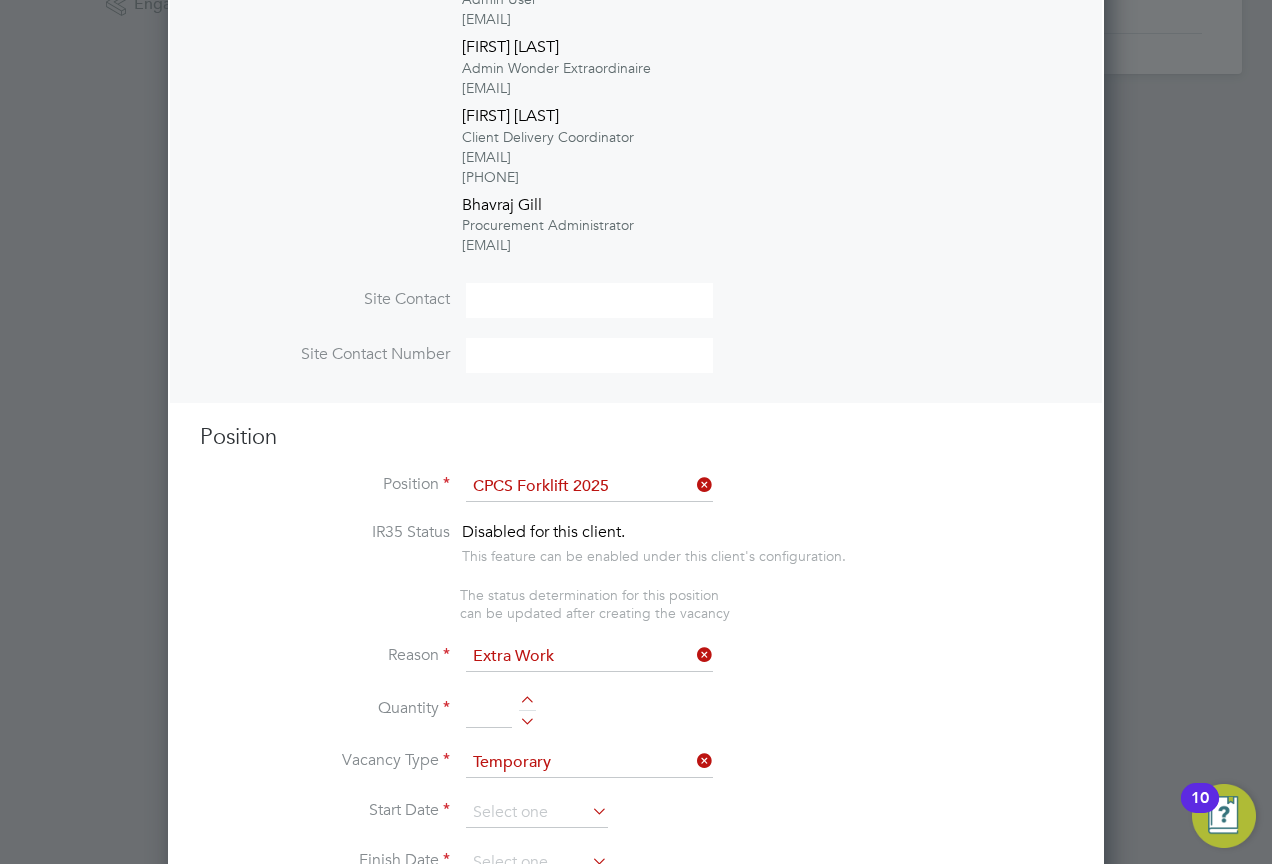 click at bounding box center [489, 710] 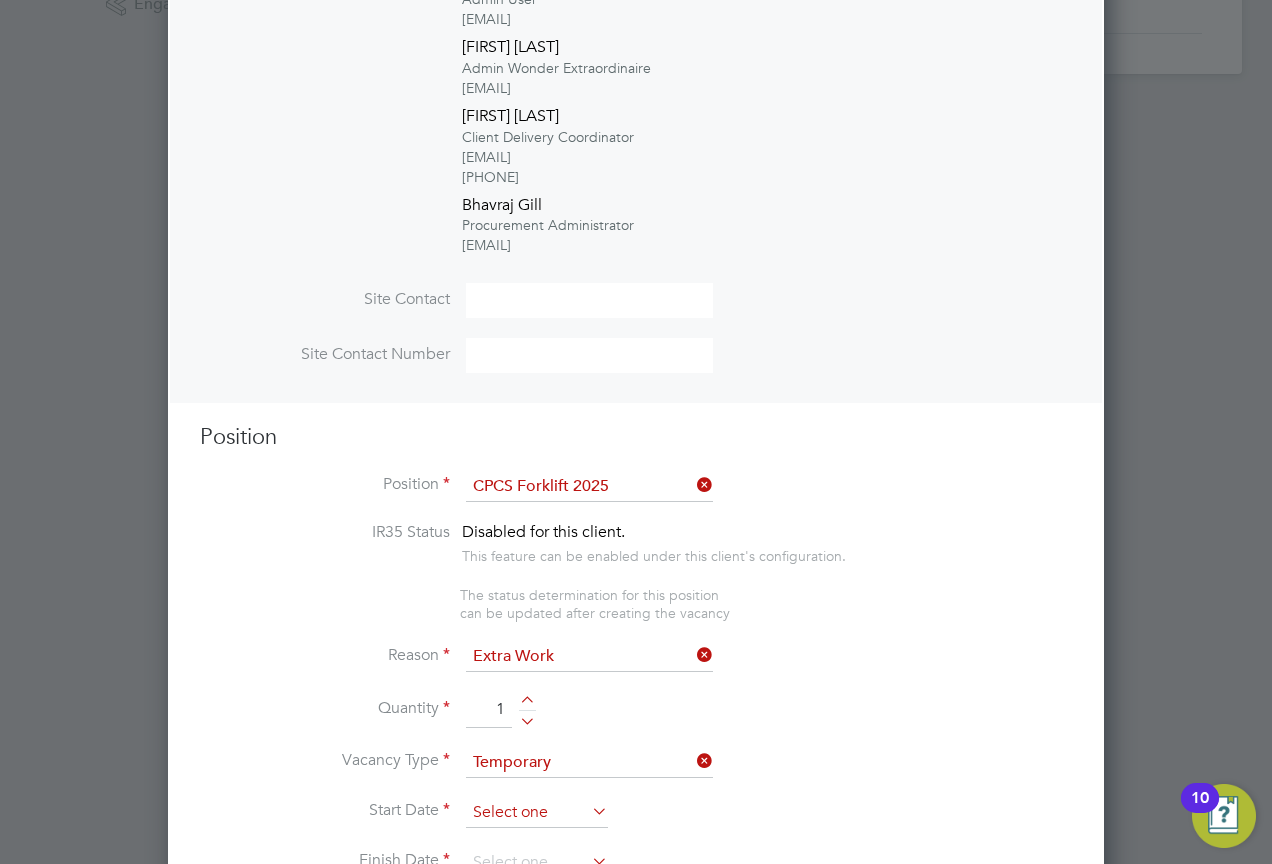 type on "1" 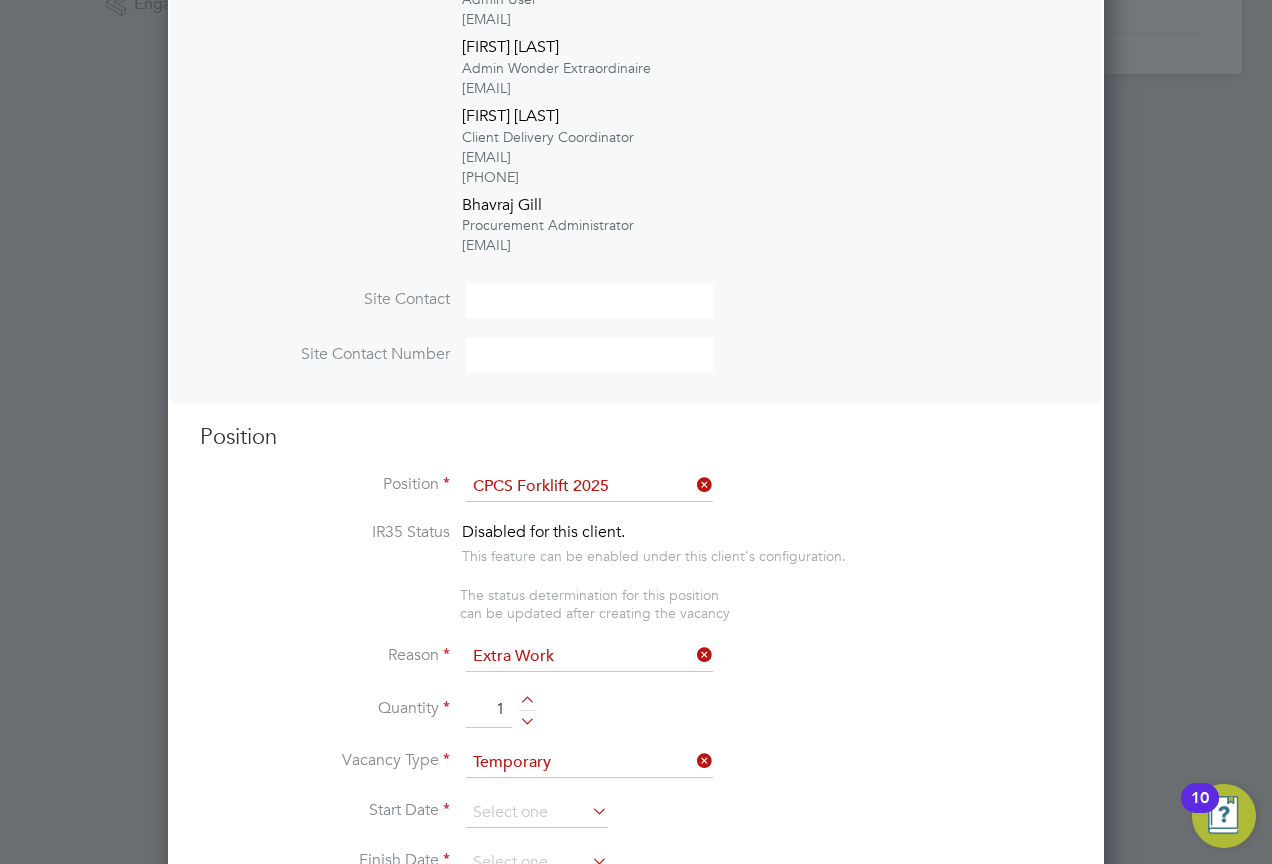 scroll, scrollTop: 649, scrollLeft: 0, axis: vertical 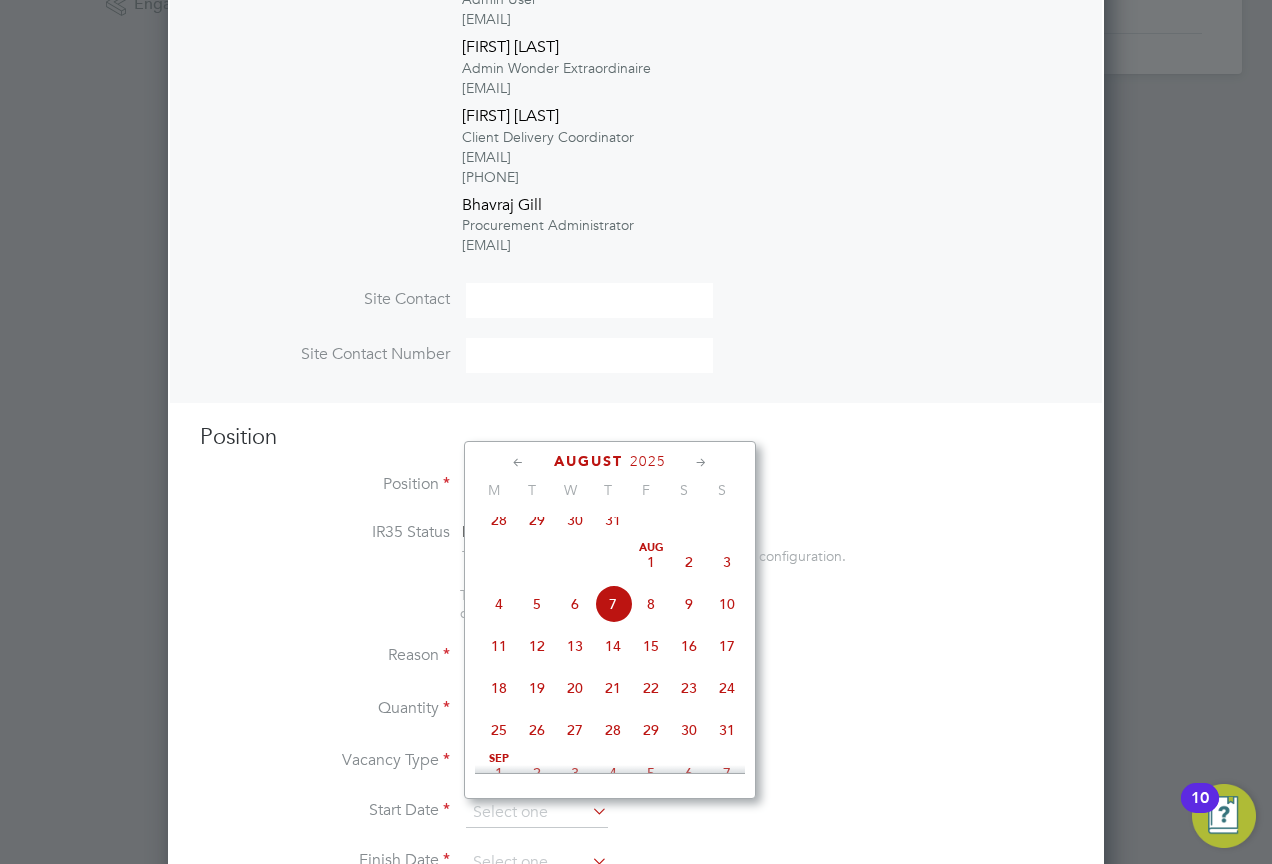 click on "7" 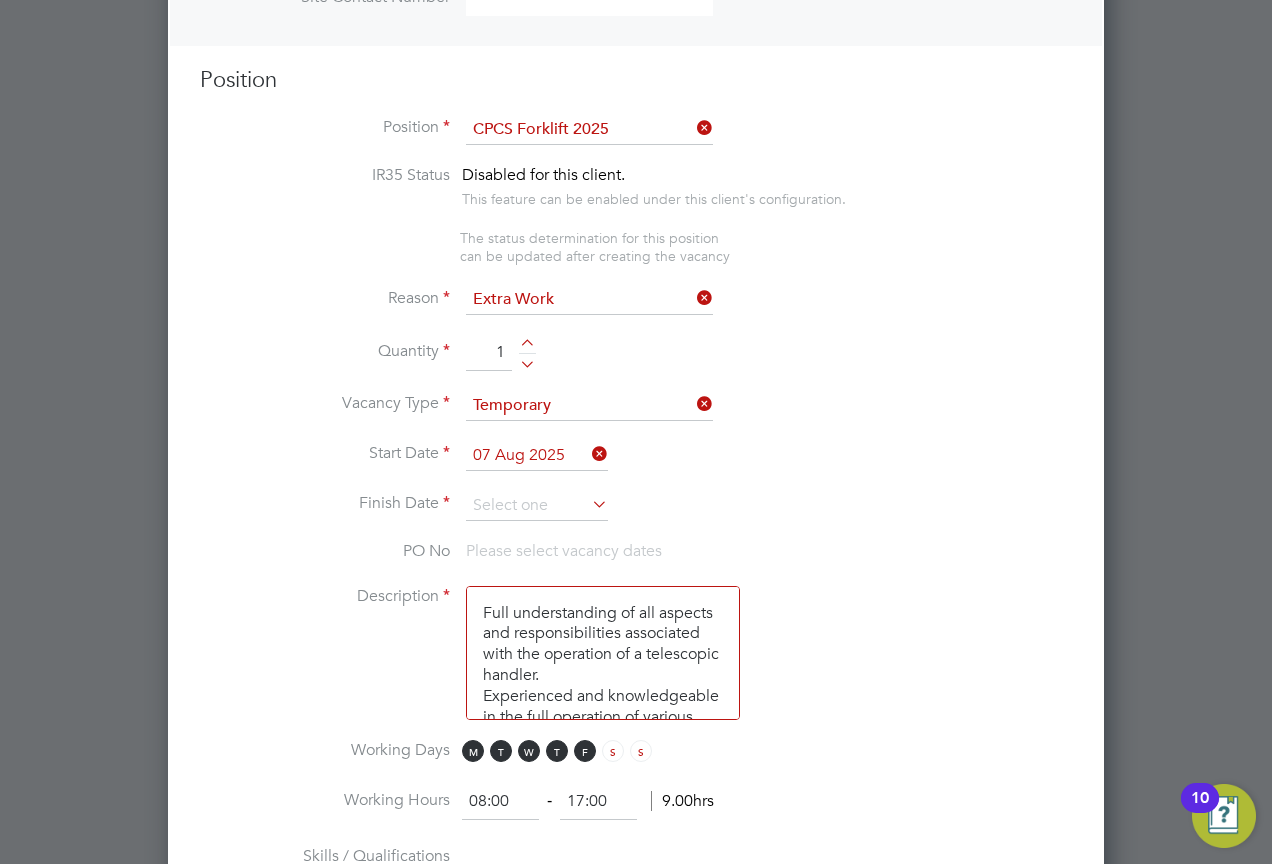 scroll, scrollTop: 1205, scrollLeft: 0, axis: vertical 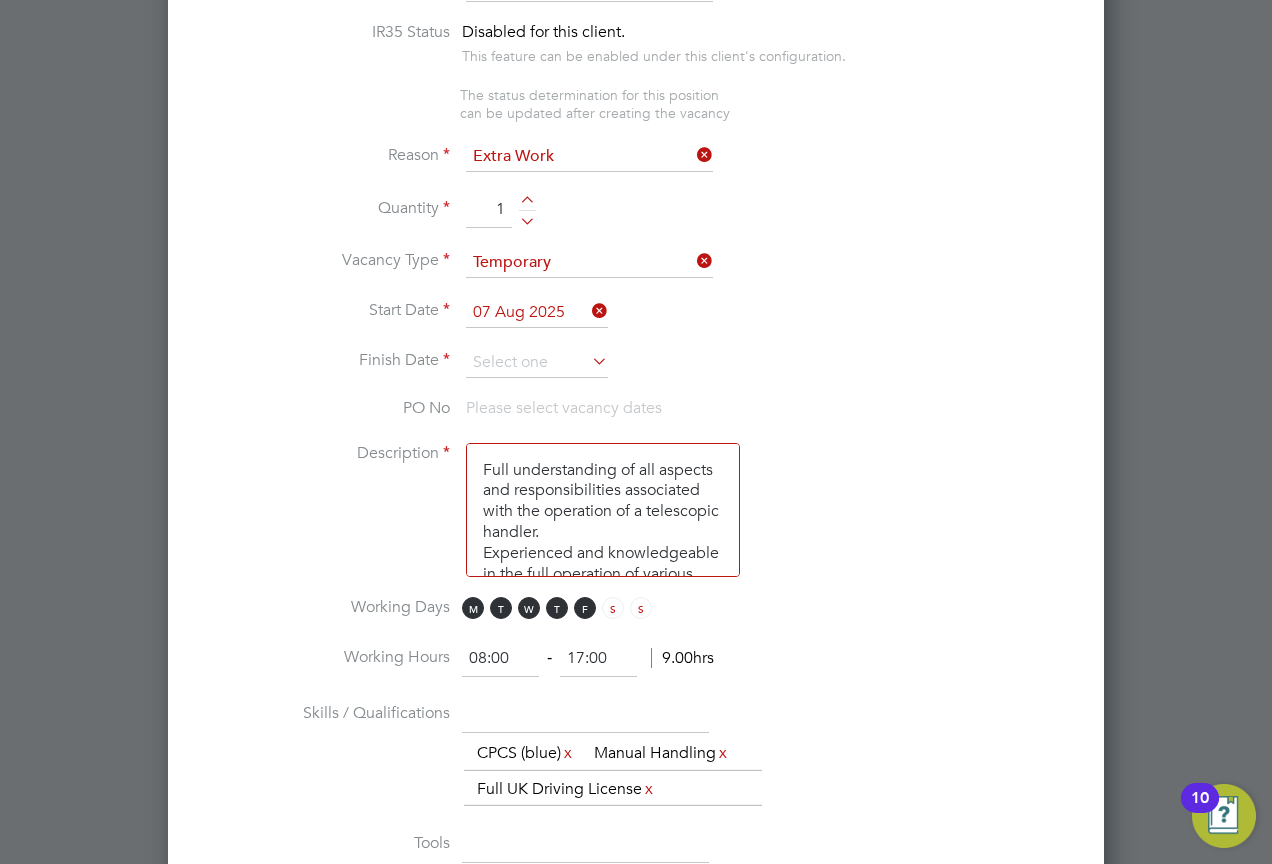 click on "07 Aug 2025" at bounding box center (537, 313) 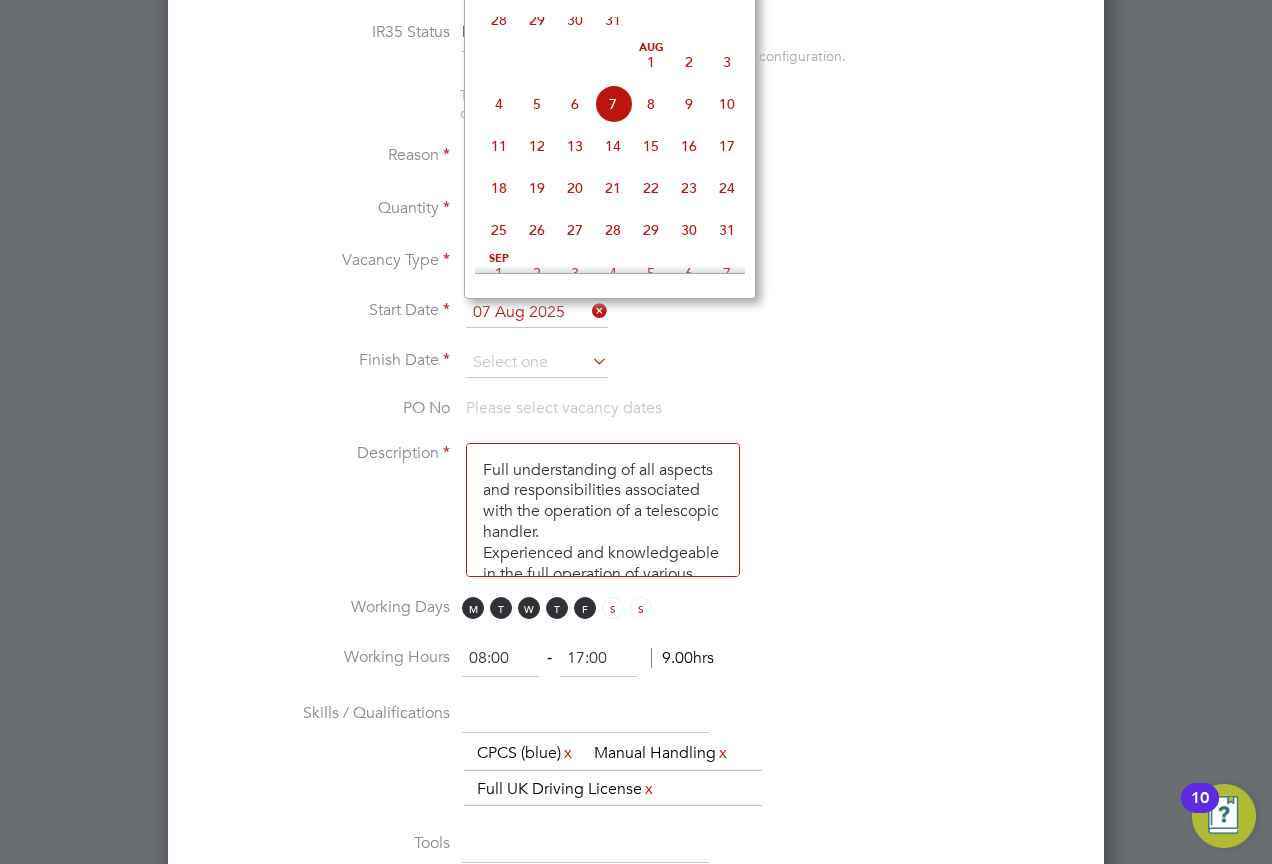 click on "8" 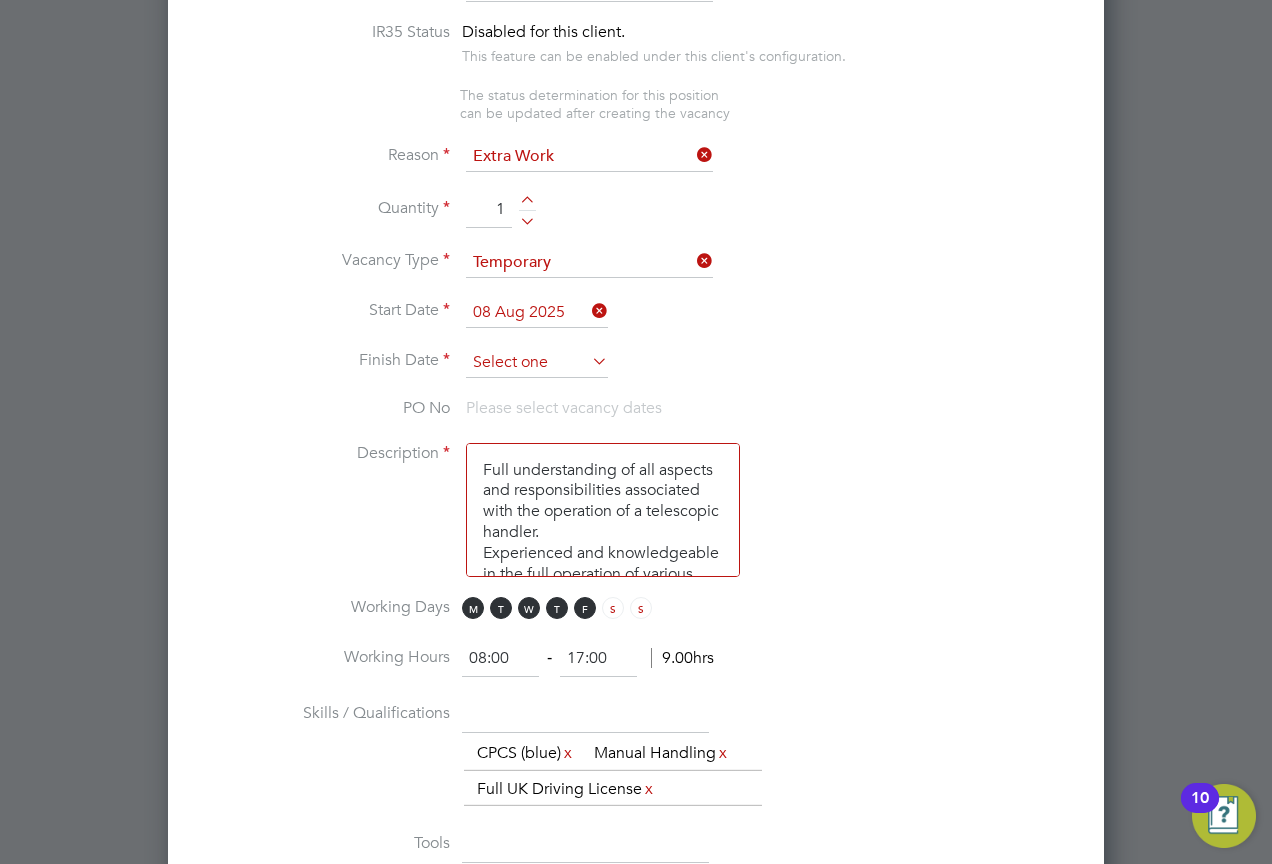 click at bounding box center (537, 363) 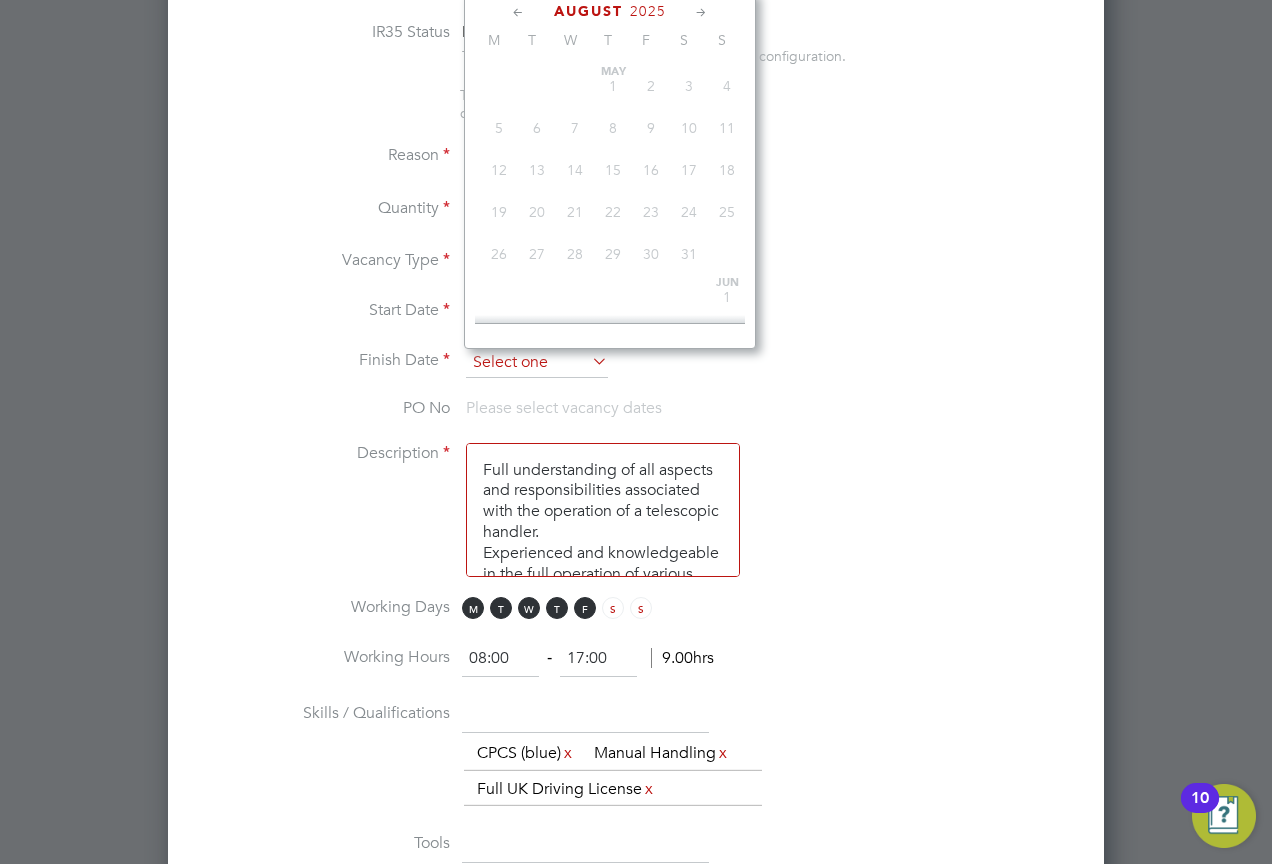 scroll, scrollTop: 649, scrollLeft: 0, axis: vertical 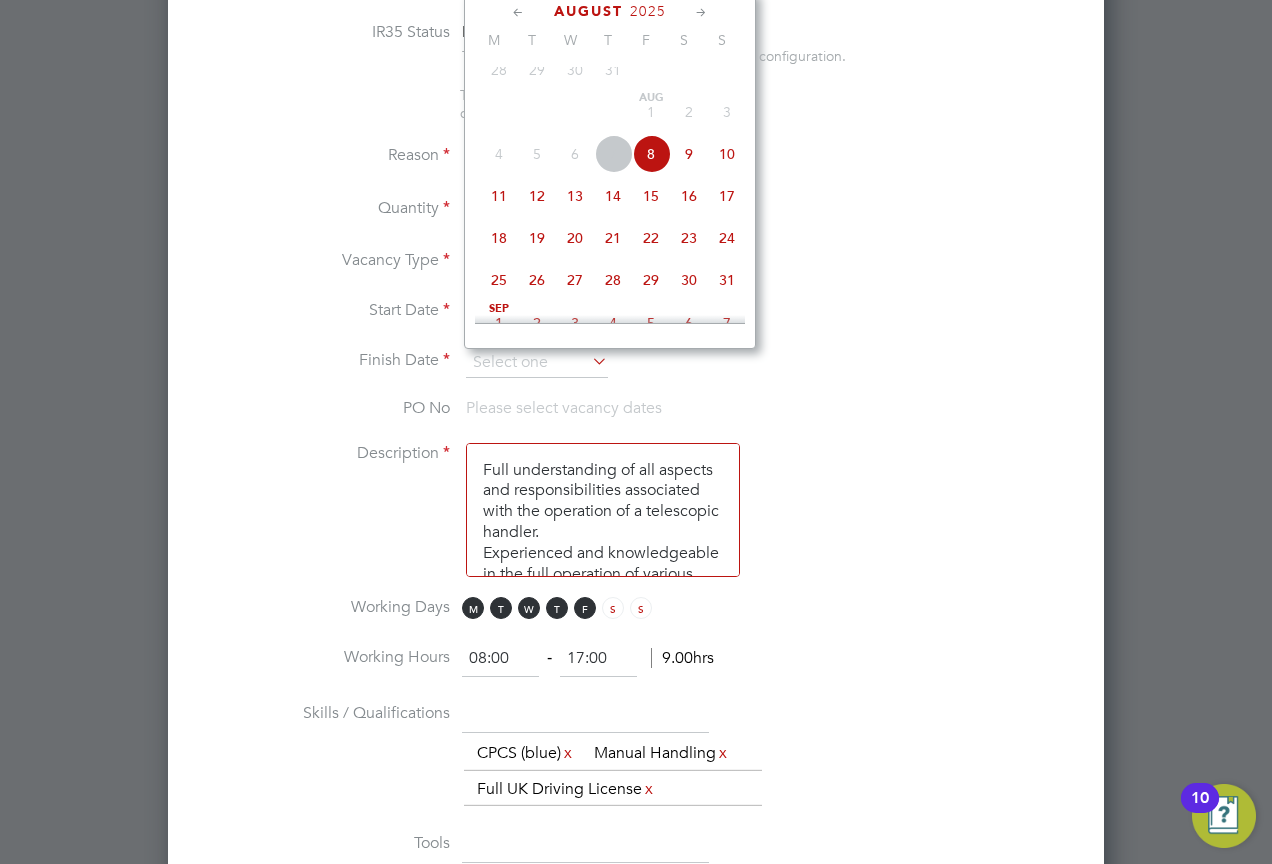 click on "8" 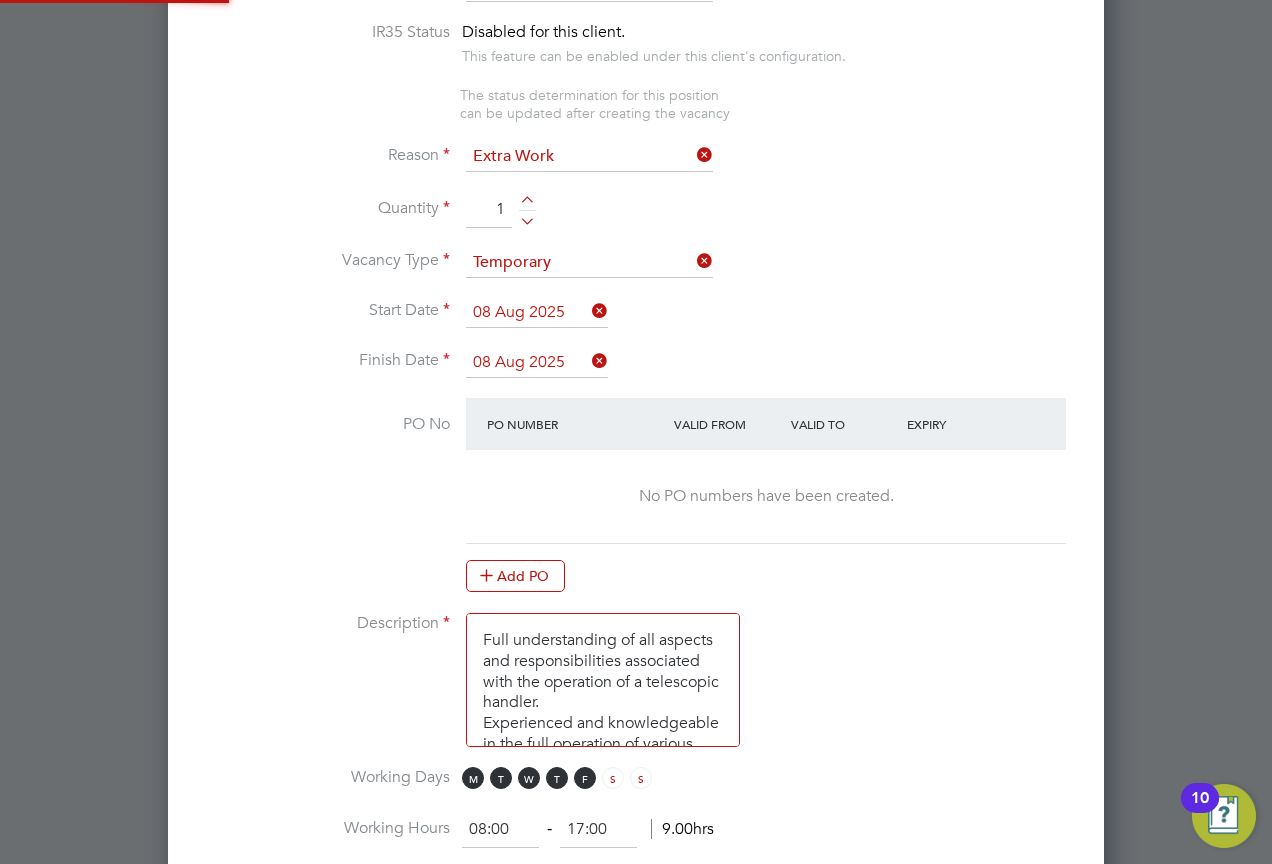 scroll, scrollTop: 10, scrollLeft: 10, axis: both 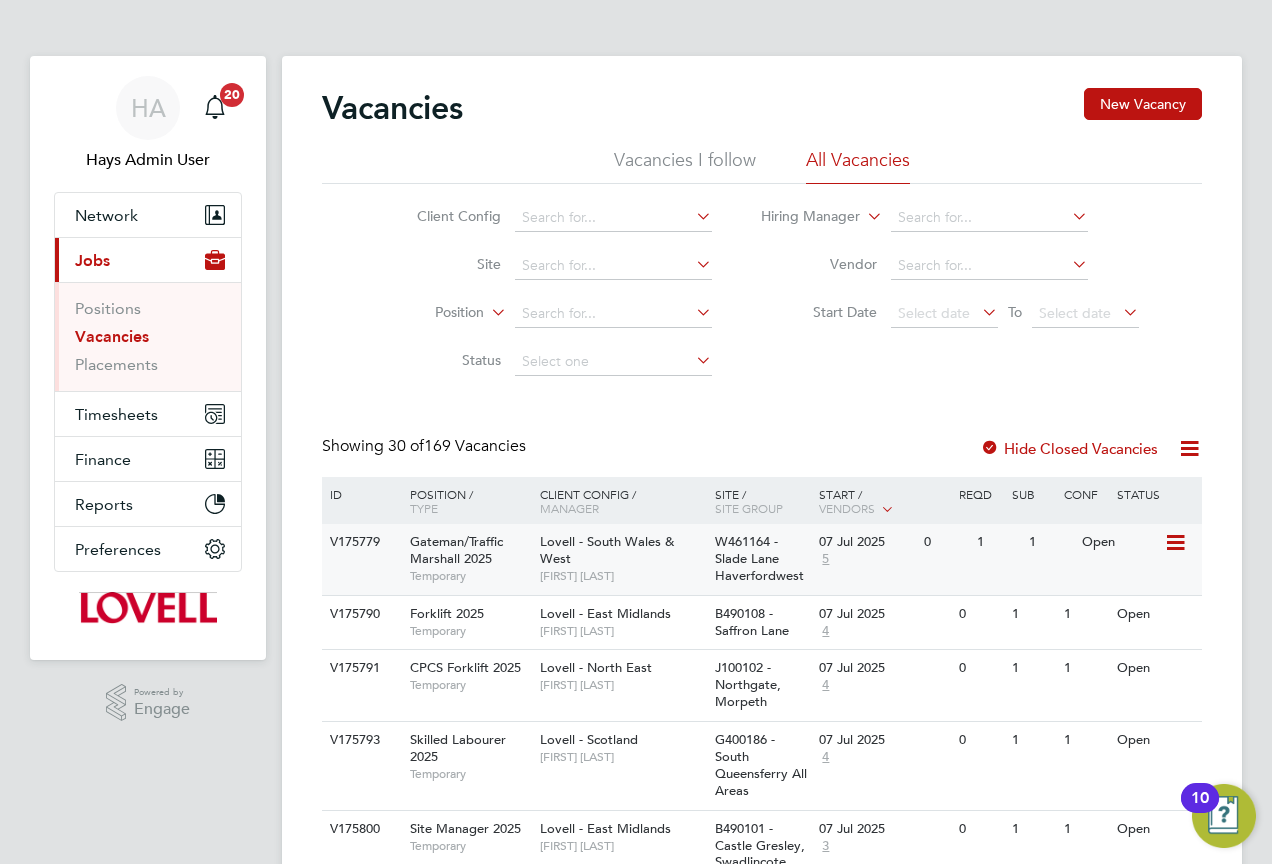 click on "Gateman/Traffic Marshall 2025   Temporary" 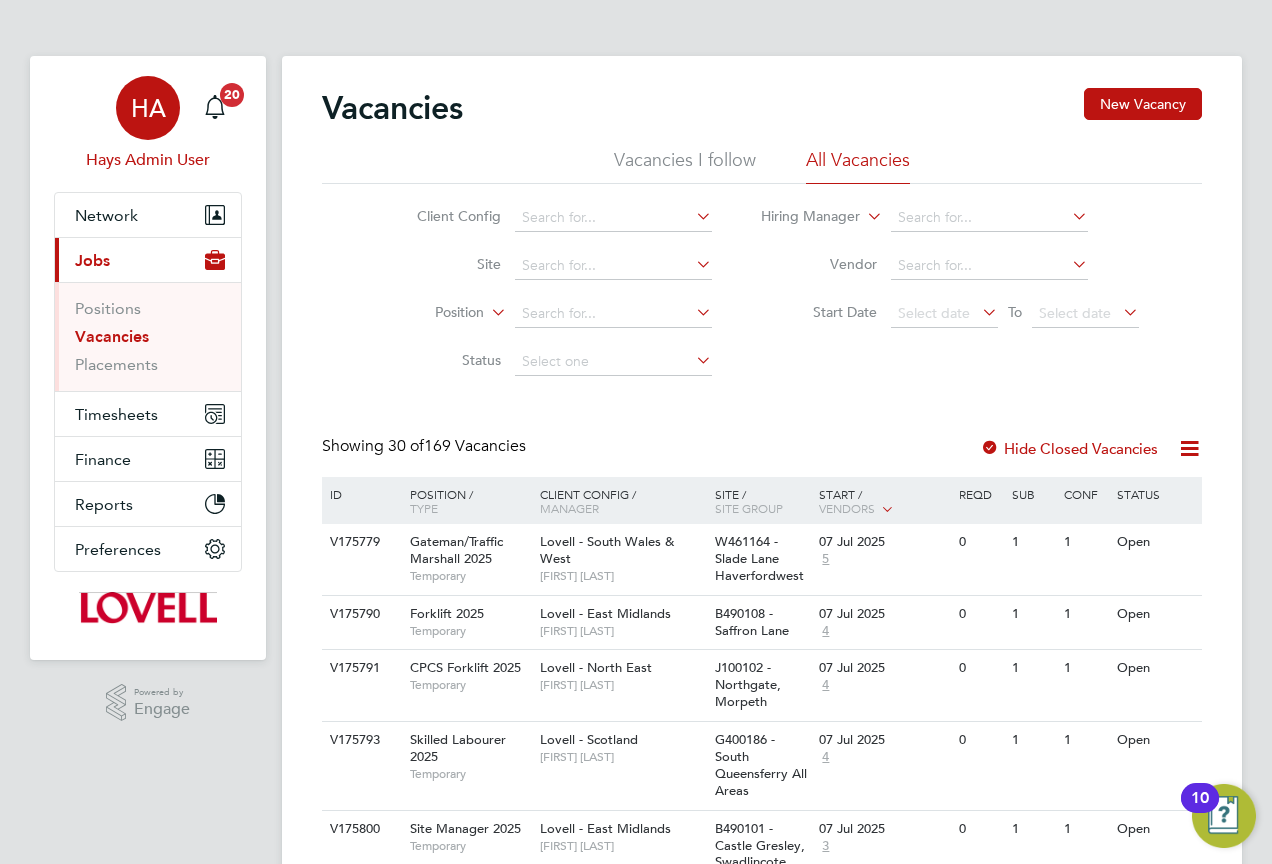 drag, startPoint x: 131, startPoint y: 144, endPoint x: 144, endPoint y: 140, distance: 13.601471 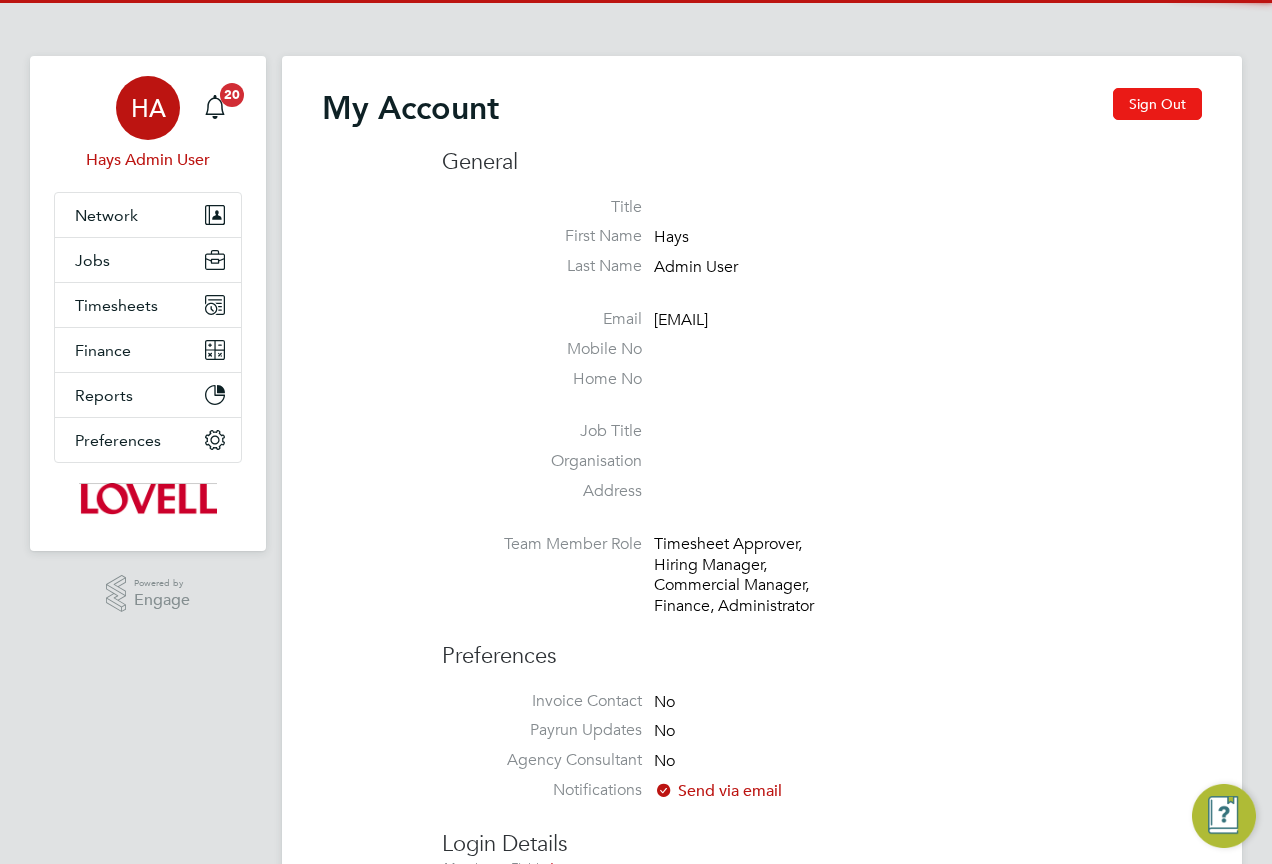 click on "Sign Out" at bounding box center [1157, 104] 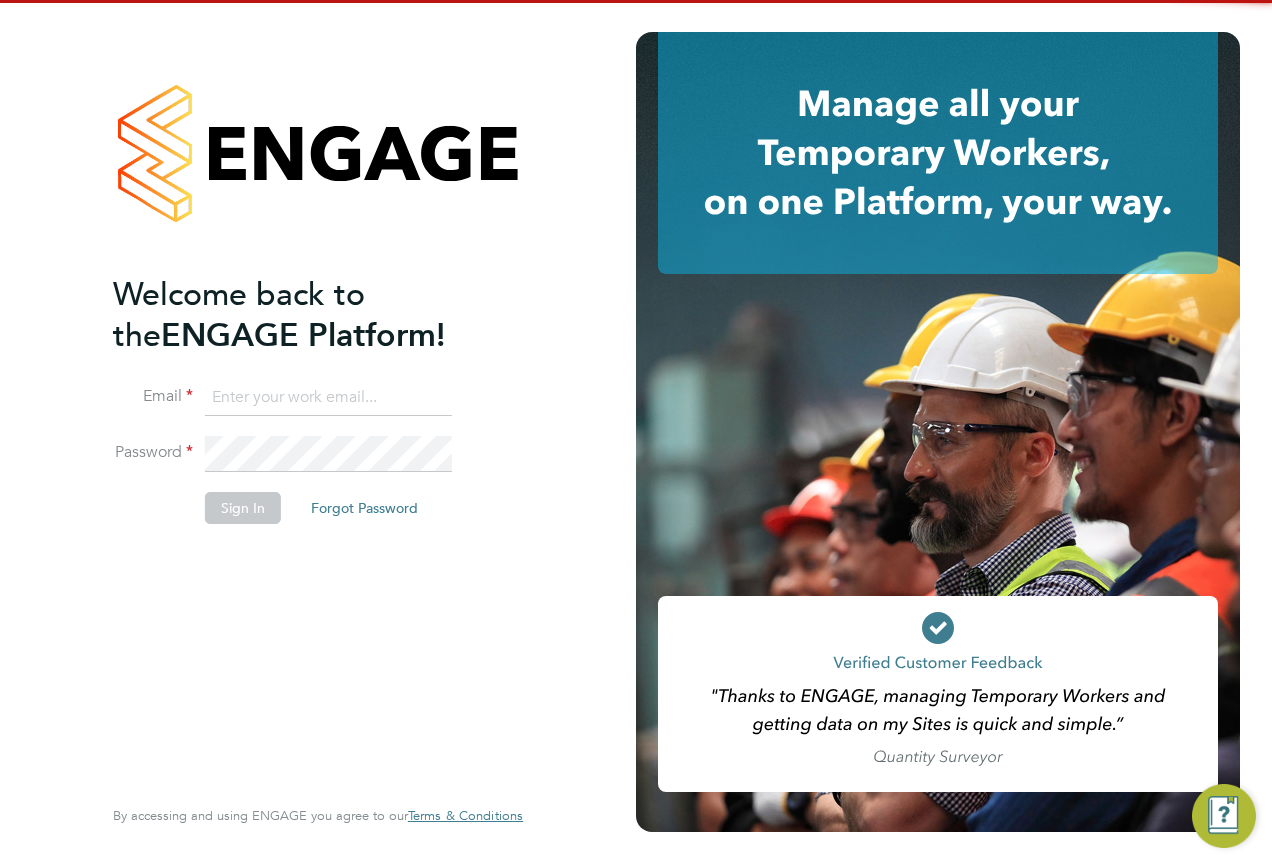 click 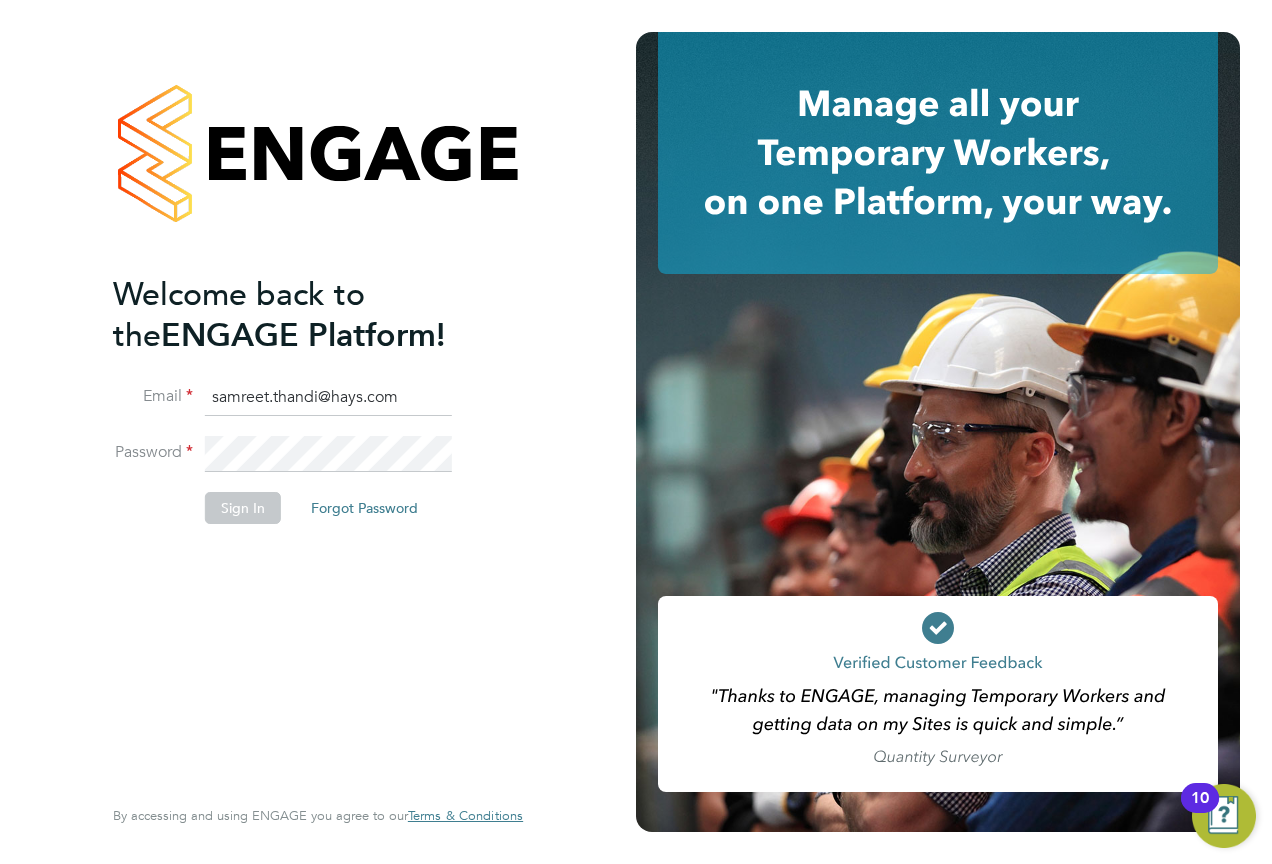 type on "samreet.thandi@hays.com" 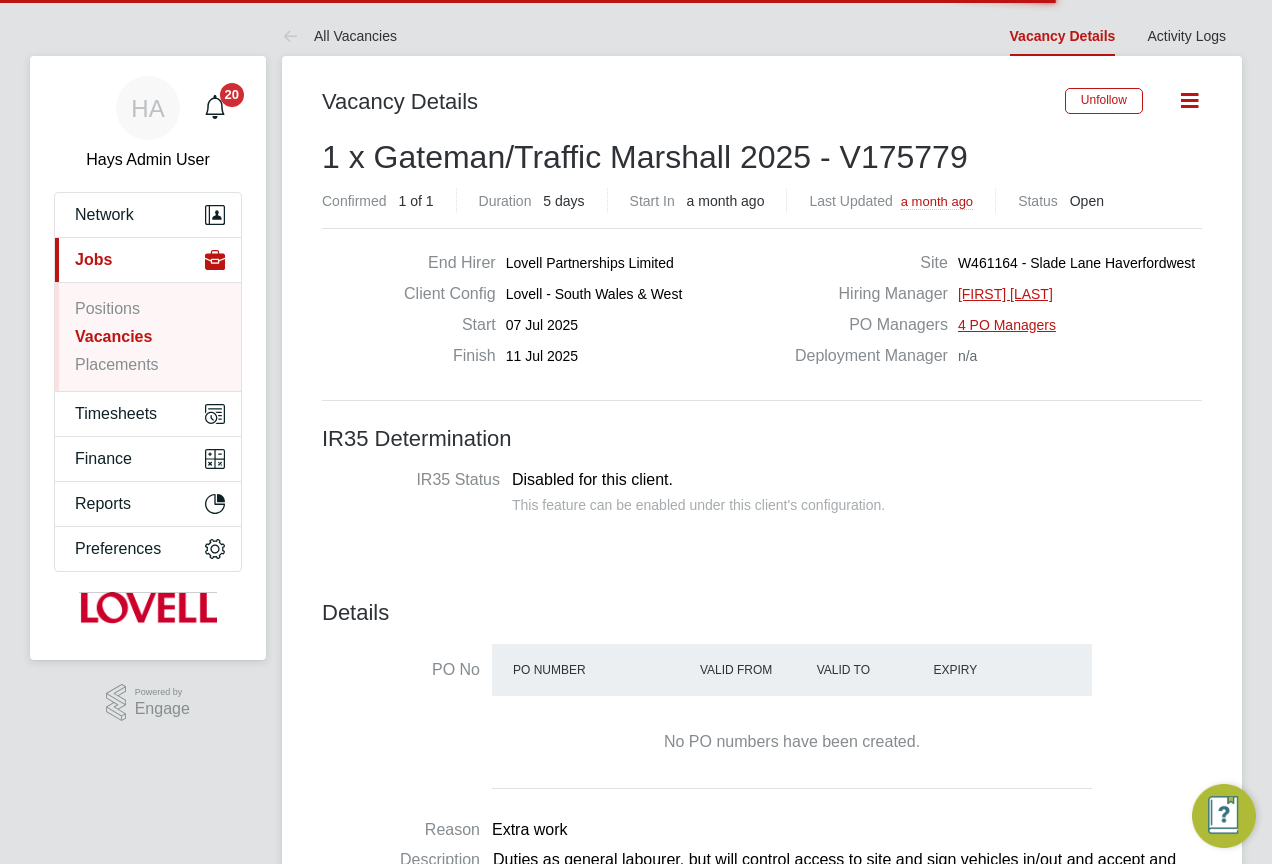 scroll, scrollTop: 0, scrollLeft: 0, axis: both 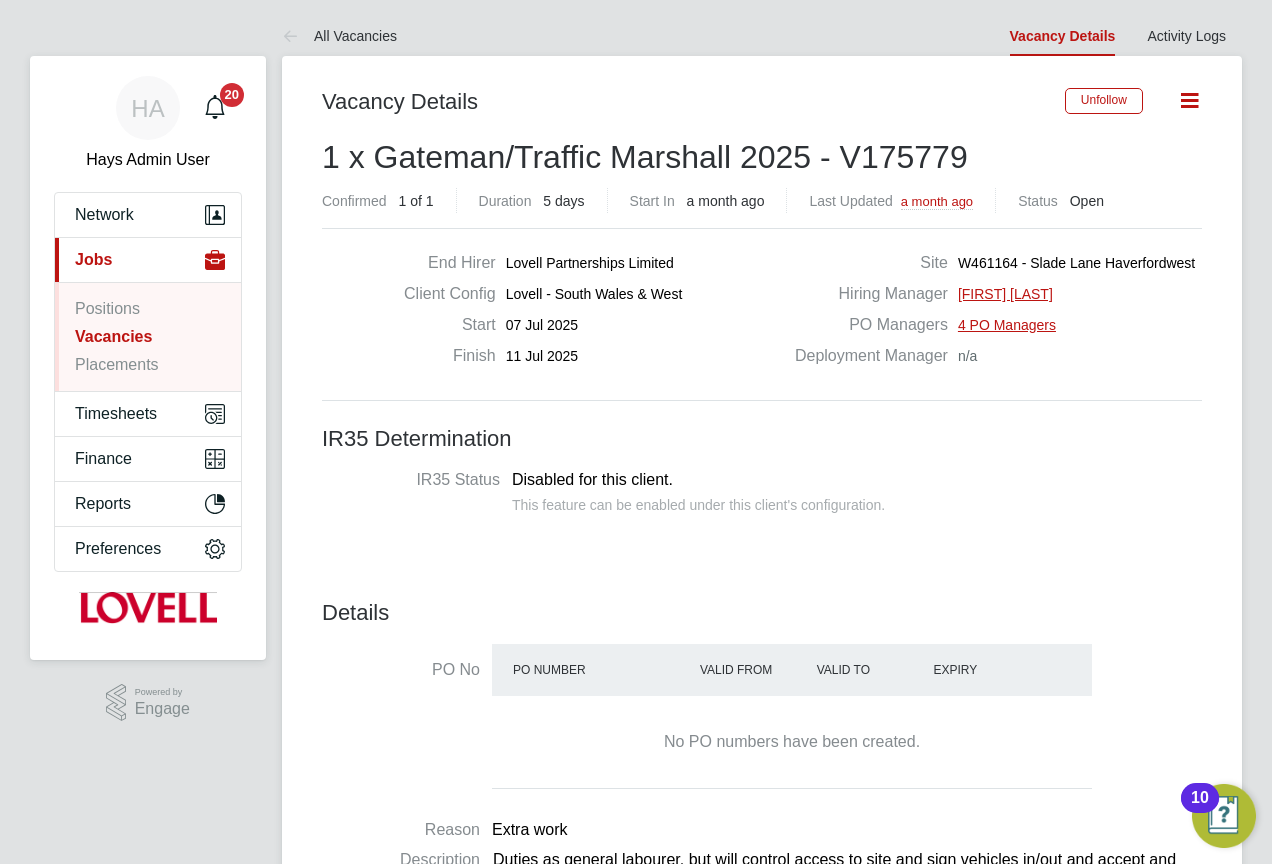 type 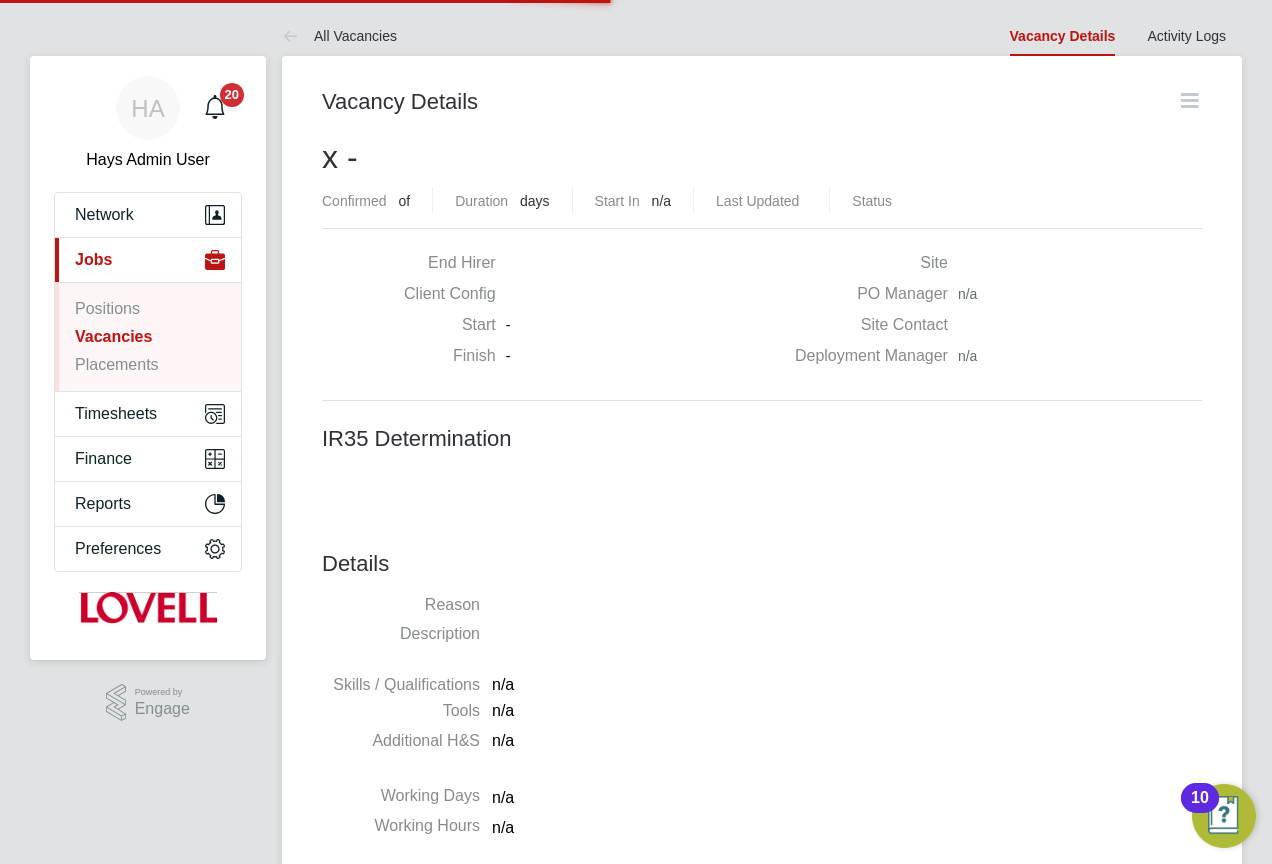 scroll, scrollTop: 10, scrollLeft: 10, axis: both 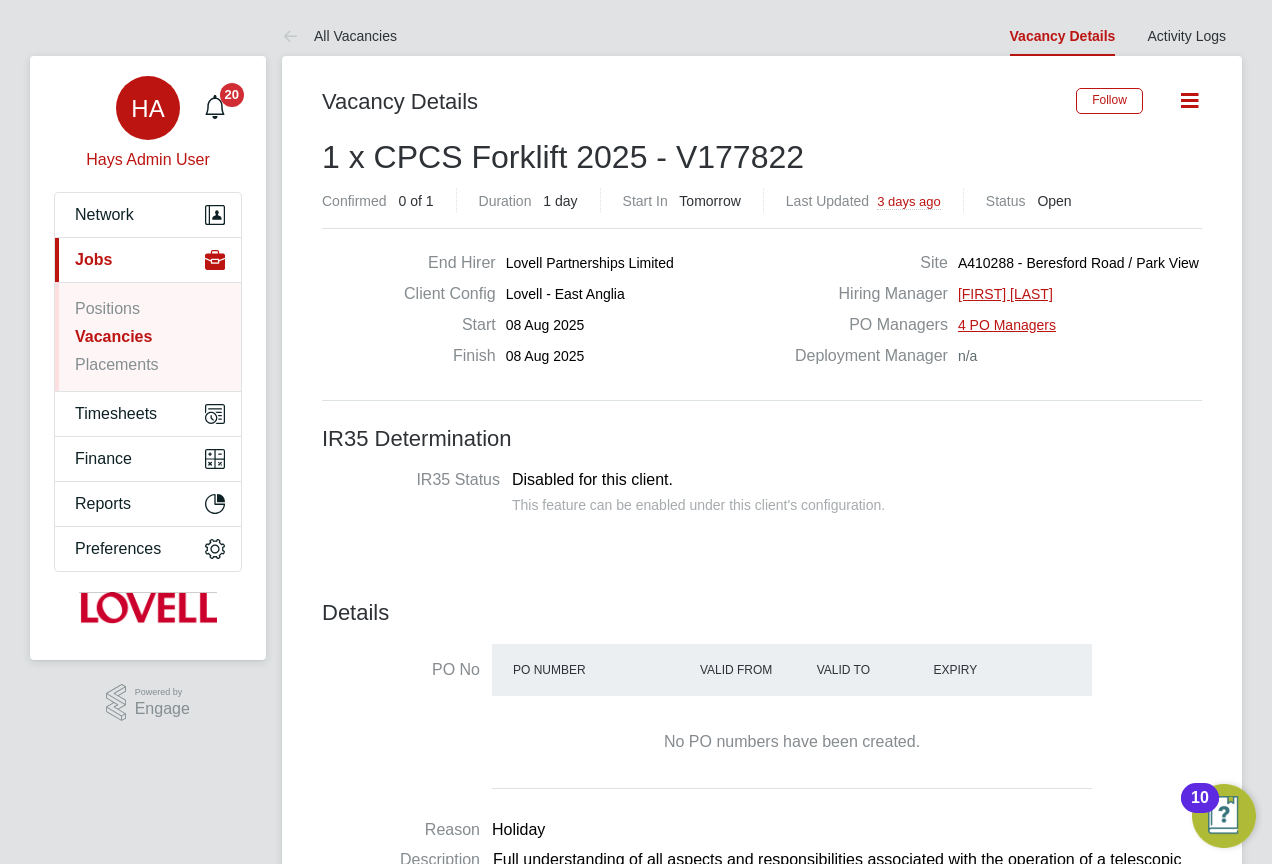 click on "HA   Hays Admin User" at bounding box center [148, 124] 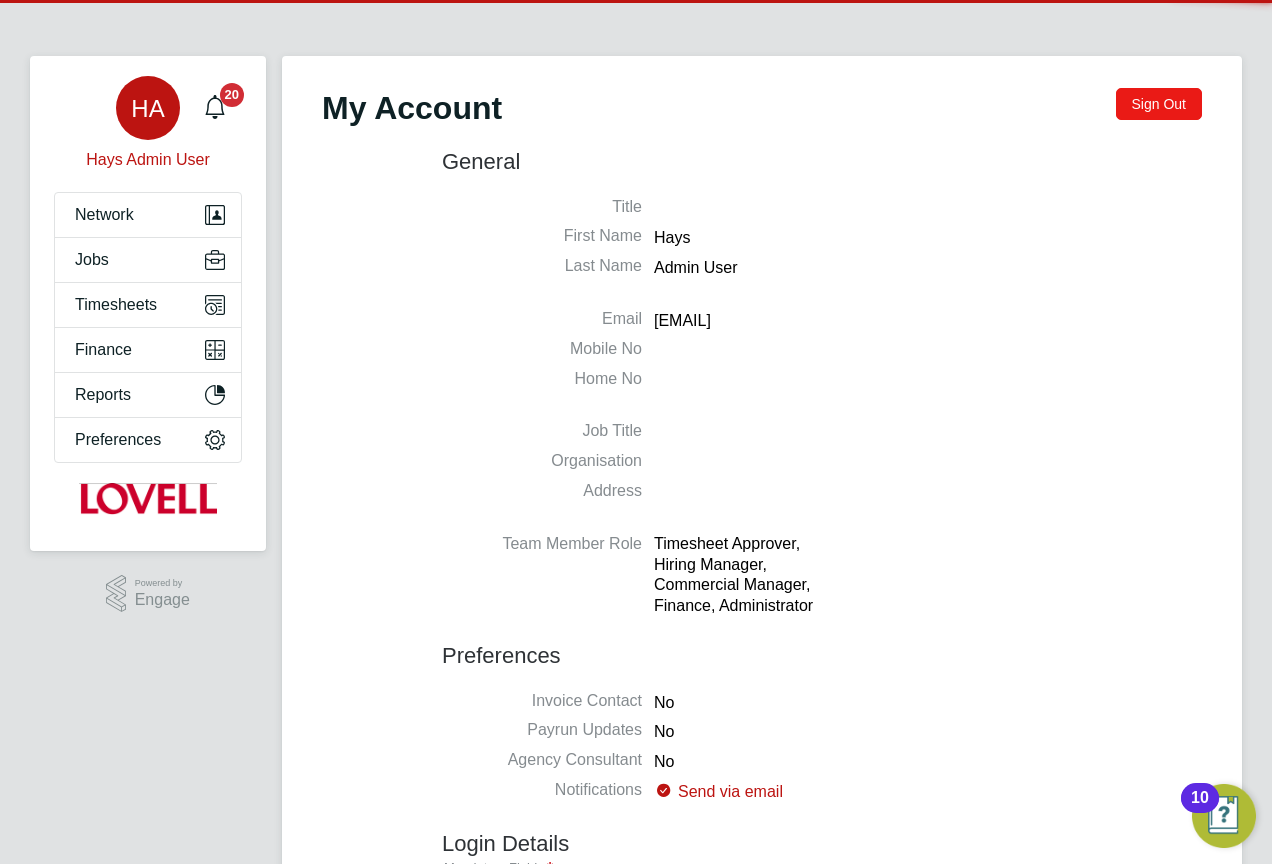 click on "Sign Out" at bounding box center [1159, 104] 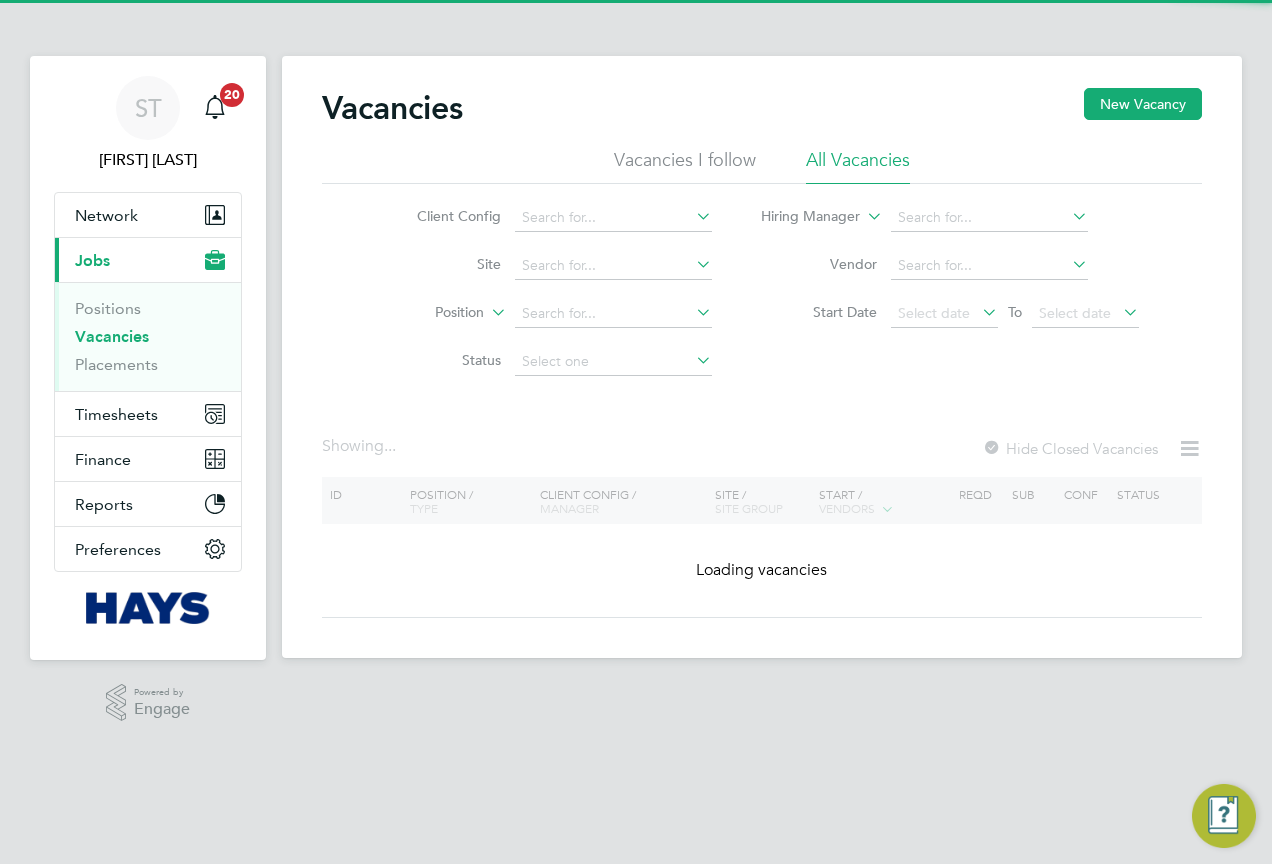 scroll, scrollTop: 0, scrollLeft: 0, axis: both 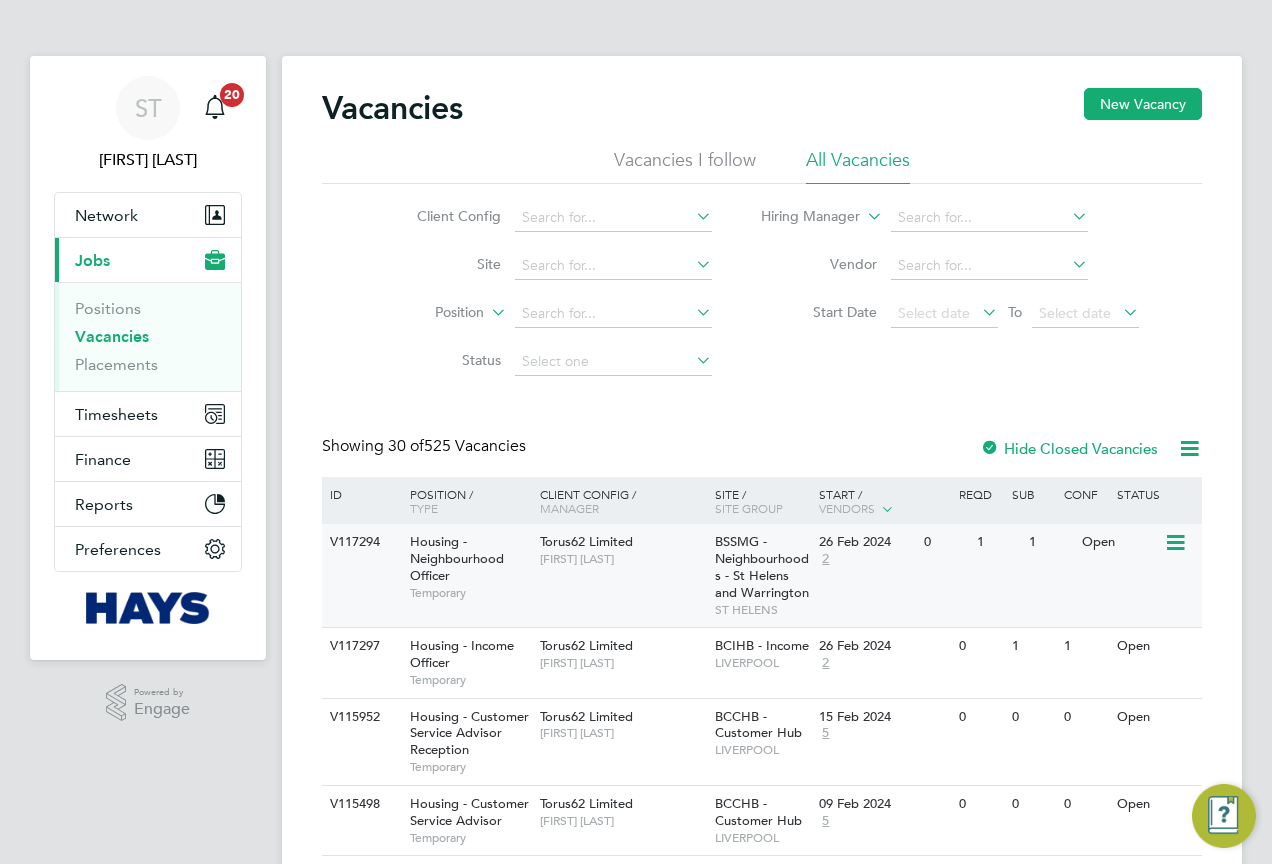 click on "Housing - Neighbourhood Officer   Temporary" 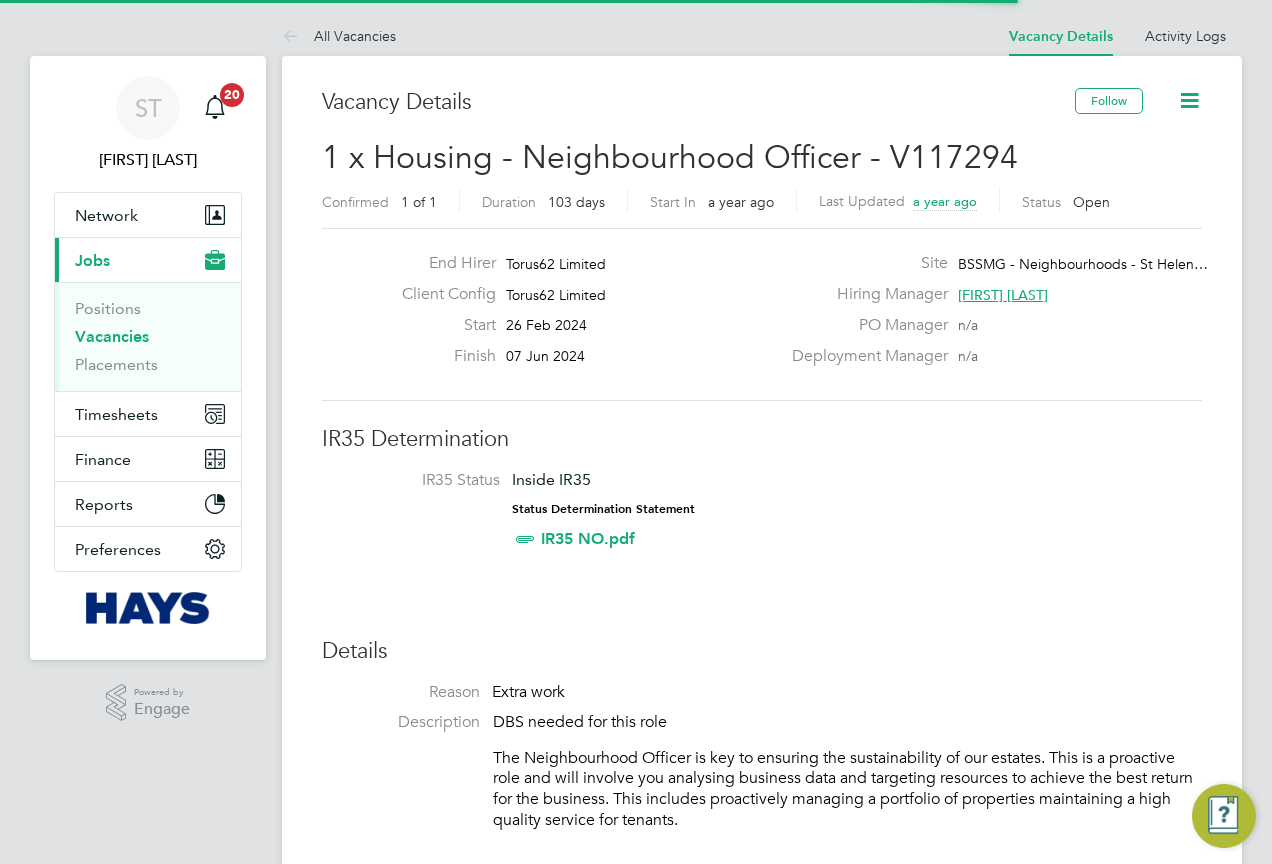 scroll, scrollTop: 0, scrollLeft: 0, axis: both 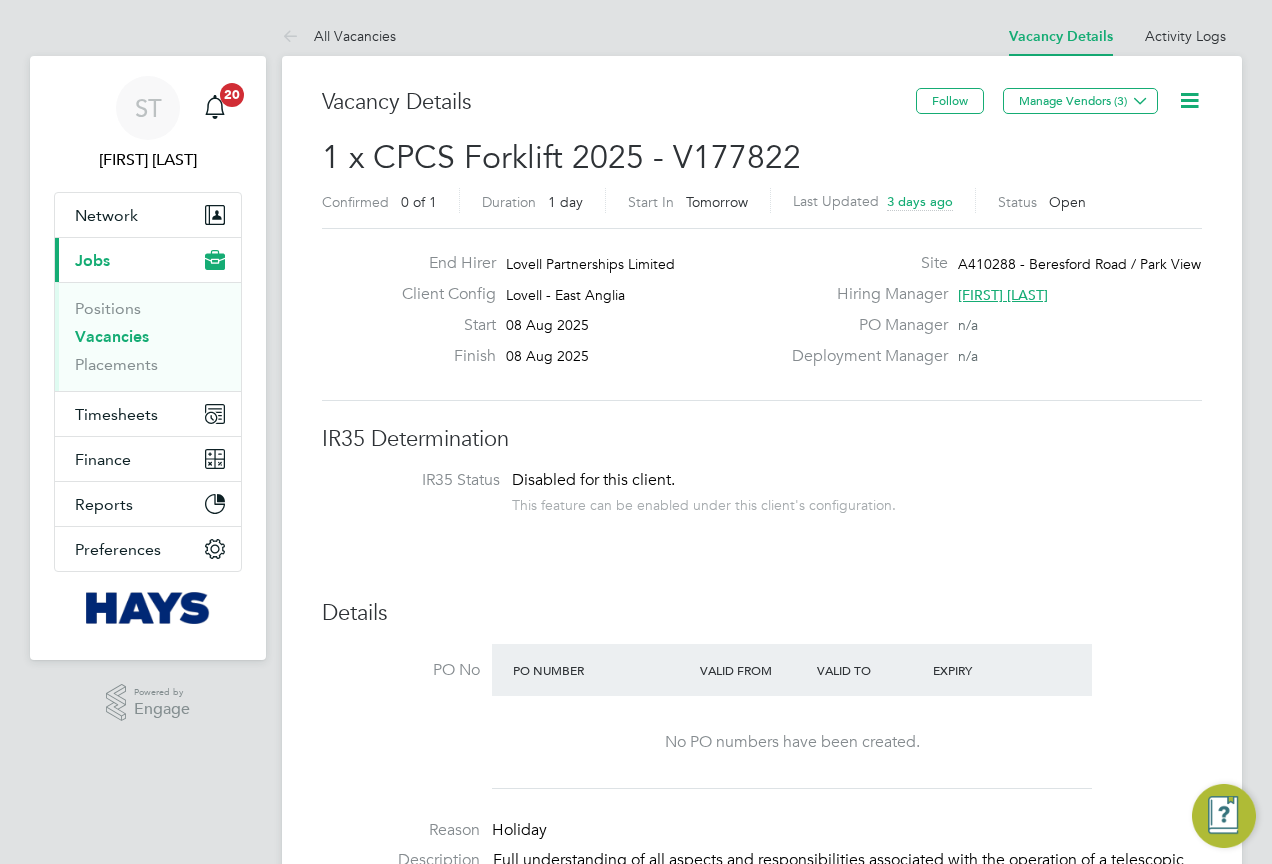 click 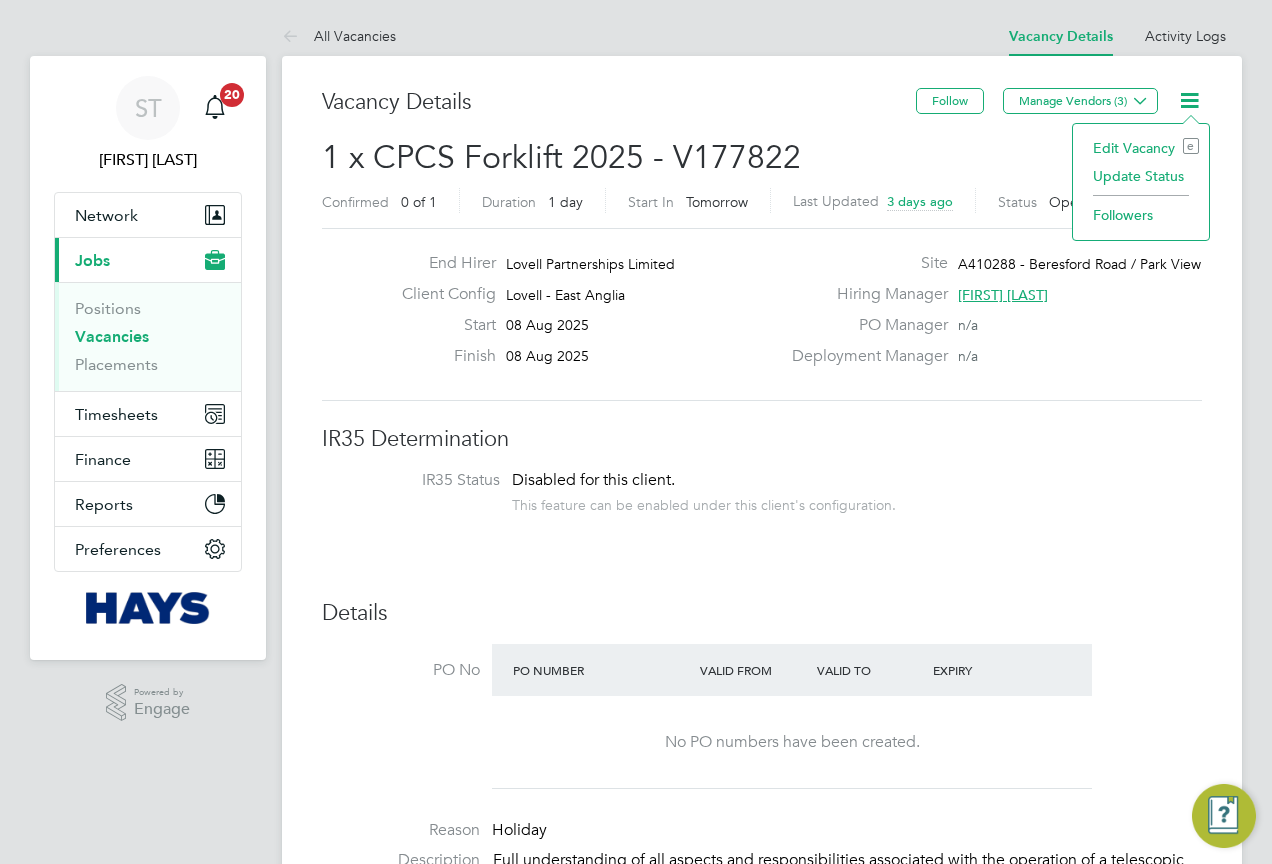 click on "Vacancy Details Follow   Manage Vendors (3)   1 x CPCS Forklift 2025 - V177822 Confirmed   0 of 1 Duration   1 day Start In     Tomorrow Last Updated 3 days ago Status   Open   End Hirer Lovell Partnerships Limited Client Config Lovell - East Anglia Start 08 Aug 2025 Finish 08 Aug 2025 Site A410288 - Beresford Road / Park View Hiring Manager Dave Betts PO Manager  n/a Deployment Manager n/a IR35 Determination IR35 Status Disabled for this client. This feature can be enabled under this client's configuration. Details PO No PO Number Valid From Valid To Expiry No PO numbers have been created. Reason   Holiday Description Full understanding of all aspects and responsibilities associated with the operation of a telescopic handler.
Experienced and knowledgeable in the full operation of various types of telescopic handlers.
Knowledge of the safe operation of the telescopic handler including the ability to carry out visual checks and regular inspections.
Health & Safety awareness
Good understanding of English" 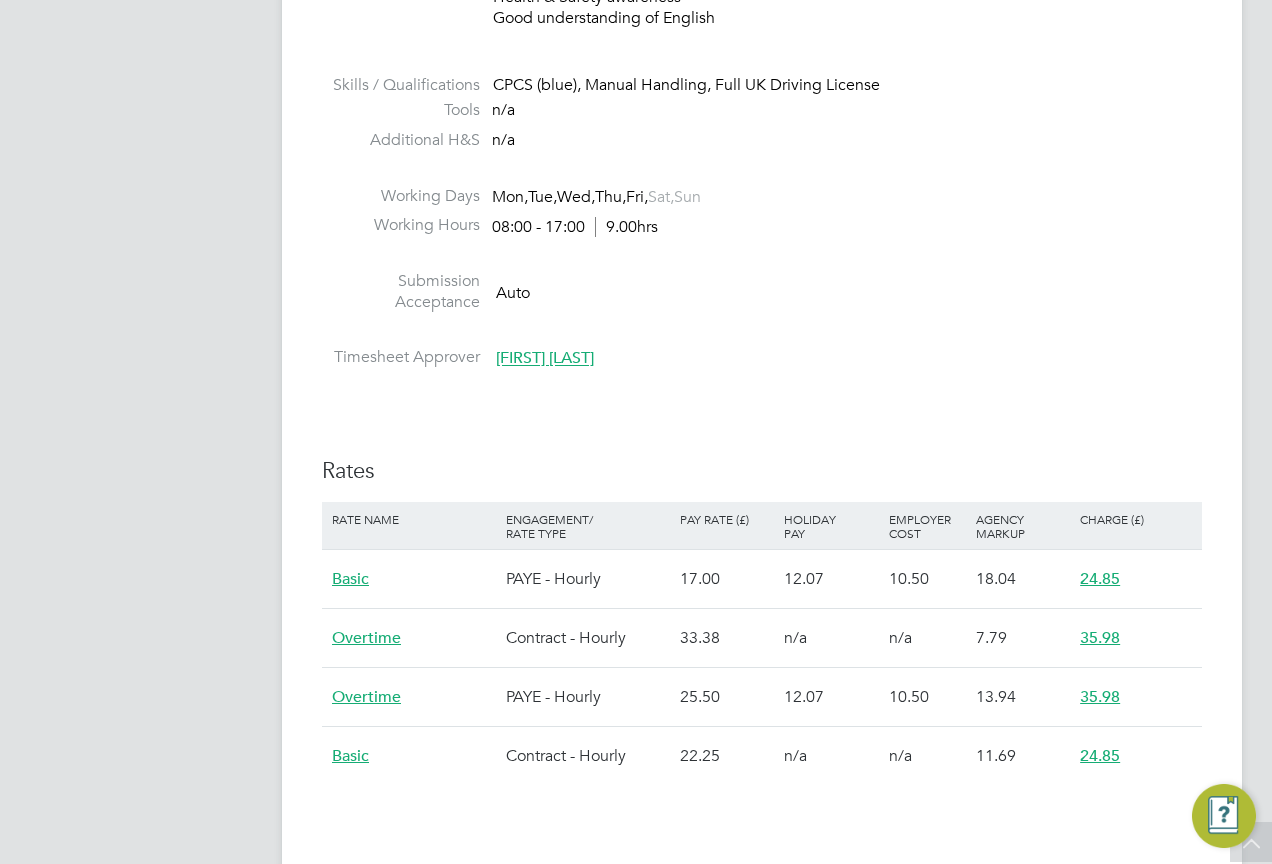 scroll, scrollTop: 1200, scrollLeft: 0, axis: vertical 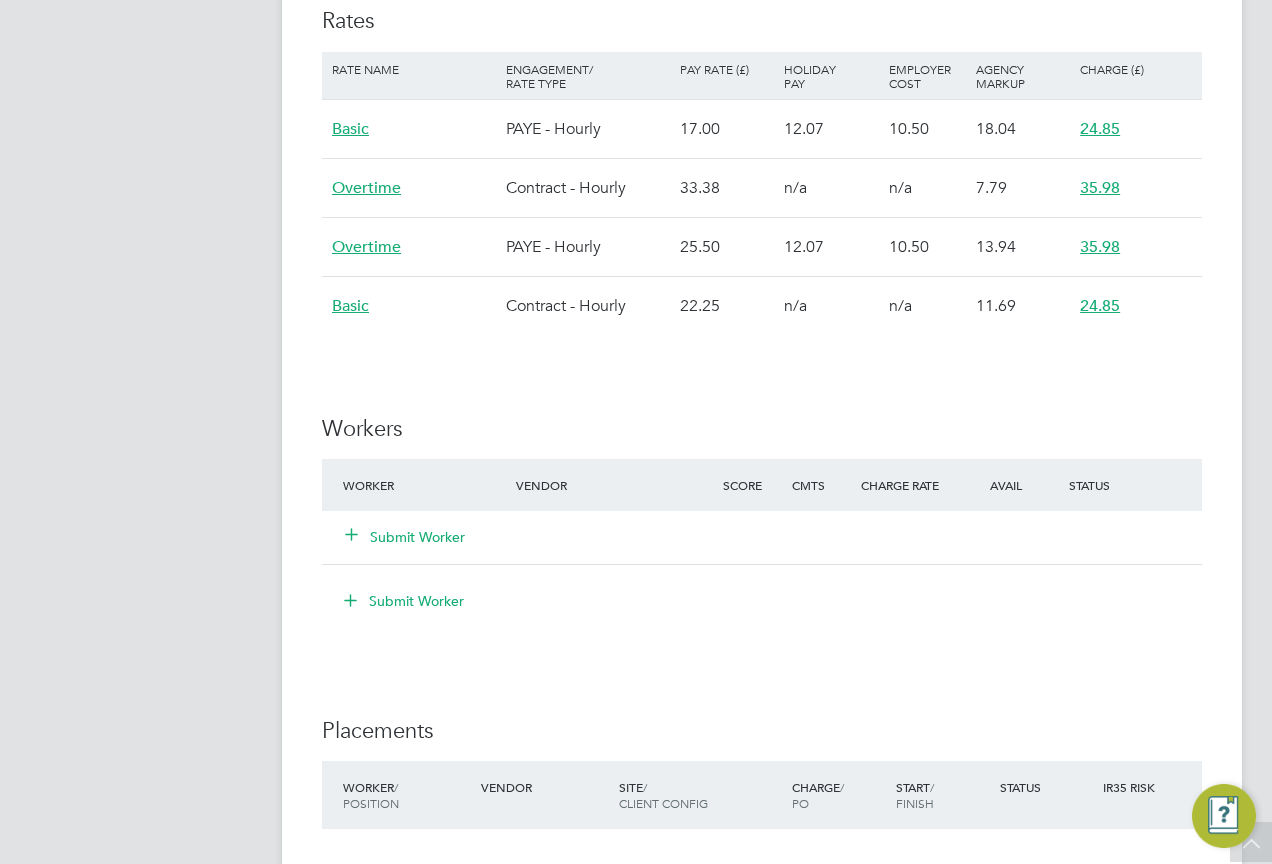 click on "Submit Worker" 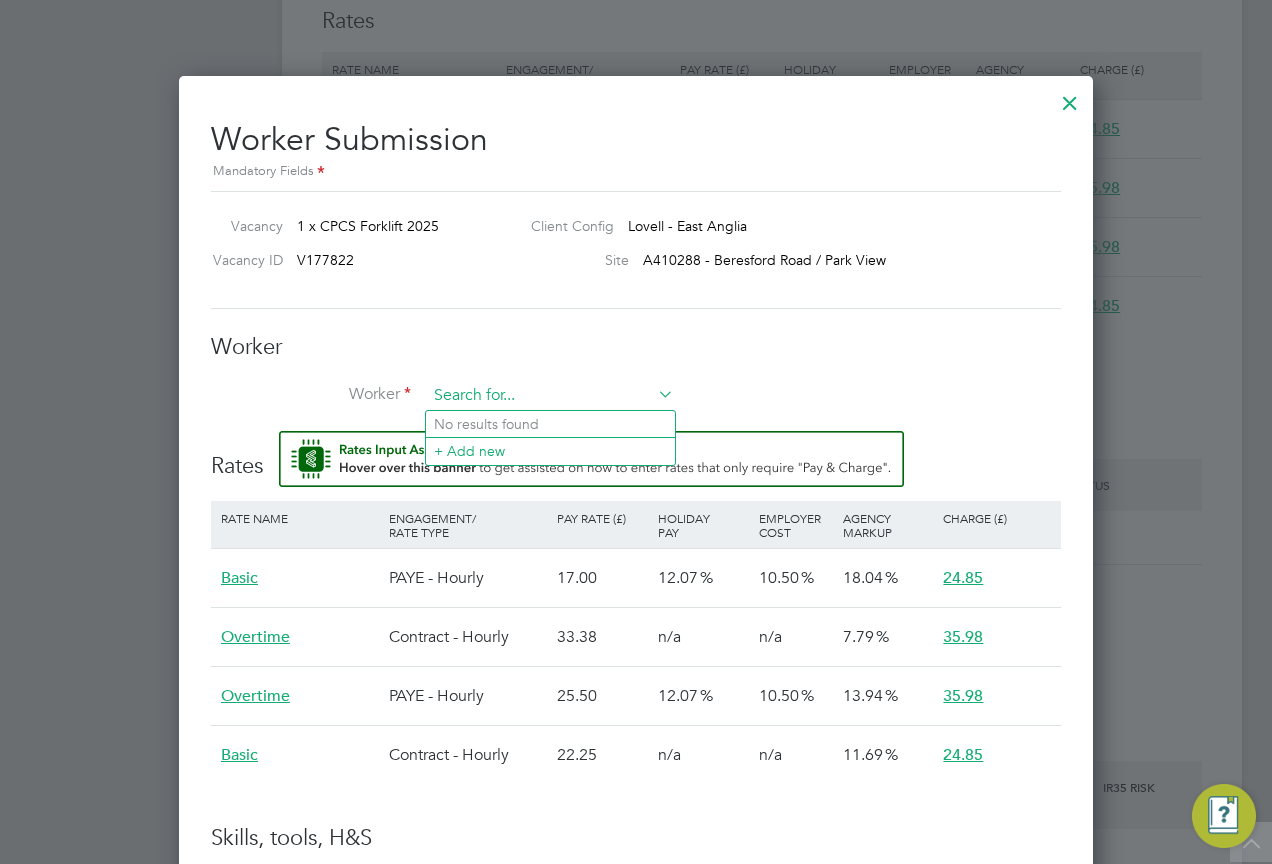 click at bounding box center [550, 396] 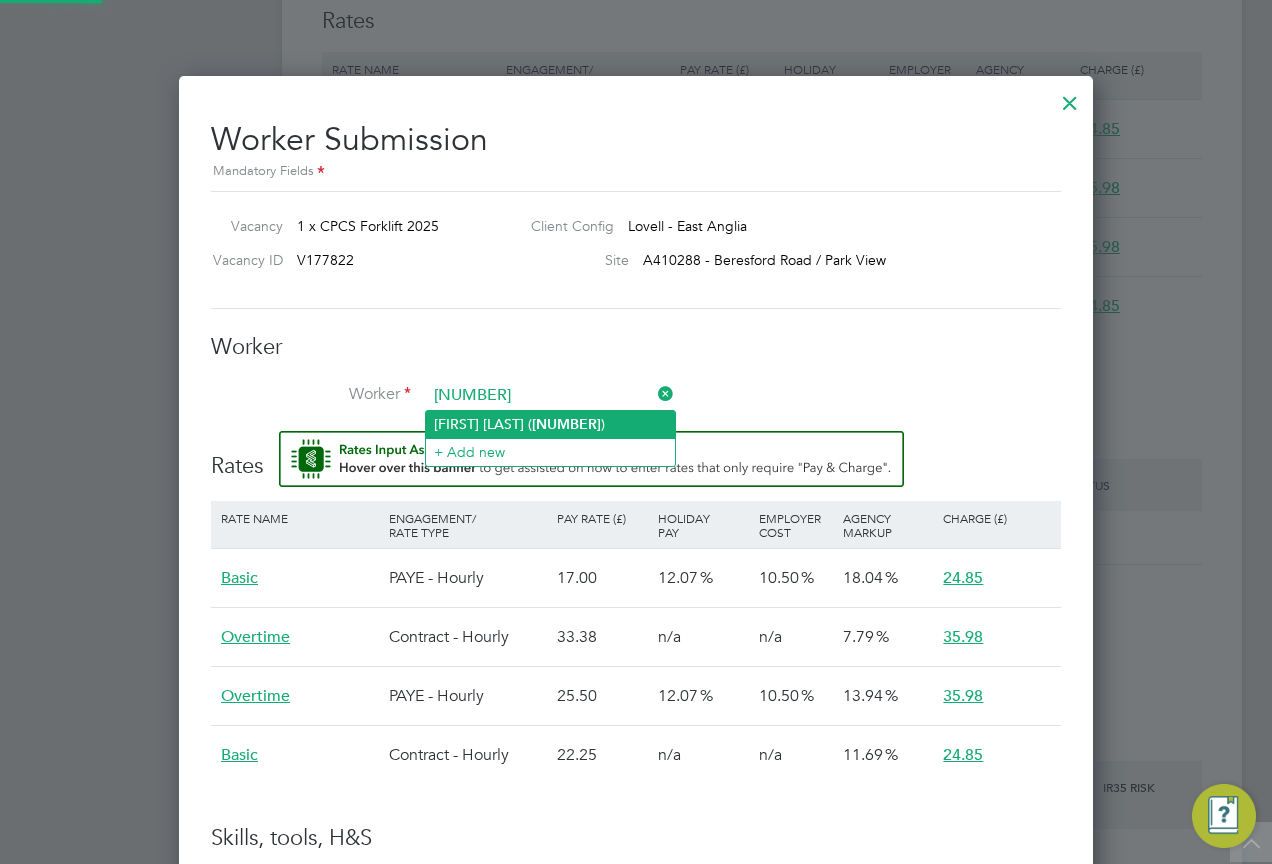 click on "18976453" 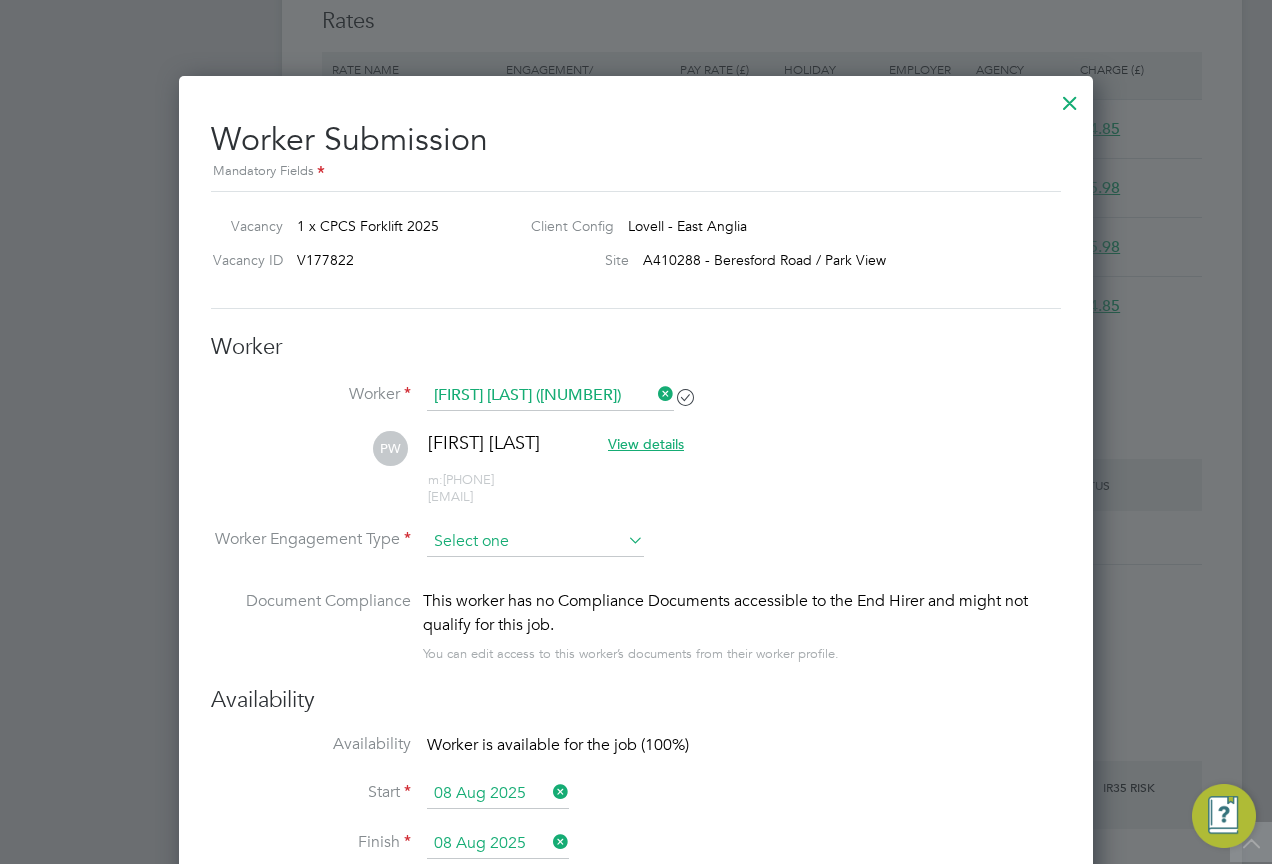 click on "Worker   Phillip Wilson (18976453)   PW Phillip Wilson   View details m:  07925326163   phillipwilson234@gmail.com Worker Engagement Type   Document Compliance  This worker has no Compliance Documents accessible to the End Hirer and might not qualify for this job.   You can edit access to this worker’s documents from their worker profile." at bounding box center [636, 533] 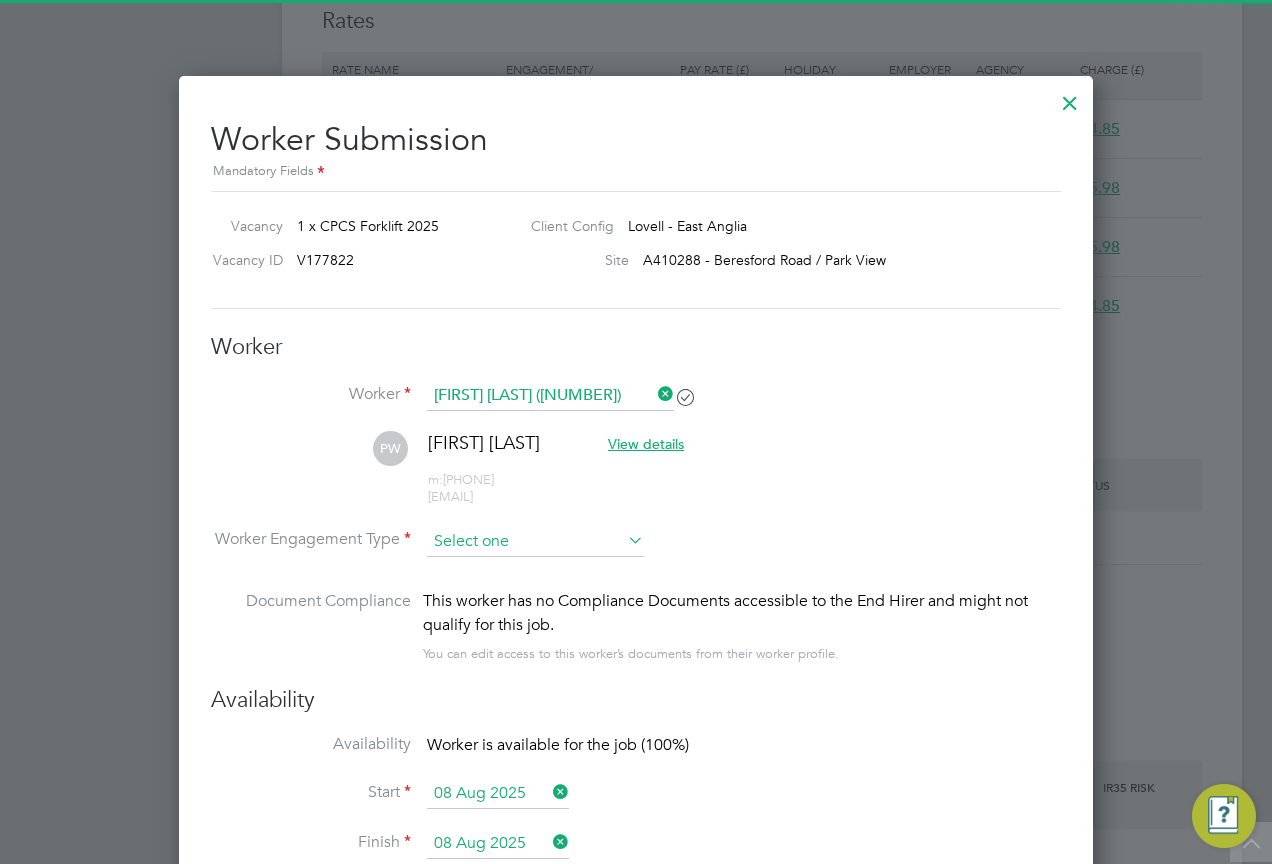 click at bounding box center (535, 542) 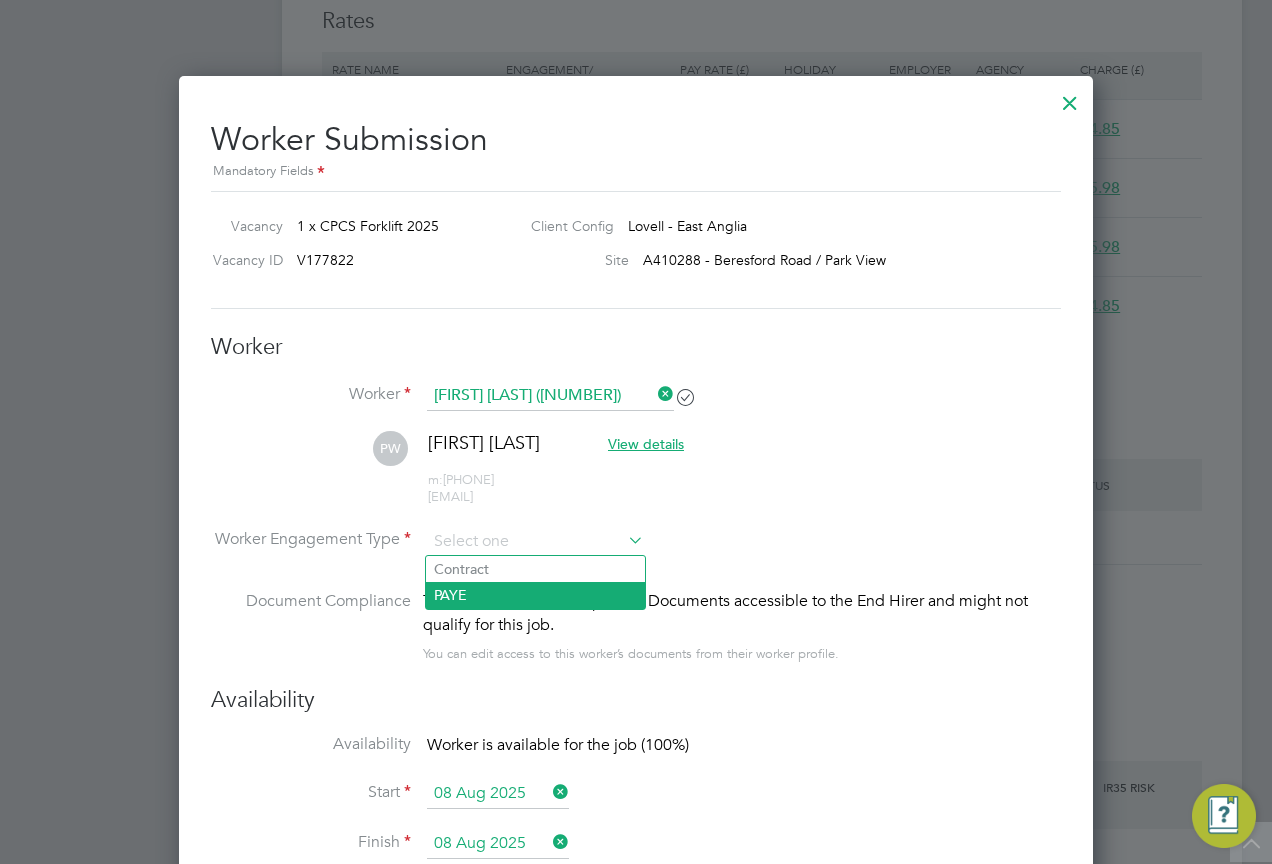 click on "PAYE" 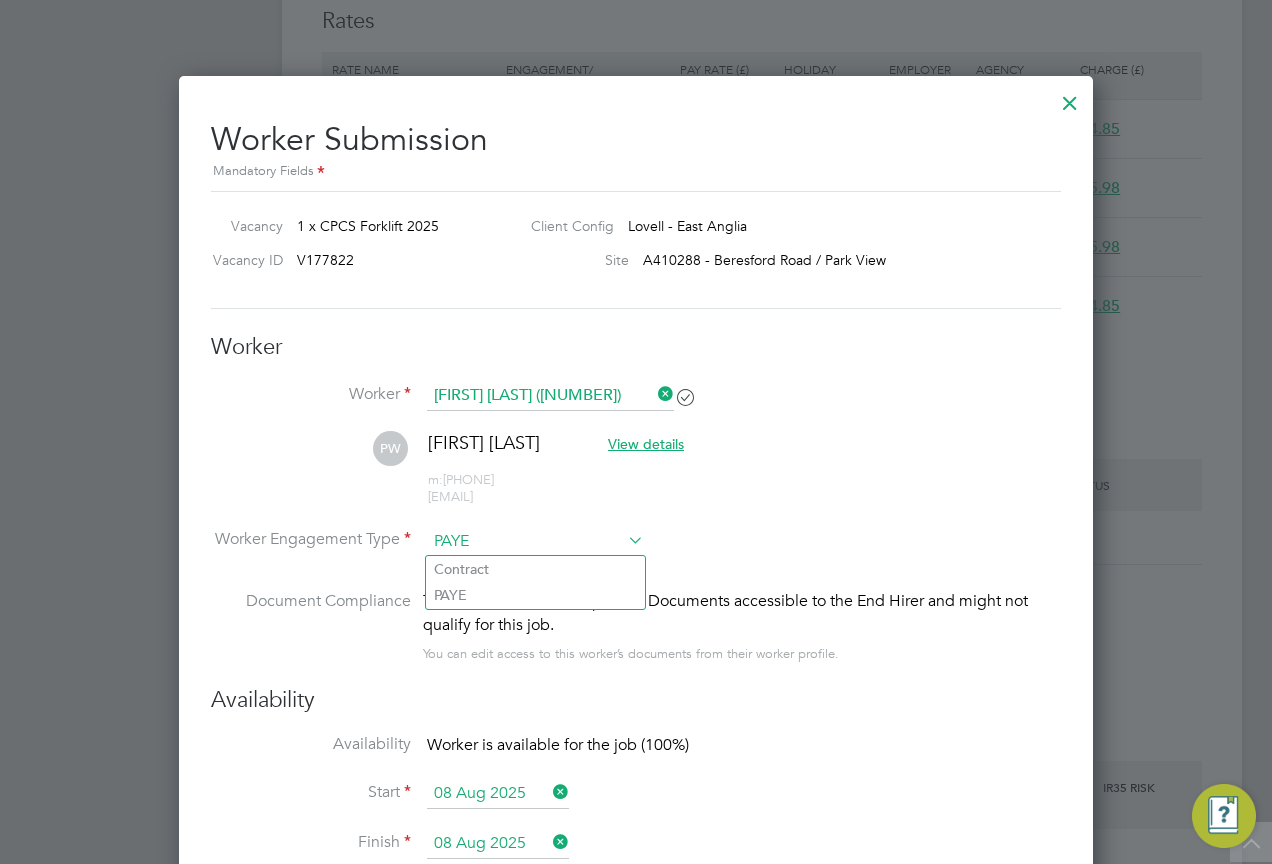 scroll, scrollTop: 10, scrollLeft: 10, axis: both 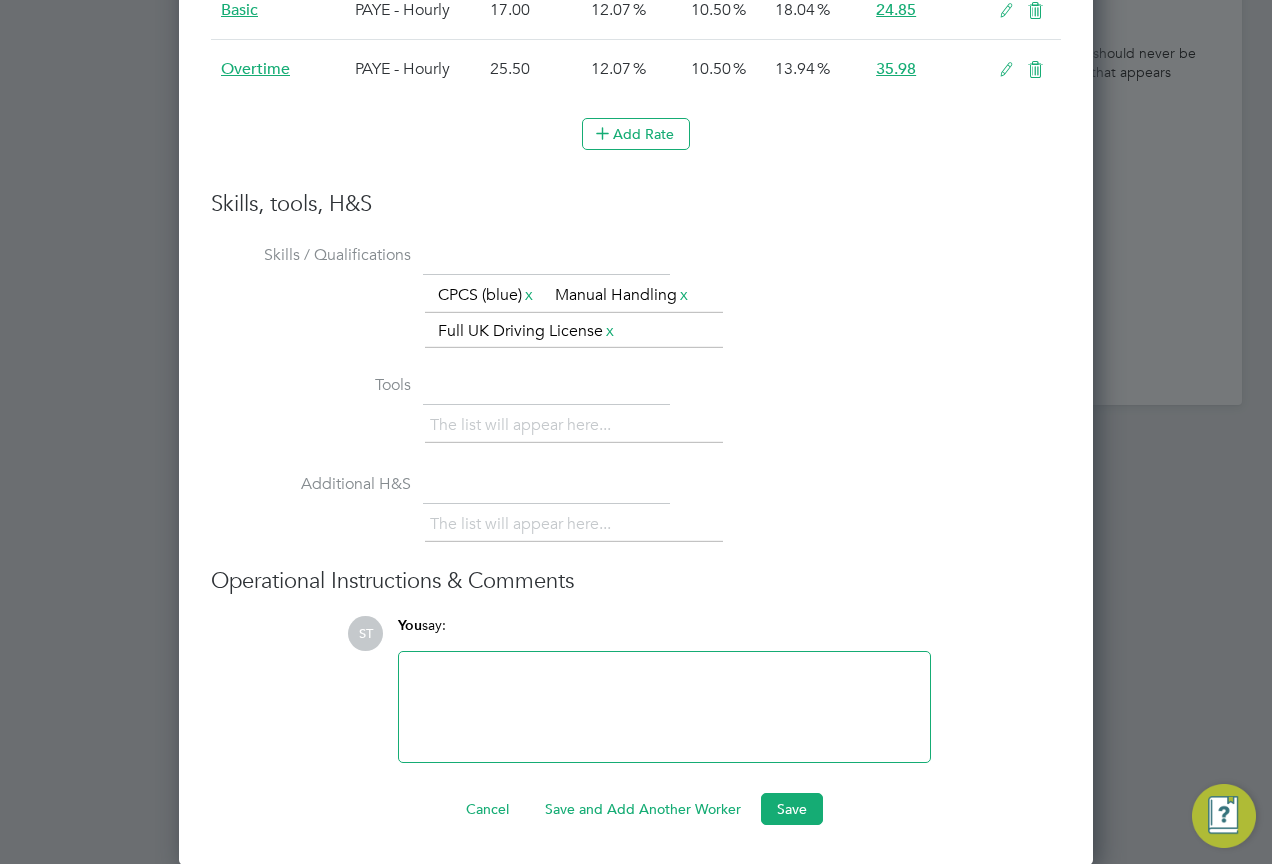 click on "Worker Worker   Phillip Wilson (18976453)   PW Phillip Wilson   View details m:  07925326163   phillipwilson234@gmail.com Worker Engagement Type   PAYE Document Compliance  This worker has no Compliance Documents accessible to the End Hirer and might not qualify for this job.   You can edit access to this worker’s documents from their worker profile.  Availability Availability Worker is available for the job (100%)     Start   08 Aug 2025 Finish   08 Aug 2025 Rates Rate Name Engagement/ Rate Type Pay Rate (£) Holiday Pay Employer Cost Agency Markup Charge (£) Basic PAYE - Hourly 17.00 12.07   10.50   18.04 24.85     Overtime PAYE - Hourly 25.50 12.07   10.50   13.94 35.98     Add Rate   Skills, tools, H&S Skills / Qualifications The list will appear here... CPCS (blue)  x Manual Handling  x Full UK Driving License  x Tools The list will appear here... Additional H&S The list will appear here... Operational Instructions & Comments ST You  say: Attachments are not supported Cancel     Save" at bounding box center [636, 71] 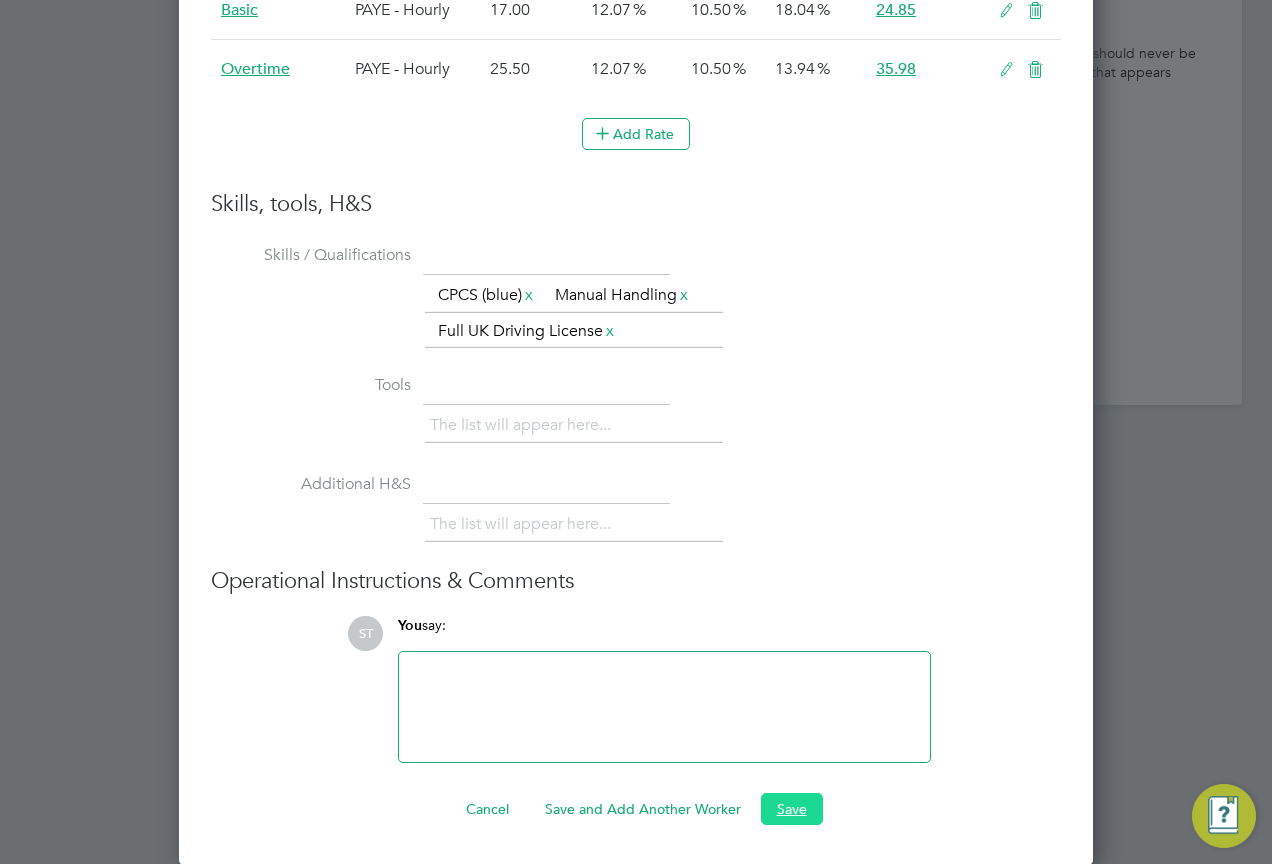 click on "Save" at bounding box center (792, 809) 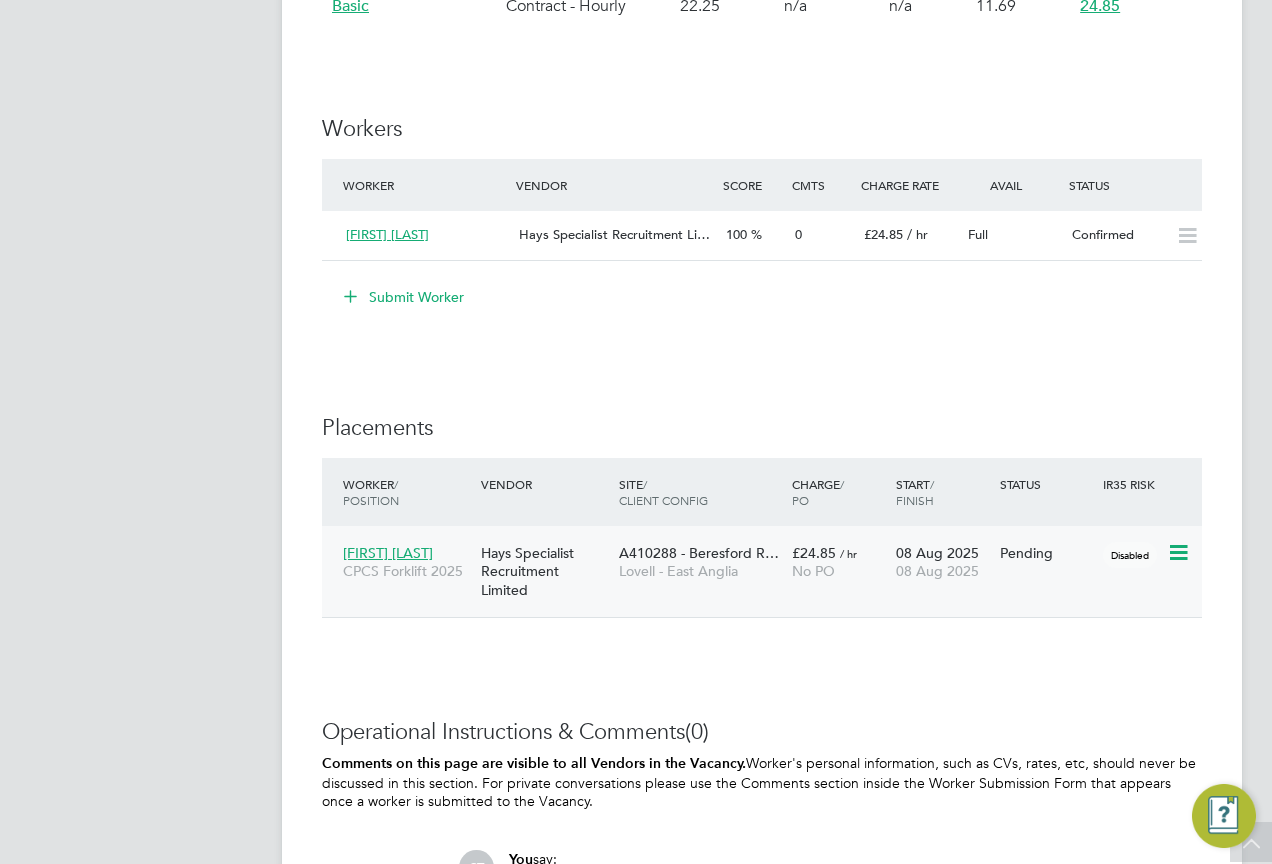 click 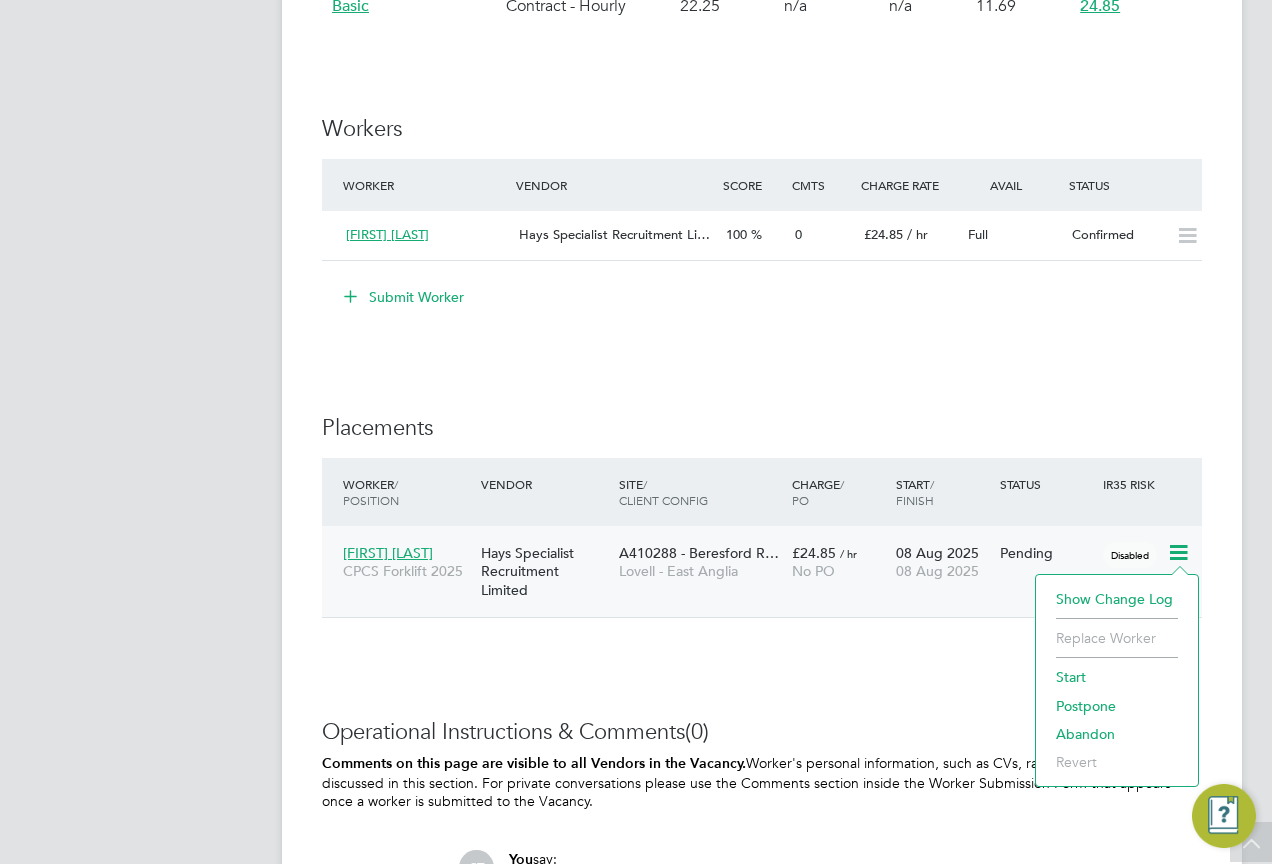 click on "Start" 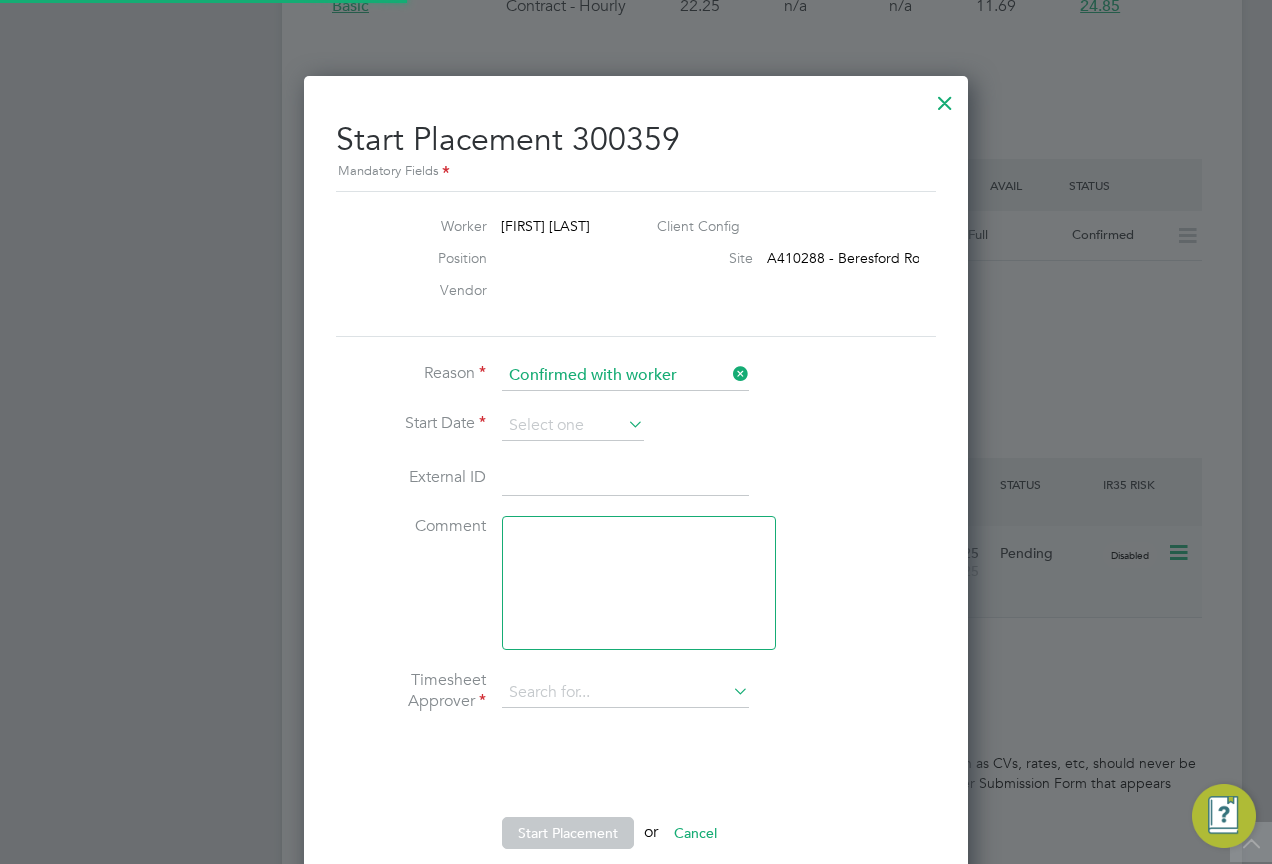 type on "[FIRST] [LAST]" 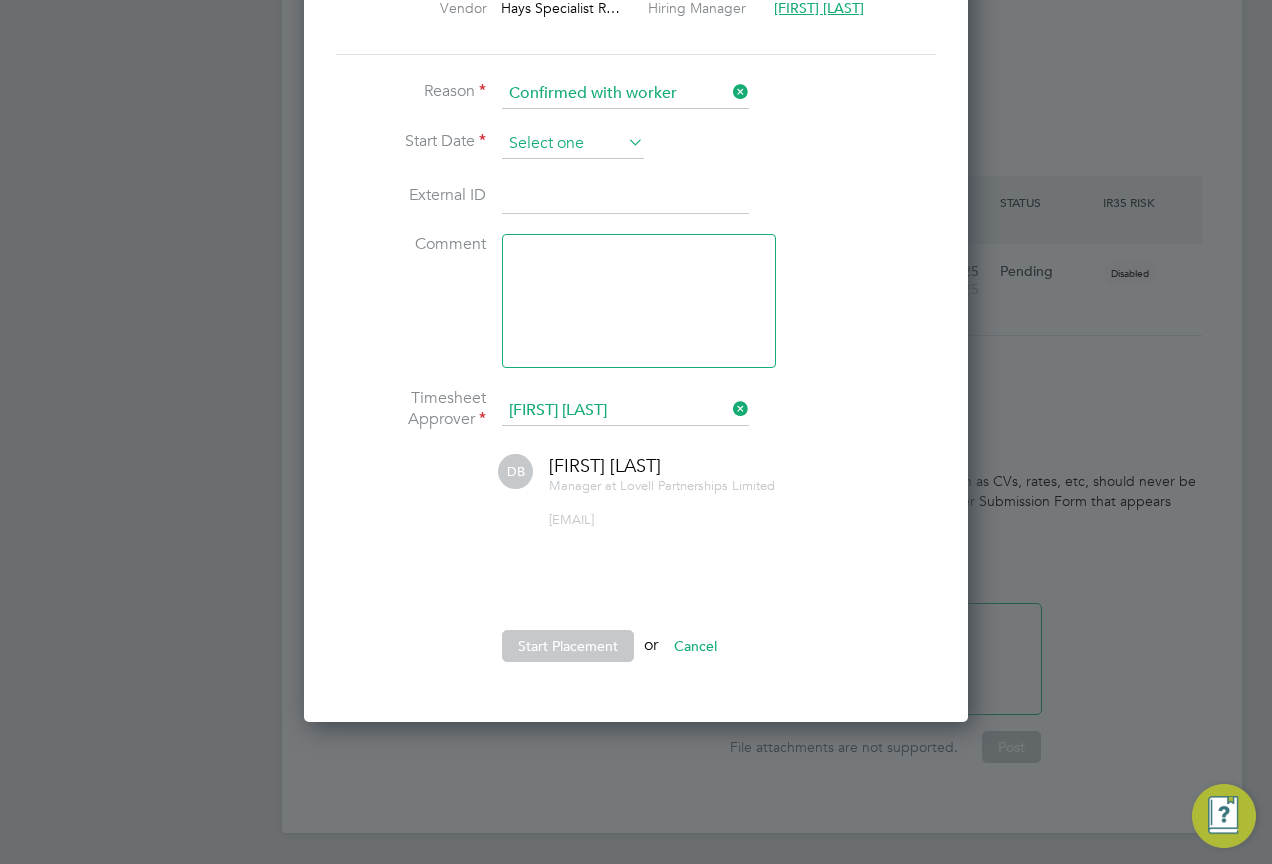 click 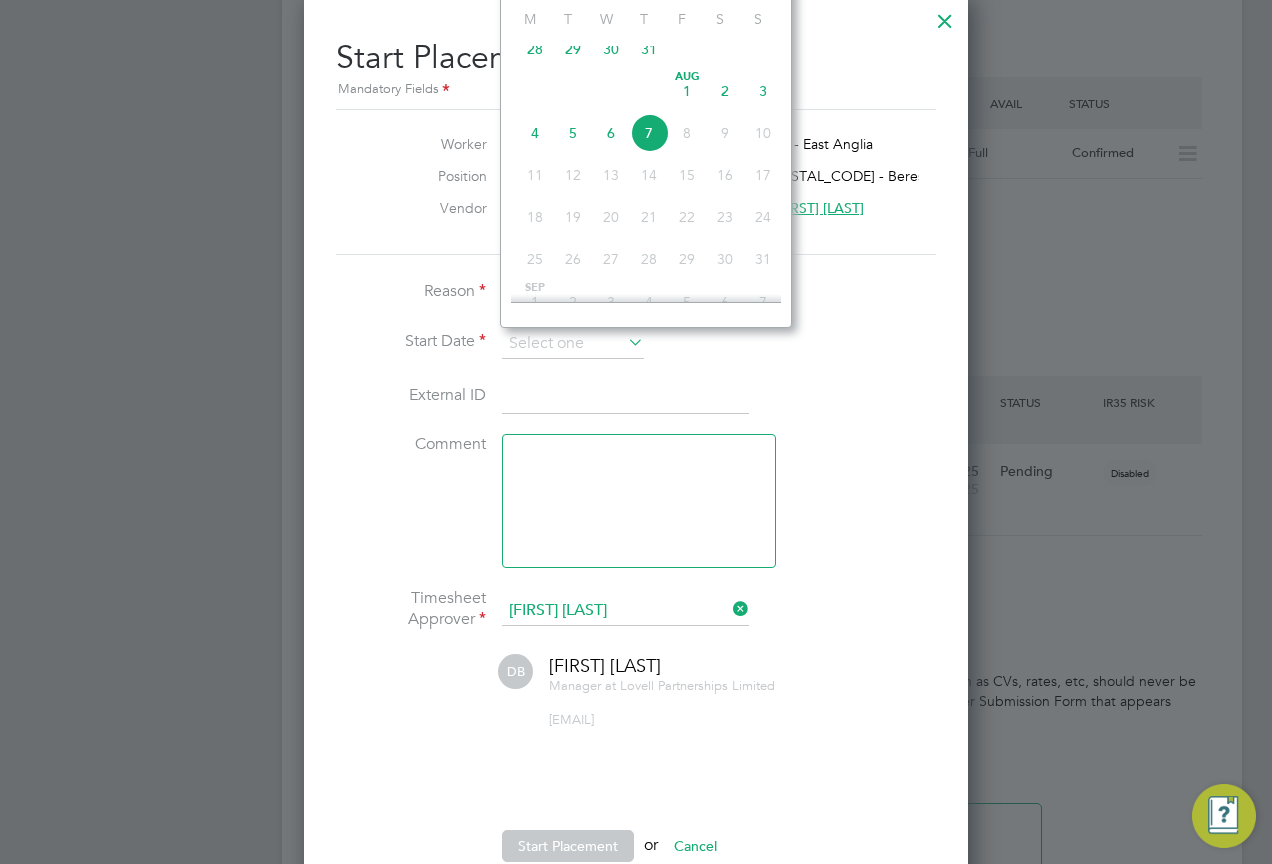 click on "8" 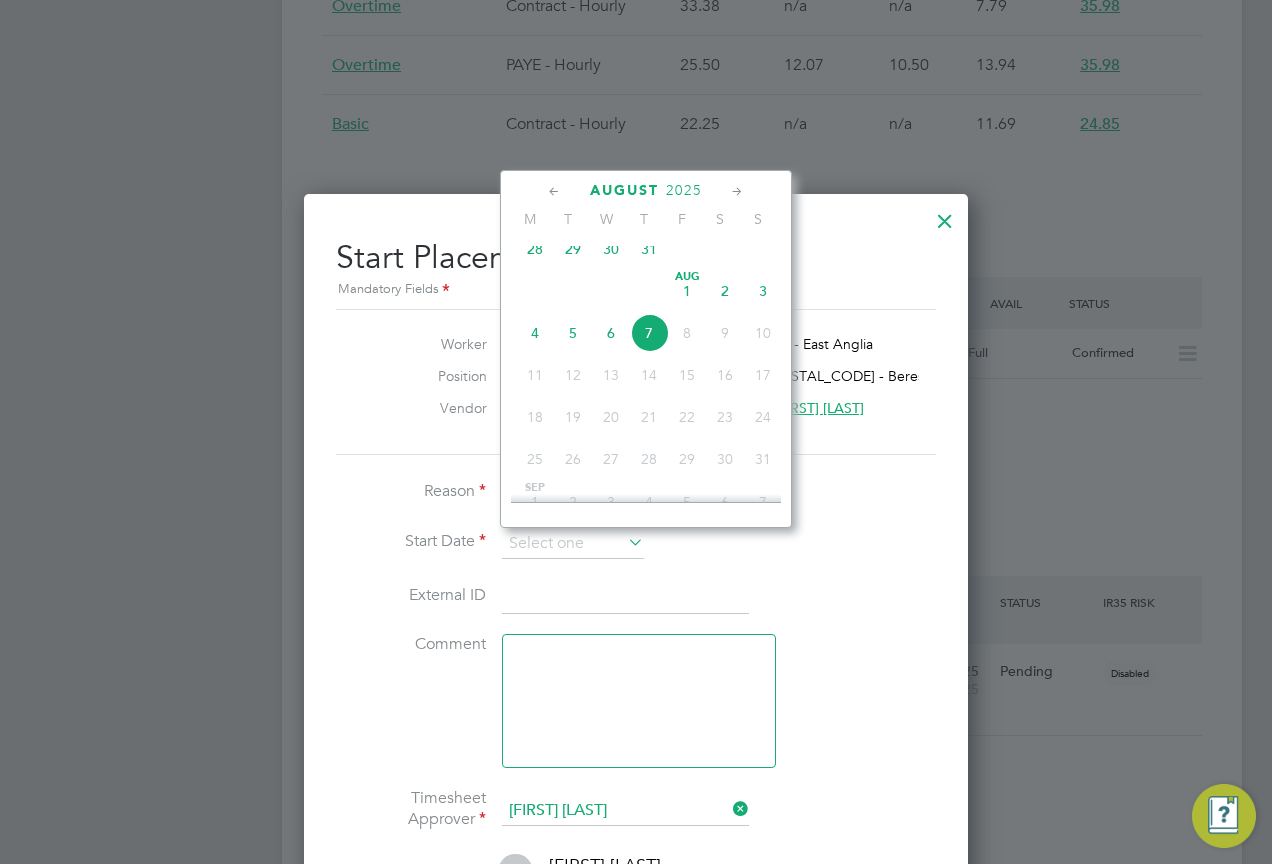 click on "Start Placement 300359 Mandatory Fields" at bounding box center [636, 261] 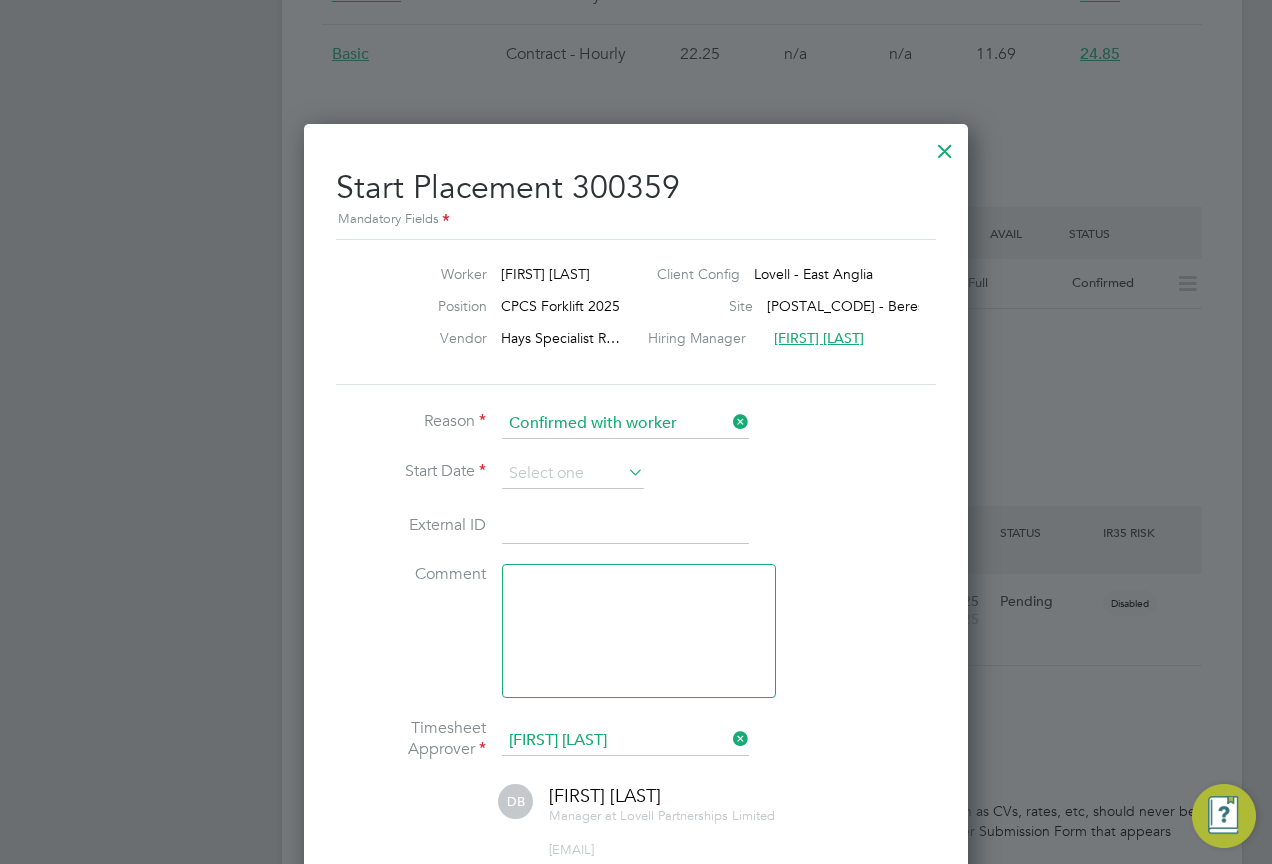 scroll, scrollTop: 1882, scrollLeft: 0, axis: vertical 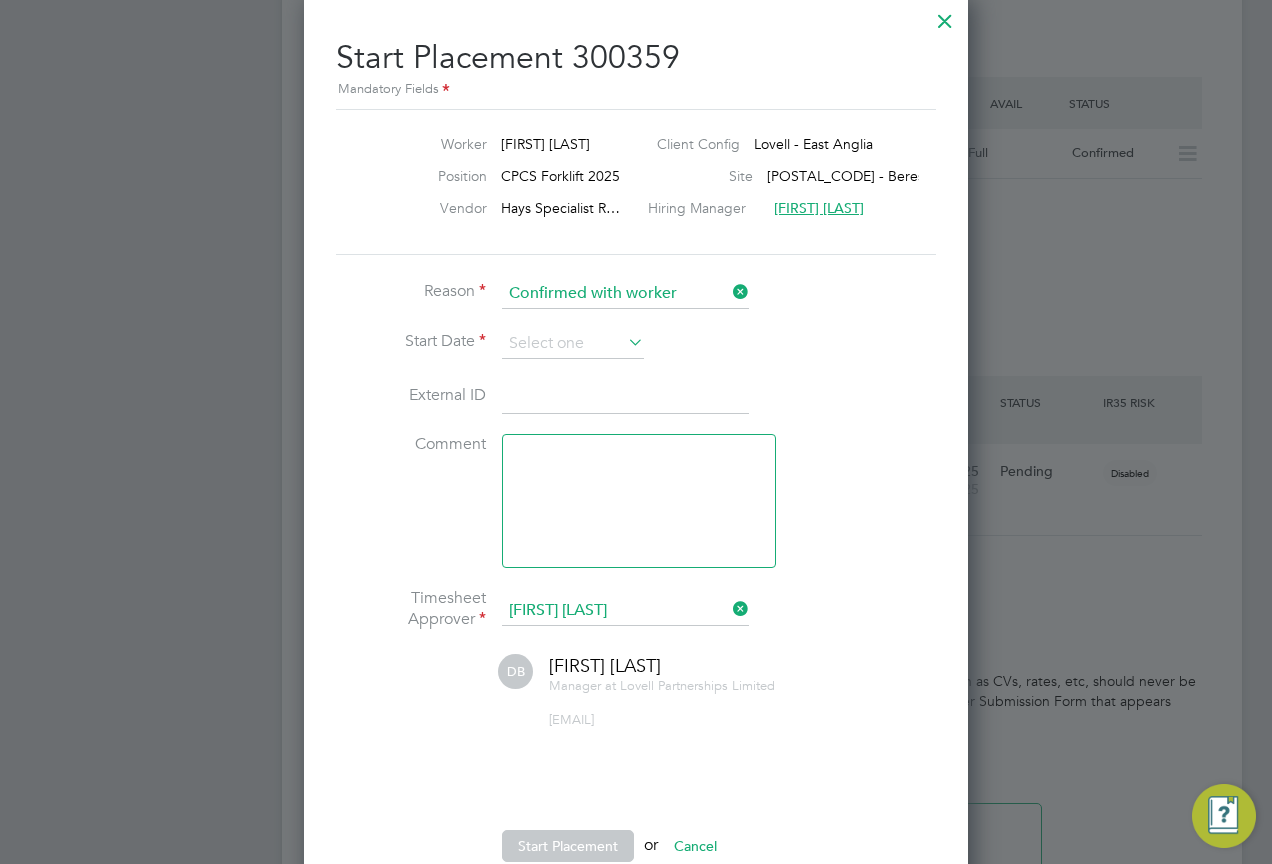 click at bounding box center (945, 16) 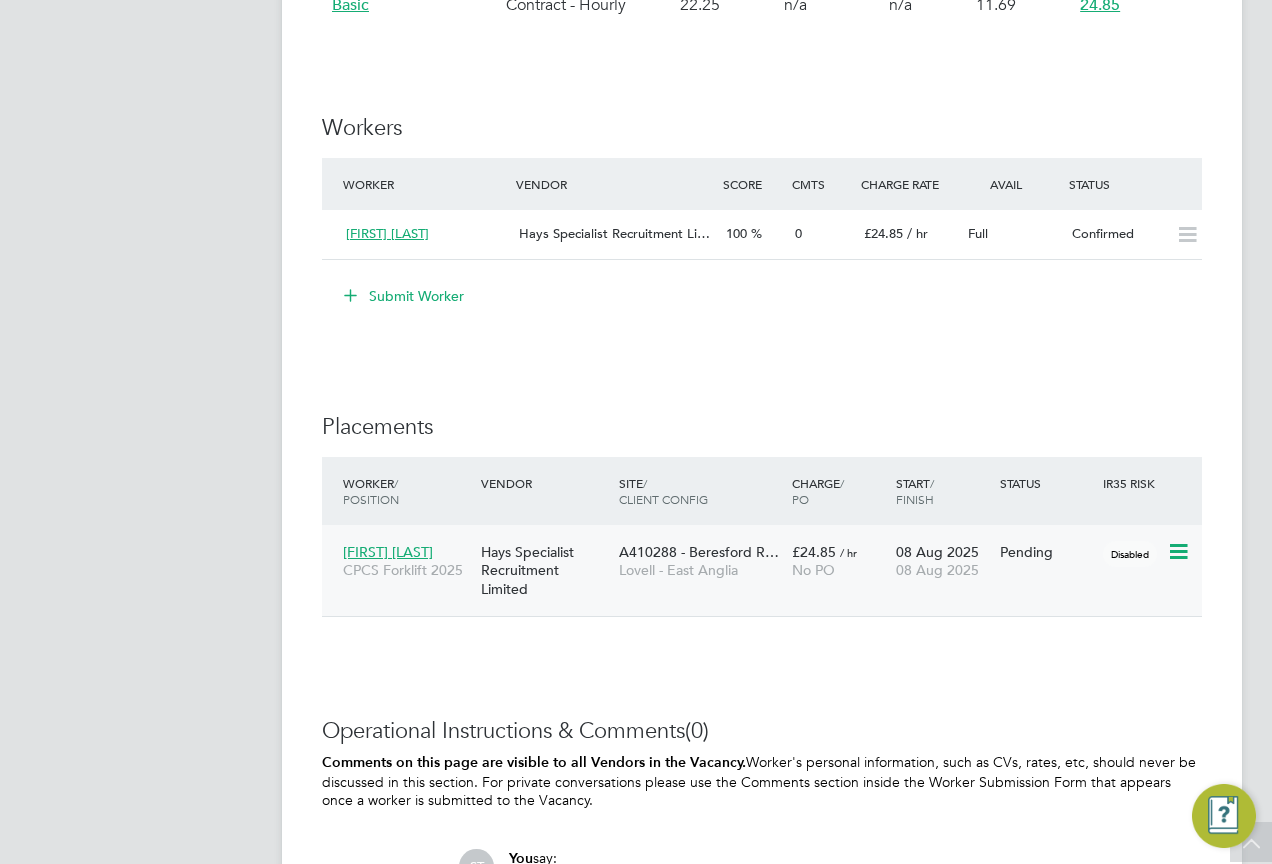 scroll, scrollTop: 1800, scrollLeft: 0, axis: vertical 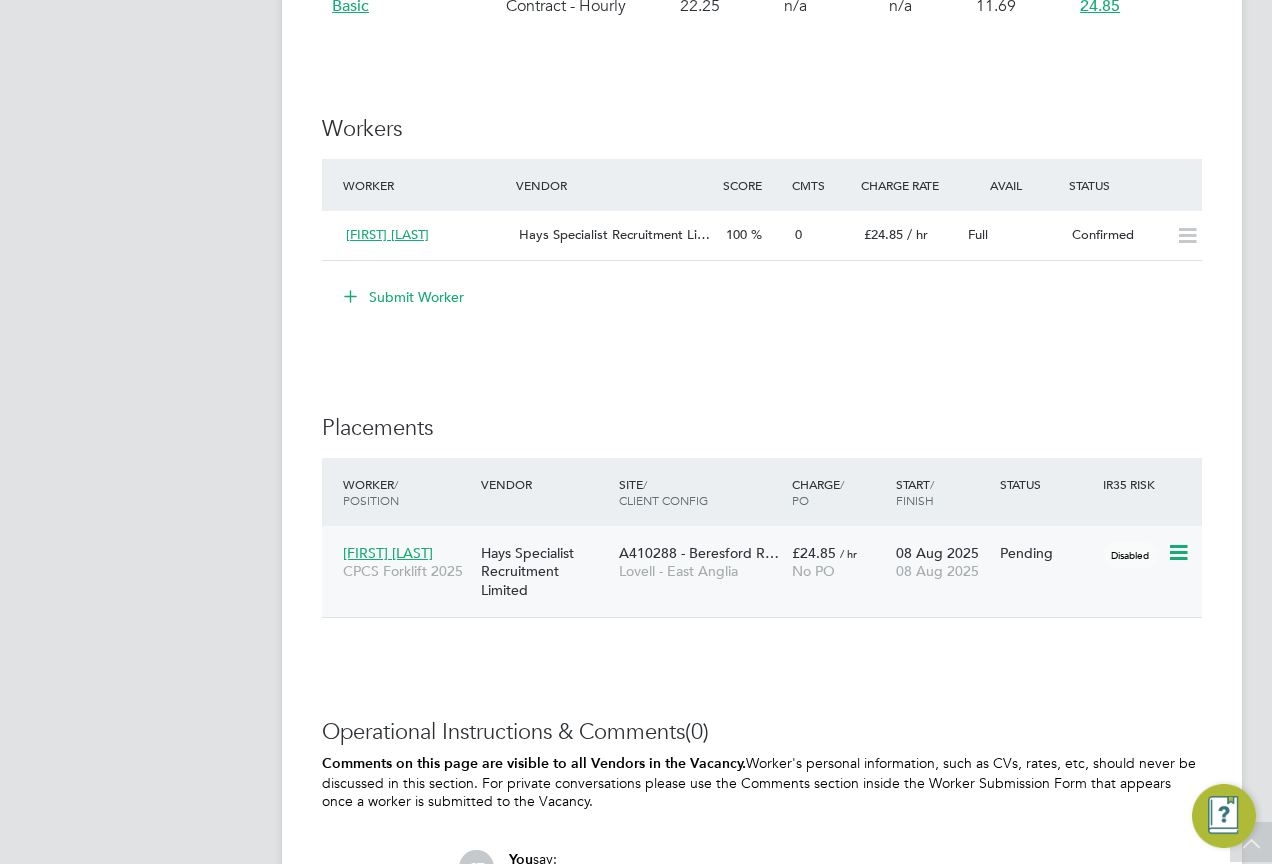 click on "Phillip Wilson" 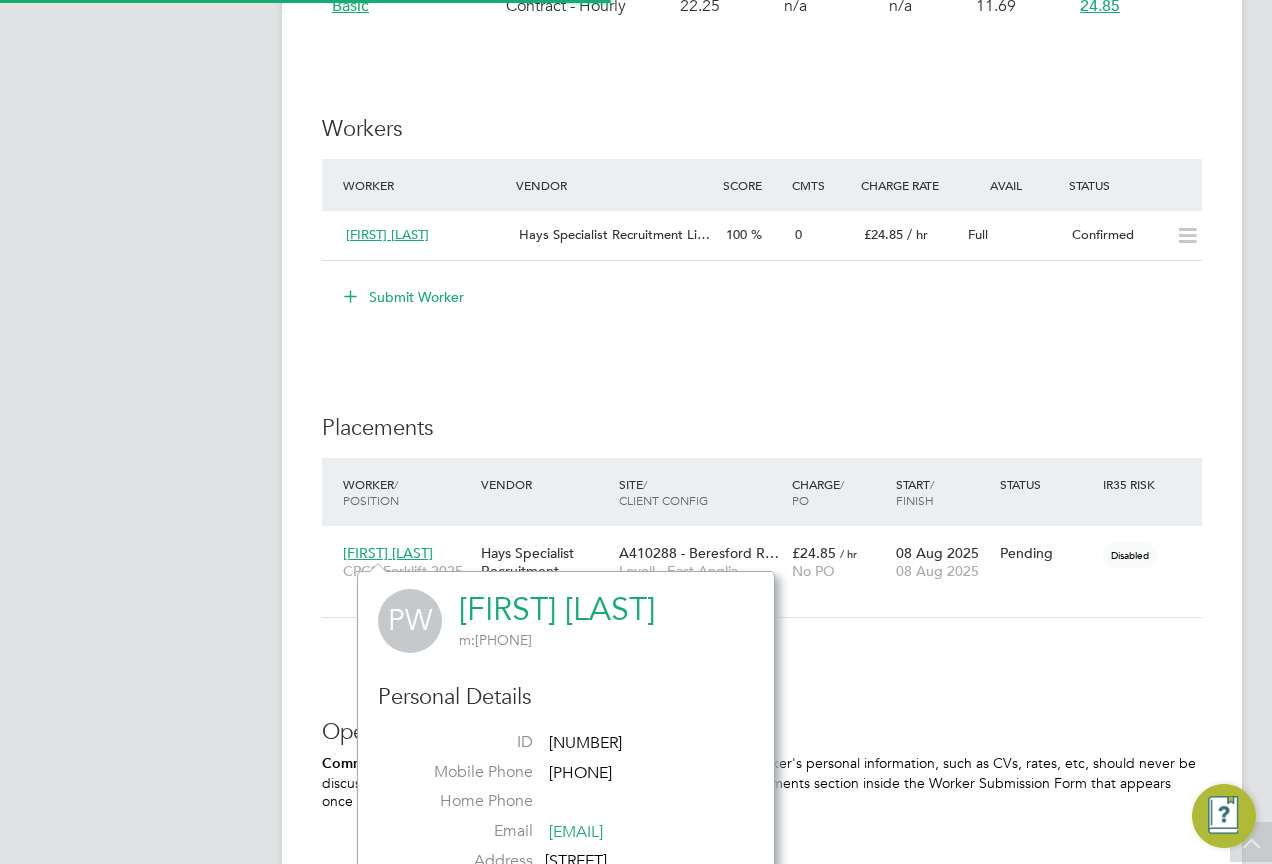 scroll, scrollTop: 12, scrollLeft: 12, axis: both 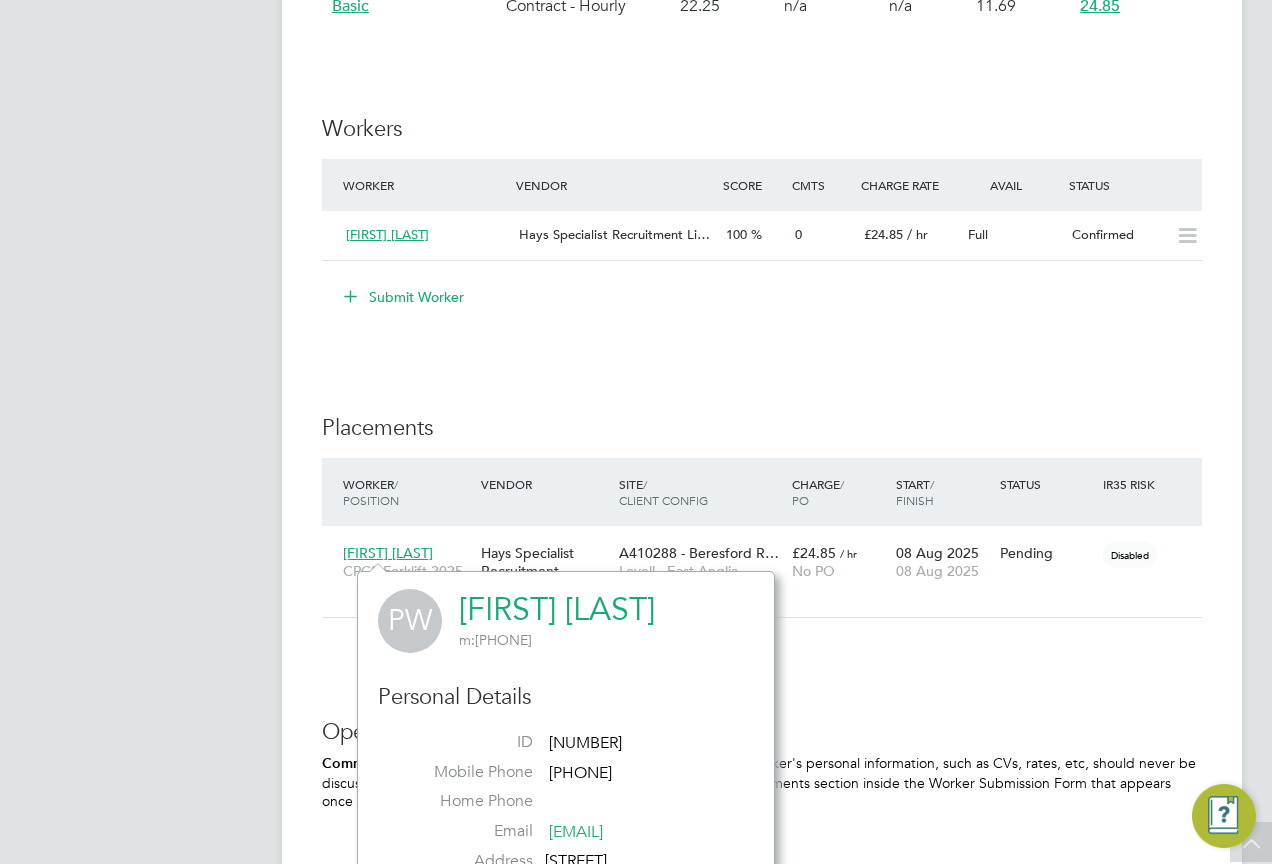 click on "Phillip Wilson" 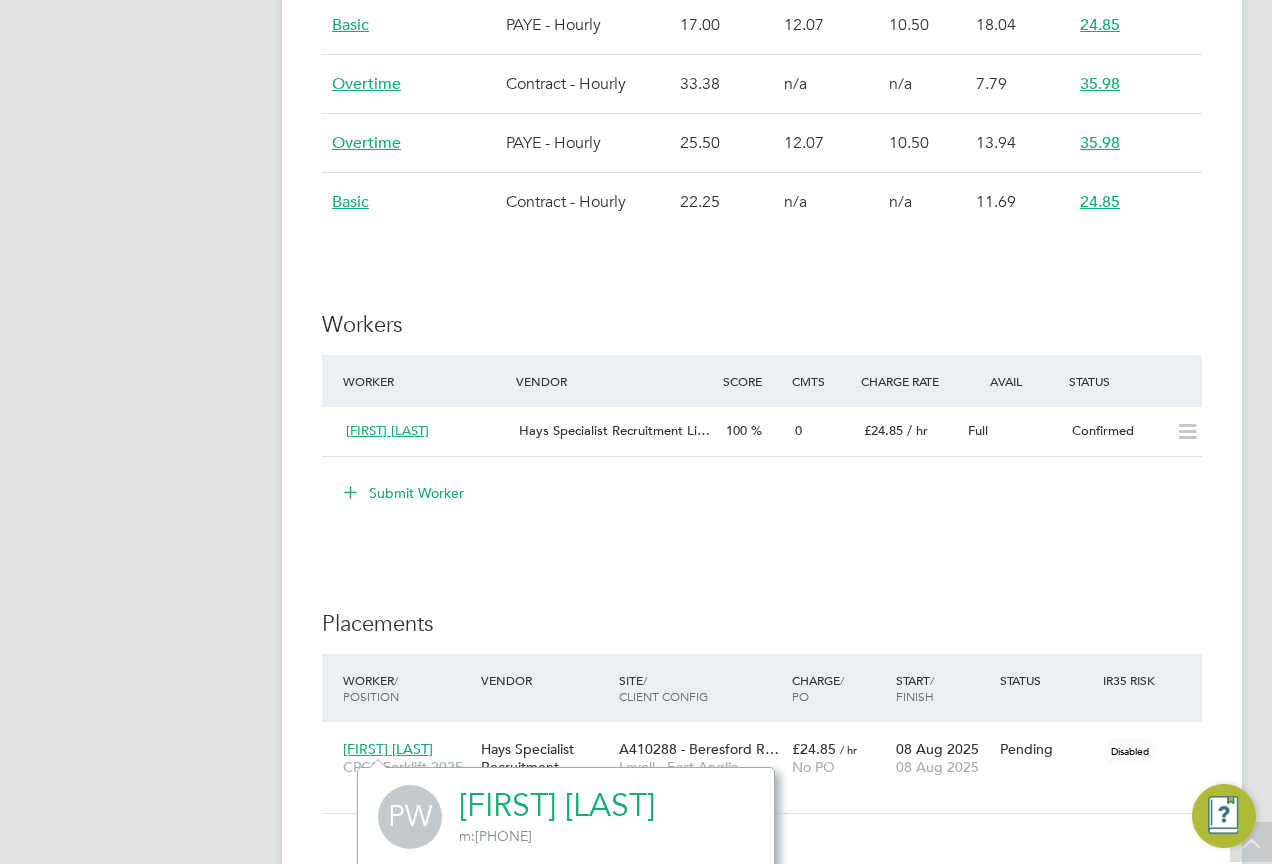 scroll, scrollTop: 1600, scrollLeft: 0, axis: vertical 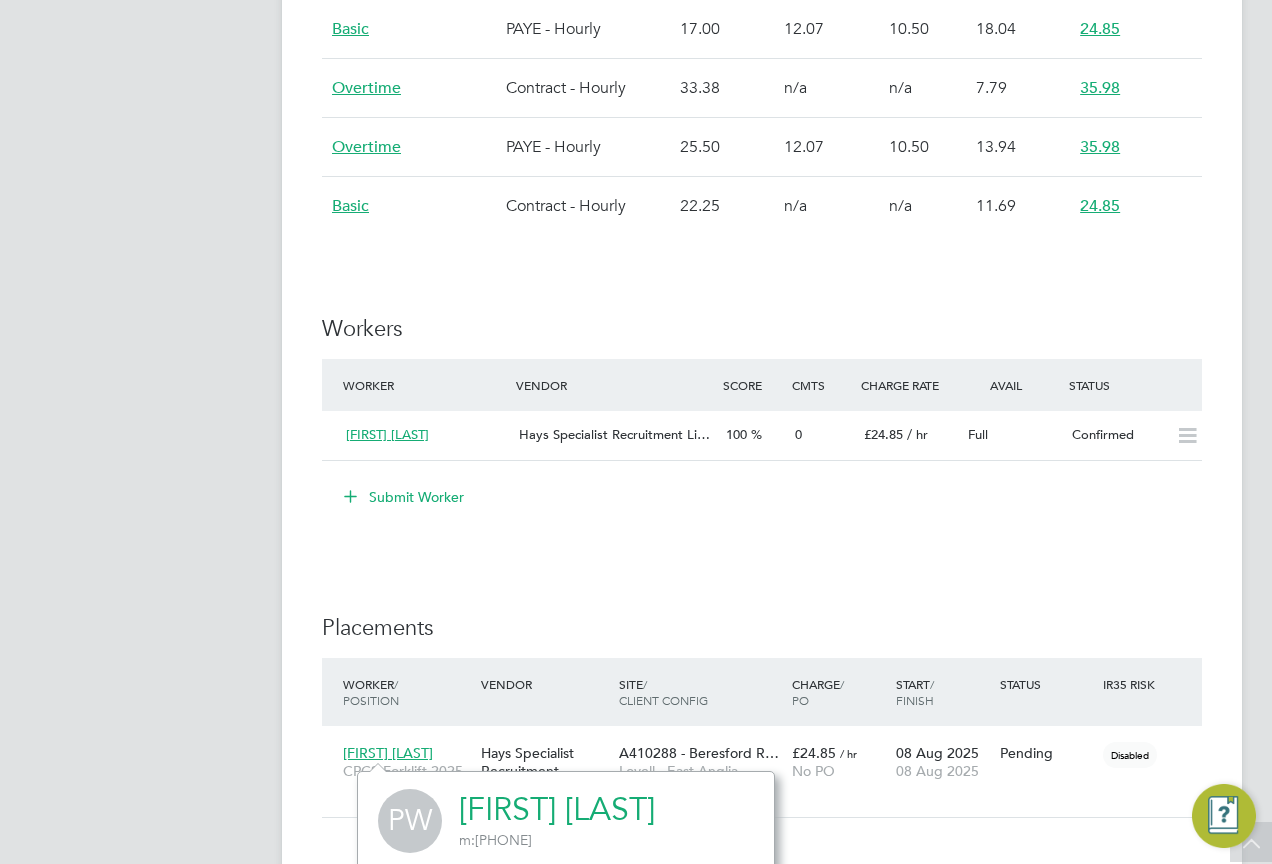 click on "IR35 Determination IR35 Status Disabled for this client. This feature can be enabled under this client's configuration. Details PO No PO Number Valid From Valid To Expiry No PO numbers have been created. Reason   Holiday Description Full understanding of all aspects and responsibilities associated with the operation of a telescopic handler.
Experienced and knowledgeable in the full operation of various types of telescopic handlers.
Knowledge of the safe operation of the telescopic handler including the ability to carry out visual checks and regular inspections.
Minimum 6 month documented (CPCS logbook) operating experience on housing sites using a 12m machine.
A review of the CPCS logbook to be undertaken prior to starting an assignment to validate experience.
Health & Safety awareness
Good understanding of English Skills / Qualifications CPCS (blue), Manual Handling, Full UK Driving License Tools n/a Additional H&S n/a Working Days   Mon,  Tue,  Wed,  Thu,  Fri,  Sat,  Sun Working Hours 08:00 - 17:00" 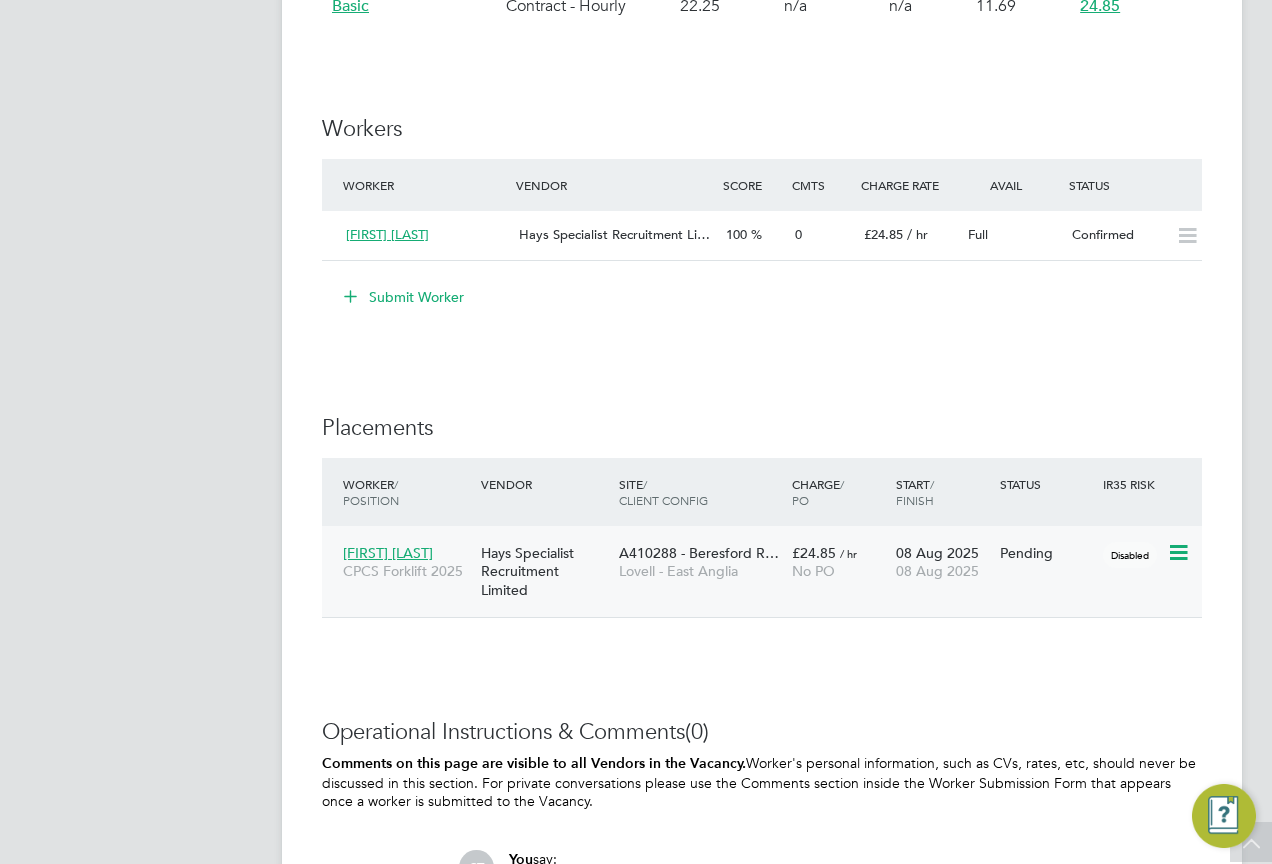 scroll, scrollTop: 2000, scrollLeft: 0, axis: vertical 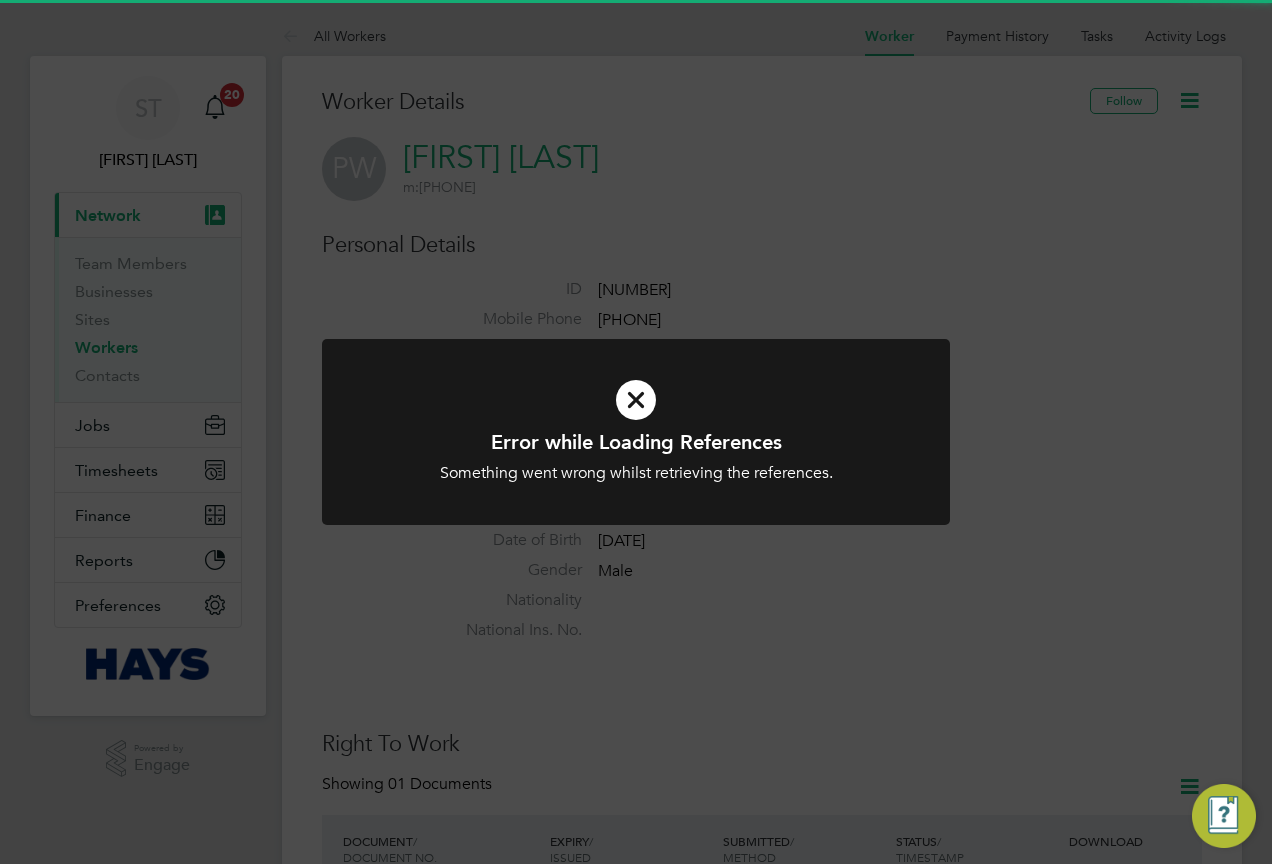 click on "Error while Loading References Something went wrong whilst retrieving the references. Cancel Okay" 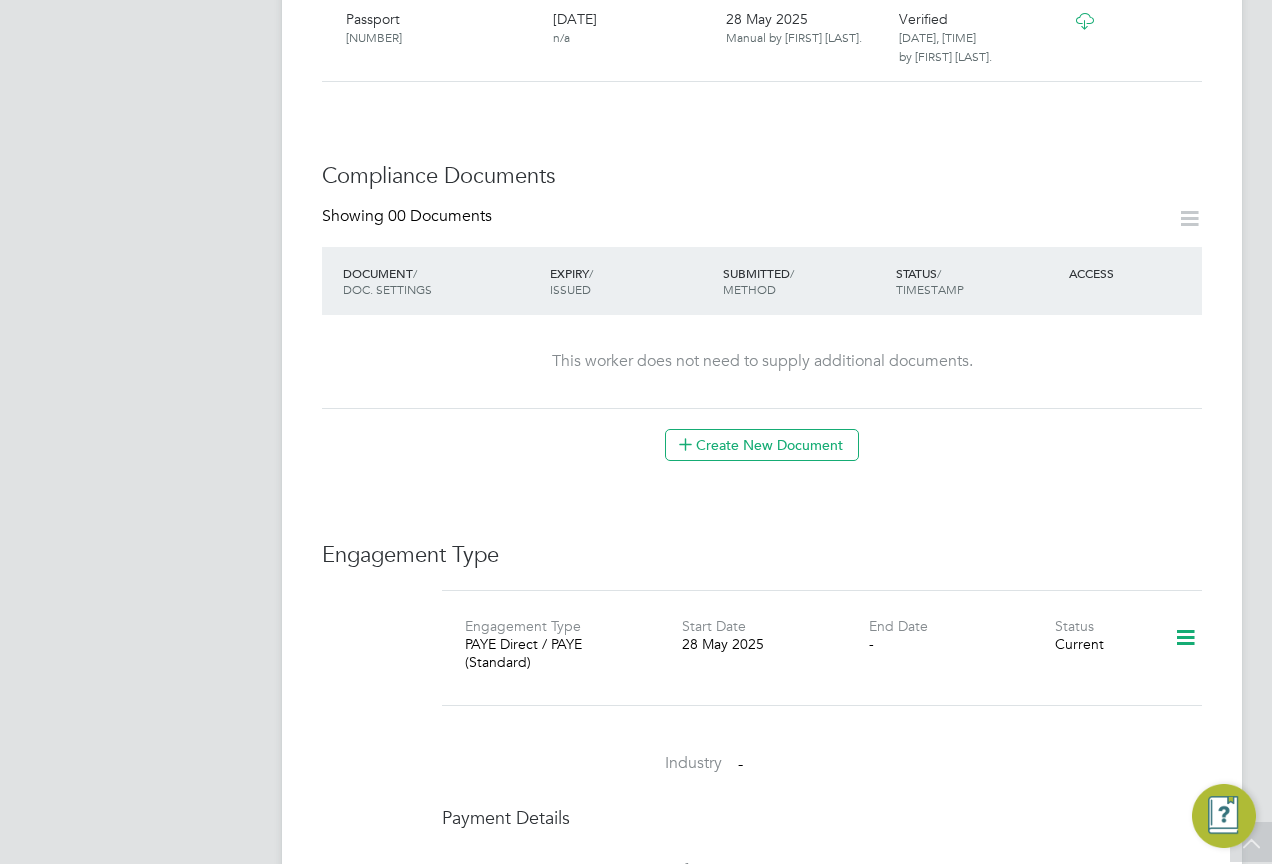 scroll, scrollTop: 600, scrollLeft: 0, axis: vertical 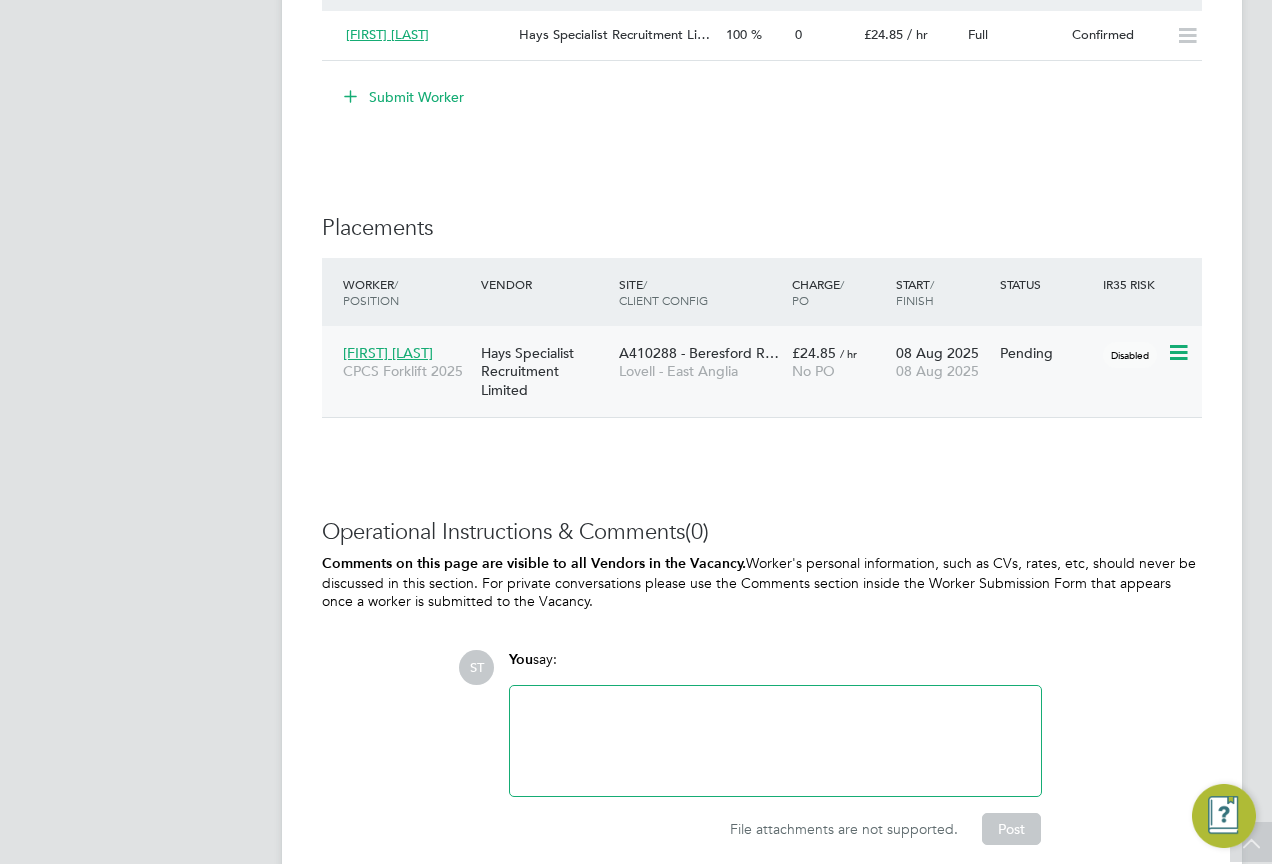 drag, startPoint x: 1178, startPoint y: 361, endPoint x: 1165, endPoint y: 367, distance: 14.3178215 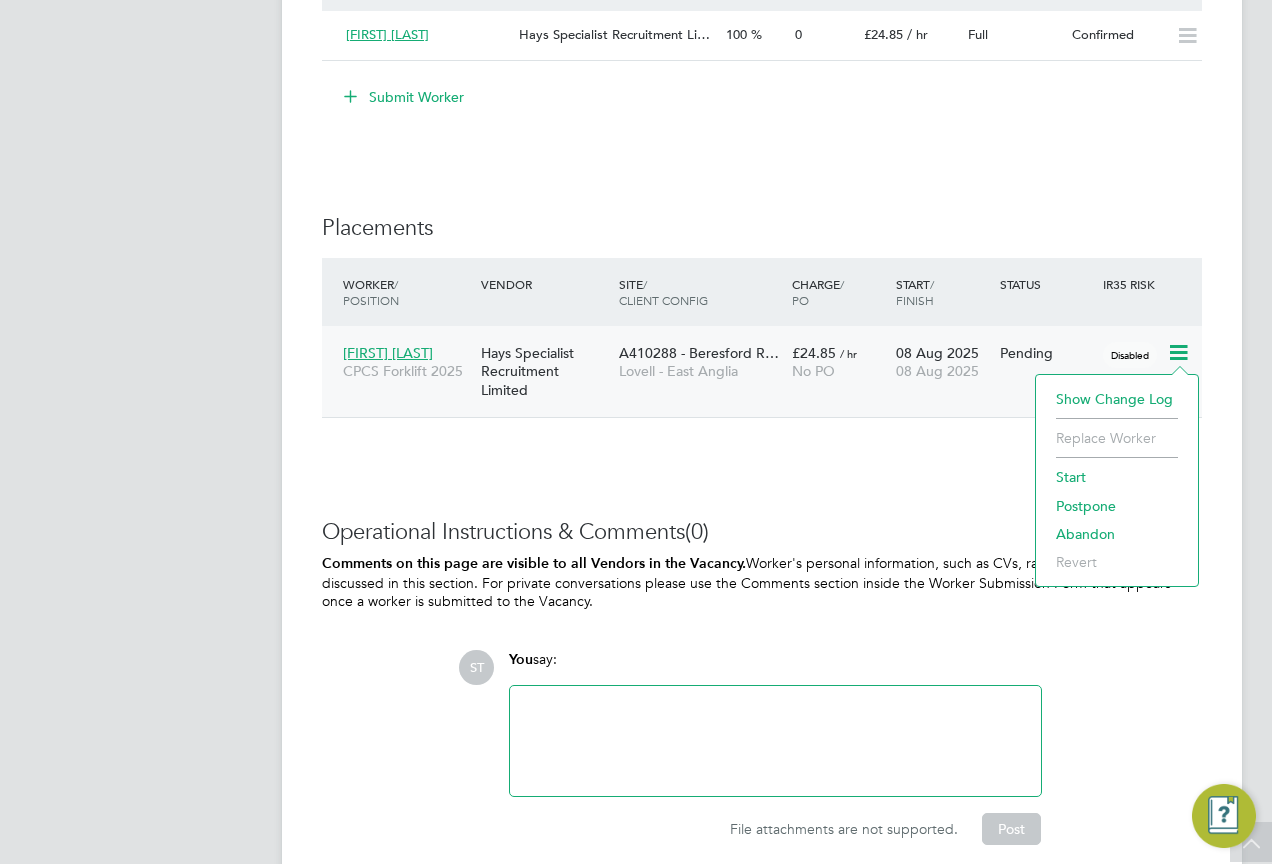 click on "Start" 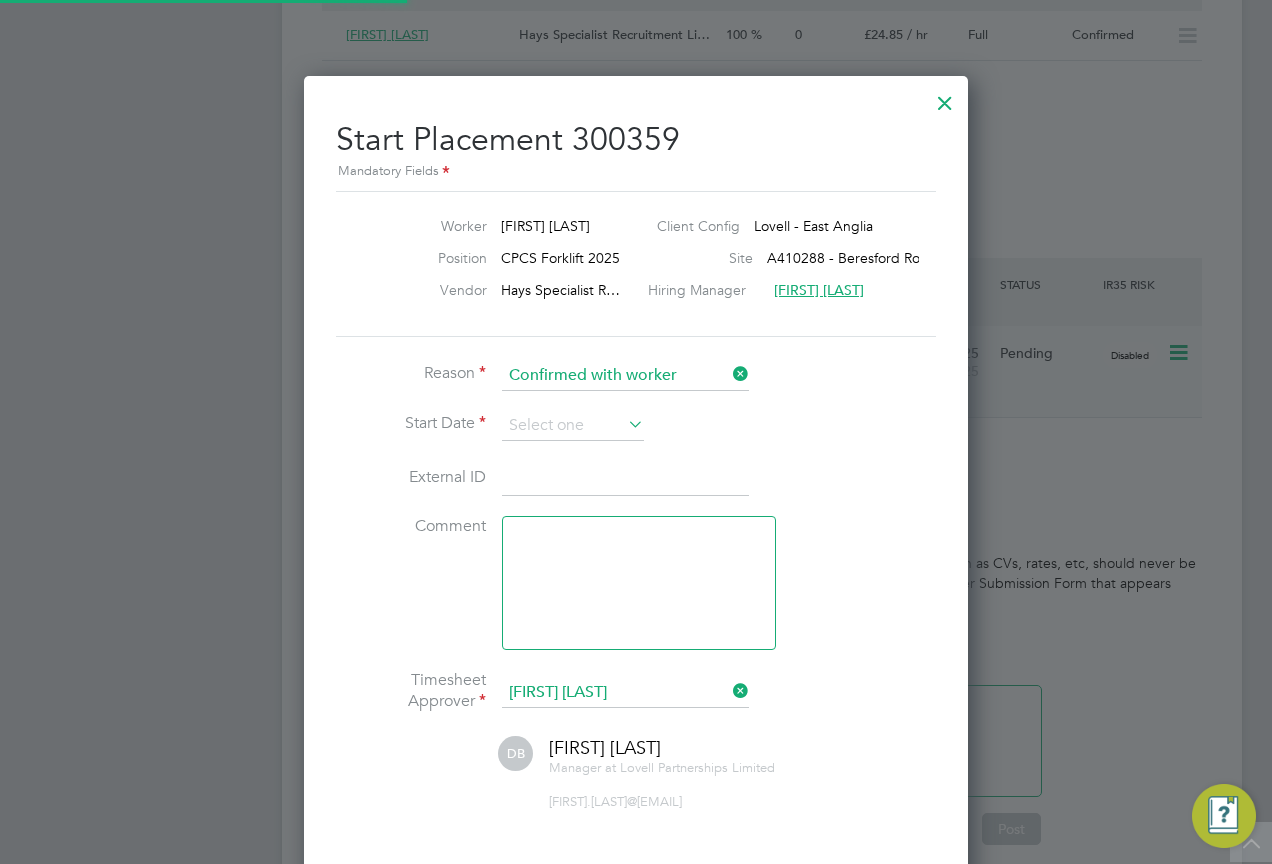 scroll, scrollTop: 10, scrollLeft: 10, axis: both 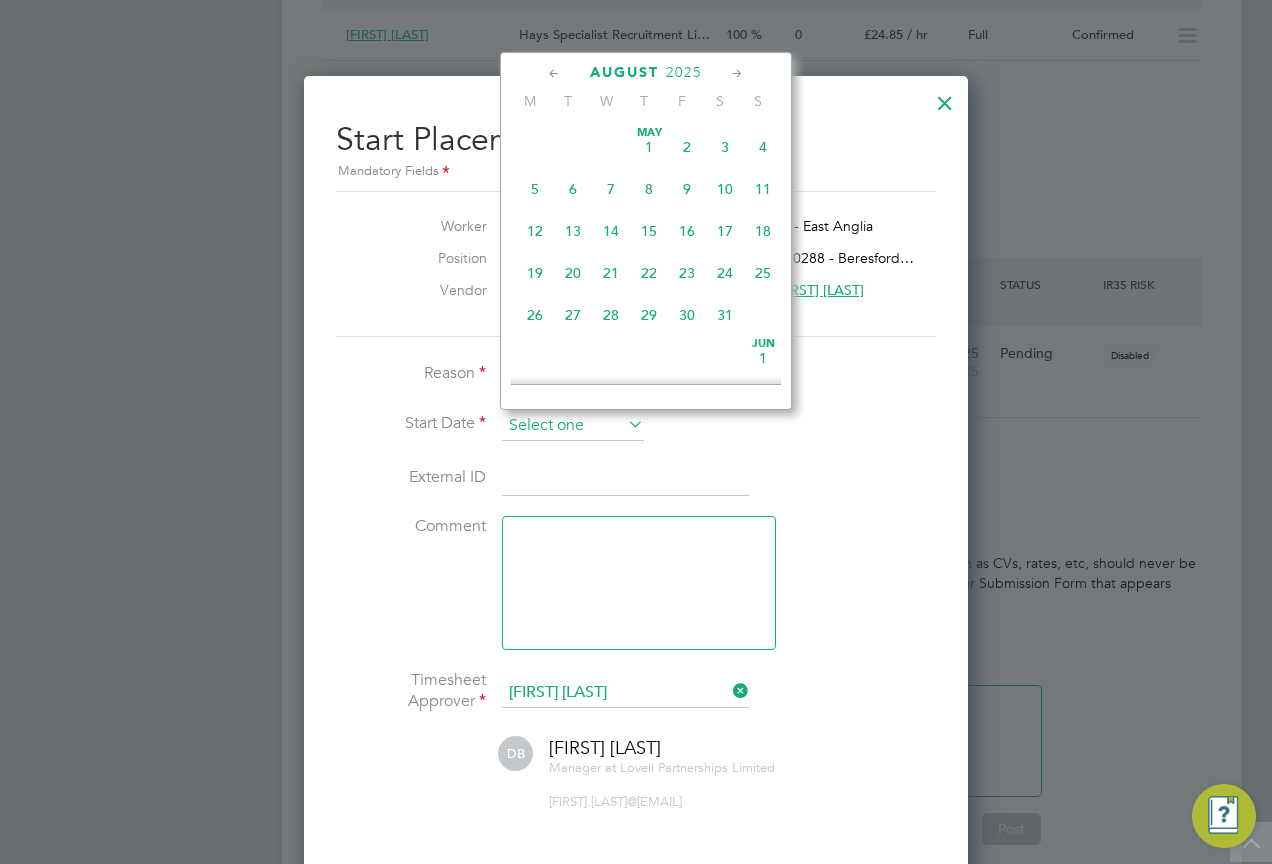 click 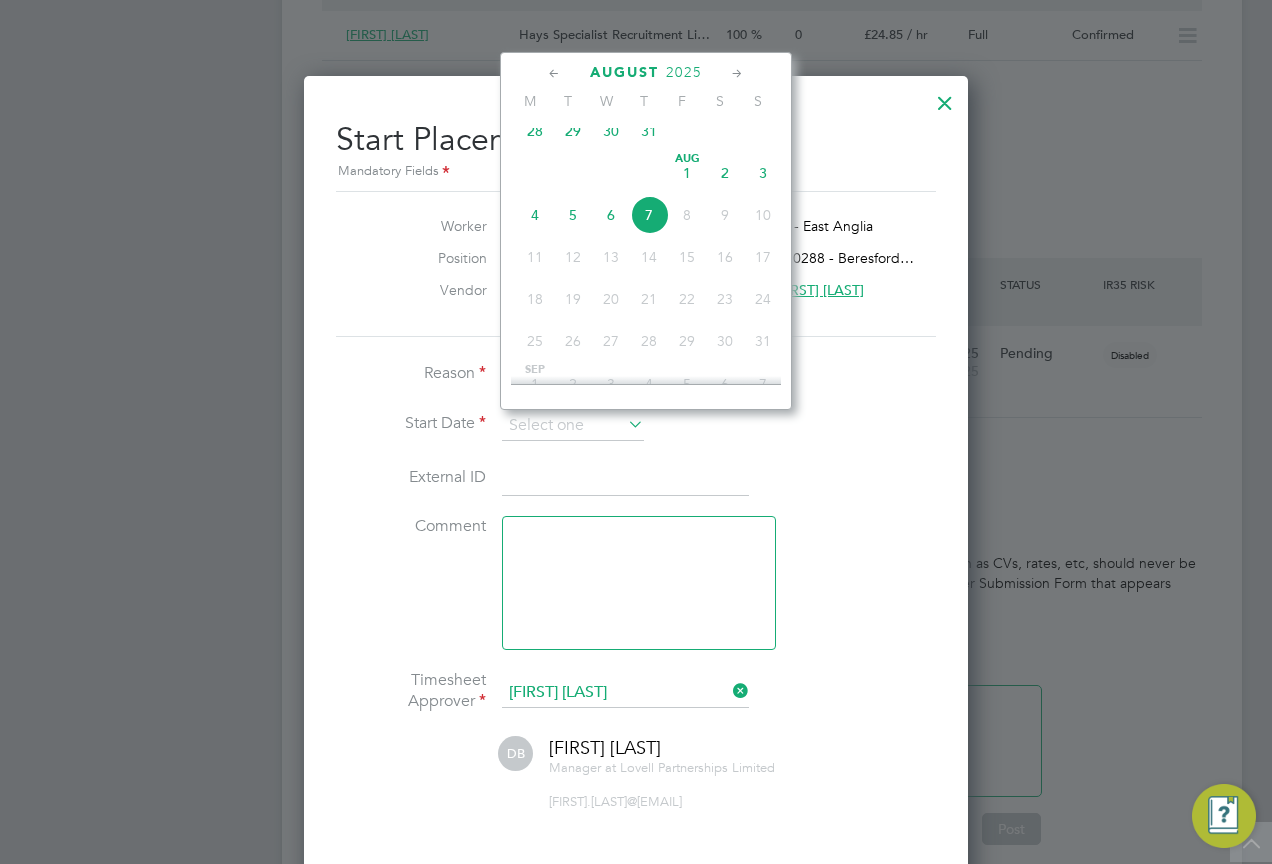 click on "7" 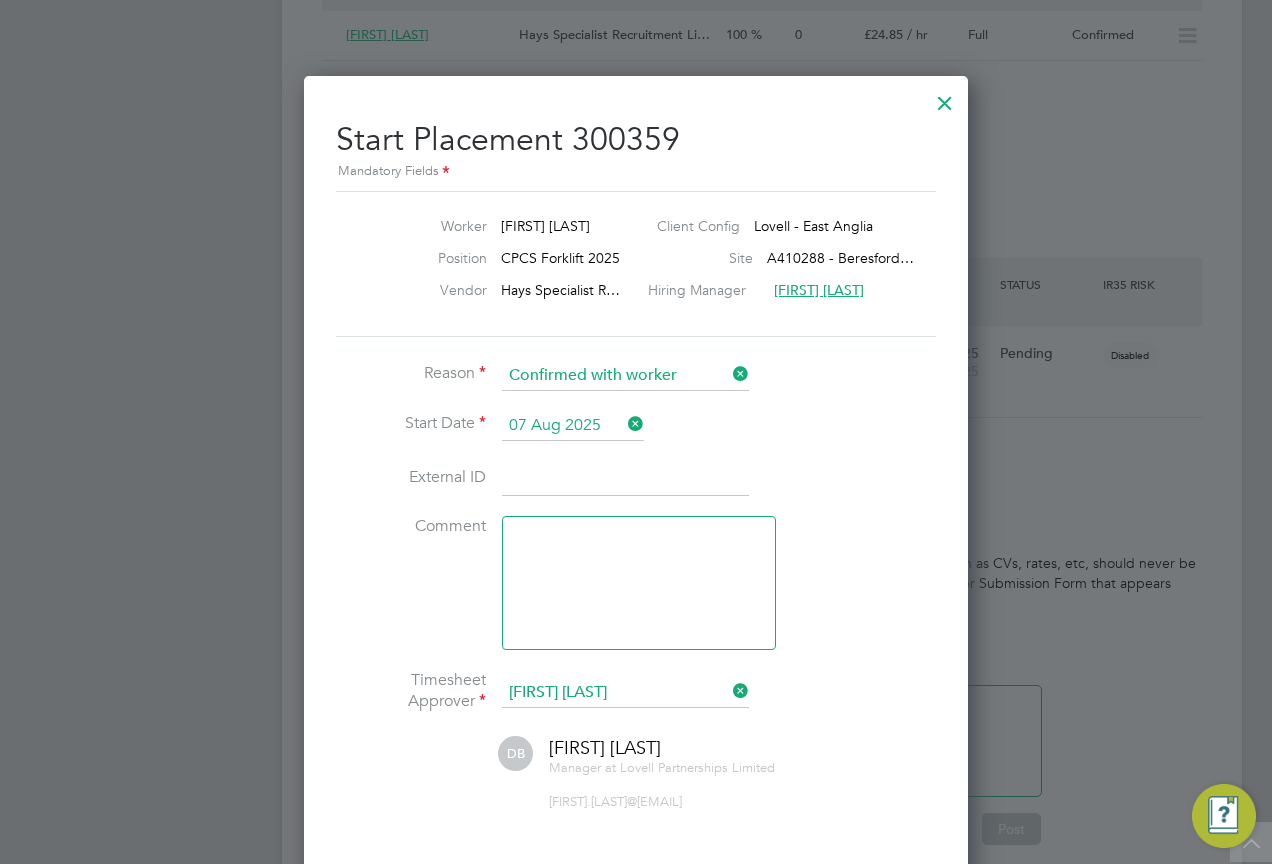 click at bounding box center [945, 98] 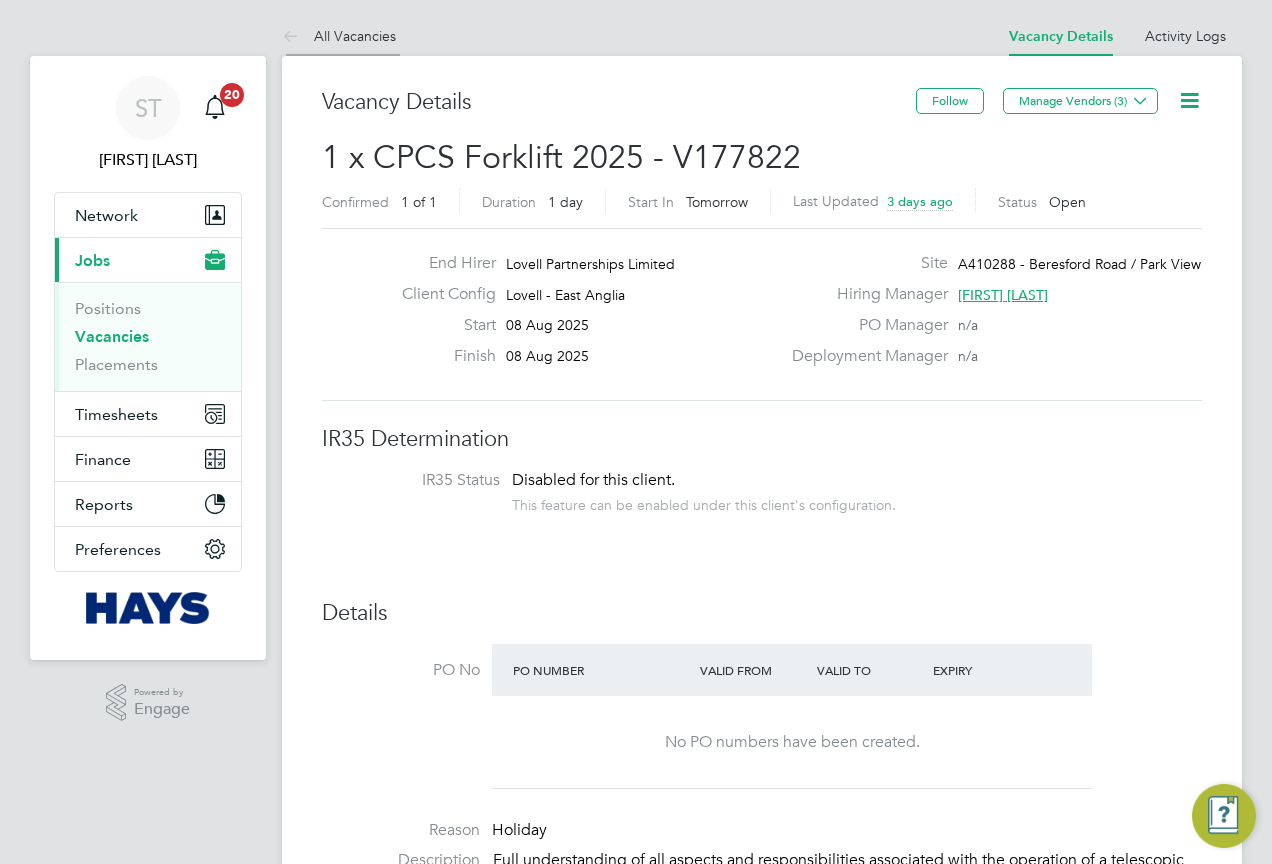 click at bounding box center (294, 37) 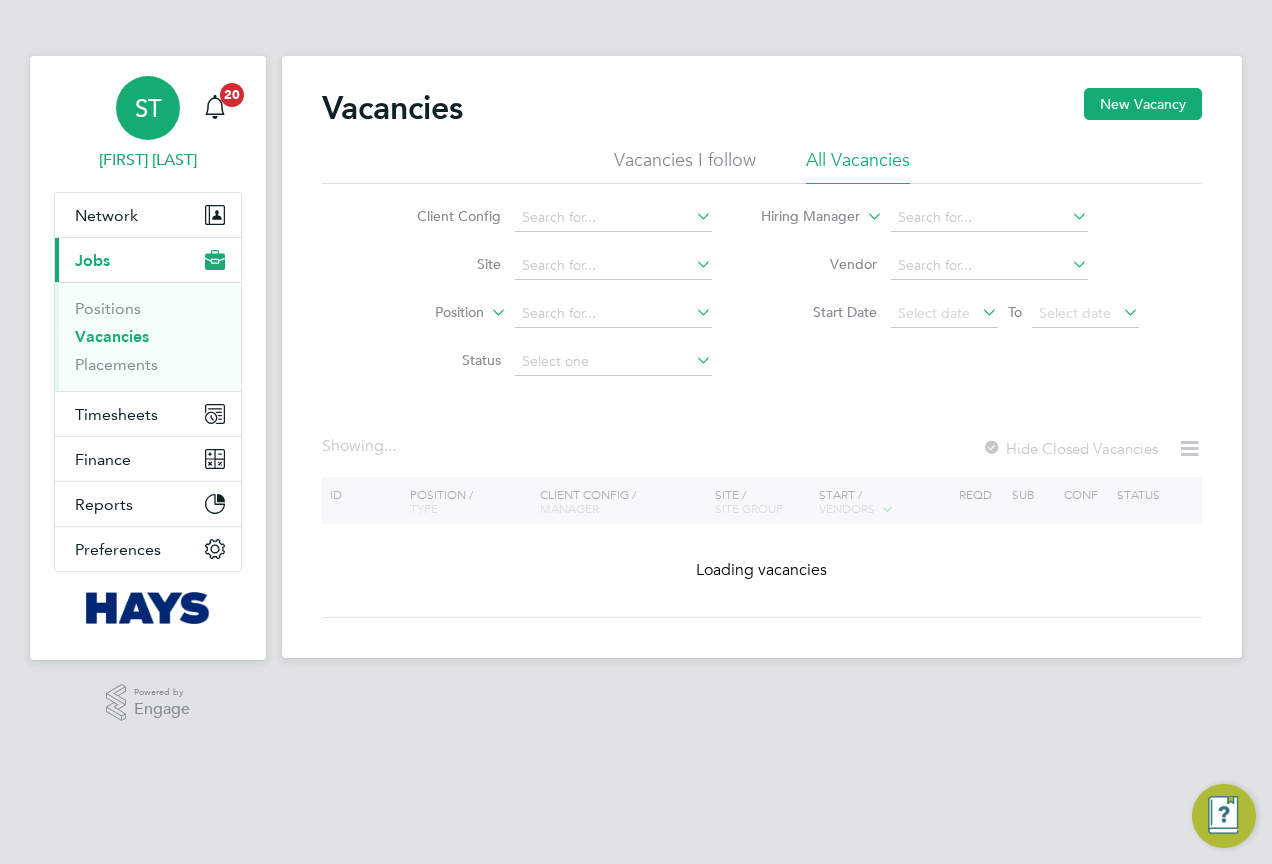 click on "ST" at bounding box center [148, 108] 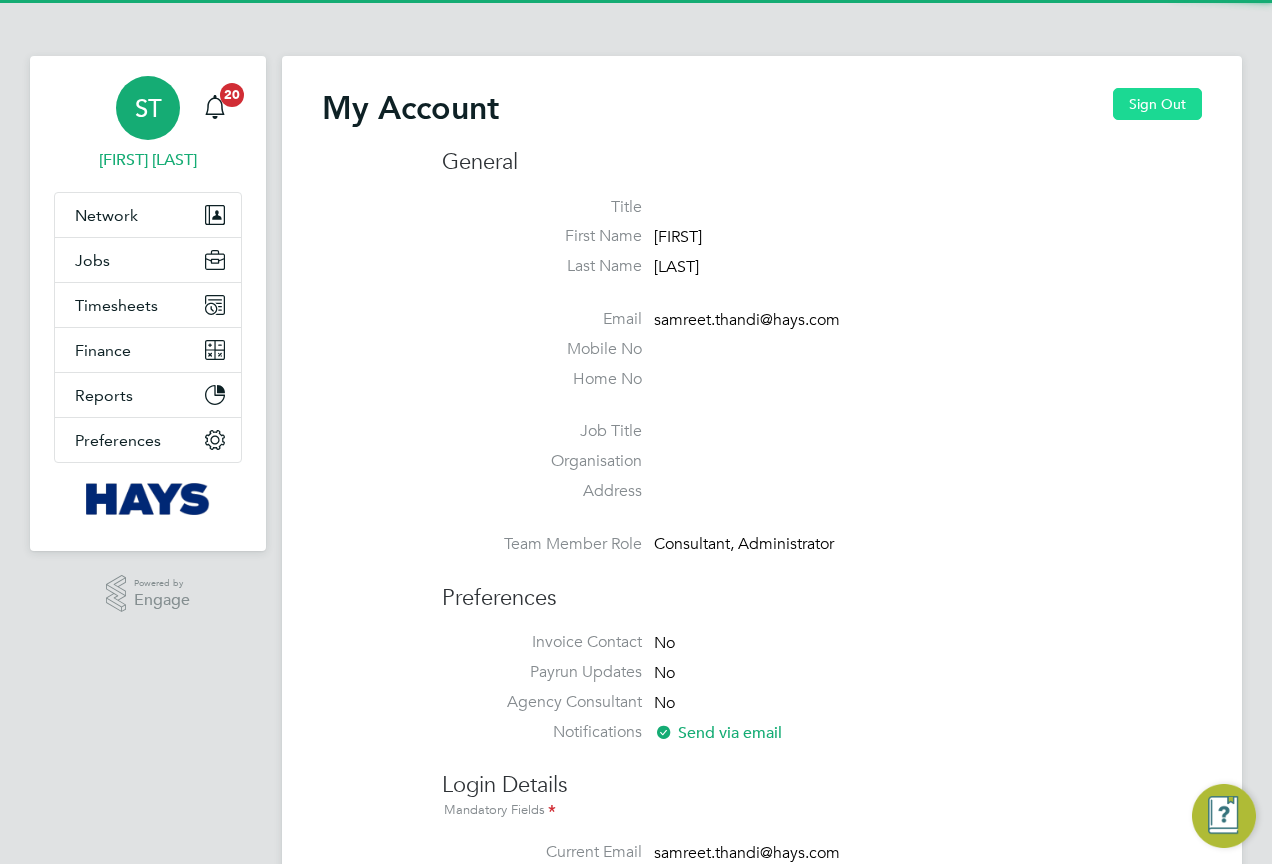click on "Sign Out" at bounding box center [1157, 104] 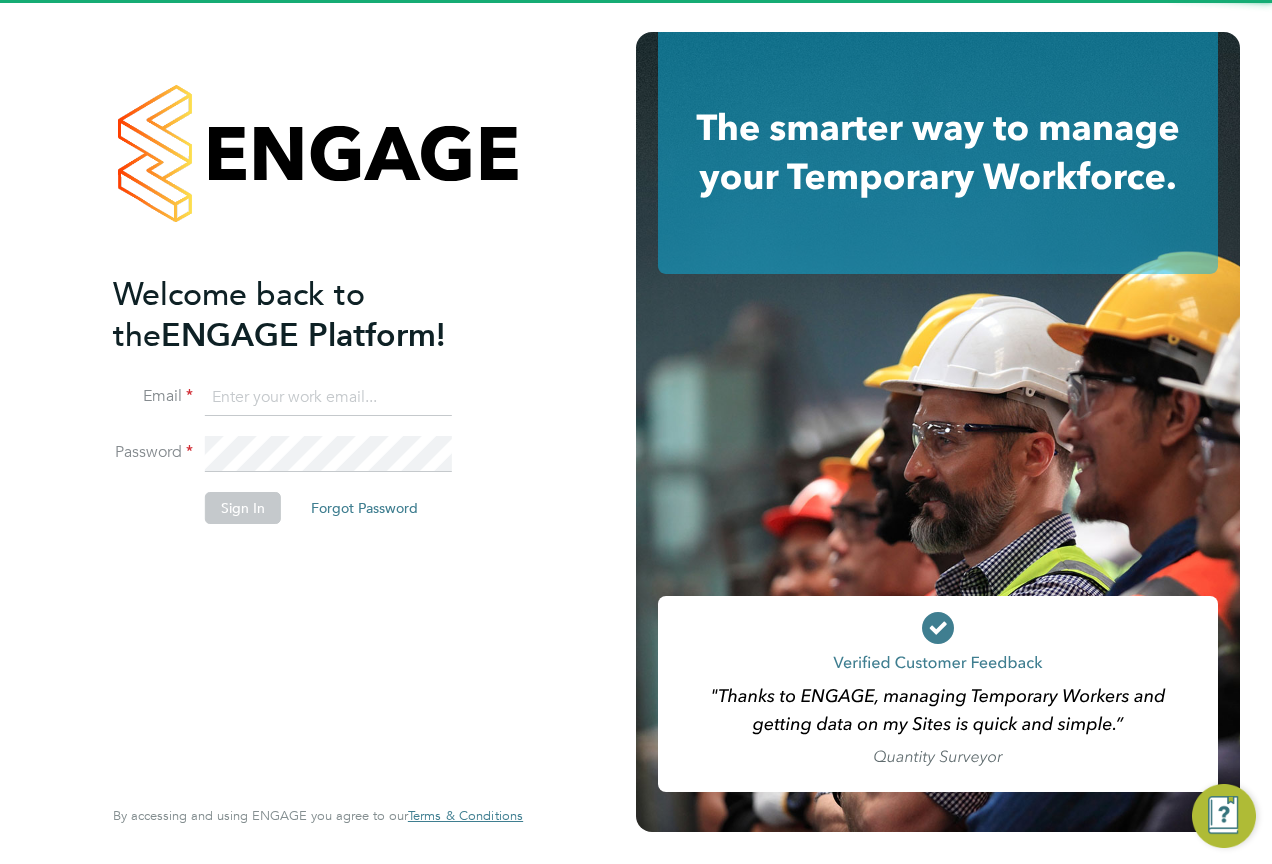 click 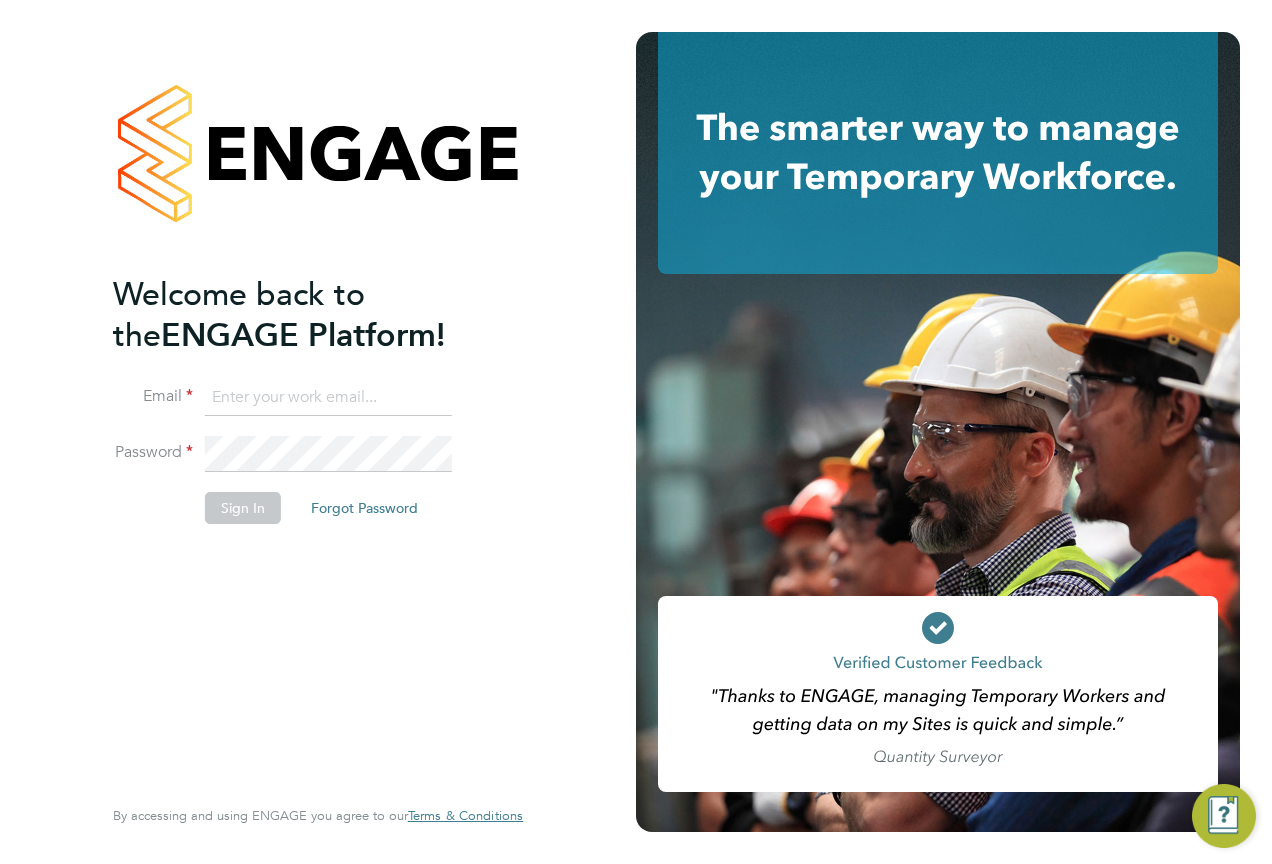 click 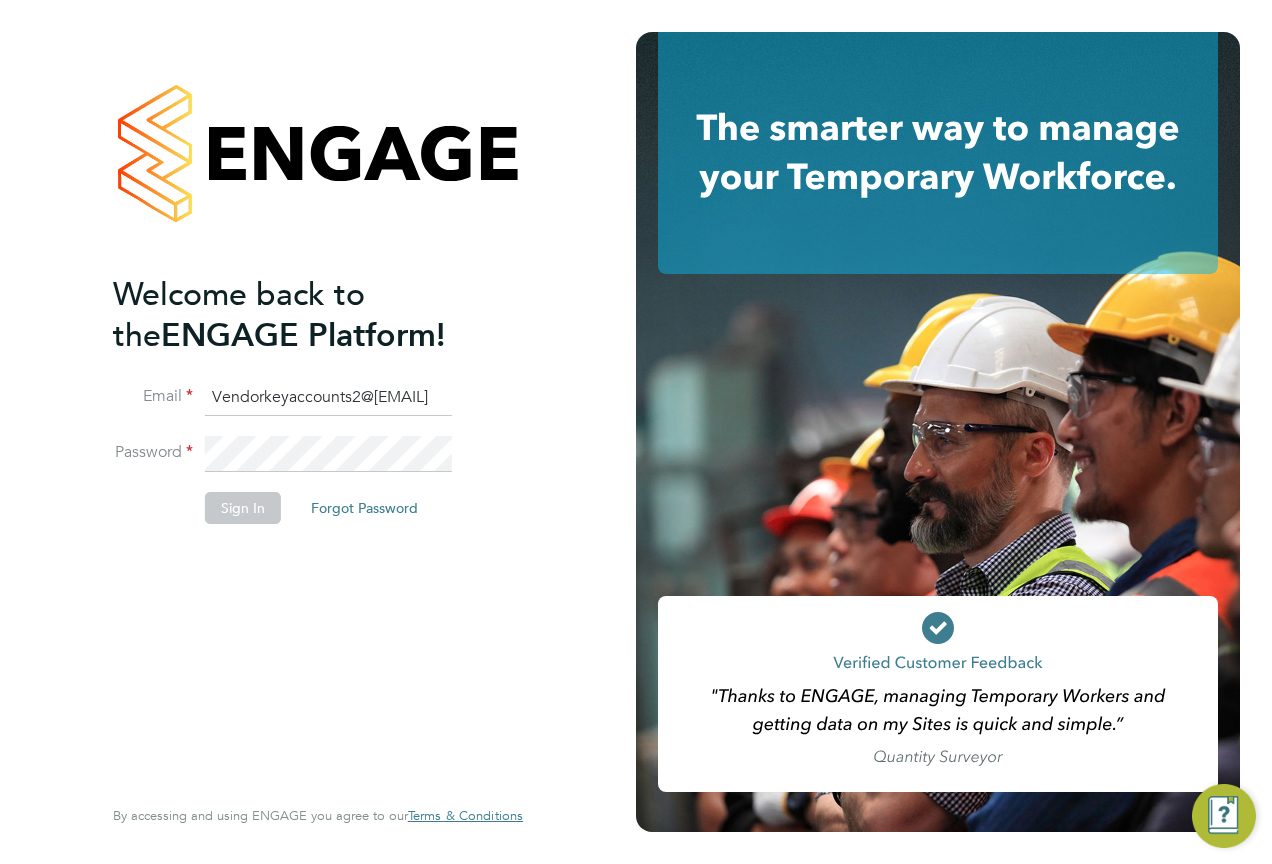type on "Vendorkeyaccounts2@hays.com" 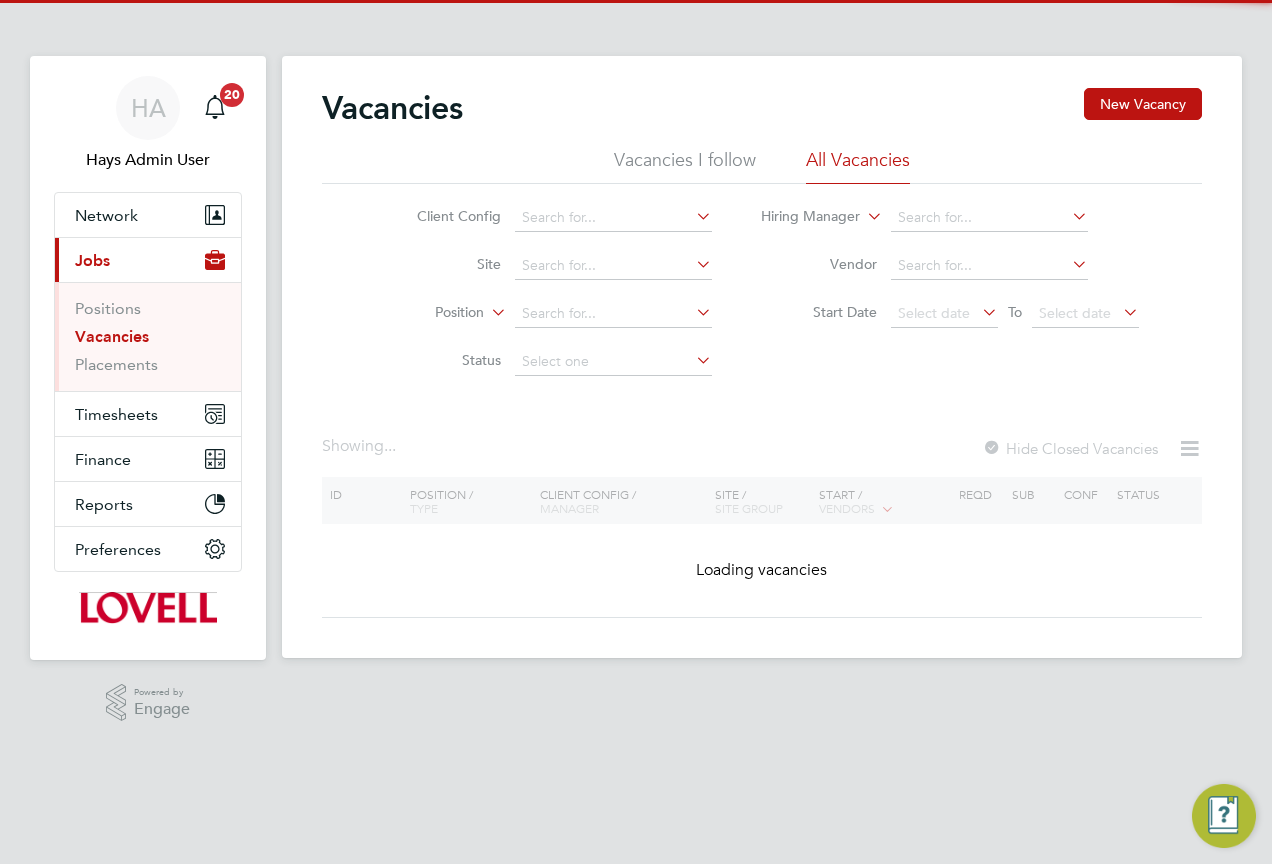 scroll, scrollTop: 0, scrollLeft: 0, axis: both 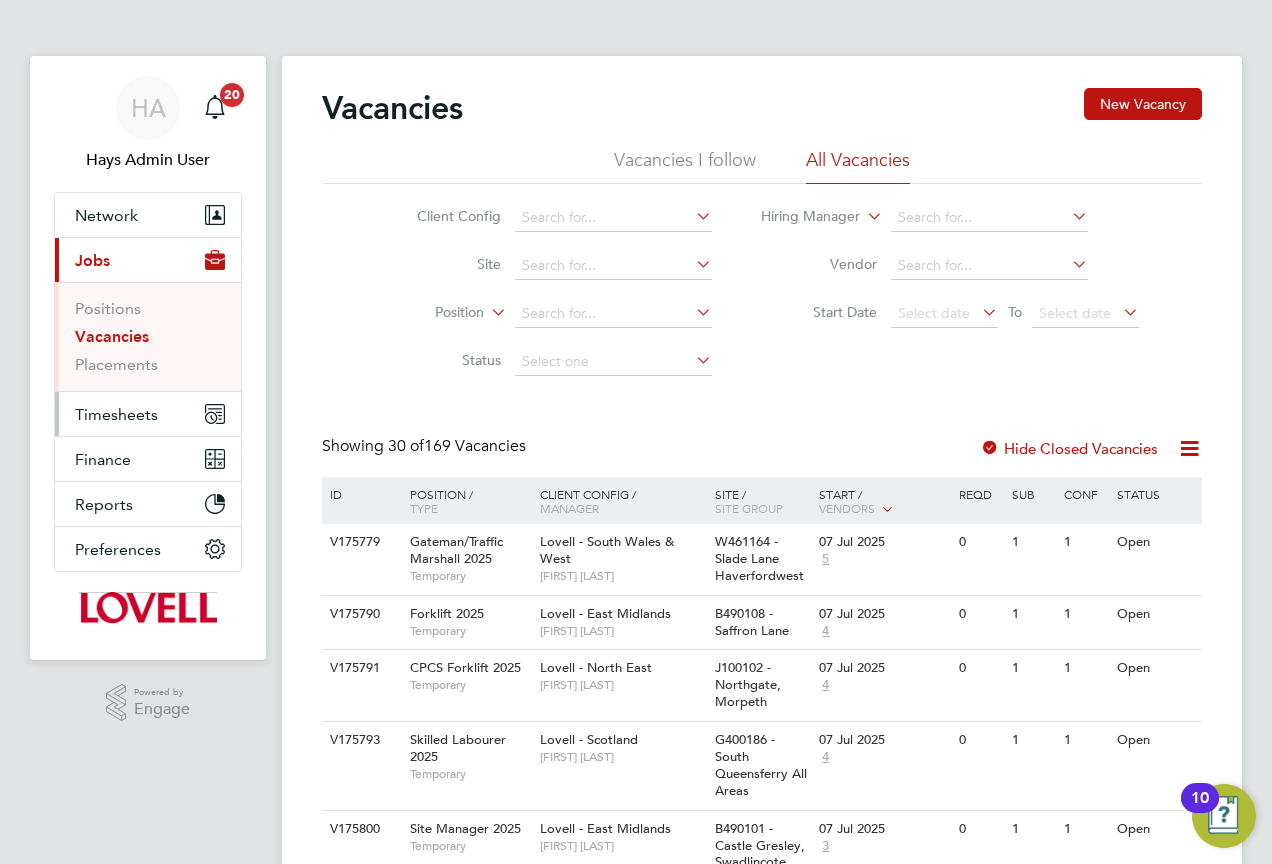 click on "Timesheets" at bounding box center (148, 414) 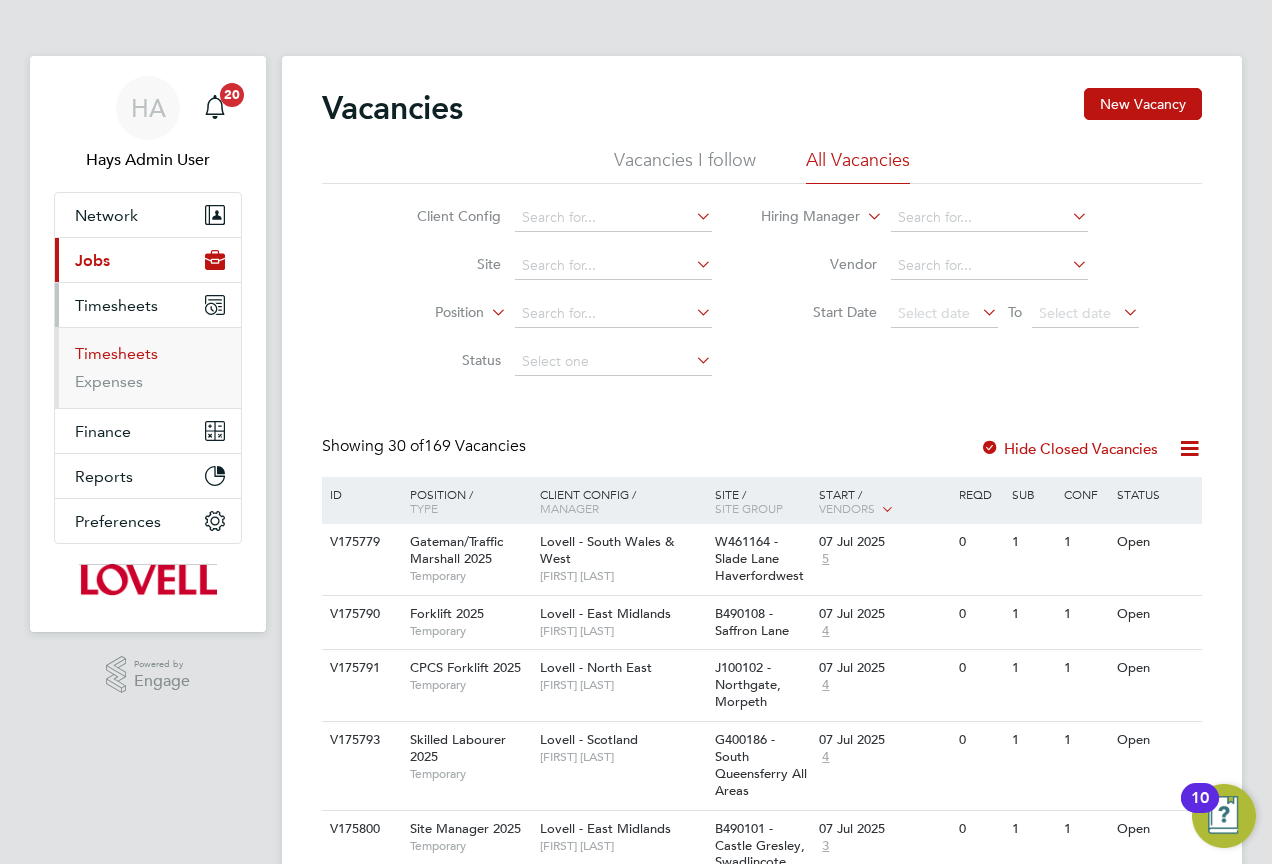 drag, startPoint x: 97, startPoint y: 352, endPoint x: 111, endPoint y: 343, distance: 16.643316 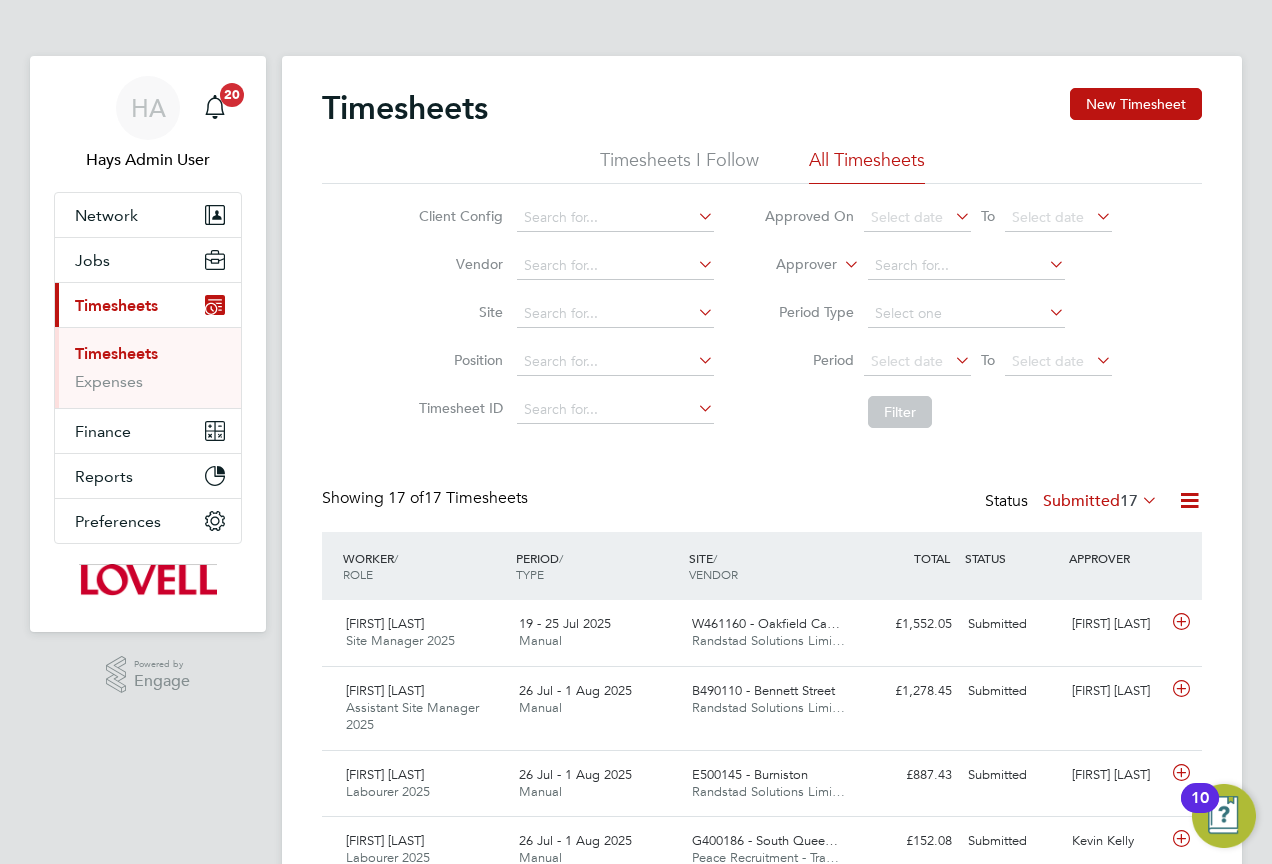 scroll, scrollTop: 10, scrollLeft: 10, axis: both 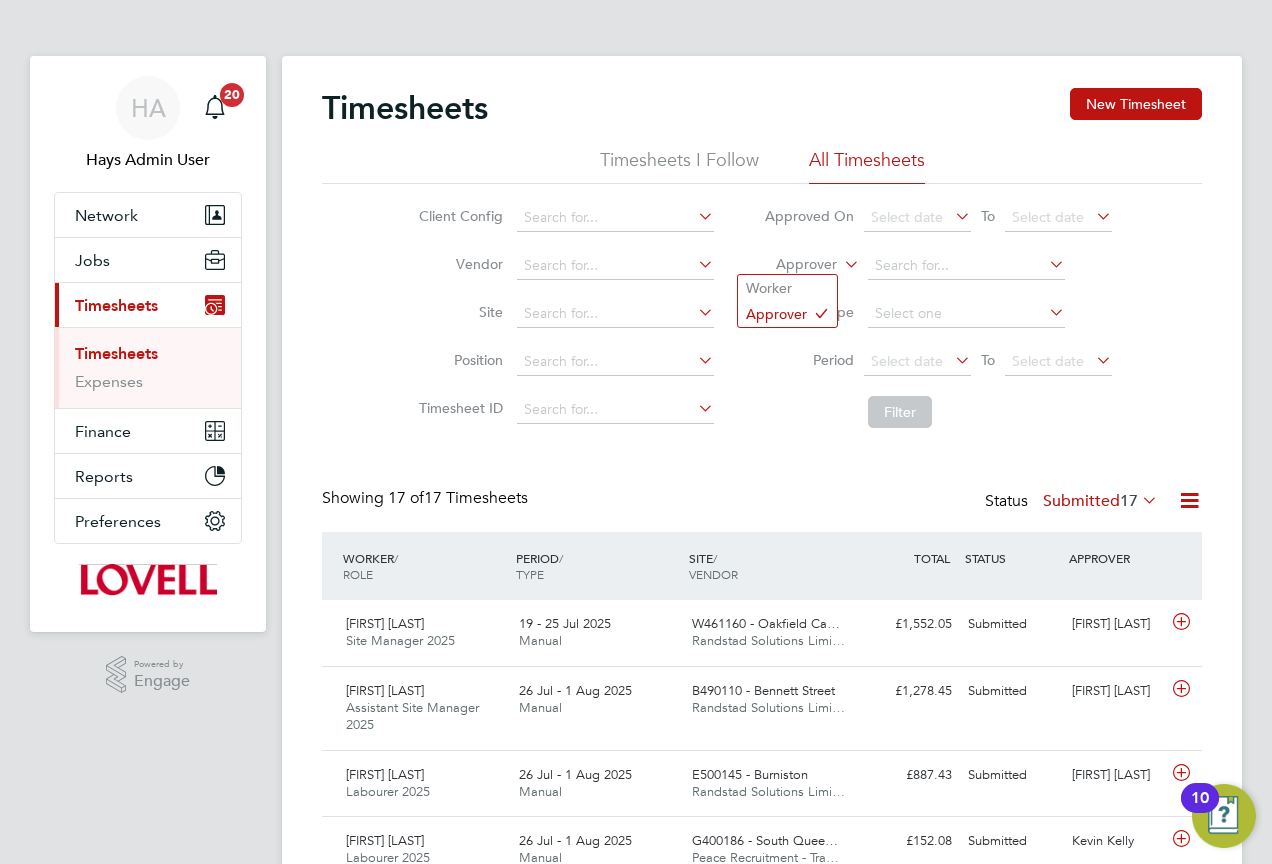 click on "Approver" 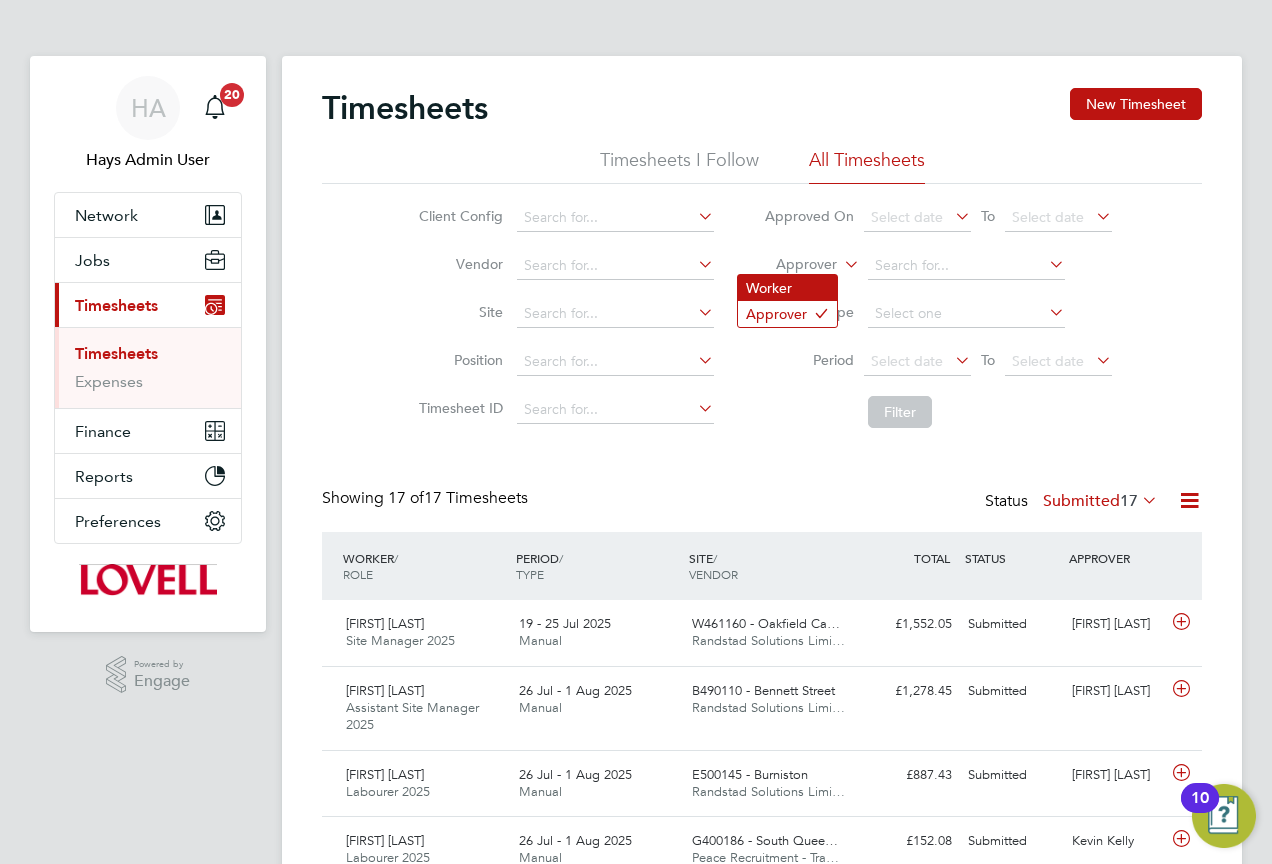 click on "Worker" 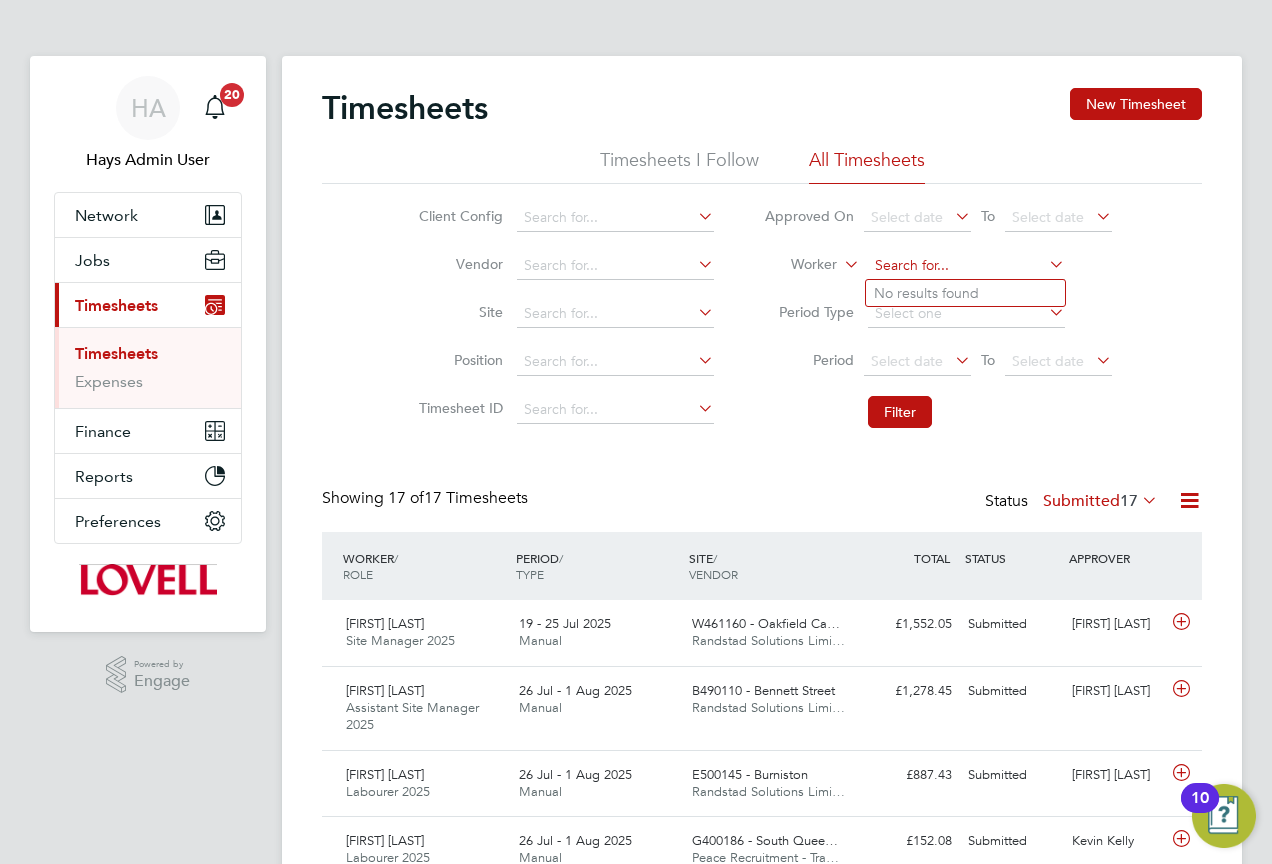 click 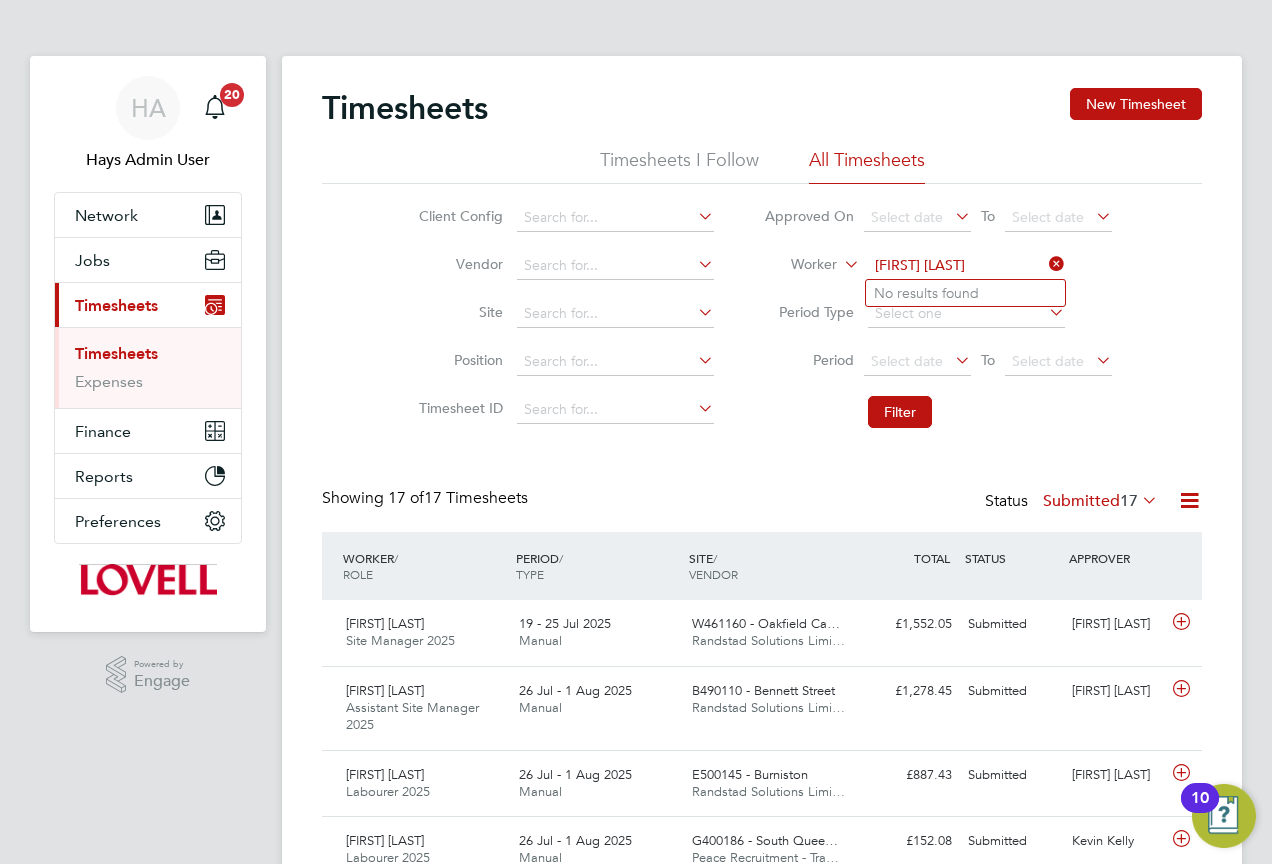 drag, startPoint x: 977, startPoint y: 263, endPoint x: 914, endPoint y: 273, distance: 63.788715 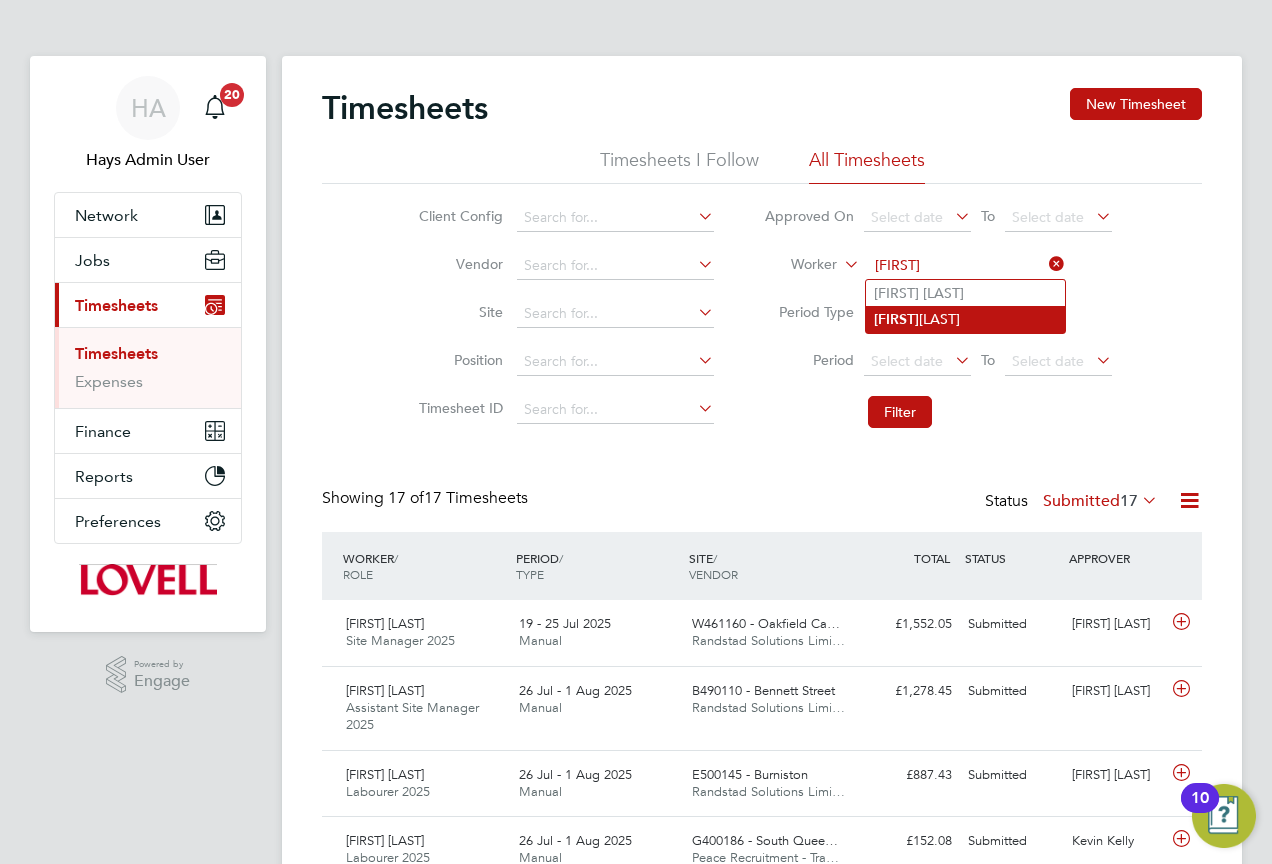 click on "Dane  Buxton" 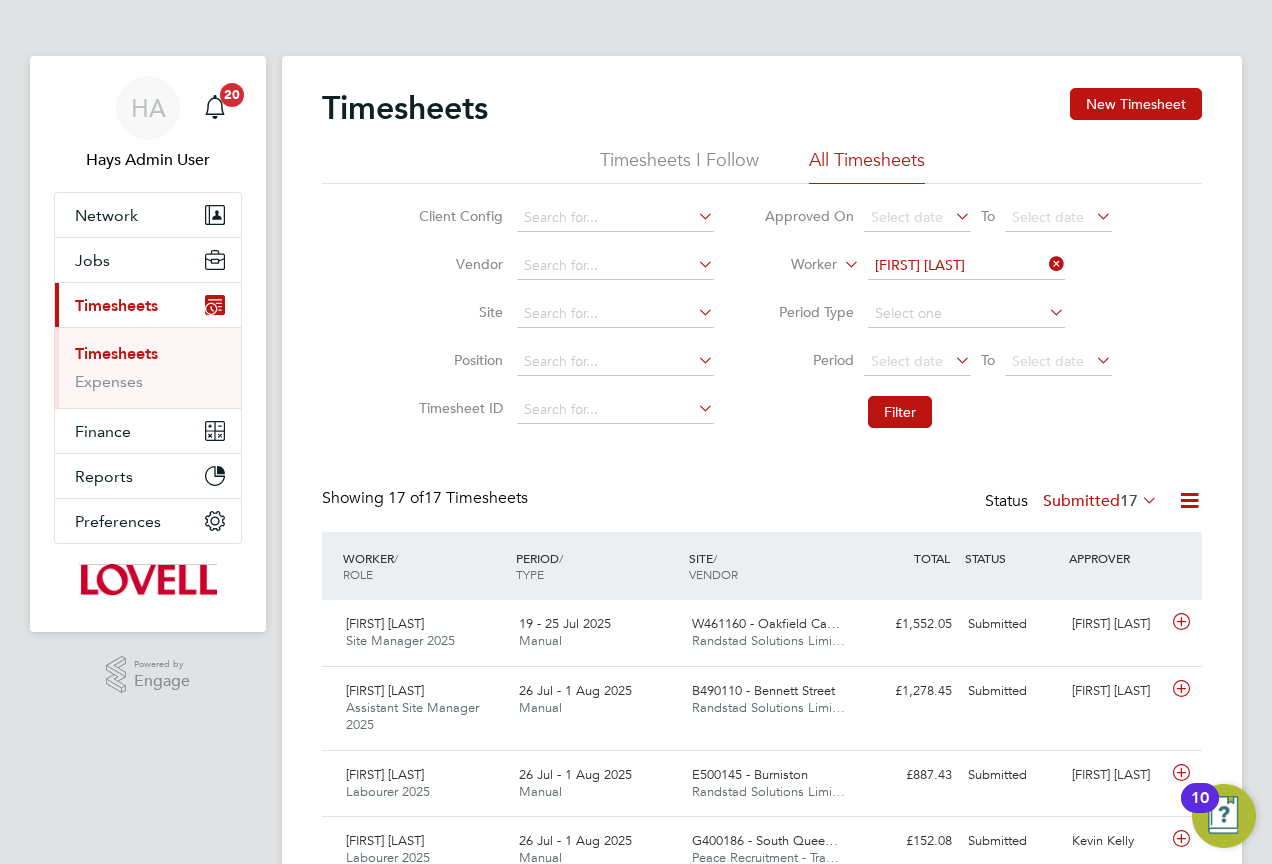 click on "Filter" 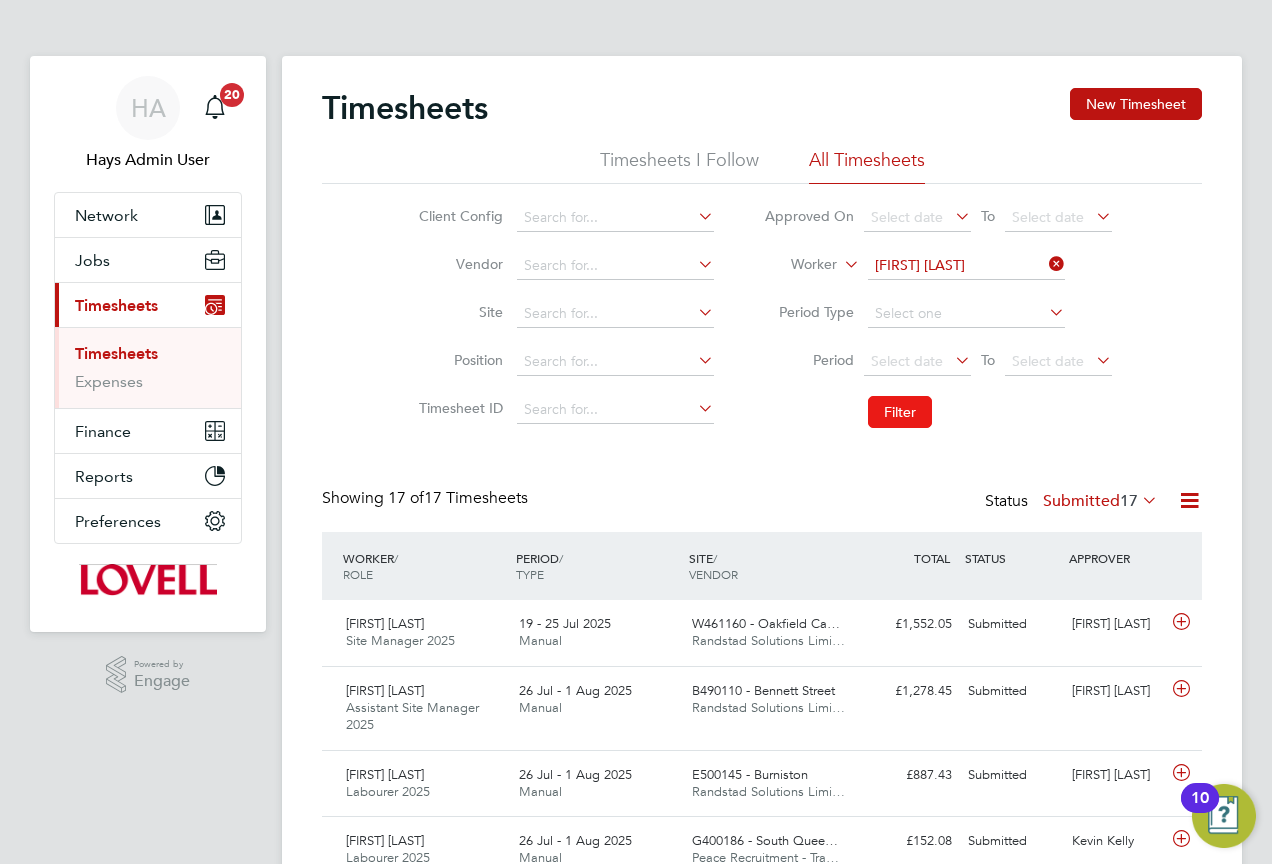 click on "Filter" 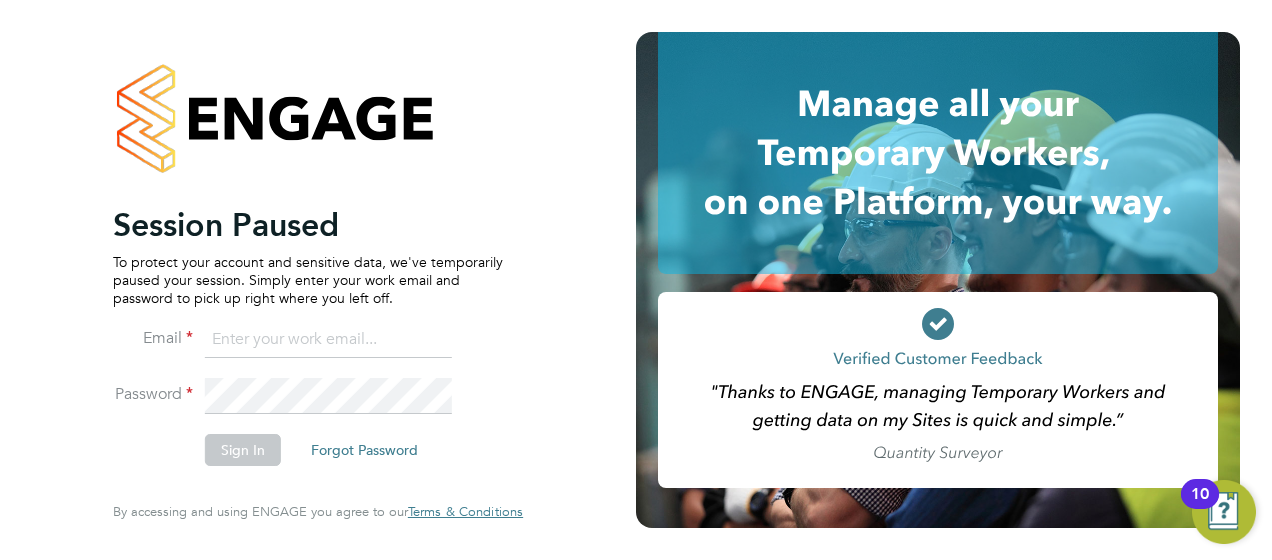 click 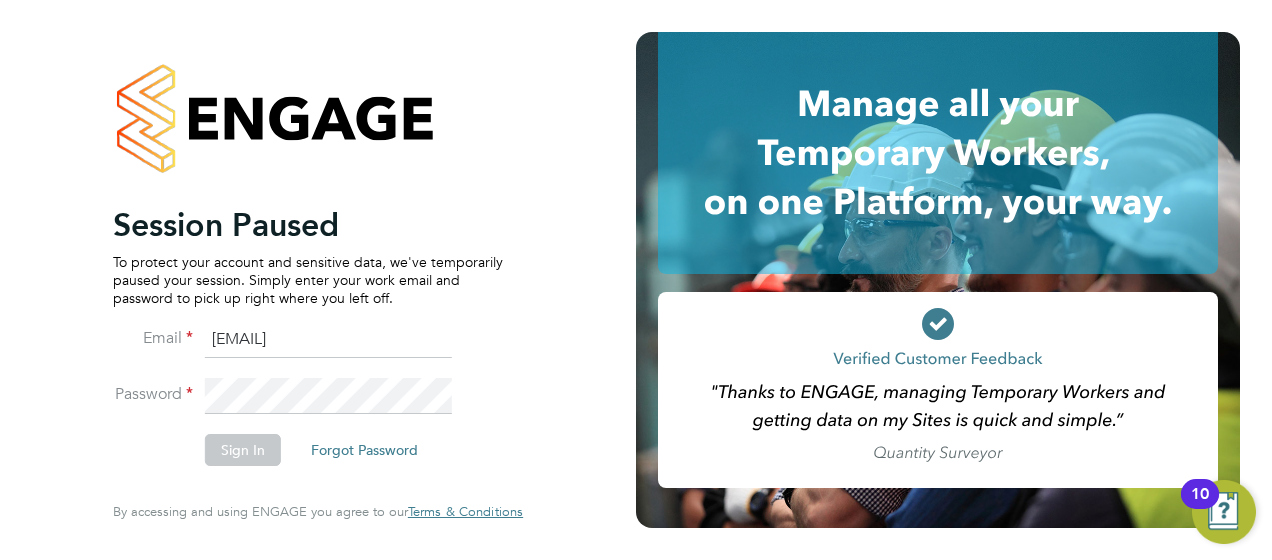 type on "Vendorkeyaccounts2@hays.com" 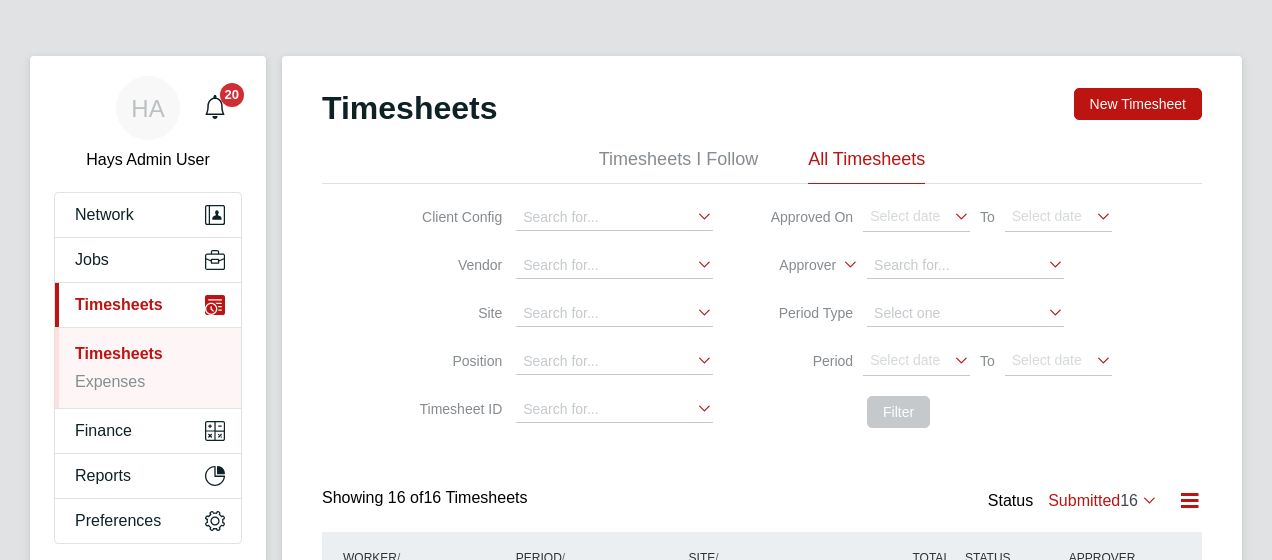 scroll, scrollTop: 0, scrollLeft: 0, axis: both 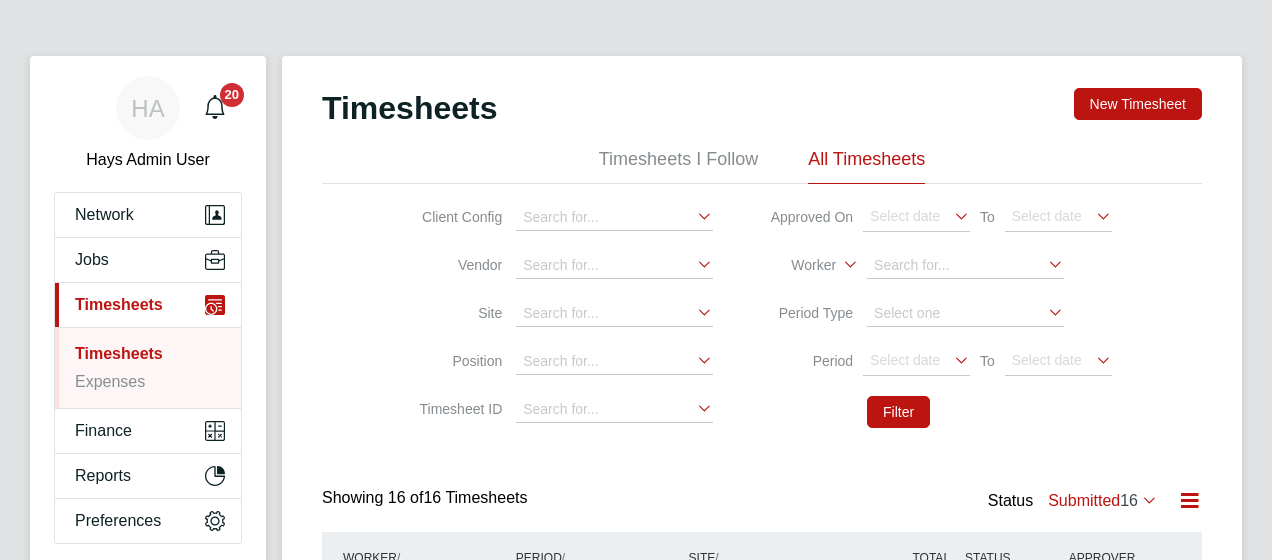 click 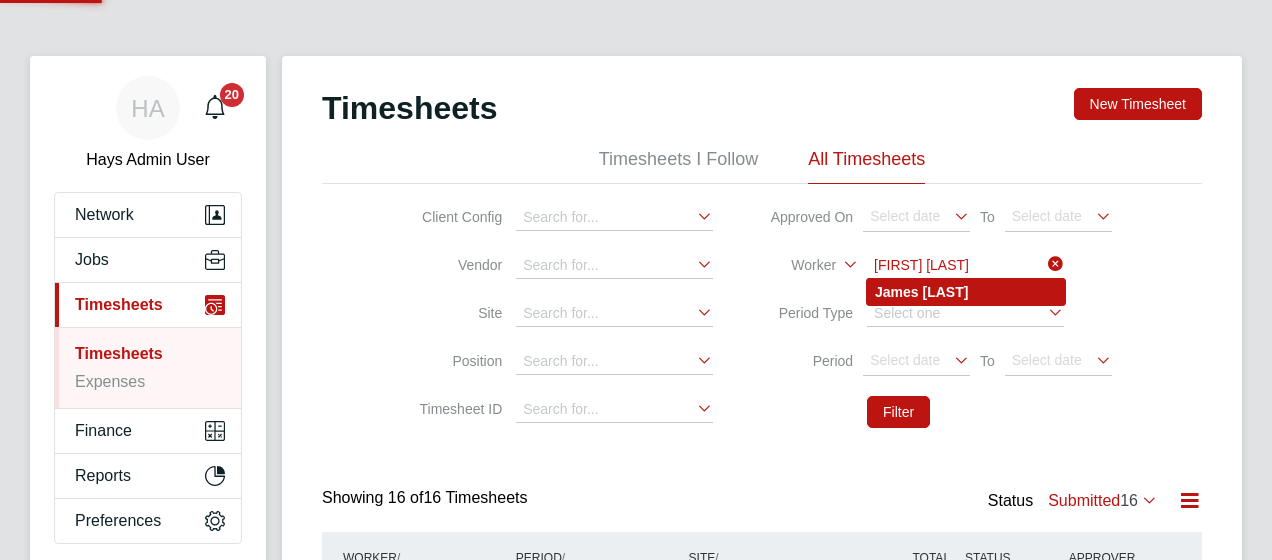type on "James Tandi" 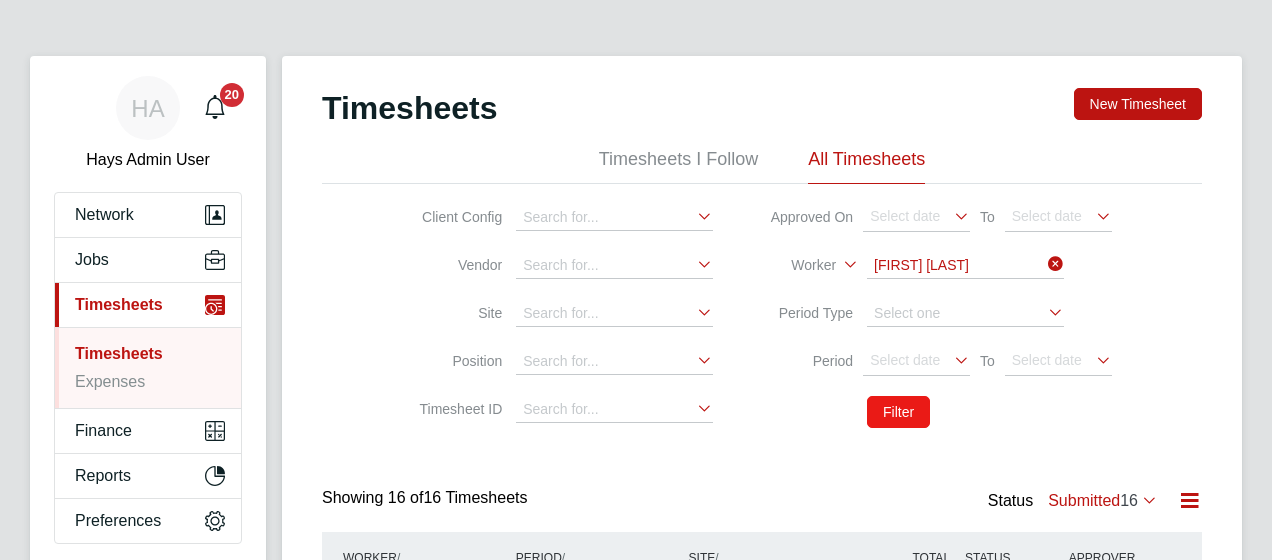 click on "Filter" 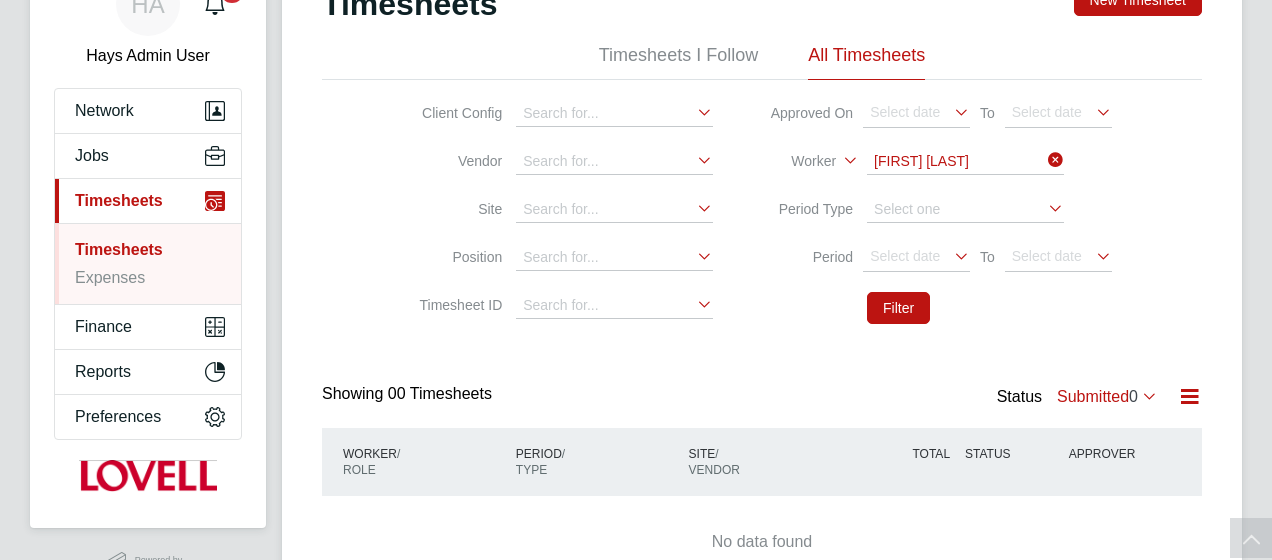click on "Submitted  0" 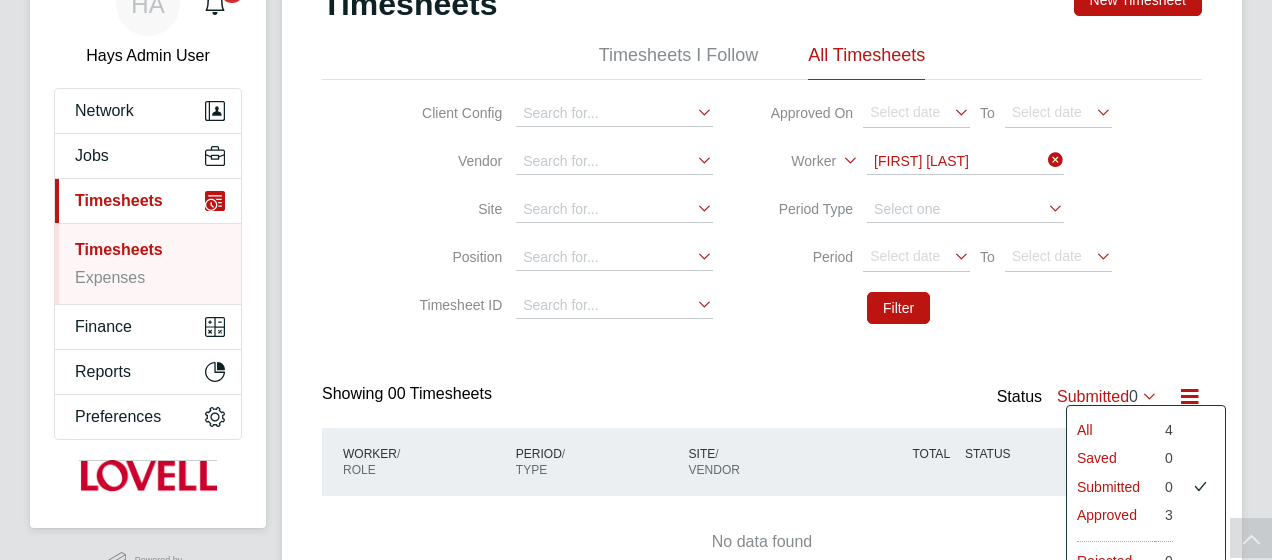 click on "All" 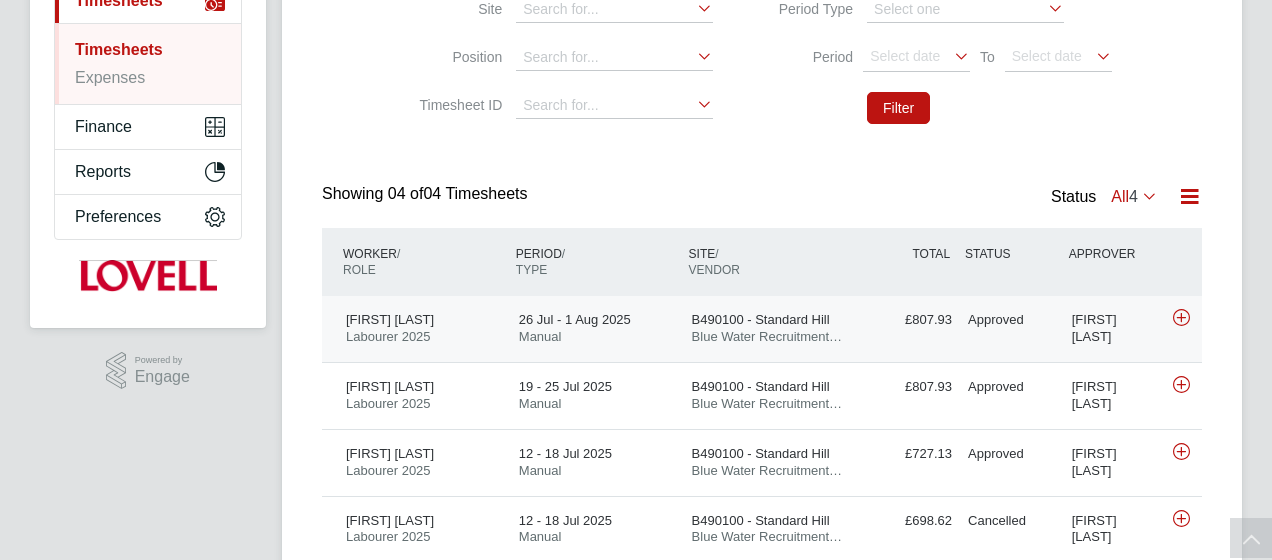 click on "B490100 - Standard Hill Blue Water Recruitment…" 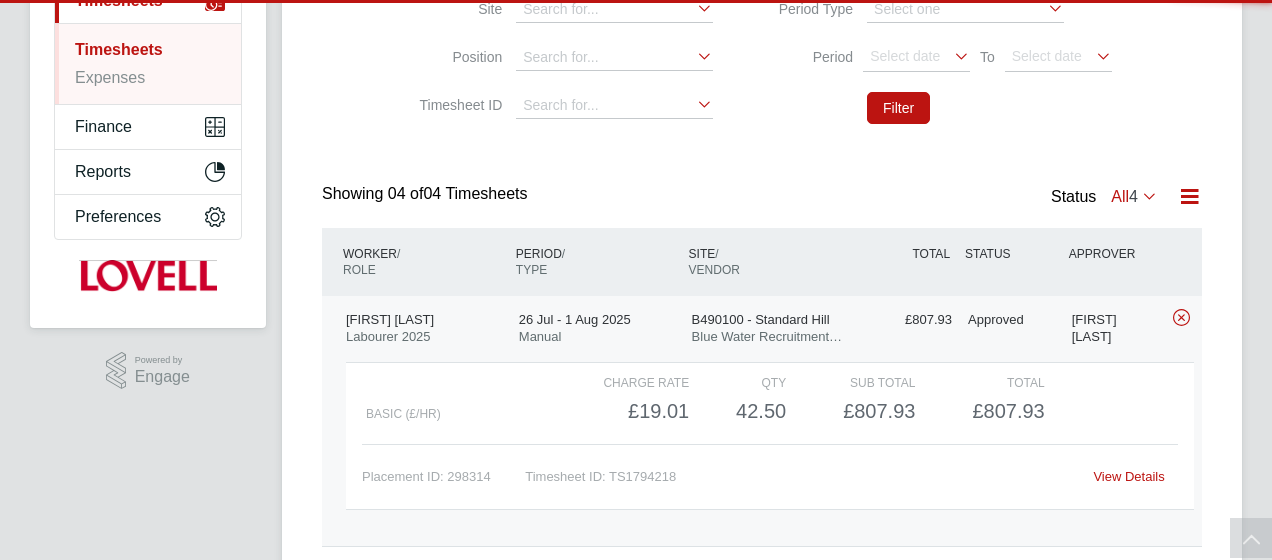 click on "View Details" 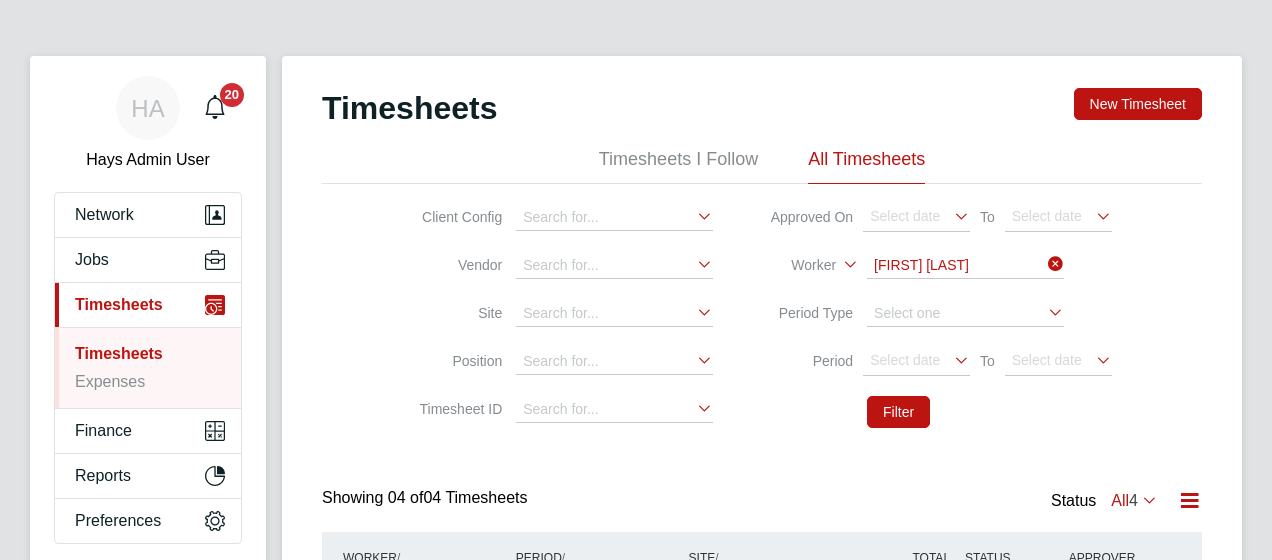 click 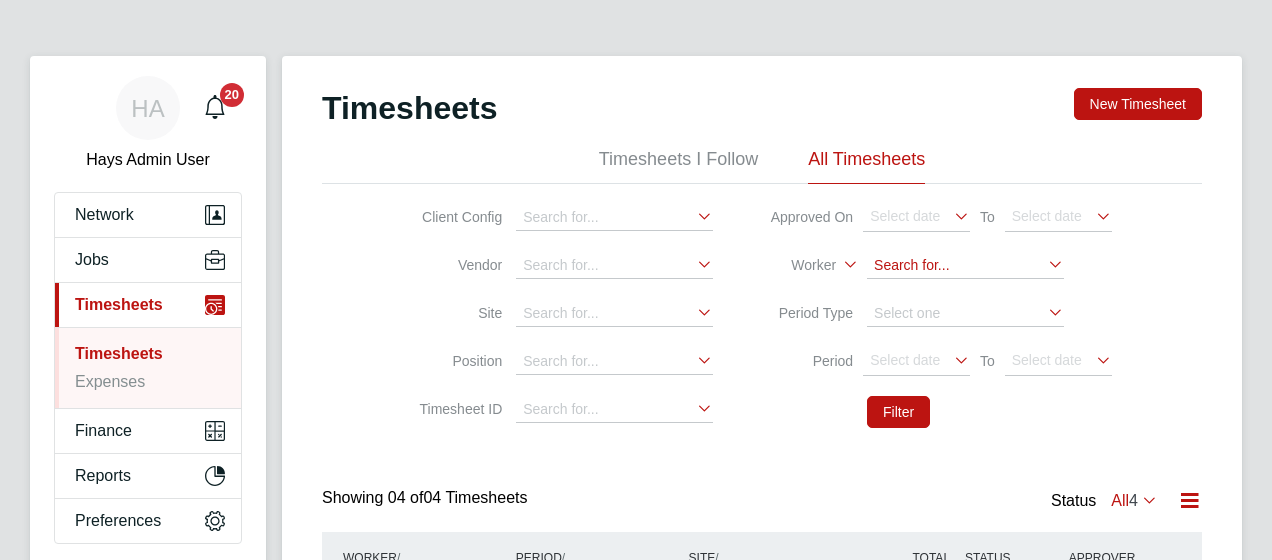 click 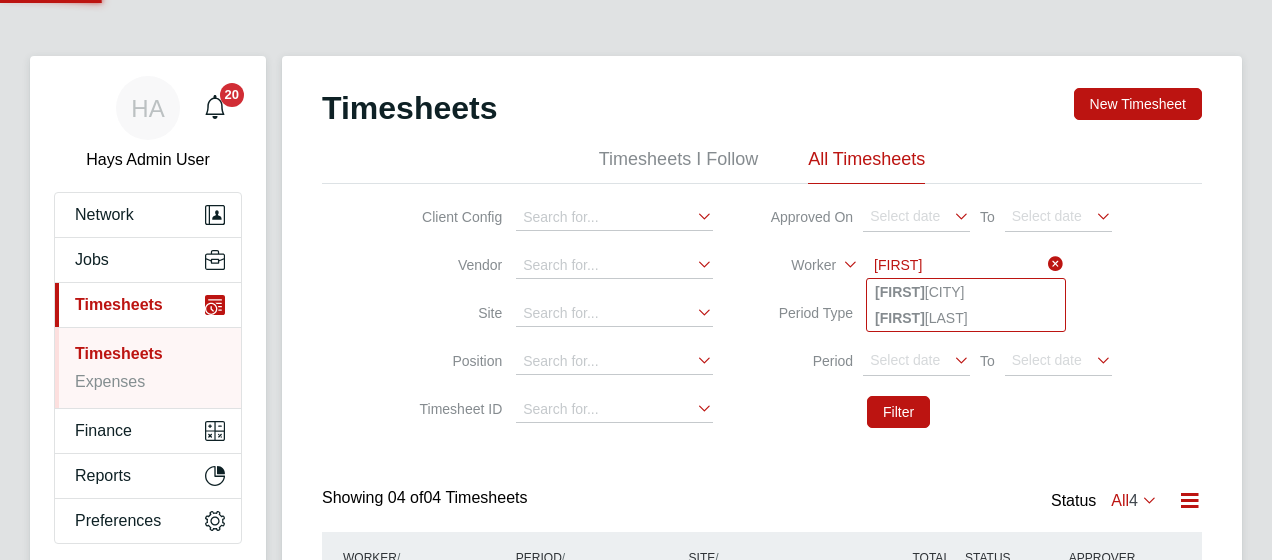 type on "Jacek" 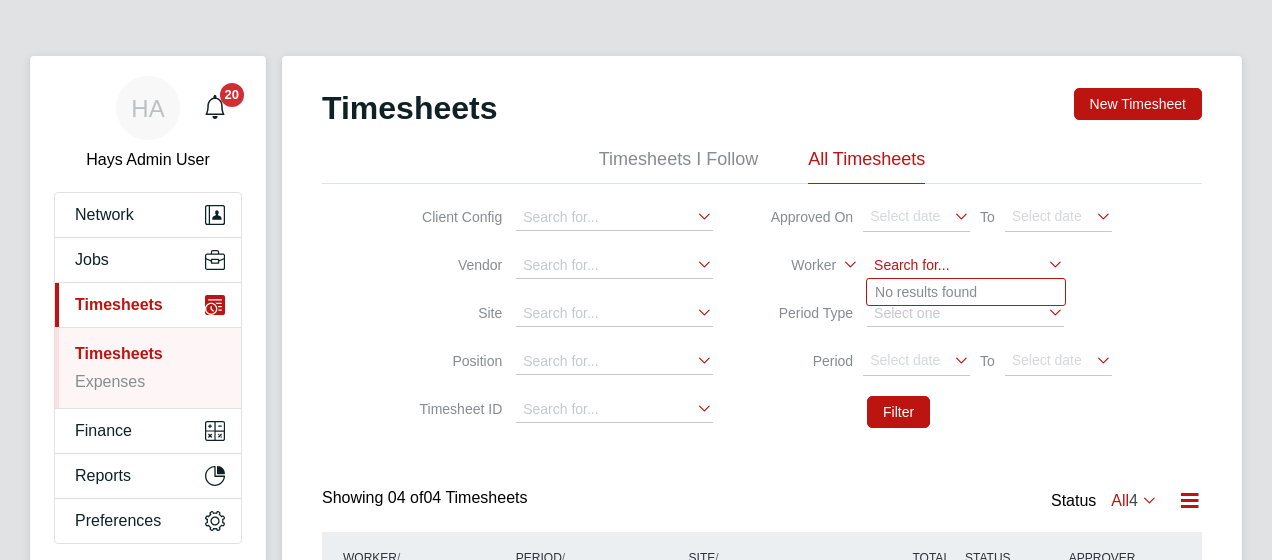 click 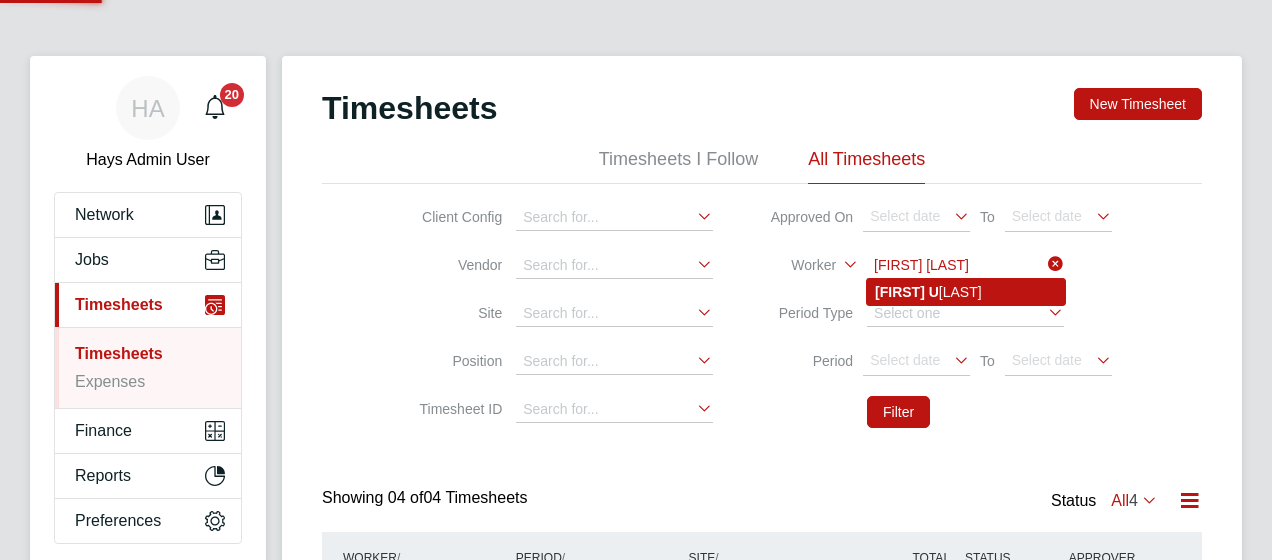 click on "Jacek   U latowski" 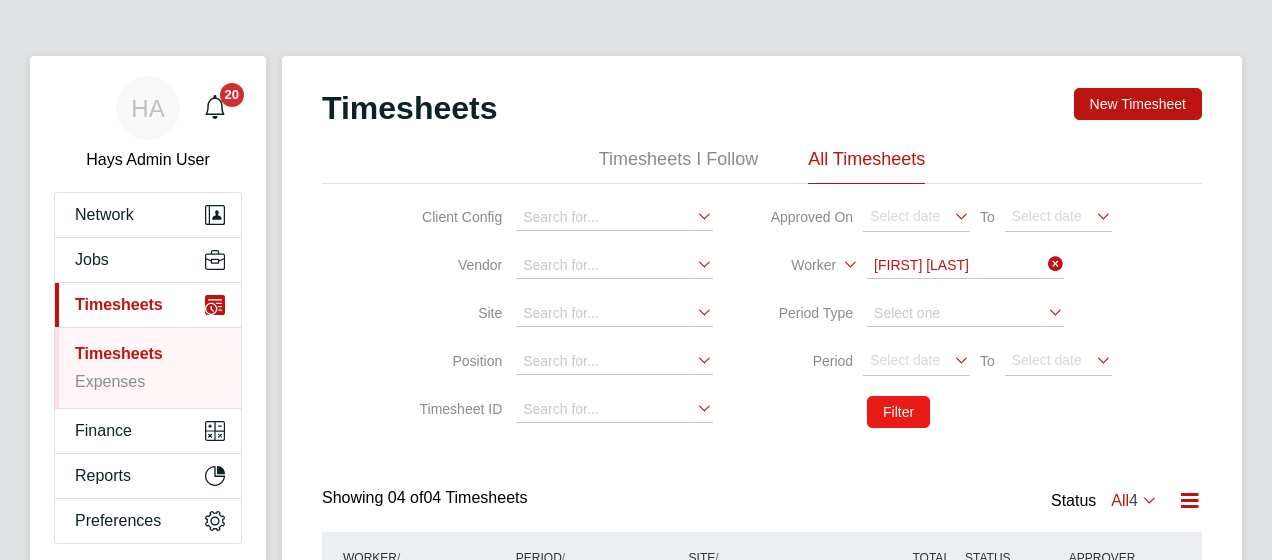 click on "Filter" 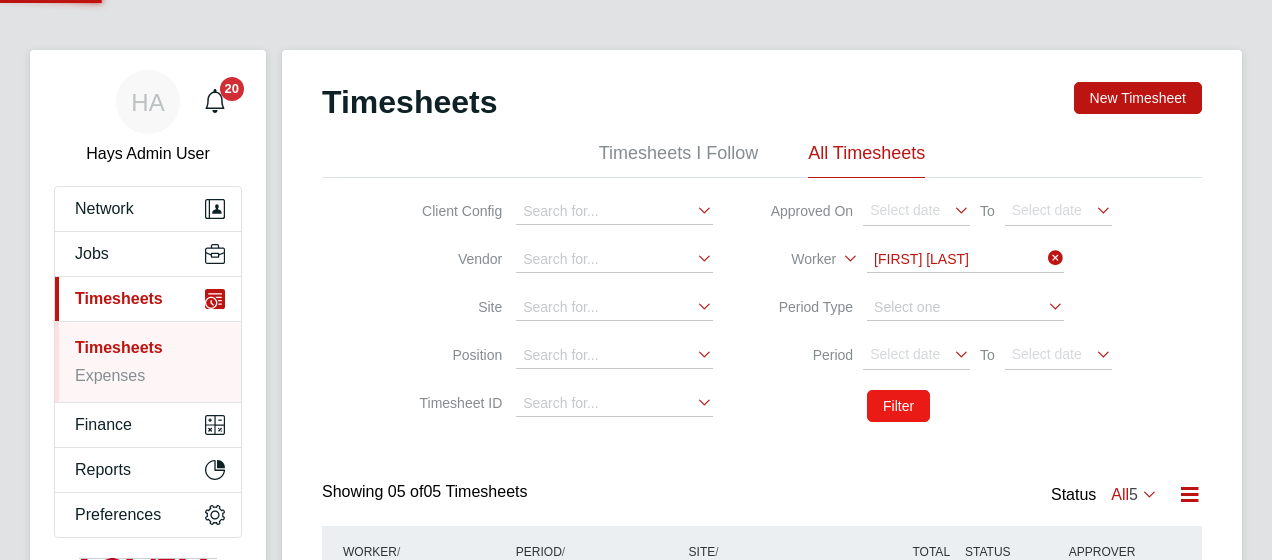 scroll, scrollTop: 300, scrollLeft: 0, axis: vertical 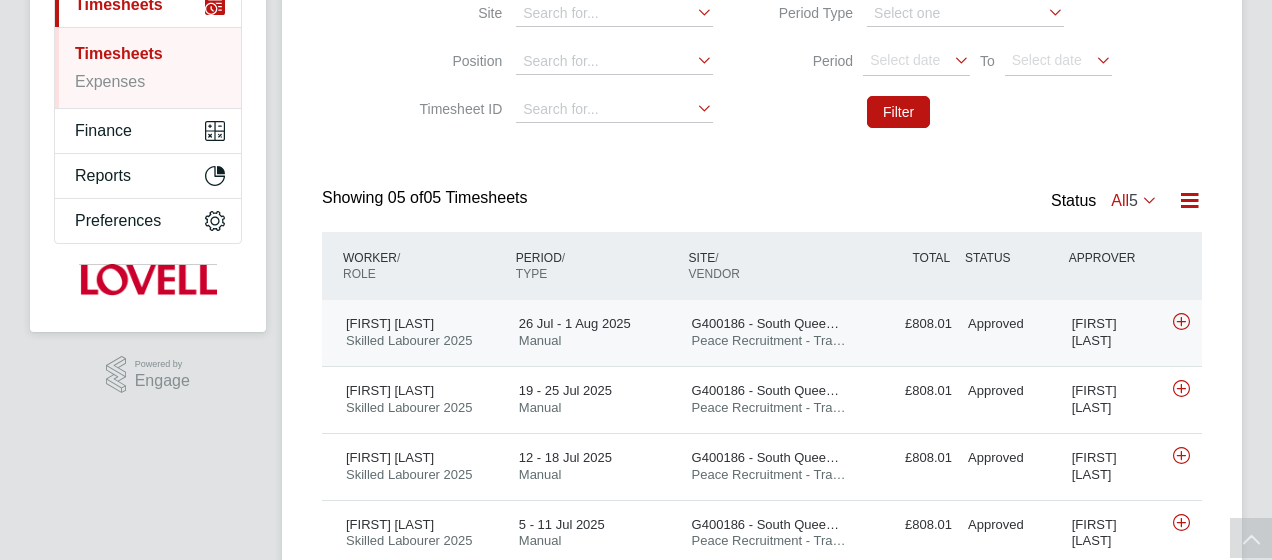 click on "Jacek Ulatowski Skilled Labourer 2025   26 Jul - 1 Aug 2025 26 Jul - 1 Aug 2025 Manual G400186 - South Quee… Peace Recruitment - Tra… £808.01 Approved Approved james Millar" 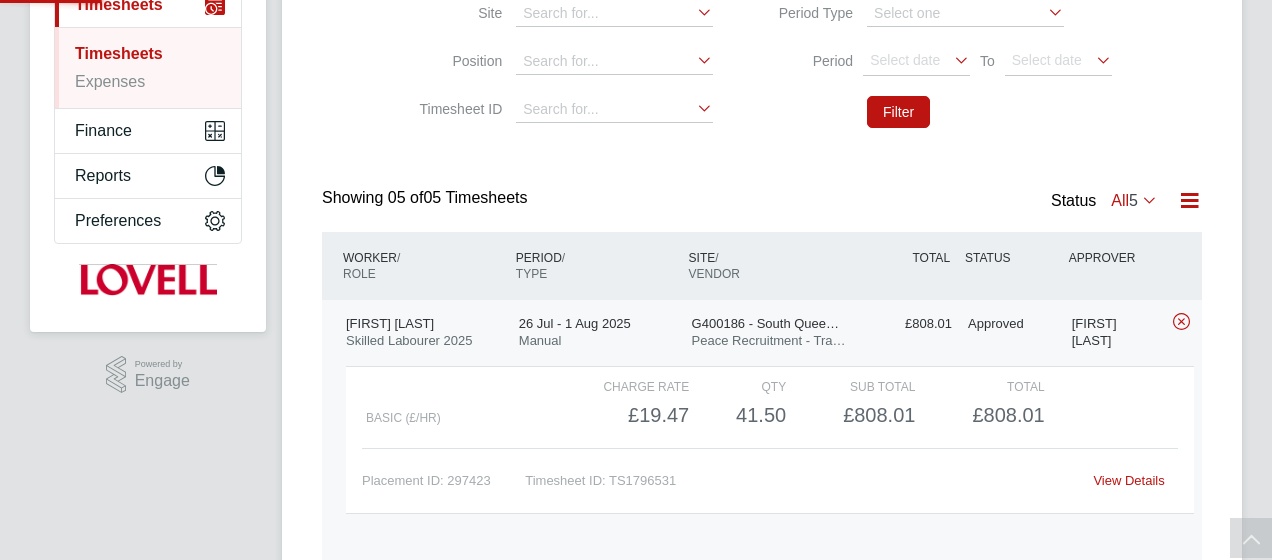scroll, scrollTop: 10, scrollLeft: 10, axis: both 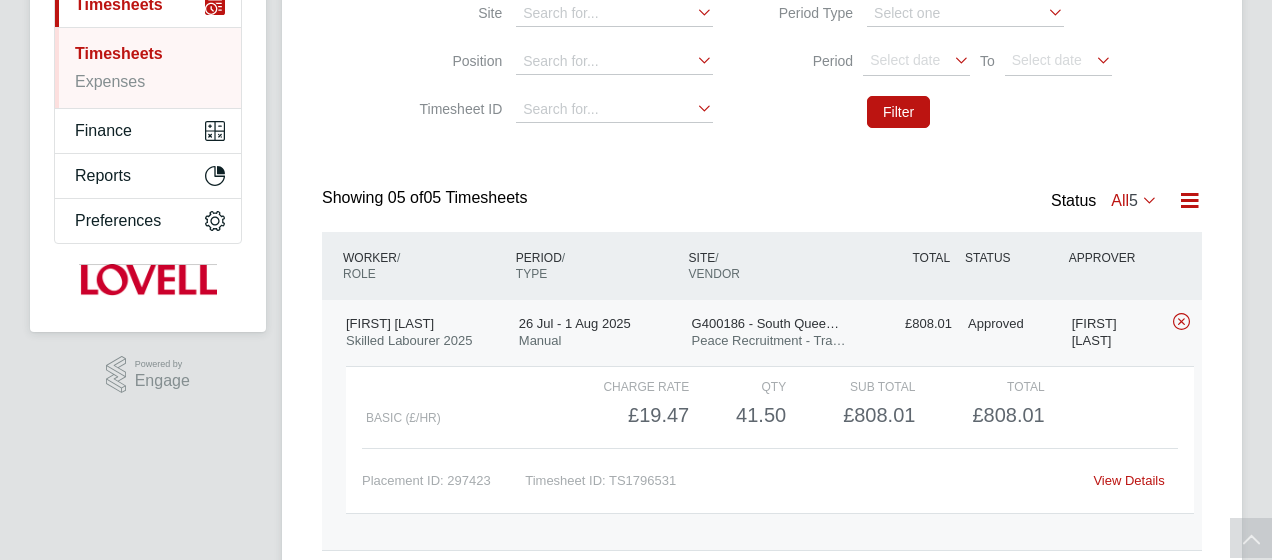 click on "View Details" 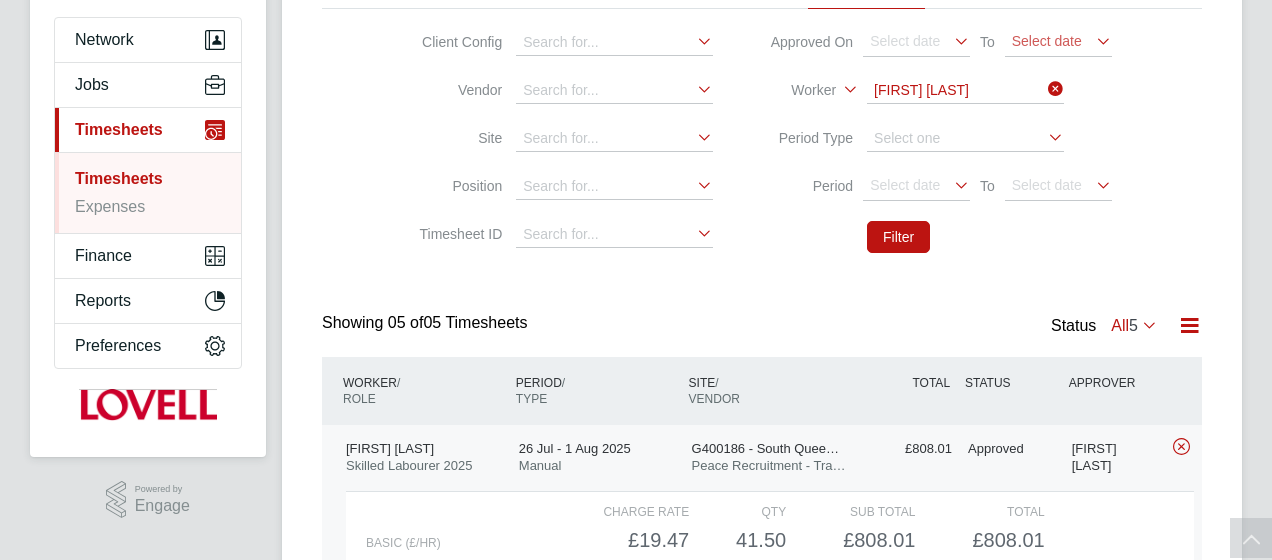 scroll, scrollTop: 0, scrollLeft: 0, axis: both 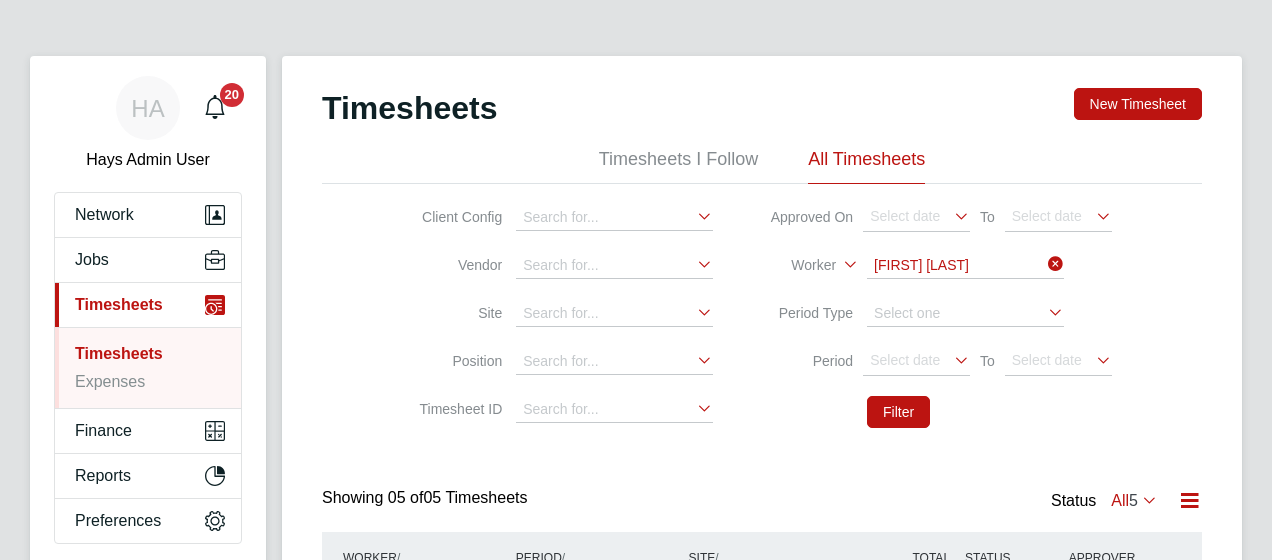 click 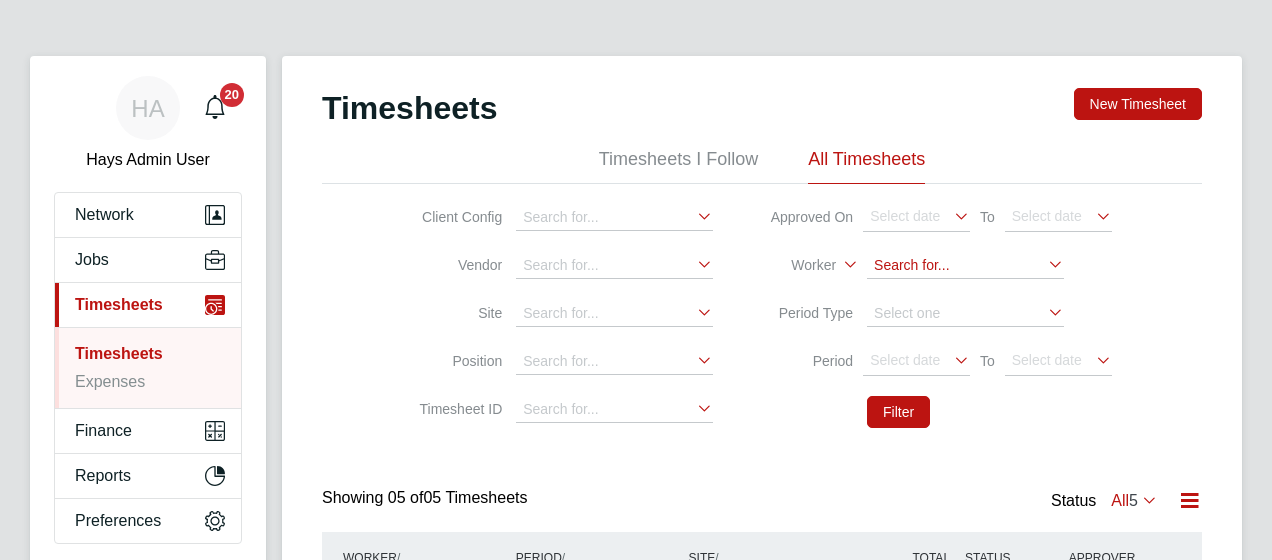click 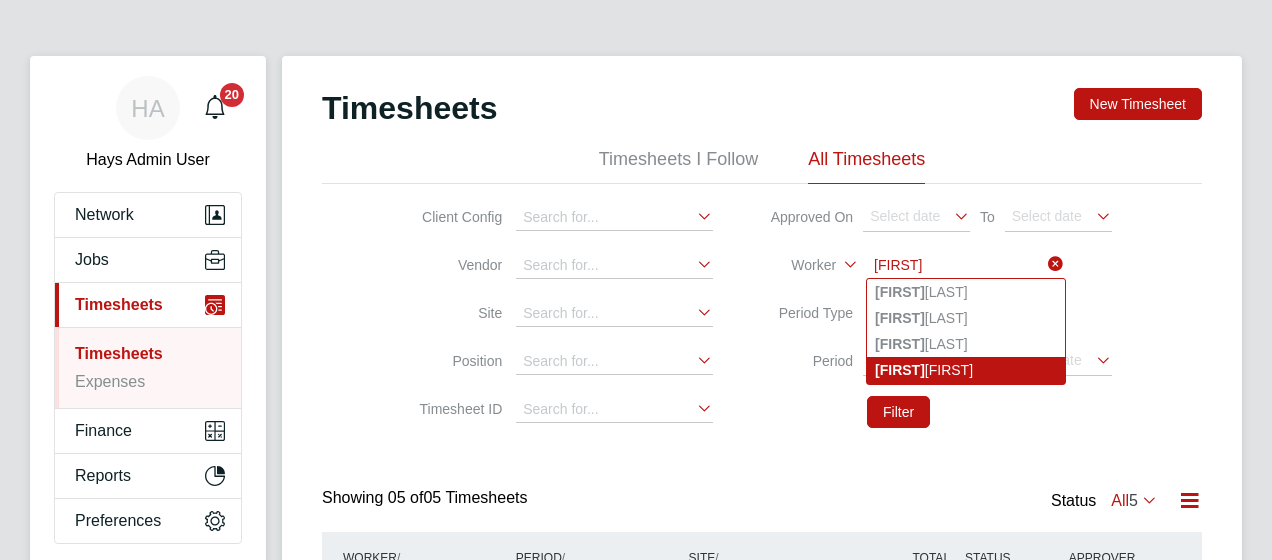 click on "Tomasz  Krupa" 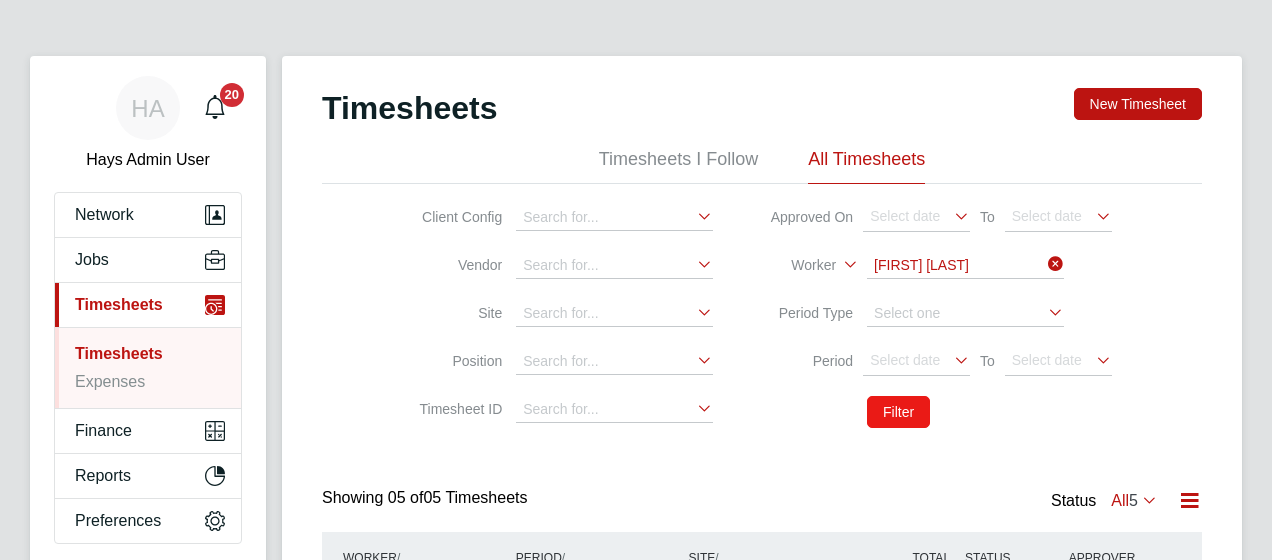 click on "Filter" 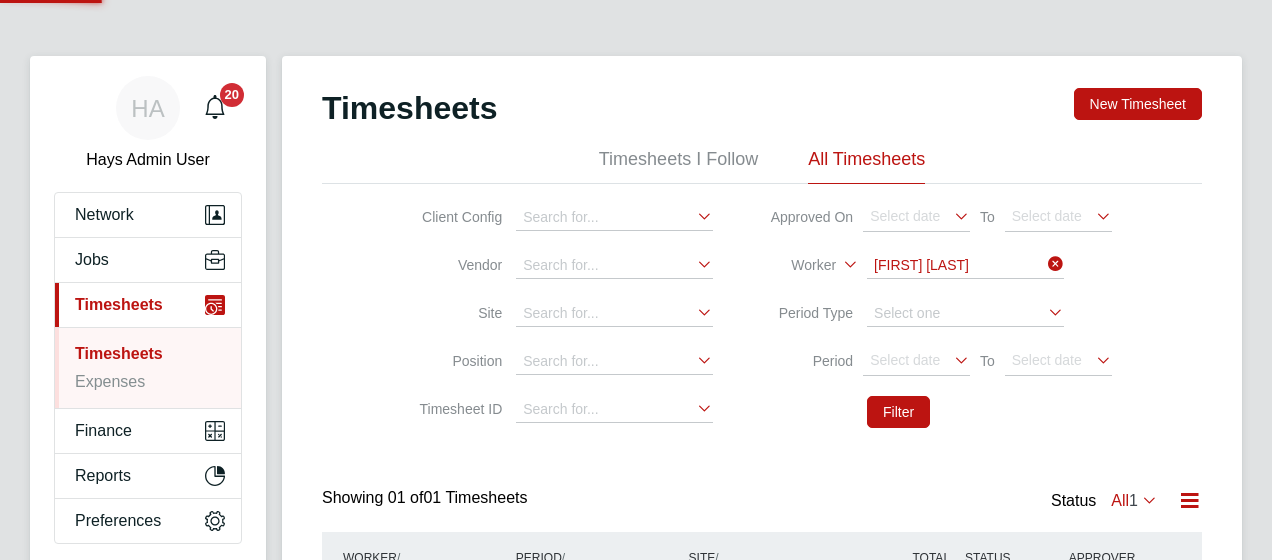 scroll, scrollTop: 10, scrollLeft: 10, axis: both 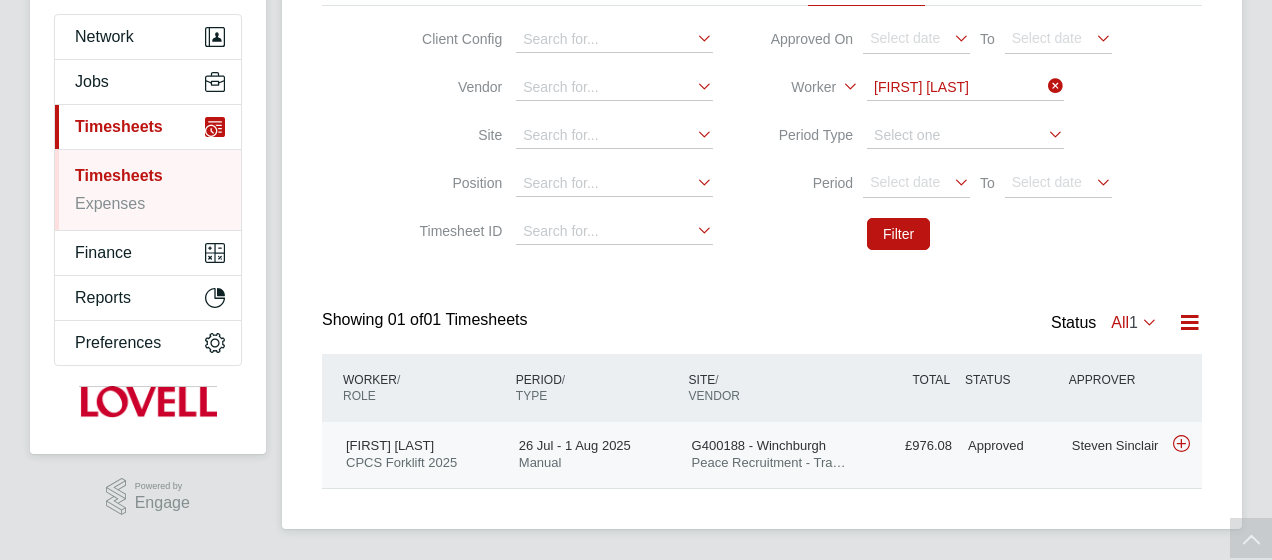 click on "Tomasz Krupa CPCS Forklift 2025   26 Jul - 1 Aug 2025 26 Jul - 1 Aug 2025 Manual G400188 - Winchburgh Peace Recruitment - Tra… £976.08 Approved Approved Steven Sinclair" 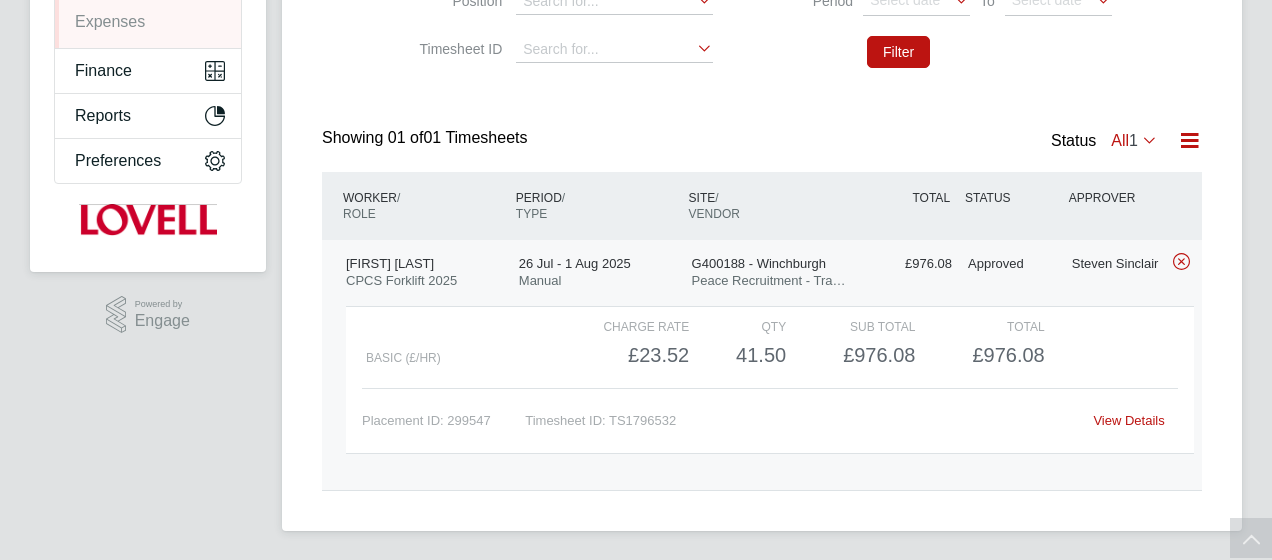 click on "View Details" 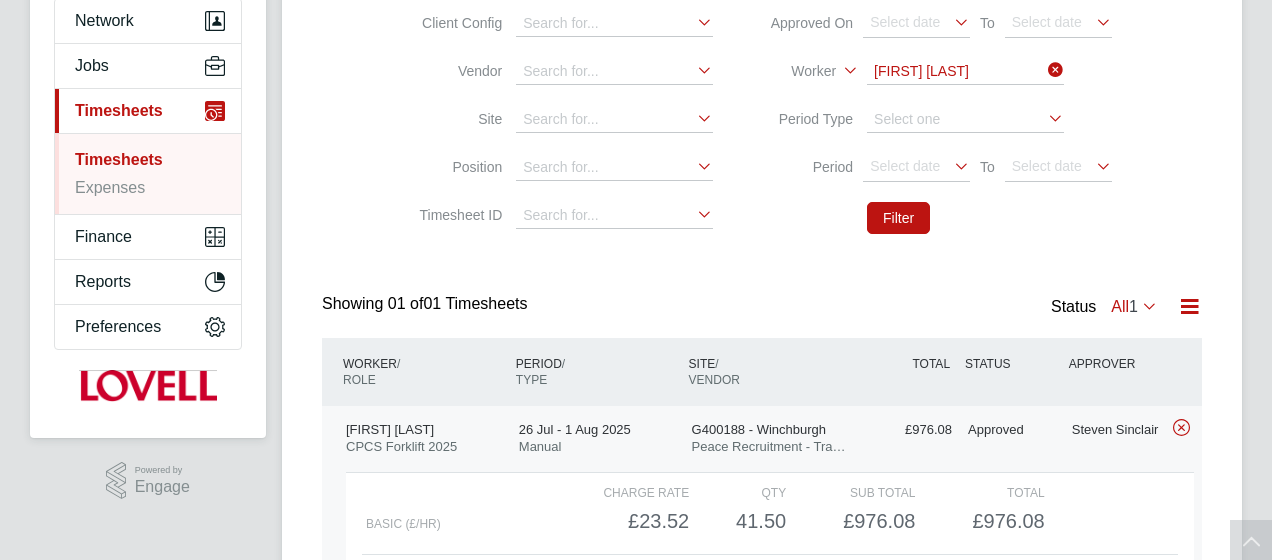 scroll, scrollTop: 60, scrollLeft: 0, axis: vertical 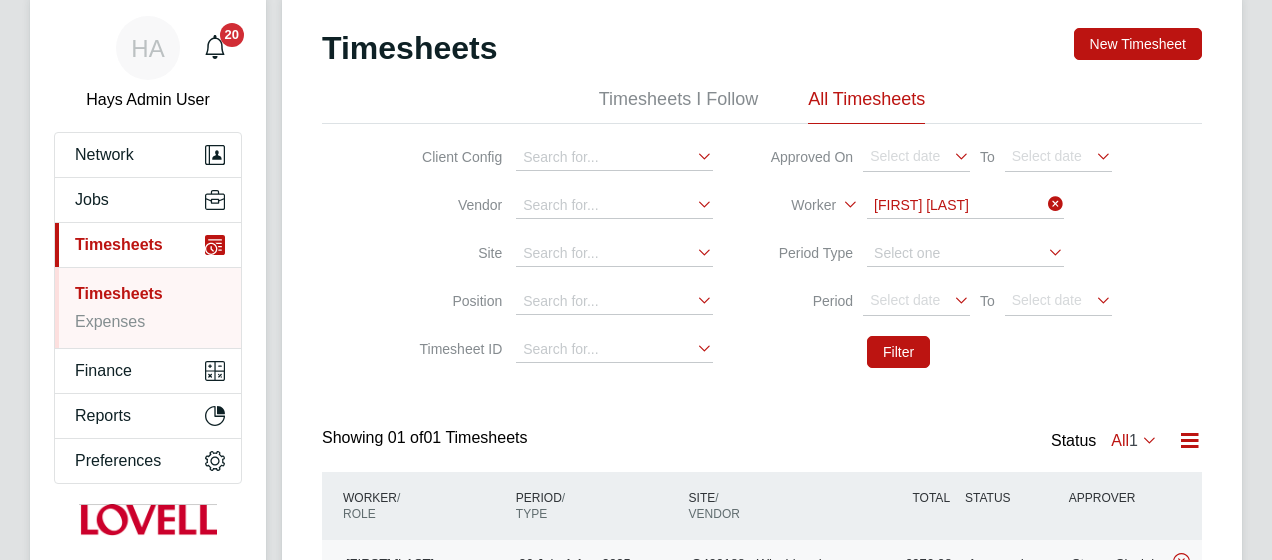 click 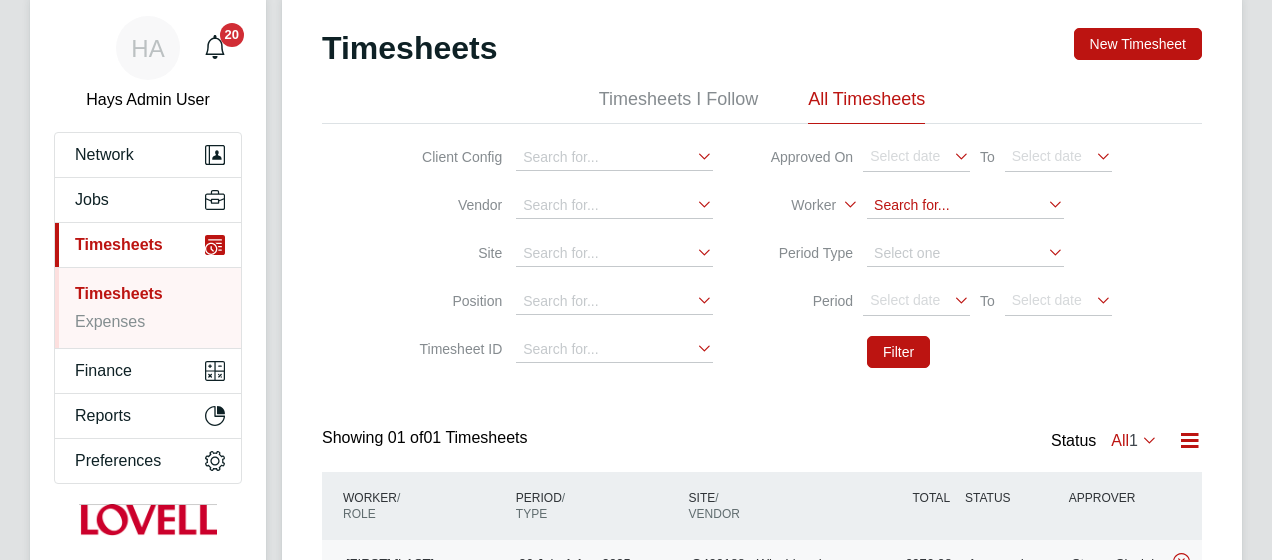 click 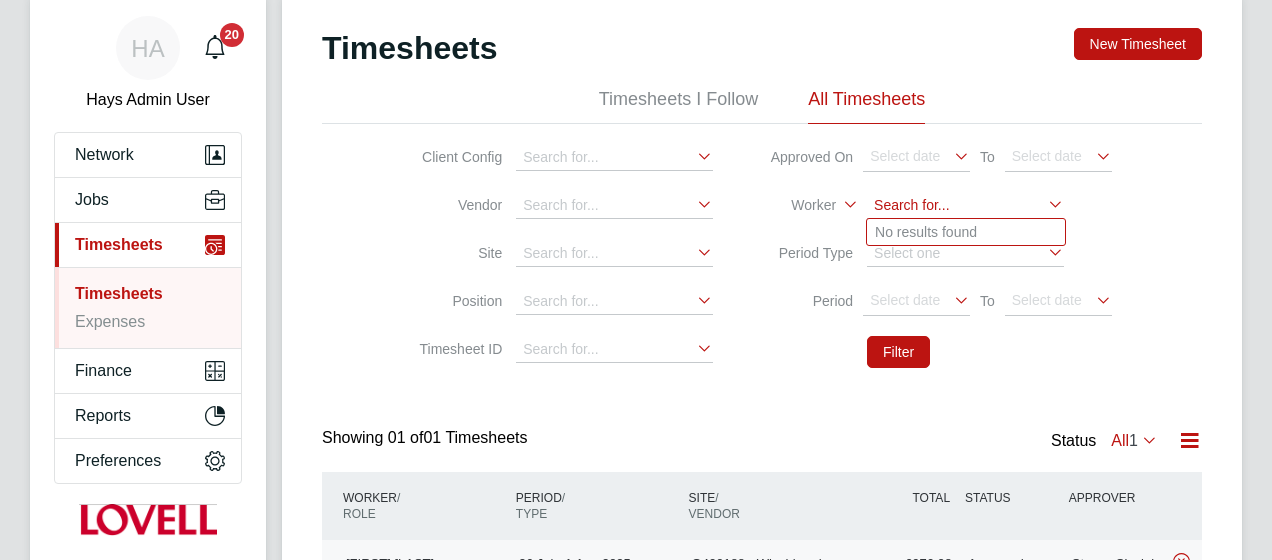 paste on "Bridget Mcloughlin" 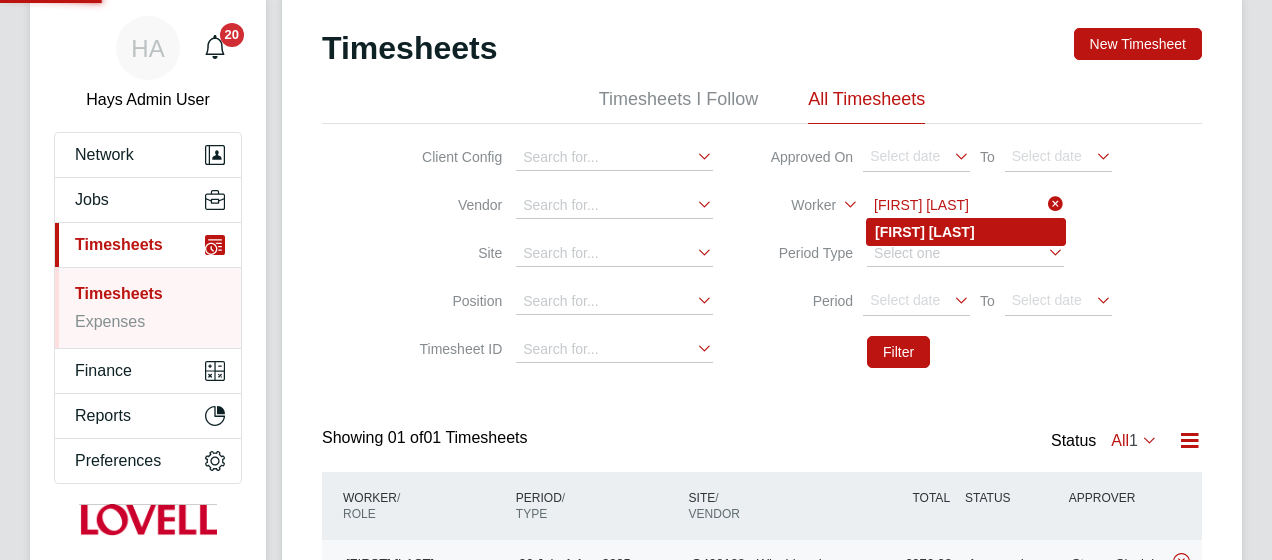 type on "Bridget Mcloughlin" 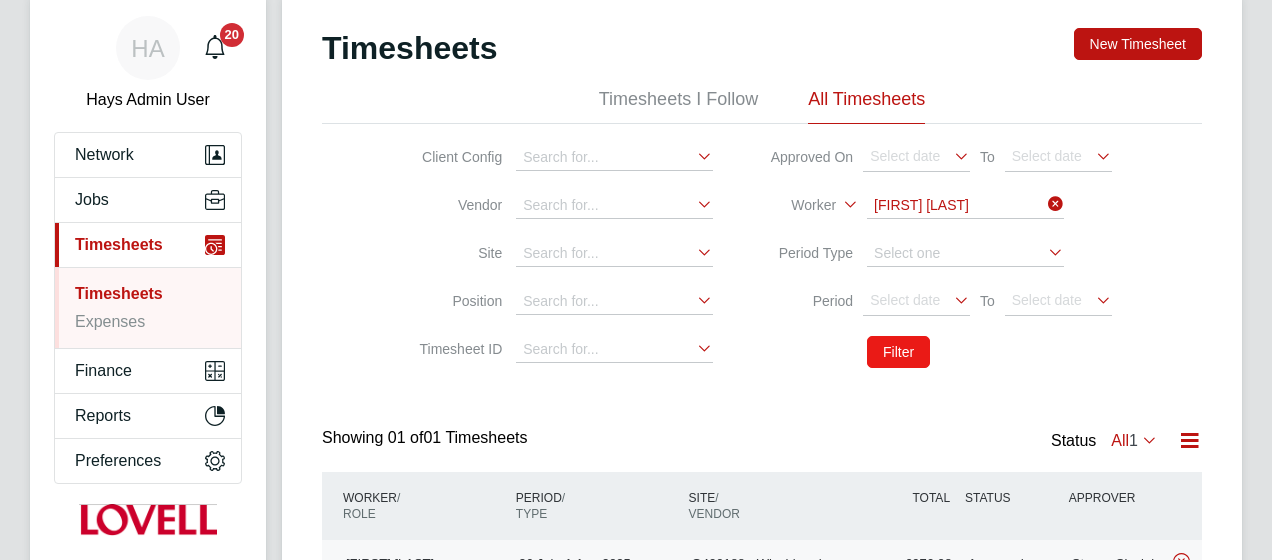 click on "Filter" 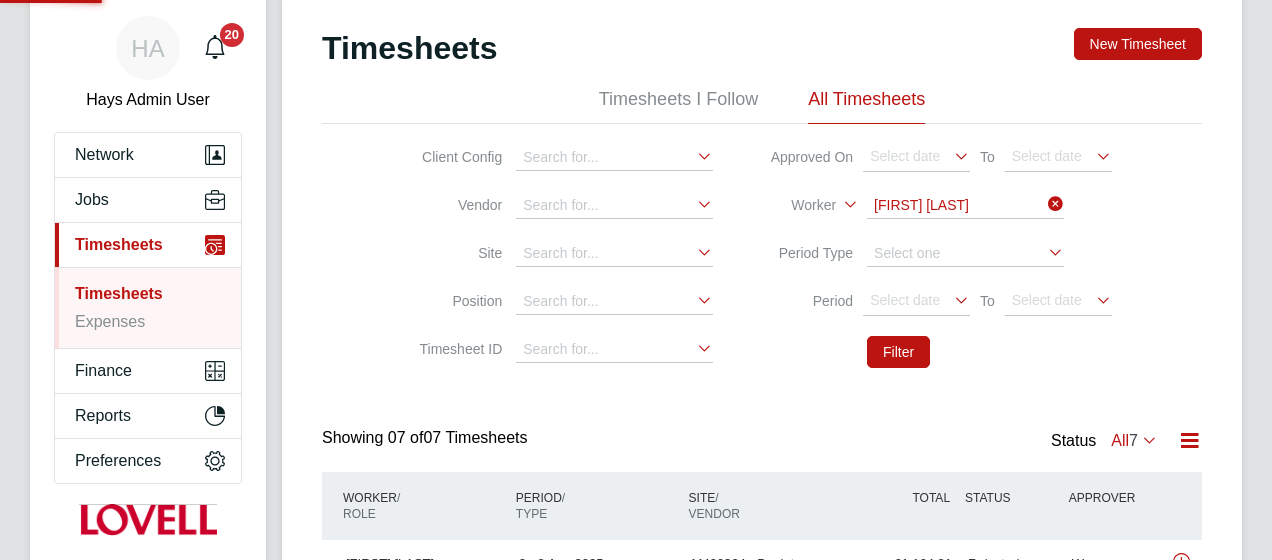 scroll, scrollTop: 10, scrollLeft: 10, axis: both 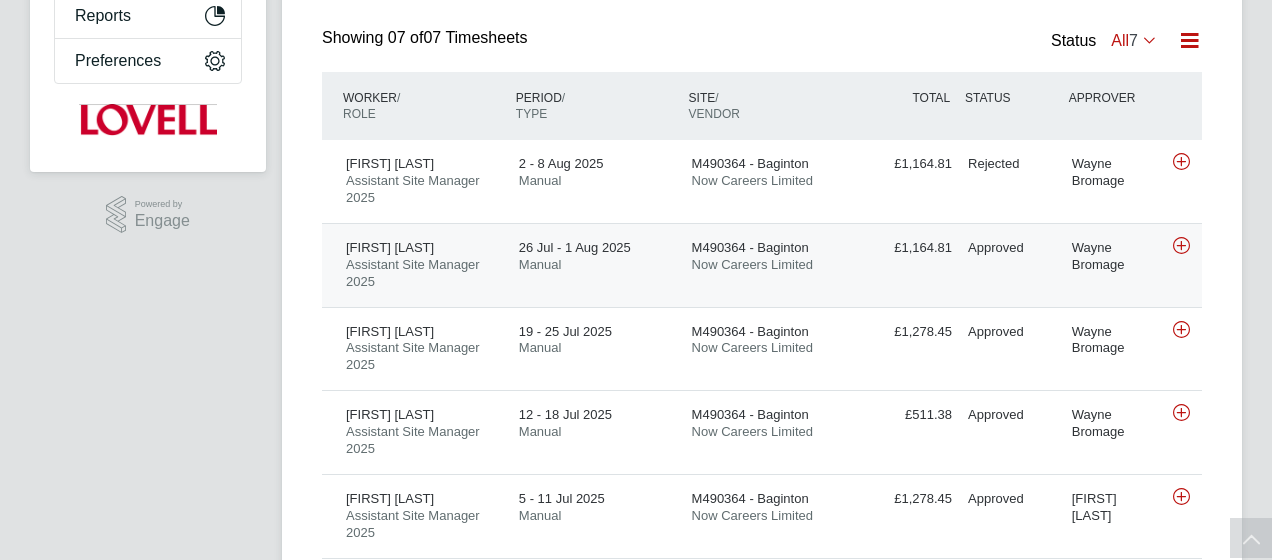 click on "Bridget Mcloughlin Assistant Site Manager 2025   26 Jul - 1 Aug 2025 26 Jul - 1 Aug 2025 Manual M490364 - Baginton Now Careers Limited £1,164.81 Approved Approved Wayne Bromage" 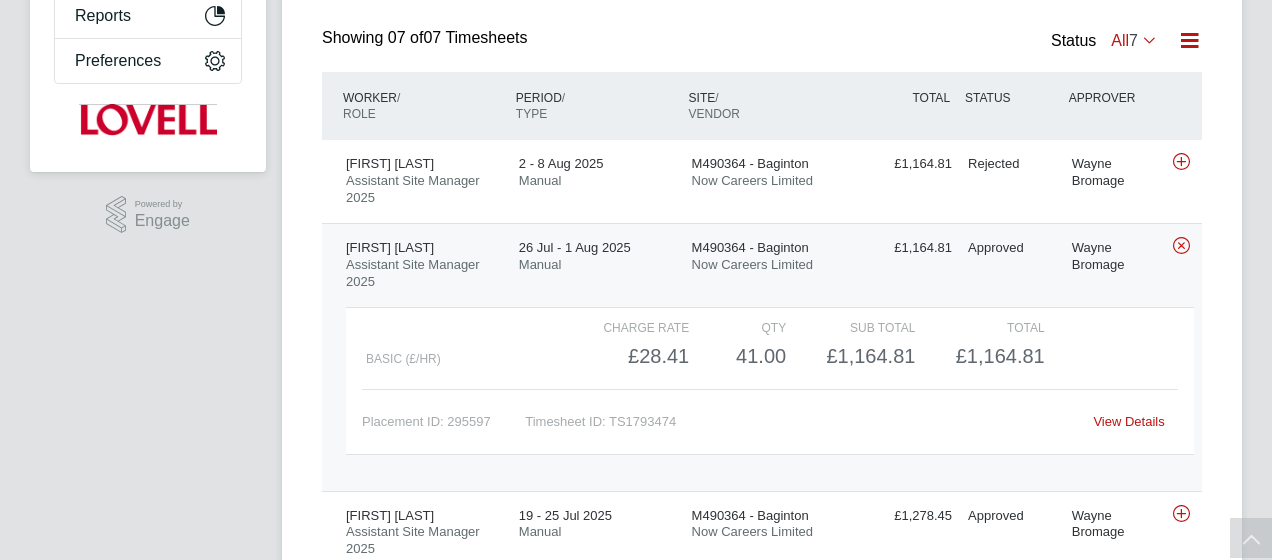 click on "View Details" 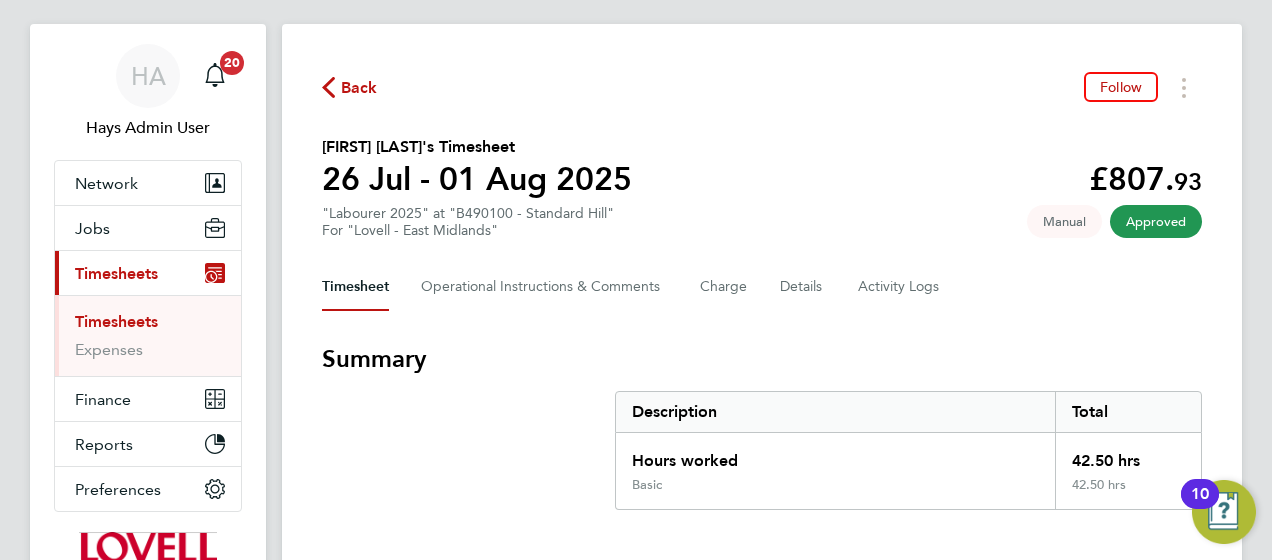 scroll, scrollTop: 0, scrollLeft: 0, axis: both 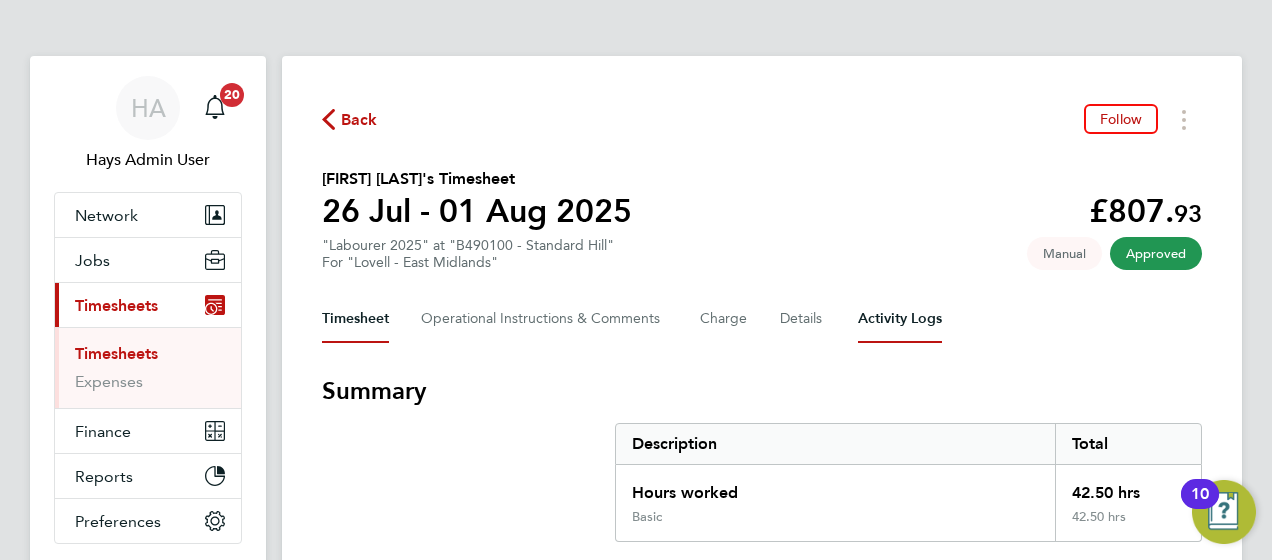 click on "Activity Logs" at bounding box center (900, 319) 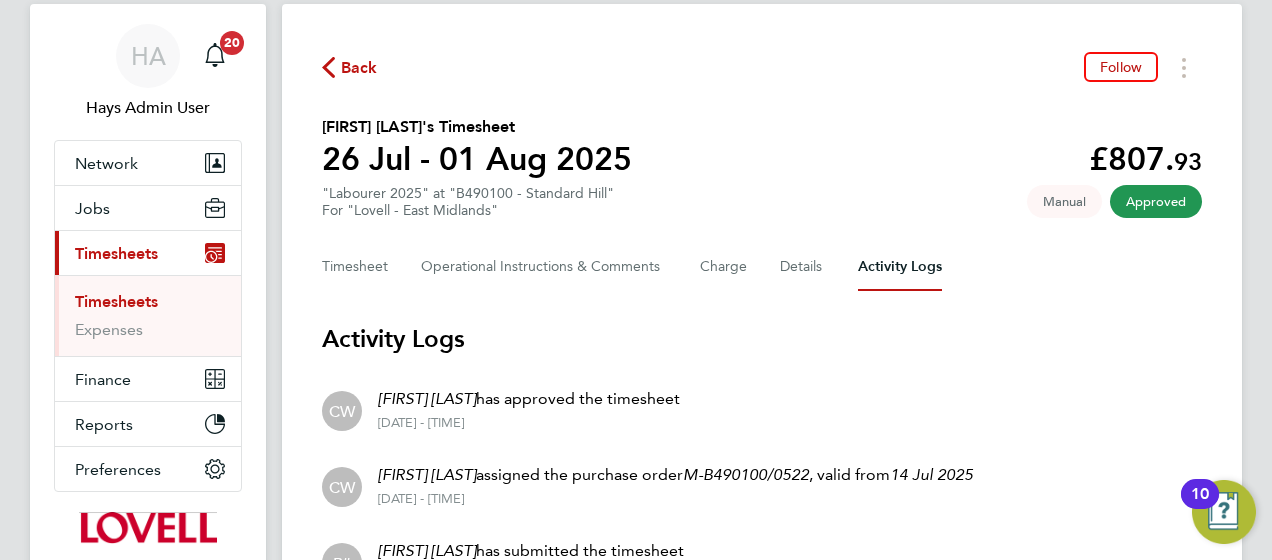 scroll, scrollTop: 0, scrollLeft: 0, axis: both 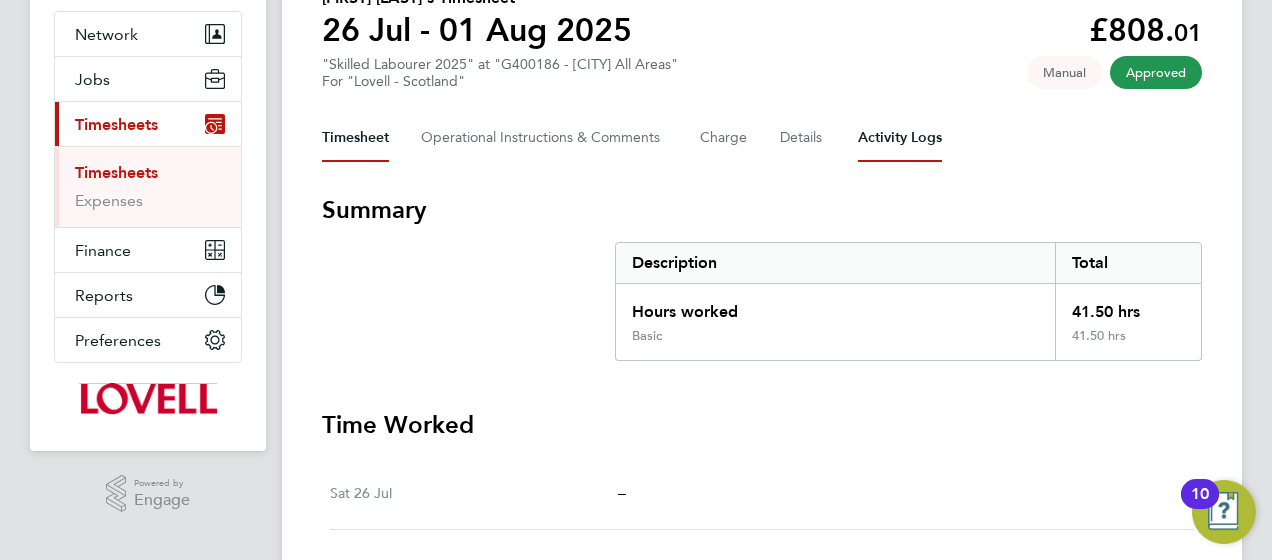 click on "Activity Logs" at bounding box center (900, 138) 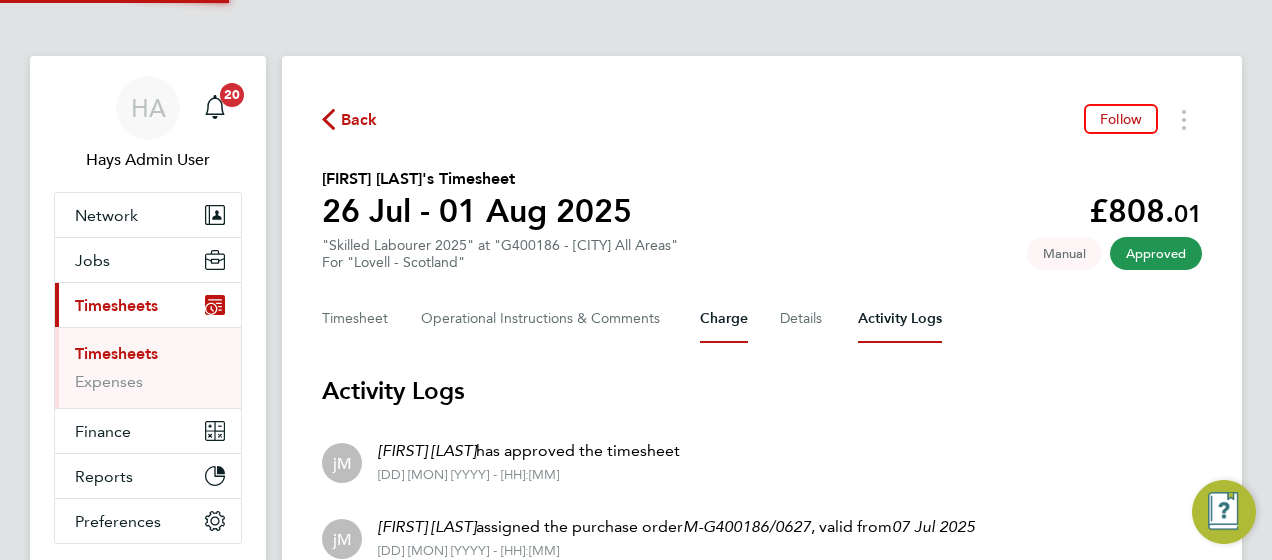 scroll, scrollTop: 246, scrollLeft: 0, axis: vertical 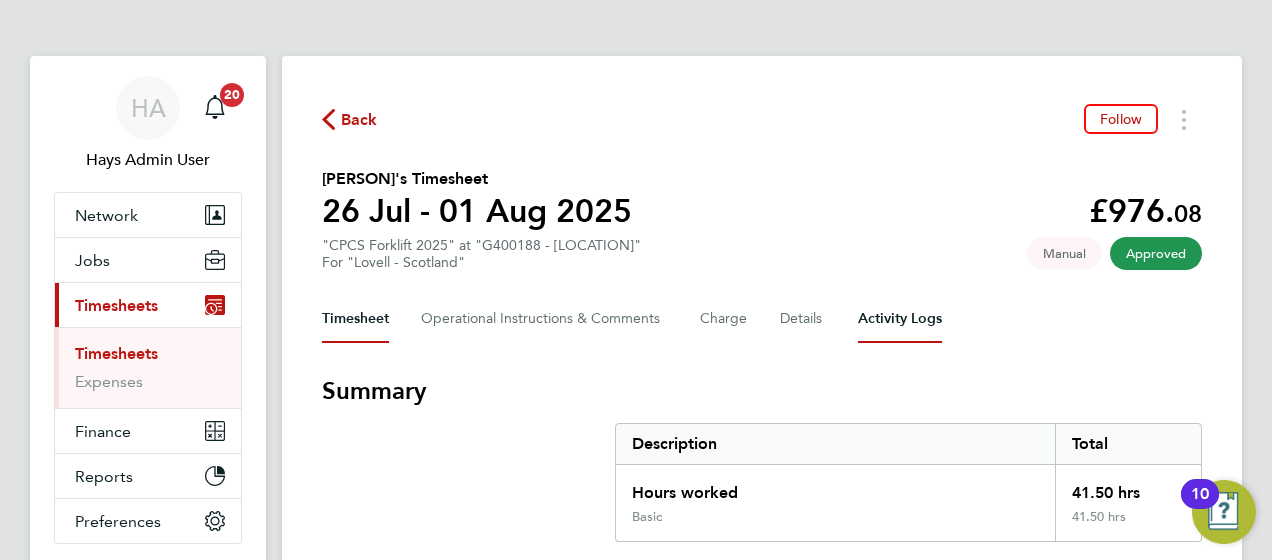 click on "Activity Logs" at bounding box center [900, 319] 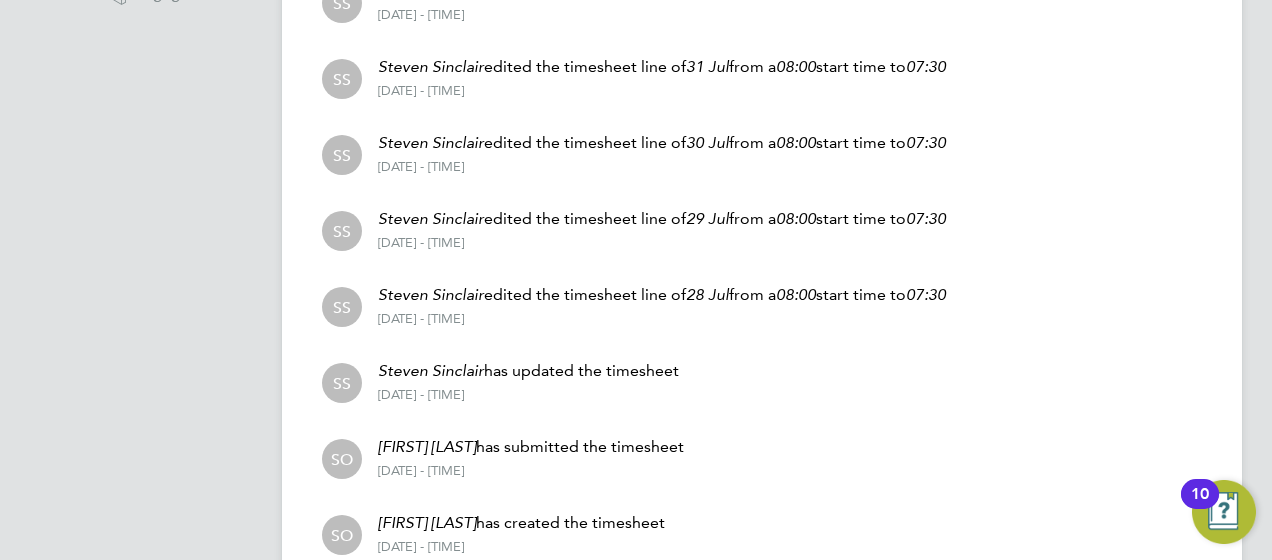 scroll, scrollTop: 778, scrollLeft: 0, axis: vertical 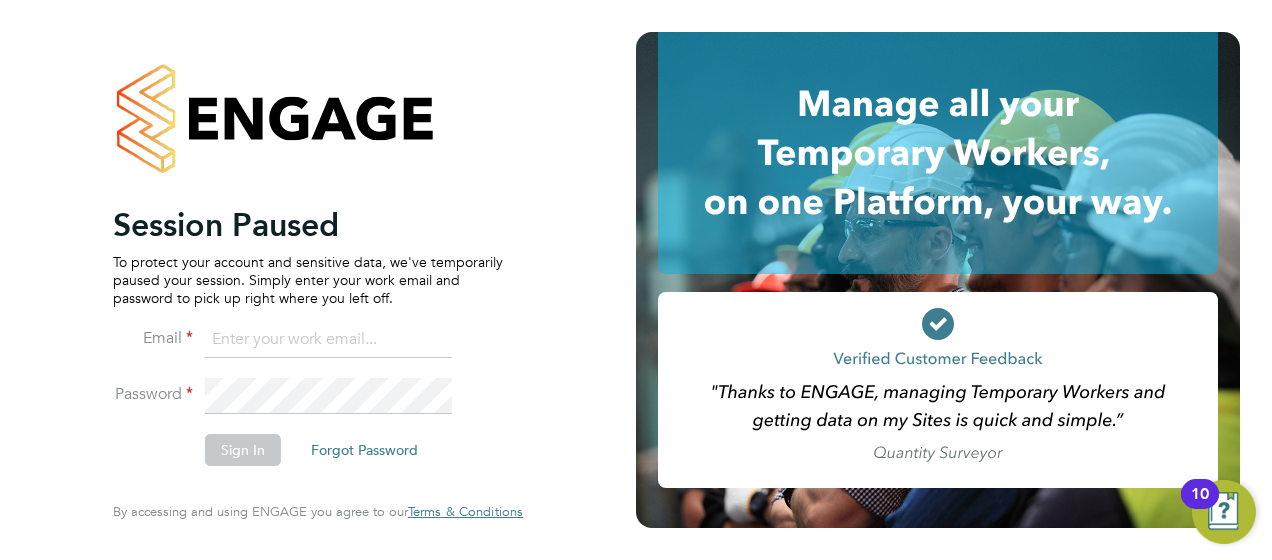 click 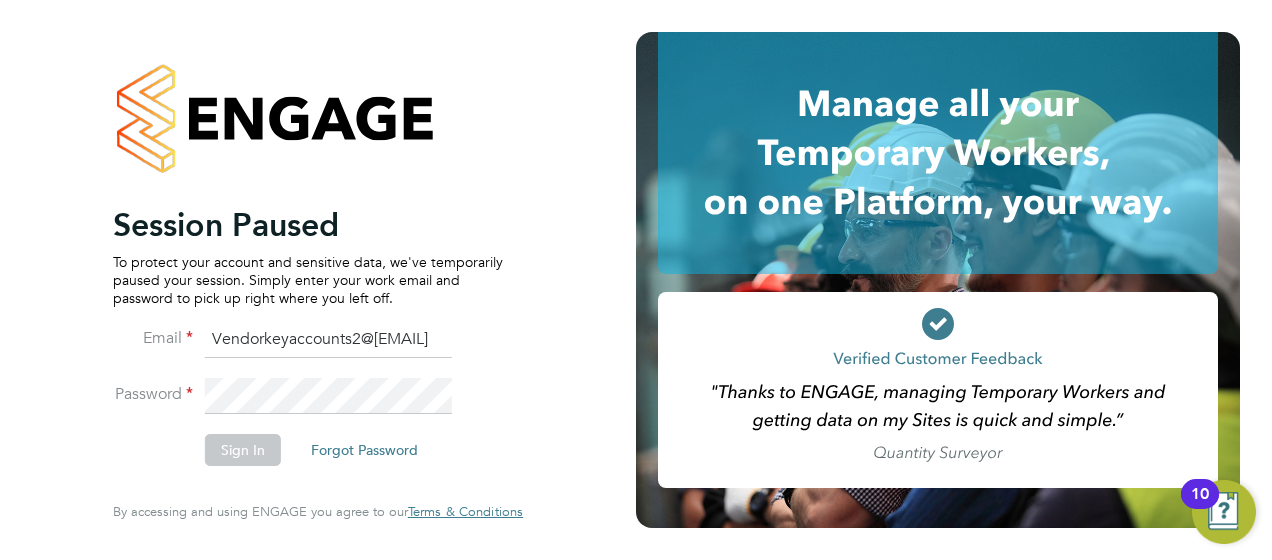 type on "Vendorkeyaccounts2@[EMAIL]" 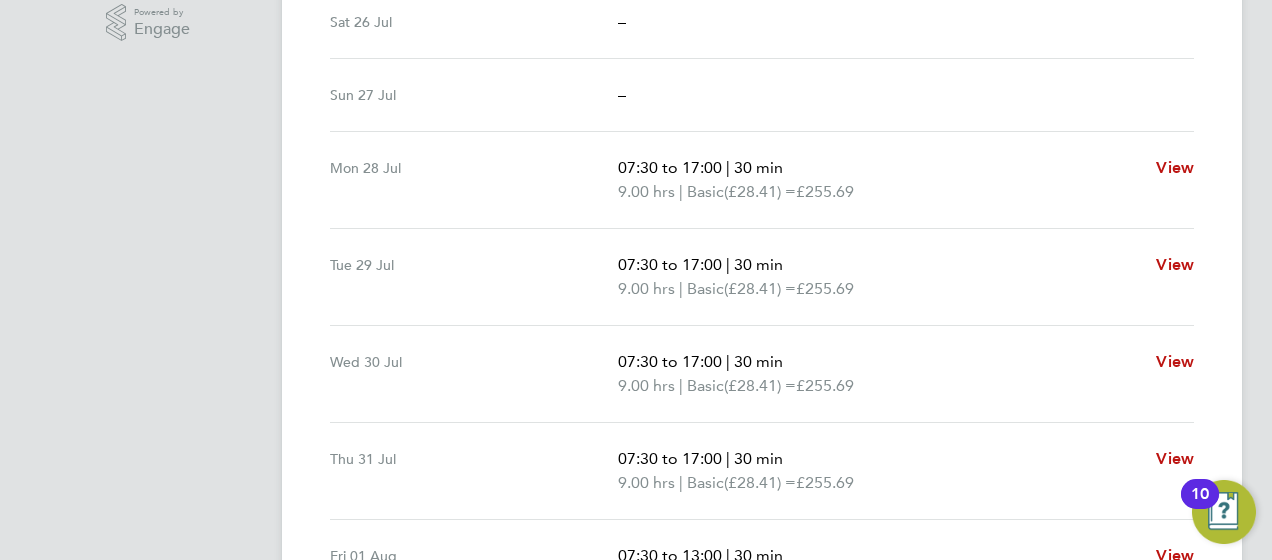 scroll, scrollTop: 500, scrollLeft: 0, axis: vertical 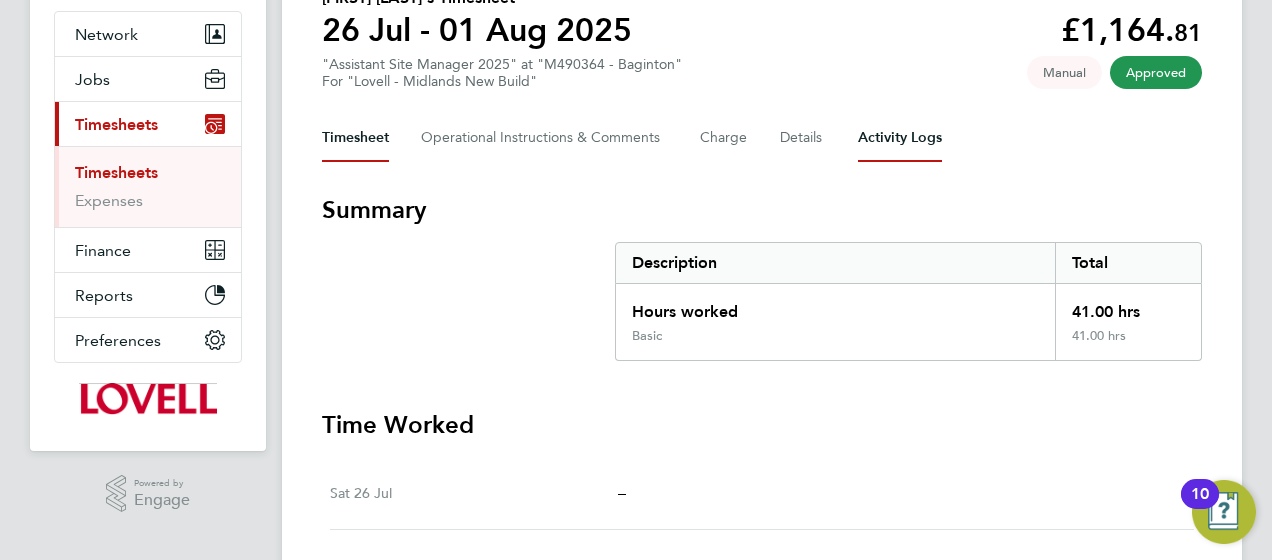 click on "Activity Logs" at bounding box center [900, 138] 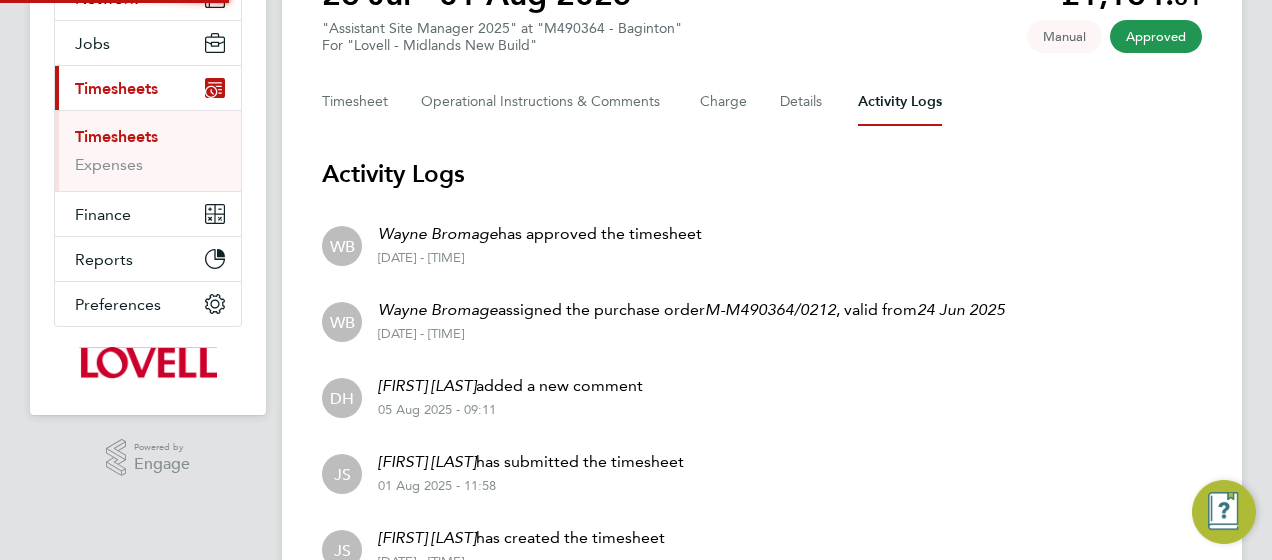 scroll, scrollTop: 322, scrollLeft: 0, axis: vertical 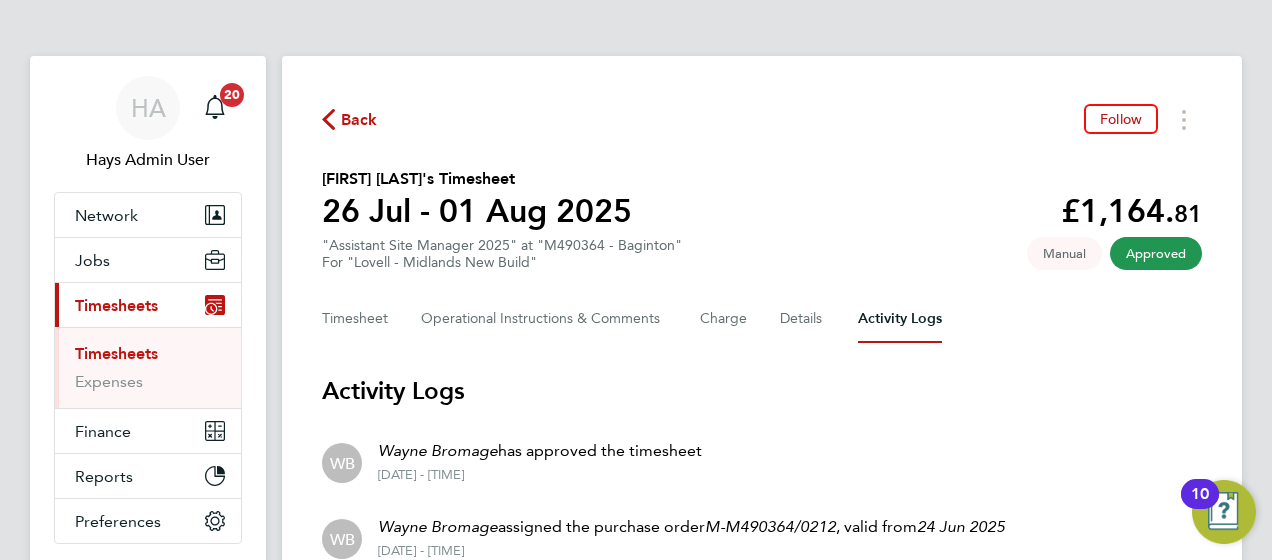 click on "Back" 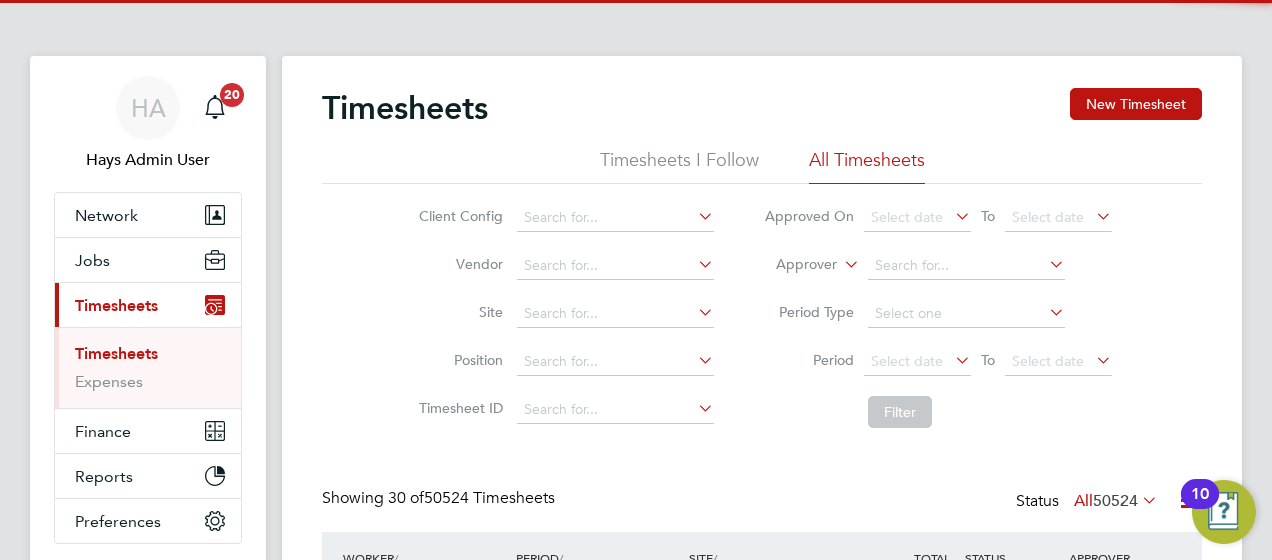 click on "Approver" 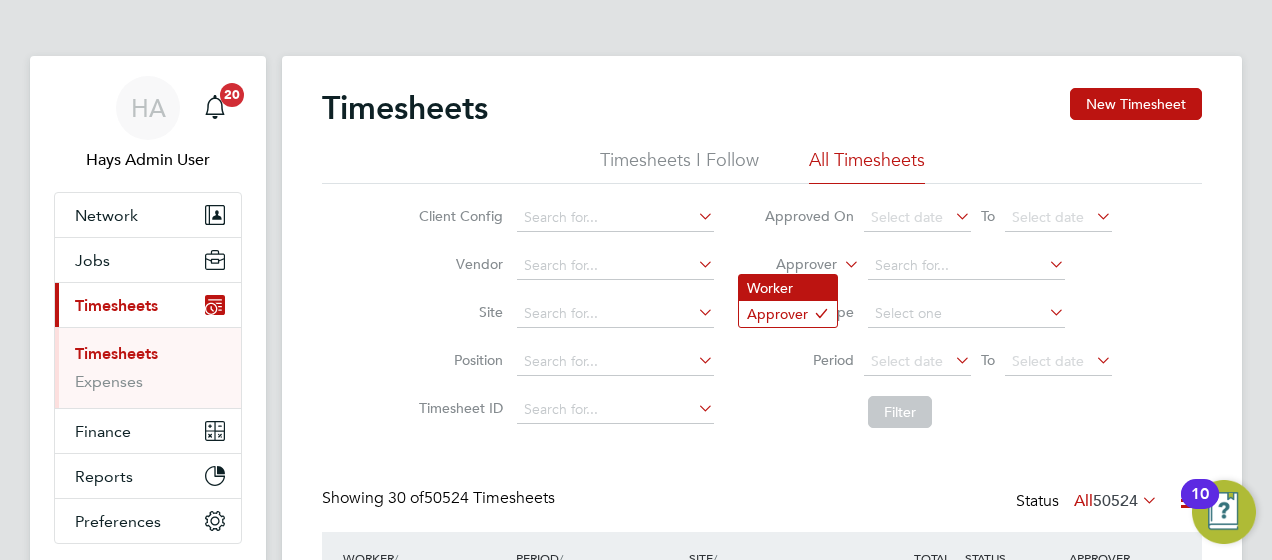 click on "Worker" 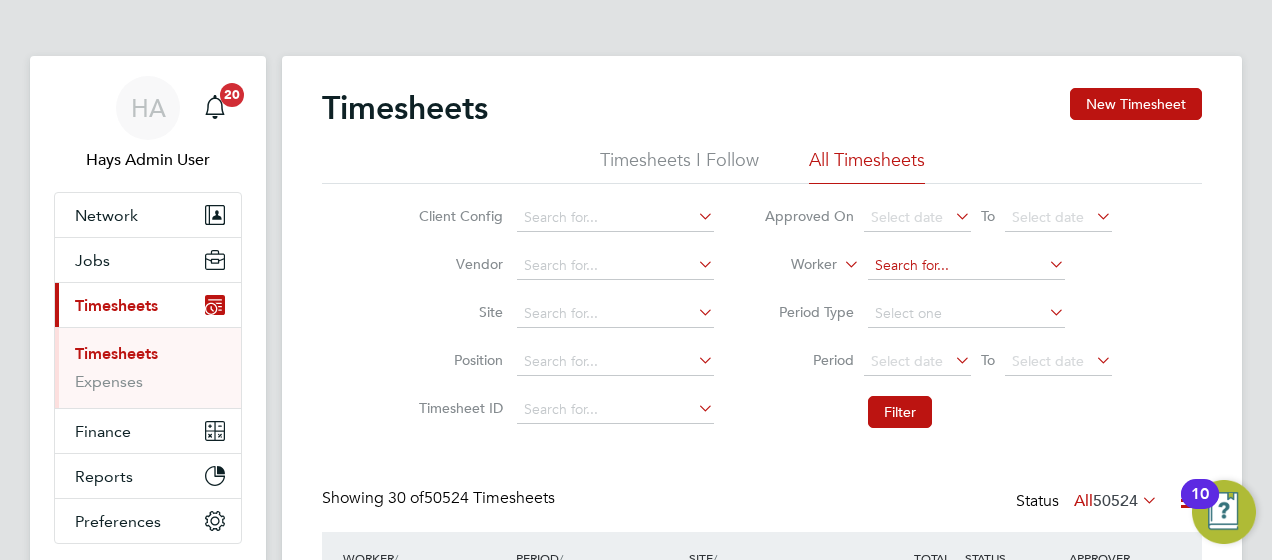click 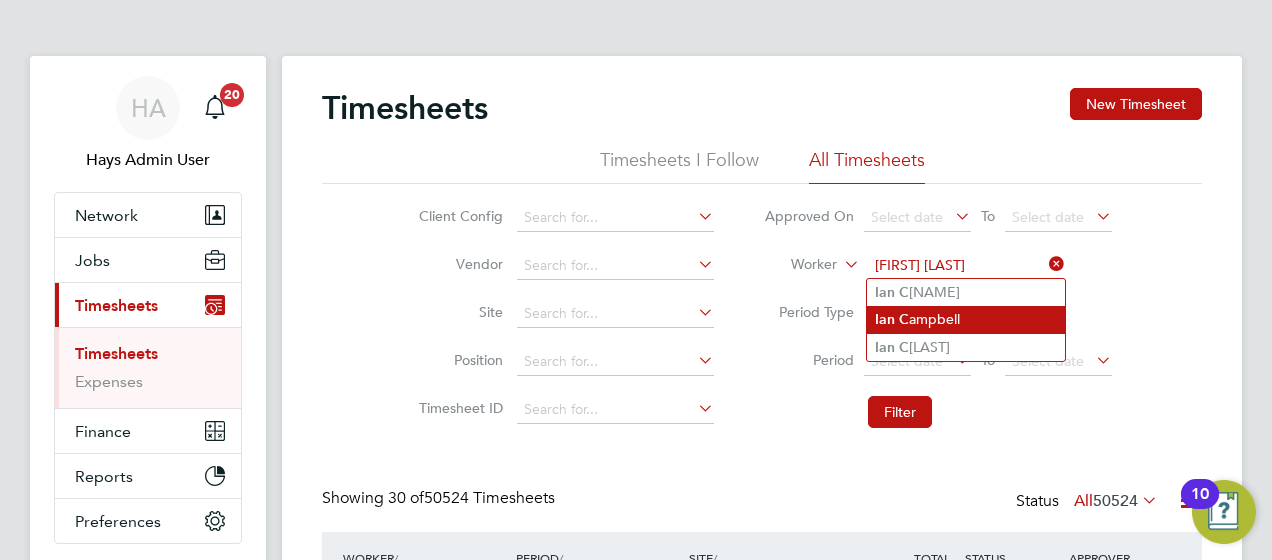 click on "Ian   C ampbell" 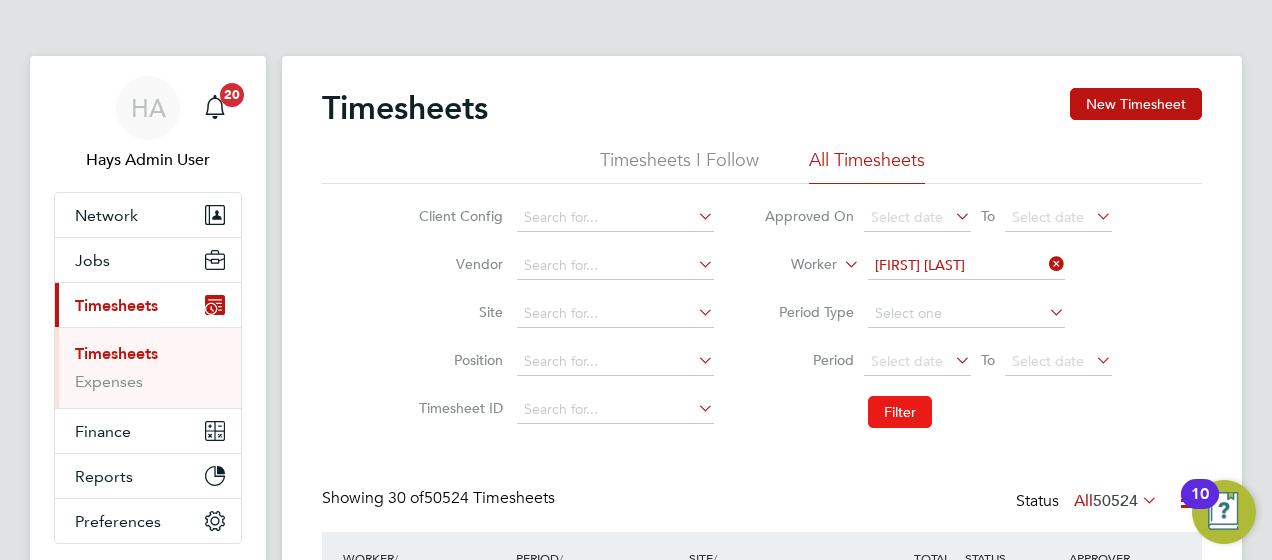 click on "Filter" 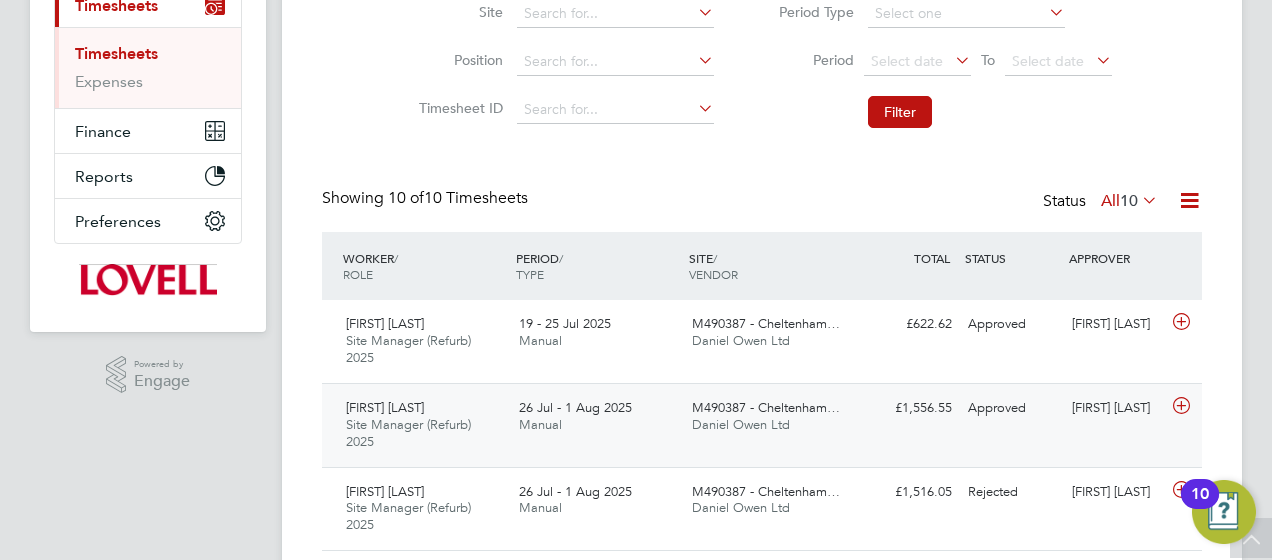 click on "Approved" 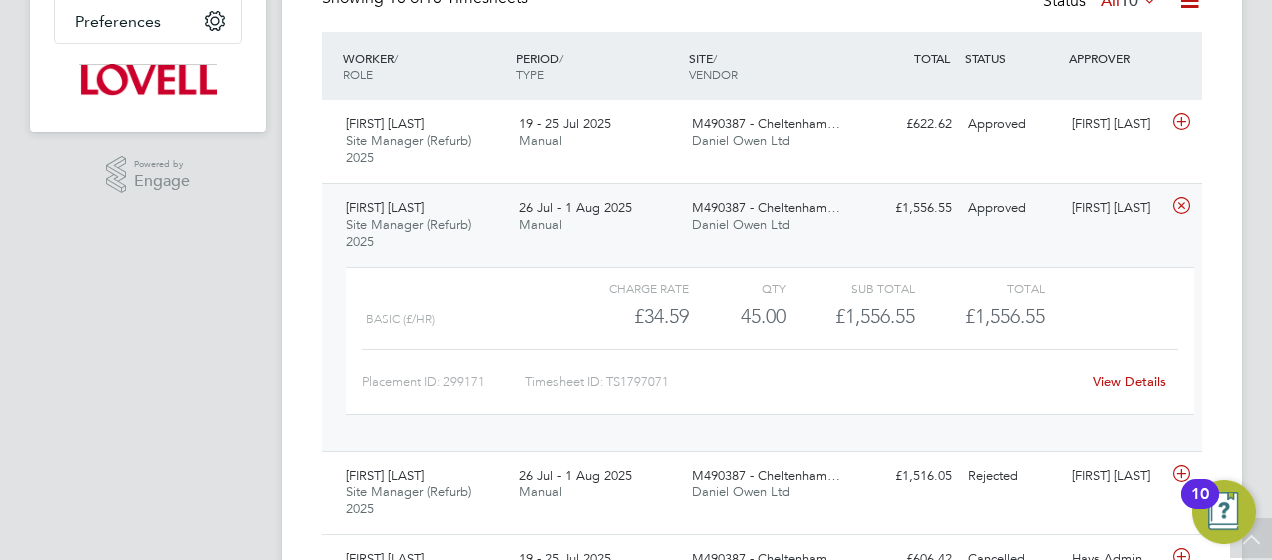 click on "View Details" 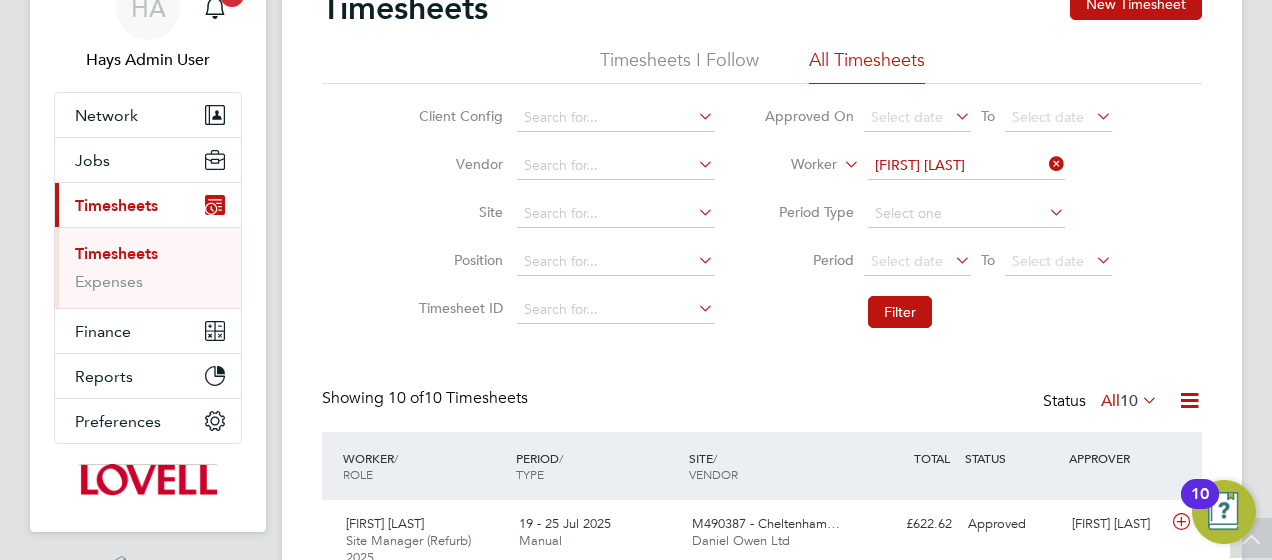 click 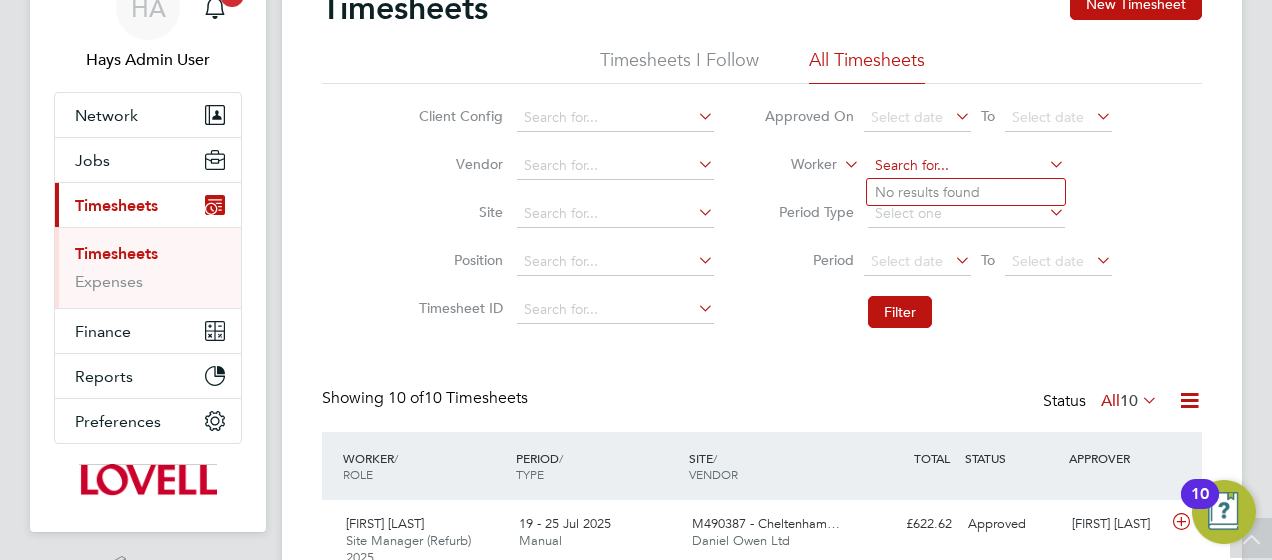 click 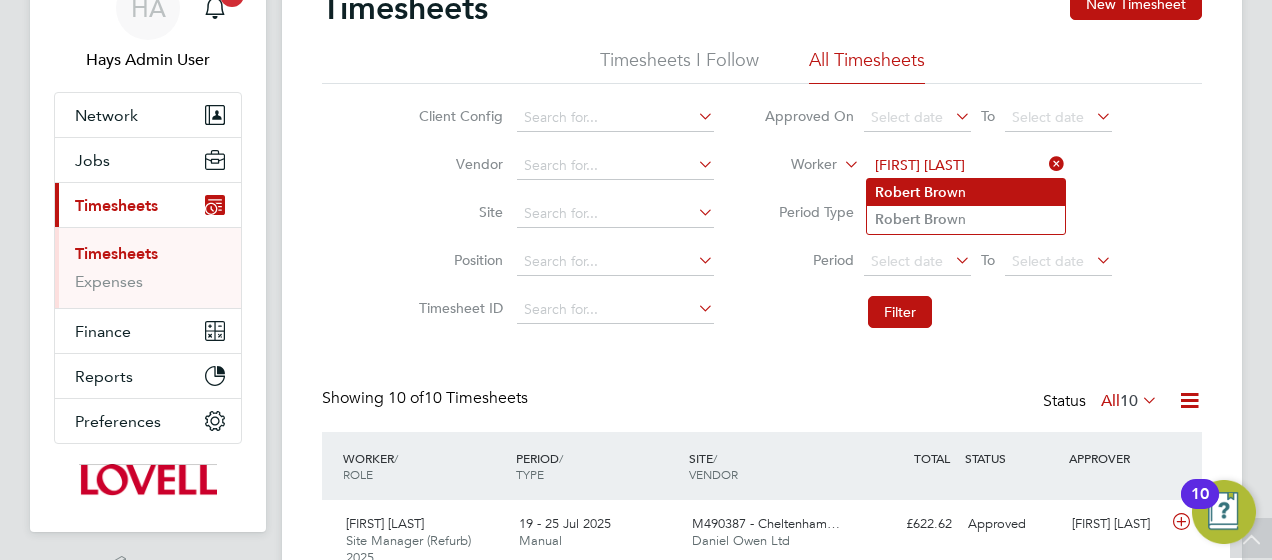 click on "Robert   Bro wn" 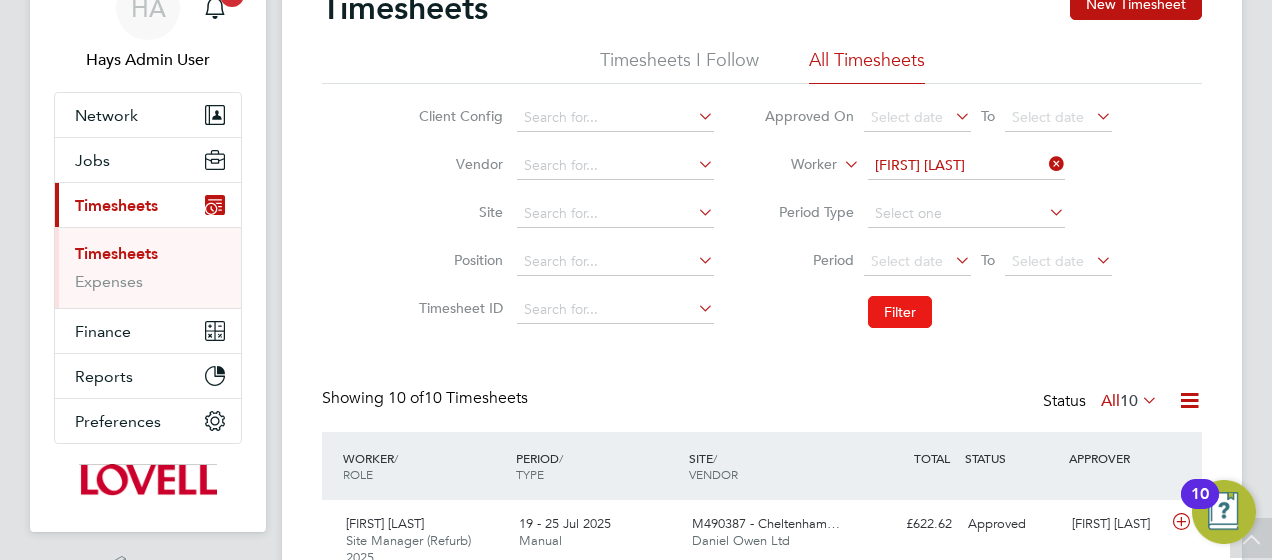 click on "Filter" 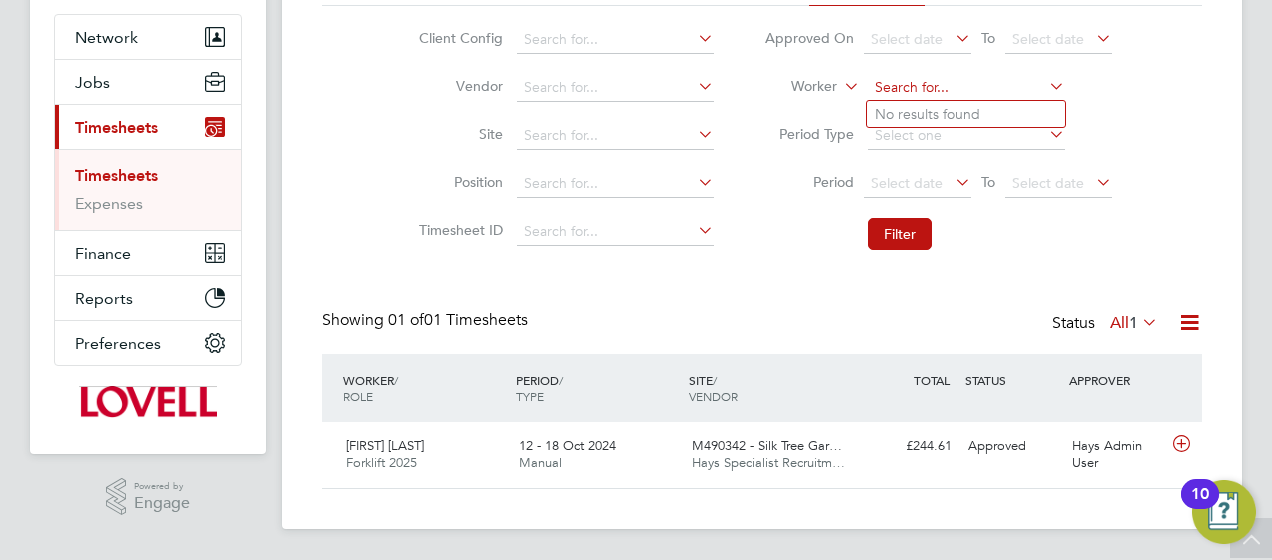 click 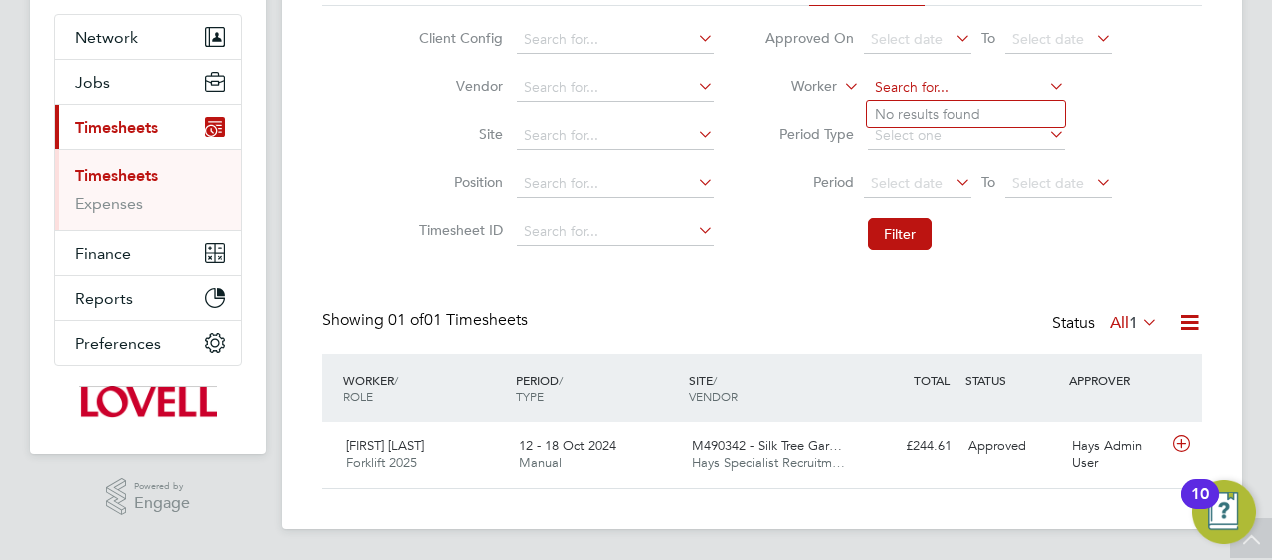 click 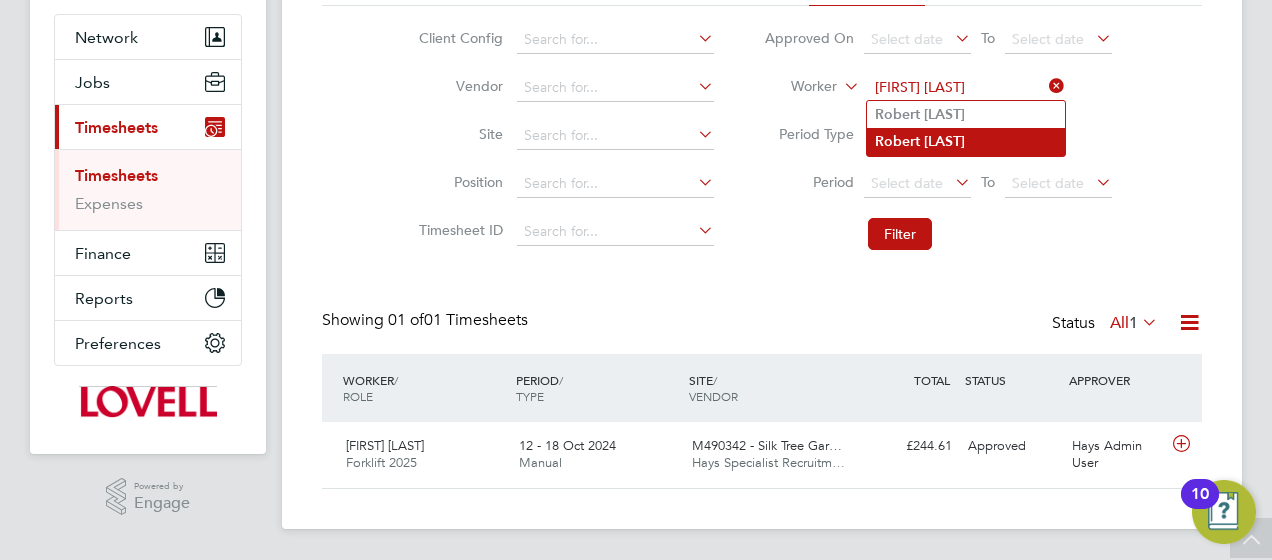 click on "Robert   Brown" 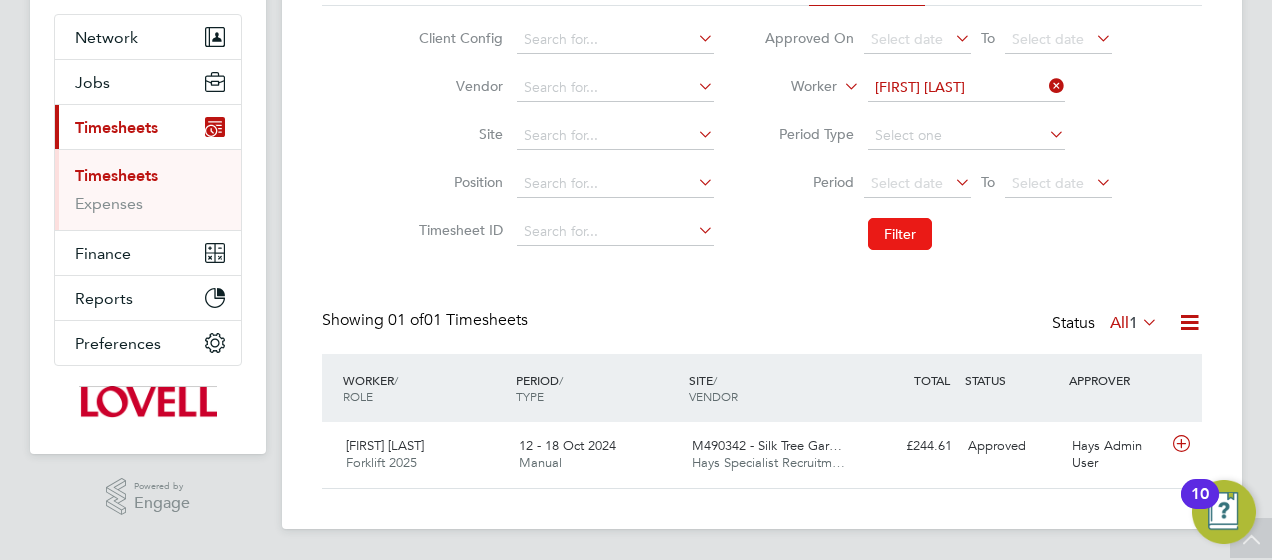 click on "Filter" 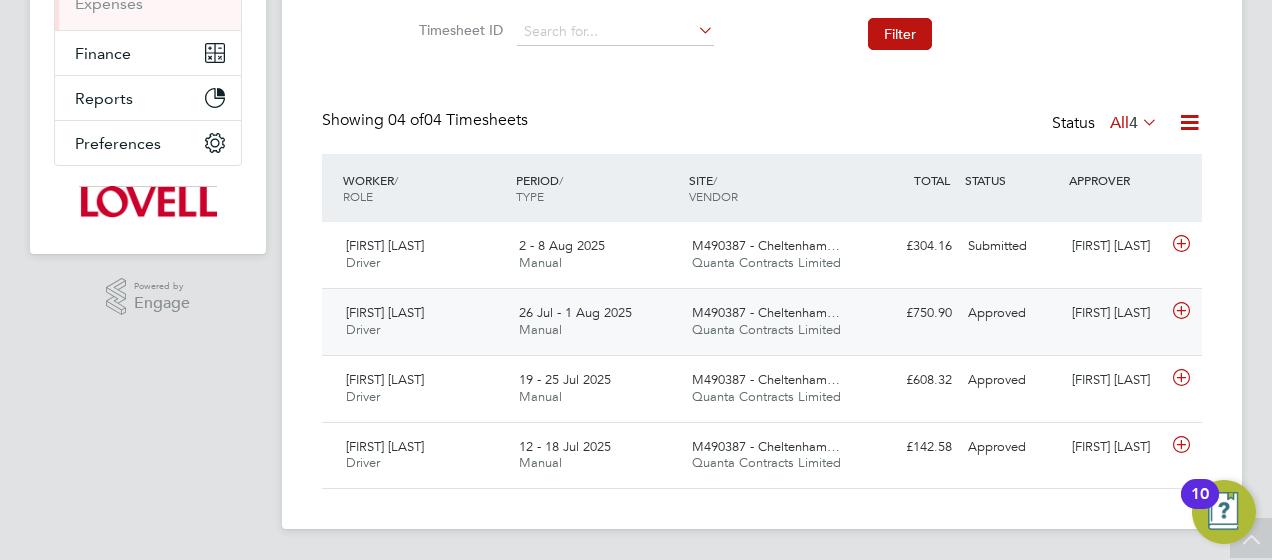 click on "Approved" 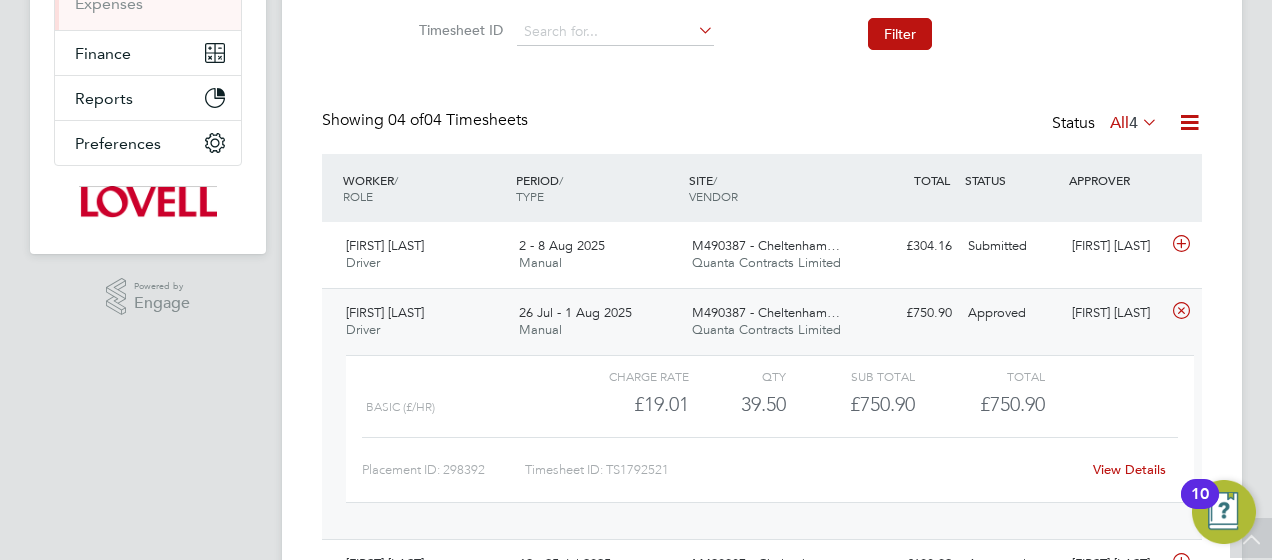 click on "View Details" 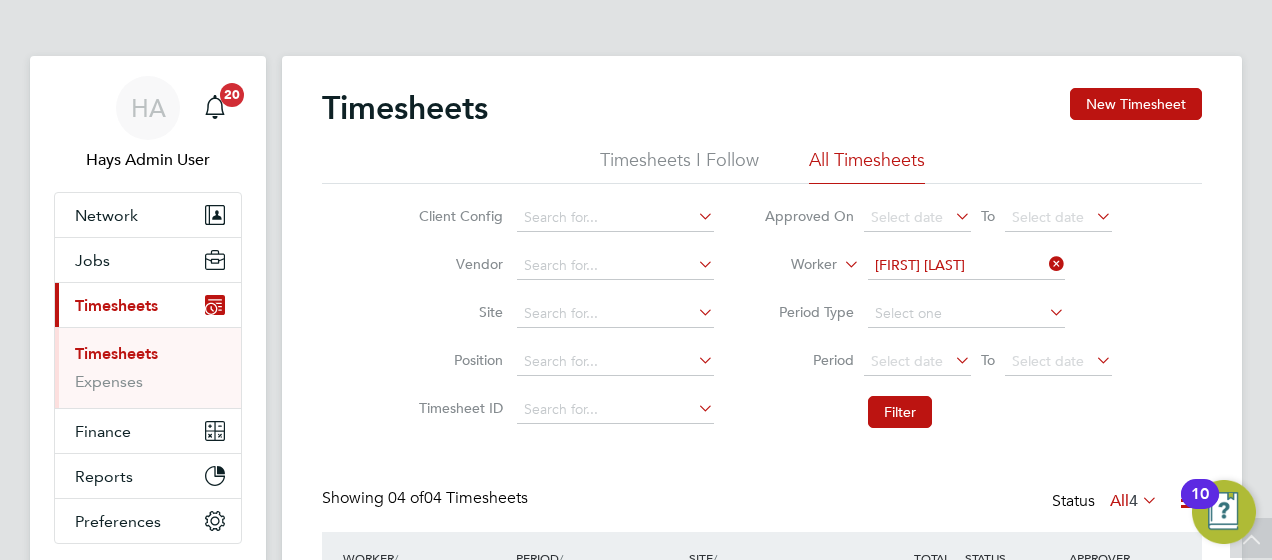 scroll, scrollTop: 0, scrollLeft: 0, axis: both 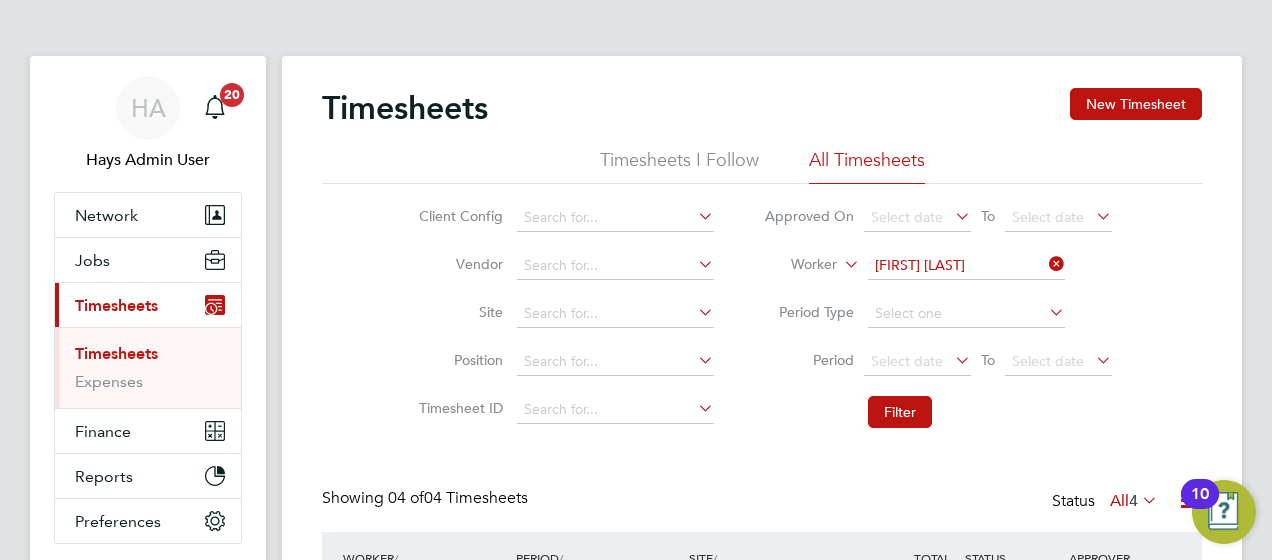 drag, startPoint x: 1058, startPoint y: 256, endPoint x: 1047, endPoint y: 258, distance: 11.18034 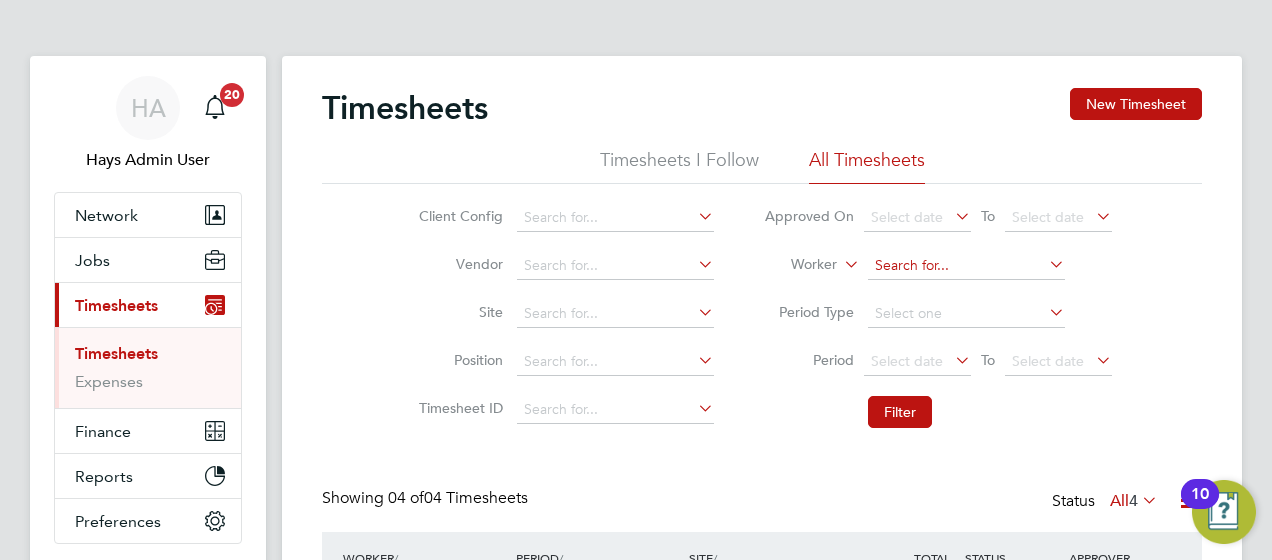 click 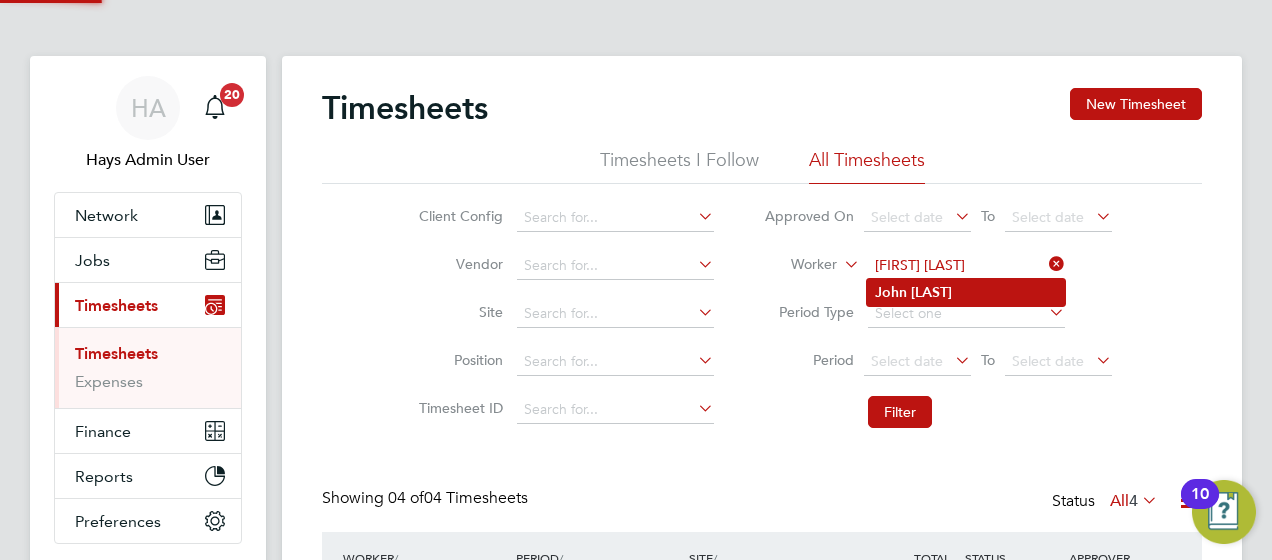 type on "John Crawford" 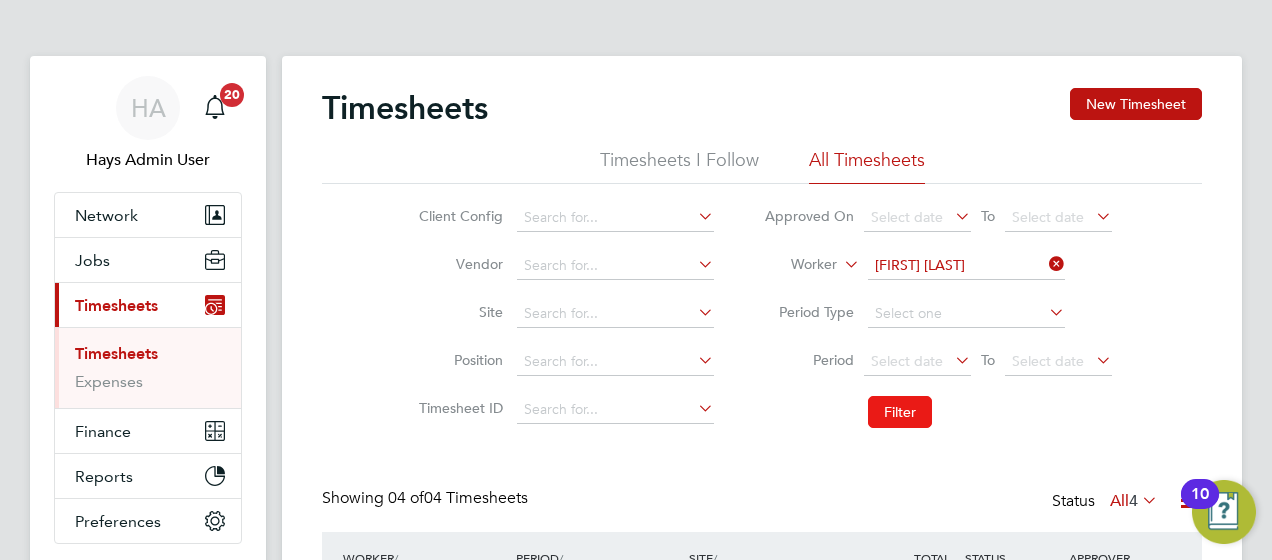 click on "Filter" 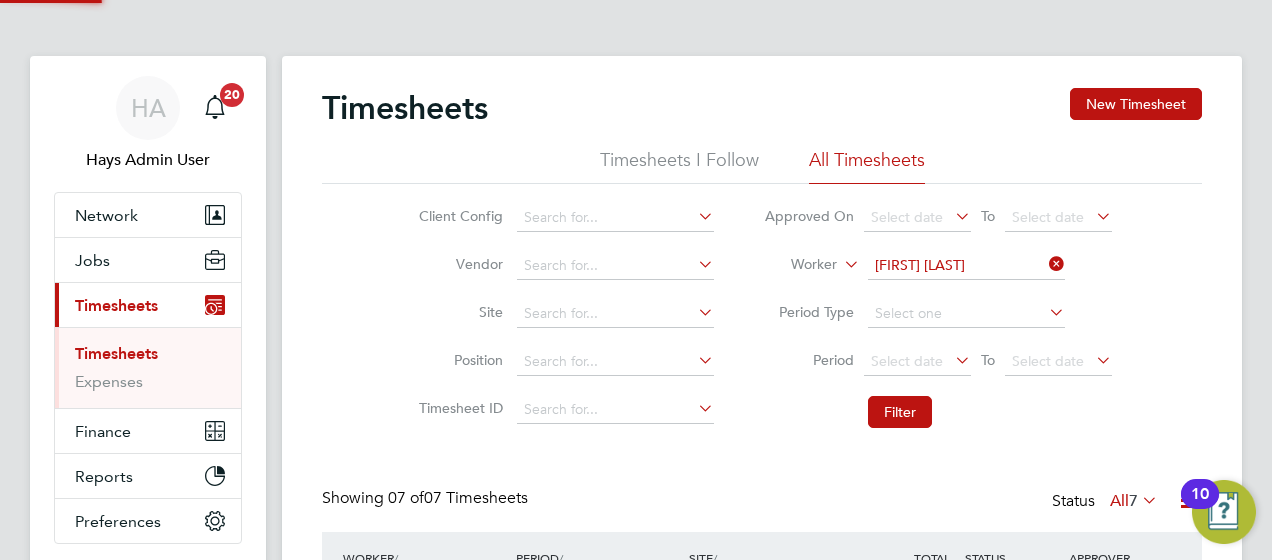 scroll, scrollTop: 10, scrollLeft: 10, axis: both 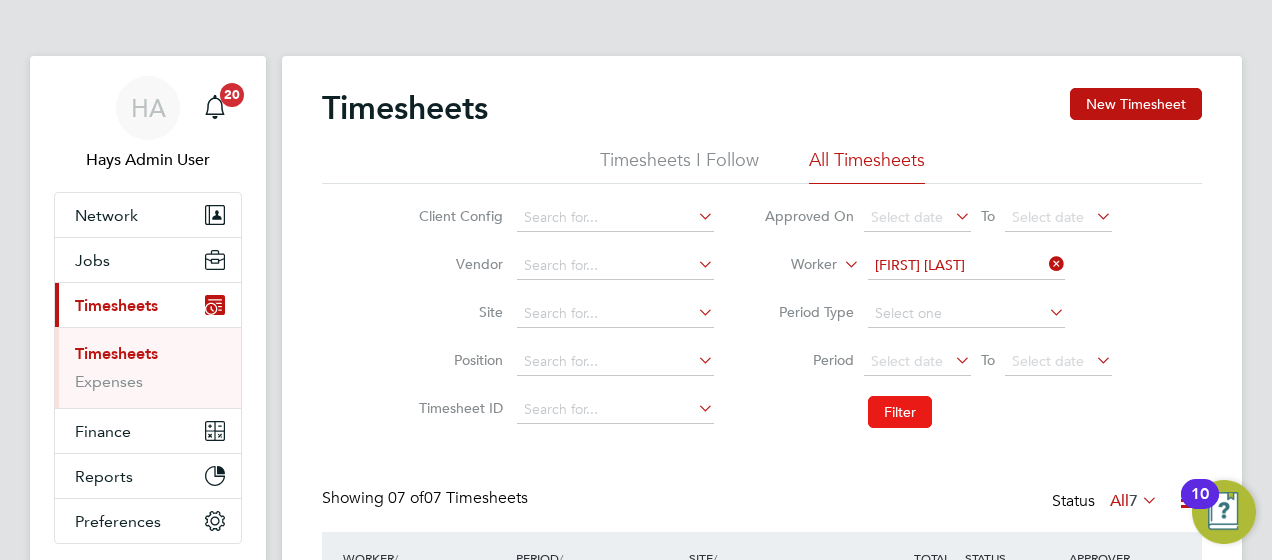 click on "Filter" 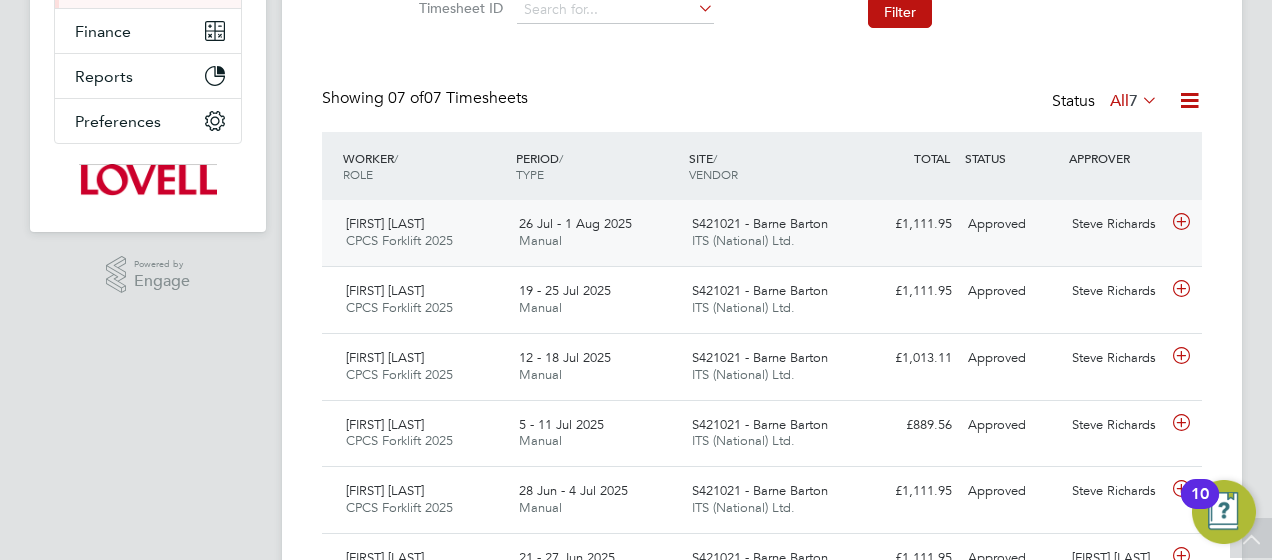 click on "Approved" 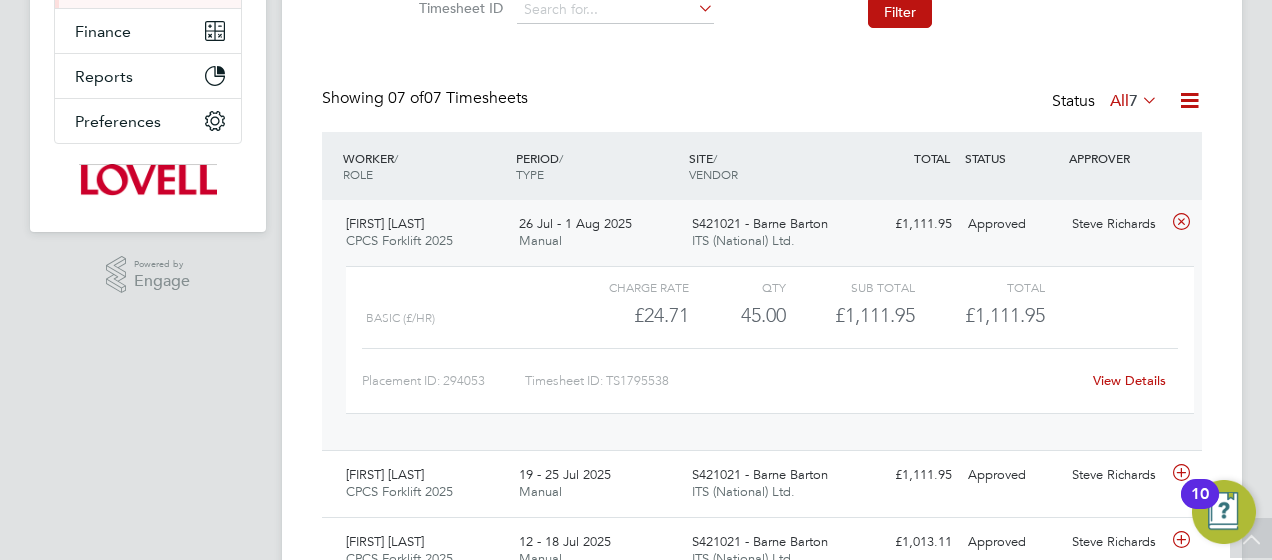 click on "View Details" 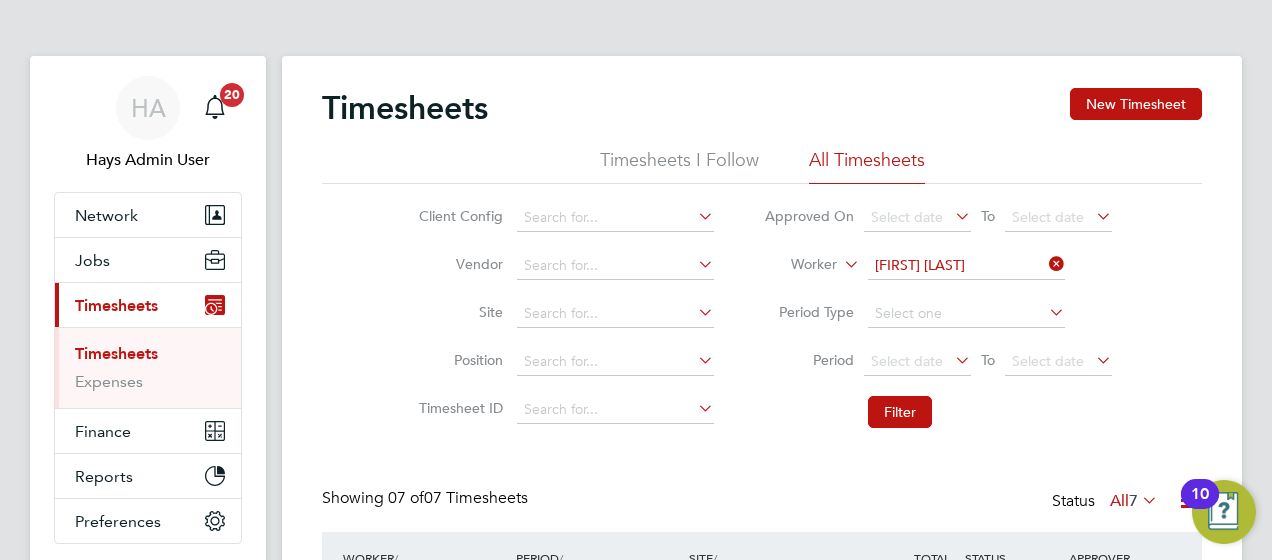 click on "Worker   John Crawford" 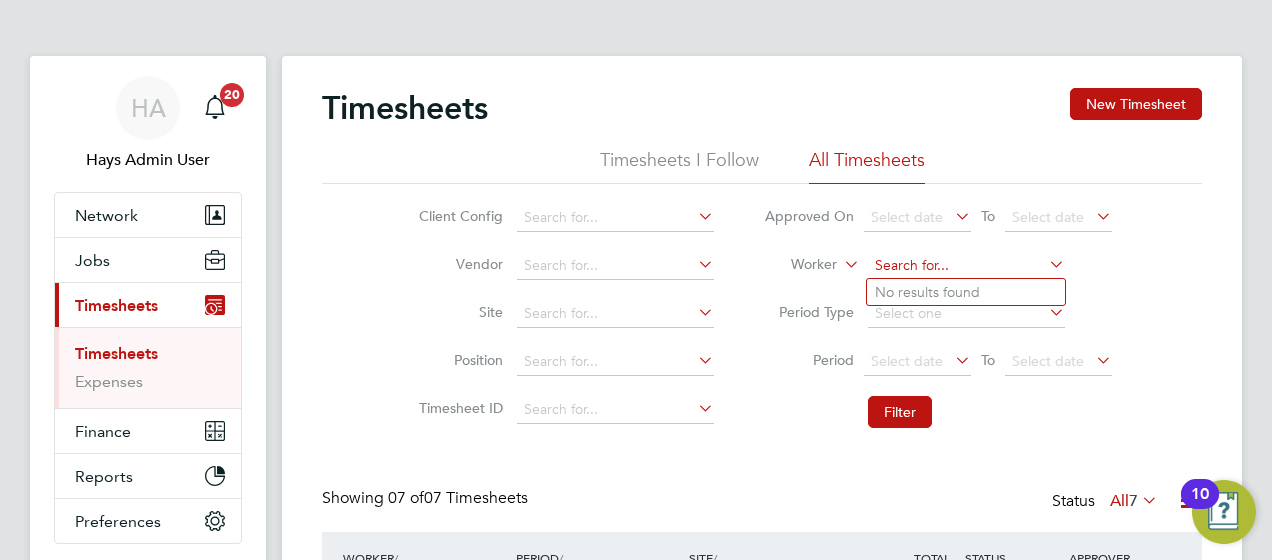 click 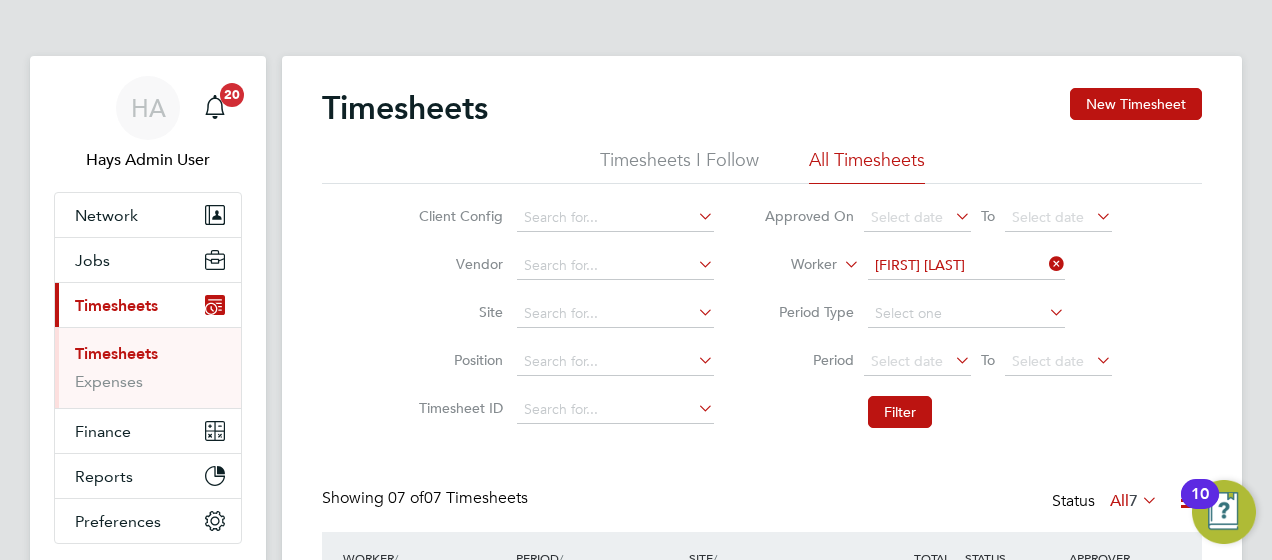 click on "Andrew   Ch ristoforu" 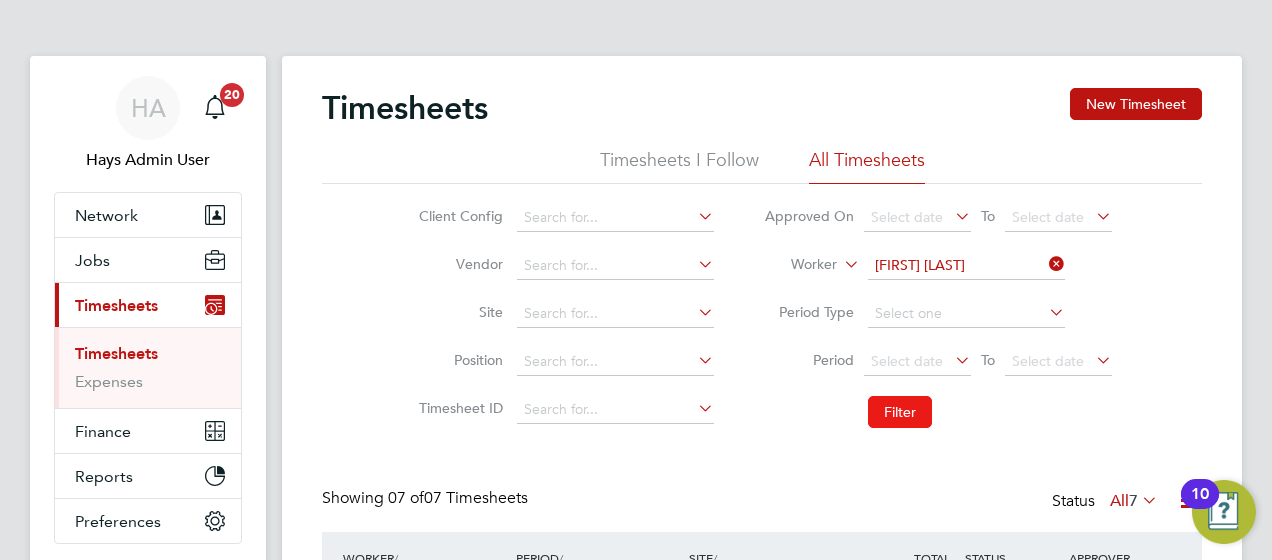 click on "Filter" 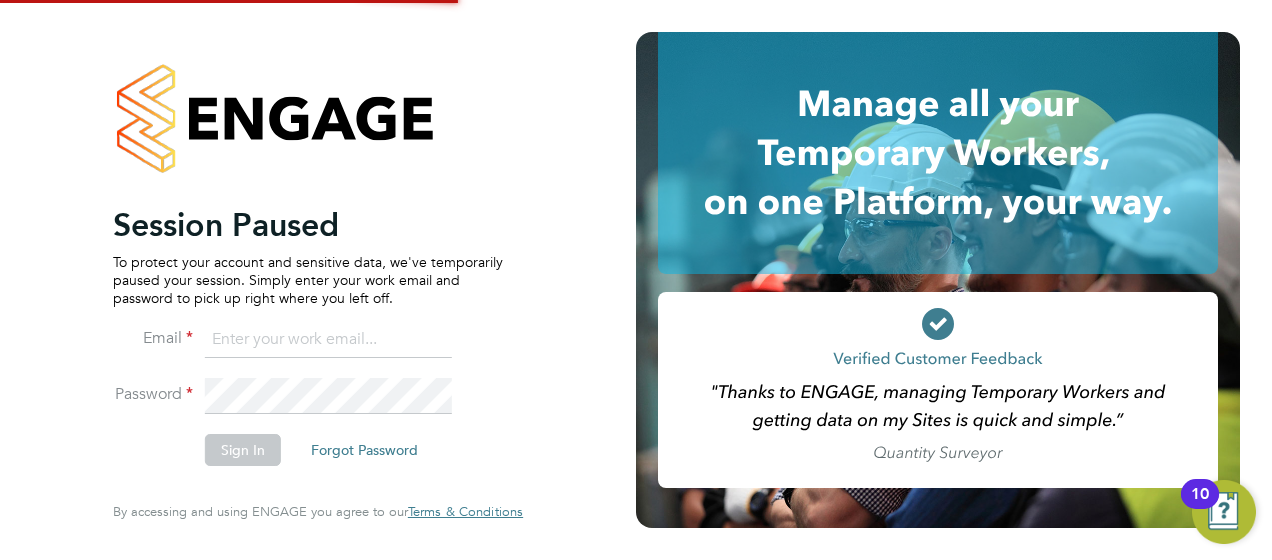 scroll, scrollTop: 0, scrollLeft: 0, axis: both 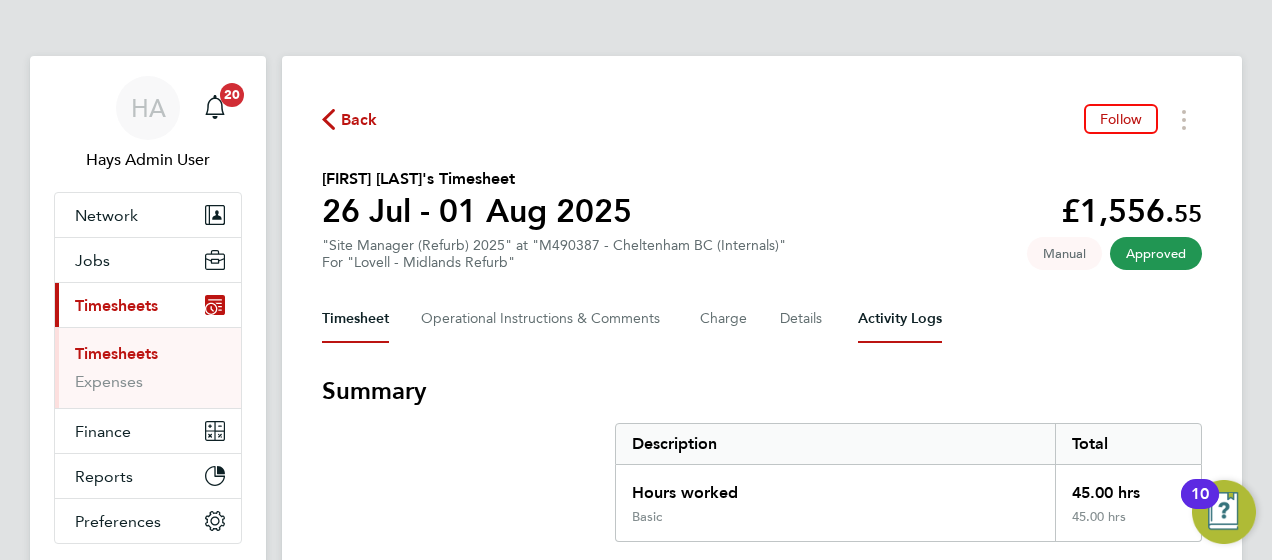 click on "Activity Logs" at bounding box center [900, 319] 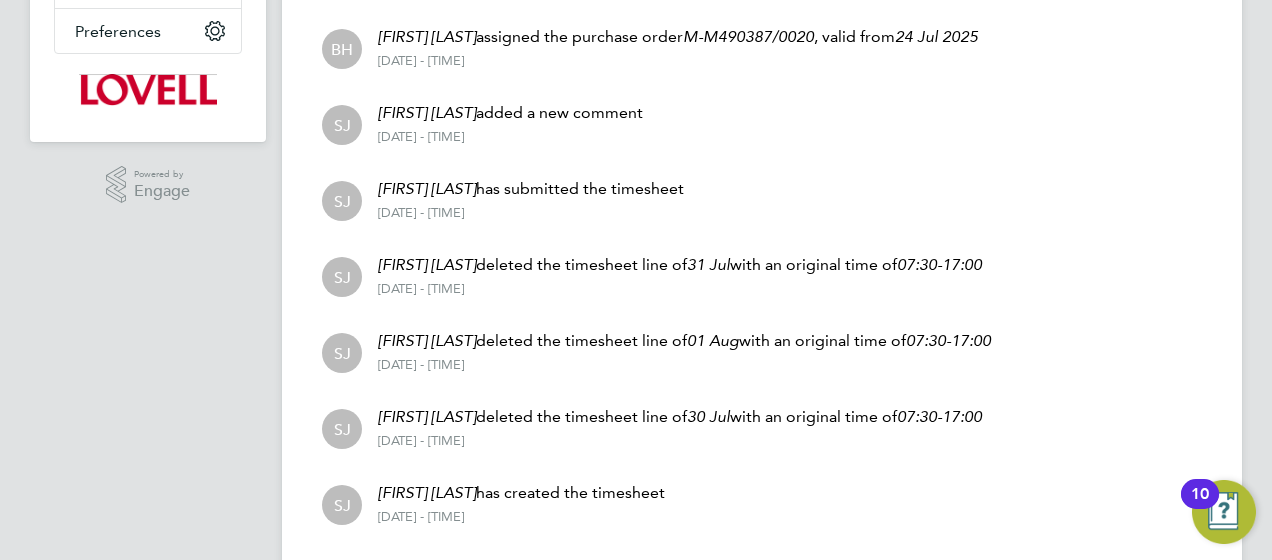 scroll, scrollTop: 550, scrollLeft: 0, axis: vertical 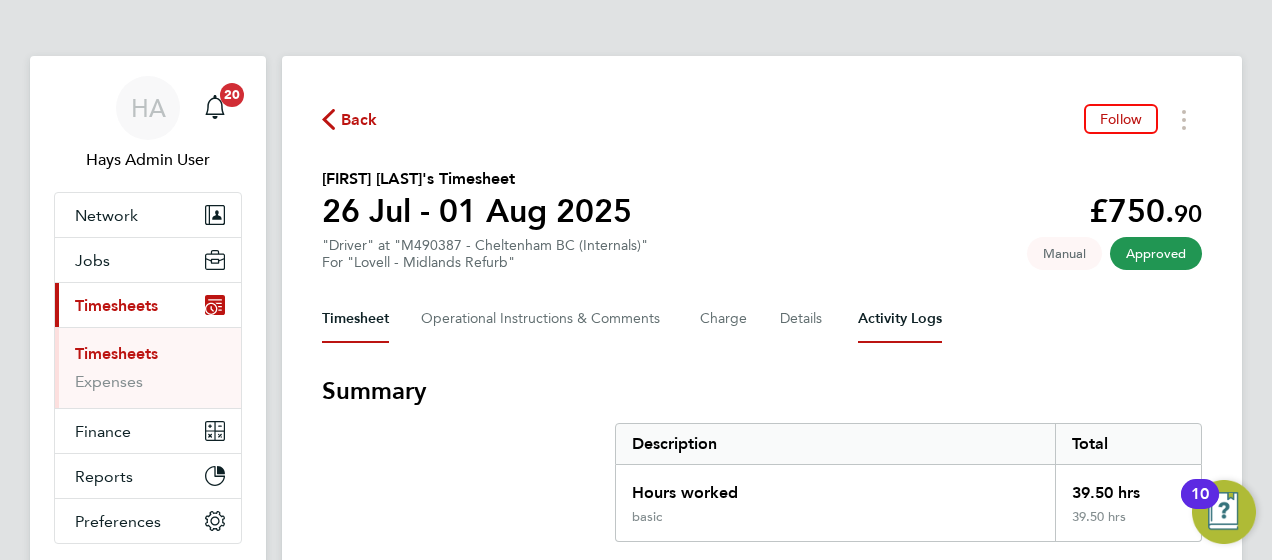 click on "Activity Logs" at bounding box center [900, 319] 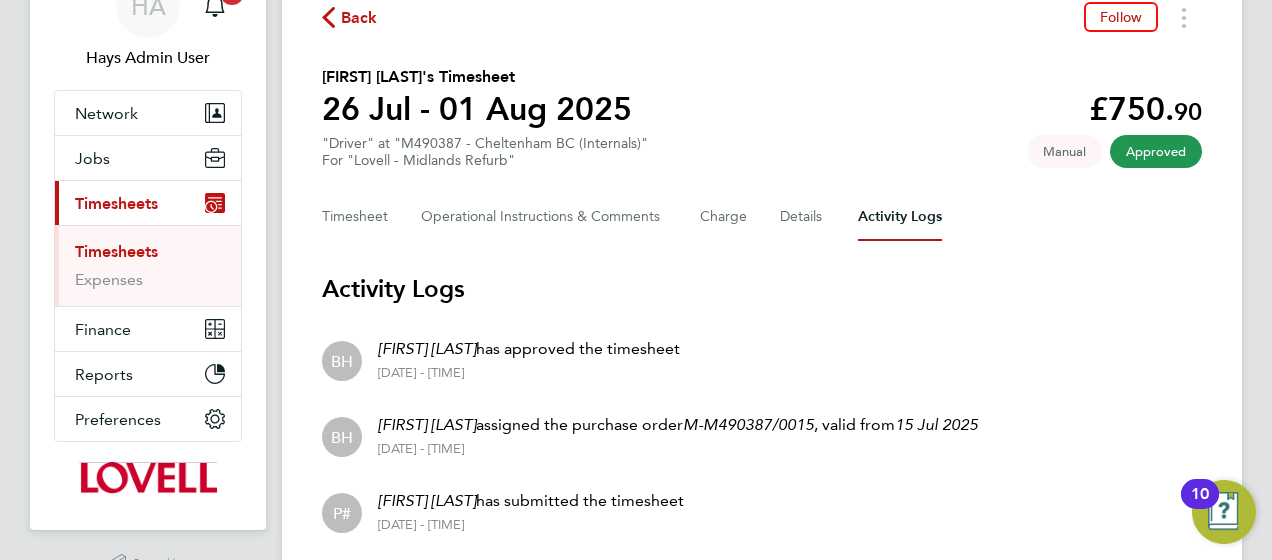 scroll, scrollTop: 246, scrollLeft: 0, axis: vertical 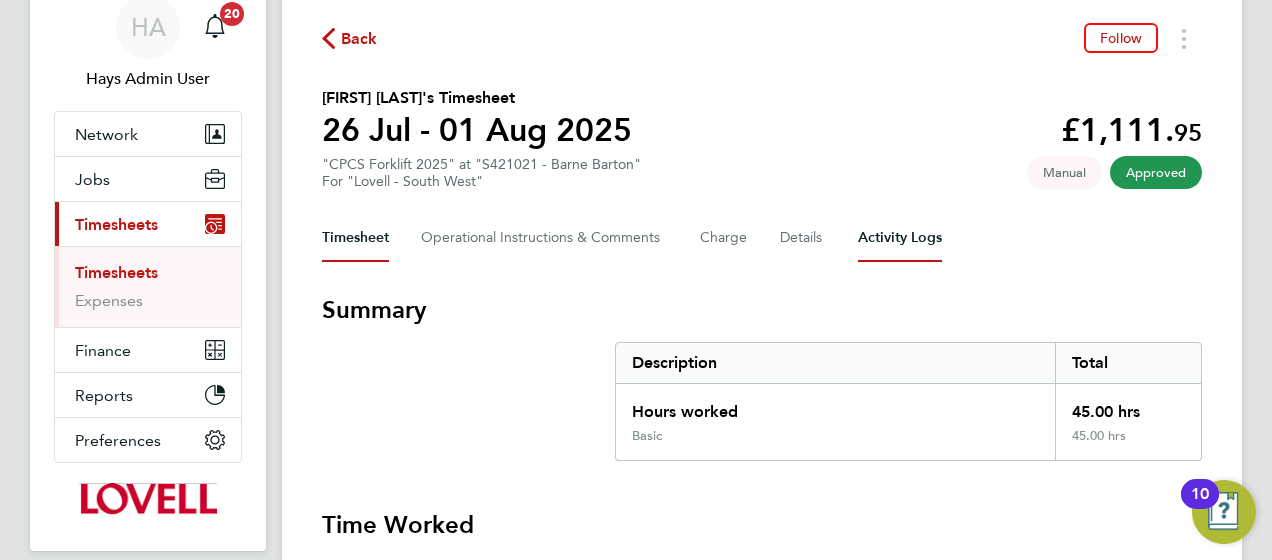 click on "Activity Logs" at bounding box center [900, 238] 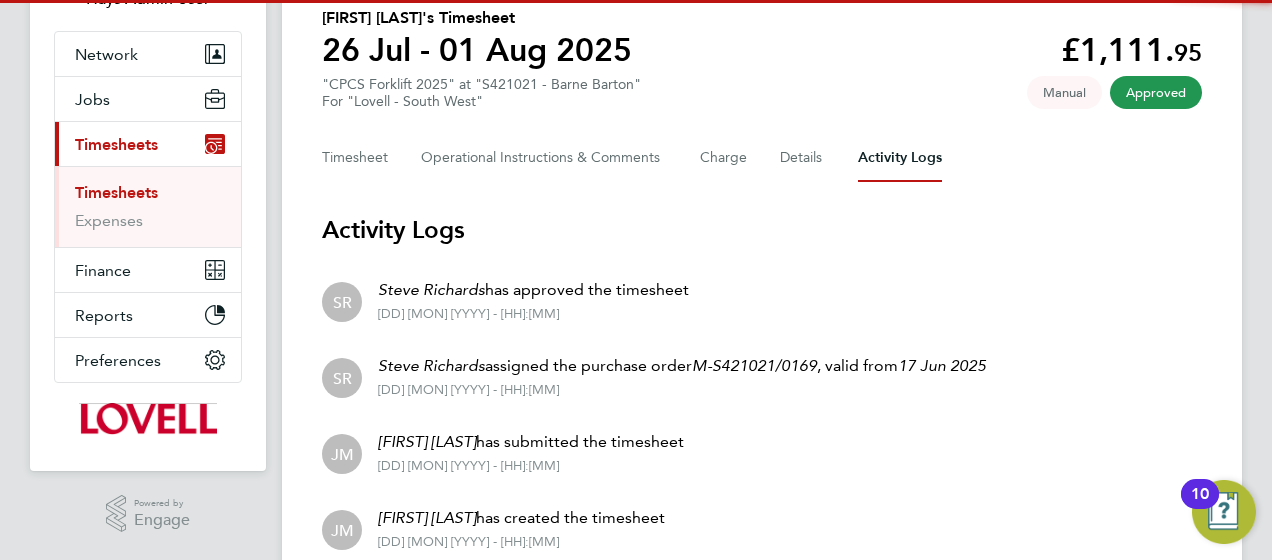 scroll, scrollTop: 246, scrollLeft: 0, axis: vertical 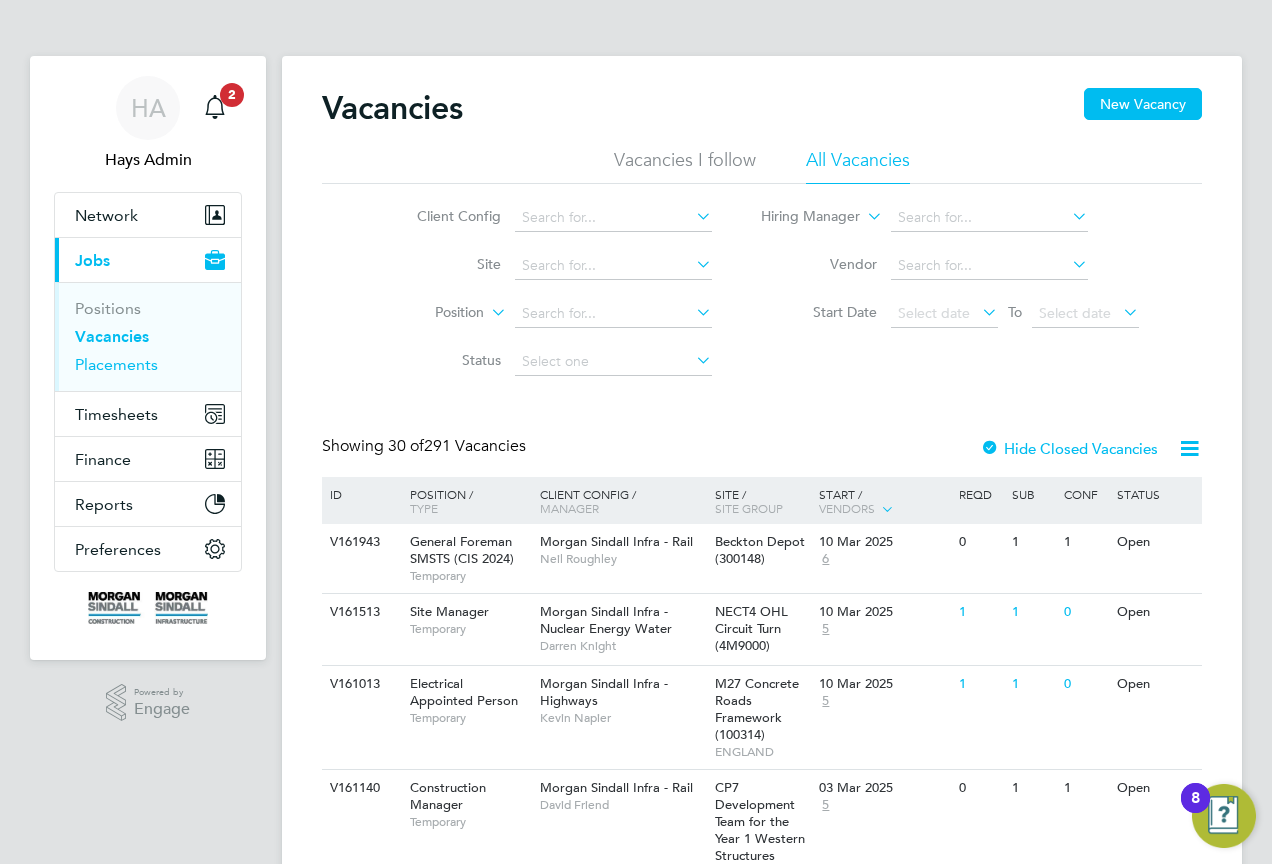 click on "Placements" at bounding box center (116, 364) 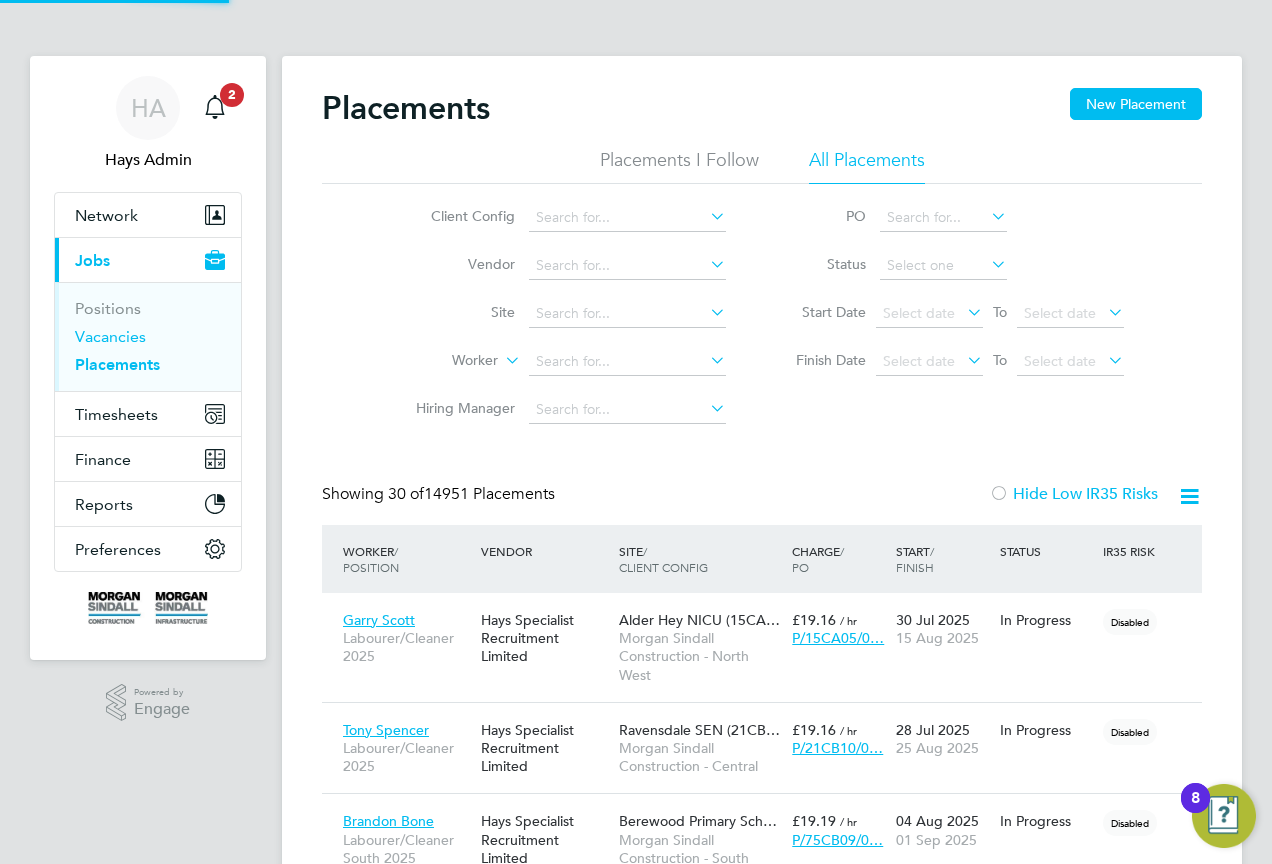 scroll, scrollTop: 10, scrollLeft: 10, axis: both 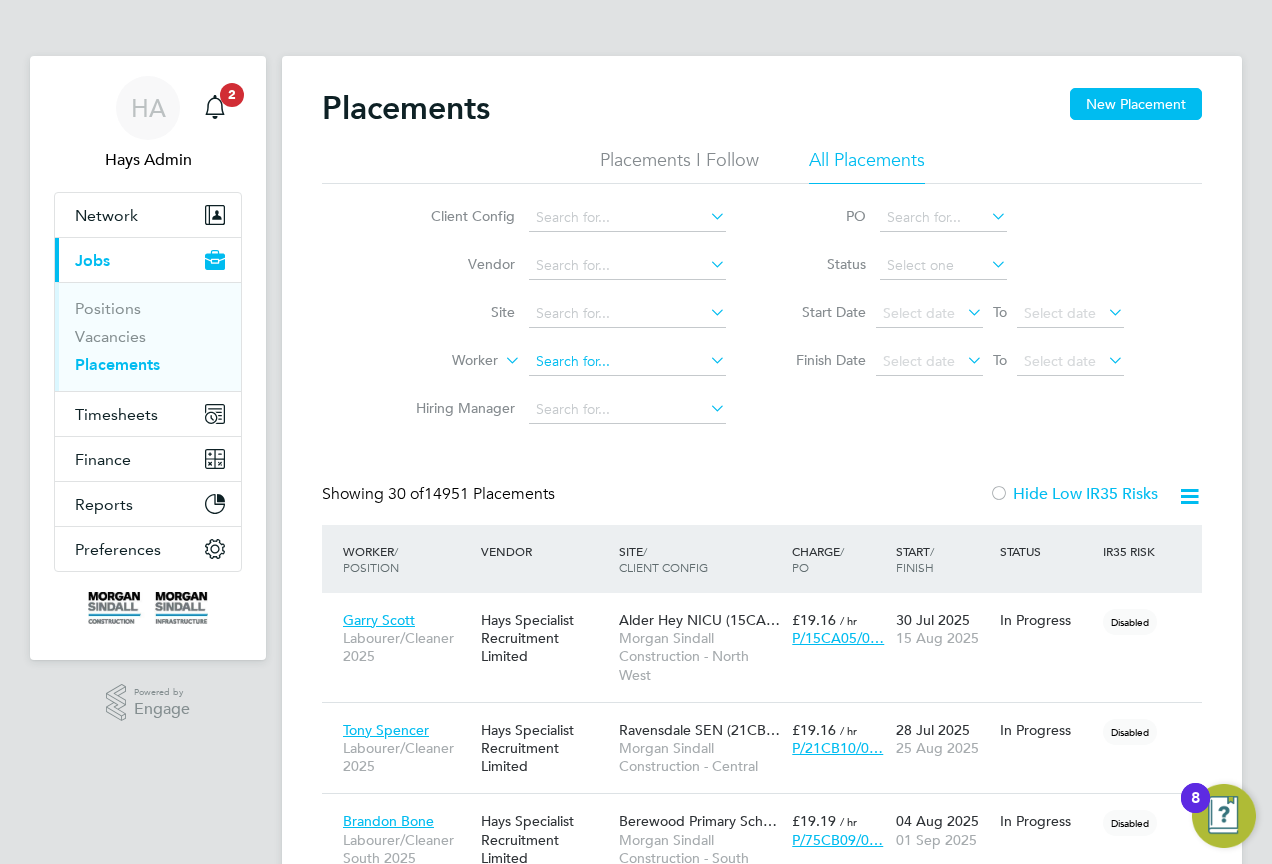 click 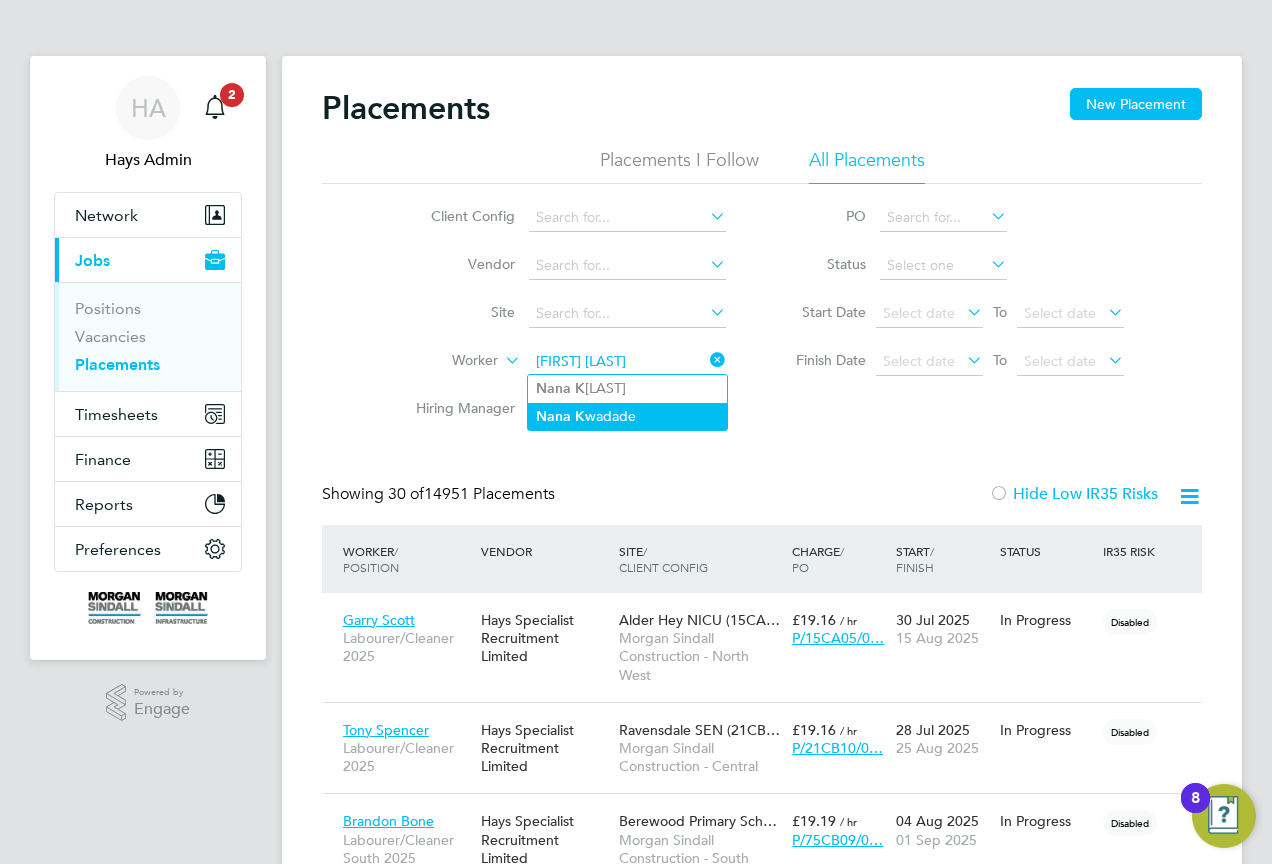 click on "Nana   K wadade" 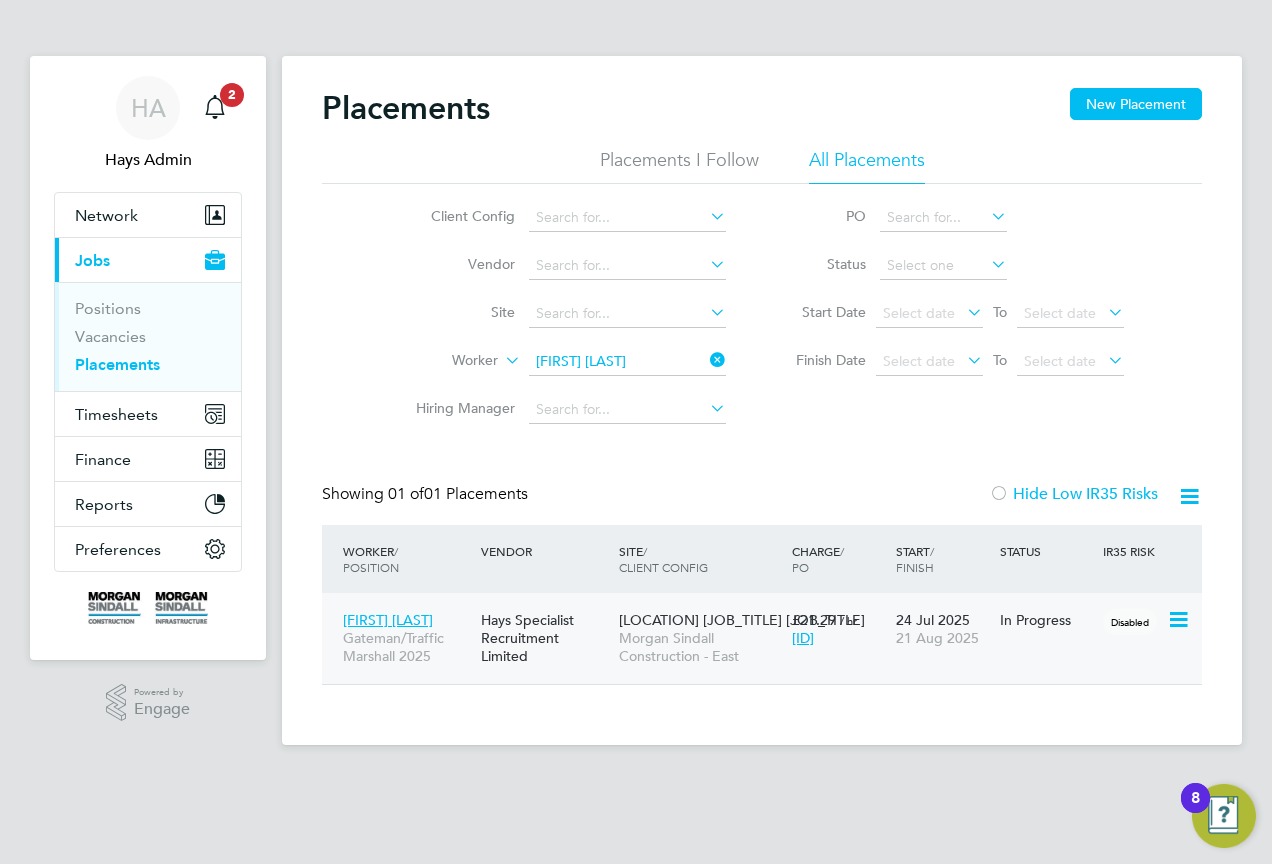 click on "Glenwood SEND 6th F…" 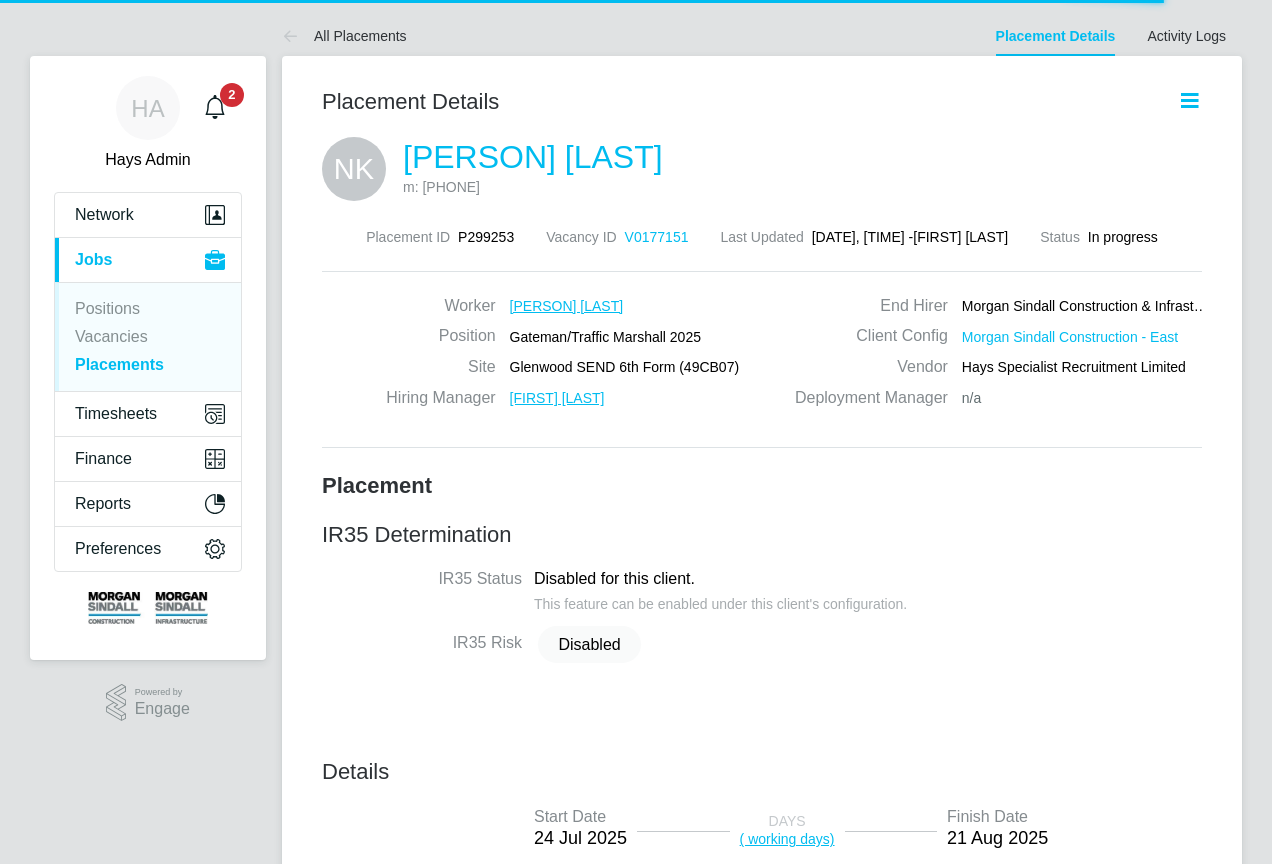 scroll, scrollTop: 0, scrollLeft: 0, axis: both 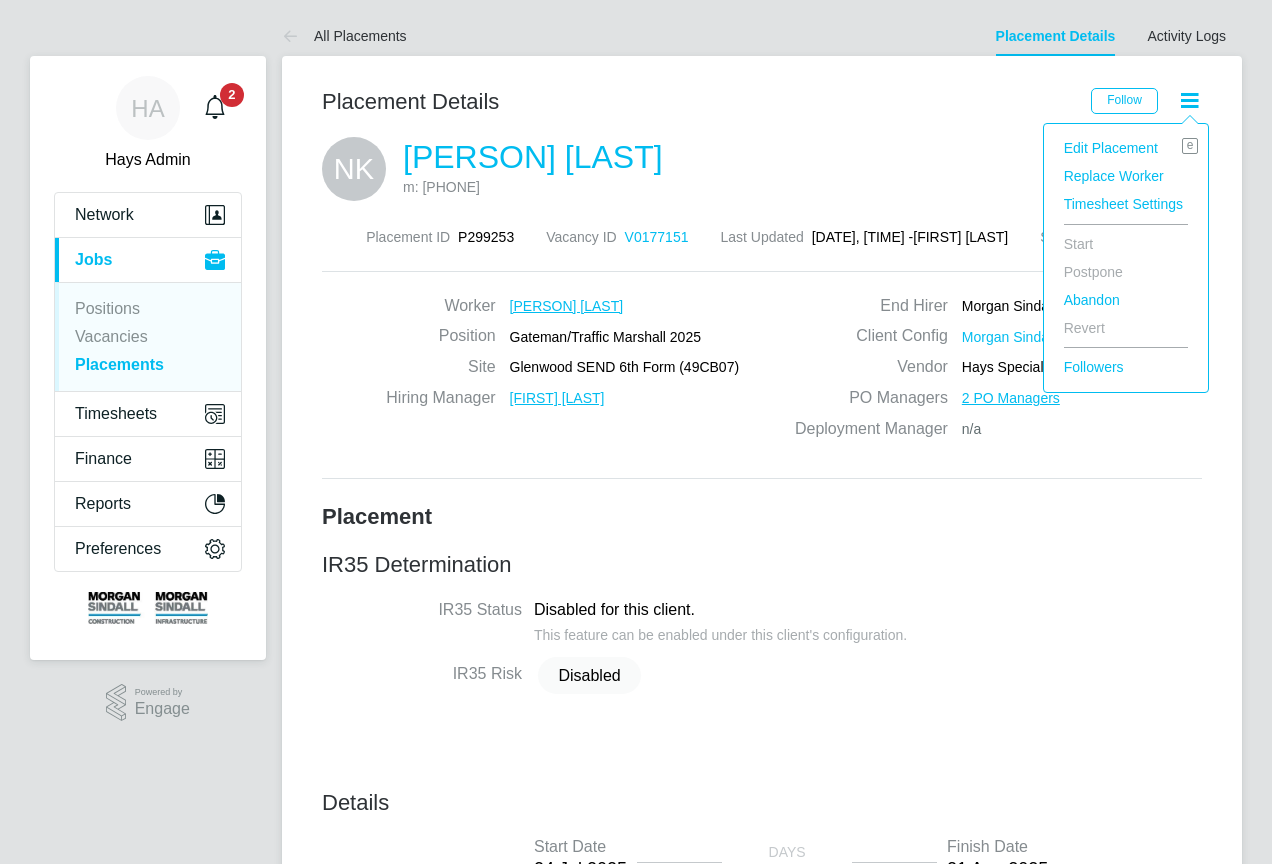 click on "Edit Placement e" 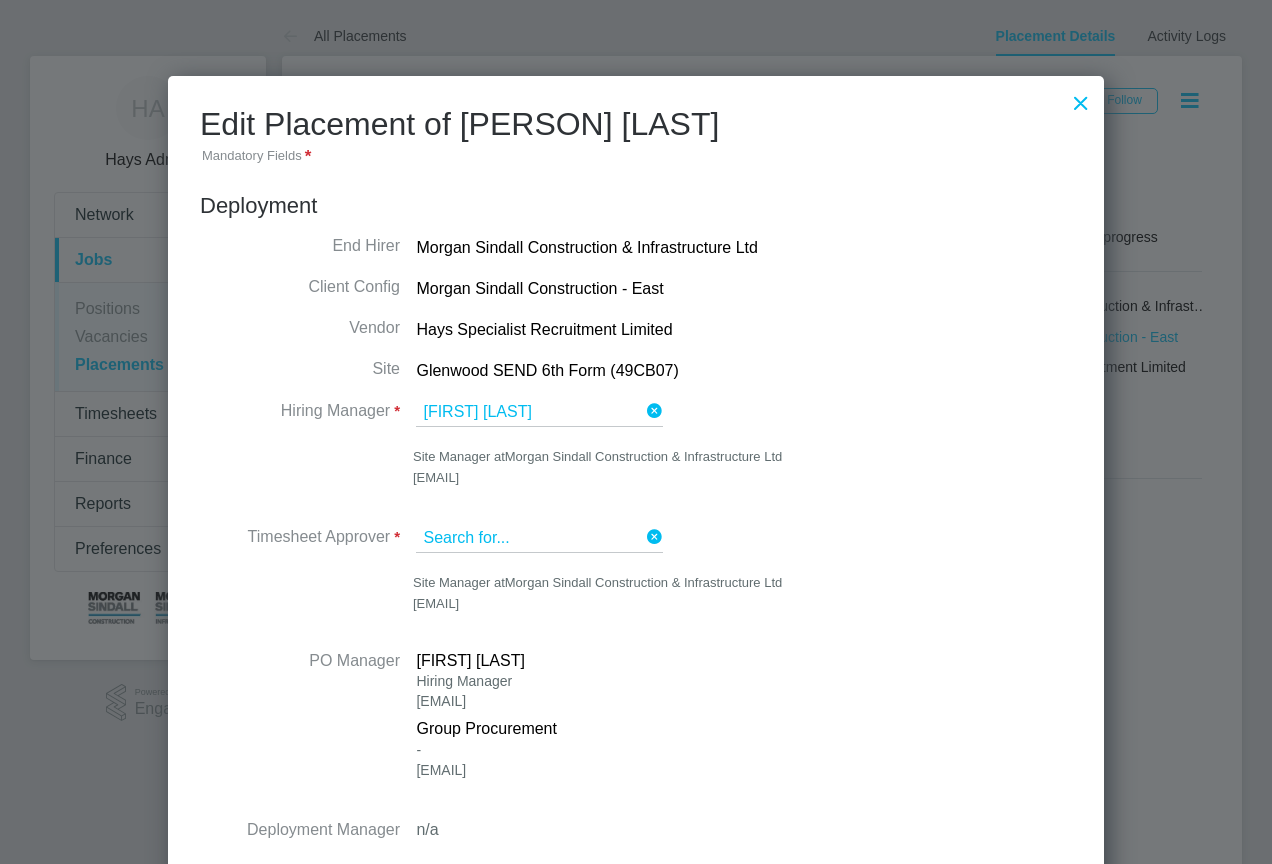 click at bounding box center [539, 539] 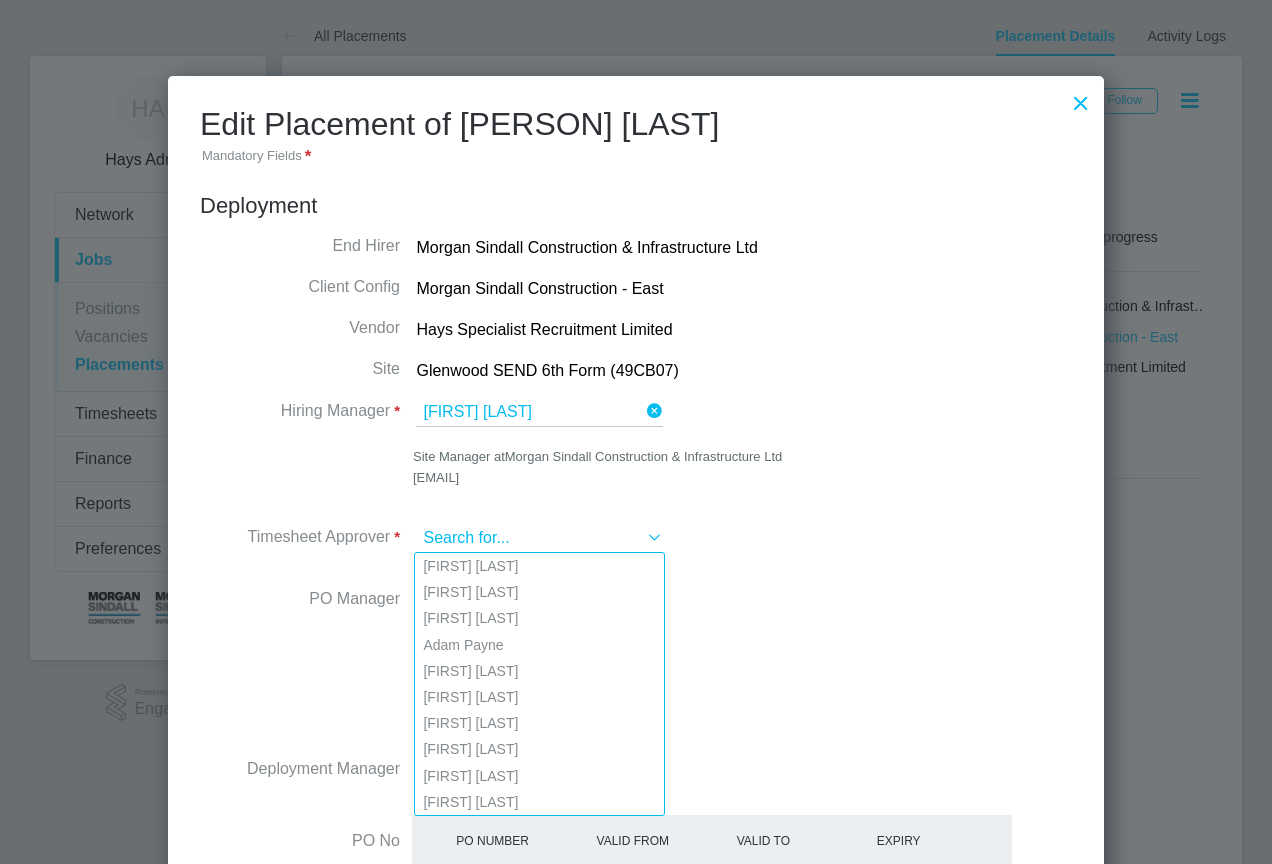 click at bounding box center (539, 539) 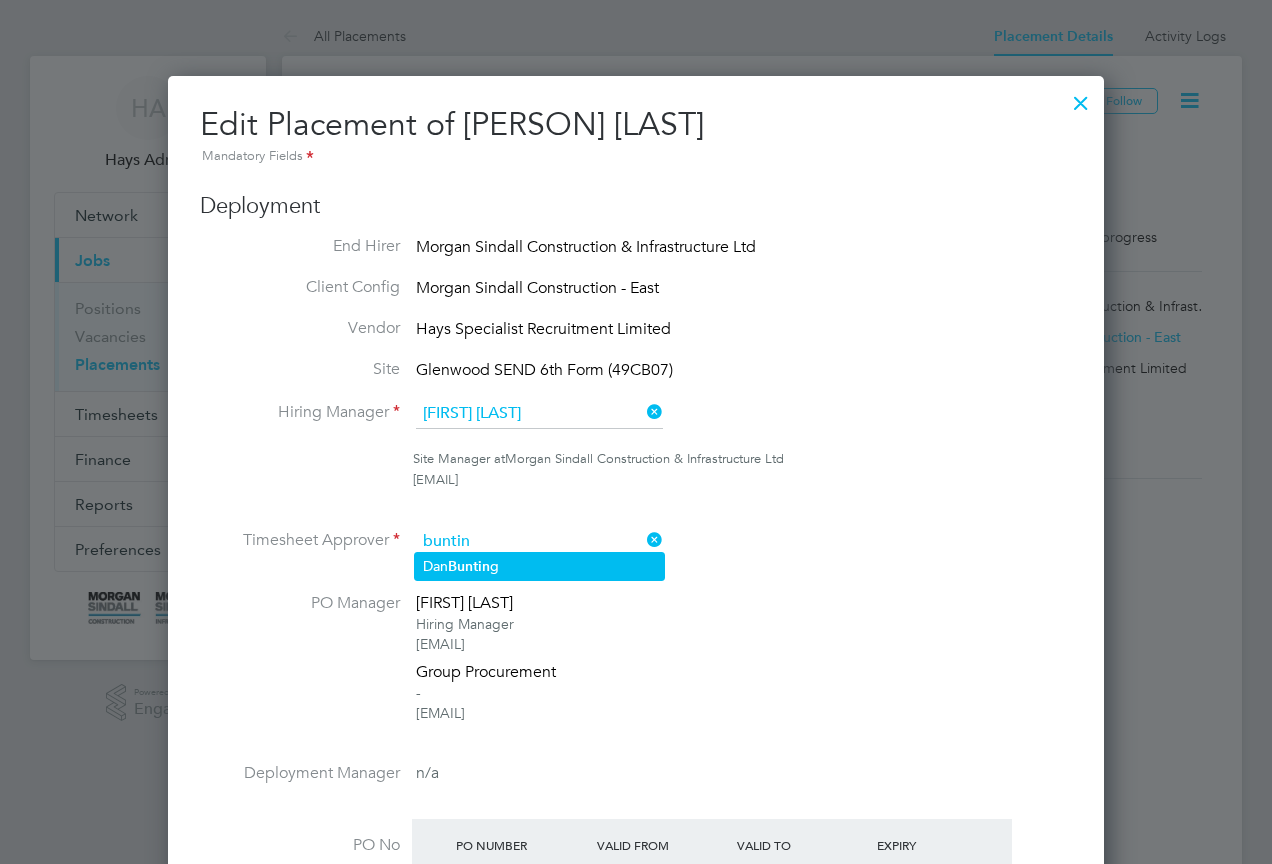 click on "Buntin" 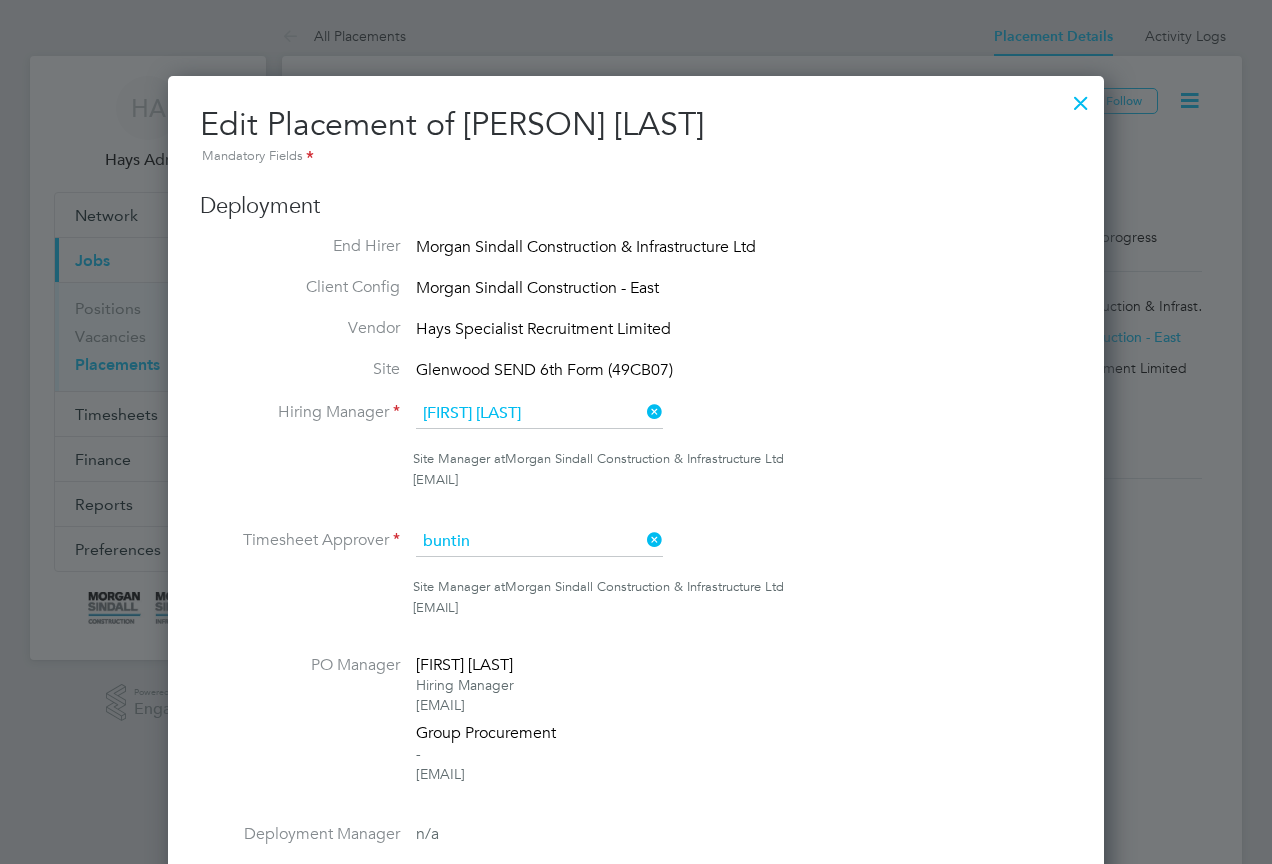 type on "Dan Bunting" 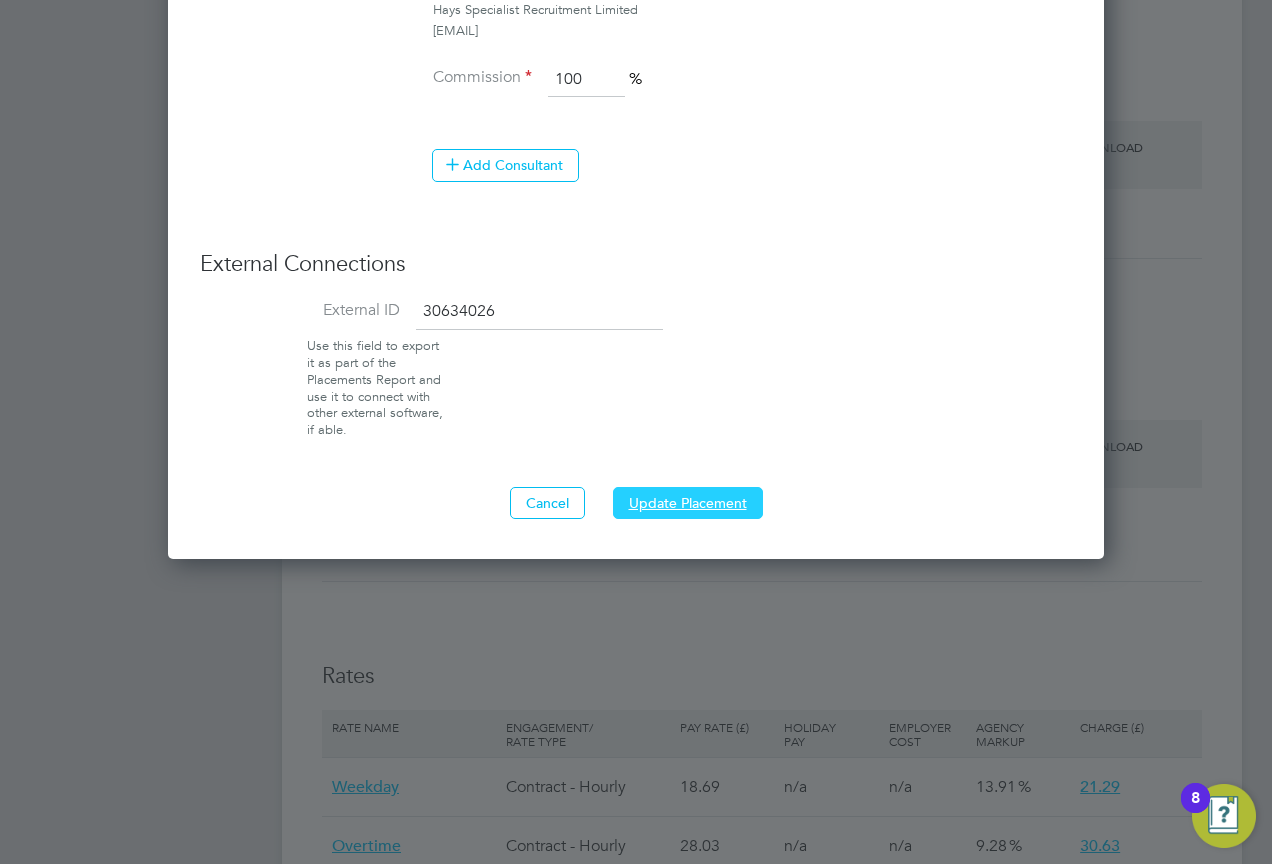 click on "Update Placement" at bounding box center [688, 503] 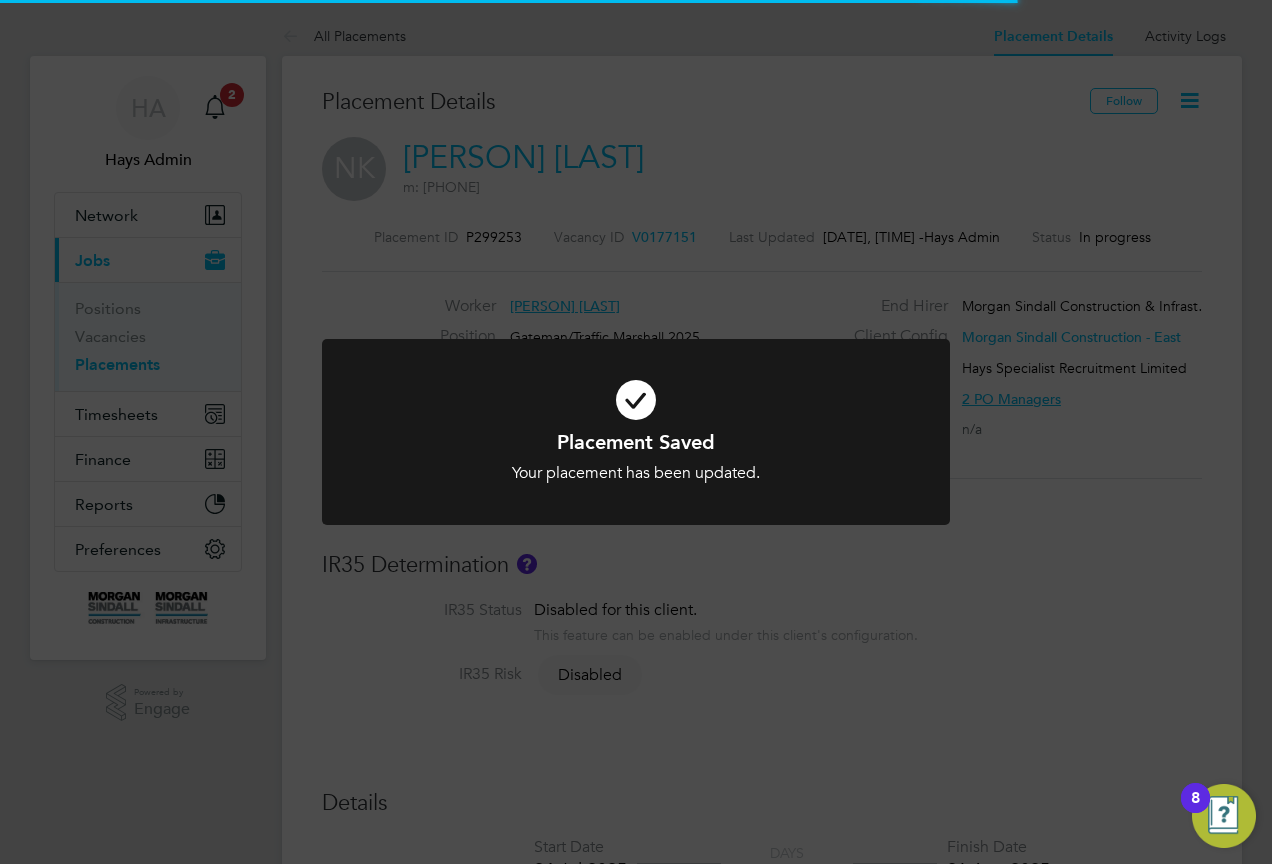 click on "Placement Saved Your placement has been updated. Cancel Okay" 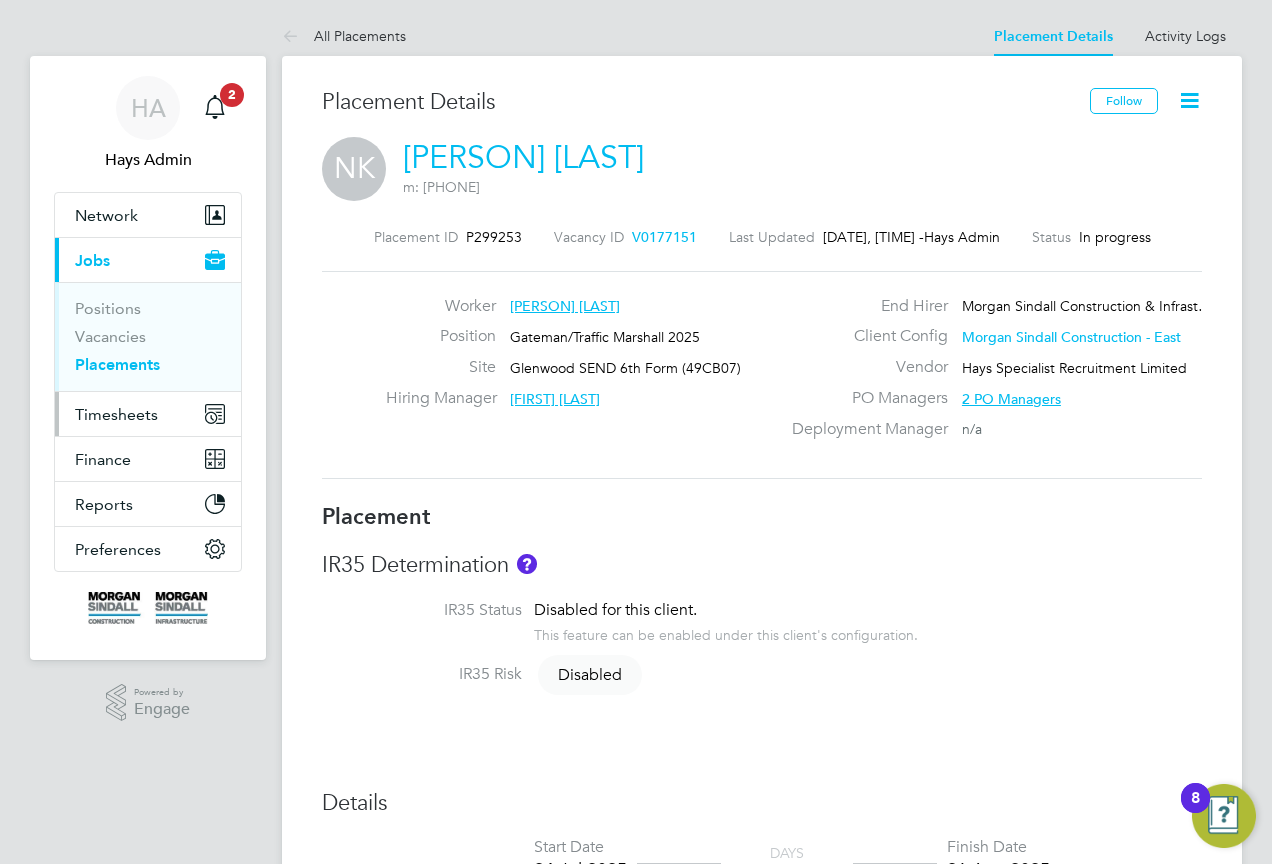 click on "Timesheets" at bounding box center [116, 414] 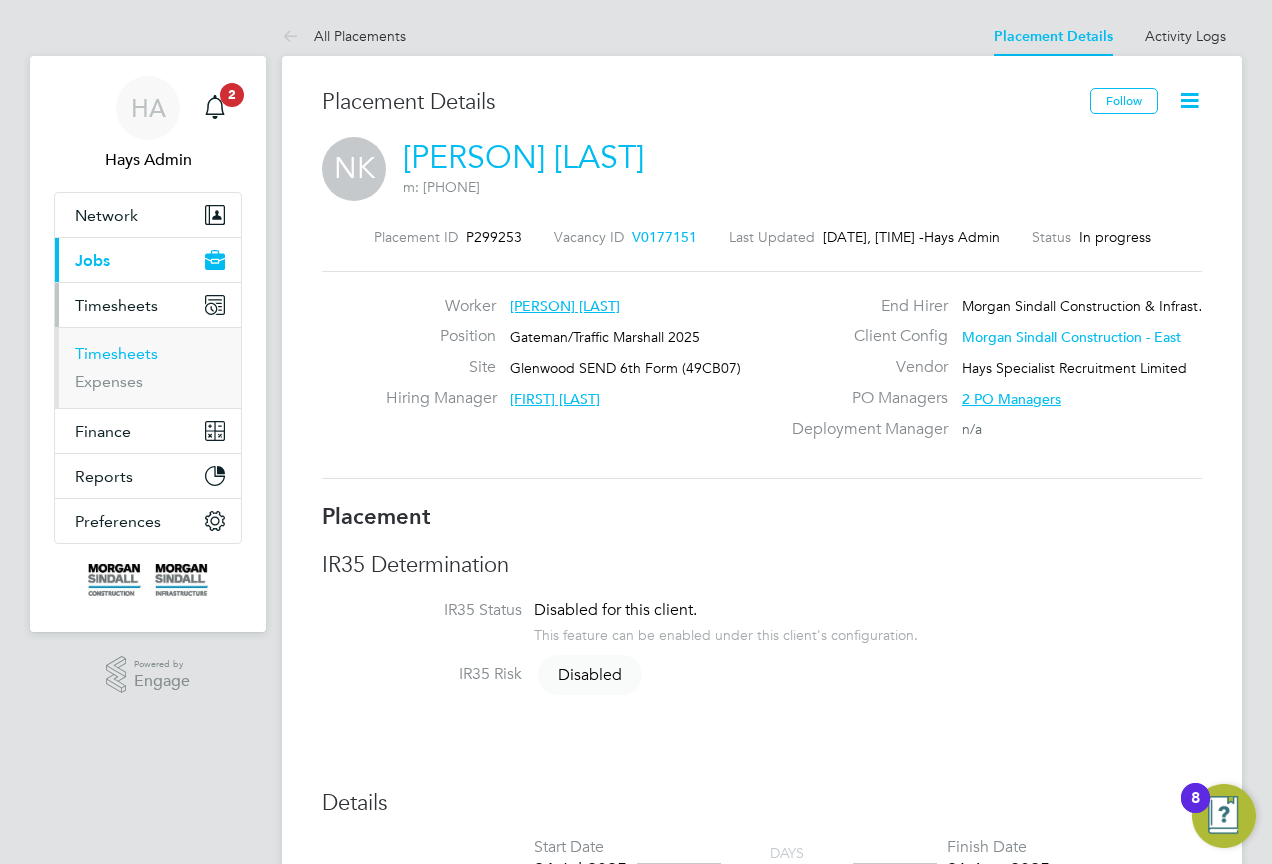click on "Timesheets" at bounding box center (116, 353) 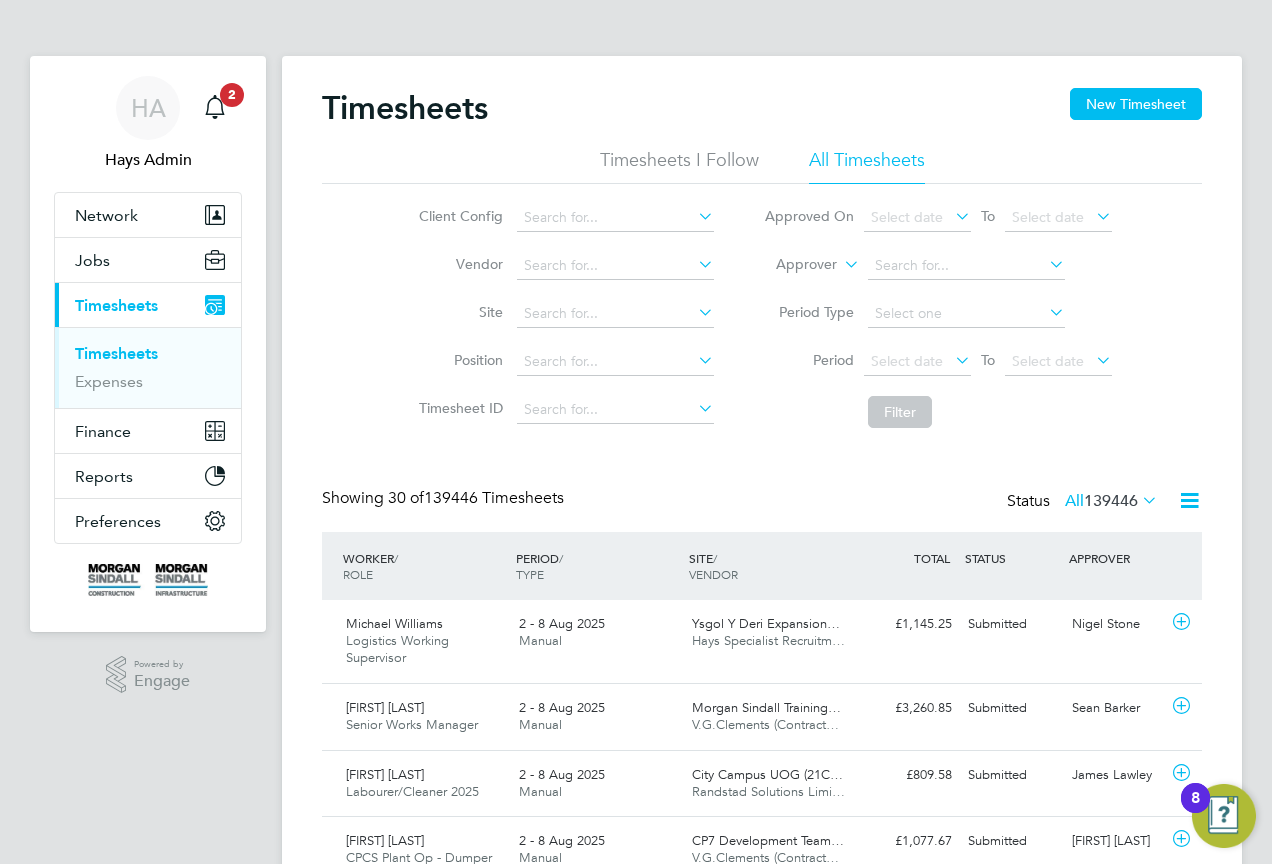 click on "Approver" 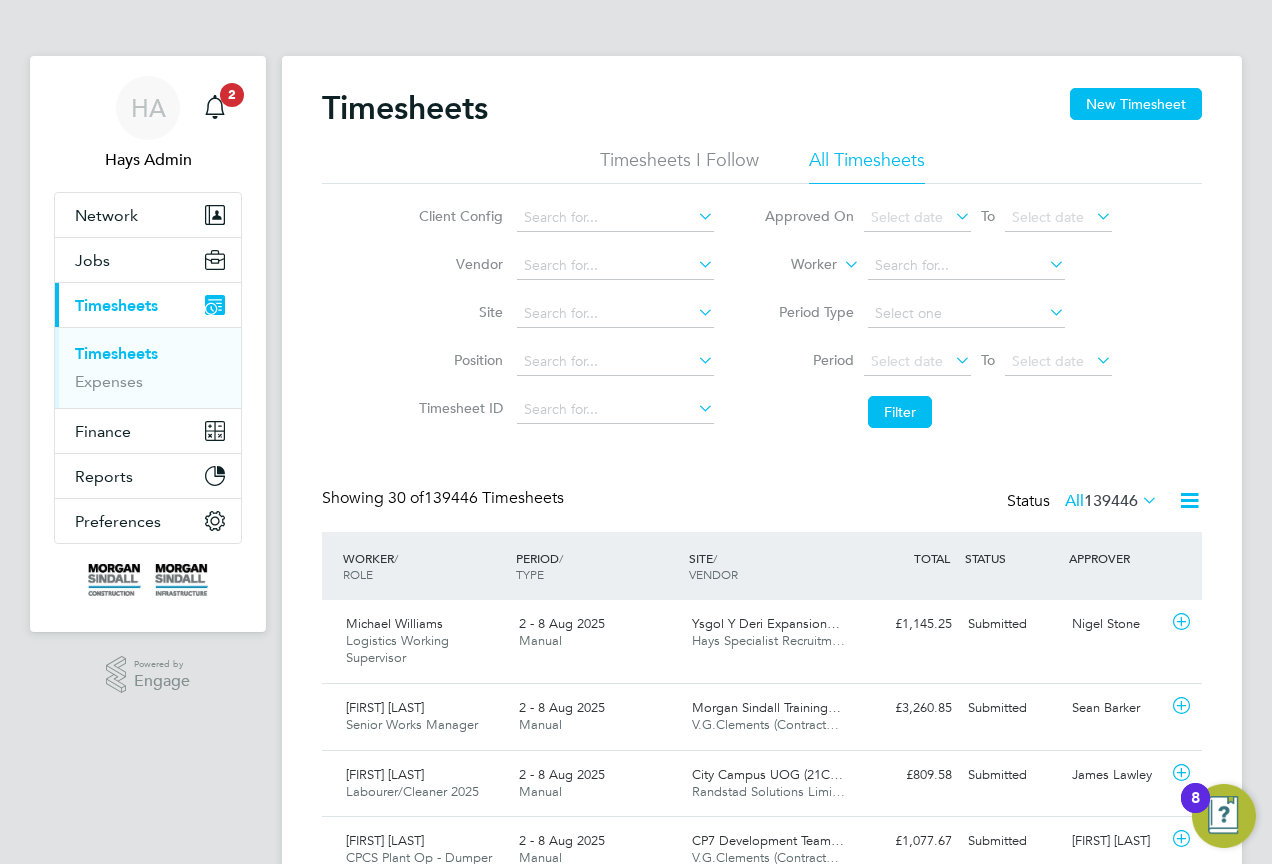 click 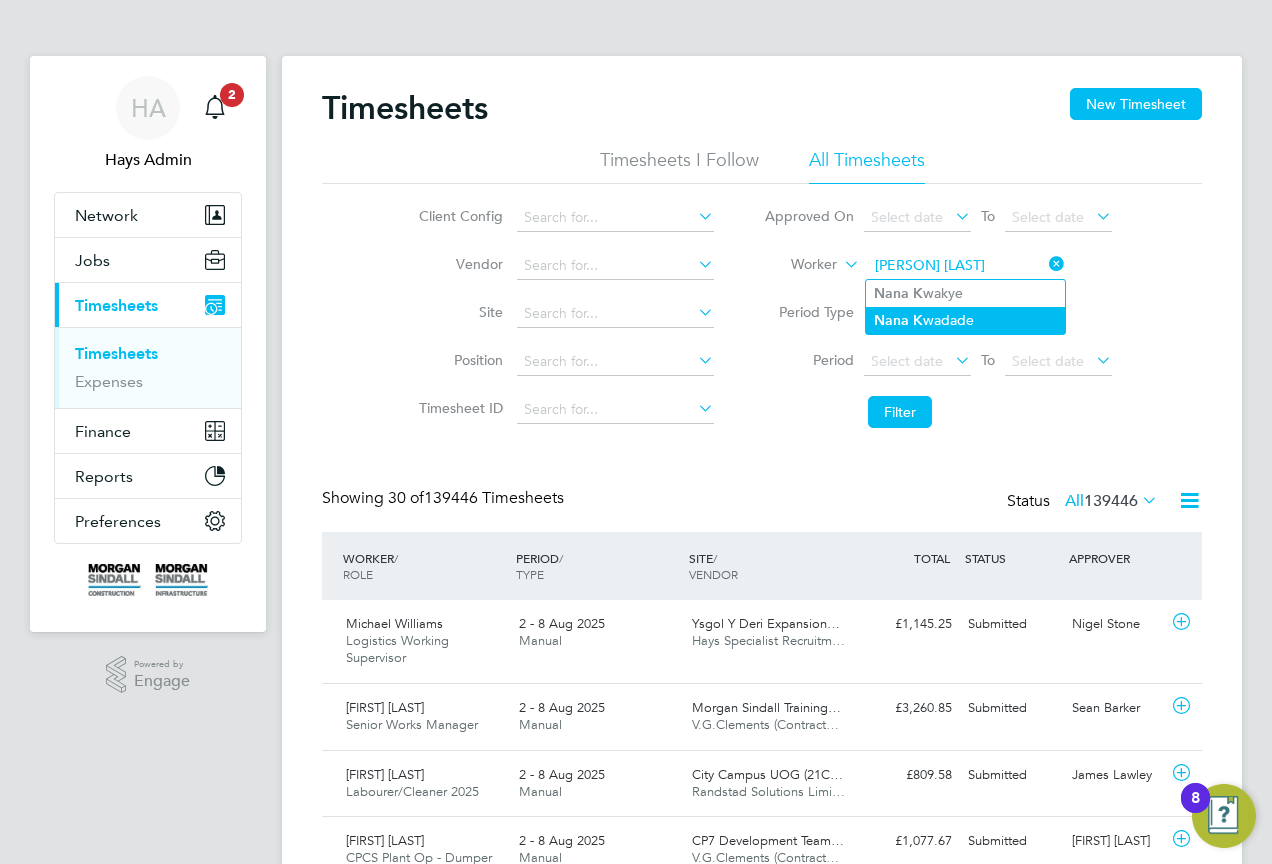 click on "K" 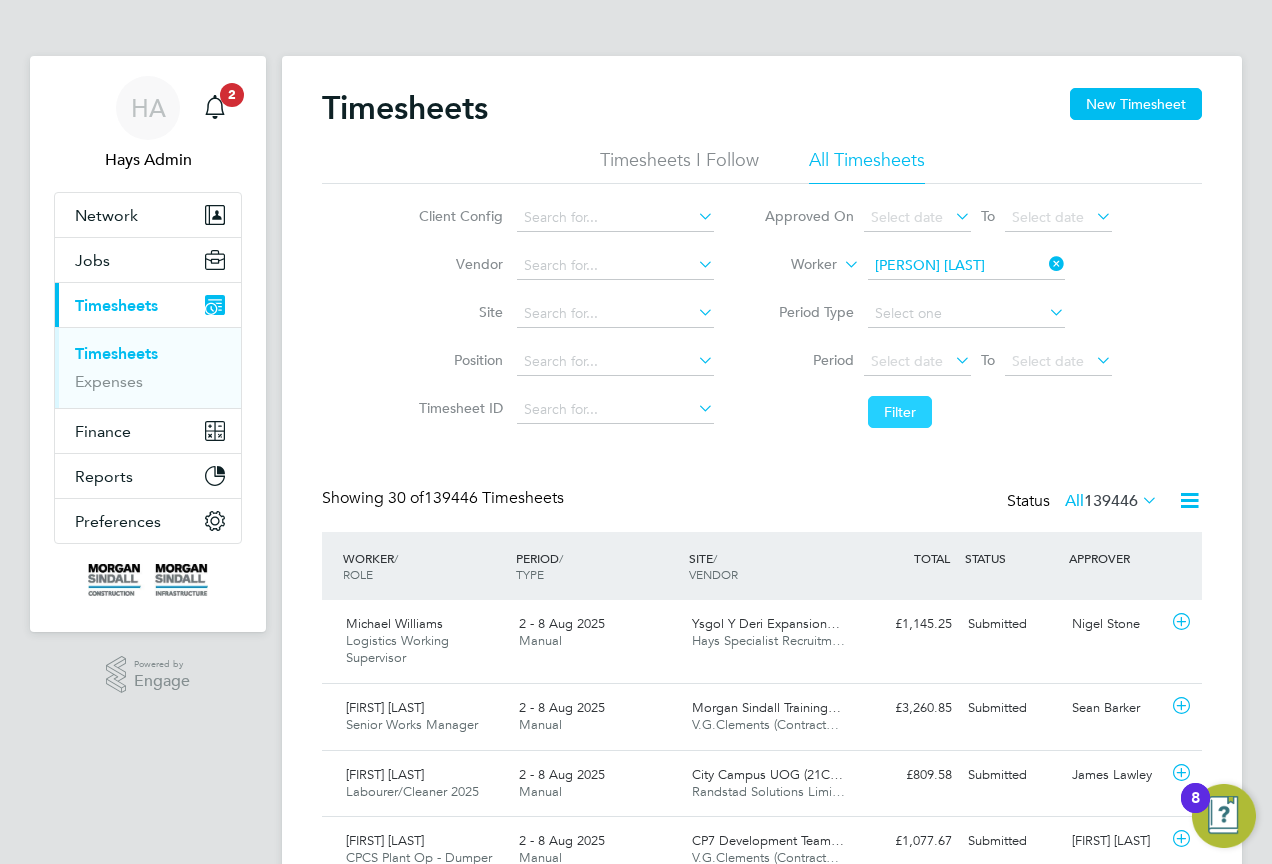 click on "Filter" 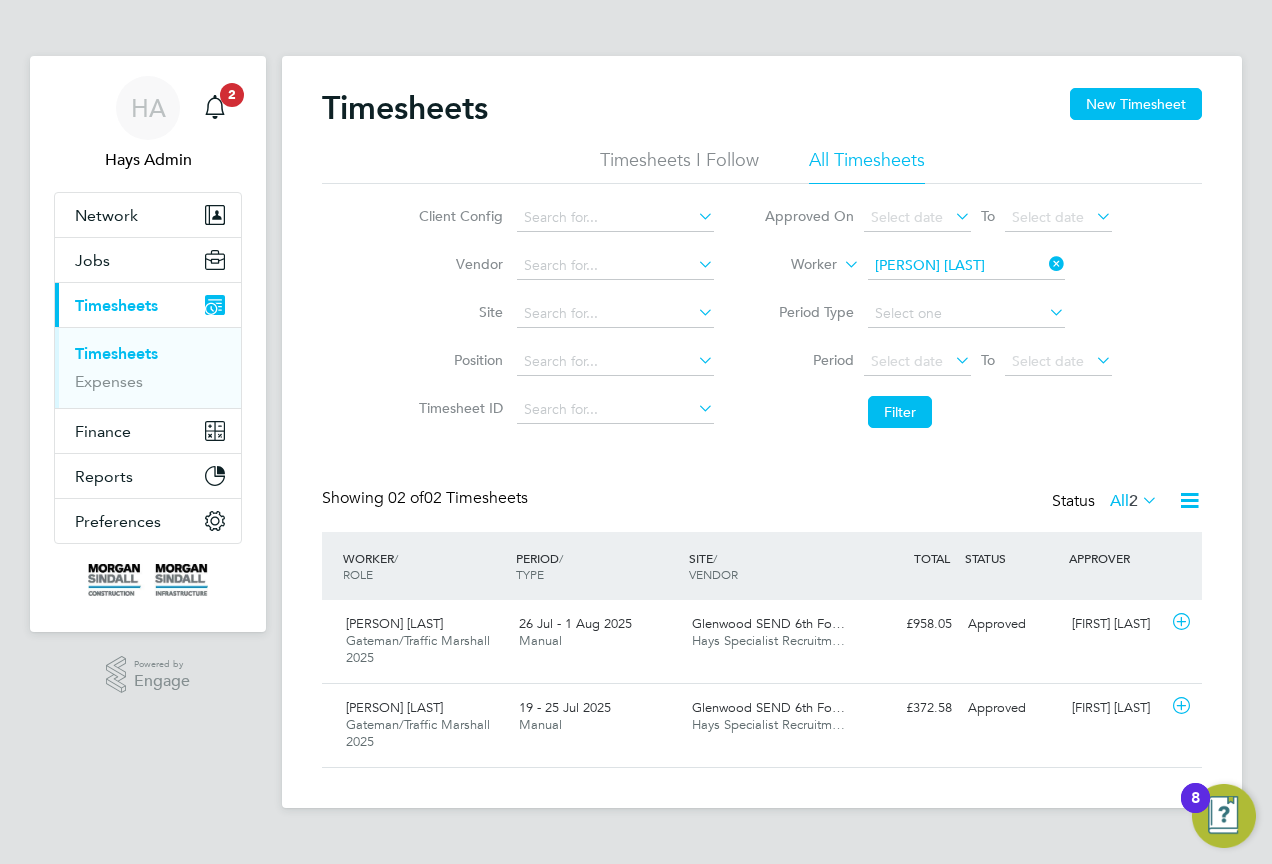 click on "2" 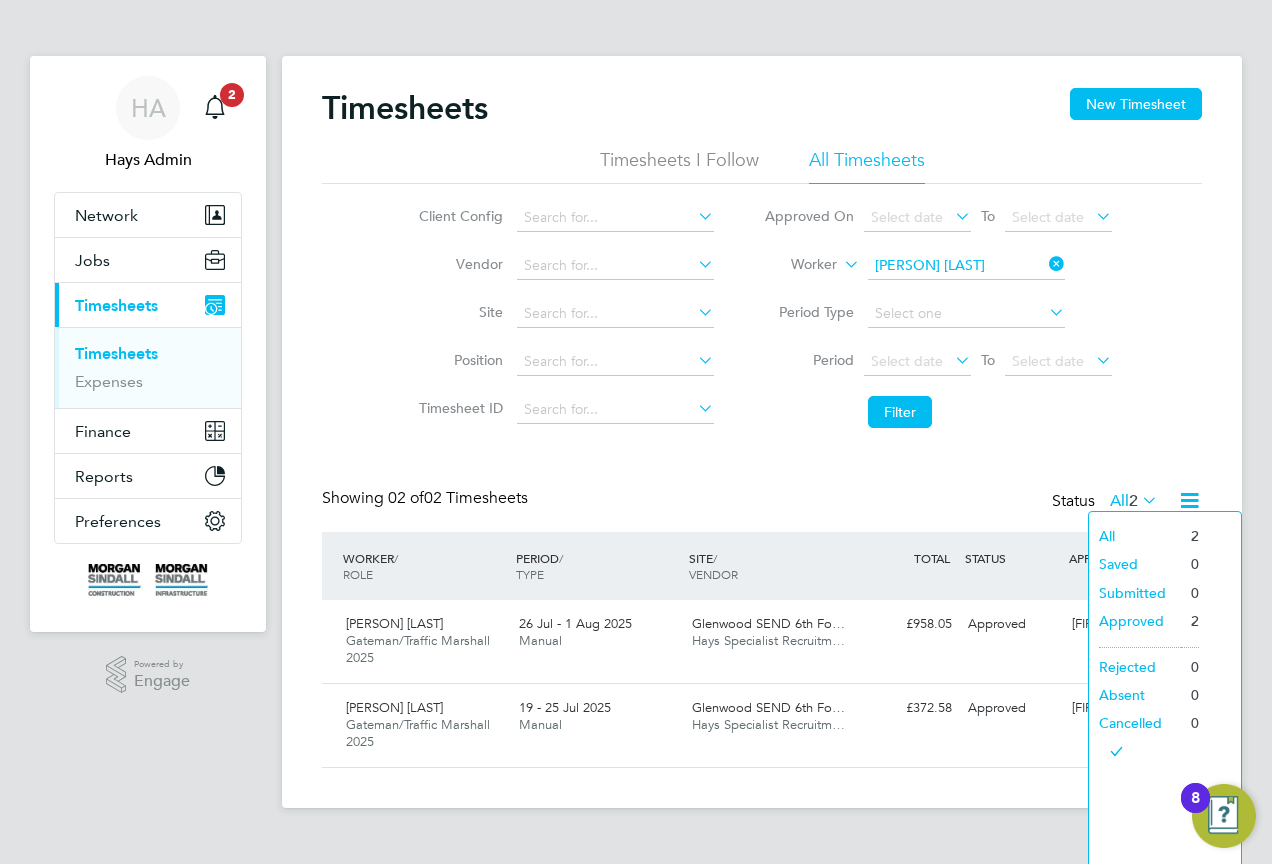 click on "Showing   02 of  02 Timesheets Status  All  2" 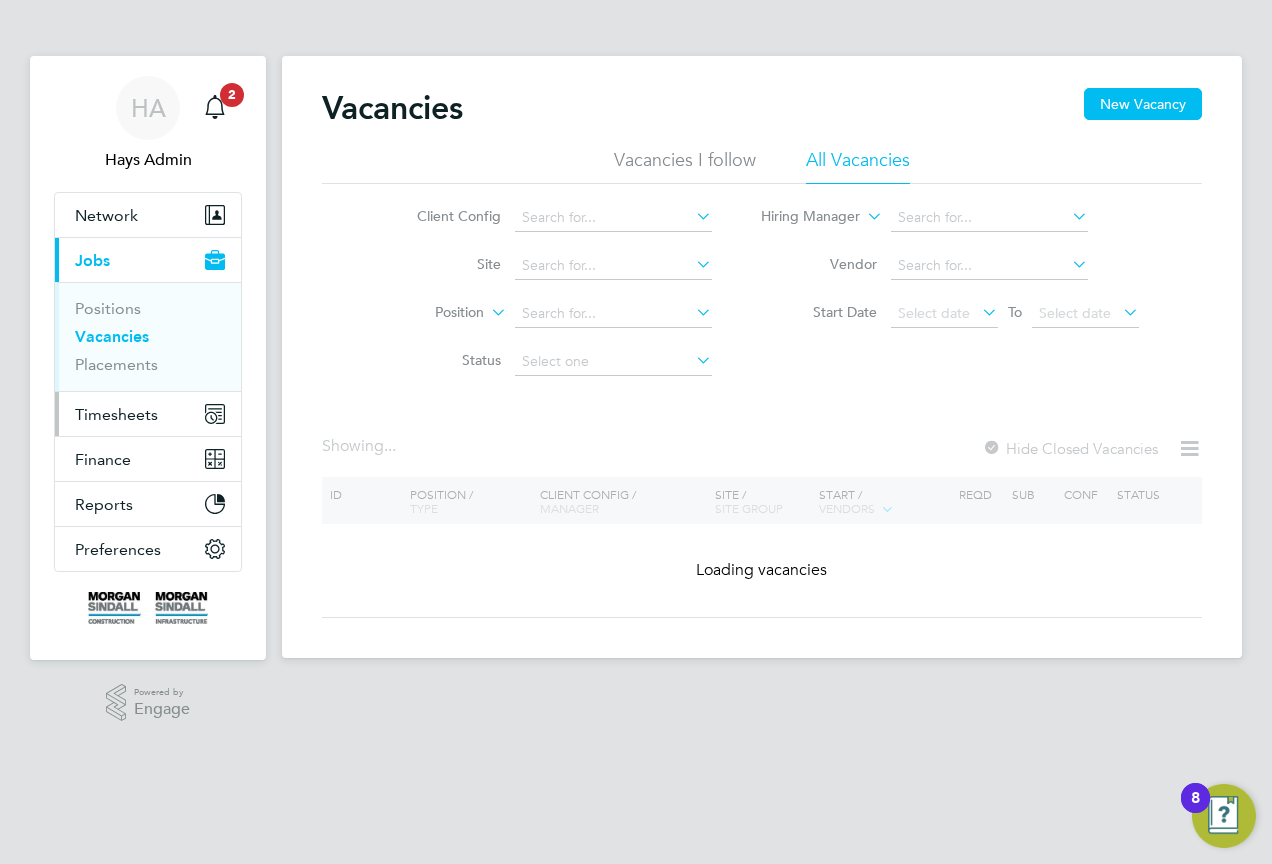 scroll, scrollTop: 0, scrollLeft: 0, axis: both 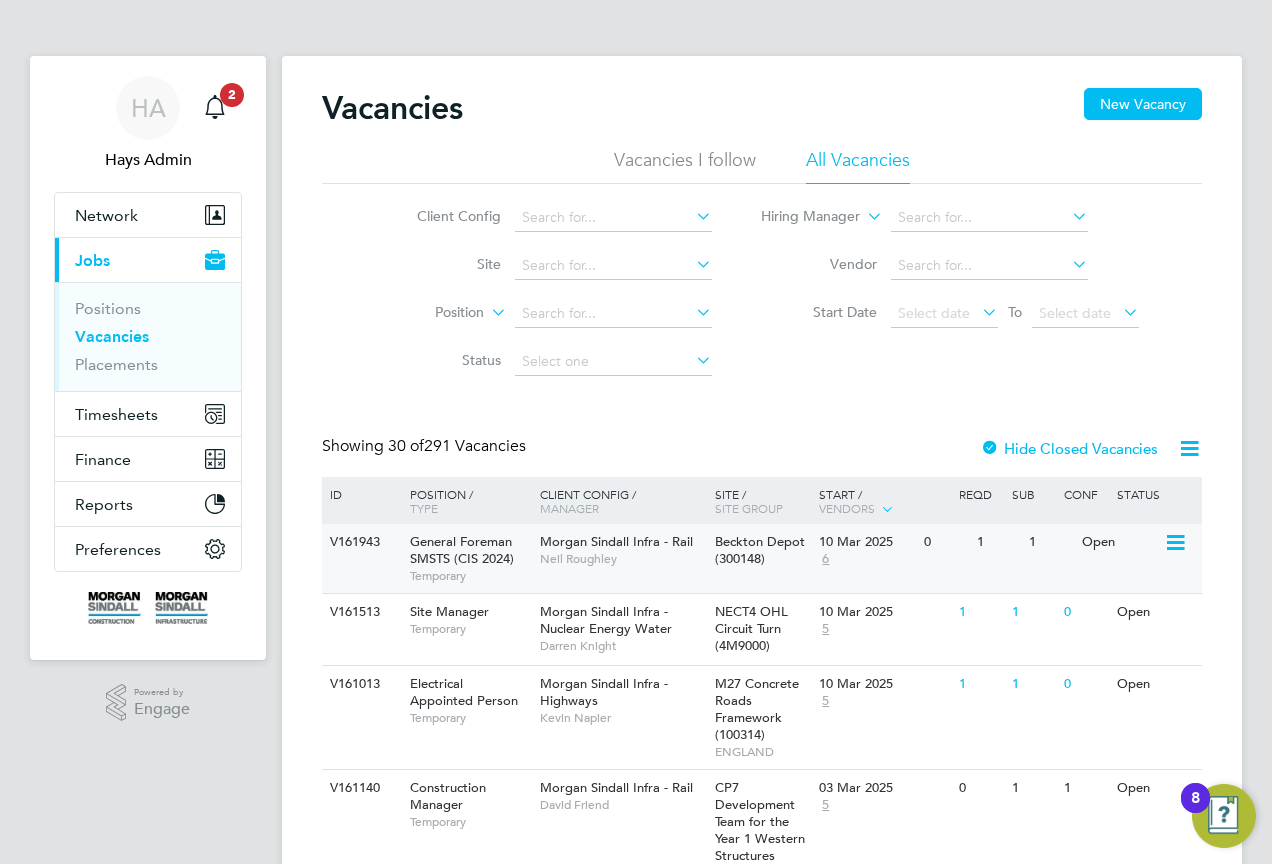 click on "General Foreman SMSTS (CIS 2024)" 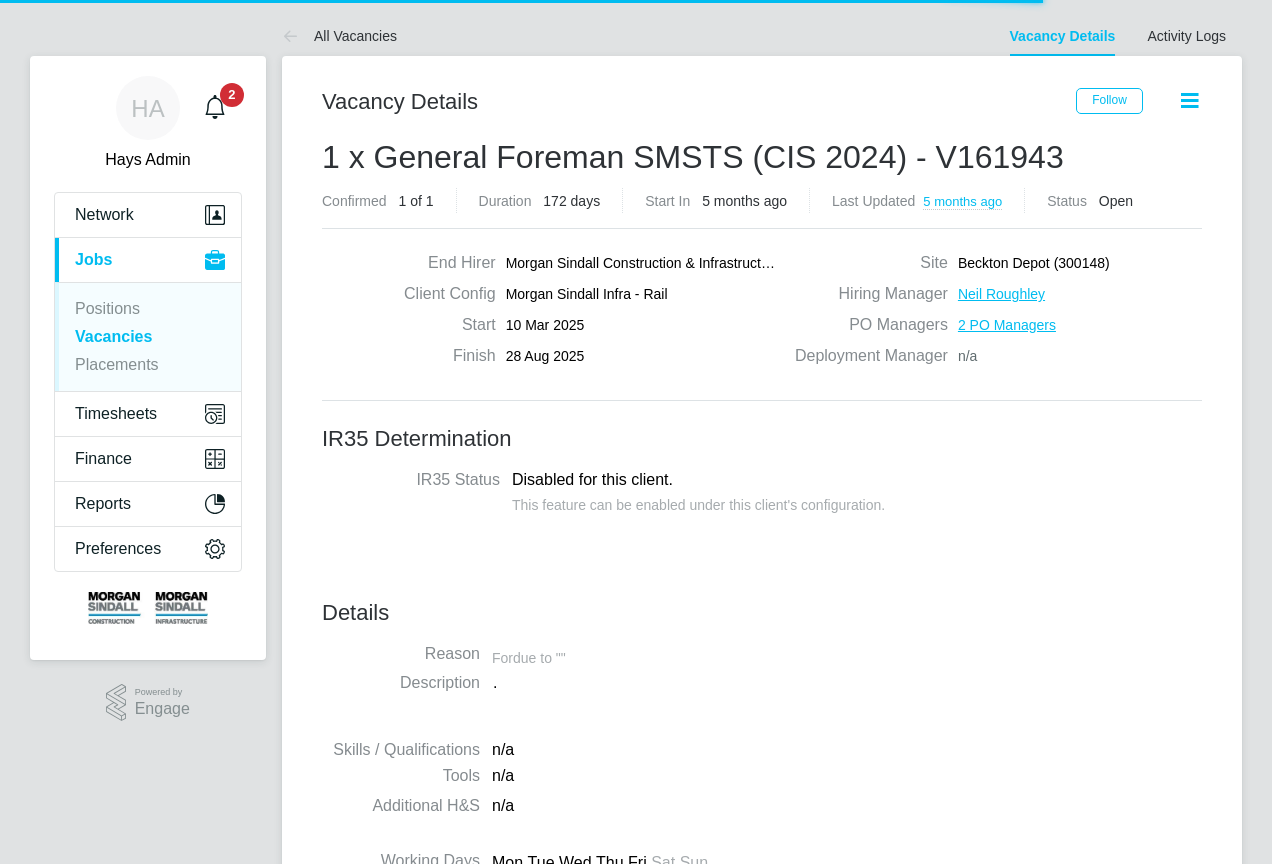 scroll, scrollTop: 0, scrollLeft: 0, axis: both 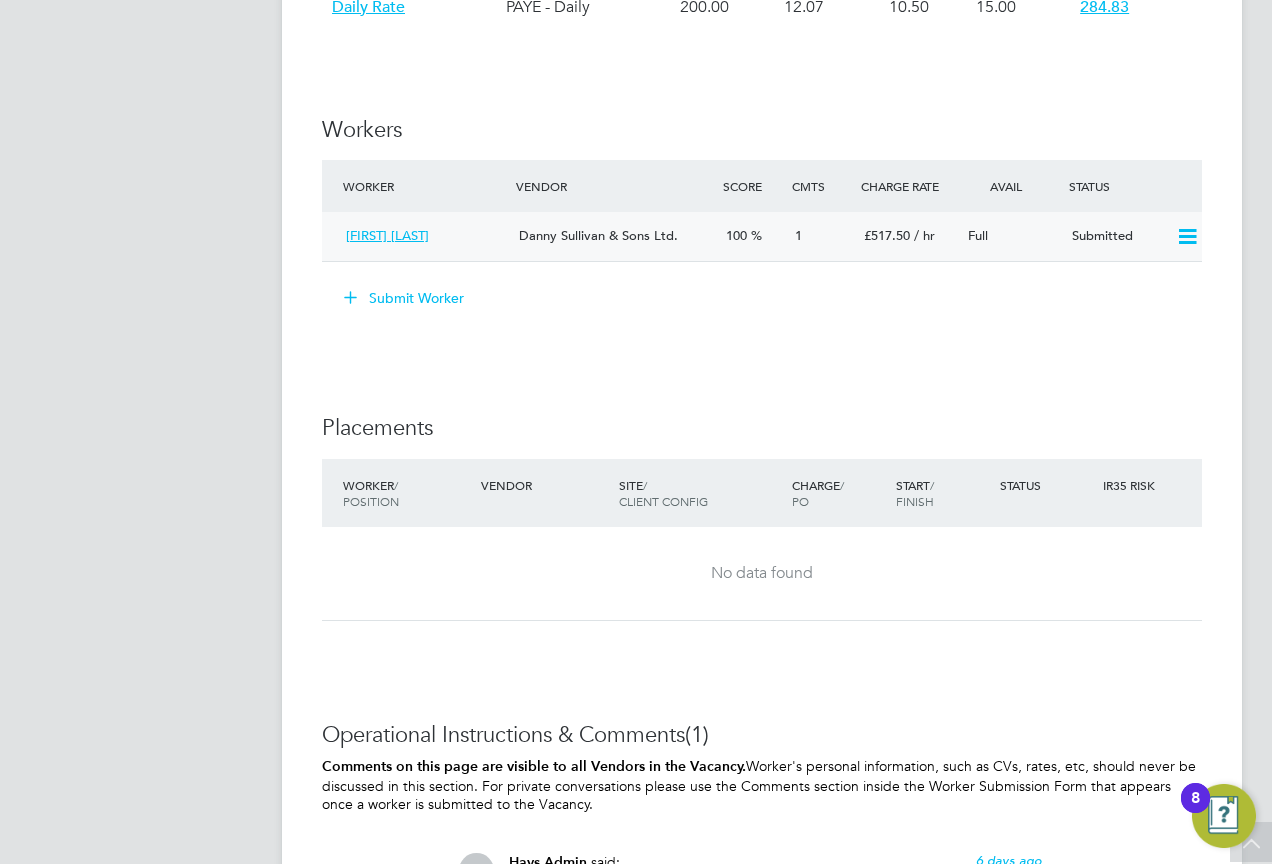 click 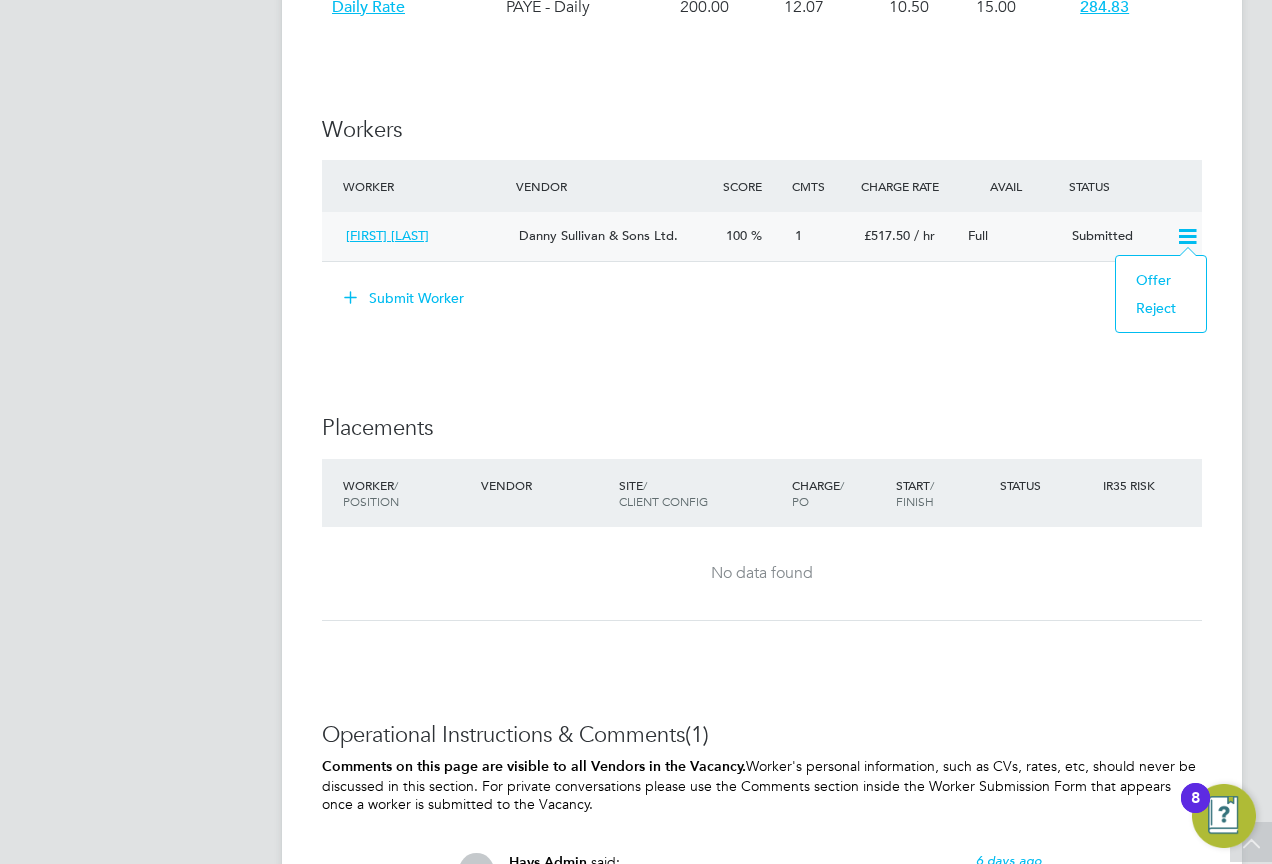 click on "IR35 Determination IR35 Status Disabled for this client. This feature can be enabled under this client's configuration. Details Reason   Extra work Description Cost reporting, dealing with client change, sub contractor payment all commercial aspects - as most of the procurement is complete
Site based 5 days a week.
Interviews to happen start to middle of next week. Skills / Qualifications n/a Tools n/a Additional H&S n/a Working Days   Mon,  Tue,  Wed,  Thu,  Fri,  Sat,  Sun Working Hours 08:00 - 18:00  10.00hrs Submission Acceptance   Manual Timesheet Approver   Jason Bowen   Rates Rate Name Engagement/ Rate Type Pay Rate (£) Holiday Pay Employer Cost Agency Markup Charge (£) Daily Rate PAYE - Daily 200.00 12.07   10.50   15.00 284.83 Workers Worker Vendor Score Cmts Charge Rate Avail Status Jeremy Evans Danny Sullivan & Sons Ltd. 100 1 £517.50   / hr Full   Submitted Submit Worker Placements Worker  / Position Vendor Site / Client Config Charge  / PO Start  / Finish Status IR35 Risk No data found Show" 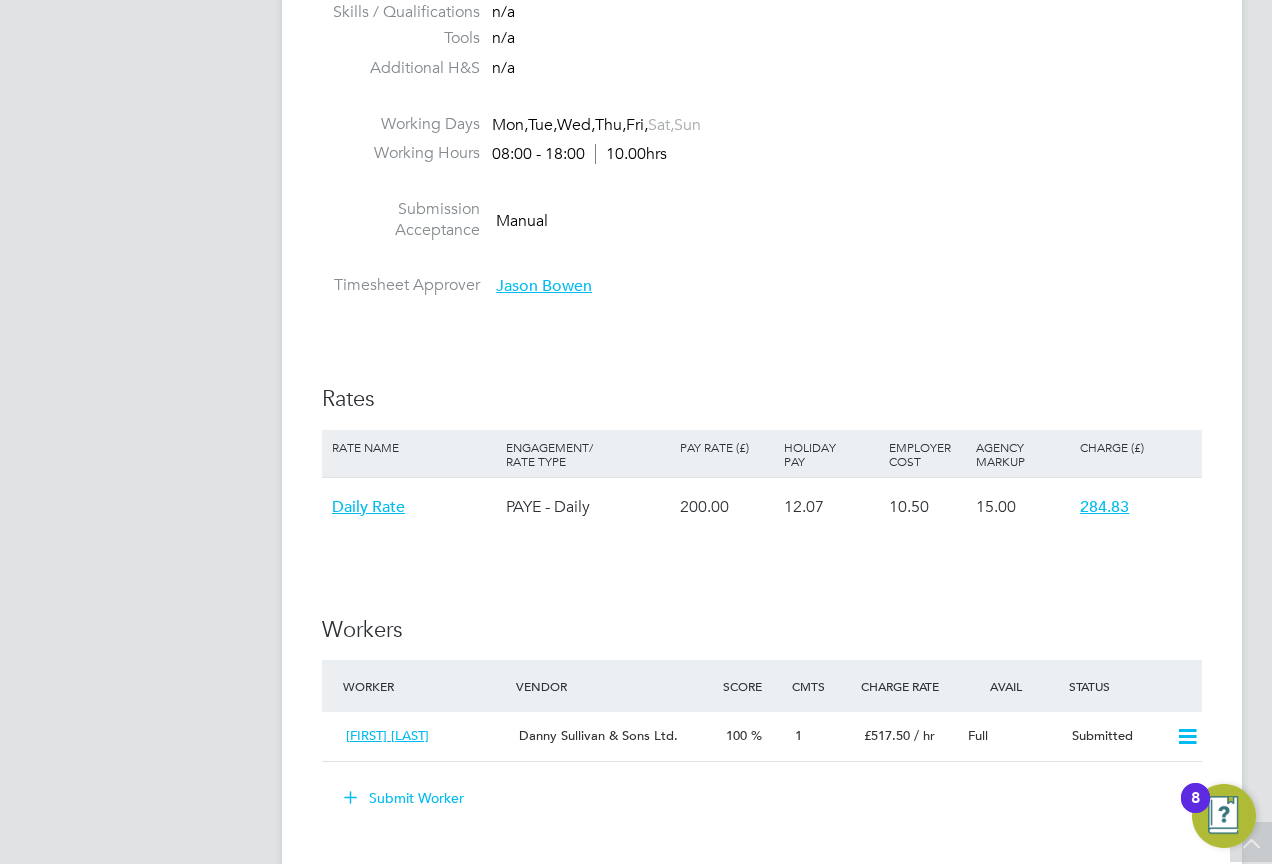 scroll, scrollTop: 1200, scrollLeft: 0, axis: vertical 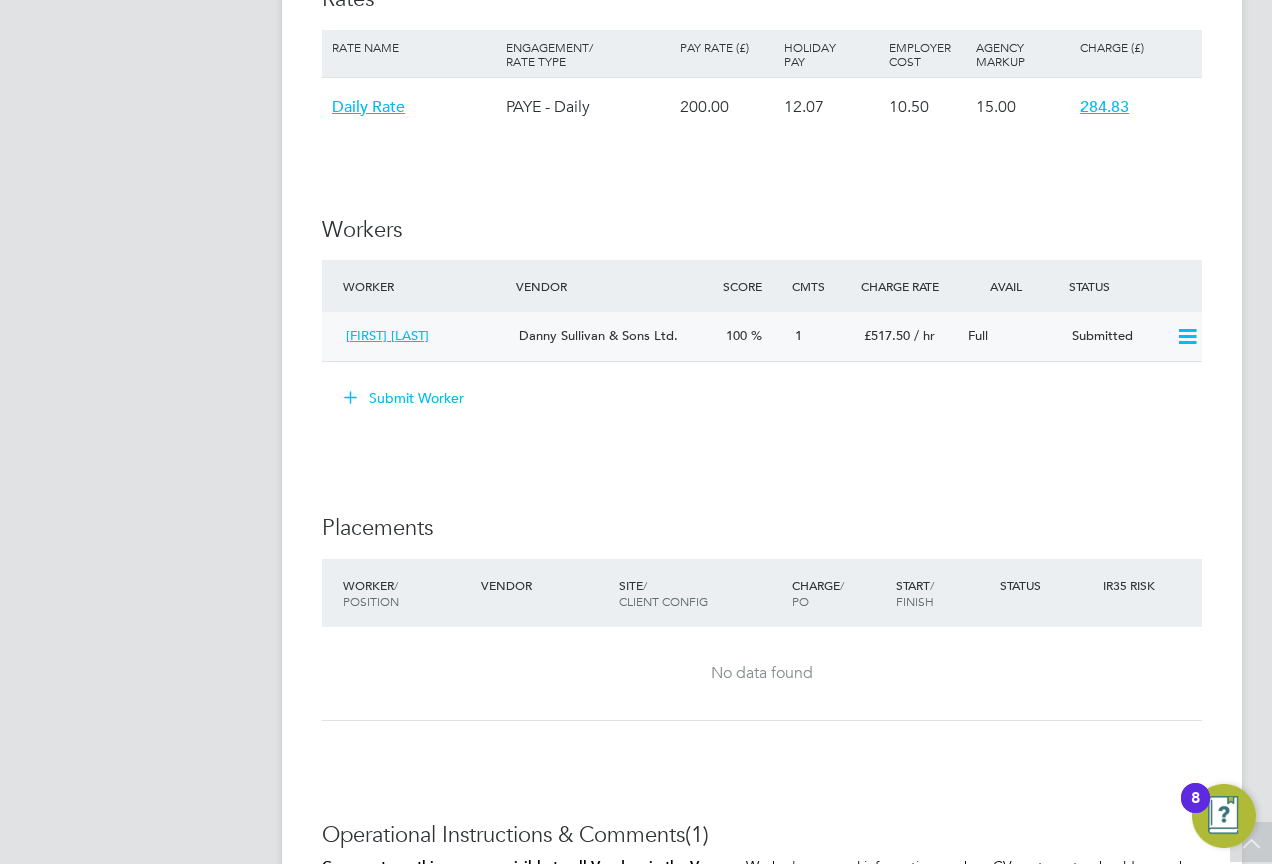 click 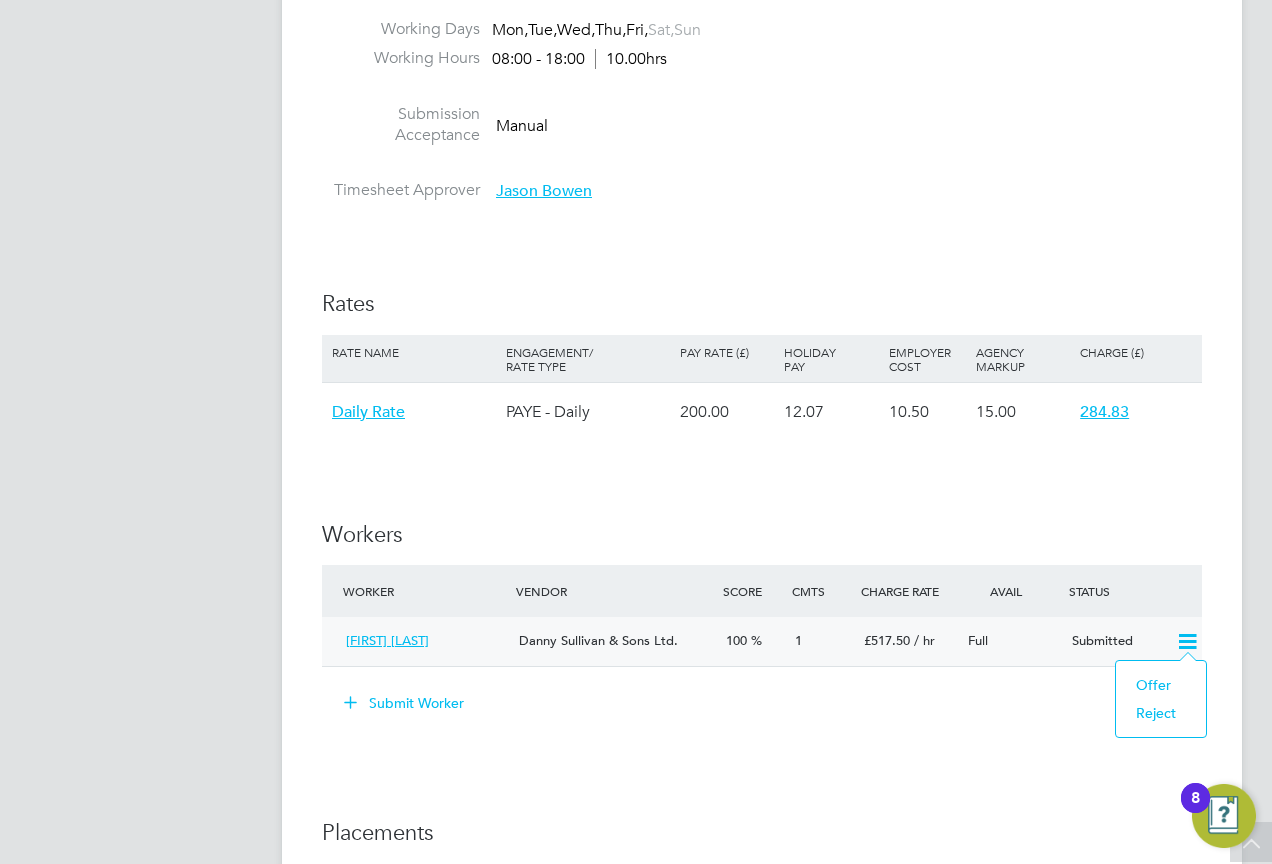 scroll, scrollTop: 900, scrollLeft: 0, axis: vertical 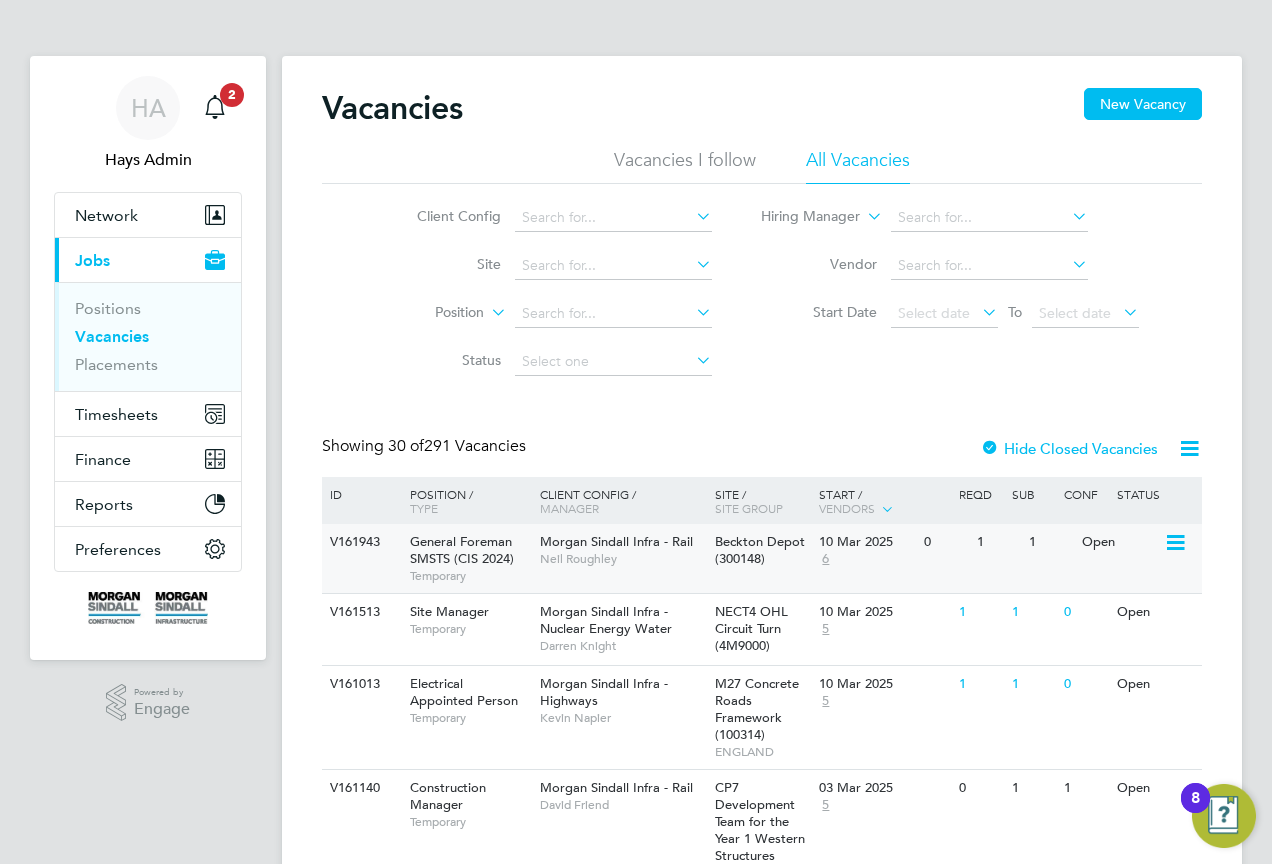 click on "V161943" 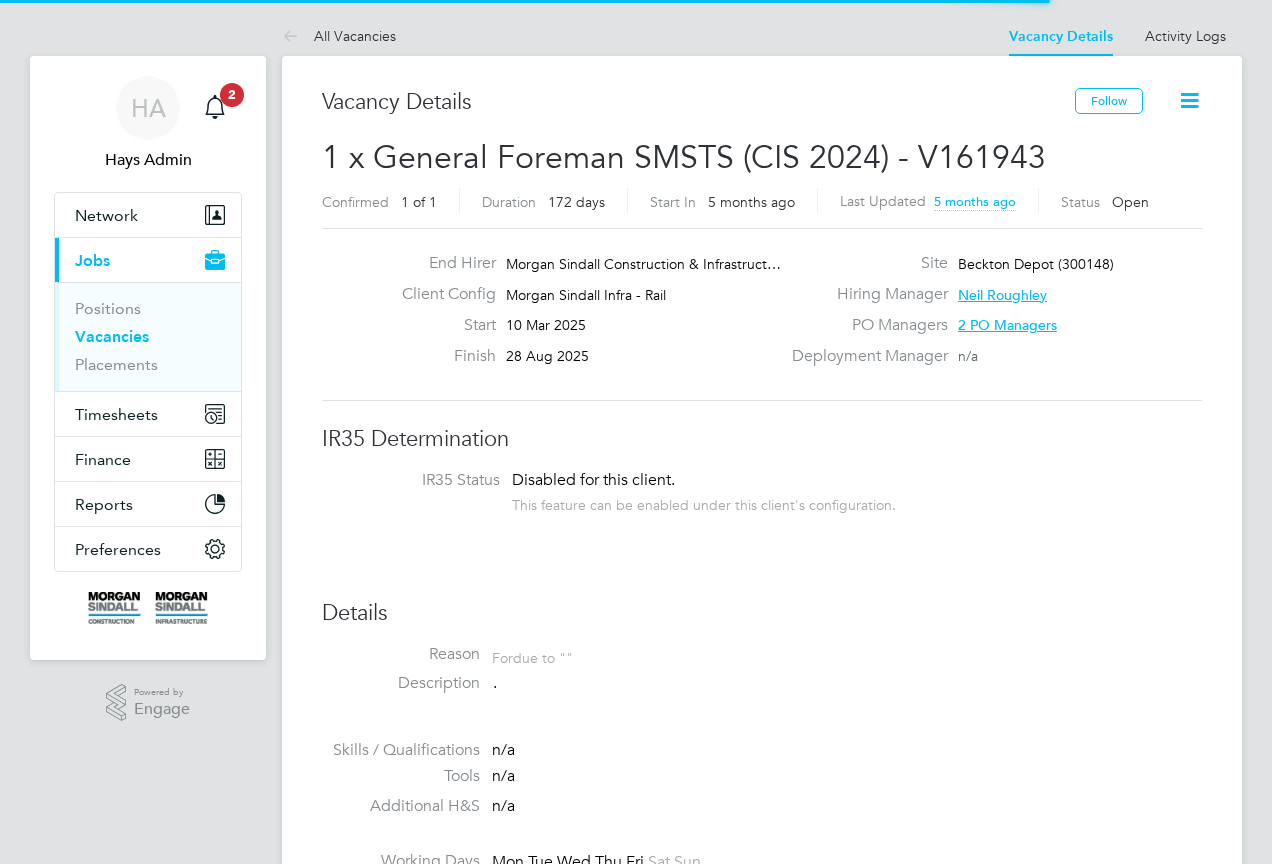 scroll, scrollTop: 0, scrollLeft: 0, axis: both 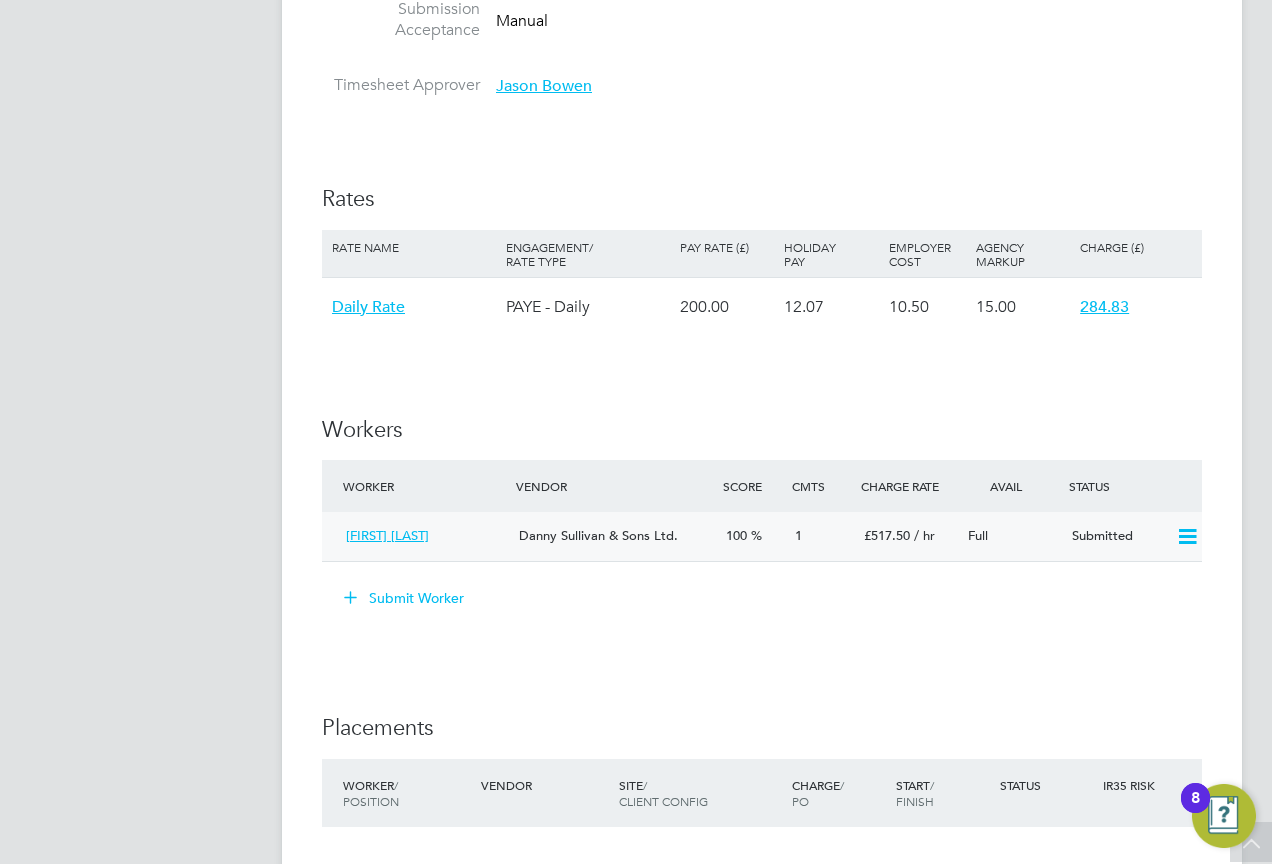 click 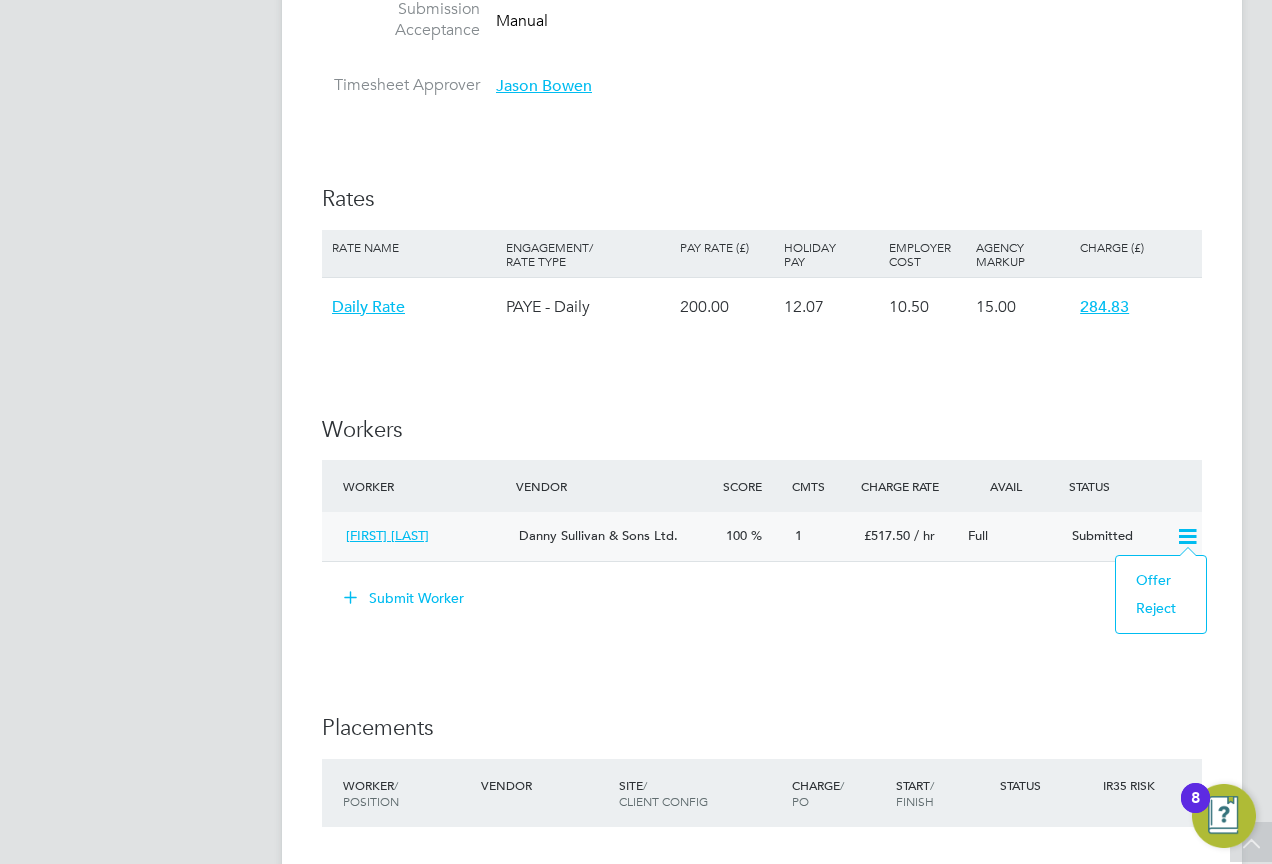 click on "Submit Worker" 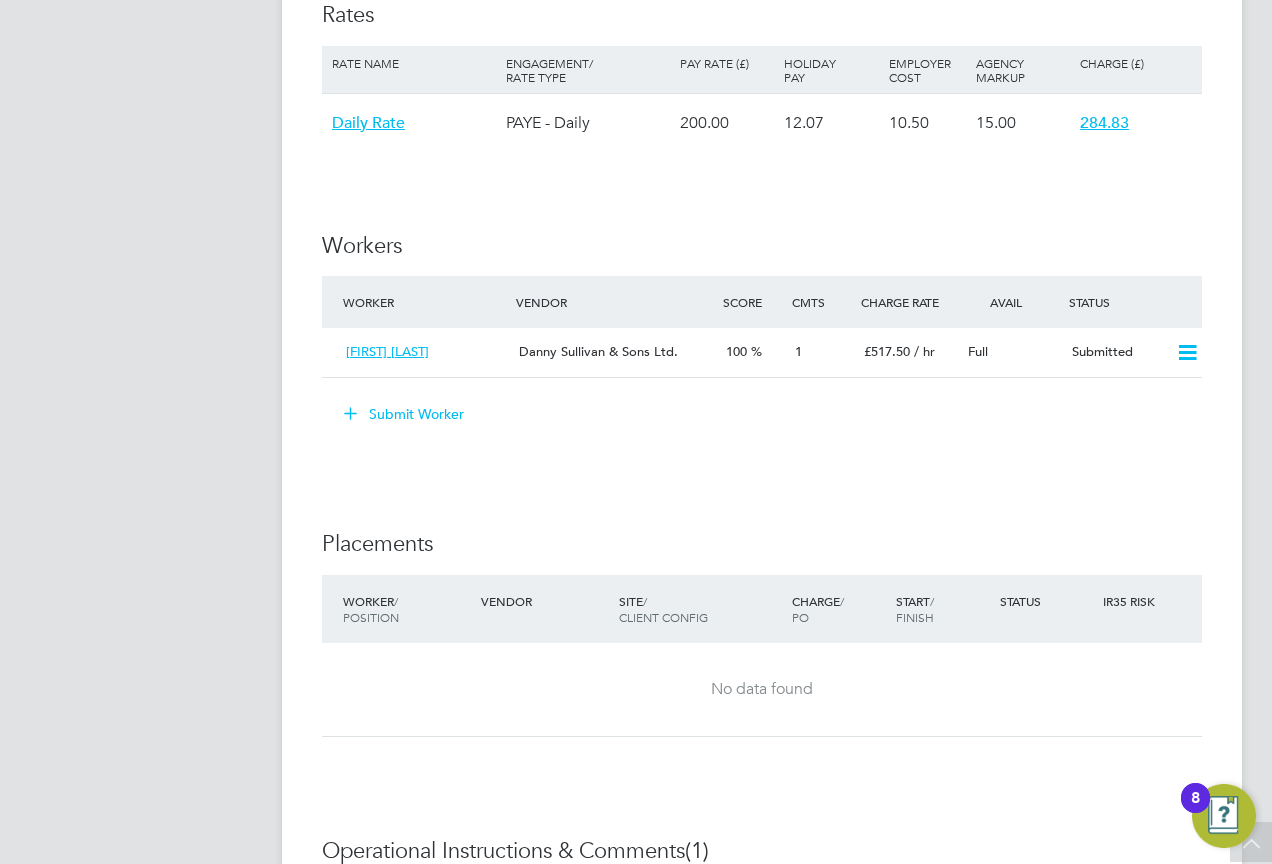 scroll, scrollTop: 1200, scrollLeft: 0, axis: vertical 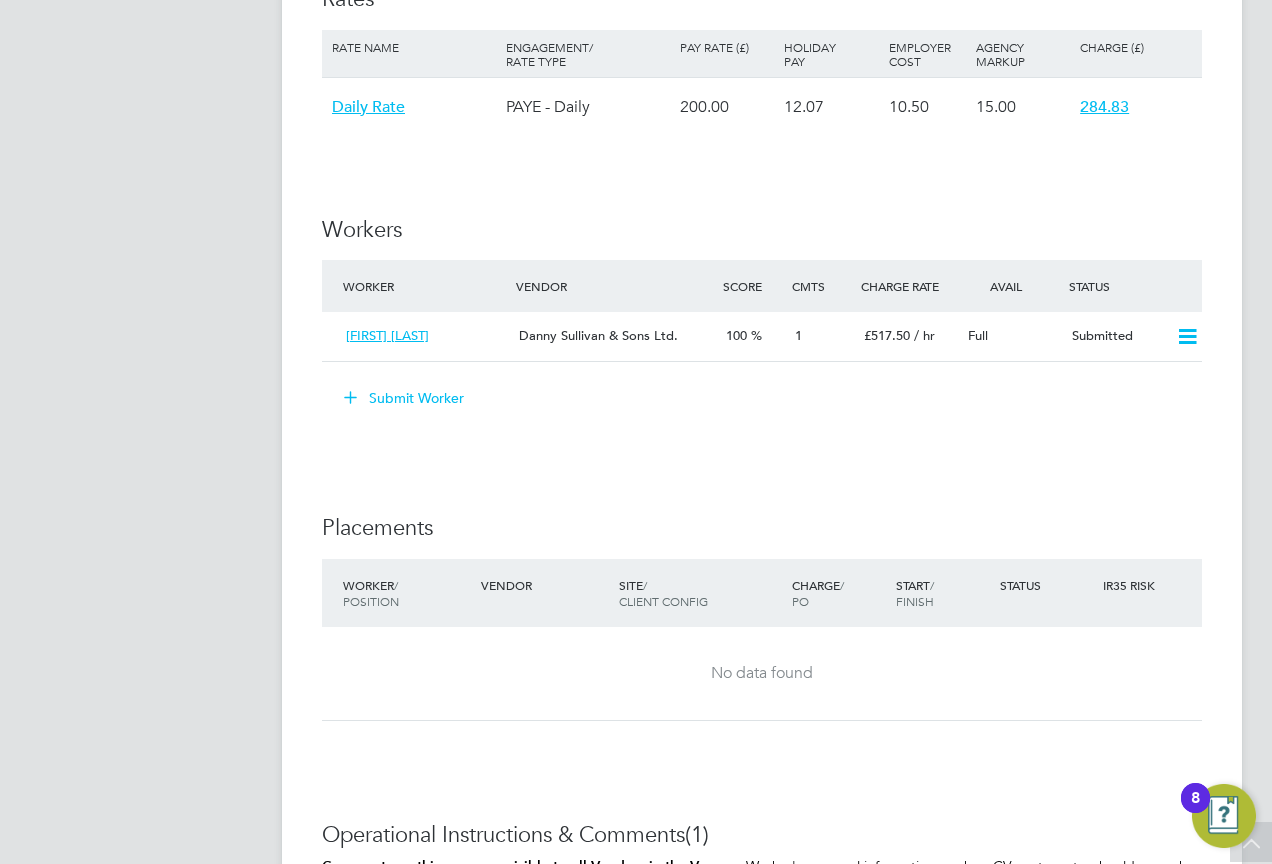click 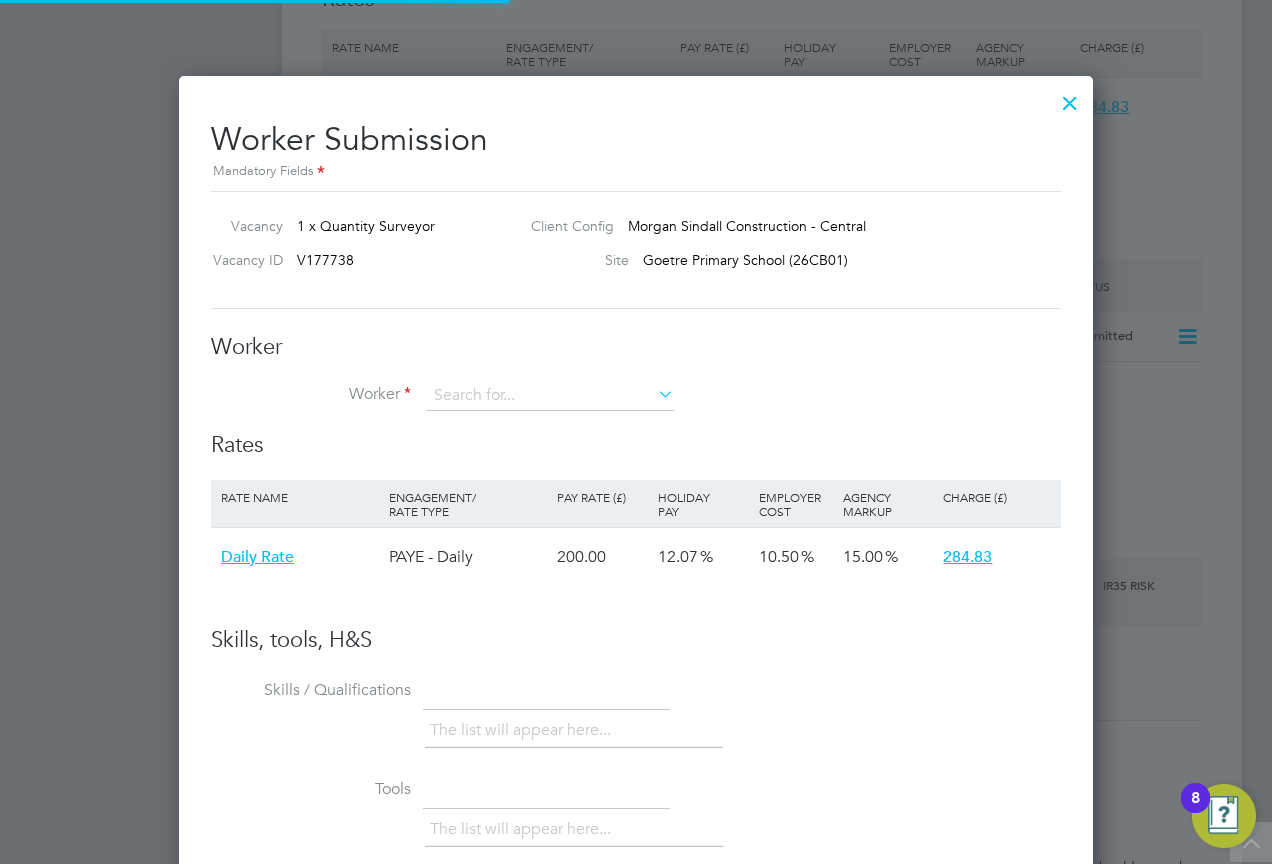 scroll, scrollTop: 10, scrollLeft: 10, axis: both 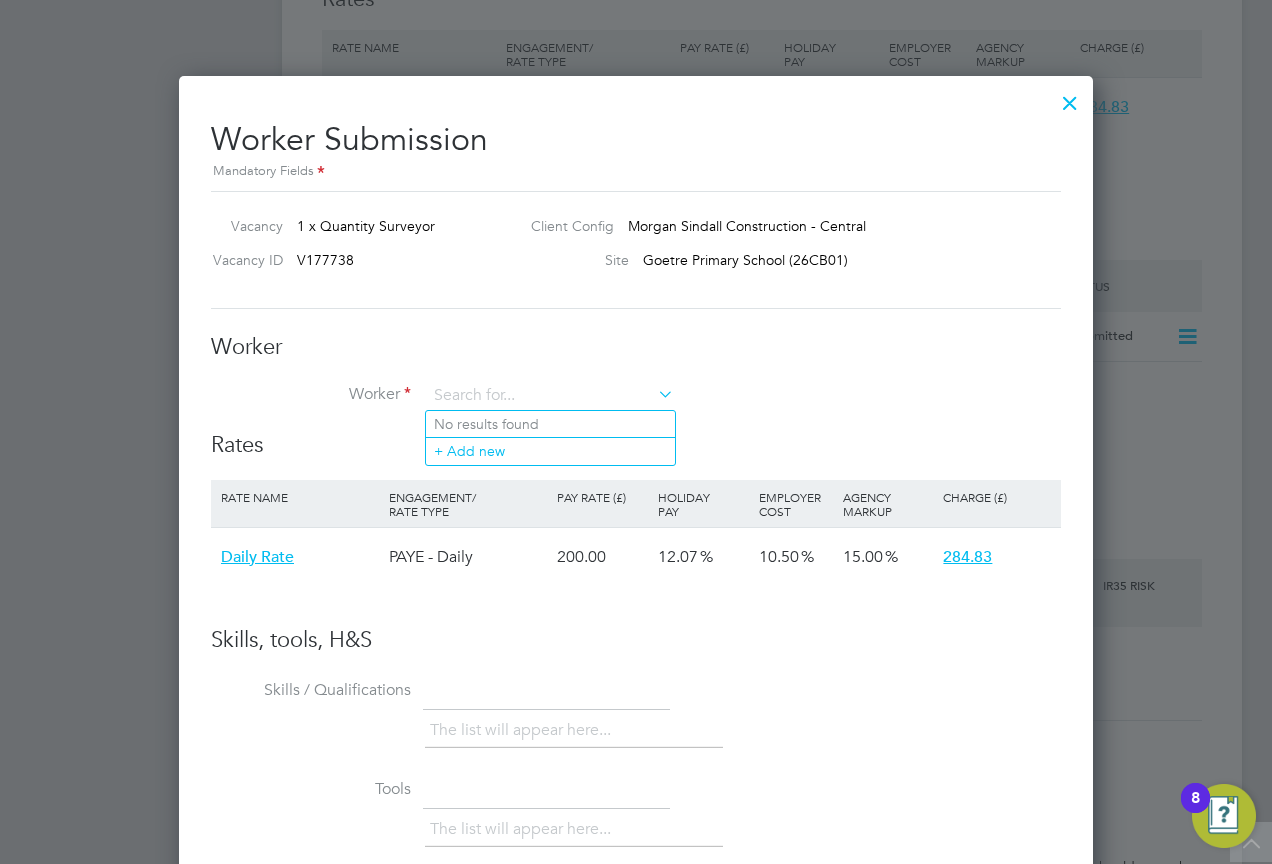 click at bounding box center [1070, 98] 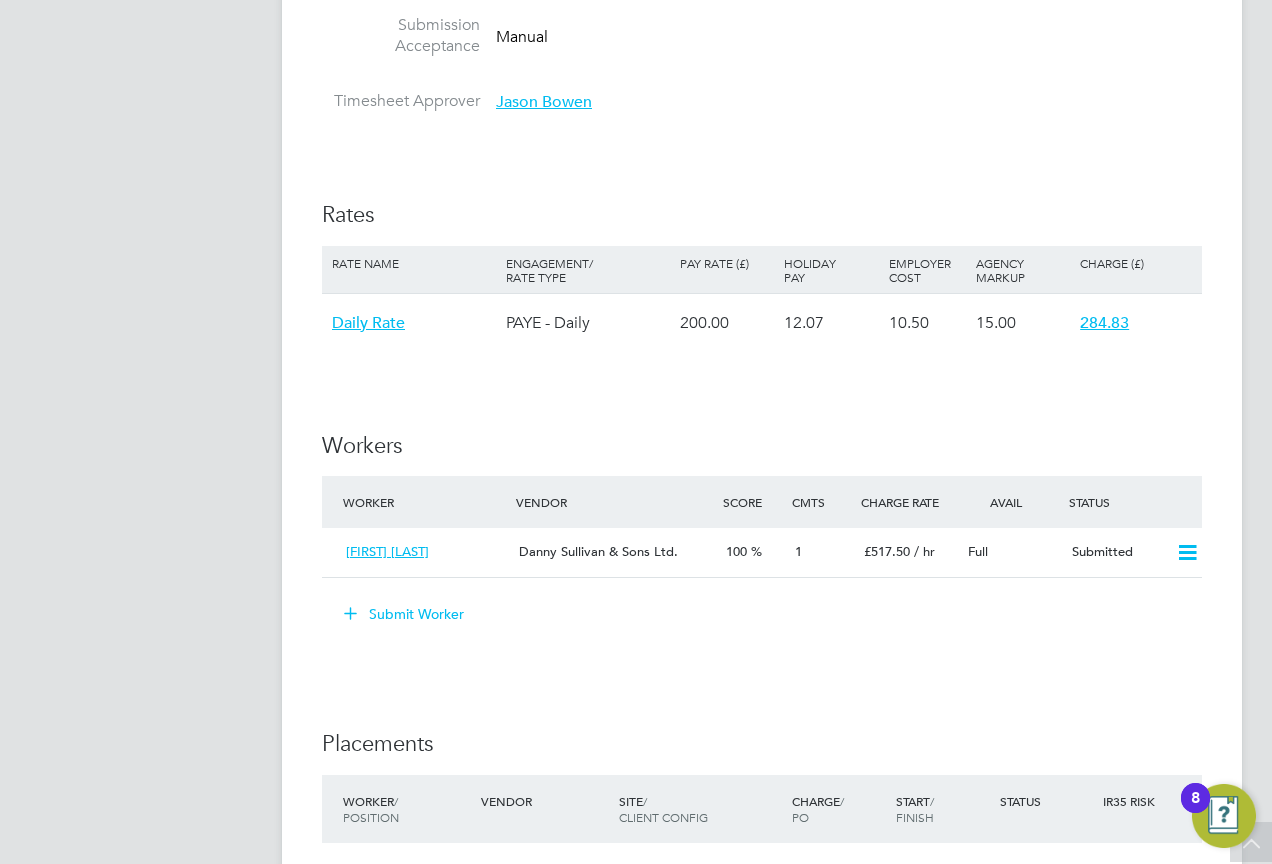 scroll, scrollTop: 1100, scrollLeft: 0, axis: vertical 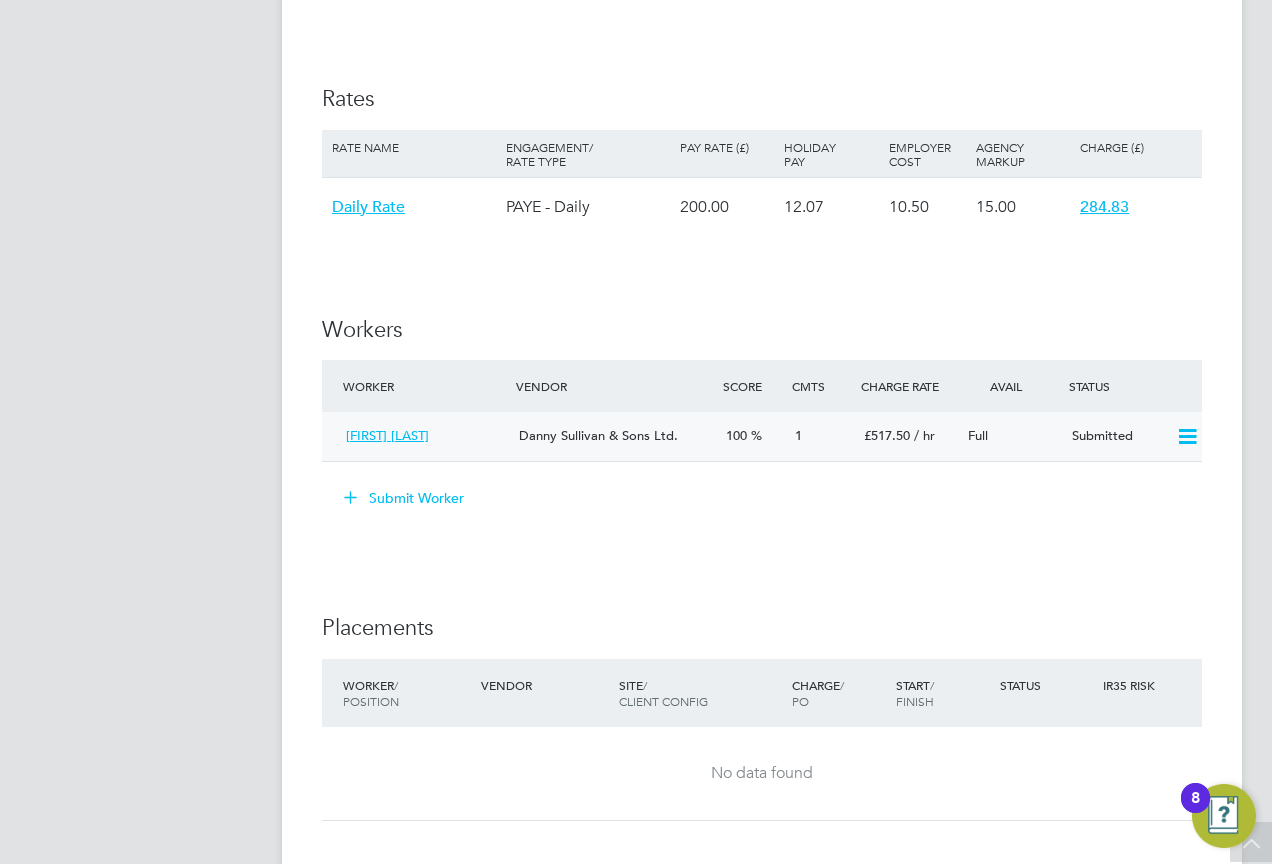 click 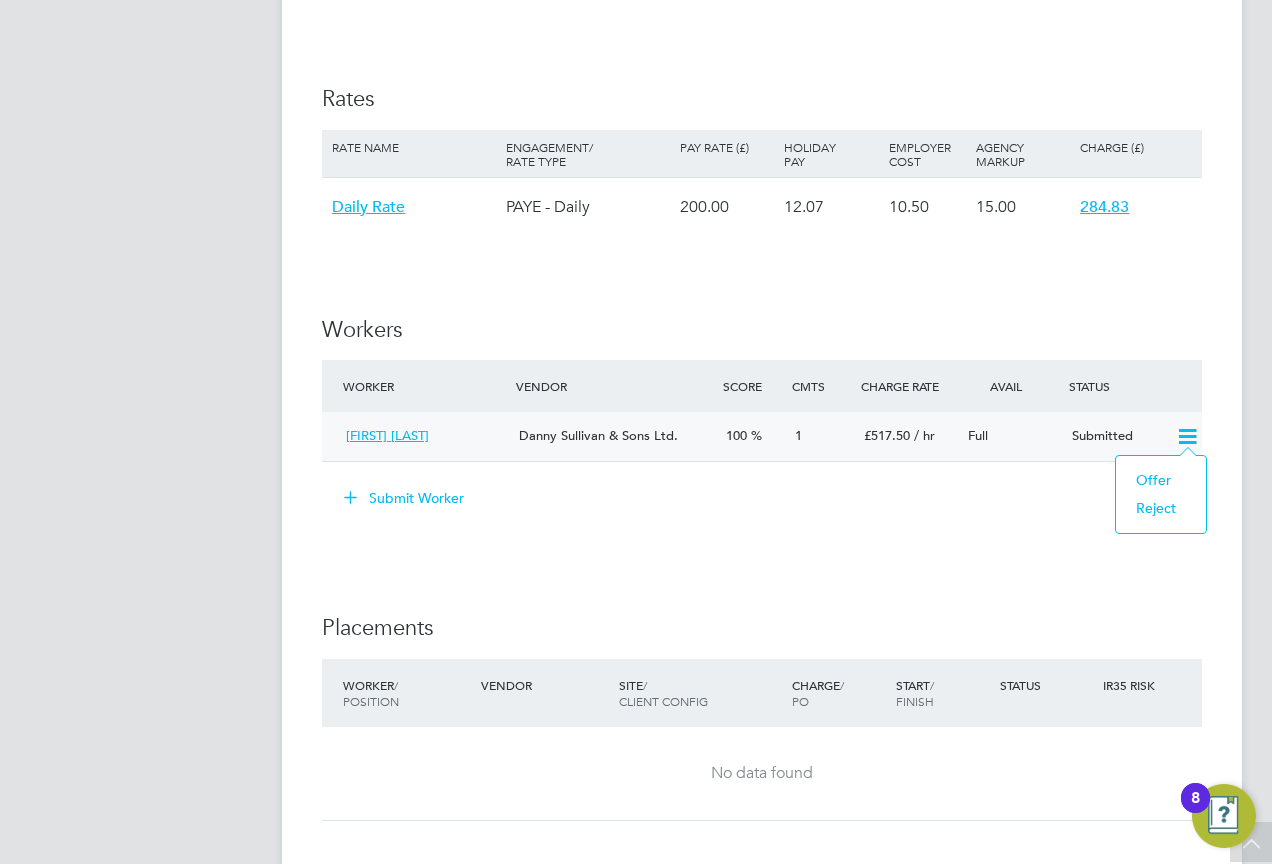 click on "Worker Vendor Score Cmts Charge Rate Avail Status Jeremy Evans Danny Sullivan & Sons Ltd. 100 1 £517.50   / hr Full   Submitted" 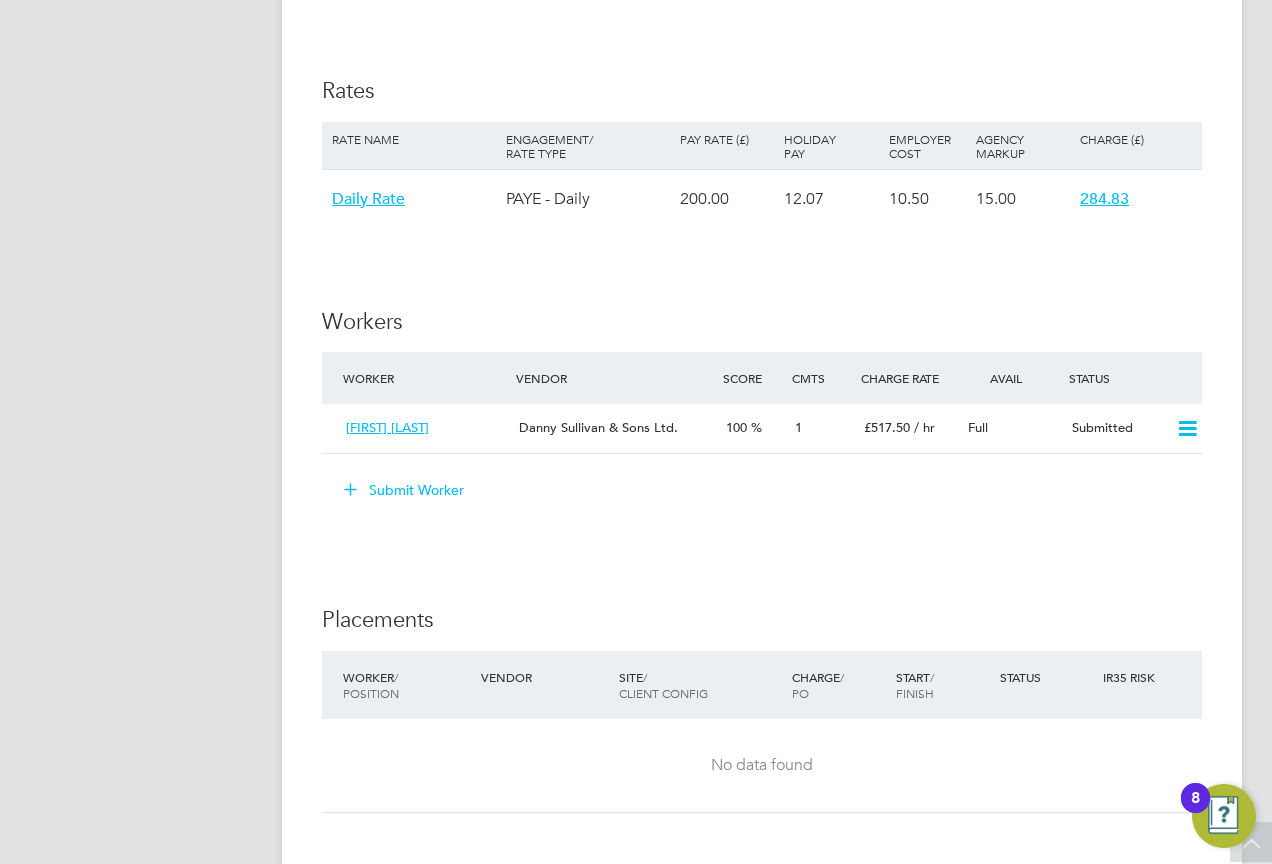 scroll, scrollTop: 1100, scrollLeft: 0, axis: vertical 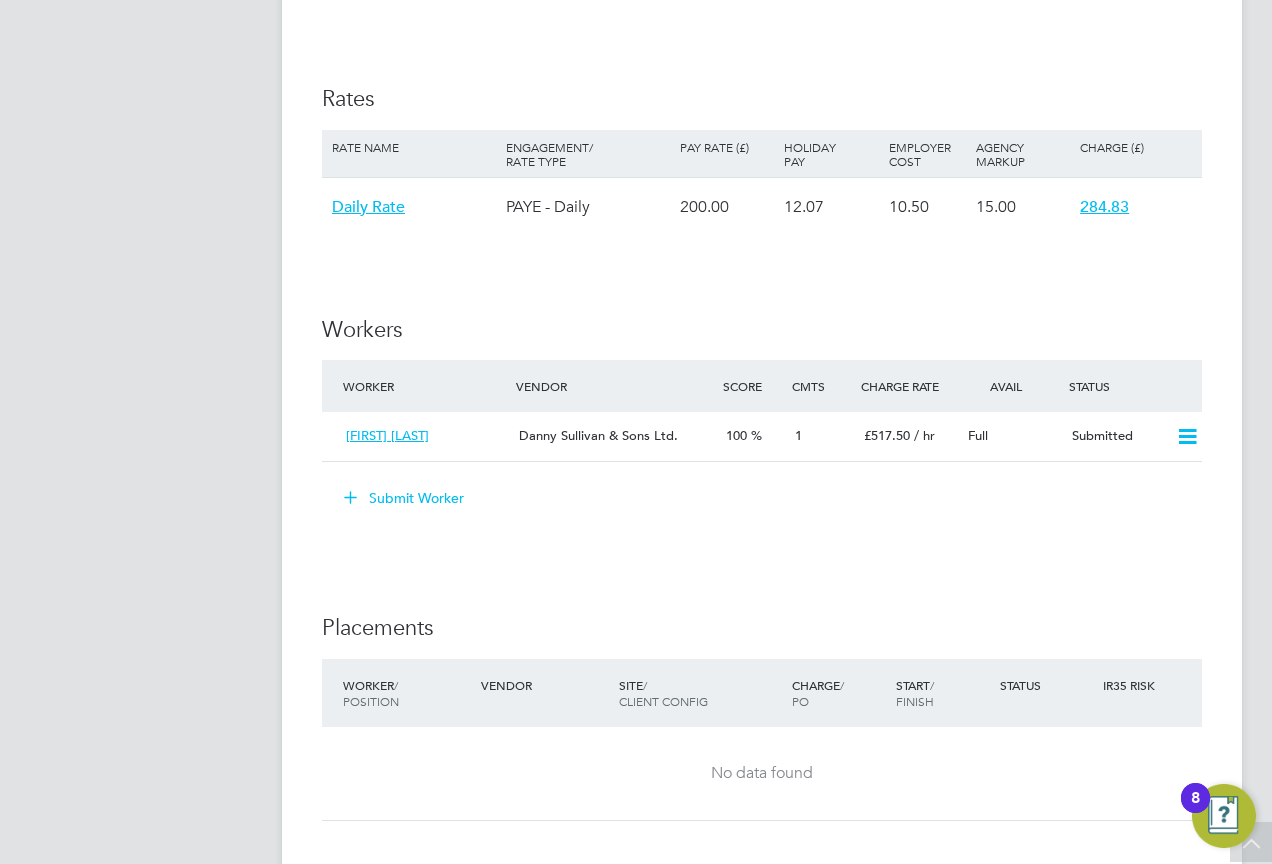 click 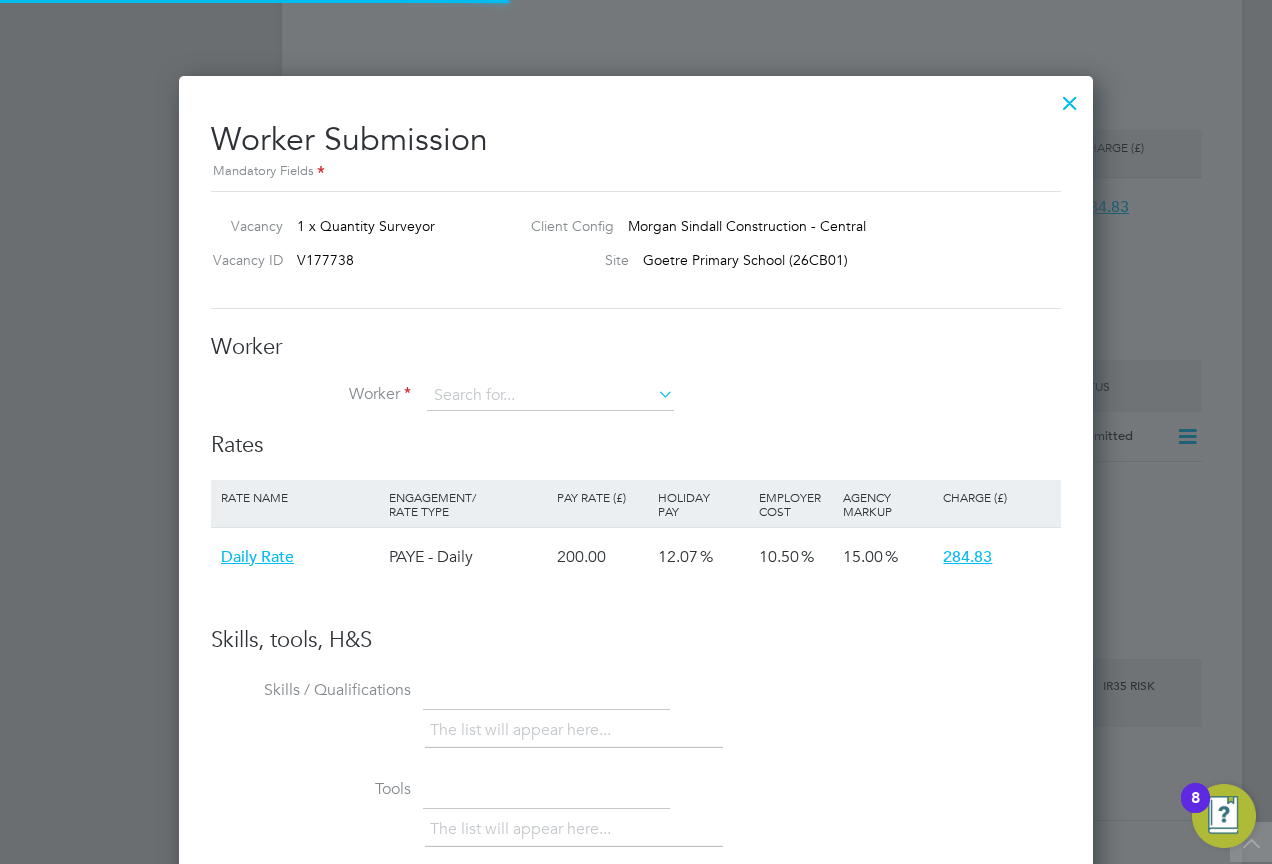 scroll, scrollTop: 10, scrollLeft: 10, axis: both 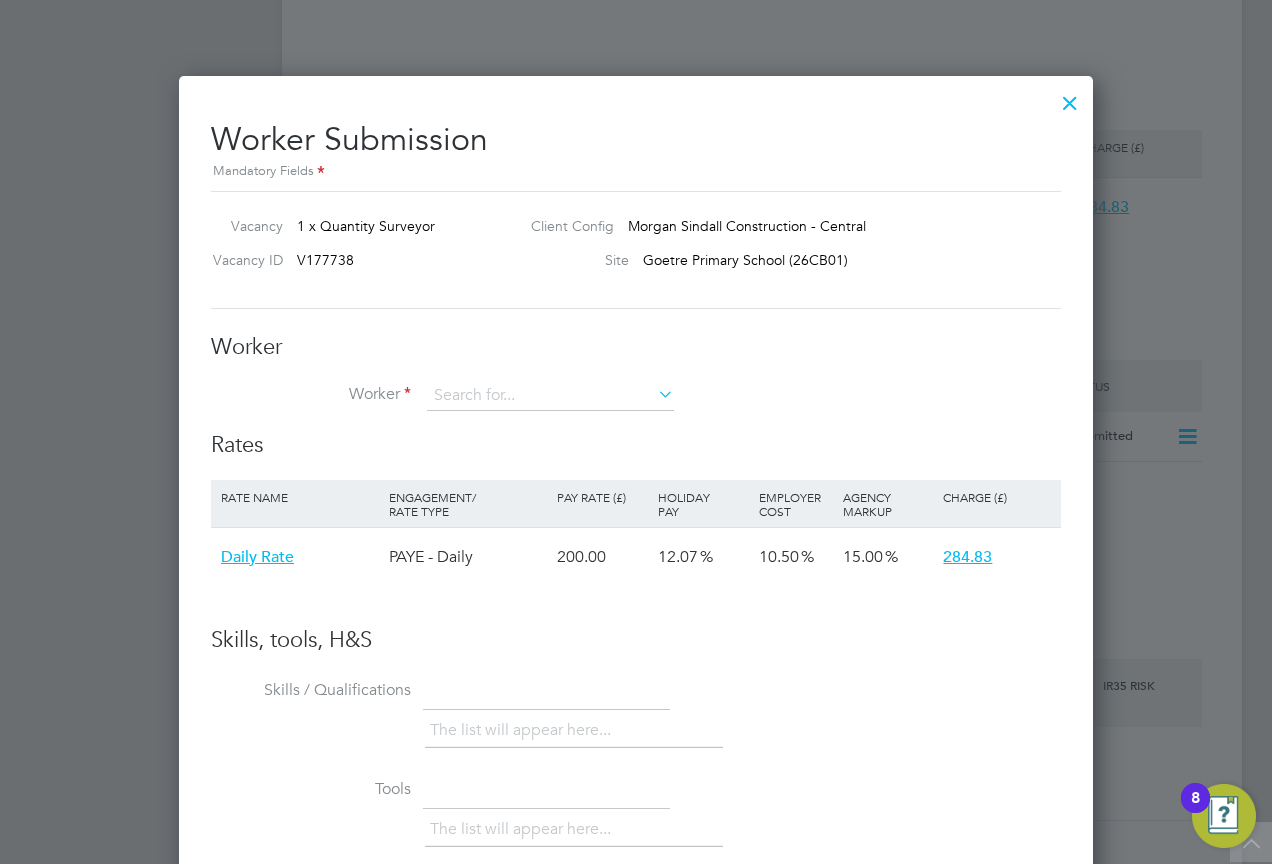 click at bounding box center [1070, 98] 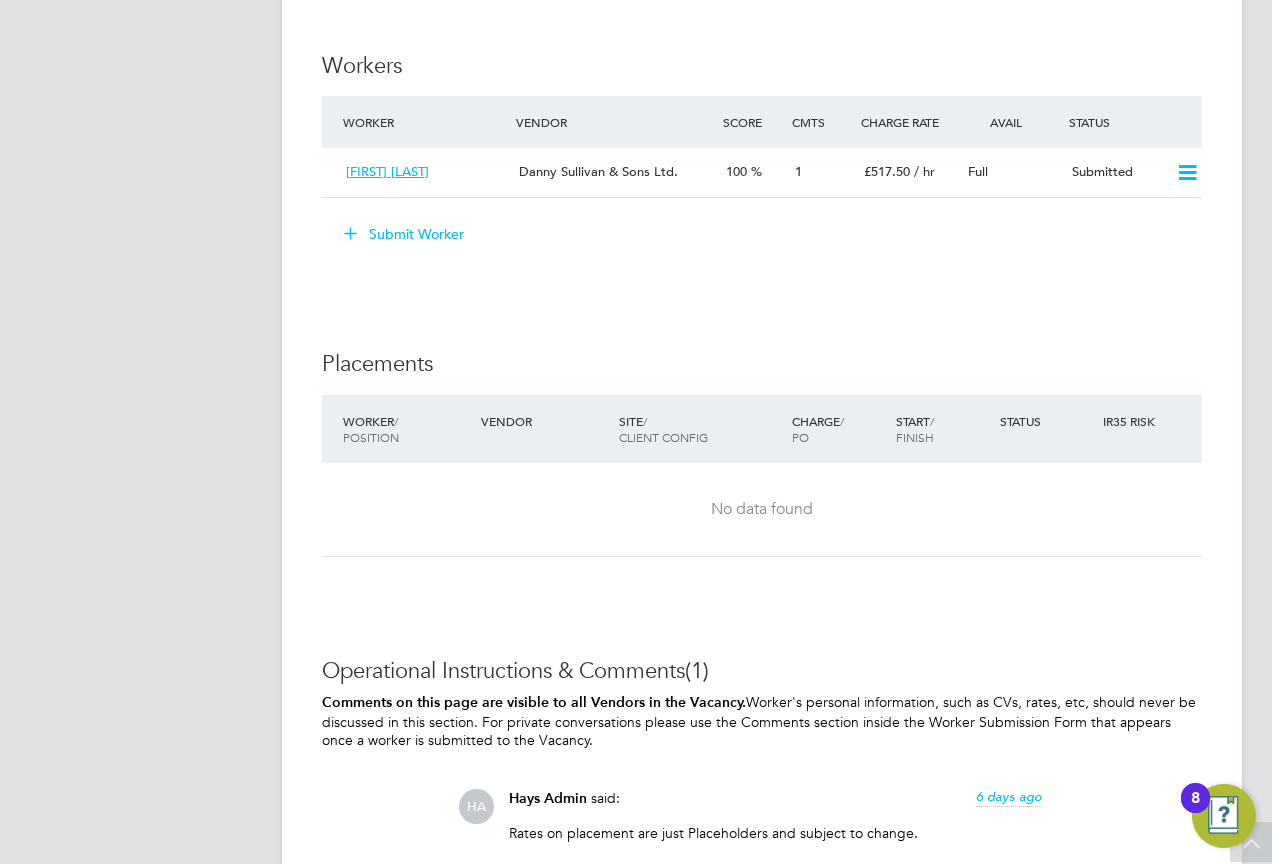 scroll, scrollTop: 1183, scrollLeft: 0, axis: vertical 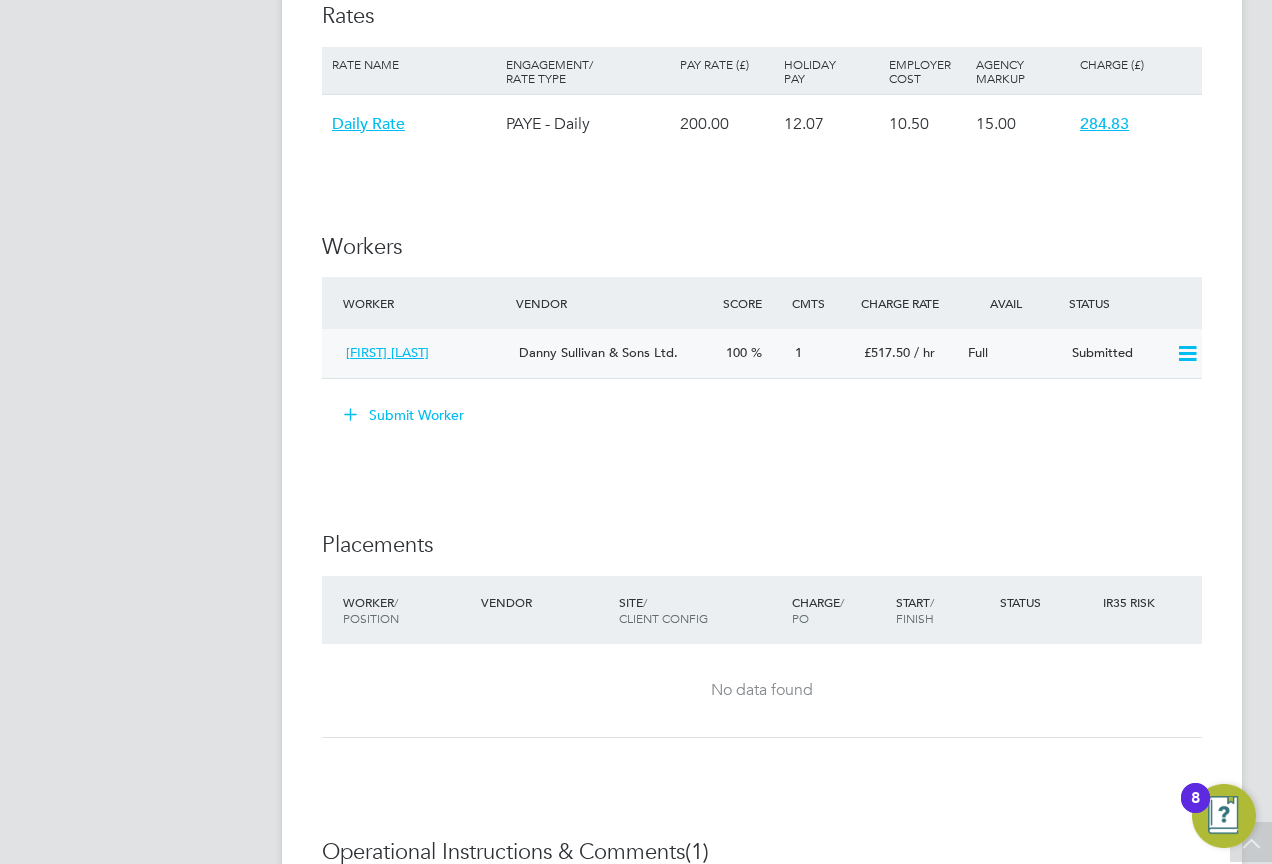 click on "Jeremy Evans" 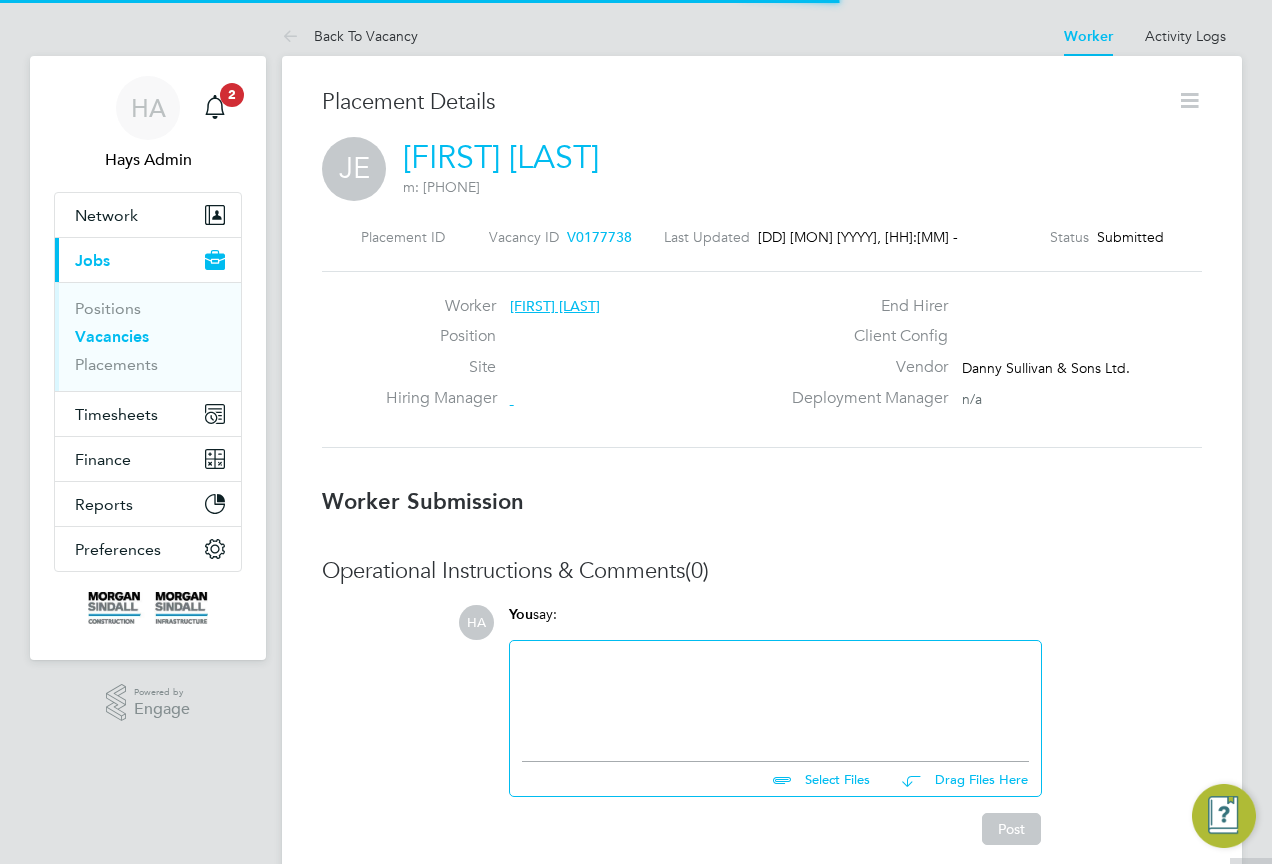 scroll, scrollTop: 10, scrollLeft: 10, axis: both 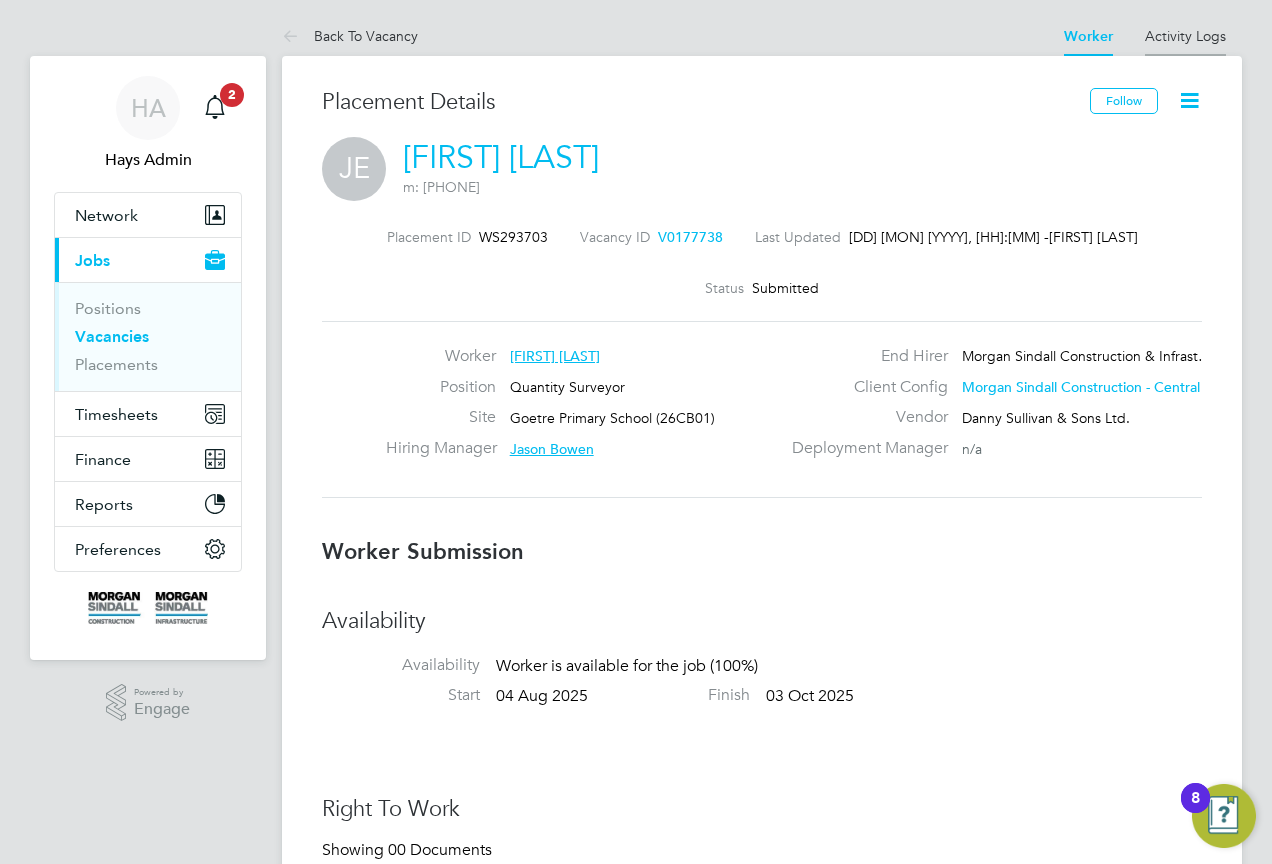 click on "Activity Logs" at bounding box center [1185, 36] 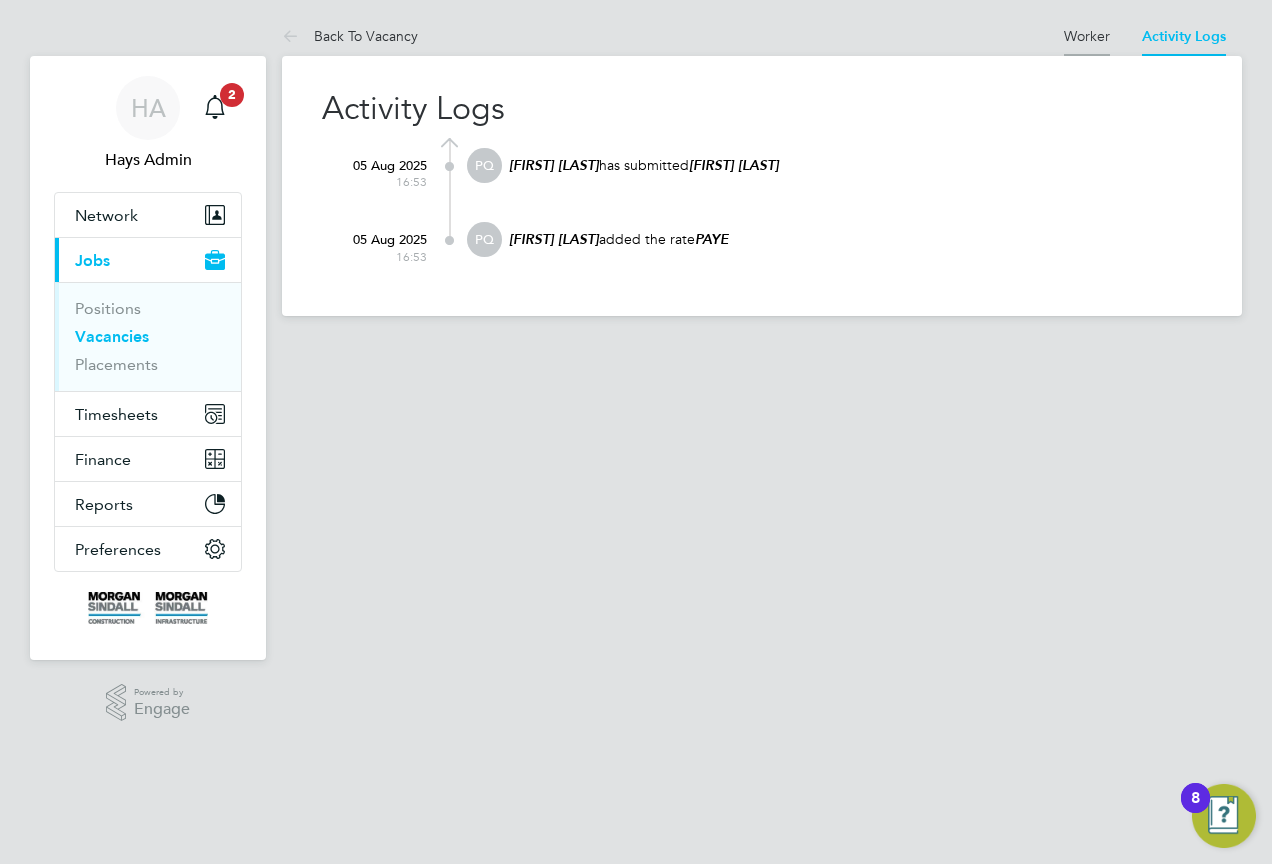 click on "Worker" at bounding box center (1087, 36) 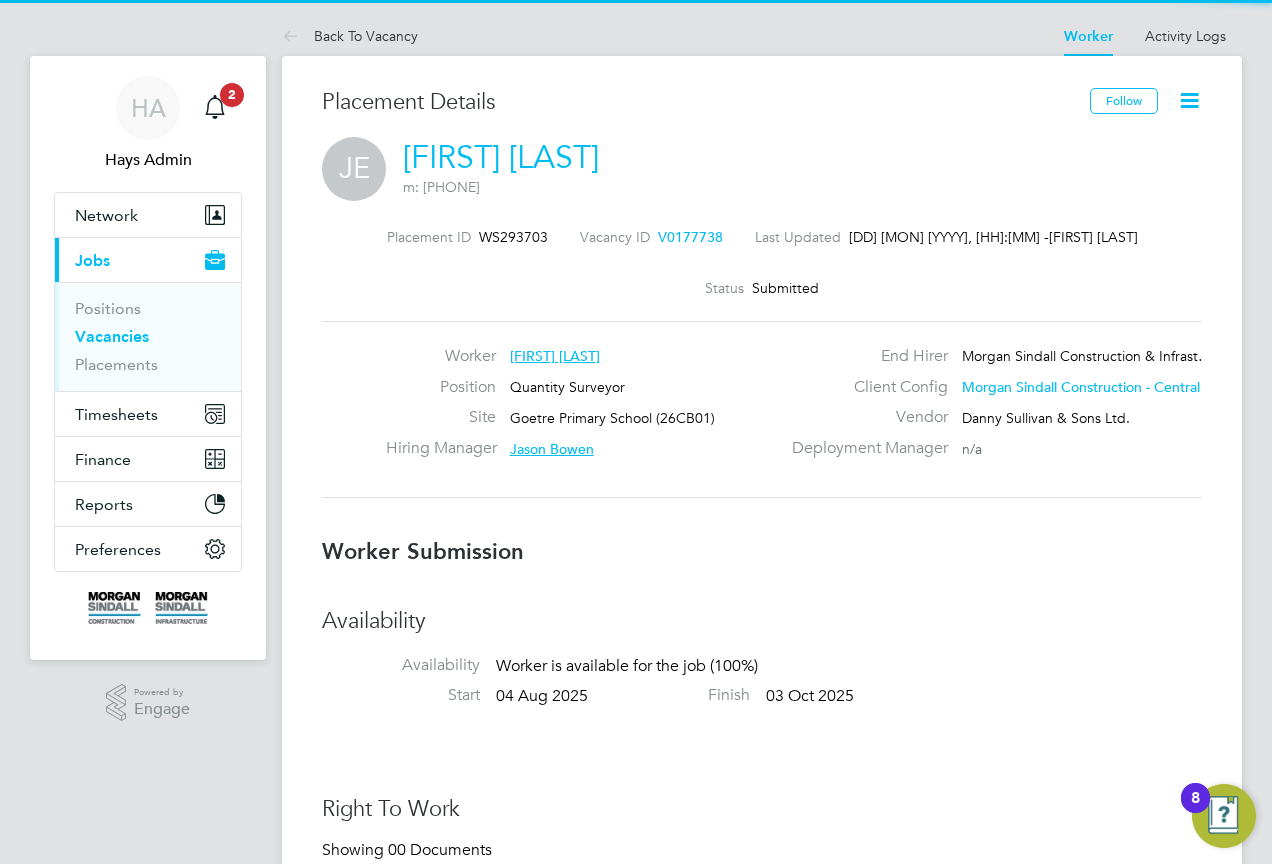 click 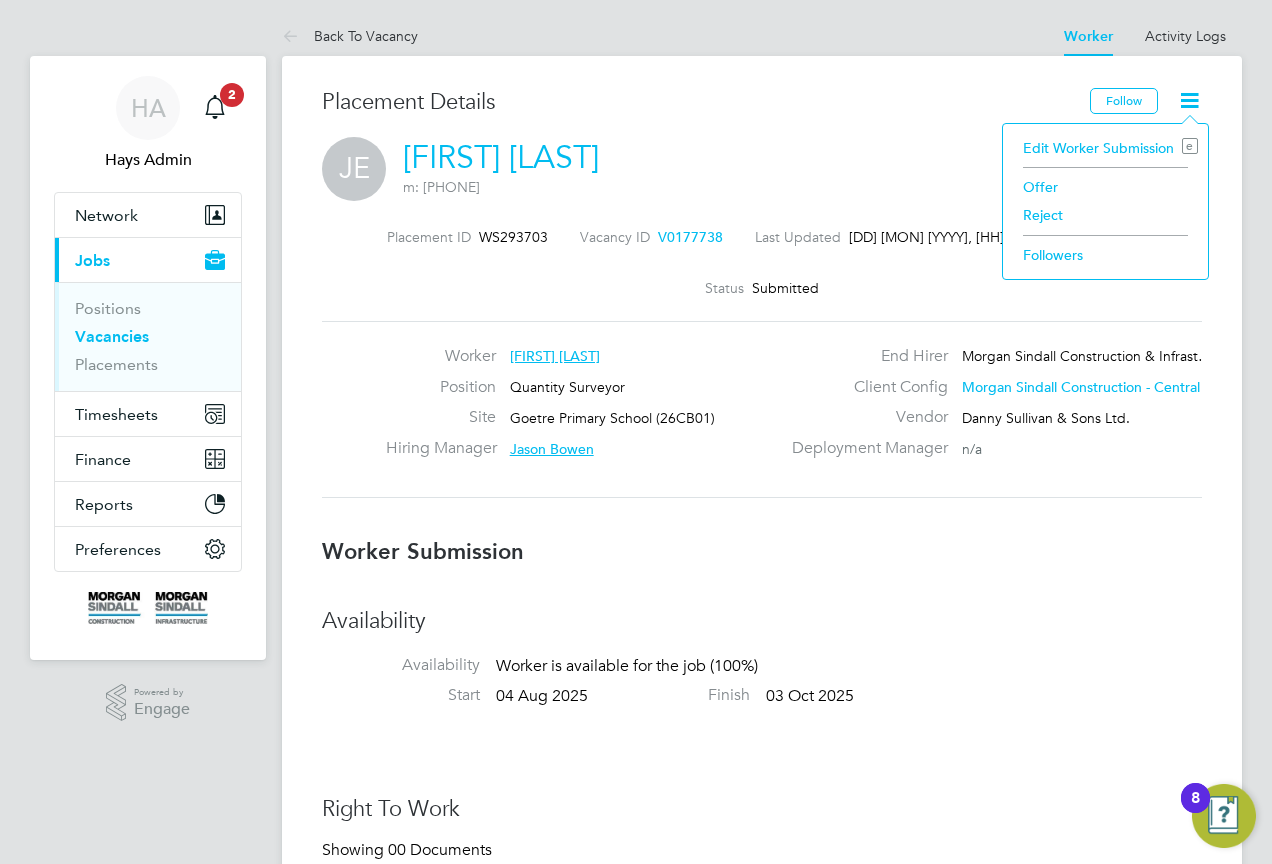 click on "Edit Worker Submission e" 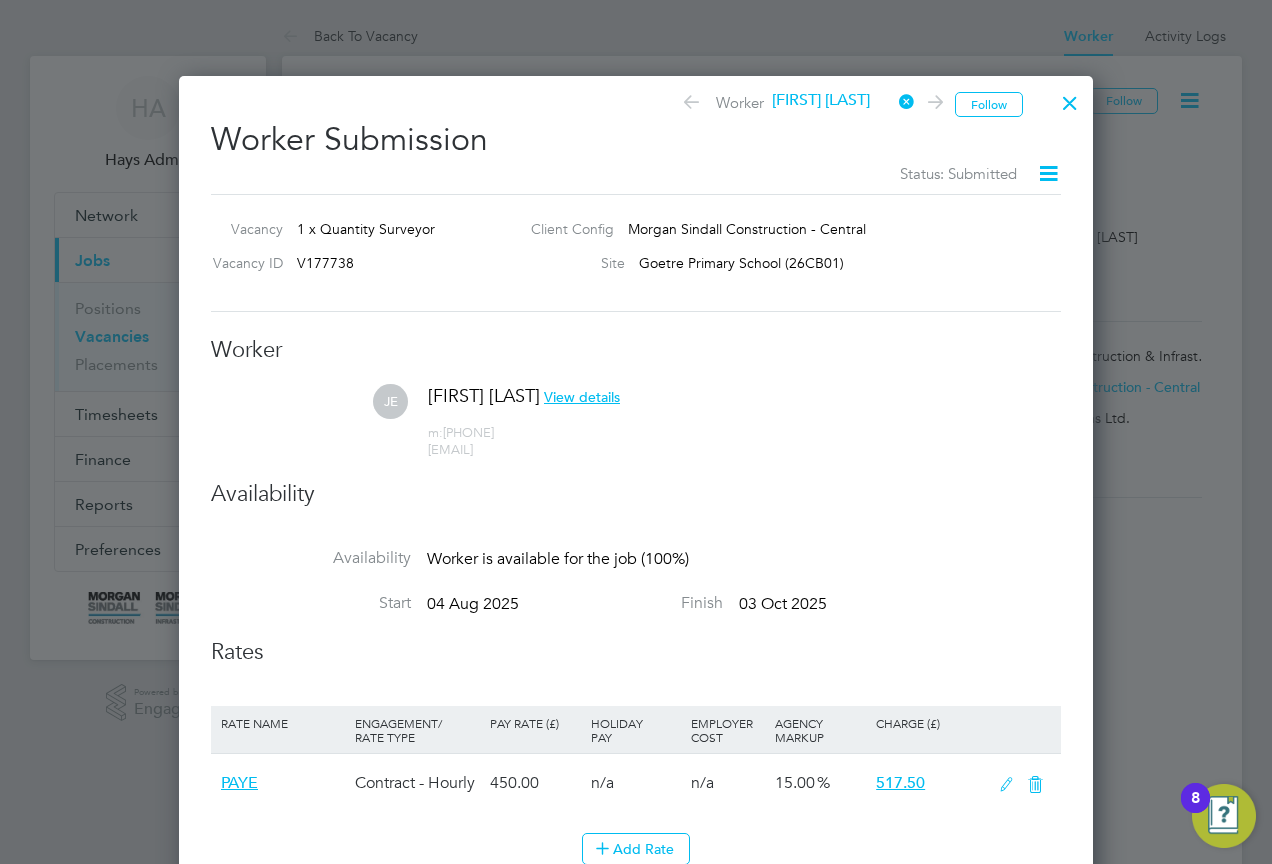 click at bounding box center [1070, 98] 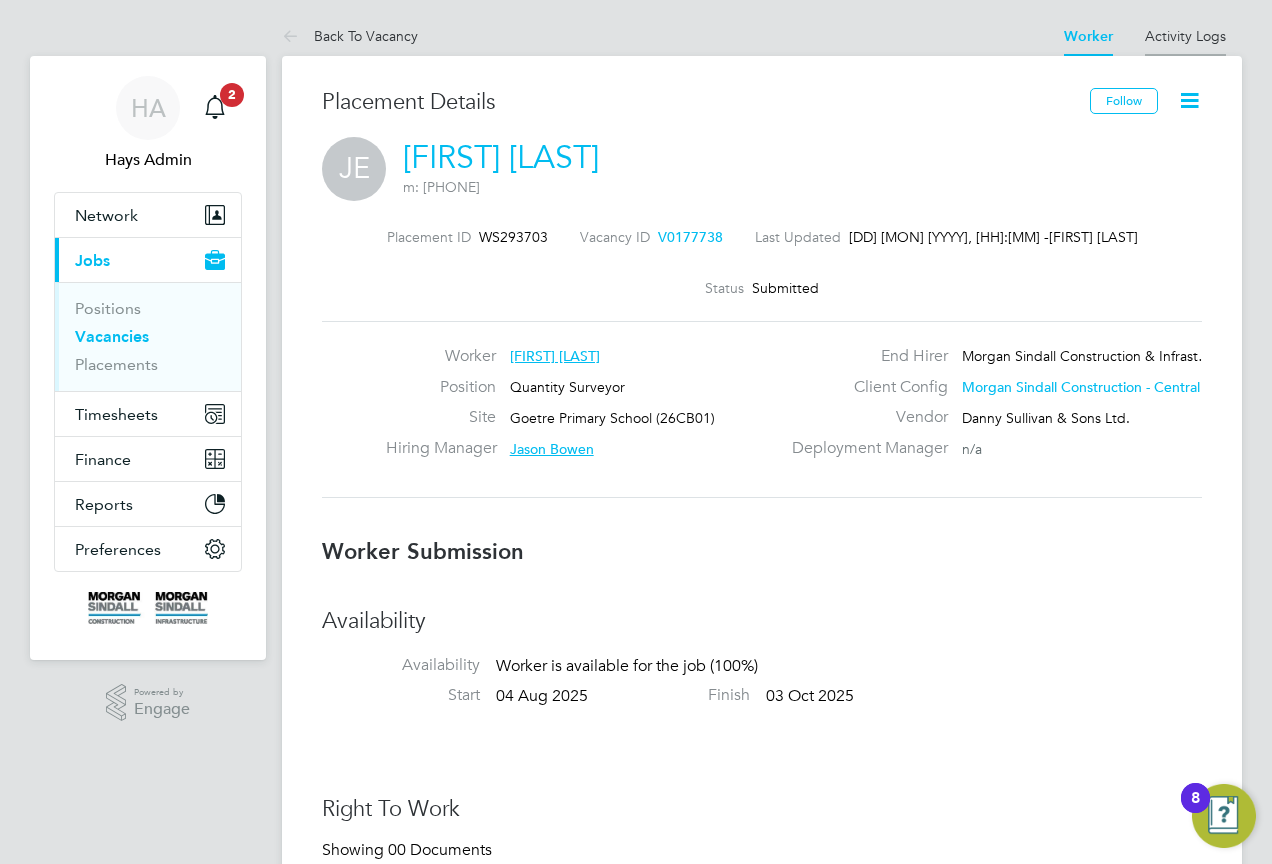 click on "Activity Logs" at bounding box center (1185, 36) 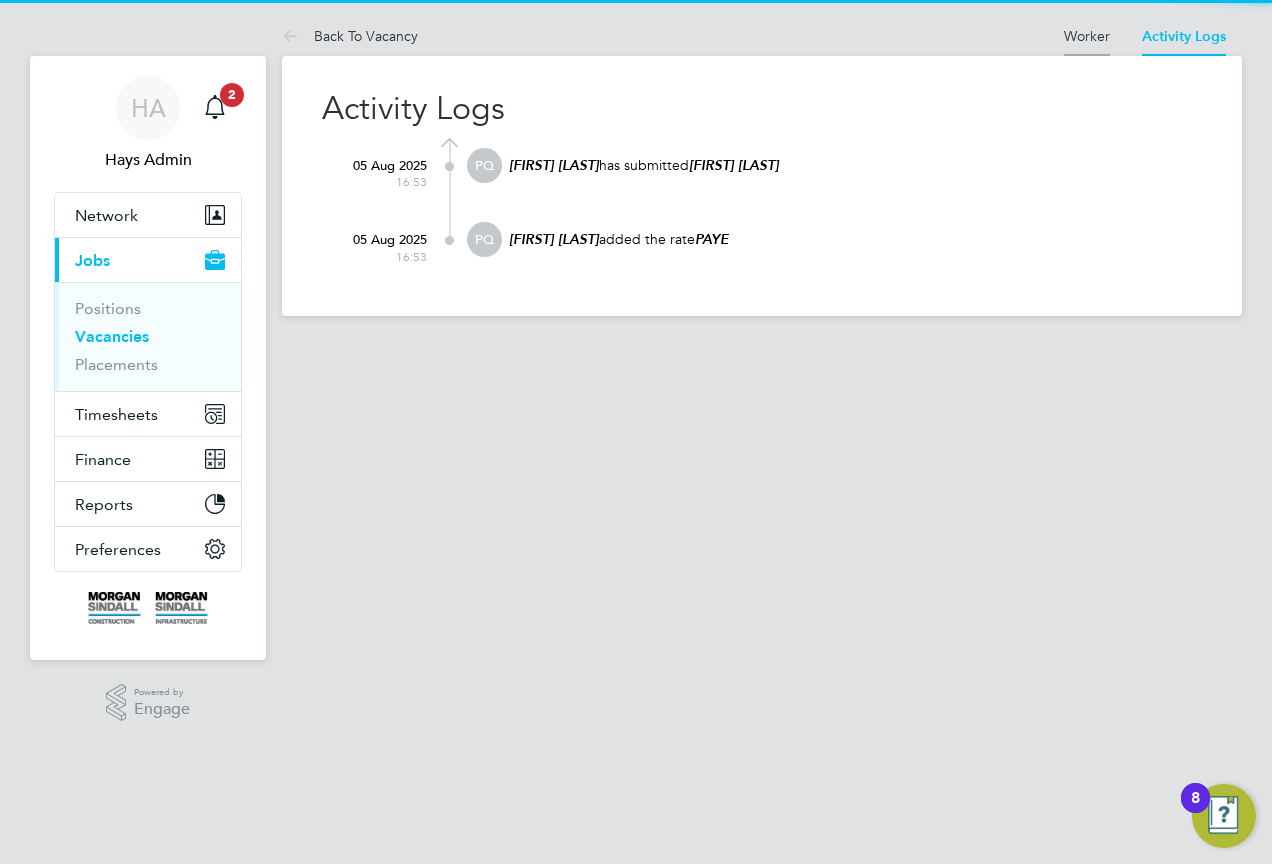 click on "Worker" at bounding box center (1087, 36) 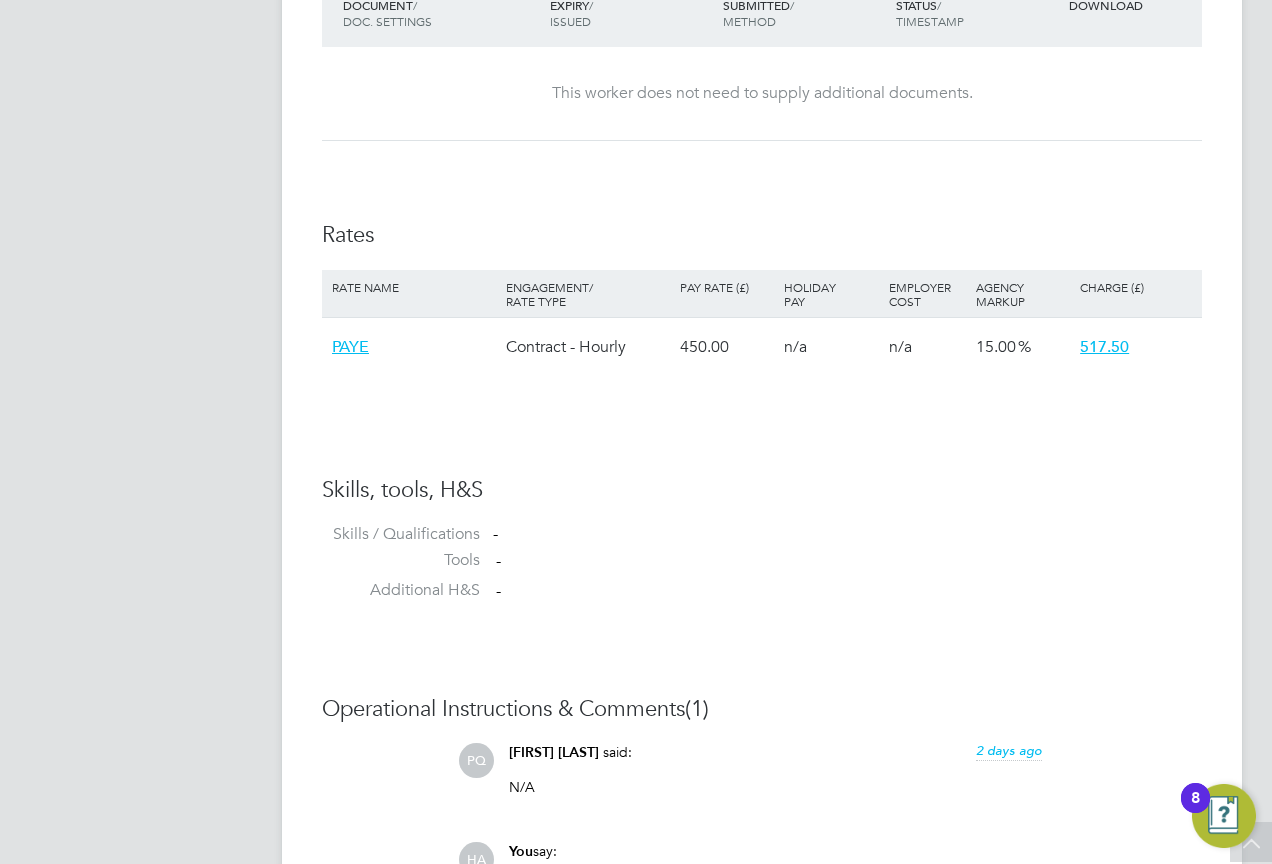 scroll, scrollTop: 1191, scrollLeft: 0, axis: vertical 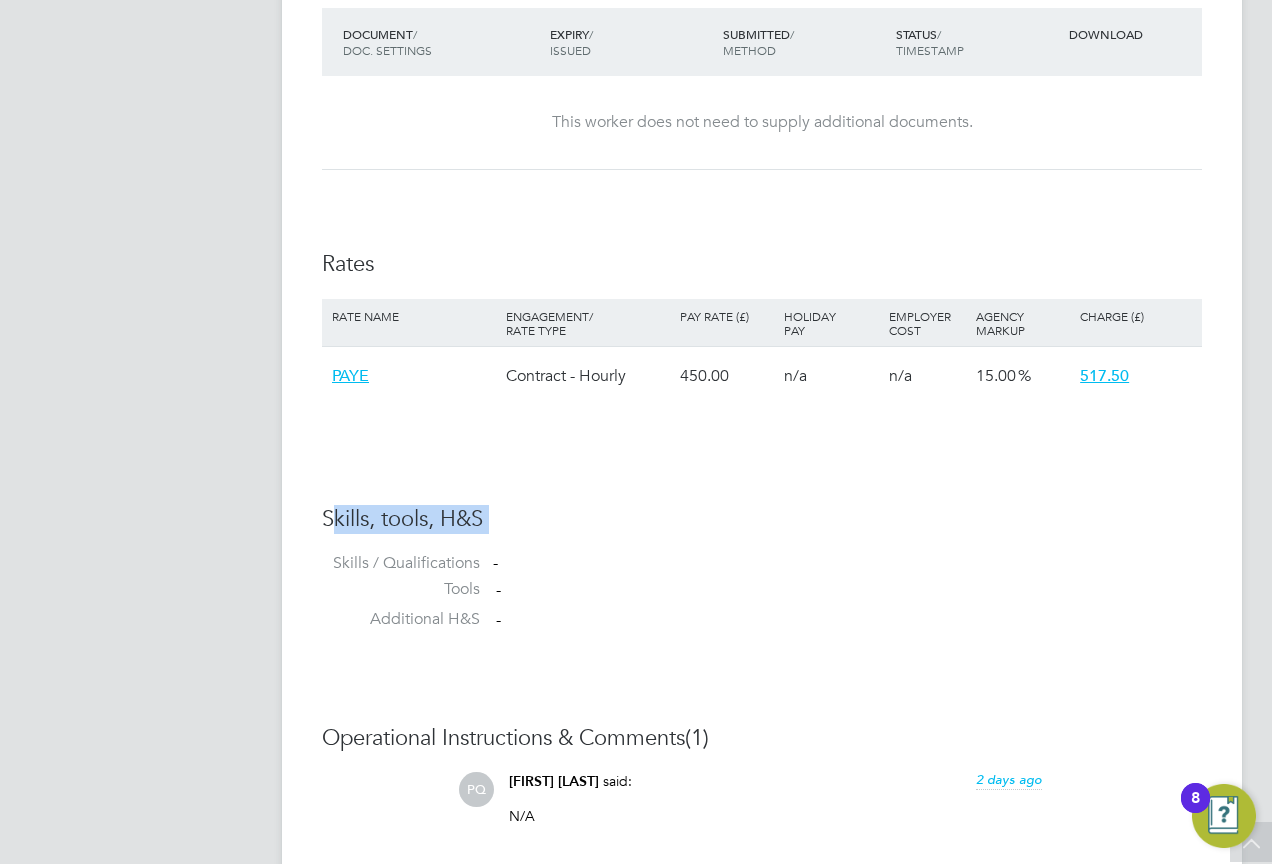 drag, startPoint x: 336, startPoint y: 471, endPoint x: 456, endPoint y: 508, distance: 125.57468 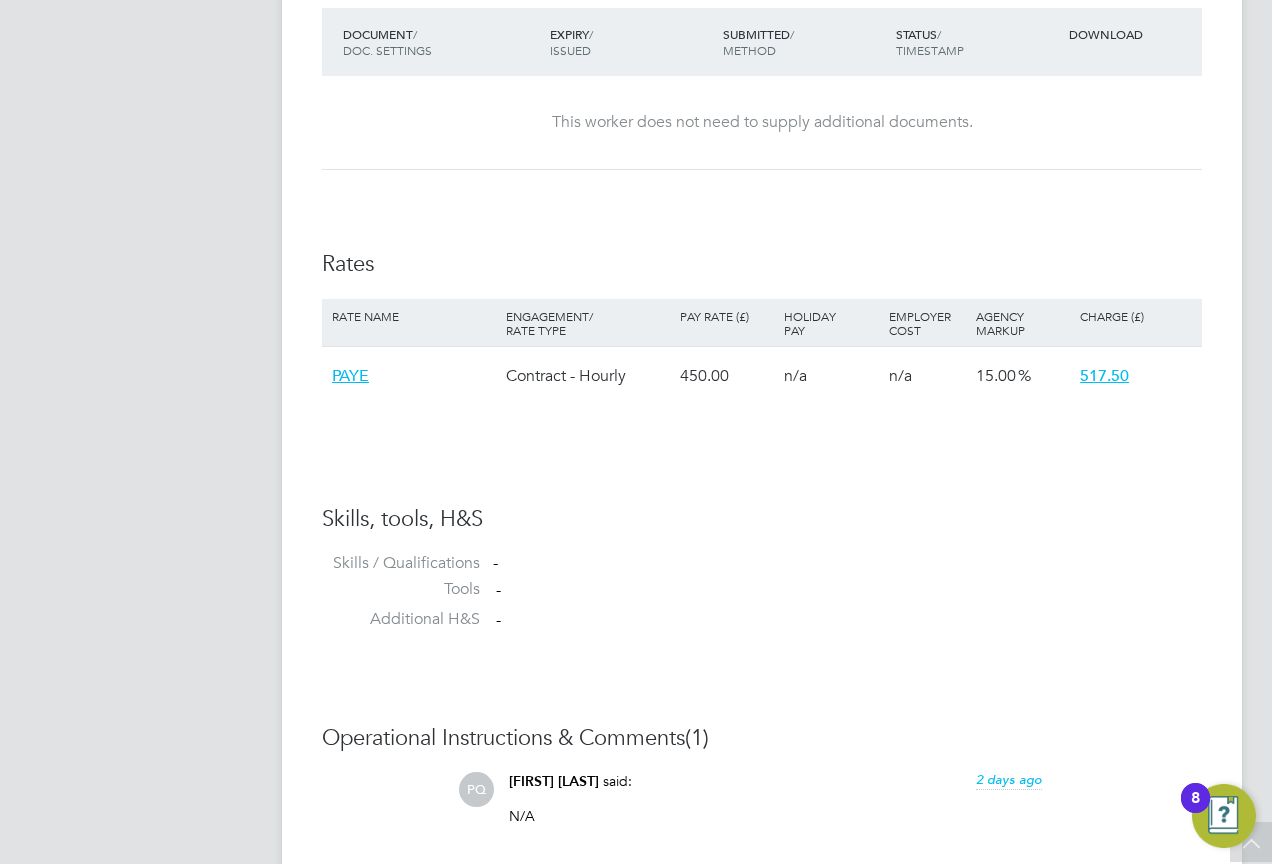drag, startPoint x: 456, startPoint y: 508, endPoint x: 566, endPoint y: 549, distance: 117.3925 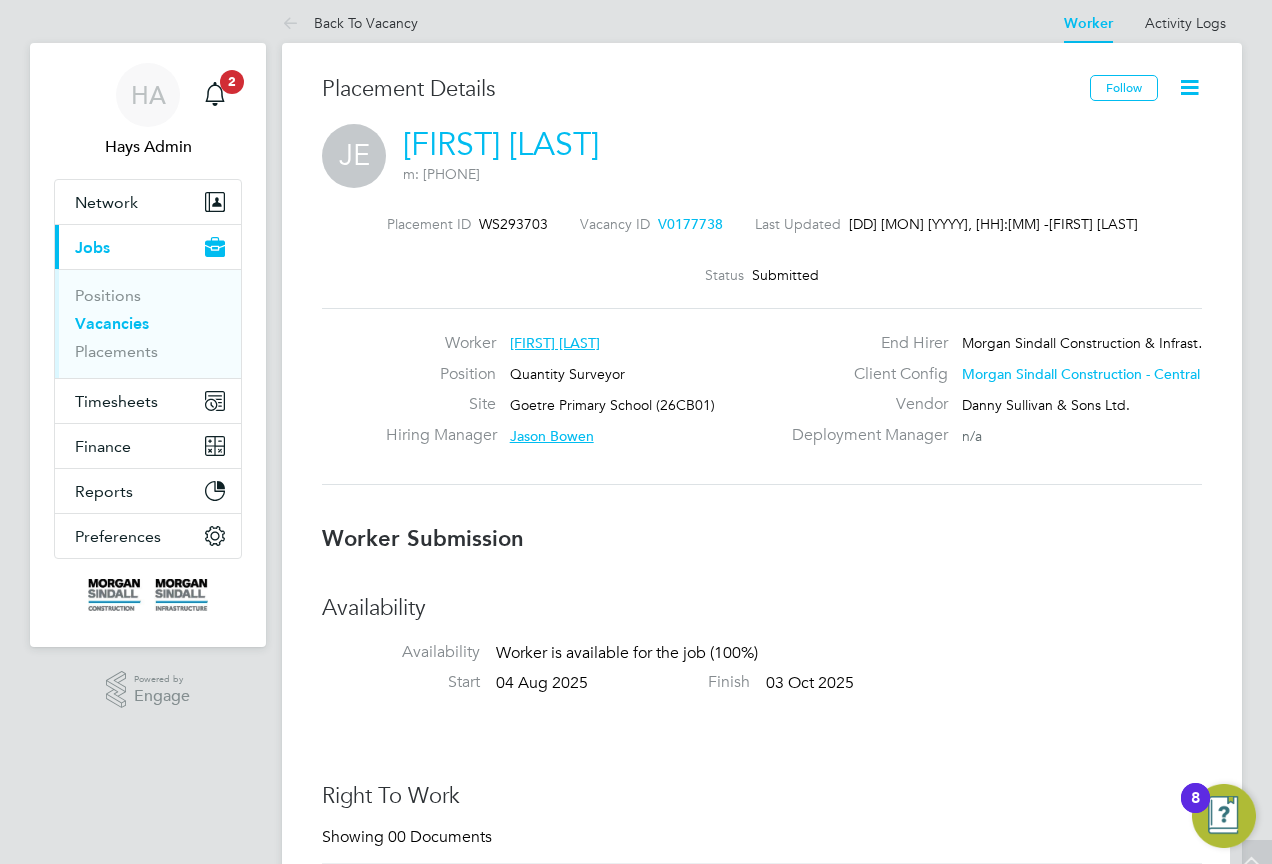 scroll, scrollTop: 0, scrollLeft: 0, axis: both 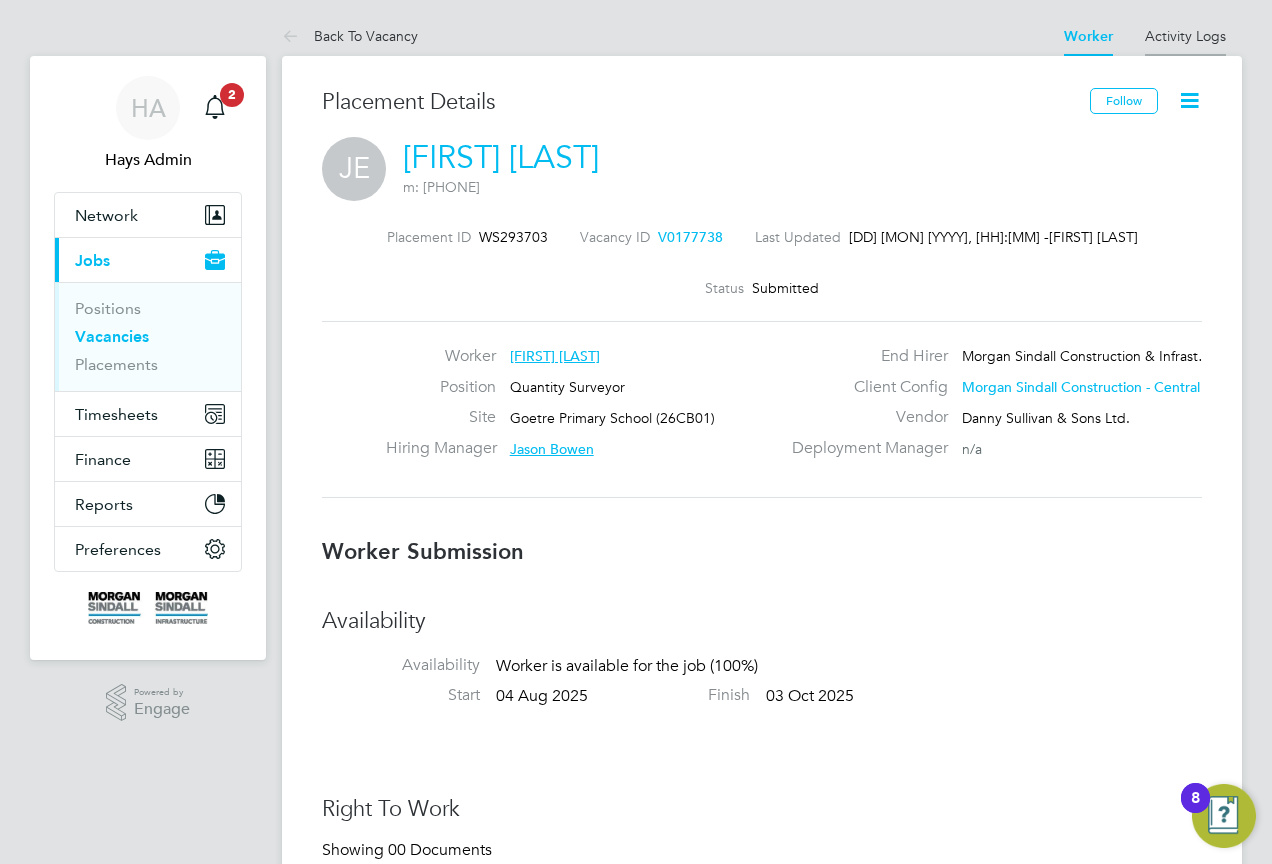 click on "Activity Logs" at bounding box center [1185, 36] 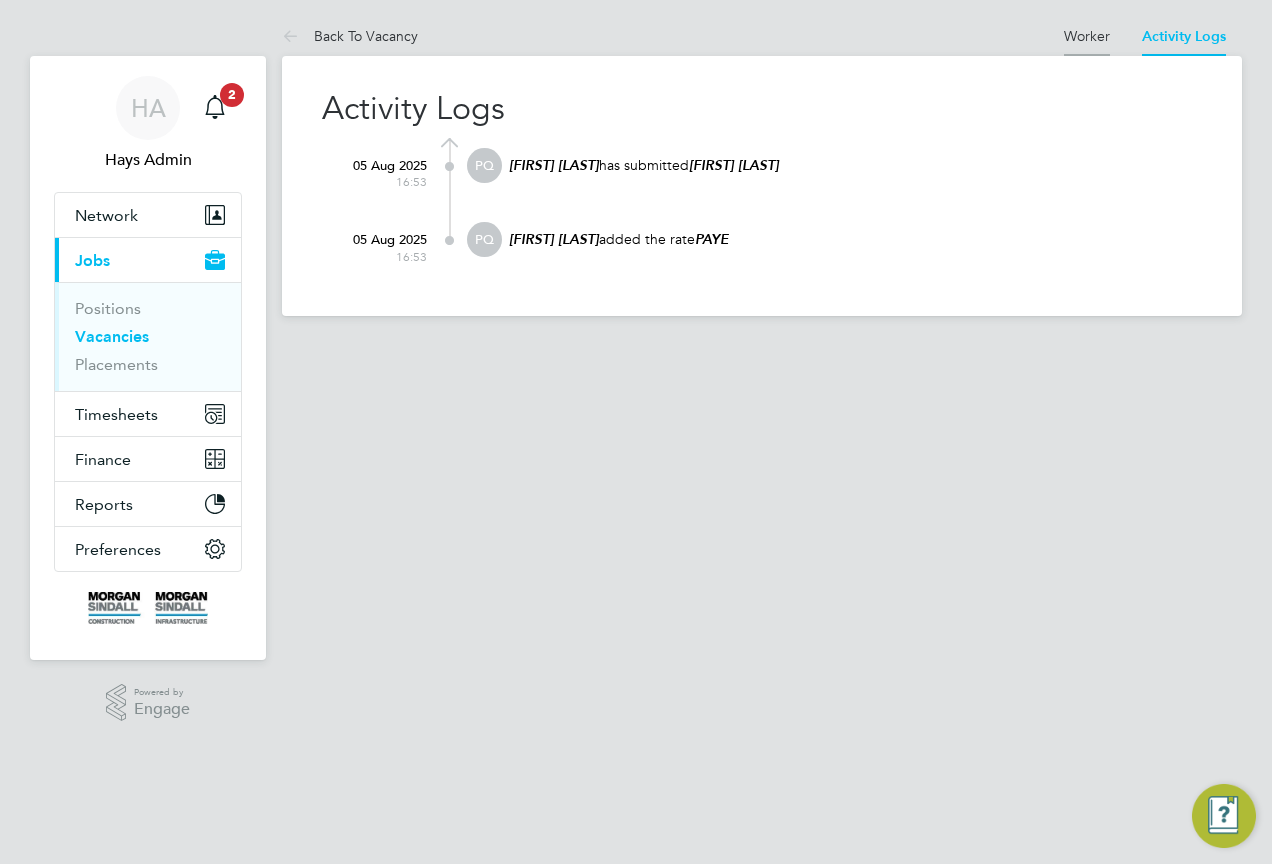 click on "Worker" at bounding box center [1087, 36] 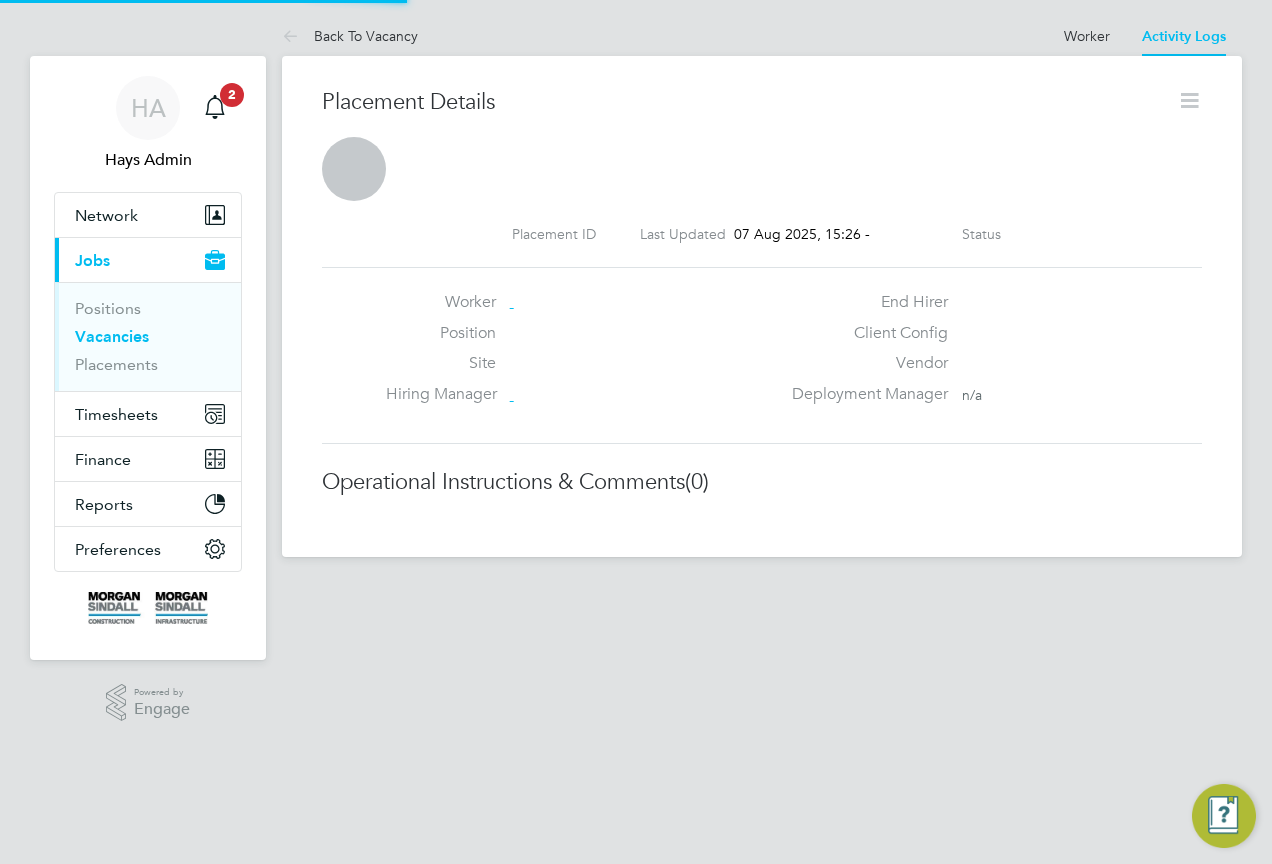 scroll, scrollTop: 10, scrollLeft: 10, axis: both 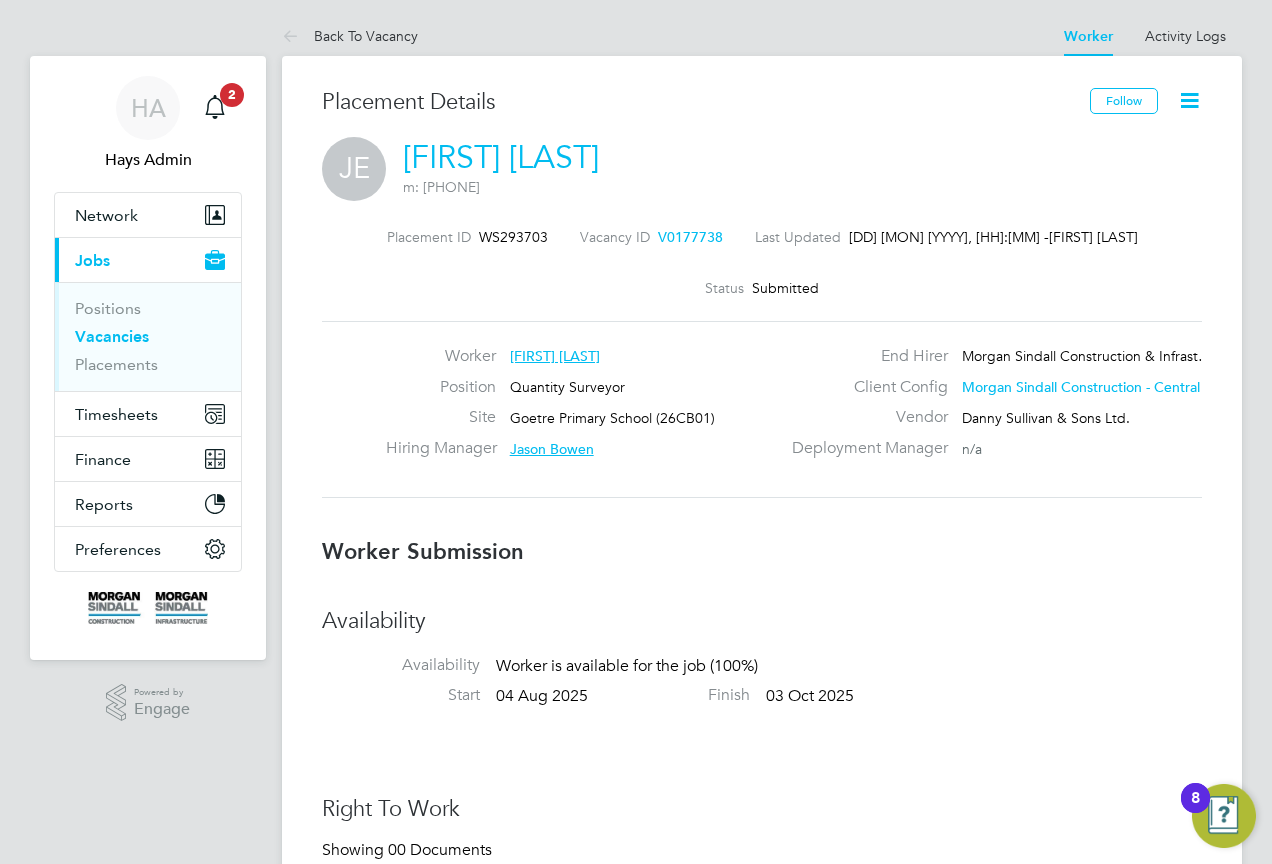 click on "Jeremy Evans" 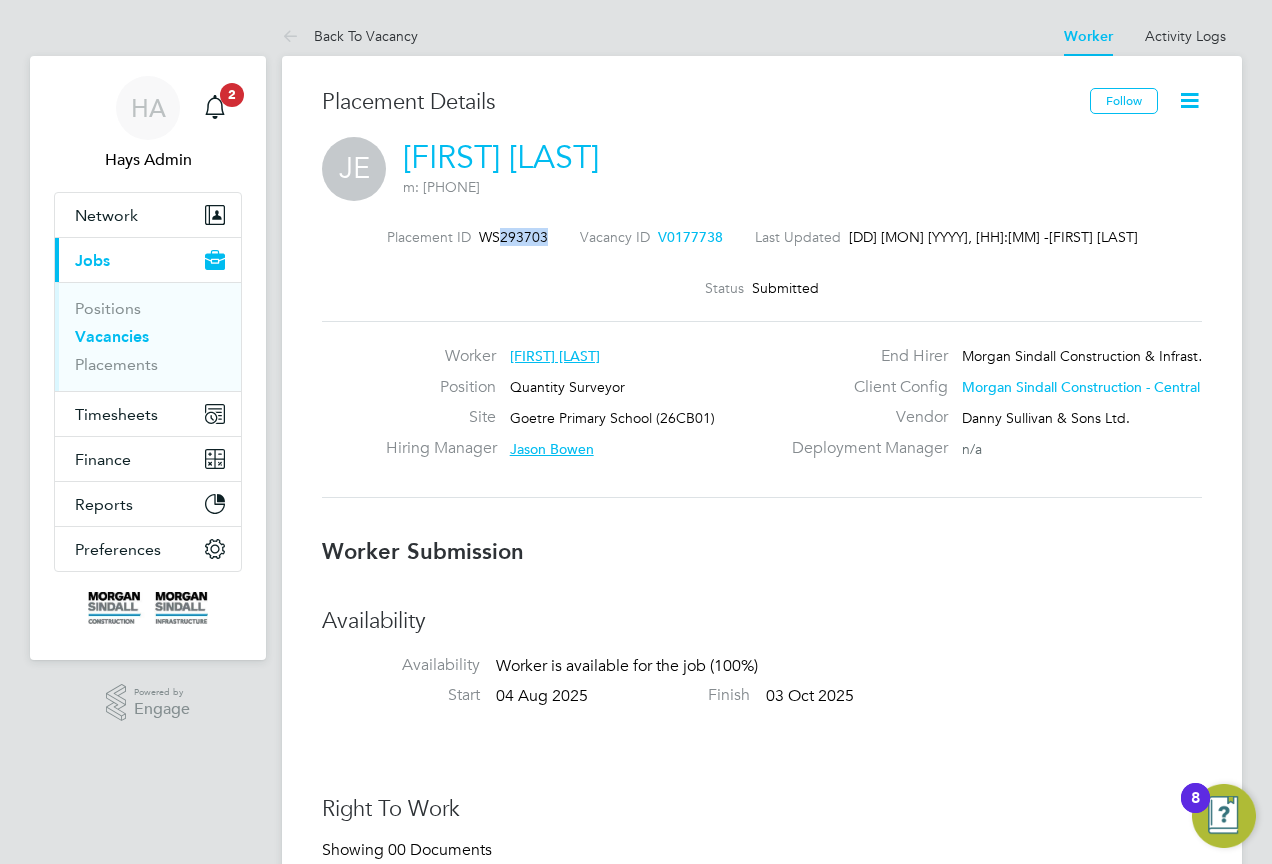 drag, startPoint x: 519, startPoint y: 230, endPoint x: 472, endPoint y: 240, distance: 48.052055 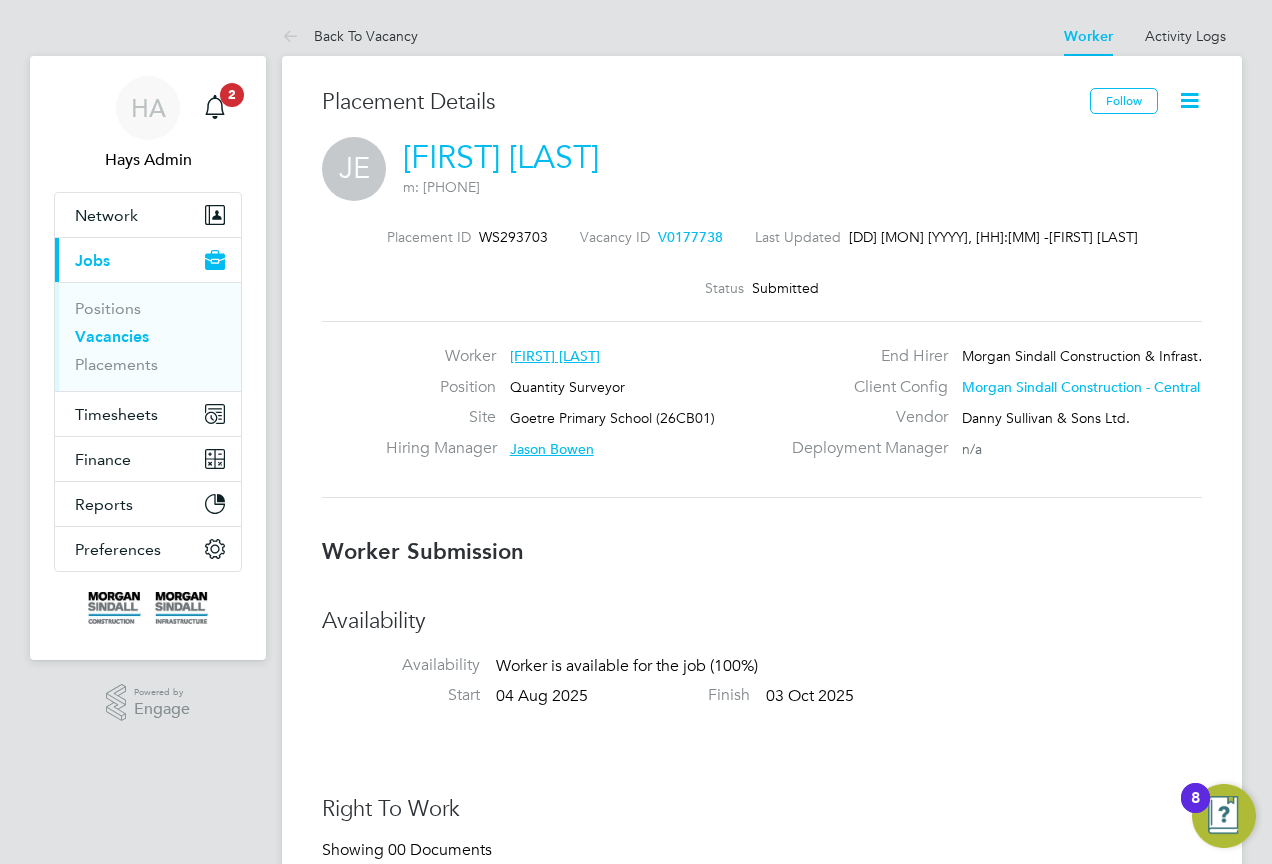 drag, startPoint x: 472, startPoint y: 240, endPoint x: 637, endPoint y: 153, distance: 186.5315 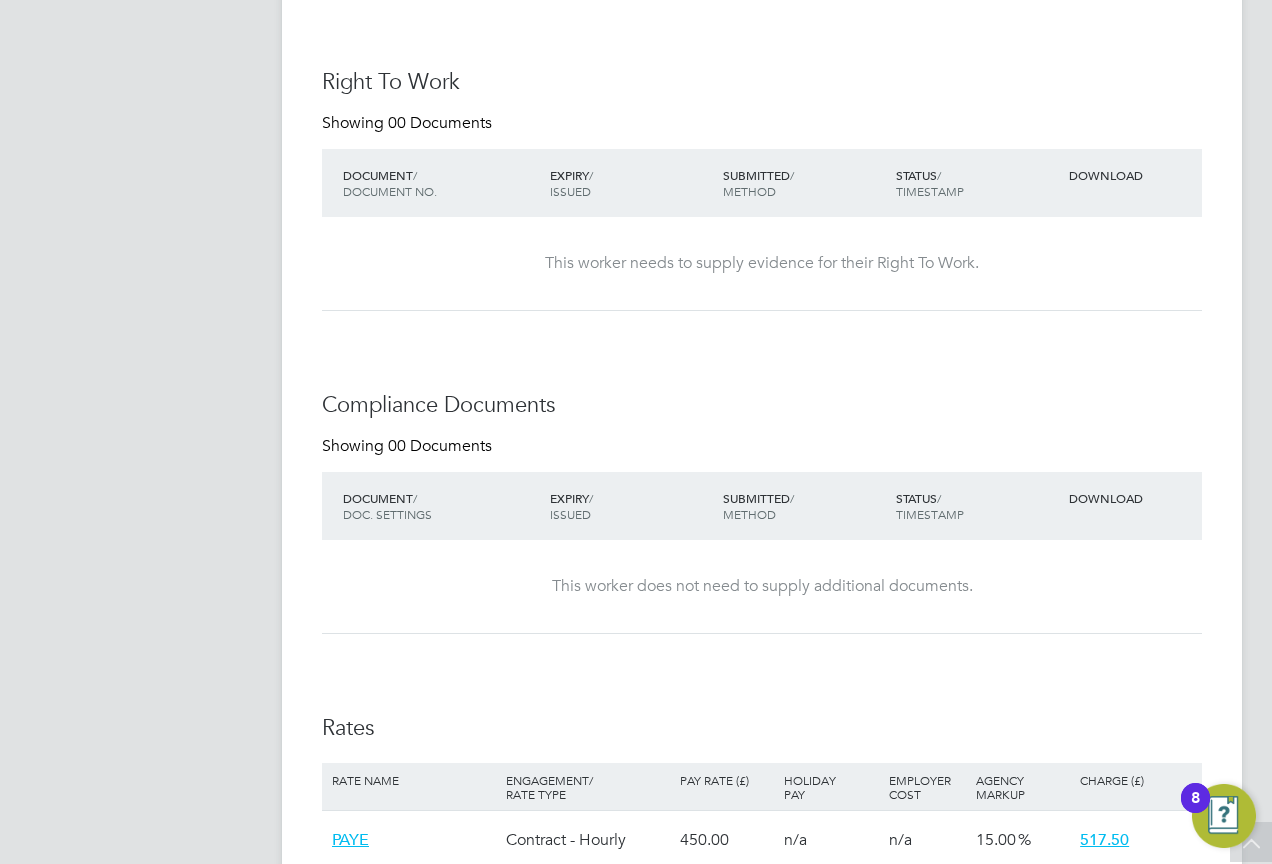 scroll, scrollTop: 500, scrollLeft: 0, axis: vertical 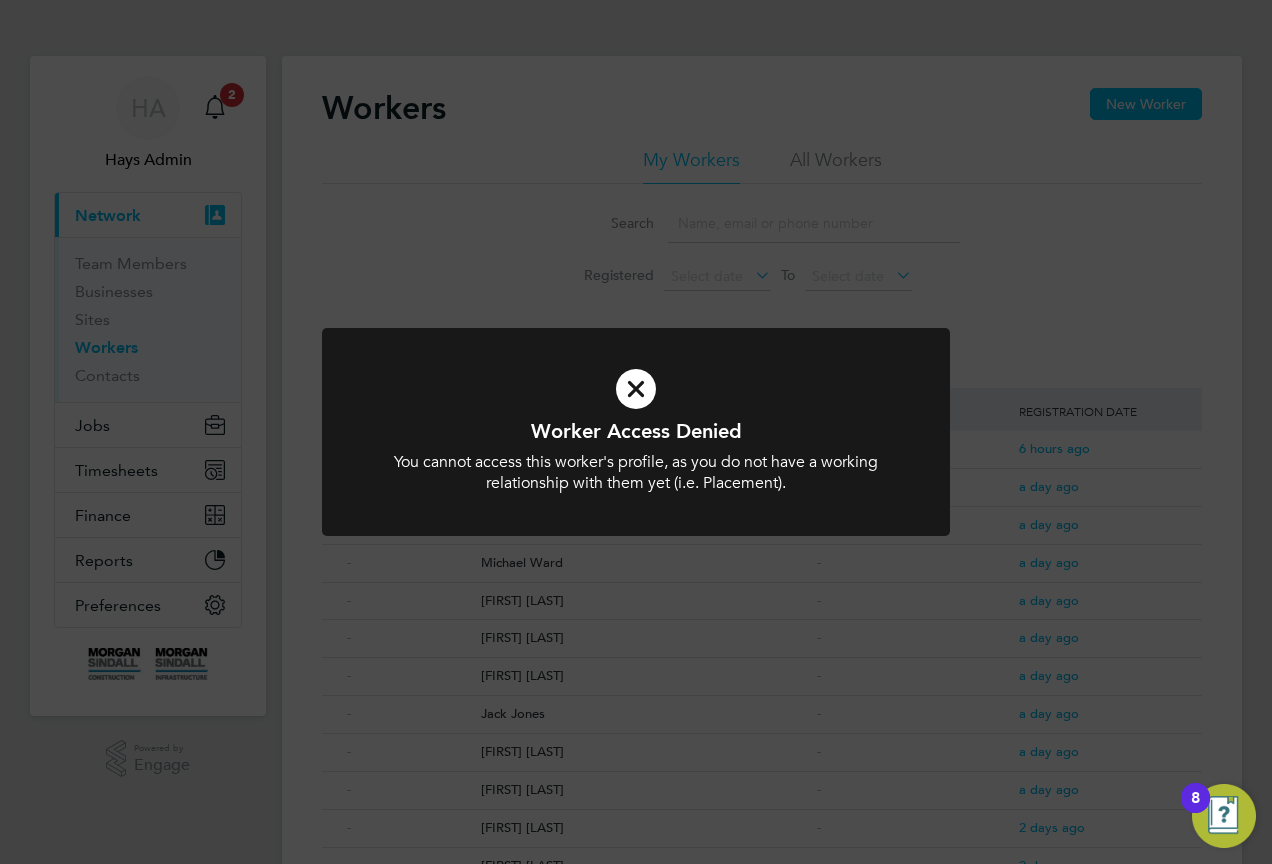 click on "Worker Access Denied You cannot access this worker's profile, as you do not have a working relationship with them yet (i.e. Placement). Cancel Okay" 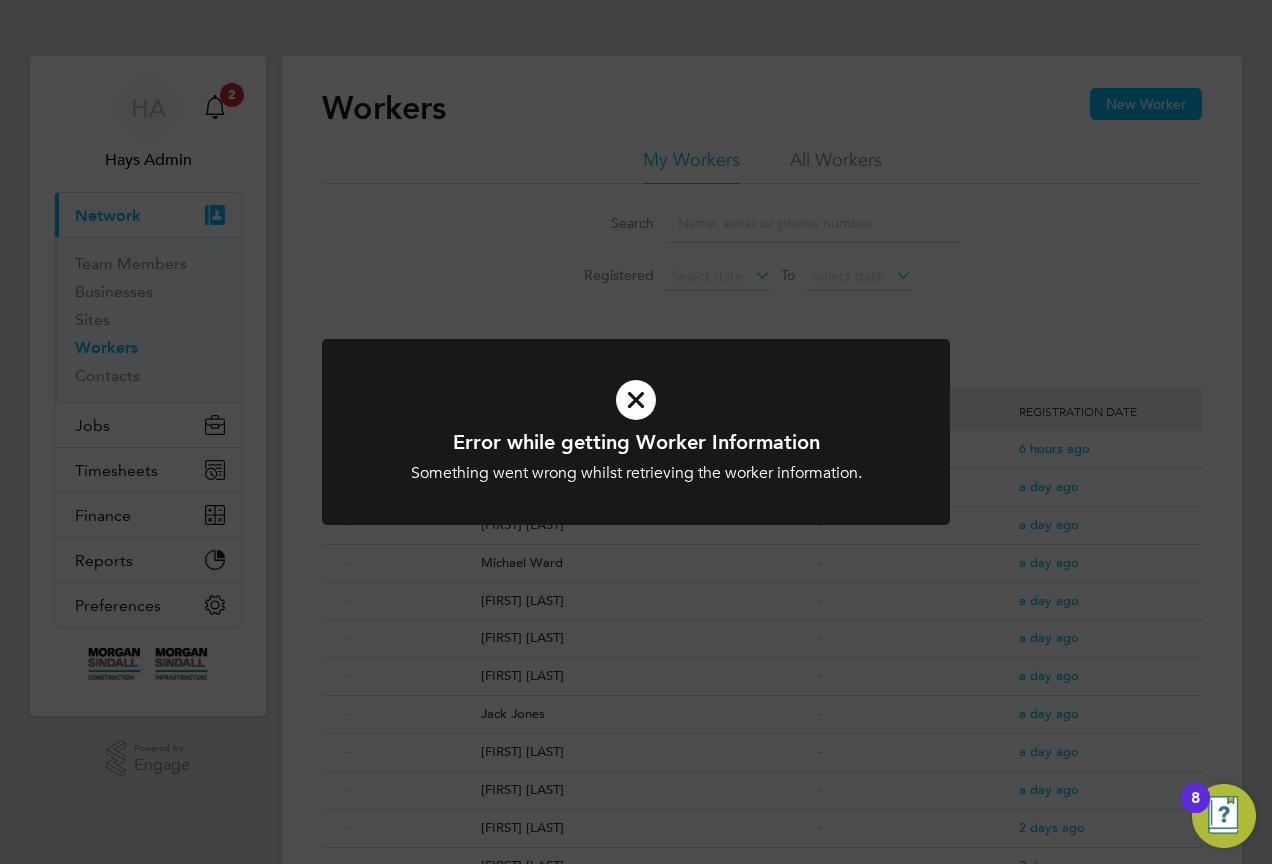 click on "Error while getting Worker Information Something went wrong whilst retrieving the worker information. Cancel Okay" 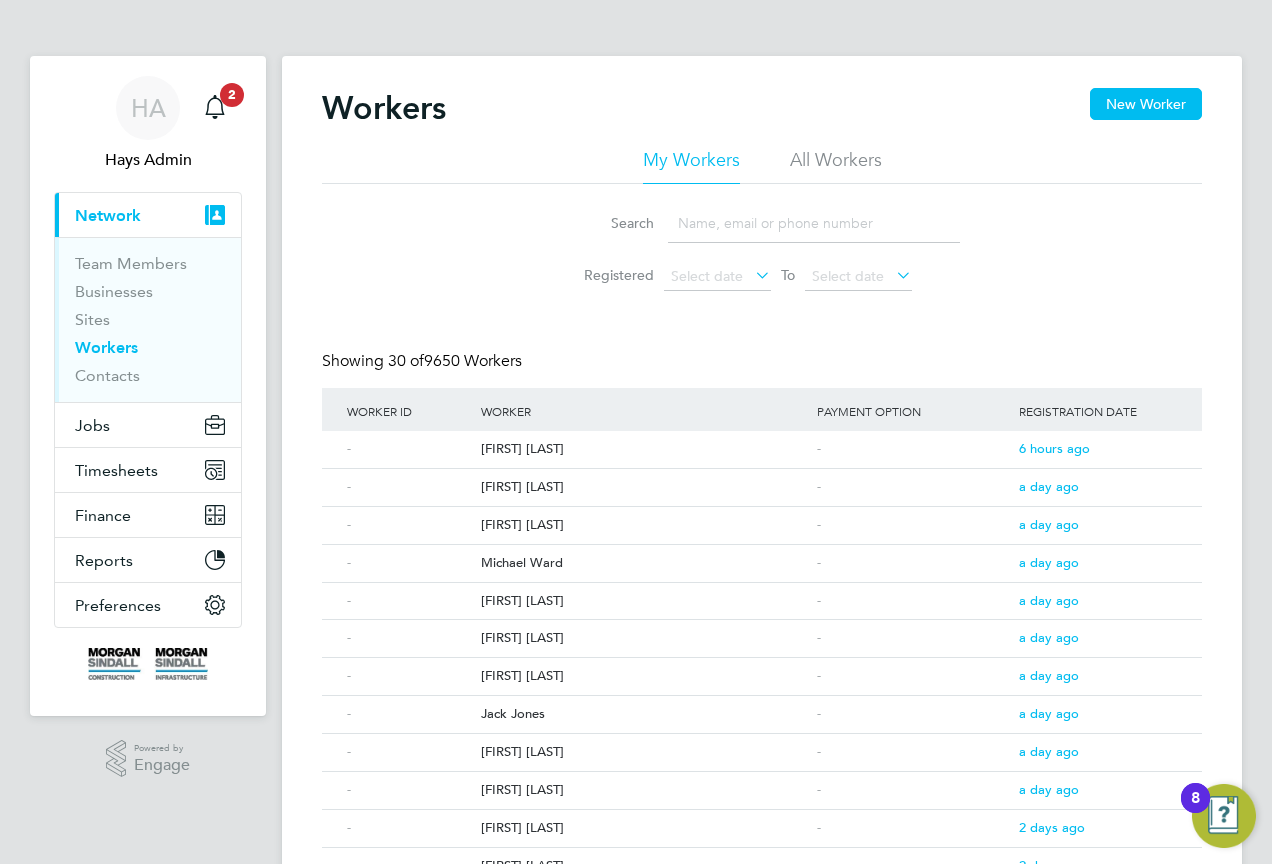 click 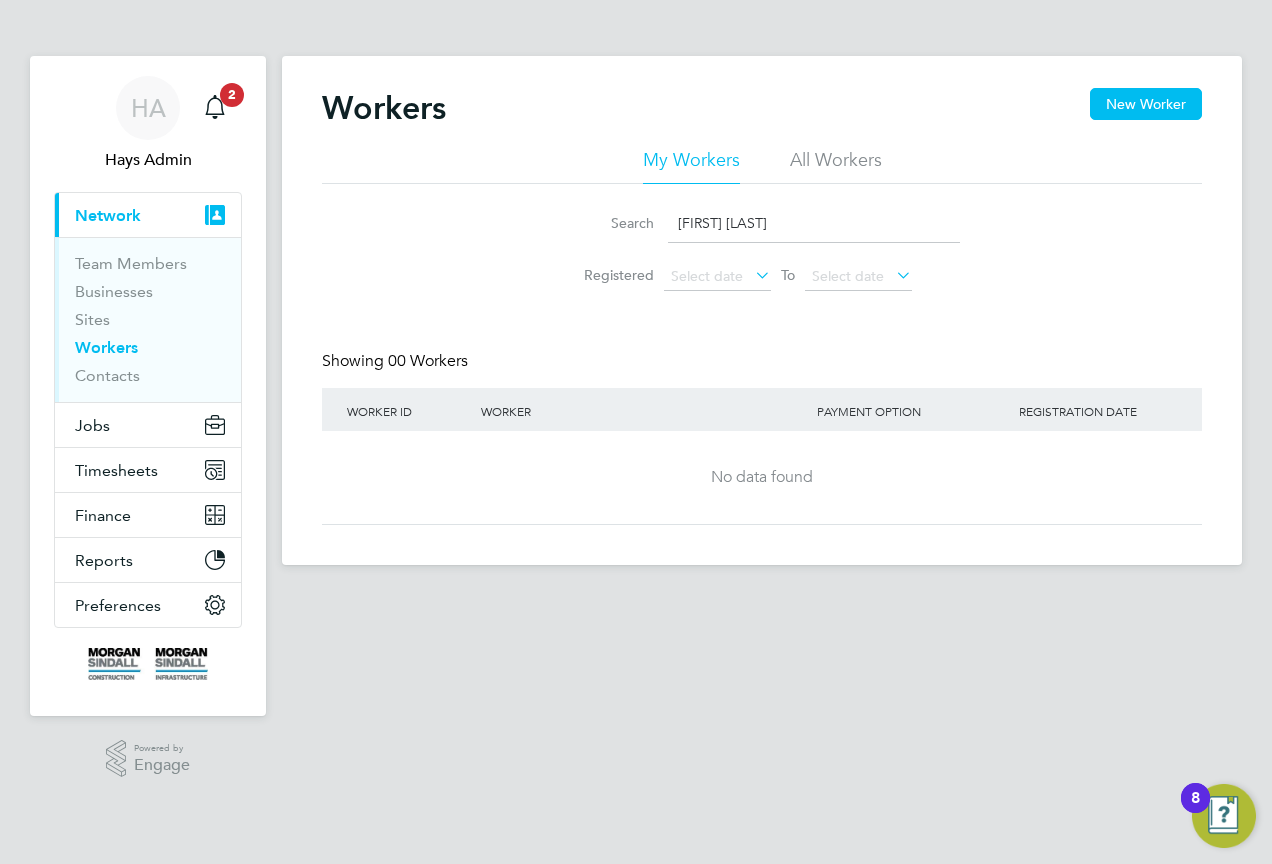 drag, startPoint x: 762, startPoint y: 233, endPoint x: 699, endPoint y: 233, distance: 63 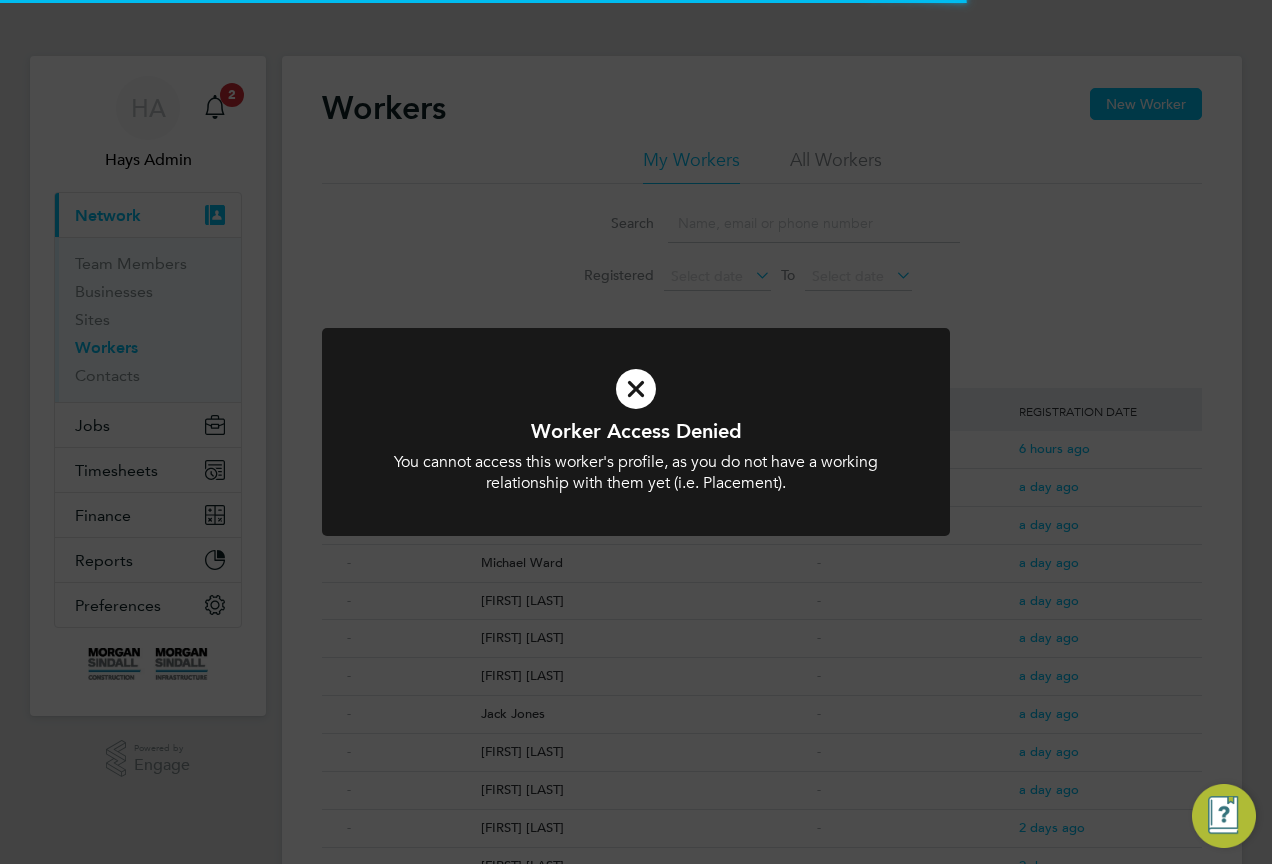 scroll, scrollTop: 0, scrollLeft: 0, axis: both 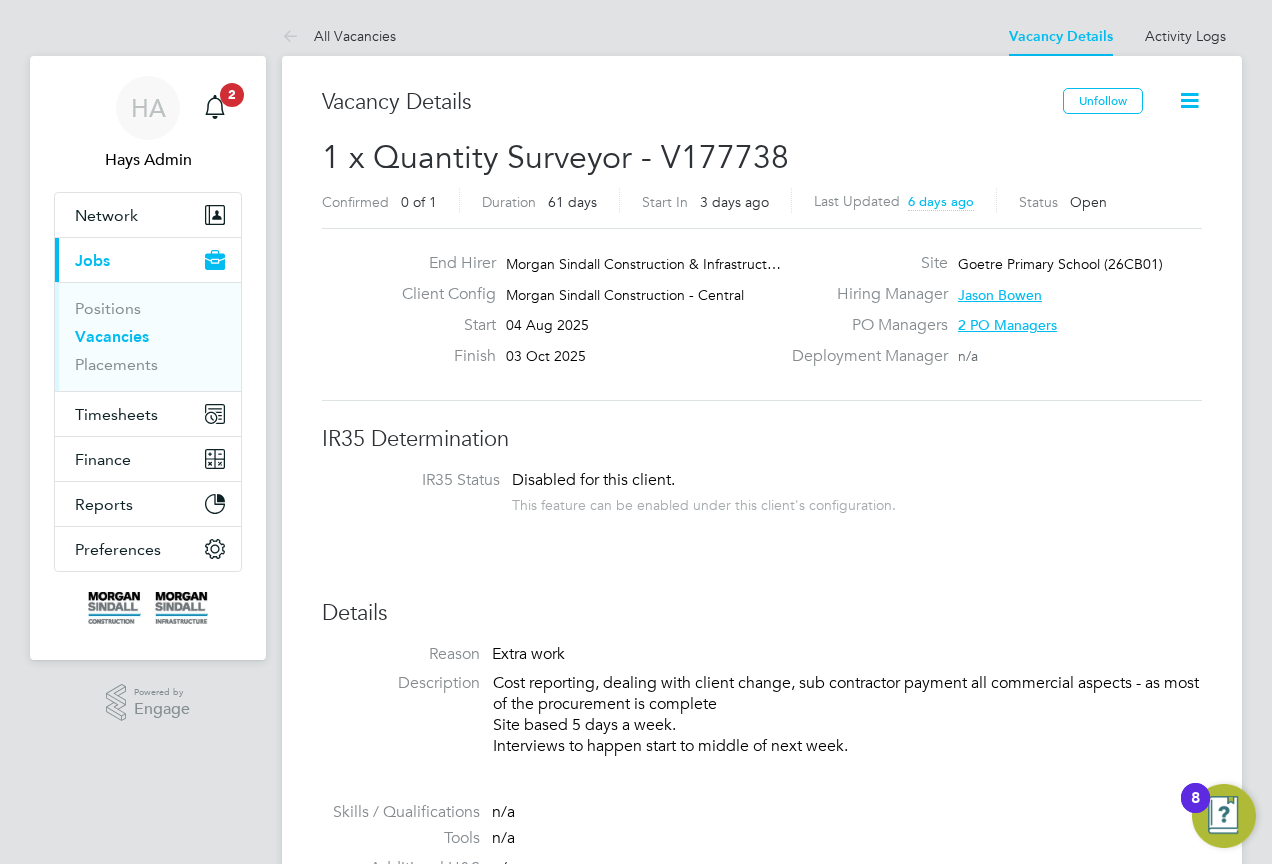 click on "IR35 Status Disabled for this client. This feature can be enabled under this client's configuration." at bounding box center (762, 494) 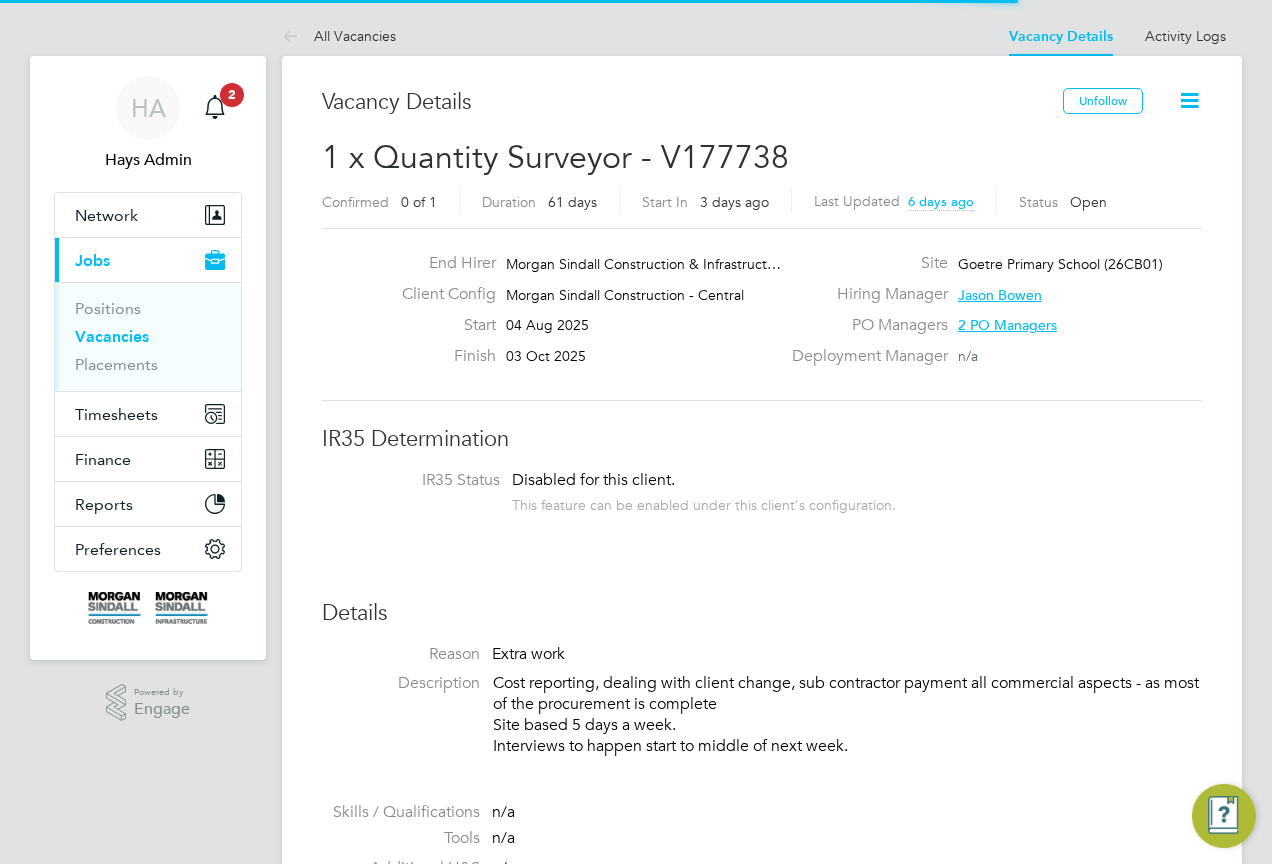 scroll, scrollTop: 0, scrollLeft: 0, axis: both 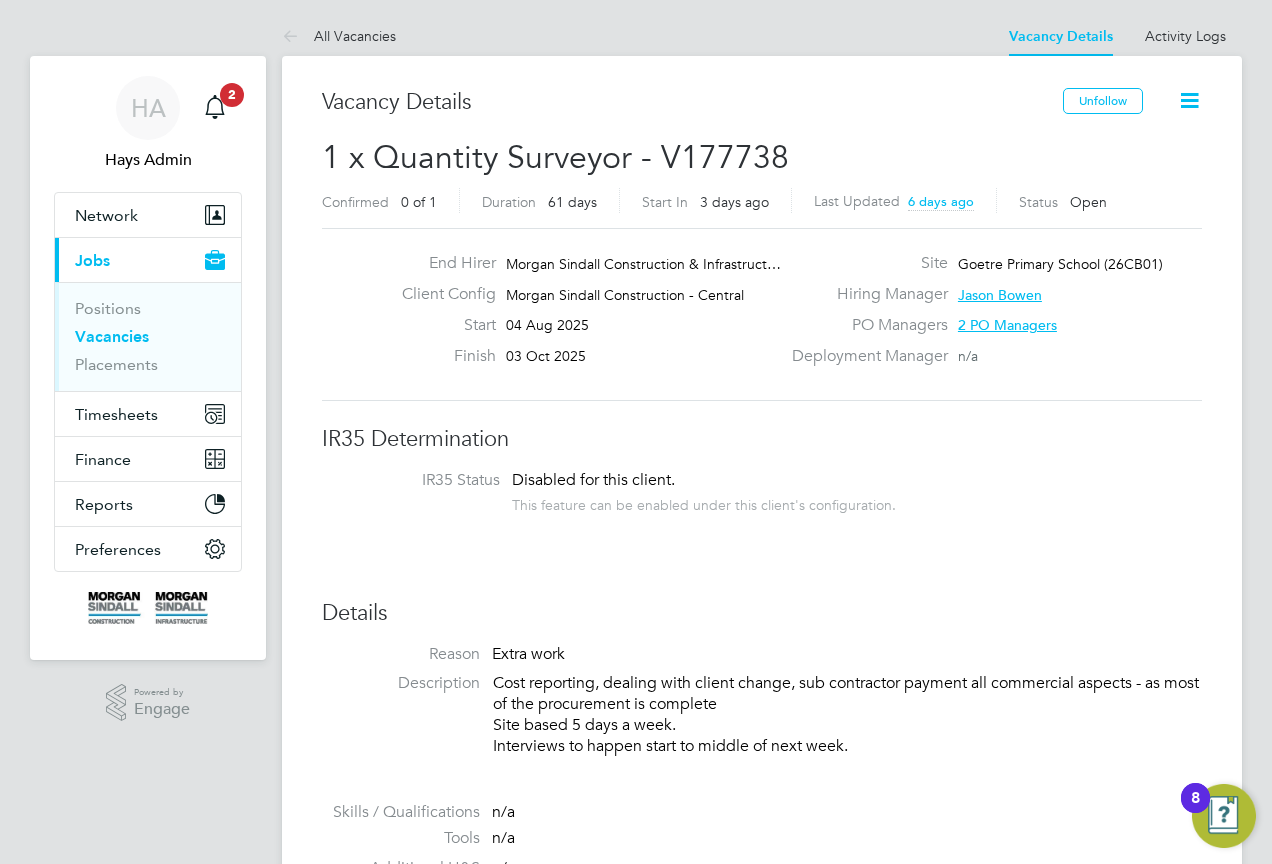 click on "Vacancies" at bounding box center [112, 336] 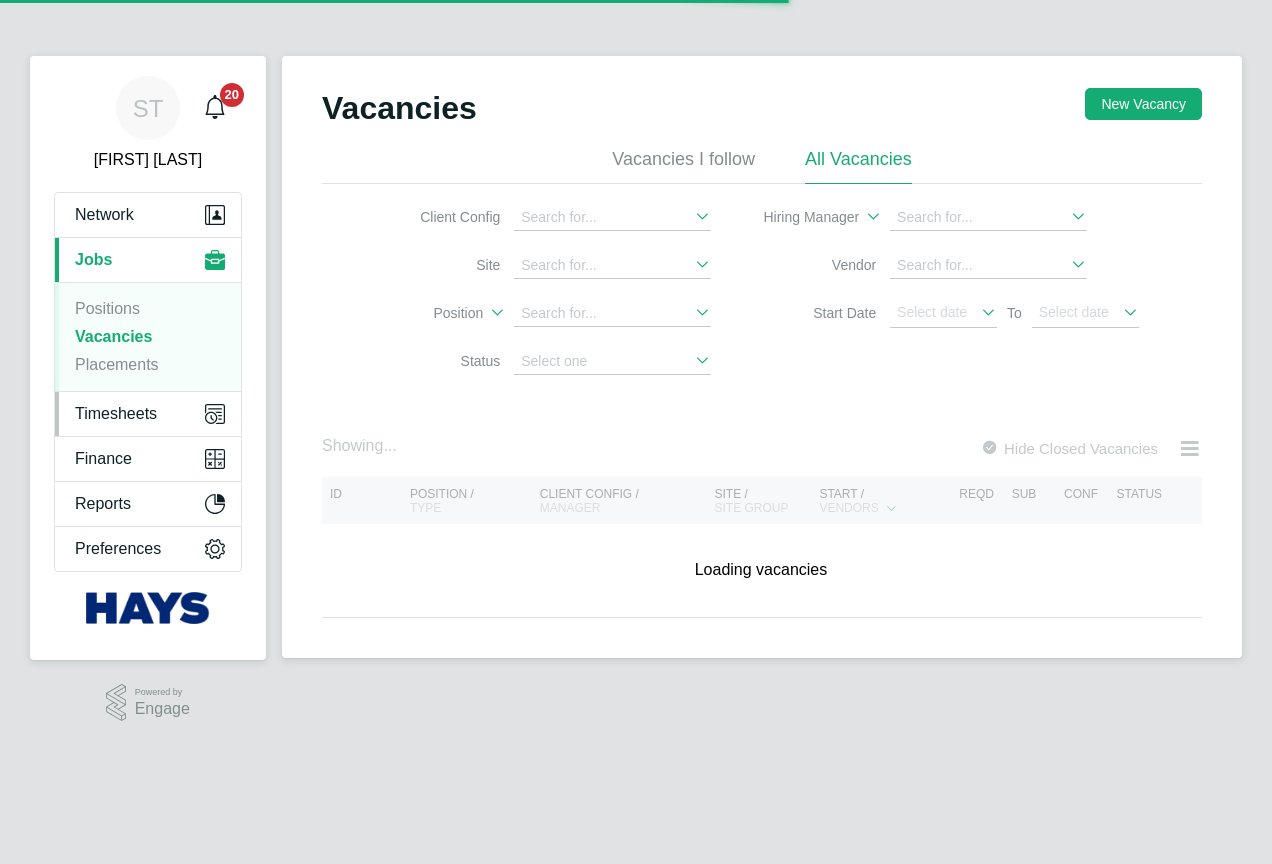 scroll, scrollTop: 0, scrollLeft: 0, axis: both 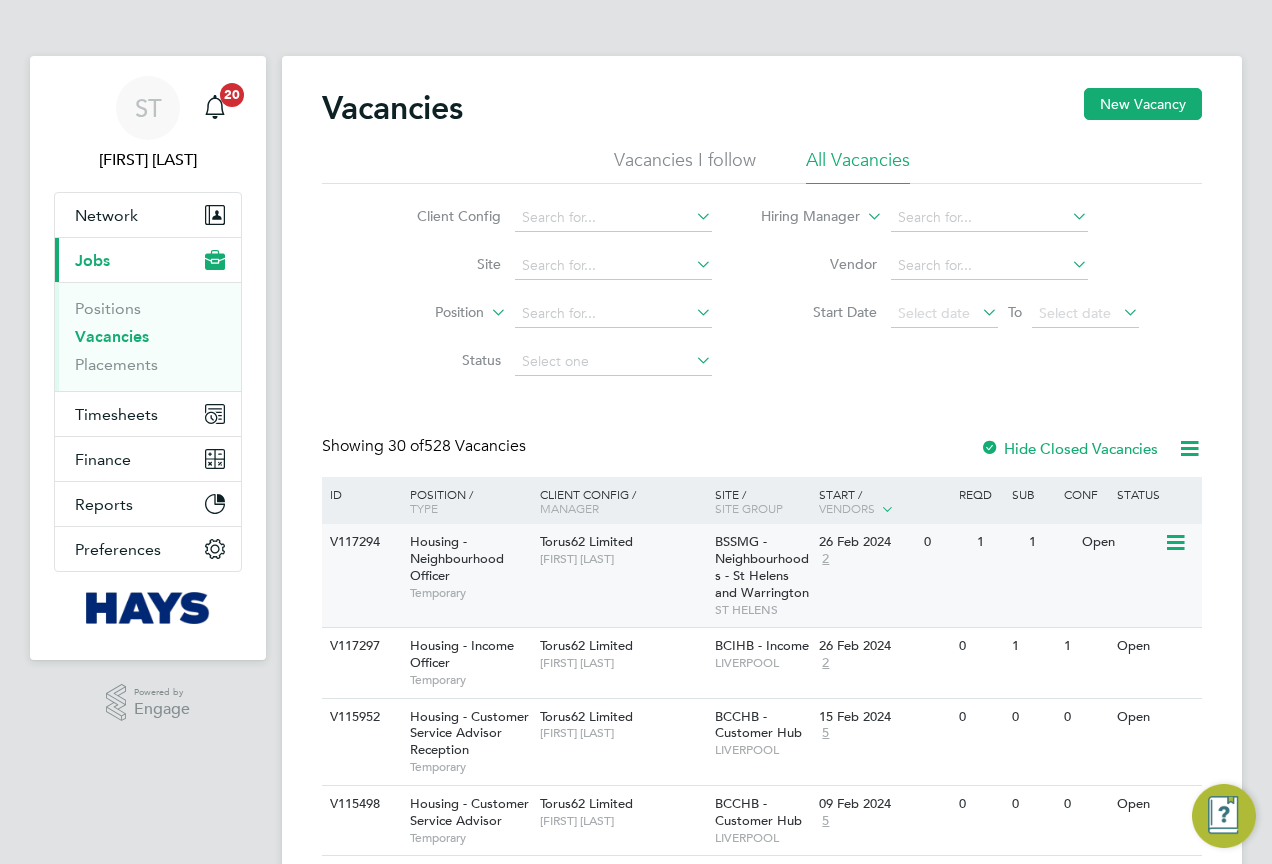 click on "V117294 Housing - Neighbourhood Officer   Temporary Torus62 Limited   [FIRST] [LAST] BSSMG - Neighbourhoods - [CITY] and [CITY]   [CITY] 26 Feb 2024 2 0 1 1 Open" 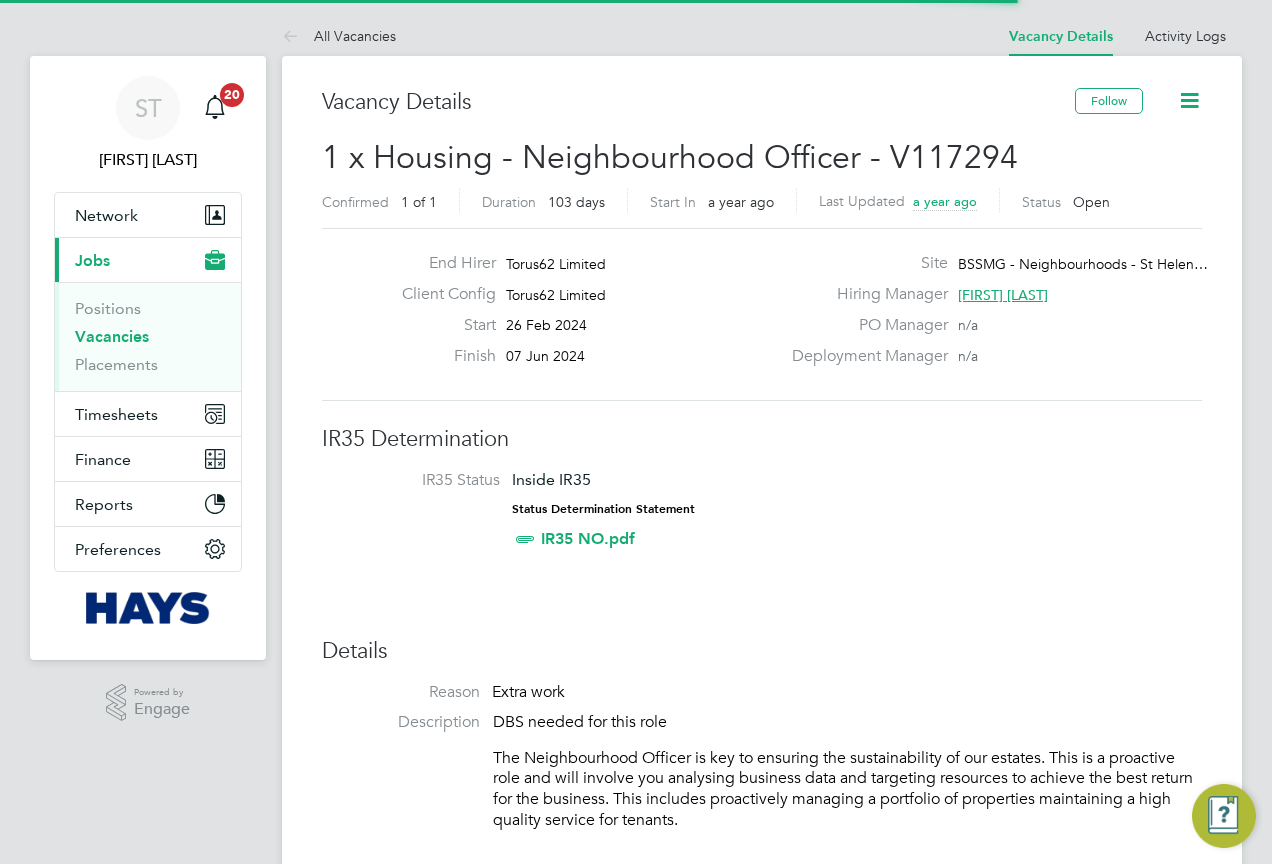 scroll, scrollTop: 0, scrollLeft: 0, axis: both 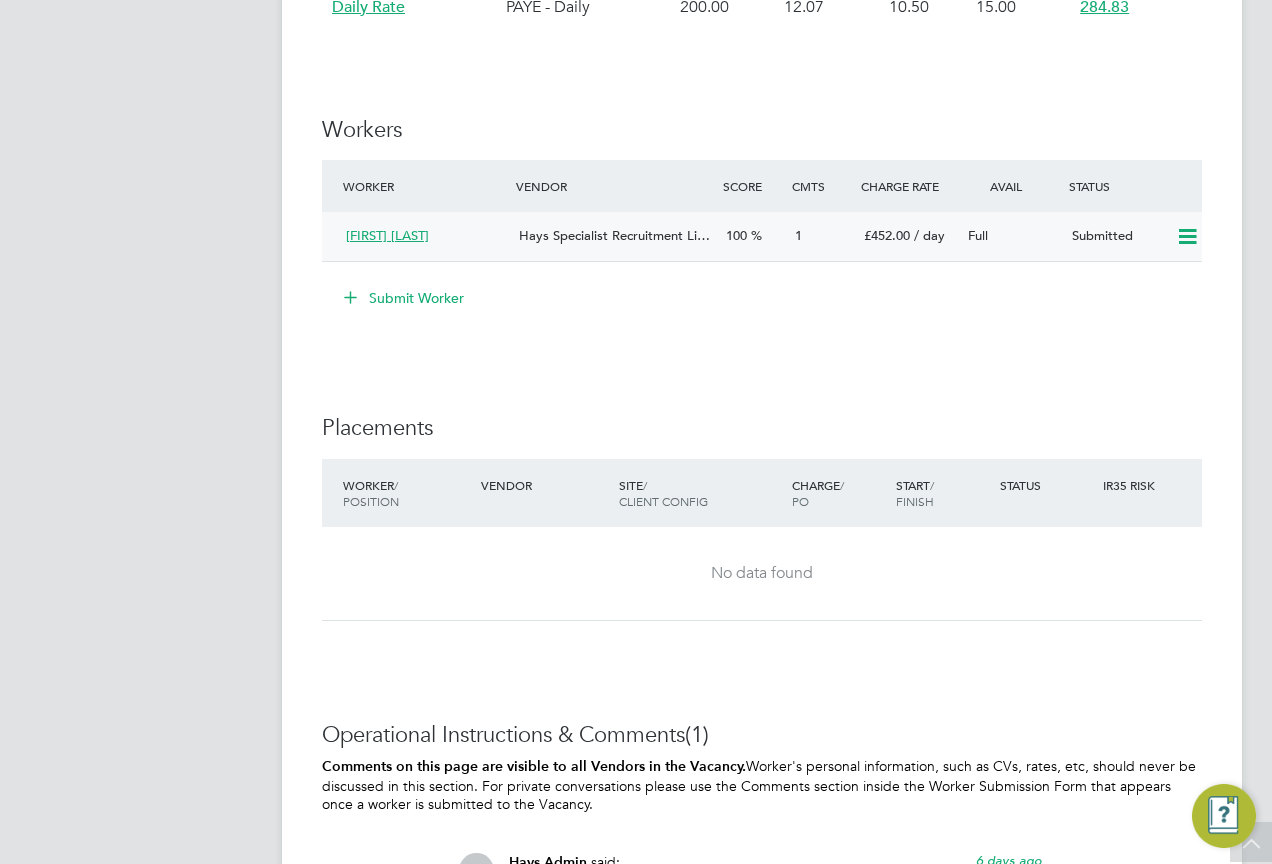 click on "Andrew Lloyd" 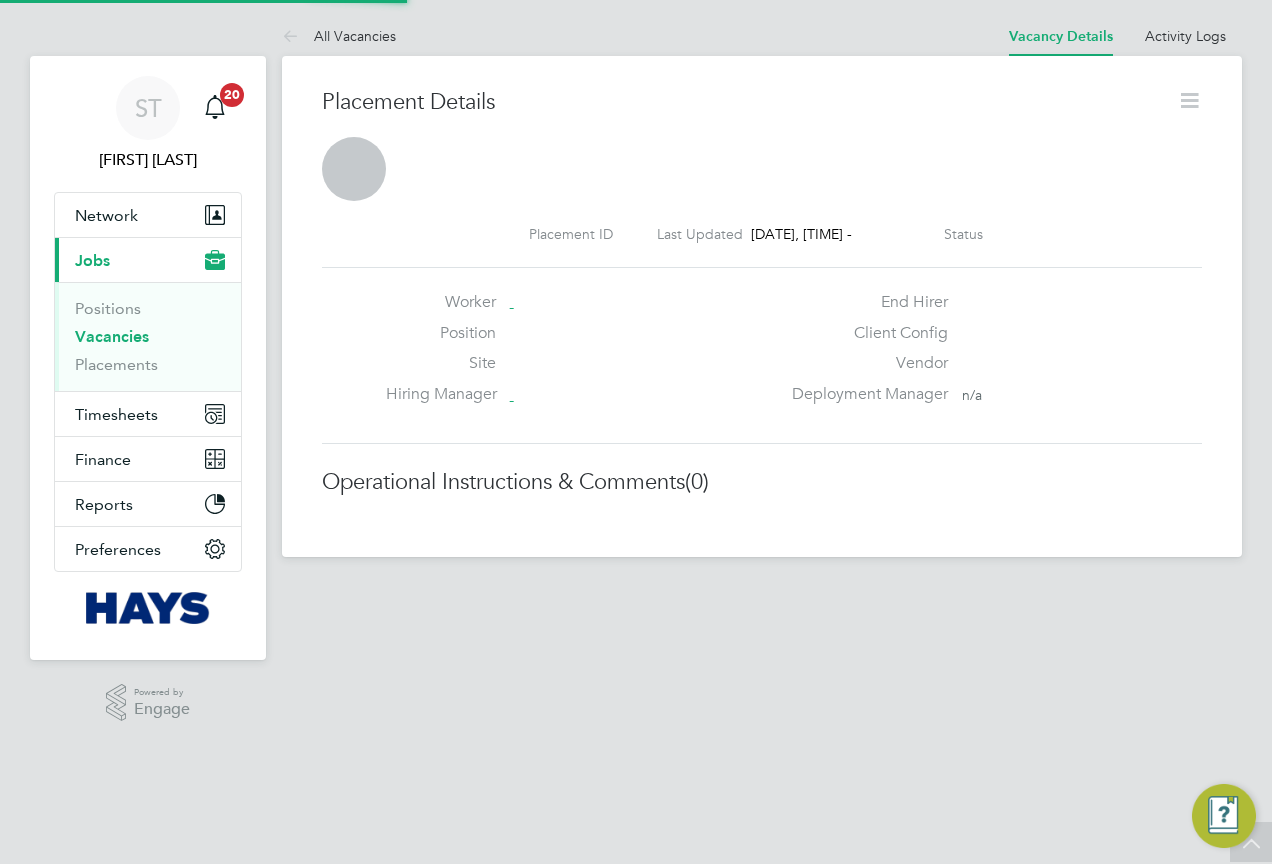 scroll, scrollTop: 0, scrollLeft: 0, axis: both 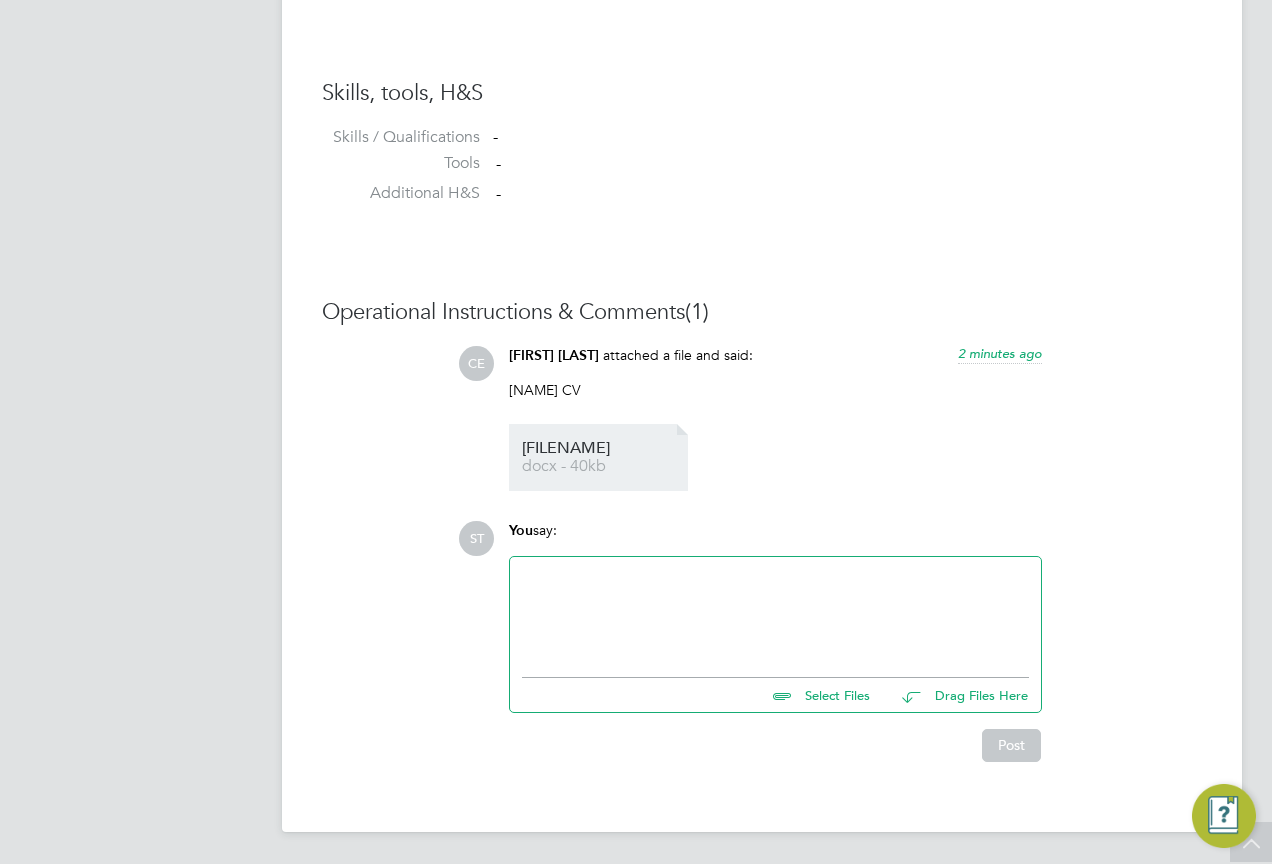 click on "docx - 40kb" 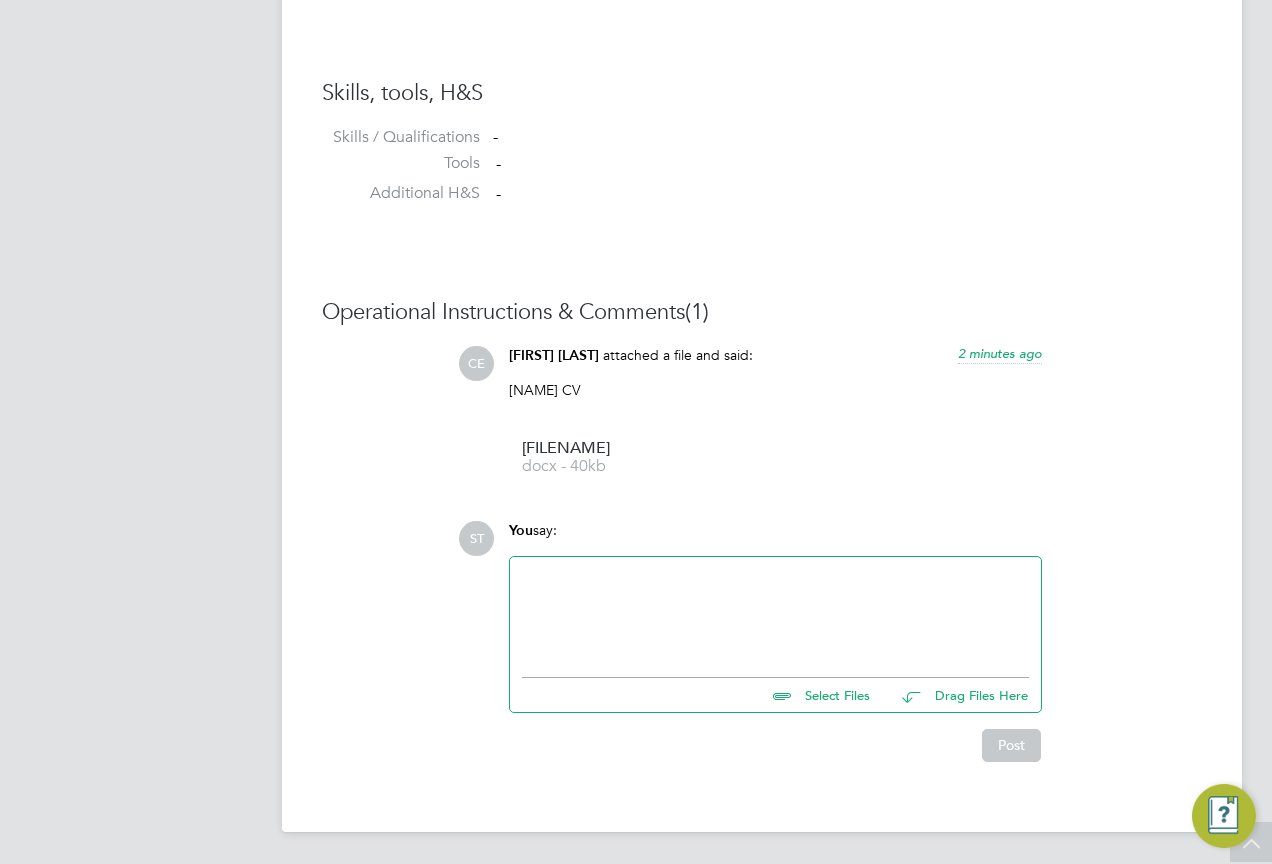 click on "-" at bounding box center (847, 137) 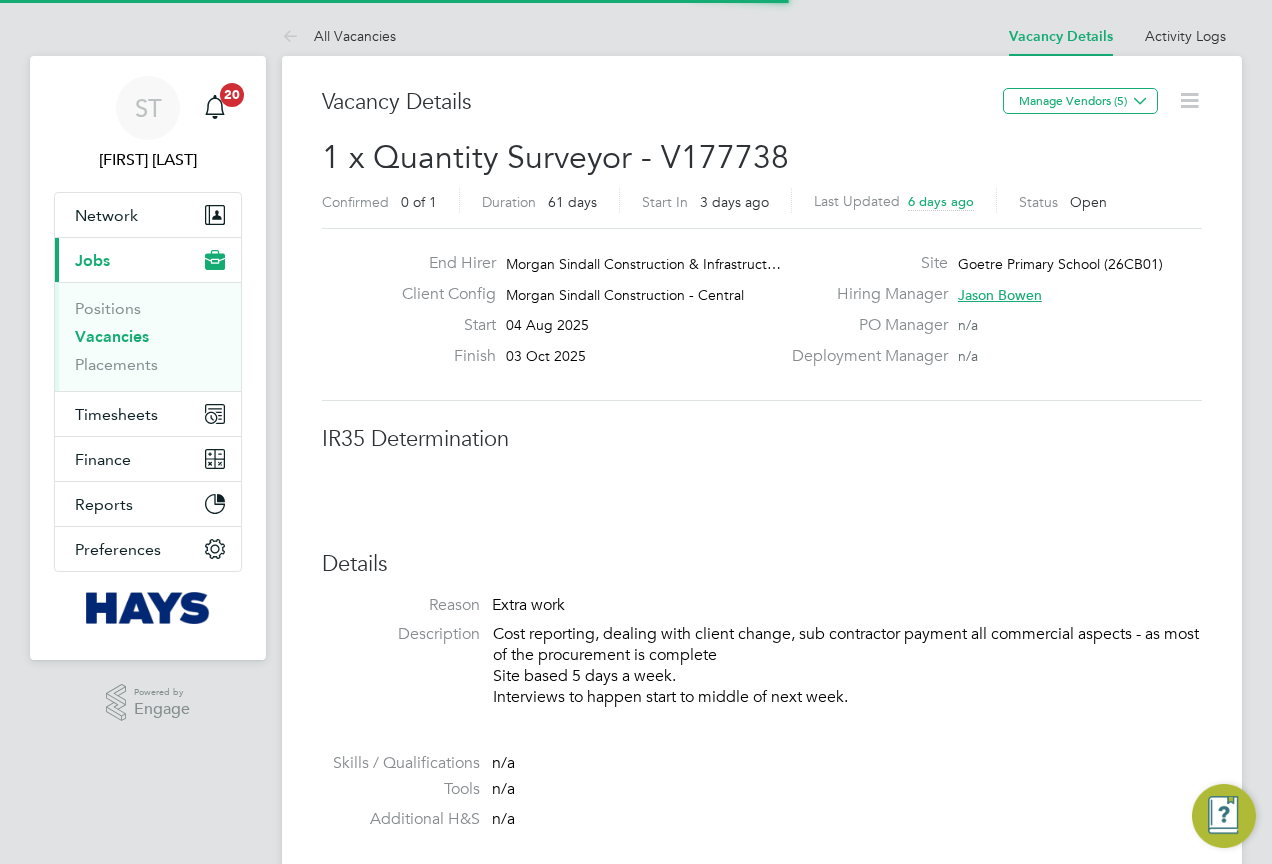 scroll, scrollTop: 10, scrollLeft: 10, axis: both 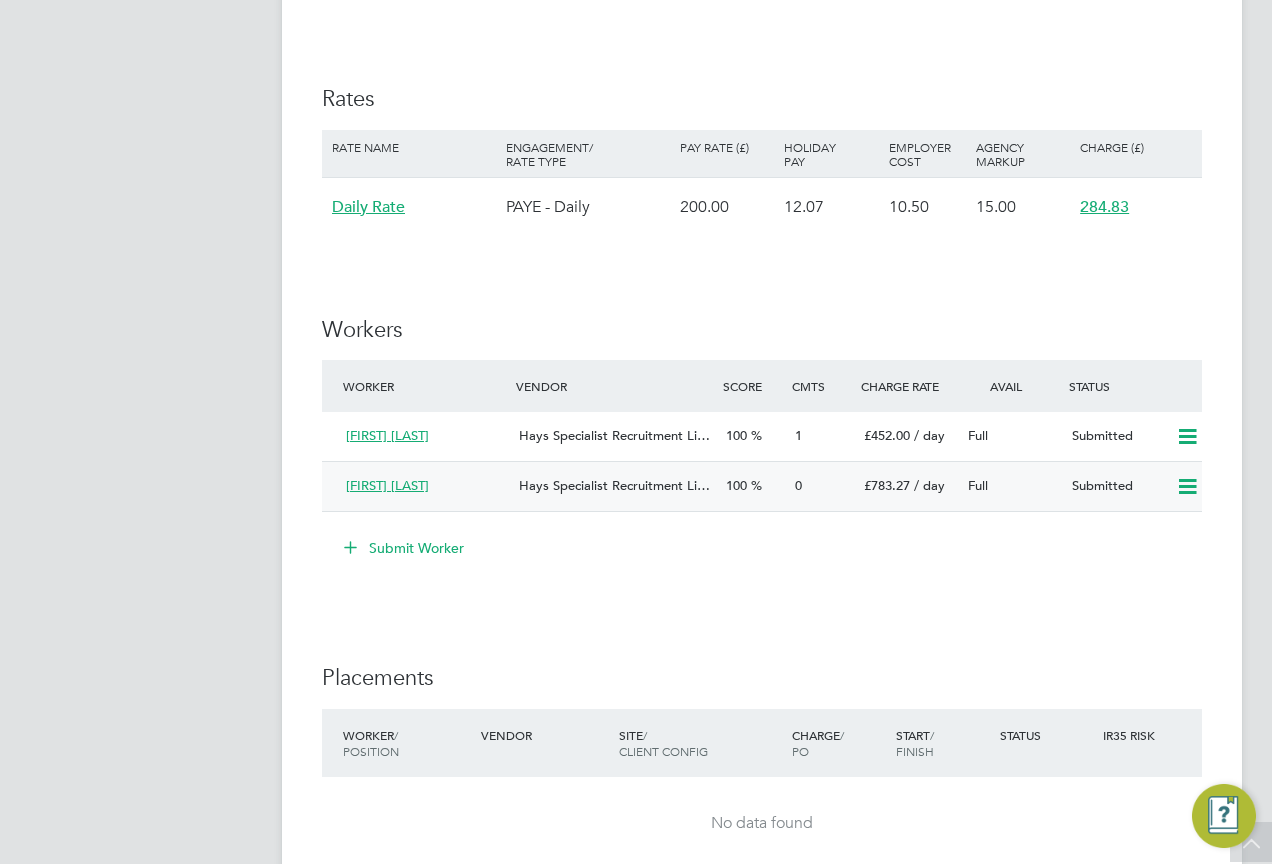 click on "Hays Specialist Recruitment Li…" 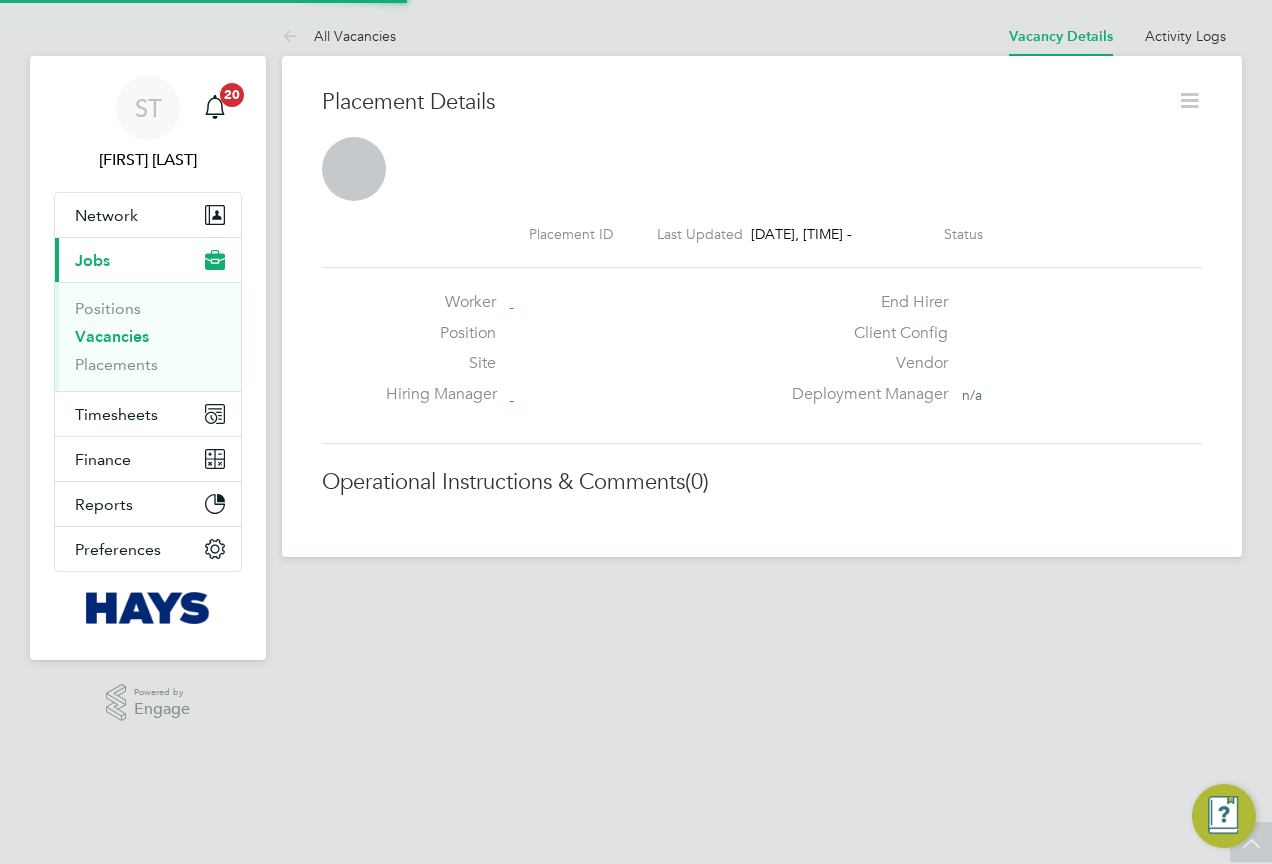 scroll, scrollTop: 0, scrollLeft: 0, axis: both 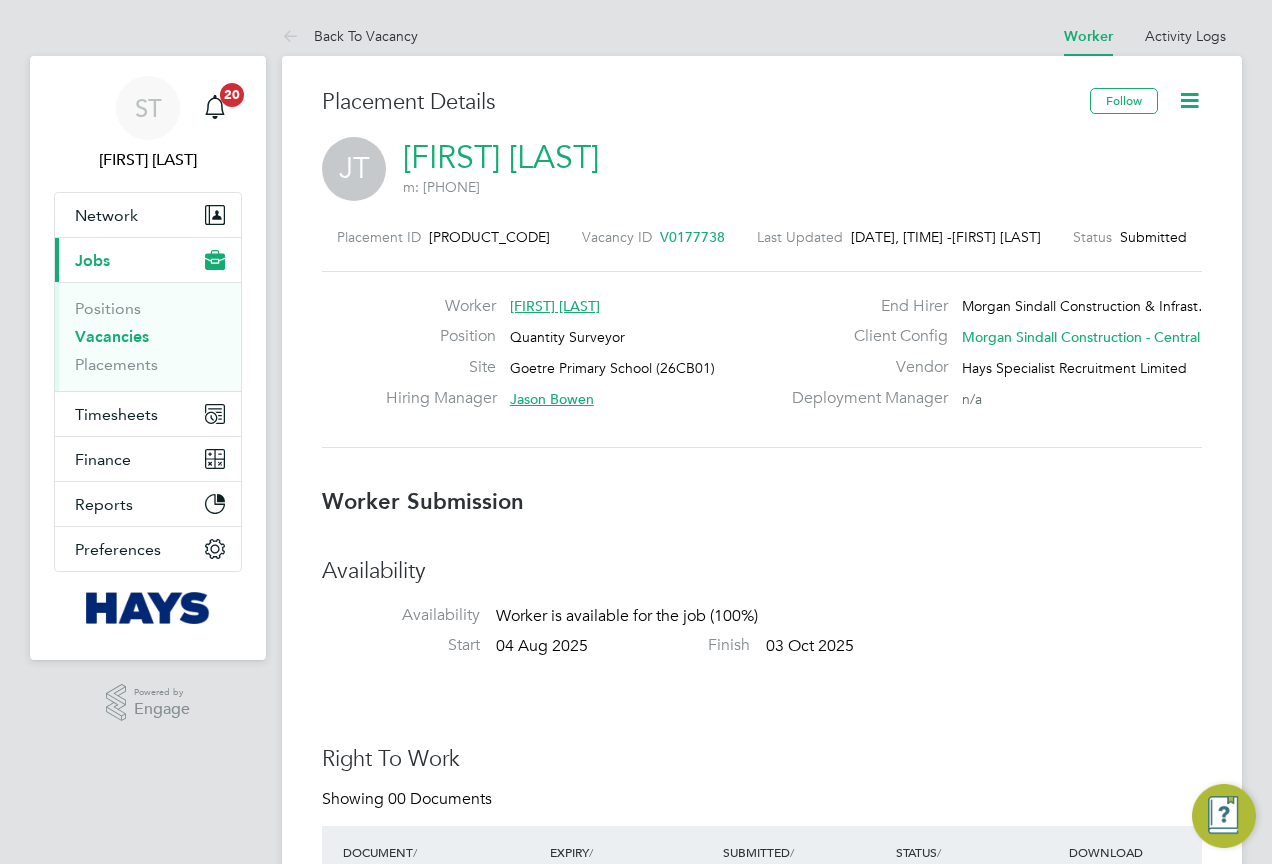 click on "Vacancies" at bounding box center [112, 336] 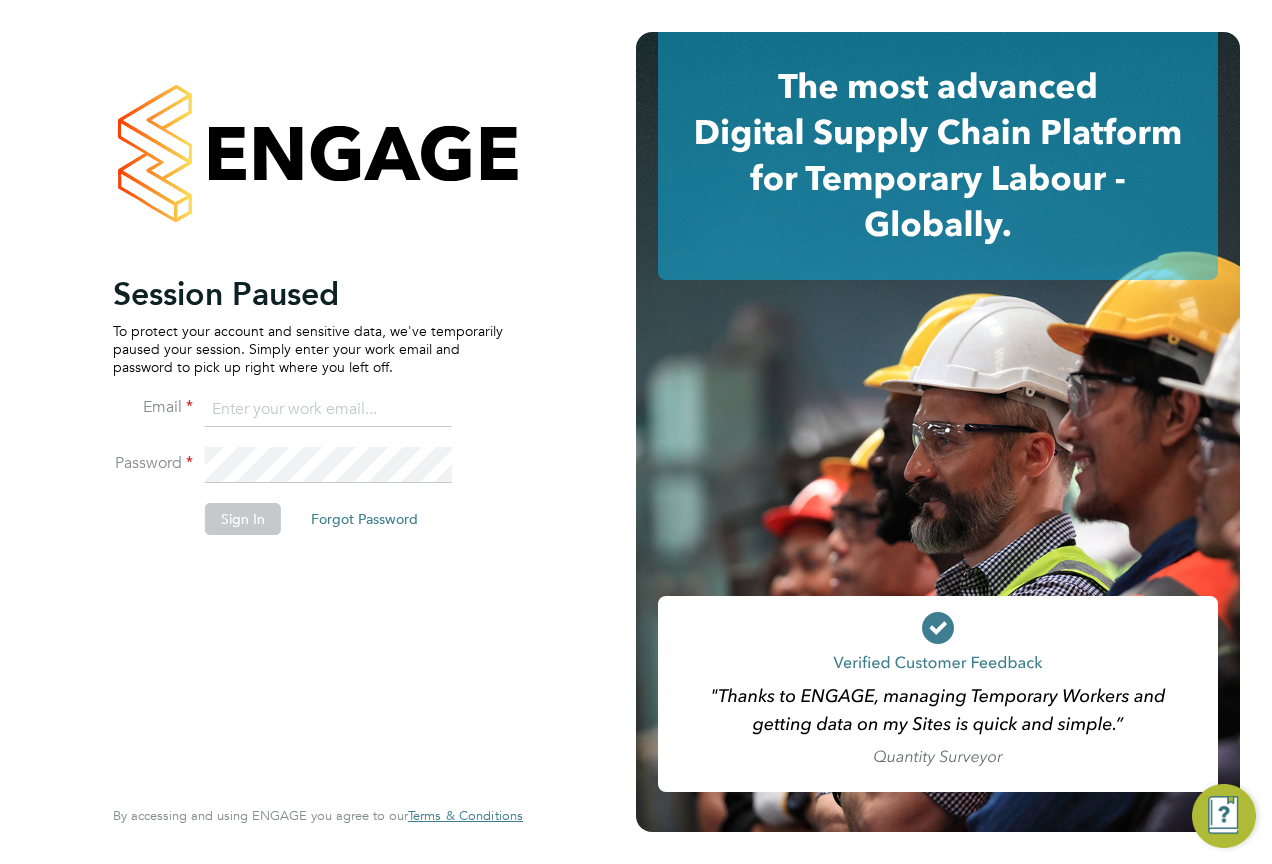 click 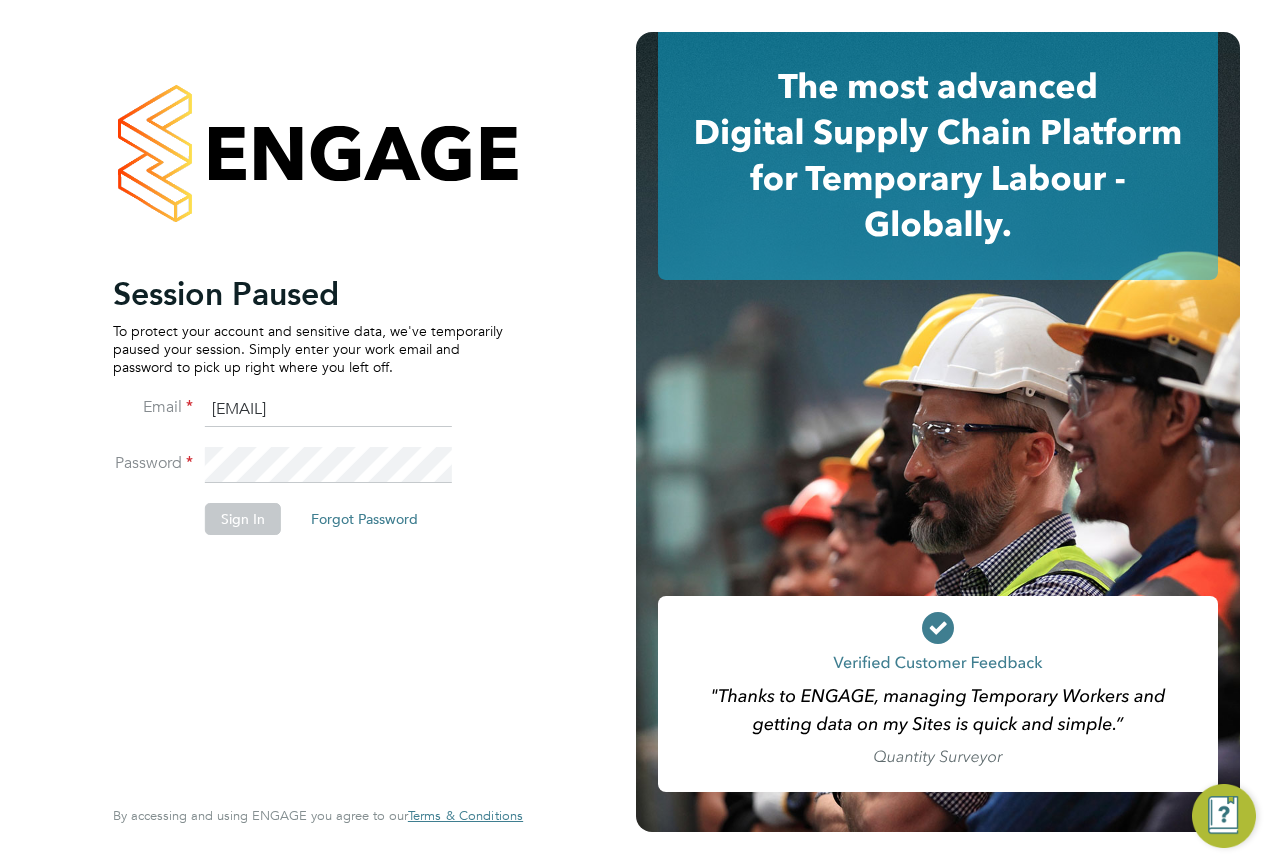 click on "samreet.thansdi@hays.com" 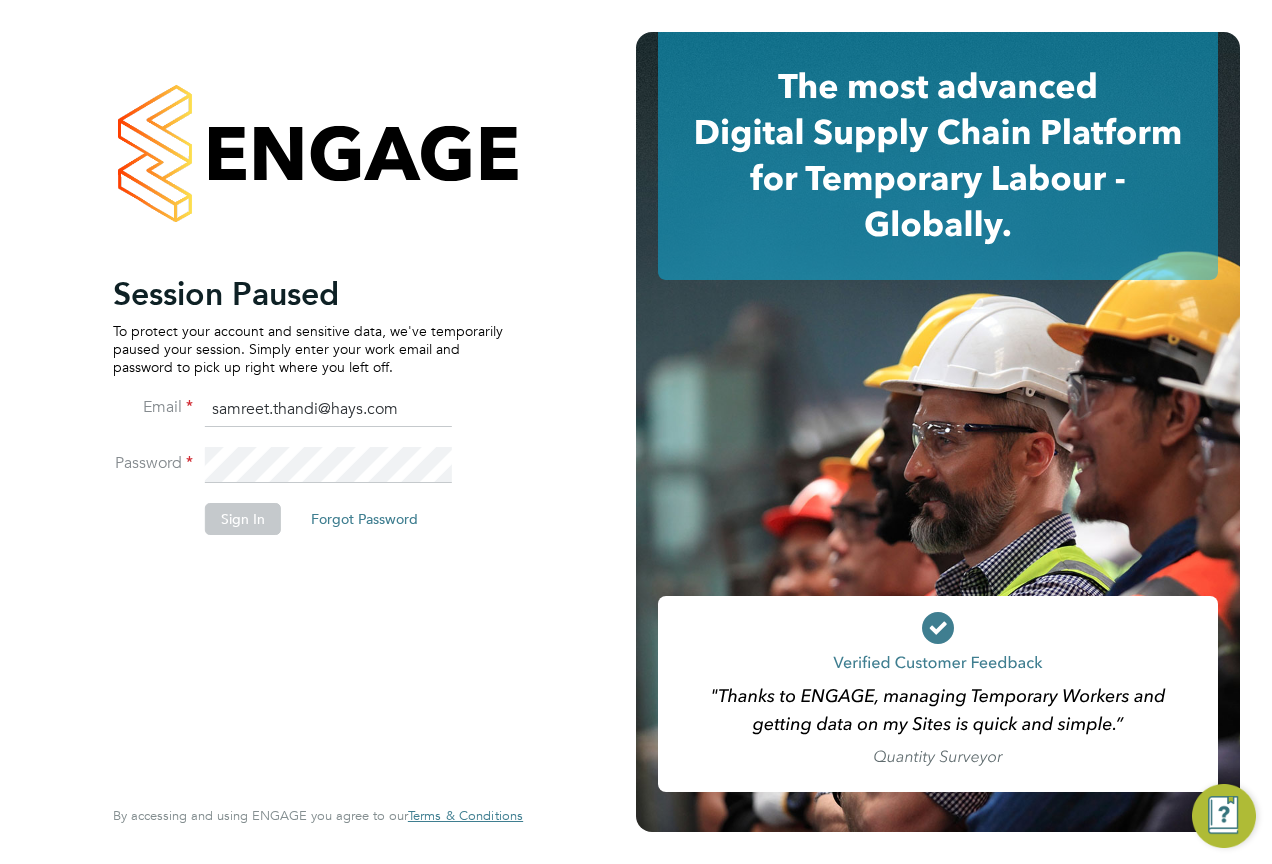 type on "samreet.thandi@hays.com" 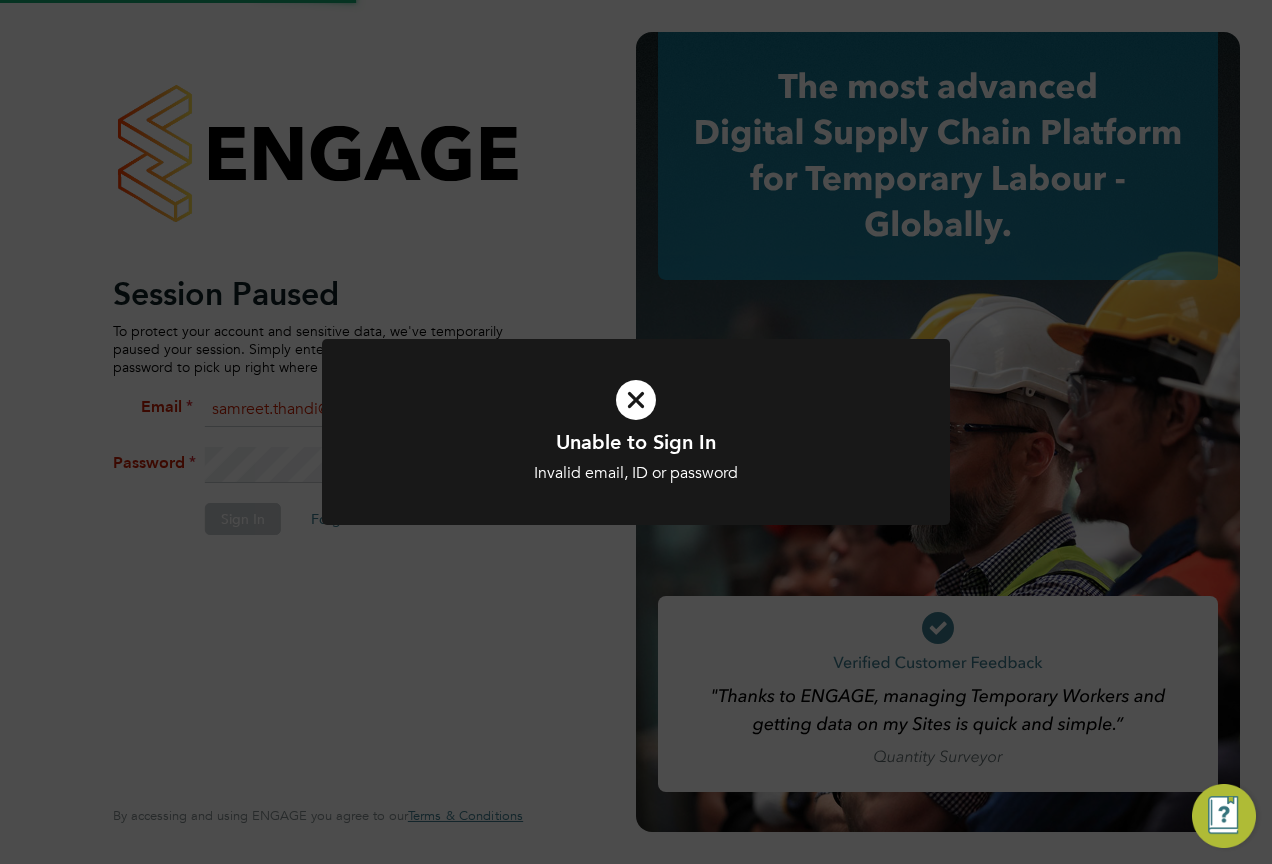 click on "Unable to Sign In Invalid email, ID or password Cancel Okay" 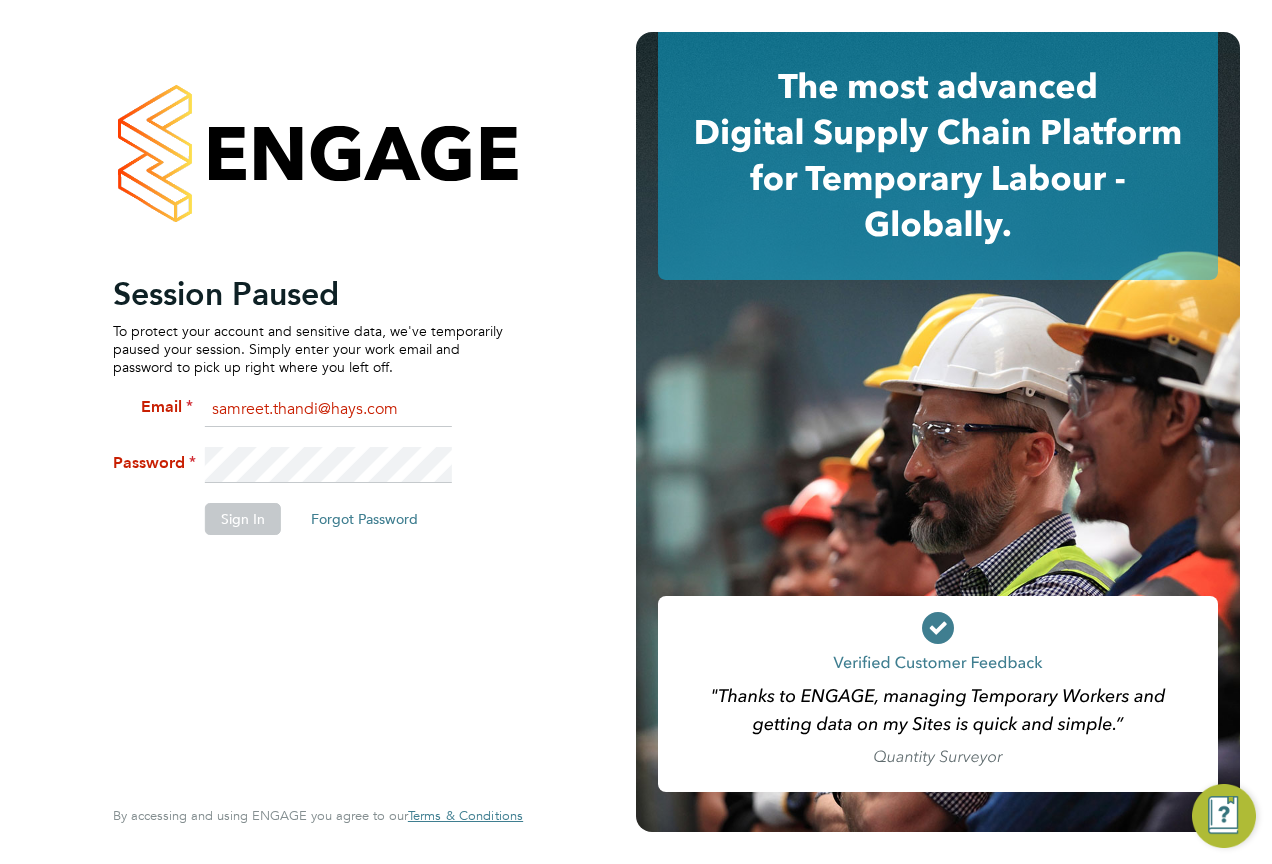 click on "Password" 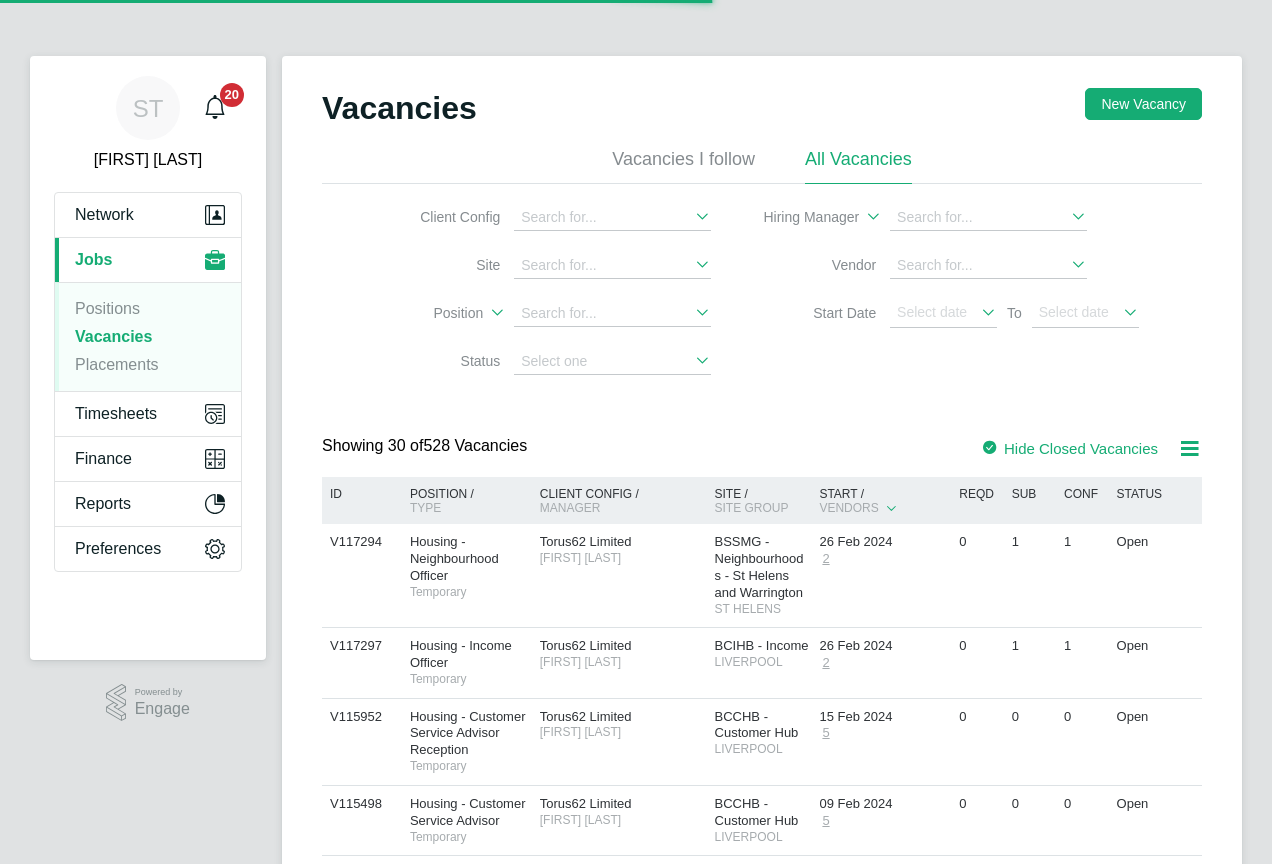 scroll, scrollTop: 0, scrollLeft: 0, axis: both 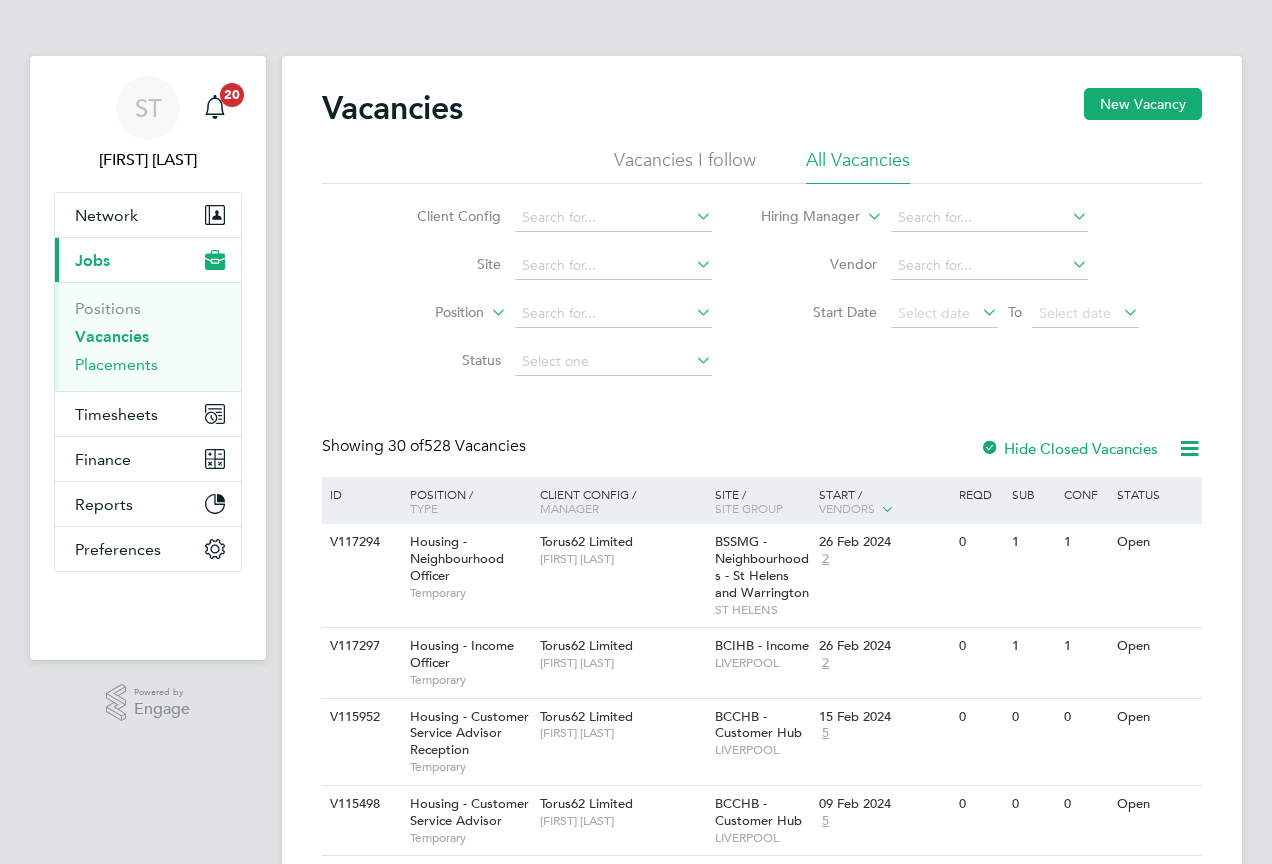 click on "Placements" at bounding box center (116, 364) 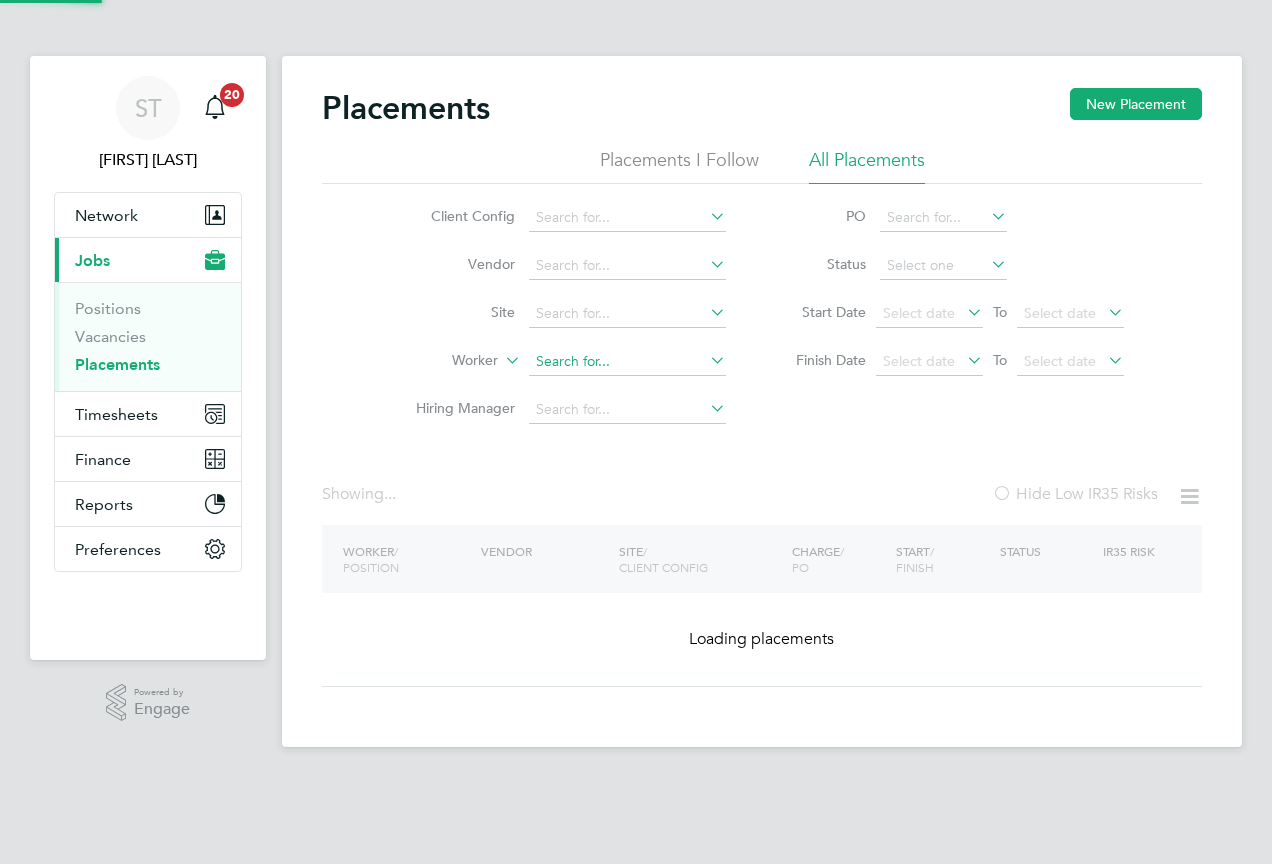 click 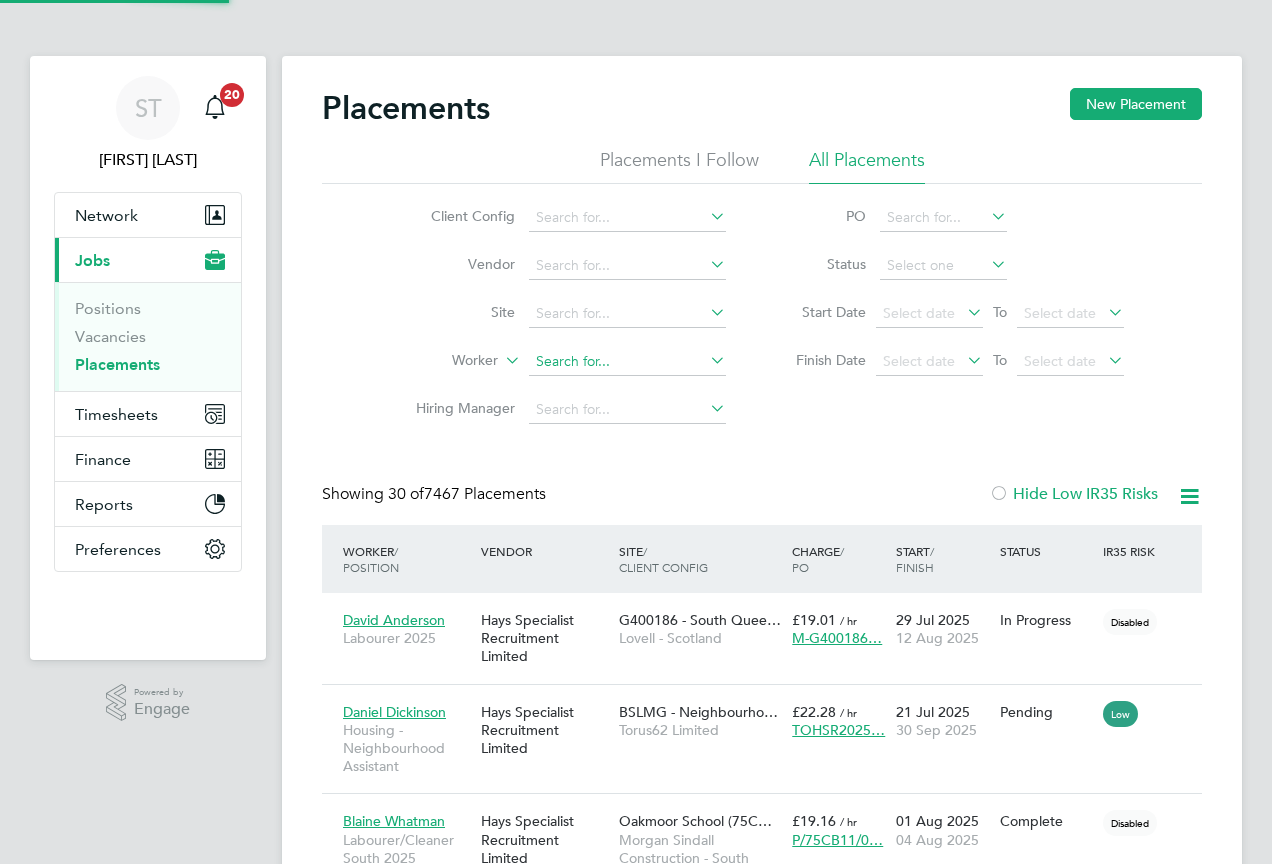 scroll, scrollTop: 10, scrollLeft: 10, axis: both 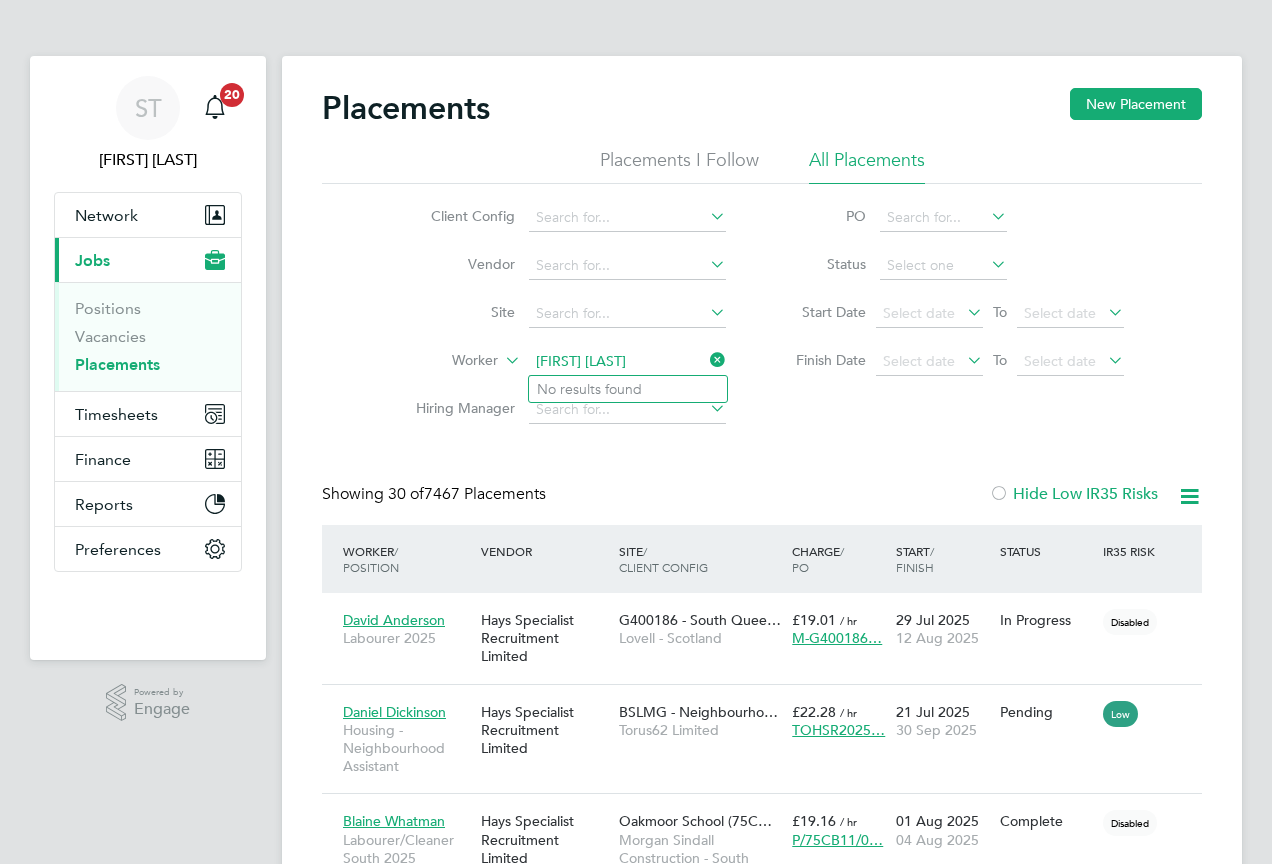 type on "[FIRST] [LAST]" 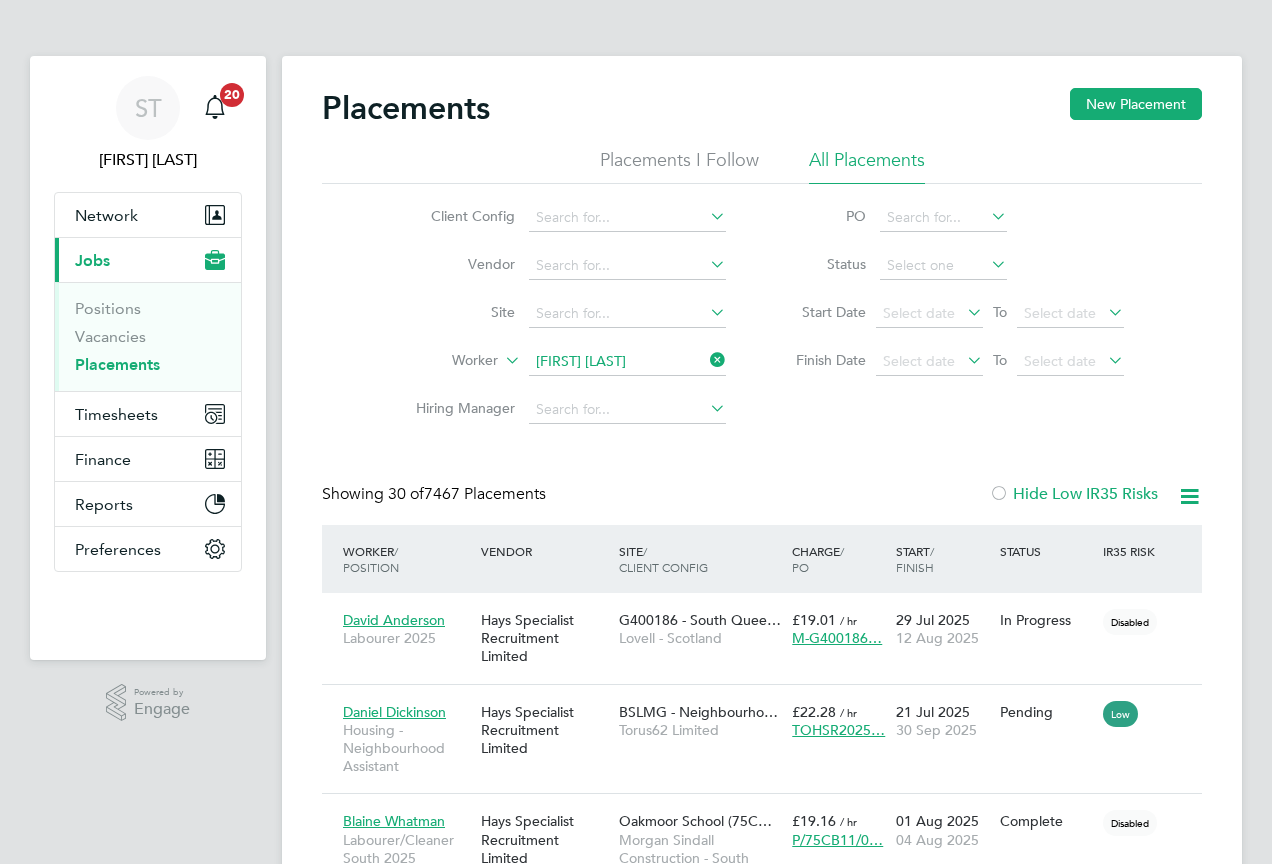 type 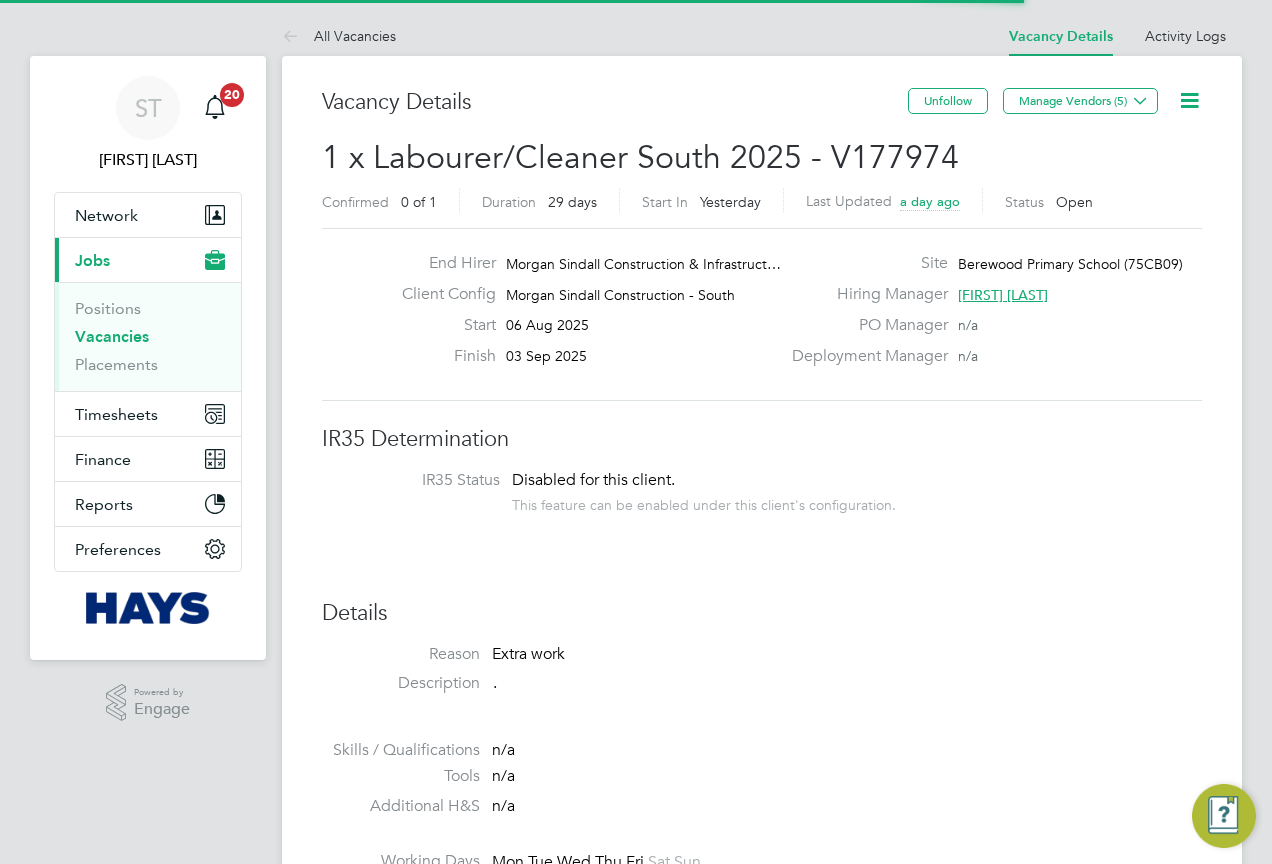 scroll, scrollTop: 0, scrollLeft: 0, axis: both 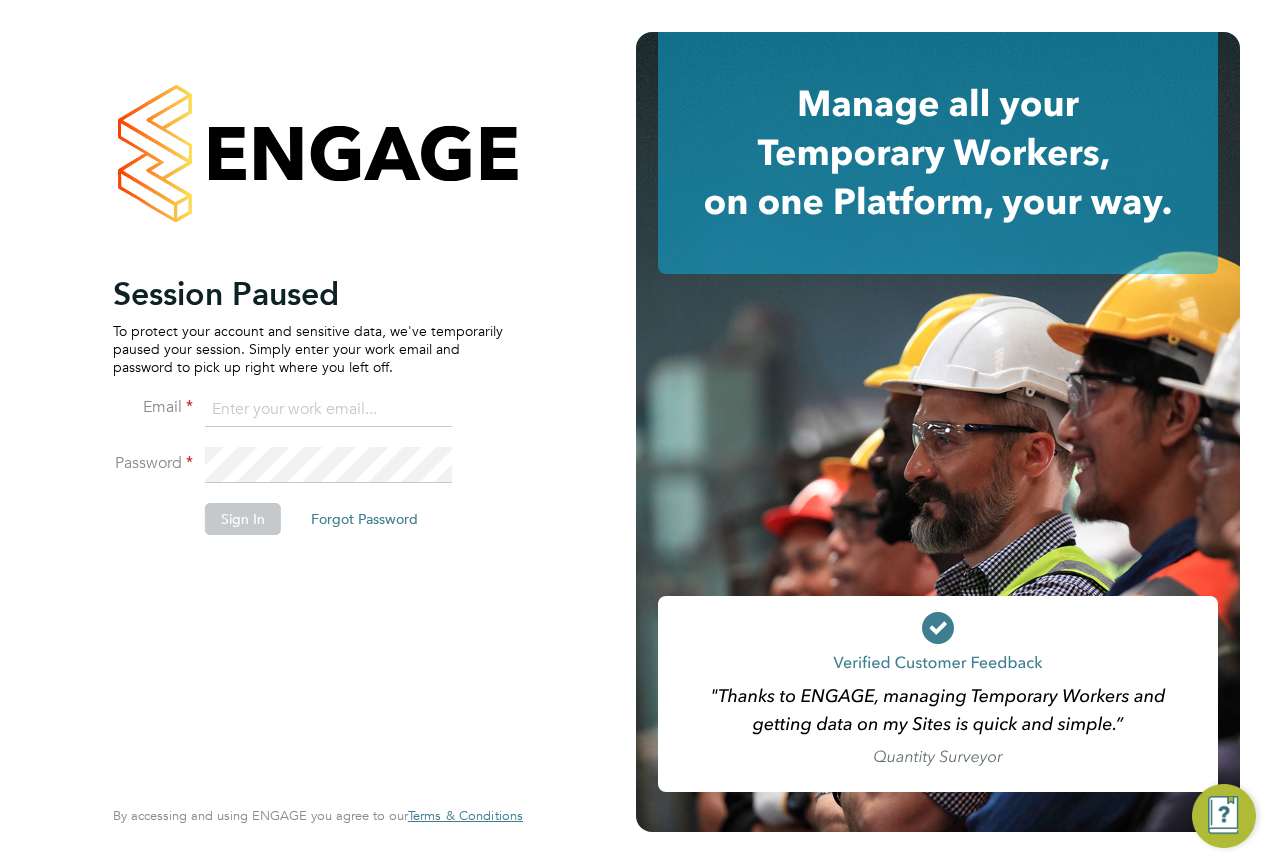 click 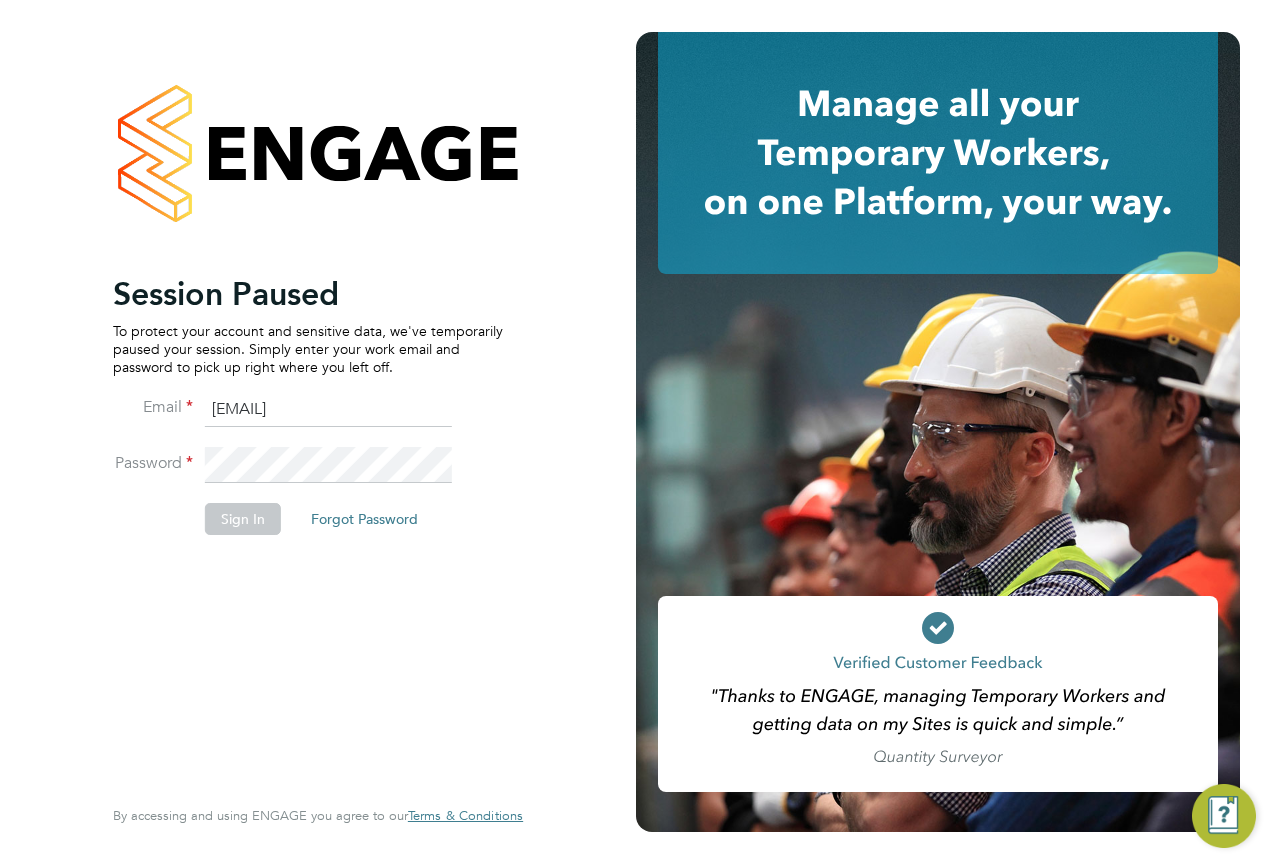 type on "Vendorkeyaccounts2@hays.com" 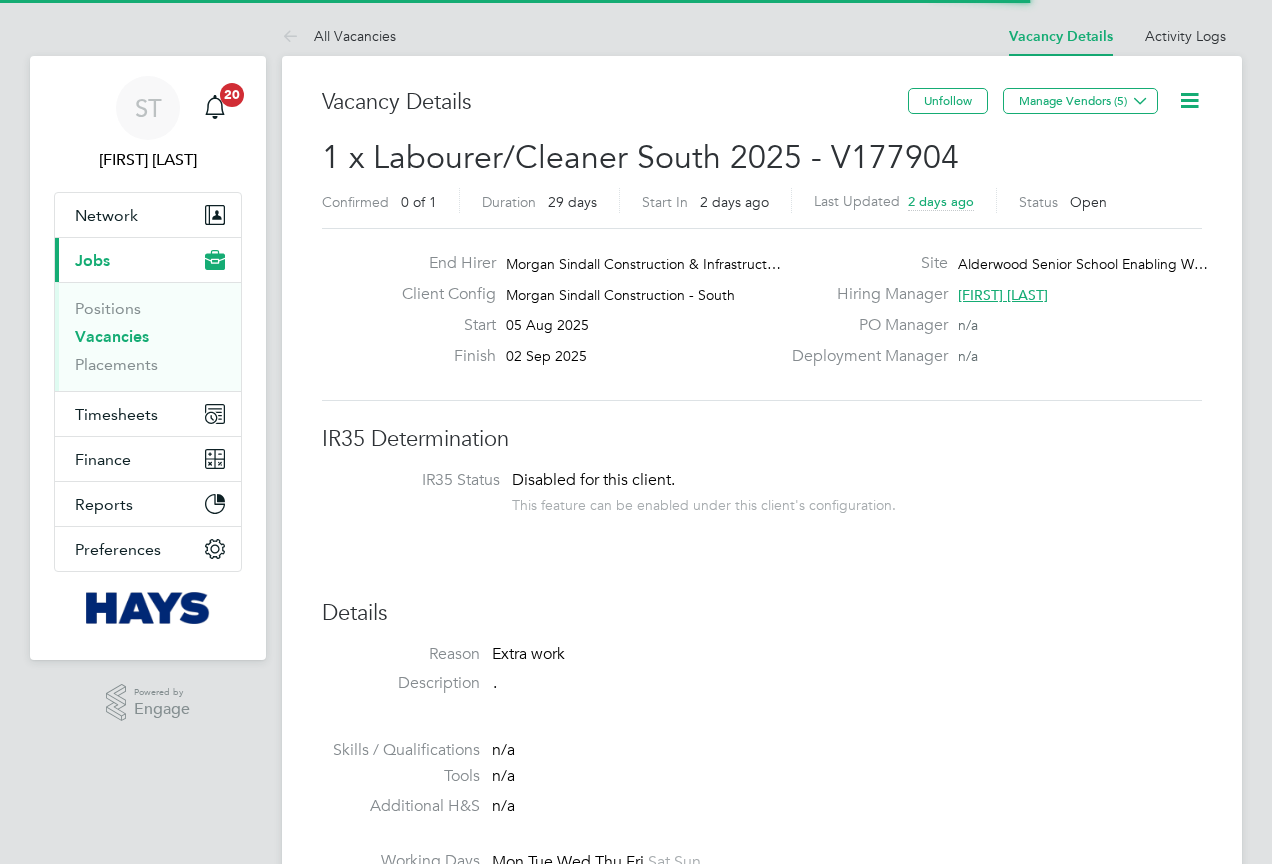 scroll, scrollTop: 0, scrollLeft: 0, axis: both 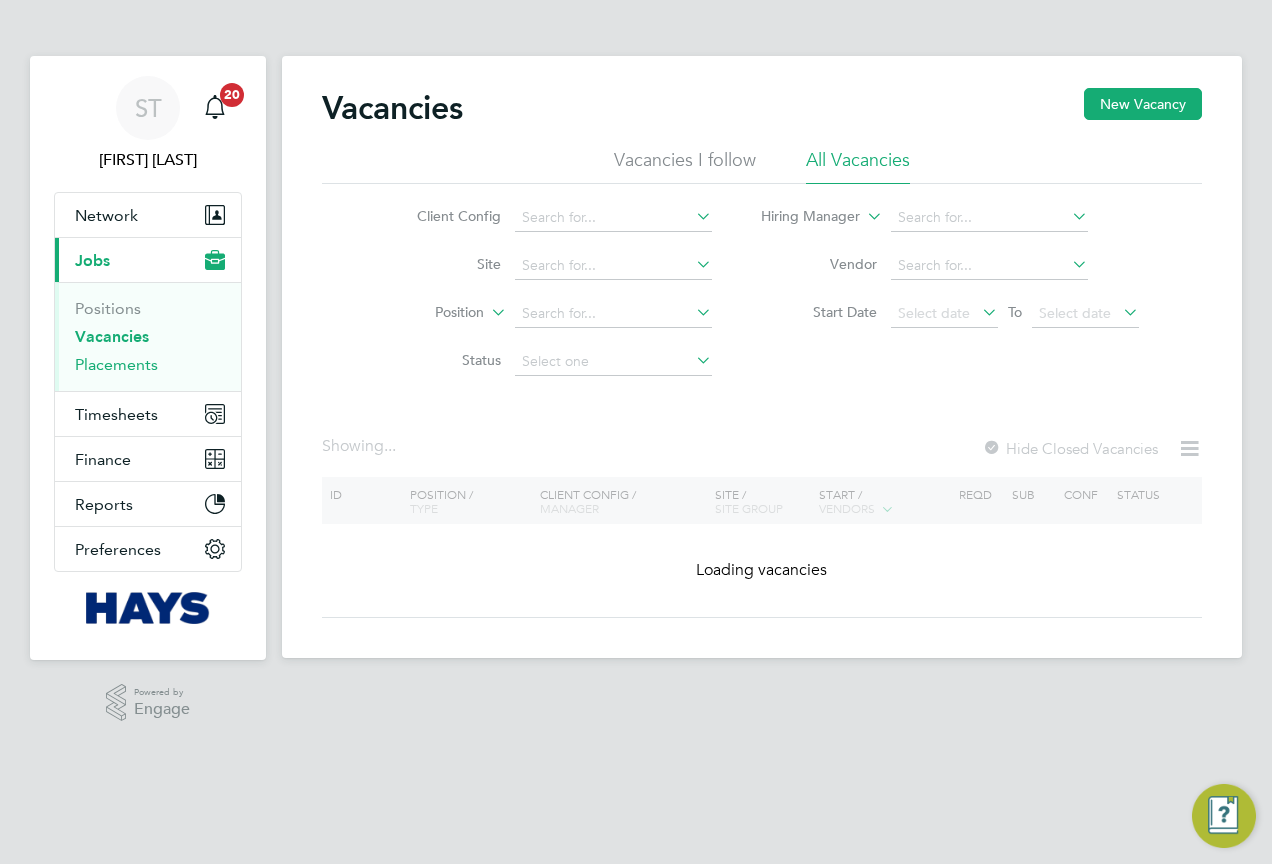 click on "Placements" at bounding box center (116, 364) 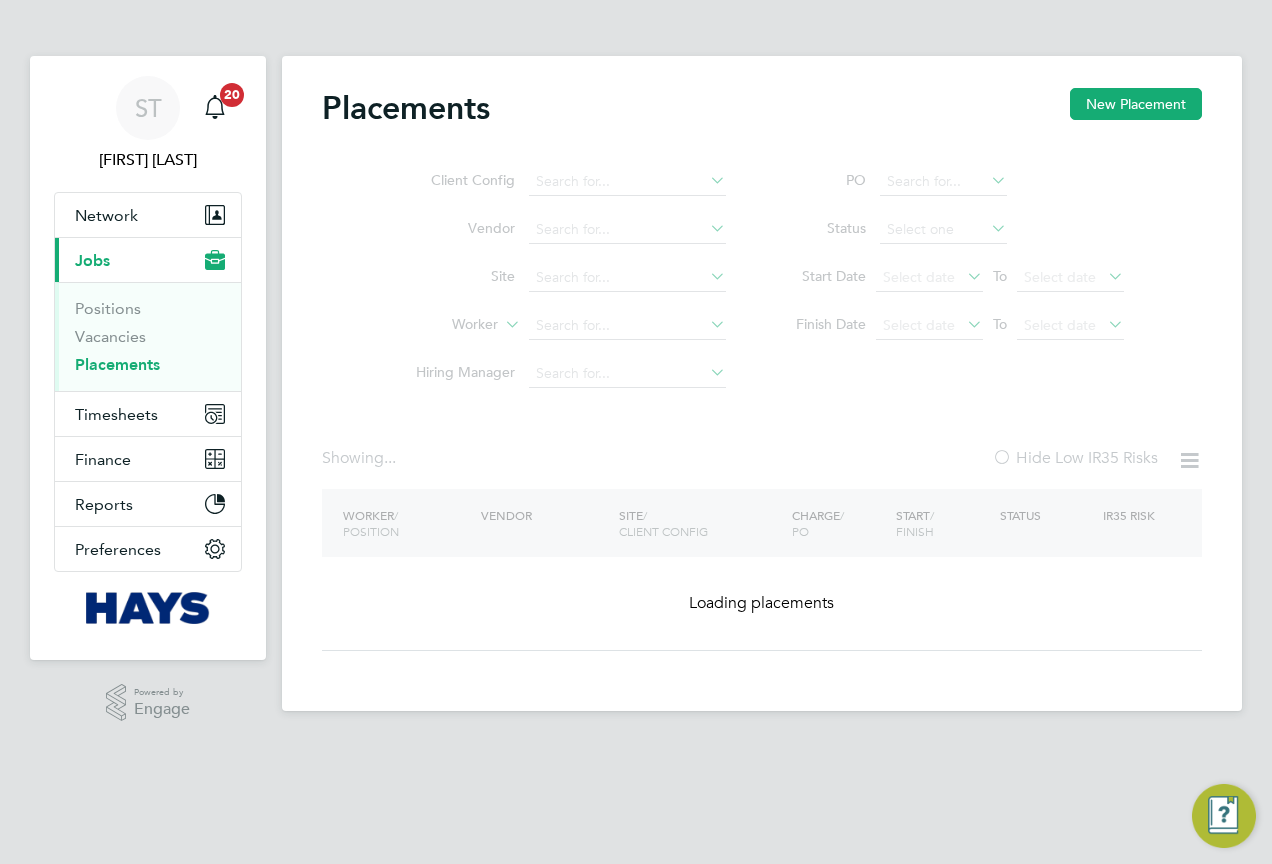 click on "Client Config   Vendor     Site     Worker     Hiring Manager" 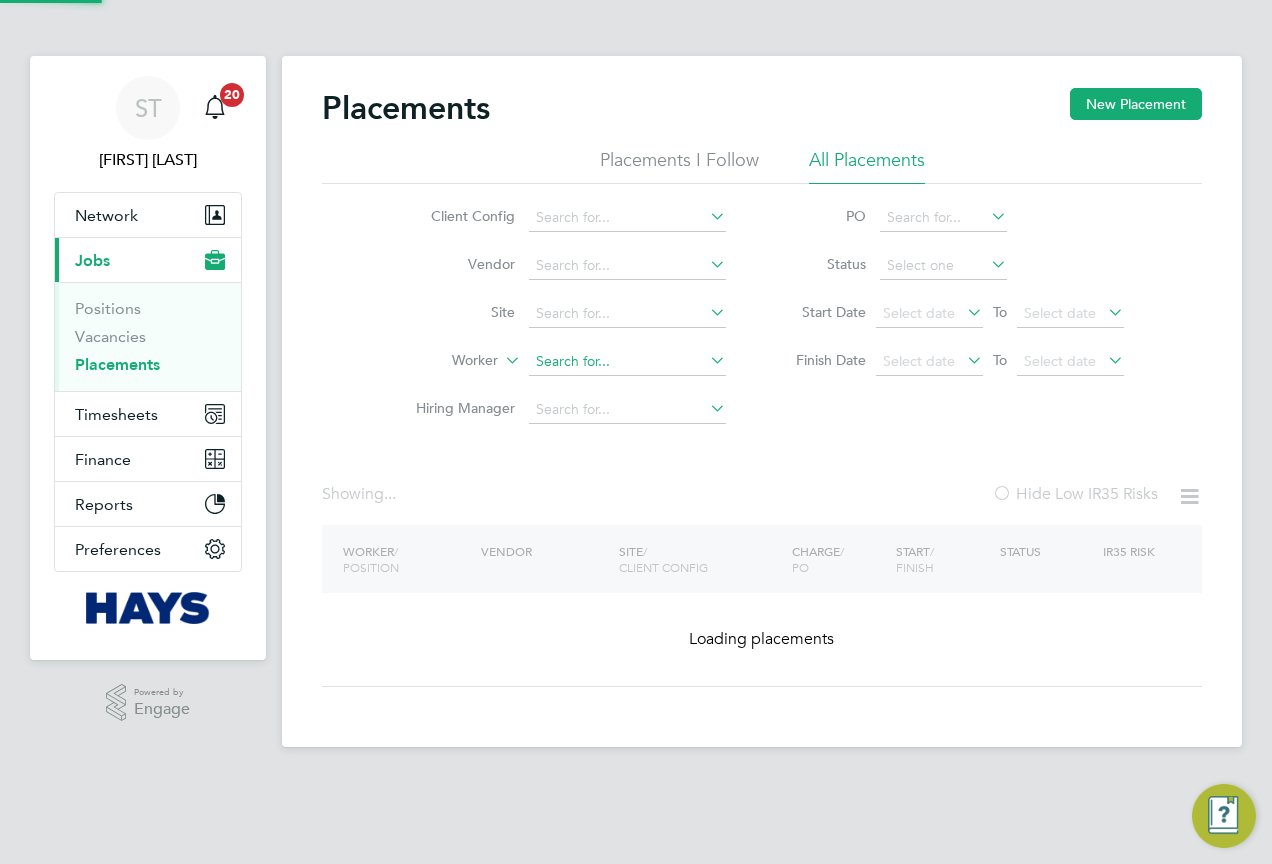 click 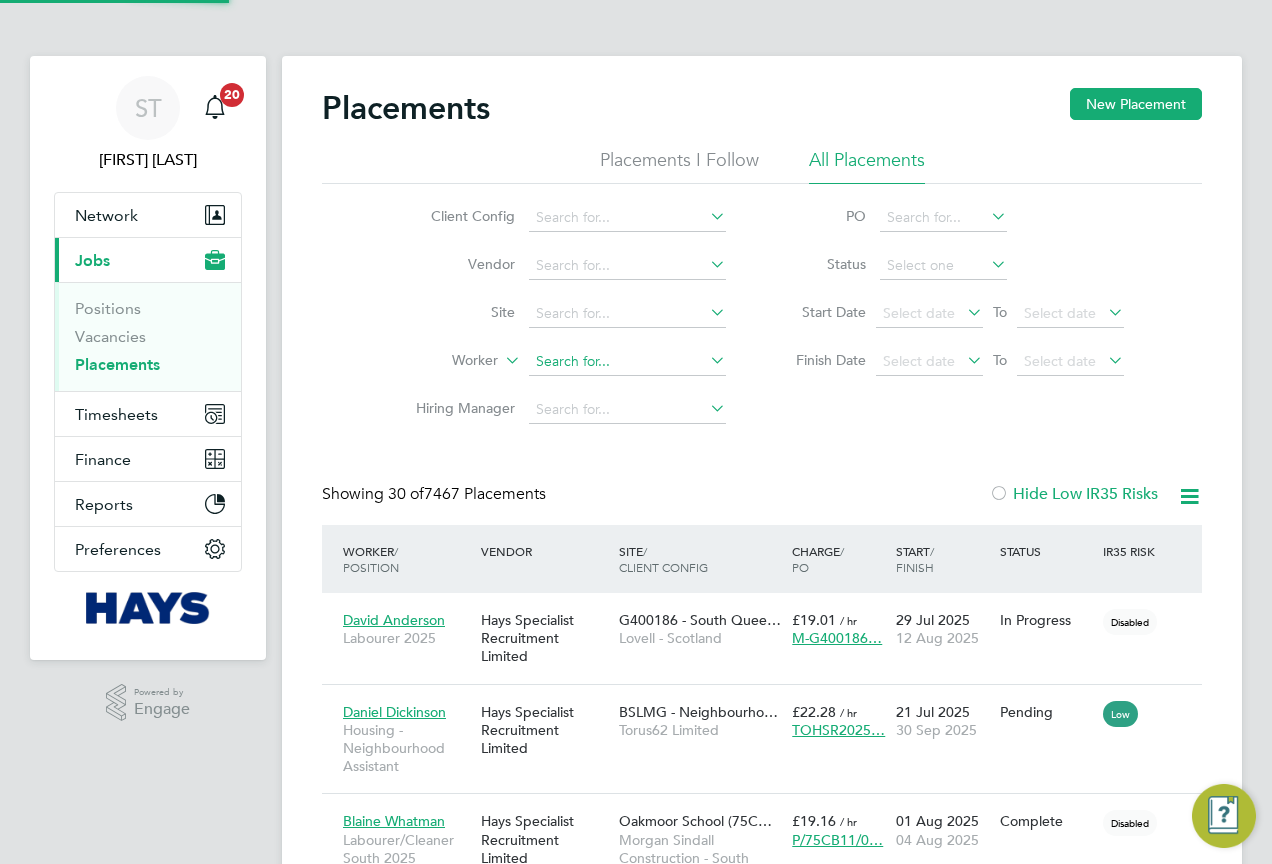 scroll, scrollTop: 10, scrollLeft: 10, axis: both 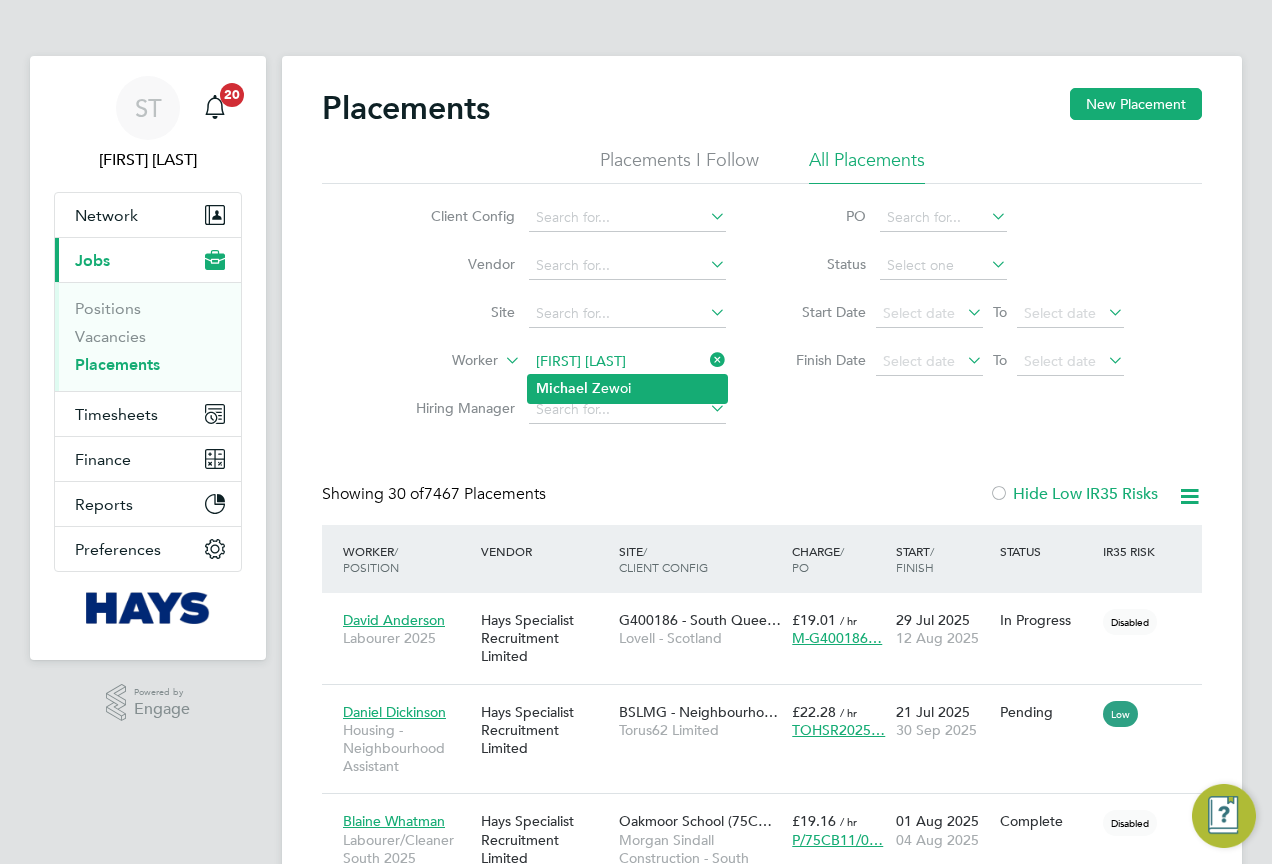 click on "Michael" 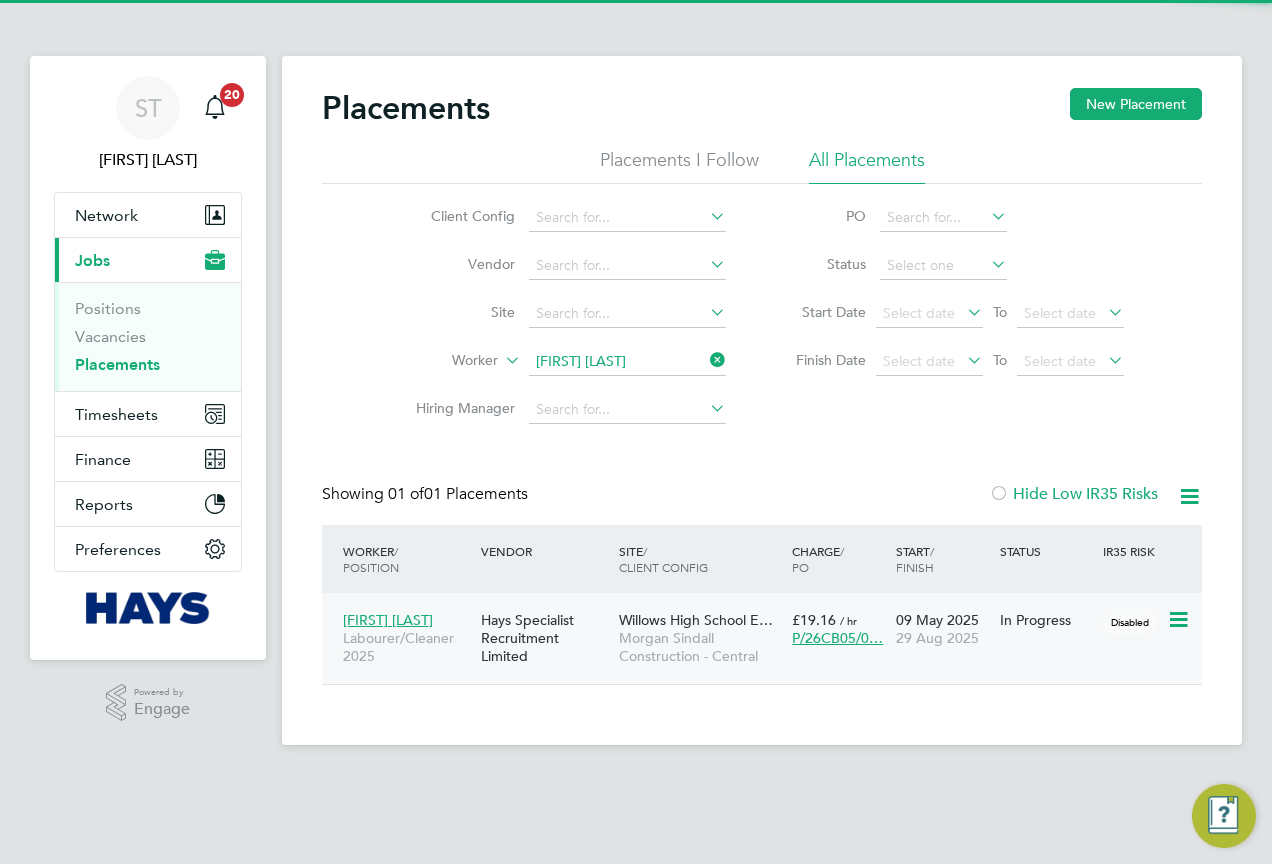 click on "Morgan Sindall Construction - Central" 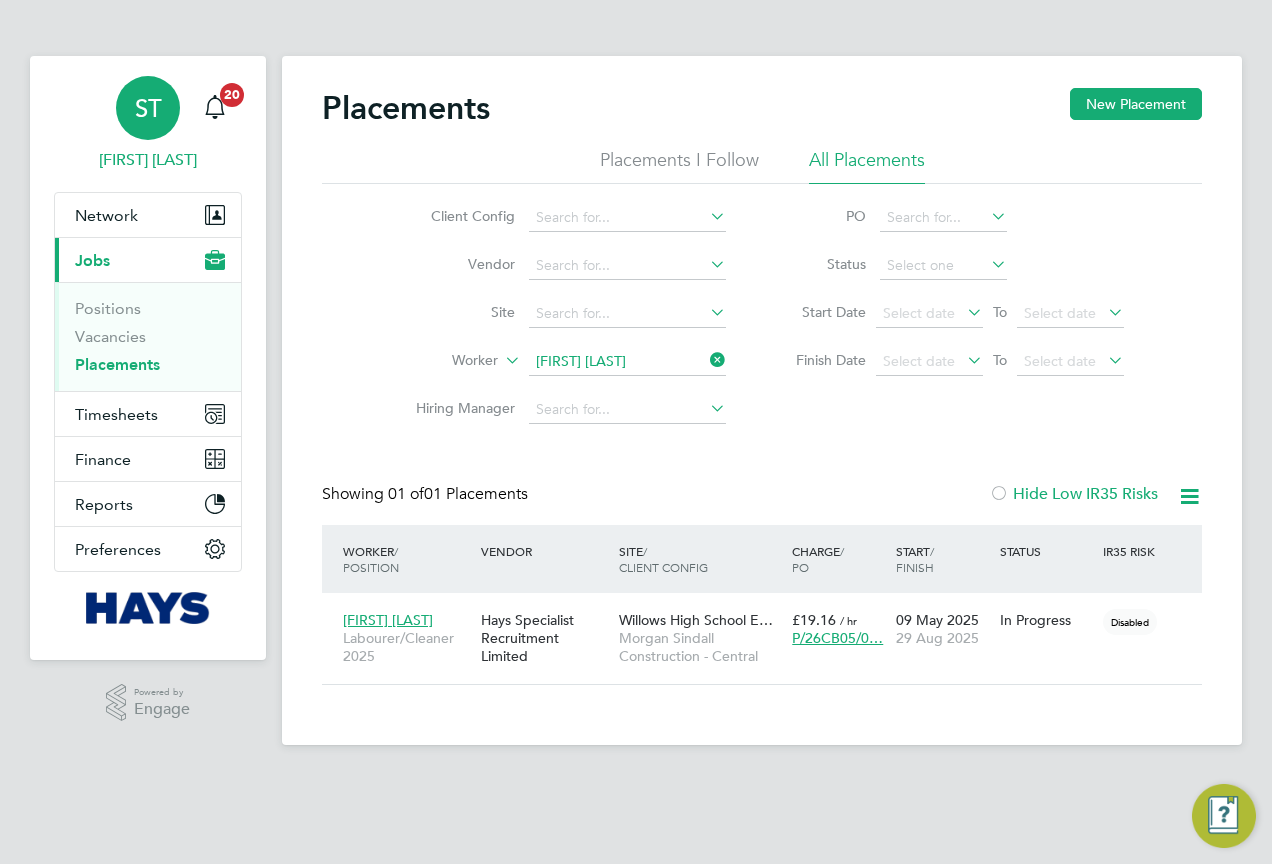 click on "ST" at bounding box center (148, 108) 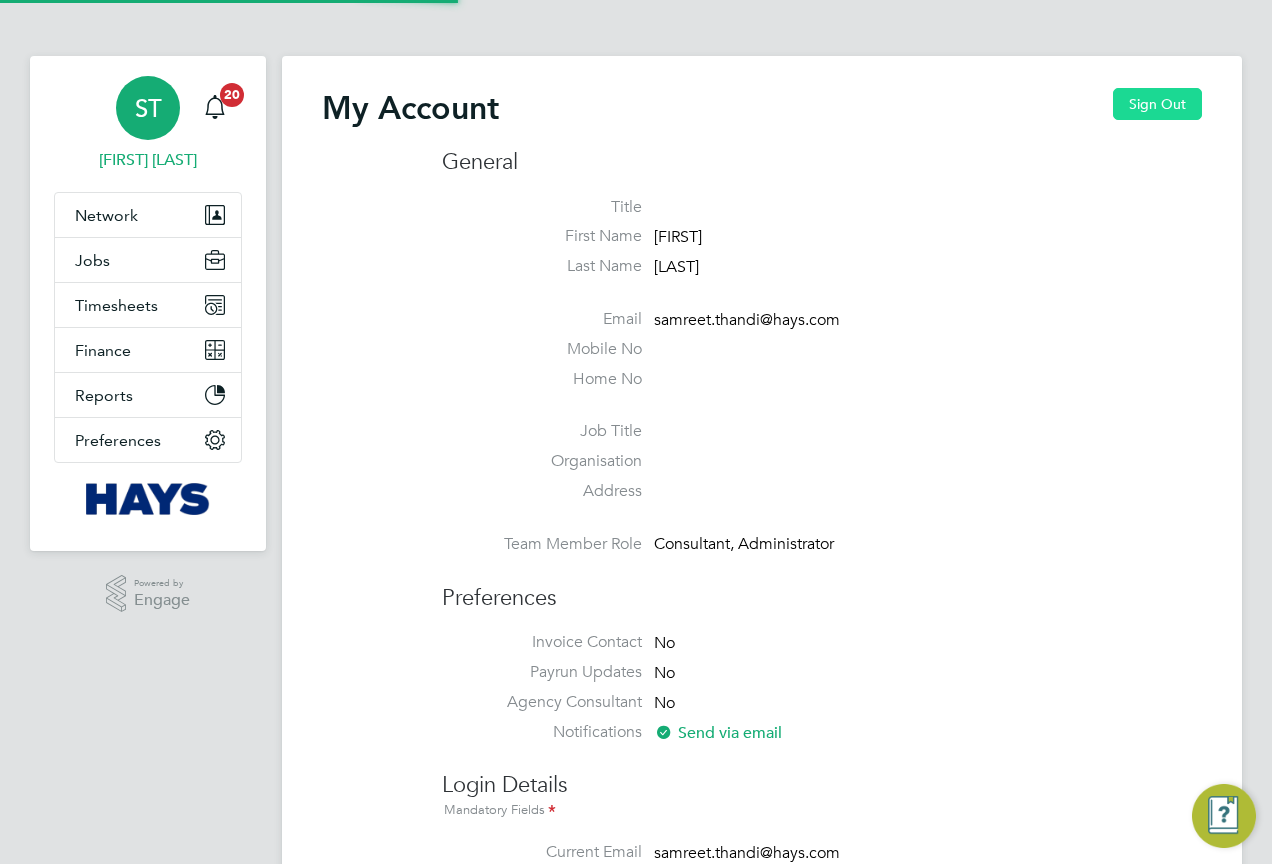 click on "Sign Out" at bounding box center (1157, 104) 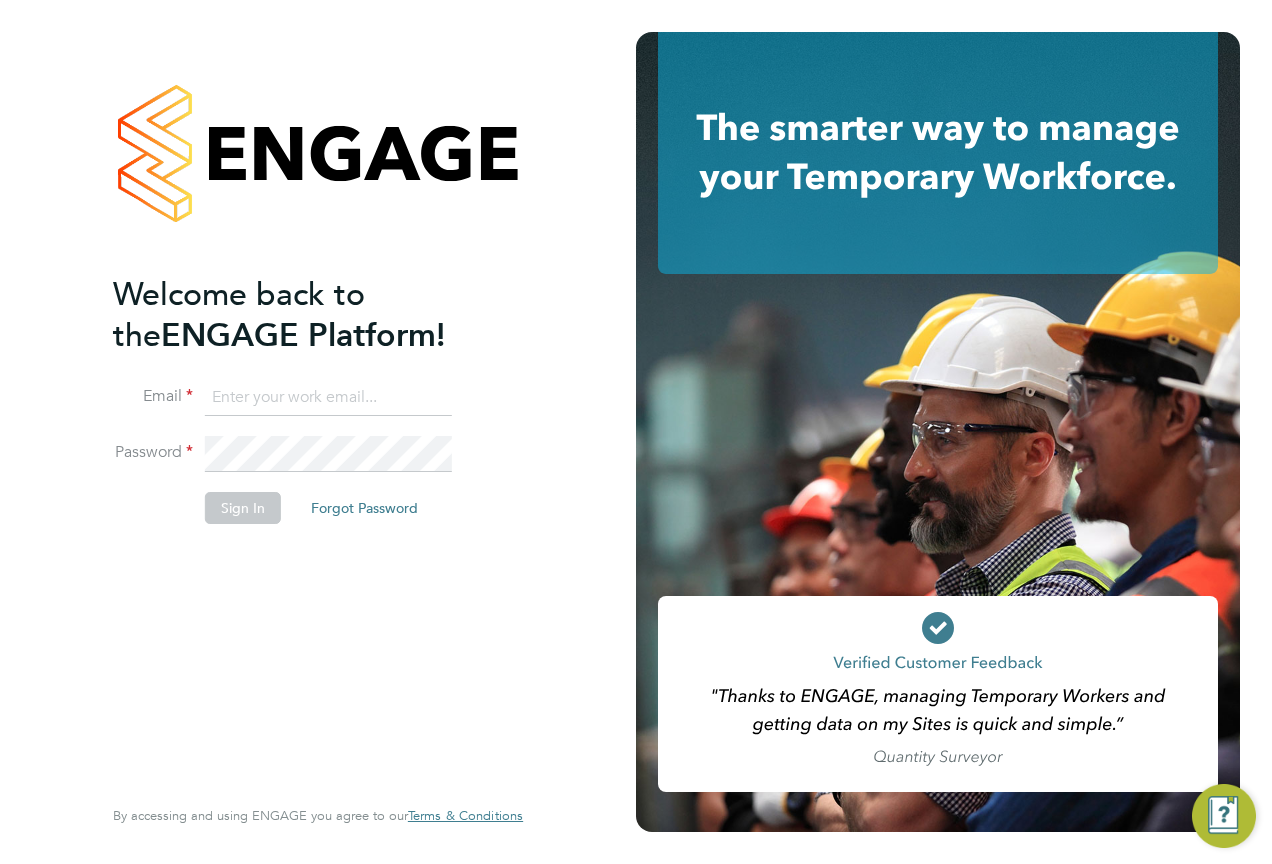 click 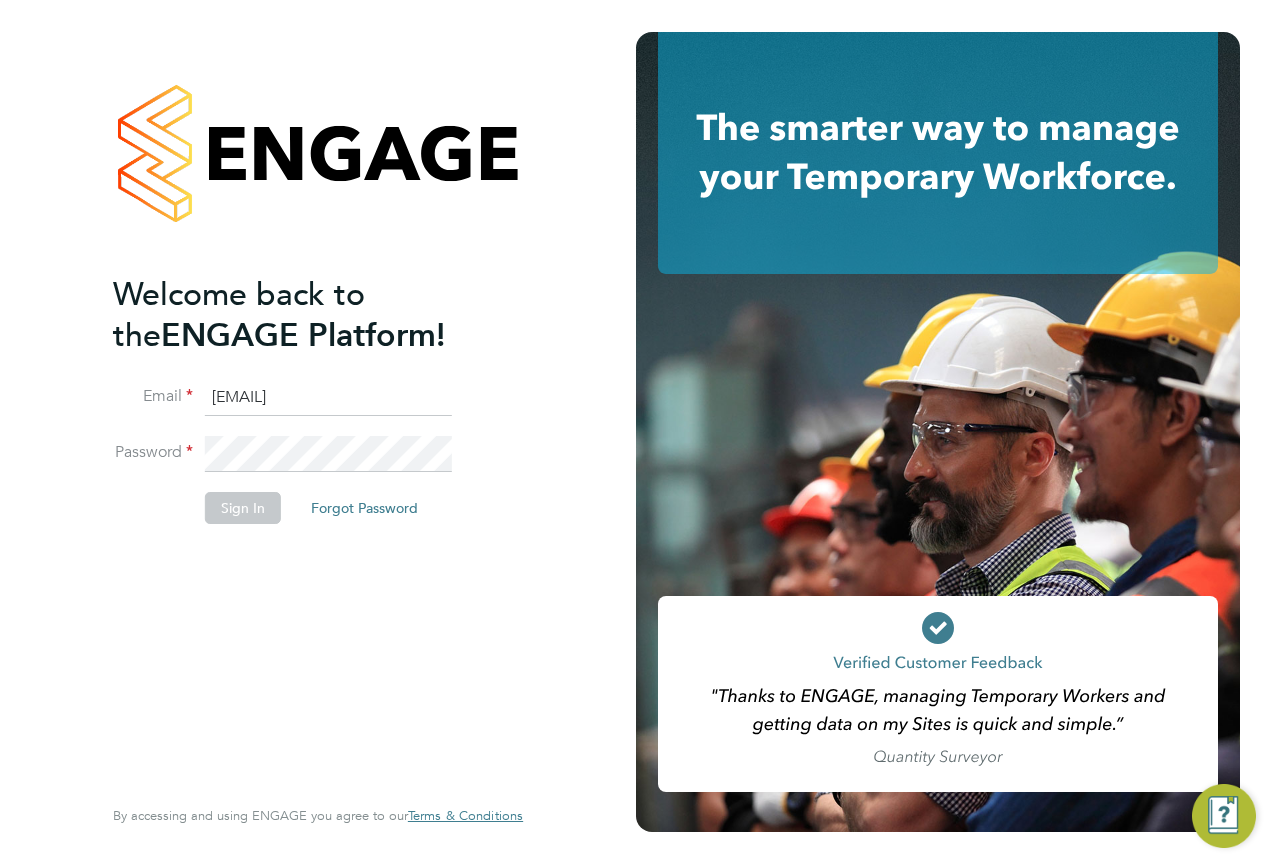 type on "Vendorkeyaccounts2@hays.com" 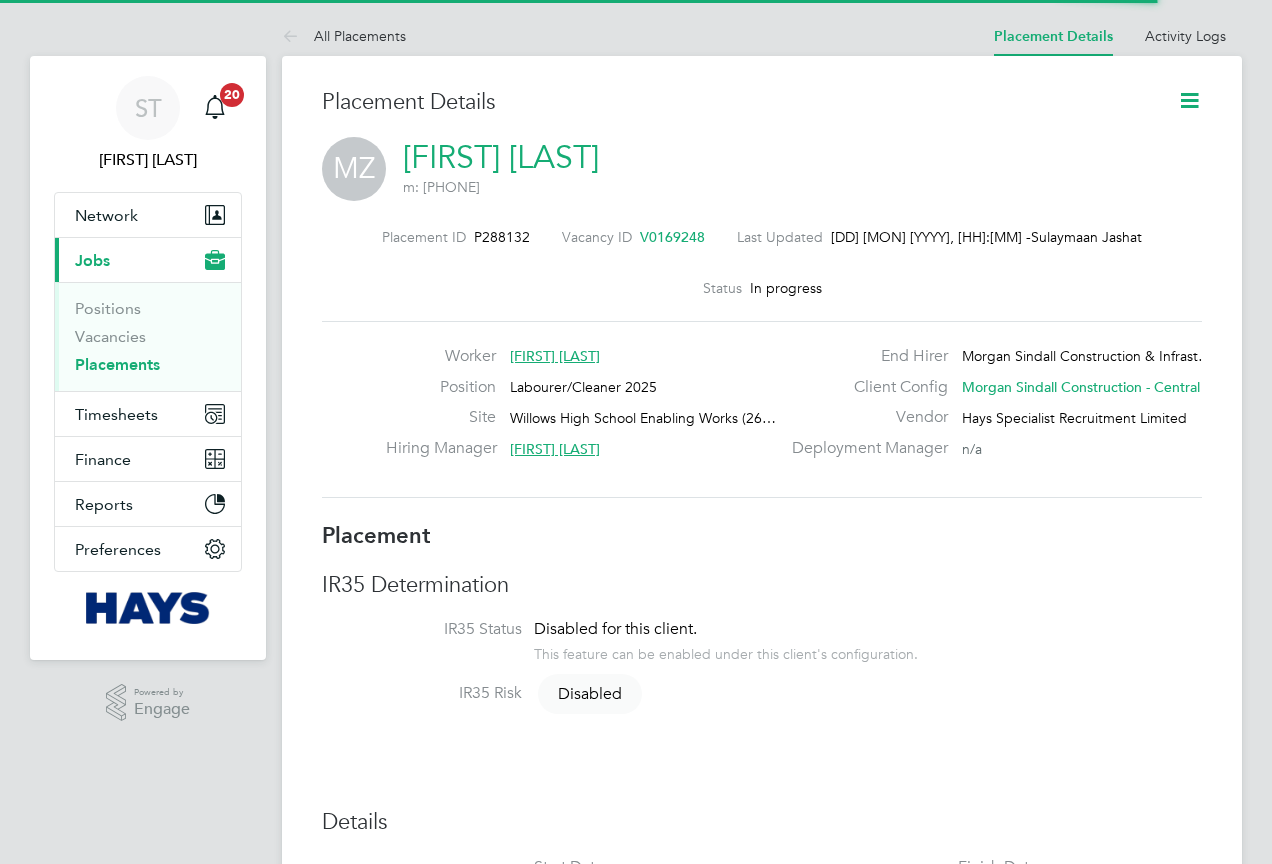 scroll, scrollTop: 0, scrollLeft: 0, axis: both 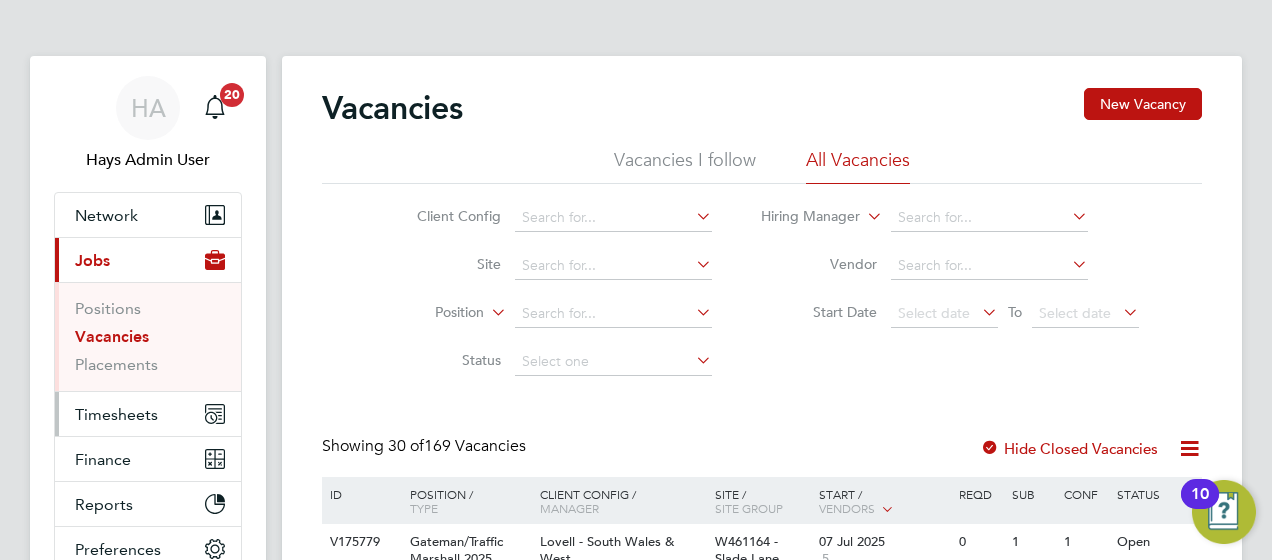 click on "Timesheets" at bounding box center (116, 414) 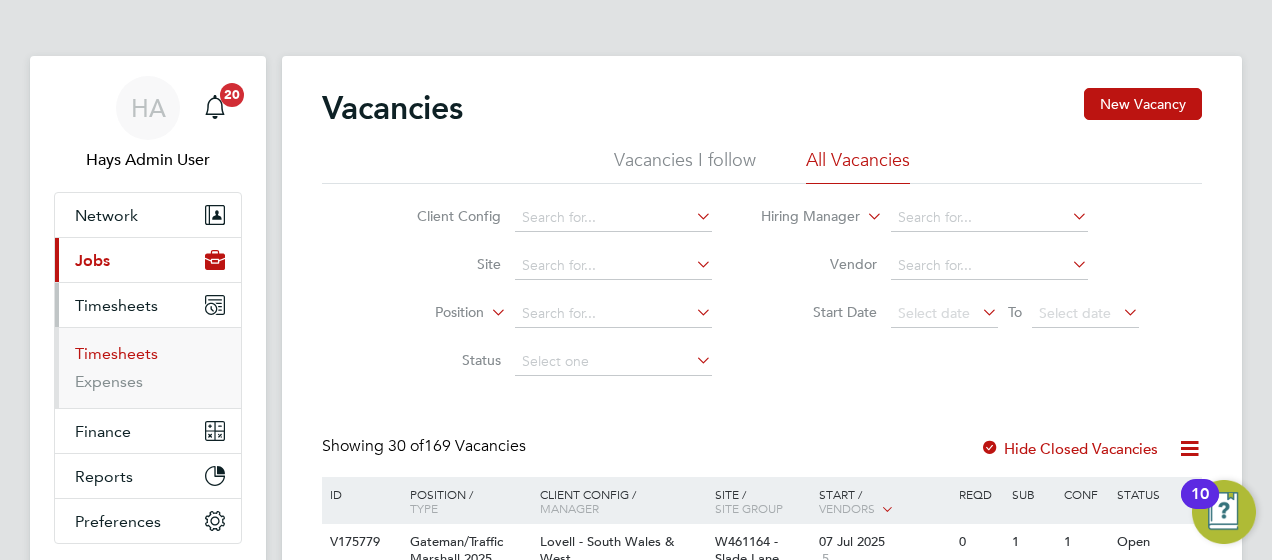click on "Timesheets" at bounding box center [116, 353] 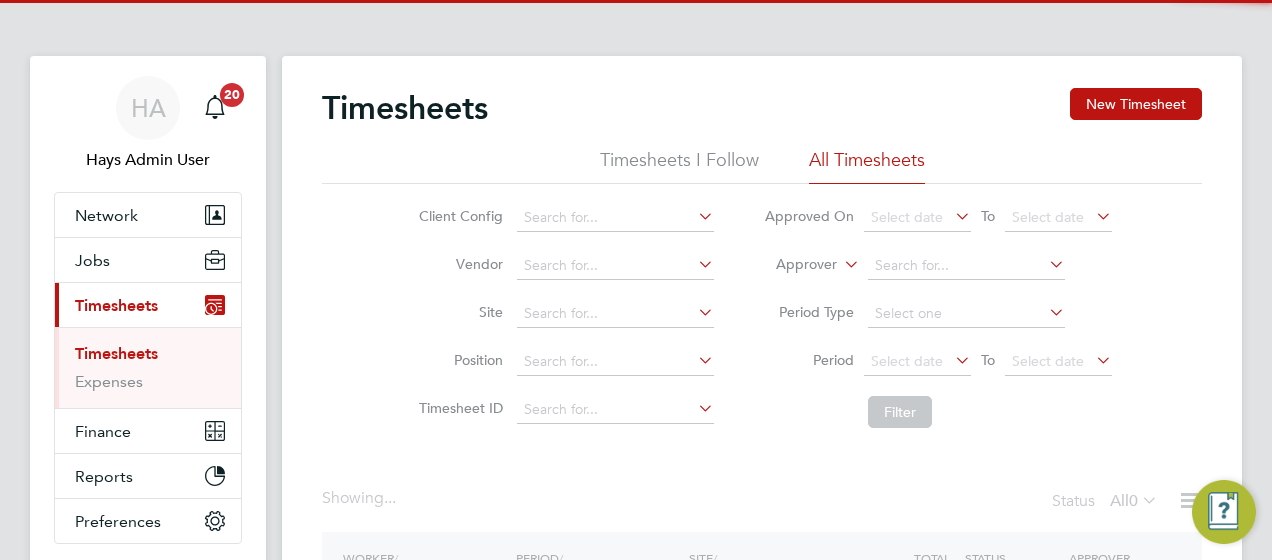 click on "Approver" 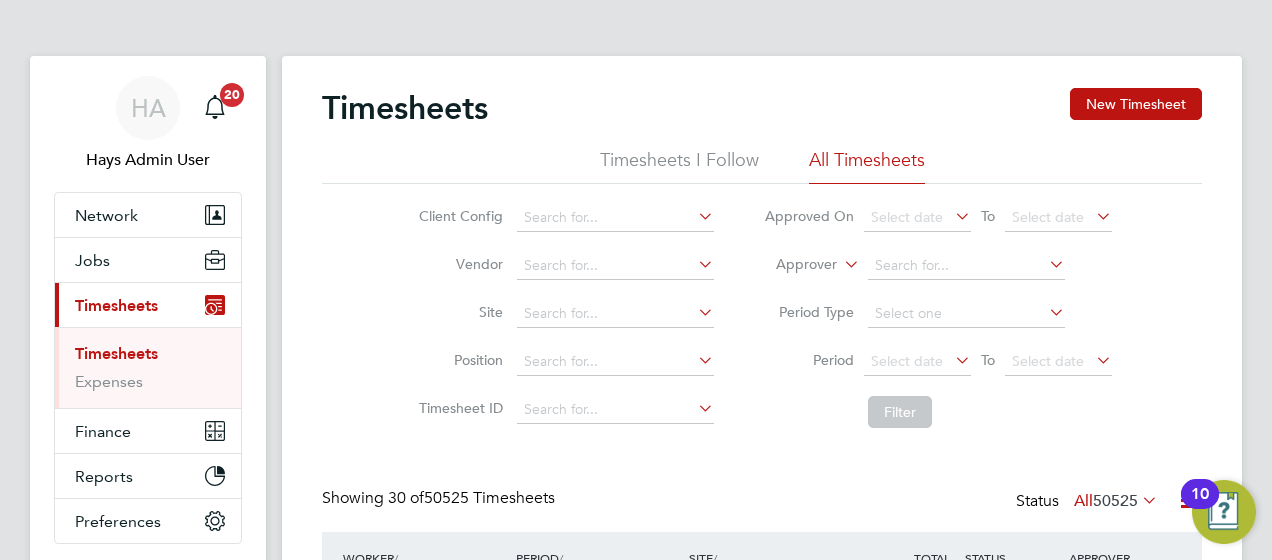 scroll, scrollTop: 10, scrollLeft: 10, axis: both 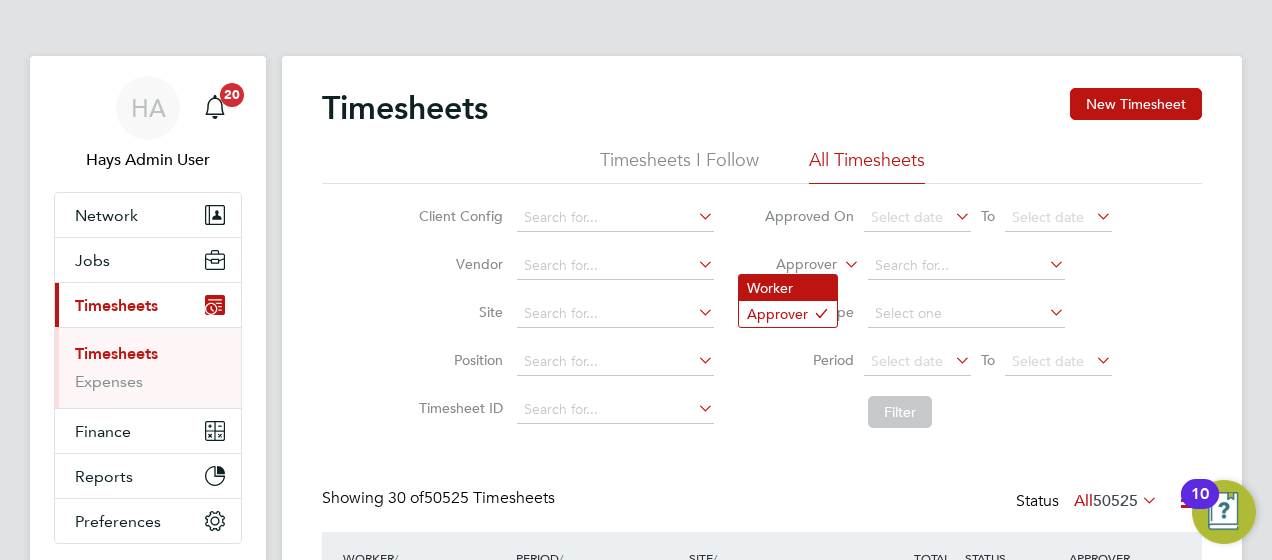 click on "Worker" 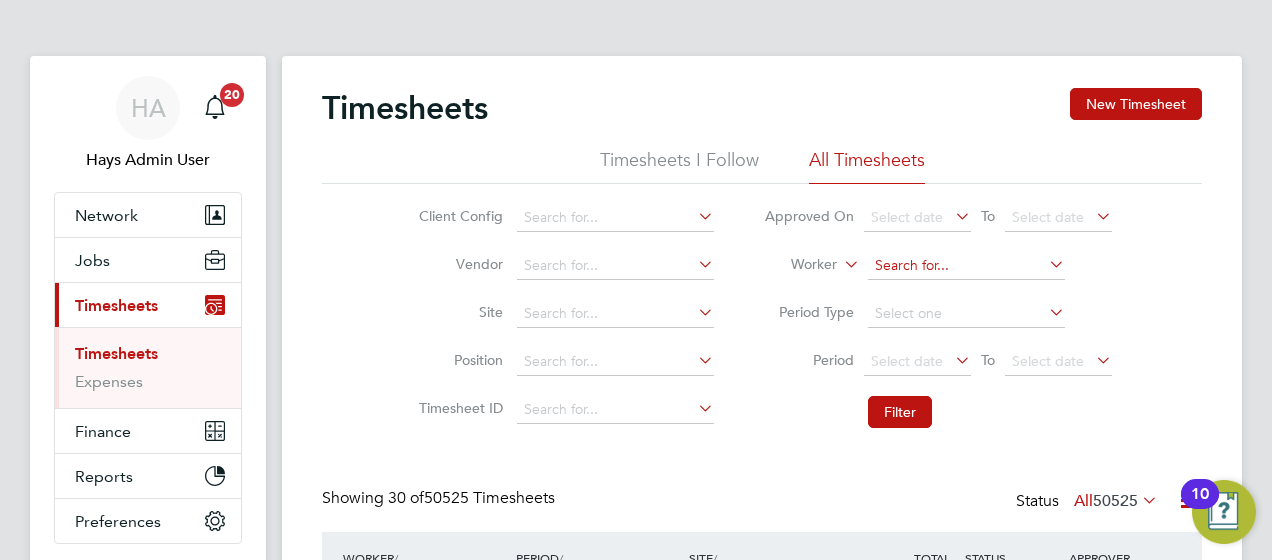 click 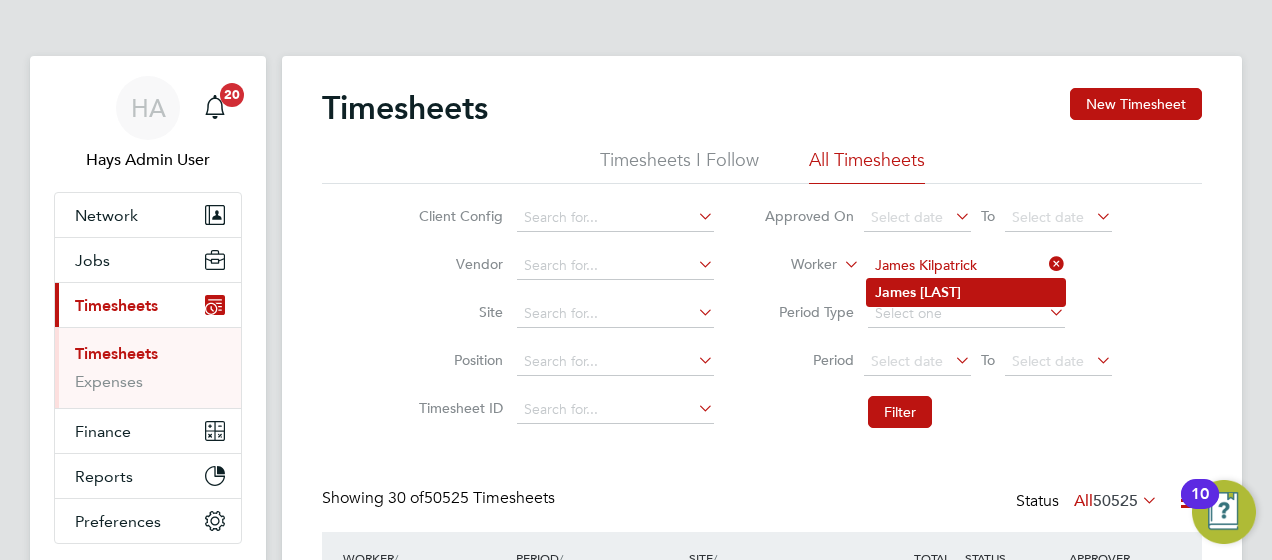 type on "James Kilpatrick" 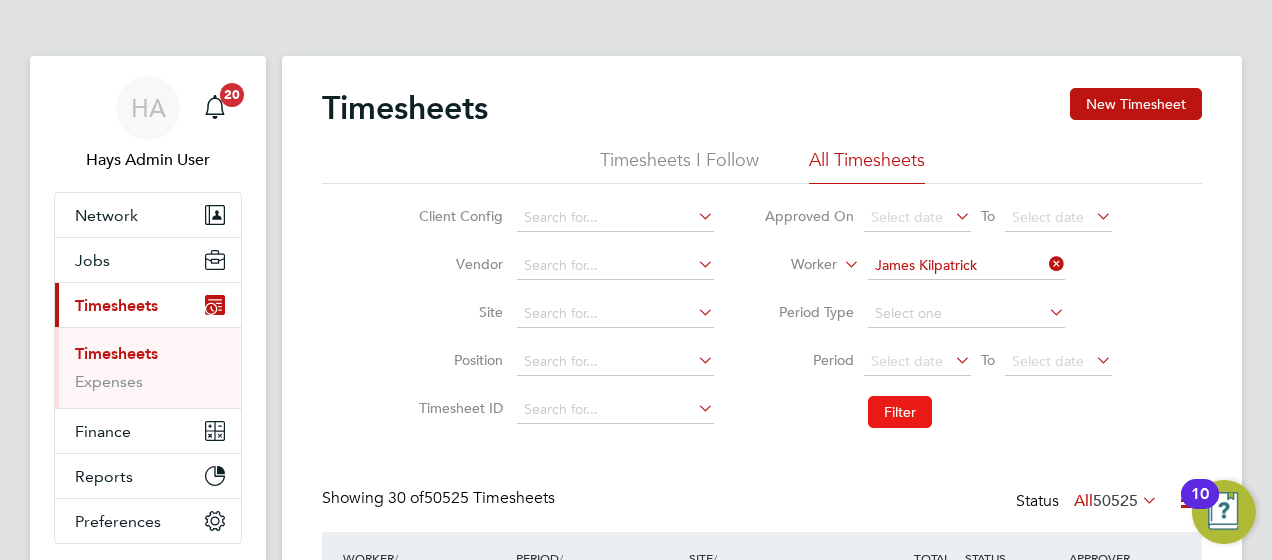 click on "Filter" 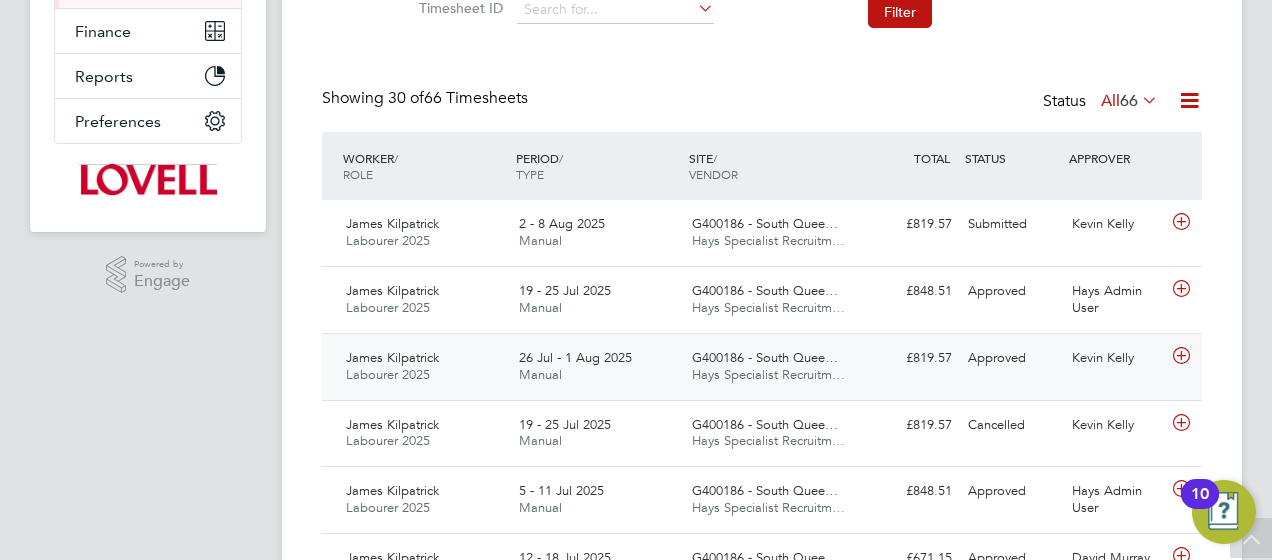 click on "Kevin Kelly" 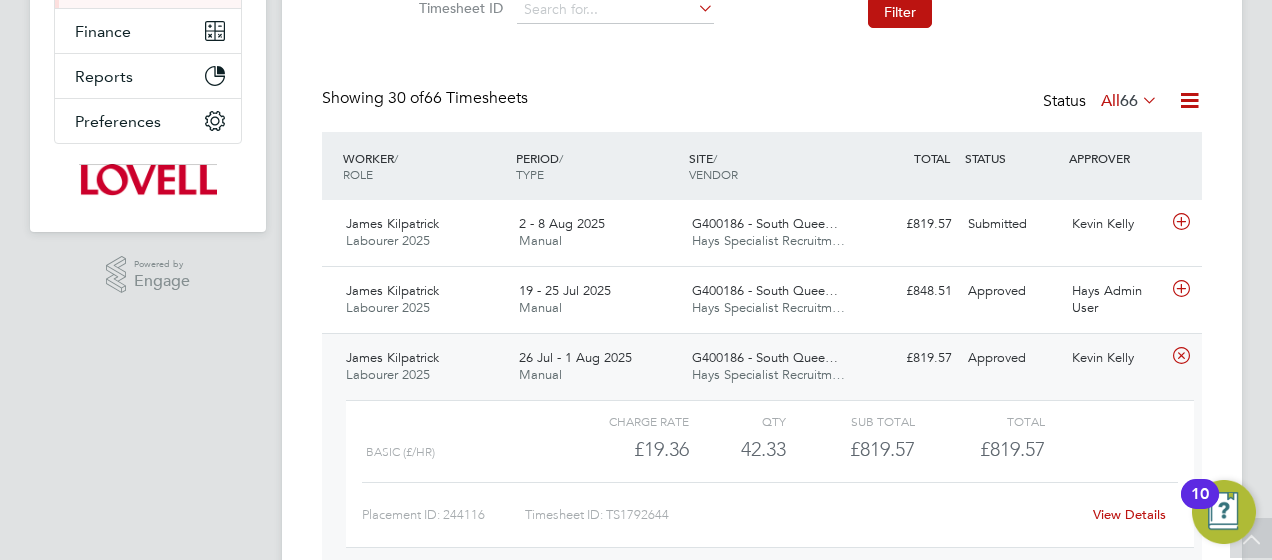 click on "View Details" 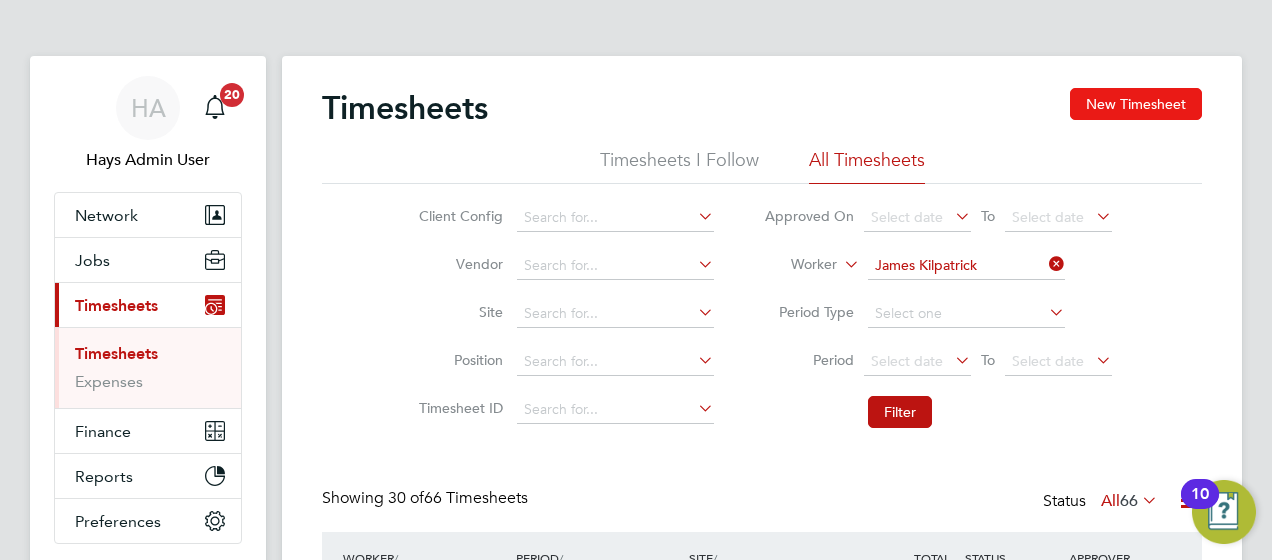 click on "New Timesheet" 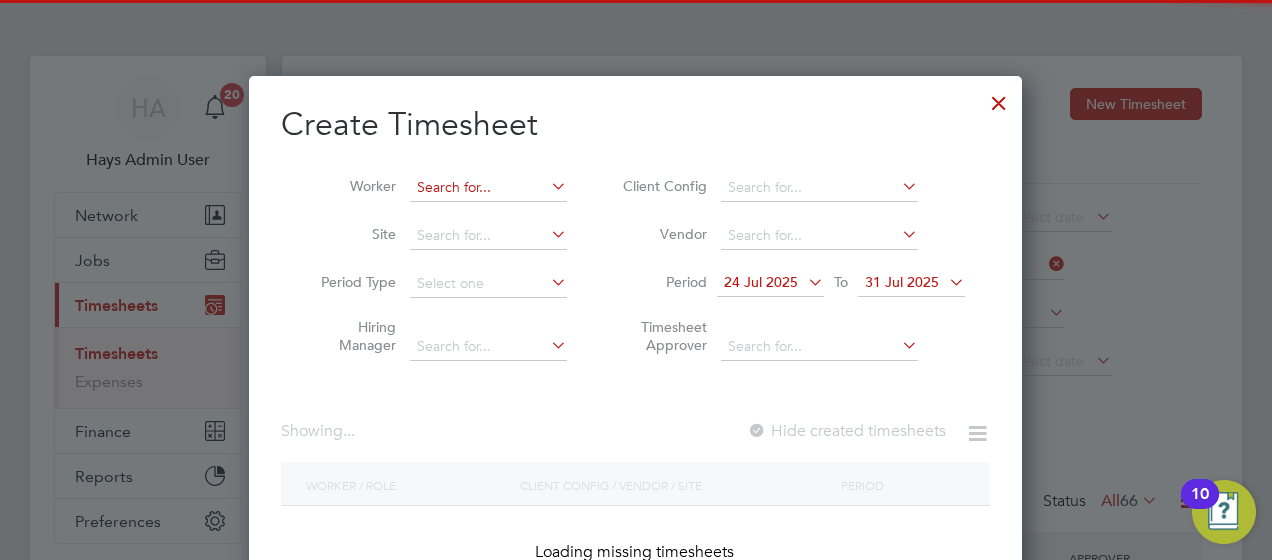 click at bounding box center (488, 188) 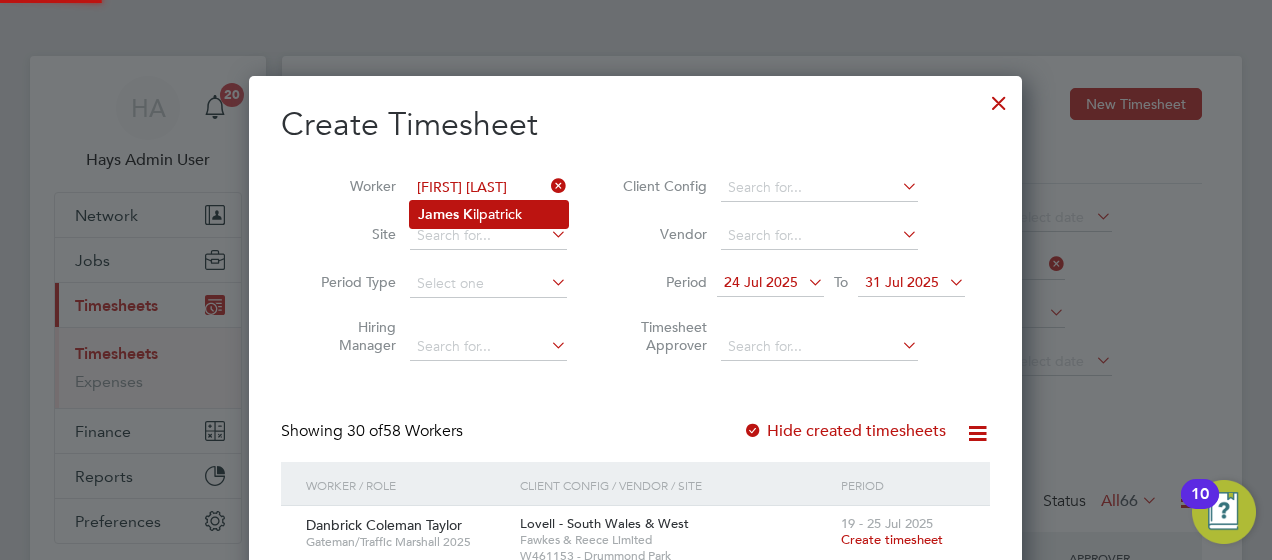 click on "[FIRST]   [LAST] [LAST]" 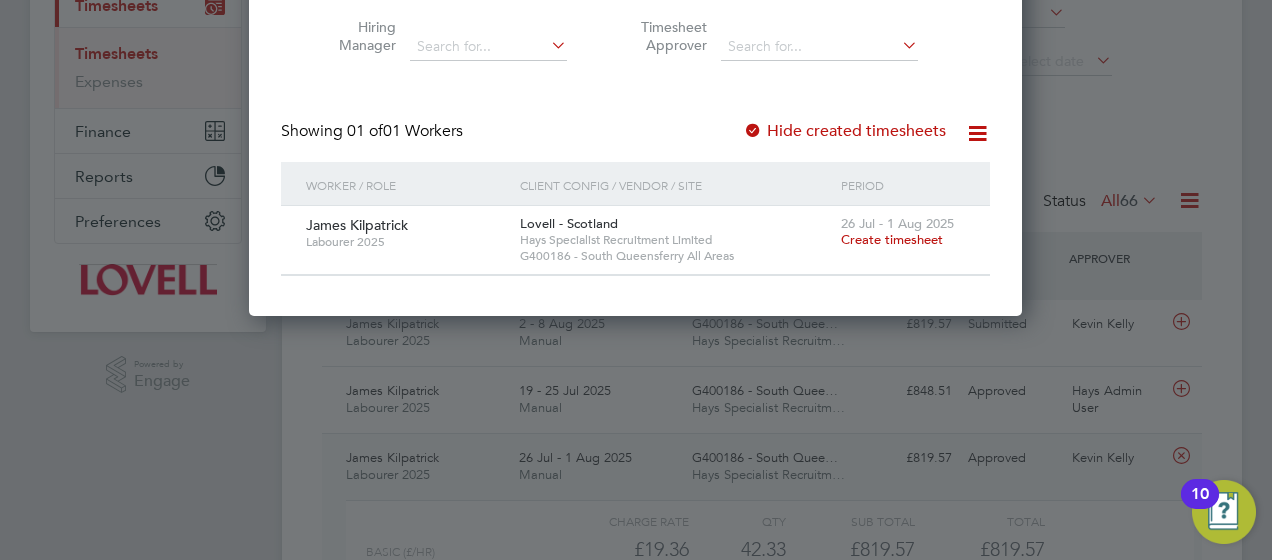 click on "Create timesheet" at bounding box center [892, 239] 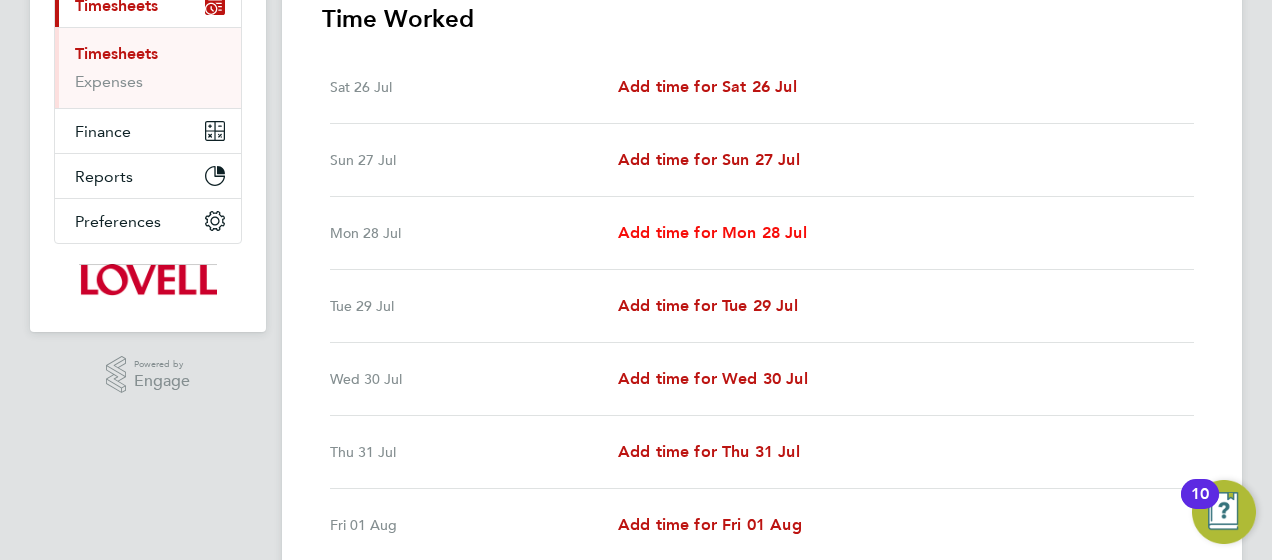 click on "Add time for Mon 28 Jul" at bounding box center [712, 232] 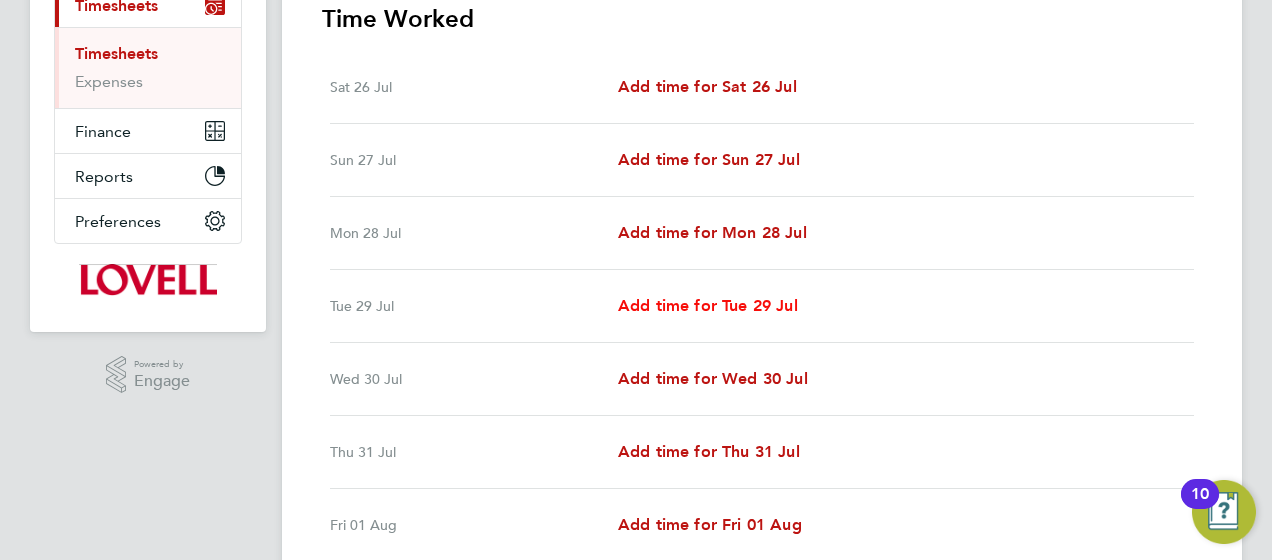 select on "30" 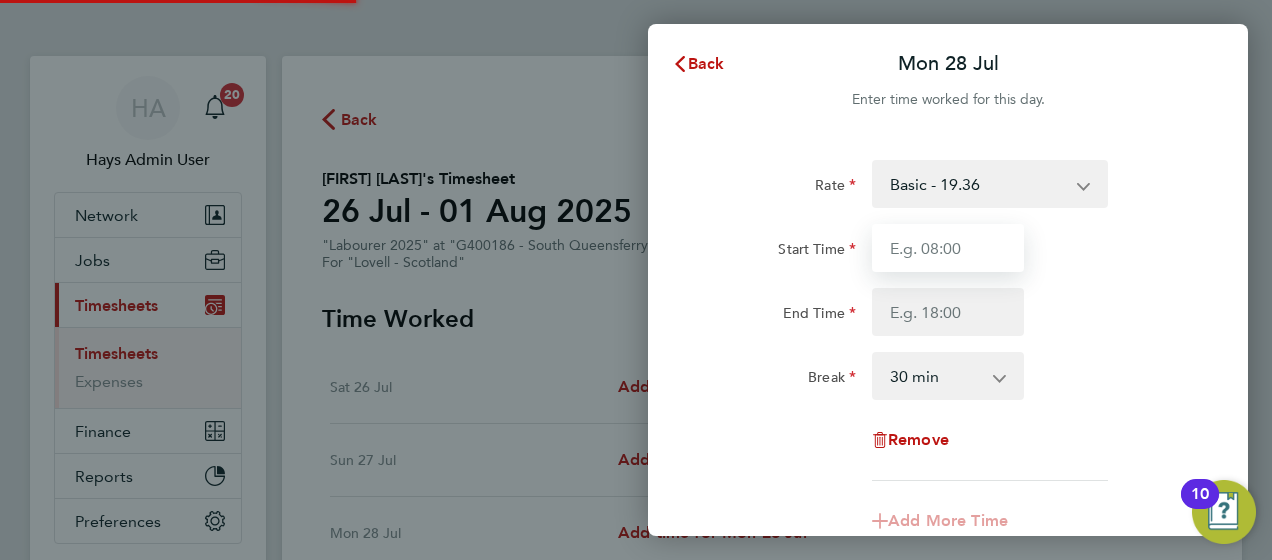 click on "Start Time" at bounding box center [948, 248] 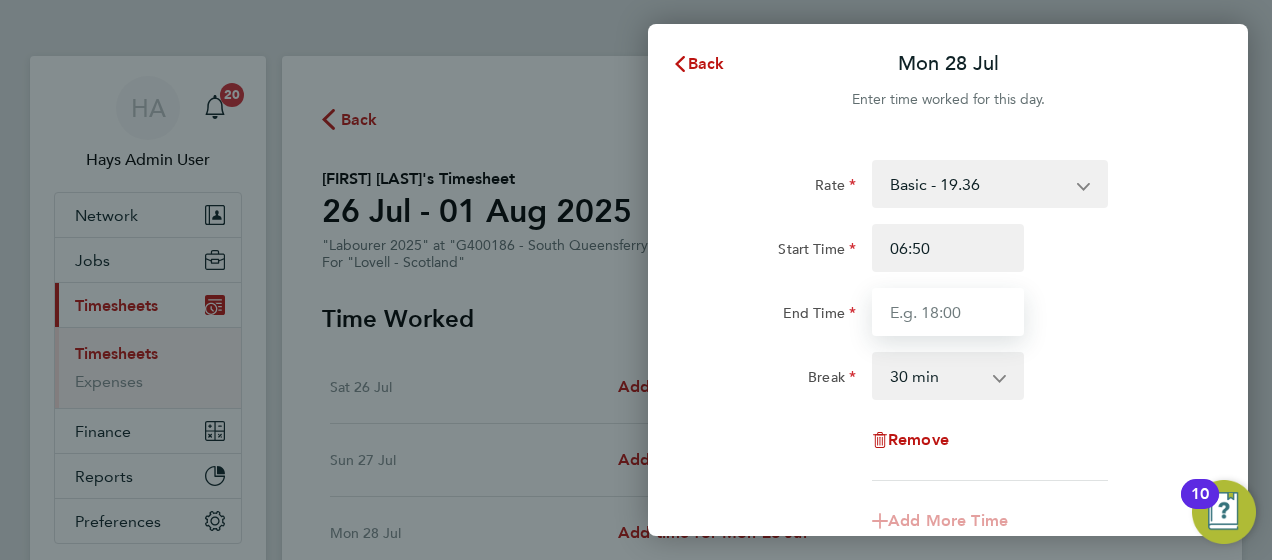 type on "06:50" 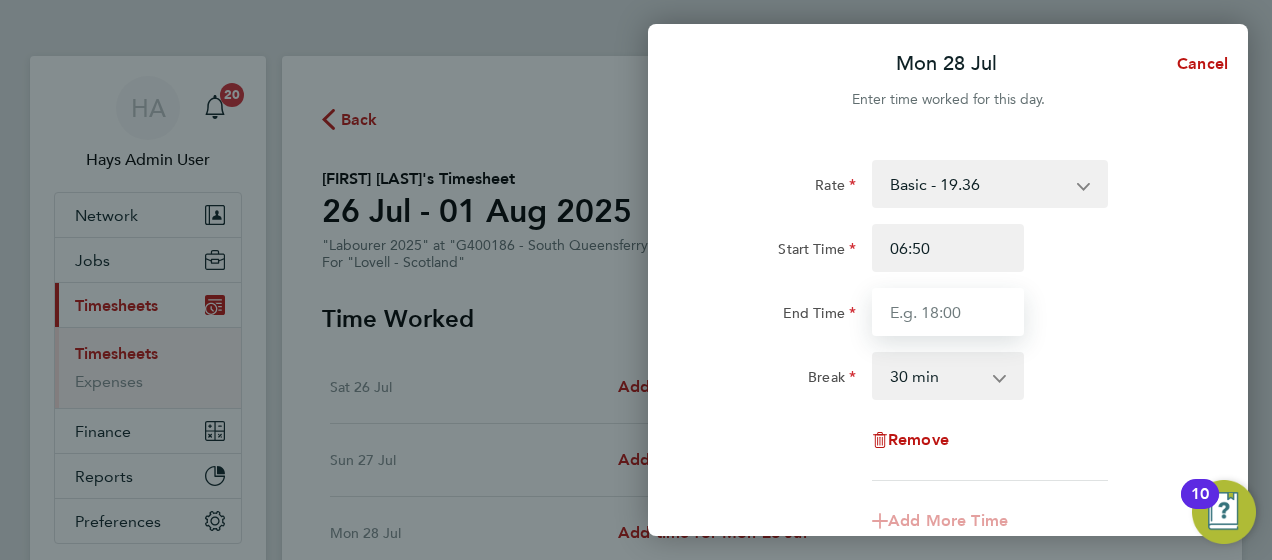 click on "End Time" at bounding box center (948, 312) 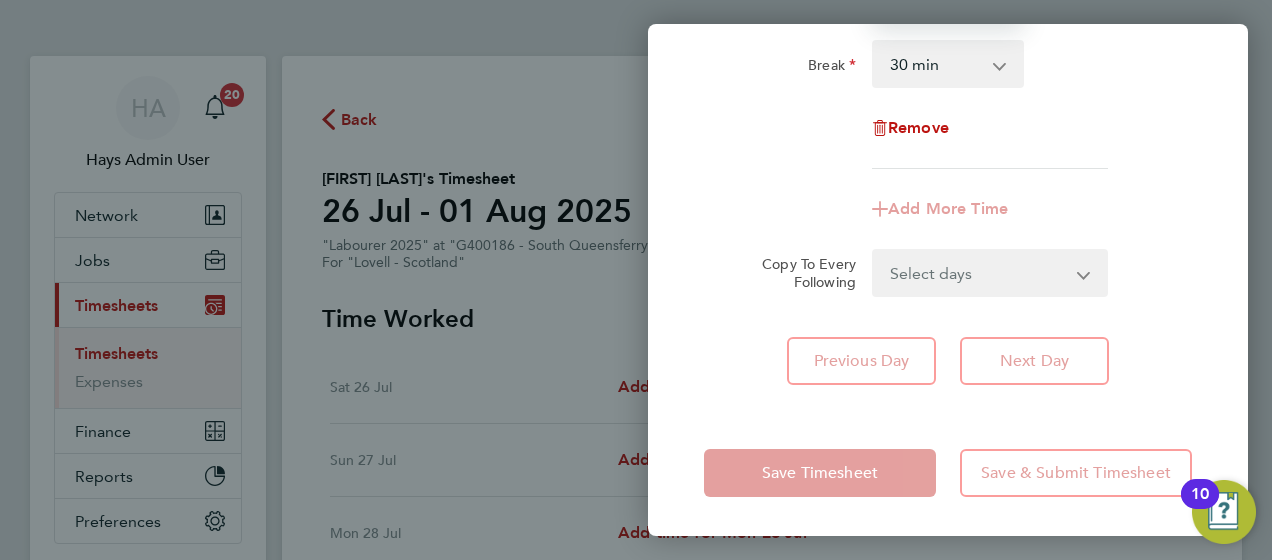 type on "16:00" 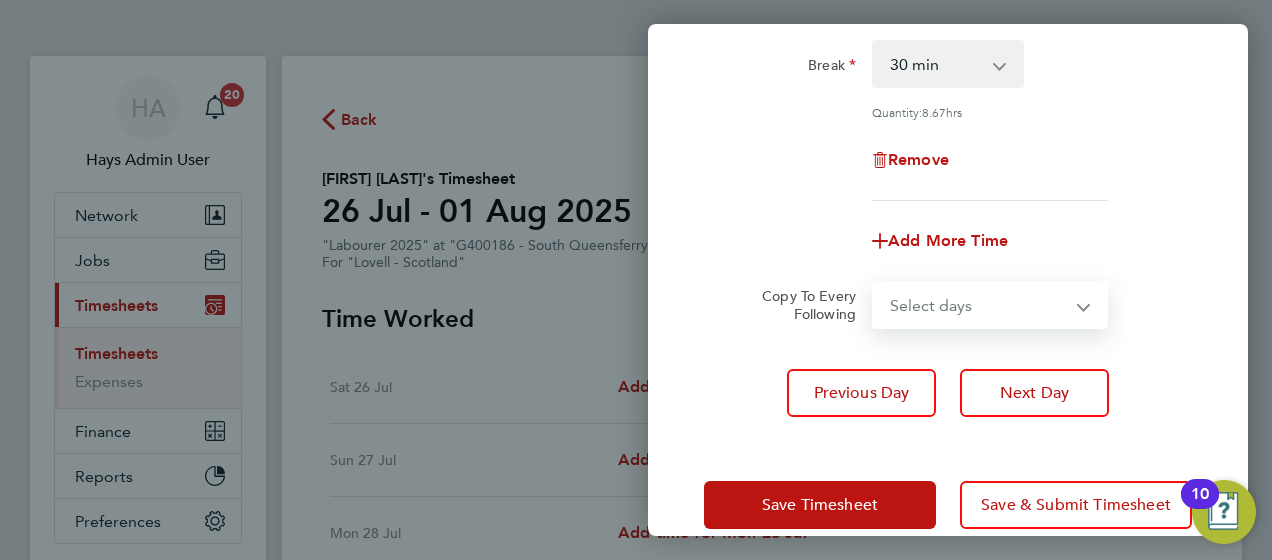 drag, startPoint x: 979, startPoint y: 274, endPoint x: 978, endPoint y: 290, distance: 16.03122 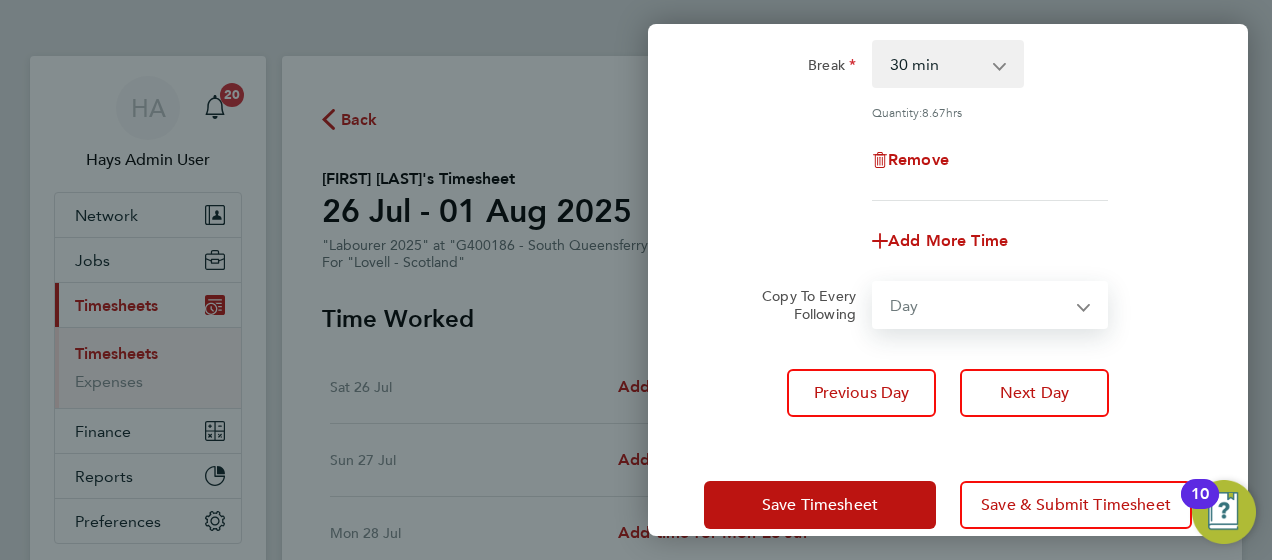 click on "Select days   Day   Tuesday   Wednesday   Thursday   Friday" at bounding box center [979, 305] 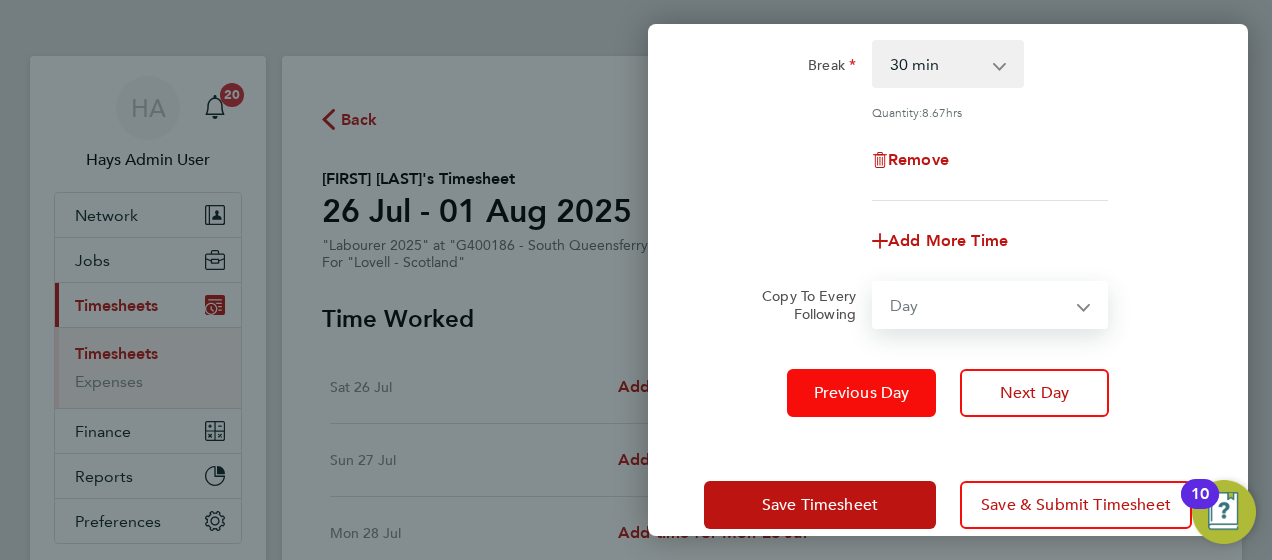 select on "2025-08-01" 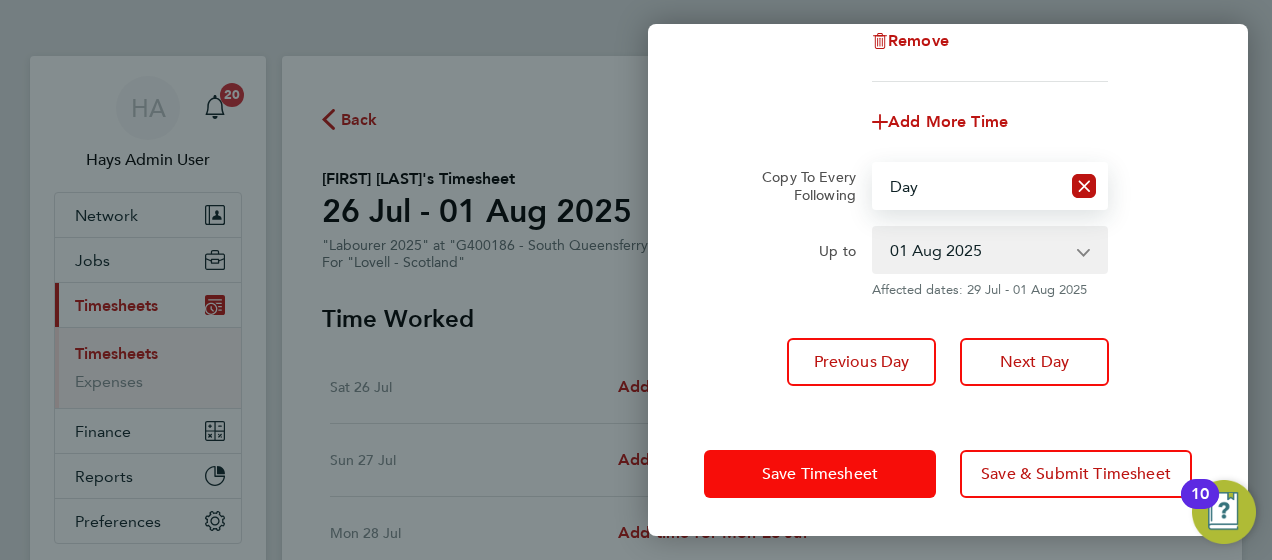 click on "Save Timesheet" 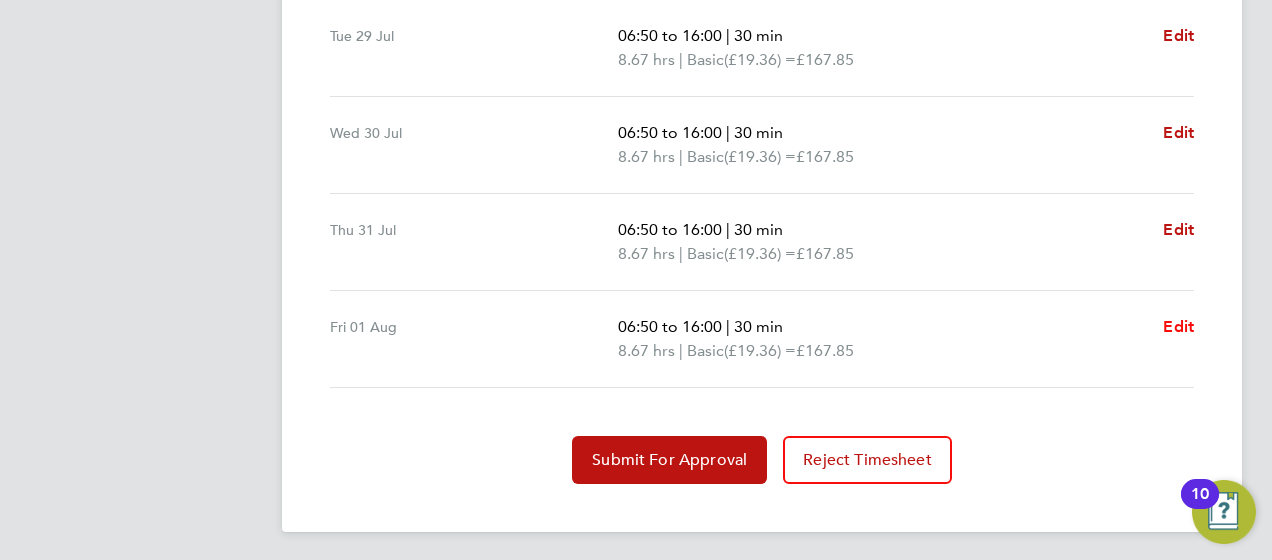 click on "Edit" at bounding box center [1178, 326] 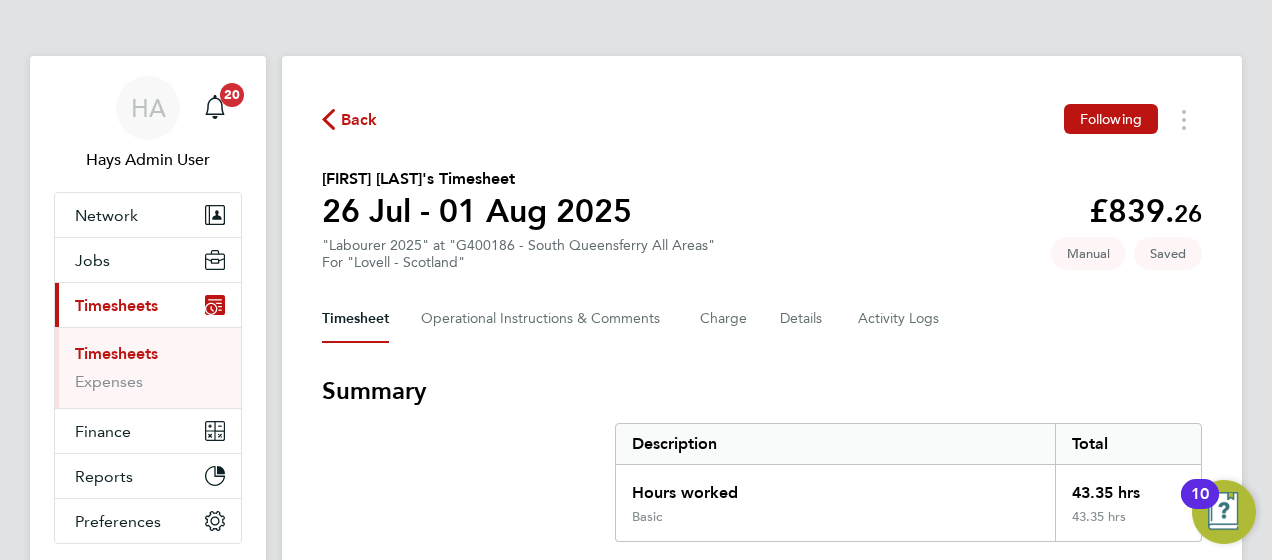 select on "30" 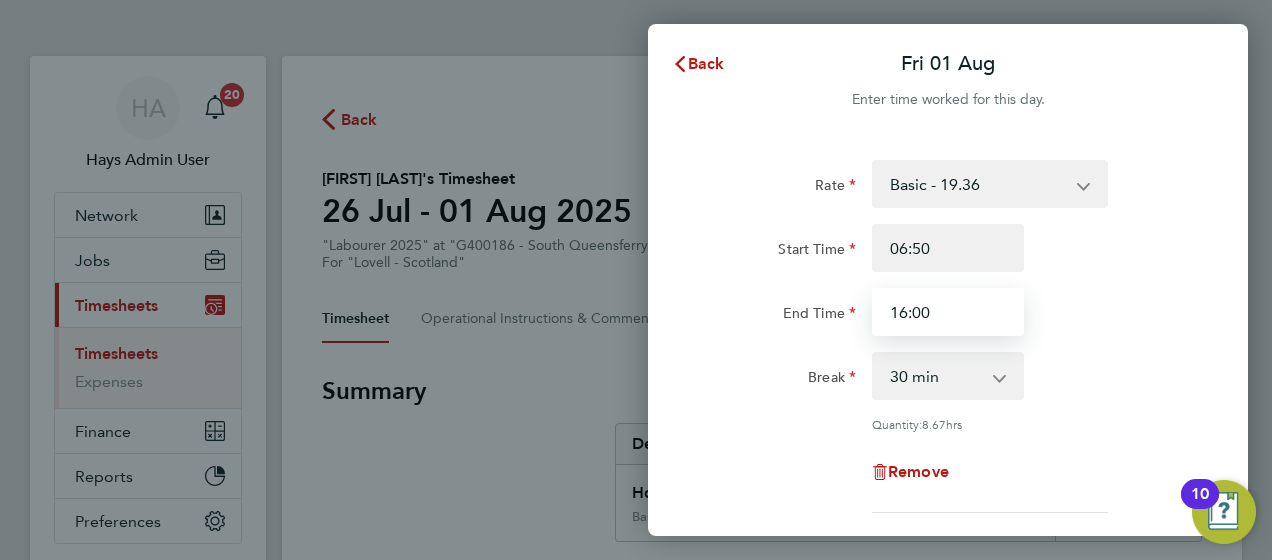 click on "16:00" at bounding box center [948, 312] 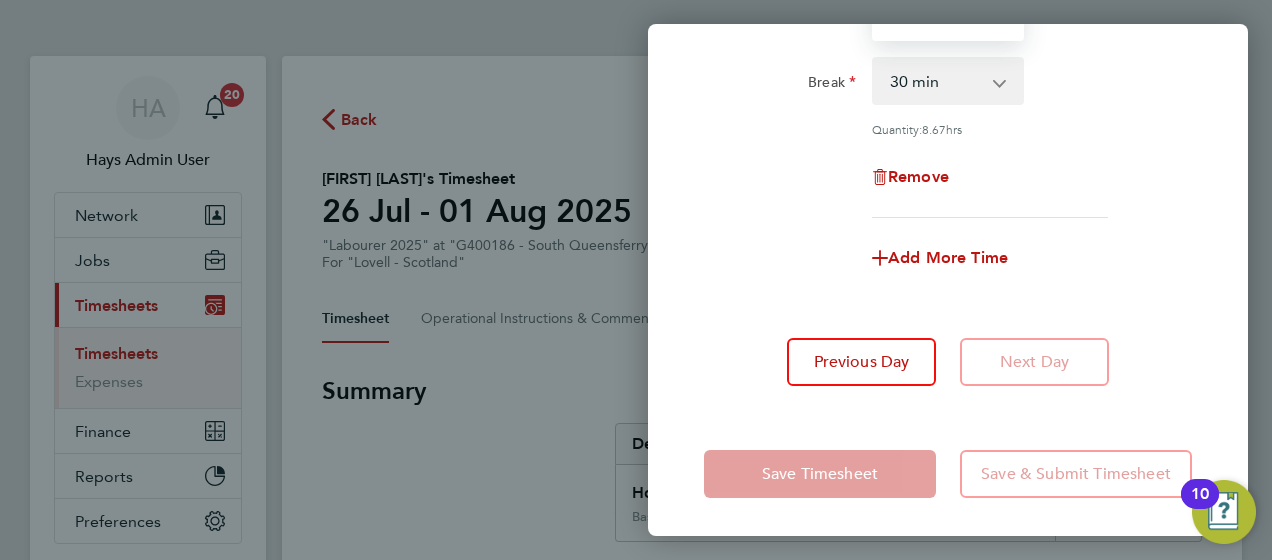 type on "15:00" 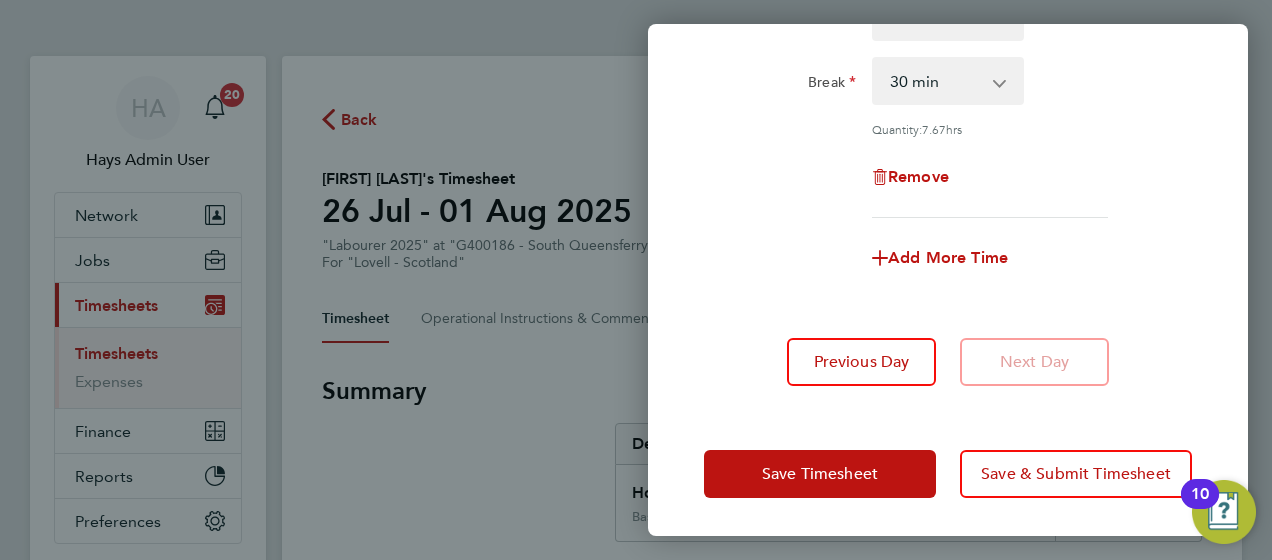 click on "Save Timesheet   Save & Submit Timesheet" 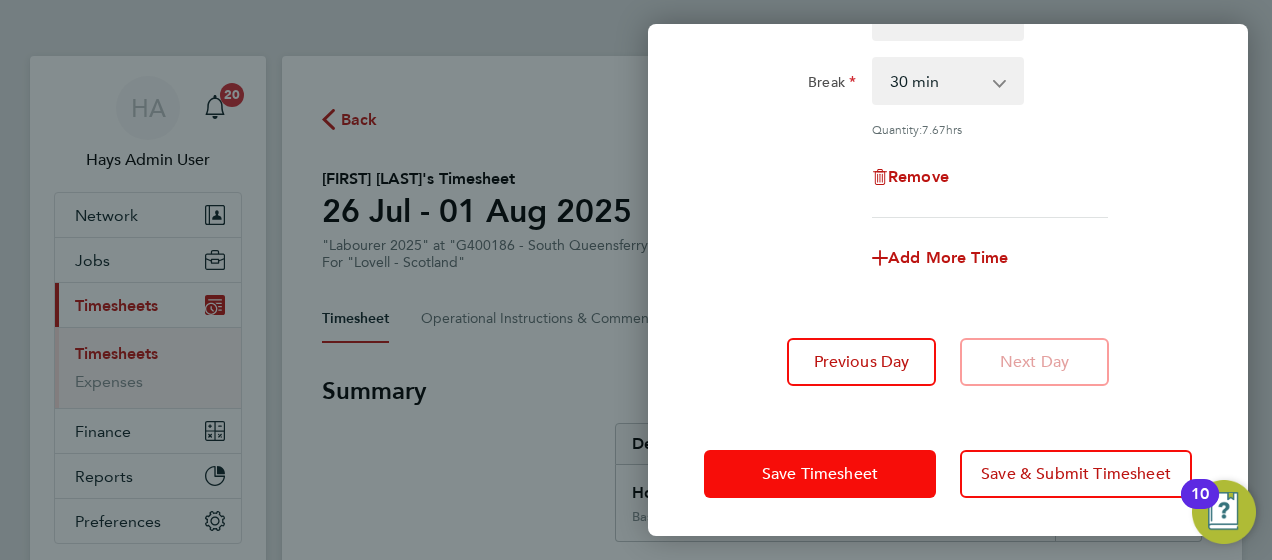 click on "Save Timesheet" 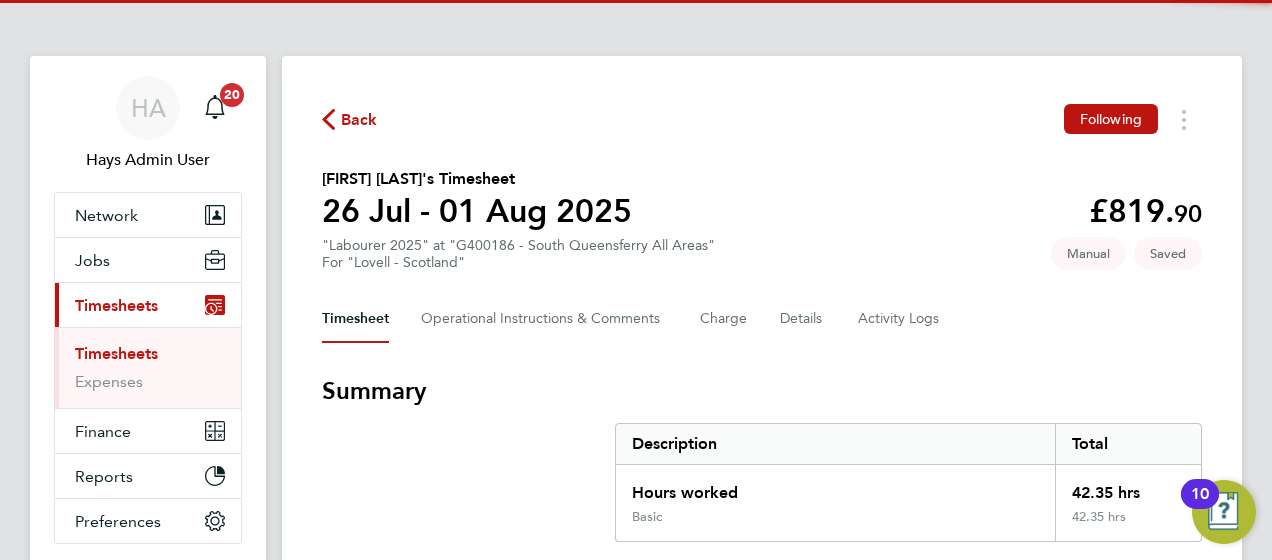 drag, startPoint x: 780, startPoint y: 351, endPoint x: 798, endPoint y: 350, distance: 18.027756 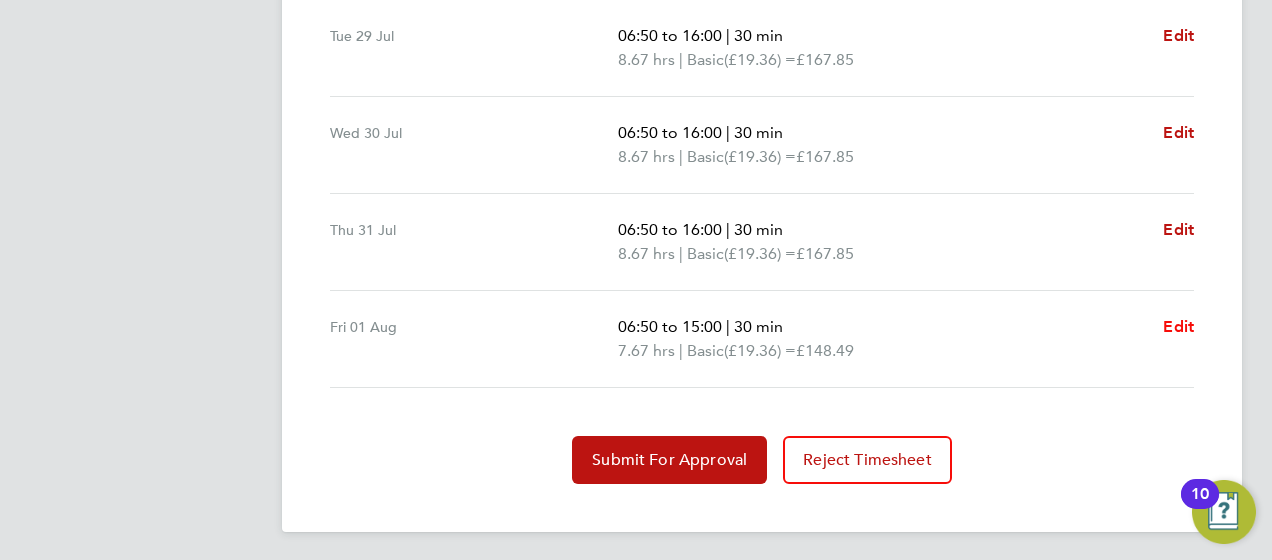 click on "Edit" at bounding box center [1178, 326] 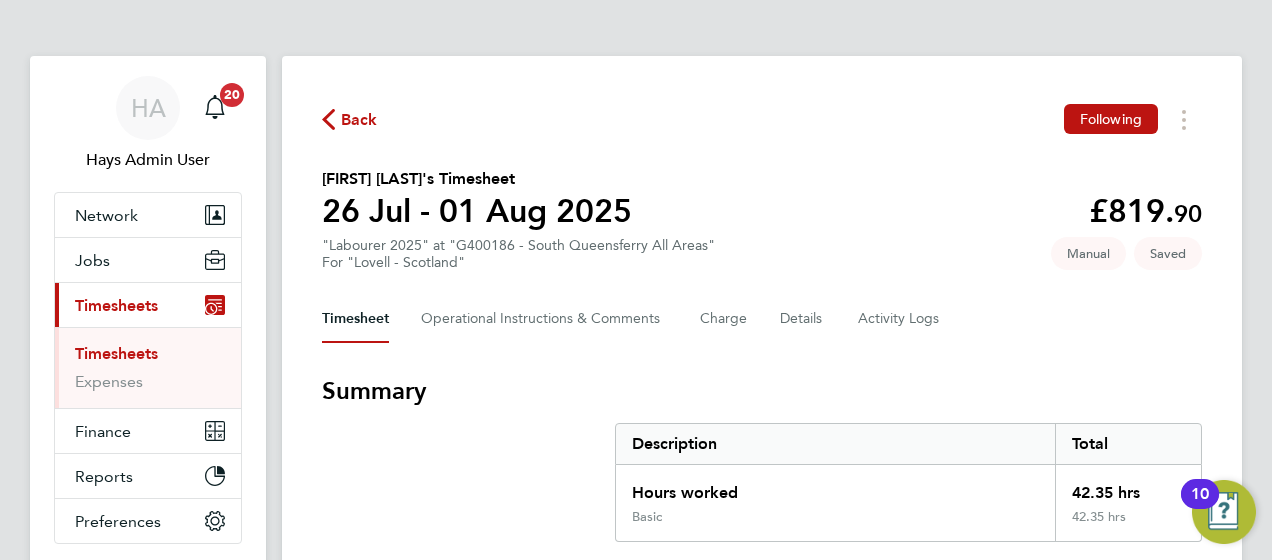 select on "30" 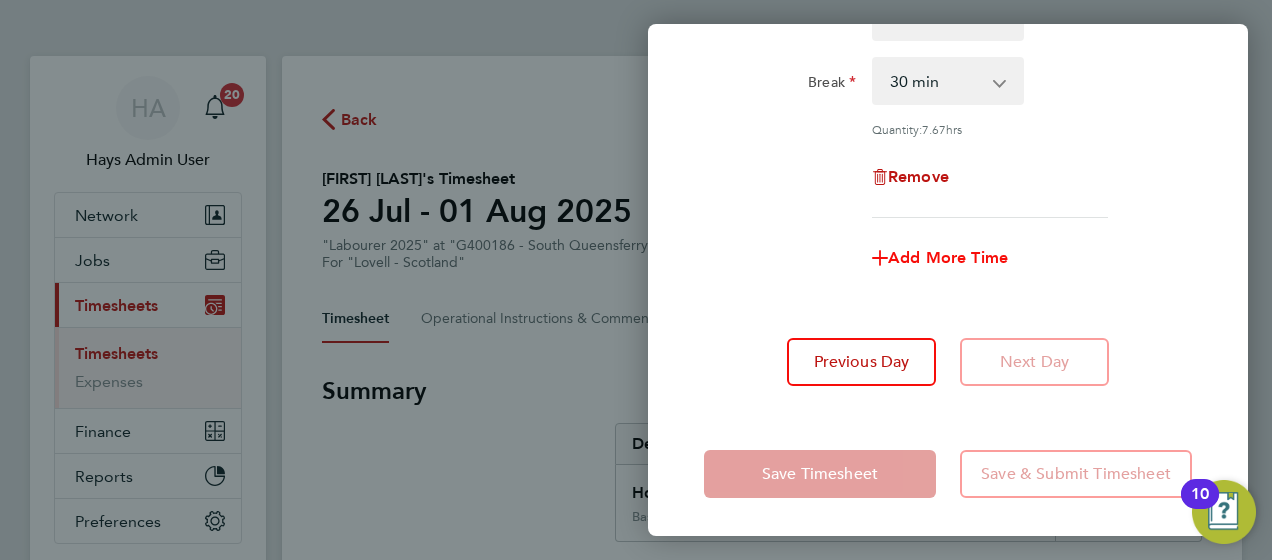 click on "Add More Time" 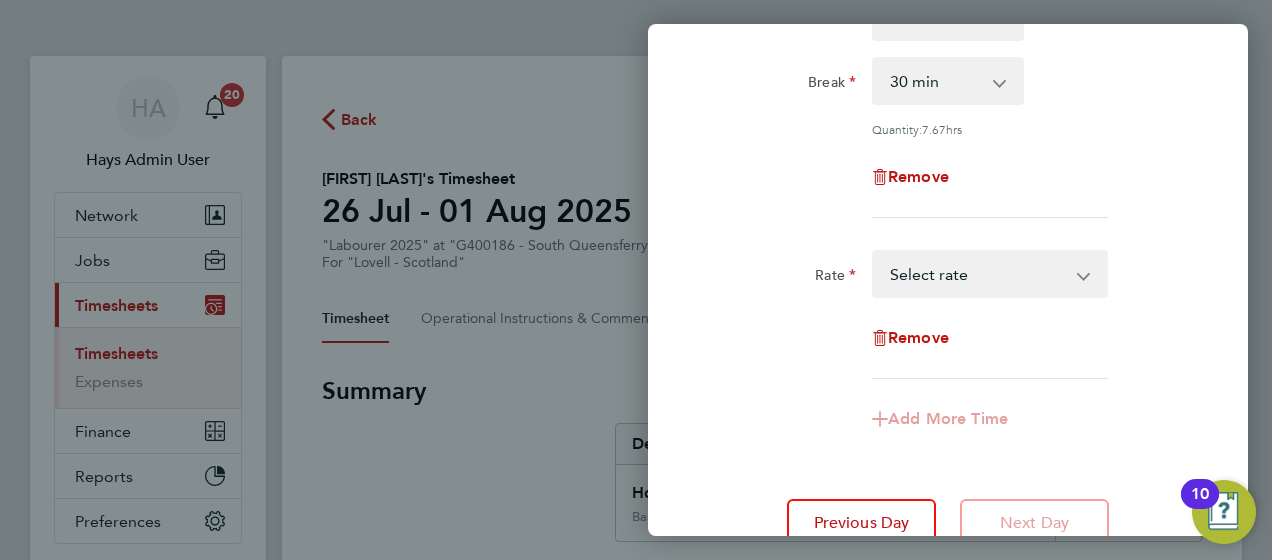 drag, startPoint x: 965, startPoint y: 282, endPoint x: 978, endPoint y: 296, distance: 19.104973 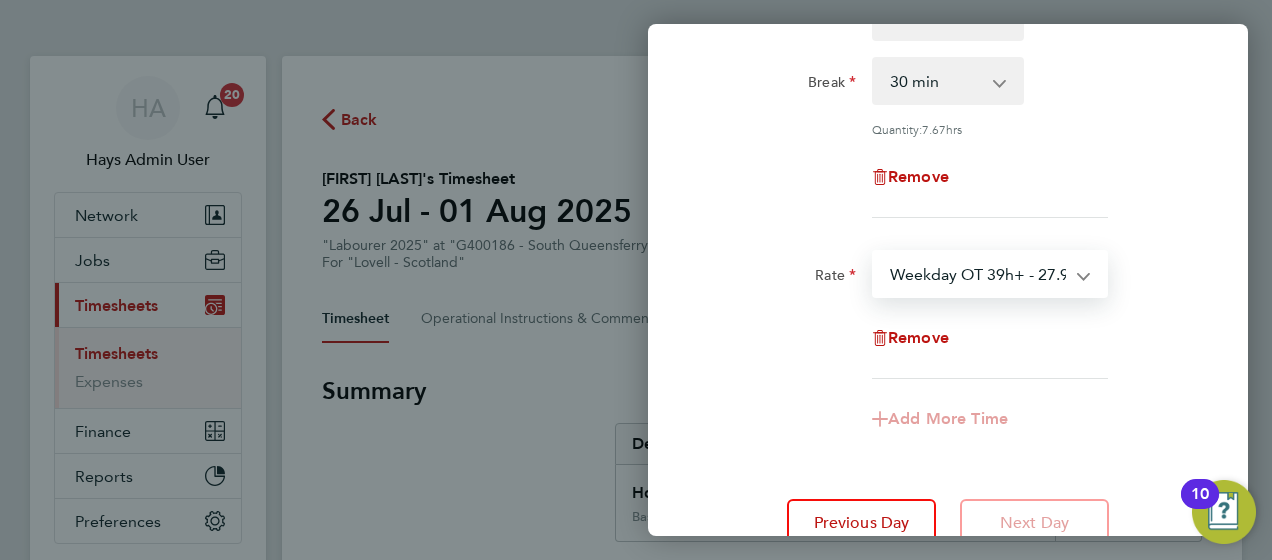select on "30" 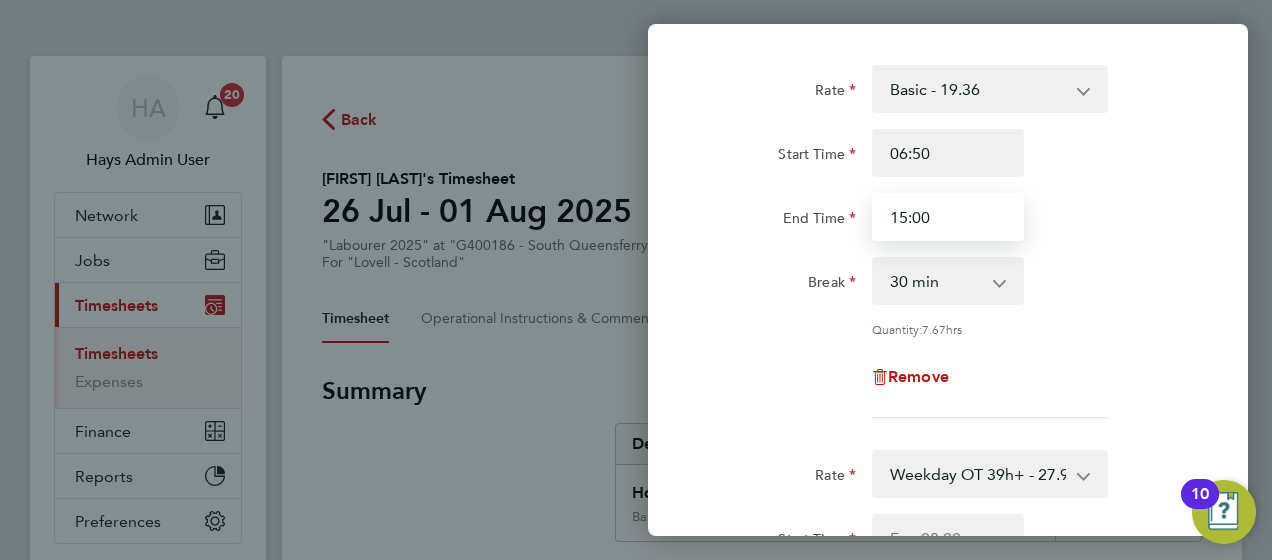 click on "15:00" at bounding box center [948, 217] 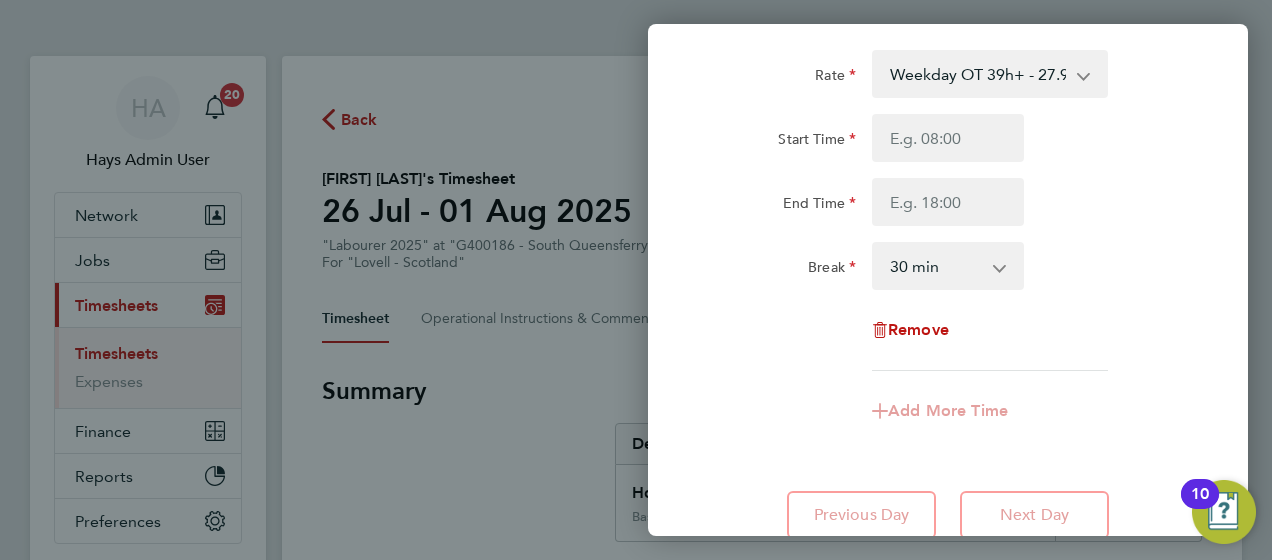 type on "11:39" 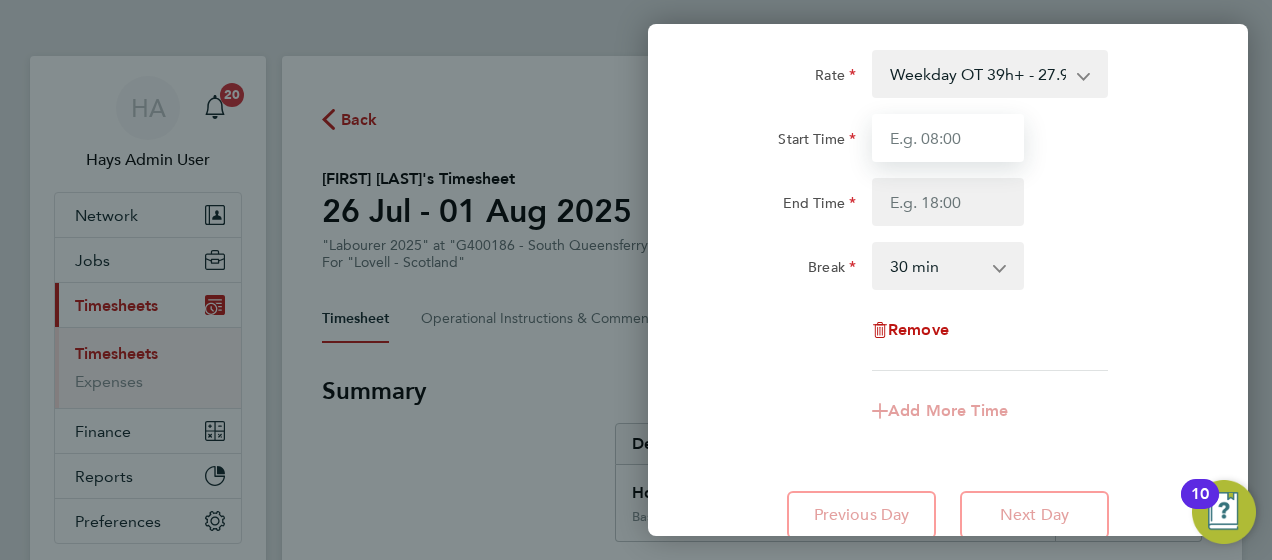 click on "Start Time" at bounding box center [948, 138] 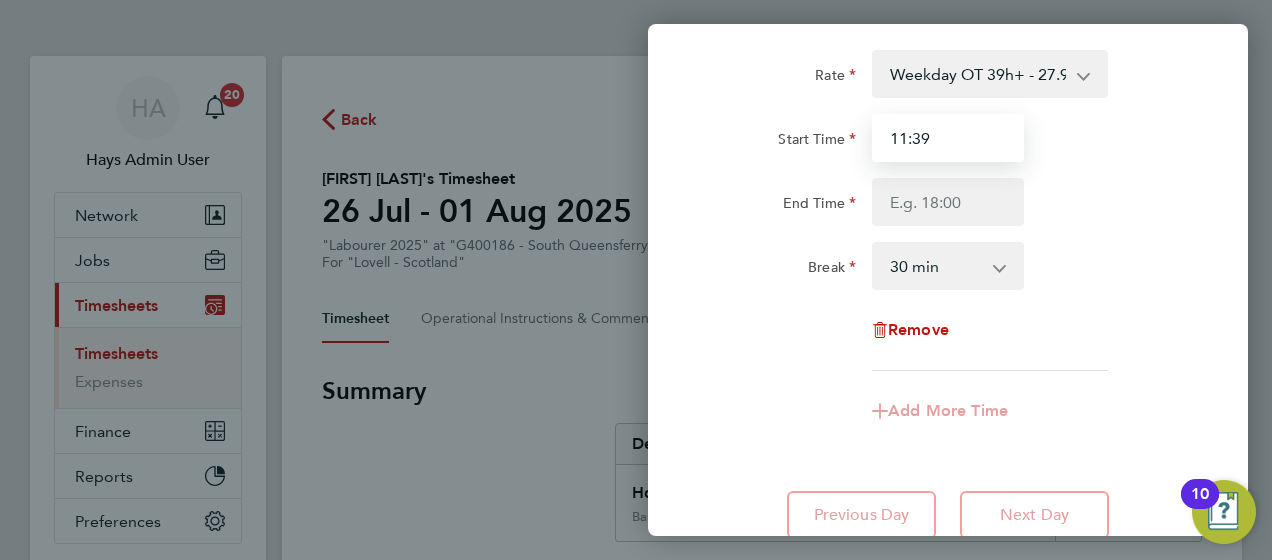 type on "11:39" 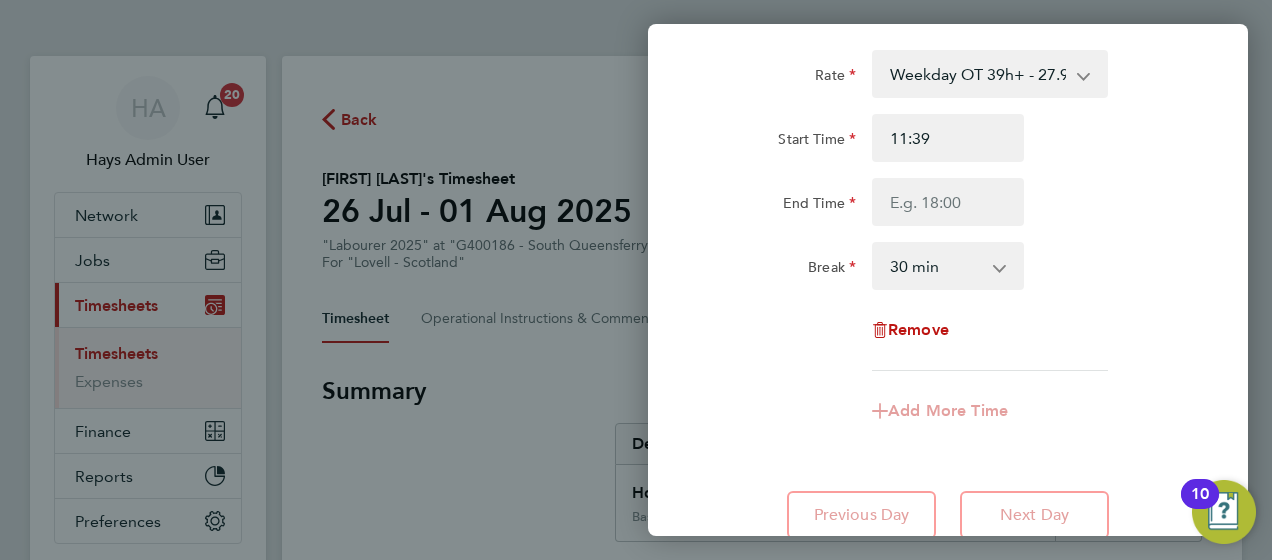 click on "0 min   15 min   30 min   45 min   60 min   75 min   90 min" at bounding box center [936, 266] 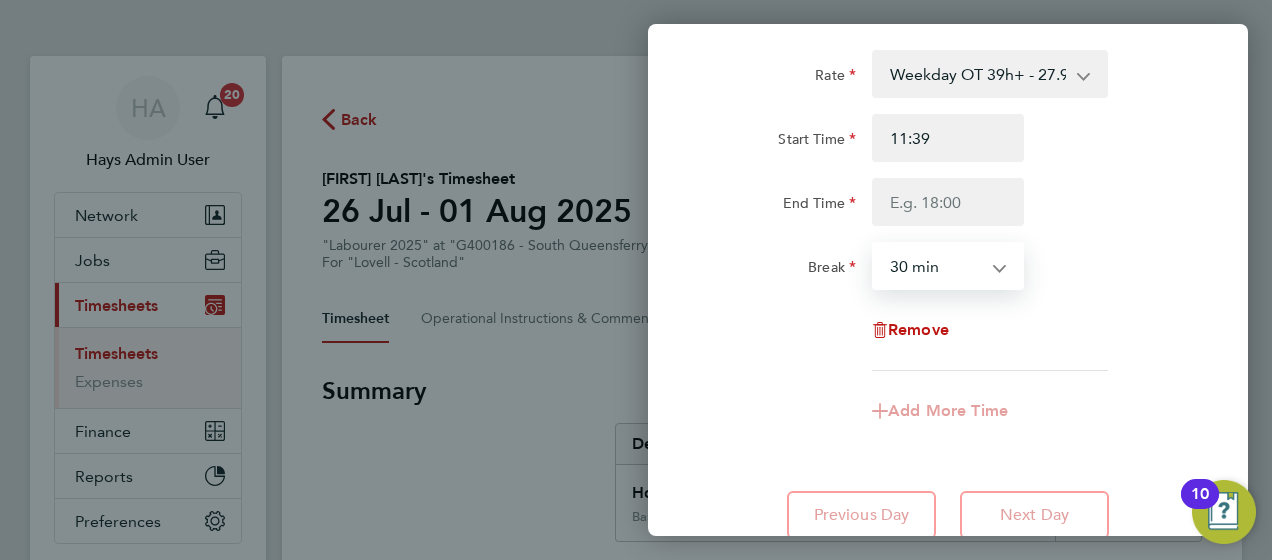 select on "0" 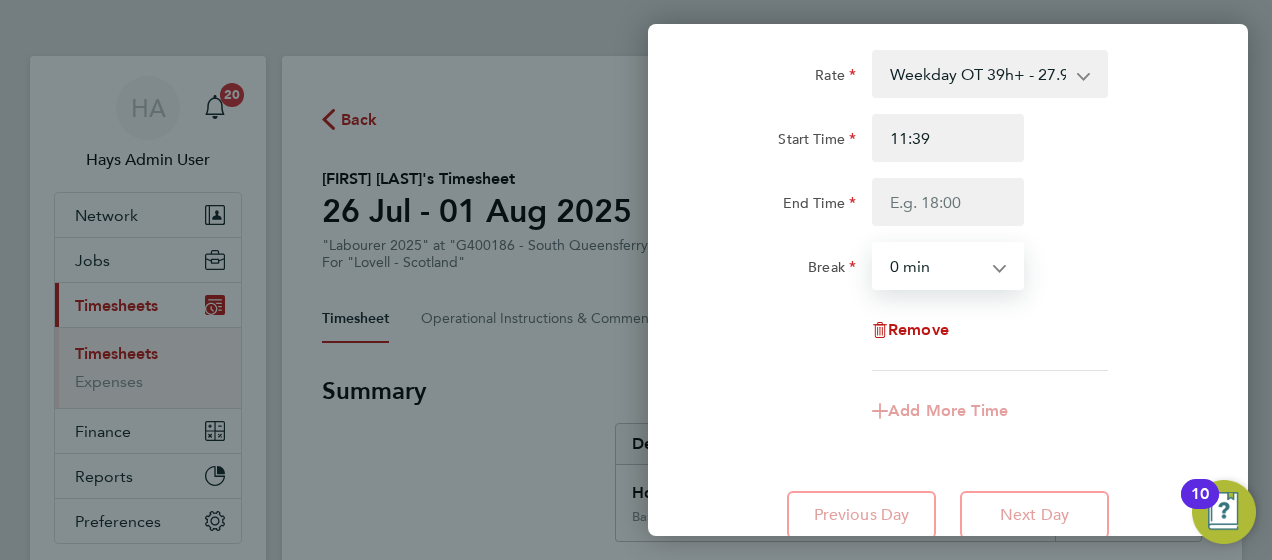 click on "0 min   15 min   30 min   45 min   60 min   75 min   90 min" at bounding box center (936, 266) 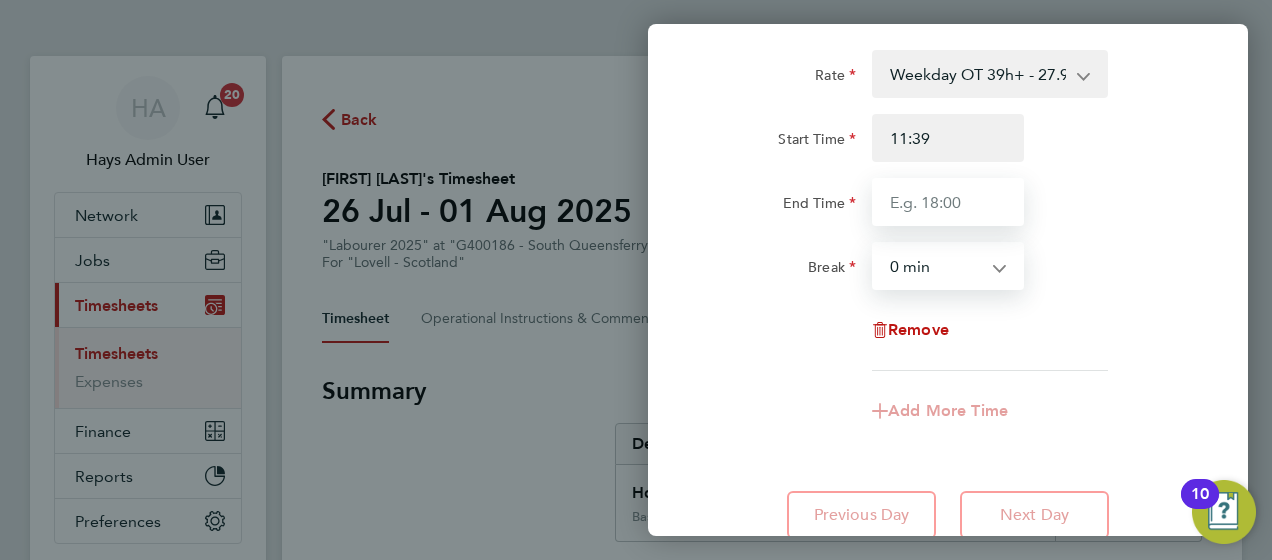click on "End Time" at bounding box center (948, 202) 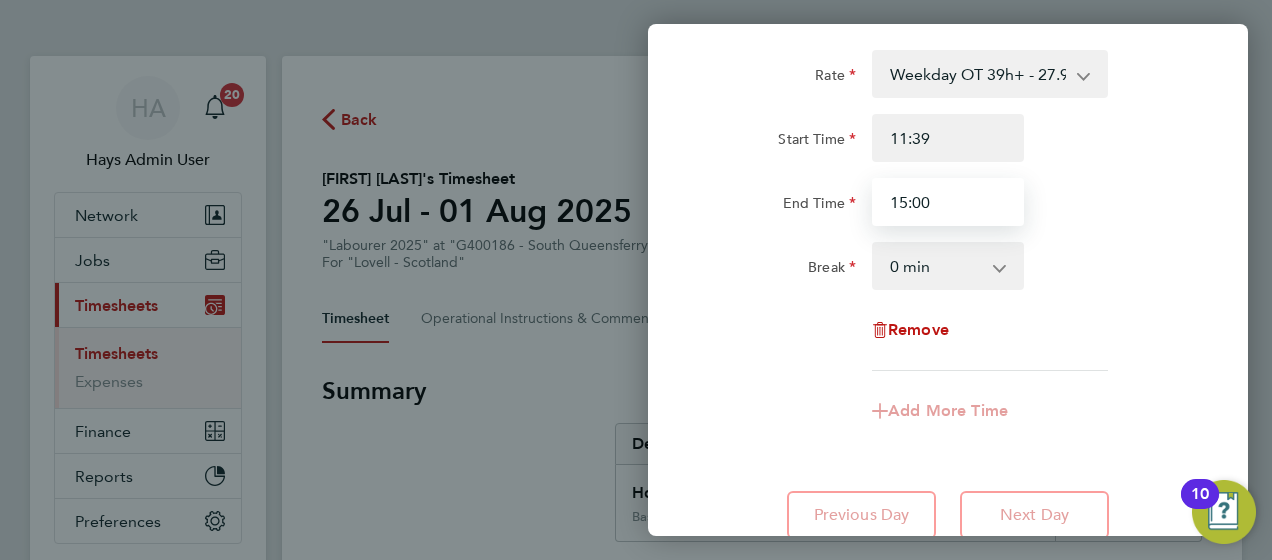 type on "15:00" 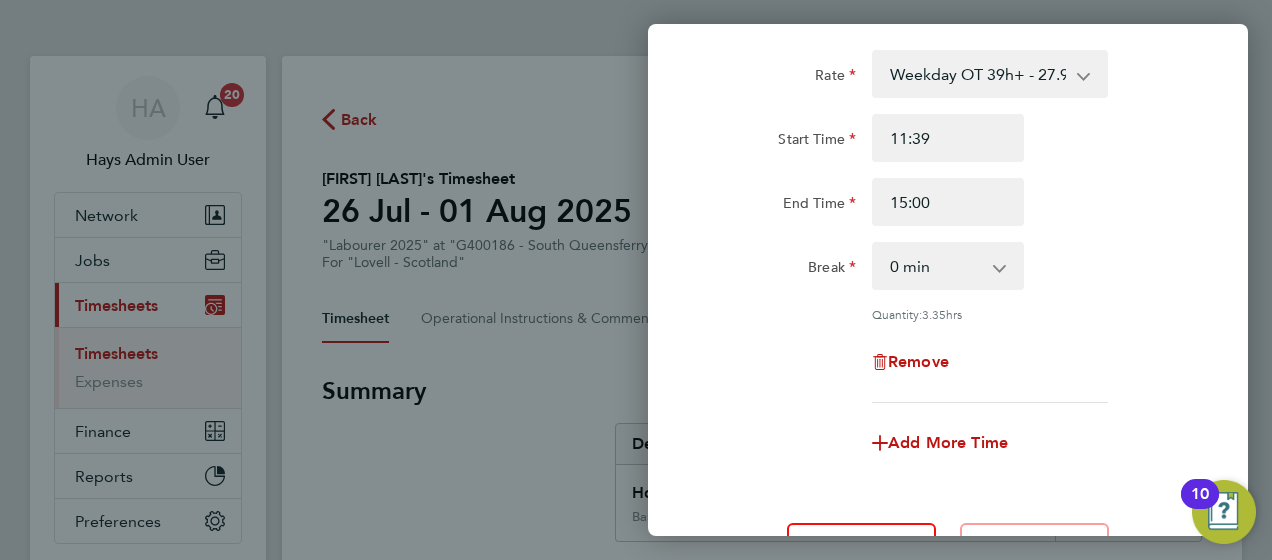 click on "Rate  Basic - 19.36   Weekday OT 39h+ - 27.90   Sat first 4h - 27.90   Sat after 4h - 36.44   Sunday - 36.44   Bank Holiday - 36.44
Start Time 06:50 End Time 11:39 Break  0 min   15 min   30 min   45 min   60 min   75 min   90 min
Quantity:  4.32  hrs
Remove  Rate  Weekday OT 39h+ - 27.90   Basic - 19.36   Sat first 4h - 27.90   Sat after 4h - 36.44   Sunday - 36.44   Bank Holiday - 36.44
Start Time 11:39 End Time 15:00 Break  0 min   15 min   30 min   45 min   60 min   75 min   90 min
Quantity:  3.35  hrs
Remove
Add More Time" 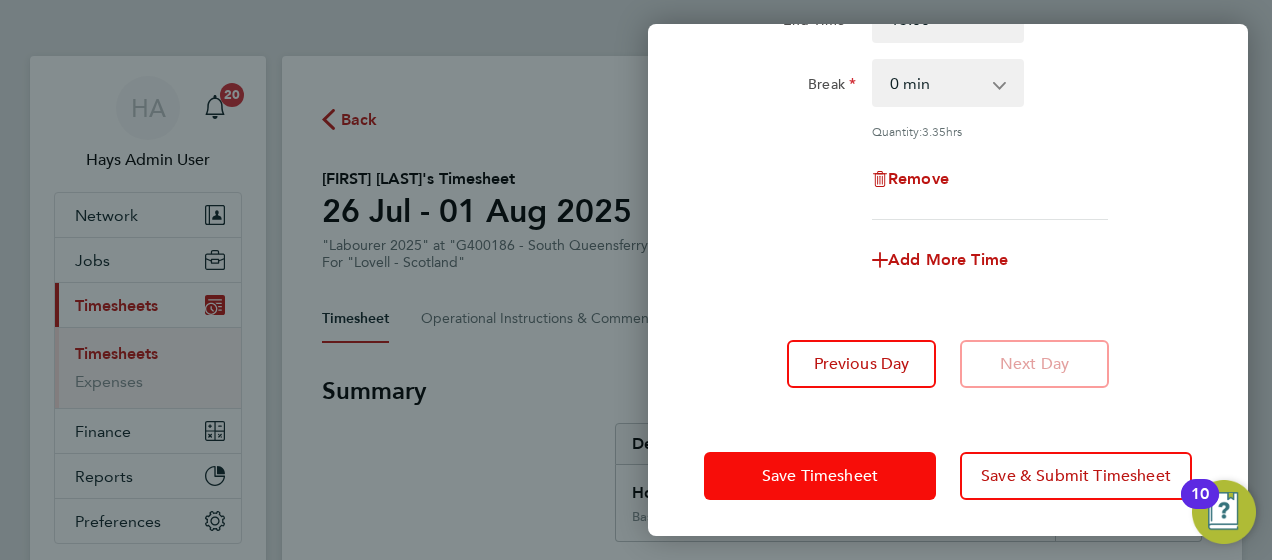 click on "Save Timesheet" 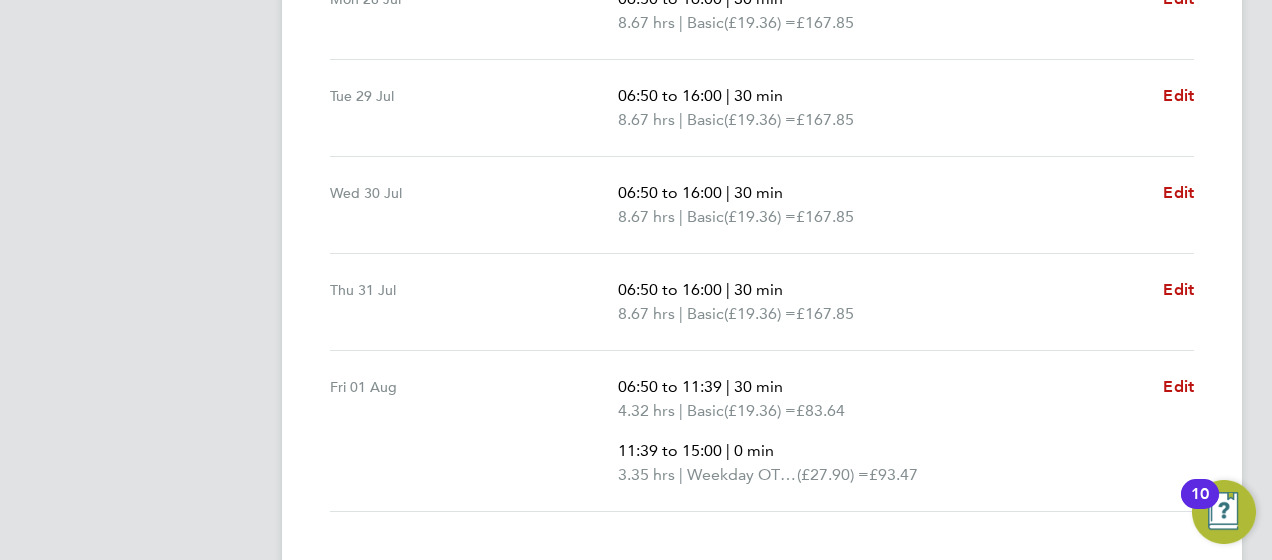 scroll, scrollTop: 965, scrollLeft: 0, axis: vertical 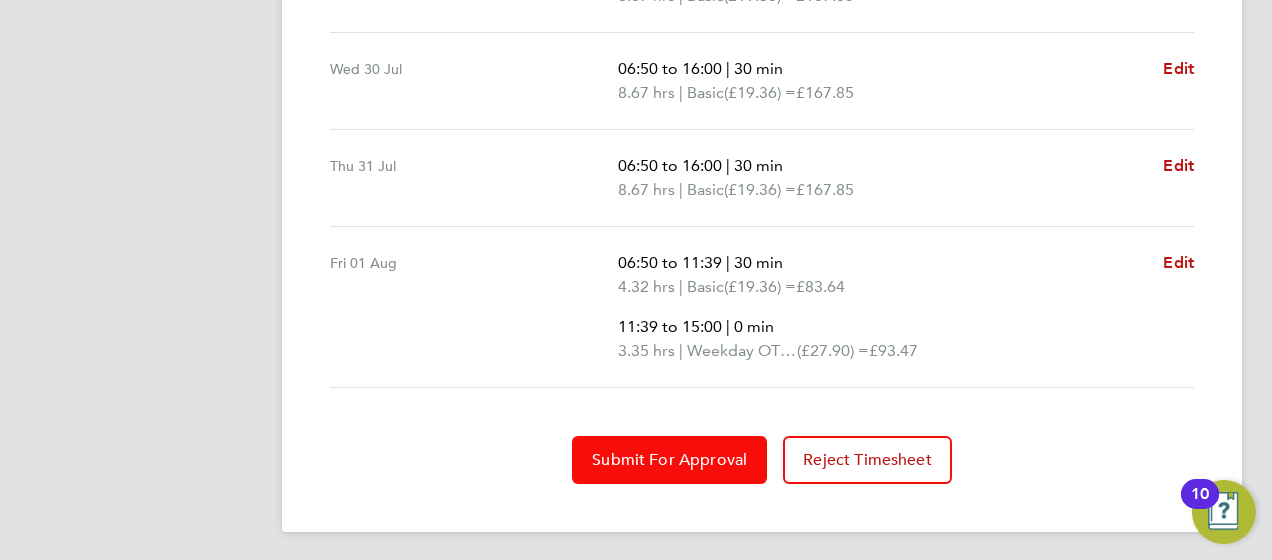 click on "Submit For Approval" 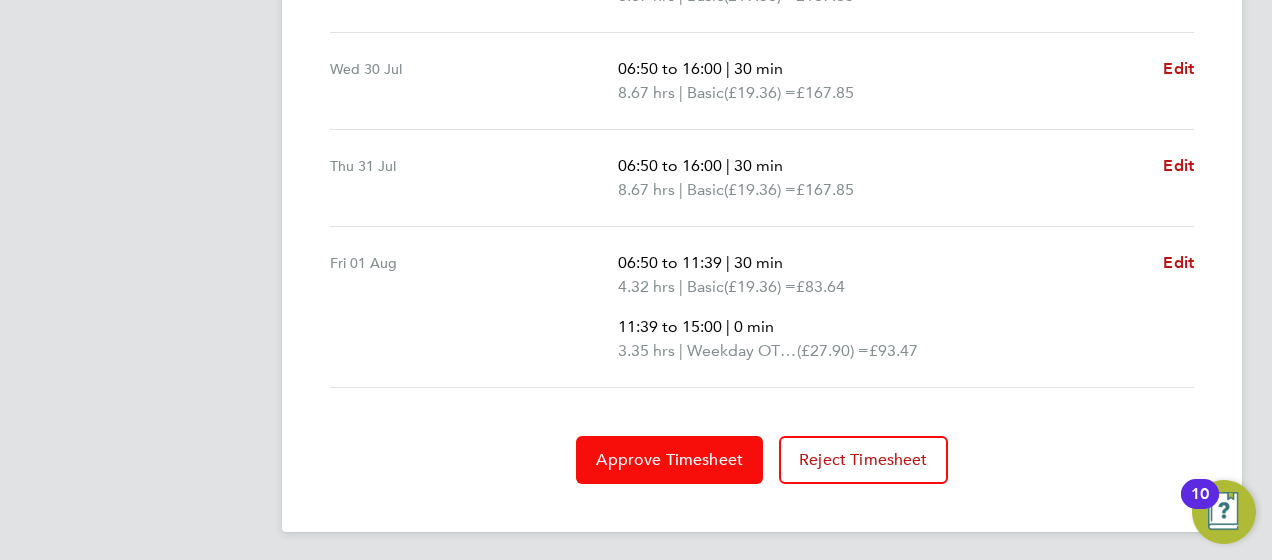 click on "Approve Timesheet" 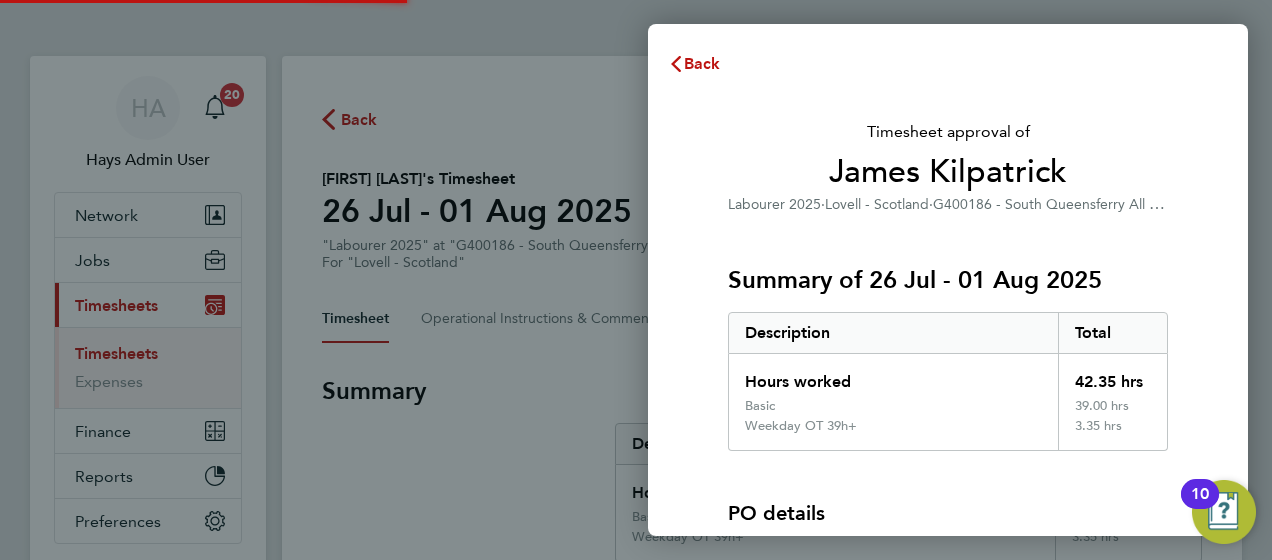 scroll, scrollTop: 0, scrollLeft: 0, axis: both 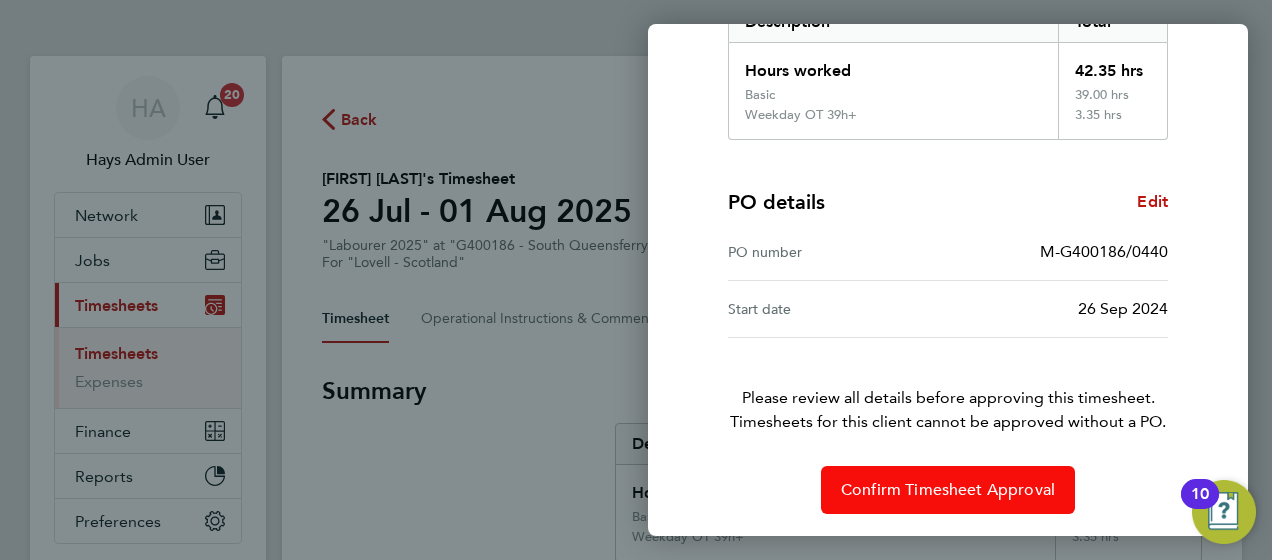 click on "Confirm Timesheet Approval" 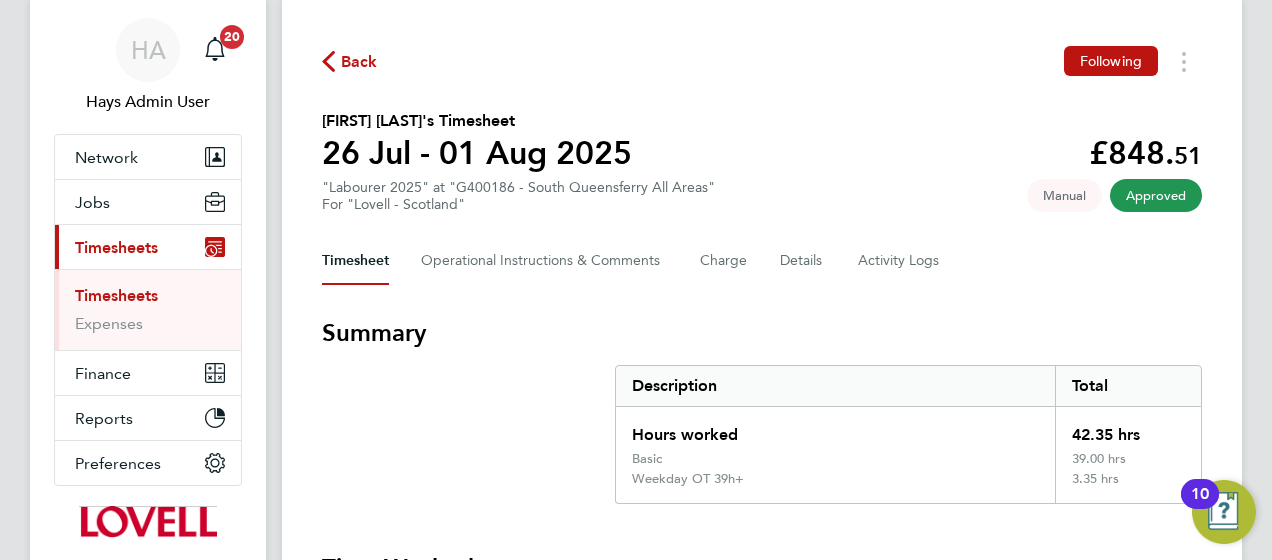 scroll, scrollTop: 0, scrollLeft: 0, axis: both 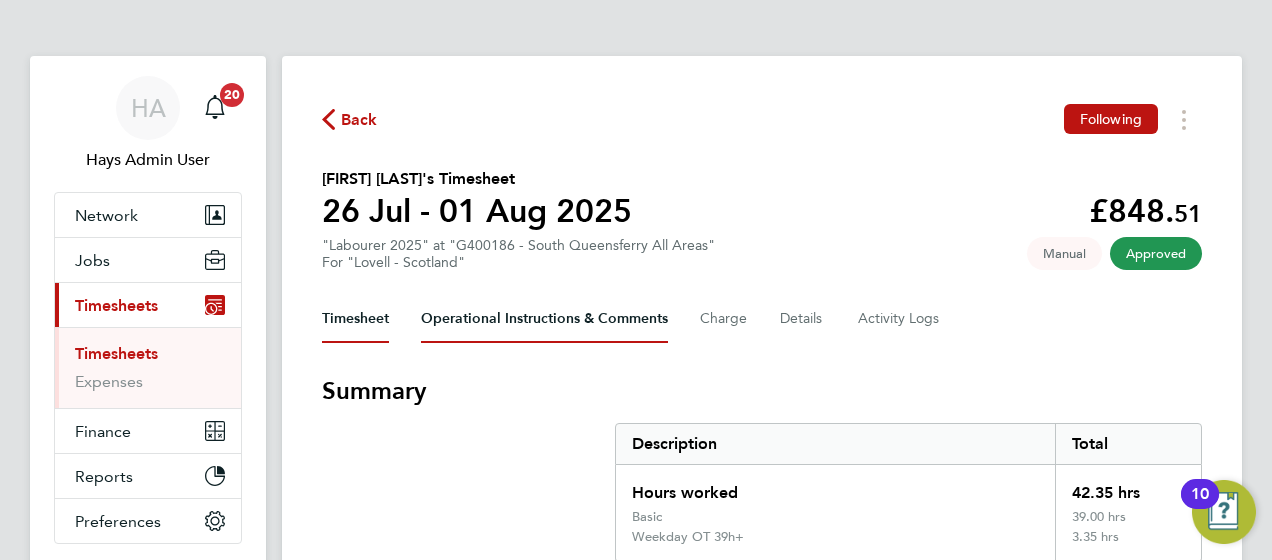 click on "Operational Instructions & Comments" at bounding box center (544, 319) 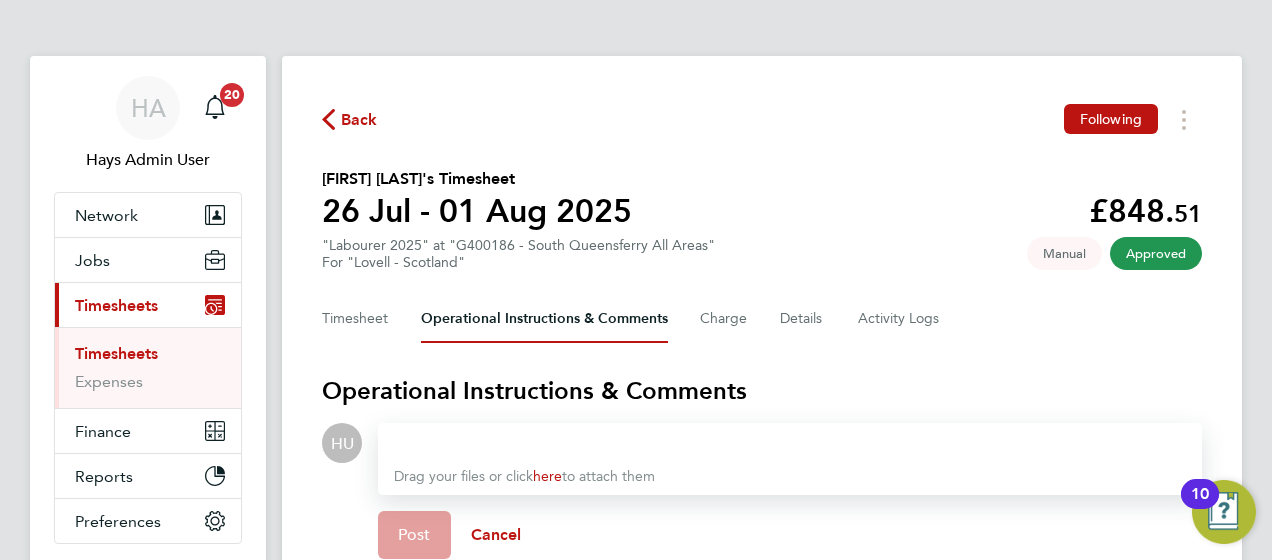 click at bounding box center [790, 443] 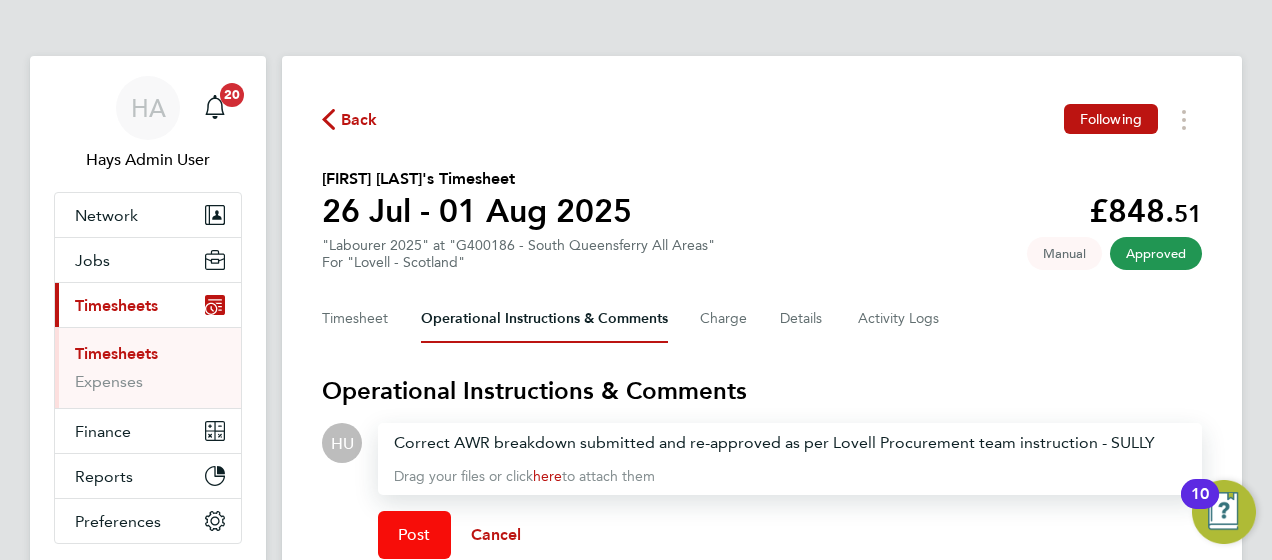 click on "Post" 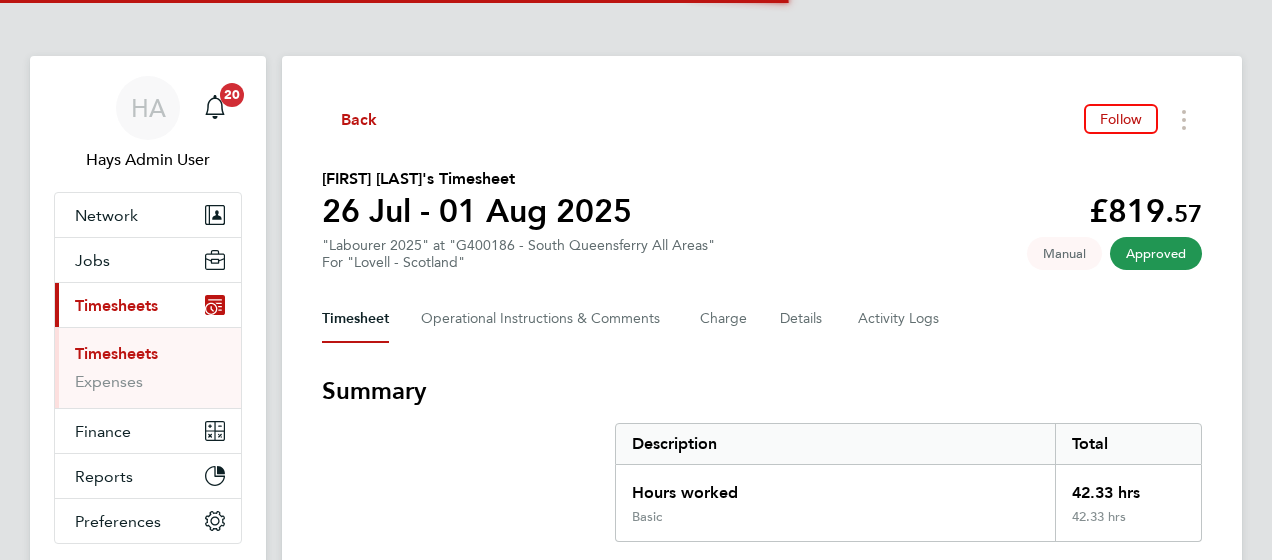 scroll, scrollTop: 0, scrollLeft: 0, axis: both 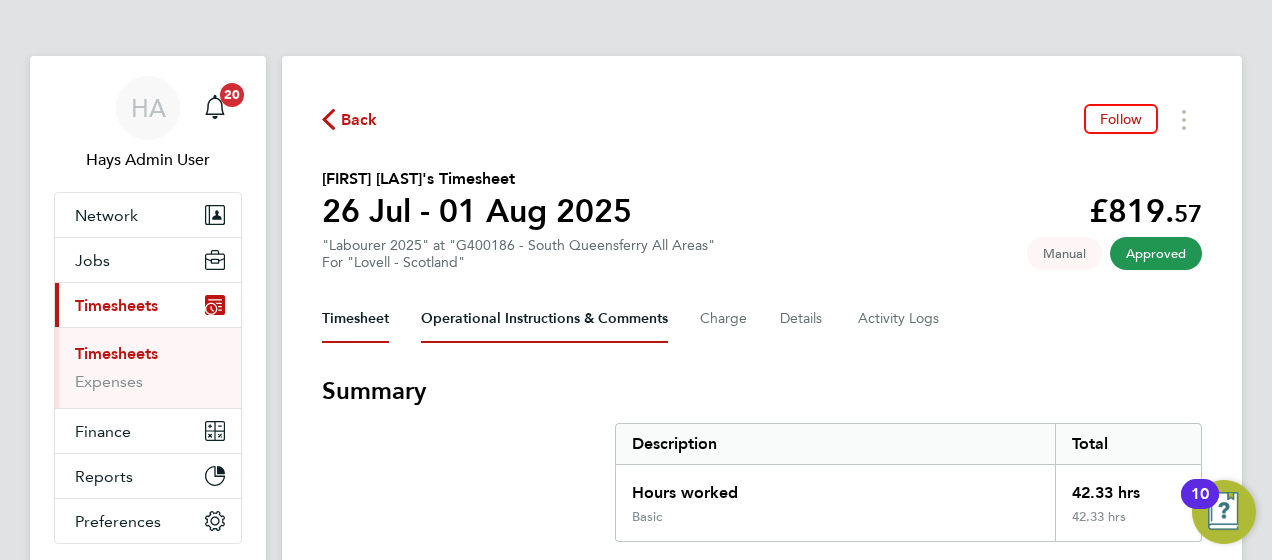click on "Operational Instructions & Comments" at bounding box center [544, 319] 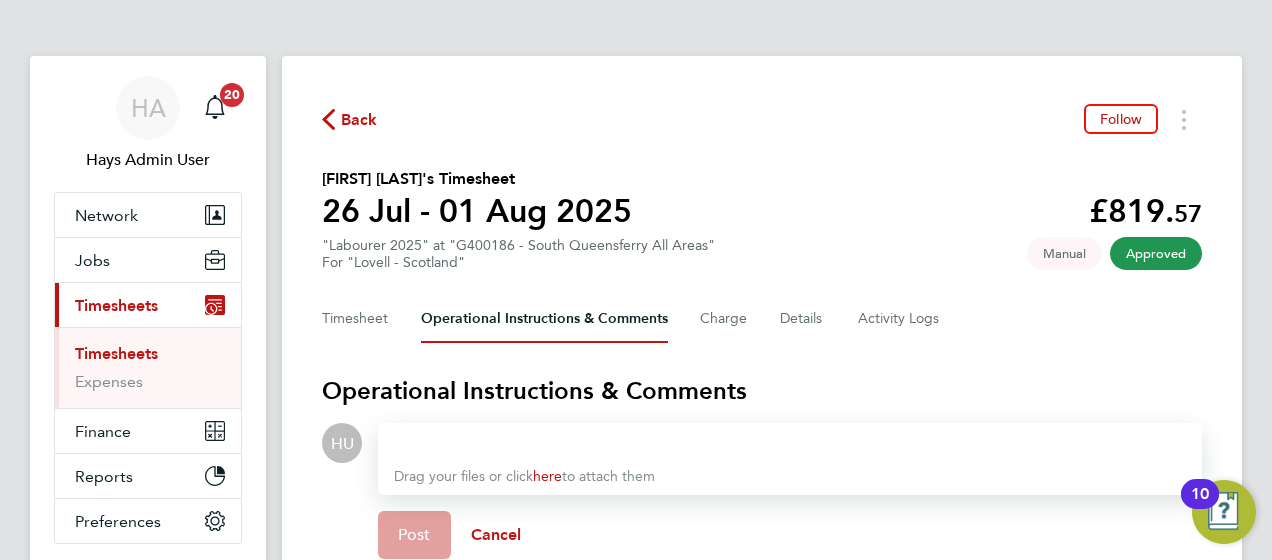type 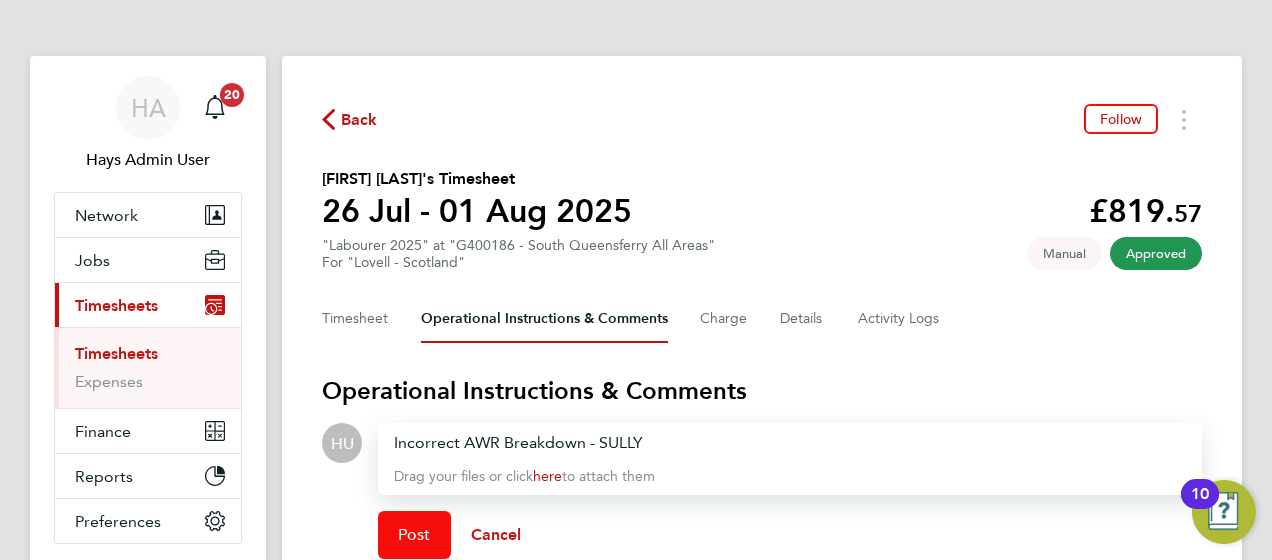 click on "Post" 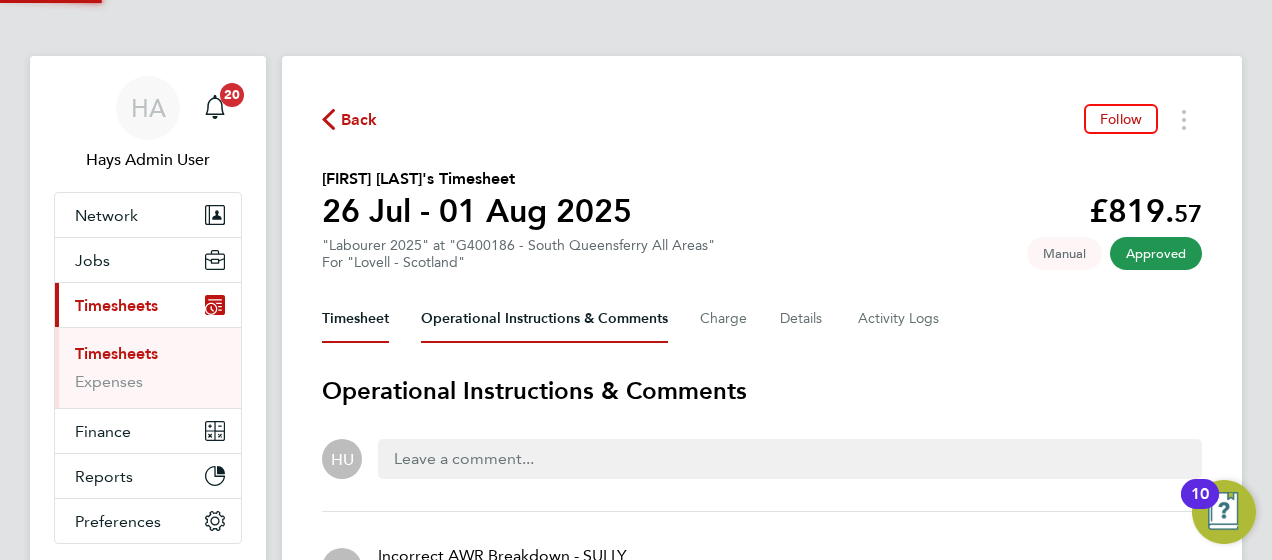 click on "Timesheet" at bounding box center [355, 319] 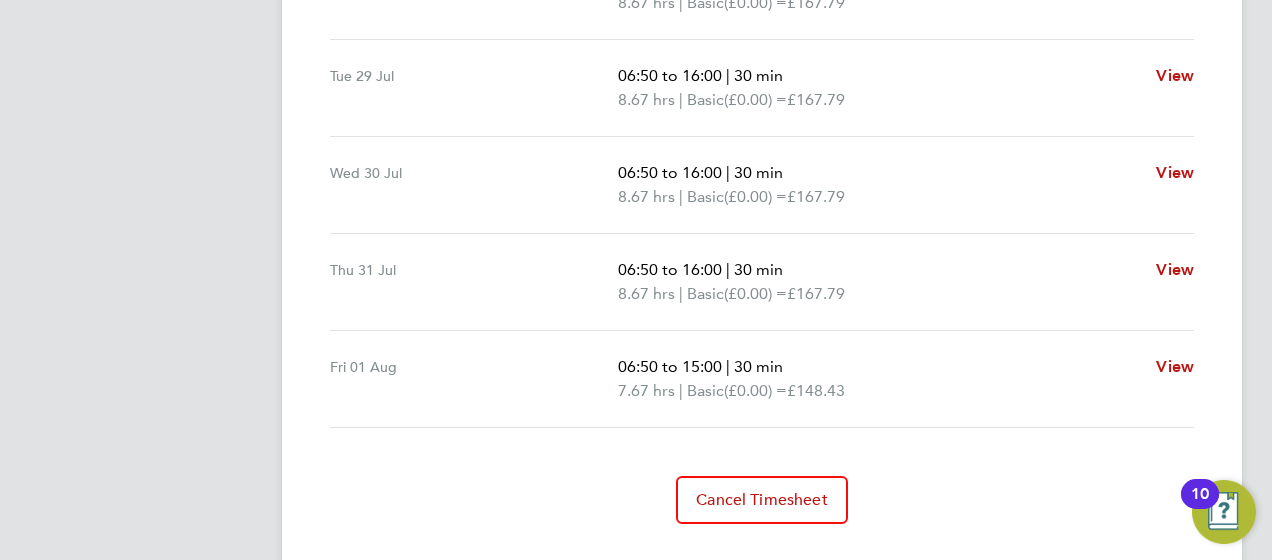 scroll, scrollTop: 881, scrollLeft: 0, axis: vertical 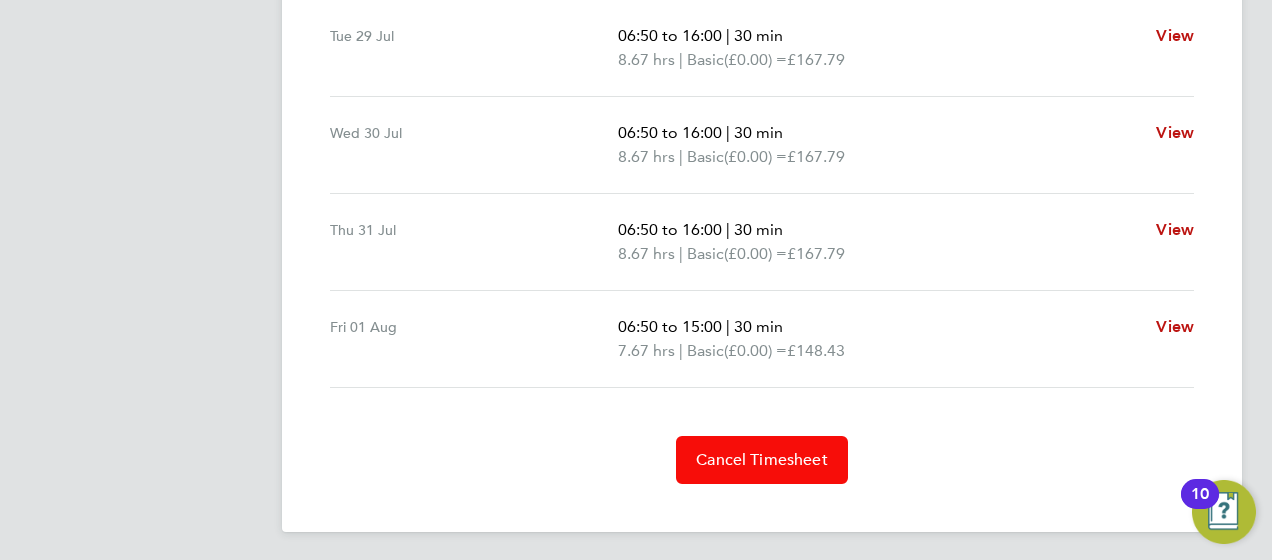 click on "Cancel Timesheet" 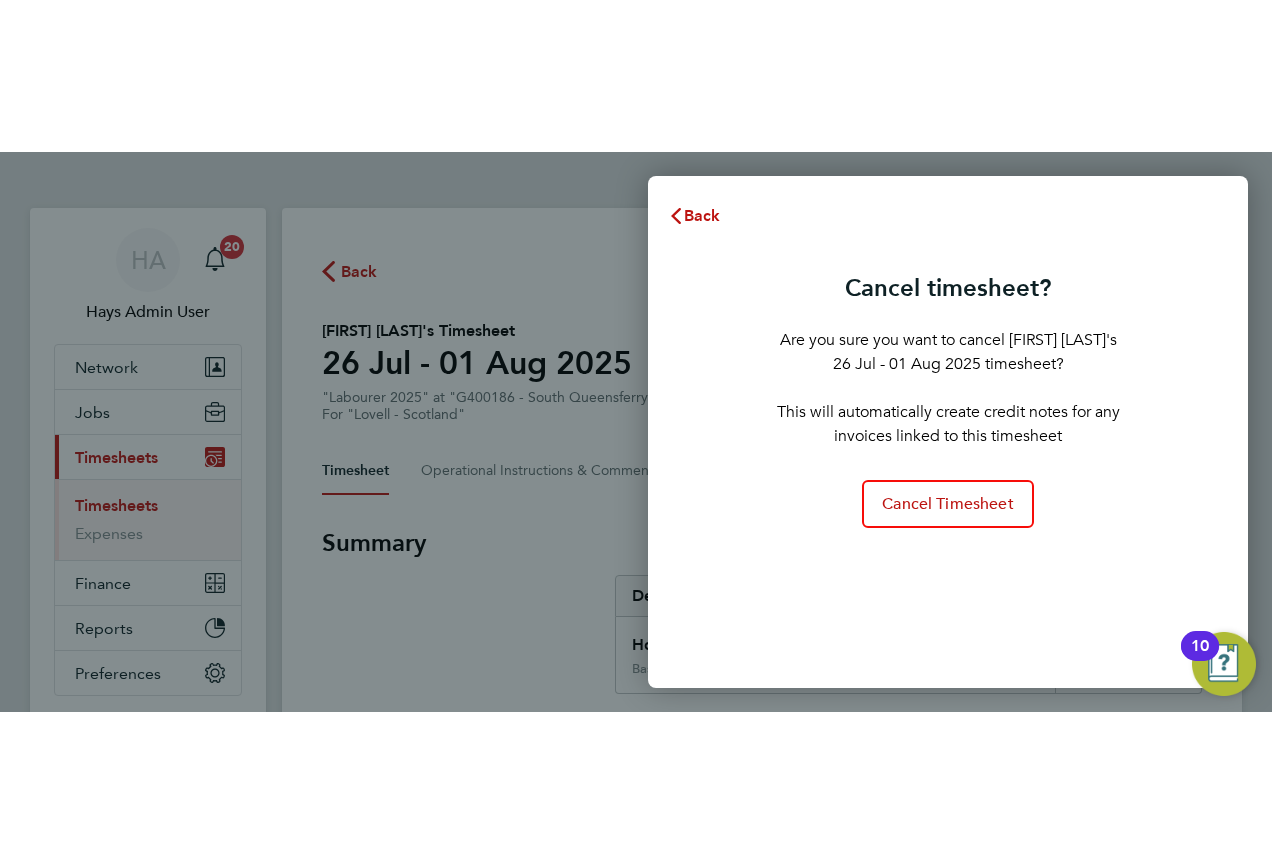 scroll, scrollTop: 0, scrollLeft: 0, axis: both 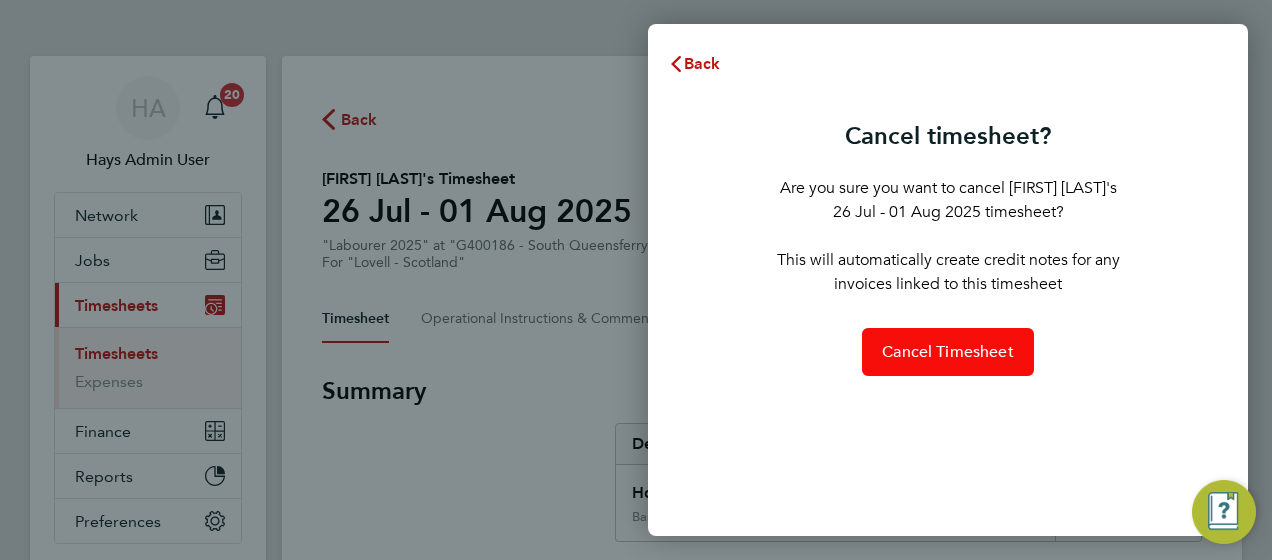click on "Cancel Timesheet" 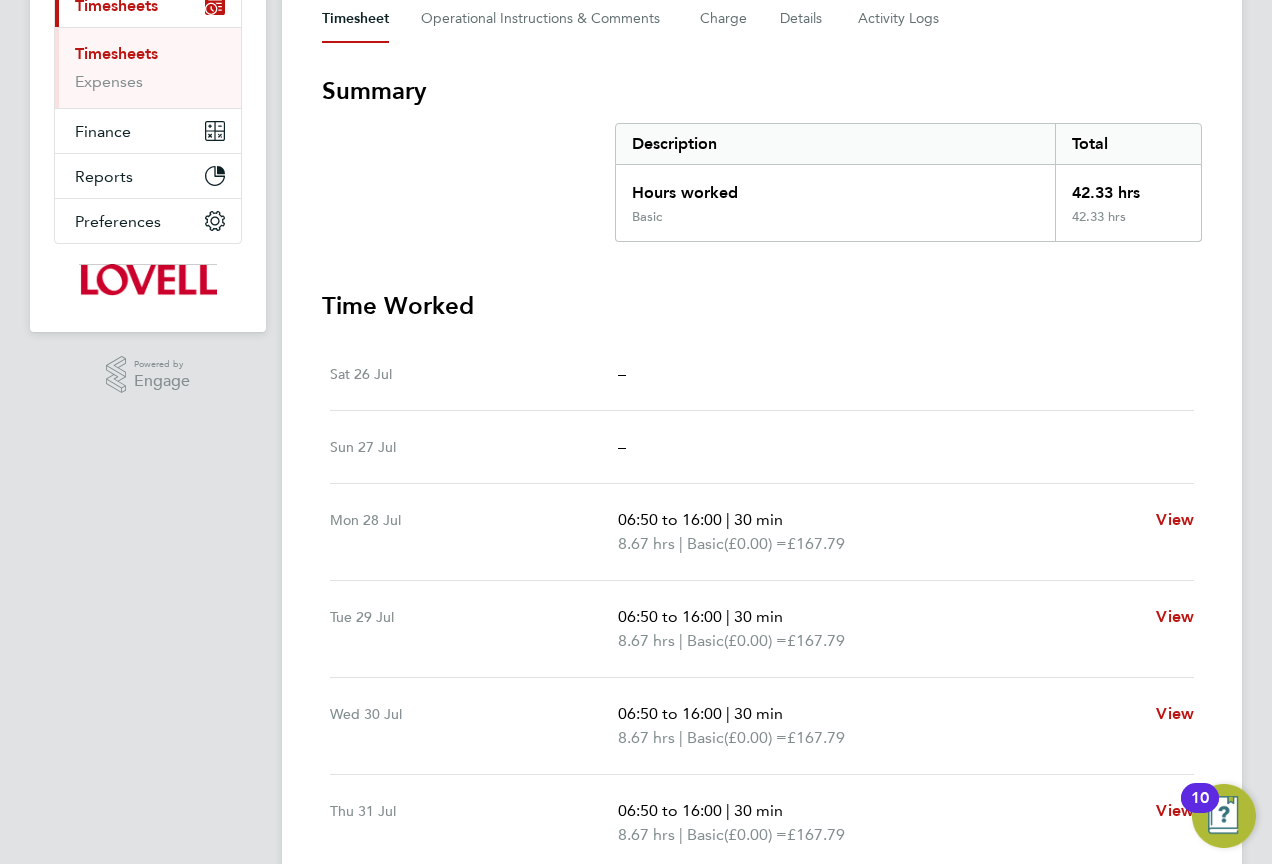 scroll, scrollTop: 485, scrollLeft: 0, axis: vertical 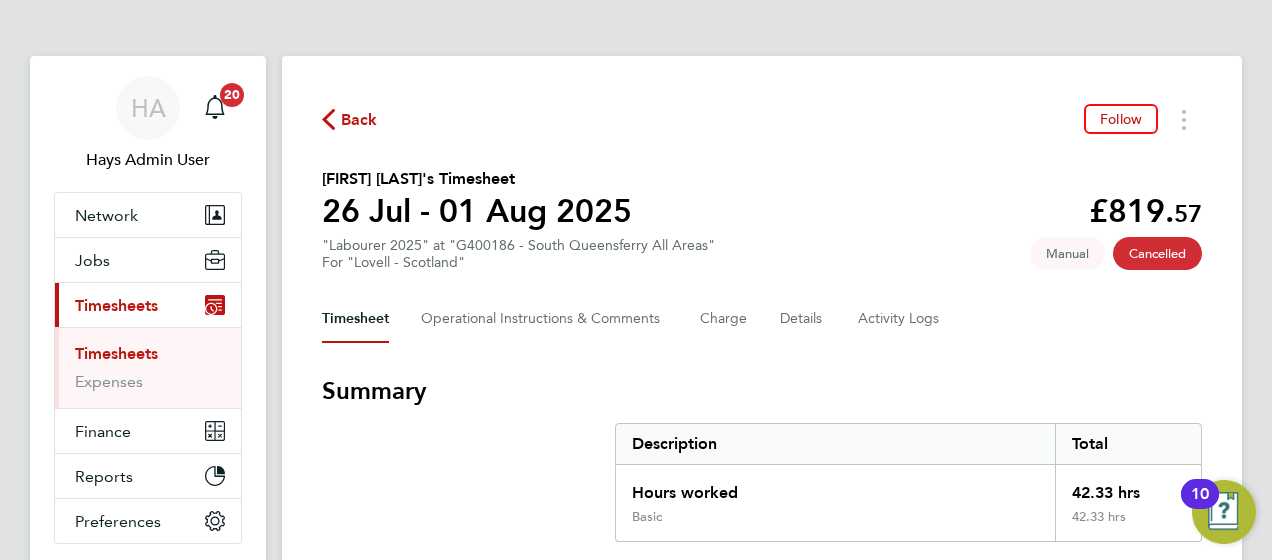 click on "Timesheets" at bounding box center (116, 353) 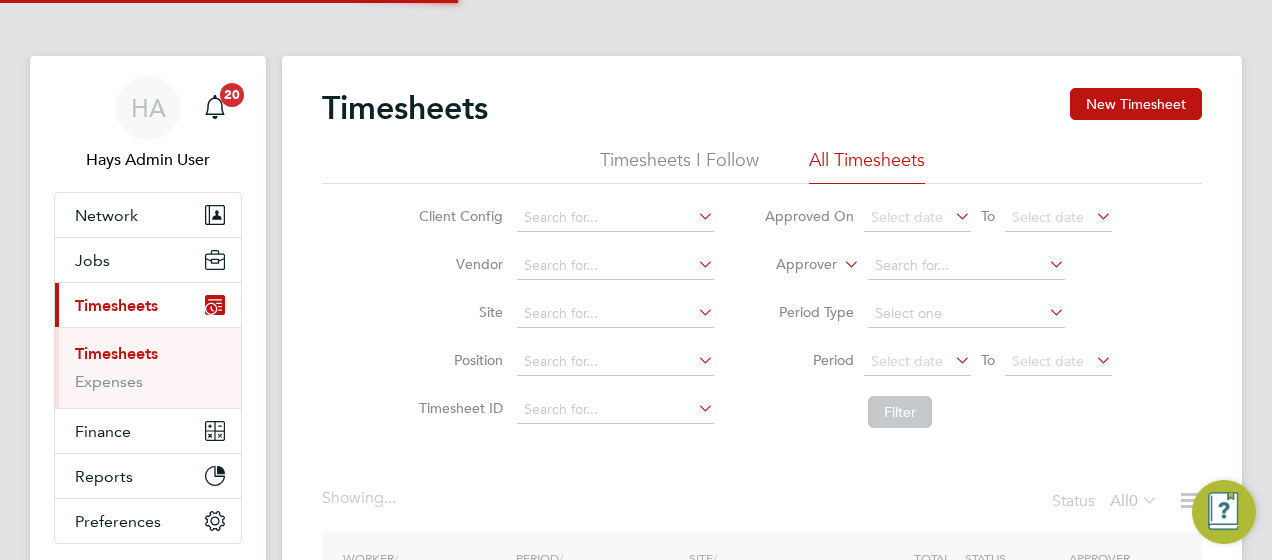 click 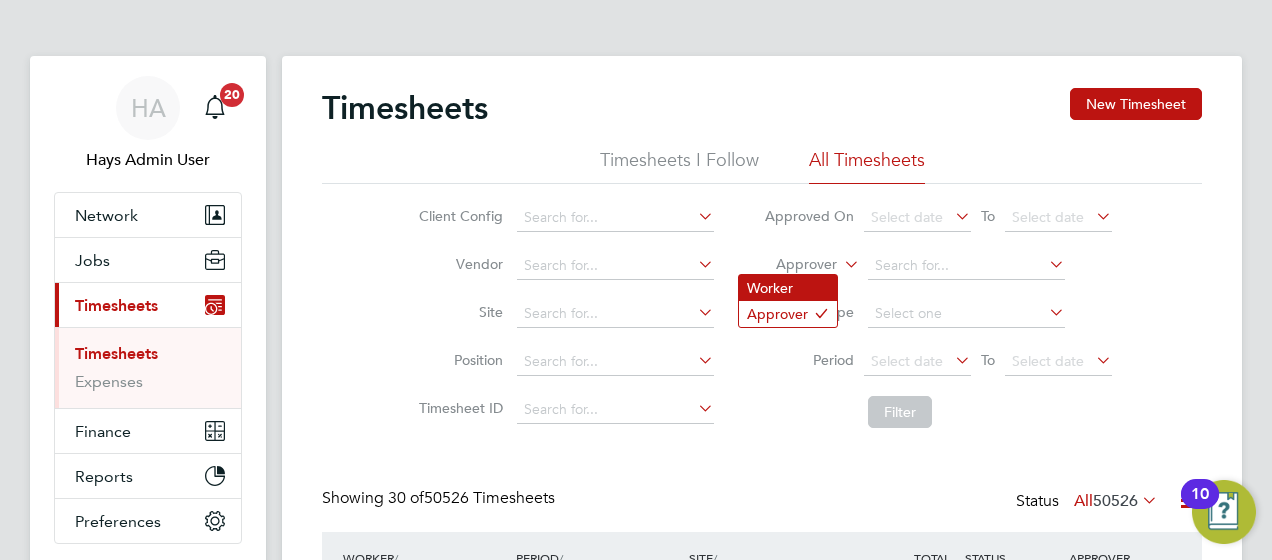 scroll, scrollTop: 10, scrollLeft: 10, axis: both 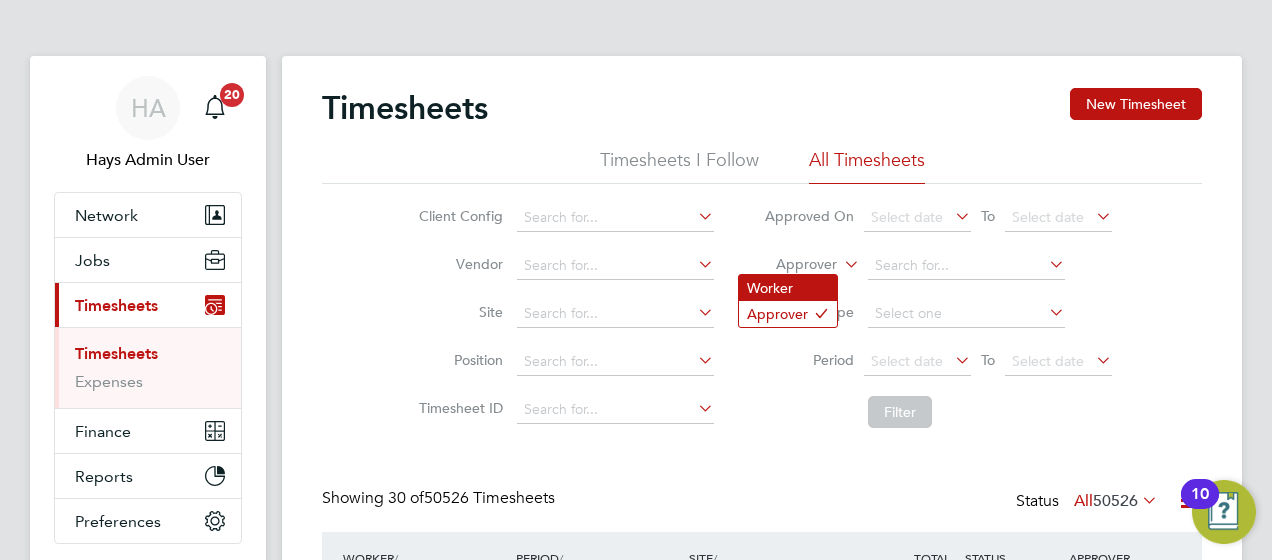 click on "Worker" 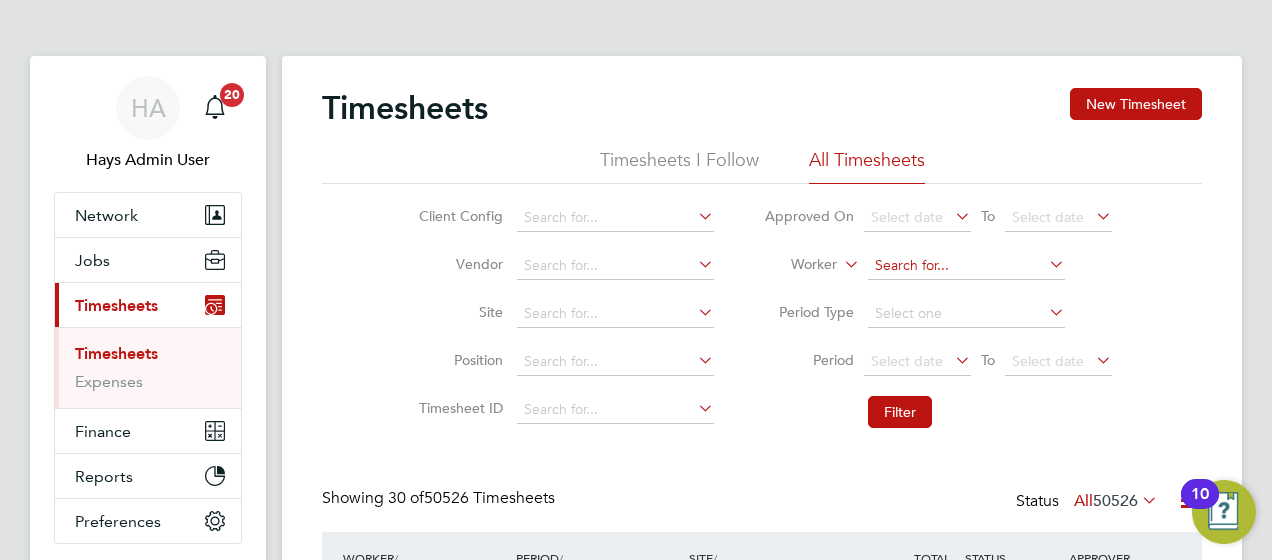 click 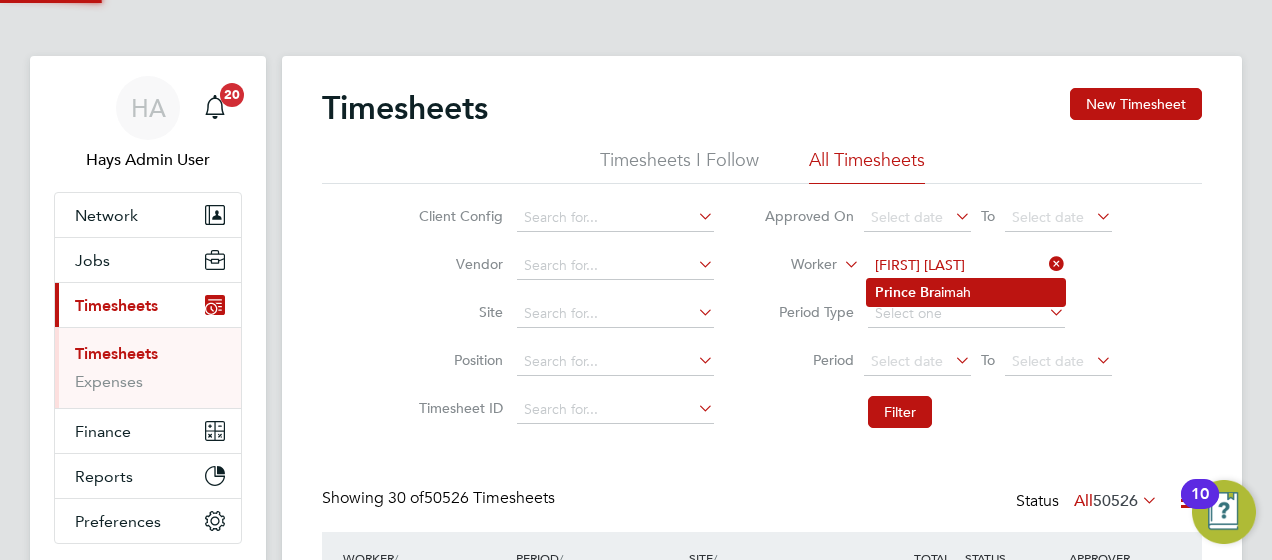 click on "[FIRST]   [LAST]" 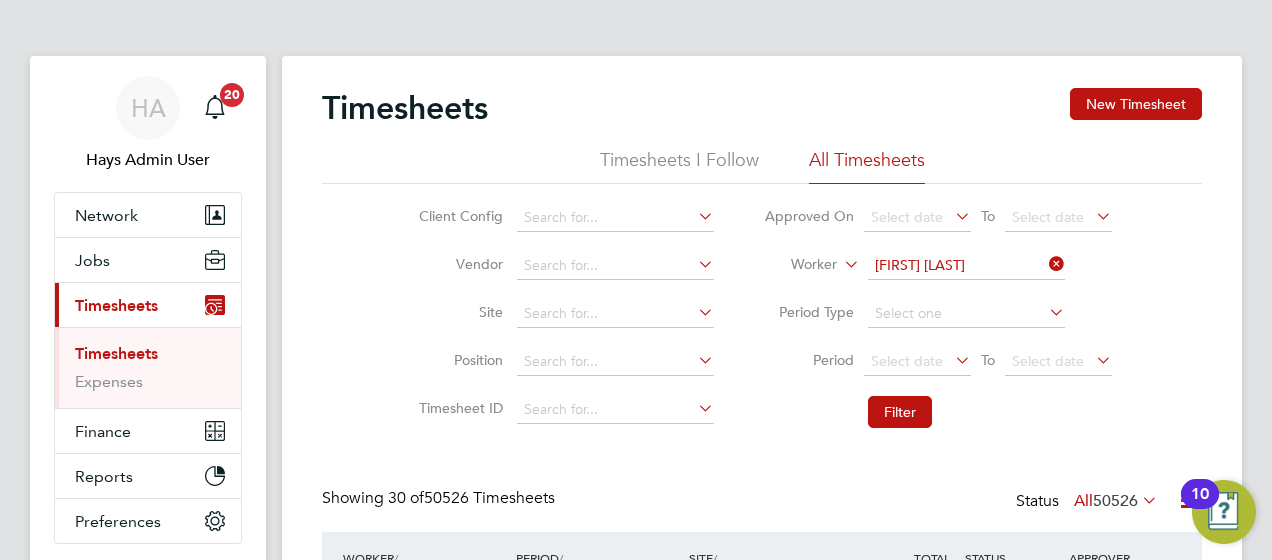 click on "Filter" 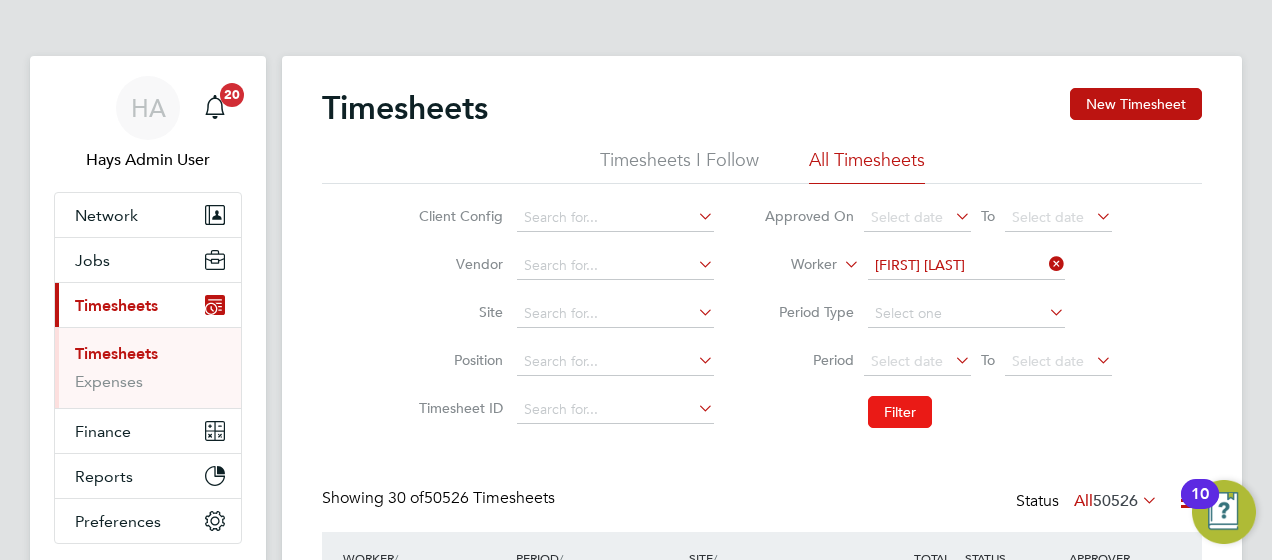 click on "Filter" 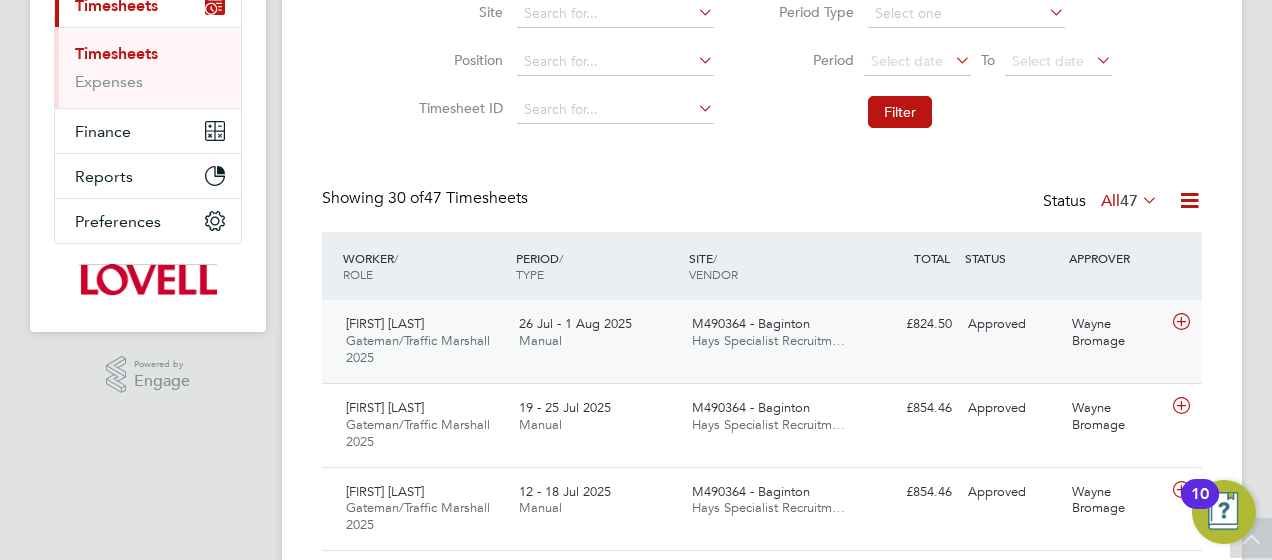 click on "Approved" 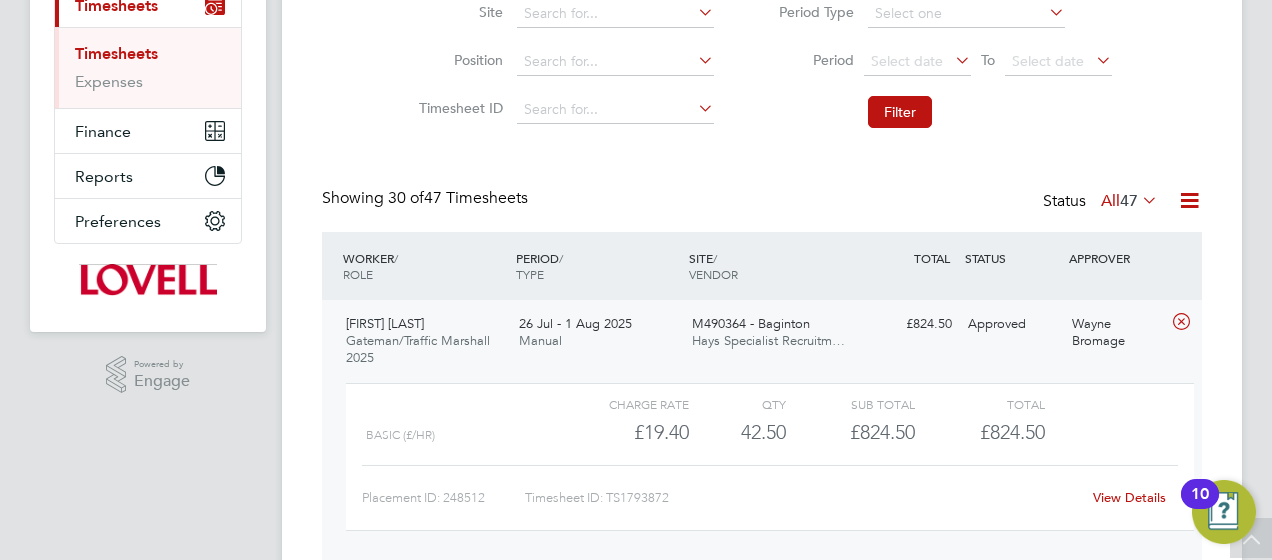 click on "View Details" 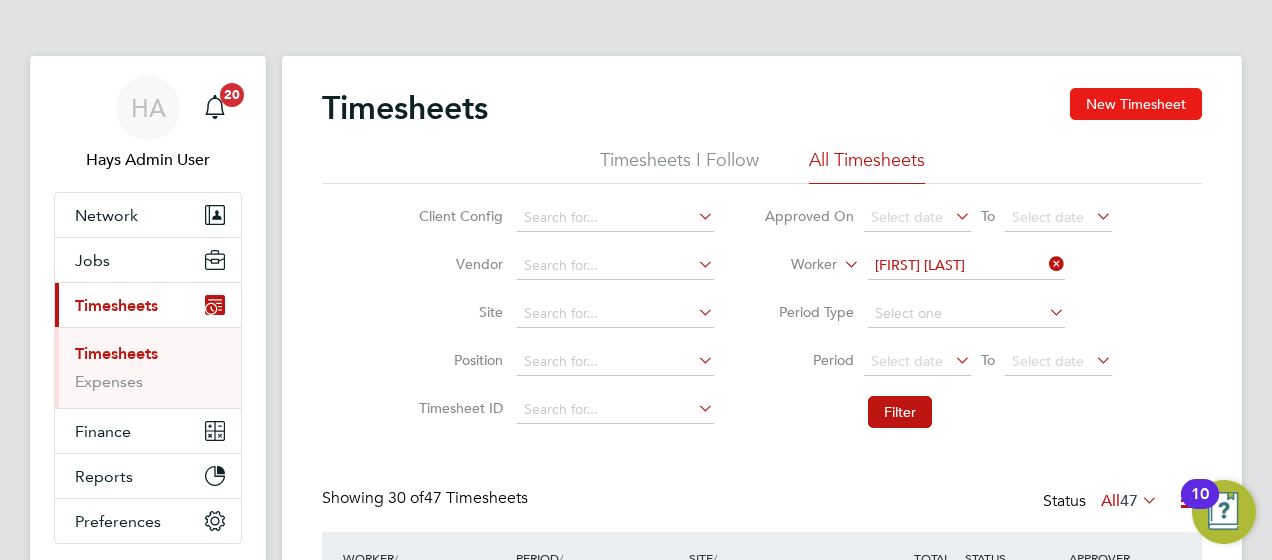 drag, startPoint x: 1154, startPoint y: 96, endPoint x: 1114, endPoint y: 118, distance: 45.65085 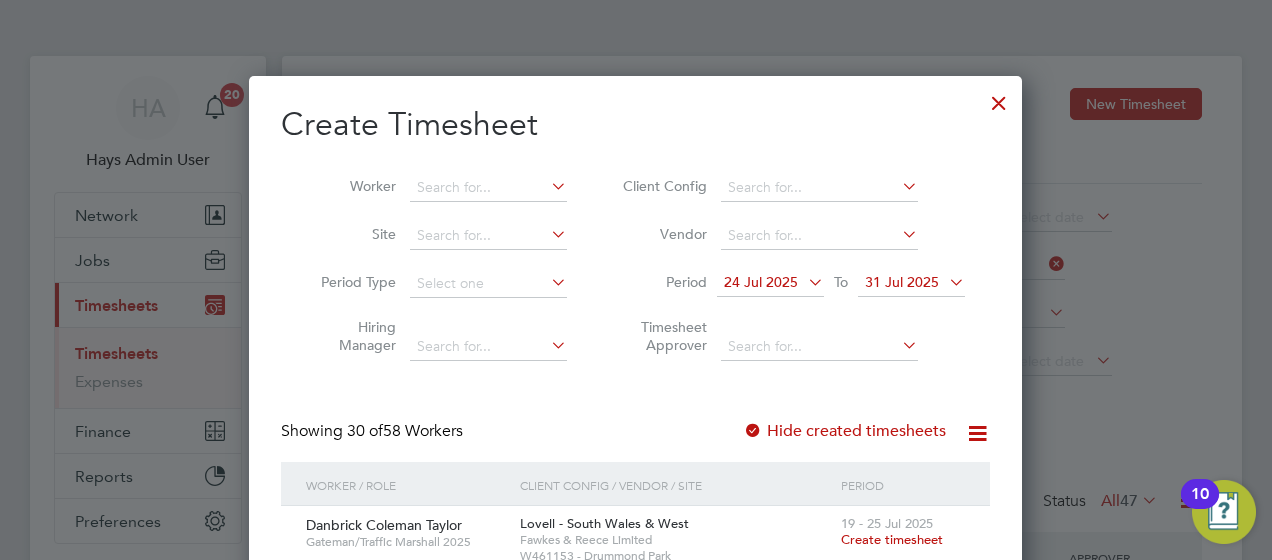 click at bounding box center [547, 186] 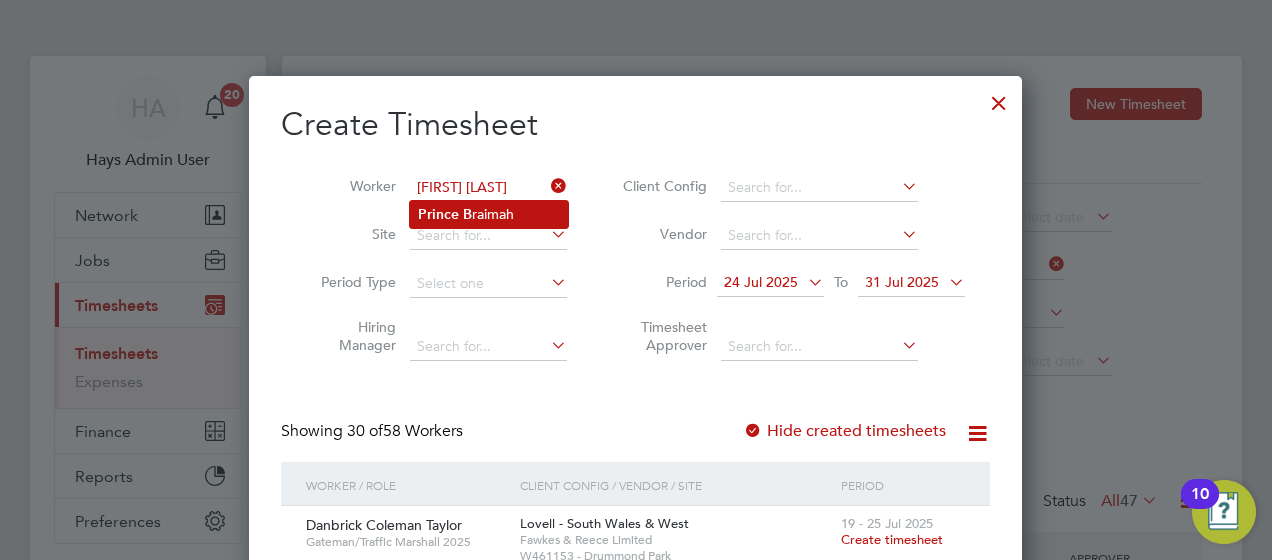 click on "[FIRST]   [LAST]" 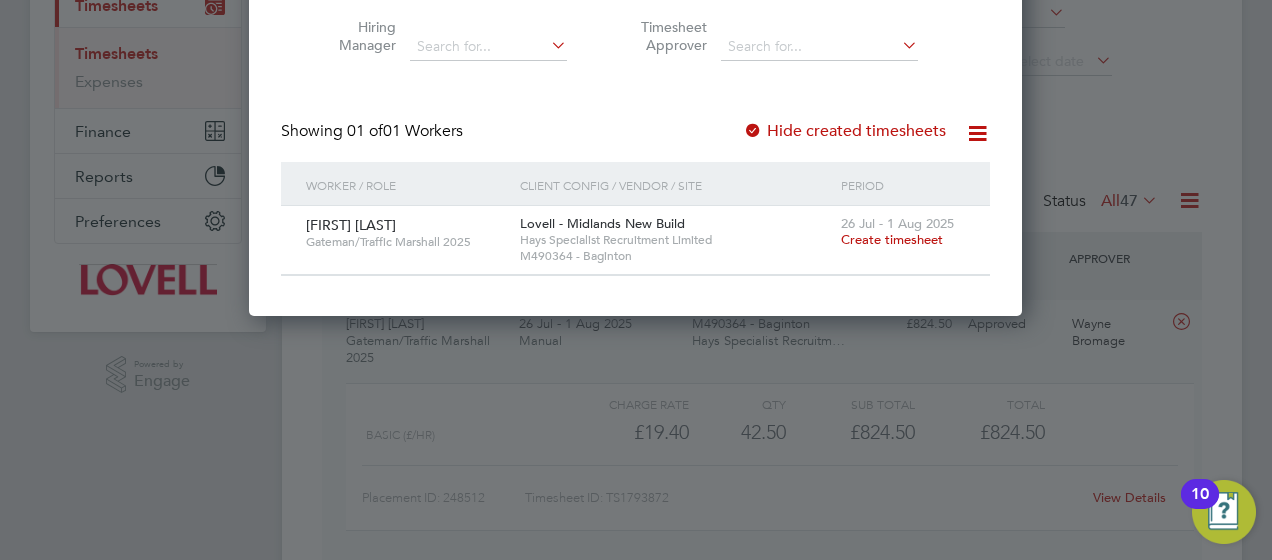 click on "26 Jul - 1 Aug 2025   Create timesheet" at bounding box center (903, 233) 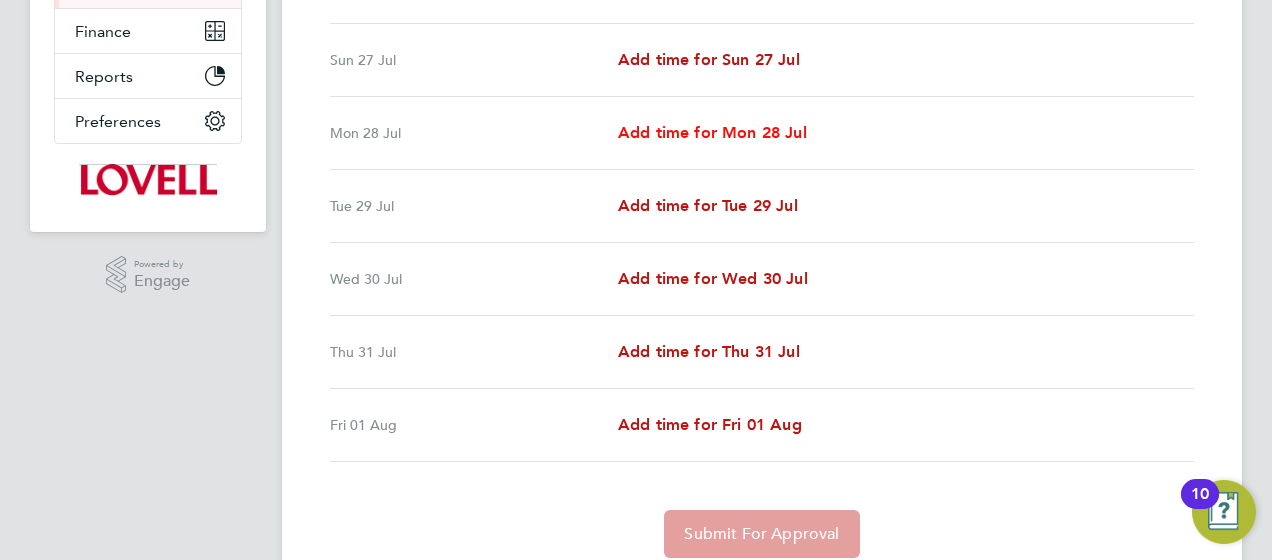 click on "Add time for Mon 28 Jul" at bounding box center [712, 132] 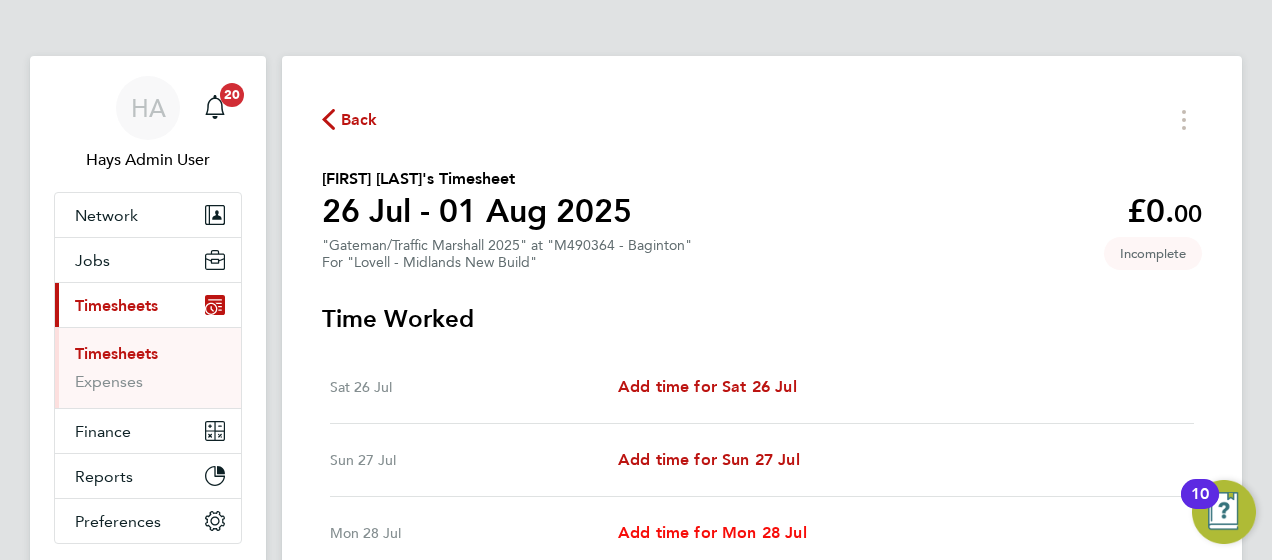 select on "30" 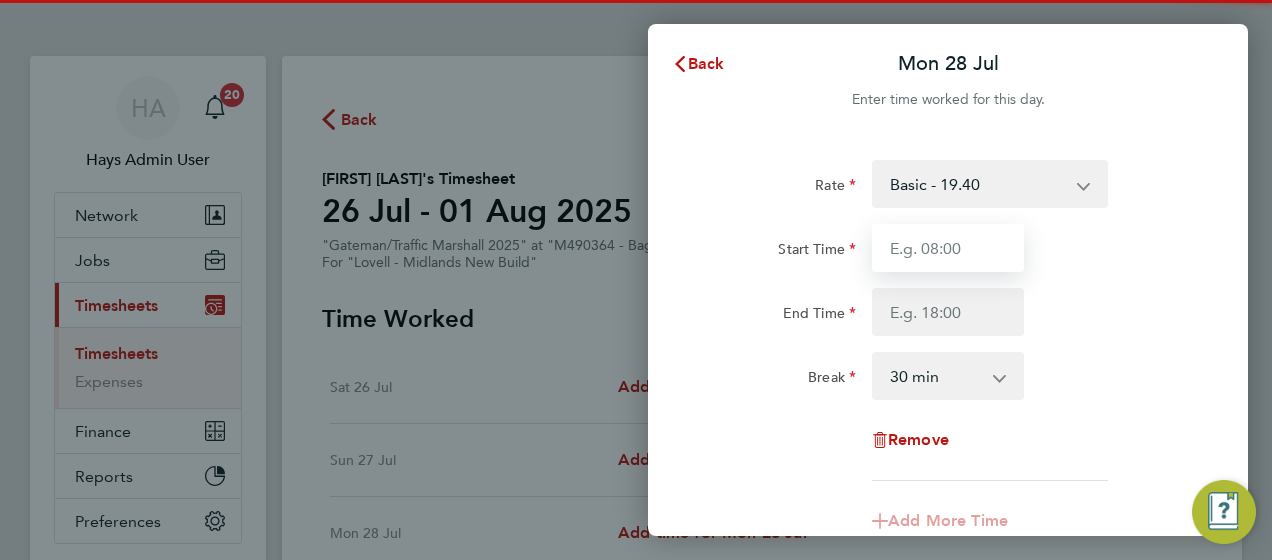click on "Start Time" at bounding box center (948, 248) 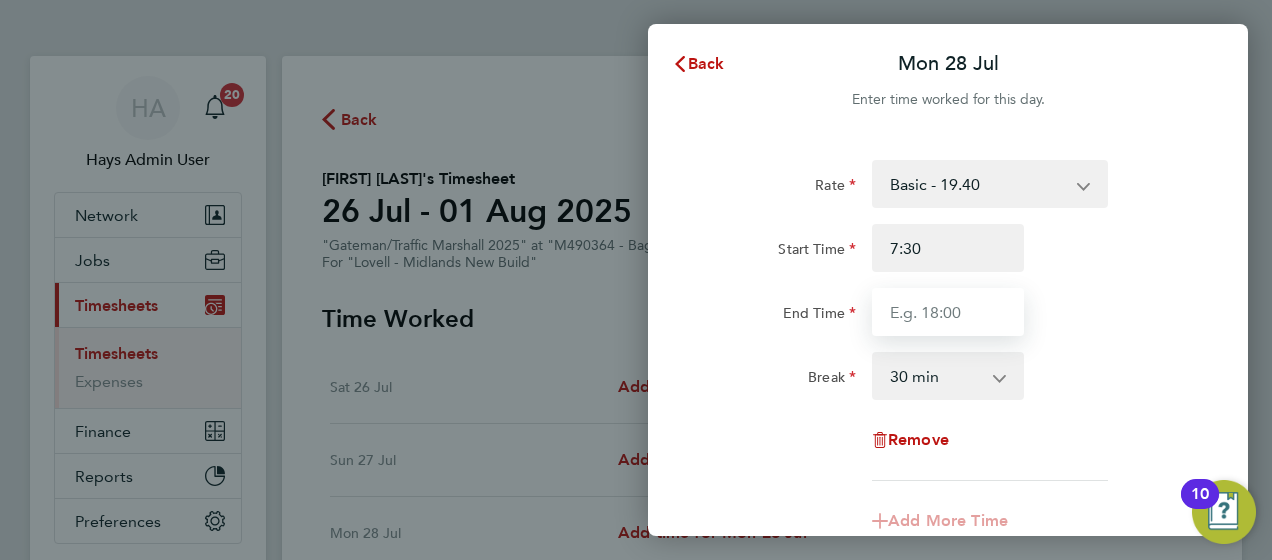 type on "07:30" 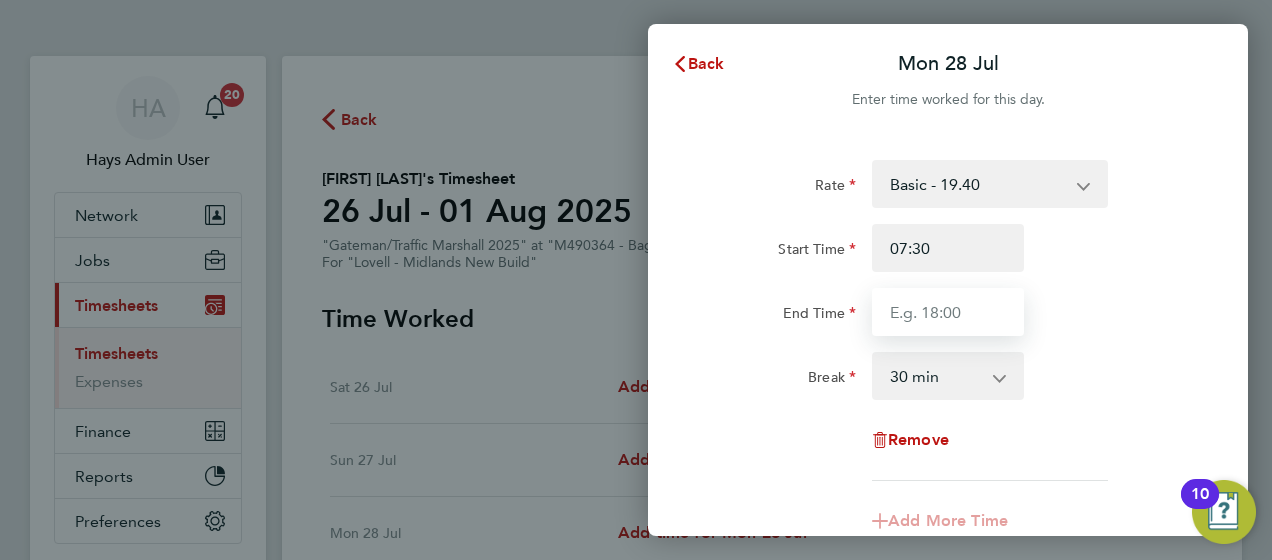click on "End Time" at bounding box center [948, 312] 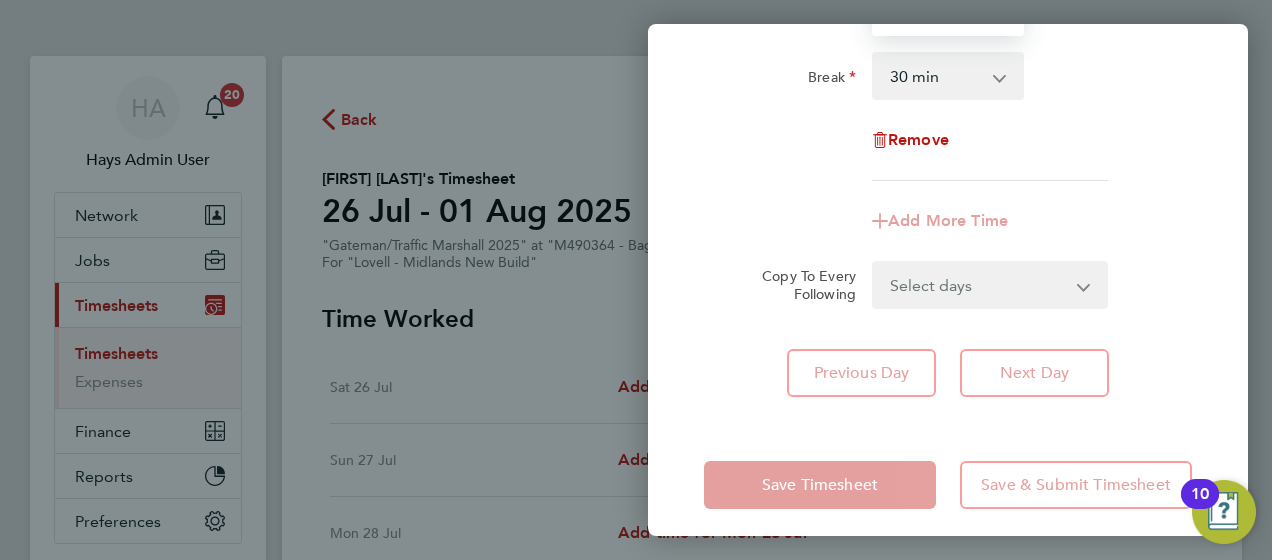 type on "16:30" 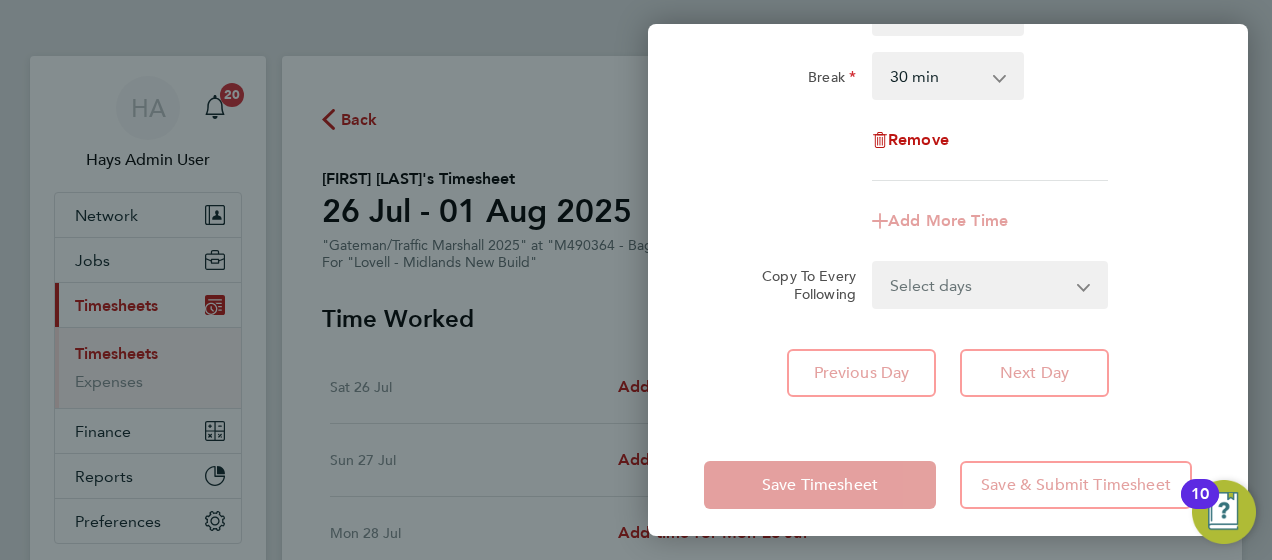 click on "Select days   Day   Tuesday   Wednesday   Thursday   Friday" at bounding box center (979, 285) 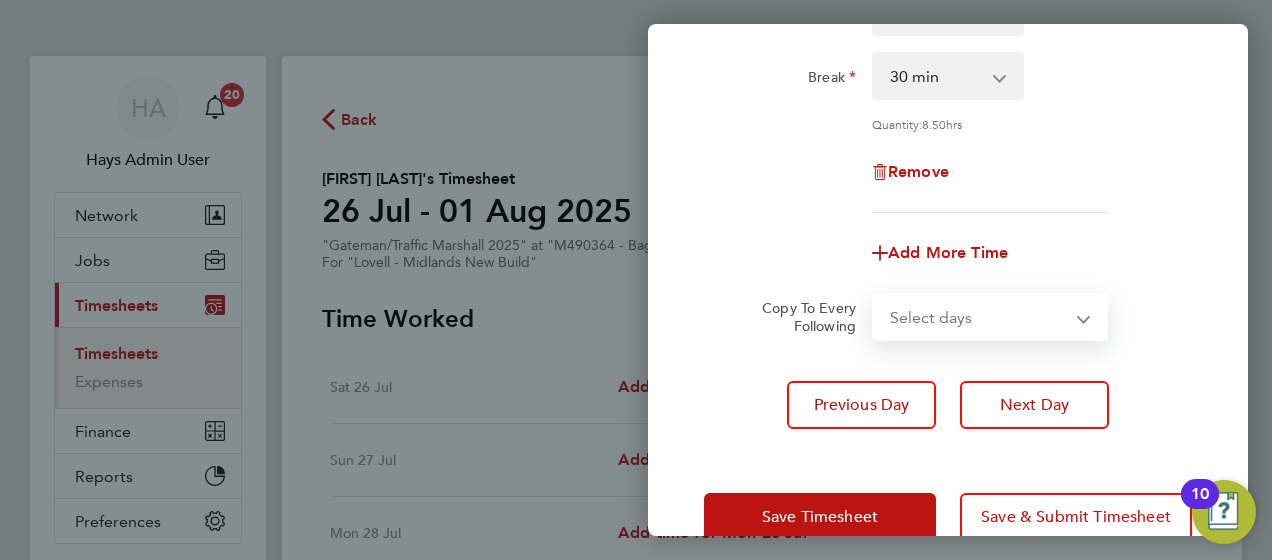 select on "DAY" 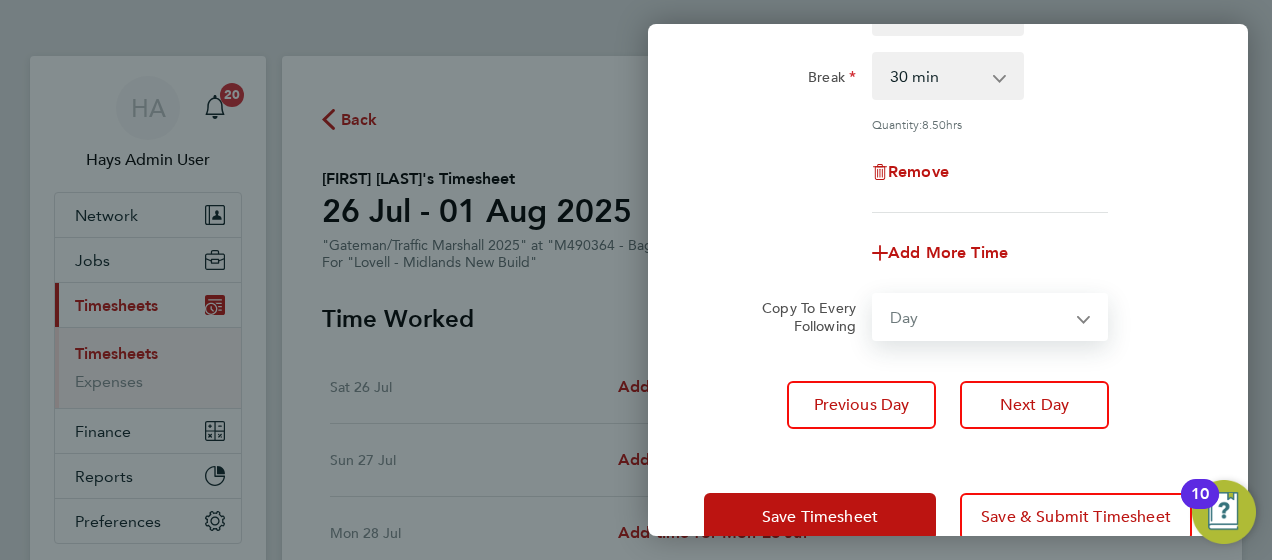 click on "Select days   Day   Tuesday   Wednesday   Thursday   Friday" at bounding box center (979, 317) 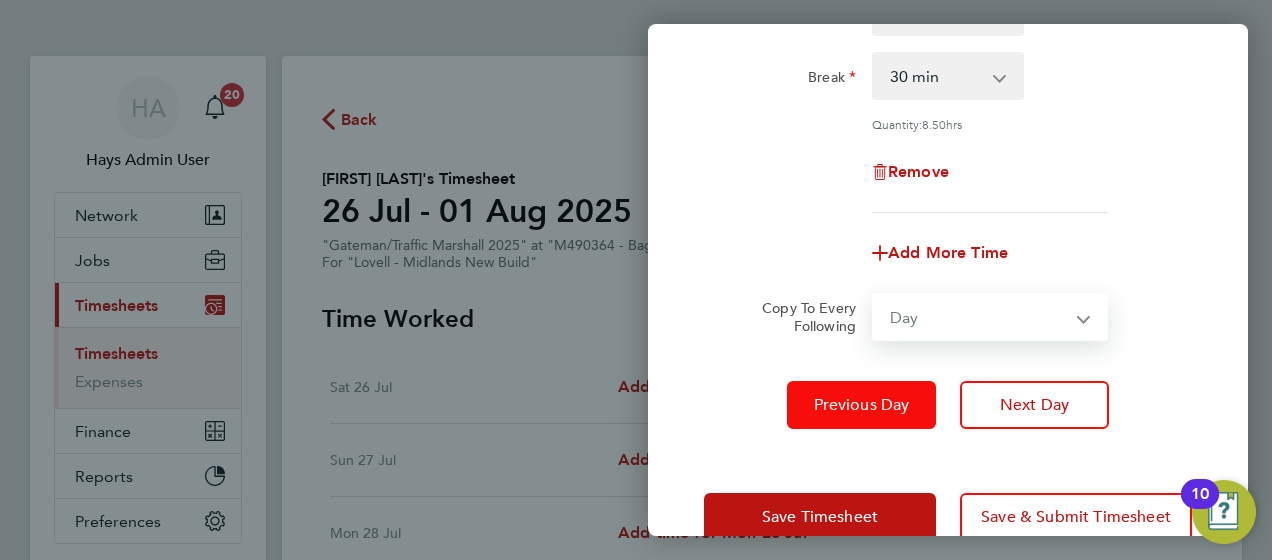 select on "2025-08-01" 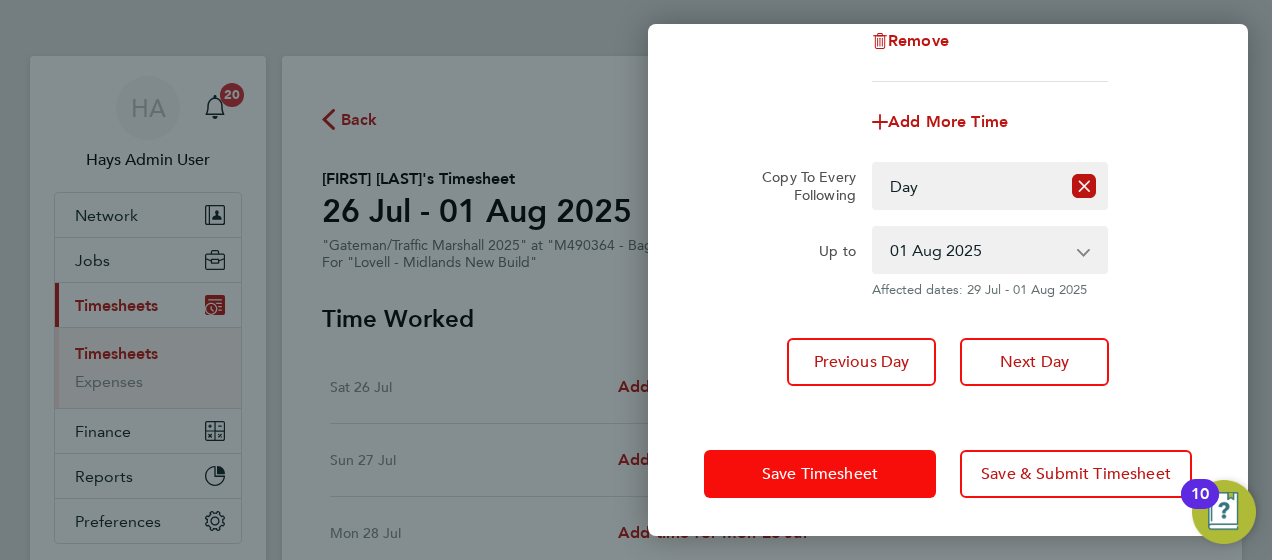 click on "Save Timesheet" 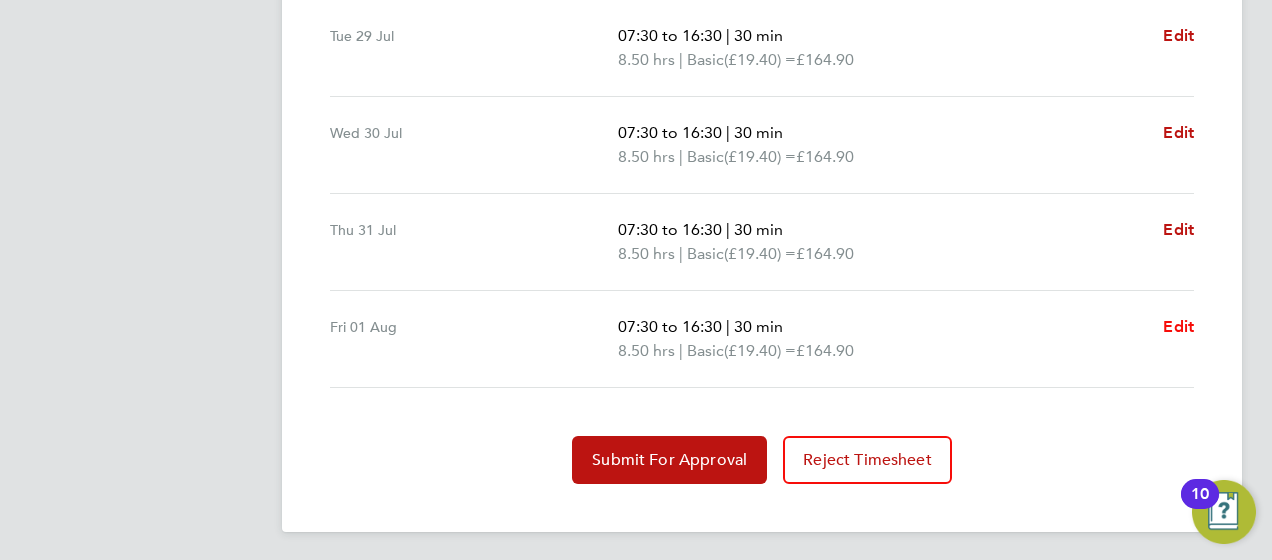 click on "Edit" at bounding box center [1178, 326] 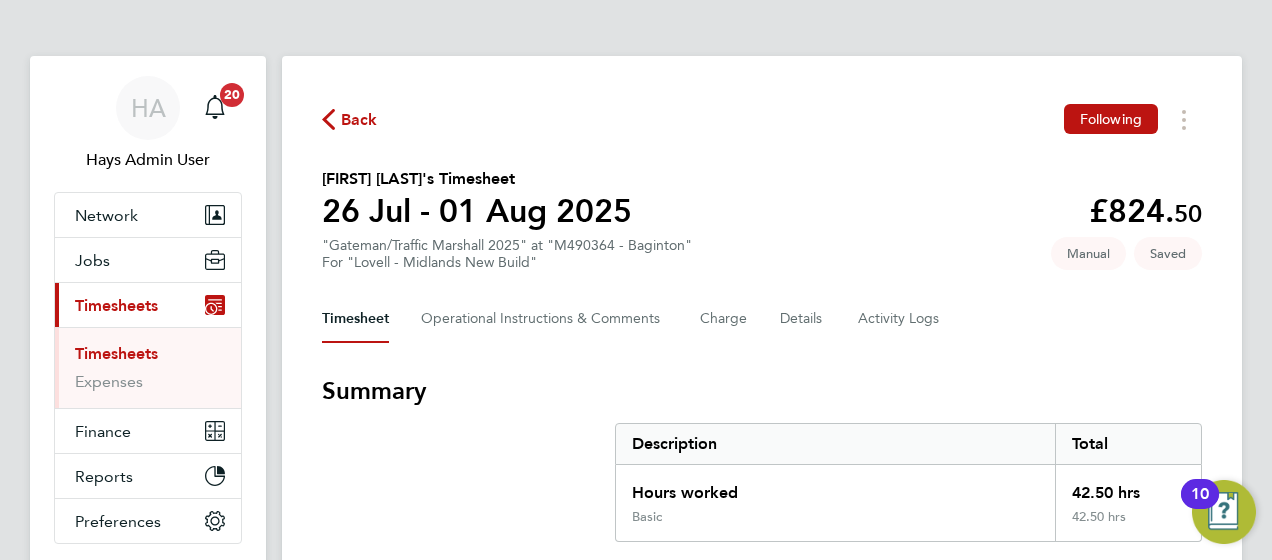 select on "30" 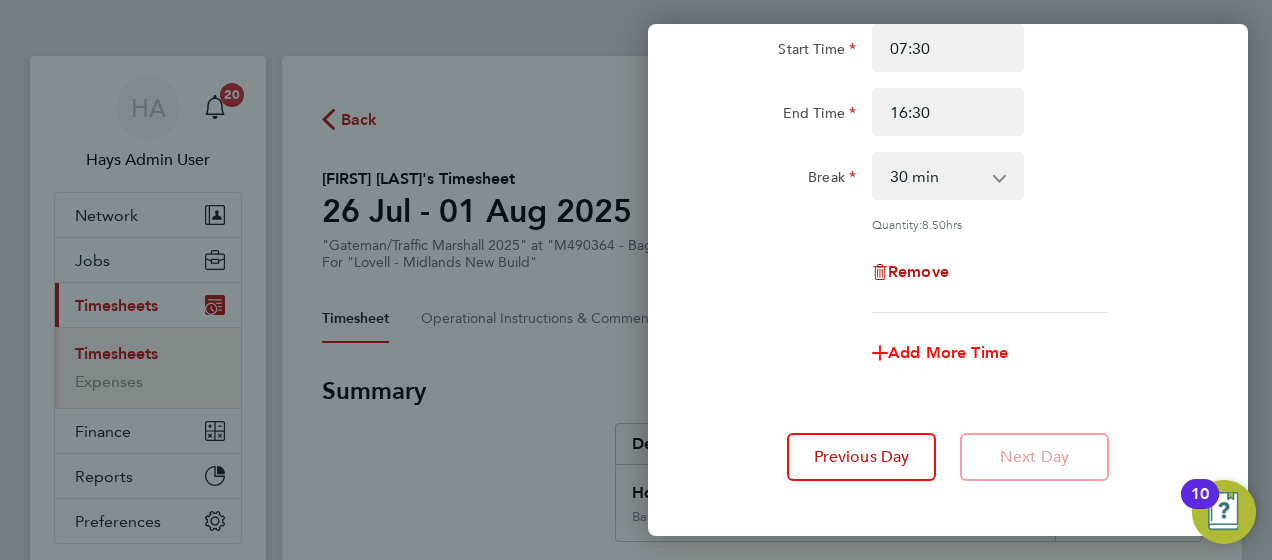 click on "Add More Time" 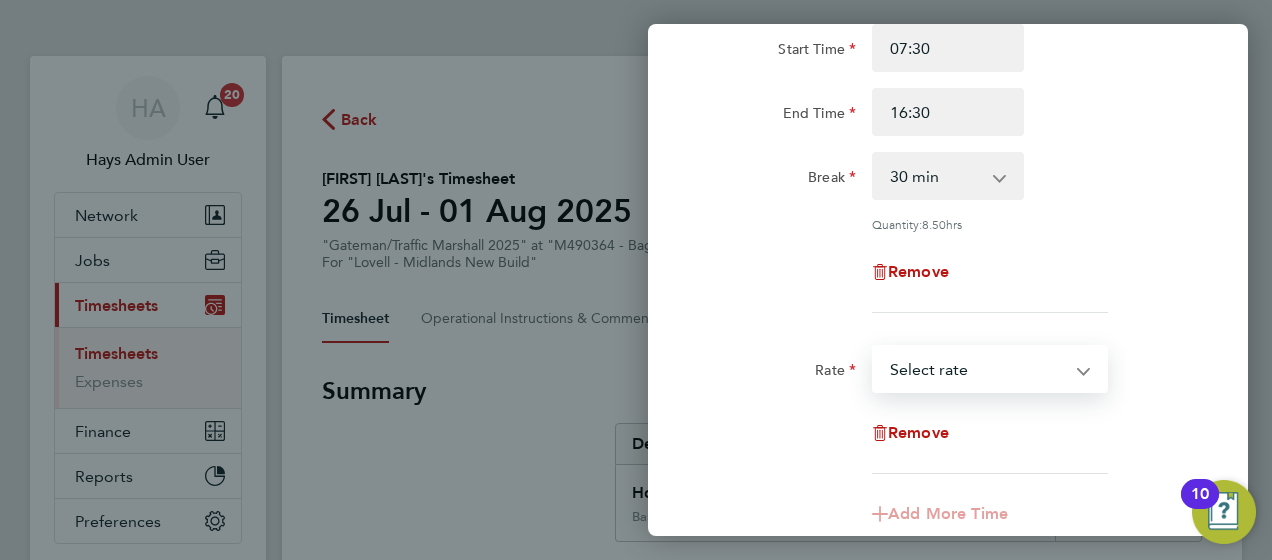 drag, startPoint x: 954, startPoint y: 355, endPoint x: 962, endPoint y: 362, distance: 10.630146 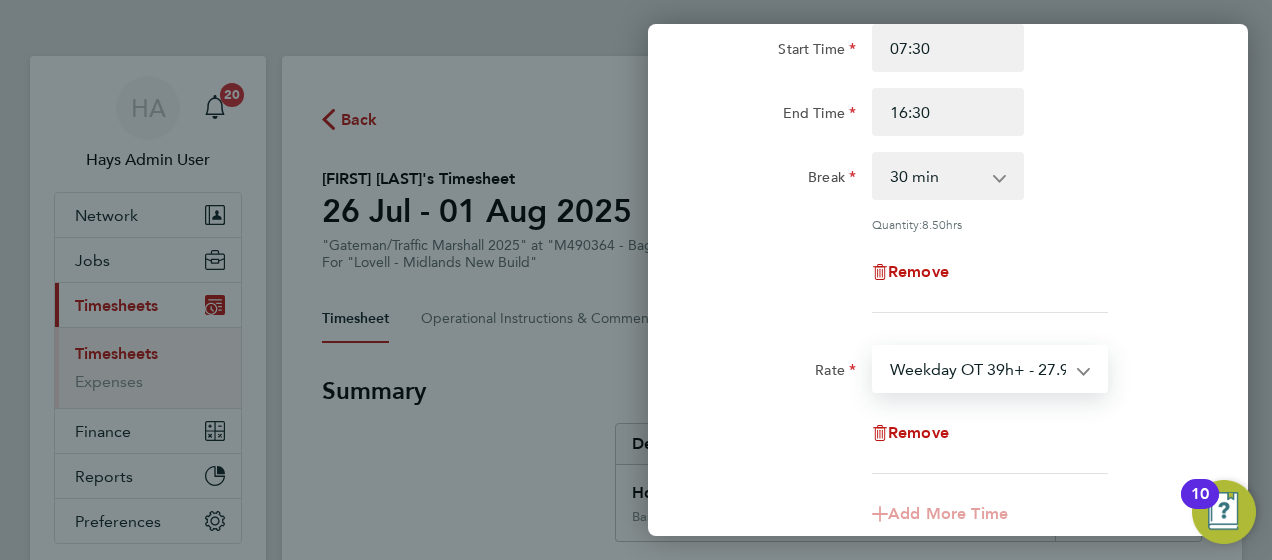 select on "30" 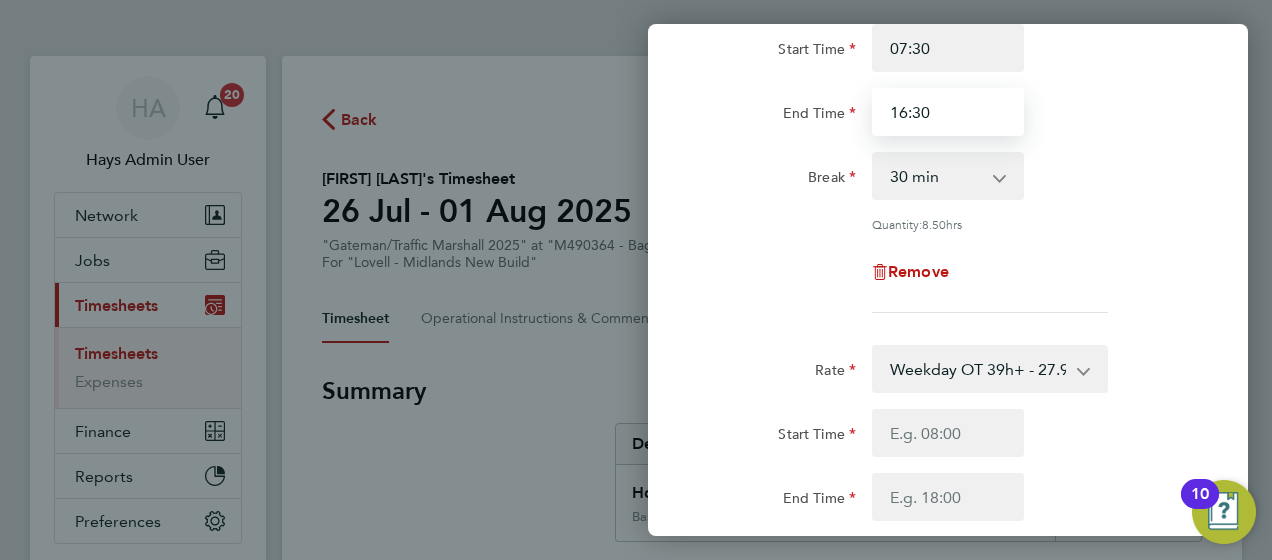 click on "16:30" at bounding box center (948, 112) 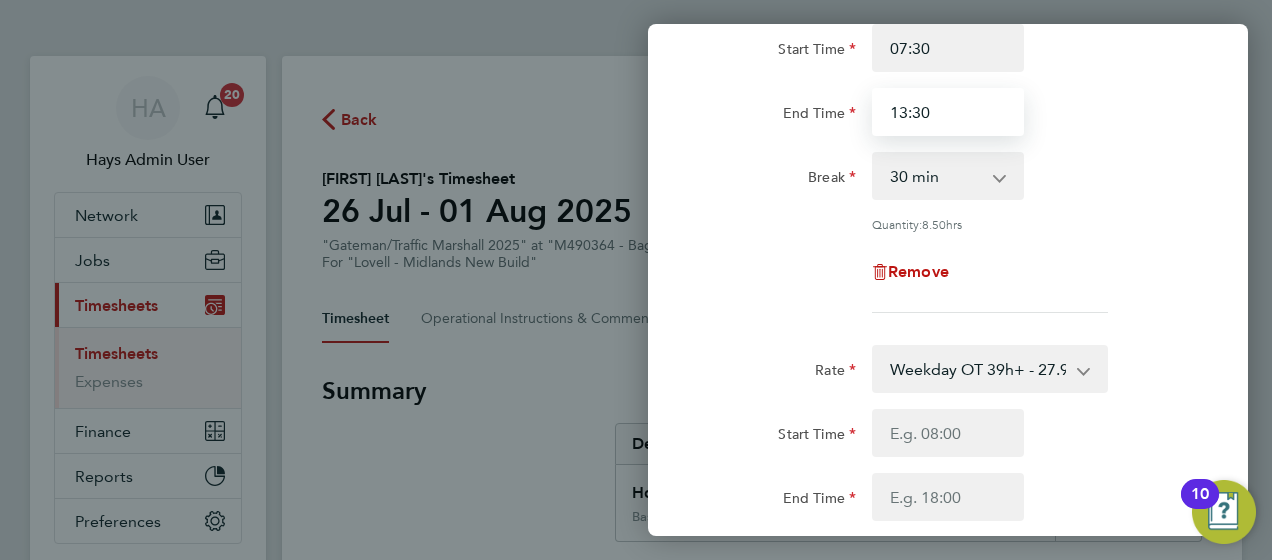 type on "13:30" 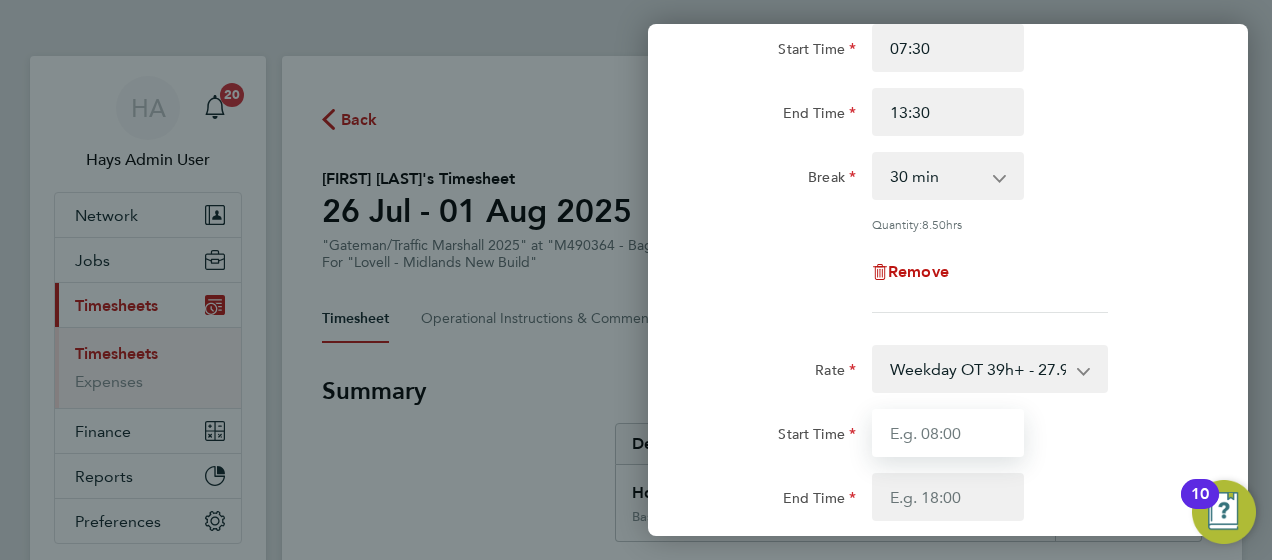 click on "Start Time" at bounding box center [948, 433] 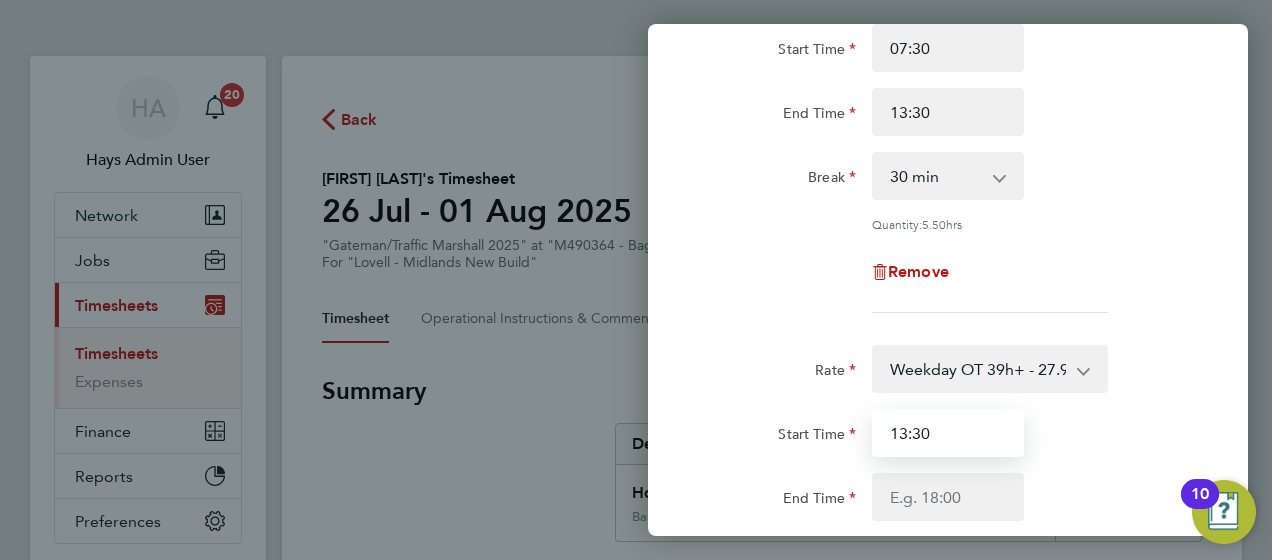 type on "13:30" 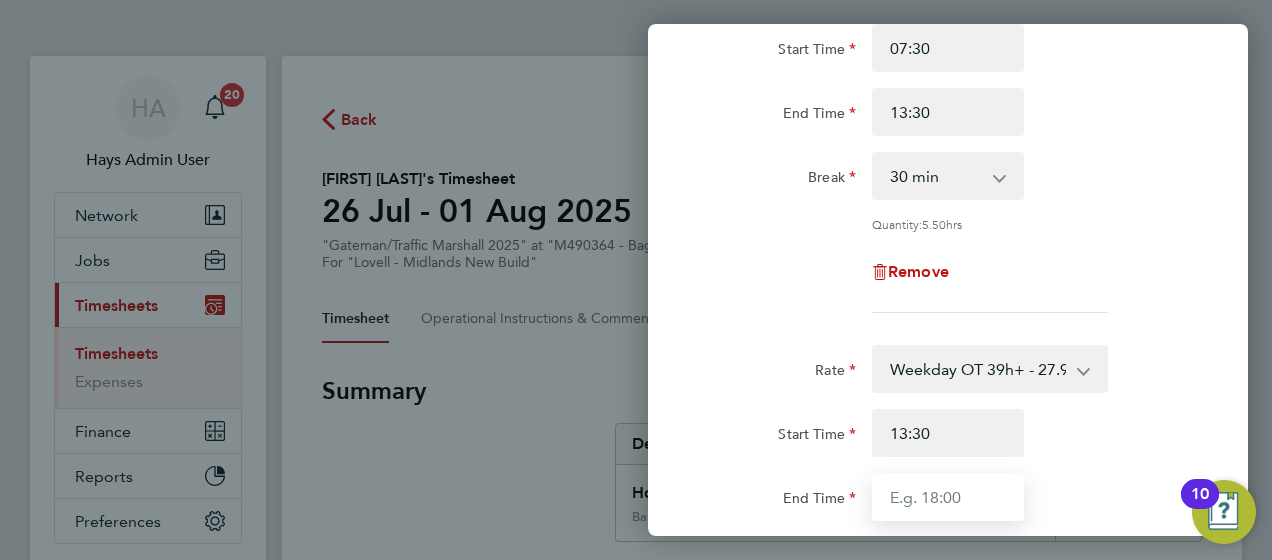 click on "End Time" at bounding box center [948, 497] 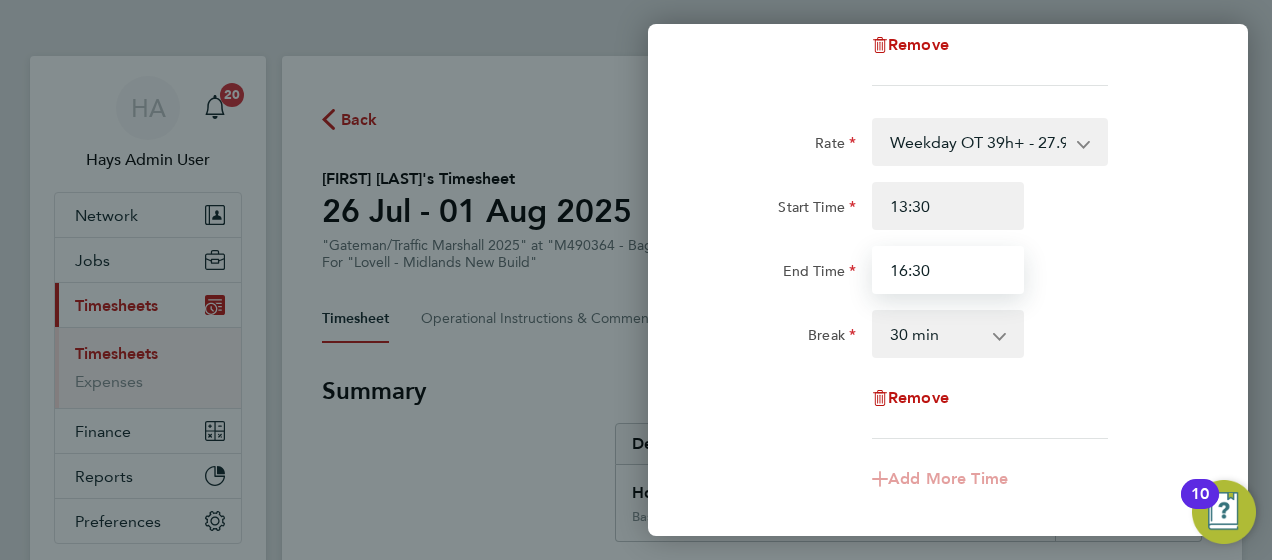 scroll, scrollTop: 600, scrollLeft: 0, axis: vertical 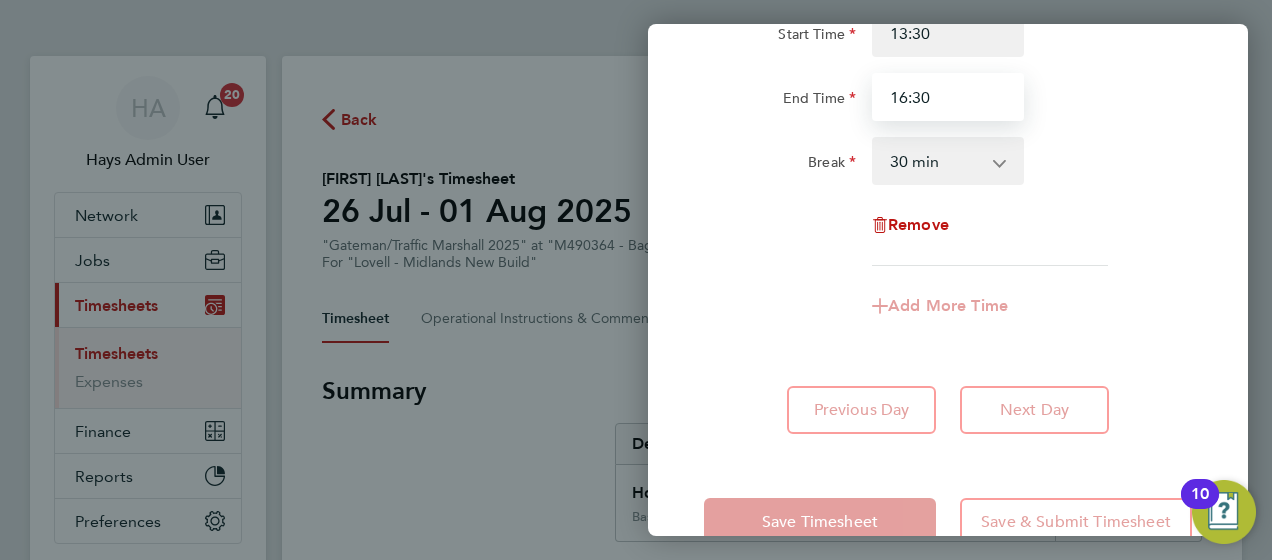 type on "16:30" 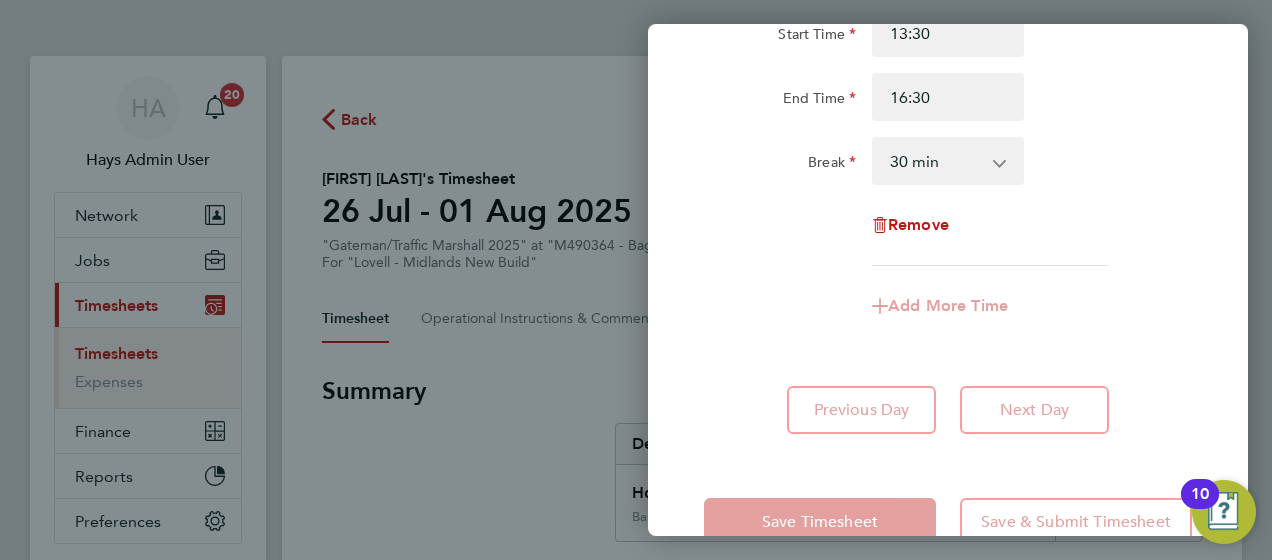 click on "Rate  Basic - 19.40   Weekday OT 39h+ - 27.96   Sat first 4h - 27.96   Sat after 4h - 36.52   Sunday - 36.52   Bank Holiday - 36.52
Start Time 07:30 End Time 13:30 Break  0 min   15 min   30 min   45 min   60 min   75 min   90 min
Quantity:  5.50  hrs
Remove  Rate  Weekday OT 39h+ - 27.96   Basic - 19.40   Sat first 4h - 27.96   Sat after 4h - 36.52   Sunday - 36.52   Bank Holiday - 36.52
Start Time 13:30 End Time 16:30 Break  0 min   15 min   30 min   45 min   60 min   75 min   90 min
Remove
Add More Time   Previous Day   Next Day" 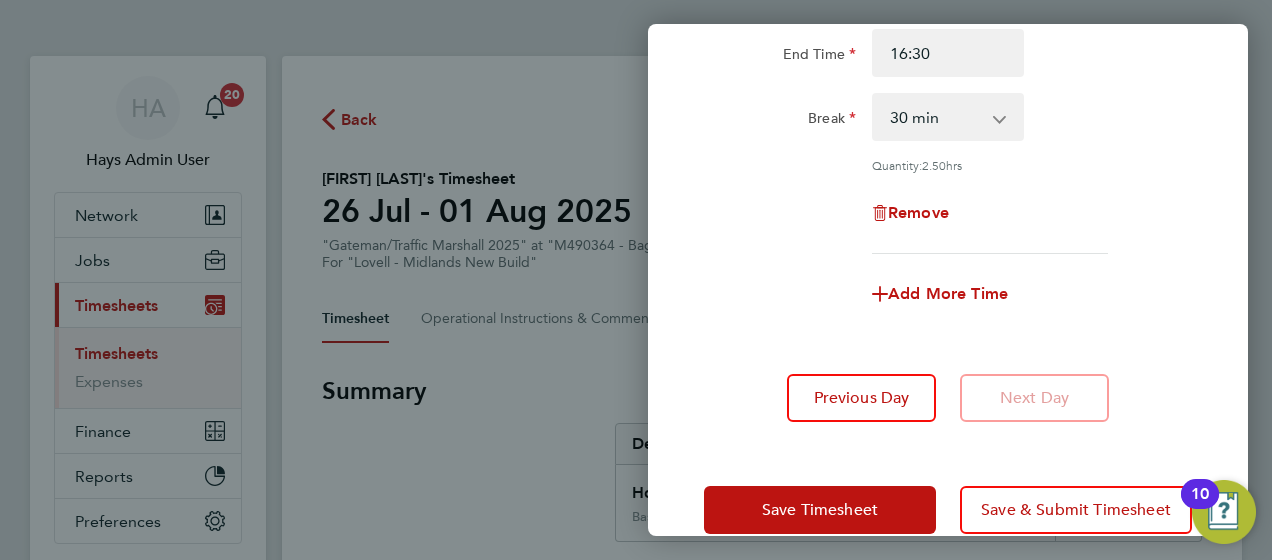 scroll, scrollTop: 678, scrollLeft: 0, axis: vertical 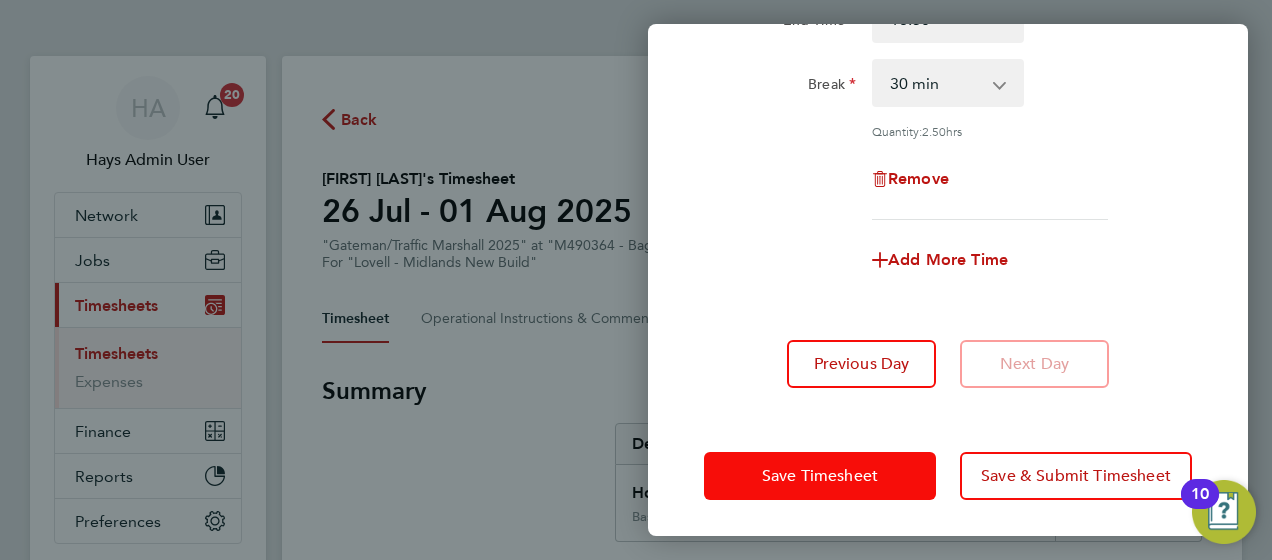 click on "Save Timesheet" 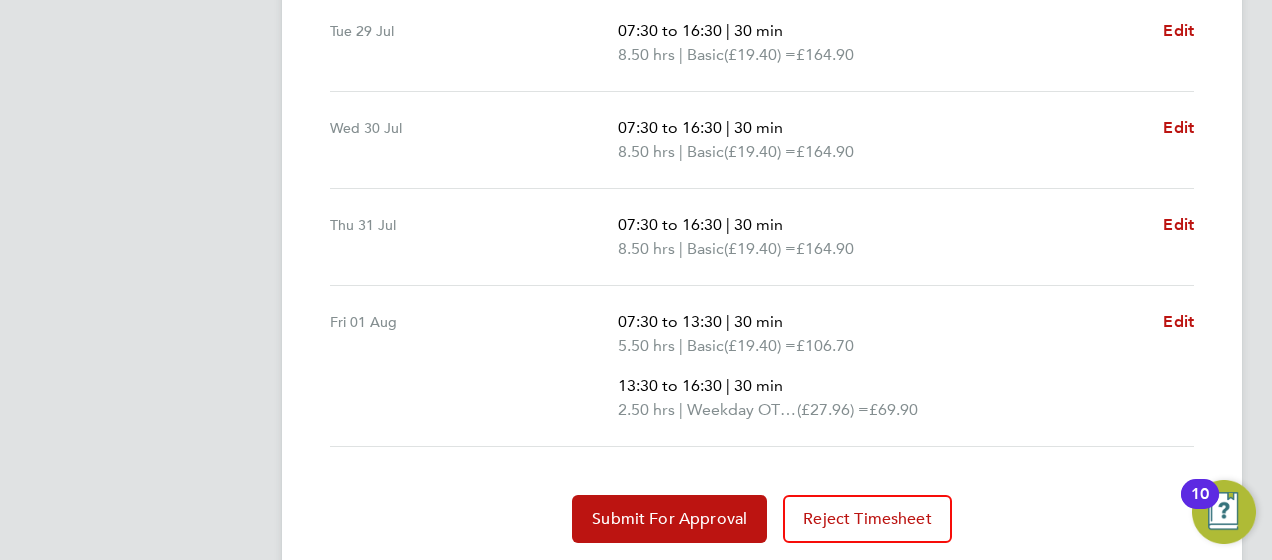 scroll, scrollTop: 965, scrollLeft: 0, axis: vertical 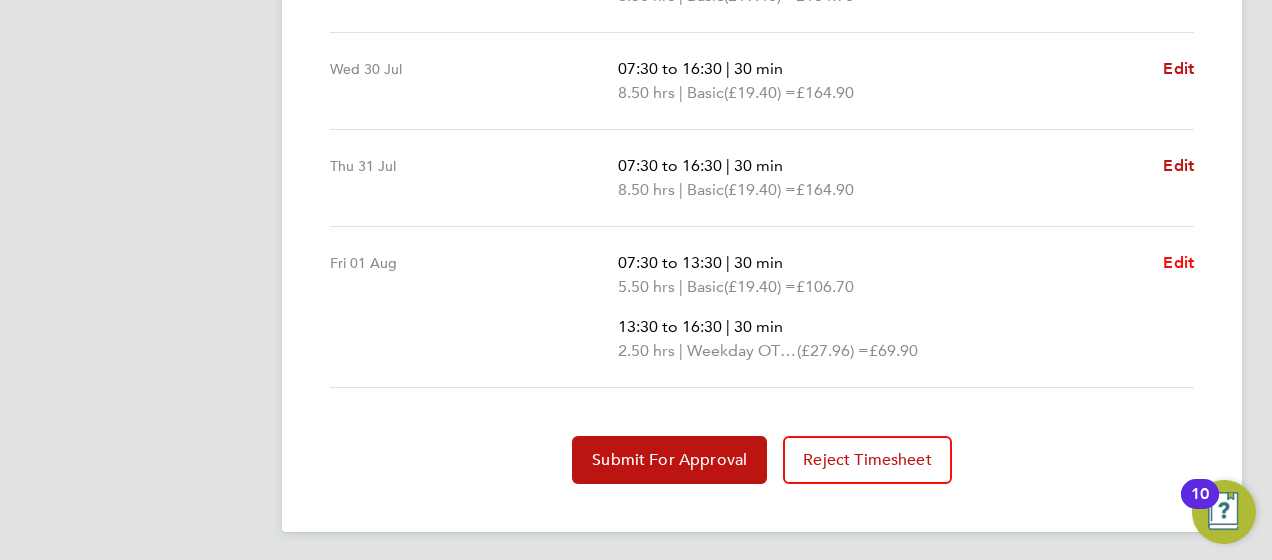 click on "Edit" at bounding box center [1178, 262] 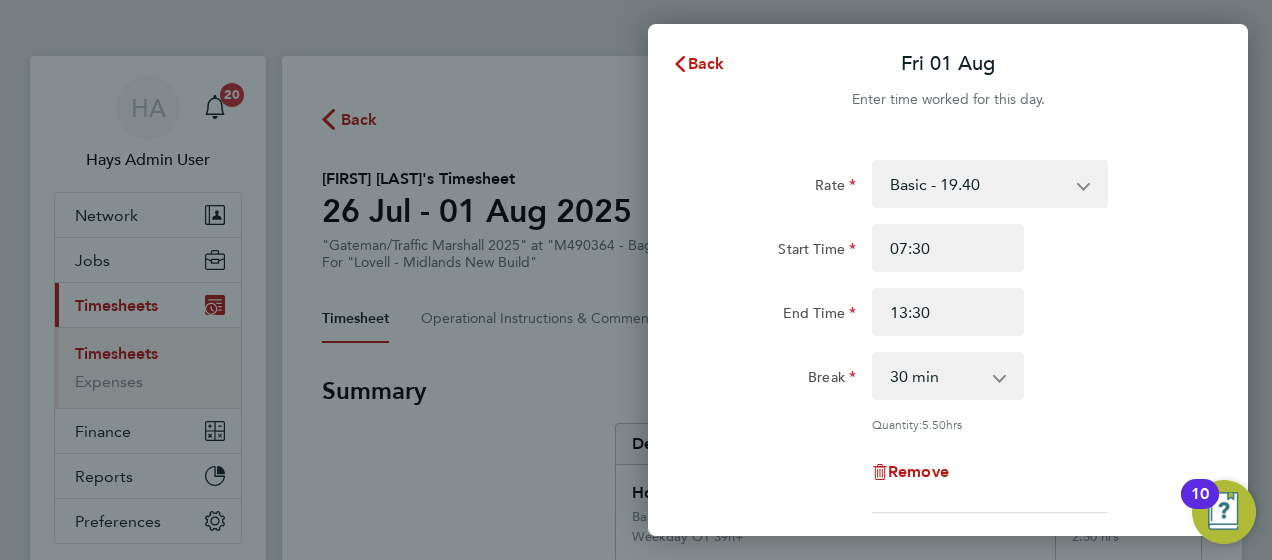 scroll, scrollTop: 0, scrollLeft: 0, axis: both 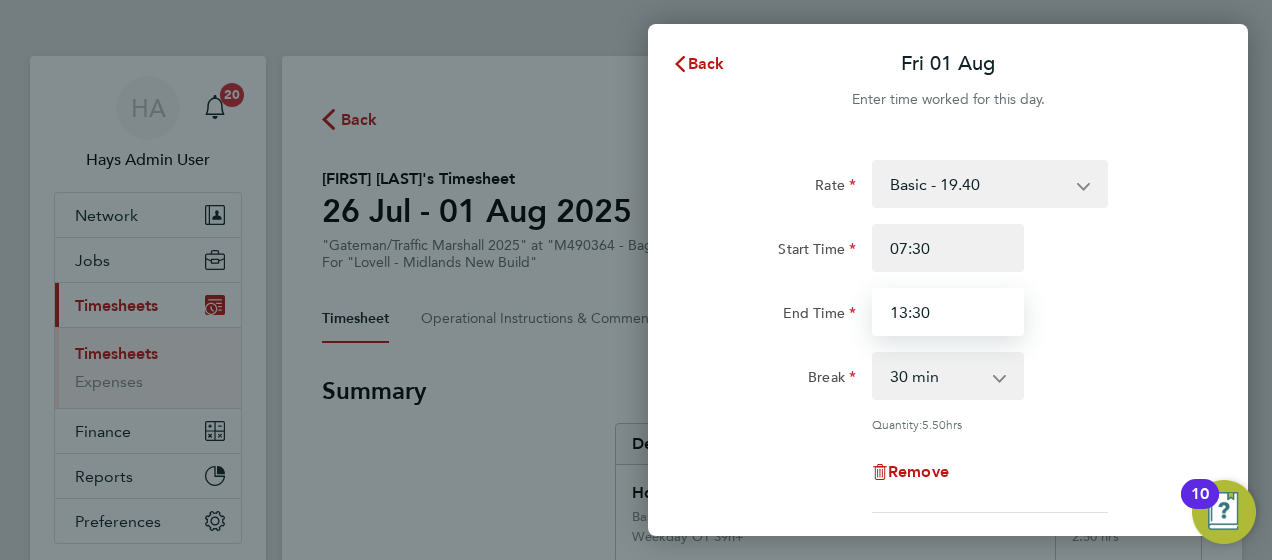 click on "13:30" at bounding box center [948, 312] 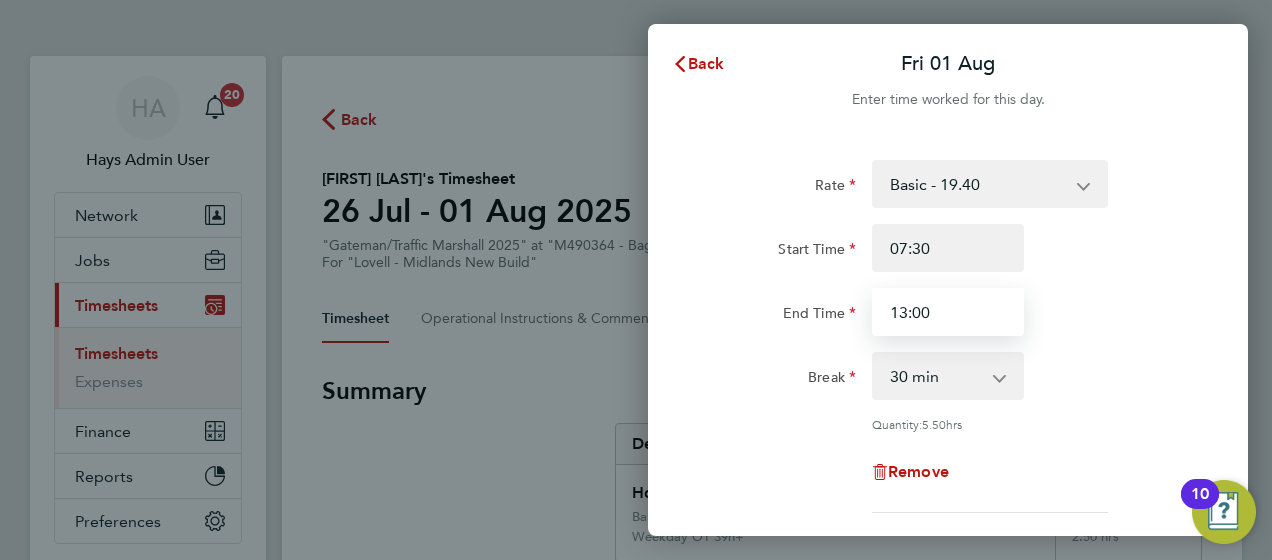 scroll, scrollTop: 400, scrollLeft: 0, axis: vertical 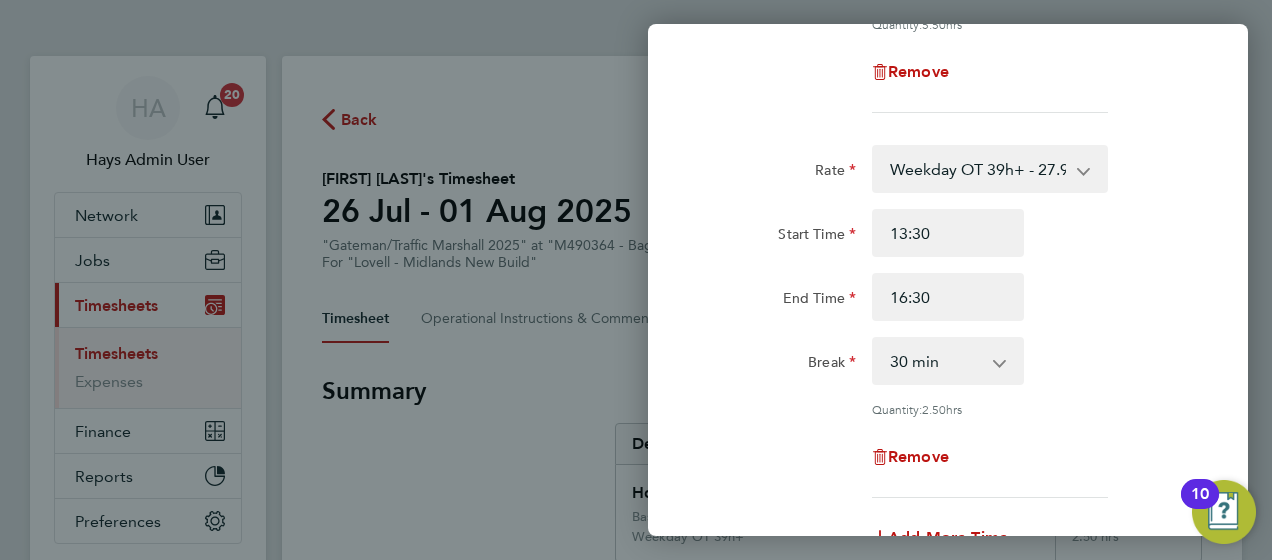 type on "13:00" 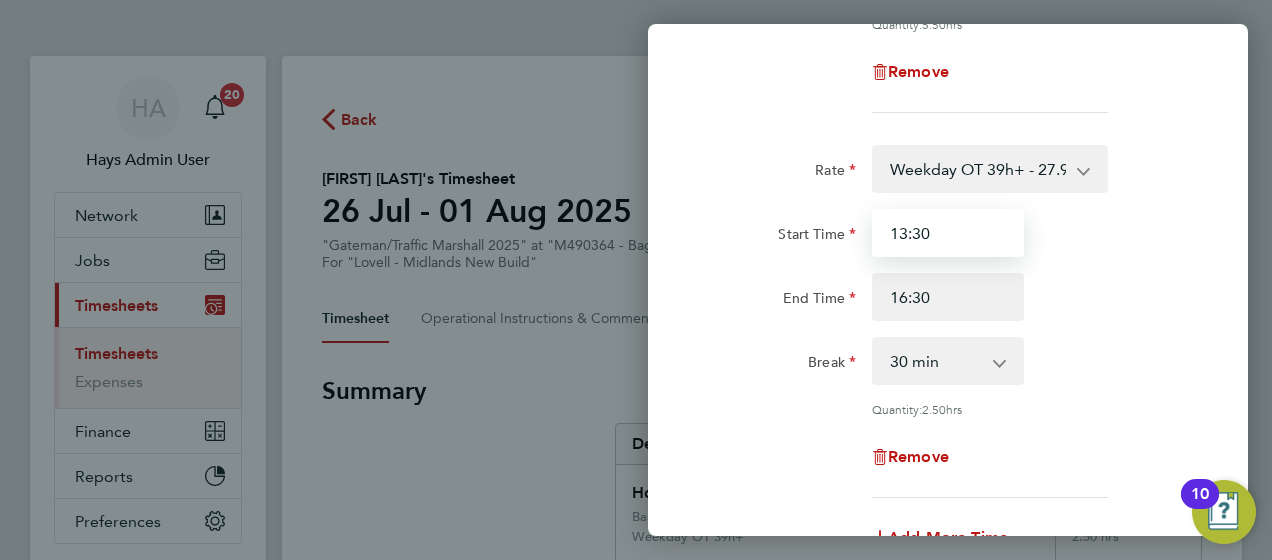 click on "13:30" at bounding box center [948, 233] 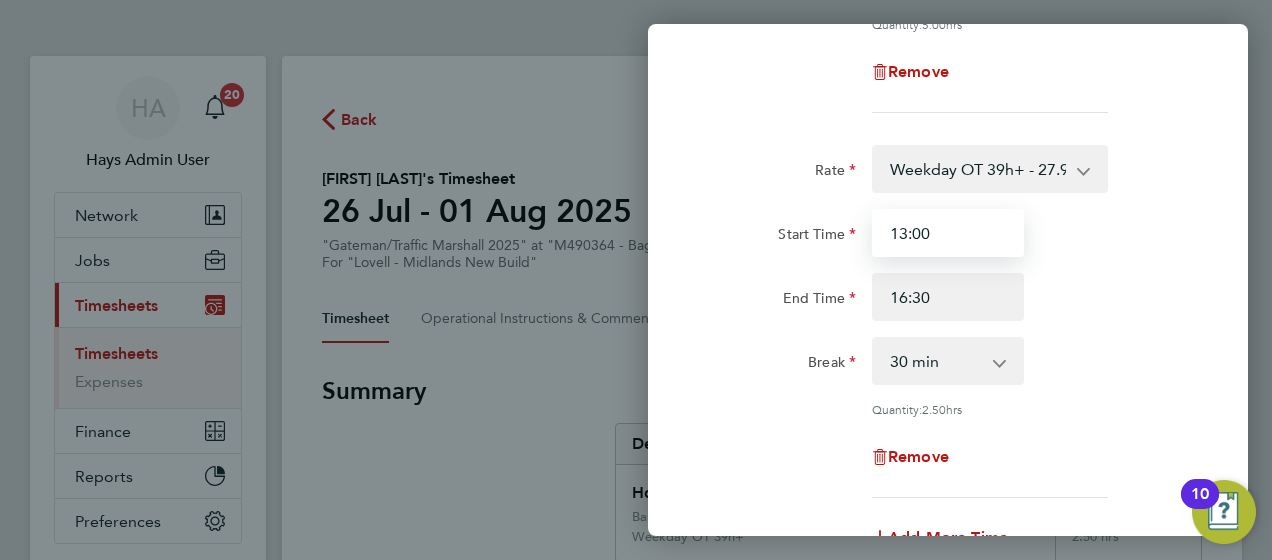 type on "13:00" 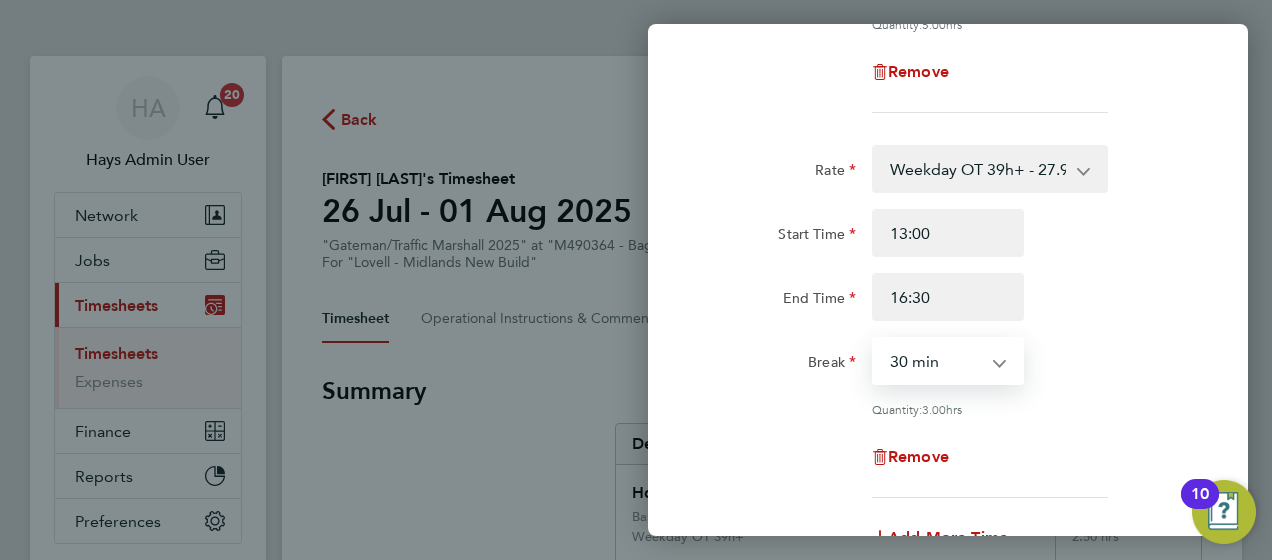 click on "0 min   15 min   30 min   45 min   60 min   75 min   90 min" at bounding box center [936, 361] 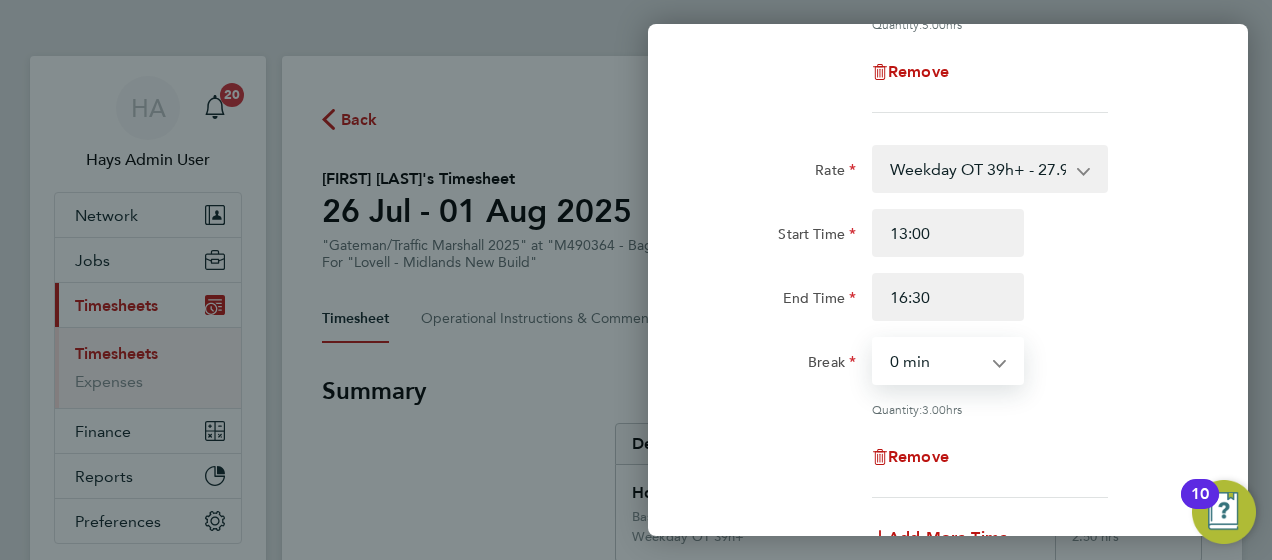 click on "0 min   15 min   30 min   45 min   60 min   75 min   90 min" at bounding box center [936, 361] 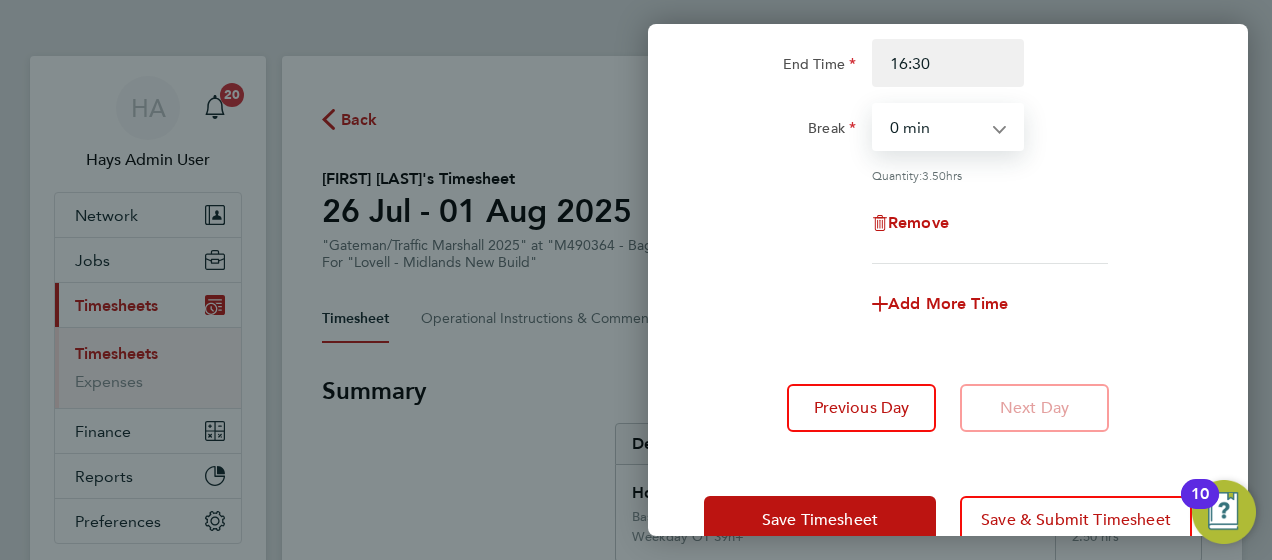 scroll, scrollTop: 678, scrollLeft: 0, axis: vertical 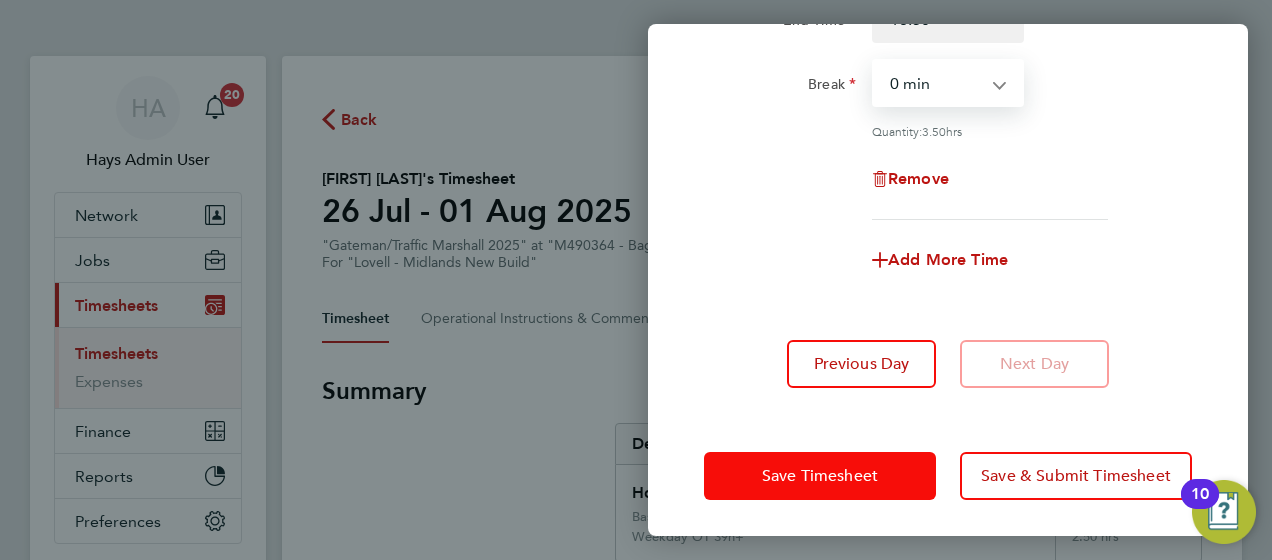 click on "Save Timesheet" 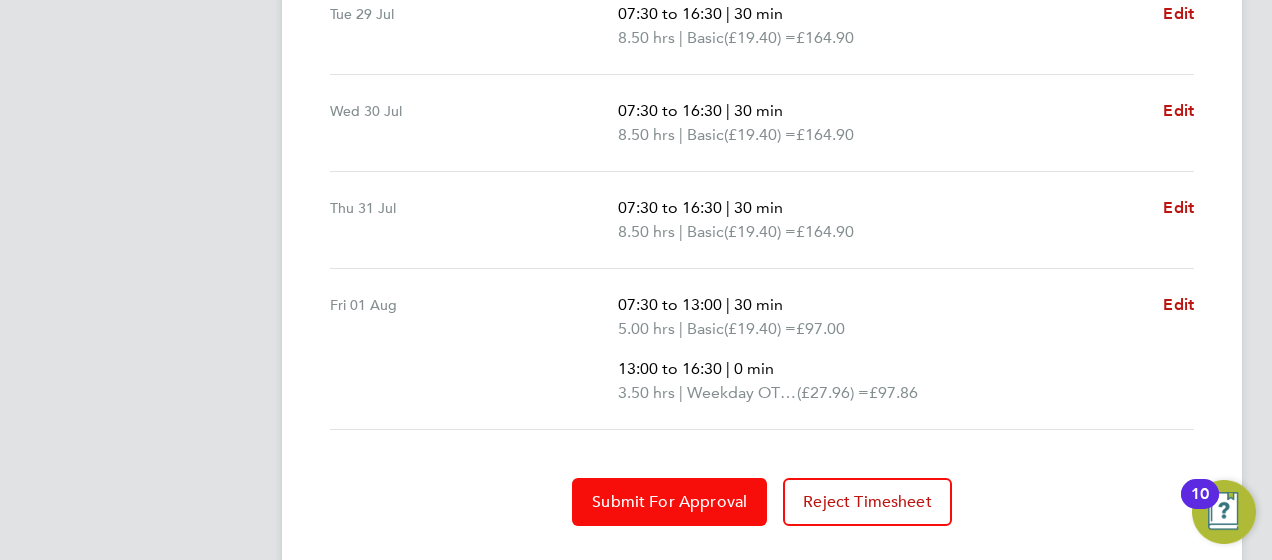 scroll, scrollTop: 965, scrollLeft: 0, axis: vertical 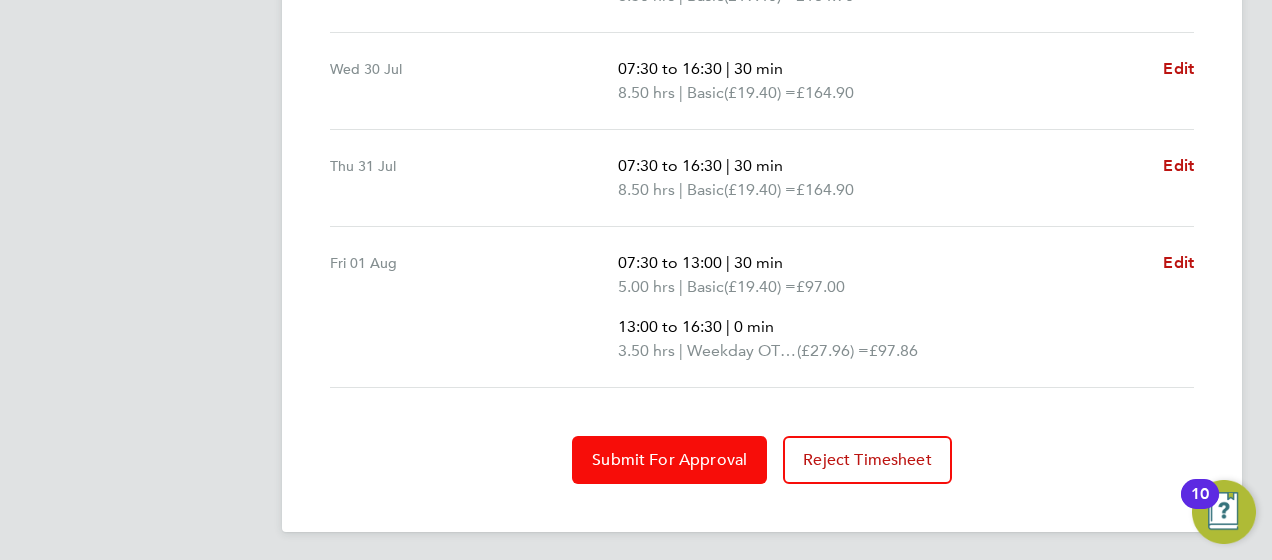 click on "Submit For Approval" 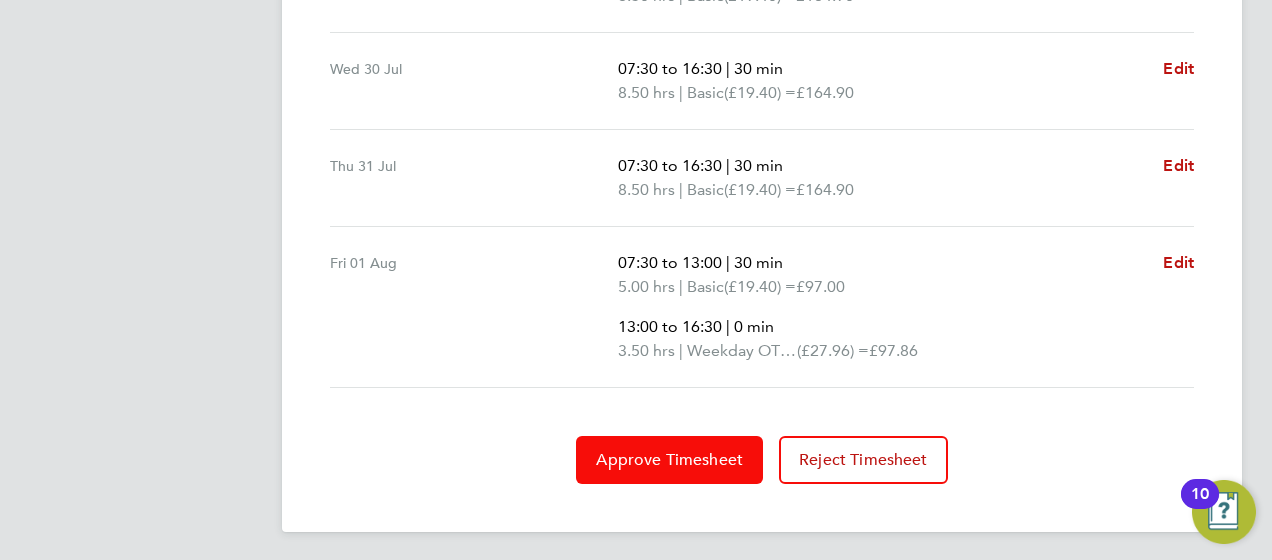 click on "Approve Timesheet" 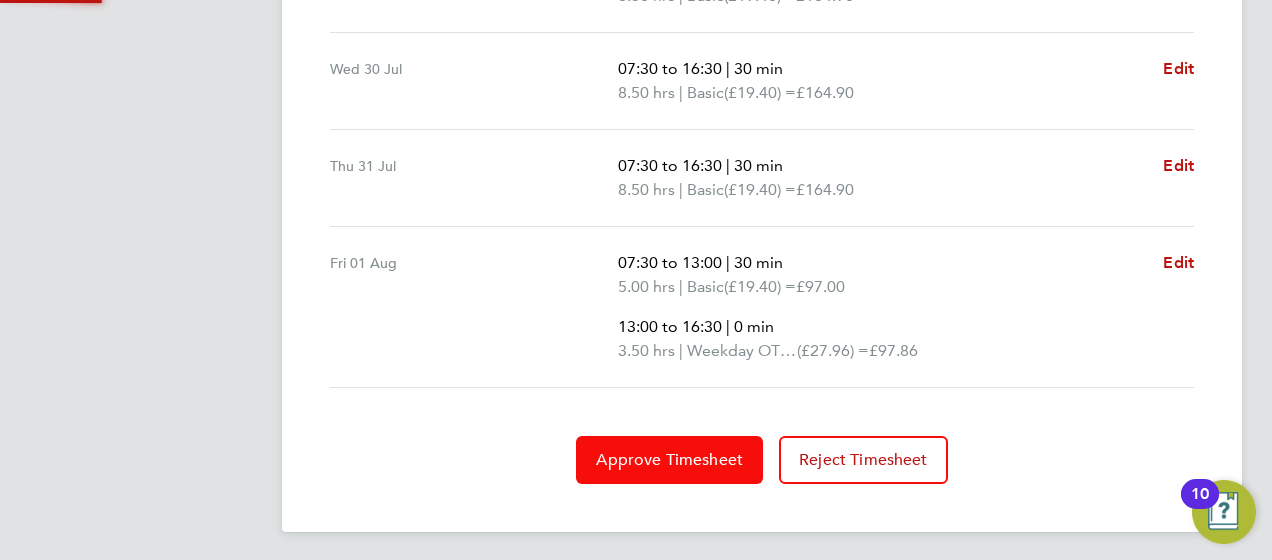 scroll, scrollTop: 0, scrollLeft: 0, axis: both 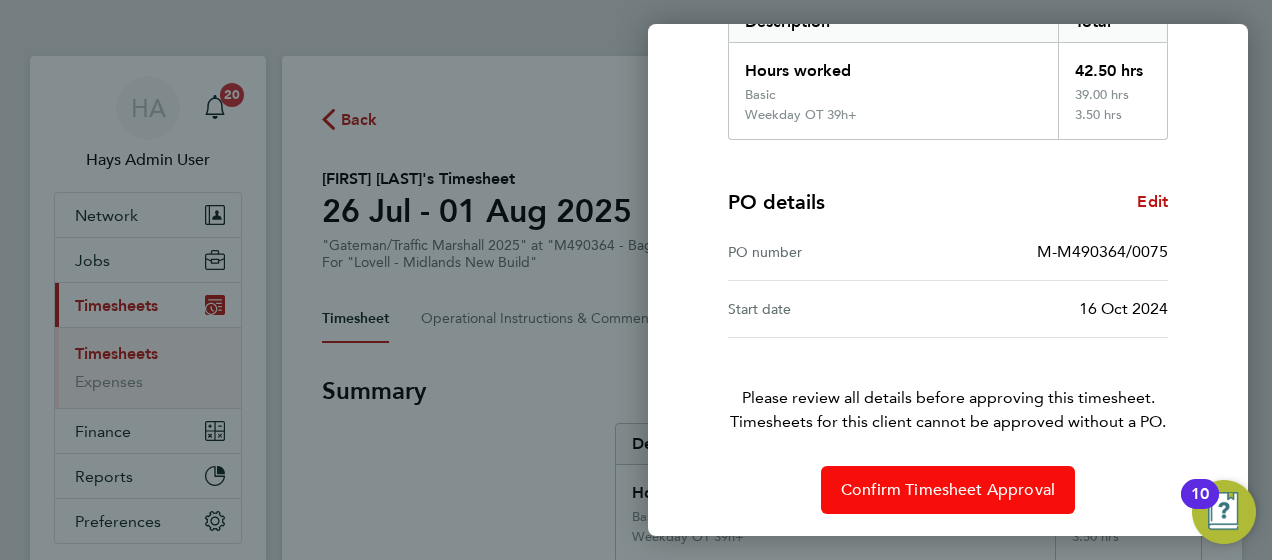 click on "Confirm Timesheet Approval" 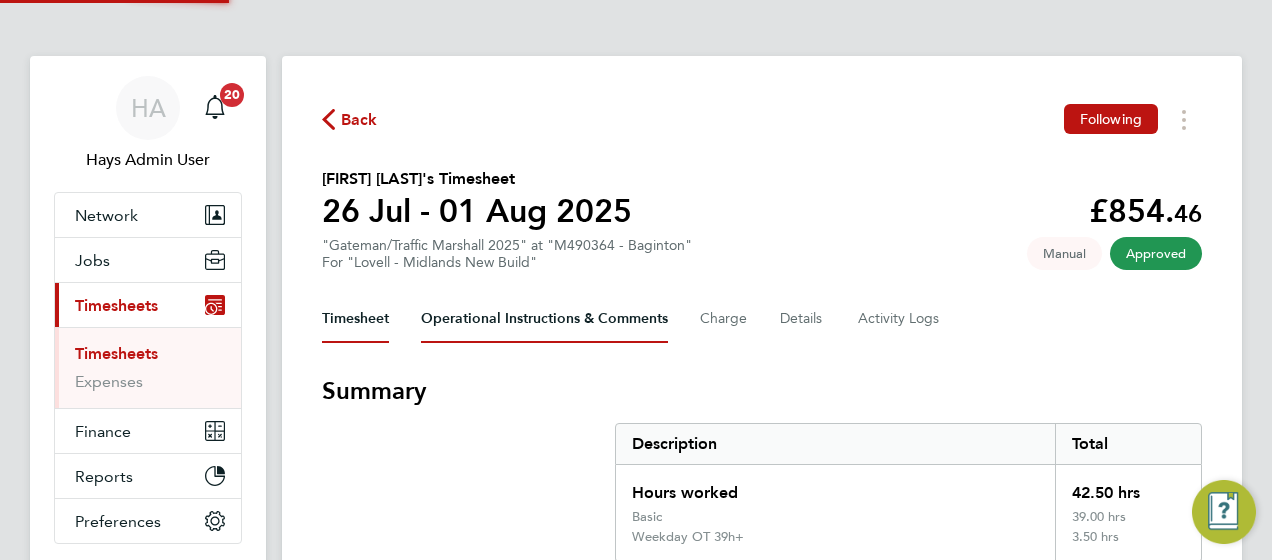 click on "Operational Instructions & Comments" at bounding box center [544, 319] 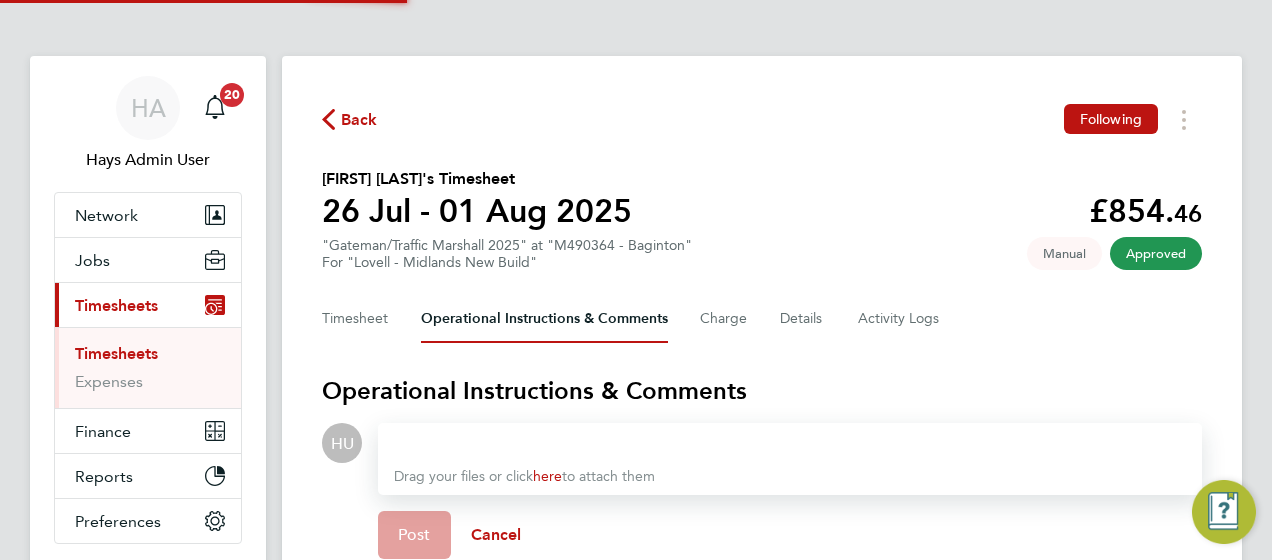 click on "Drag your files or click  here  to attach them" 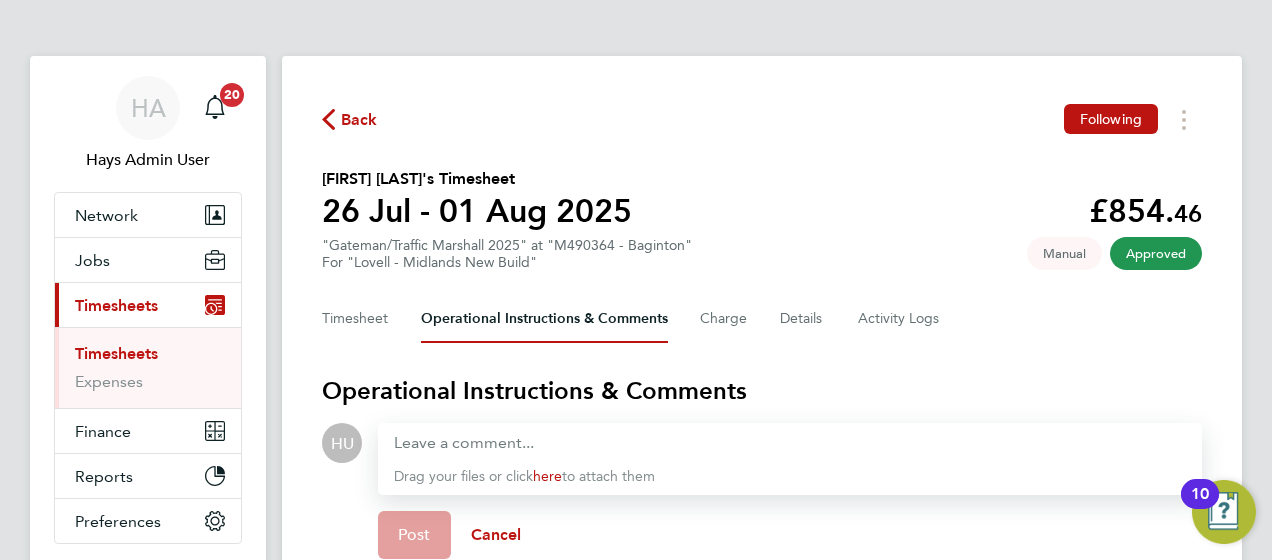 click at bounding box center (790, 443) 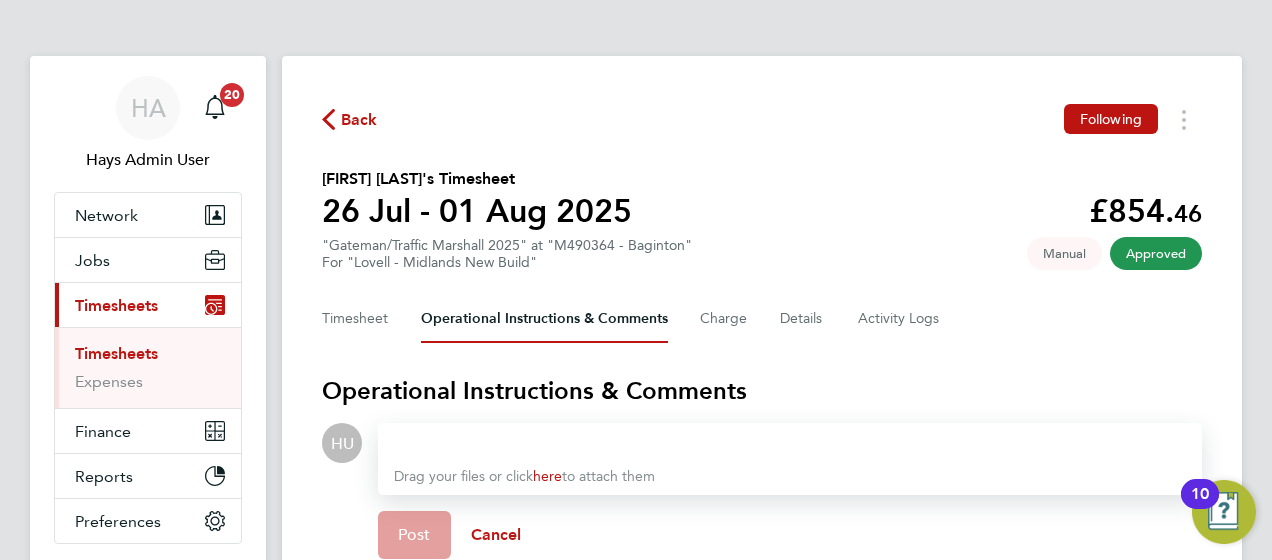 click at bounding box center (790, 443) 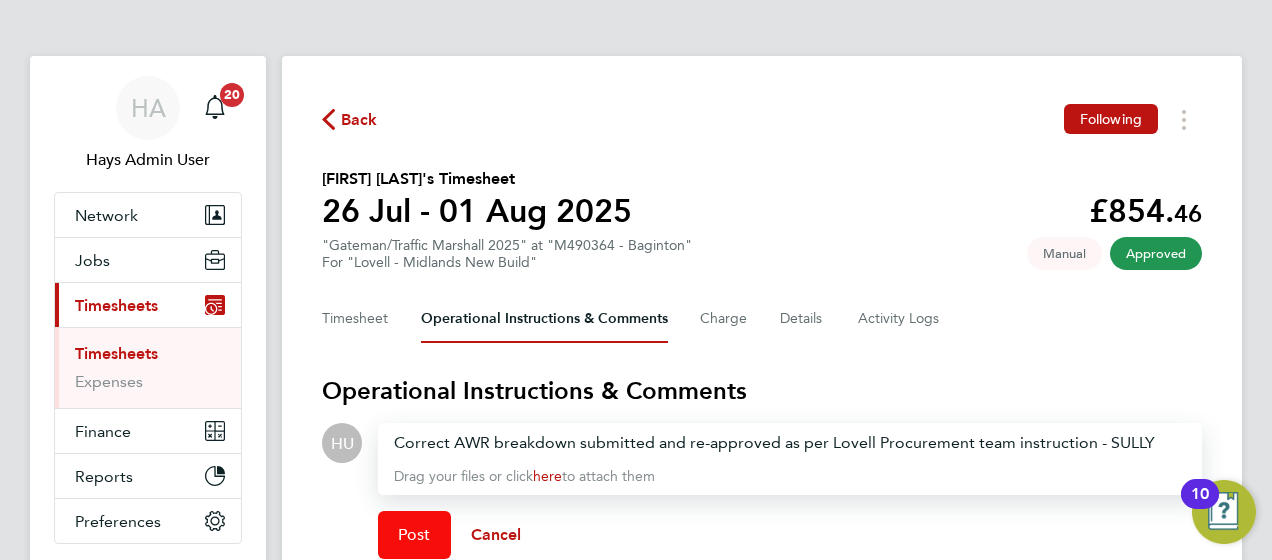click on "Post" 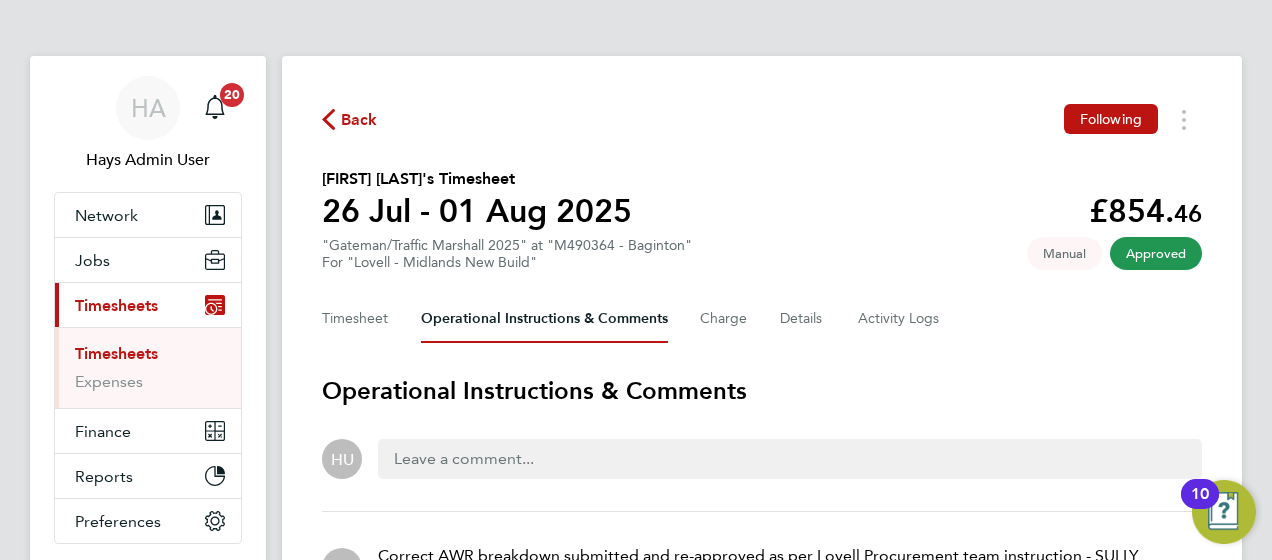 drag, startPoint x: 342, startPoint y: 142, endPoint x: 340, endPoint y: 132, distance: 10.198039 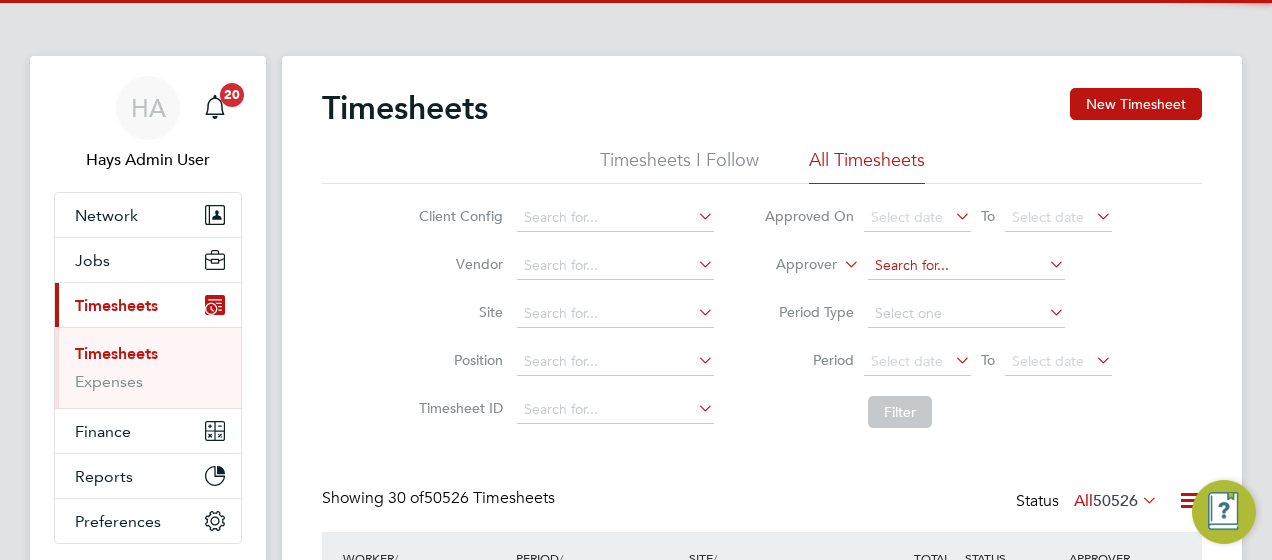 scroll, scrollTop: 10, scrollLeft: 10, axis: both 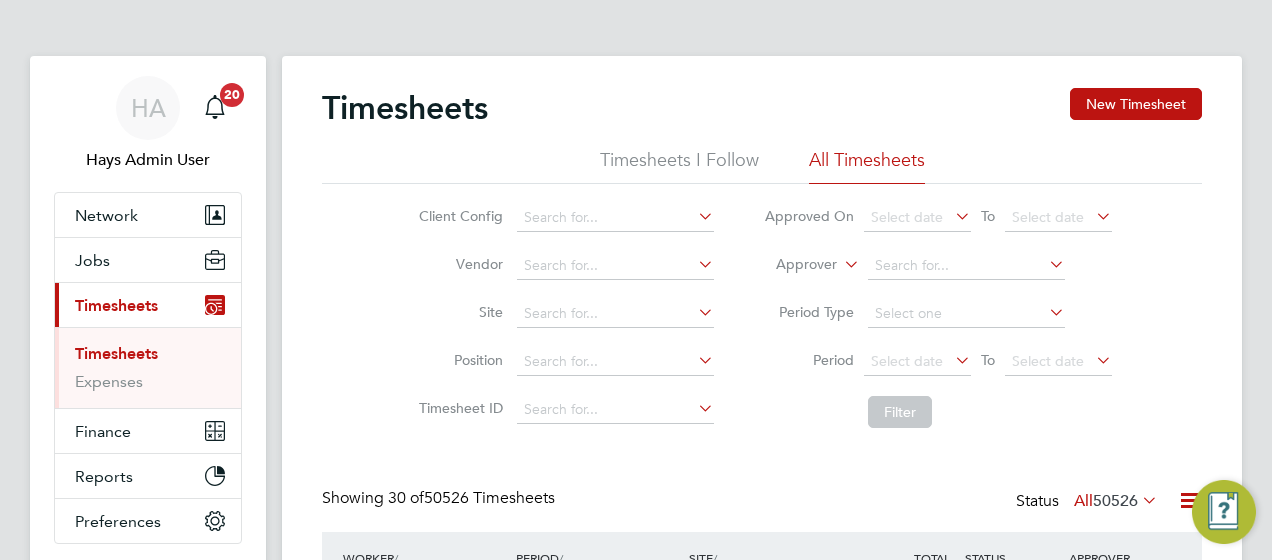 click on "Approver" 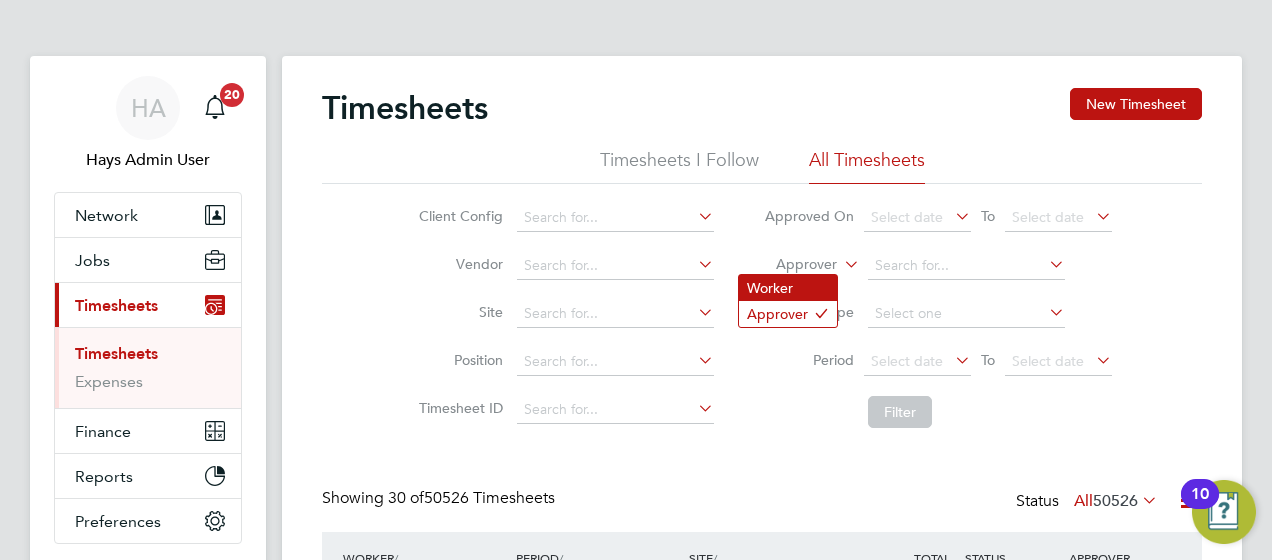 click on "Worker" 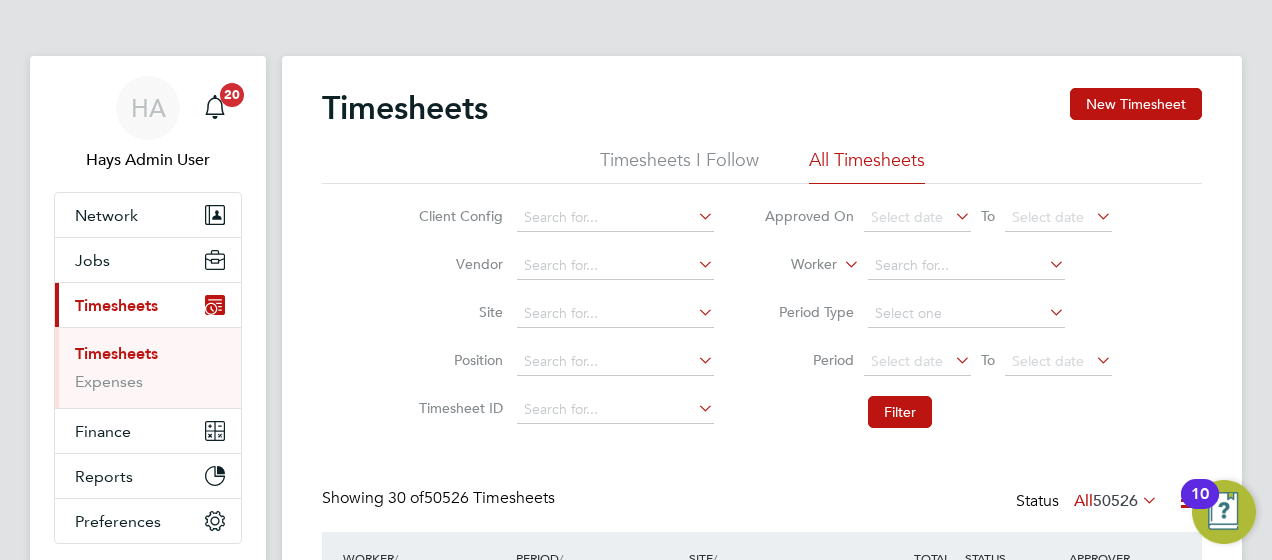 click on "Worker" 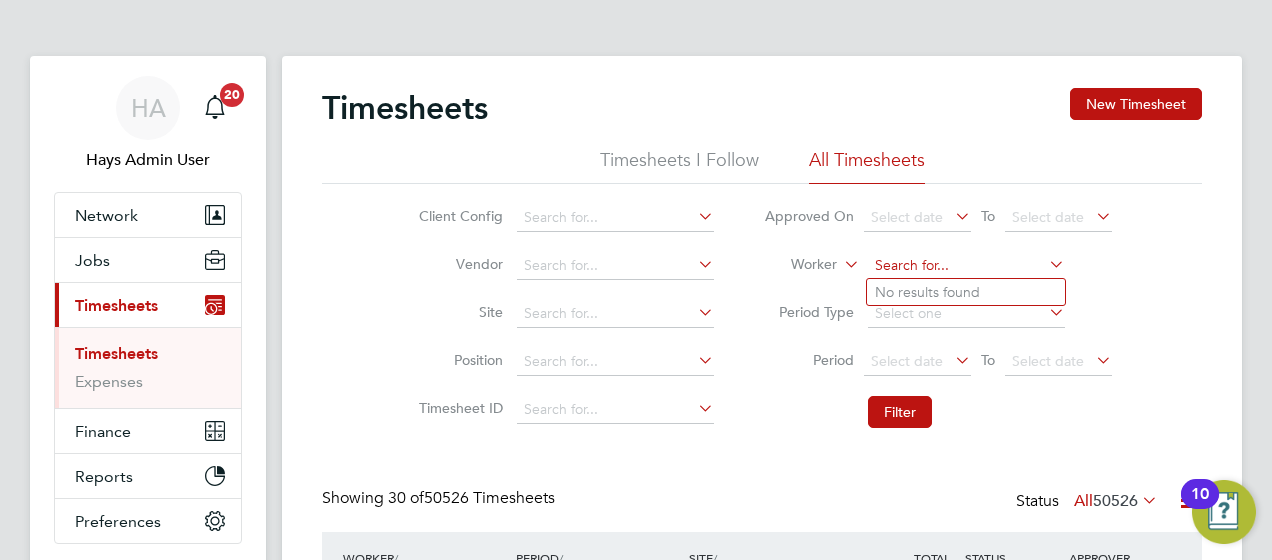 click 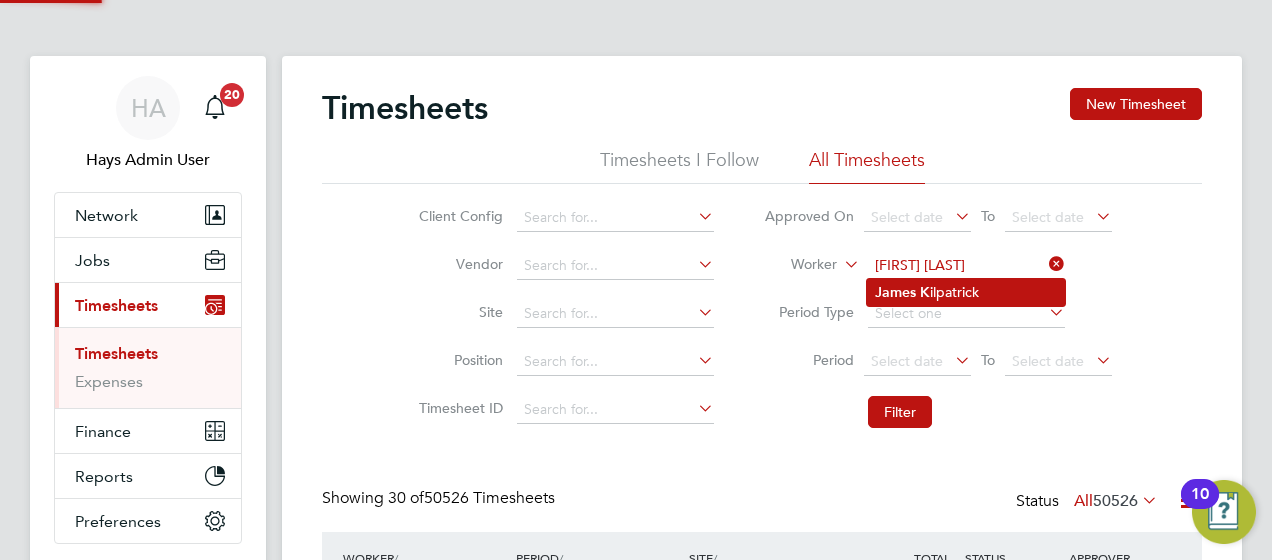 click on "James   K ilpatrick" 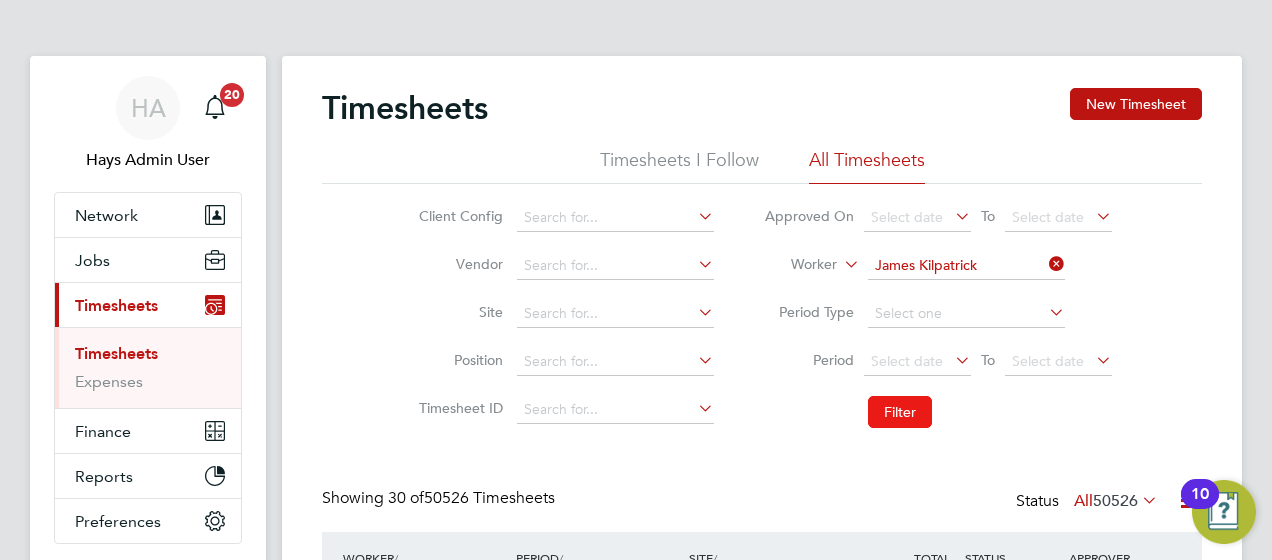 click on "Filter" 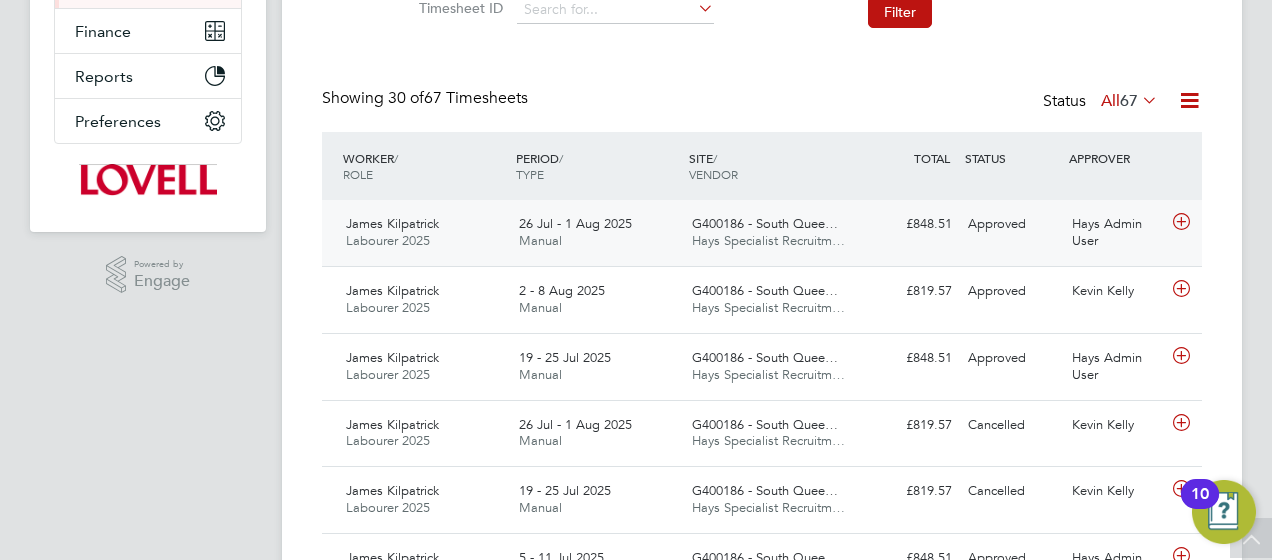 click on "Approved" 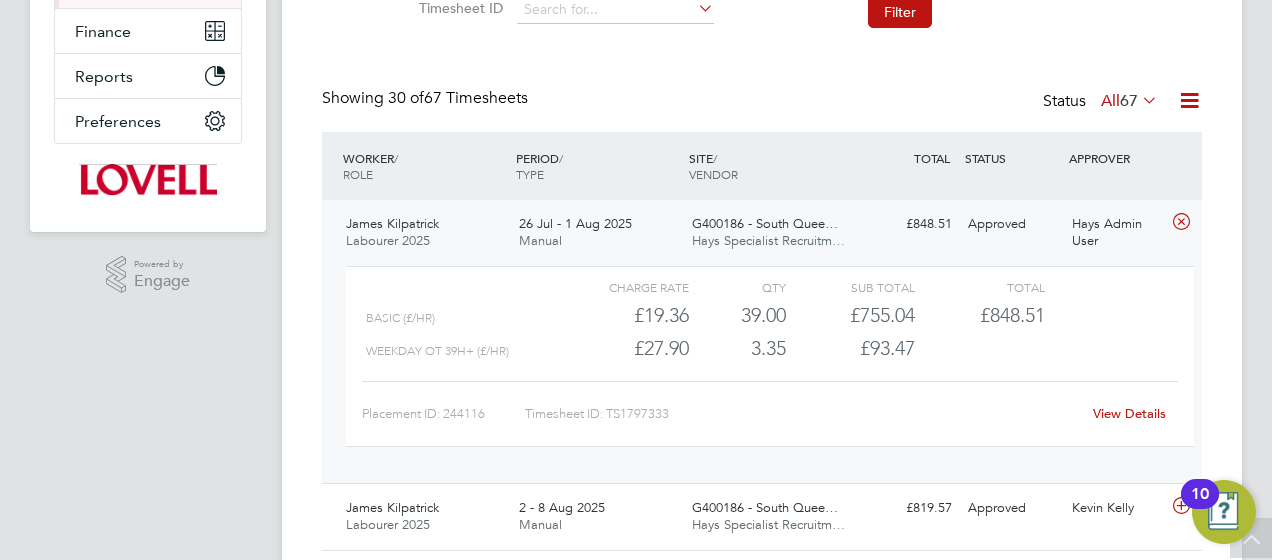 click on "View Details" 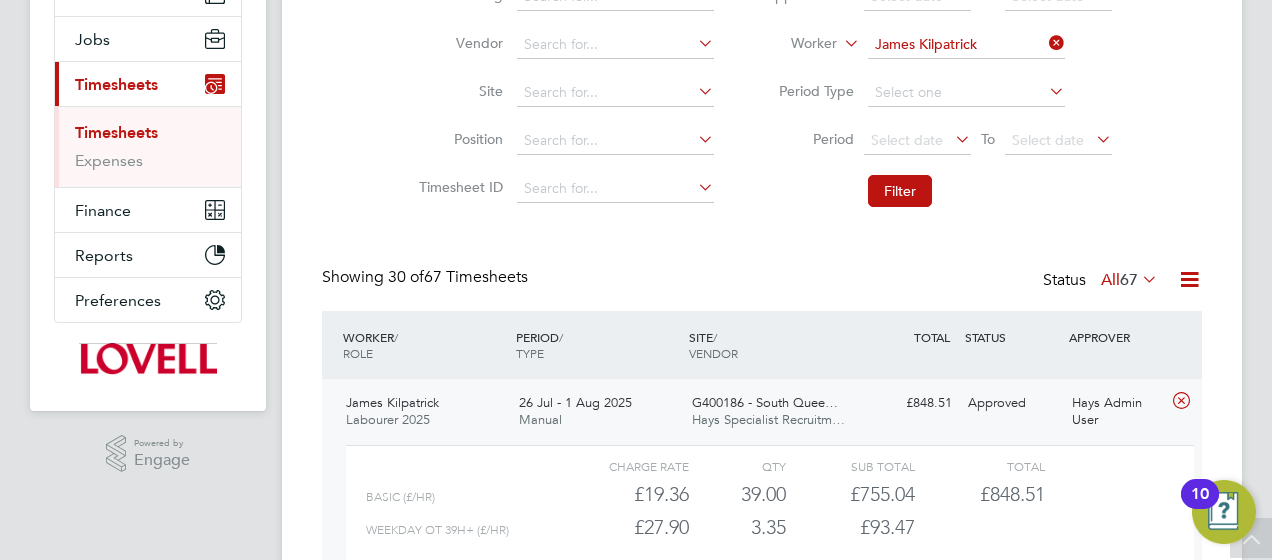 scroll, scrollTop: 100, scrollLeft: 0, axis: vertical 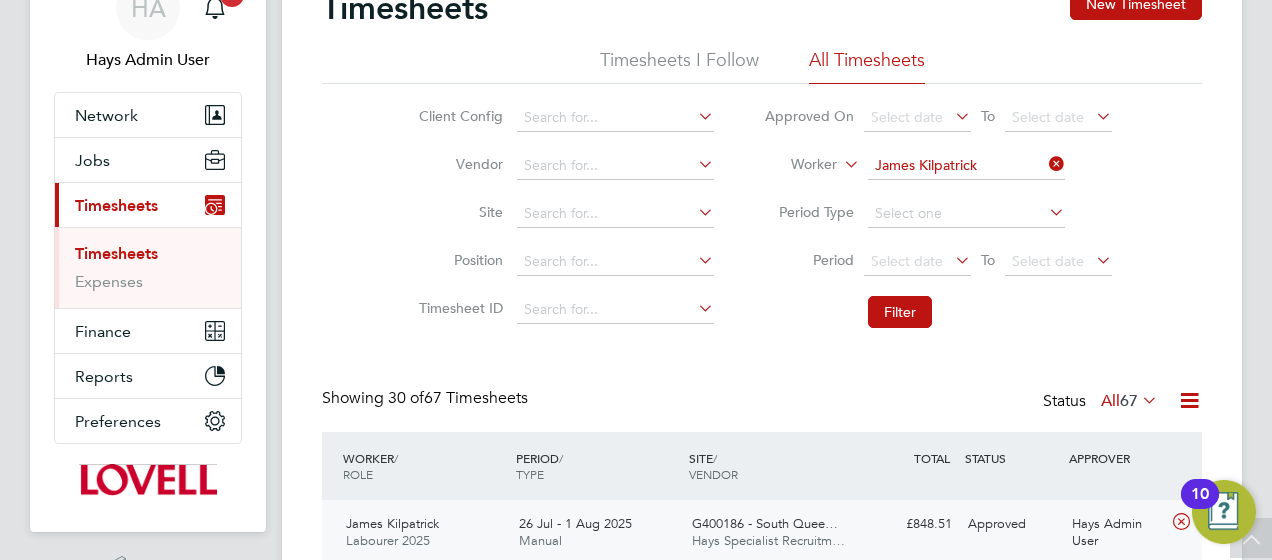 click 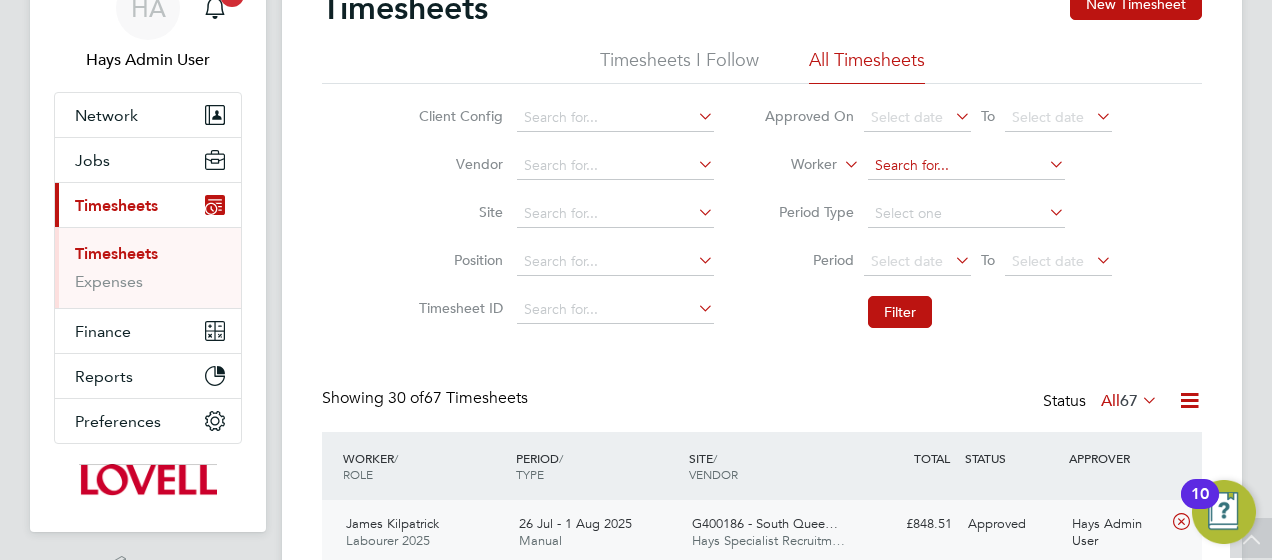 click 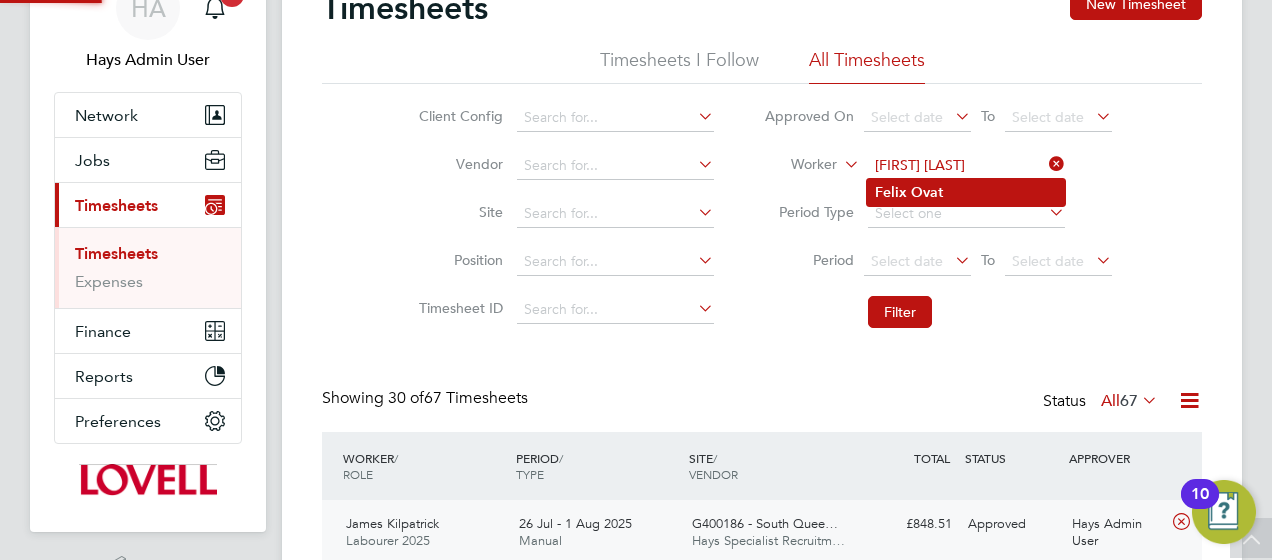 type on "Felix Ovat" 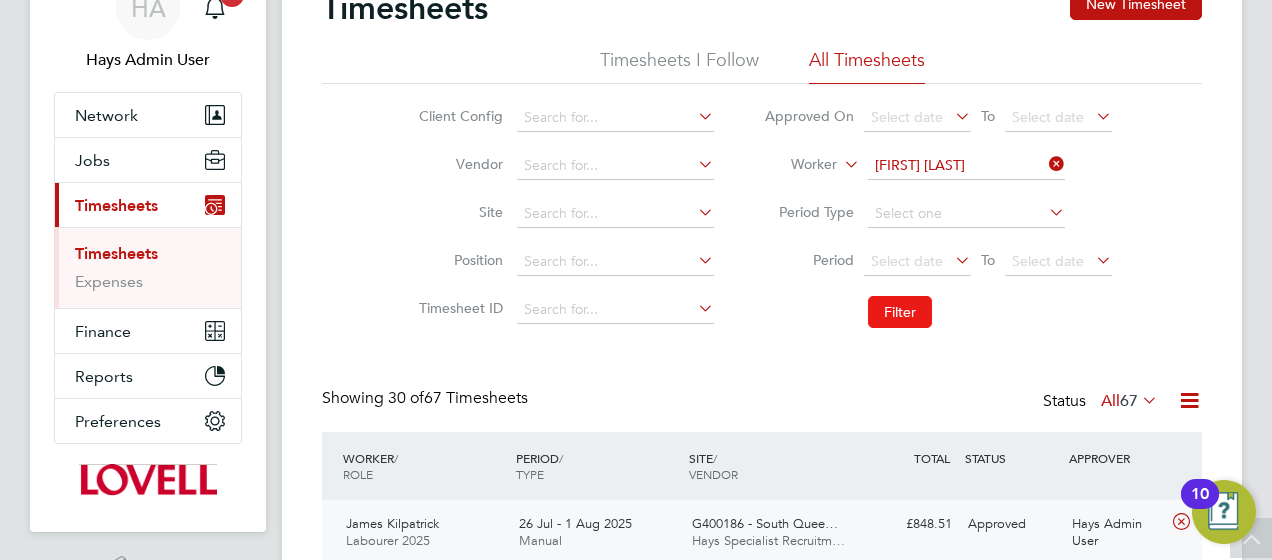 click on "Filter" 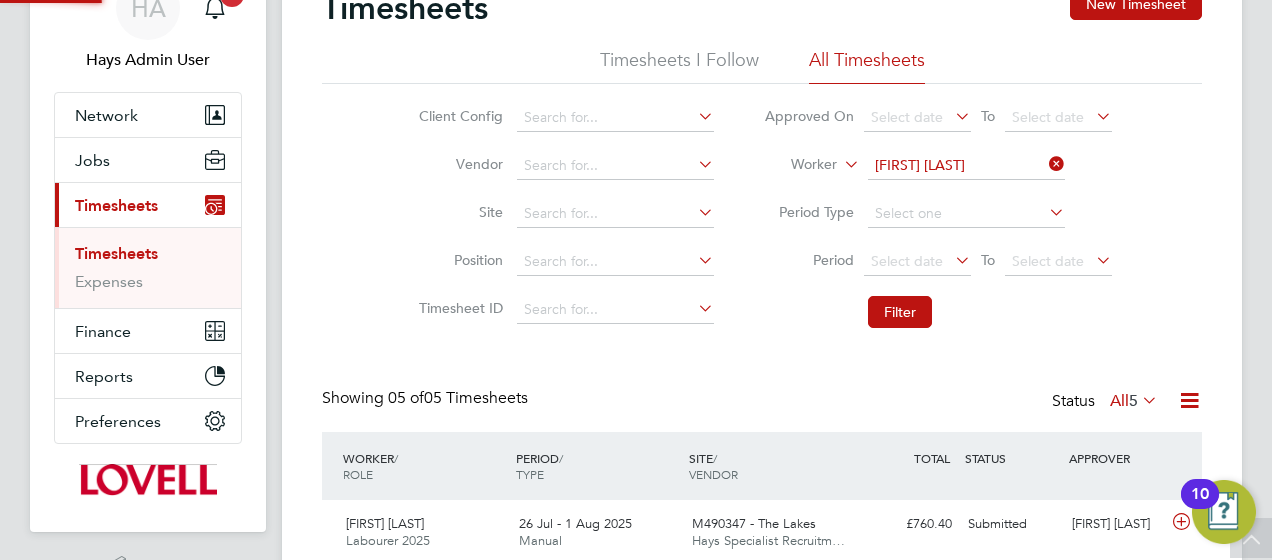 scroll, scrollTop: 10, scrollLeft: 10, axis: both 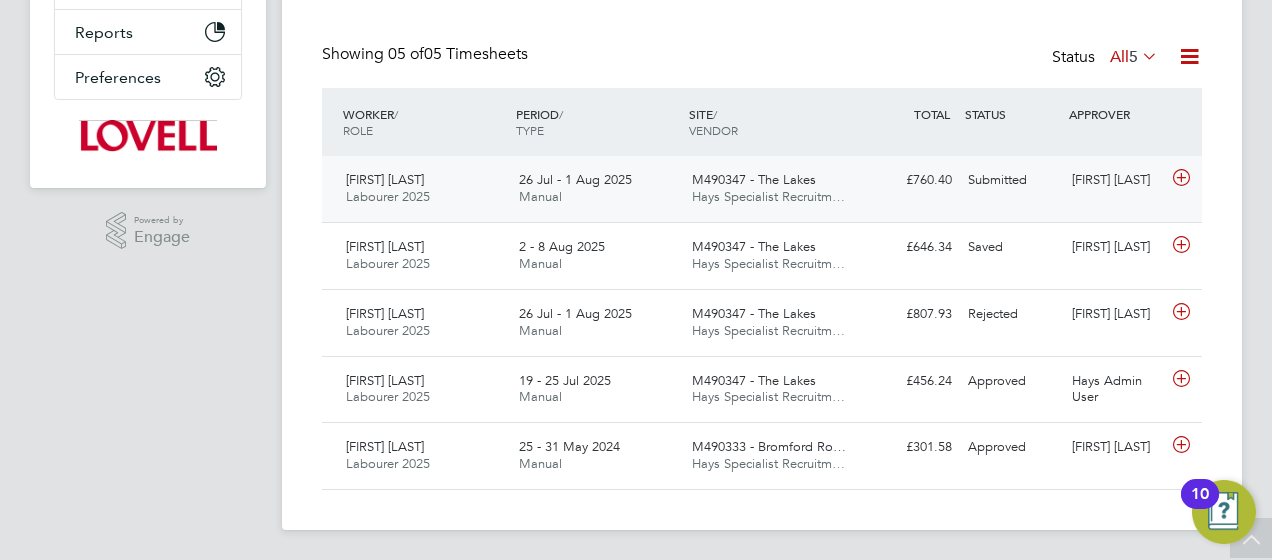 click on "Submitted" 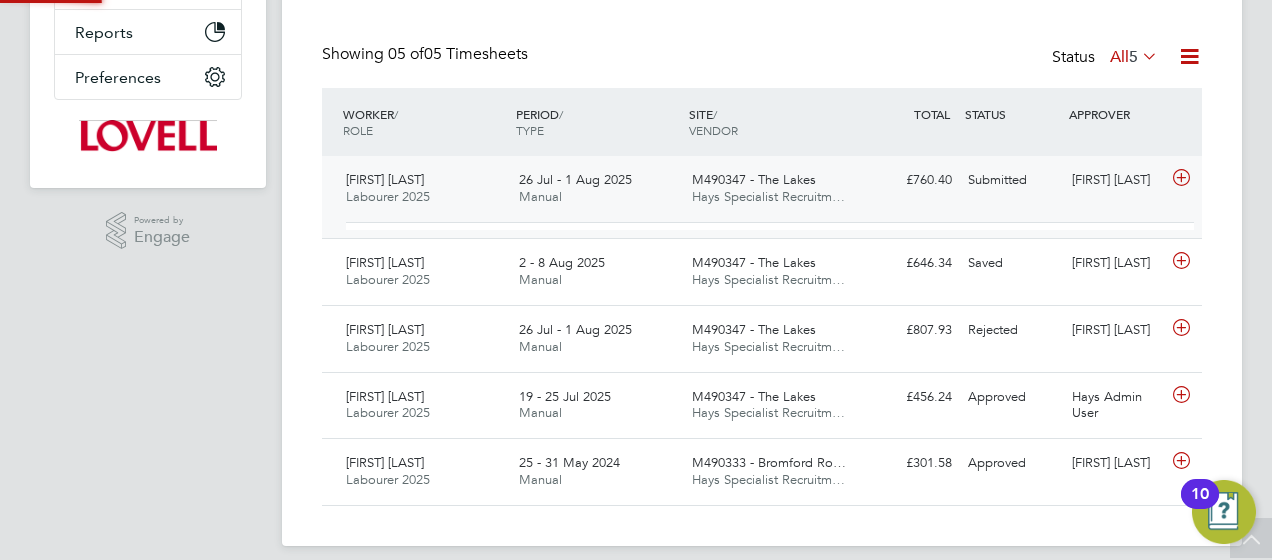 scroll, scrollTop: 10, scrollLeft: 10, axis: both 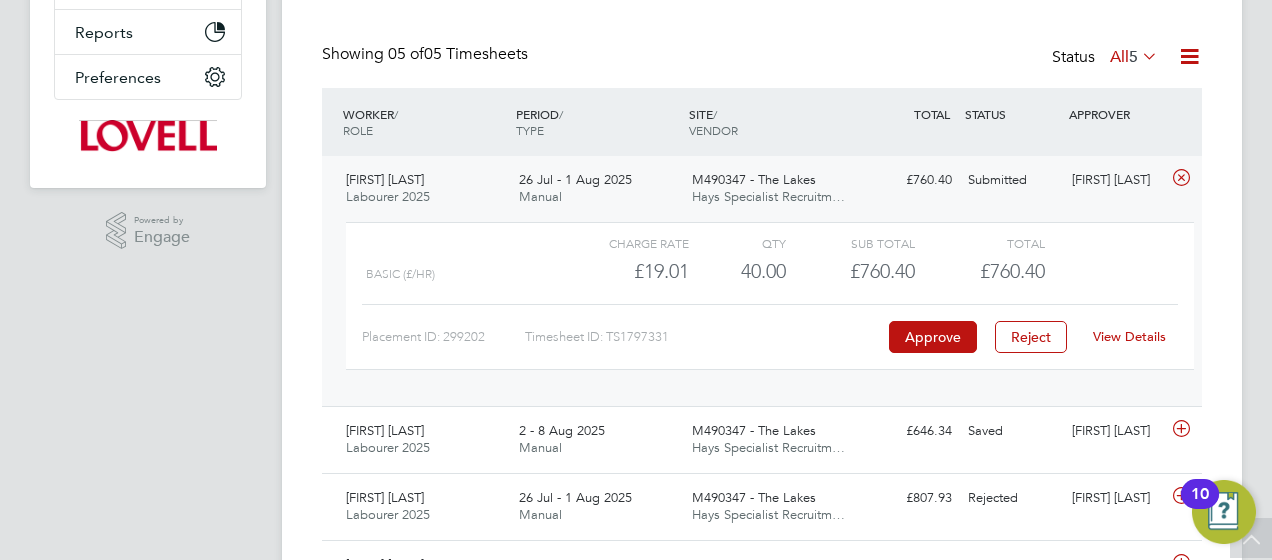click on "View Details" 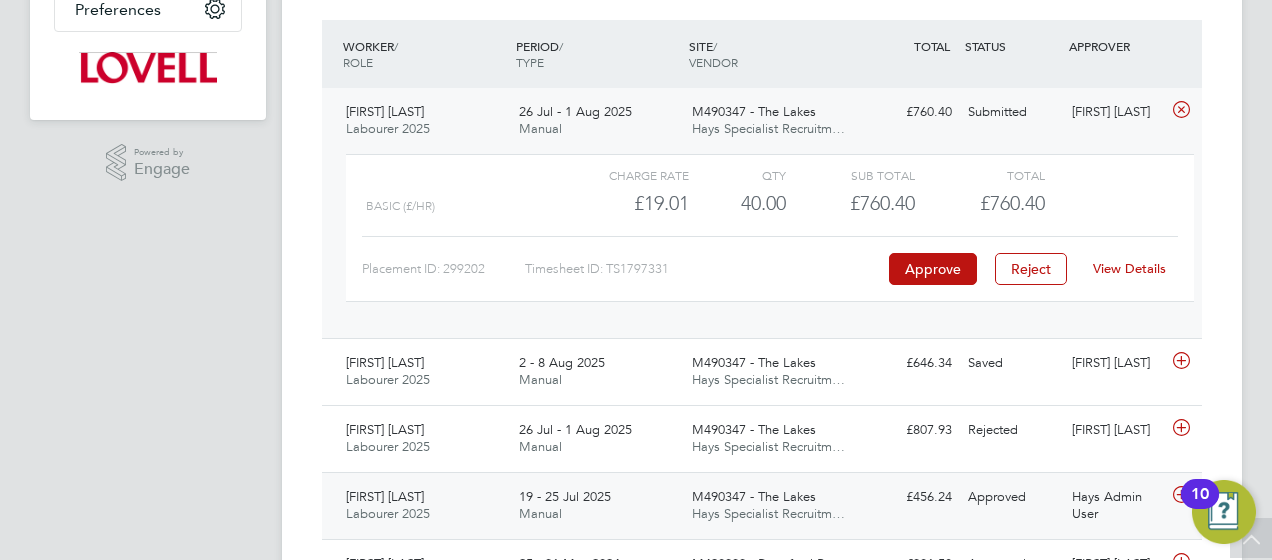 scroll, scrollTop: 544, scrollLeft: 0, axis: vertical 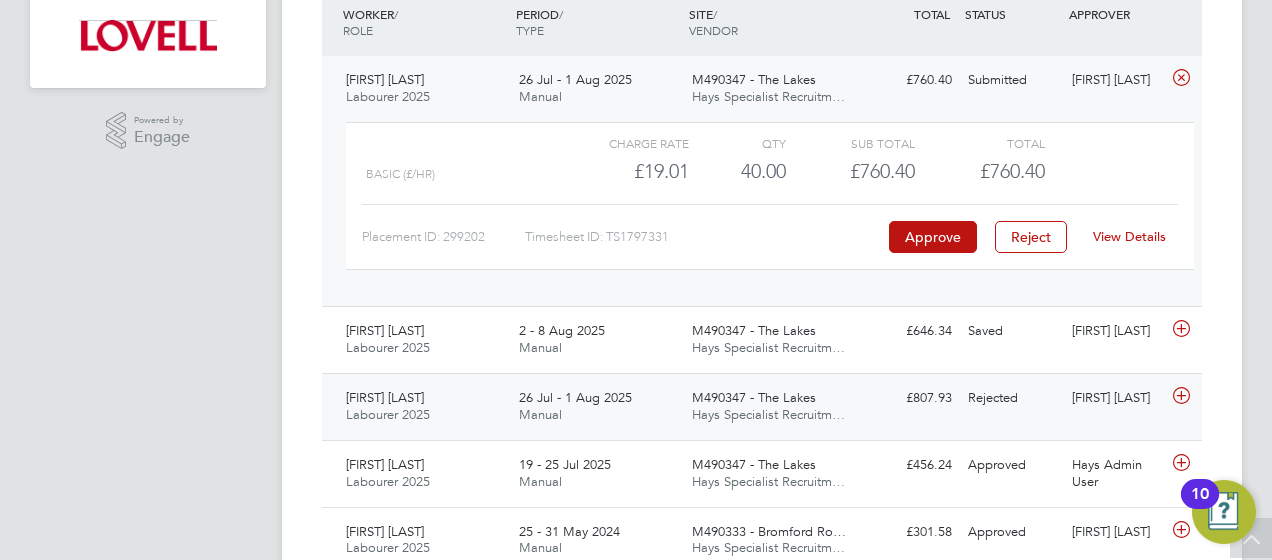 click on "Rejected" 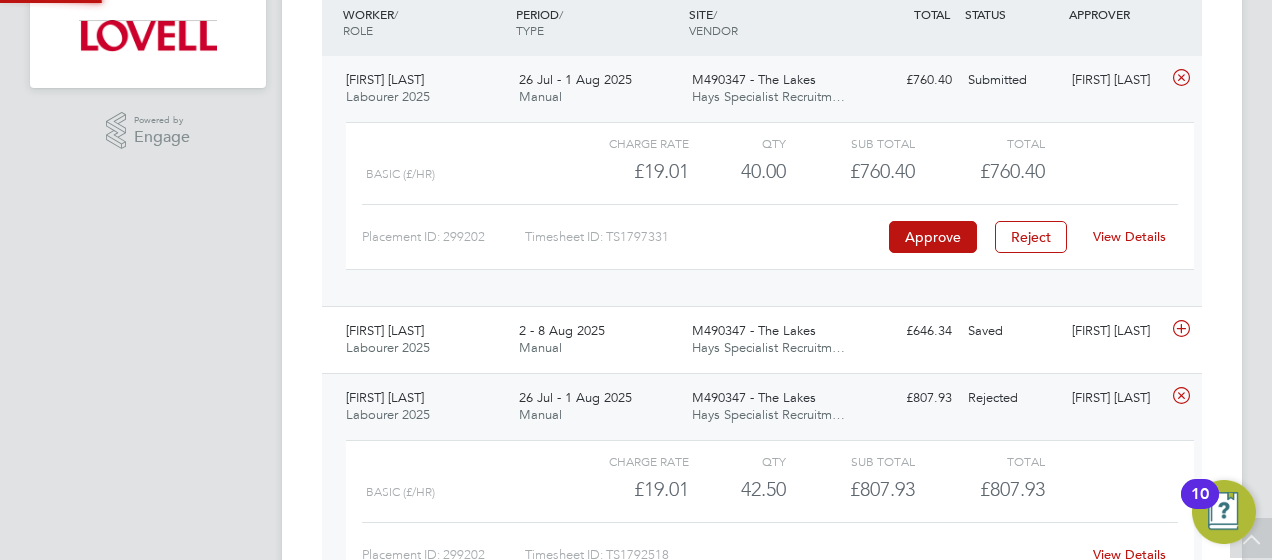 scroll, scrollTop: 10, scrollLeft: 10, axis: both 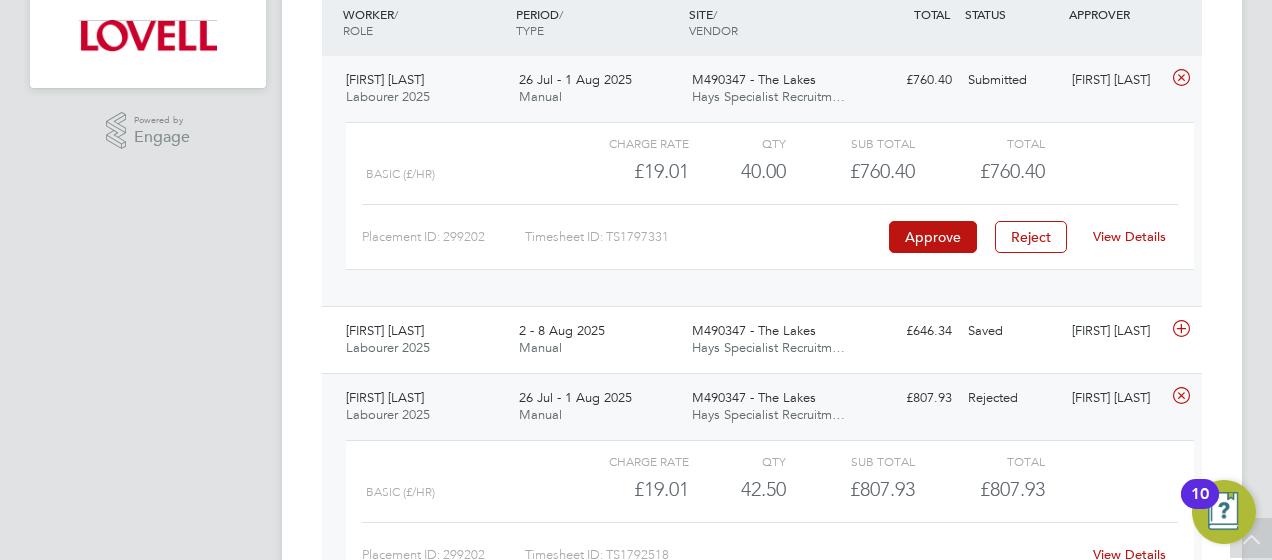 click on "View Details" 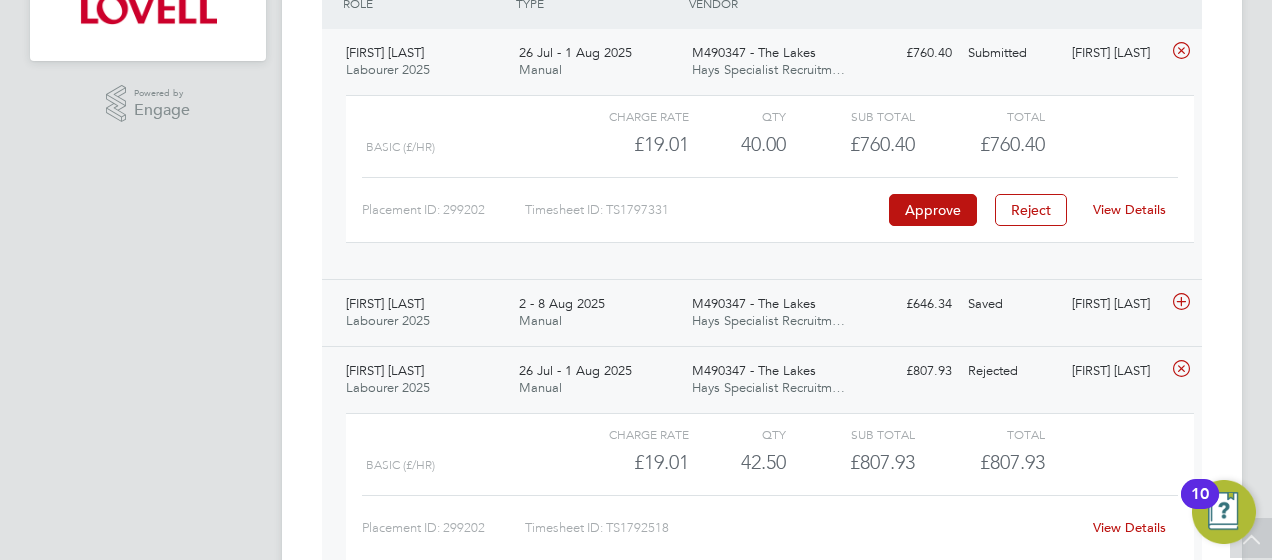 scroll, scrollTop: 644, scrollLeft: 0, axis: vertical 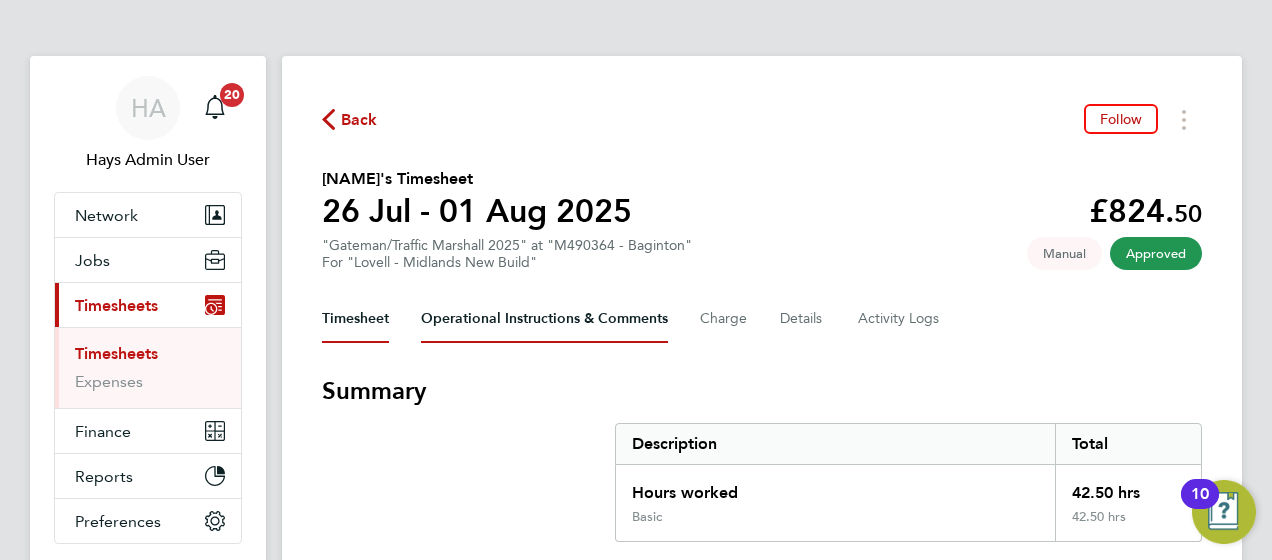 click on "Operational Instructions & Comments" at bounding box center (544, 319) 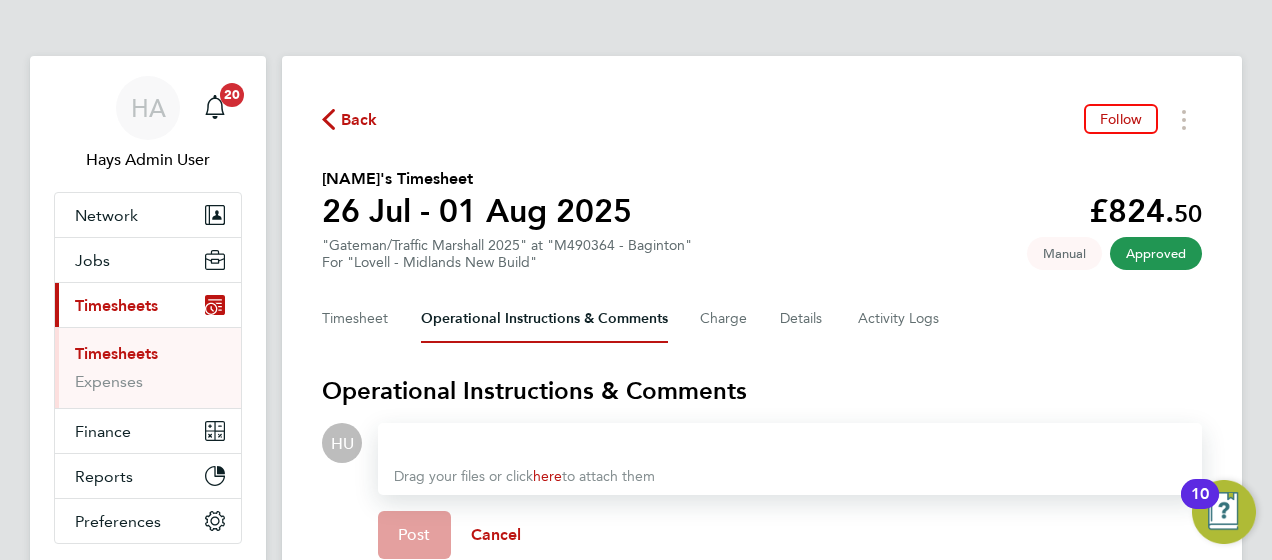 type 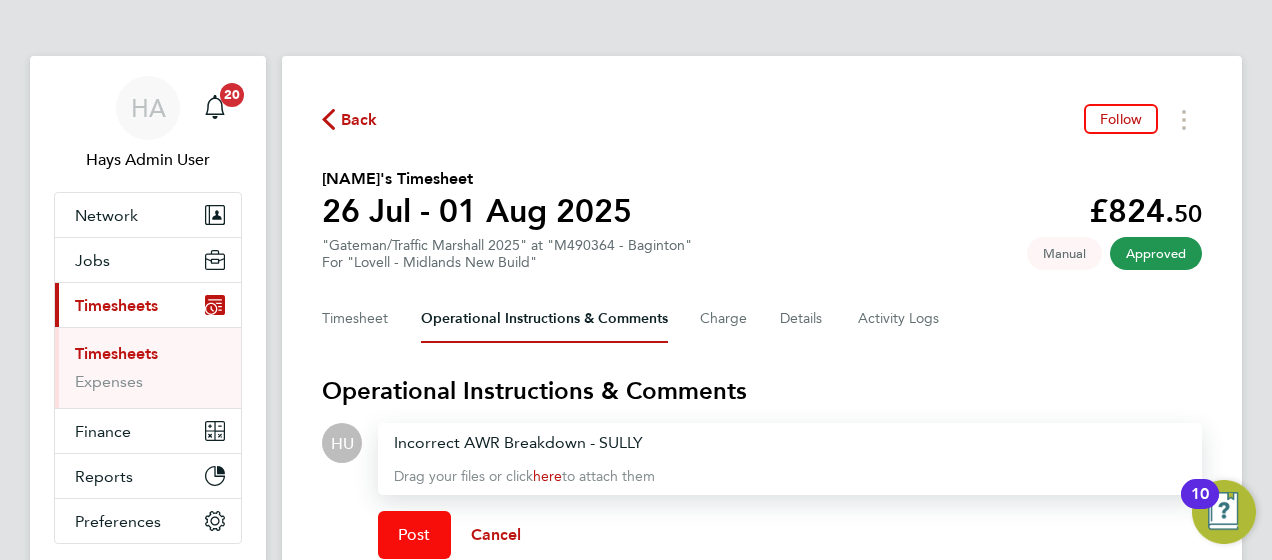 click on "Post" 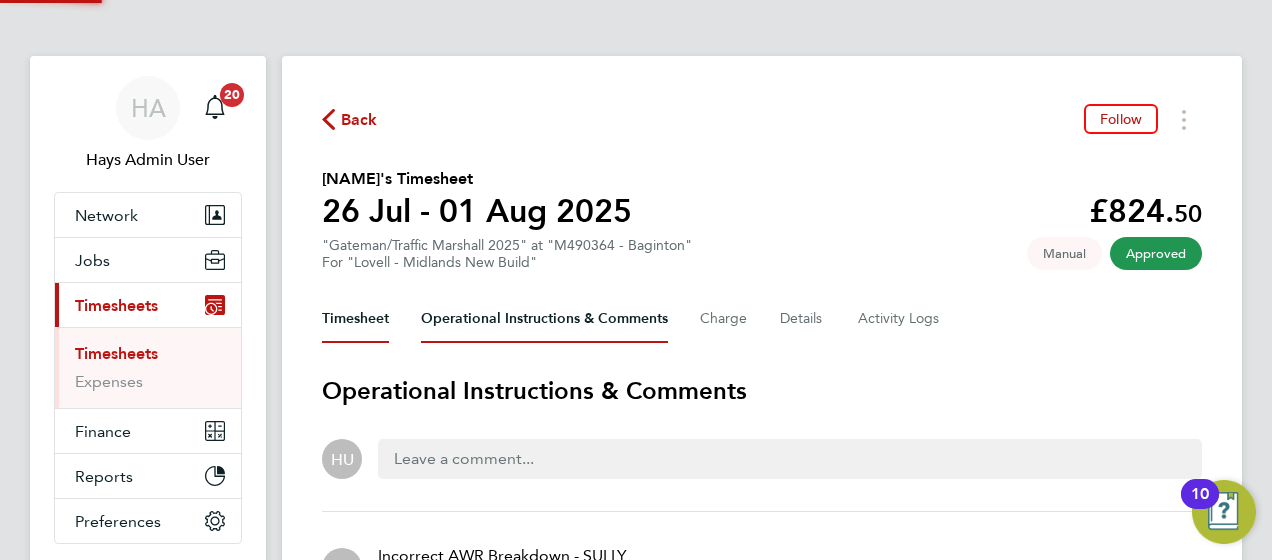click on "Timesheet" at bounding box center (355, 319) 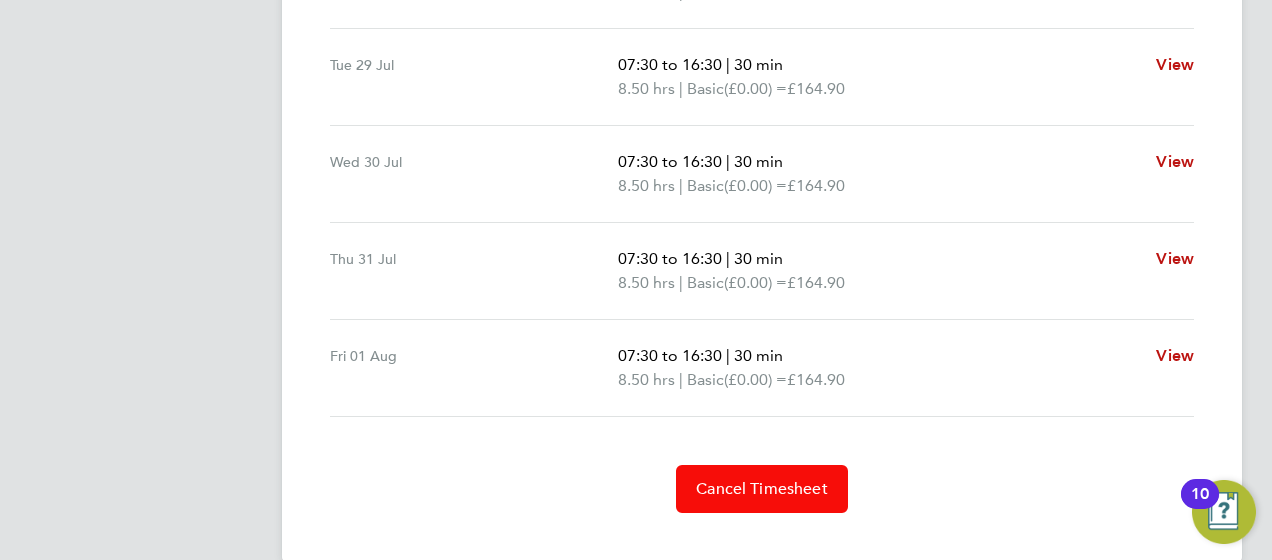 scroll, scrollTop: 881, scrollLeft: 0, axis: vertical 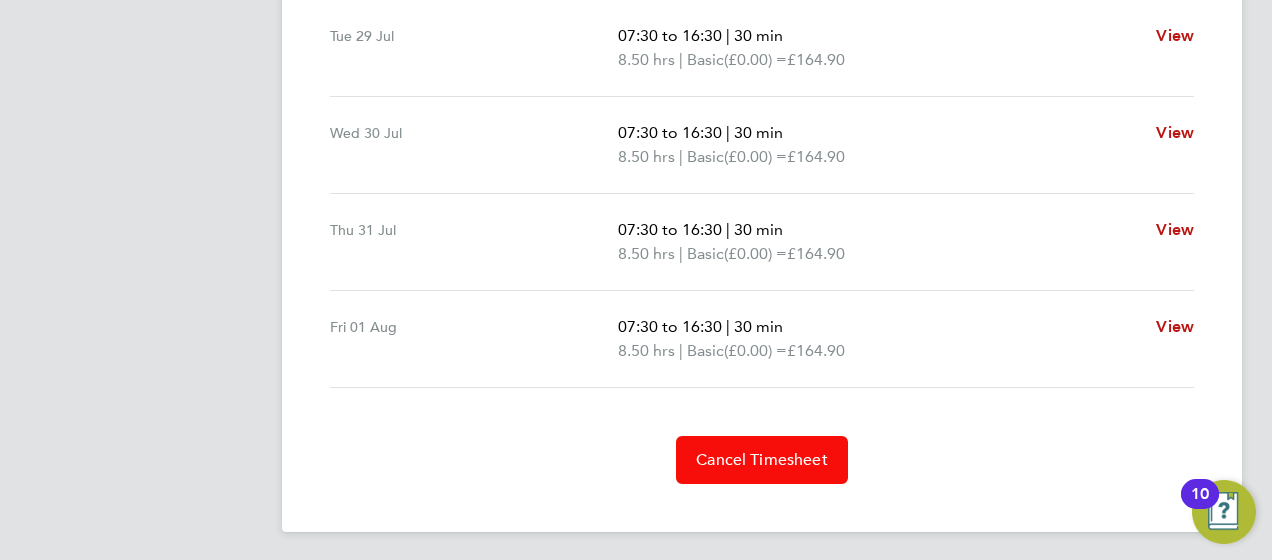 click on "Cancel Timesheet" 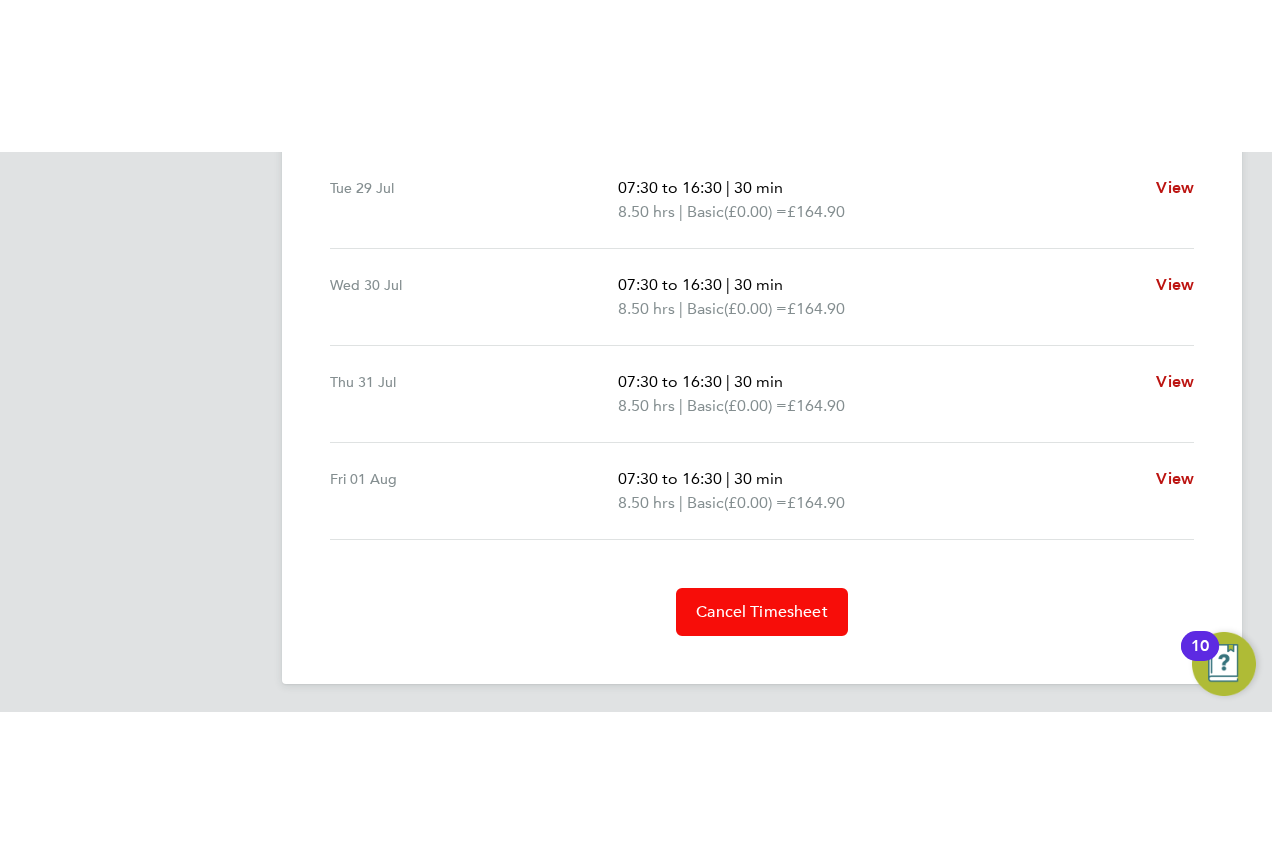 scroll, scrollTop: 0, scrollLeft: 0, axis: both 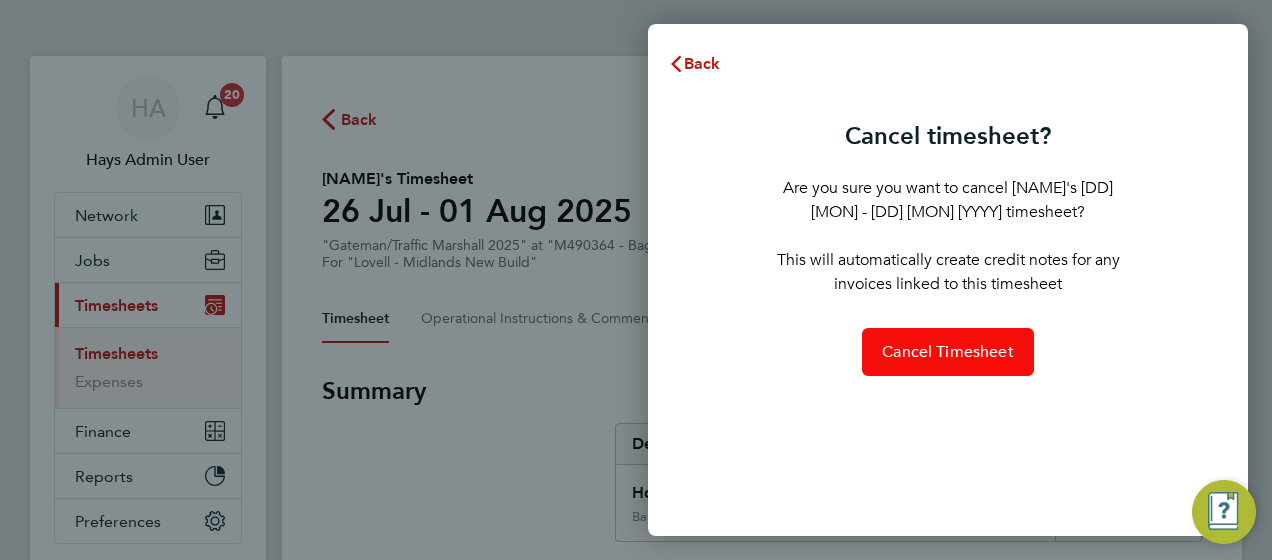 click on "Cancel Timesheet" 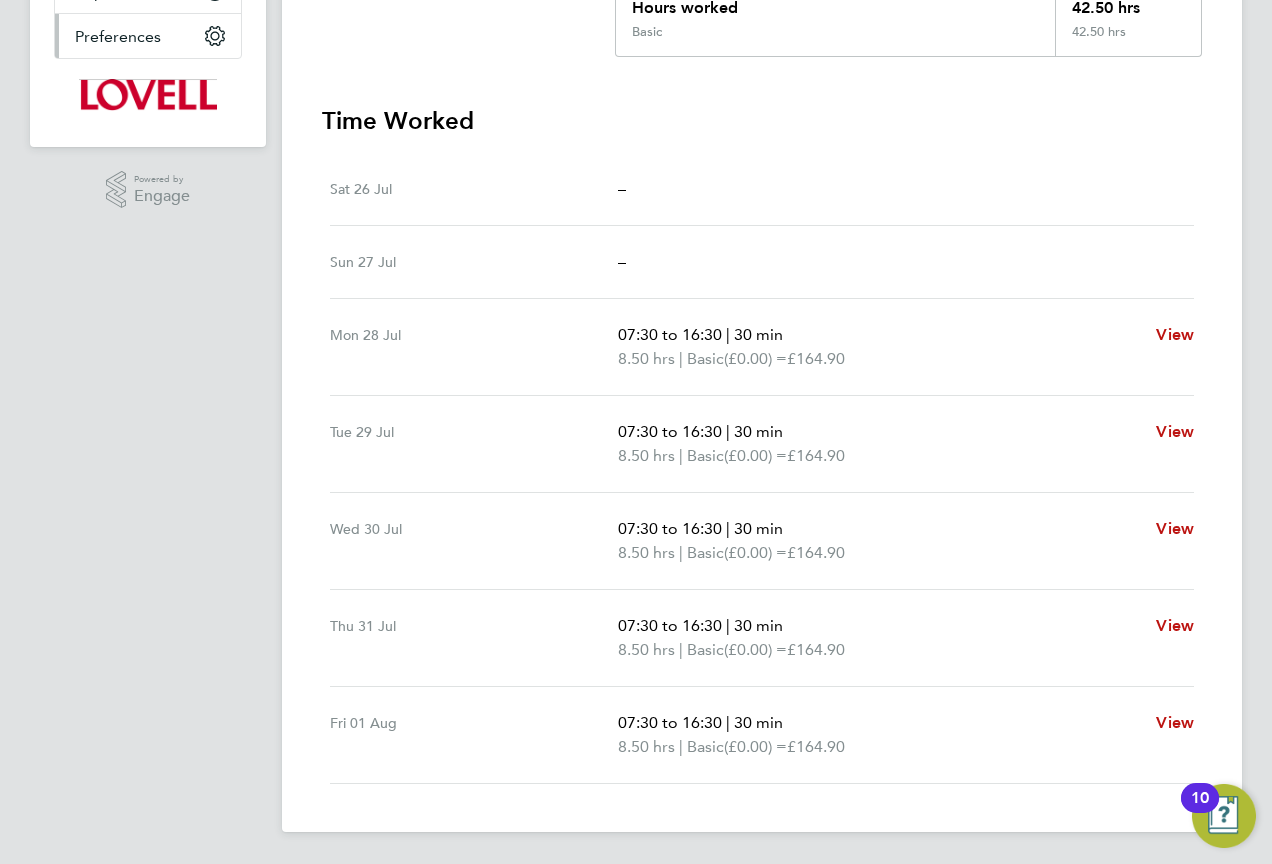 scroll, scrollTop: 0, scrollLeft: 0, axis: both 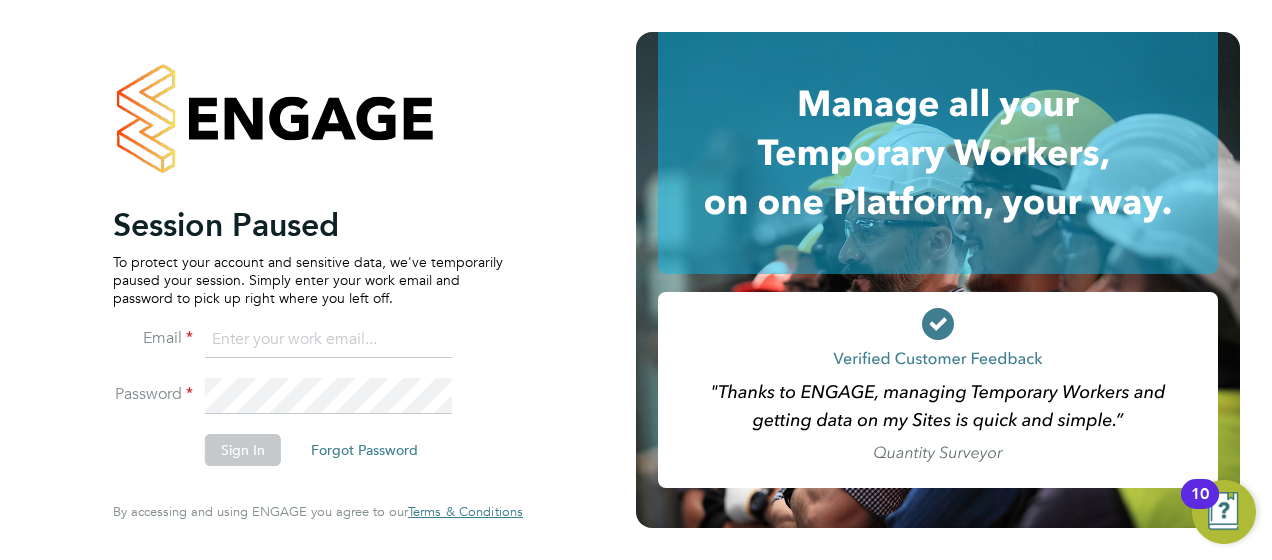 click 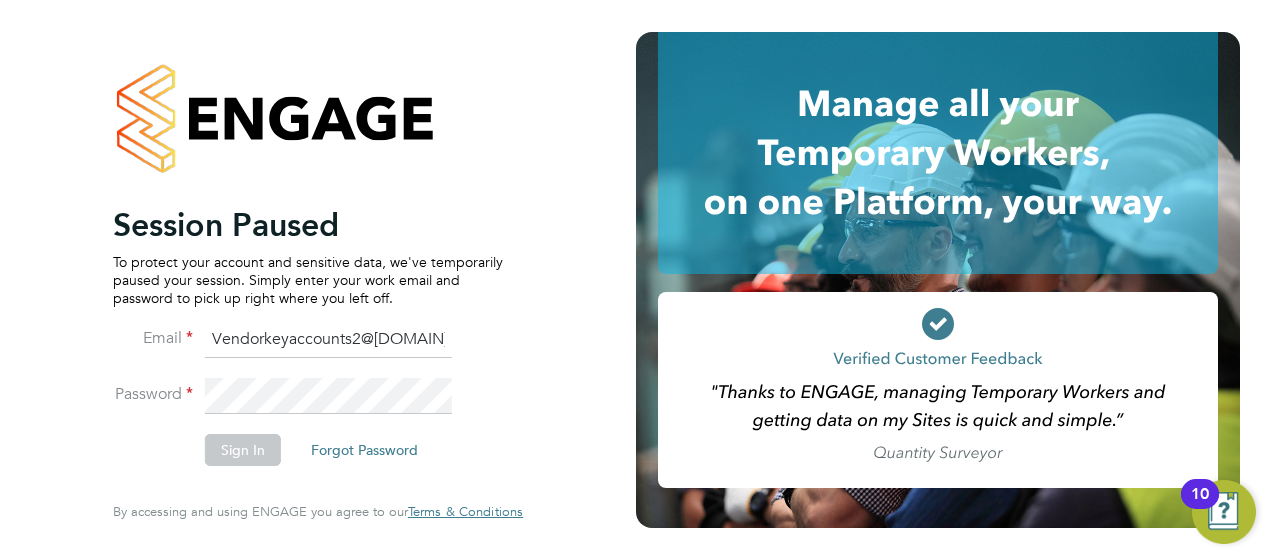 type on "Vendorkeyaccounts2@[DOMAIN]" 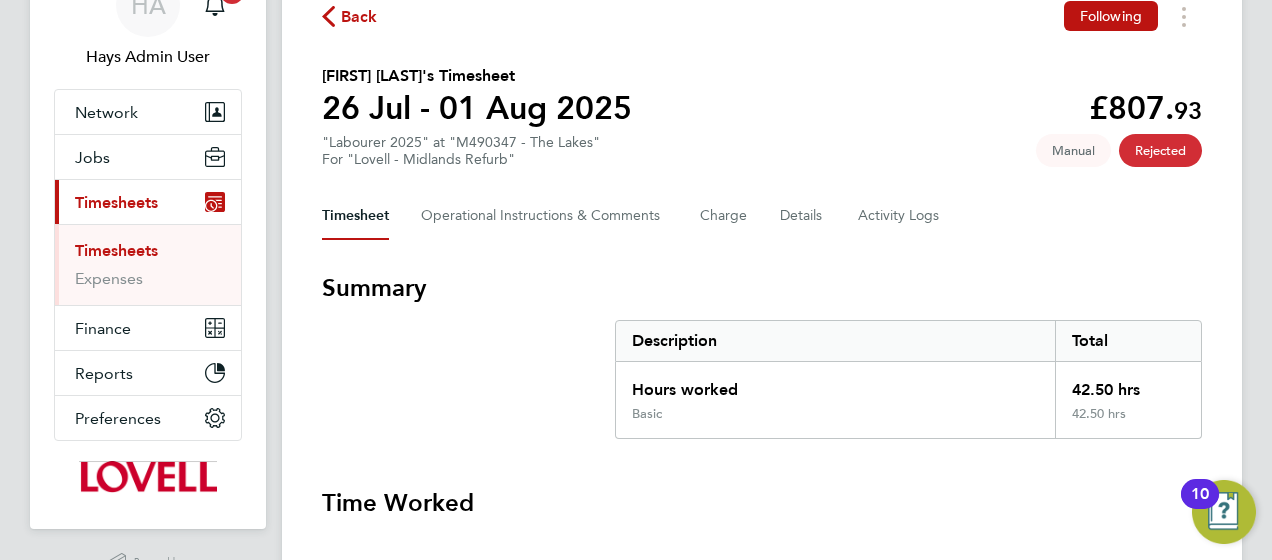 scroll, scrollTop: 100, scrollLeft: 0, axis: vertical 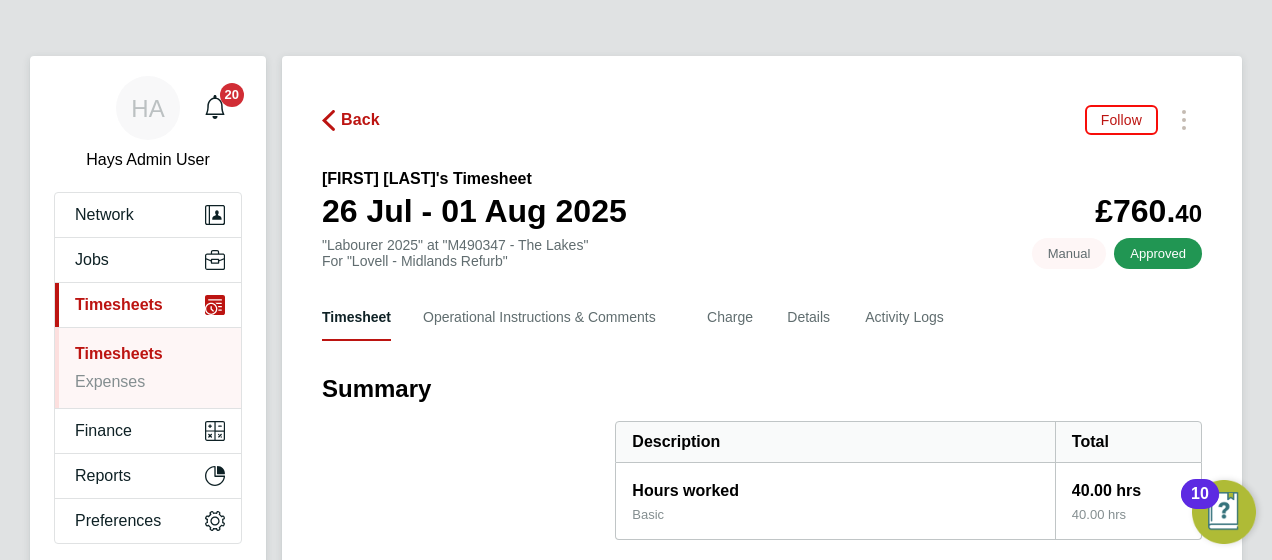 click on "Timesheets" at bounding box center (119, 353) 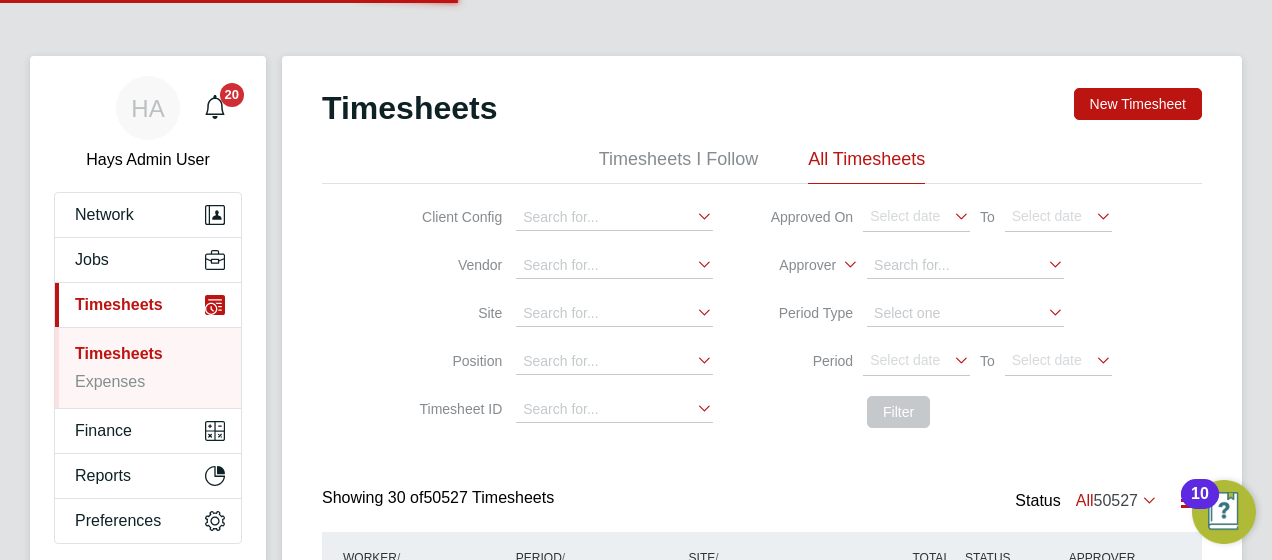 click on "Approver" 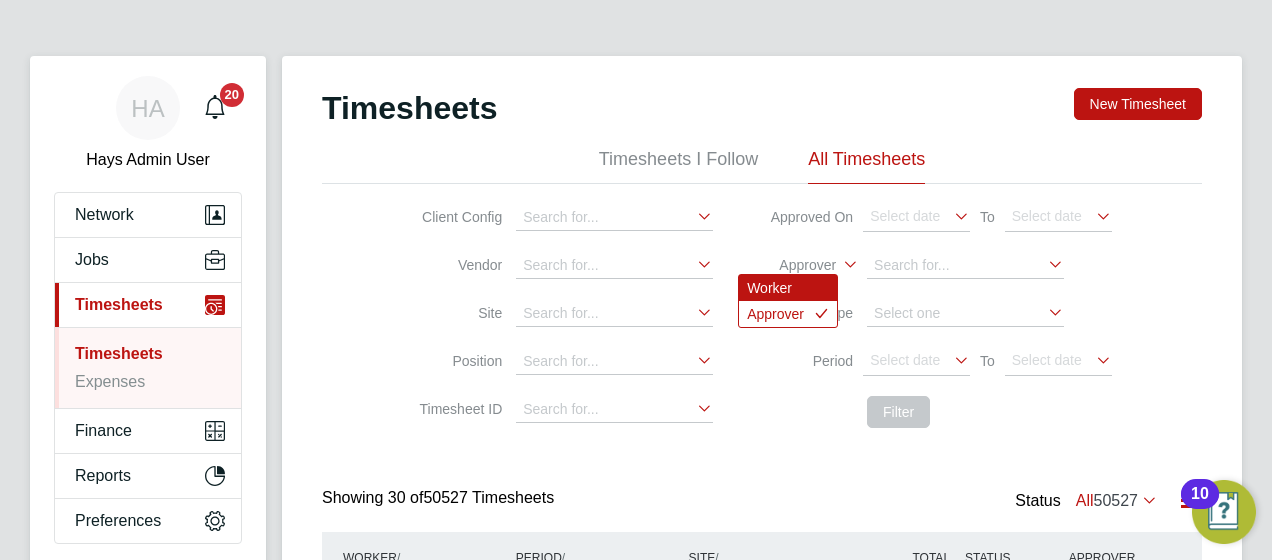 click on "Worker" 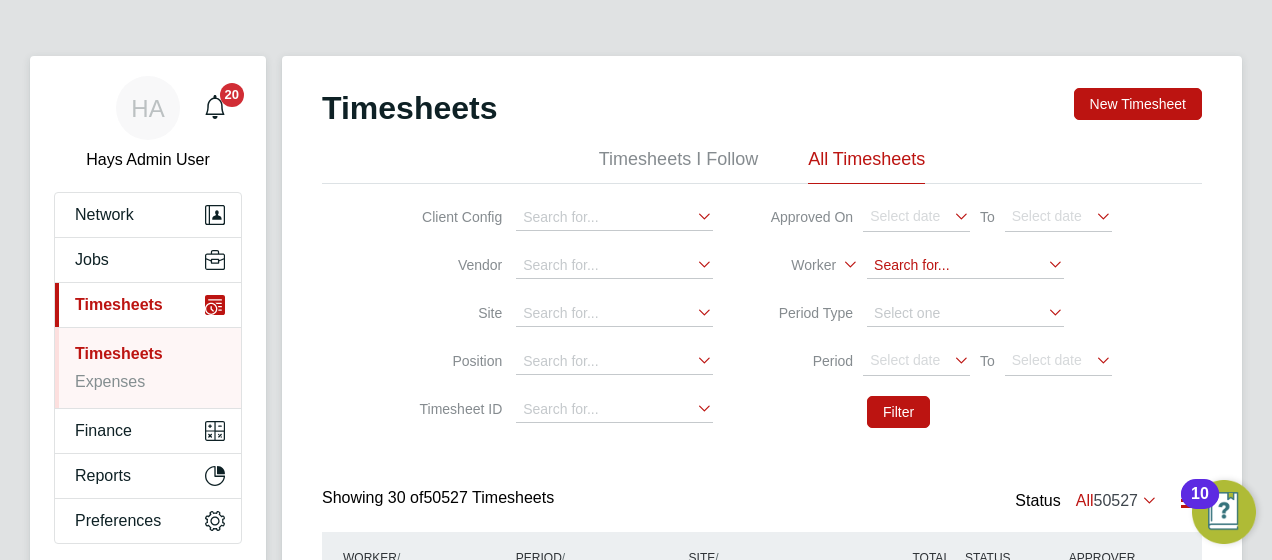 click 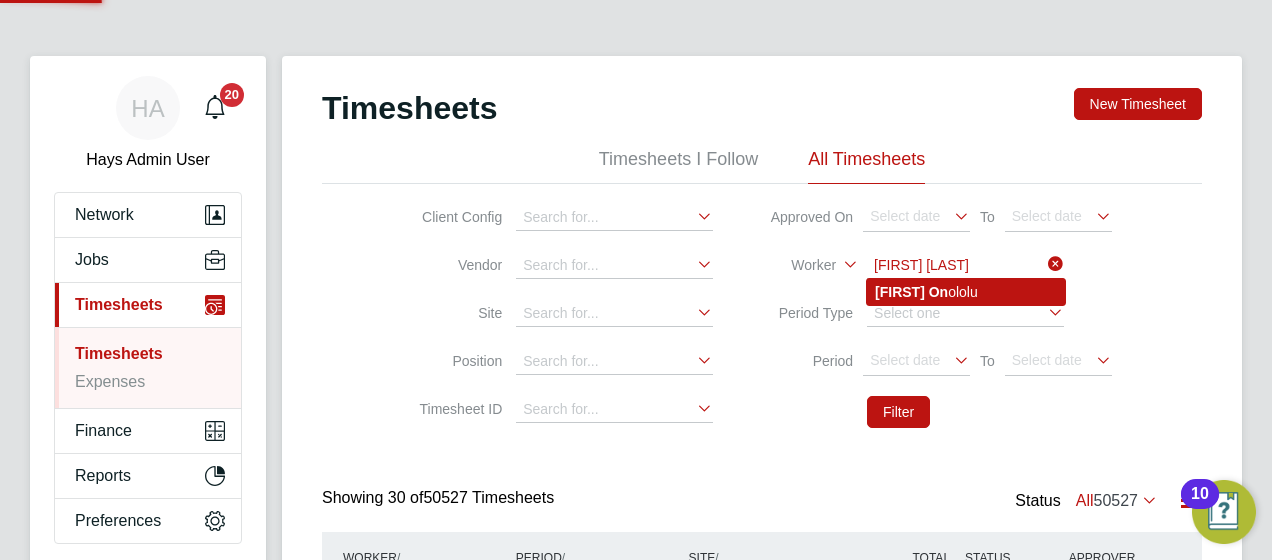click on "Seyi   On ololu" 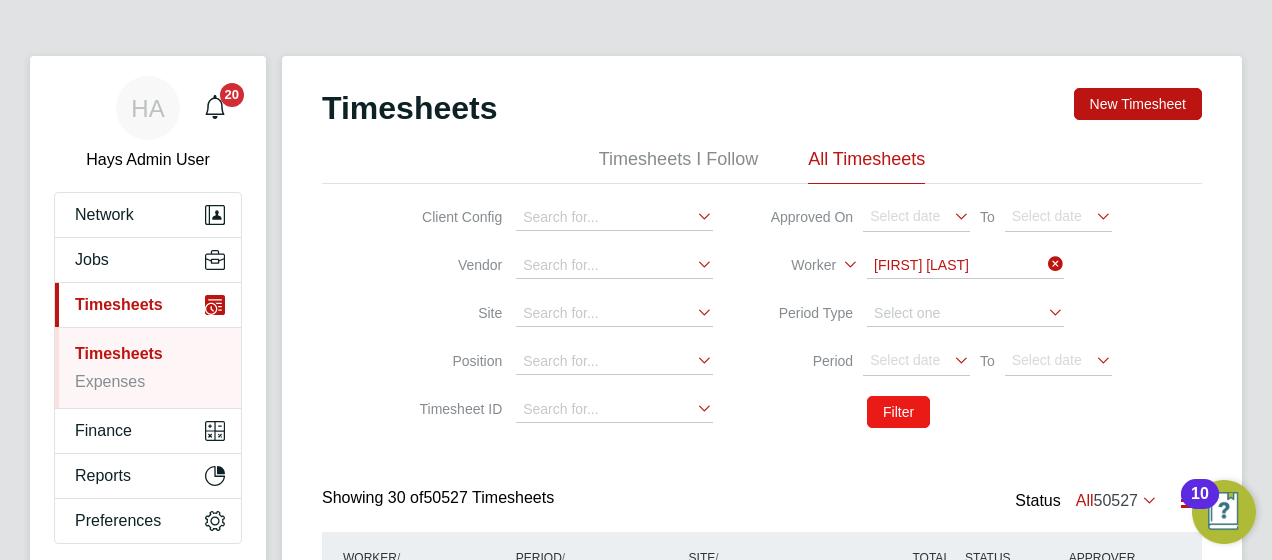 click on "Filter" 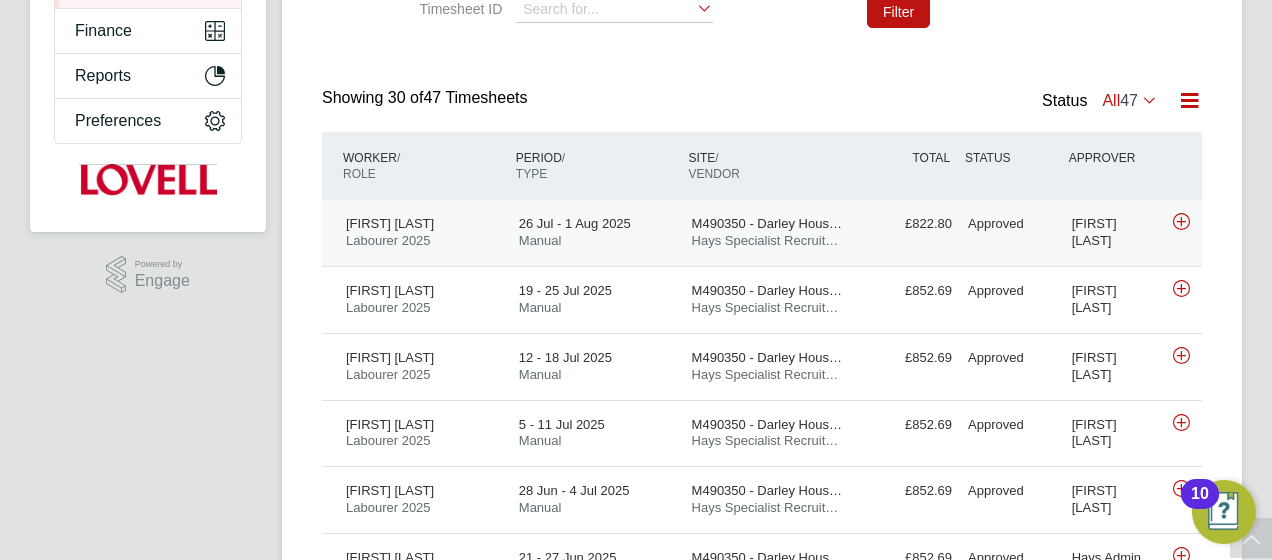 click on "Seyi Onololu Labourer 2025   26 Jul - 1 Aug 2025 26 Jul - 1 Aug 2025 Manual M490350 - Darley Hous… Hays Specialist Recruit… £822.80 Approved Approved Andy Coleman" 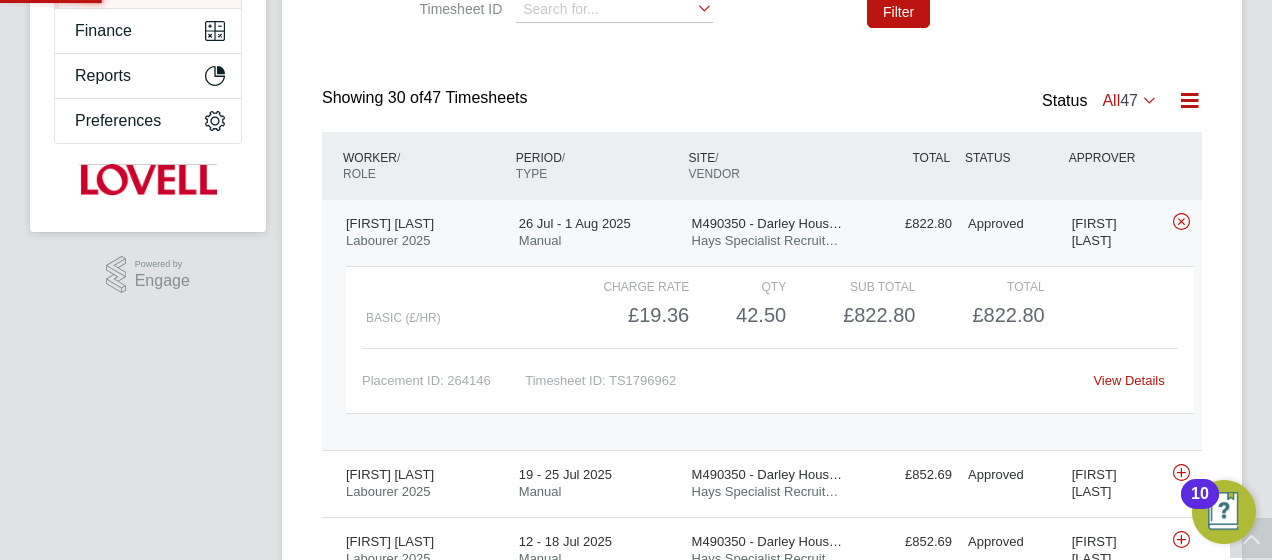 click on "View Details" 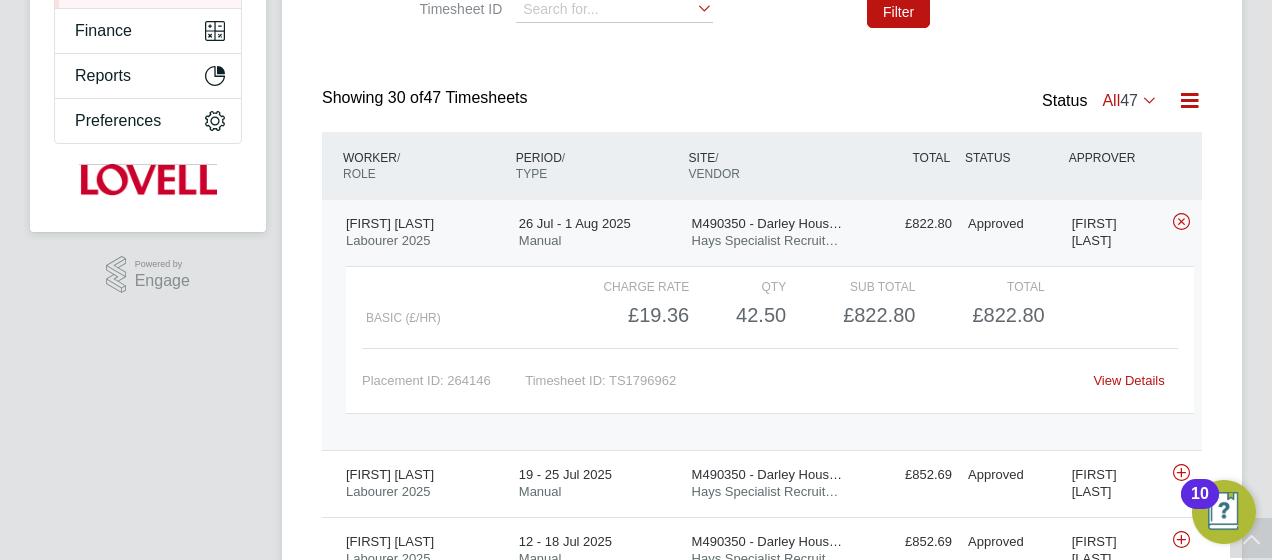 click on "View Details" 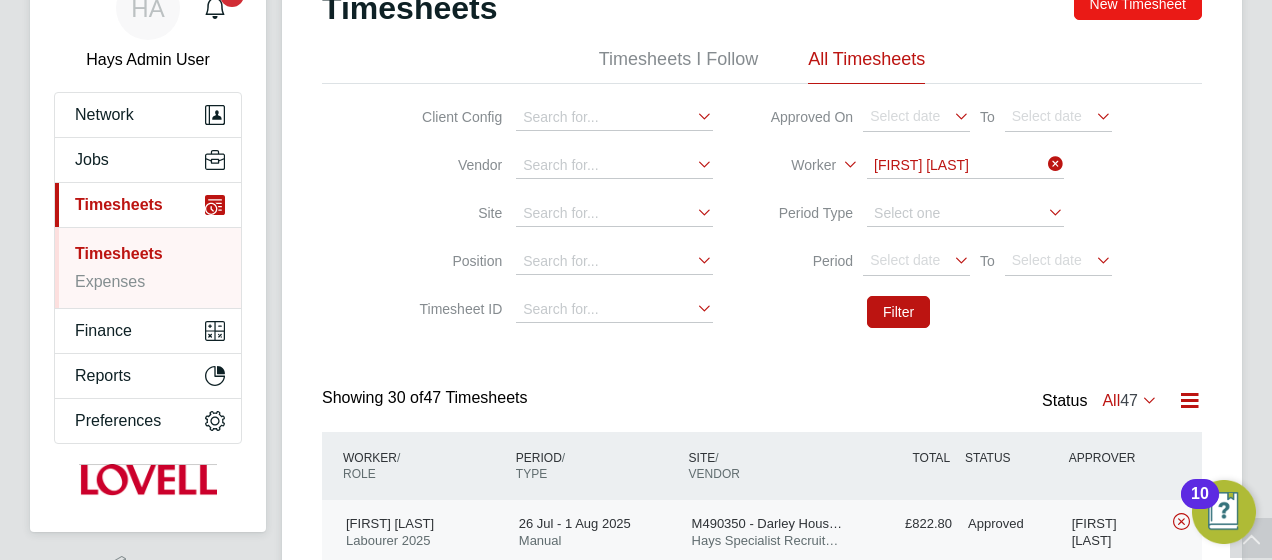 click on "New Timesheet" 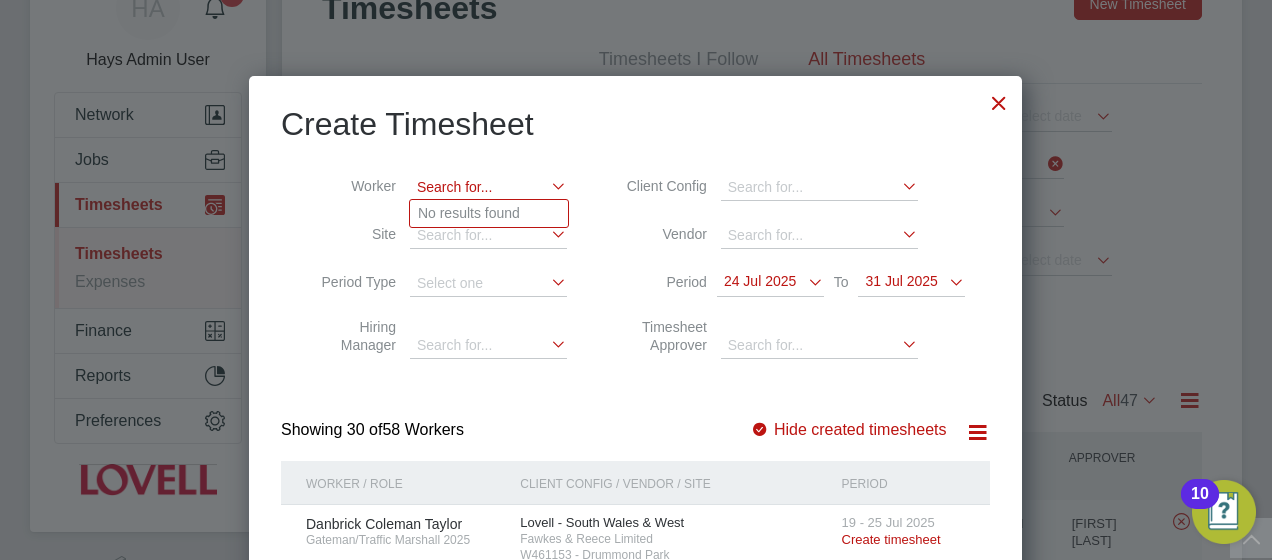 click at bounding box center [488, 188] 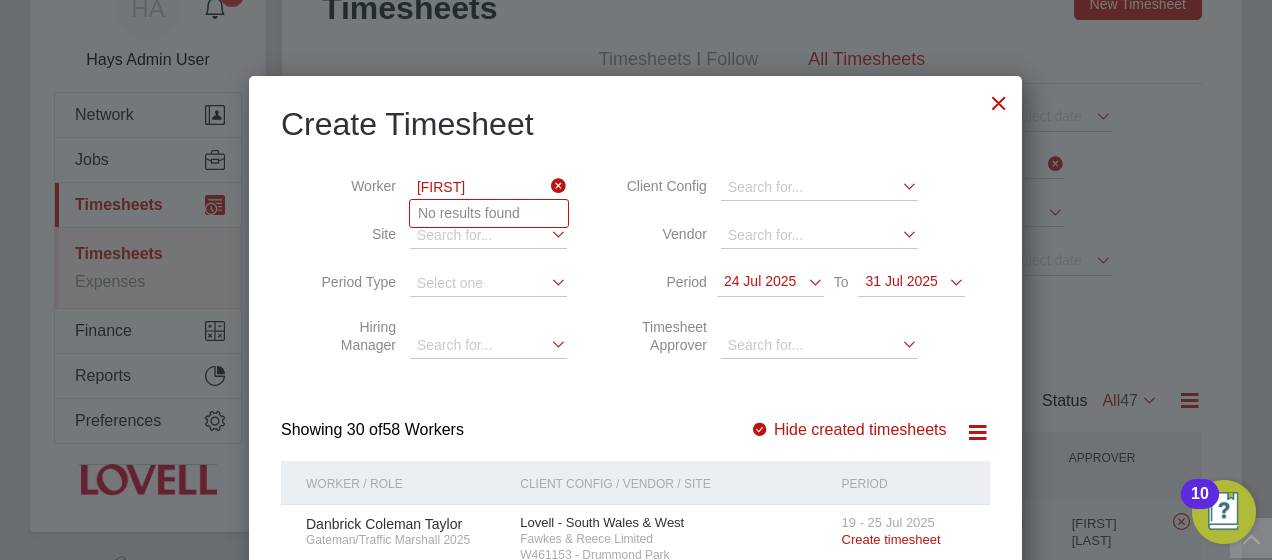 click on "SeyiO" at bounding box center (488, 188) 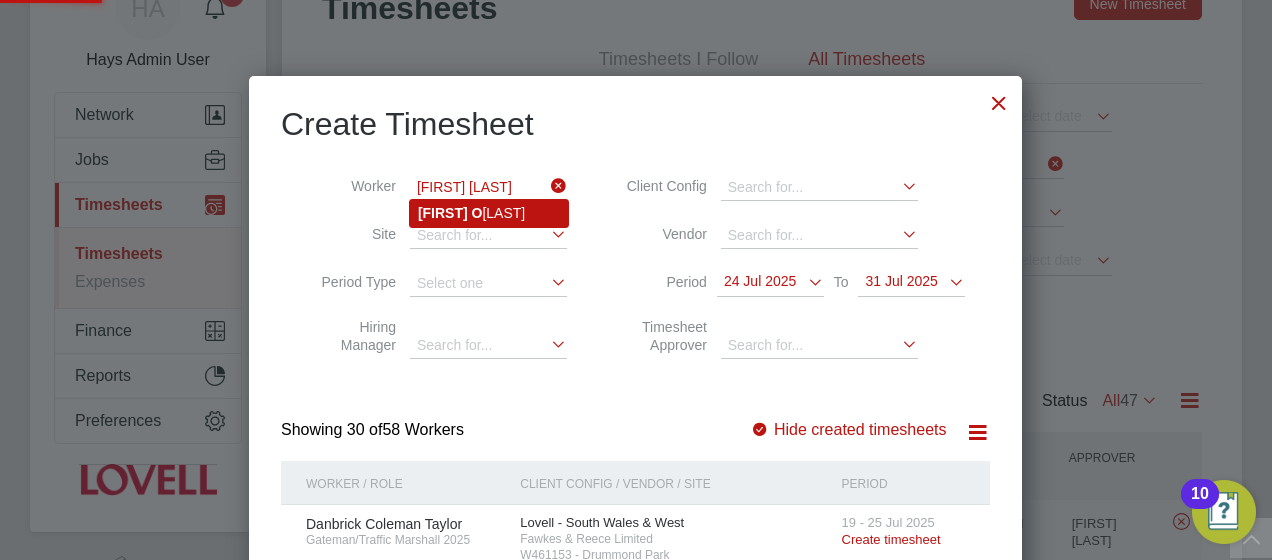 click on "Seyi   O nololu" 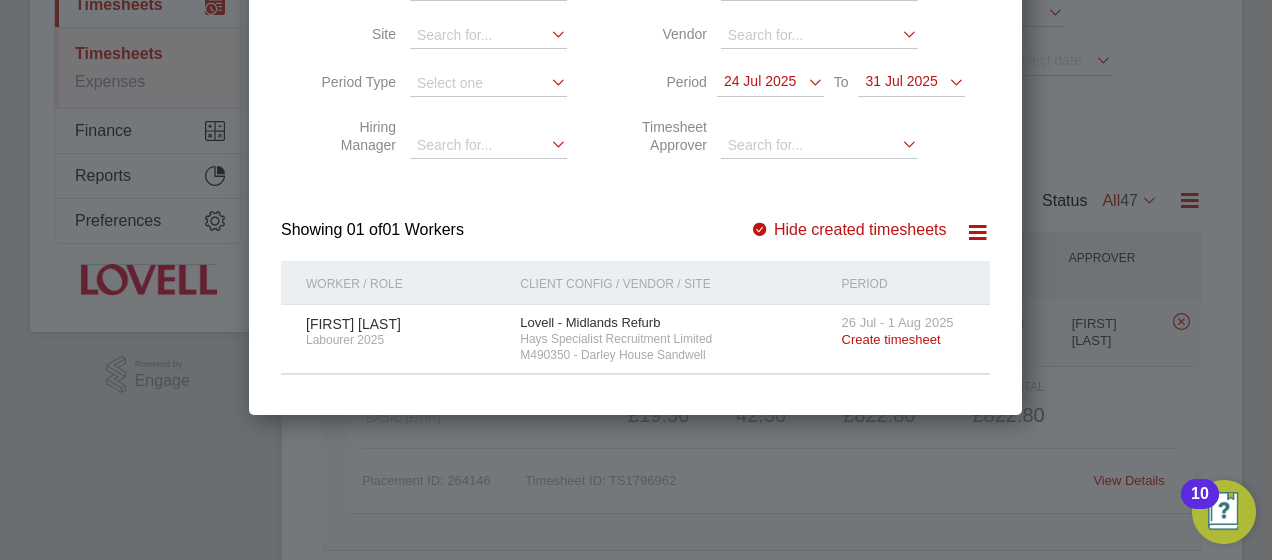 click on "Create timesheet" at bounding box center [891, 339] 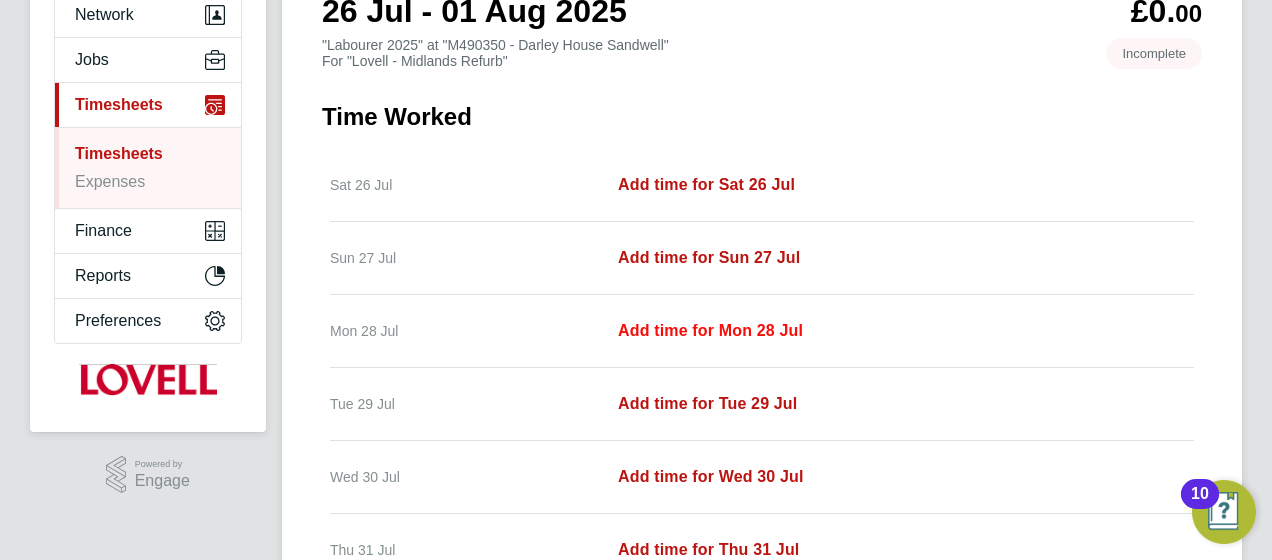click on "Add time for Mon 28 Jul" at bounding box center (710, 330) 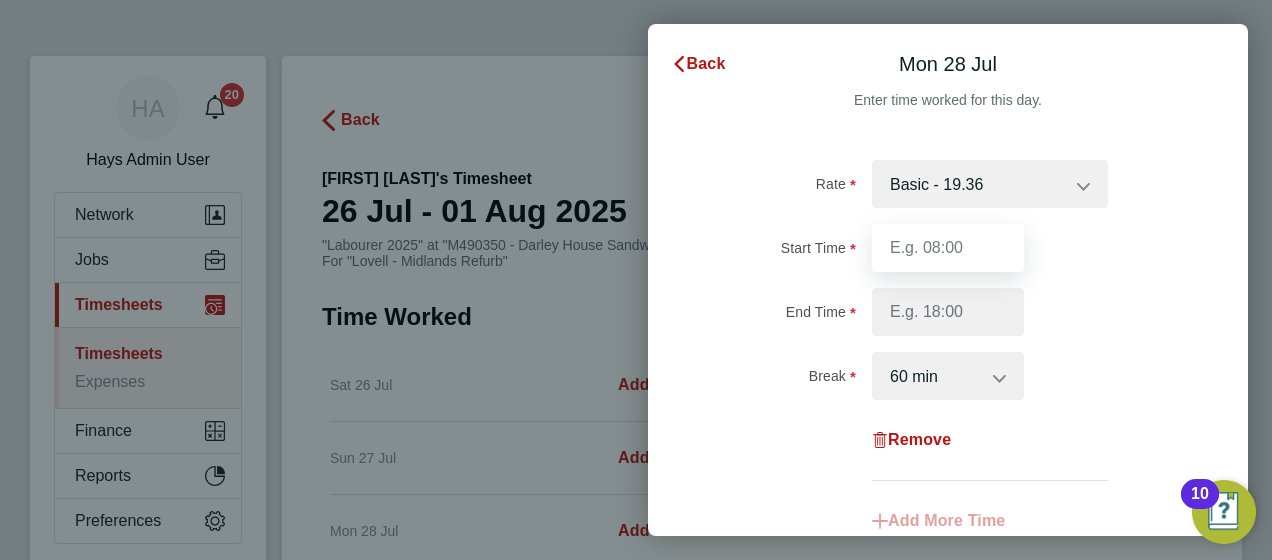 click on "Start Time" at bounding box center (948, 248) 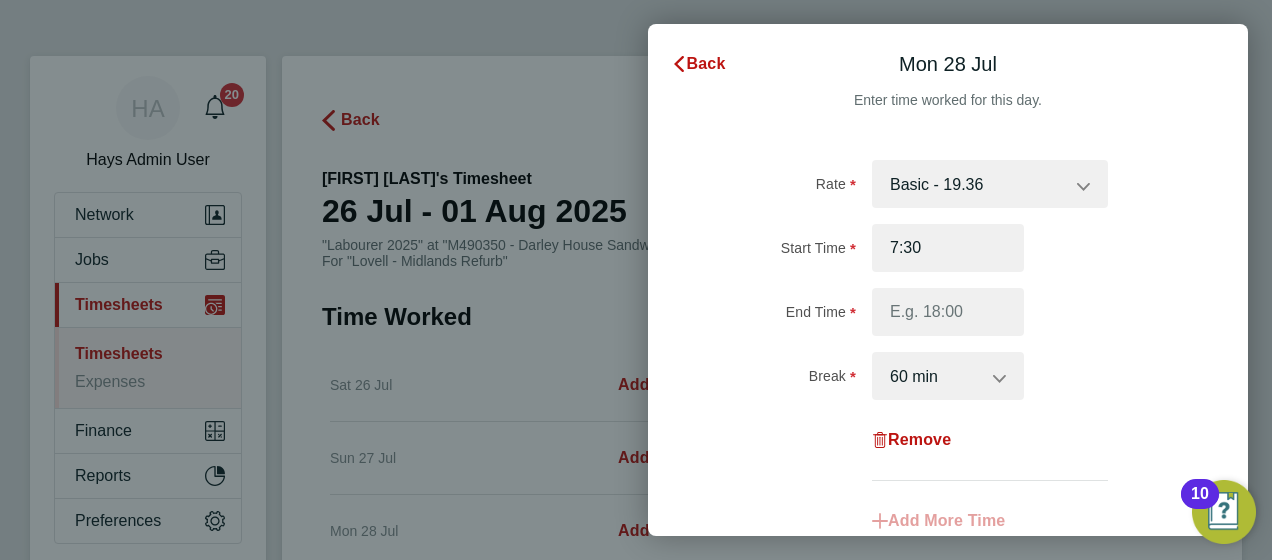 type on "07:30" 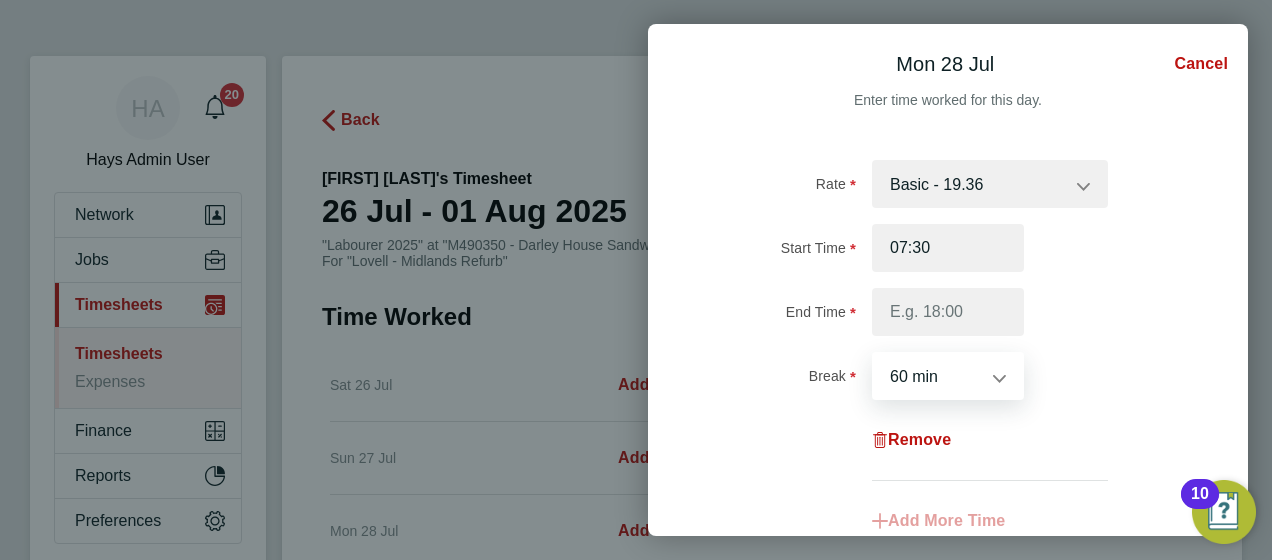 click on "0 min   15 min   30 min   45 min   60 min   75 min   90 min" at bounding box center [936, 376] 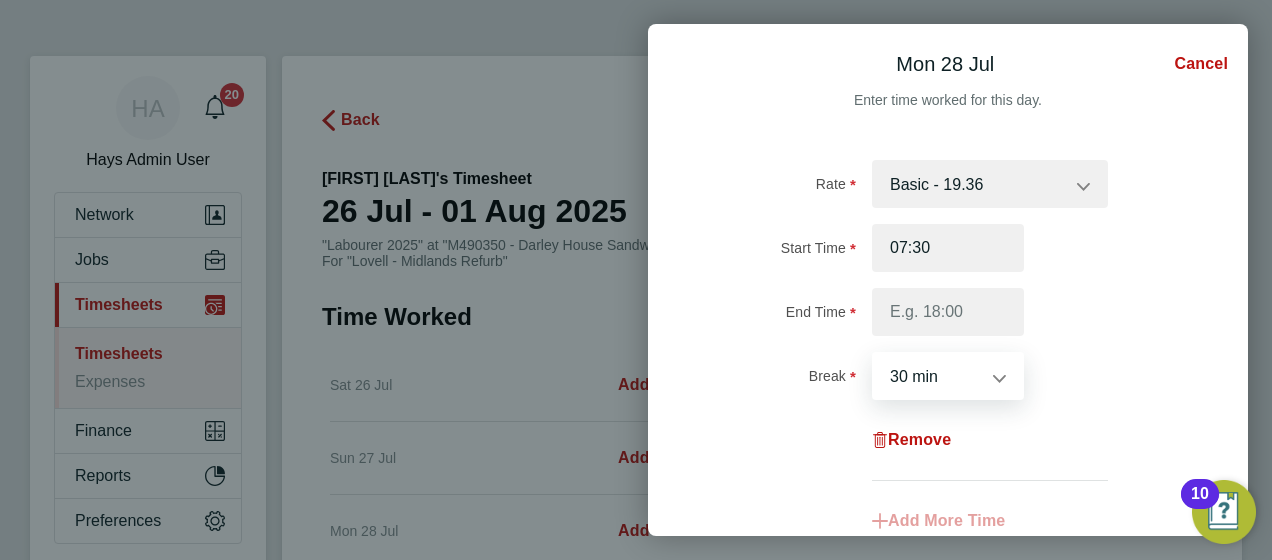 click on "0 min   15 min   30 min   45 min   60 min   75 min   90 min" at bounding box center (936, 376) 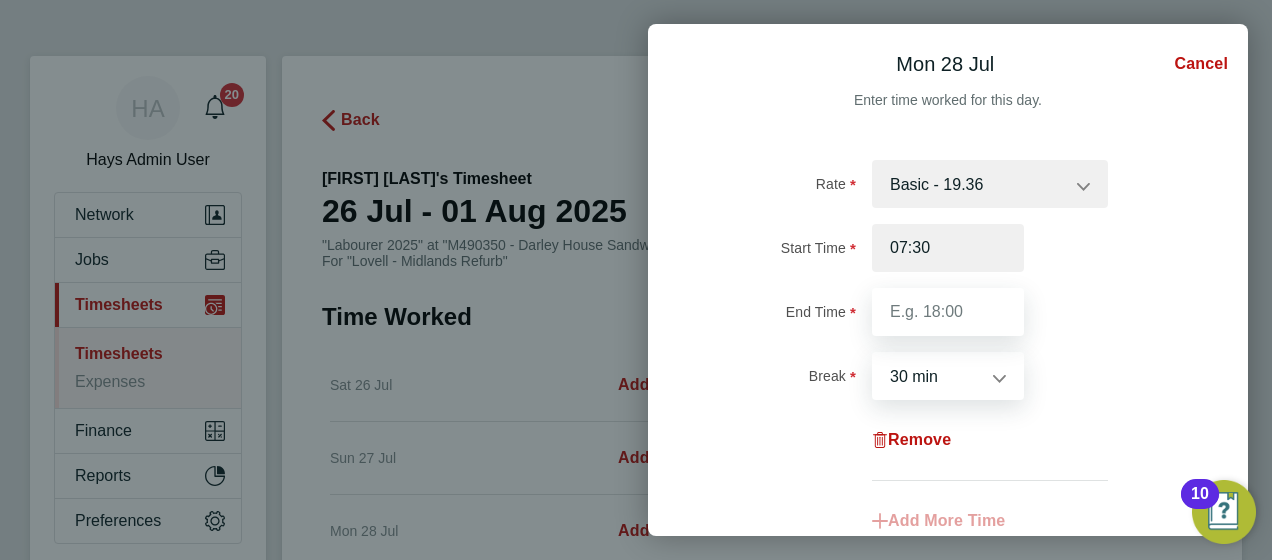 click on "End Time" at bounding box center (948, 312) 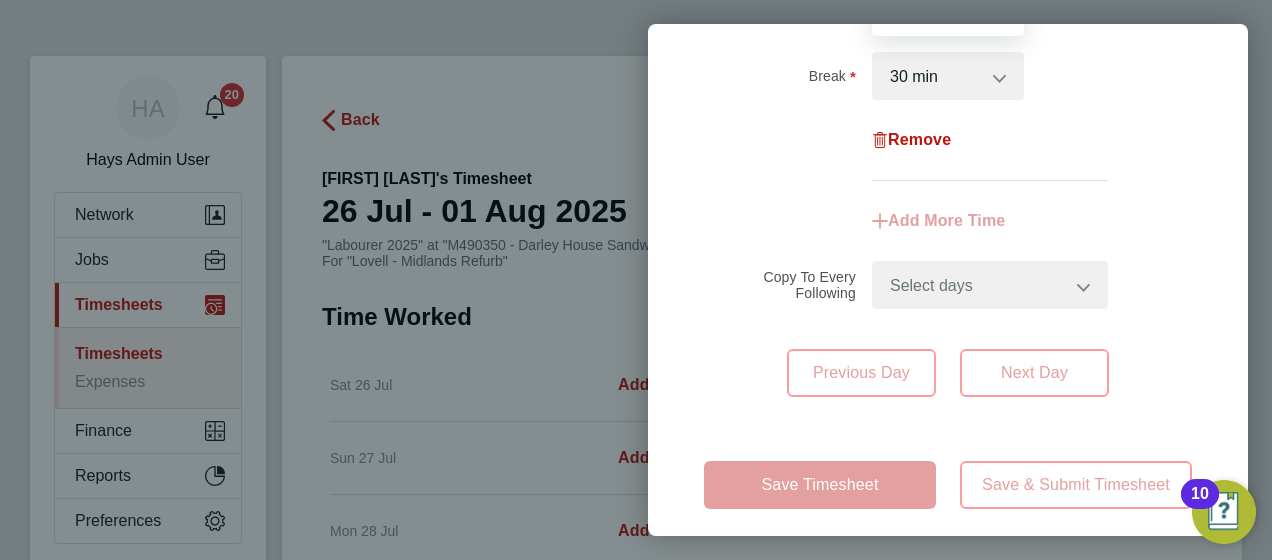 type on "16:30" 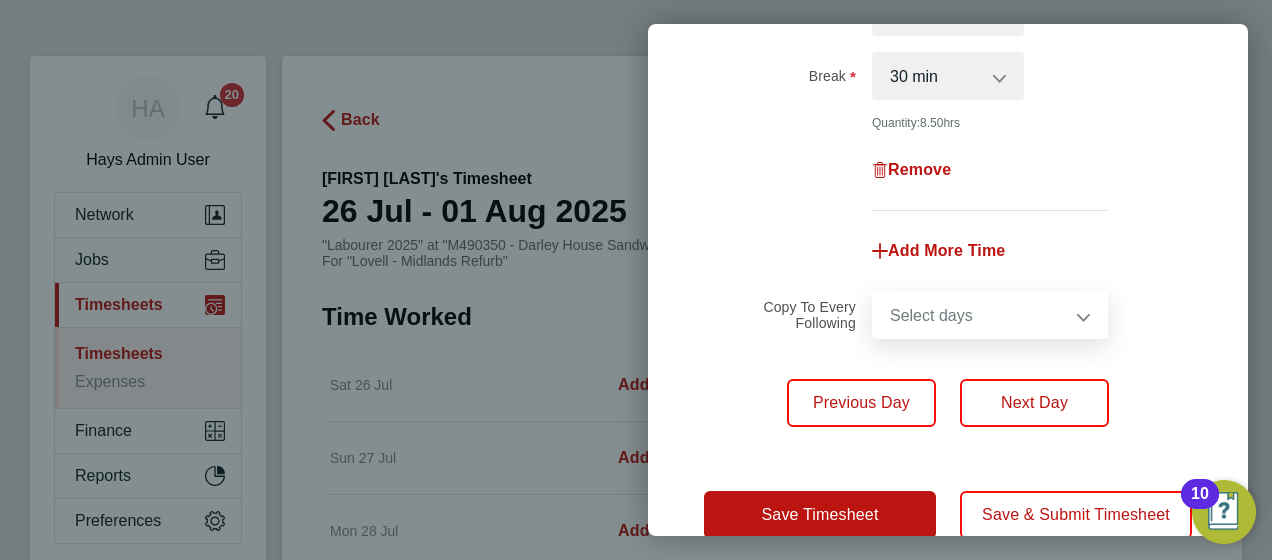 drag, startPoint x: 952, startPoint y: 288, endPoint x: 955, endPoint y: 320, distance: 32.140316 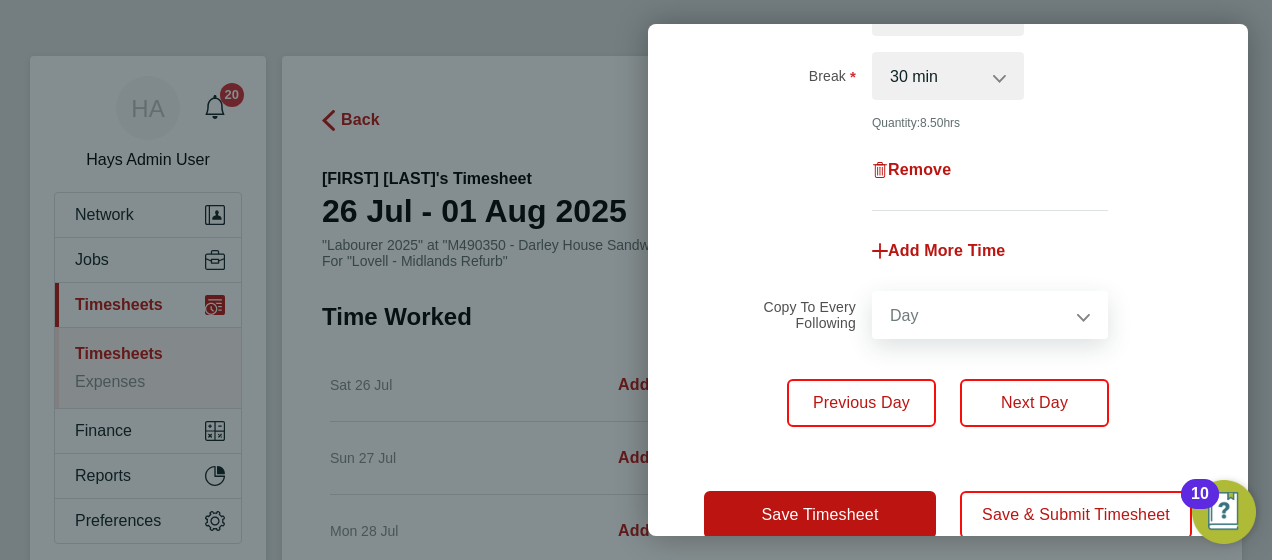 click on "Select days   Day   Tuesday   Wednesday   Thursday   Friday" at bounding box center (979, 315) 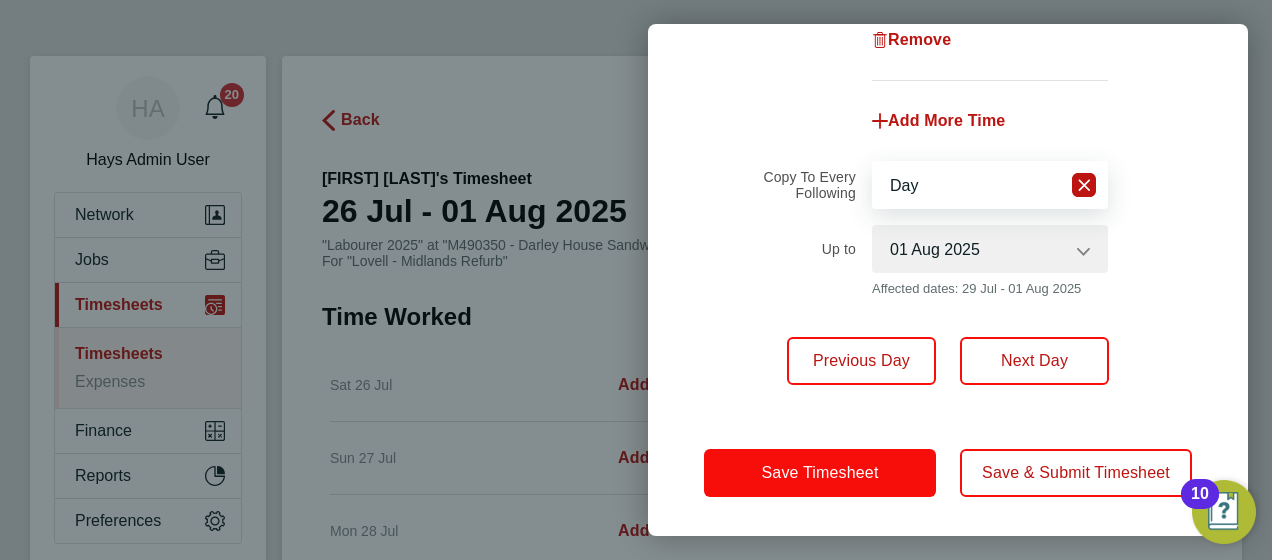 click on "Save Timesheet" 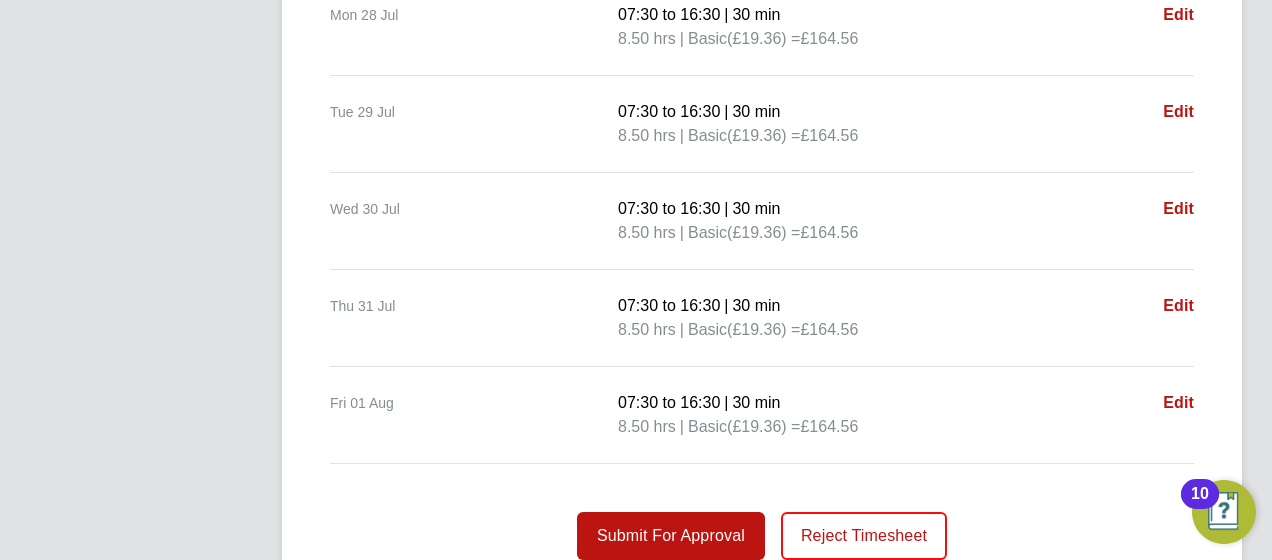 scroll, scrollTop: 880, scrollLeft: 0, axis: vertical 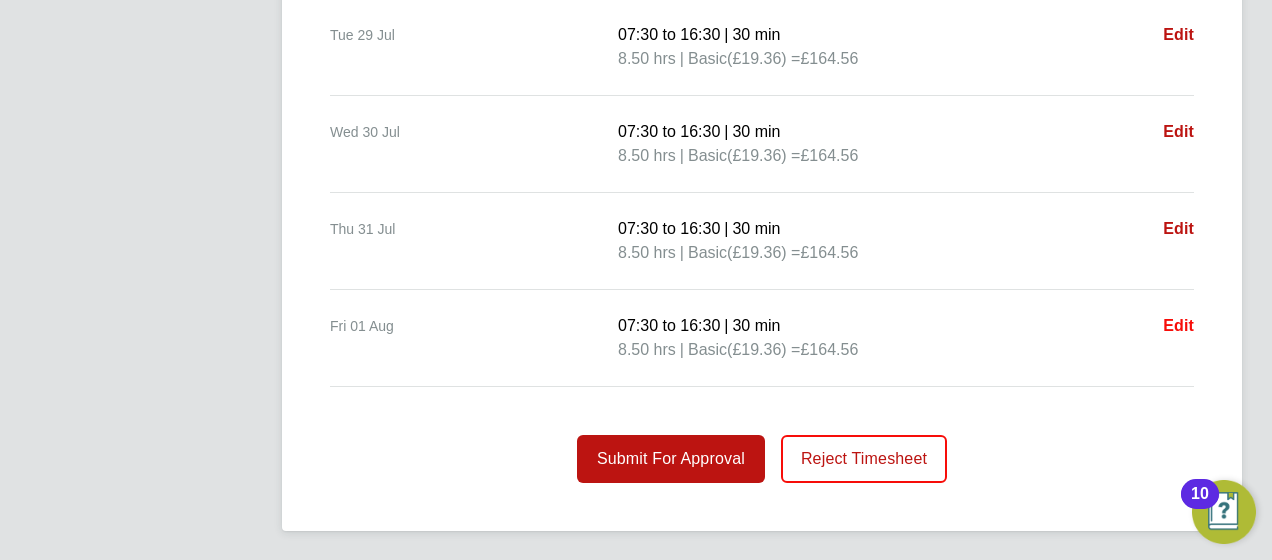 click on "Edit" at bounding box center (1178, 325) 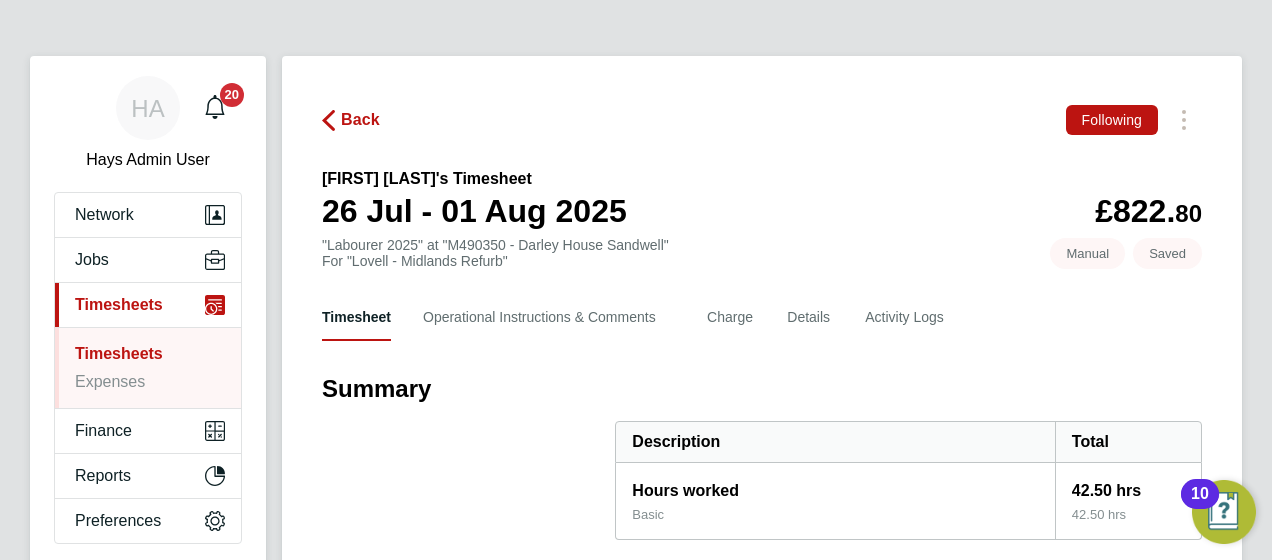 select on "30" 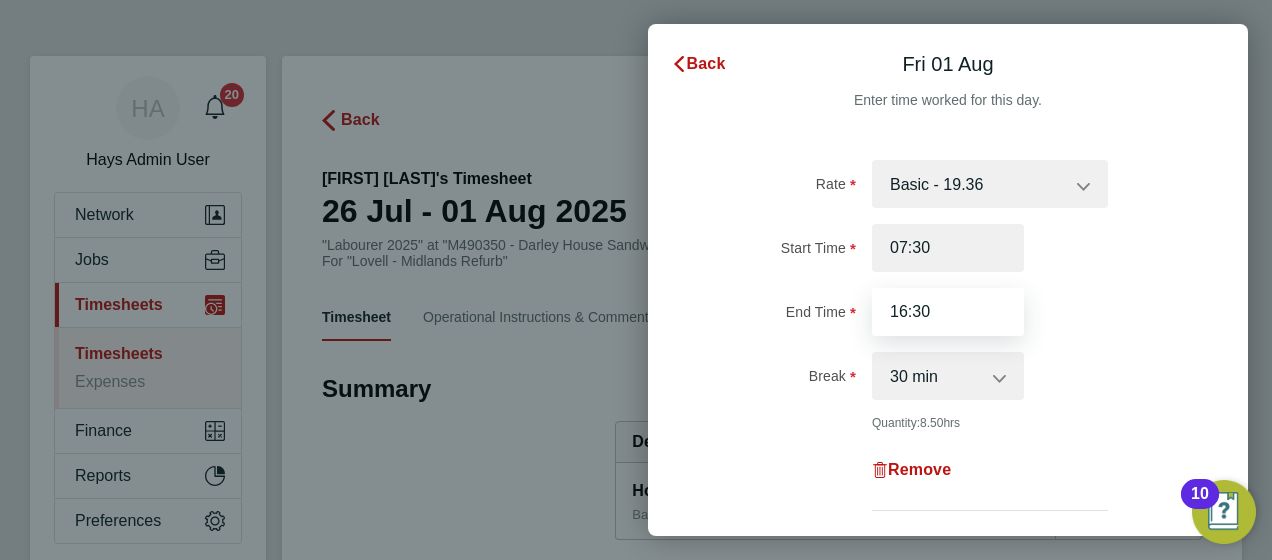 click on "16:30" at bounding box center [948, 312] 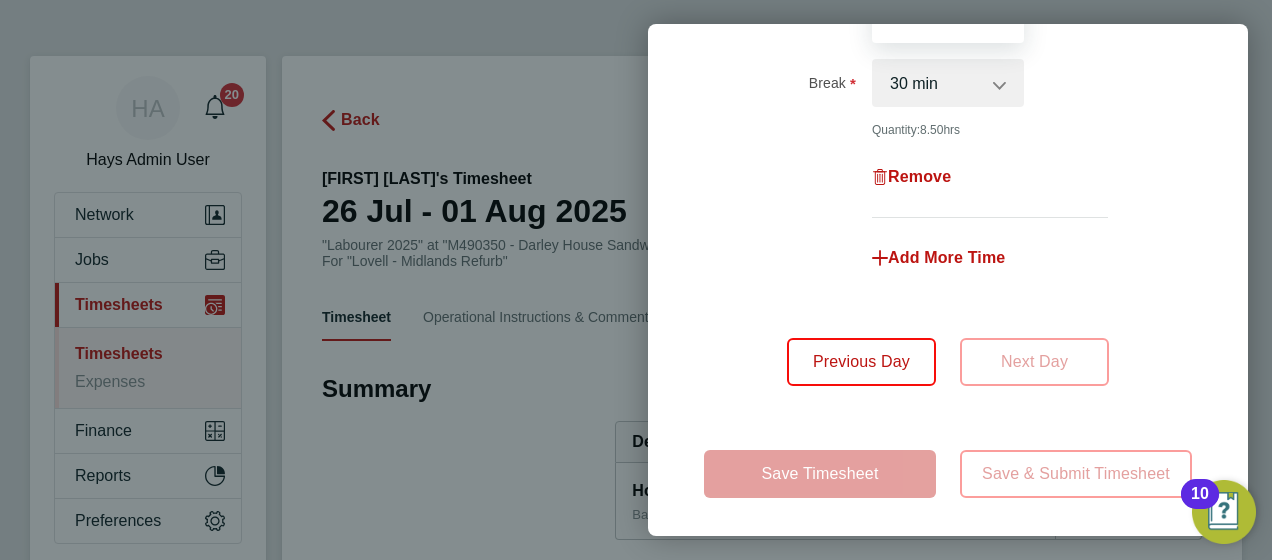 scroll, scrollTop: 294, scrollLeft: 0, axis: vertical 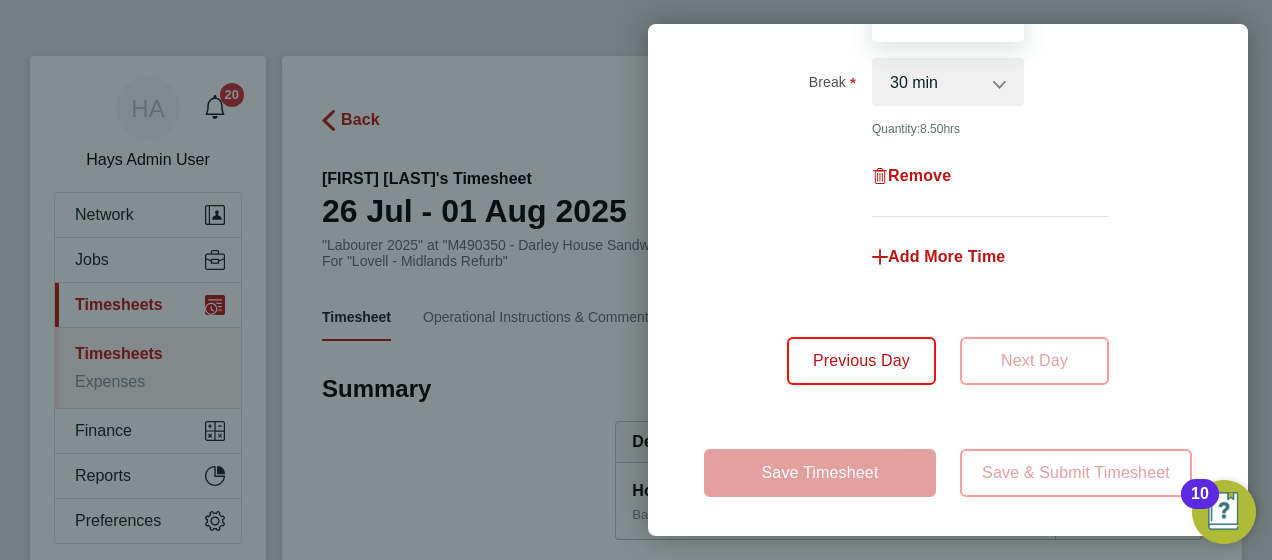 type on "13:30" 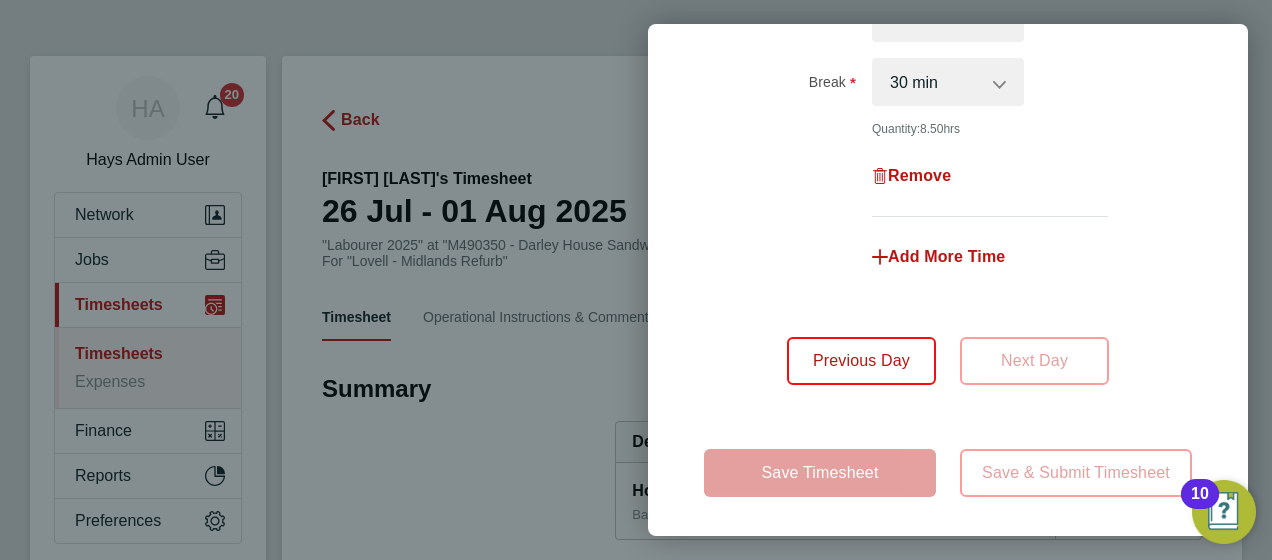 click on "Add More Time" 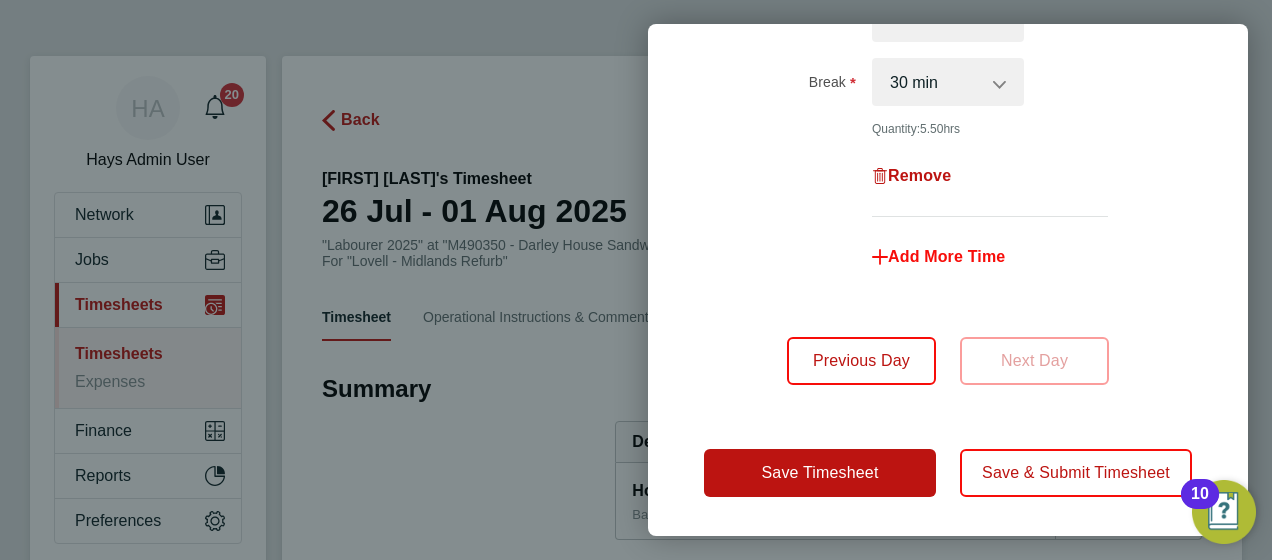 click on "Add More Time" 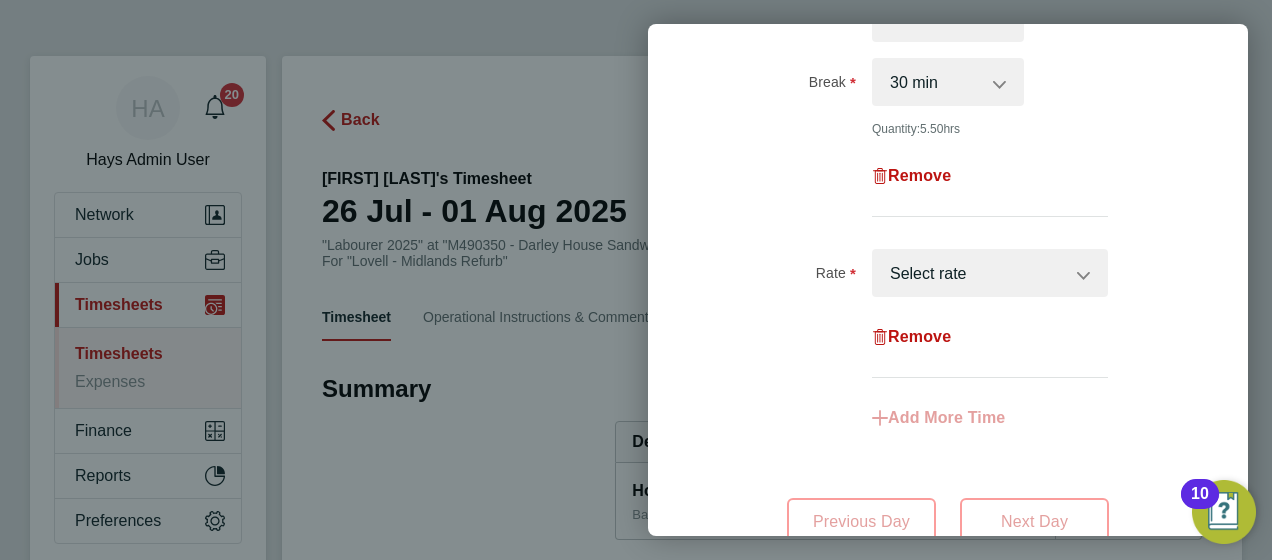 click on "Basic - 19.36   Weekday OT 39h+ - 27.90   Sat first 4h - 27.90   Sat after 4h - 36.44   Sunday - 36.44   Bank Holiday - 36.44   Select rate" at bounding box center [978, 273] 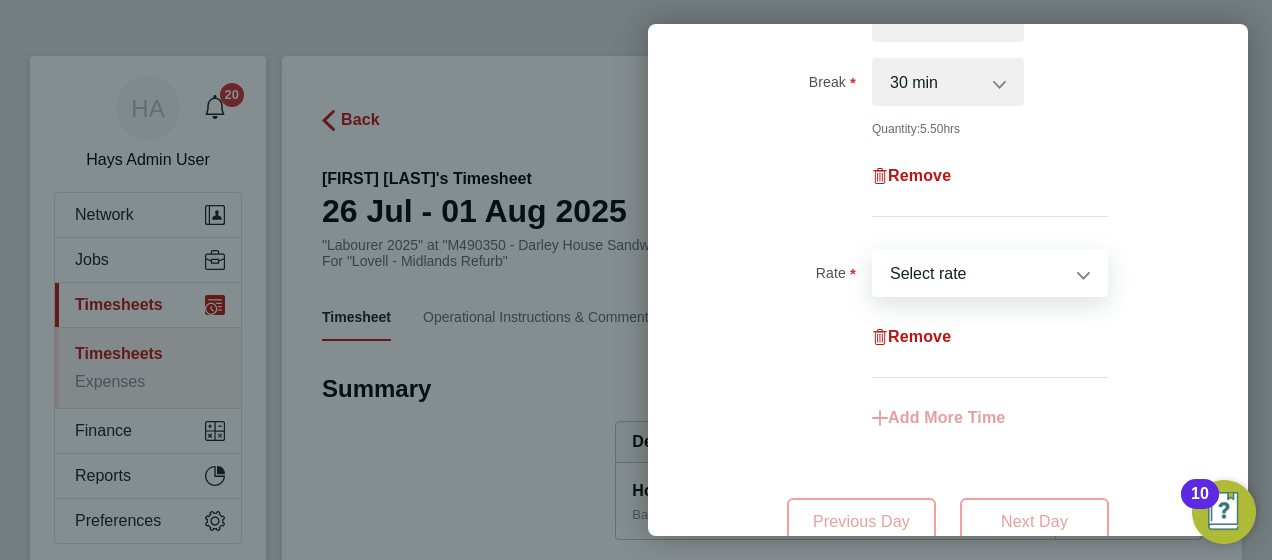 select on "60" 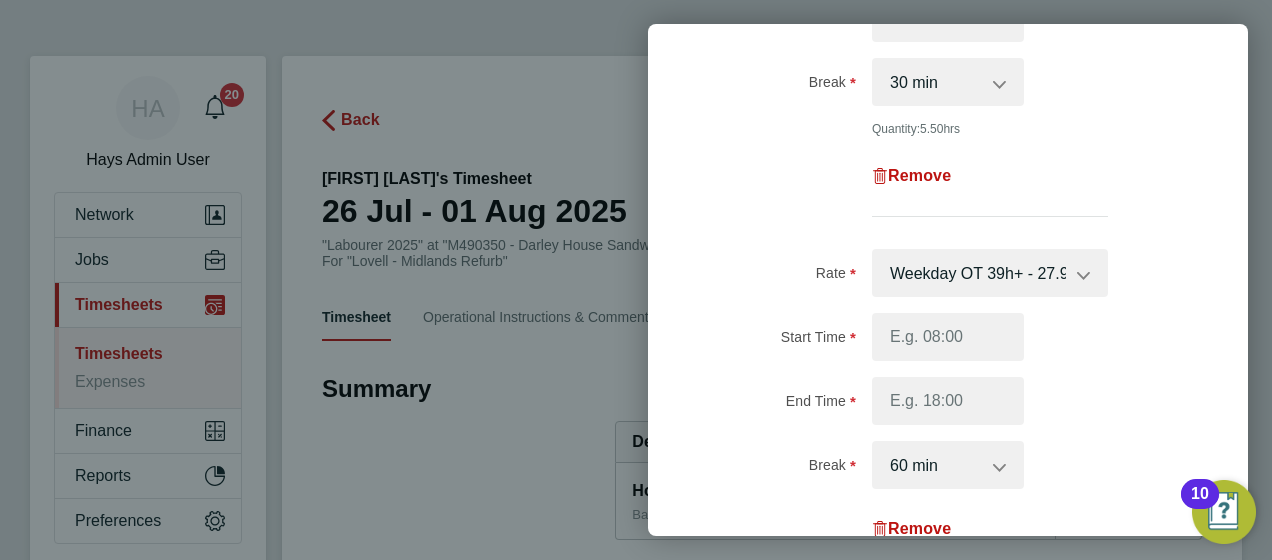 drag, startPoint x: 922, startPoint y: 360, endPoint x: 925, endPoint y: 350, distance: 10.440307 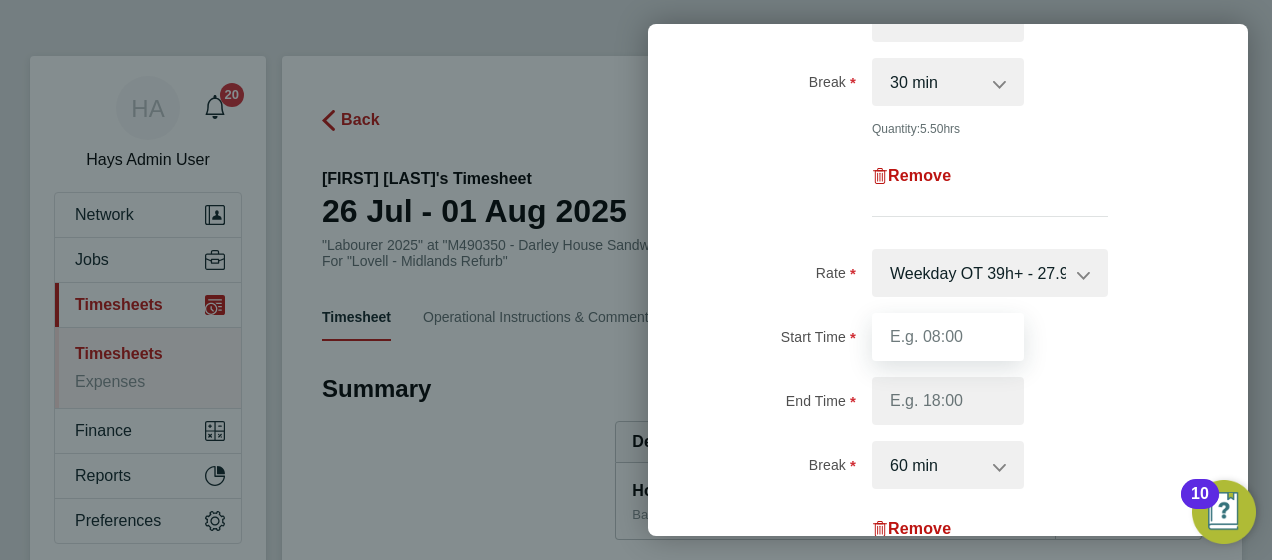 click on "Start Time" at bounding box center (948, 337) 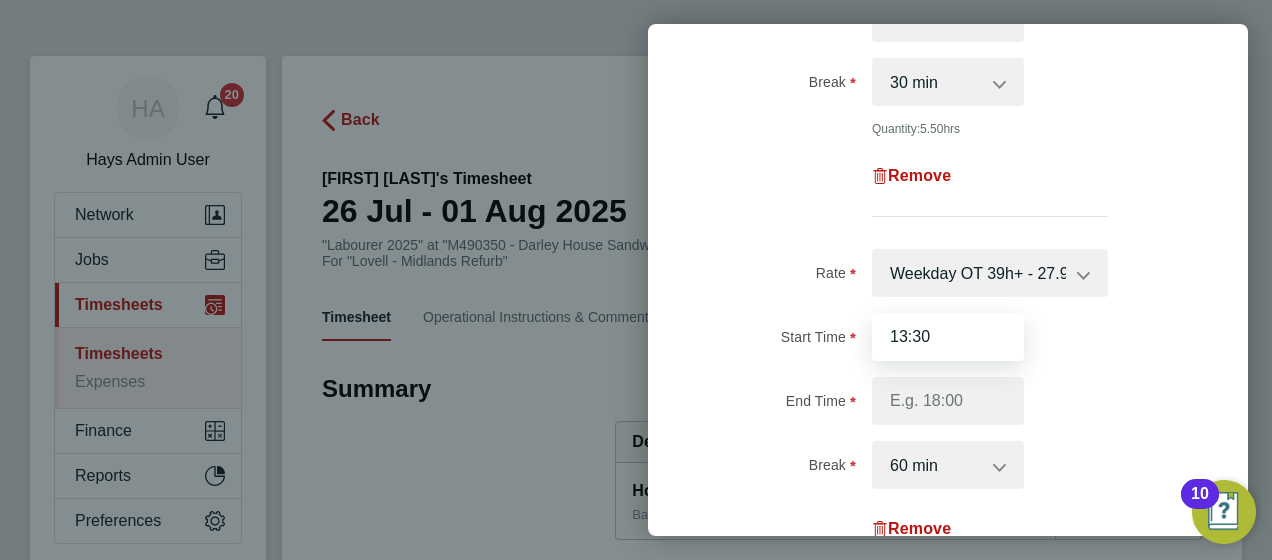 type on "13:30" 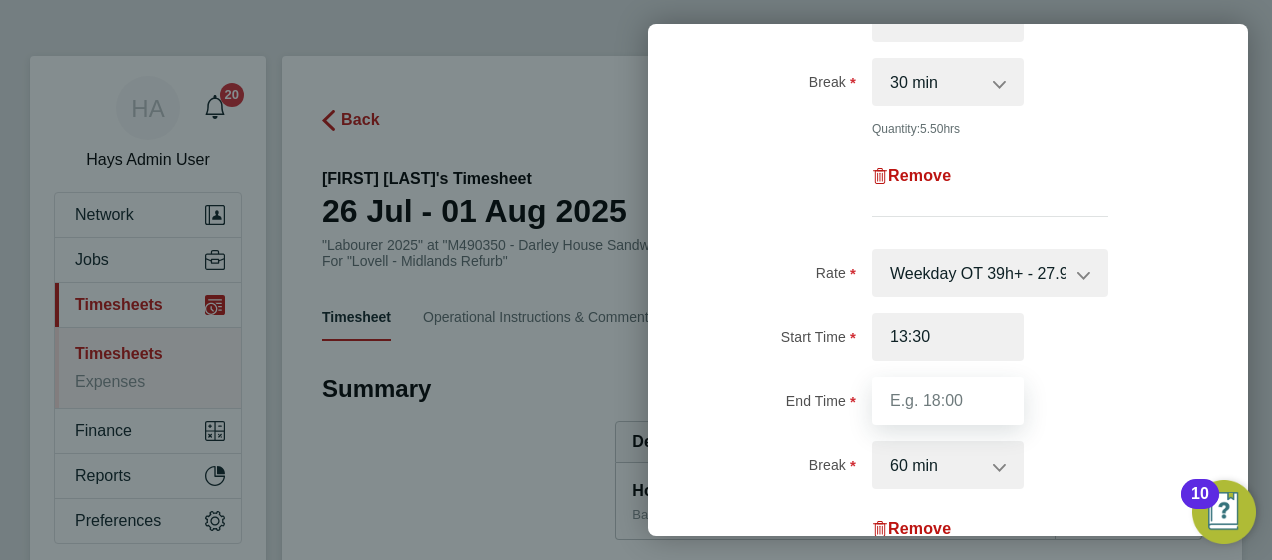 click on "End Time" at bounding box center (948, 401) 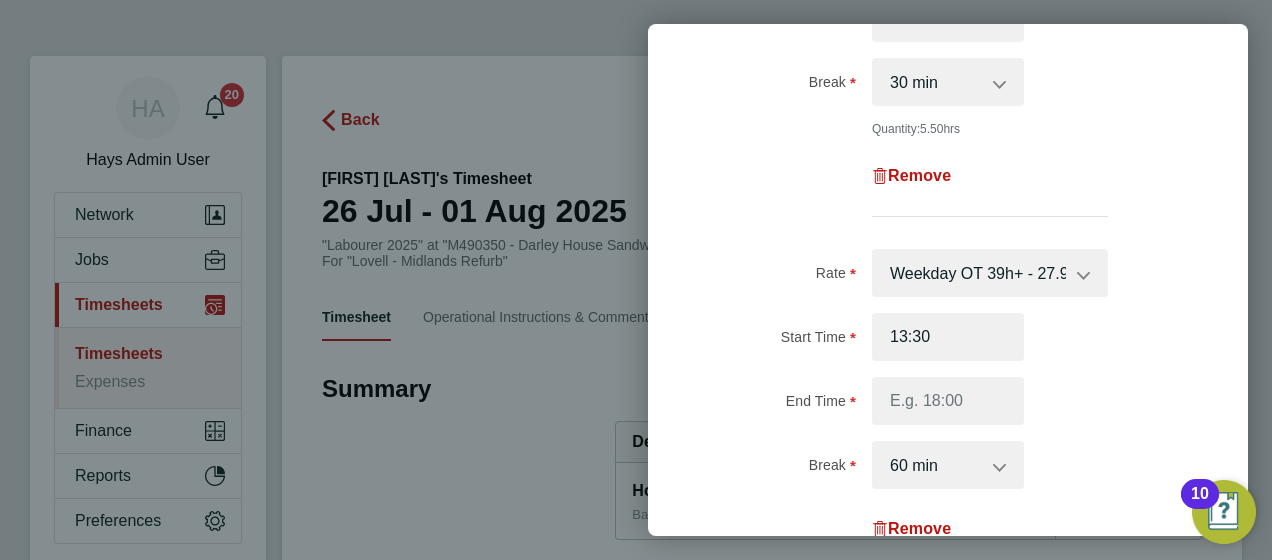 click on "0 min   15 min   30 min   45 min   60 min   75 min   90 min" at bounding box center [936, 465] 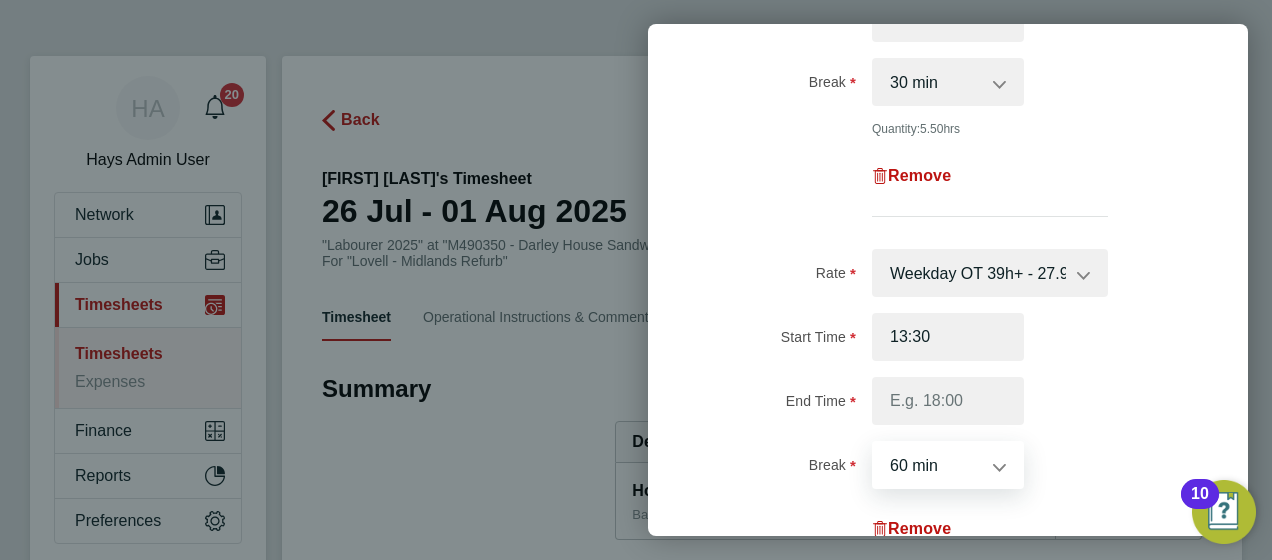 select on "0" 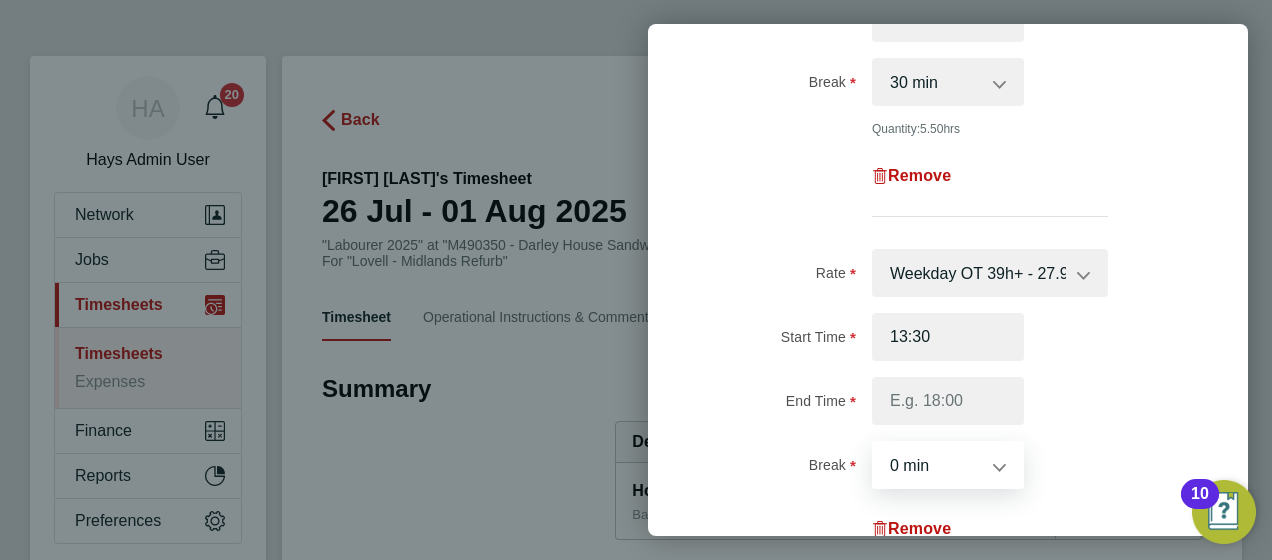 click on "0 min   15 min   30 min   45 min   60 min   75 min   90 min" at bounding box center (936, 465) 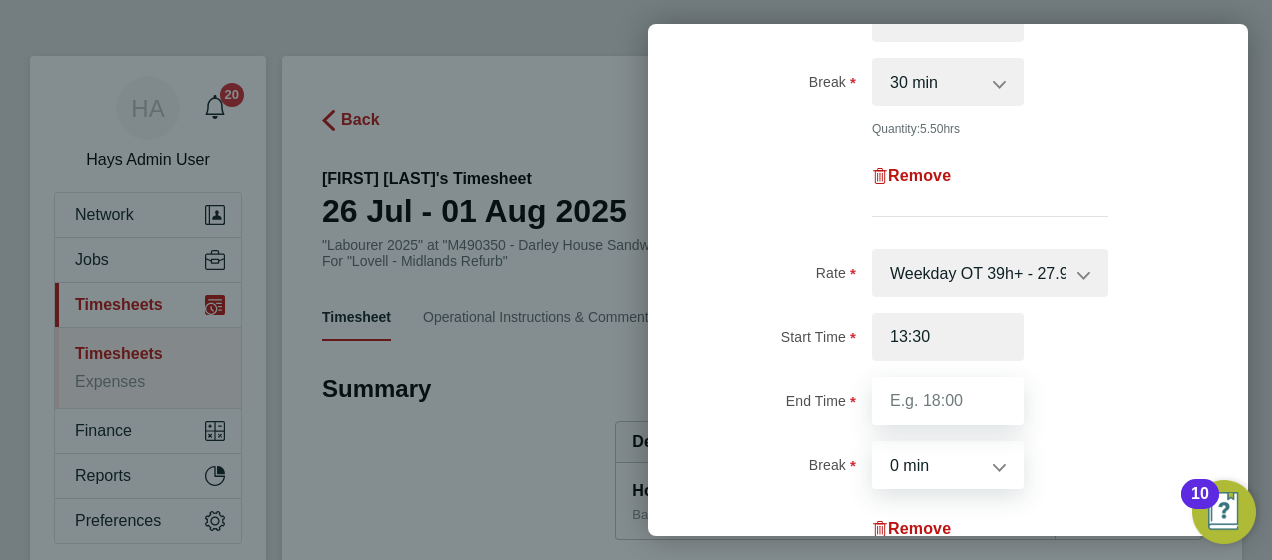 click on "End Time" at bounding box center [948, 401] 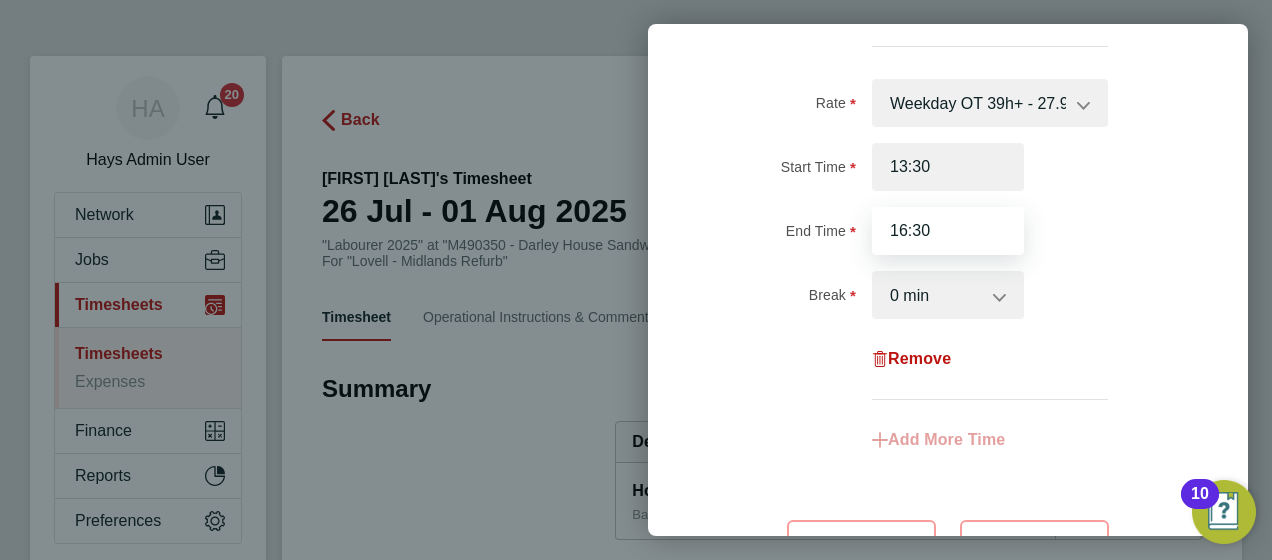scroll, scrollTop: 647, scrollLeft: 0, axis: vertical 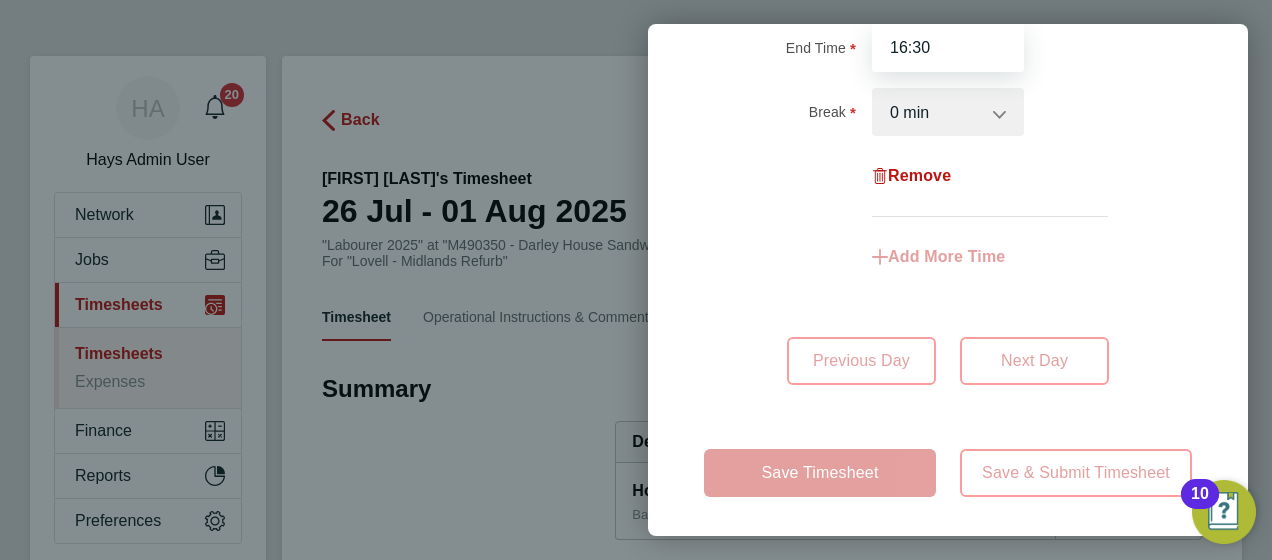 type on "16:30" 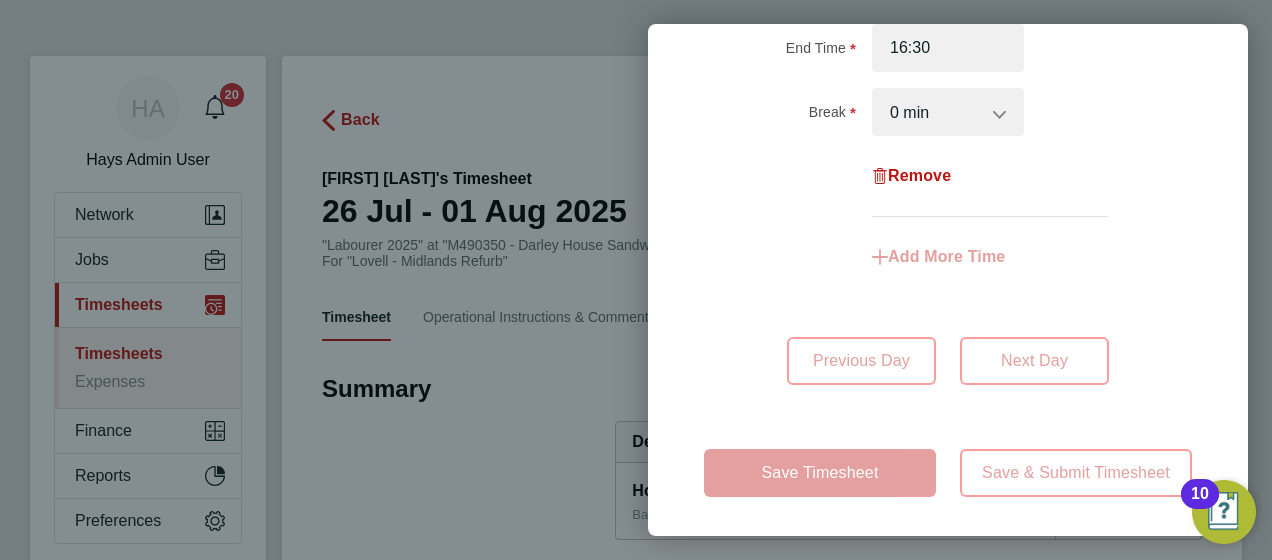 click on "Rate  Basic - 19.36   Weekday OT 39h+ - 27.90   Sat first 4h - 27.90   Sat after 4h - 36.44   Sunday - 36.44   Bank Holiday - 36.44
Start Time 07:30 End Time 13:30 Break  0 min   15 min   30 min   45 min   60 min   75 min   90 min
Quantity:  5.50  hrs
Remove  Rate  Weekday OT 39h+ - 27.90   Basic - 19.36   Sat first 4h - 27.90   Sat after 4h - 36.44   Sunday - 36.44   Bank Holiday - 36.44
Start Time 13:30 End Time 16:30 Break  0 min   15 min   30 min   45 min   60 min   75 min   90 min
Remove
Add More Time   Previous Day   Next Day" 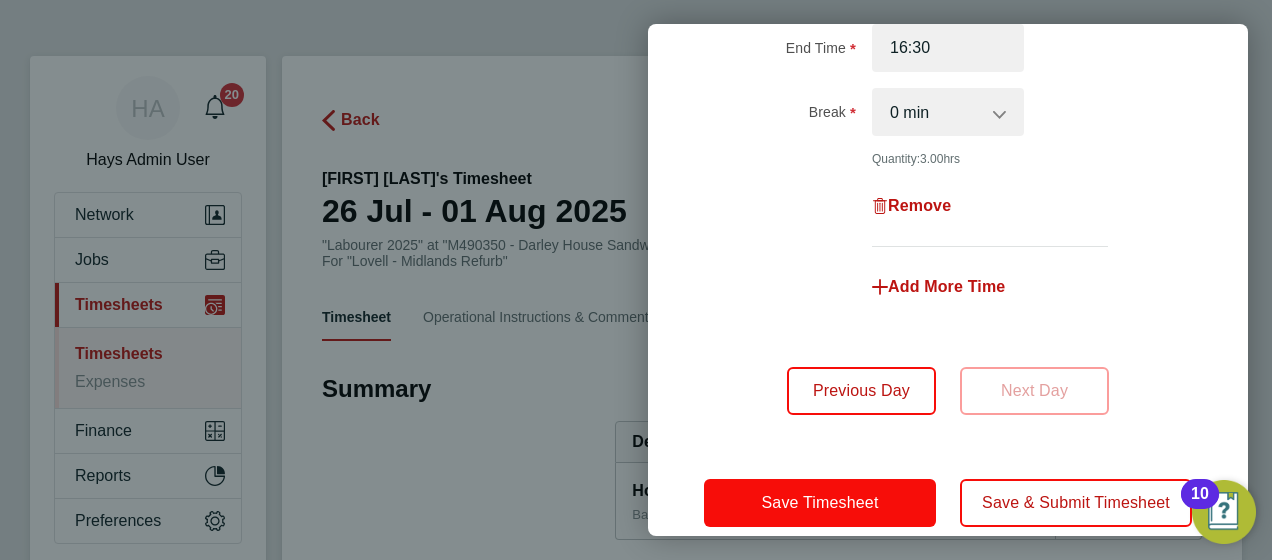 click on "Save Timesheet" 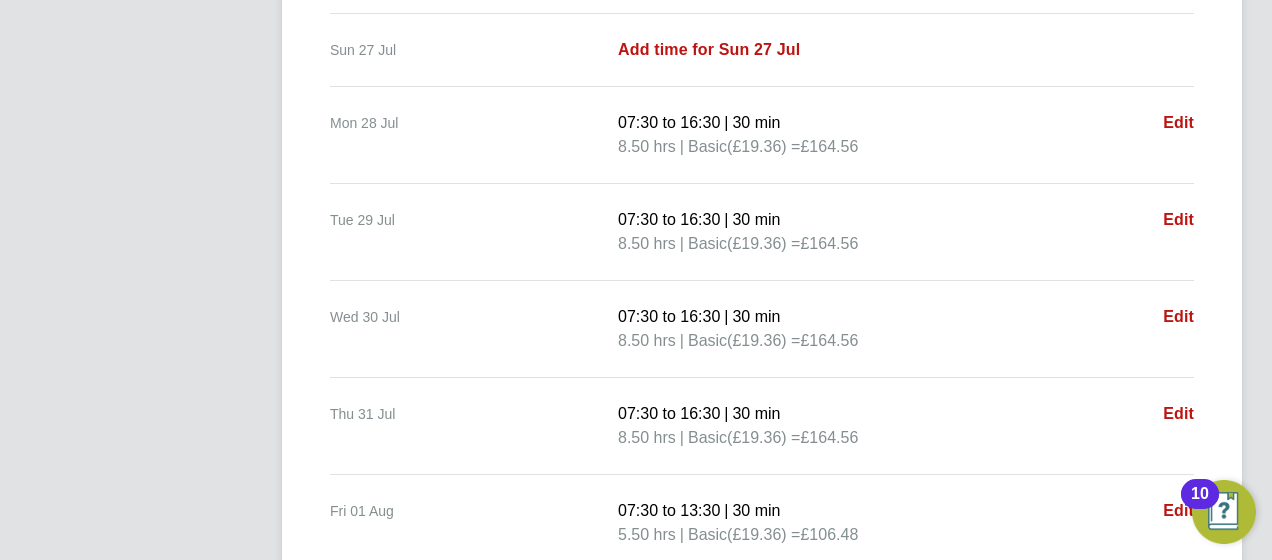 scroll, scrollTop: 900, scrollLeft: 0, axis: vertical 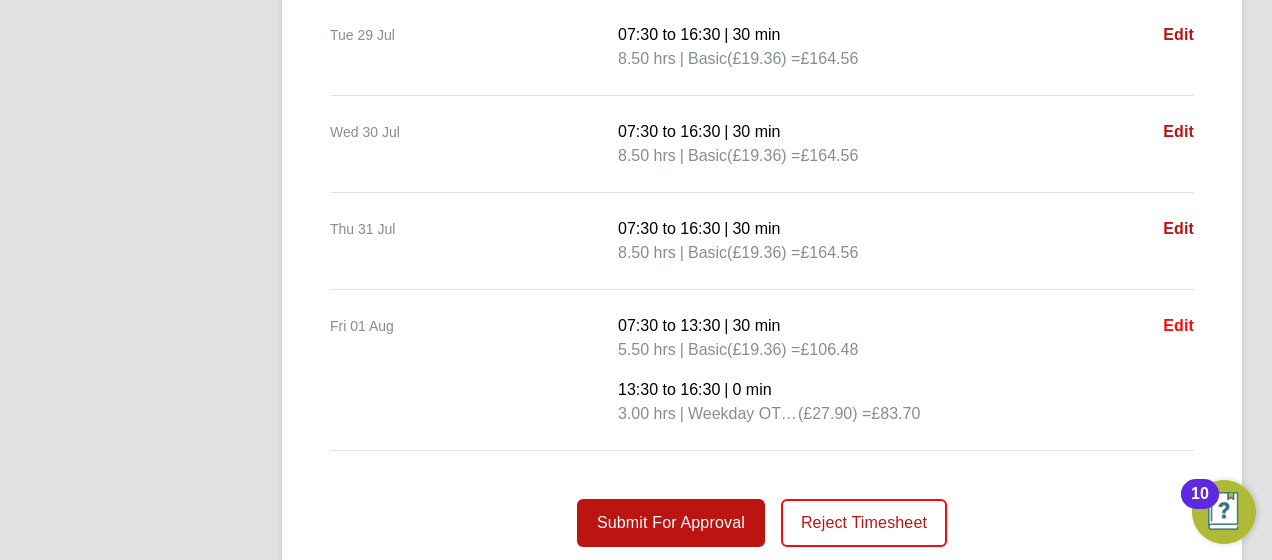 click on "Edit" at bounding box center (1178, 325) 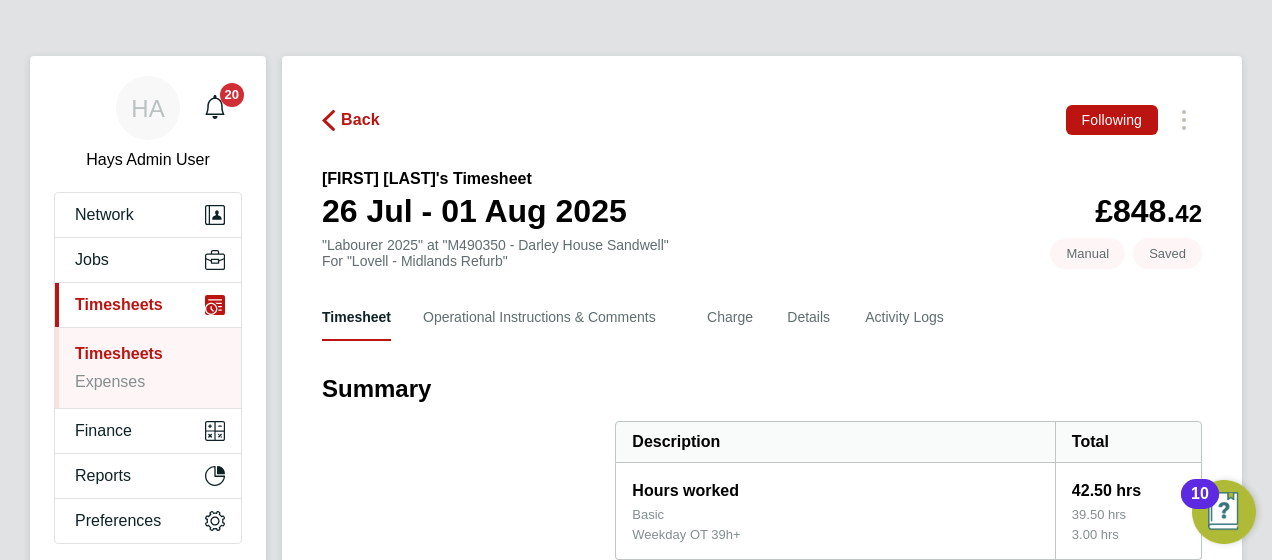 select on "30" 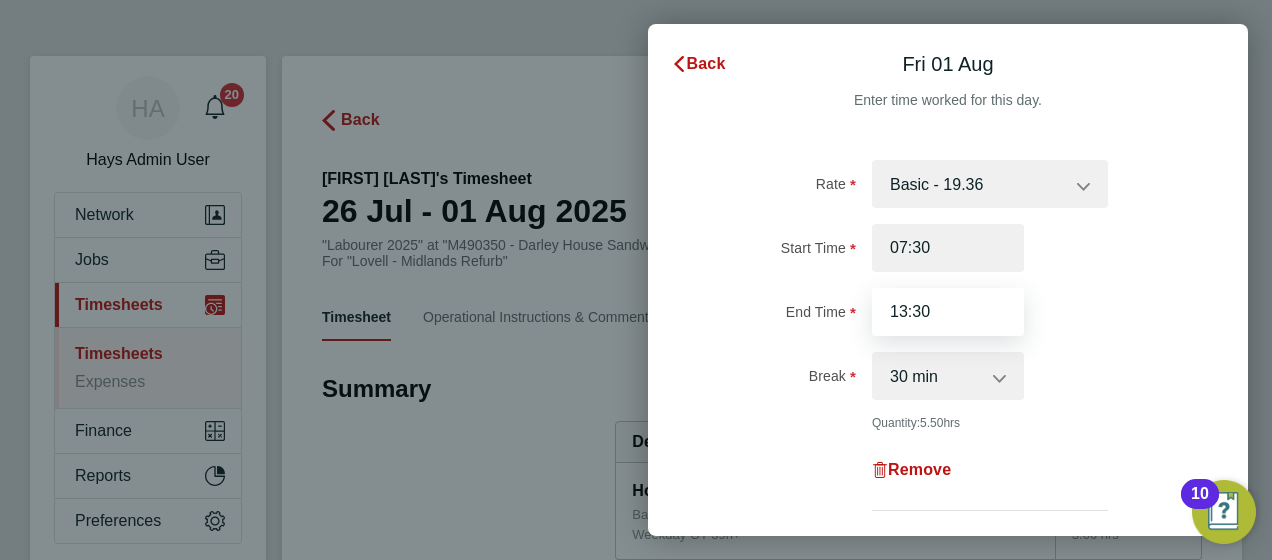click on "13:30" at bounding box center [948, 312] 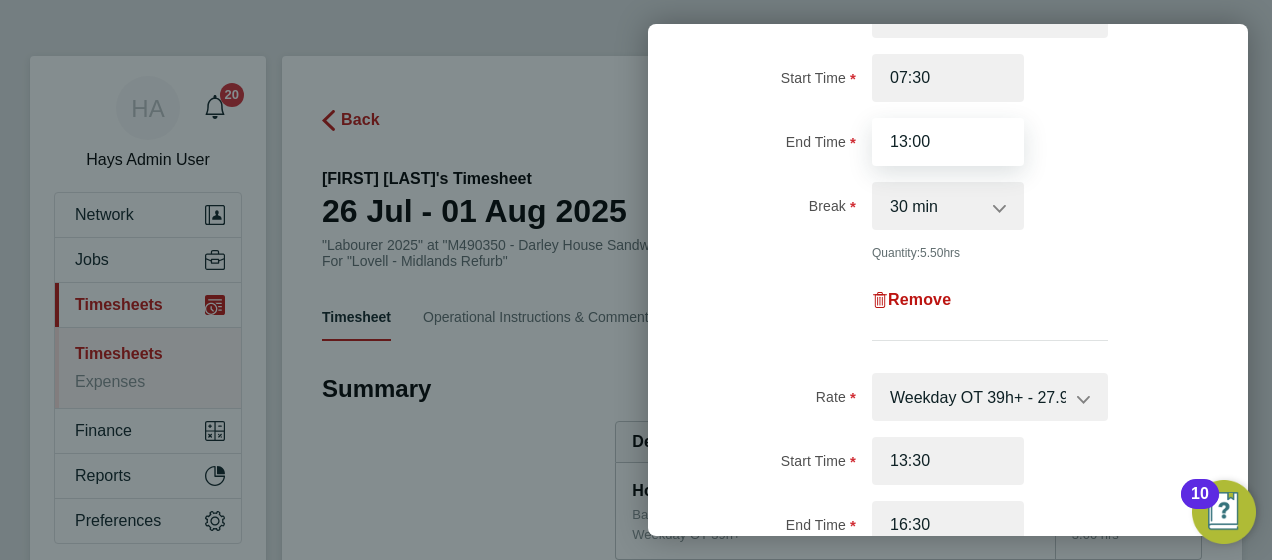 scroll, scrollTop: 300, scrollLeft: 0, axis: vertical 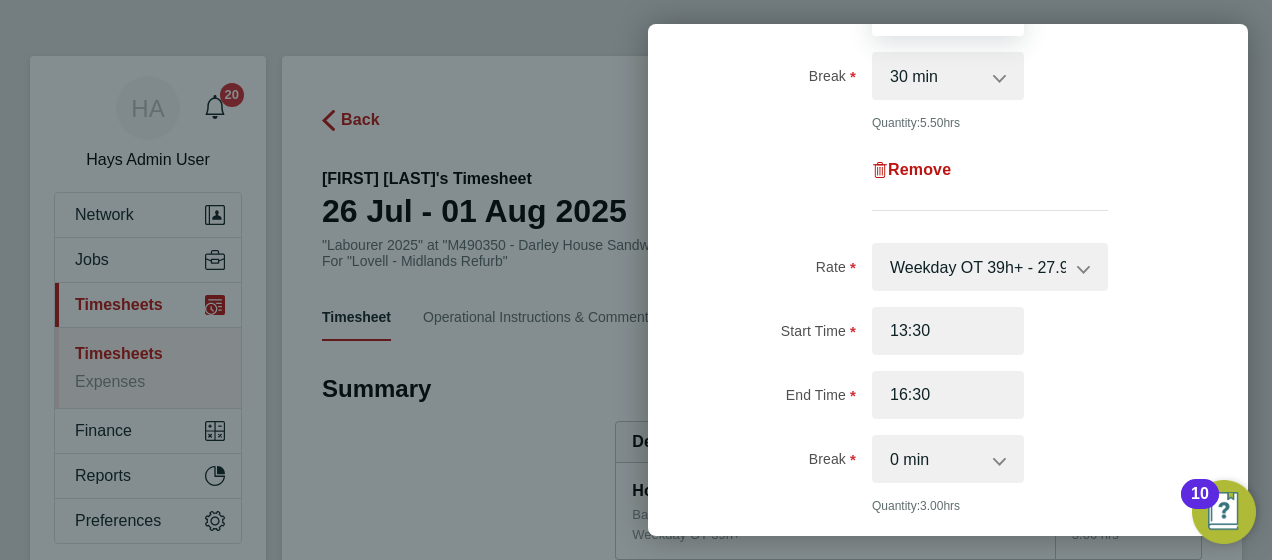 type on "13:00" 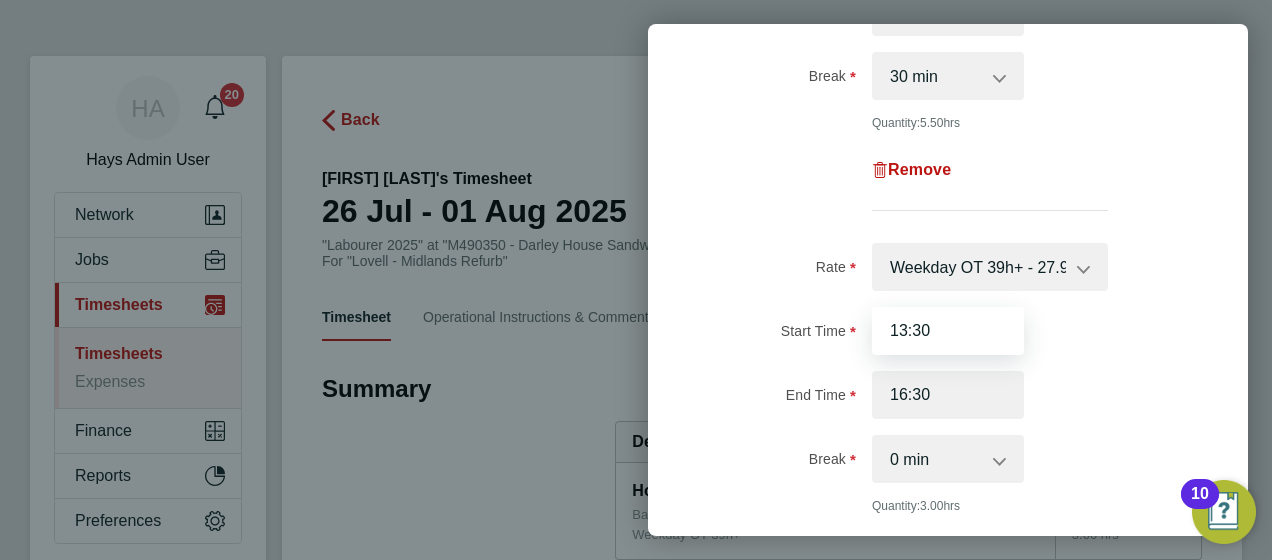 click on "13:30" at bounding box center (948, 331) 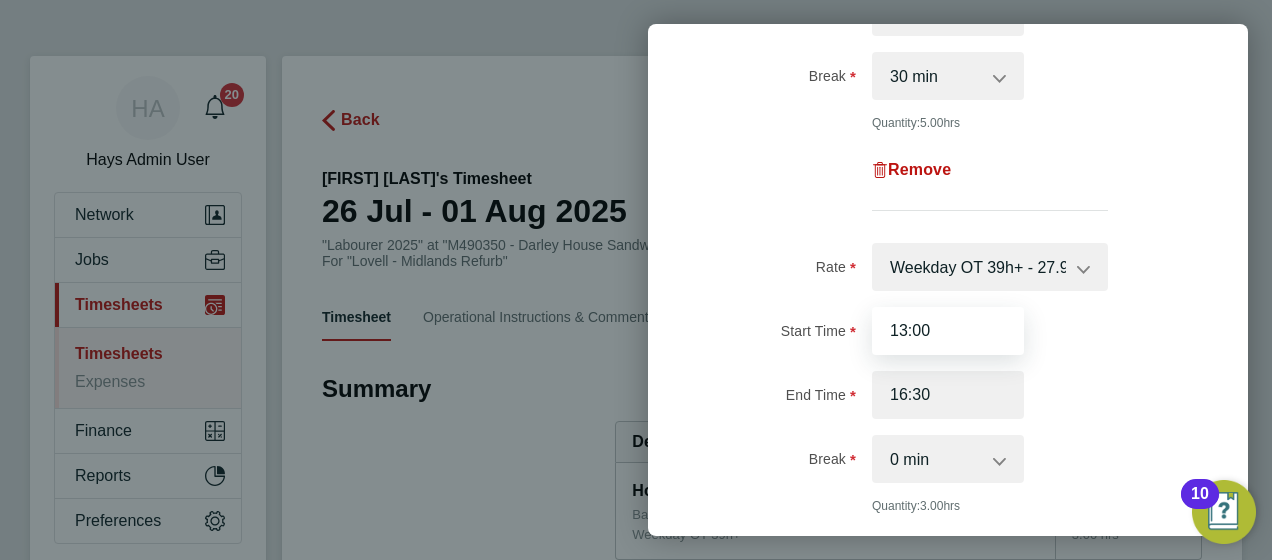 scroll, scrollTop: 677, scrollLeft: 0, axis: vertical 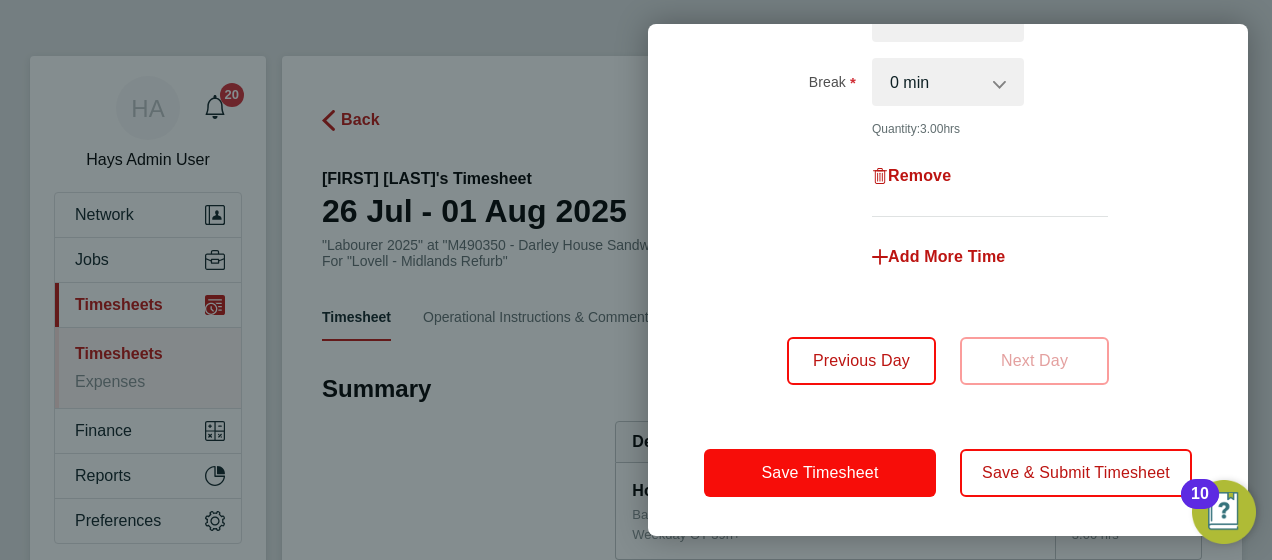 type on "13:00" 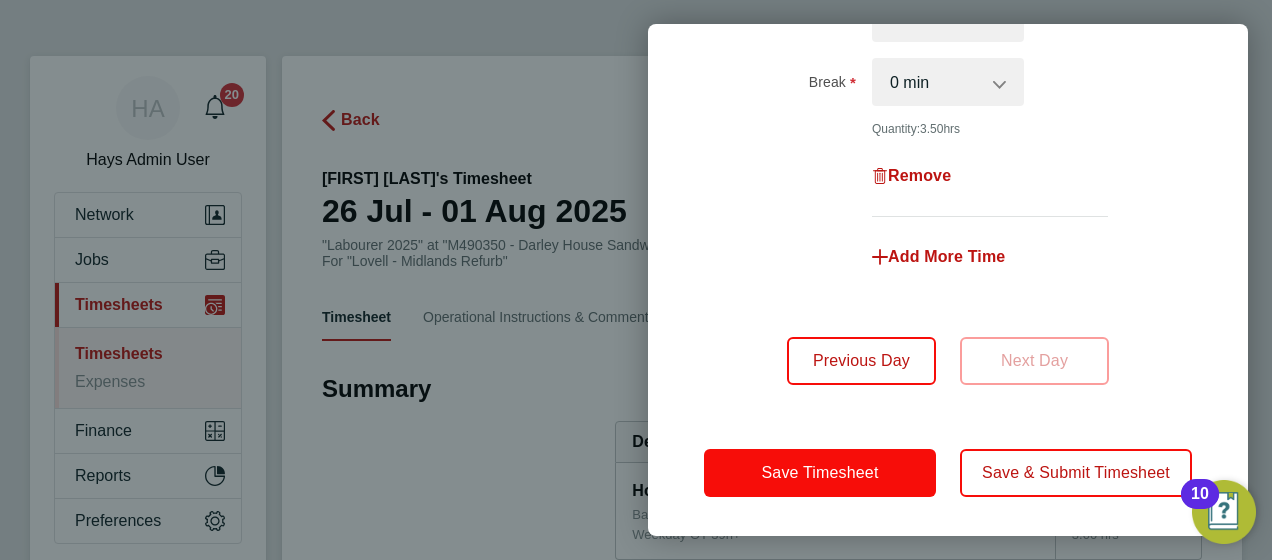 click on "Save Timesheet" 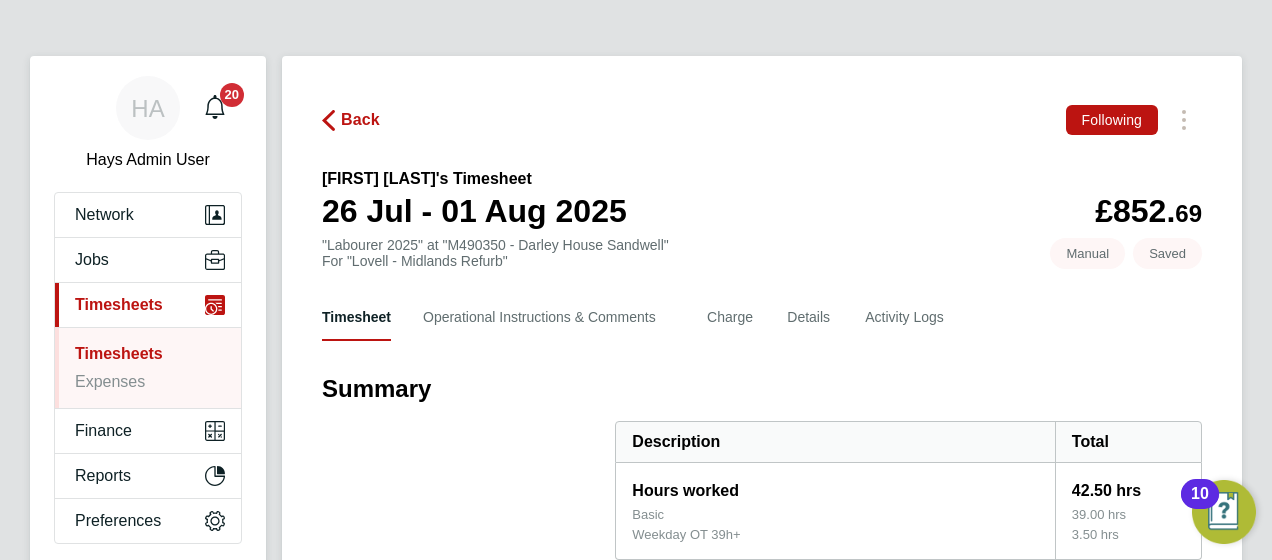 scroll, scrollTop: 400, scrollLeft: 0, axis: vertical 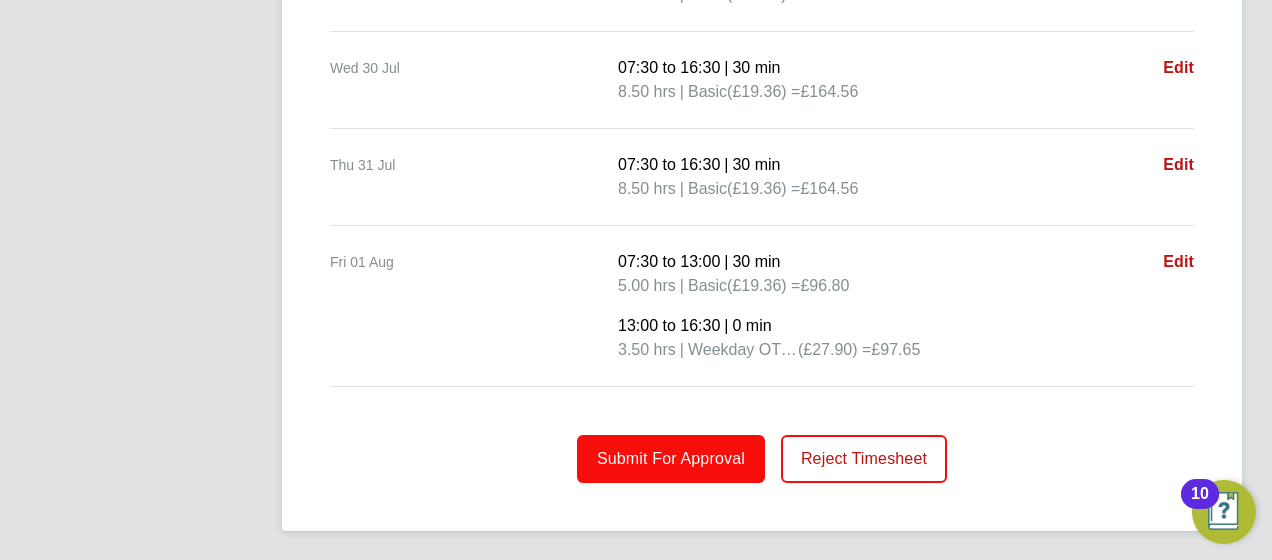 click on "Submit For Approval" 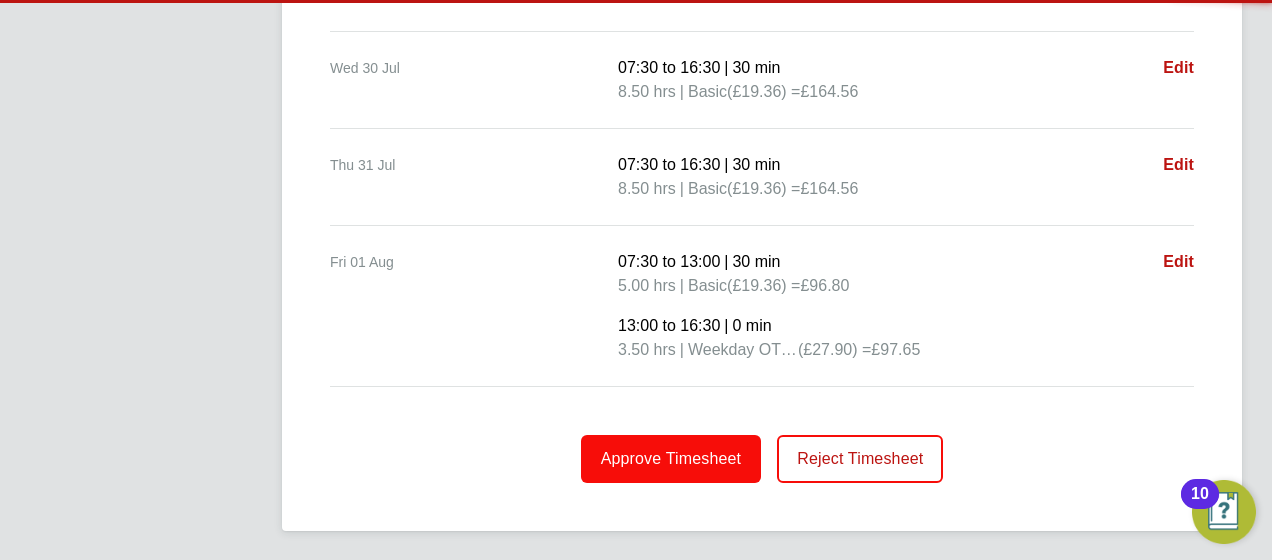 click on "Approve Timesheet" 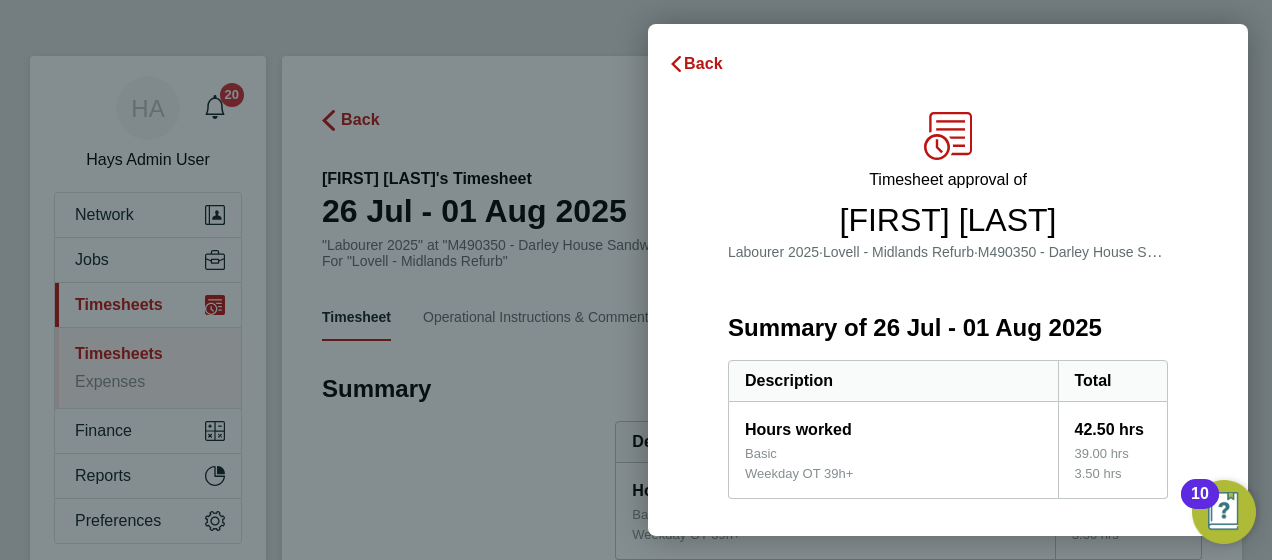 scroll, scrollTop: 0, scrollLeft: 0, axis: both 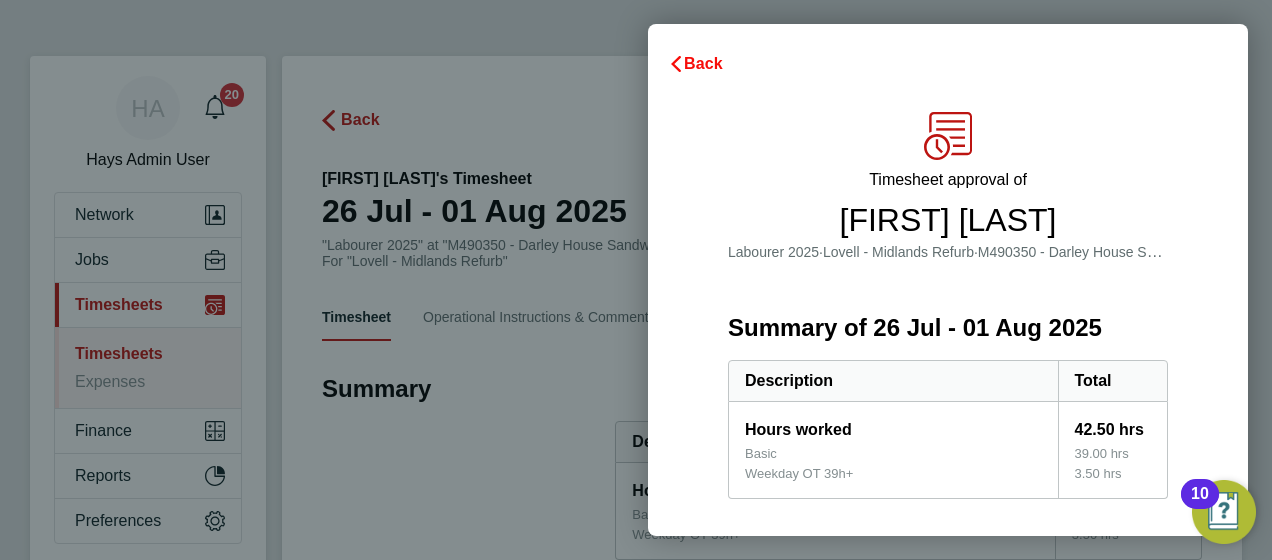 click on "Back" 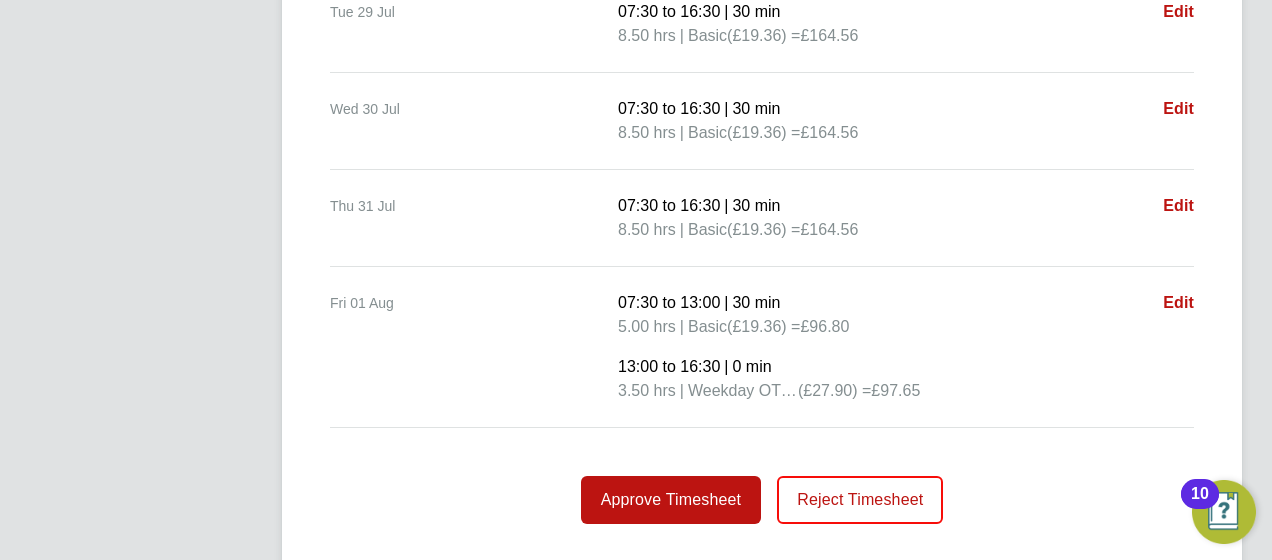scroll, scrollTop: 964, scrollLeft: 0, axis: vertical 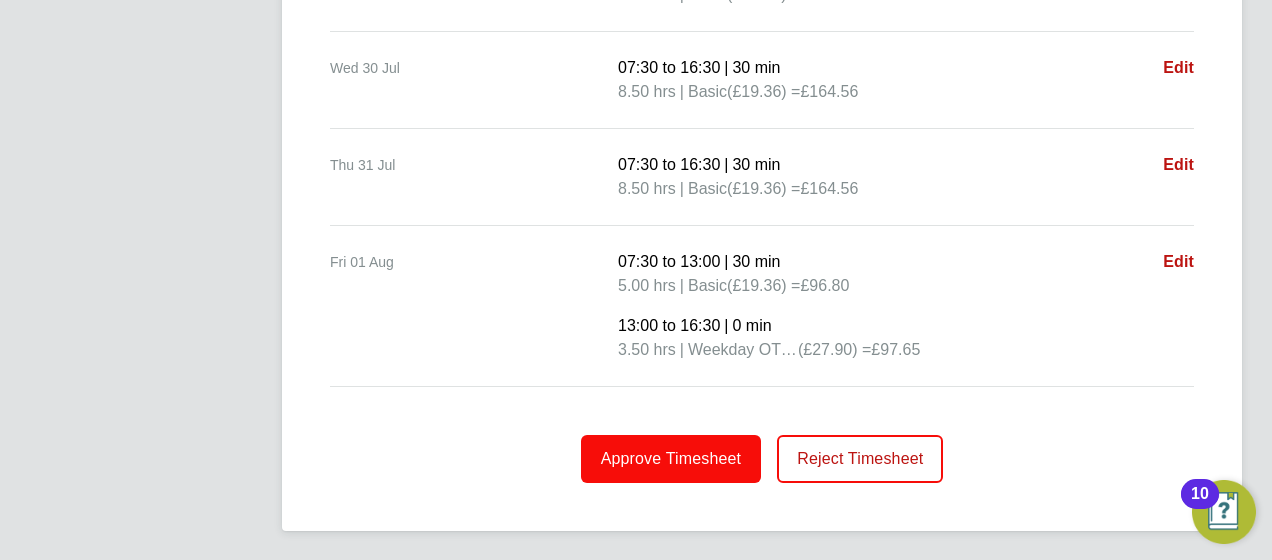 click on "Approve Timesheet" 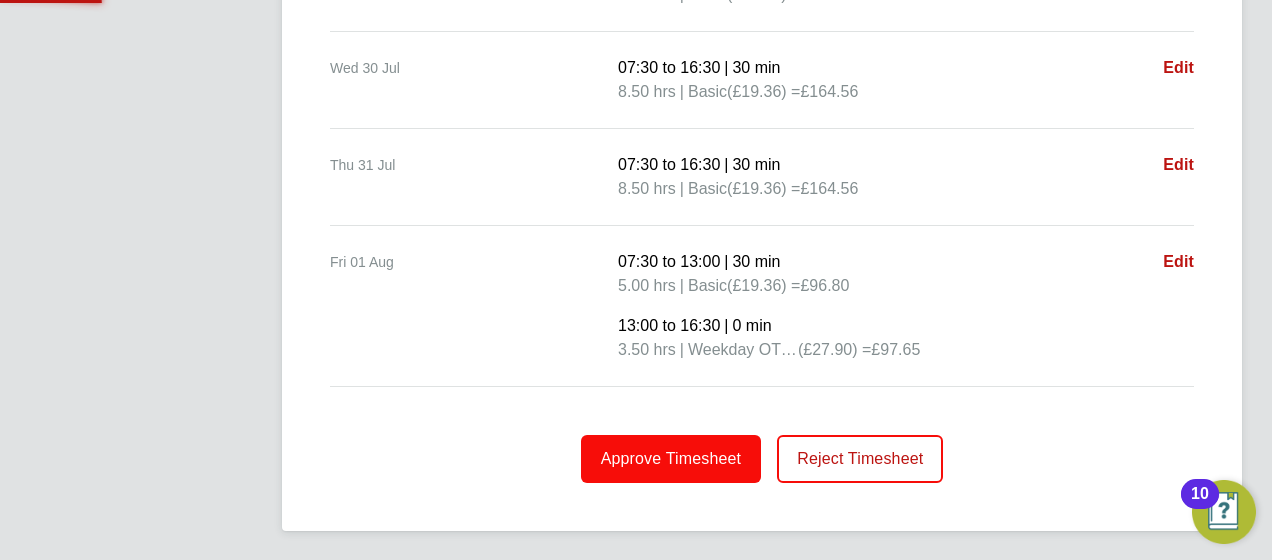scroll, scrollTop: 0, scrollLeft: 0, axis: both 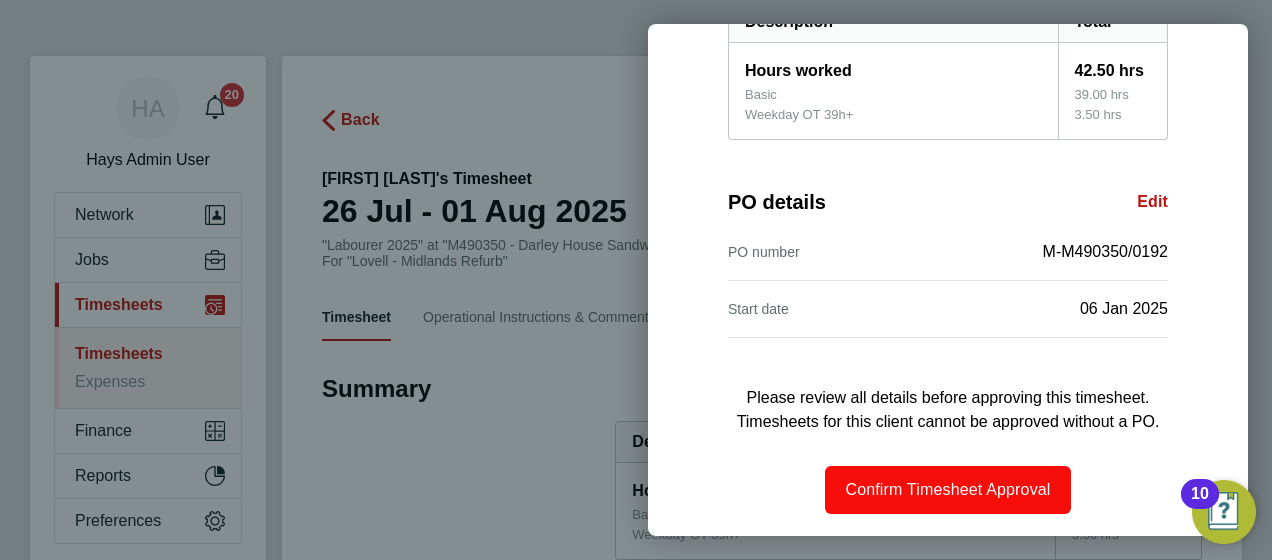 click on "Confirm Timesheet Approval" 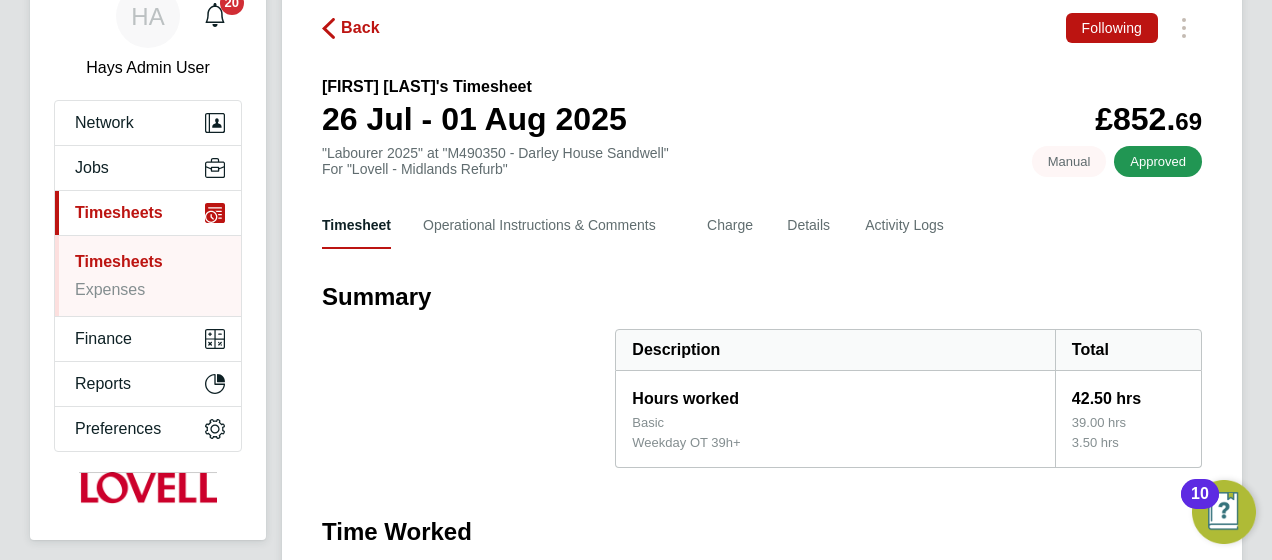 scroll, scrollTop: 0, scrollLeft: 0, axis: both 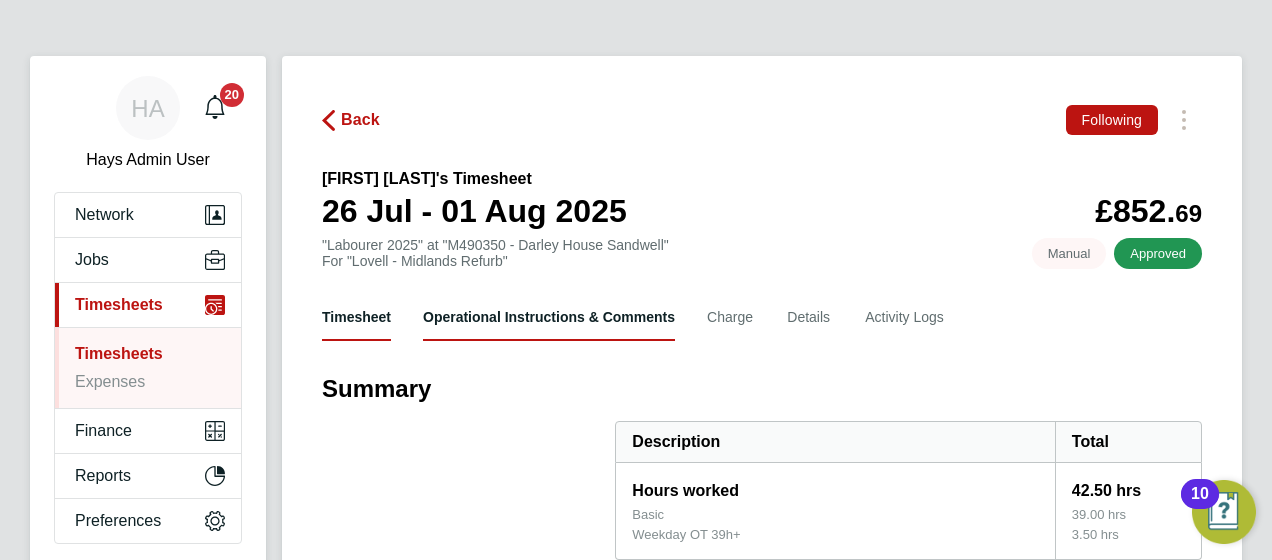 click on "Operational Instructions & Comments" at bounding box center [549, 317] 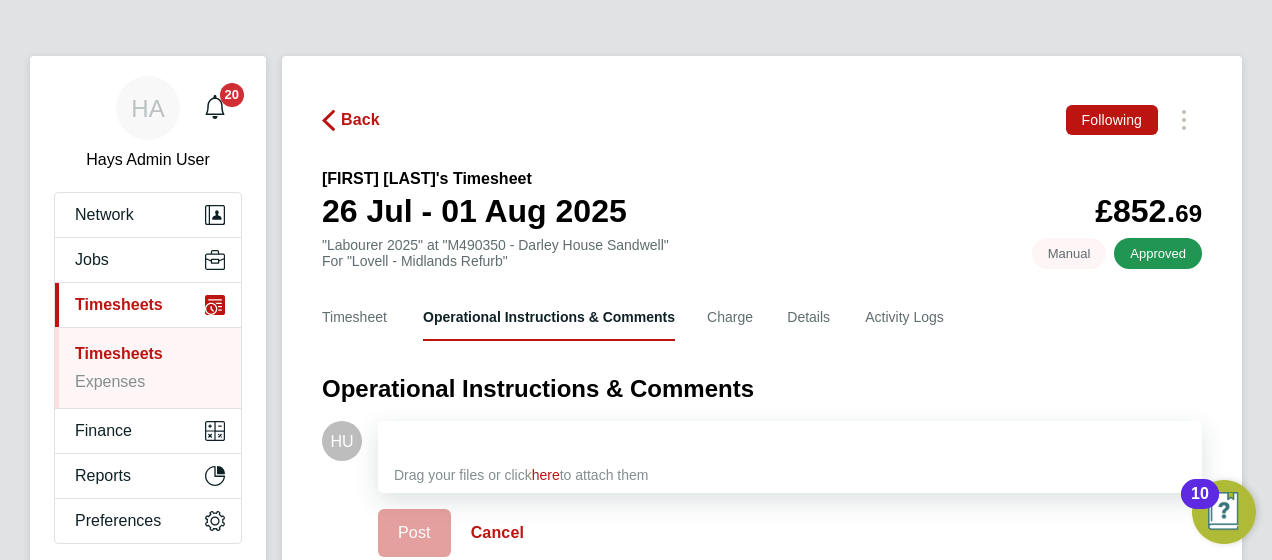 click at bounding box center (790, 441) 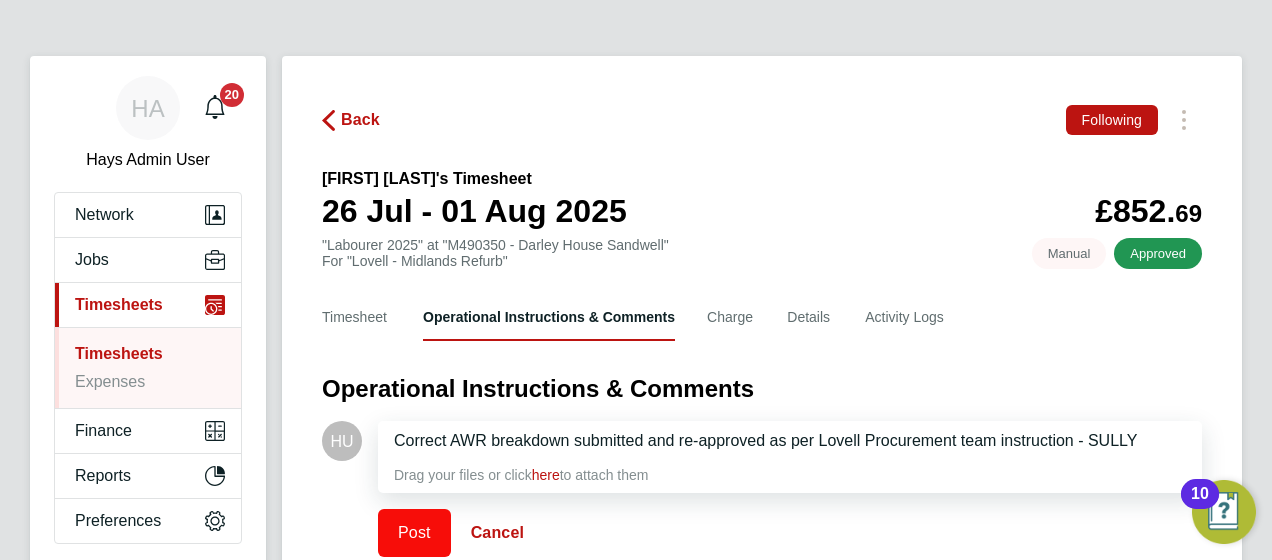 click on "Post" 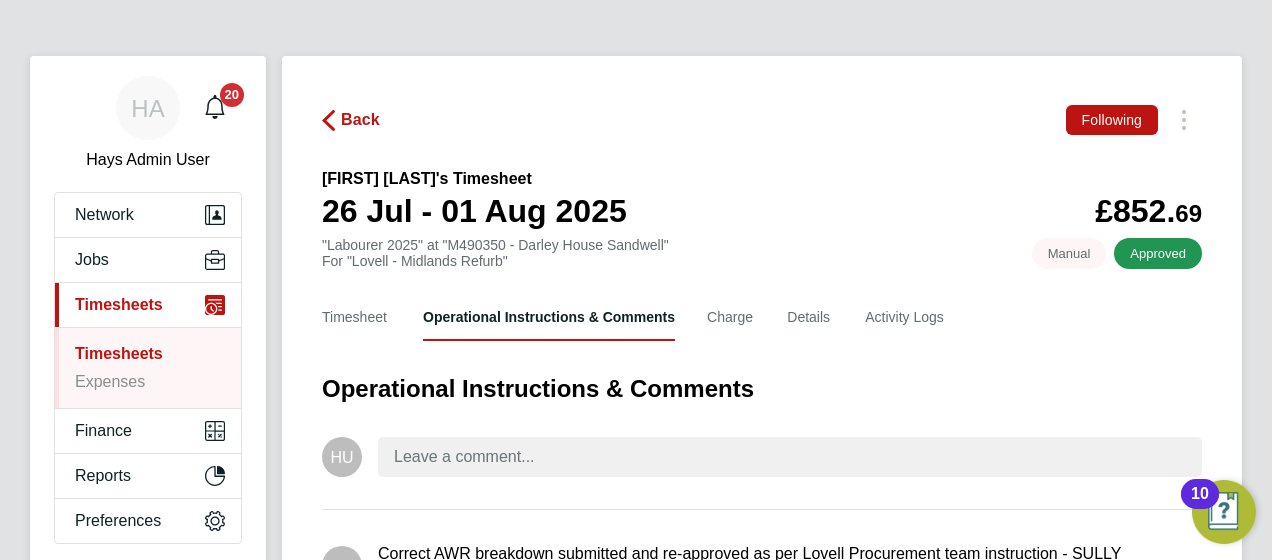 click on "Back  Following" 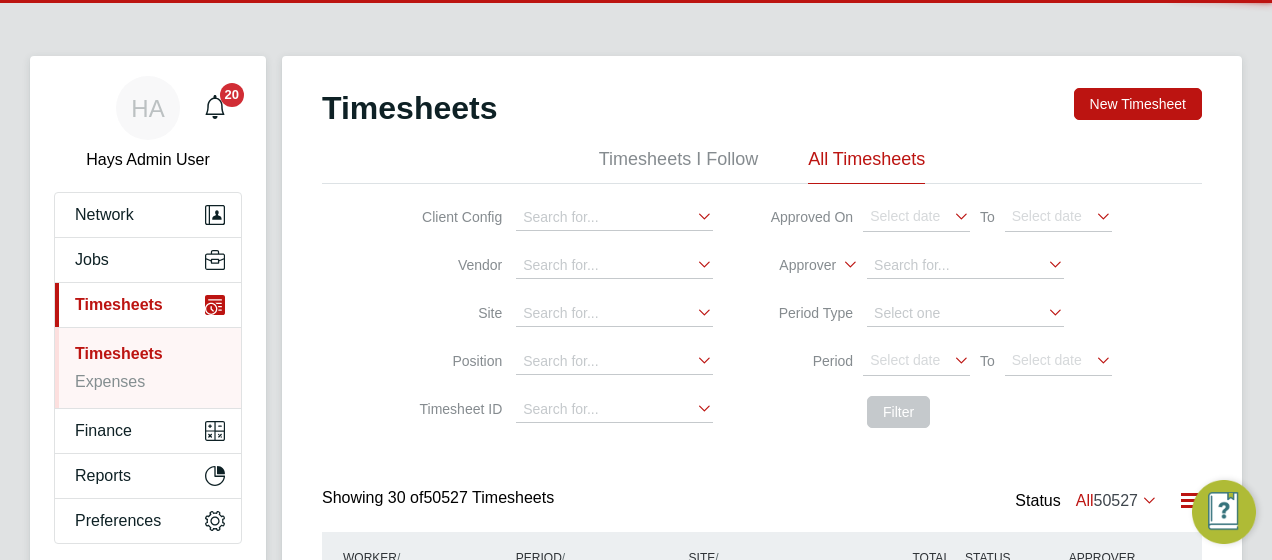scroll, scrollTop: 10, scrollLeft: 10, axis: both 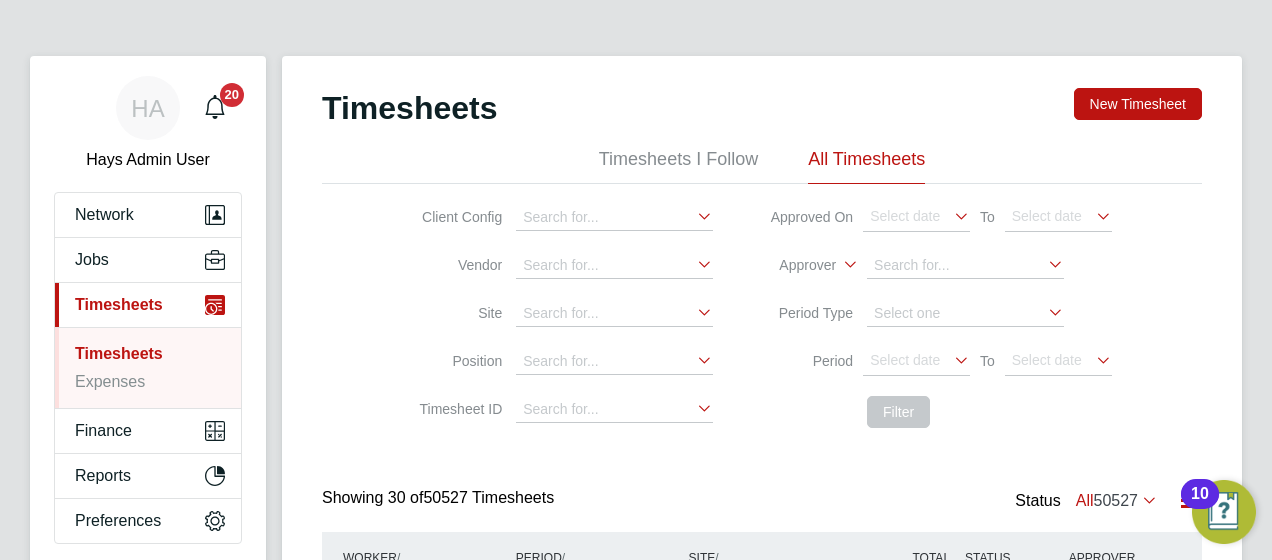 click on "Approver" 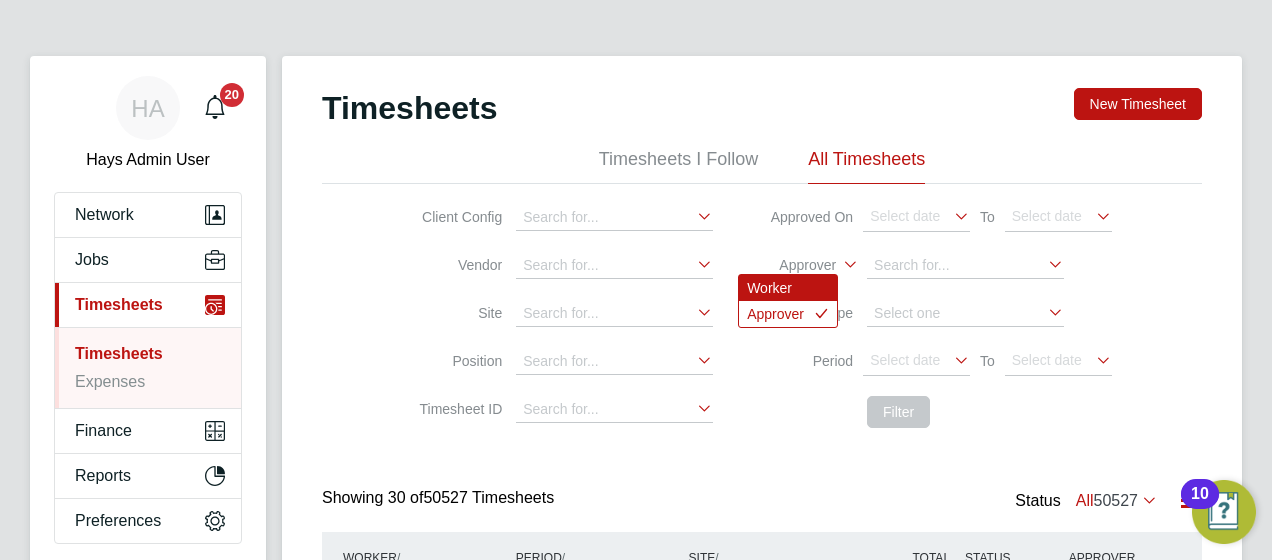 click on "Worker" 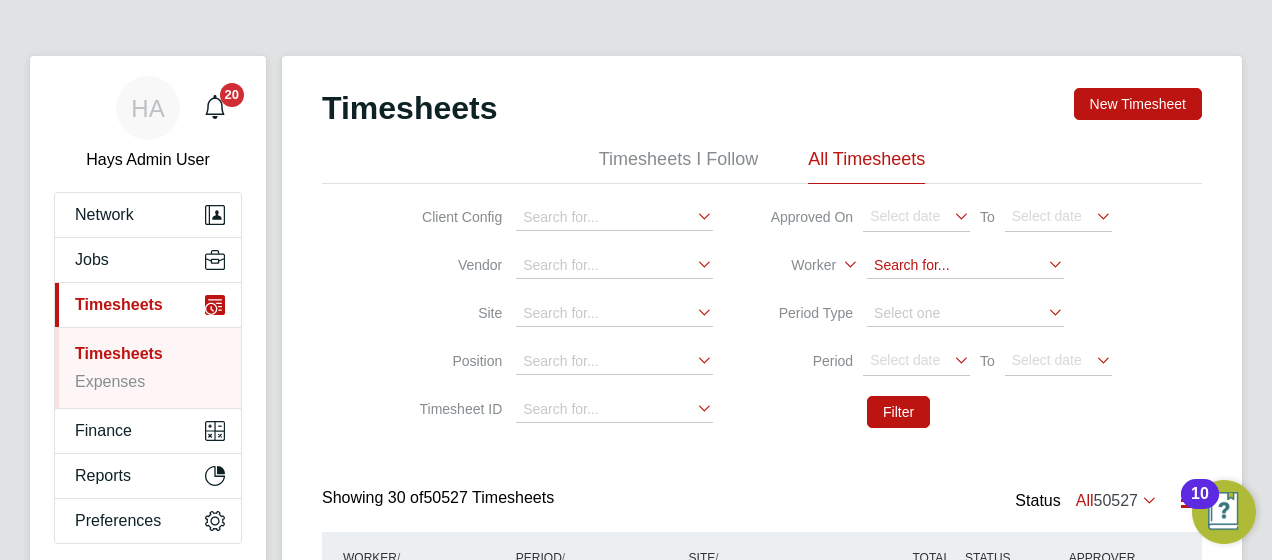 click 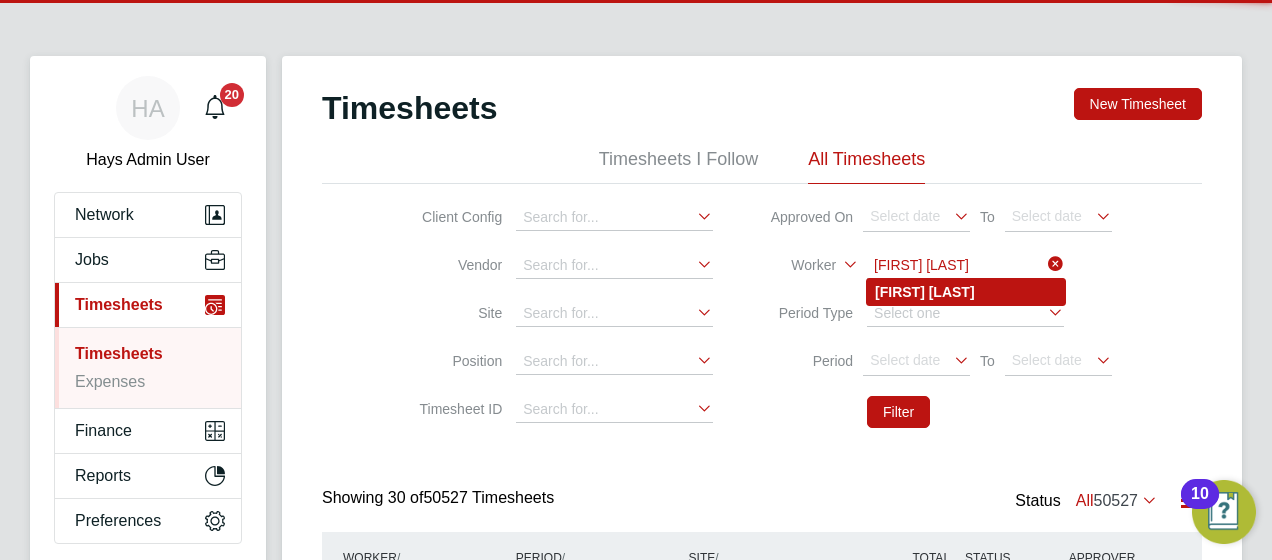 type on "Benjamin Harper" 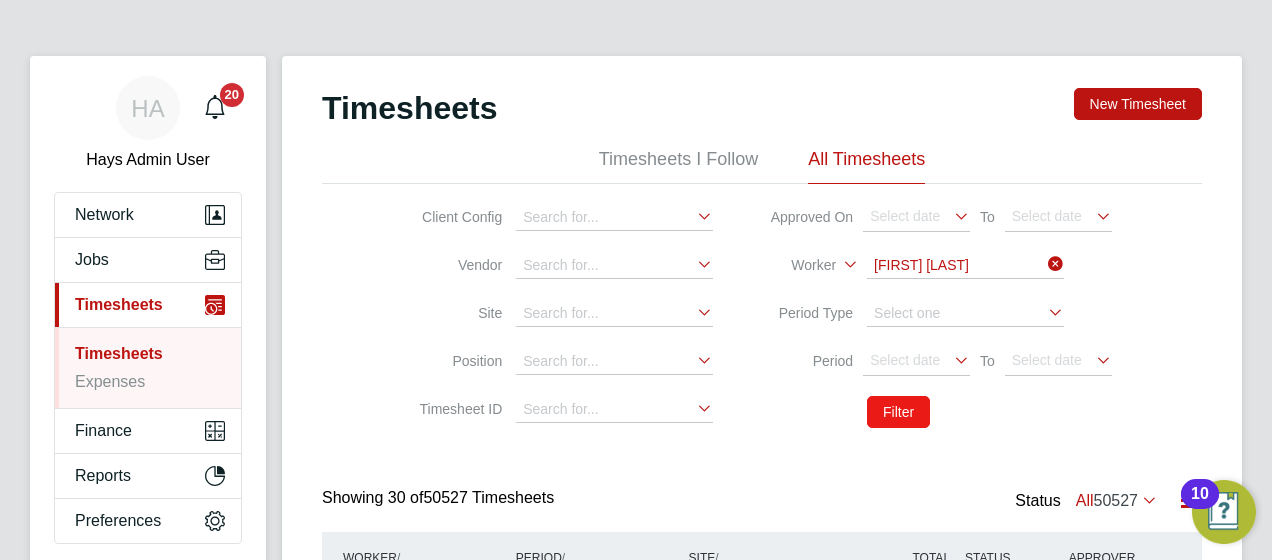 click on "Filter" 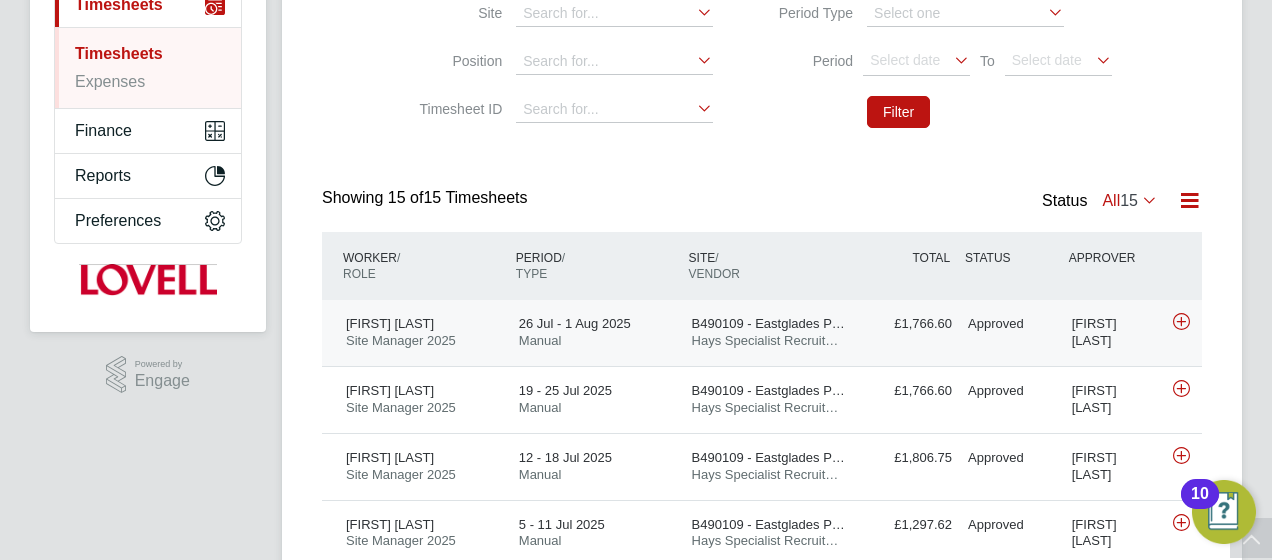 click on "Benjamin Harper Site Manager 2025   26 Jul - 1 Aug 2025 26 Jul - 1 Aug 2025 Manual B490109 - Eastglades P… Hays Specialist Recruit… £1,766.60 Approved Approved Andrew Berwick" 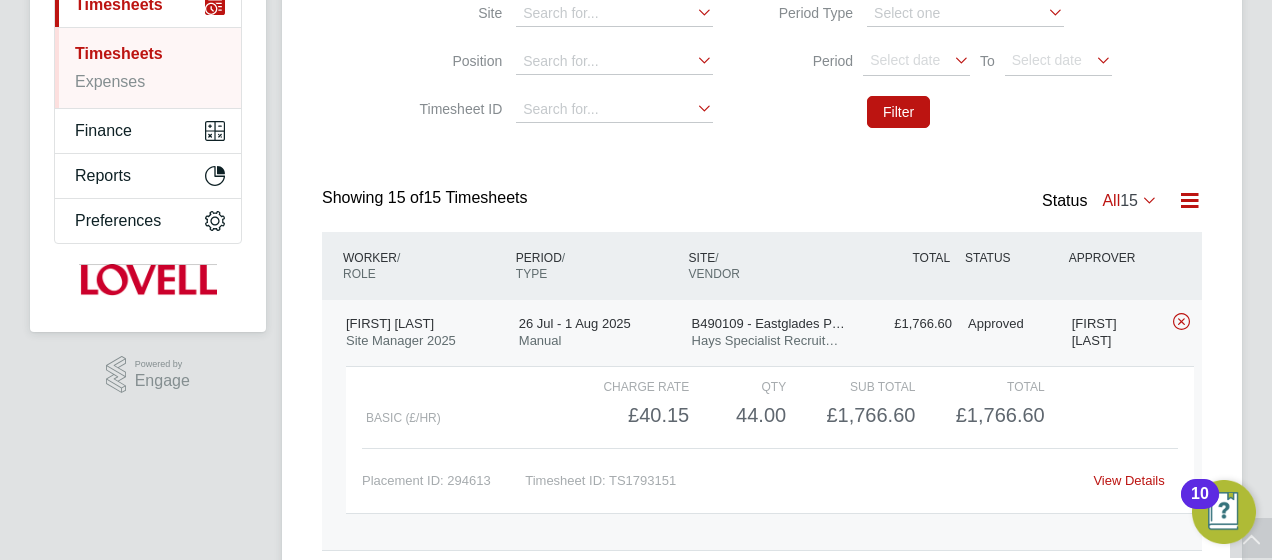 click on "View Details" 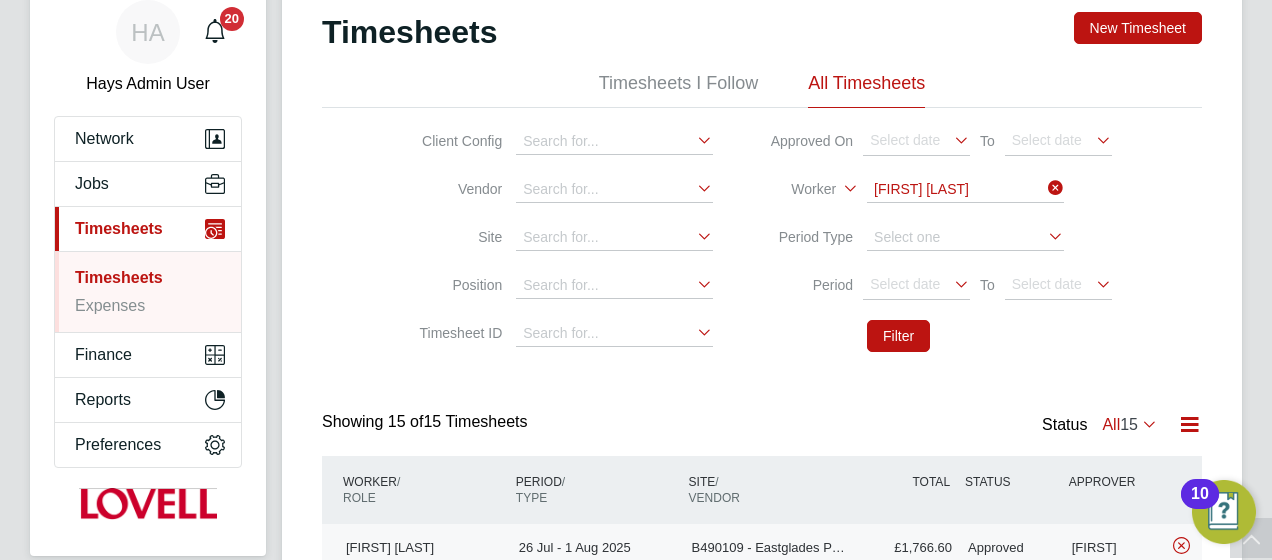 scroll, scrollTop: 0, scrollLeft: 0, axis: both 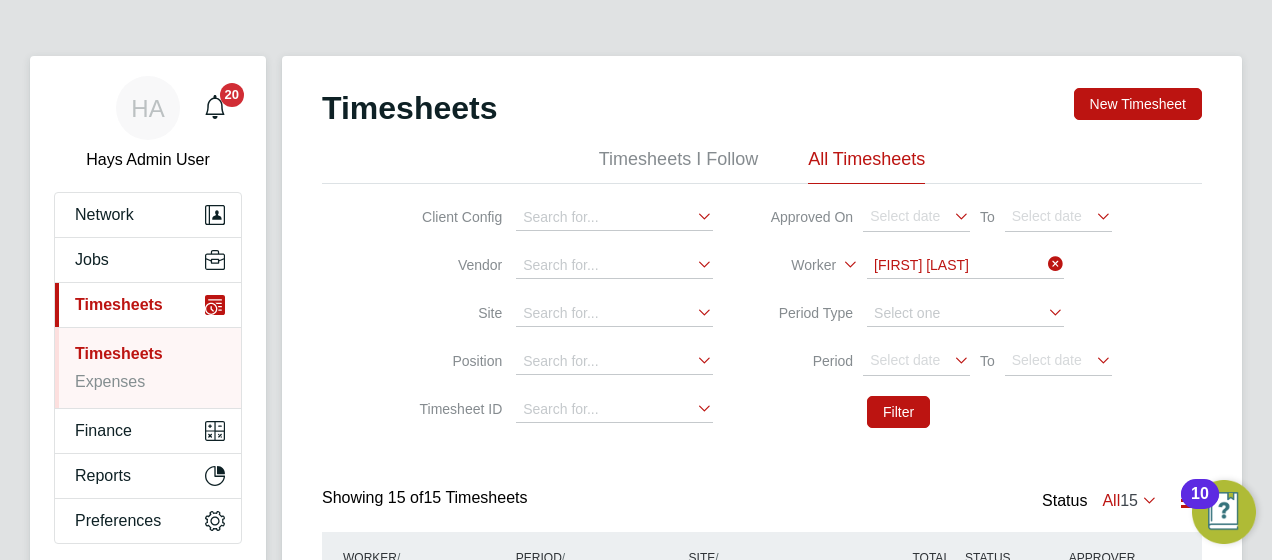 click 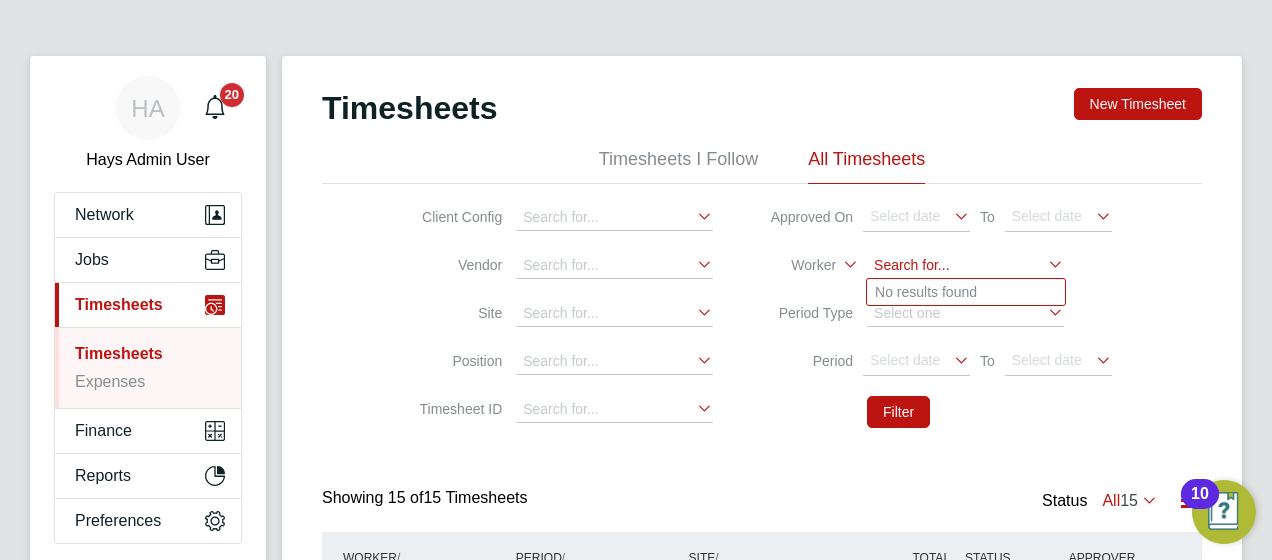 click 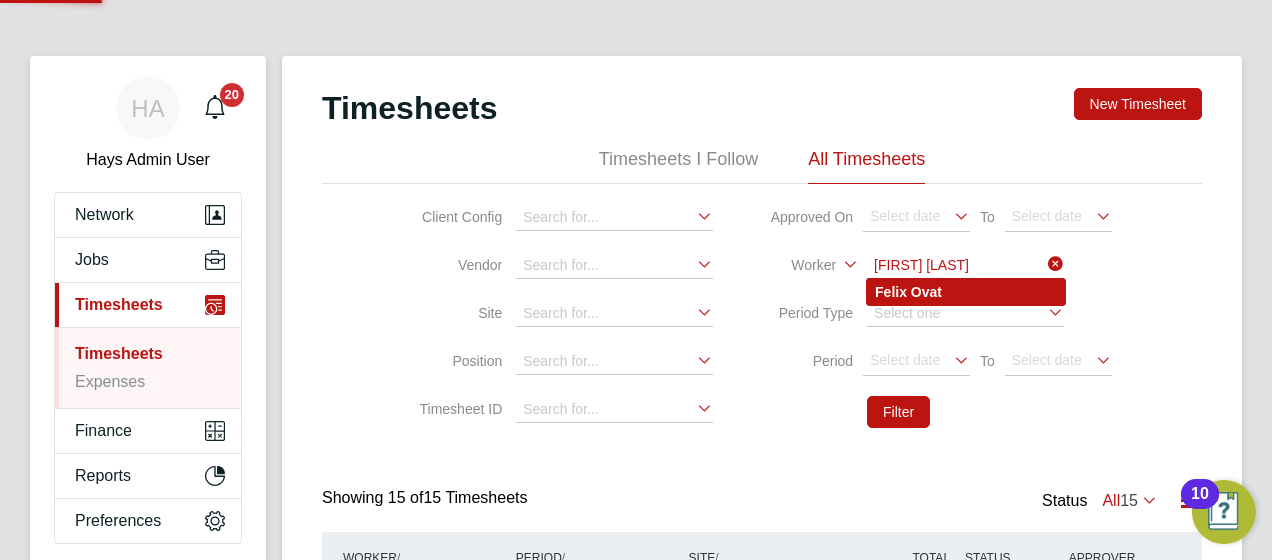 type on "Felix Ovat" 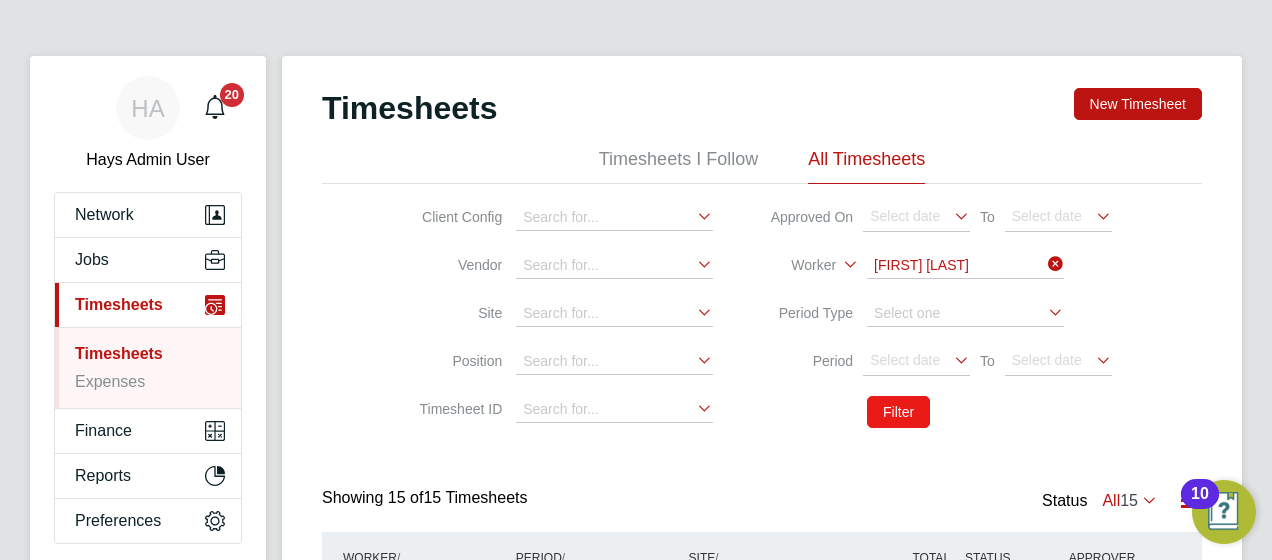 click on "Filter" 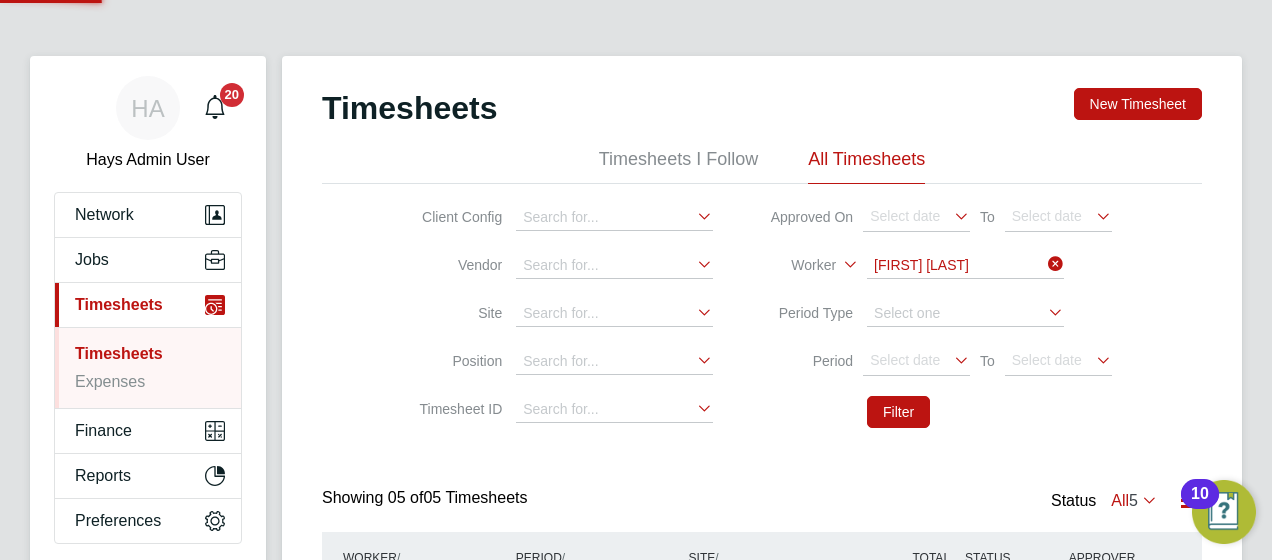 scroll, scrollTop: 10, scrollLeft: 10, axis: both 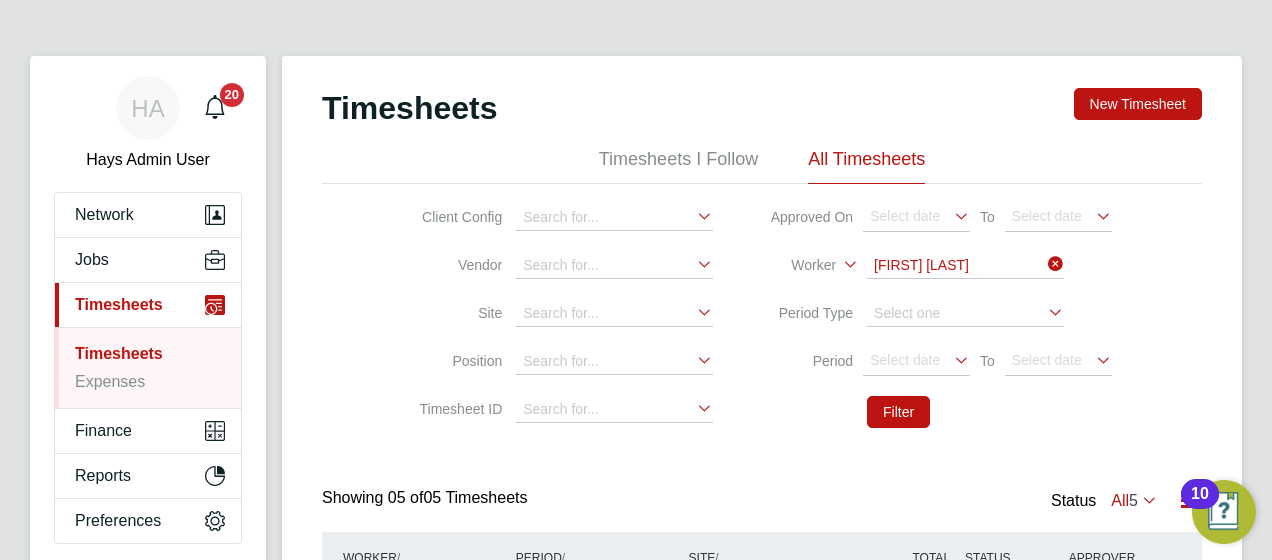 click 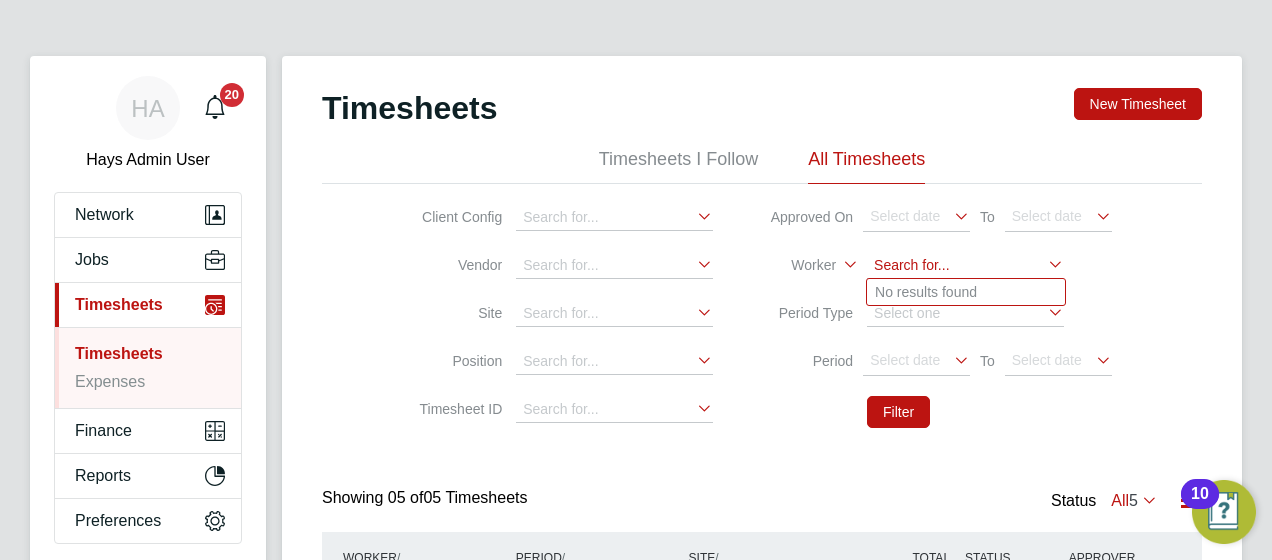 click 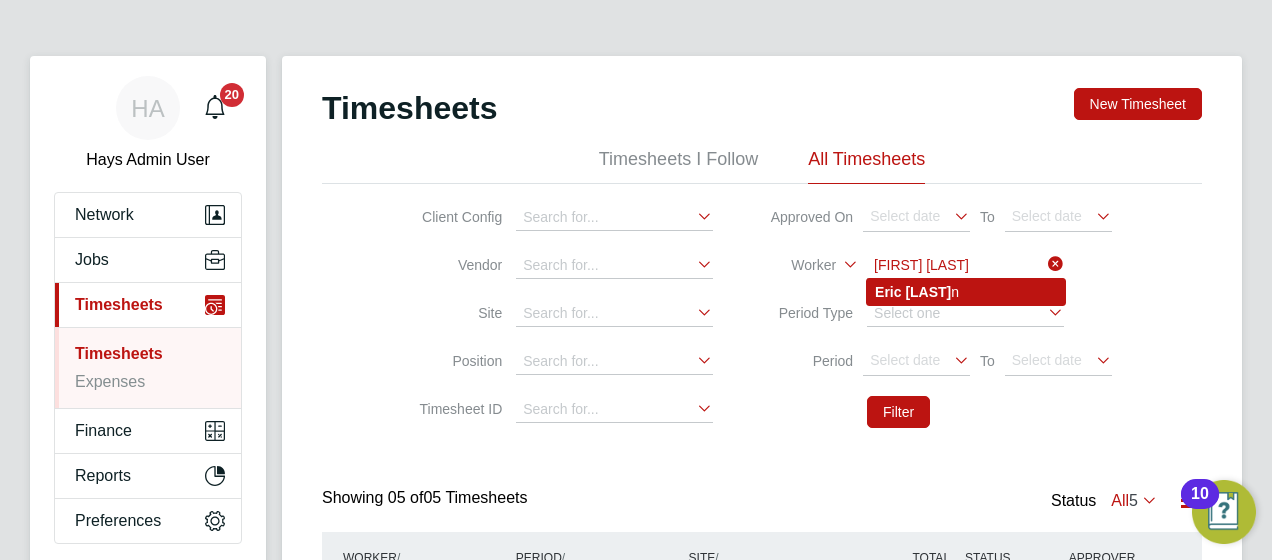 click on "Eric   Barto n" 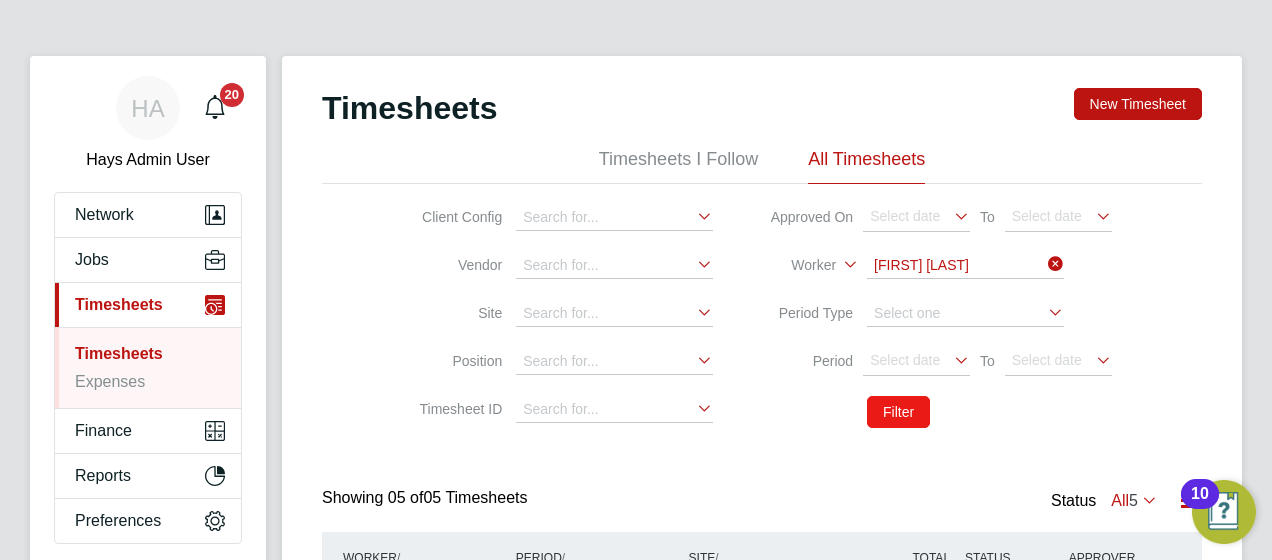 click on "Filter" 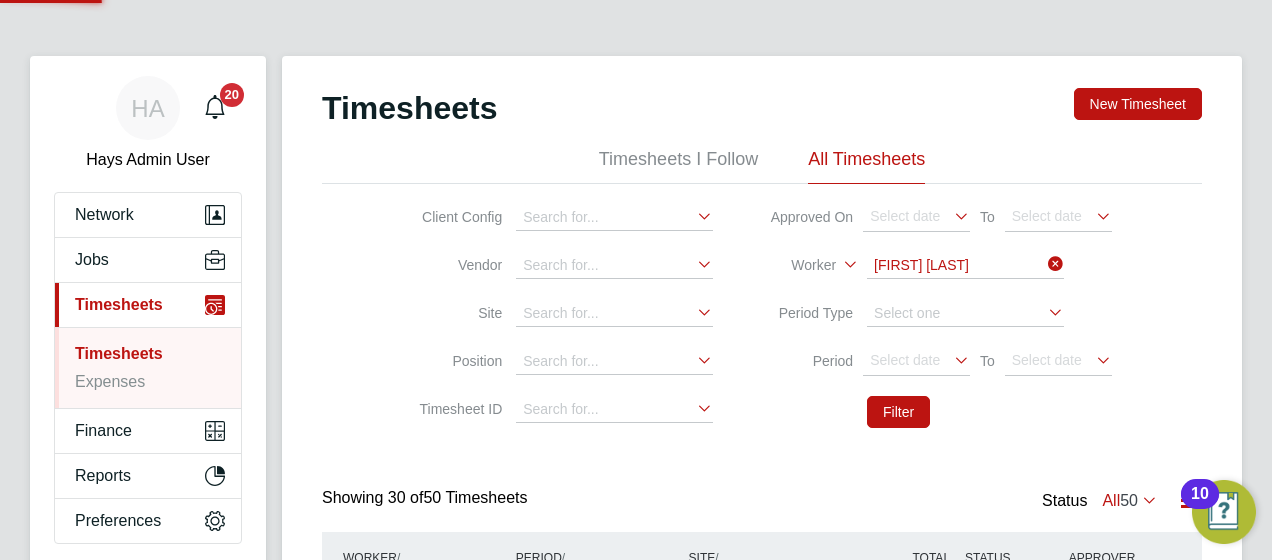 scroll, scrollTop: 10, scrollLeft: 10, axis: both 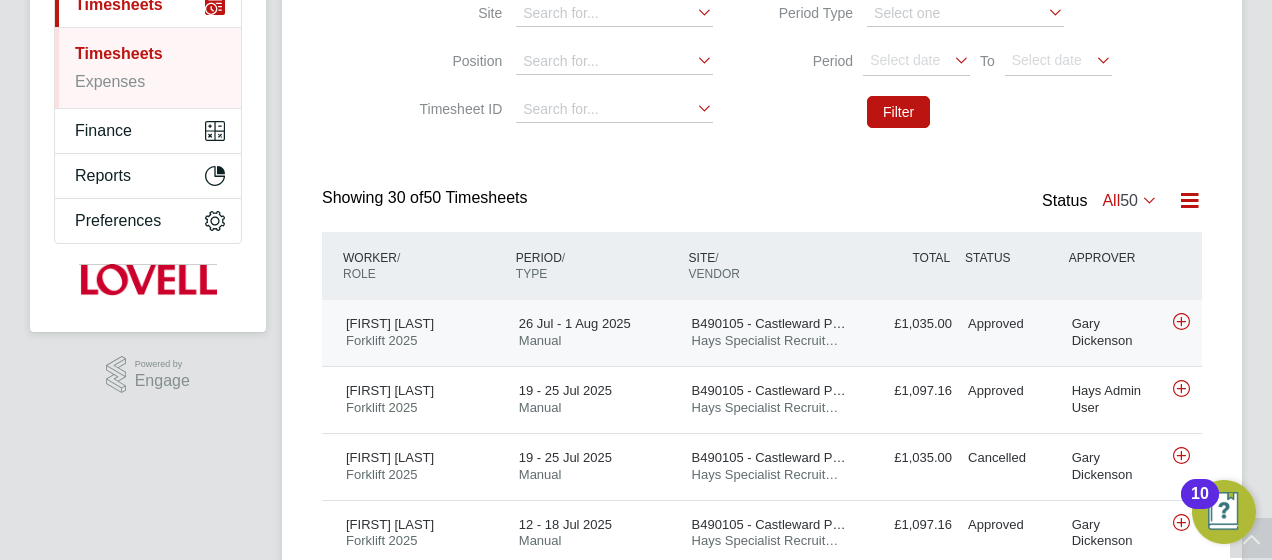click on "Eric Barton Forklift 2025   26 Jul - 1 Aug 2025 26 Jul - 1 Aug 2025 Manual B490105 - Castleward P… Hays Specialist Recruit… £1,035.00 Approved Approved Gary Dickenson" 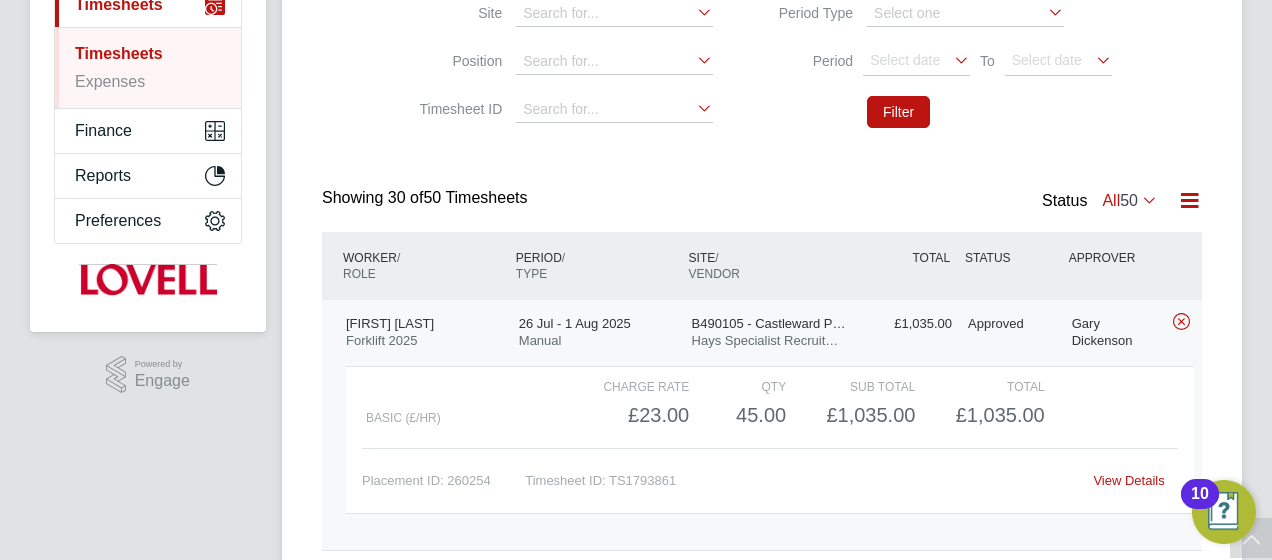 click on "View Details" 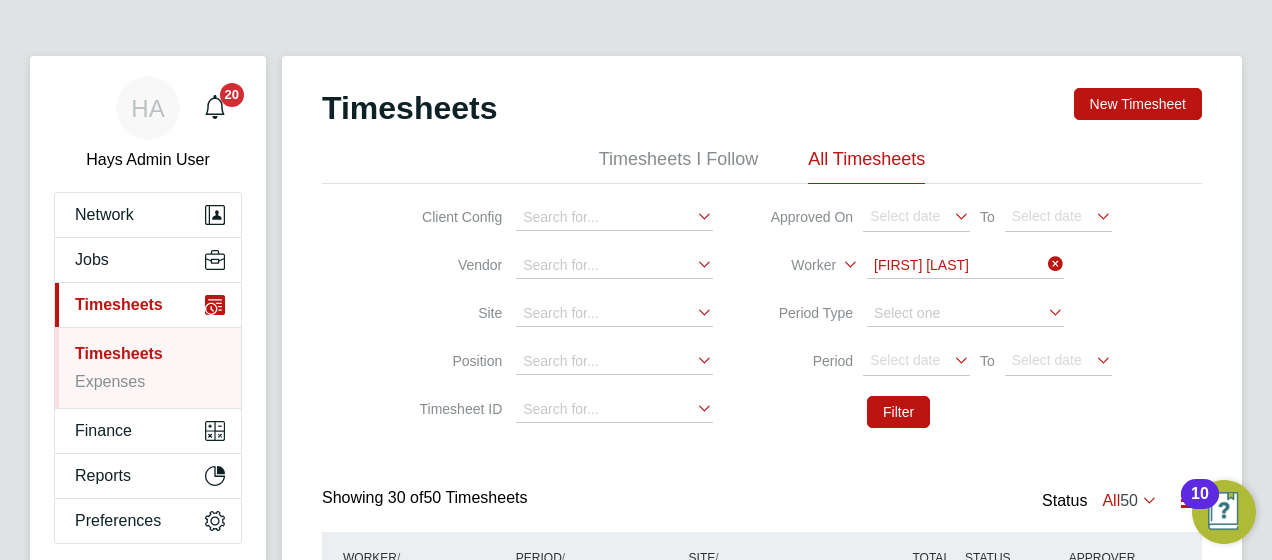 click on "Timesheets New Timesheet Timesheets I Follow All Timesheets Client Config   Vendor   Site   Position   Timesheet ID   Approved On
Select date
To
Select date
Worker   Eric Barton   Period Type   Period
Select date
To
Select date
Filter Showing   30 of  50 Timesheets Status  All  50  WORKER  / ROLE WORKER  / PERIOD PERIOD  / TYPE SITE  / VENDOR TOTAL   TOTAL  / STATUS STATUS APPROVER Eric Barton Forklift 2025   26 Jul - 1 Aug 2025 26 Jul - 1 Aug 2025 Manual B490105 - Castleward P… Hays Specialist Recruit… £1,035.00 Approved Approved Gary Dickenson   Charge rate QTY Sub Total Total Basic (£/HR)     £23.00 45 45.00 45 £1,035.00 £1,035.00 Placement ID: 260254 Timesheet ID: TS1793861 View Details Eric Barton Forklift 2025   19 - 25 Jul 2025 19 - 25 Jul 2025 Manual B490105 - Castleward P… Hays Specialist Recruit… £1,097.16 Approved Approved Hays Admin User Eric Barton Forklift 2025   19 - 25 Jul 2025 19 - 25 Jul 2025 Manual B490105 - Castleward P…" 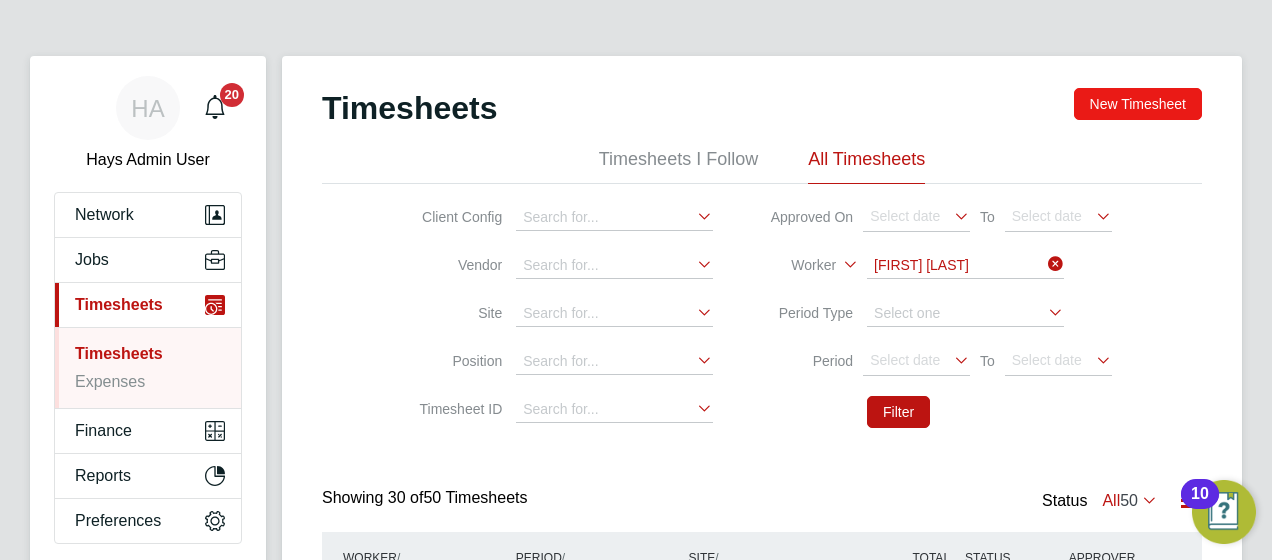 click on "New Timesheet" 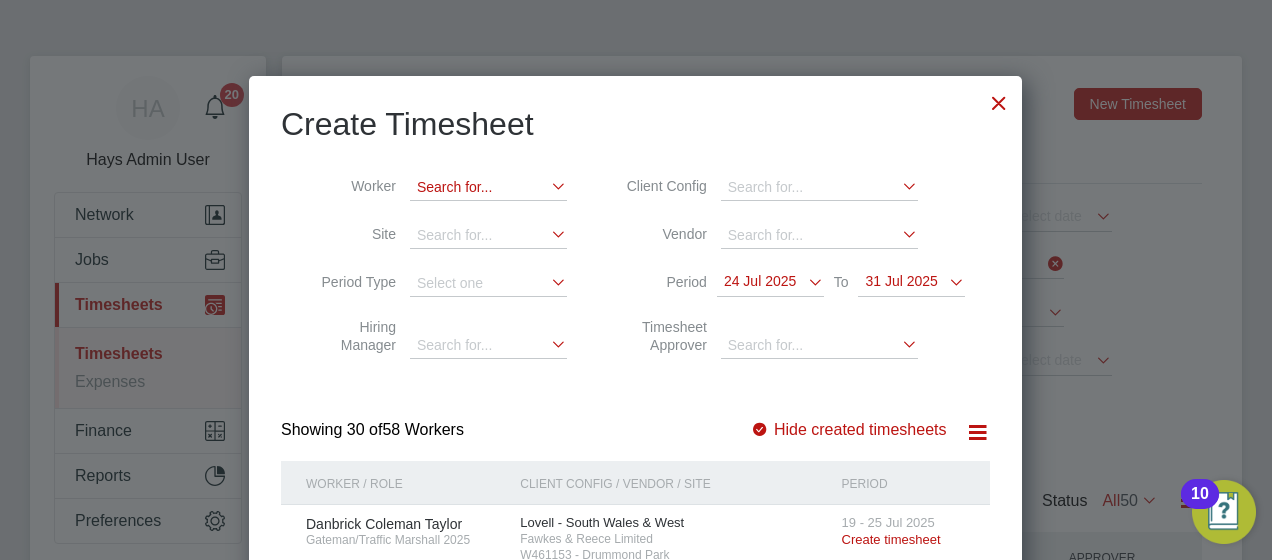click at bounding box center [488, 188] 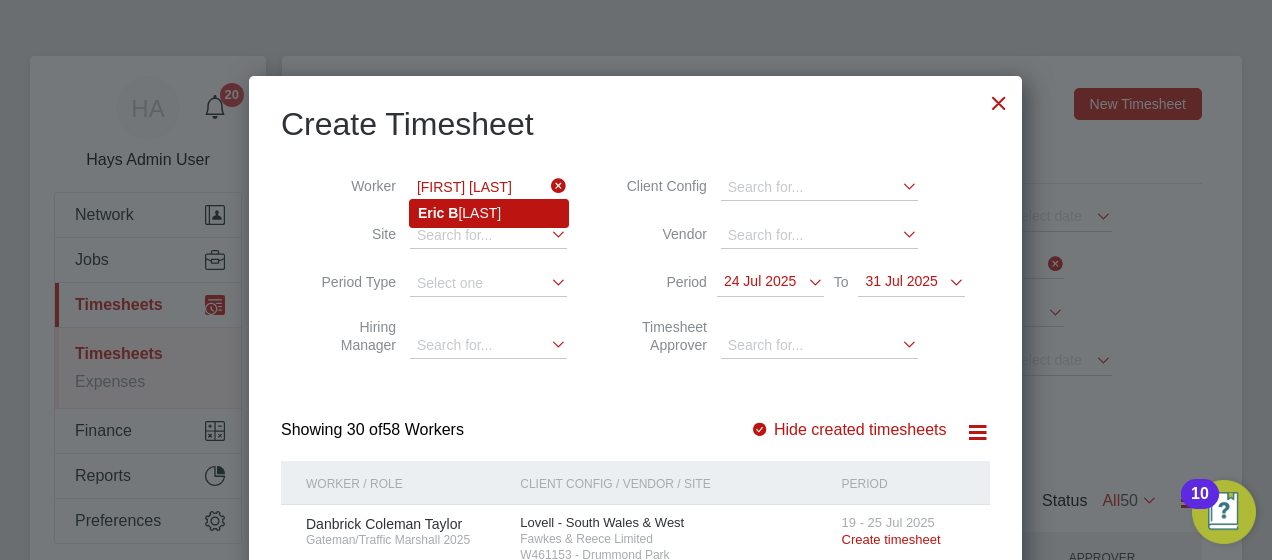 click on "Eric   B arton" 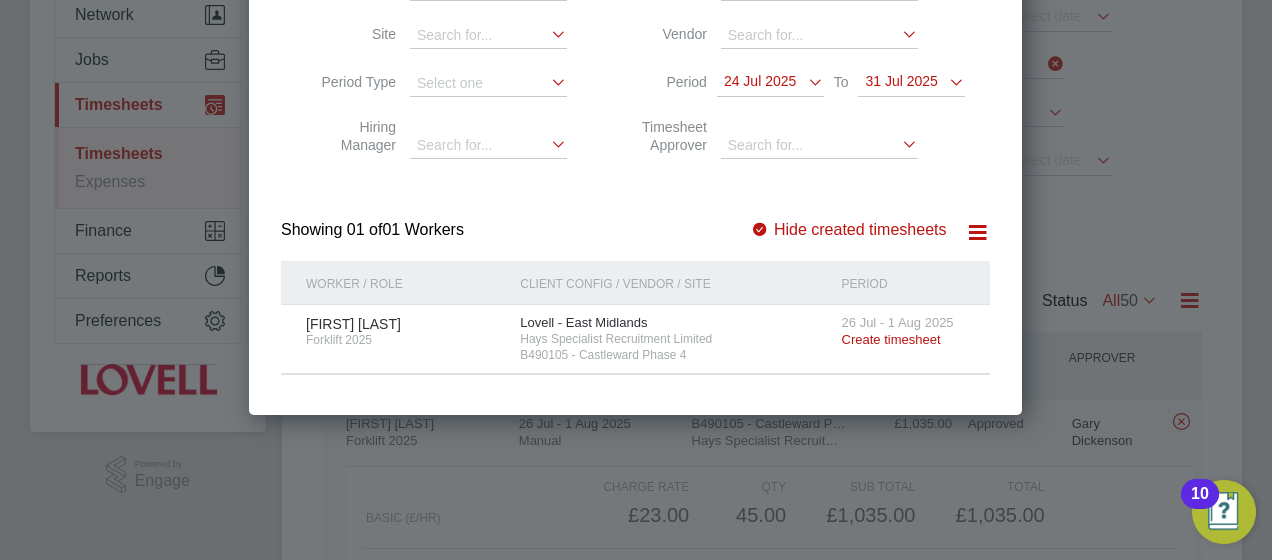 click on "Create timesheet" at bounding box center [891, 339] 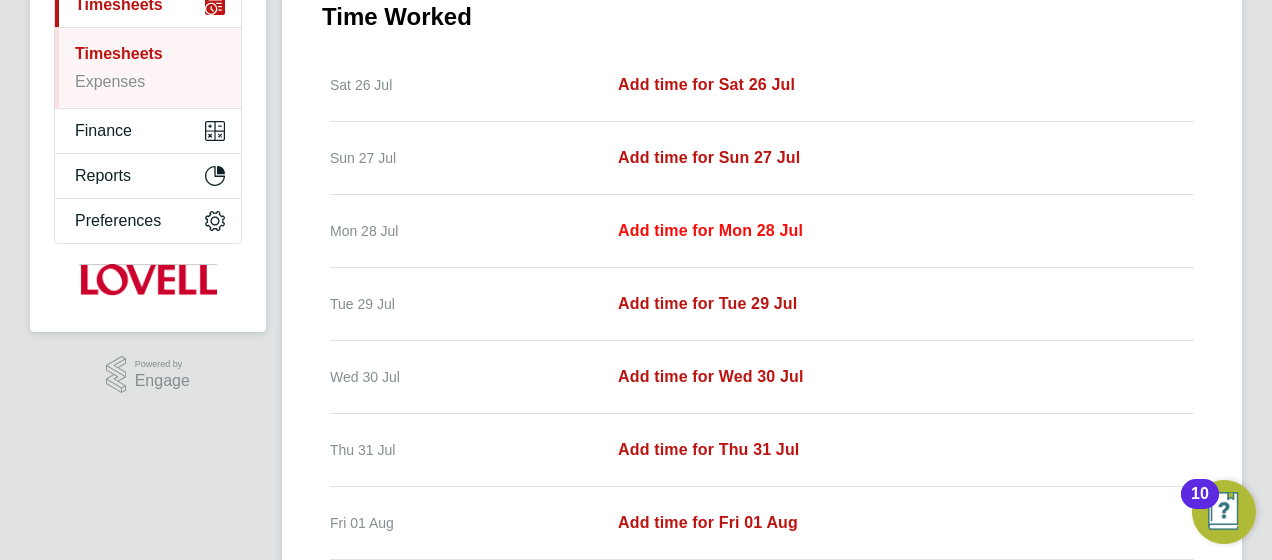 click on "Mon 28 Jul   Add time for Mon 28 Jul   Add time for Mon 28 Jul" at bounding box center [762, 231] 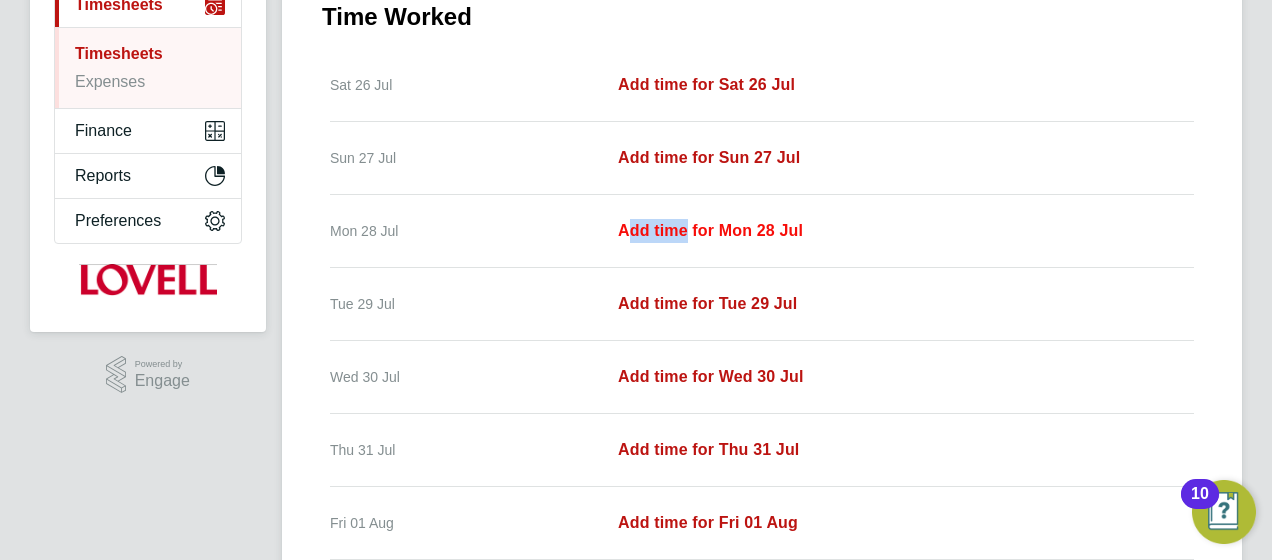 click on "Add time for Mon 28 Jul" at bounding box center (710, 230) 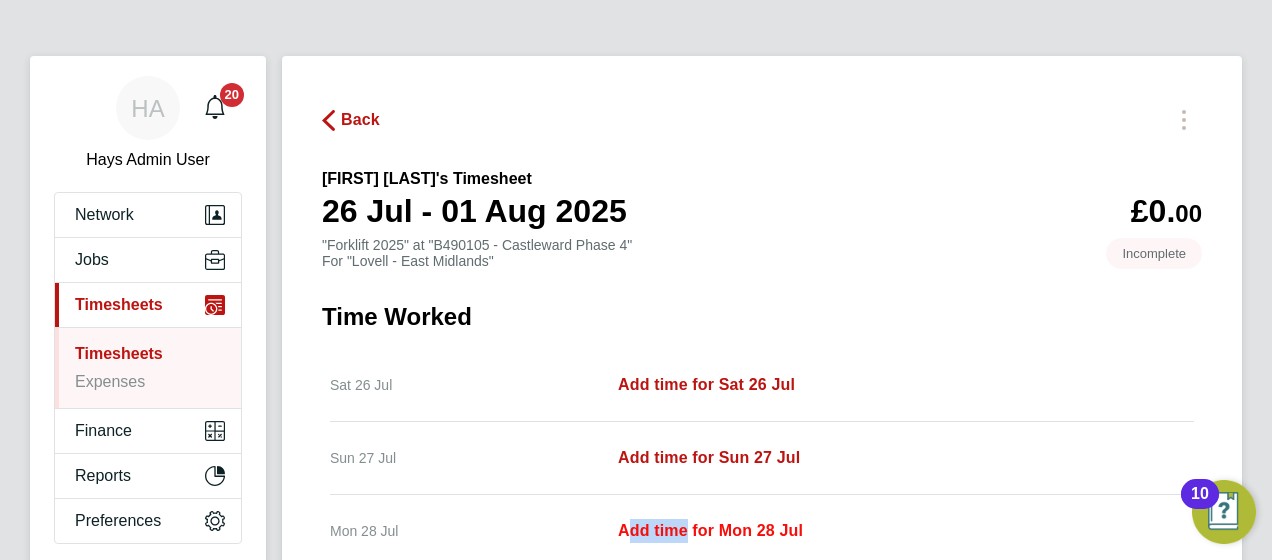 select on "30" 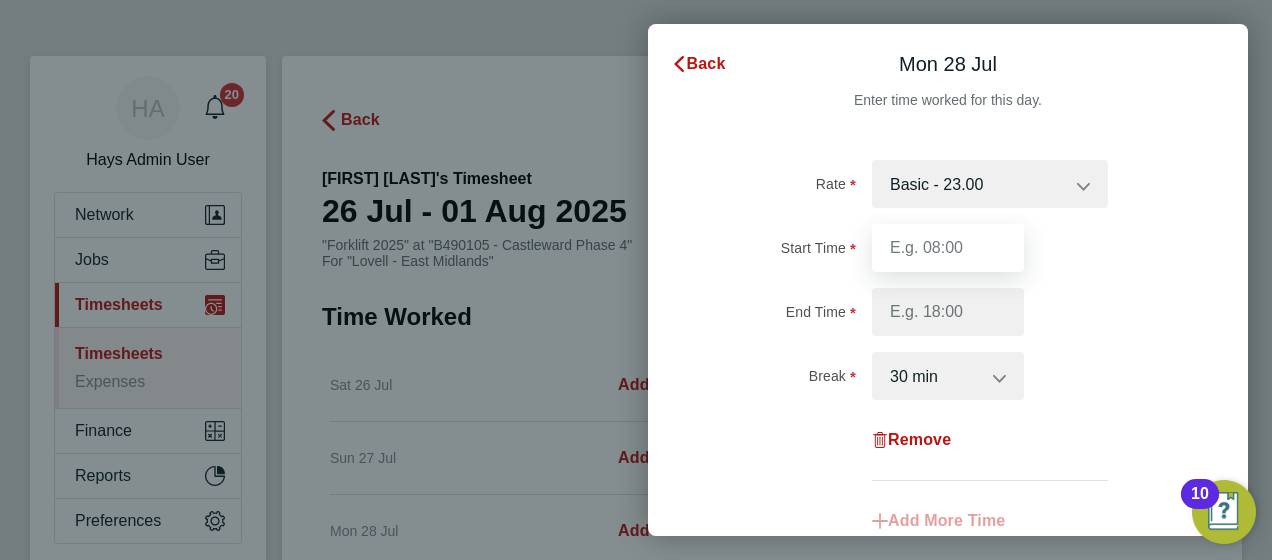 click on "Start Time" at bounding box center [948, 248] 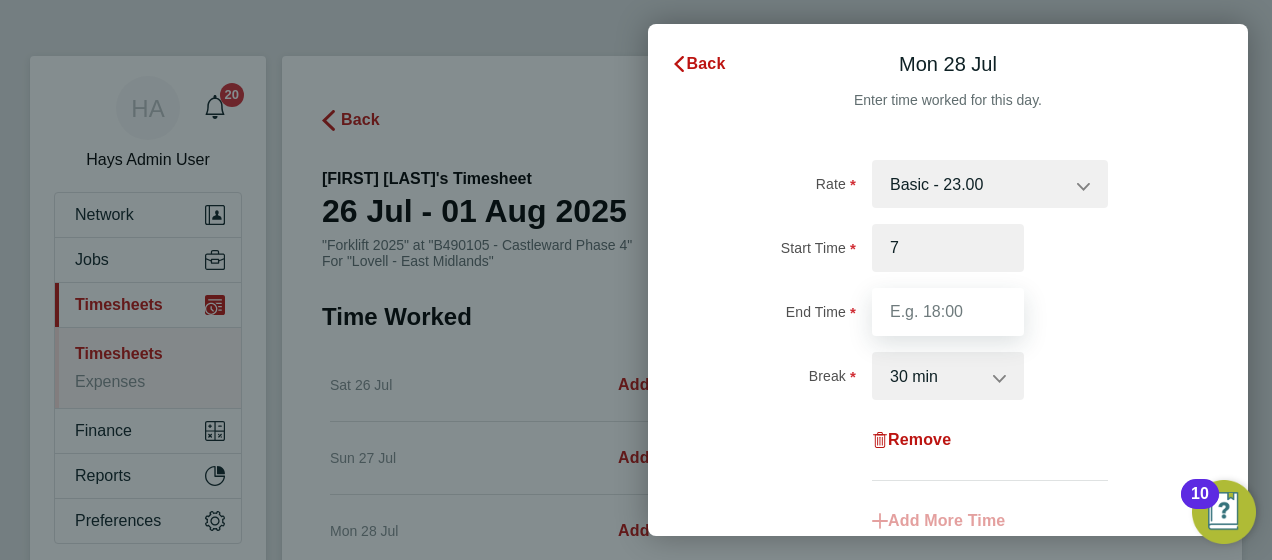 type on "07:00" 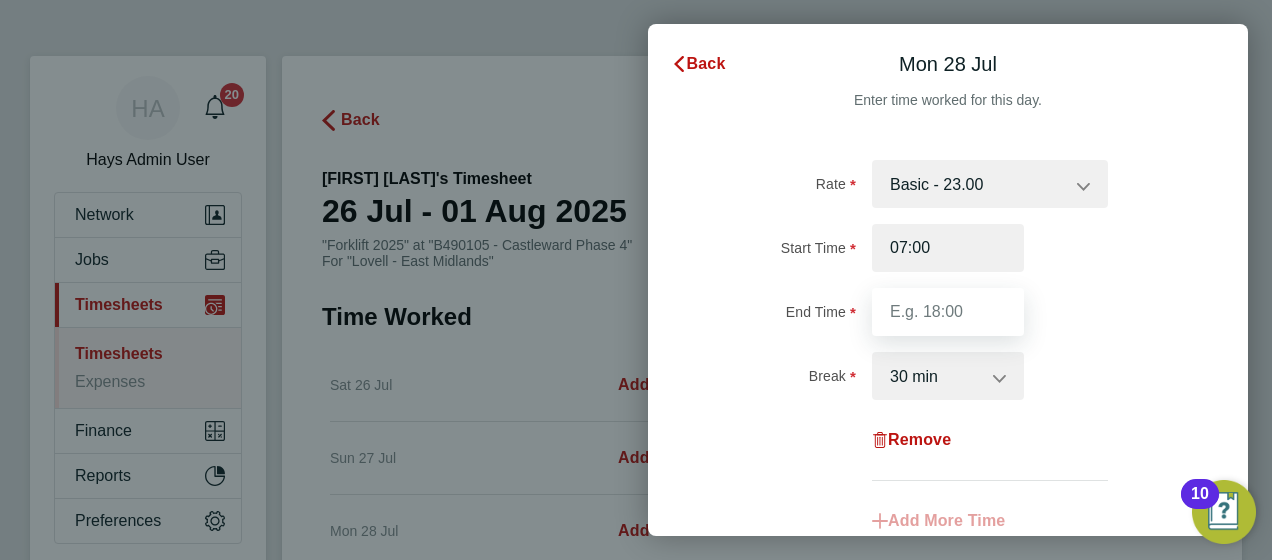 click on "End Time" at bounding box center [948, 312] 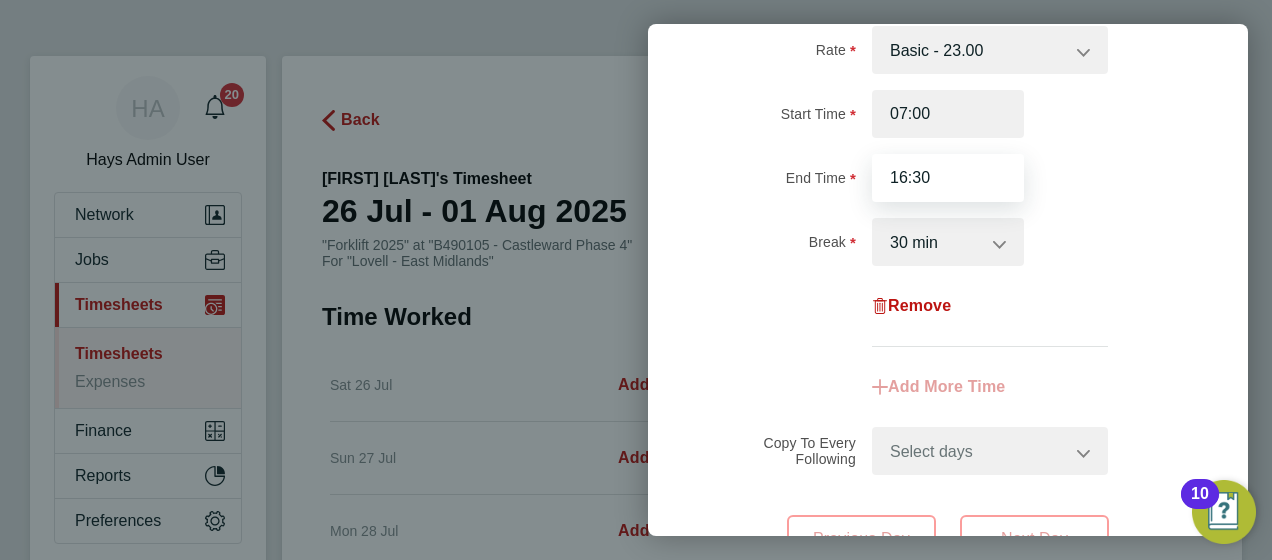 scroll, scrollTop: 200, scrollLeft: 0, axis: vertical 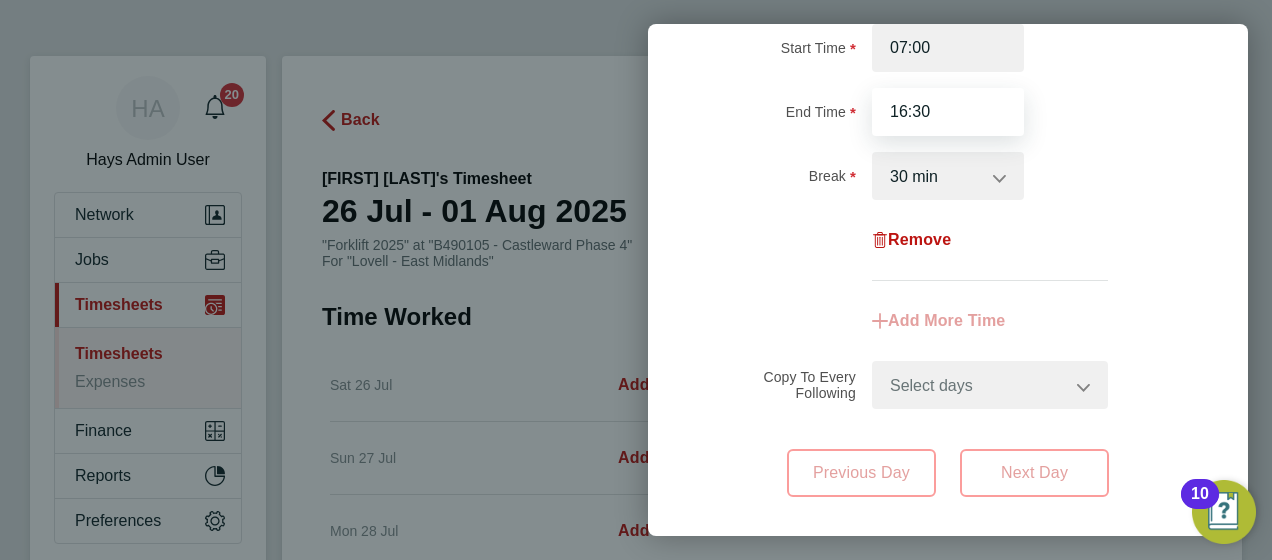 type on "16:30" 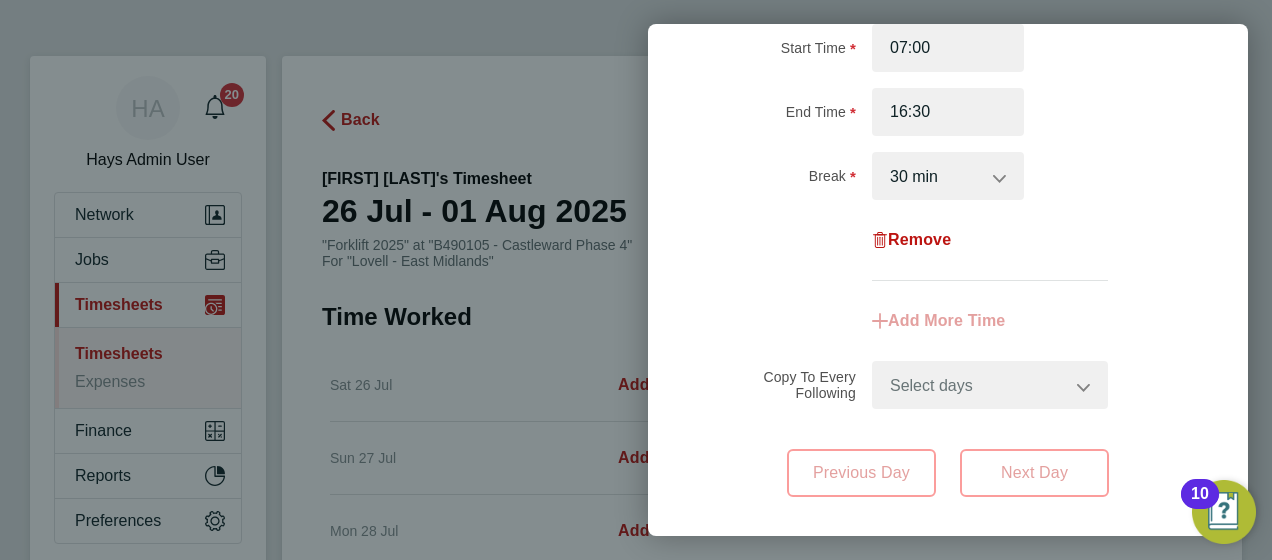 click on "Select days   Day   Tuesday   Wednesday   Thursday   Friday" at bounding box center (979, 385) 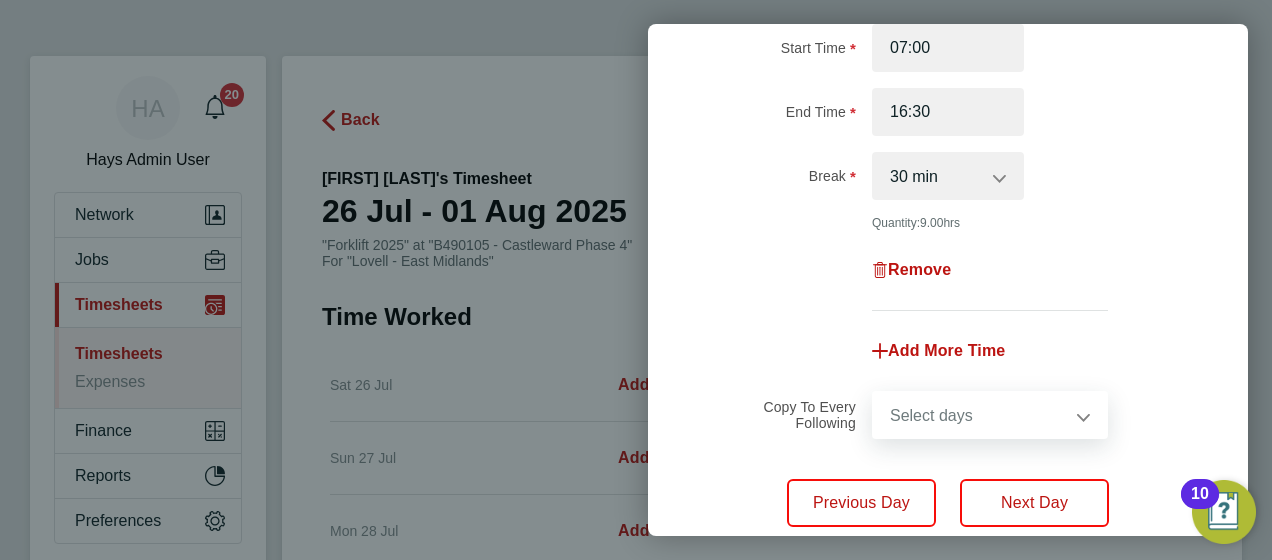 select on "DAY" 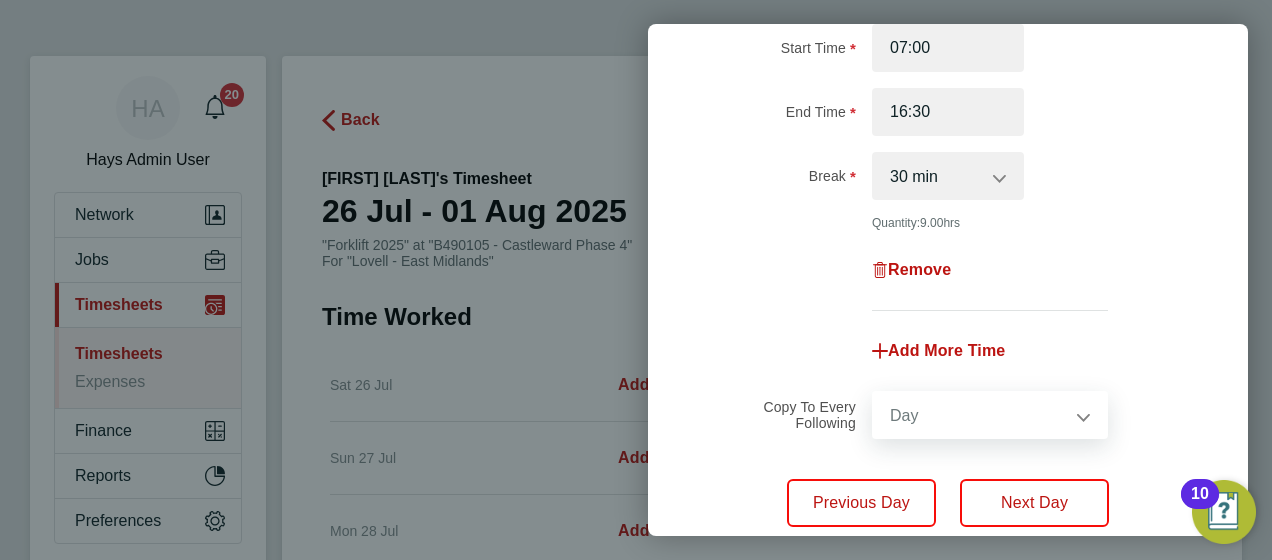 click on "Select days   Day   Tuesday   Wednesday   Thursday   Friday" at bounding box center [979, 415] 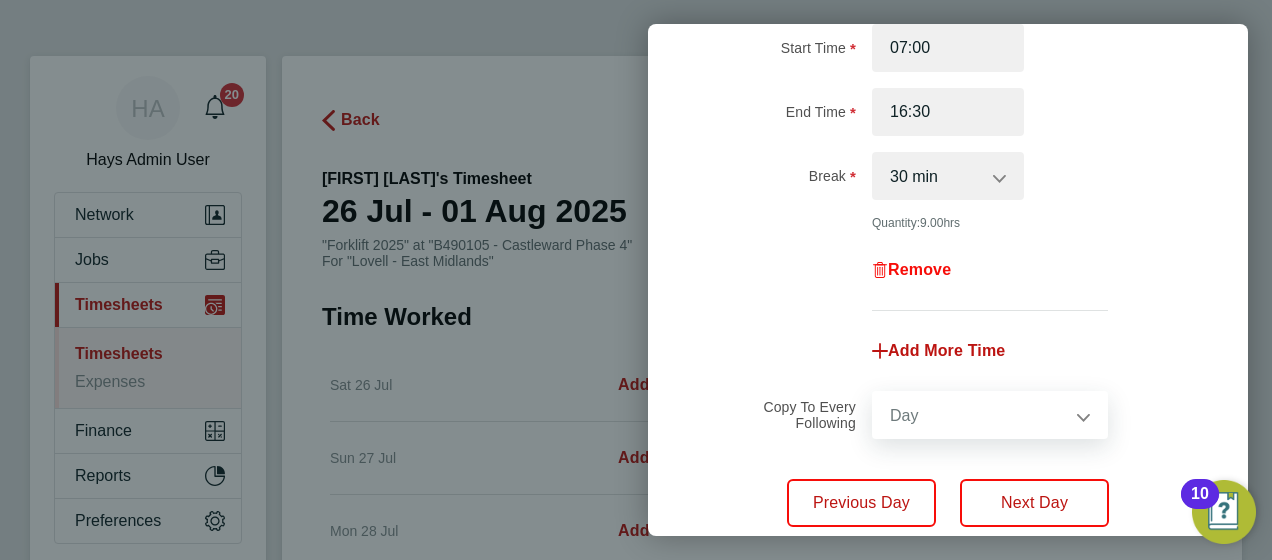 select on "2025-08-01" 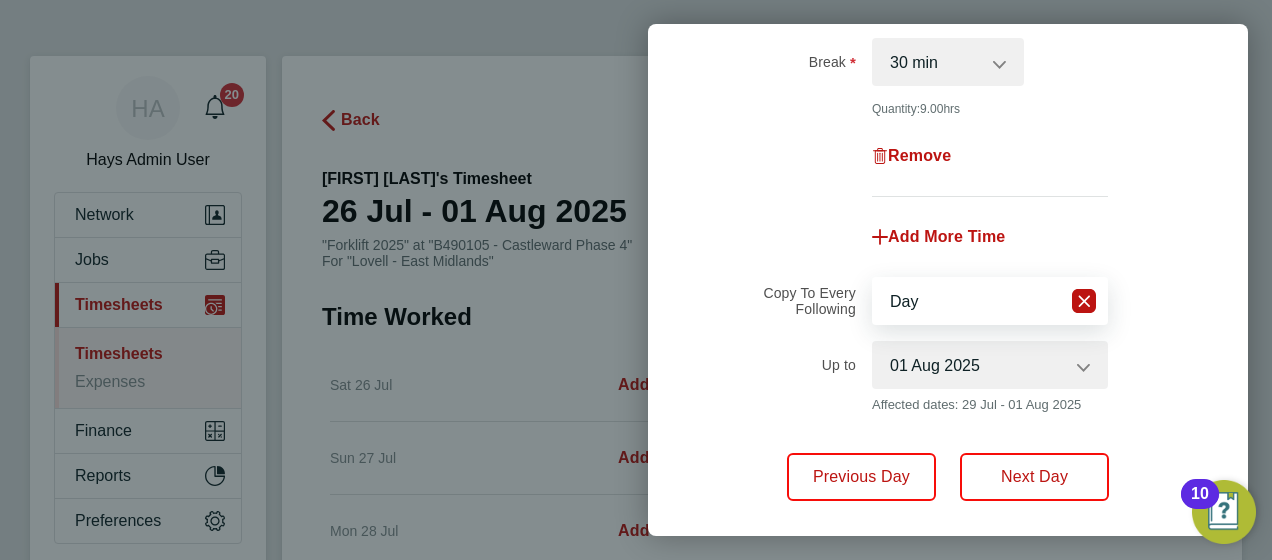scroll, scrollTop: 400, scrollLeft: 0, axis: vertical 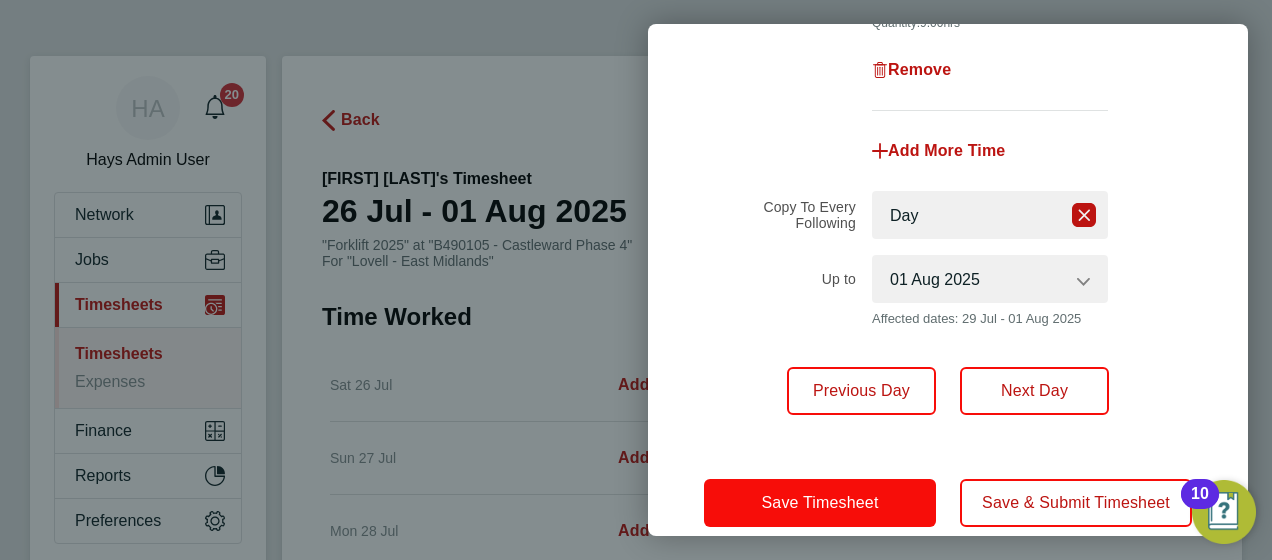click on "Save Timesheet" 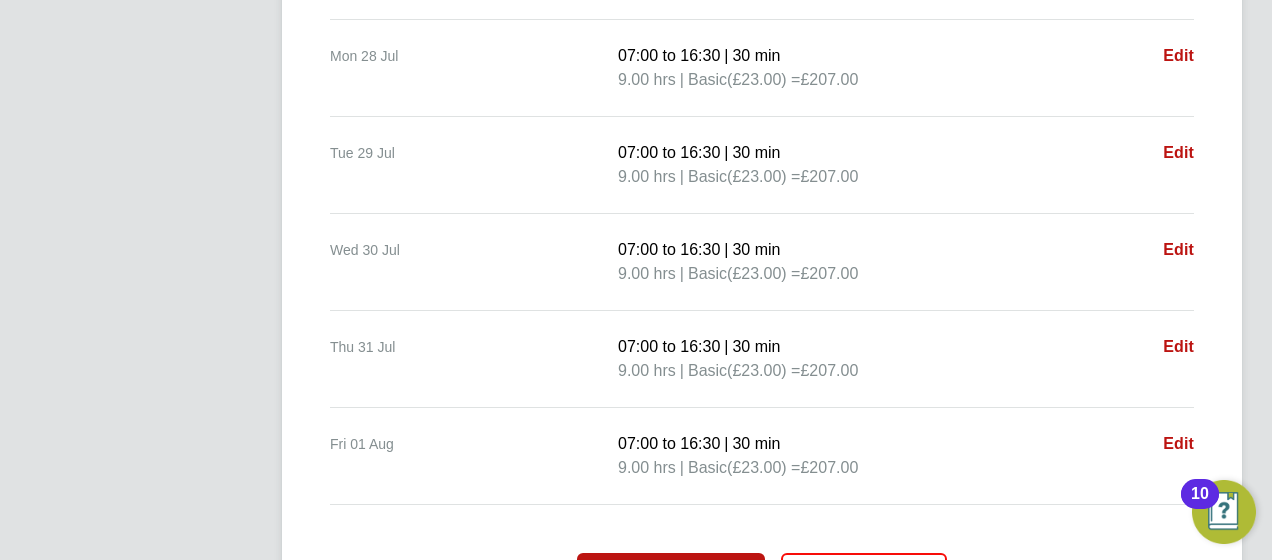 scroll, scrollTop: 880, scrollLeft: 0, axis: vertical 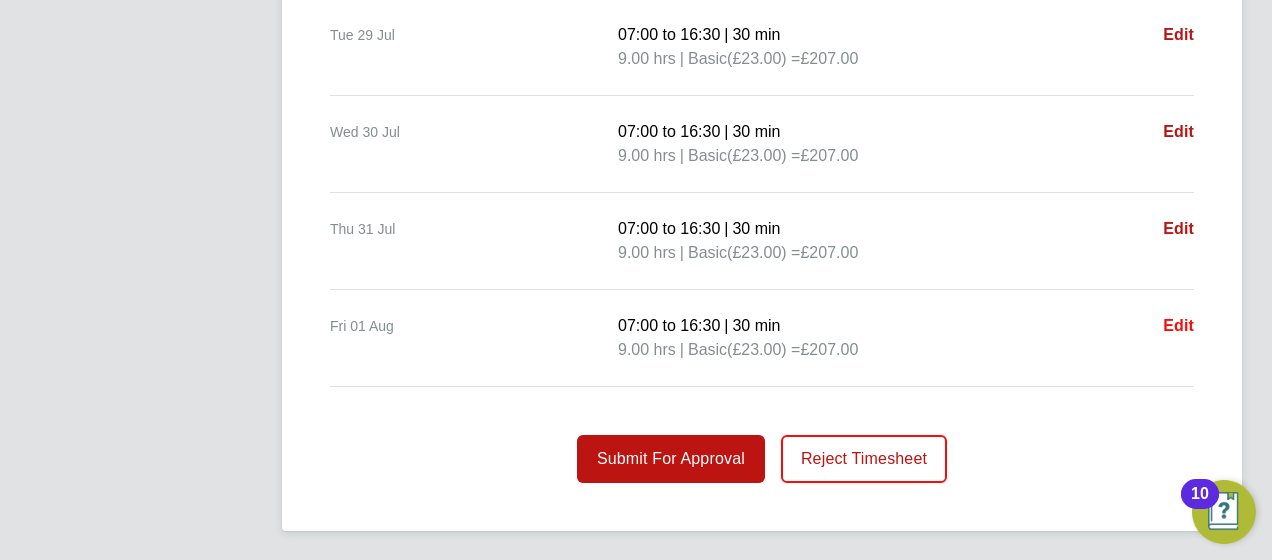 click on "Edit" at bounding box center (1178, 325) 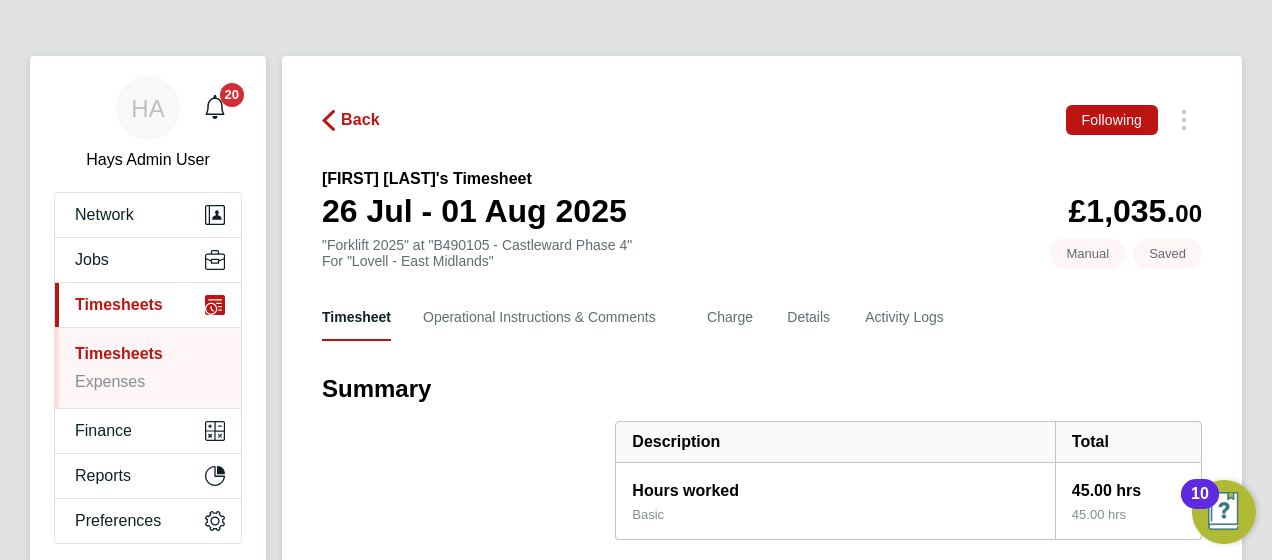 select on "30" 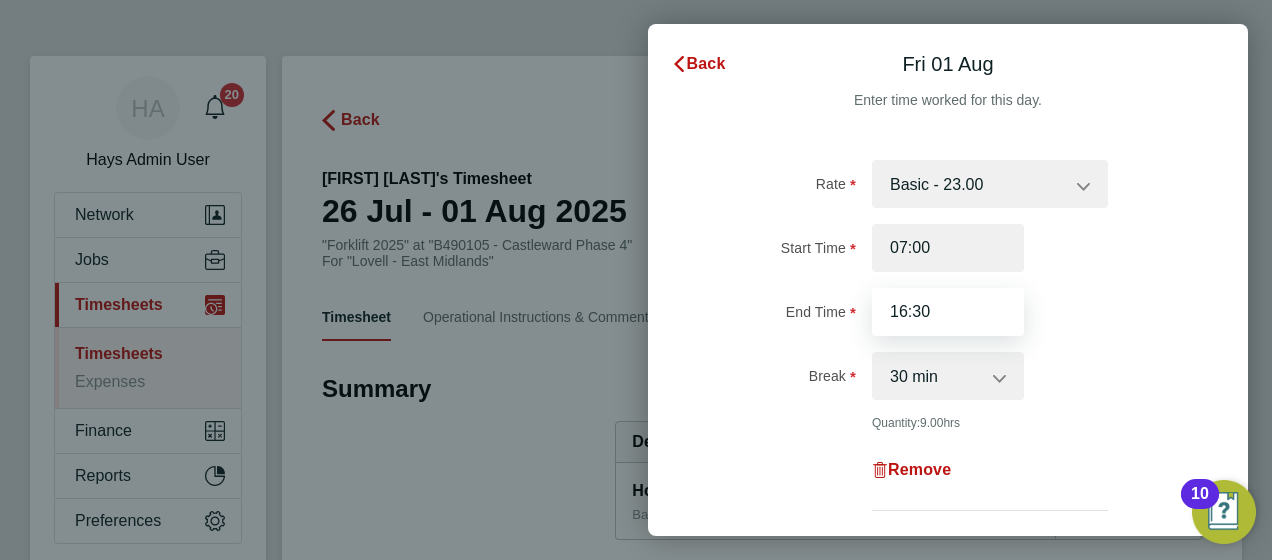 drag, startPoint x: 938, startPoint y: 310, endPoint x: 867, endPoint y: 302, distance: 71.44928 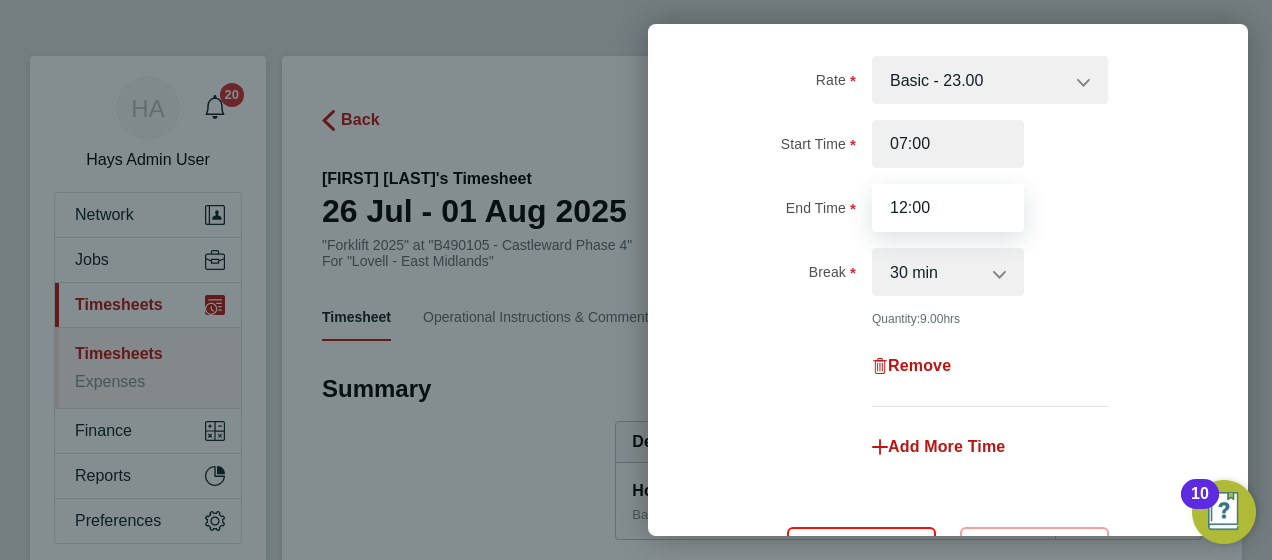 scroll, scrollTop: 200, scrollLeft: 0, axis: vertical 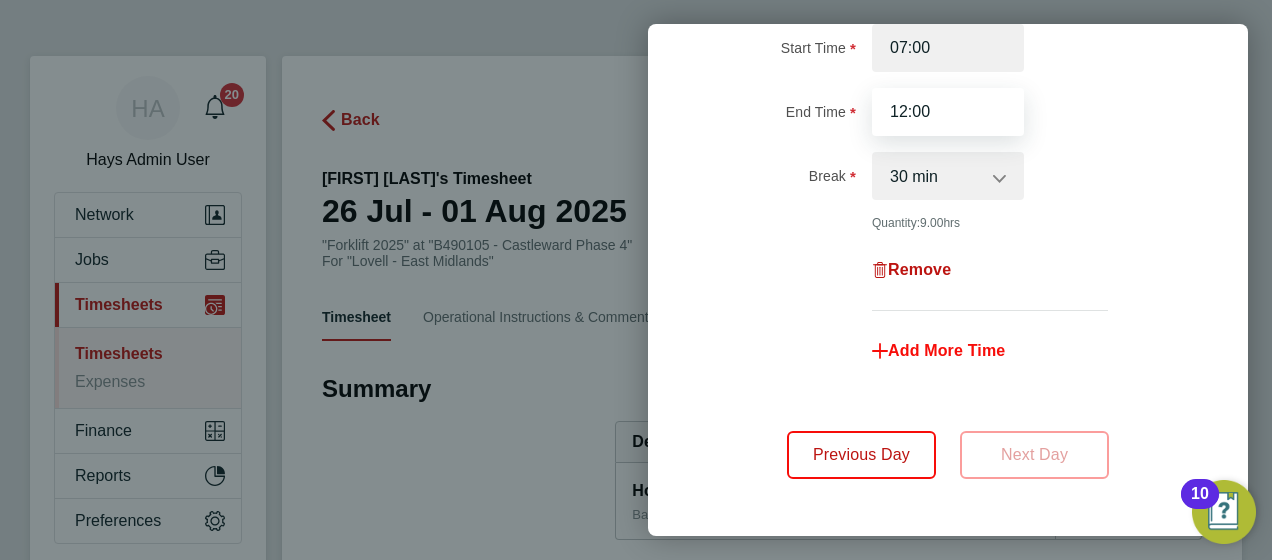 type on "12:00" 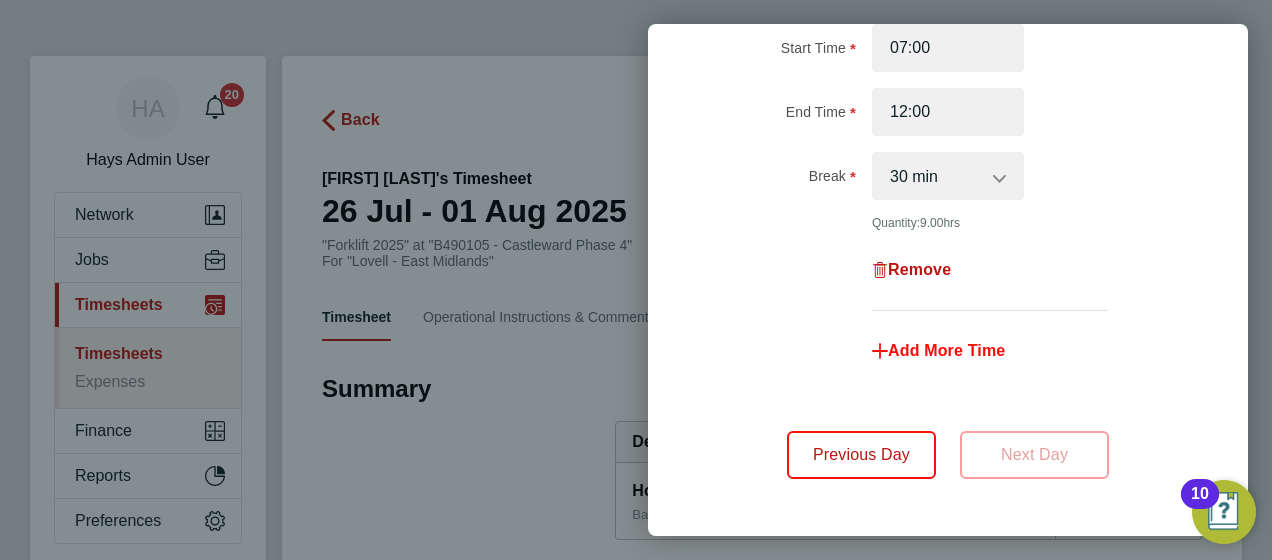 click 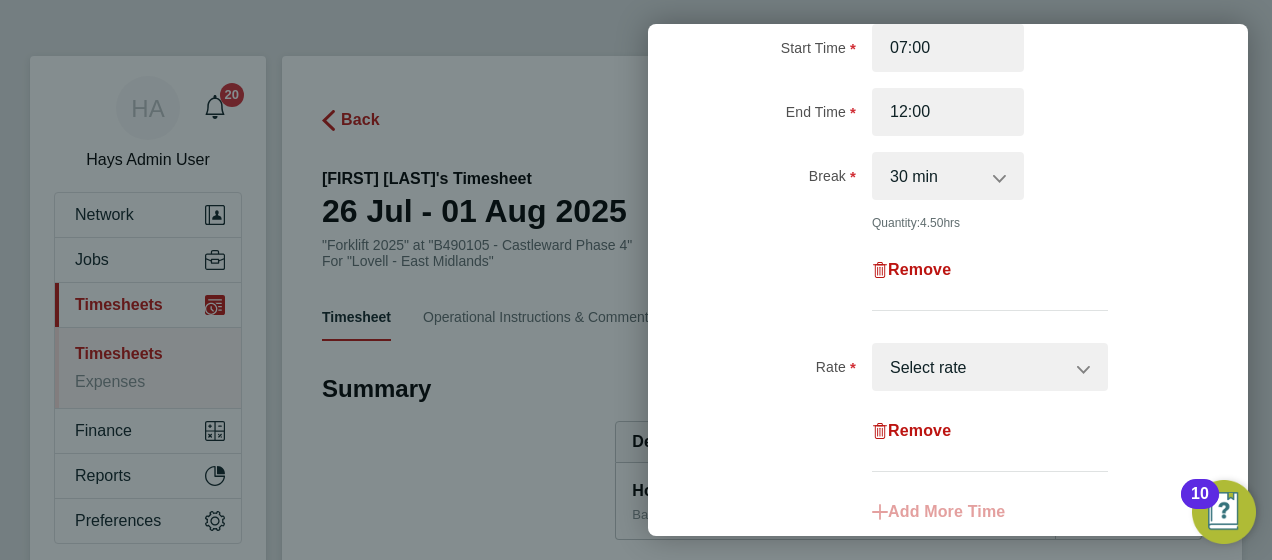 click on "Basic - 23.00   Weekday OT 39h+ - 33.36   Sat first 4h - 33.36   Sat after 4h - 43.71   Sunday - 43.71   Bank Holiday - 43.71   Select rate" at bounding box center (978, 367) 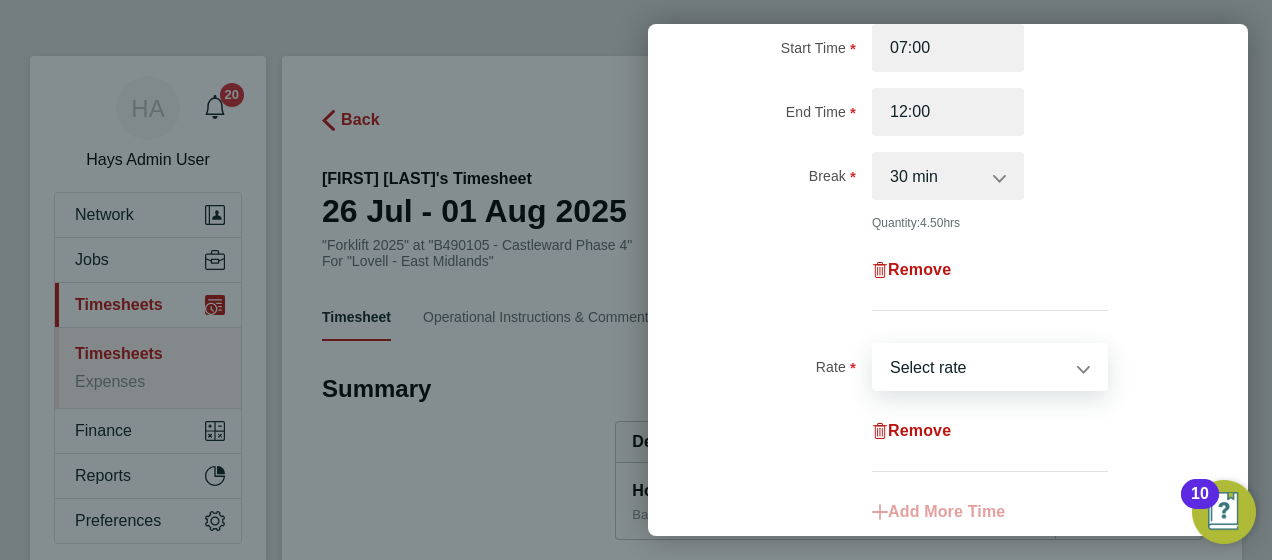 select on "30" 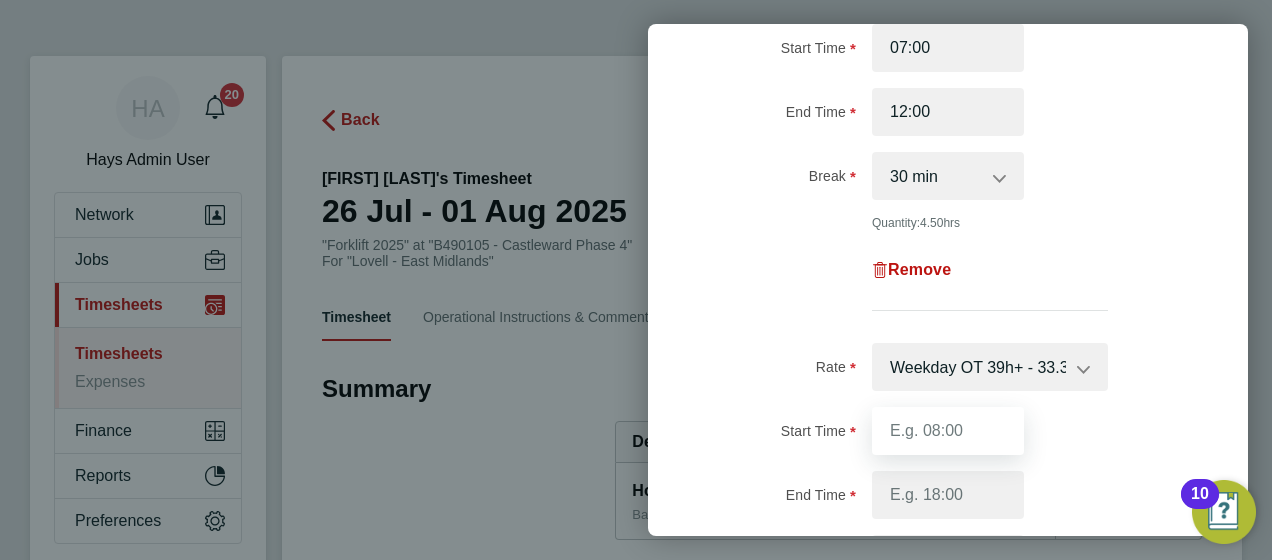 click on "Start Time" at bounding box center [948, 431] 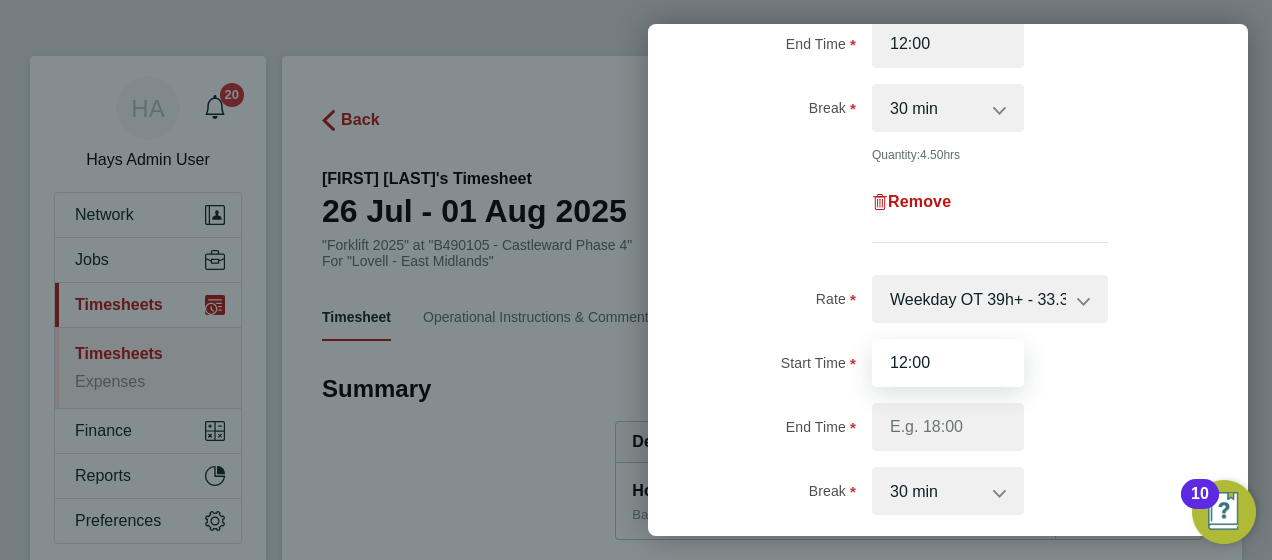 scroll, scrollTop: 300, scrollLeft: 0, axis: vertical 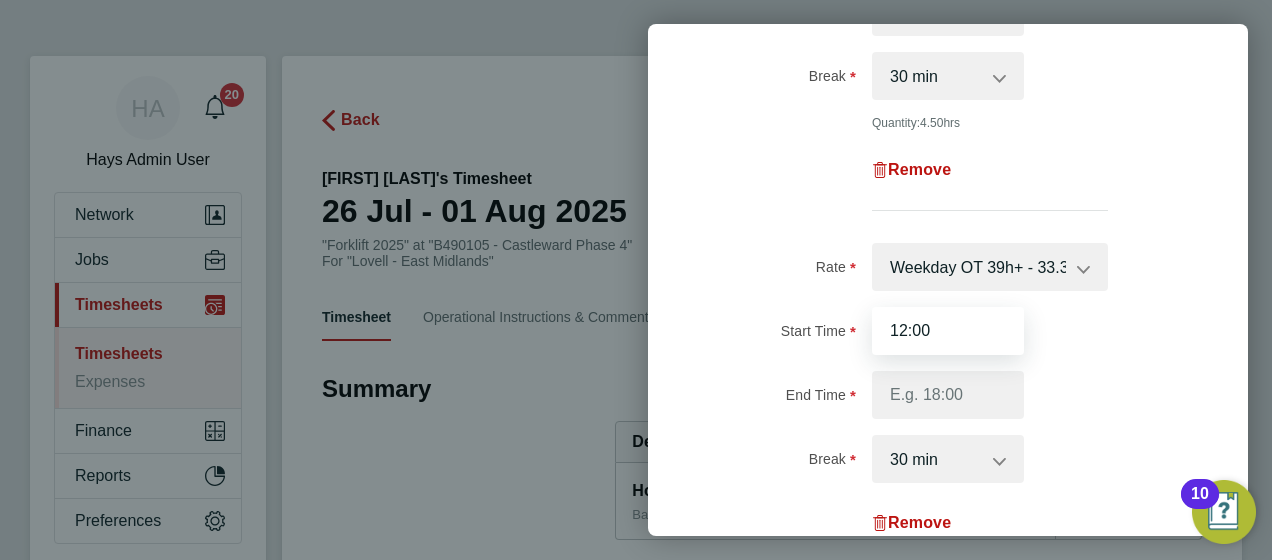 type on "12:00" 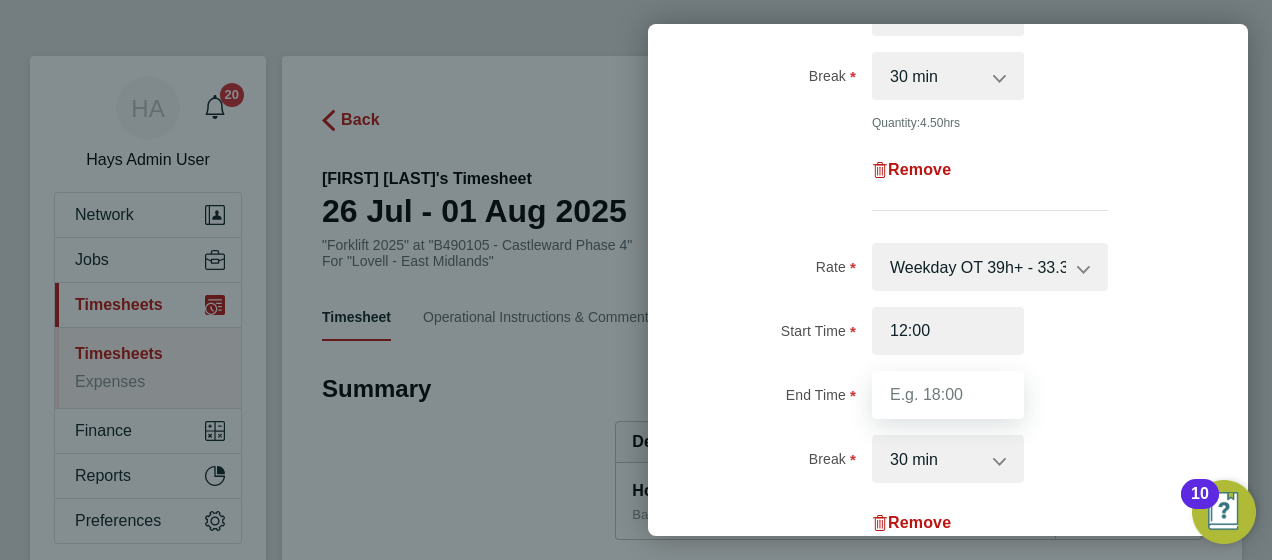 click on "End Time" at bounding box center (948, 395) 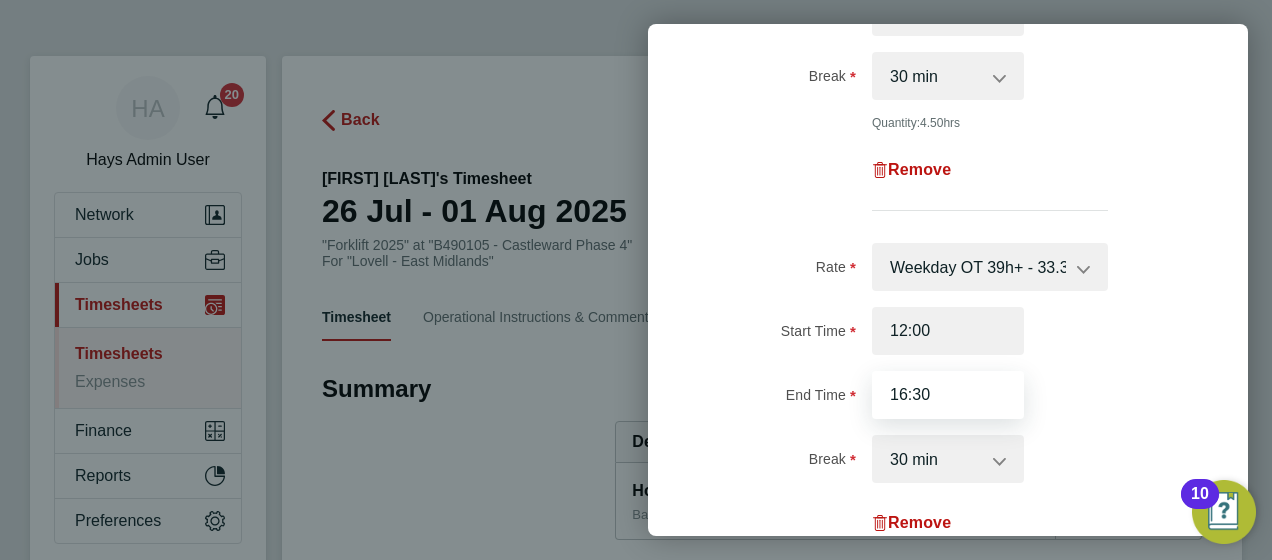 type on "16:30" 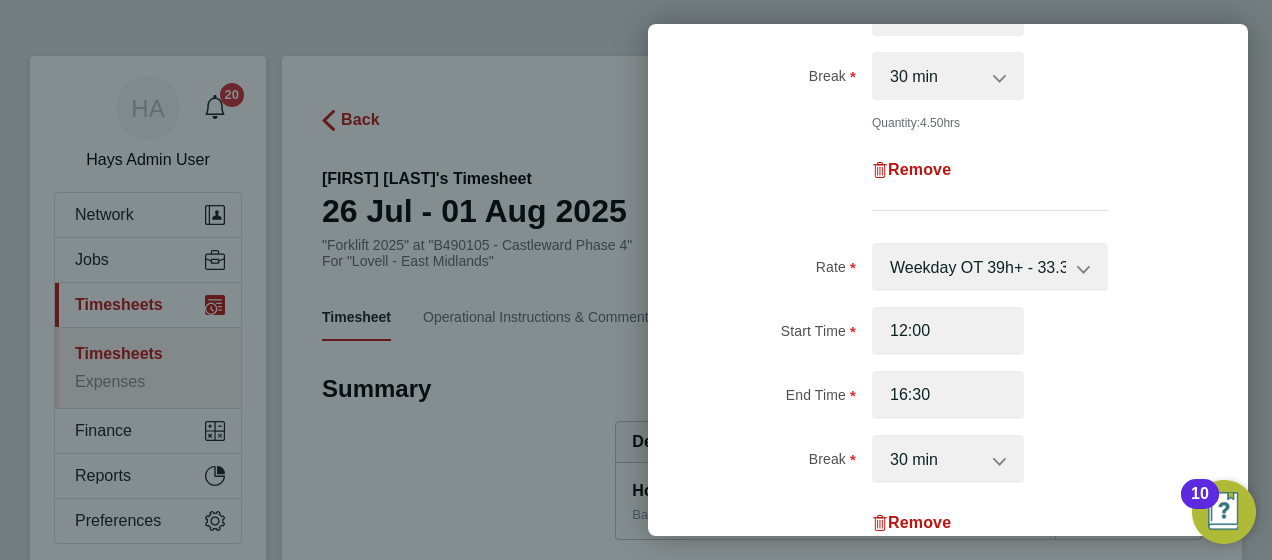 click on "0 min   15 min   30 min   45 min   60 min   75 min   90 min" at bounding box center (936, 459) 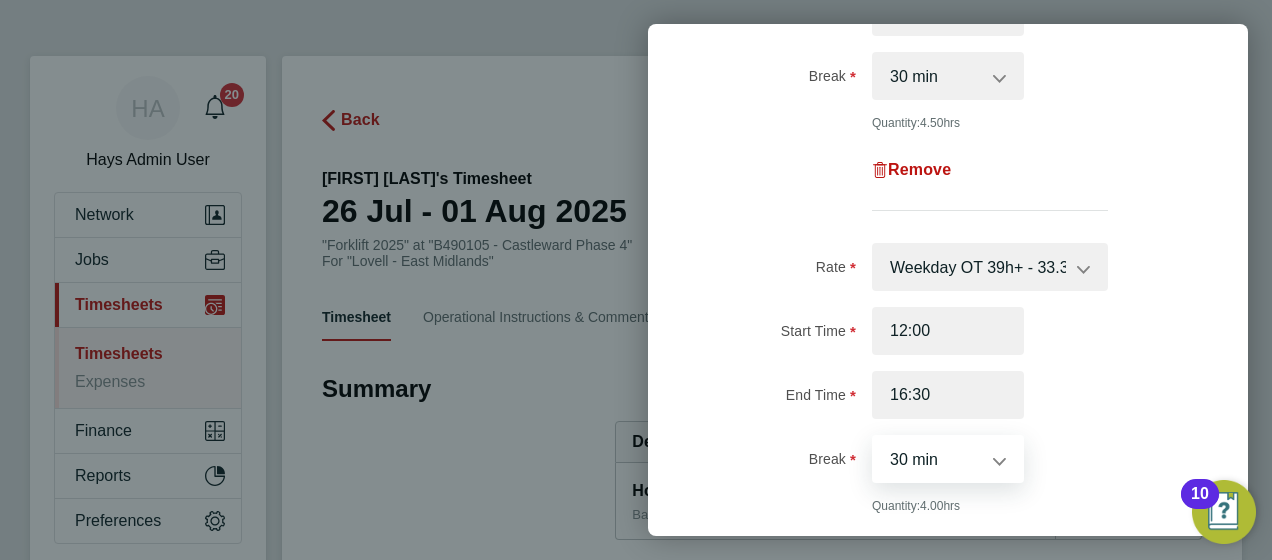 select on "0" 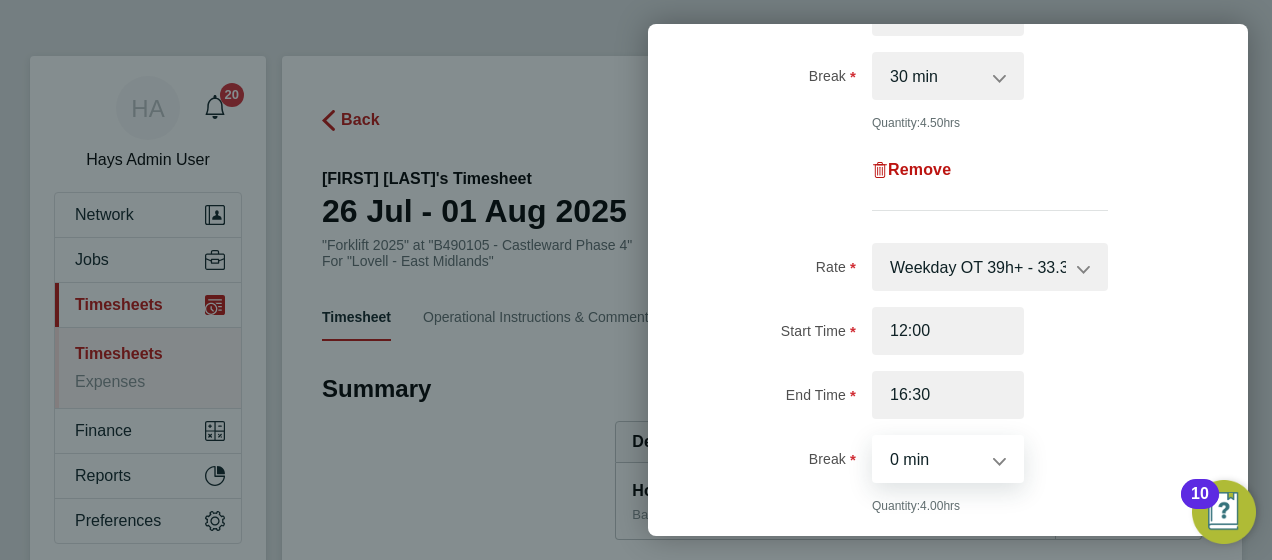 click on "0 min   15 min   30 min   45 min   60 min   75 min   90 min" at bounding box center [936, 459] 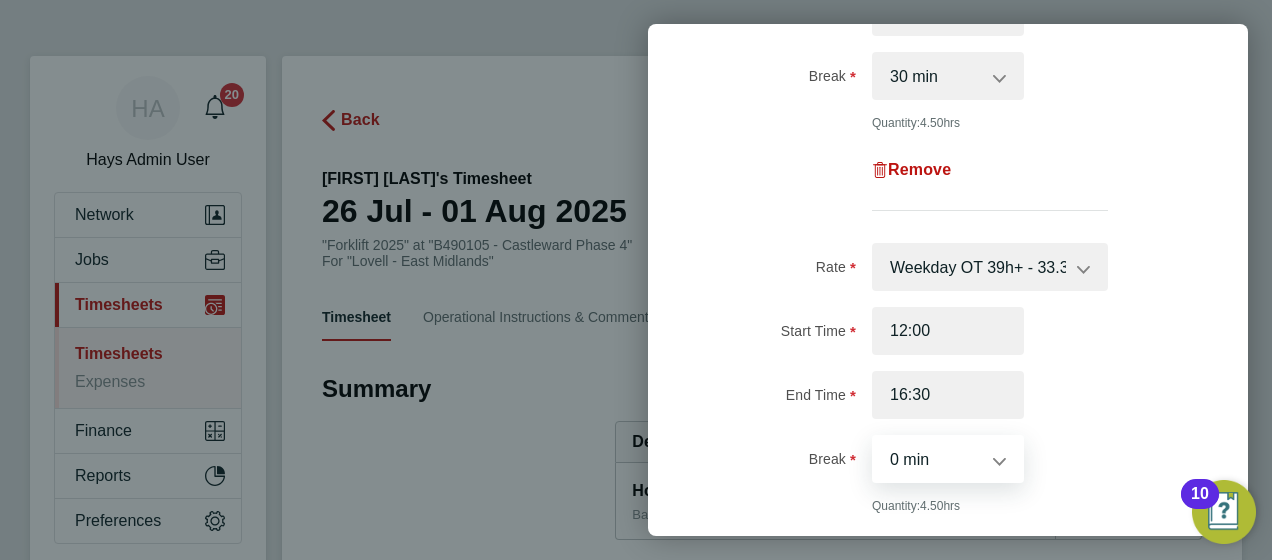 scroll, scrollTop: 677, scrollLeft: 0, axis: vertical 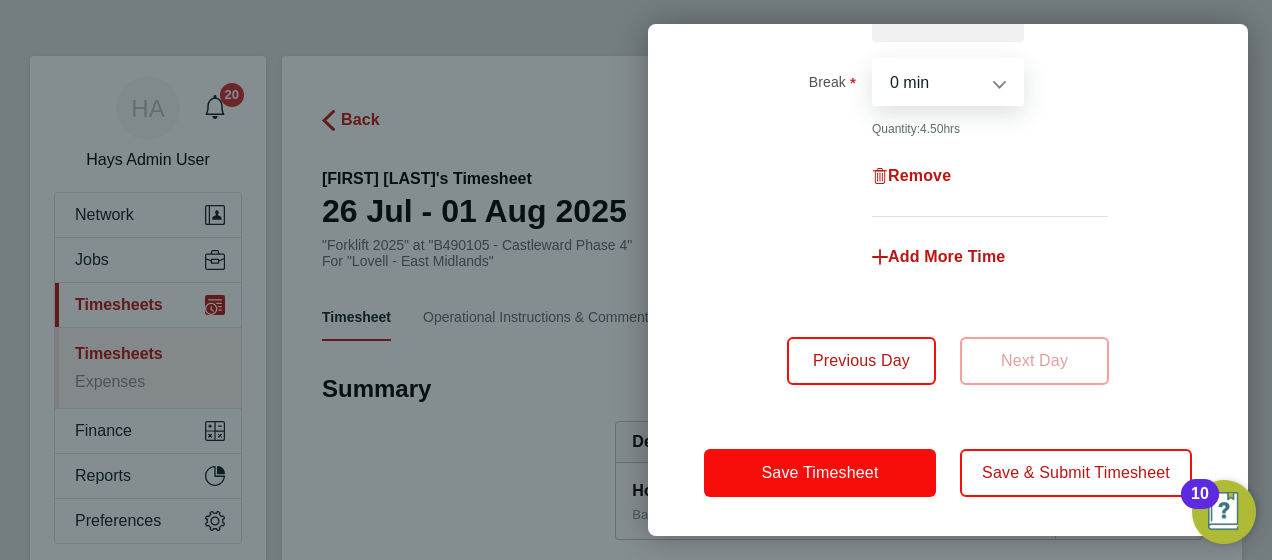 click on "Save Timesheet" 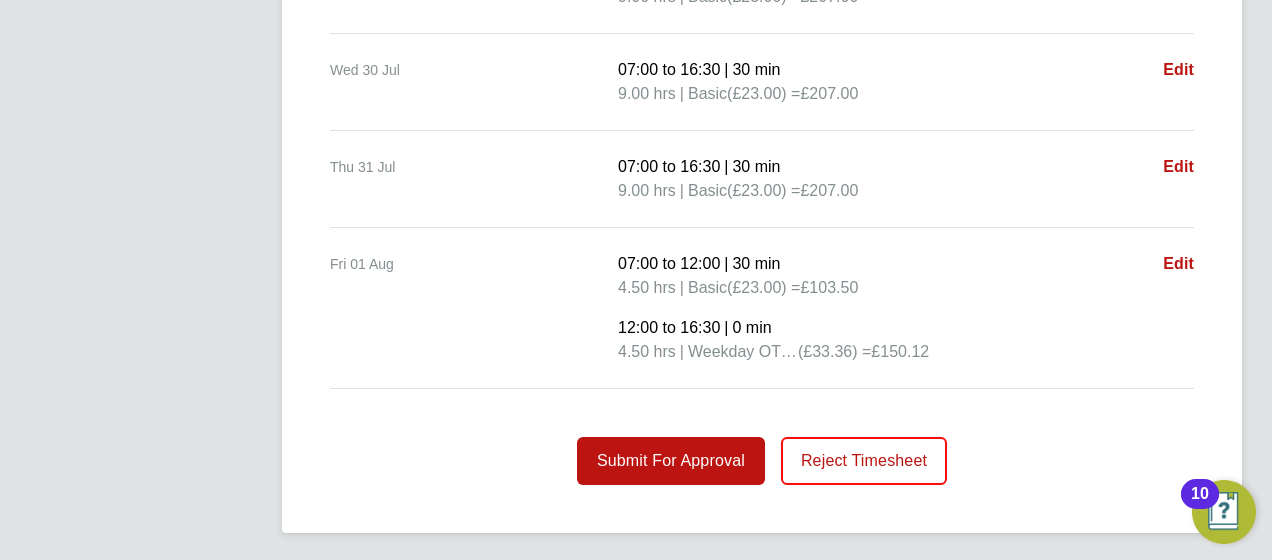 scroll, scrollTop: 964, scrollLeft: 0, axis: vertical 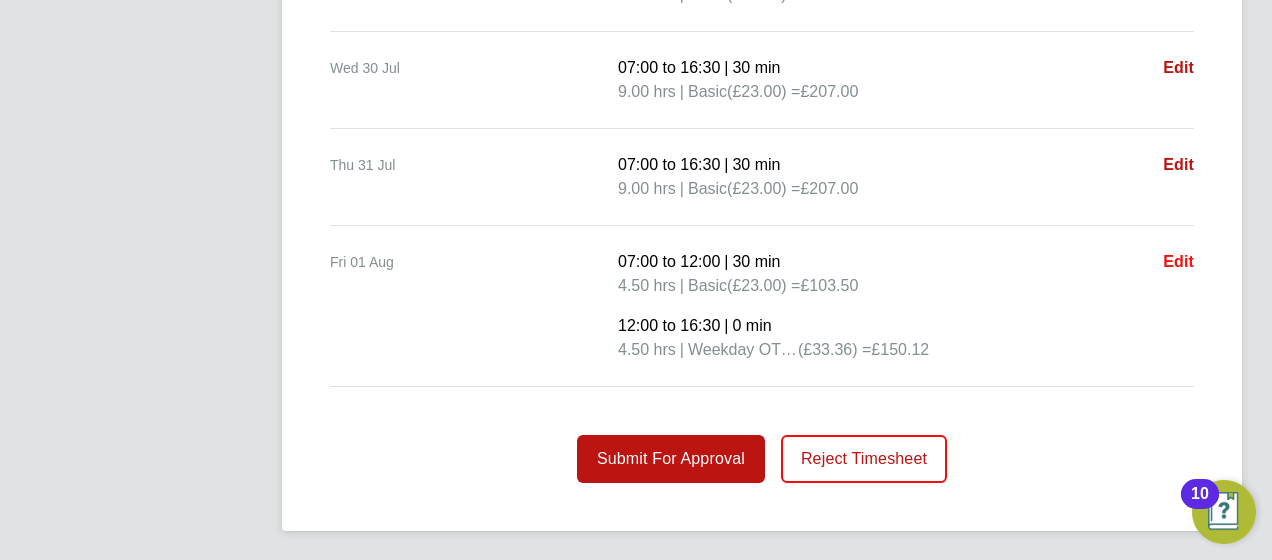 click on "Edit" at bounding box center [1178, 261] 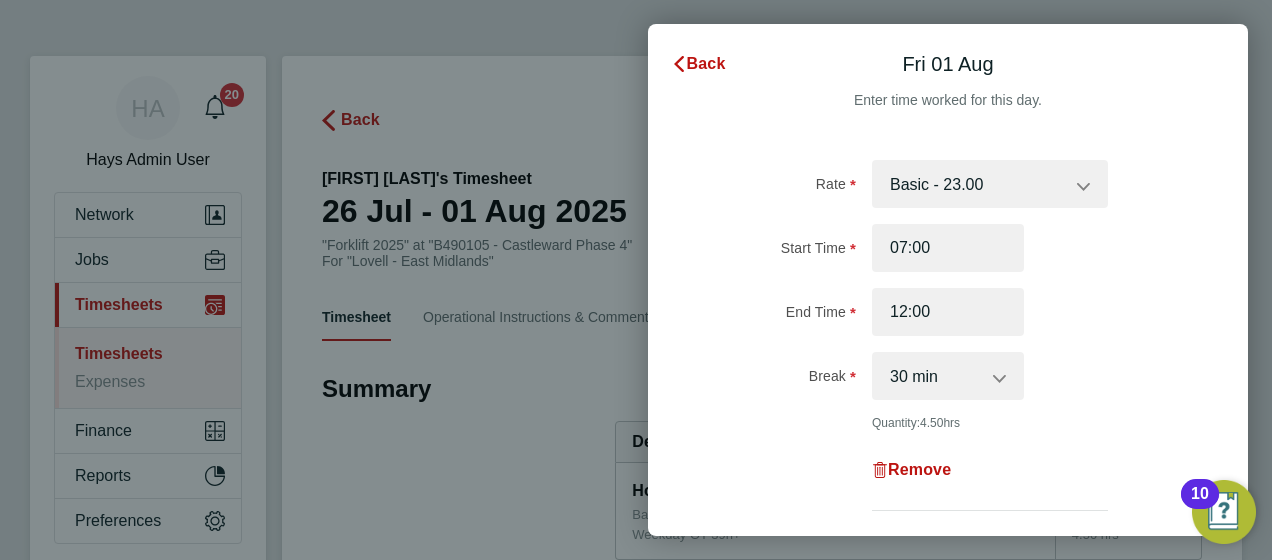 scroll, scrollTop: 0, scrollLeft: 0, axis: both 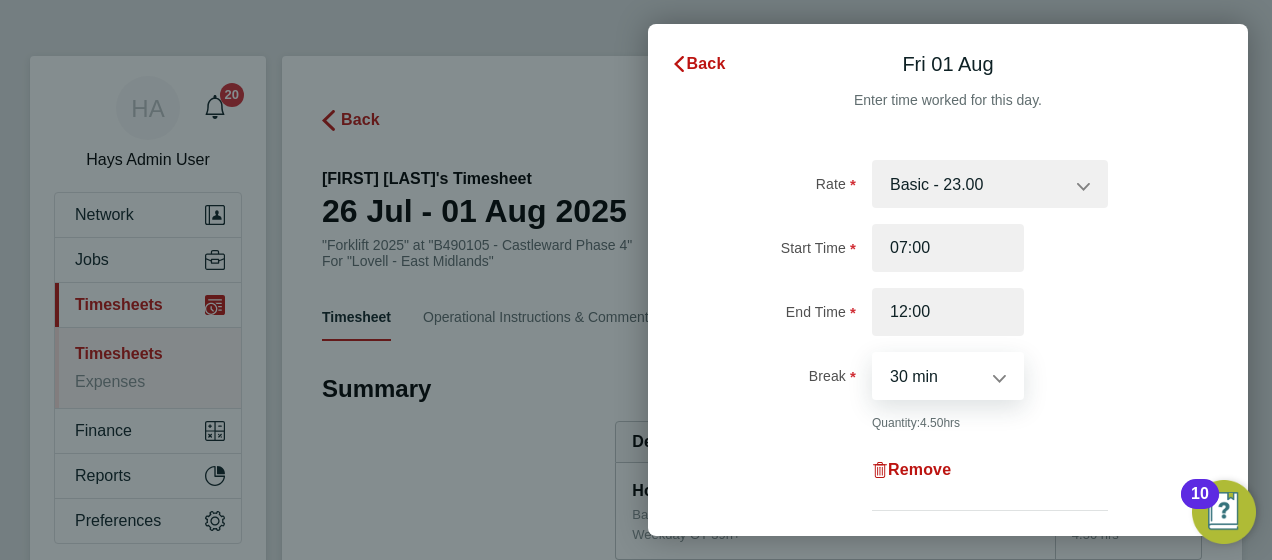 click on "0 min   15 min   30 min   45 min   60 min   75 min   90 min" at bounding box center [936, 376] 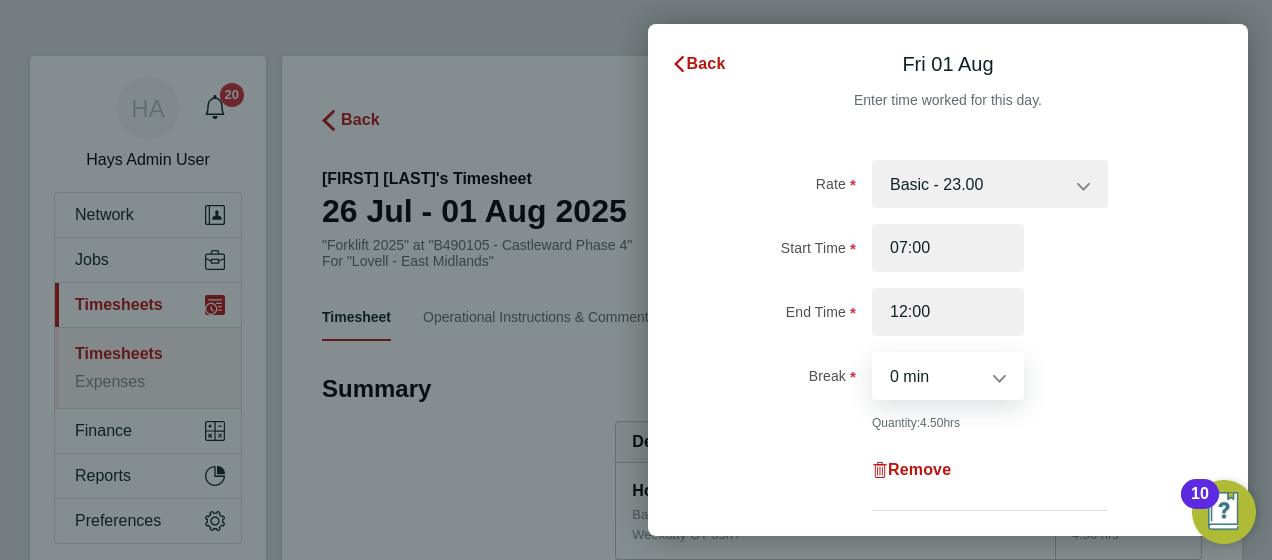 click on "0 min   15 min   30 min   45 min   60 min   75 min   90 min" at bounding box center (936, 376) 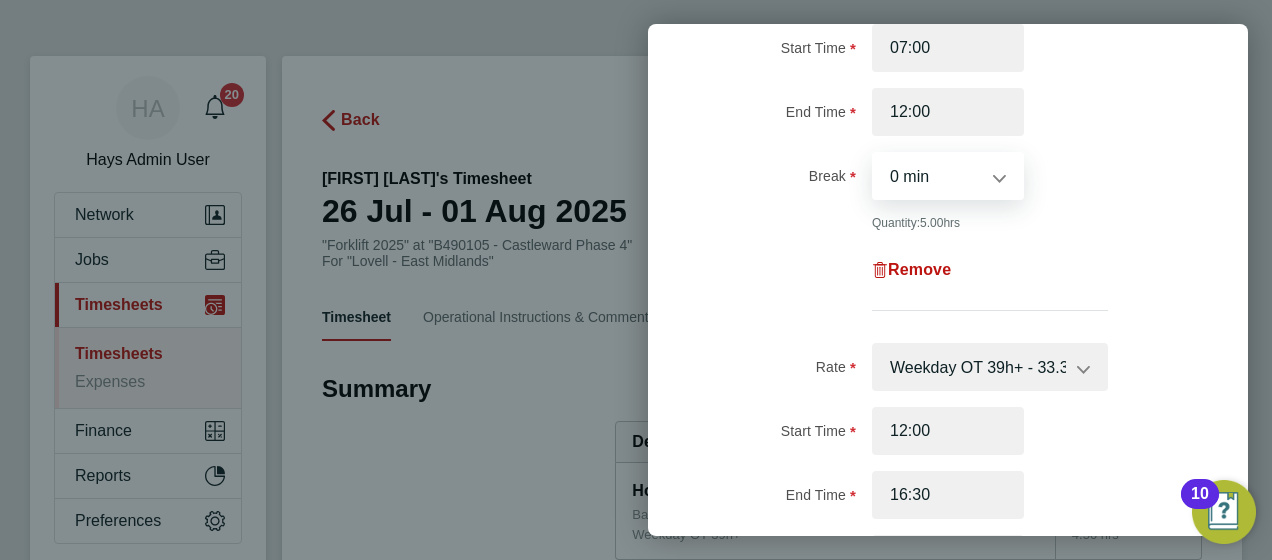 scroll, scrollTop: 400, scrollLeft: 0, axis: vertical 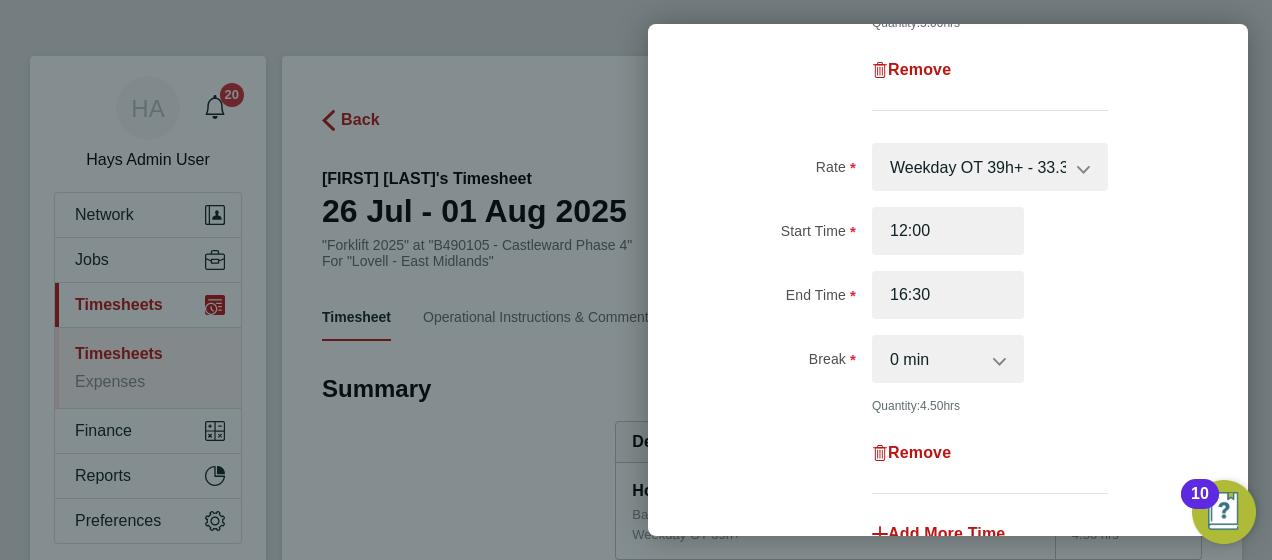click on "0 min   15 min   30 min   45 min   60 min   75 min   90 min" at bounding box center (936, 359) 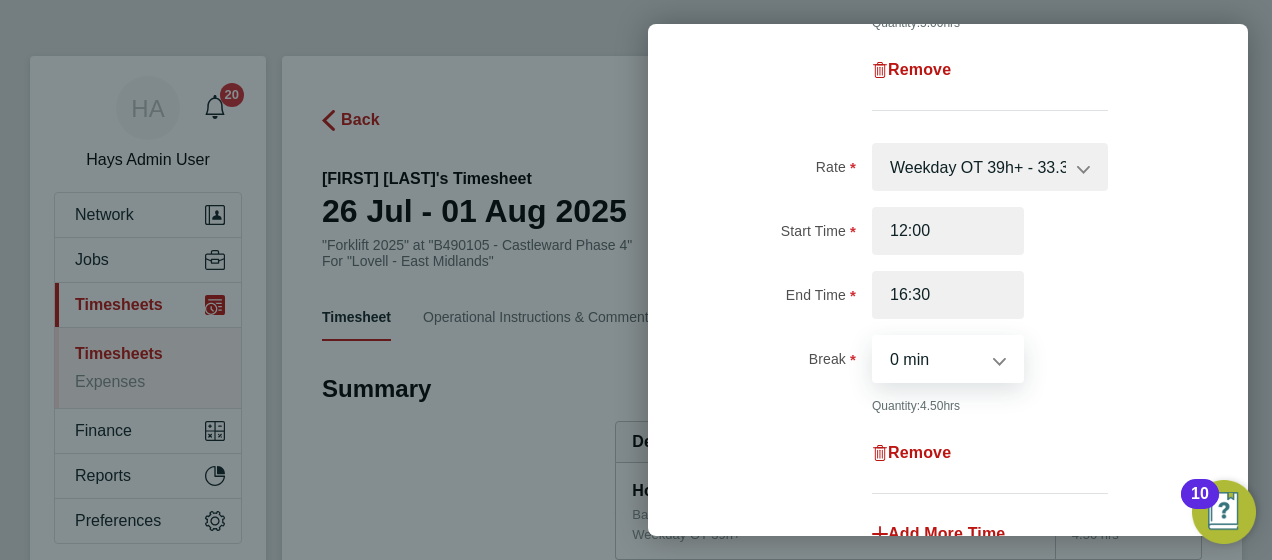 select on "30" 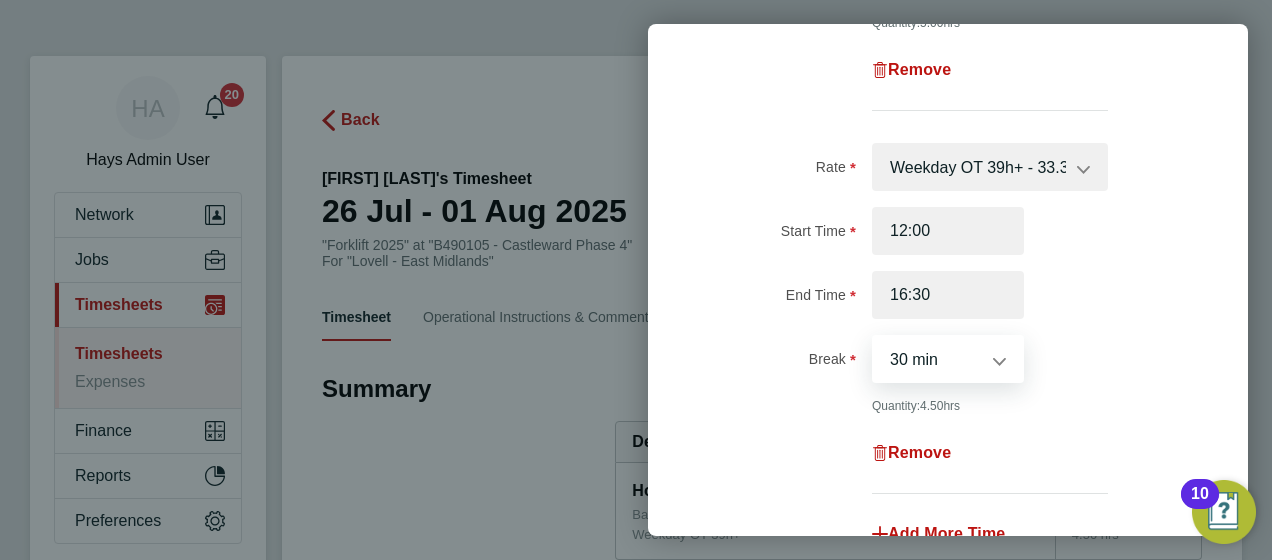click on "0 min   15 min   30 min   45 min   60 min   75 min   90 min" at bounding box center [936, 359] 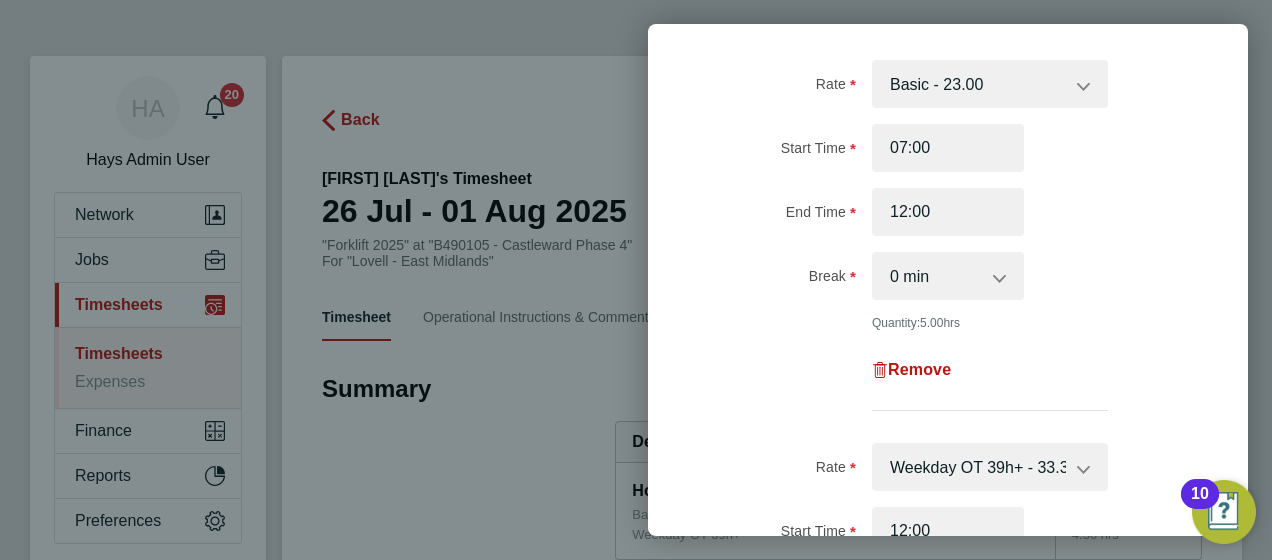 scroll, scrollTop: 0, scrollLeft: 0, axis: both 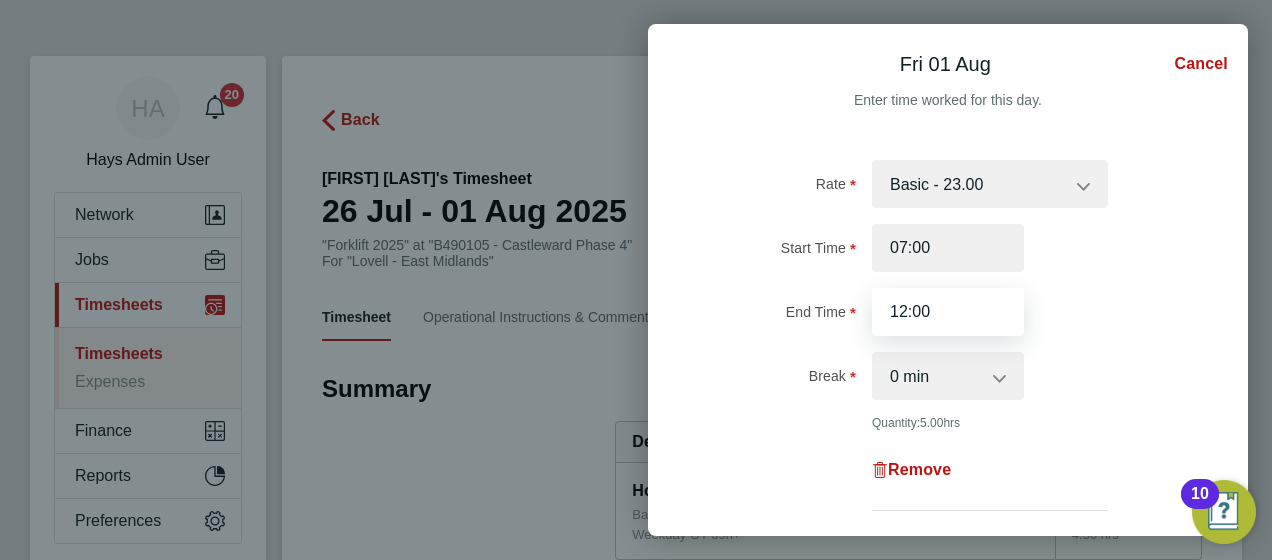 click on "12:00" at bounding box center (948, 312) 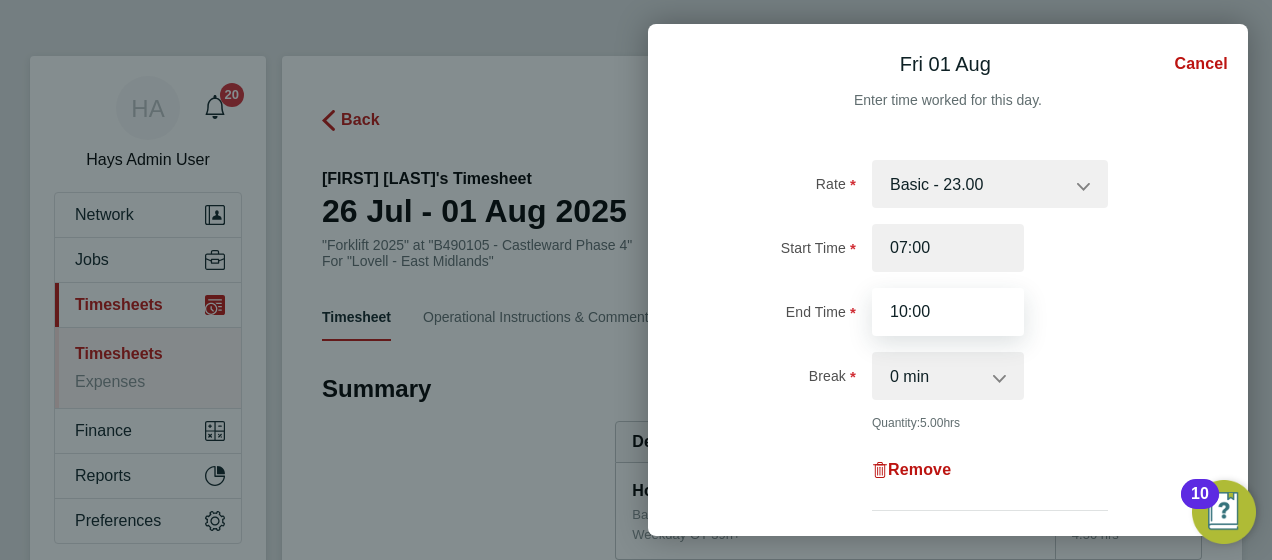click on "10:00" at bounding box center (948, 312) 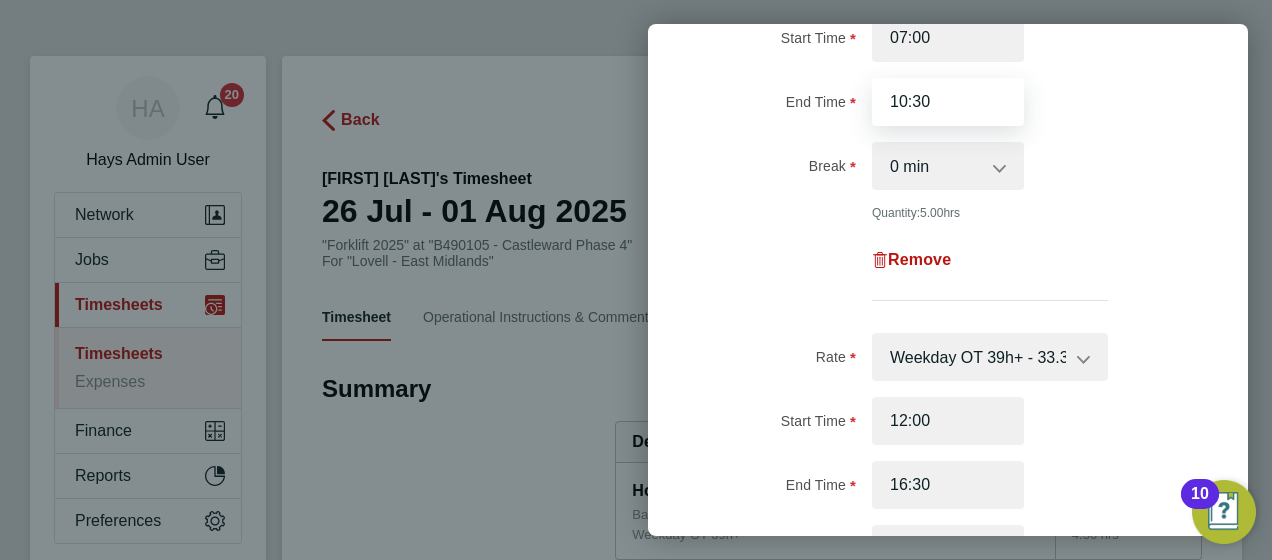 scroll, scrollTop: 300, scrollLeft: 0, axis: vertical 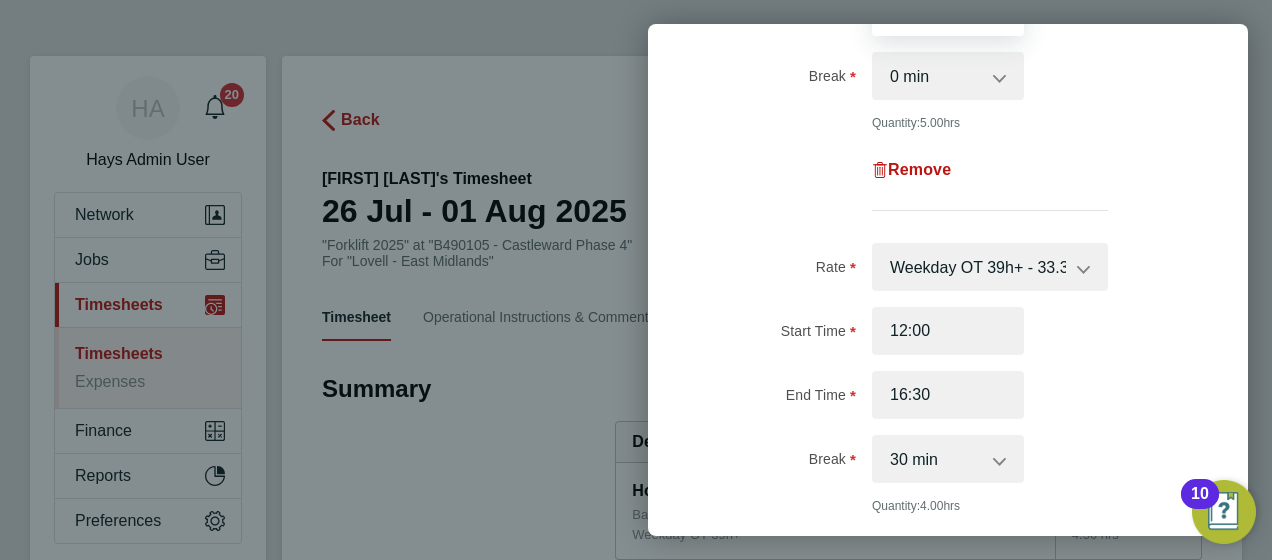 type on "10:30" 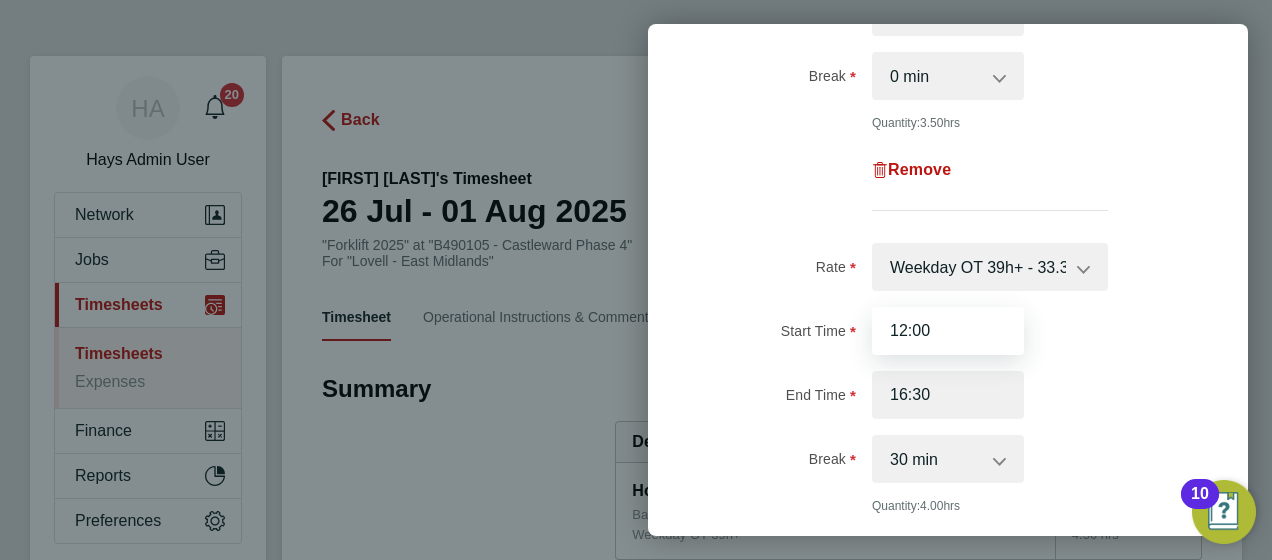 click on "12:00" at bounding box center [948, 331] 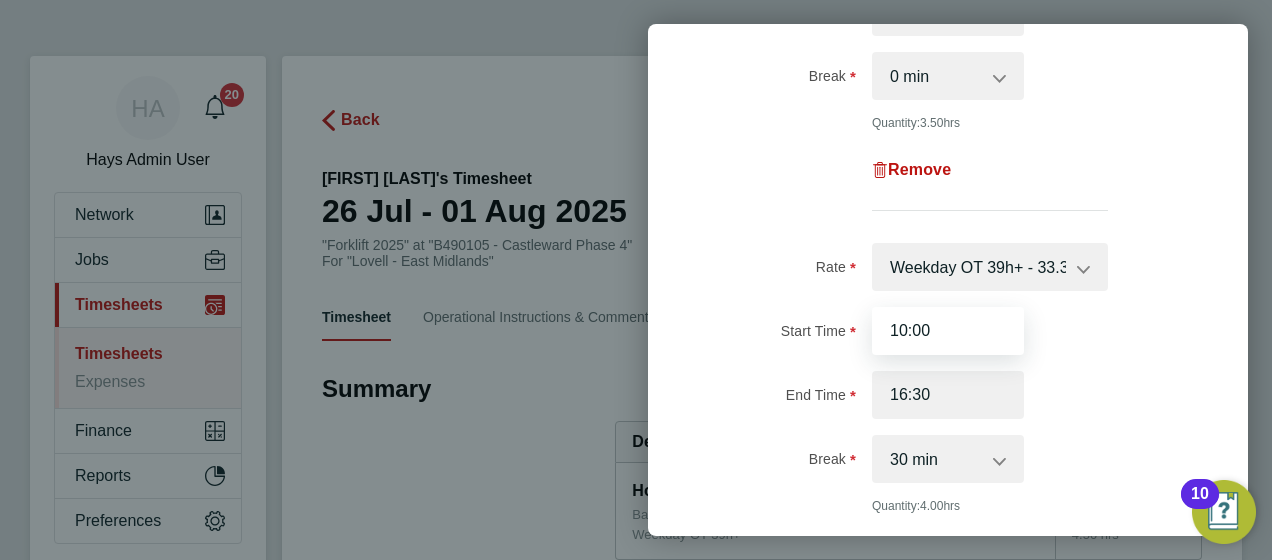 click on "10:00" at bounding box center (948, 331) 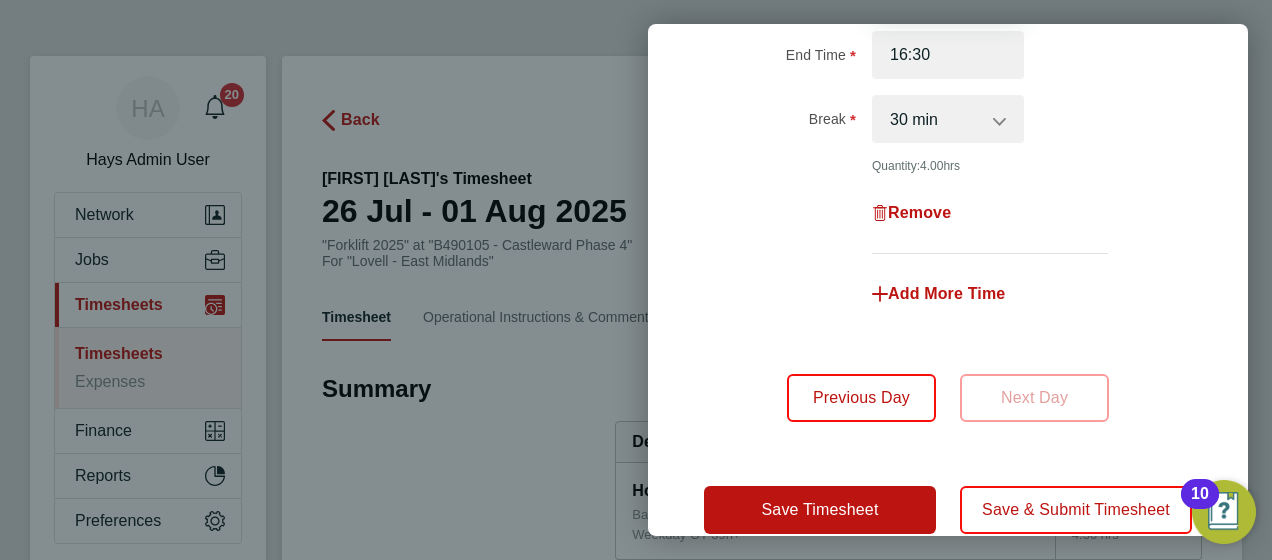 scroll, scrollTop: 677, scrollLeft: 0, axis: vertical 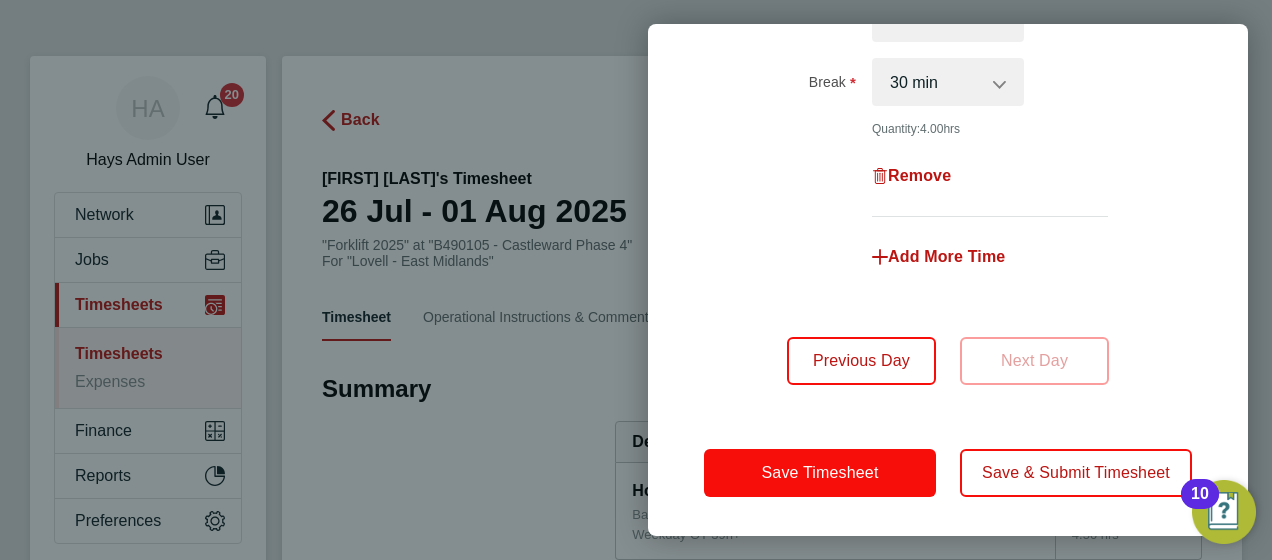 type on "10:30" 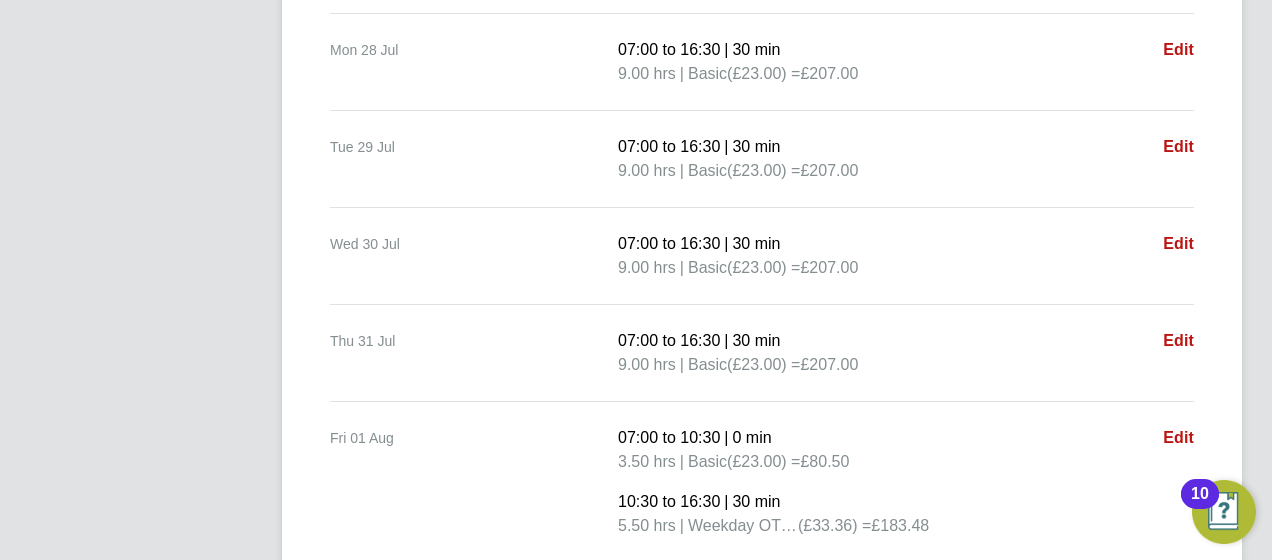 scroll, scrollTop: 900, scrollLeft: 0, axis: vertical 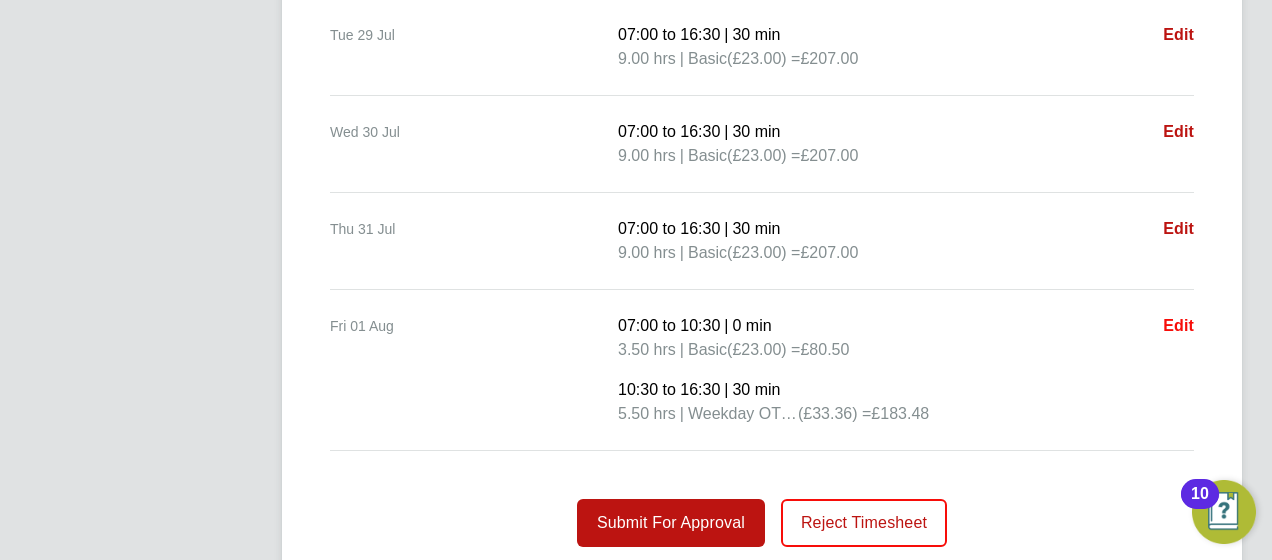 click on "Edit" at bounding box center (1178, 325) 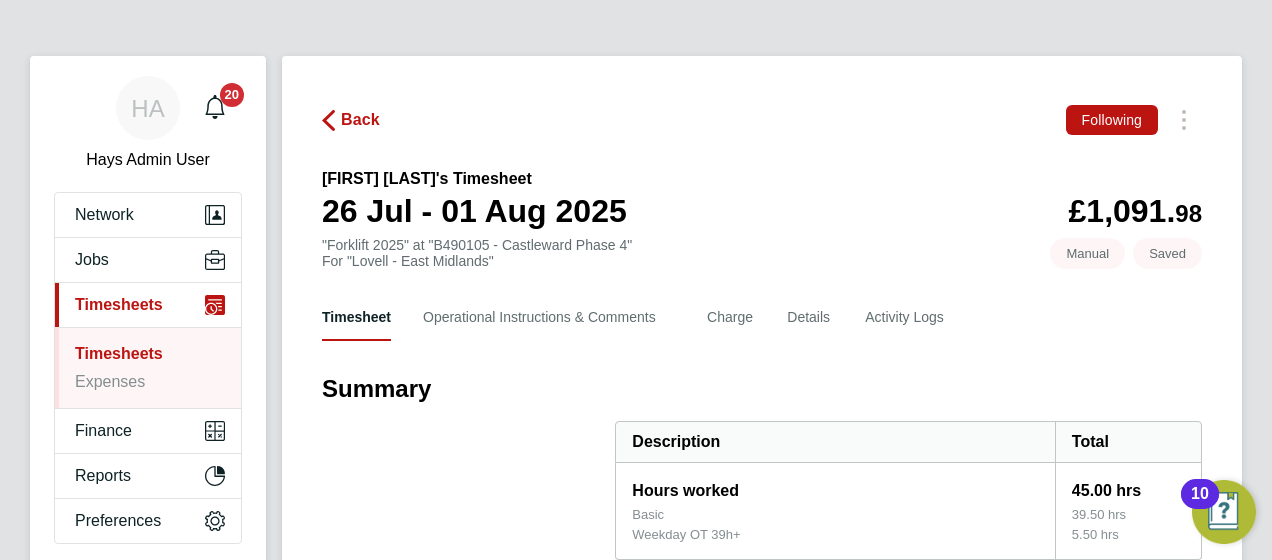 select on "30" 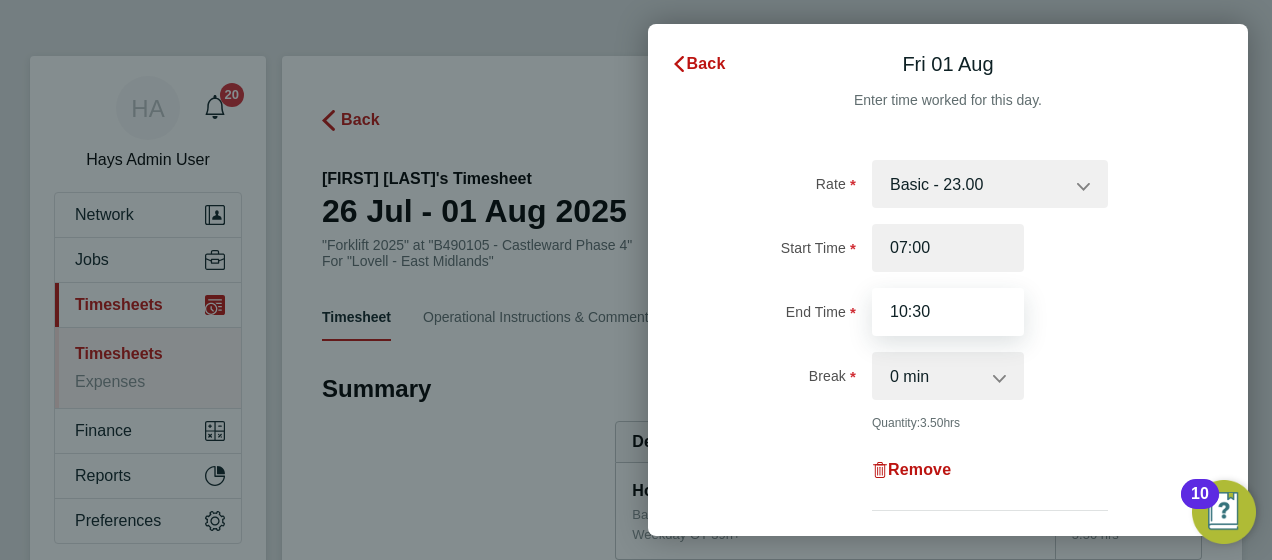 click on "10:30" at bounding box center [948, 312] 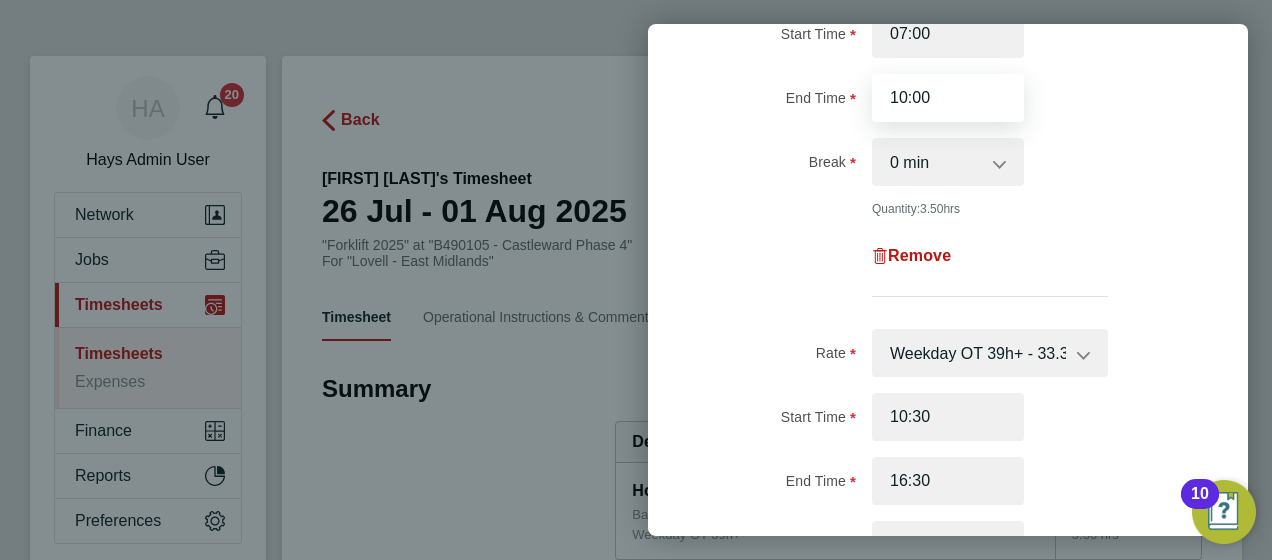 scroll, scrollTop: 300, scrollLeft: 0, axis: vertical 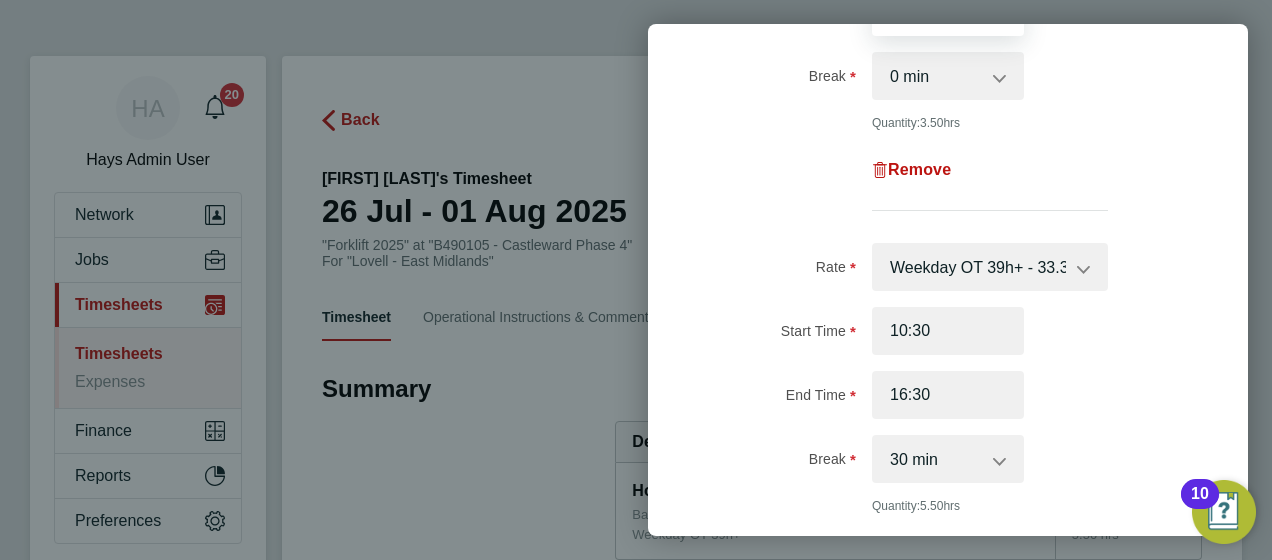 type on "10:00" 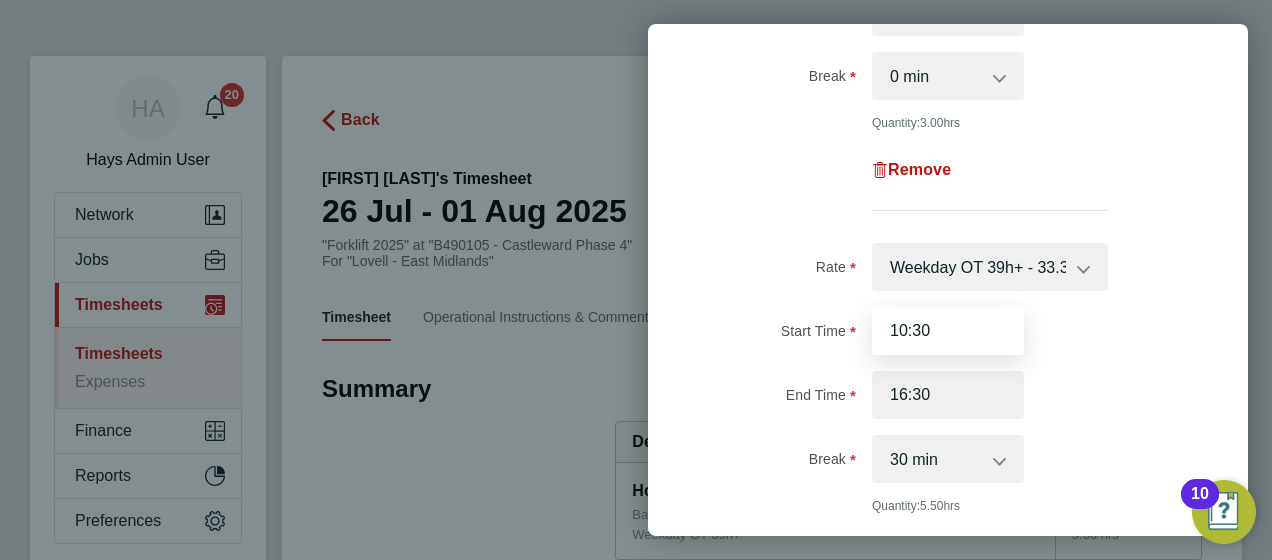 click on "10:30" at bounding box center (948, 331) 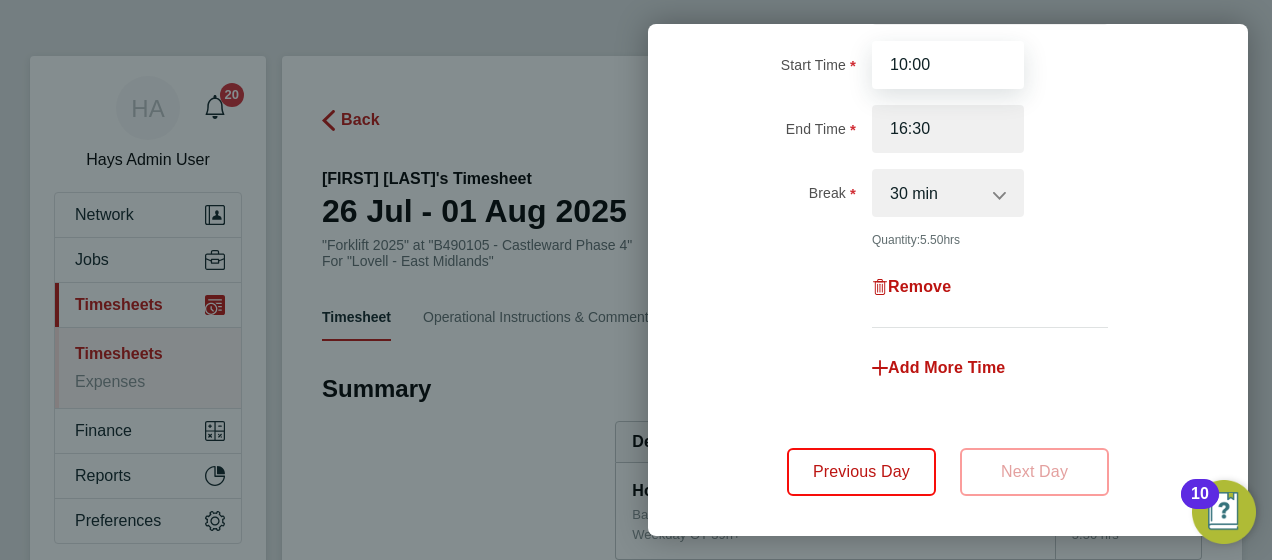 scroll, scrollTop: 677, scrollLeft: 0, axis: vertical 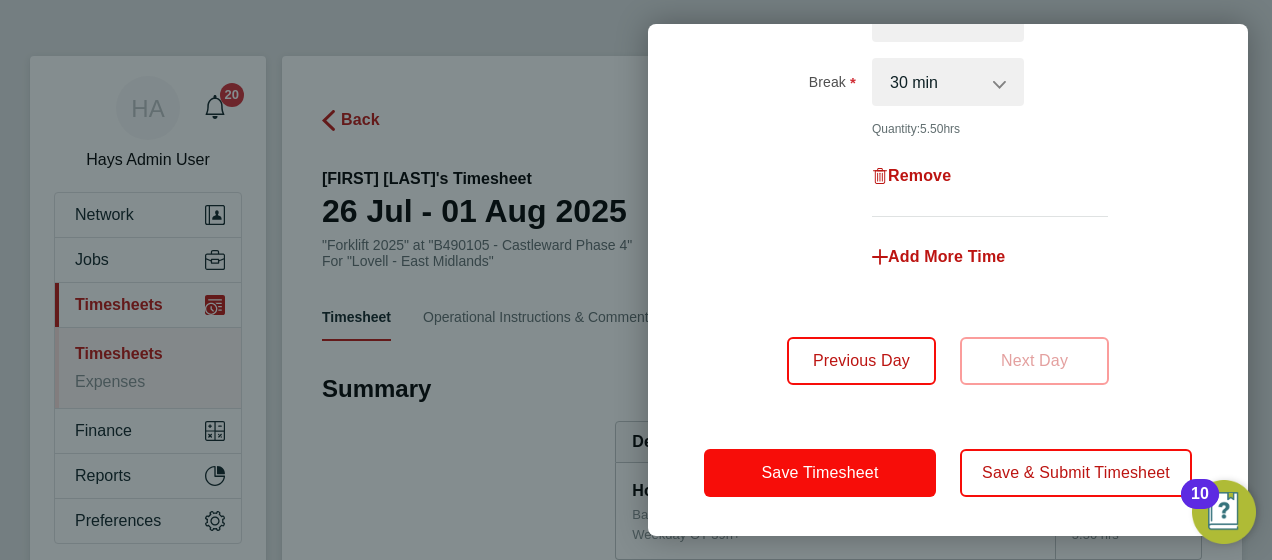 type on "10:00" 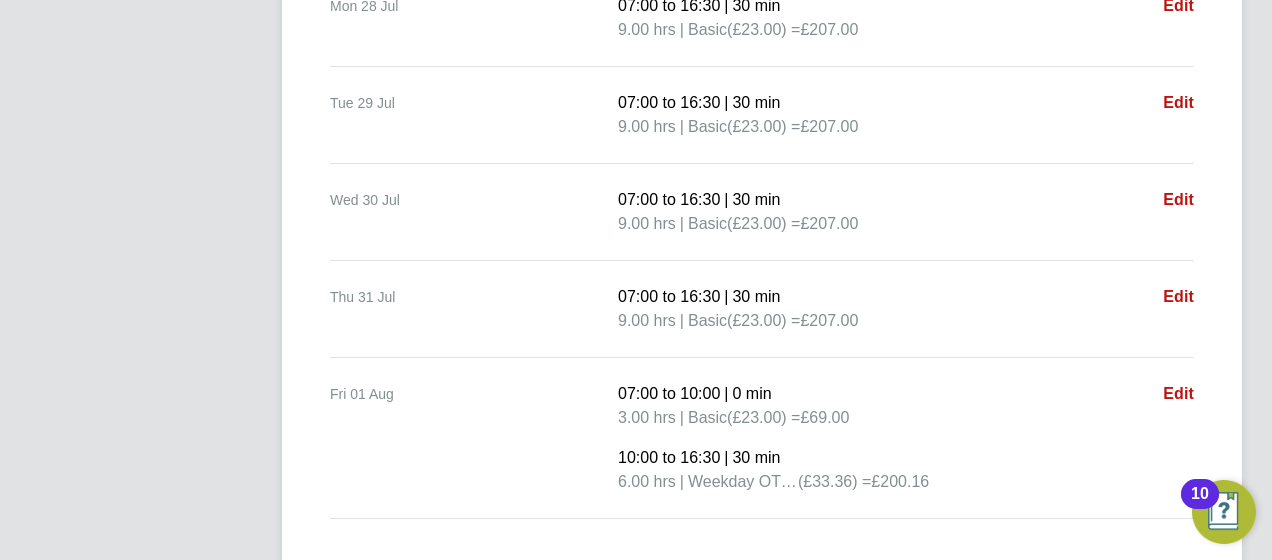 scroll, scrollTop: 964, scrollLeft: 0, axis: vertical 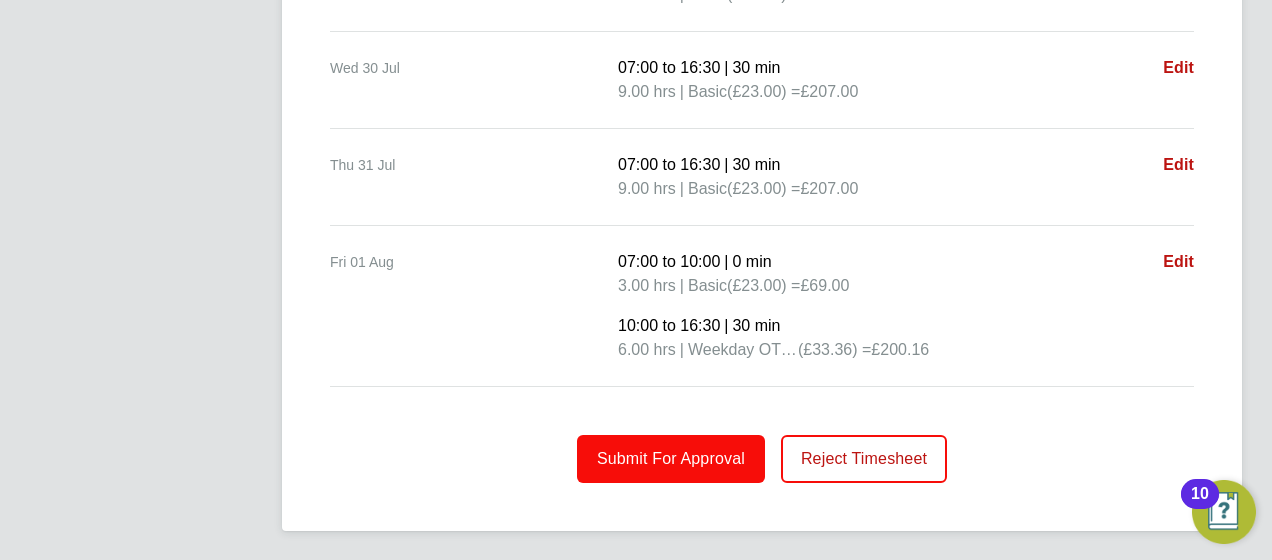 click on "Submit For Approval" 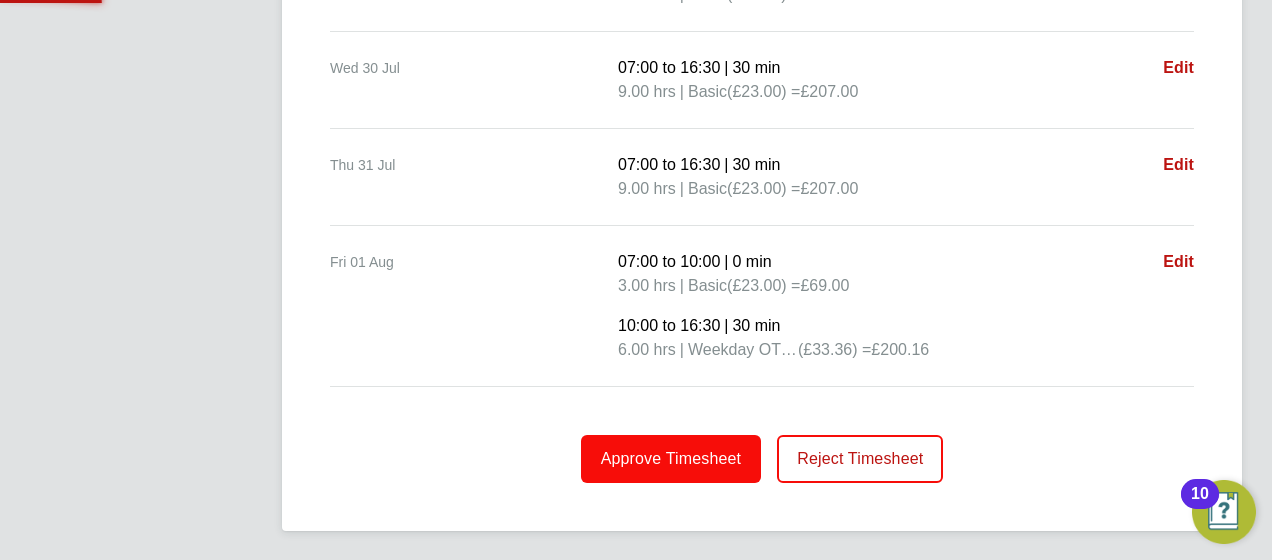 click on "Approve Timesheet" 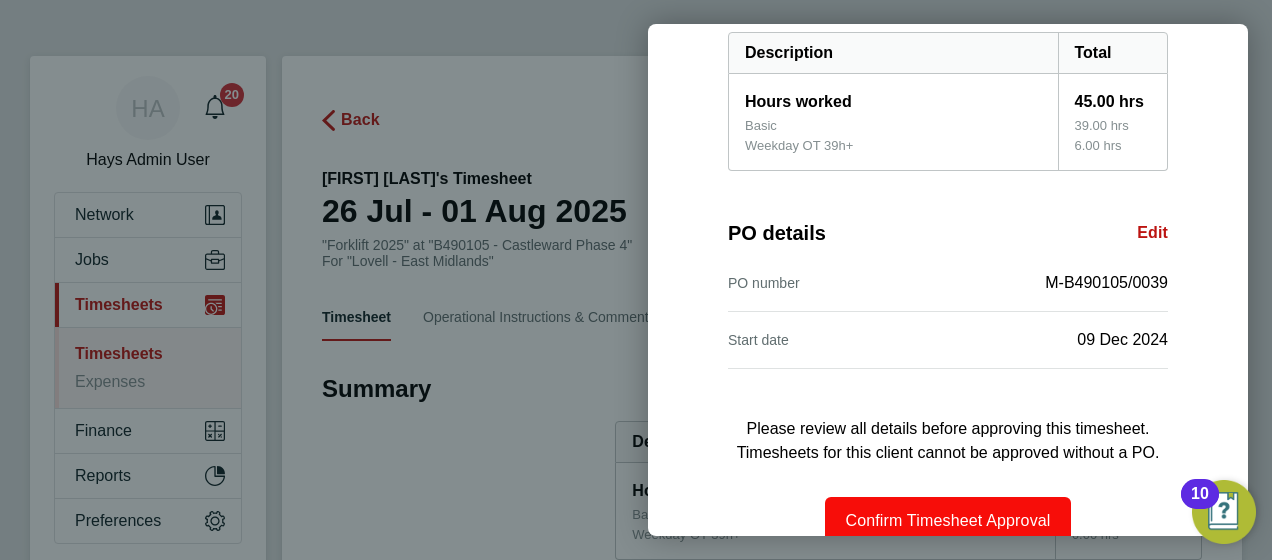 scroll, scrollTop: 359, scrollLeft: 0, axis: vertical 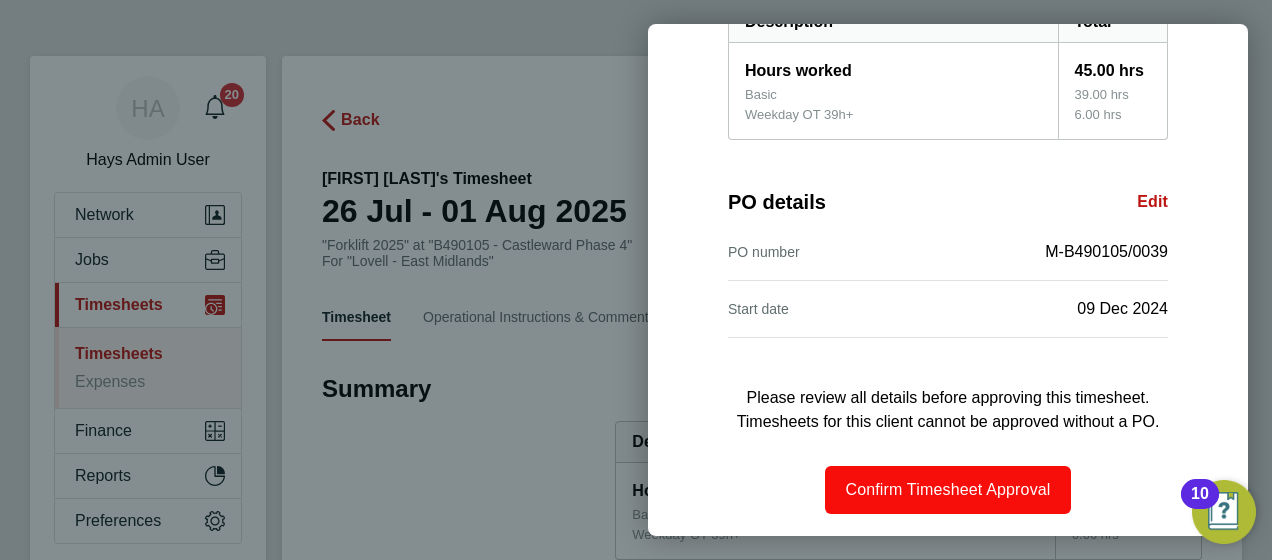 click on "Confirm Timesheet Approval" 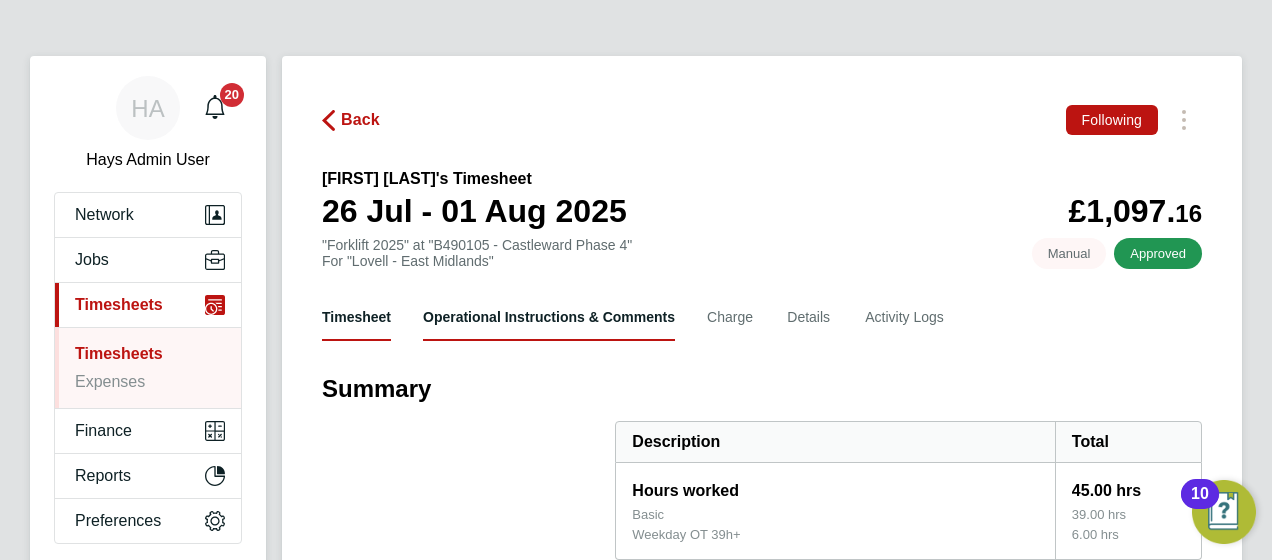 drag, startPoint x: 561, startPoint y: 312, endPoint x: 546, endPoint y: 348, distance: 39 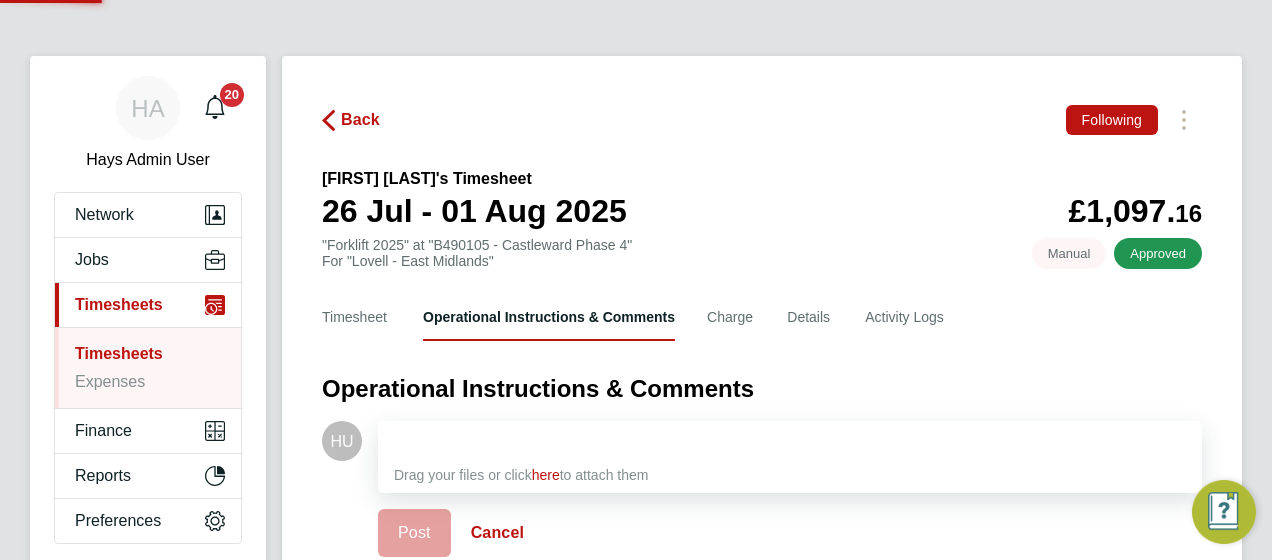 click at bounding box center (790, 441) 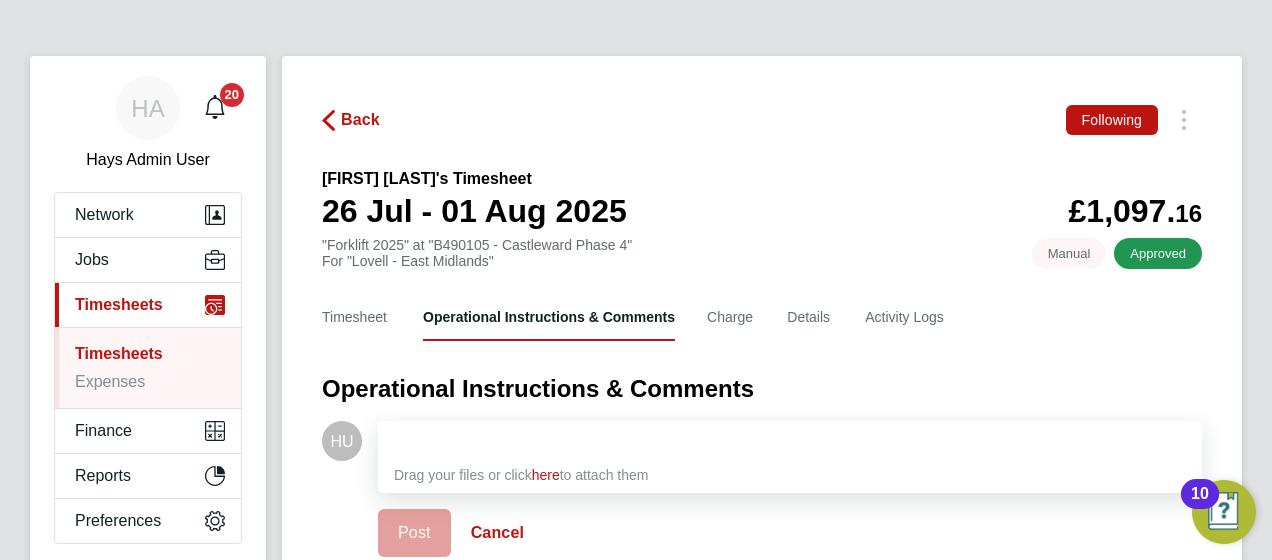 type 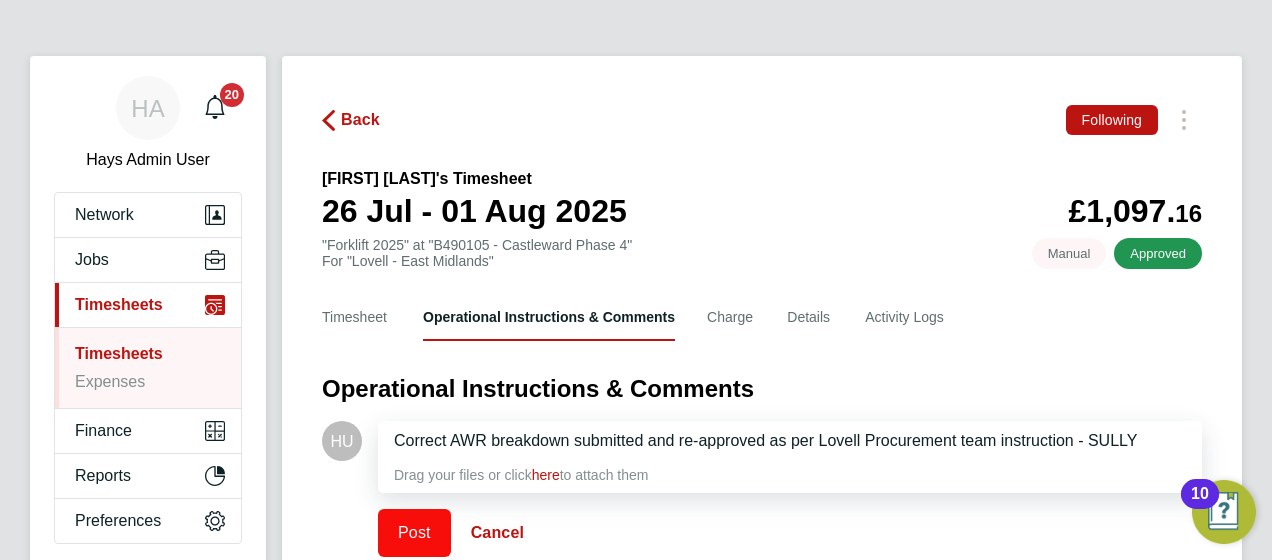 click on "Post" 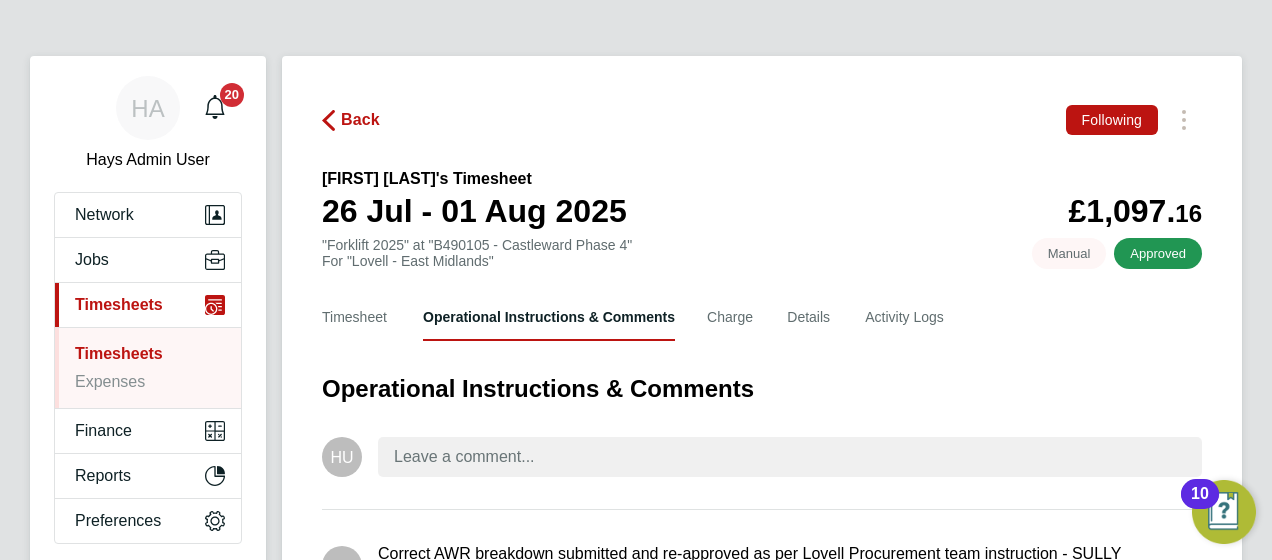 click on "Timesheet   Operational Instructions & Comments   Charge   Details   Activity Logs" 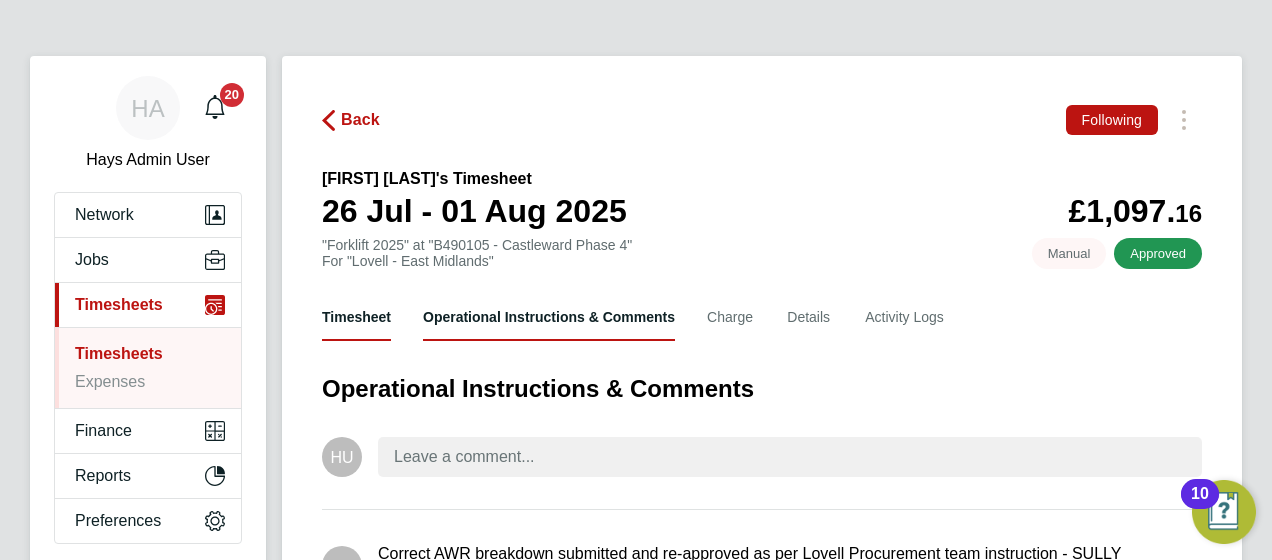 click on "Timesheet" at bounding box center [356, 317] 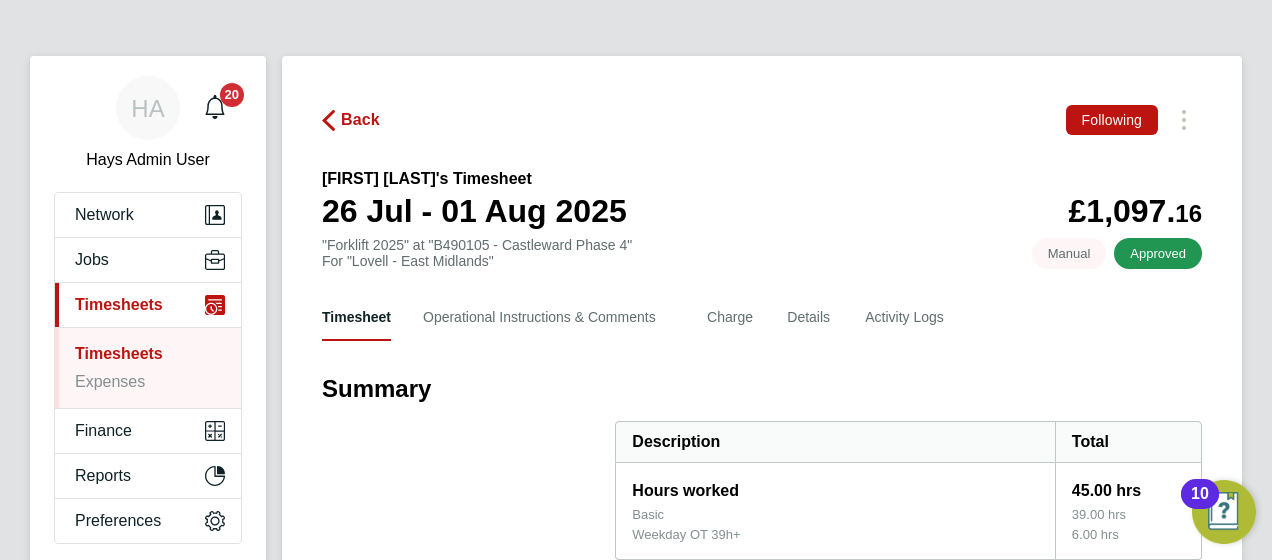 click on "Back" 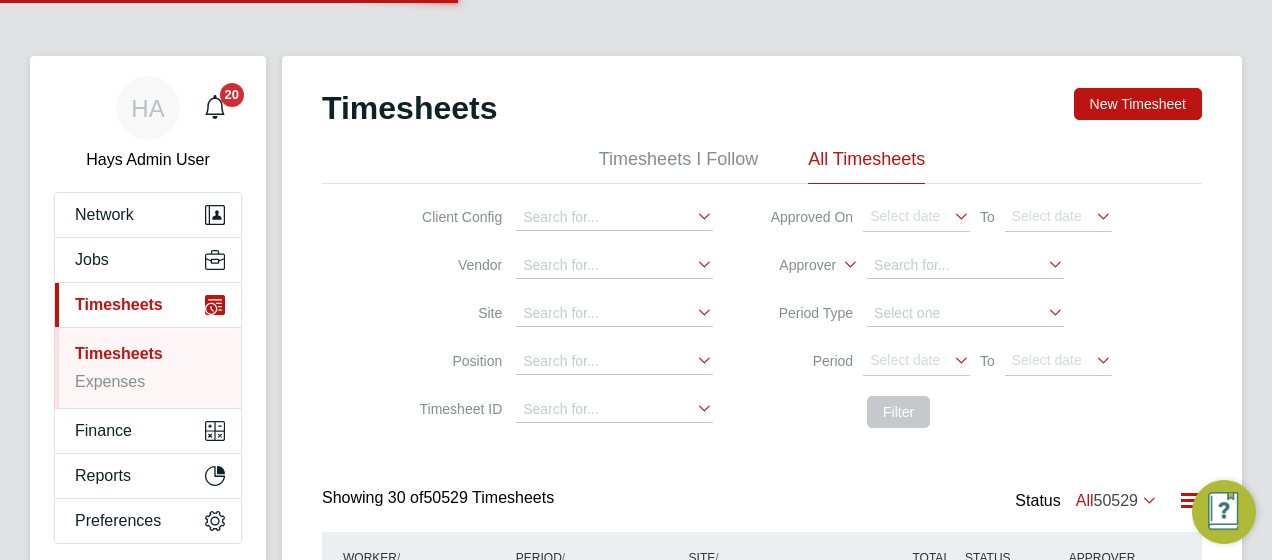 scroll, scrollTop: 10, scrollLeft: 10, axis: both 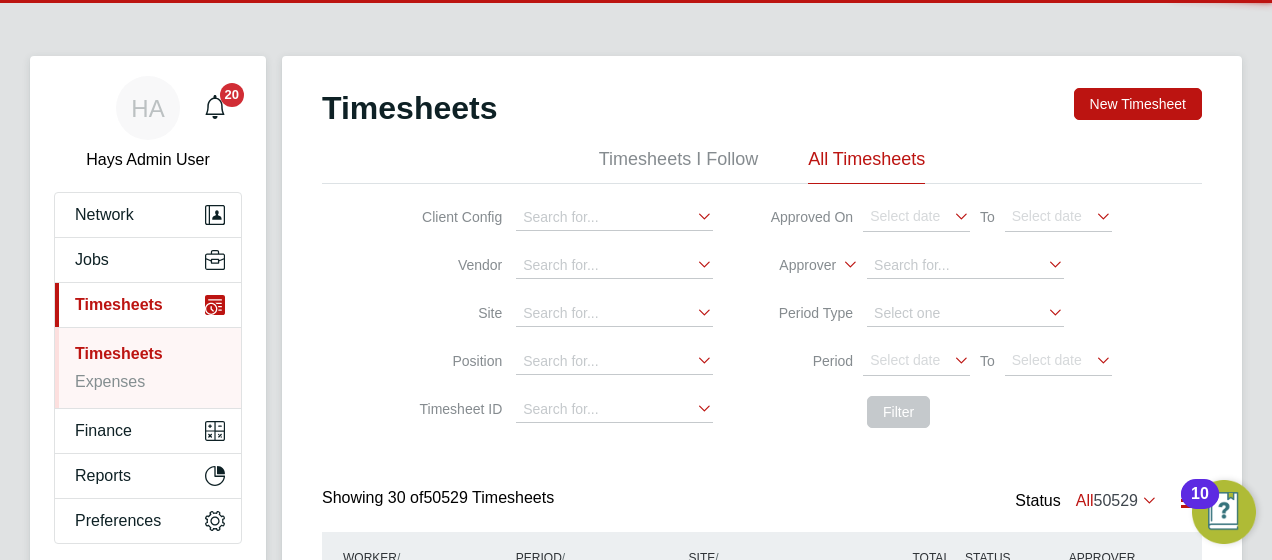 click 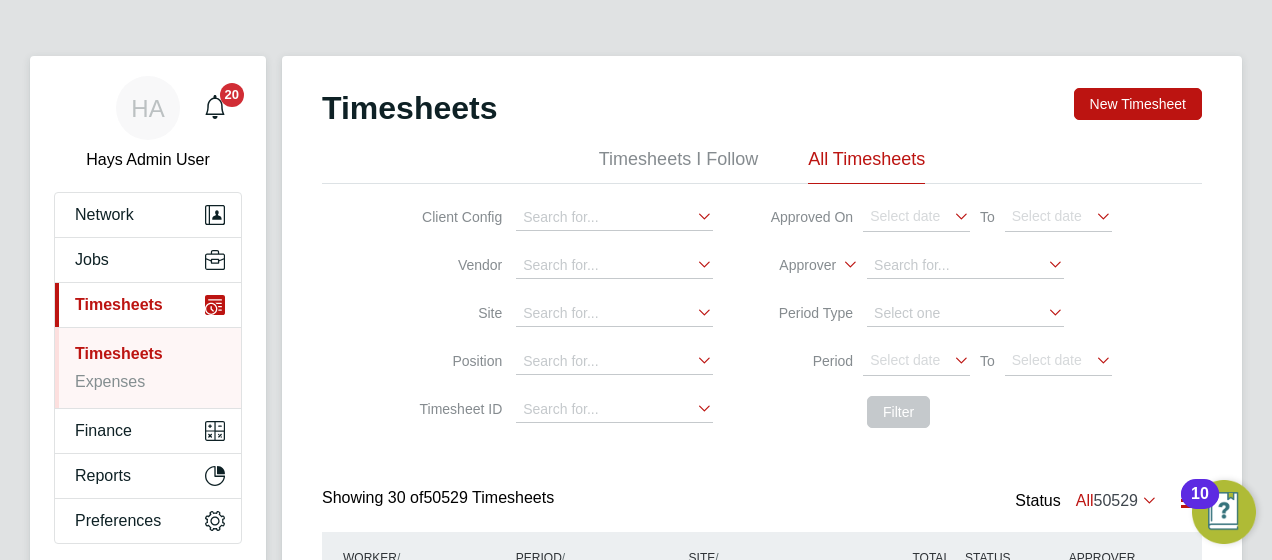 click on "Worker" 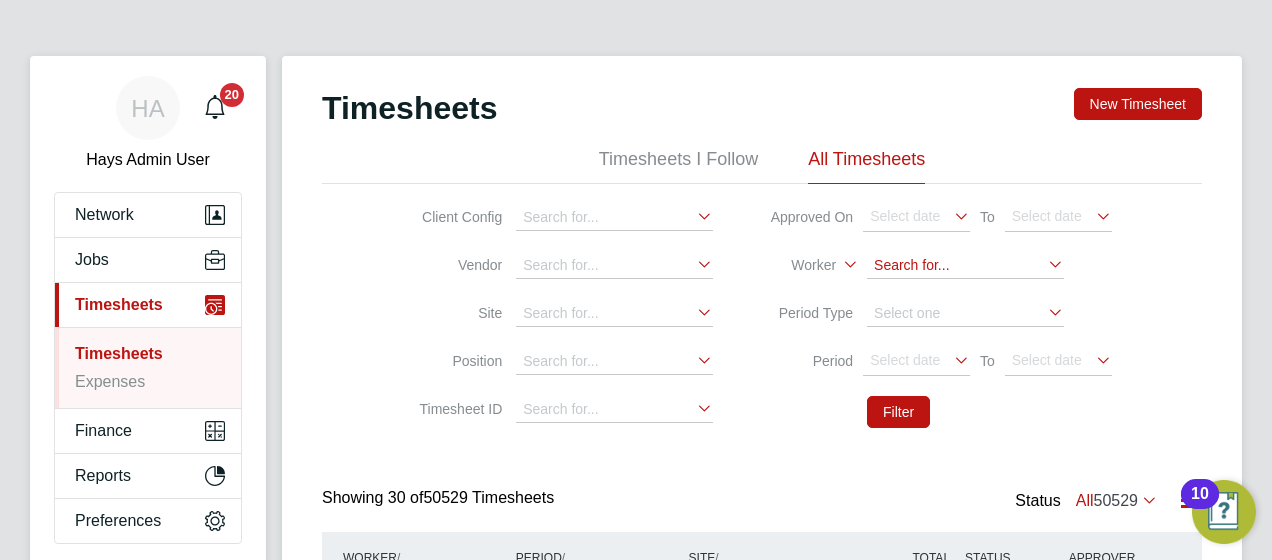 click 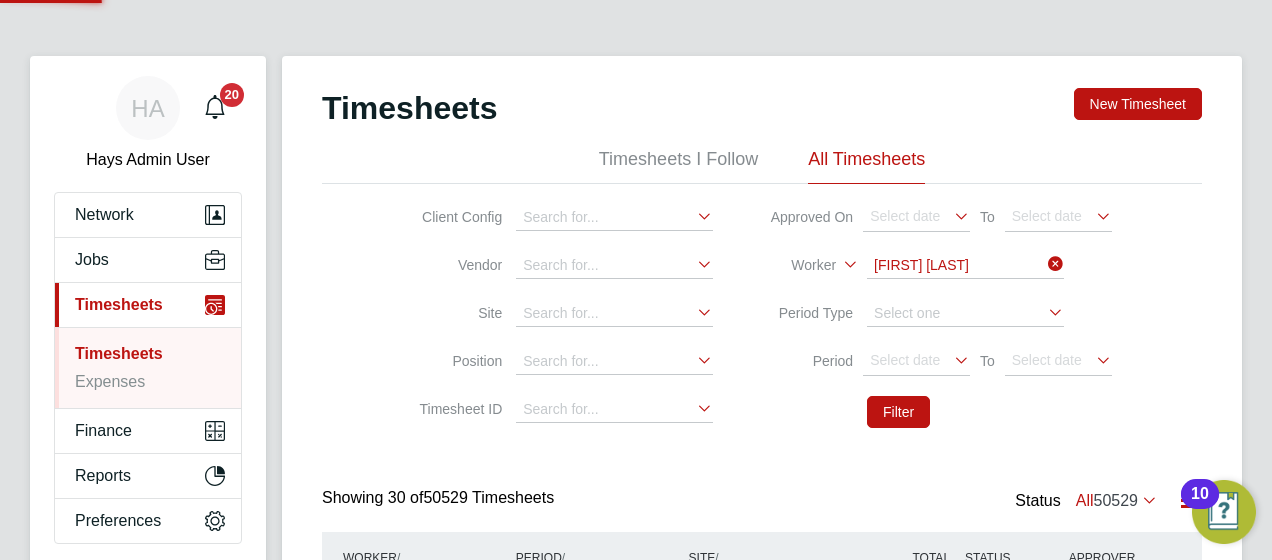 click on "Andrea" 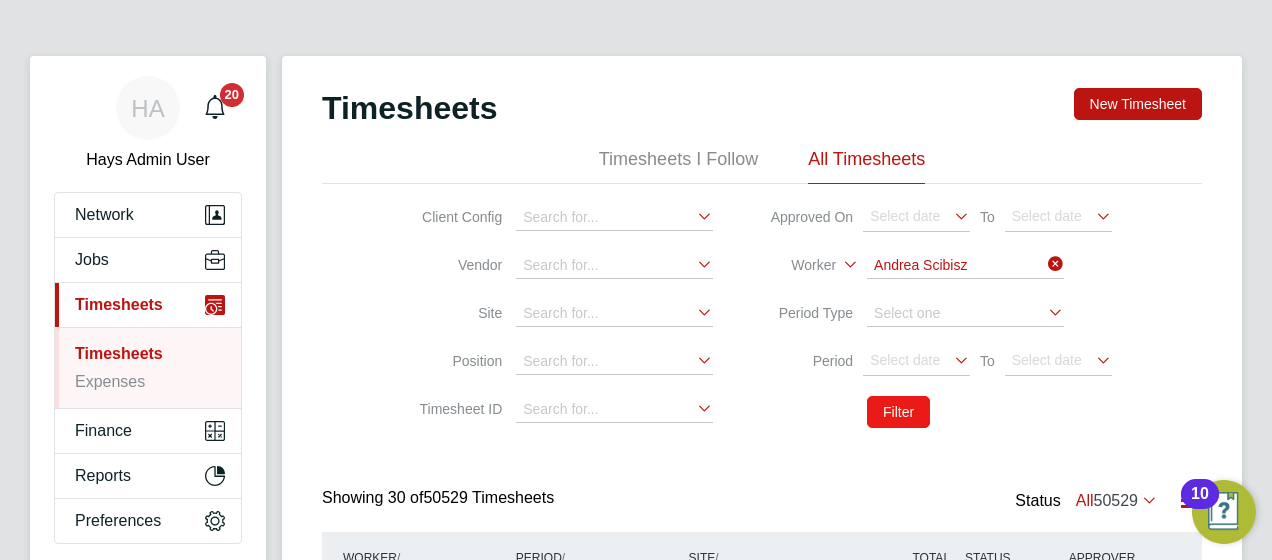 click on "Filter" 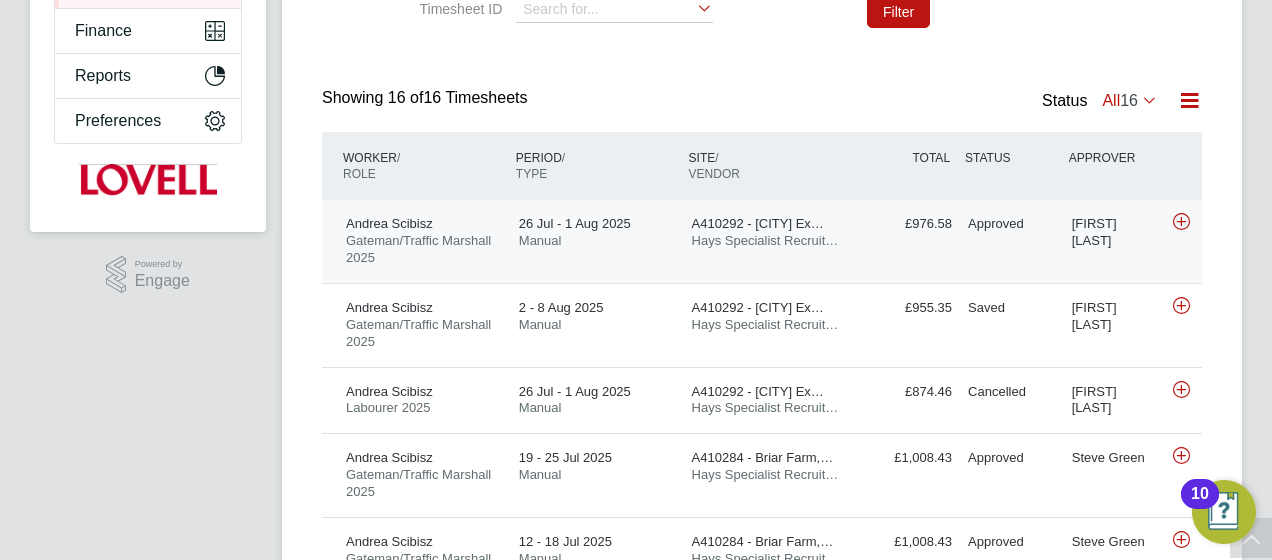 click on "Andrea Scibisz Gateman/Traffic Marshall 2025   26 Jul - 1 Aug 2025 26 Jul - 1 Aug 2025 Manual A410292  - Harleston Ex… Hays Specialist Recruit… £976.58 Approved Approved Derek Linton" 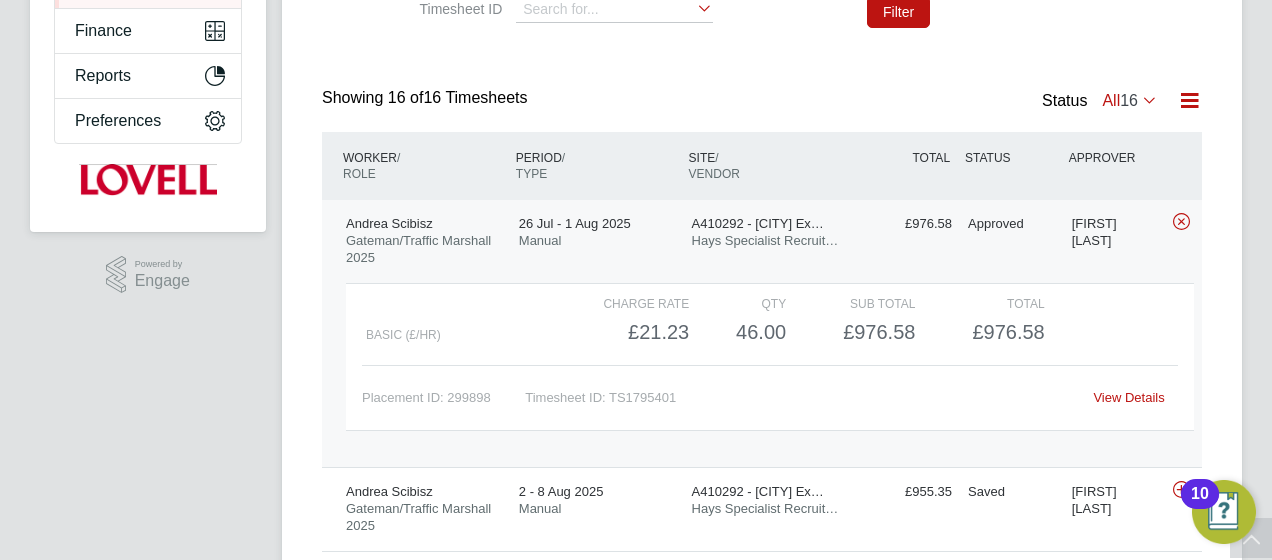 click on "View Details" 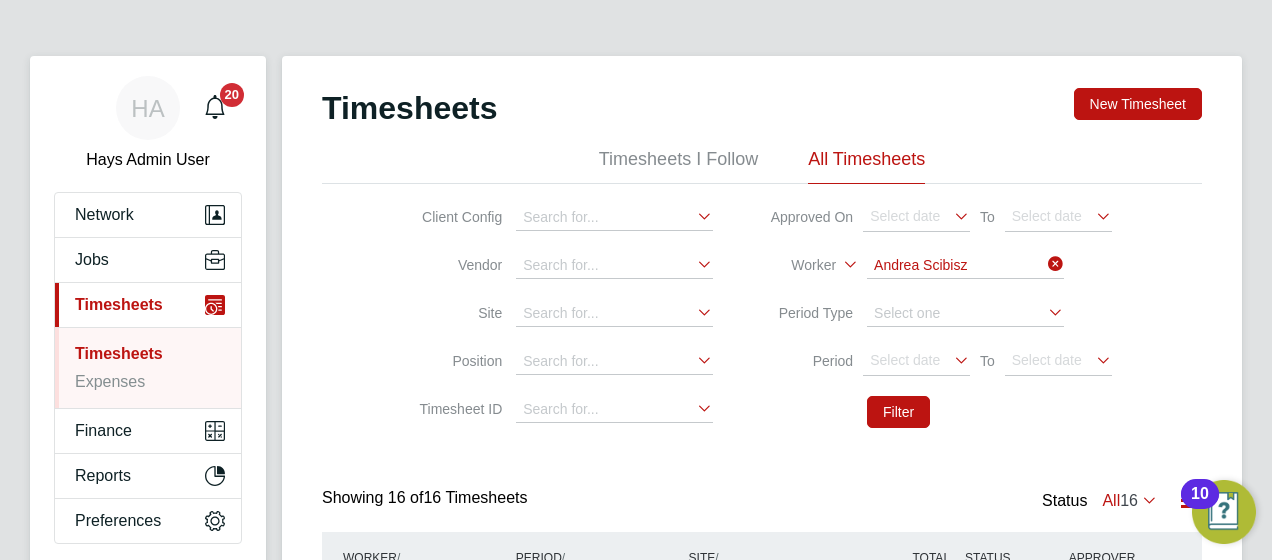 click on "Timesheets New Timesheet" 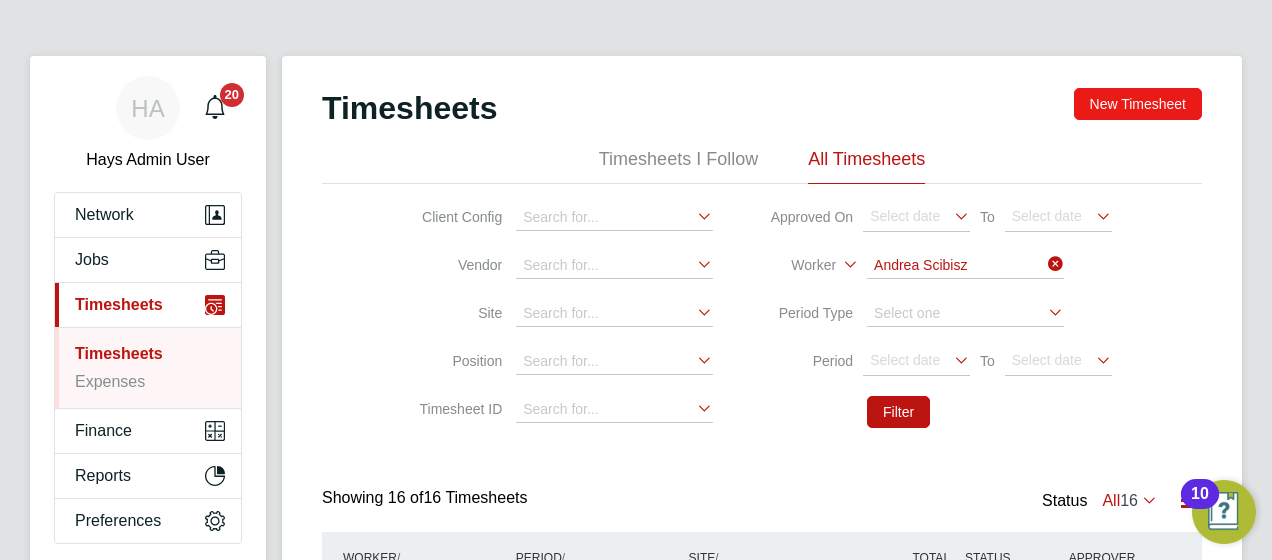 click on "New Timesheet" 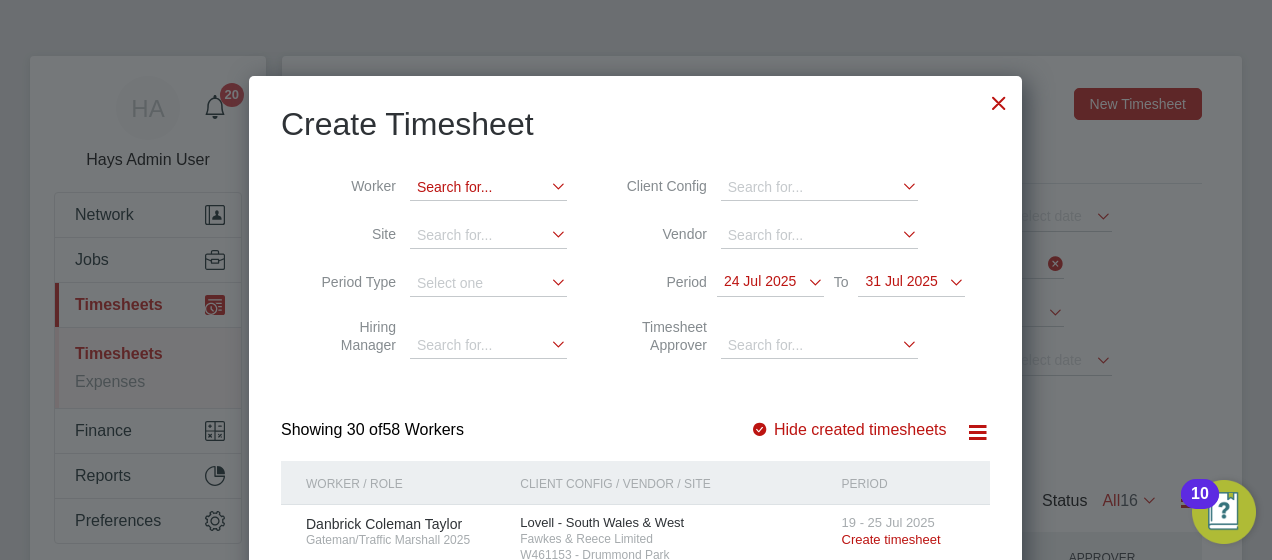 click at bounding box center [488, 188] 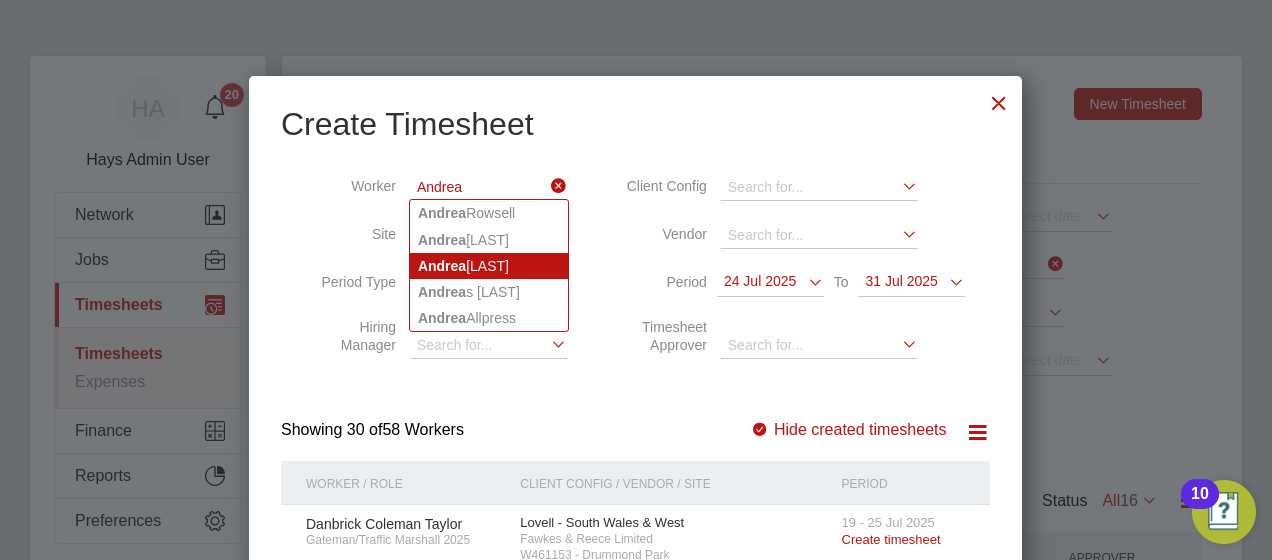 click on "Andrea  Scibisz" 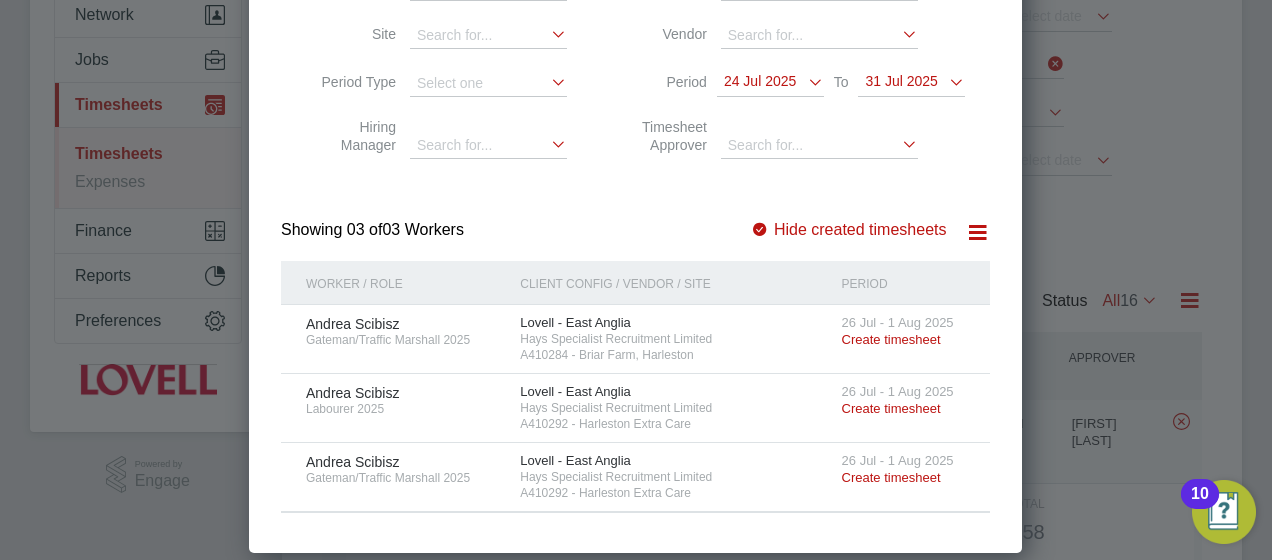 click on "Create timesheet" at bounding box center (891, 477) 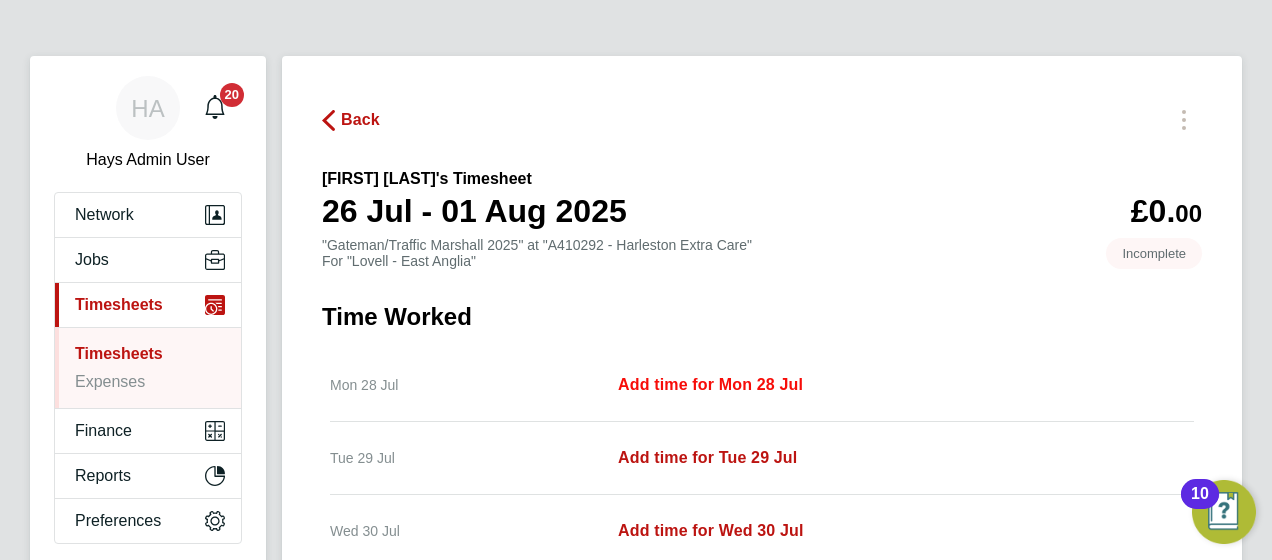 scroll, scrollTop: 328, scrollLeft: 0, axis: vertical 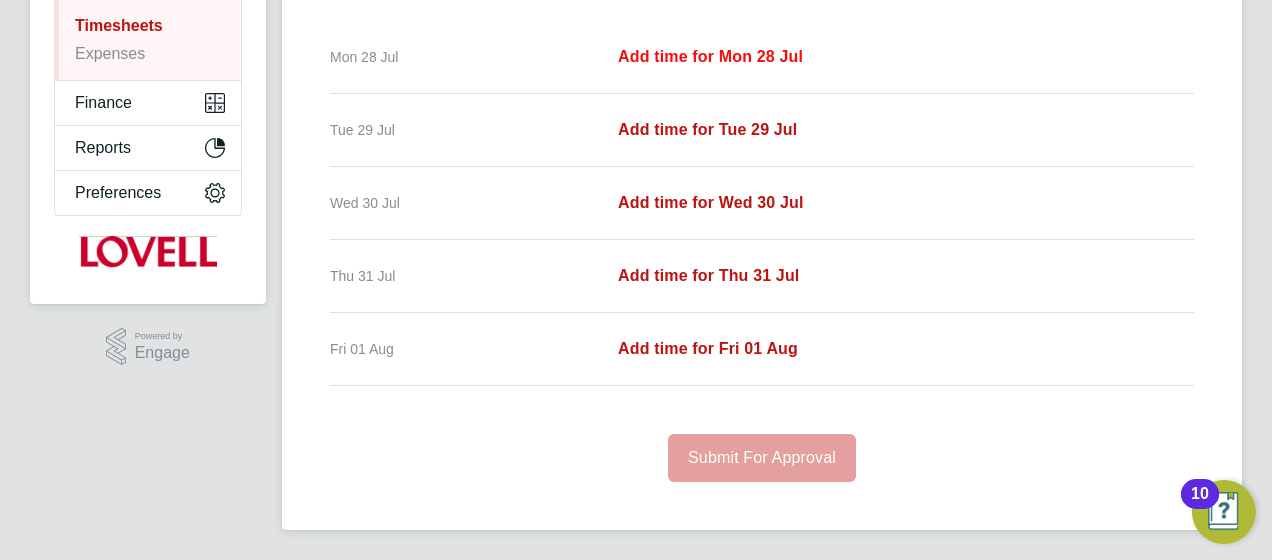 click on "Add time for Mon 28 Jul" at bounding box center [710, 56] 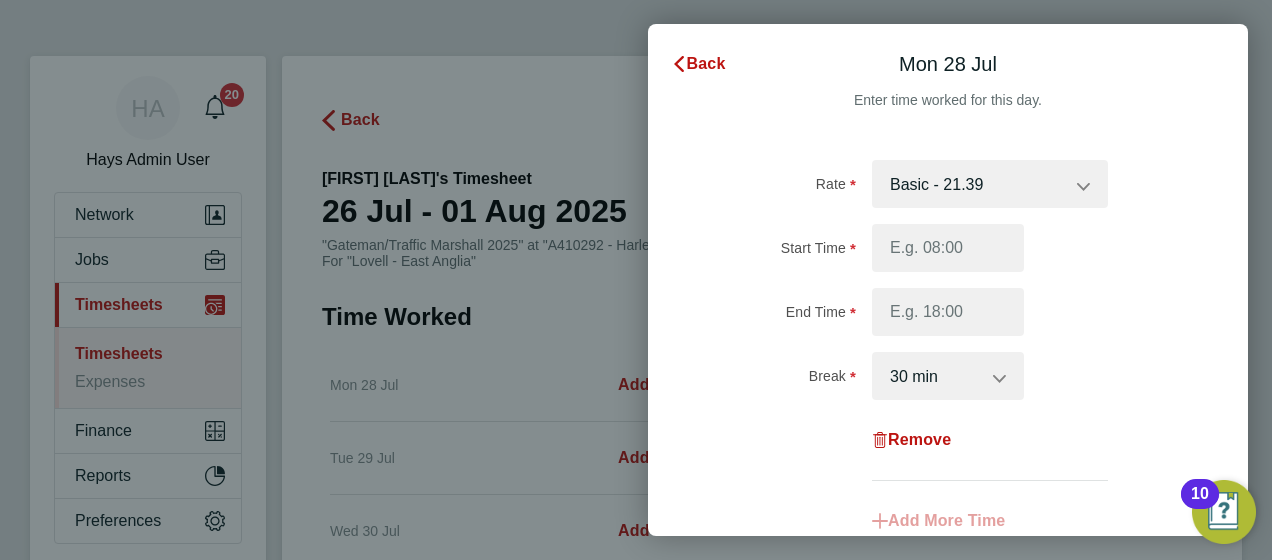 scroll, scrollTop: 0, scrollLeft: 0, axis: both 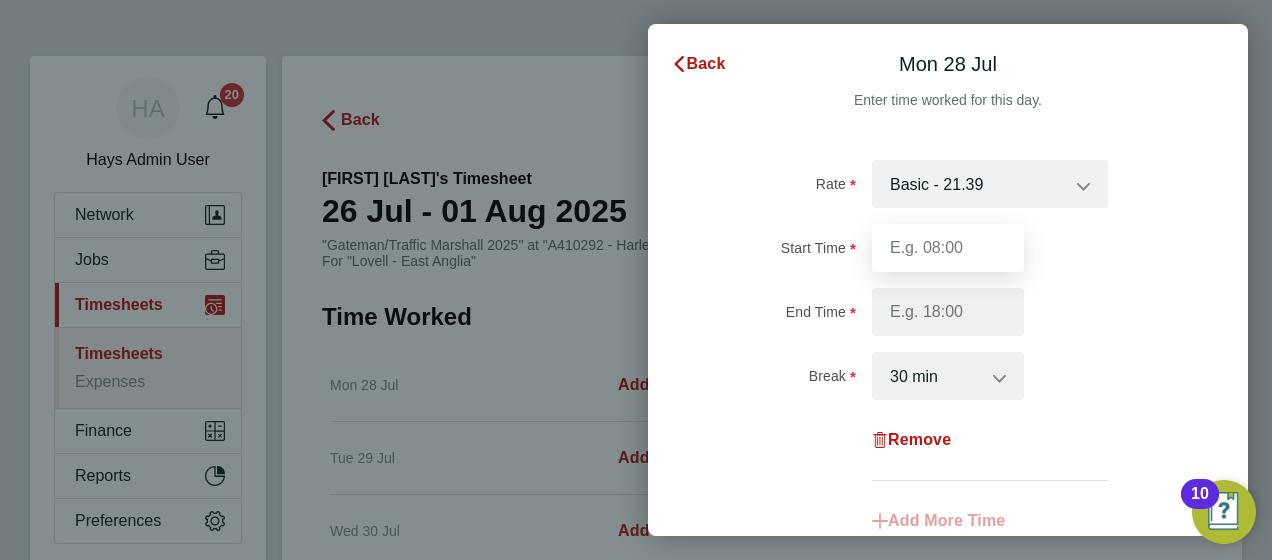click on "Start Time" at bounding box center (948, 248) 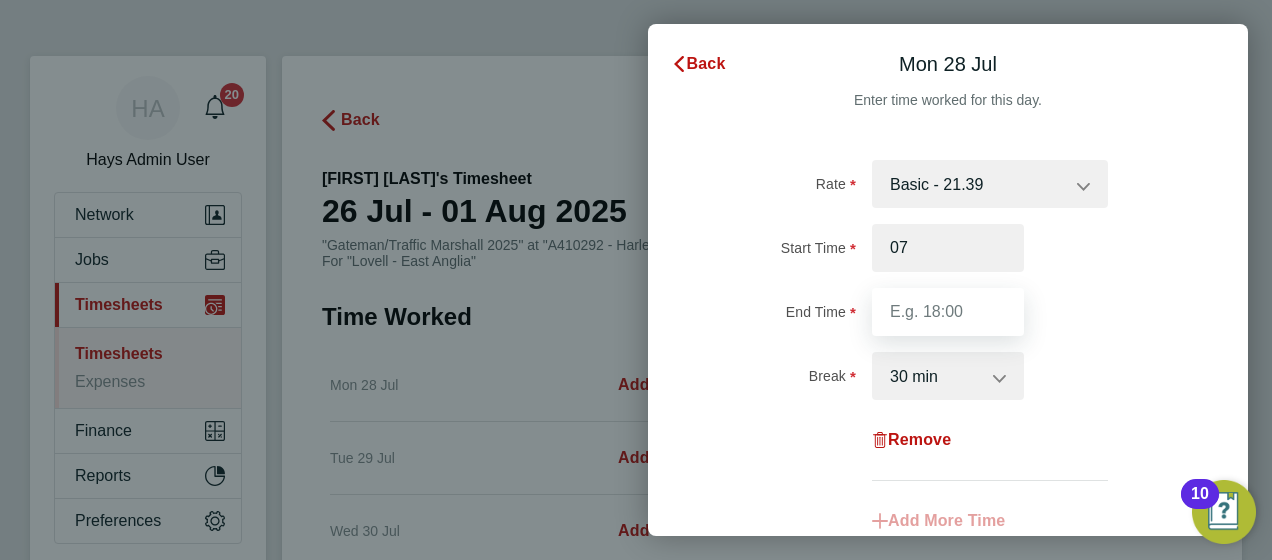 type on "07:00" 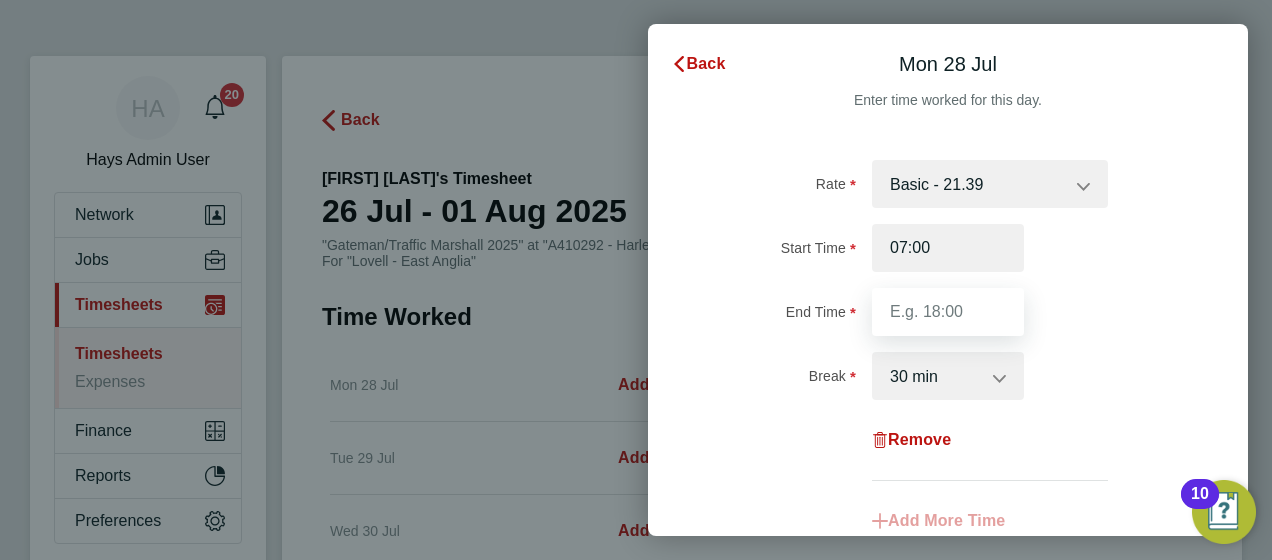 click on "End Time" at bounding box center [948, 312] 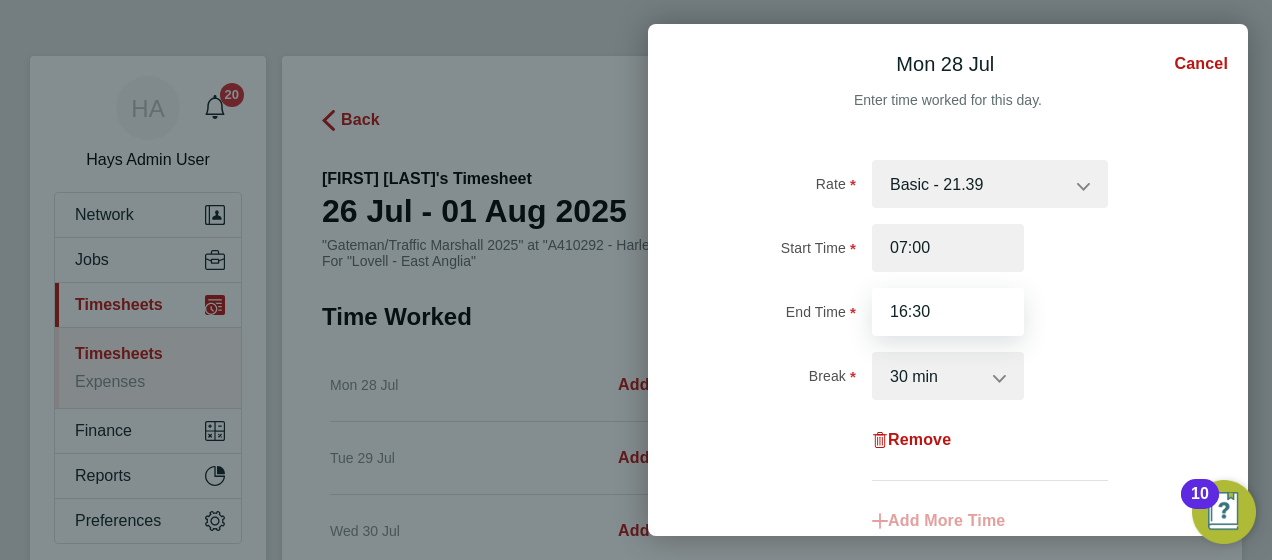 scroll, scrollTop: 312, scrollLeft: 0, axis: vertical 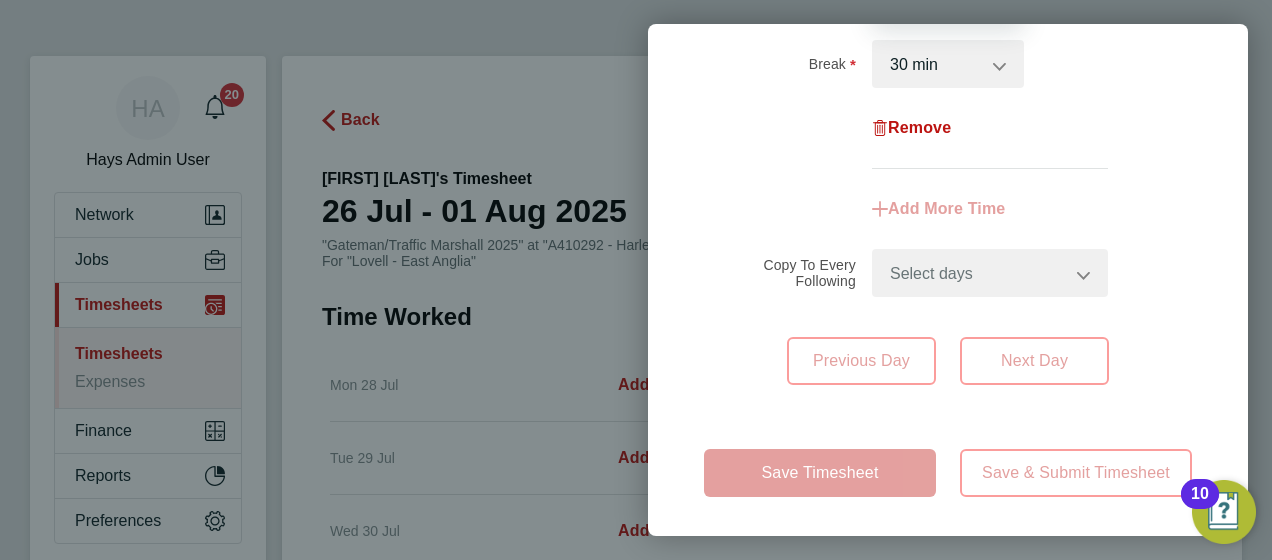 type on "16:30" 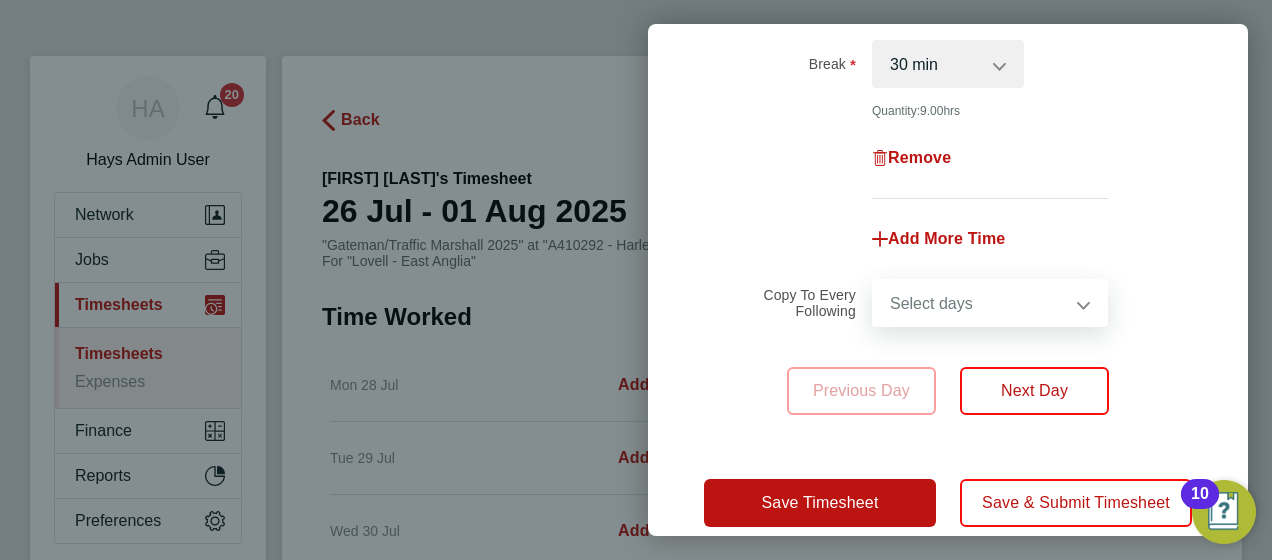 drag, startPoint x: 949, startPoint y: 275, endPoint x: 950, endPoint y: 294, distance: 19.026299 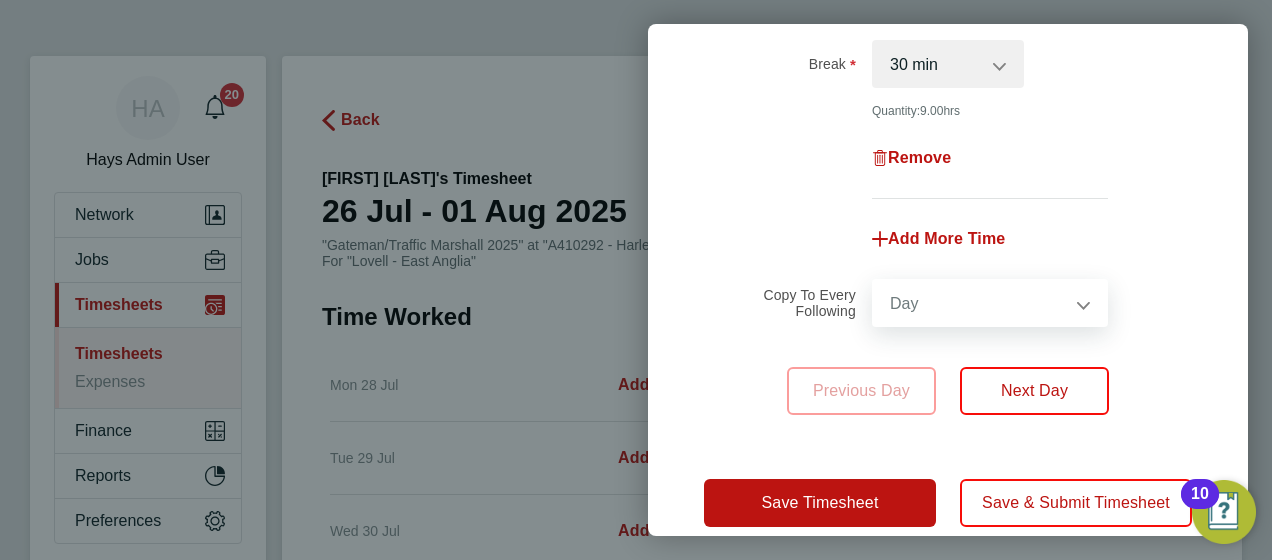 click on "Select days   Day   Tuesday   Wednesday   Thursday   Friday" at bounding box center (979, 303) 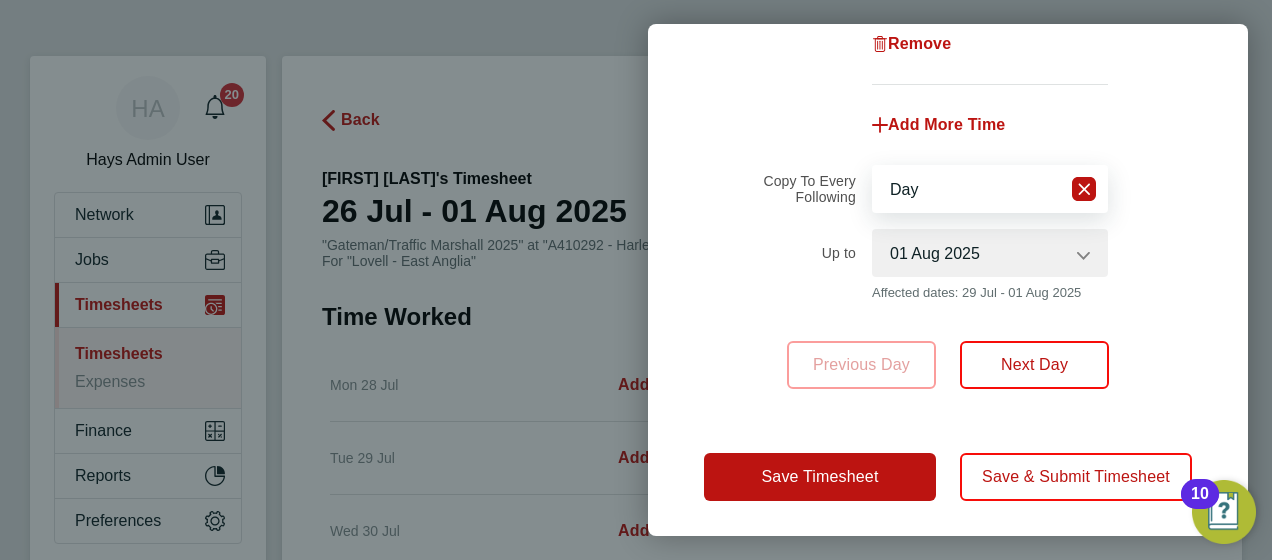 scroll, scrollTop: 430, scrollLeft: 0, axis: vertical 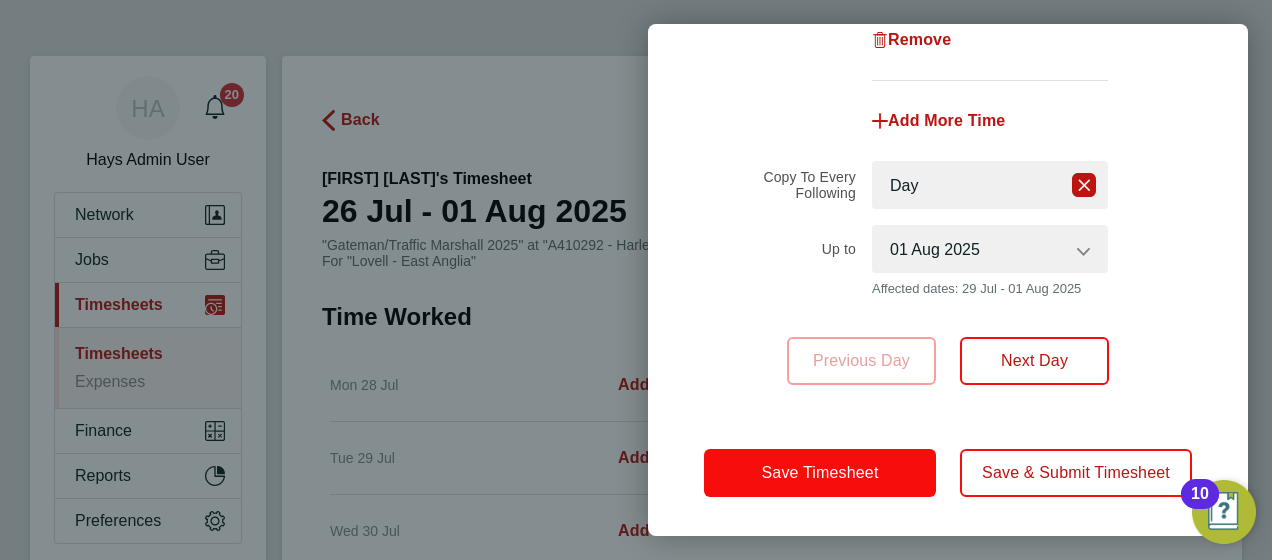 click on "Save Timesheet" 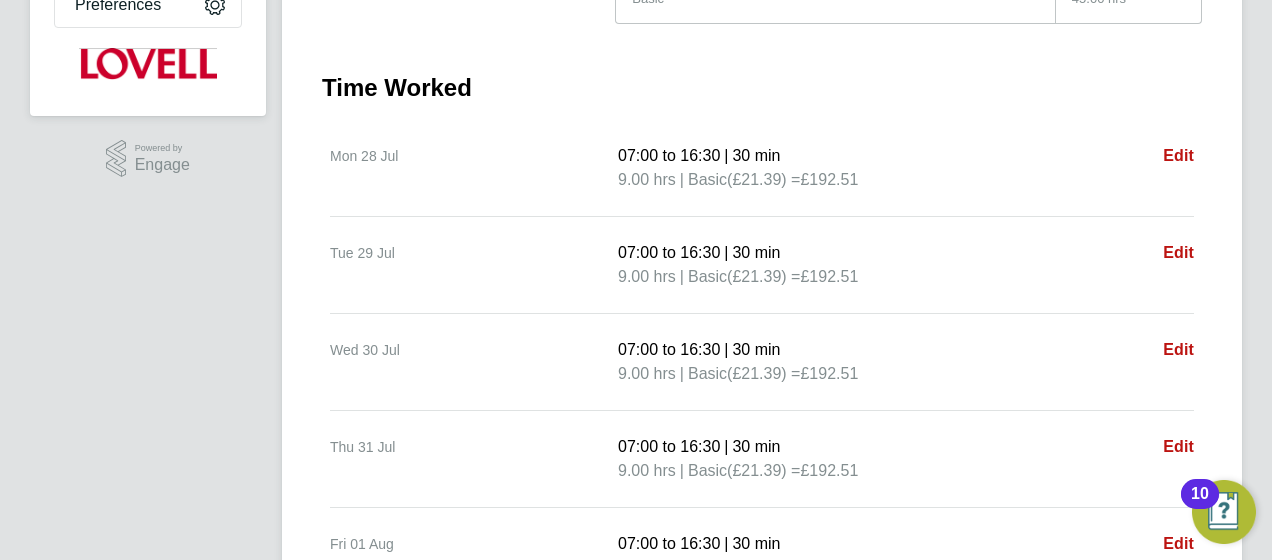 scroll, scrollTop: 700, scrollLeft: 0, axis: vertical 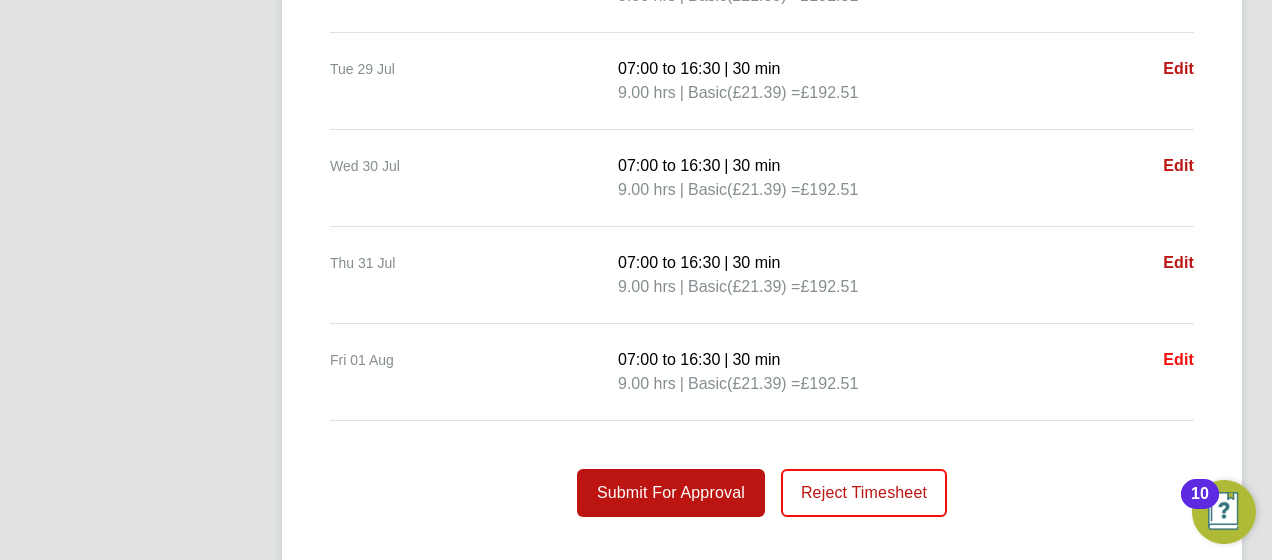 click on "Edit" at bounding box center [1178, 359] 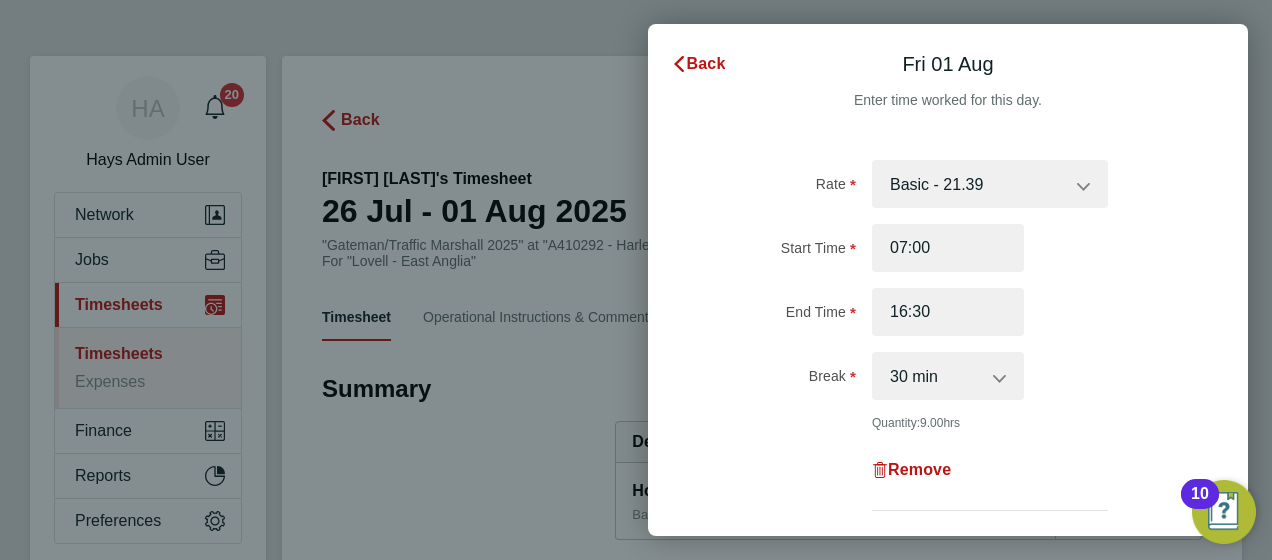 scroll, scrollTop: 0, scrollLeft: 0, axis: both 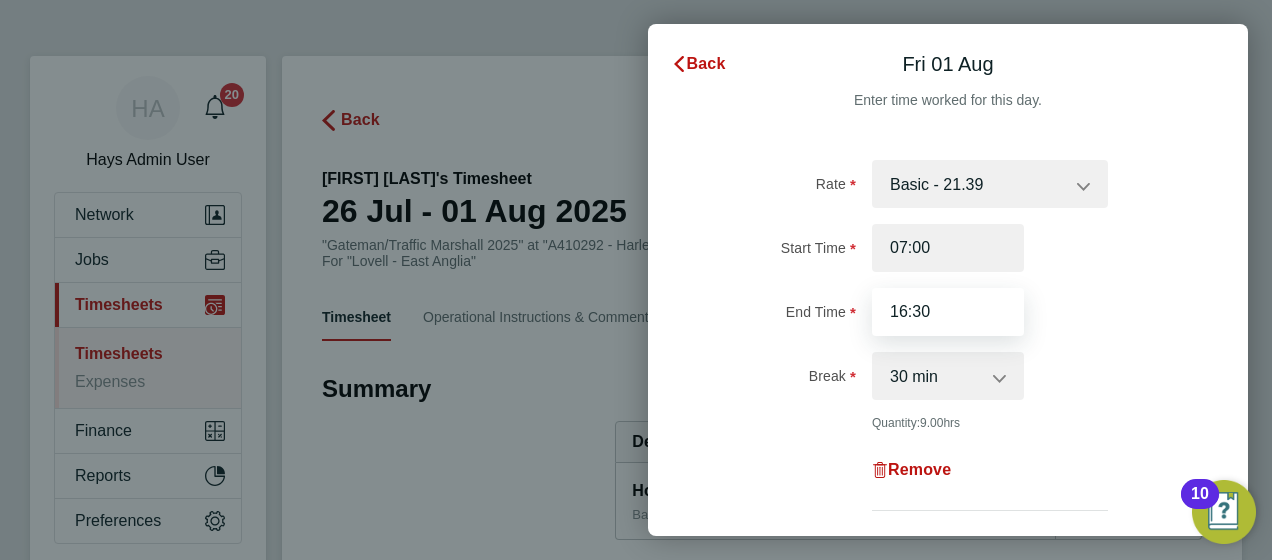 drag, startPoint x: 948, startPoint y: 310, endPoint x: 862, endPoint y: 311, distance: 86.00581 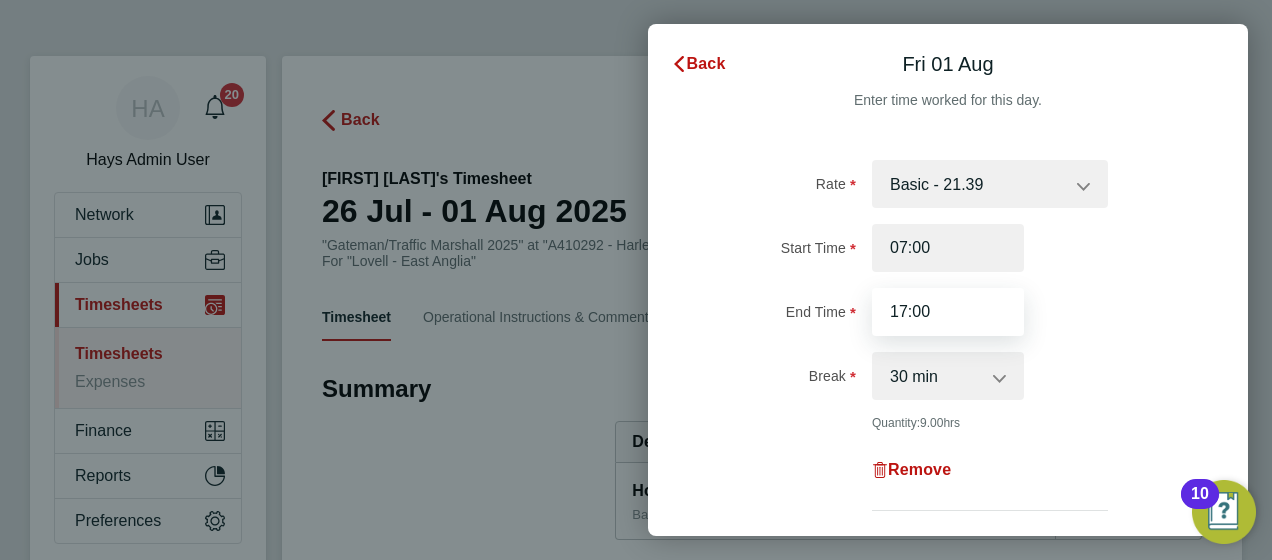 type on "17:00" 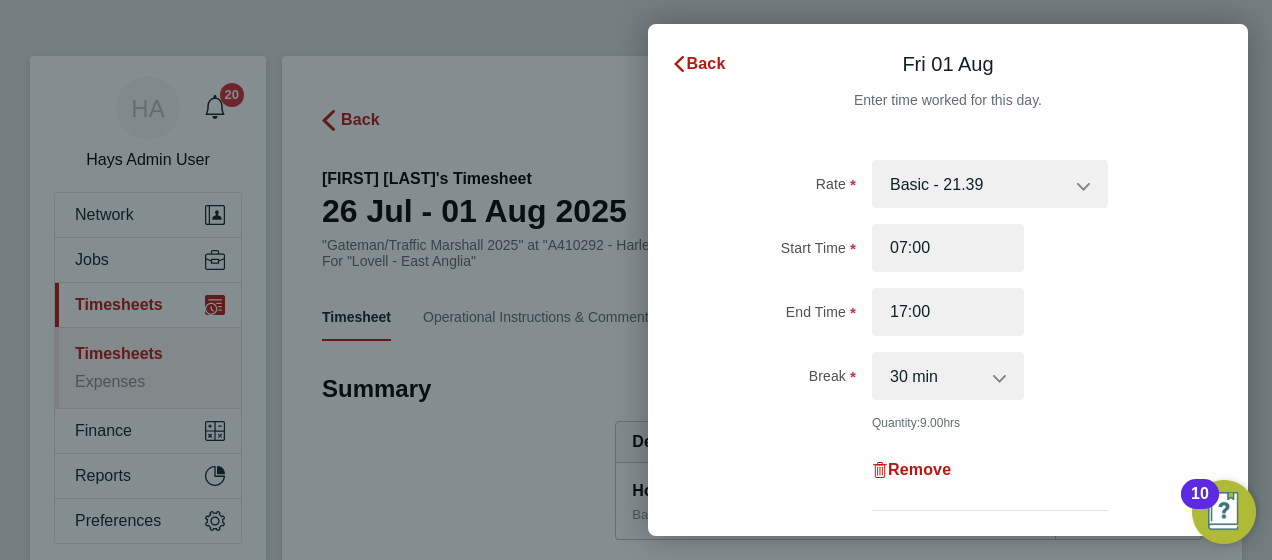 click on "Break" 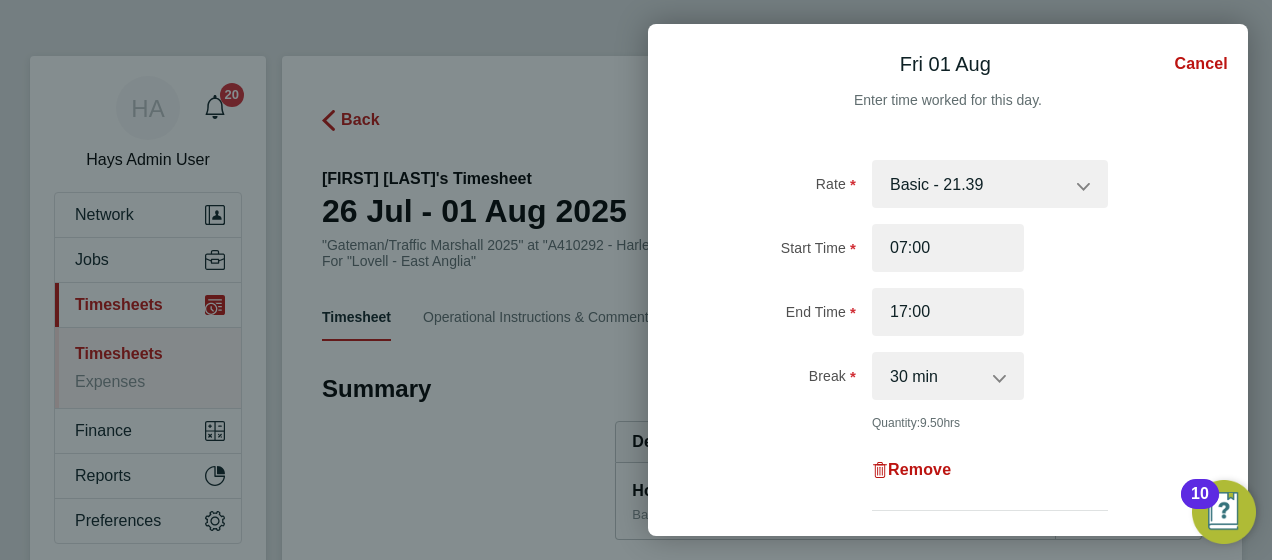 scroll, scrollTop: 294, scrollLeft: 0, axis: vertical 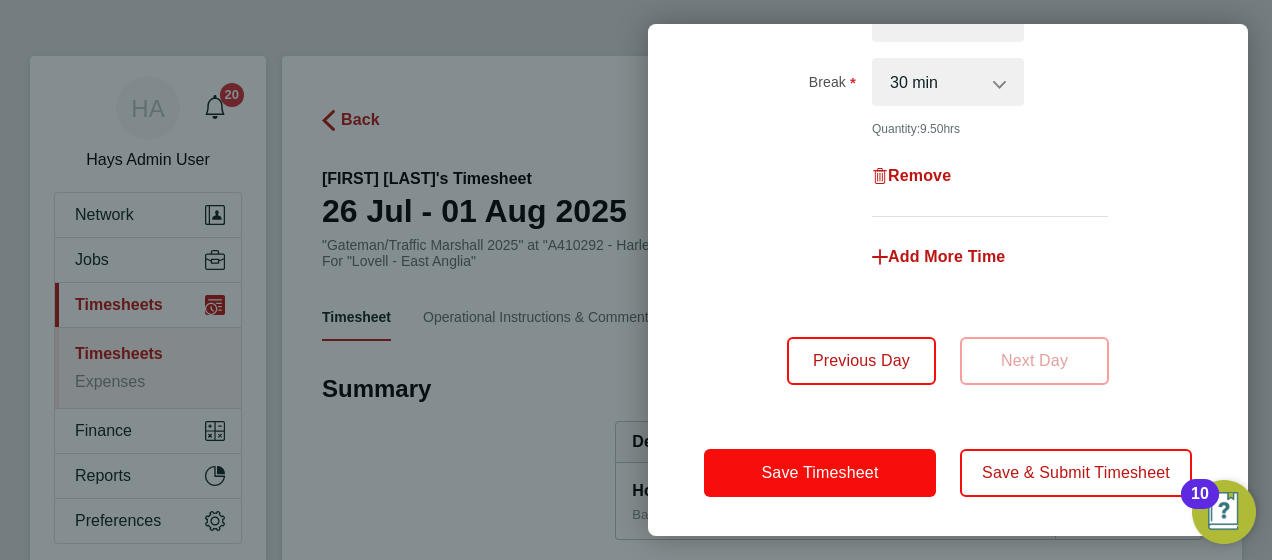 click on "Save Timesheet" 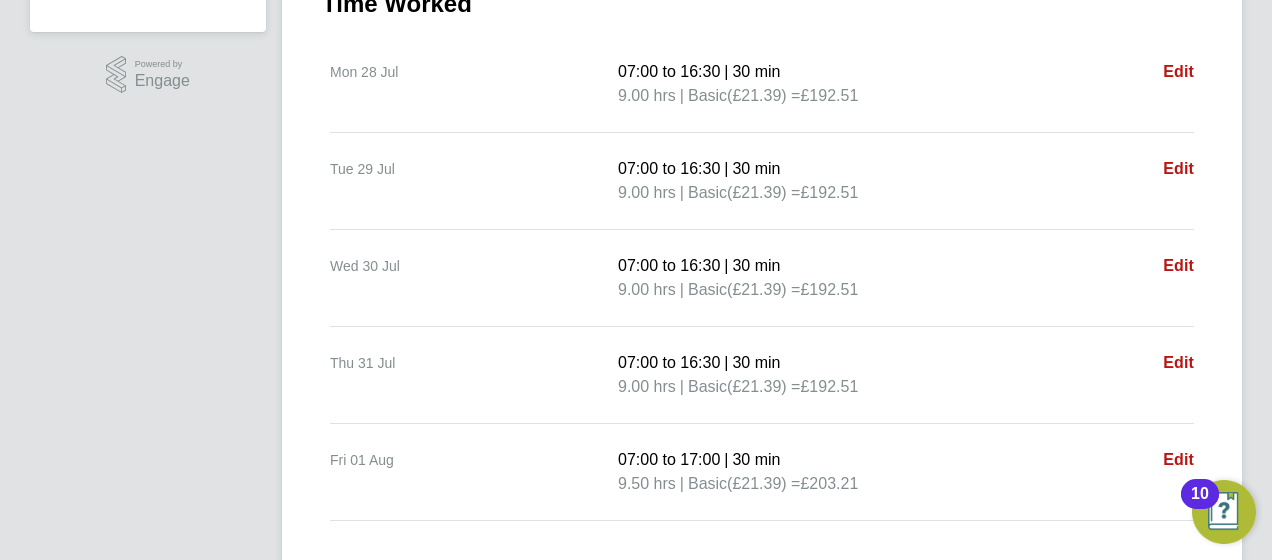 scroll, scrollTop: 500, scrollLeft: 0, axis: vertical 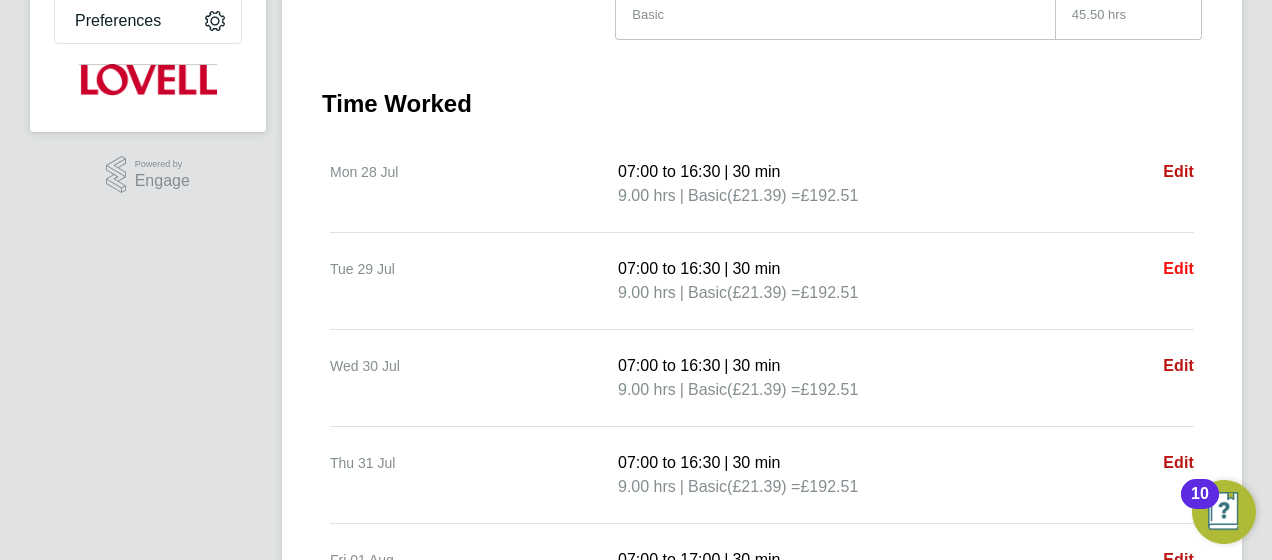 click on "Edit" at bounding box center (1178, 268) 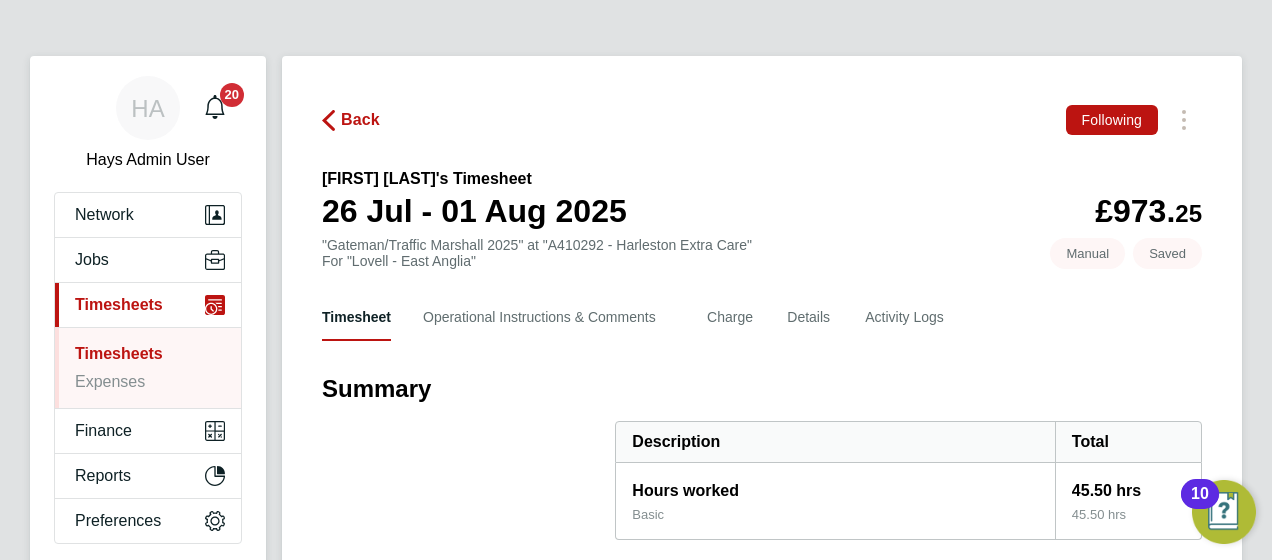 select on "30" 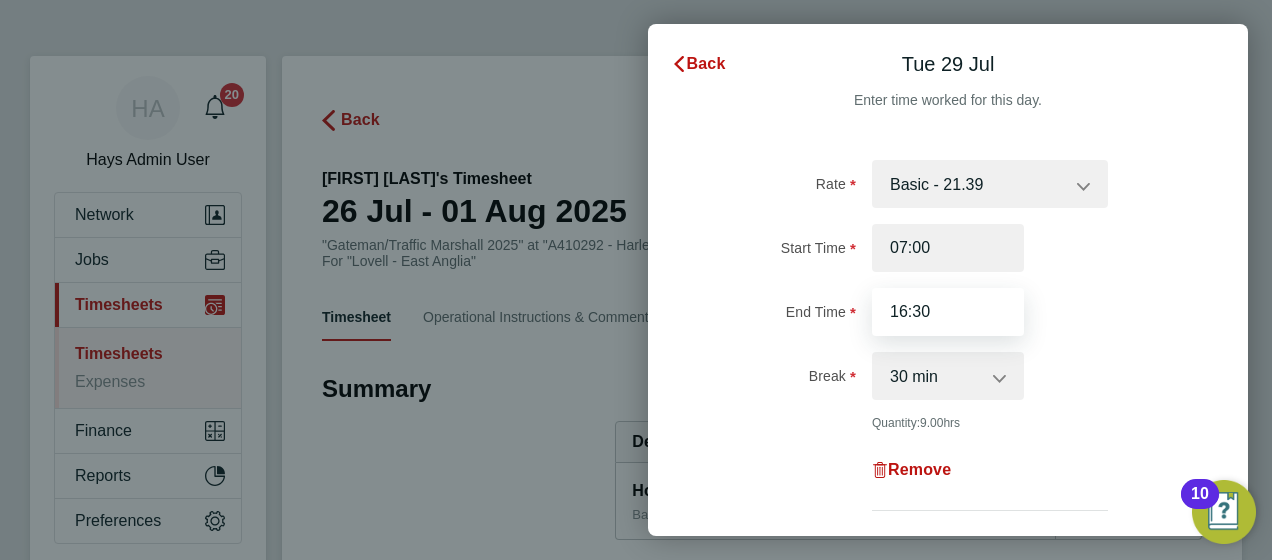 drag, startPoint x: 944, startPoint y: 306, endPoint x: 858, endPoint y: 316, distance: 86.579445 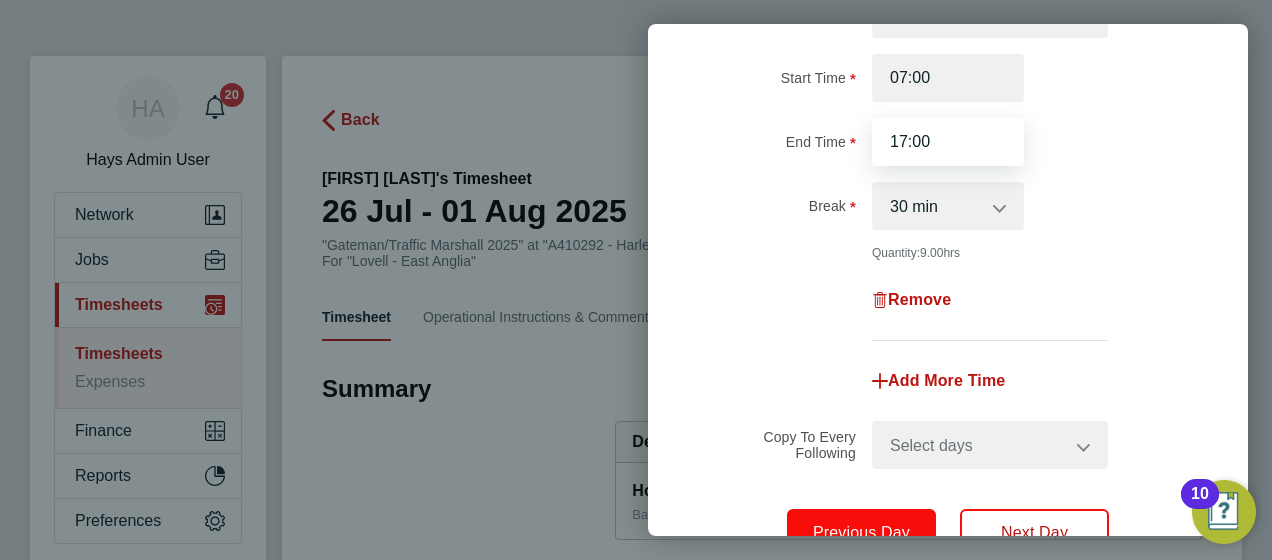 scroll, scrollTop: 300, scrollLeft: 0, axis: vertical 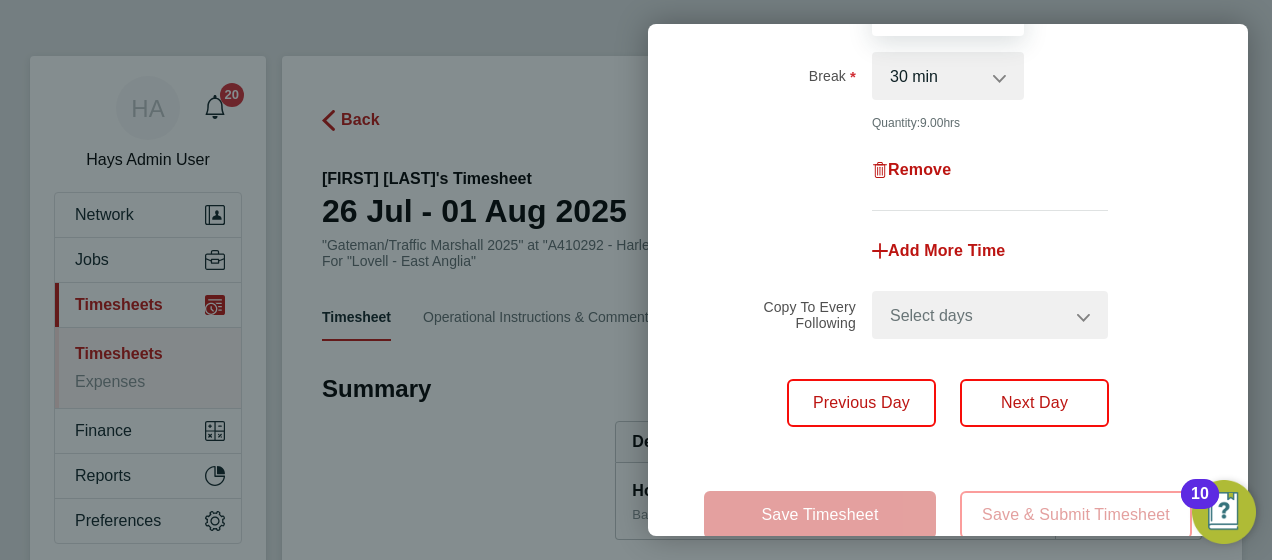 type on "17:00" 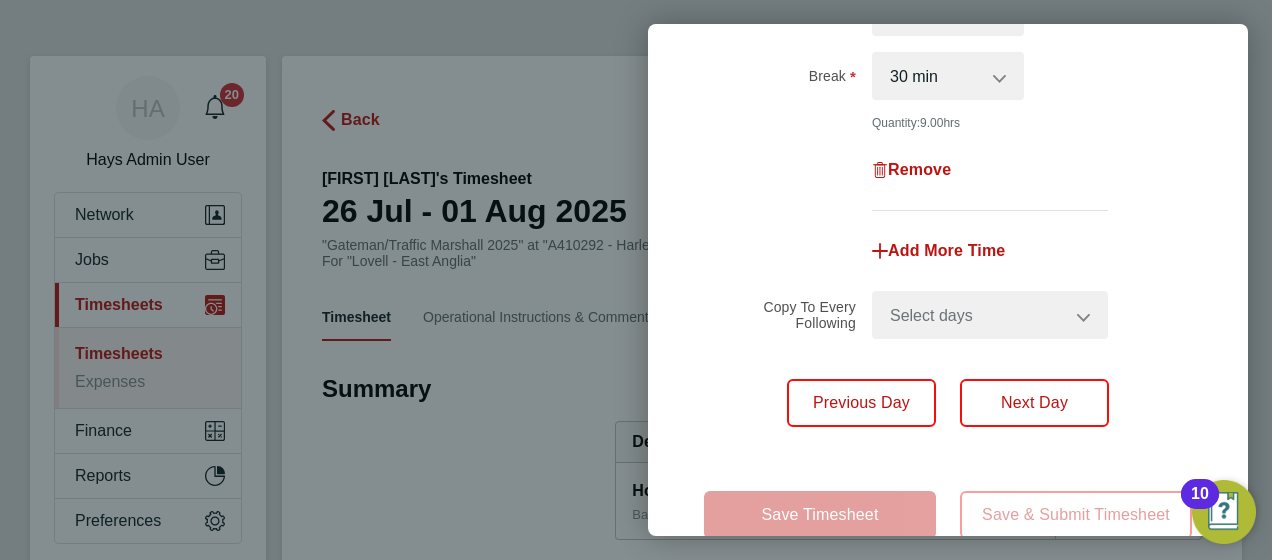 click on "Save Timesheet" 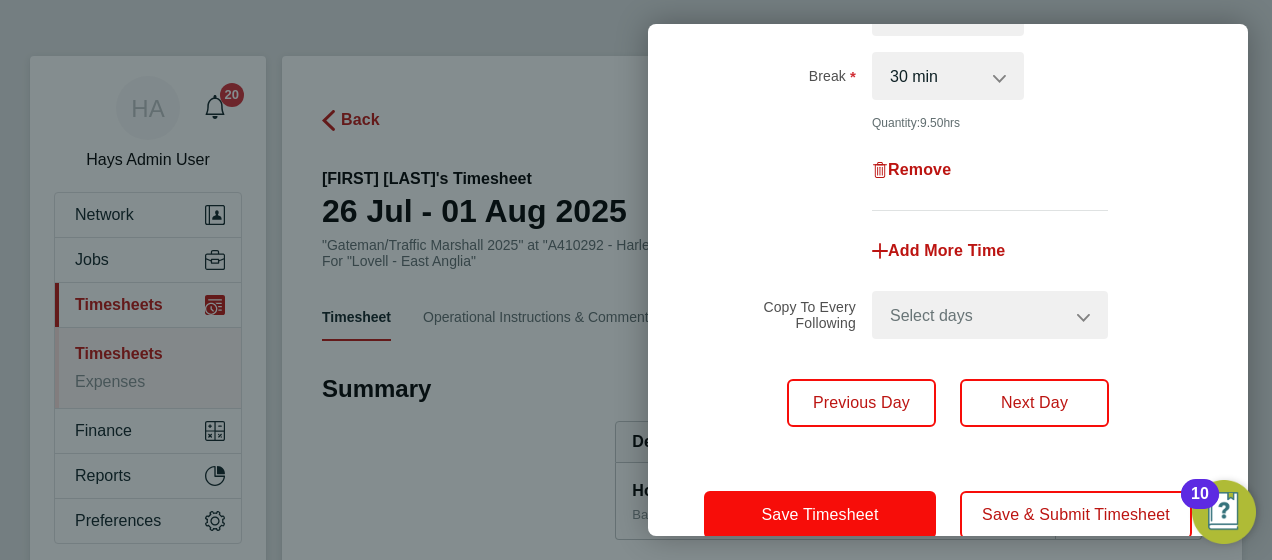click on "Save Timesheet" 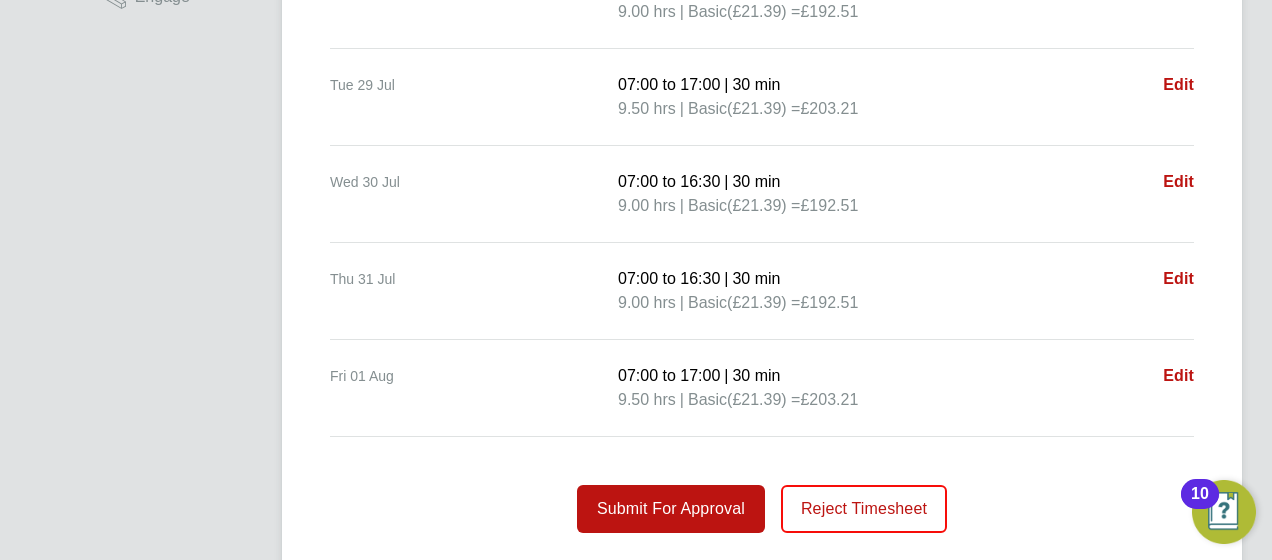 scroll, scrollTop: 734, scrollLeft: 0, axis: vertical 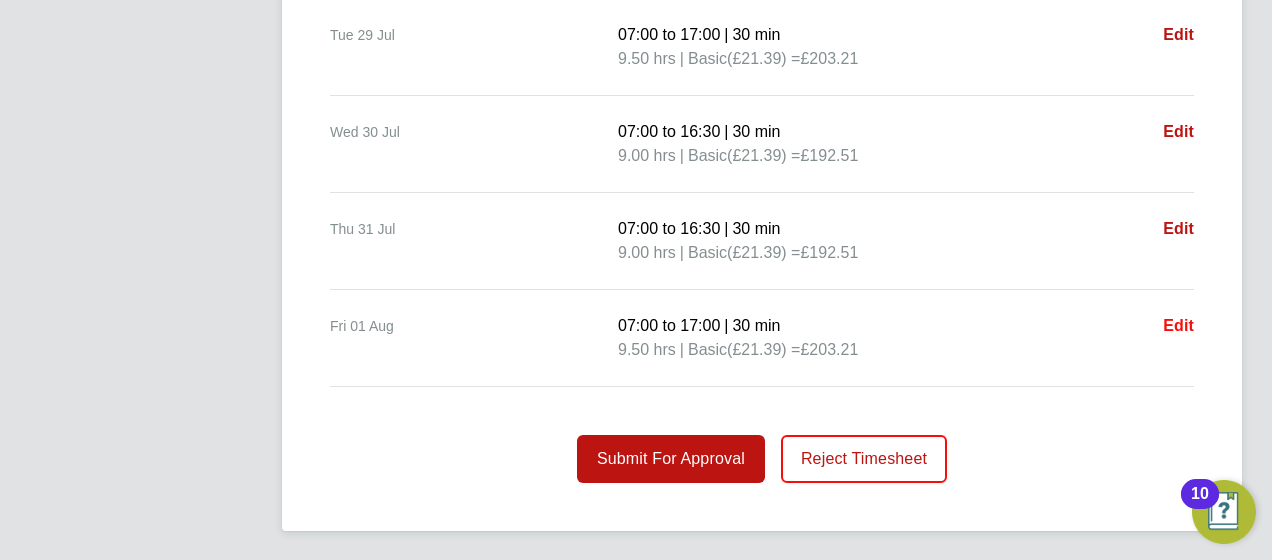 click on "Edit" at bounding box center (1178, 325) 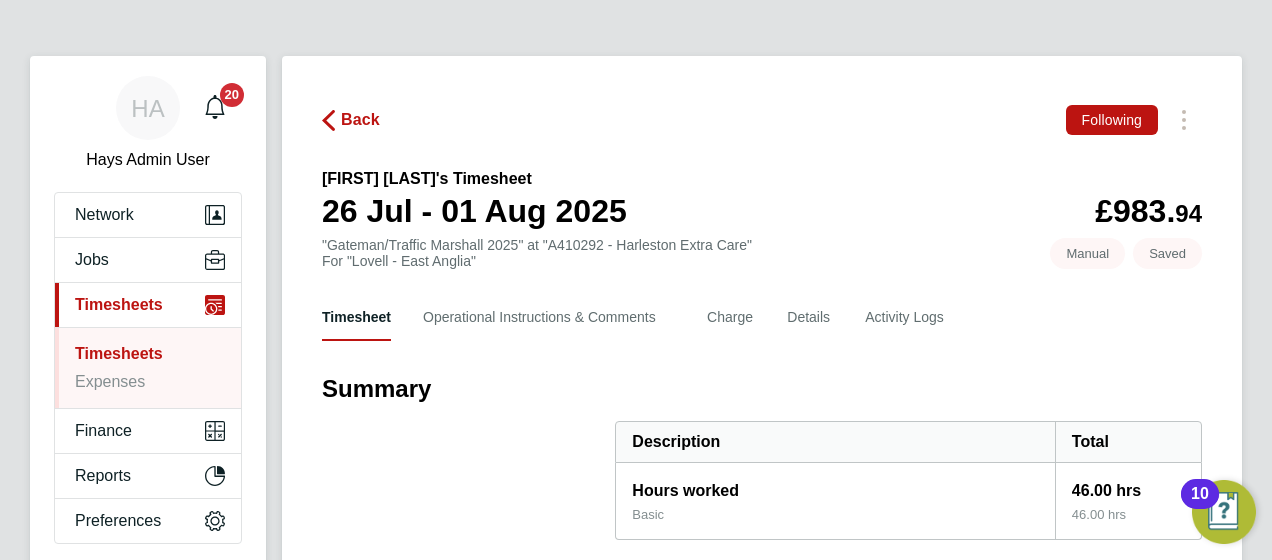 select on "30" 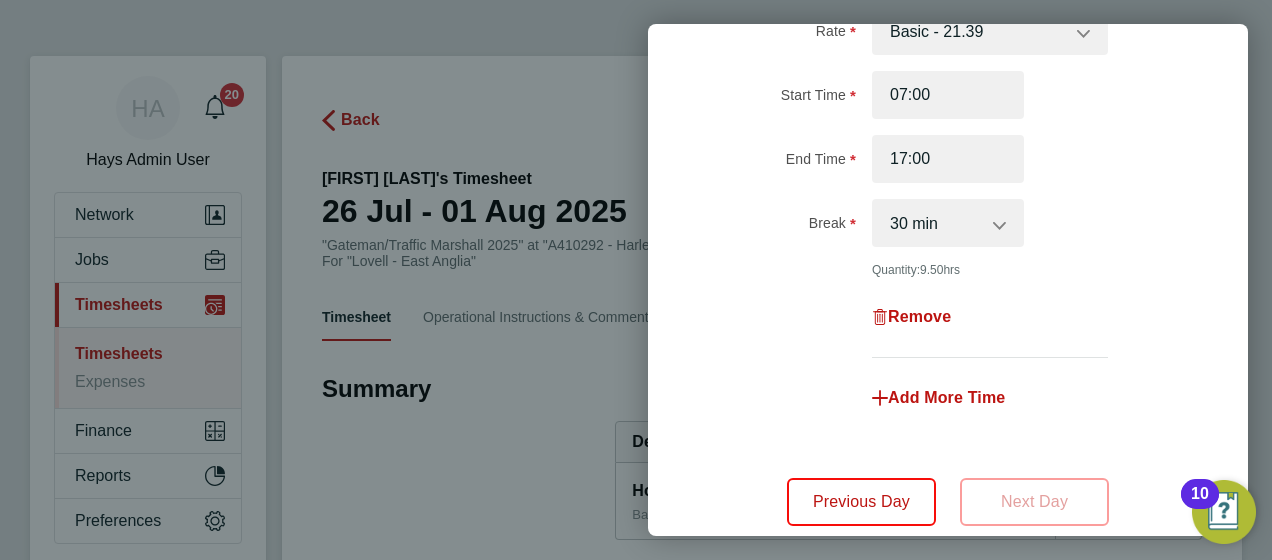 scroll, scrollTop: 294, scrollLeft: 0, axis: vertical 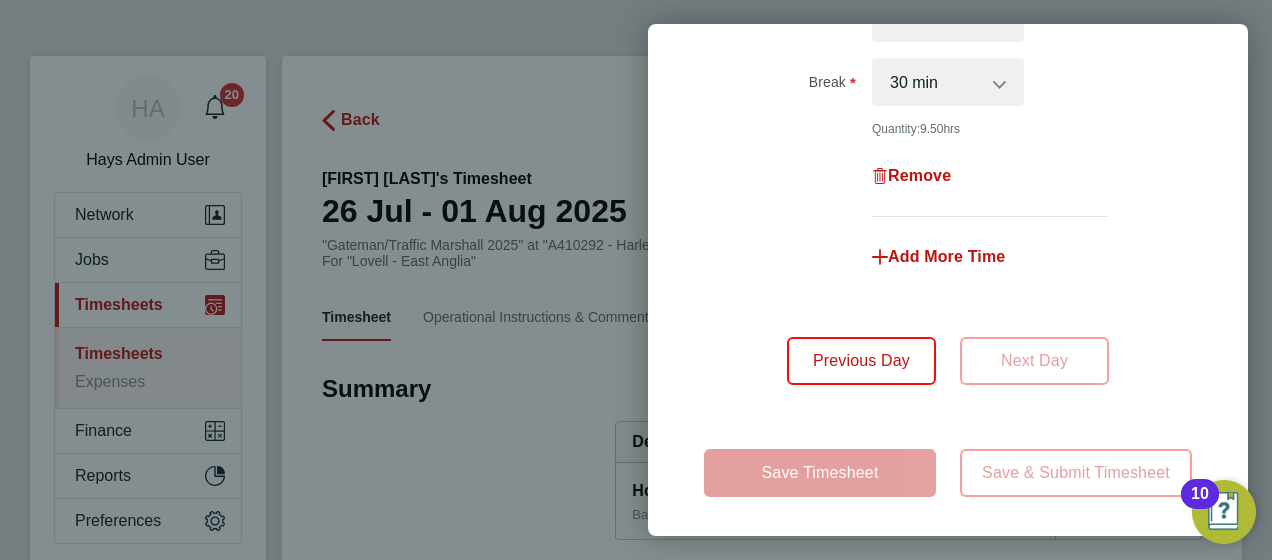 click on "Add More Time" 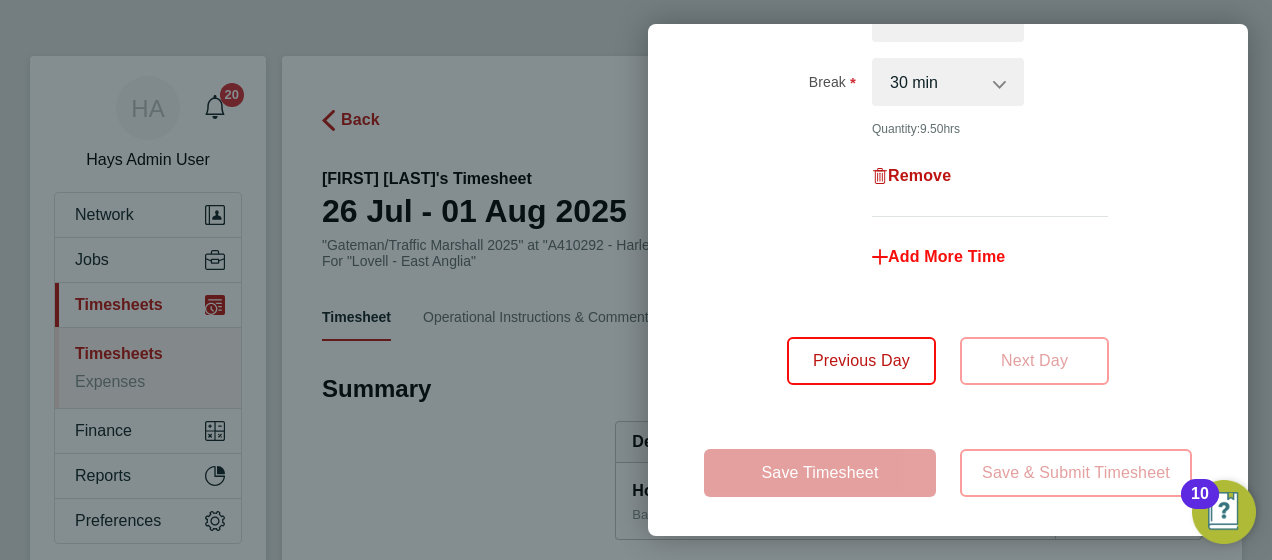 click on "Add More Time" 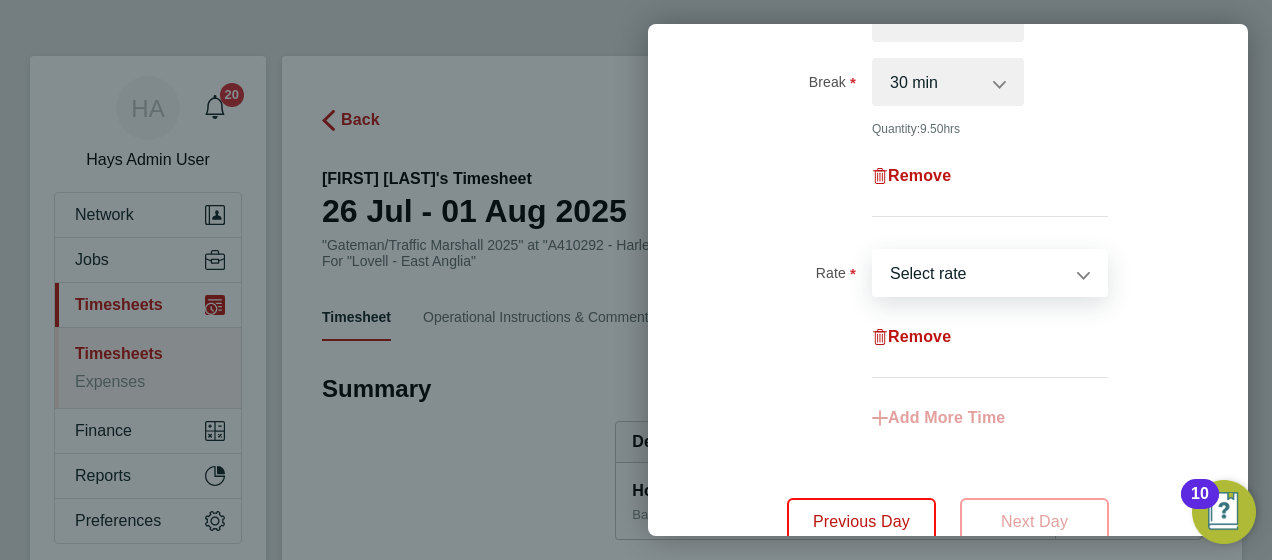 drag, startPoint x: 972, startPoint y: 272, endPoint x: 969, endPoint y: 293, distance: 21.213203 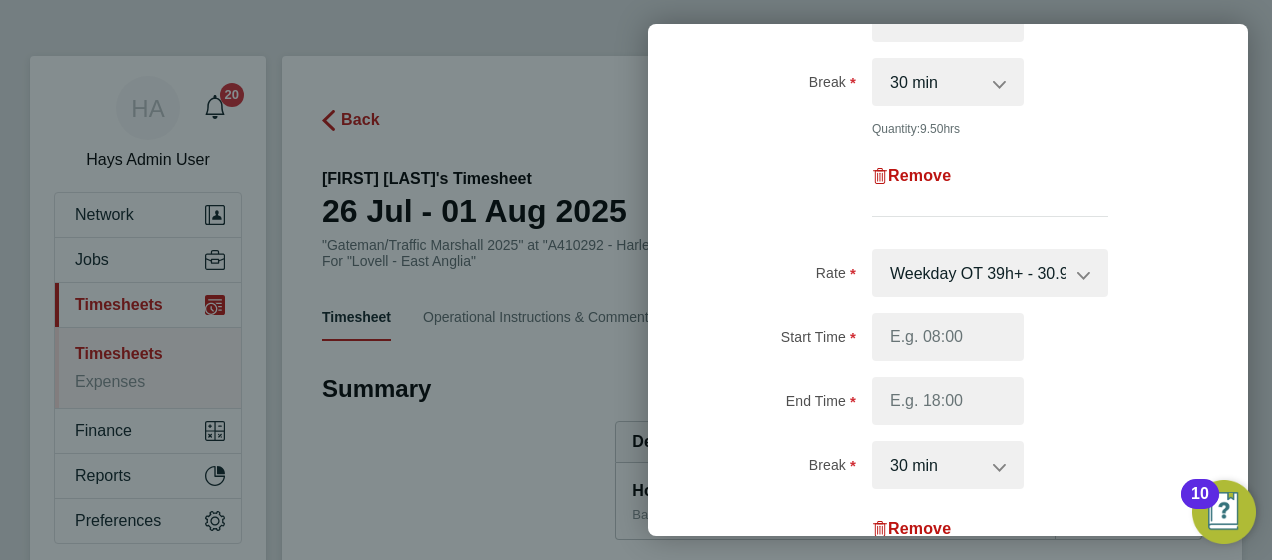 scroll, scrollTop: 0, scrollLeft: 0, axis: both 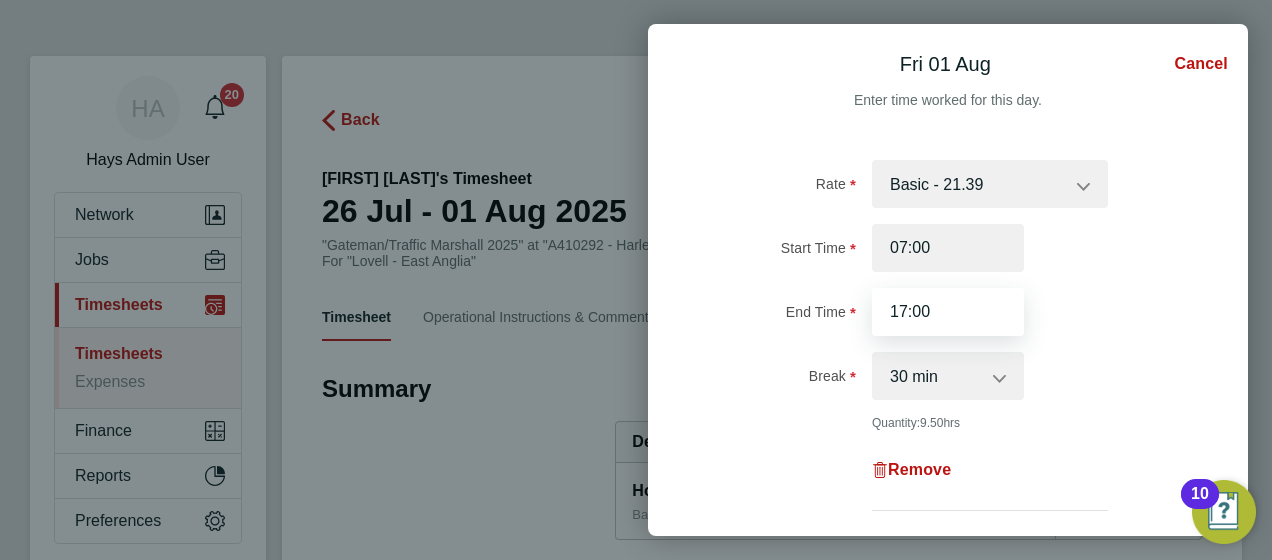 drag, startPoint x: 940, startPoint y: 313, endPoint x: 880, endPoint y: 318, distance: 60.207973 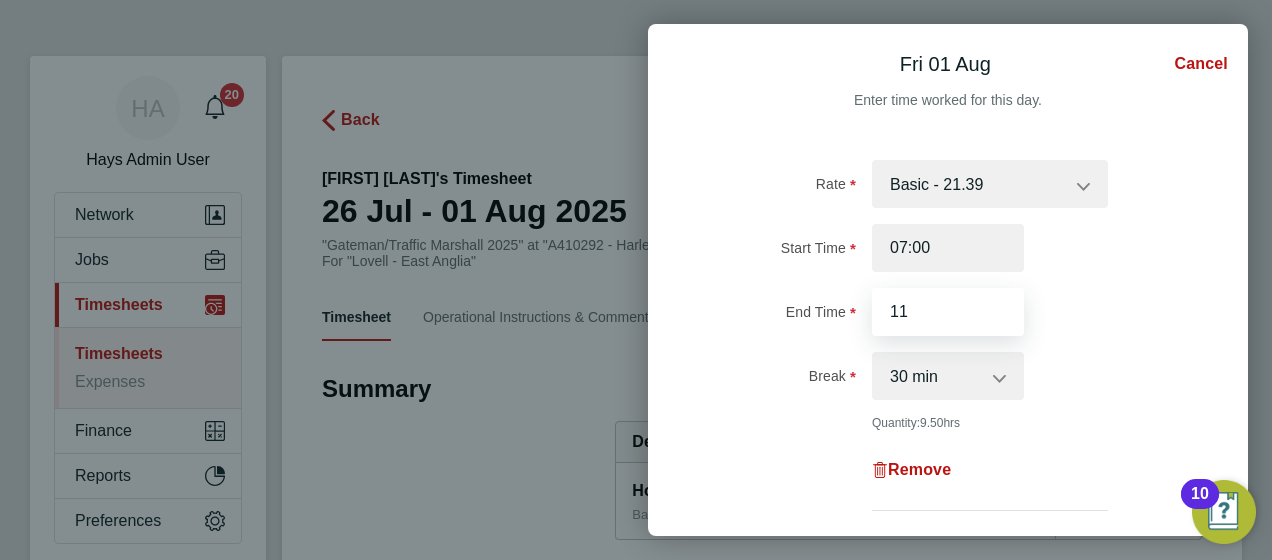 scroll, scrollTop: 300, scrollLeft: 0, axis: vertical 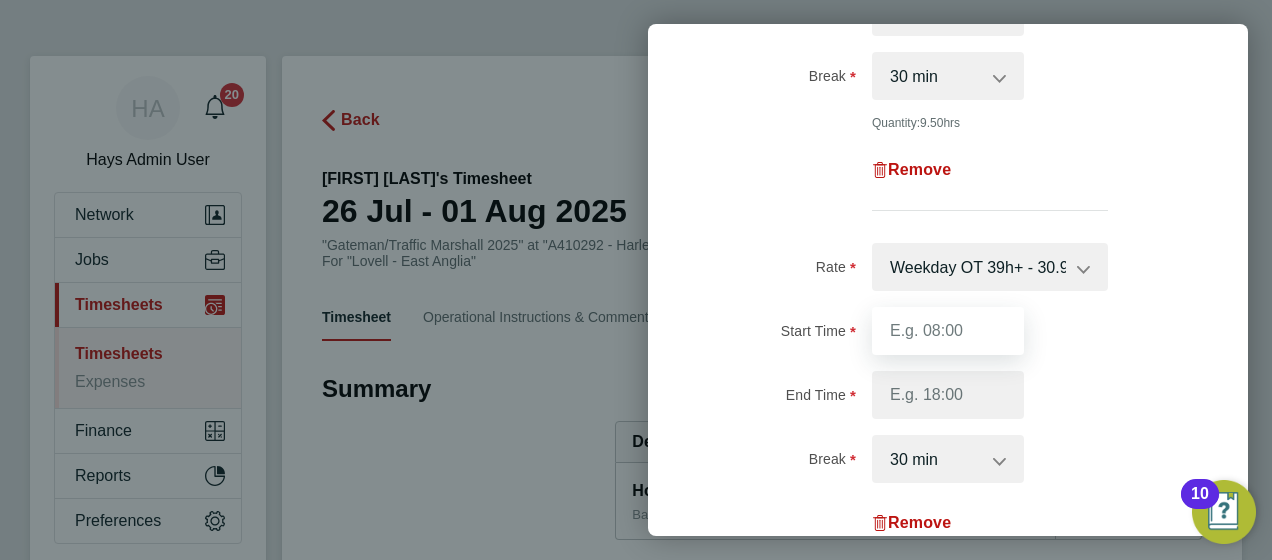 type on "11:00" 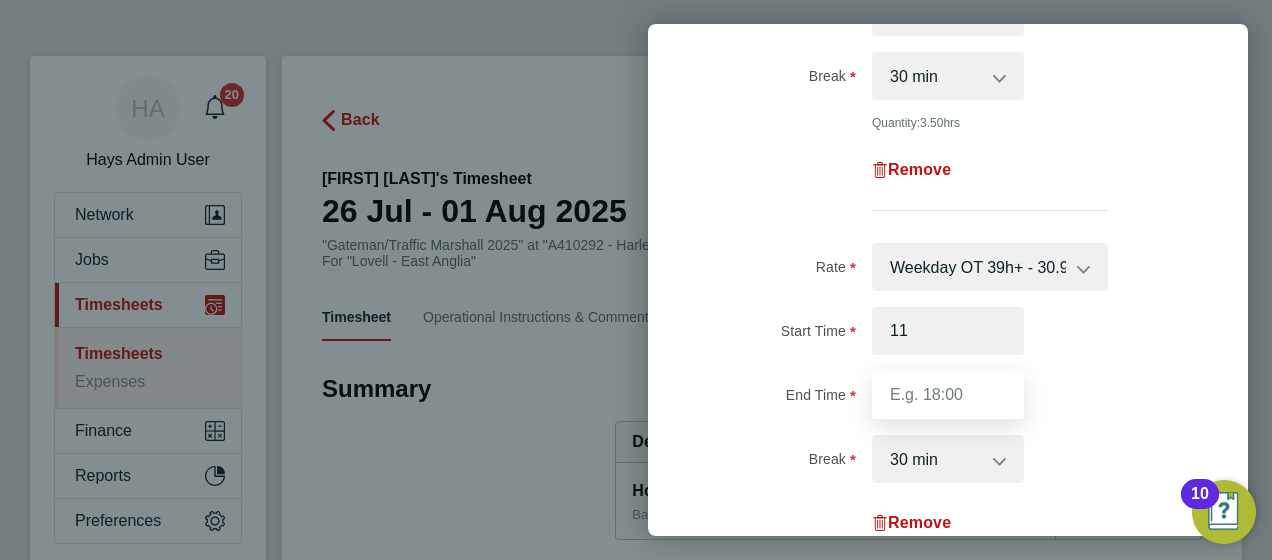 type on "11:00" 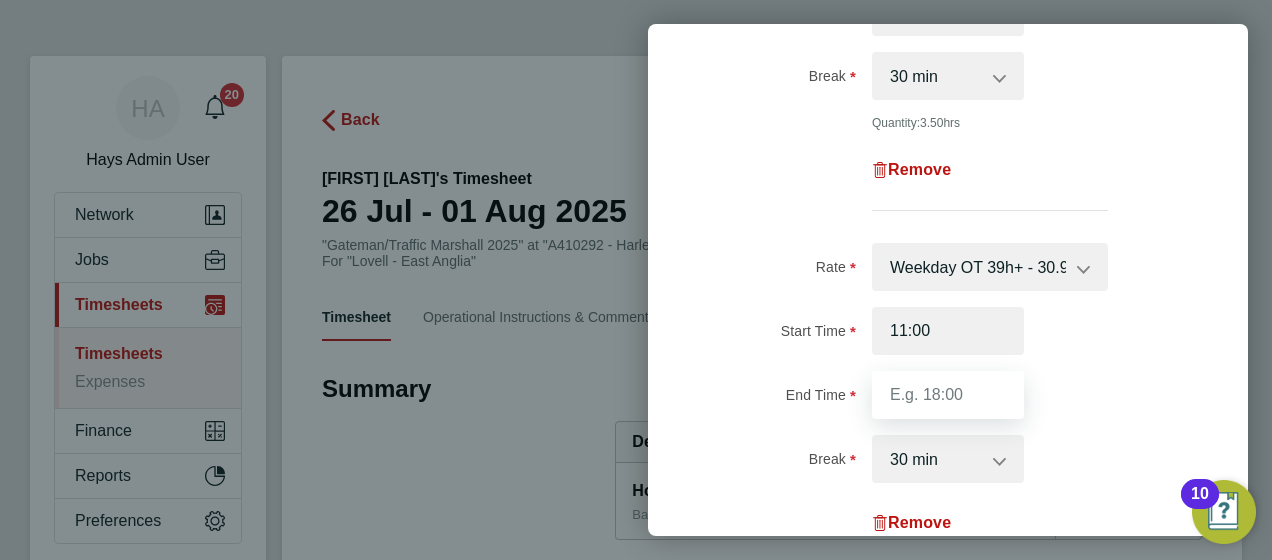 click on "End Time" at bounding box center [948, 395] 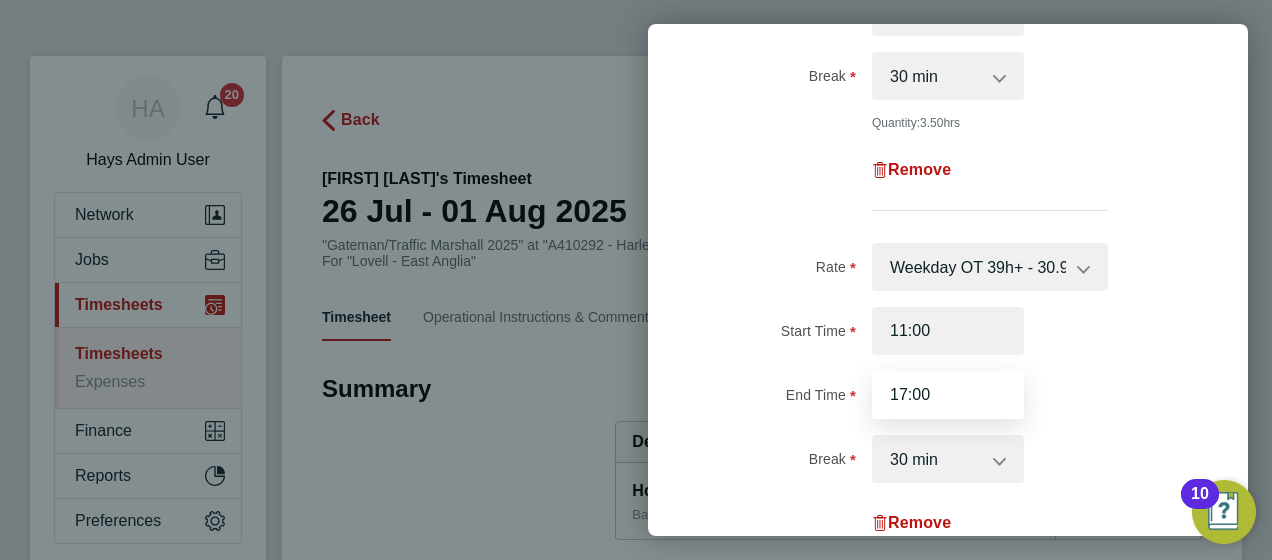 type on "17:00" 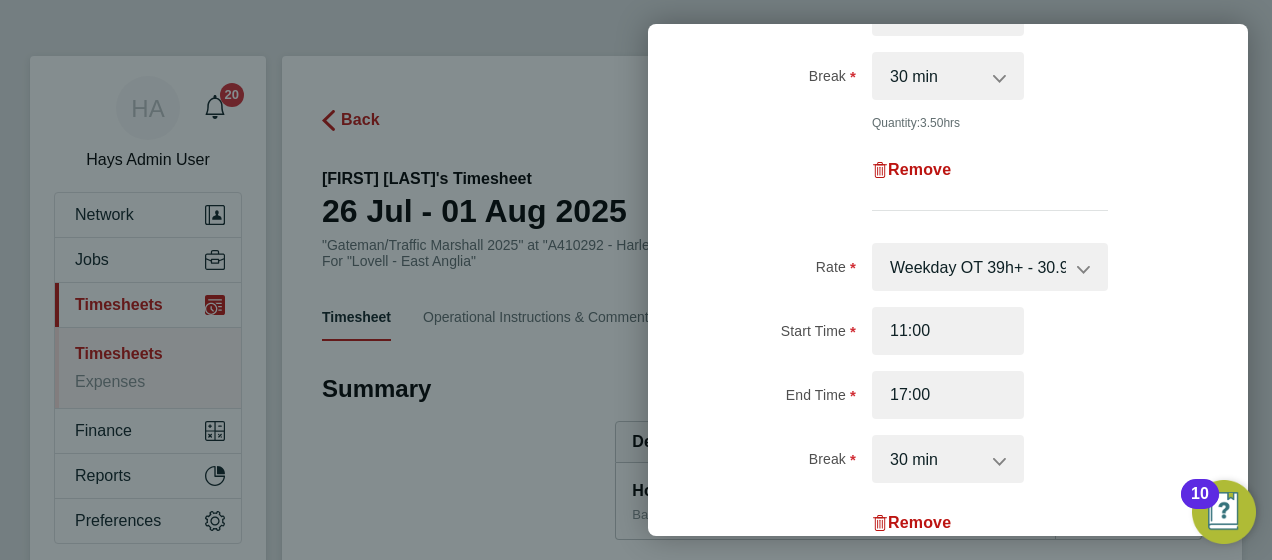 click on "0 min   15 min   30 min   45 min   60 min   75 min   90 min" at bounding box center (936, 76) 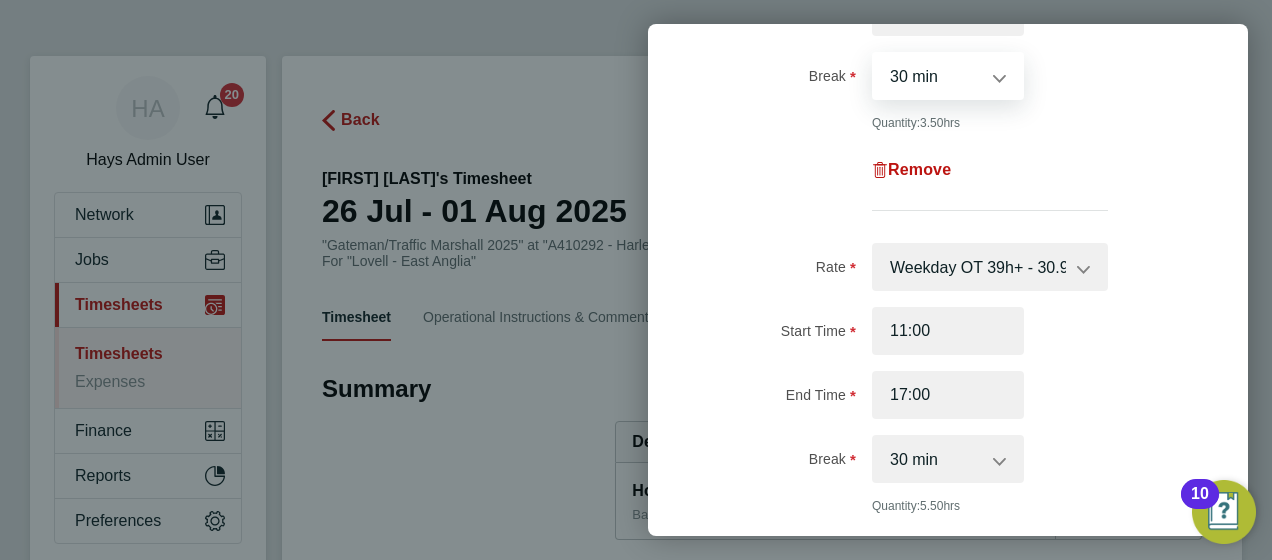select on "0" 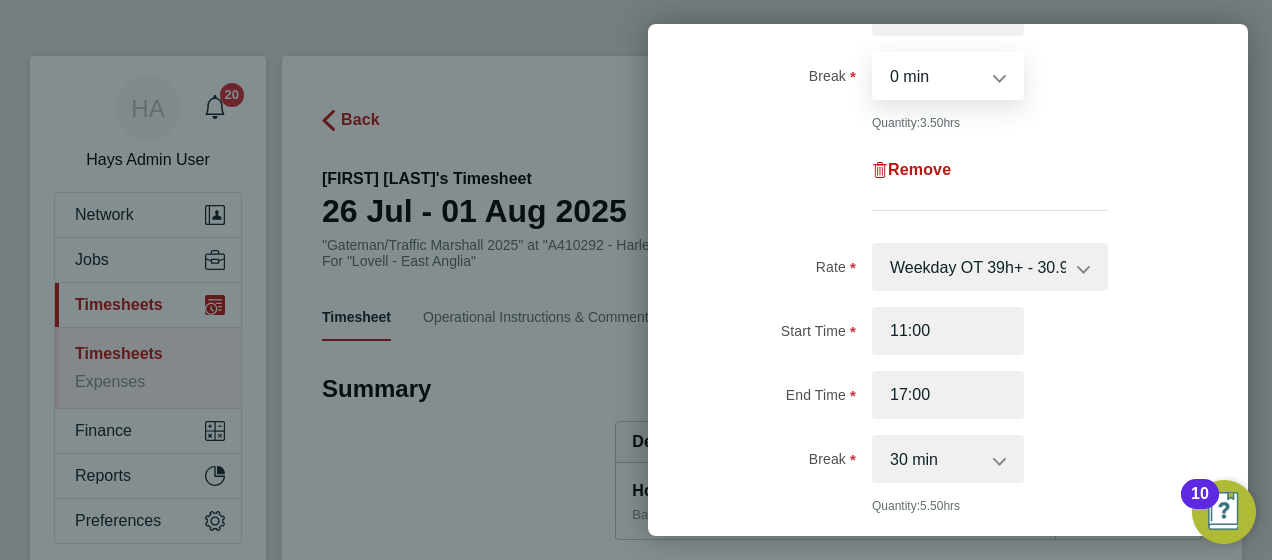 click on "0 min   15 min   30 min   45 min   60 min   75 min   90 min" at bounding box center (936, 76) 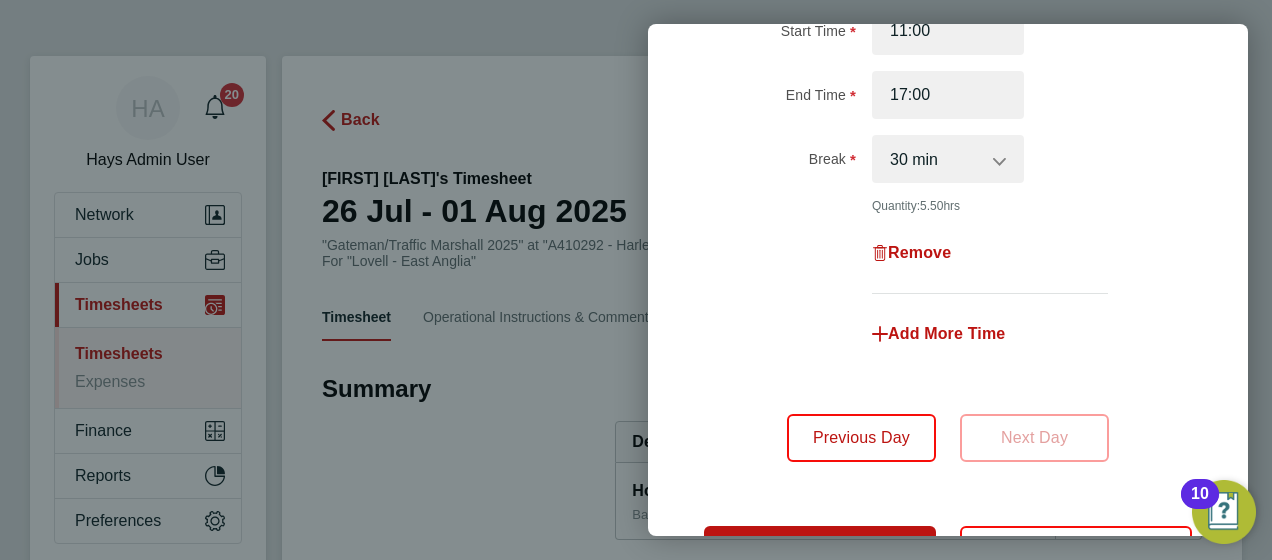 scroll, scrollTop: 677, scrollLeft: 0, axis: vertical 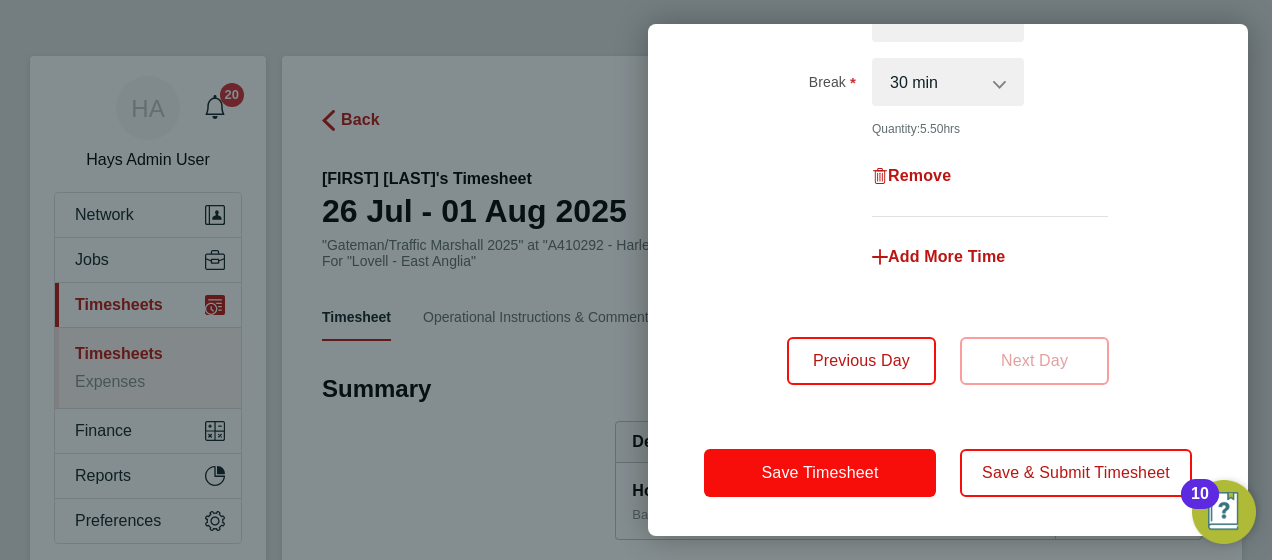 click on "Save Timesheet" 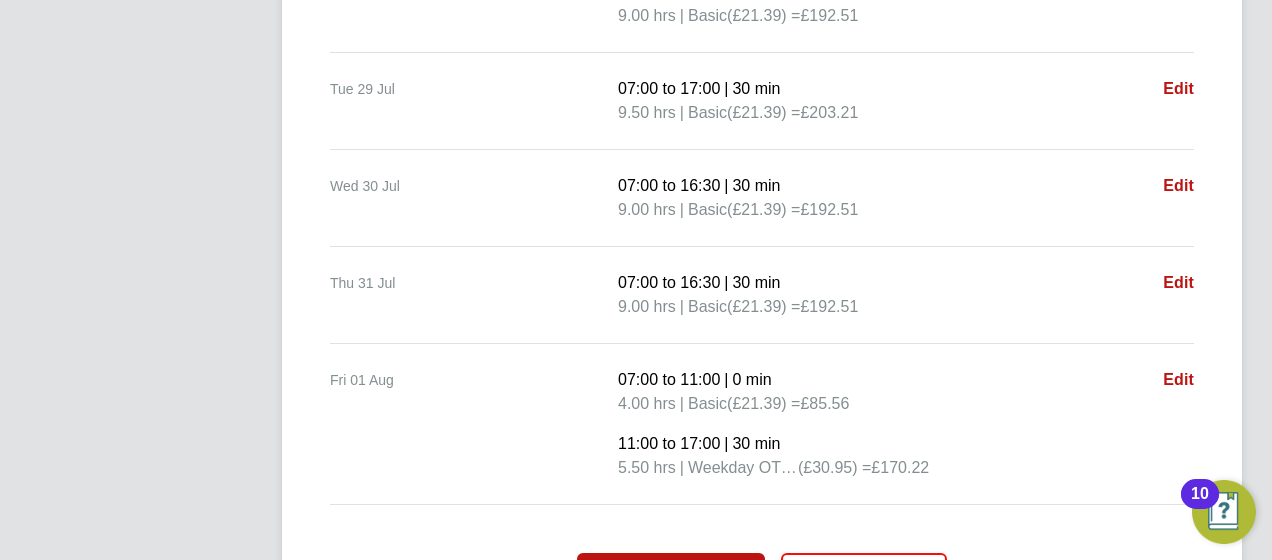 scroll, scrollTop: 818, scrollLeft: 0, axis: vertical 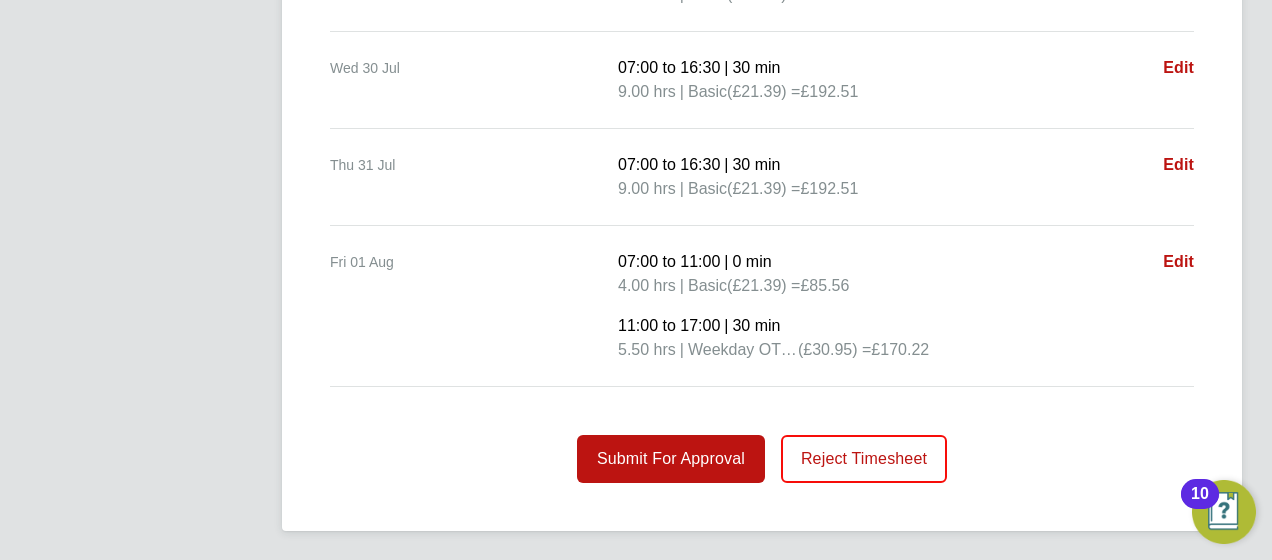 click on "Mon 28 Jul   07:00 to 16:30   |   30 min   9.00 hrs   |   Basic   (£21.39) =   £192.51   Edit   Tue 29 Jul   07:00 to 17:00   |   30 min   9.50 hrs   |   Basic   (£21.39) =   £203.21   Edit   Wed 30 Jul   07:00 to 16:30   |   30 min   9.00 hrs   |   Basic   (£21.39) =   £192.51   Edit   Thu 31 Jul   07:00 to 16:30   |   30 min   9.00 hrs   |   Basic   (£21.39) =   £192.51   Edit   Fri 01 Aug   07:00 to 11:00   |   0 min   4.00 hrs   |   Basic   (£21.39) =   £85.56   11:00 to 17:00   |   30 min   5.50 hrs   |   Weekday OT 39h+   (£30.95) =   £170.22   Edit" 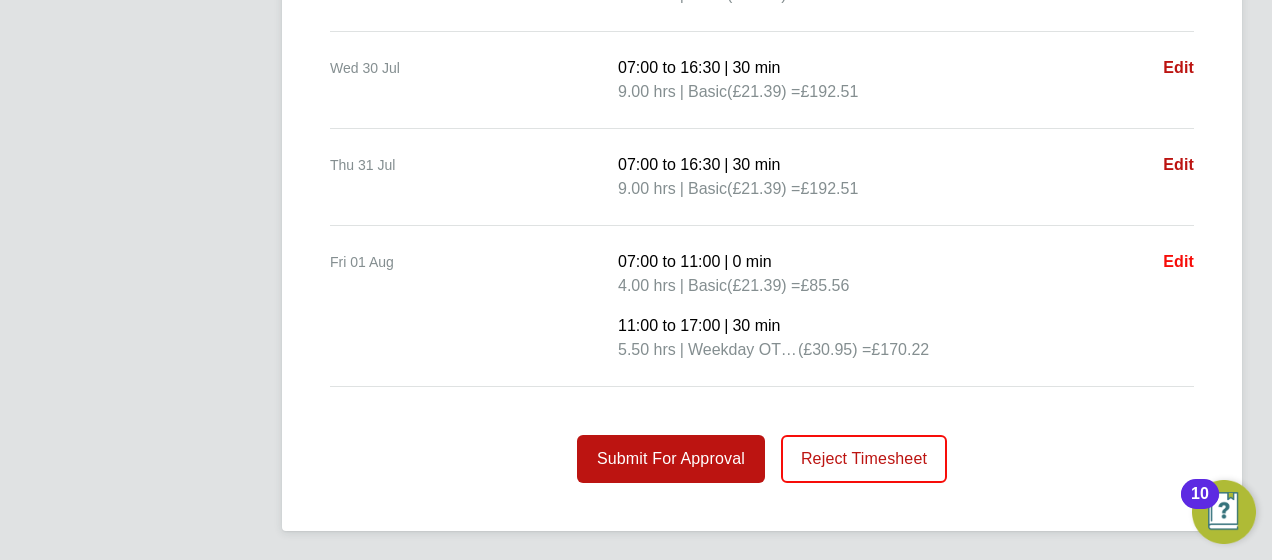 click on "Edit" at bounding box center [1178, 261] 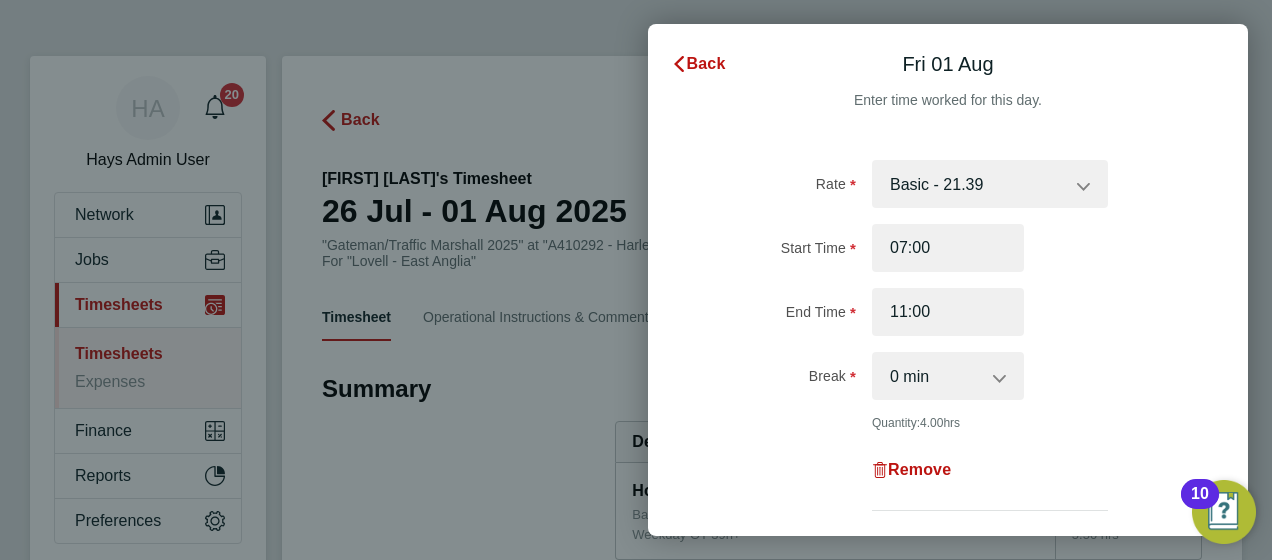 scroll, scrollTop: 0, scrollLeft: 0, axis: both 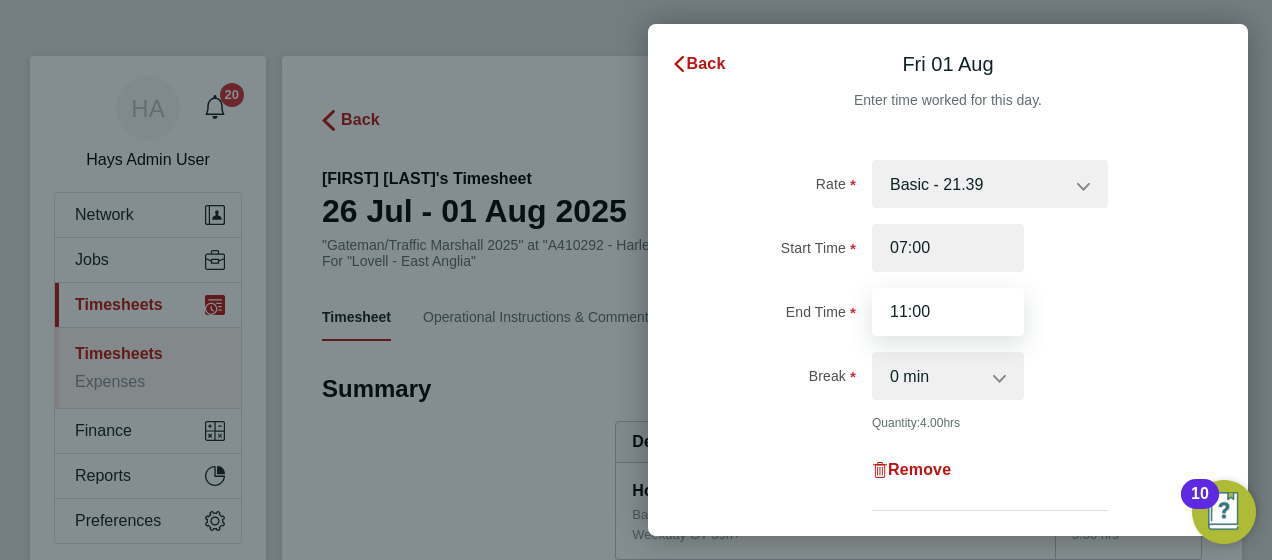 click on "11:00" at bounding box center [948, 312] 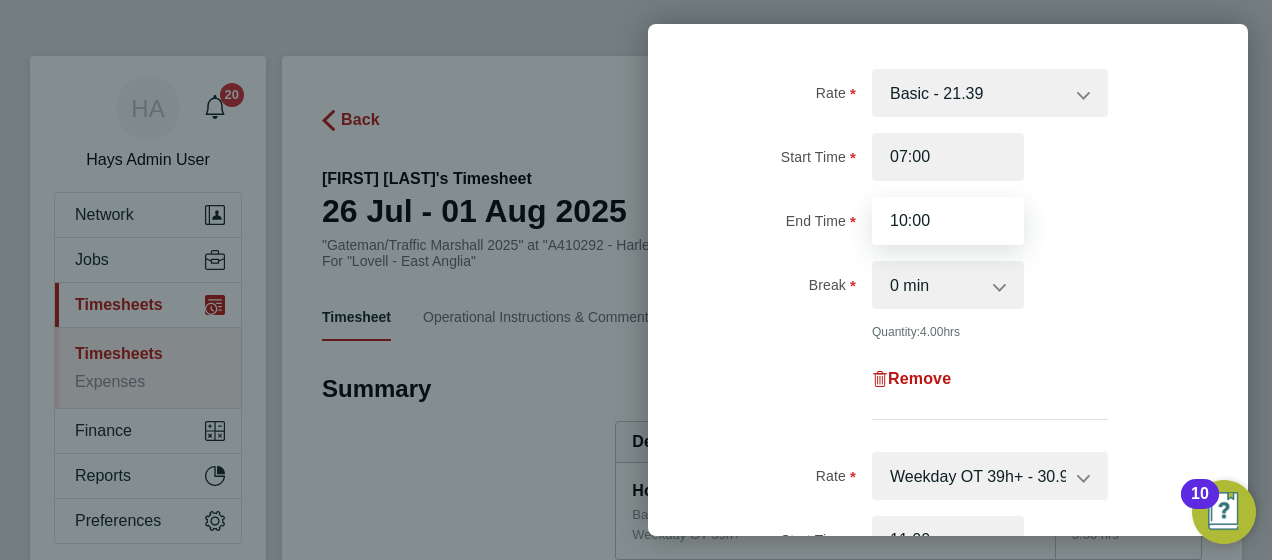 scroll, scrollTop: 400, scrollLeft: 0, axis: vertical 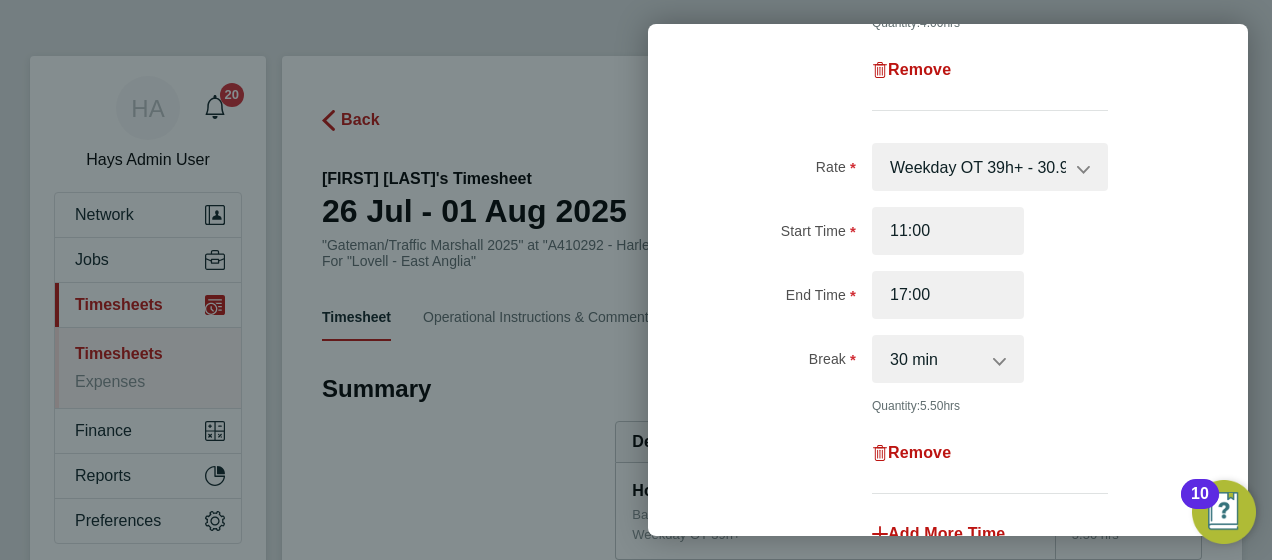 type on "10:00" 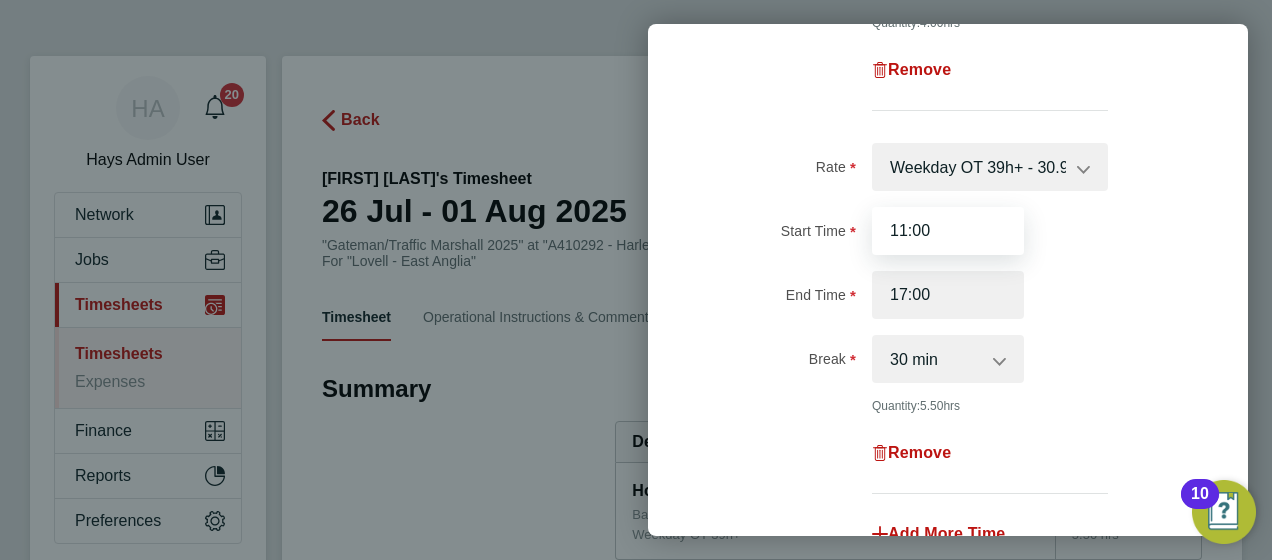 click on "11:00" at bounding box center (948, 231) 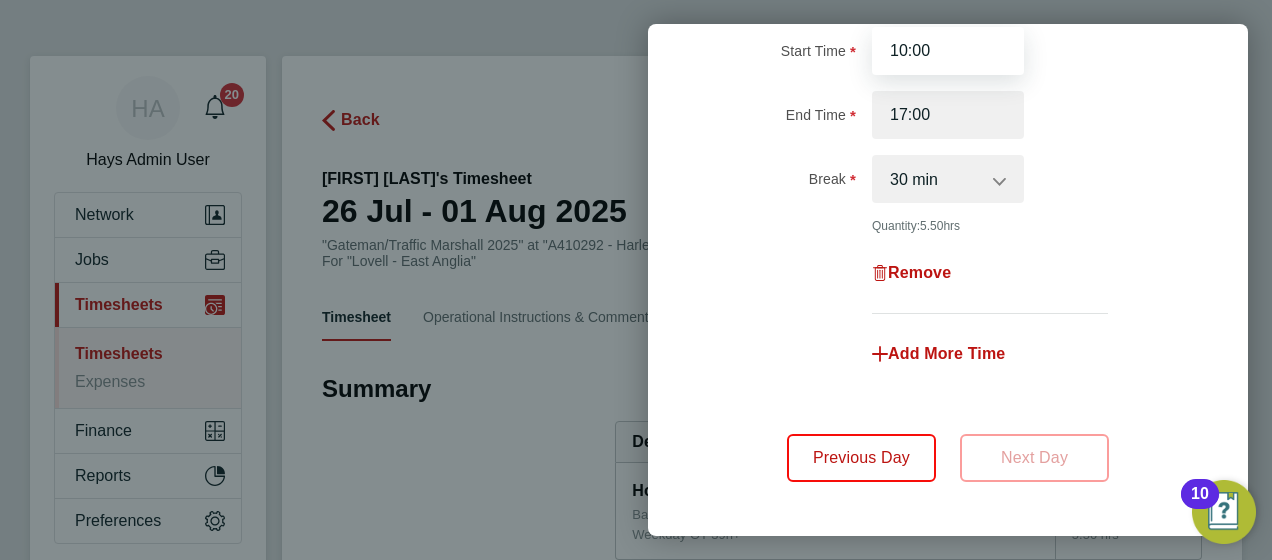 scroll, scrollTop: 677, scrollLeft: 0, axis: vertical 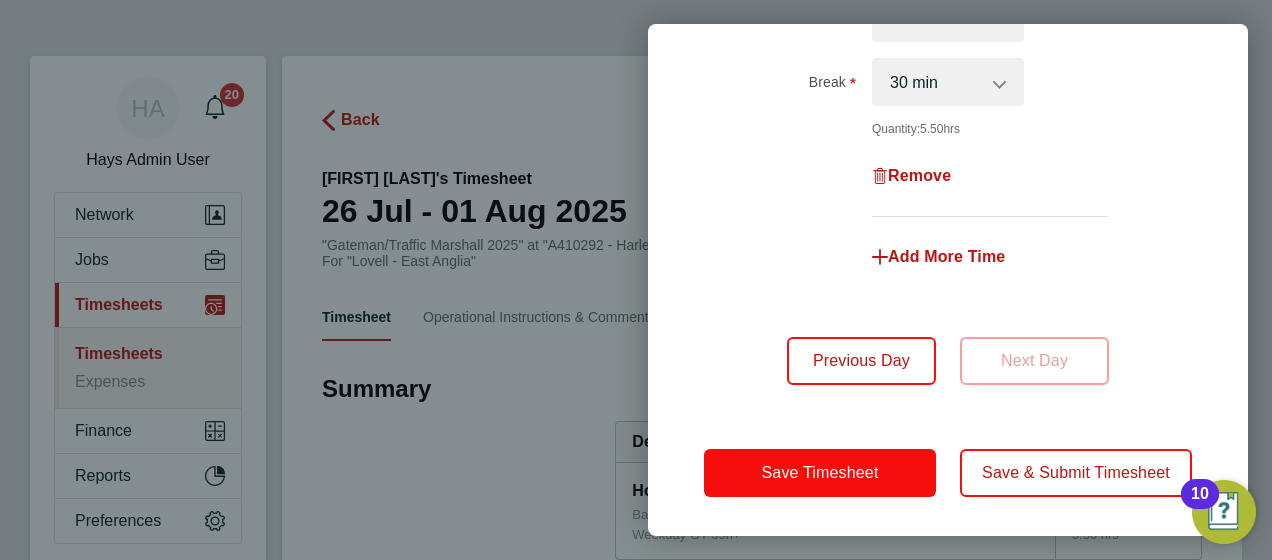 type on "10:00" 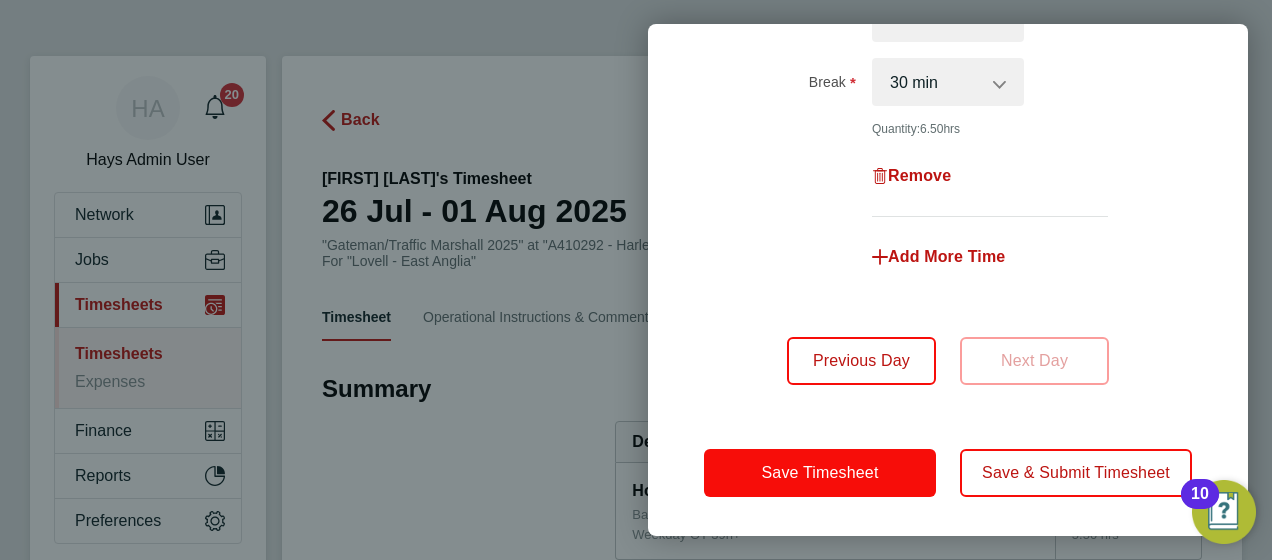 click on "Save Timesheet" 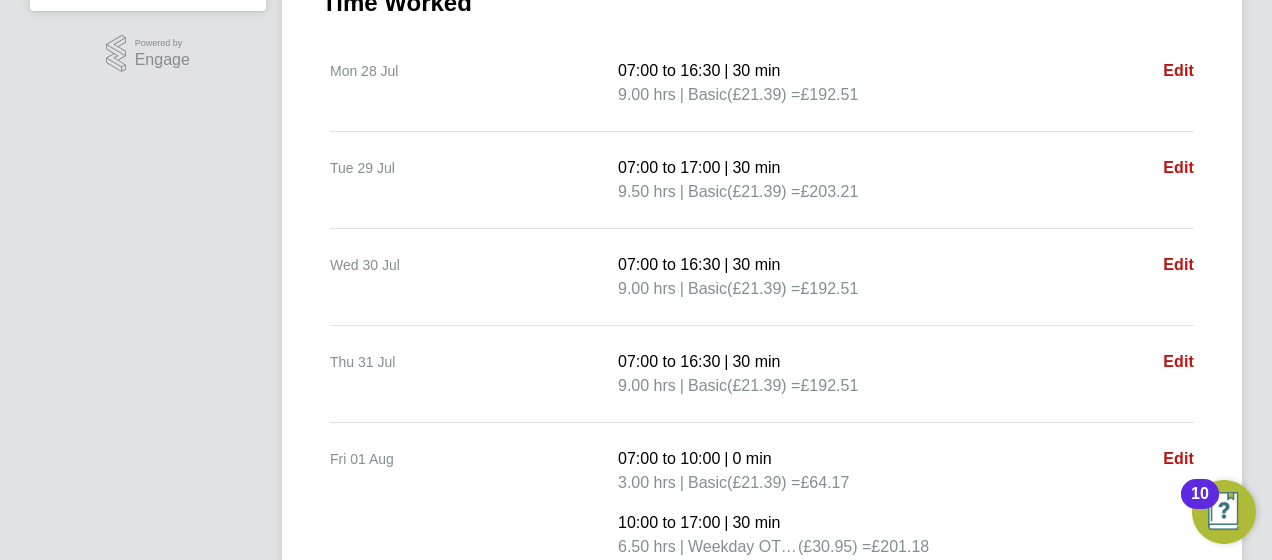 scroll, scrollTop: 700, scrollLeft: 0, axis: vertical 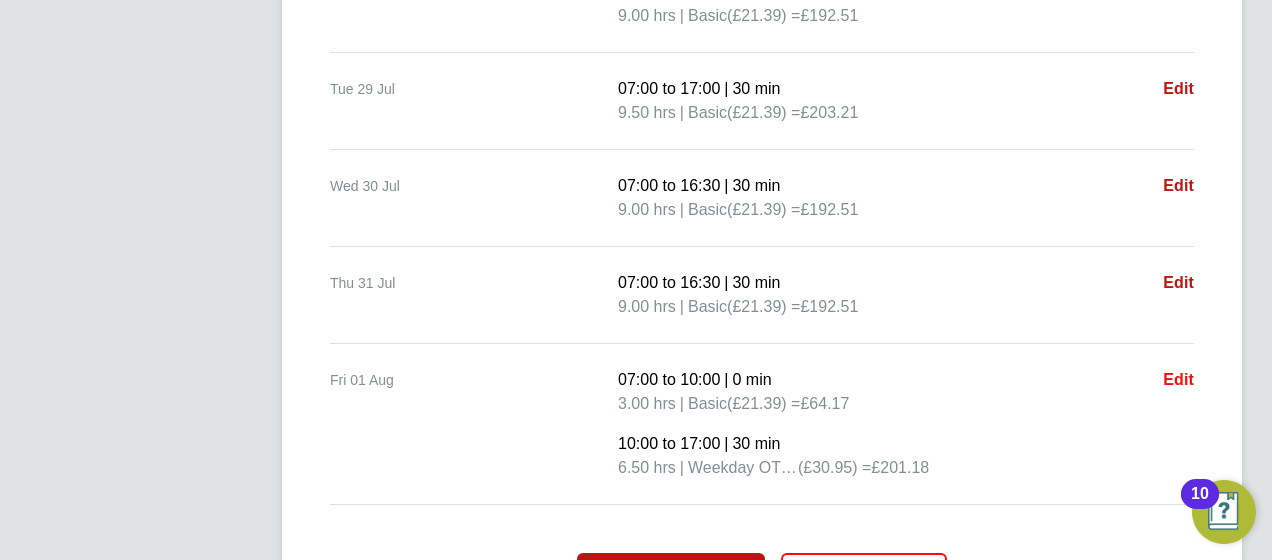click on "Edit" at bounding box center (1178, 379) 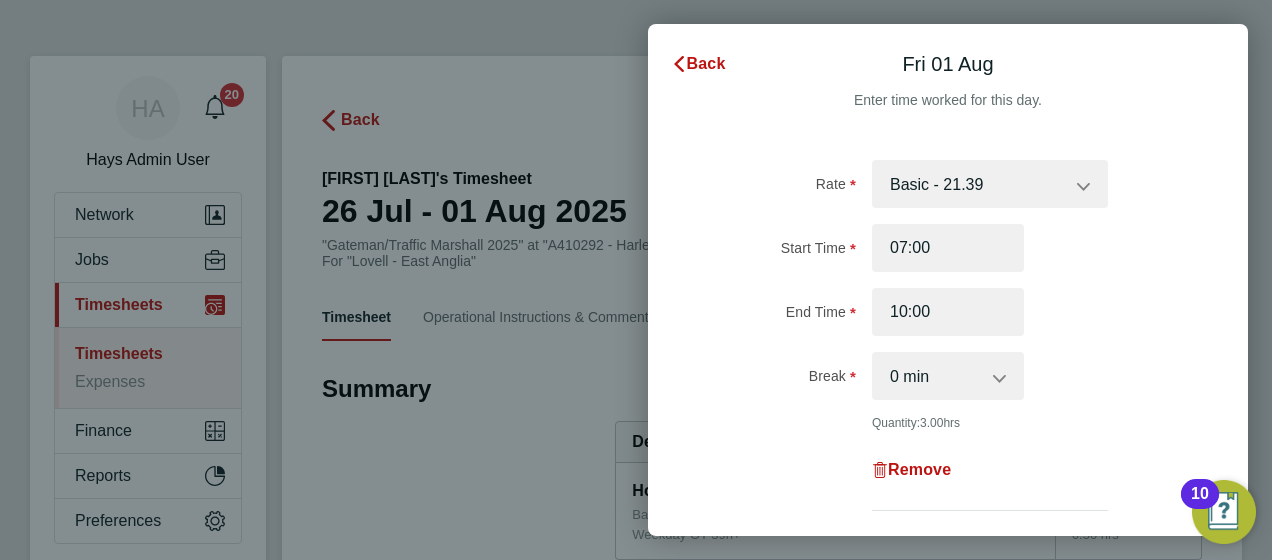 scroll, scrollTop: 0, scrollLeft: 0, axis: both 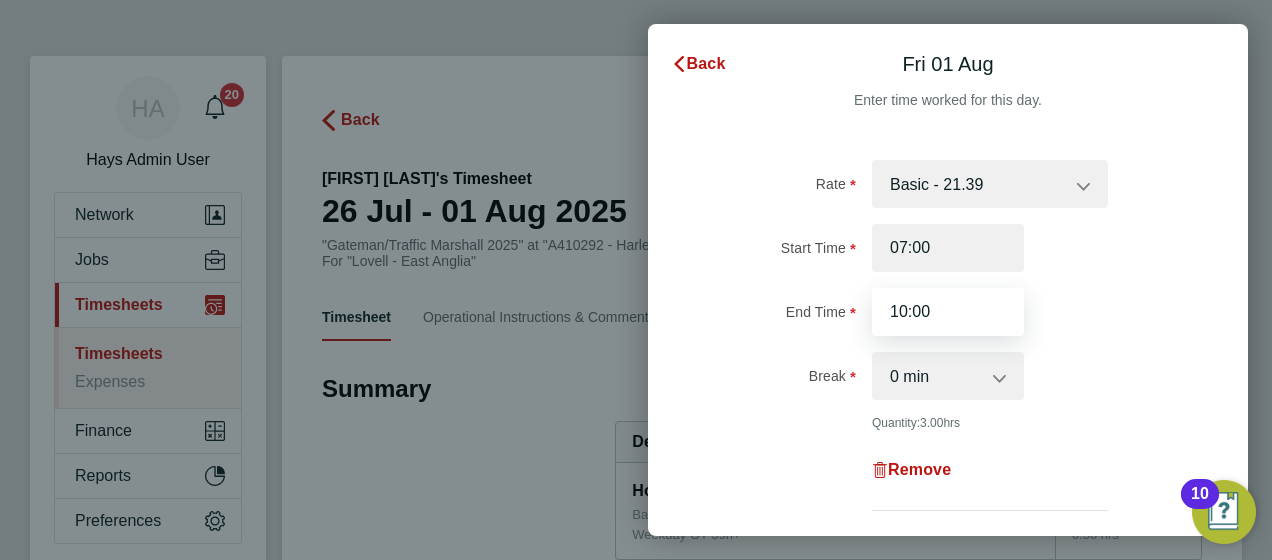 drag, startPoint x: 870, startPoint y: 312, endPoint x: 841, endPoint y: 314, distance: 29.068884 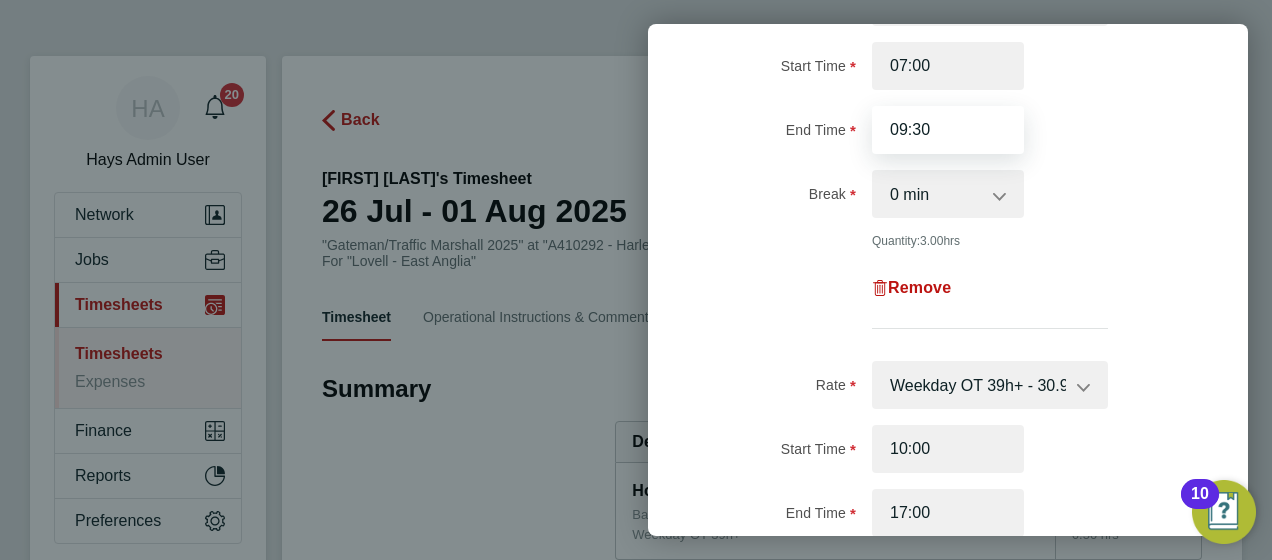 scroll, scrollTop: 400, scrollLeft: 0, axis: vertical 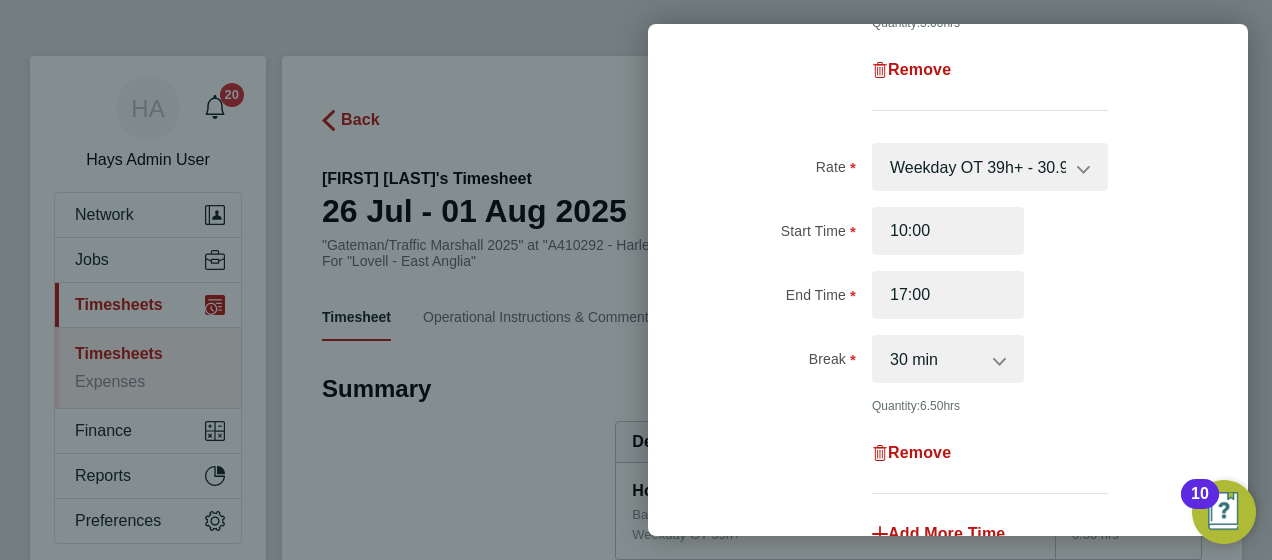type on "09:30" 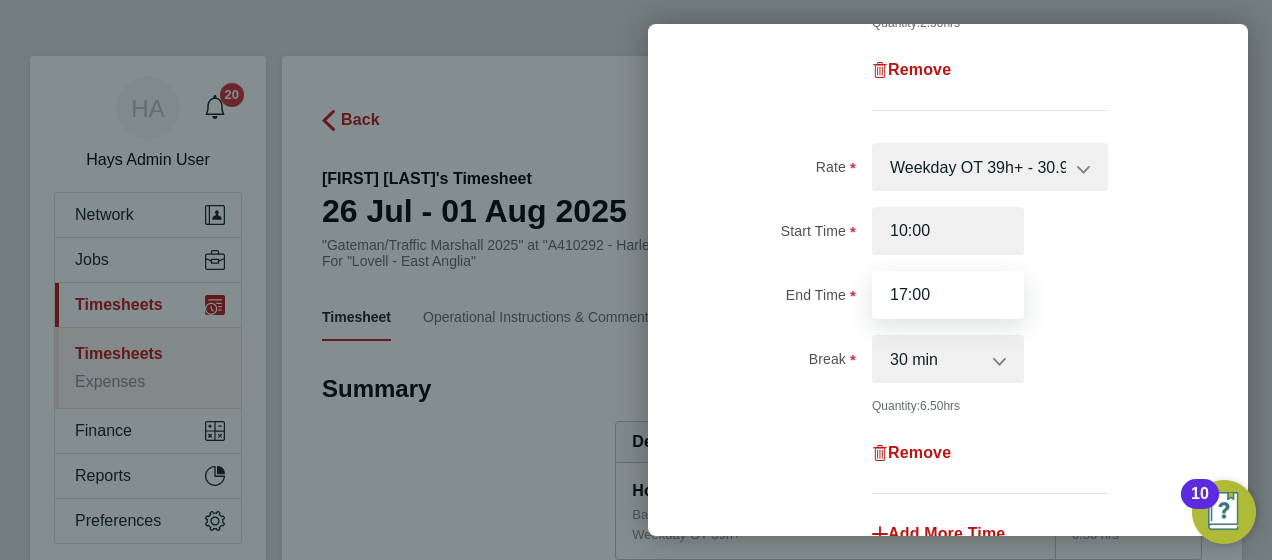 drag, startPoint x: 944, startPoint y: 290, endPoint x: 829, endPoint y: 298, distance: 115.27792 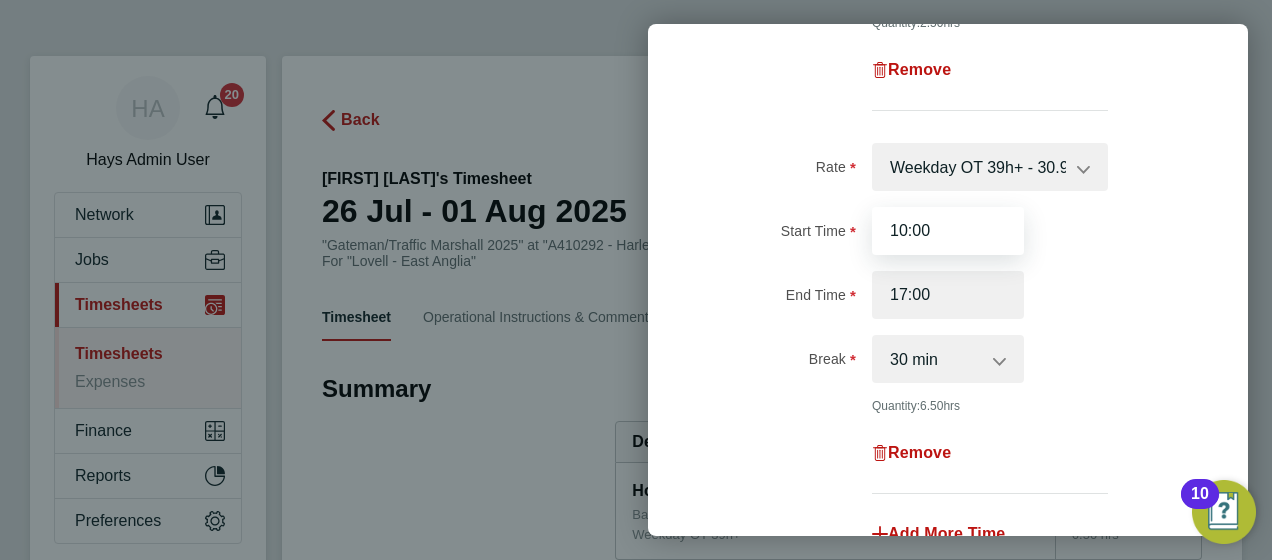 drag, startPoint x: 952, startPoint y: 242, endPoint x: 864, endPoint y: 241, distance: 88.005684 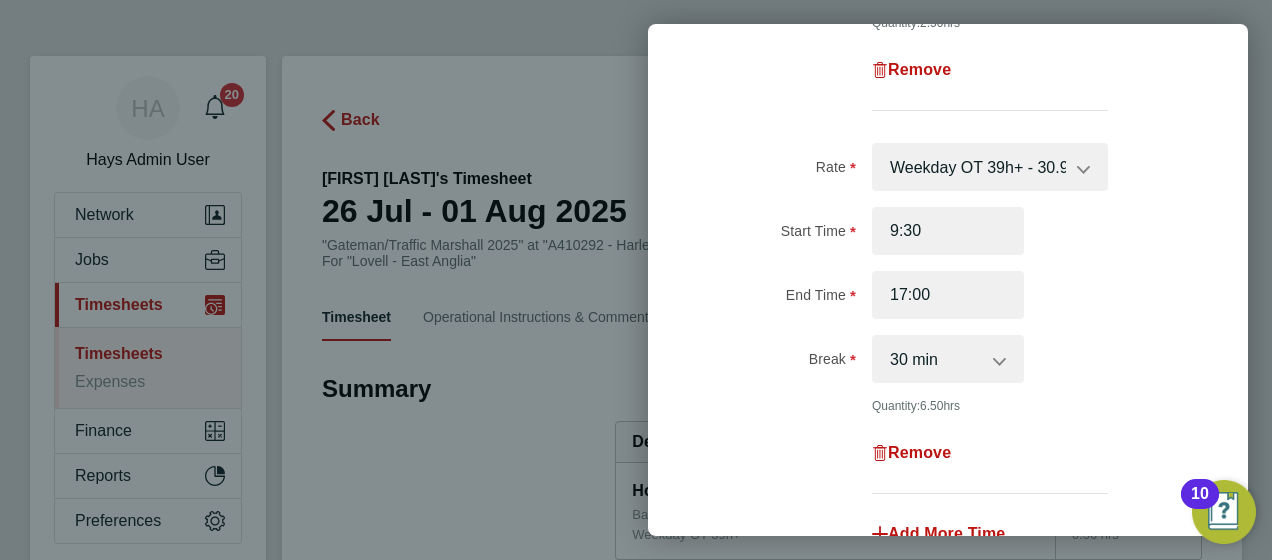 type on "09:30" 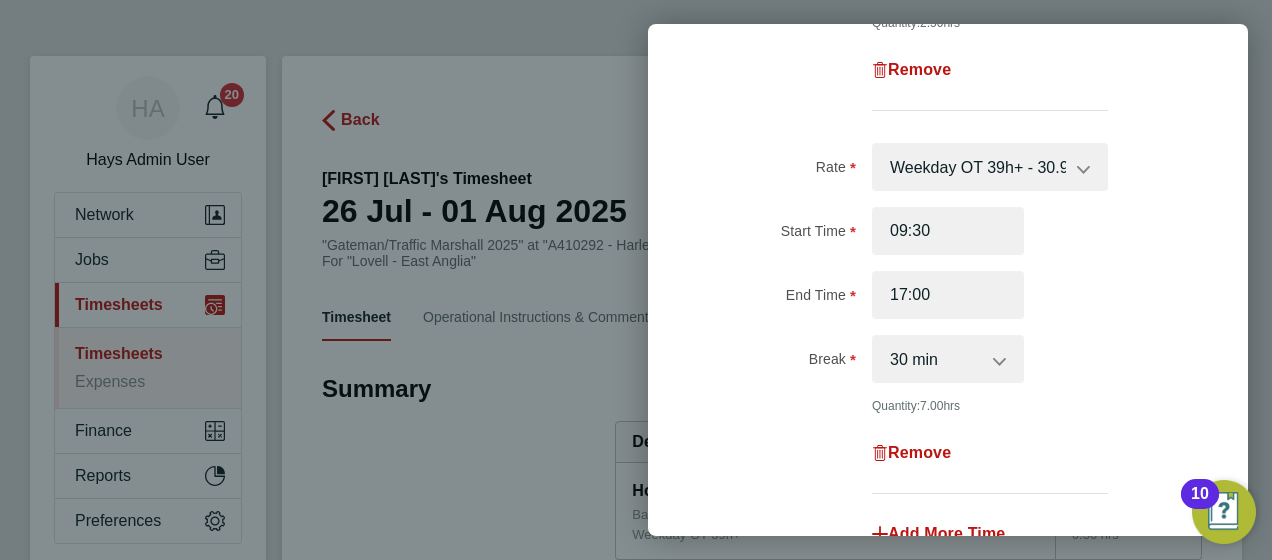 click on "Rate  Weekday OT 39h+ - 30.95   Basic - 21.39   Sat first 4h - 30.95   Sat after 4h - 40.51   Sunday - 40.51   Bank Holiday - 40.51
Start Time 09:30 End Time 17:00 Break  0 min   15 min   30 min   45 min   60 min   75 min   90 min
Quantity:  7.00  hrs
Remove" 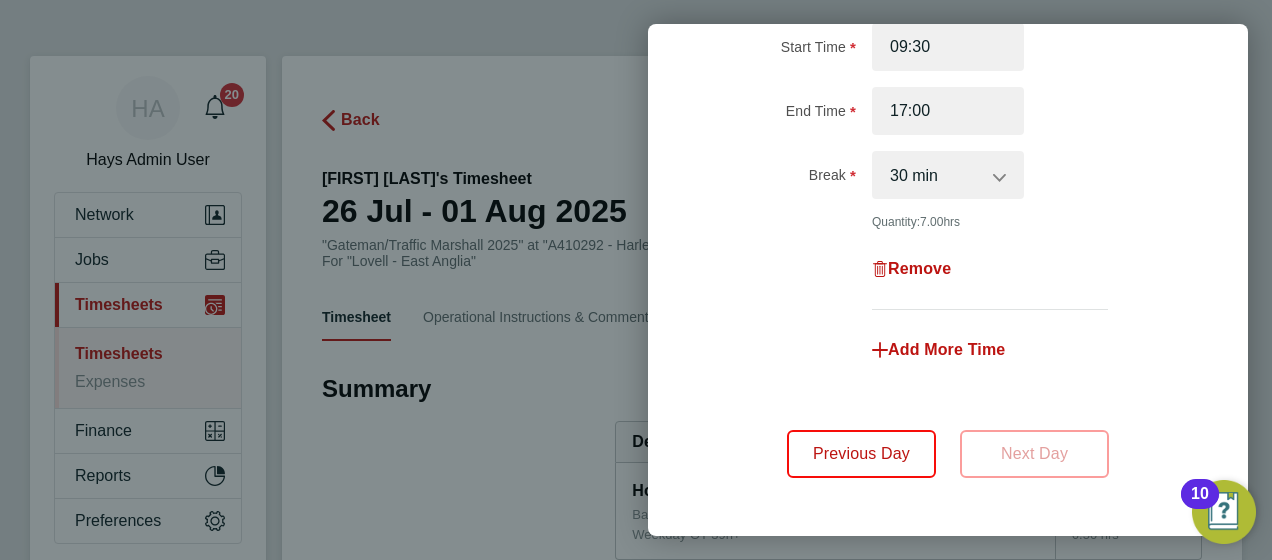scroll, scrollTop: 677, scrollLeft: 0, axis: vertical 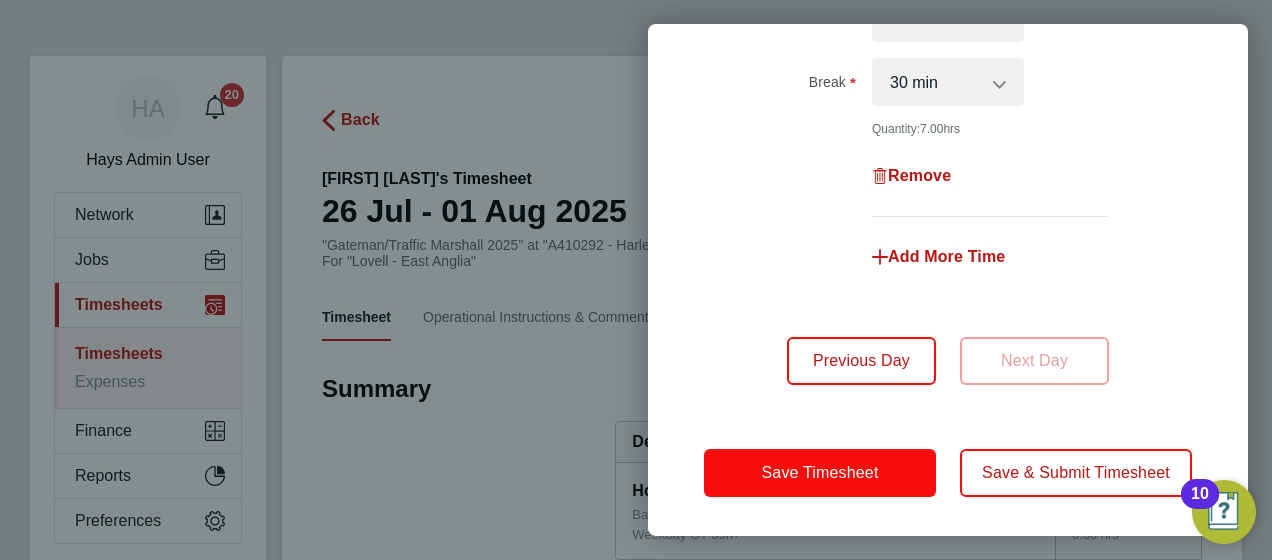 click on "Save Timesheet" 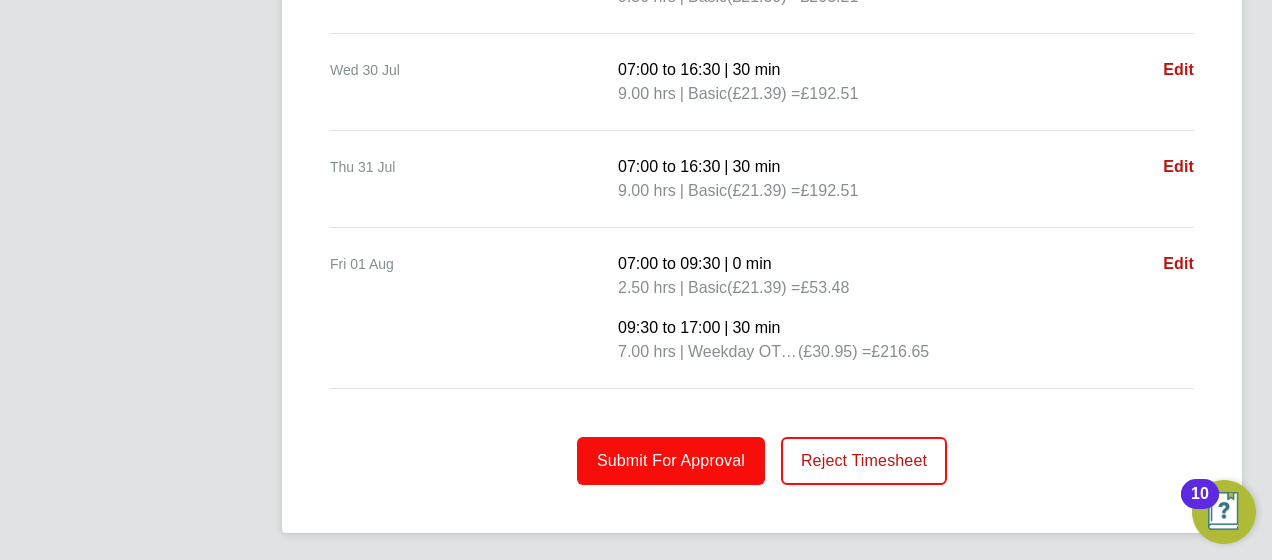 scroll, scrollTop: 818, scrollLeft: 0, axis: vertical 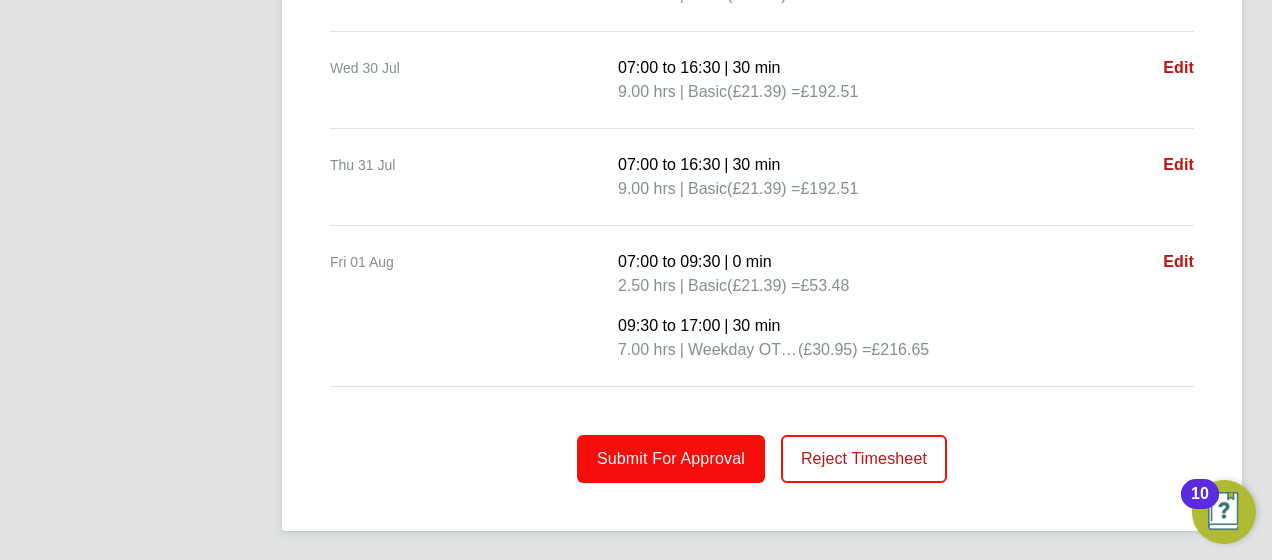 click on "Submit For Approval" 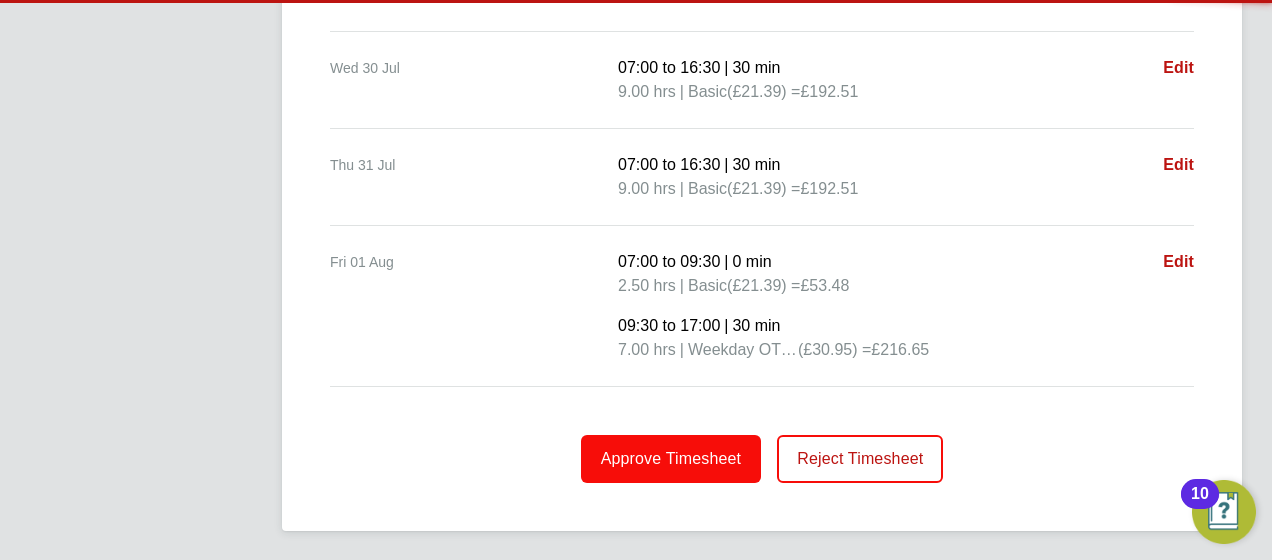 click on "Approve Timesheet" 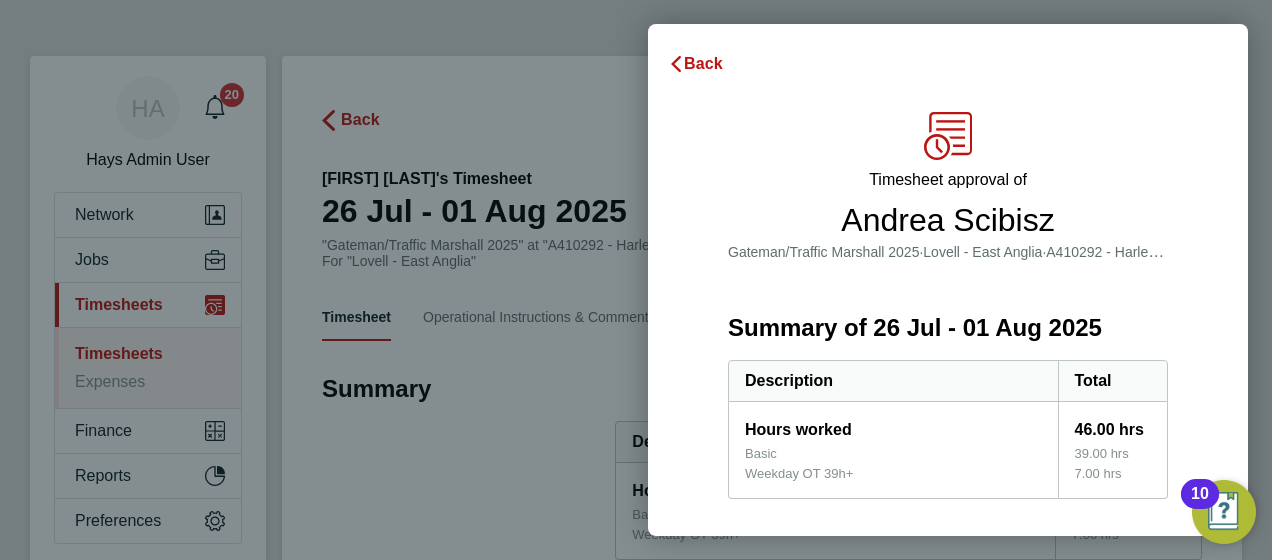scroll, scrollTop: 0, scrollLeft: 0, axis: both 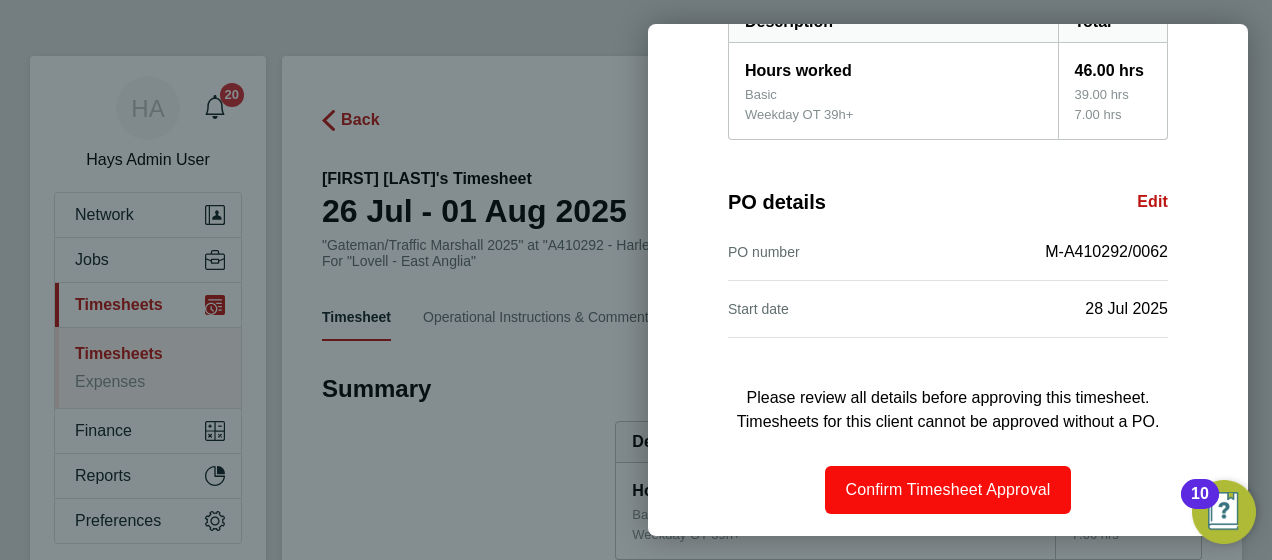click on "Confirm Timesheet Approval" 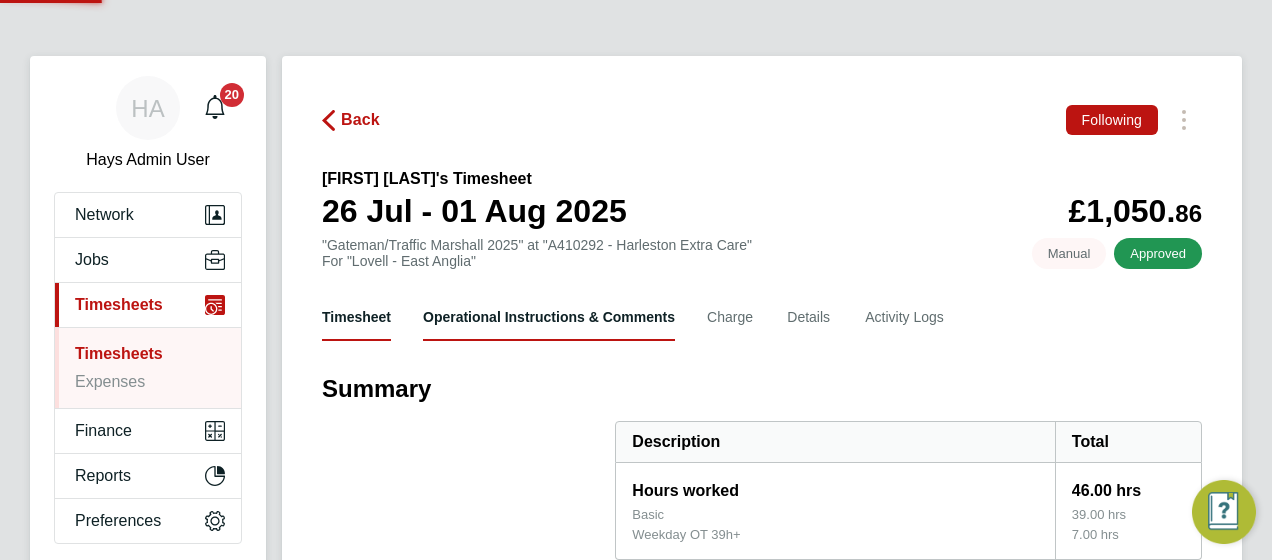 click on "Operational Instructions & Comments" at bounding box center (549, 317) 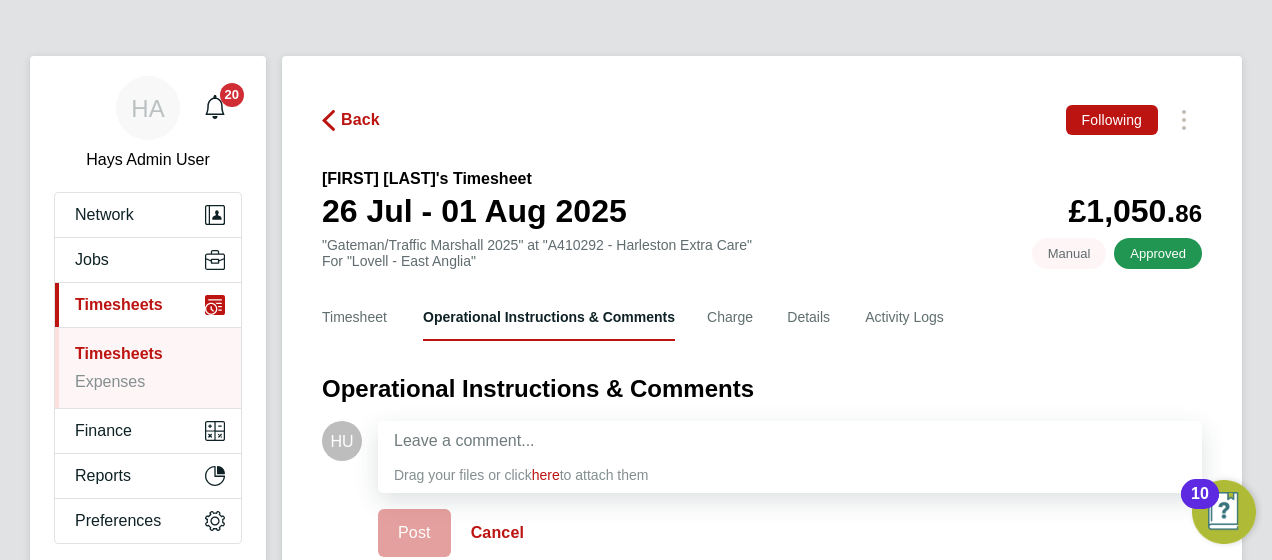 click at bounding box center (790, 441) 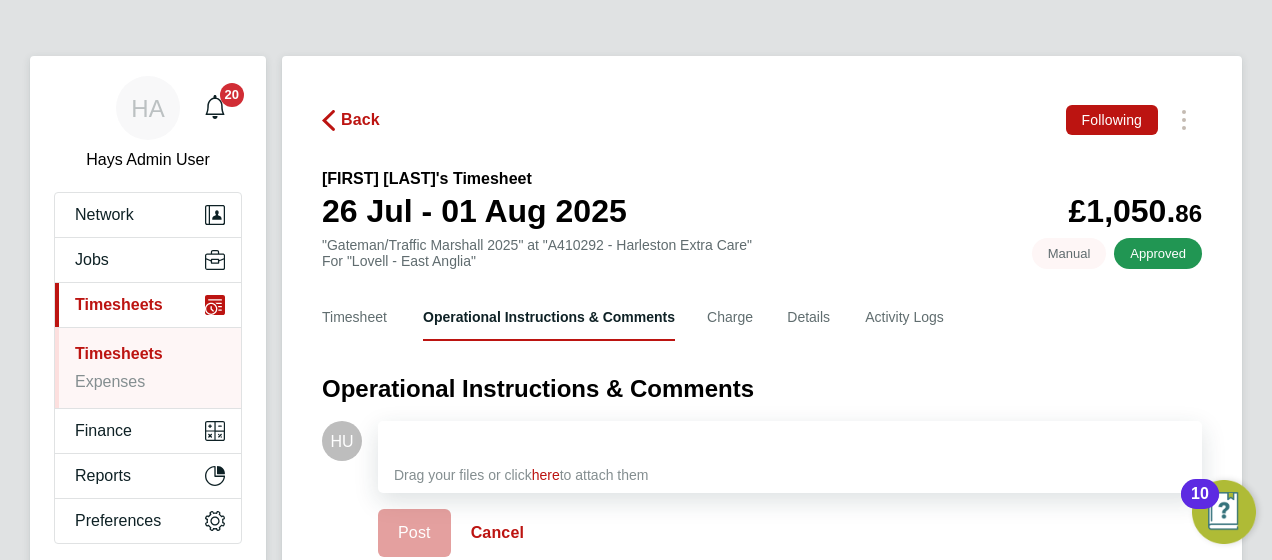 paste 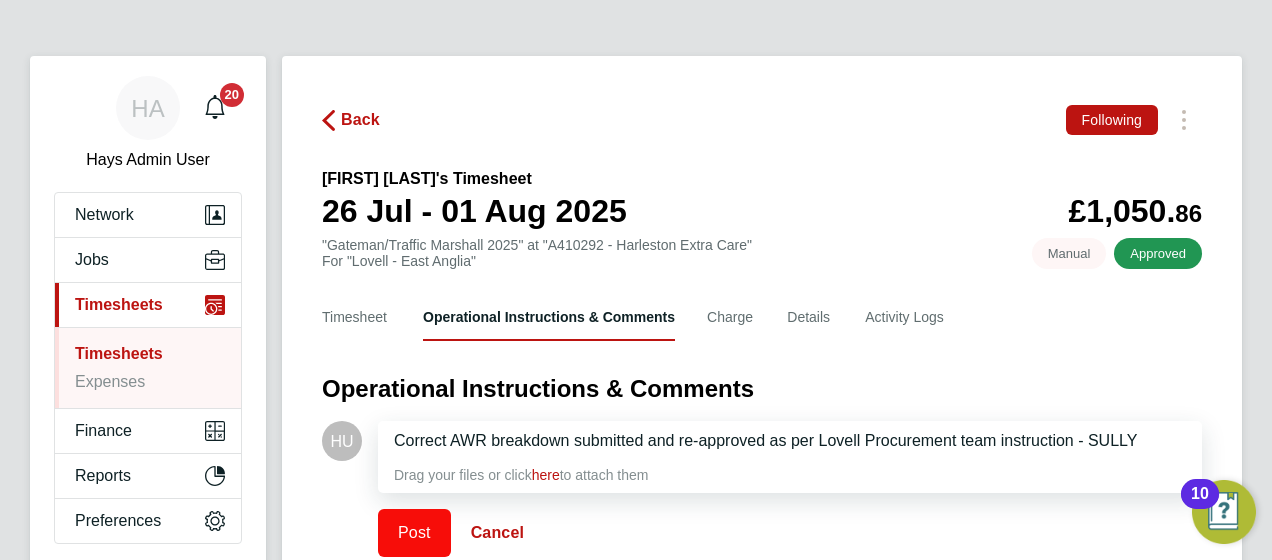 click on "Post" 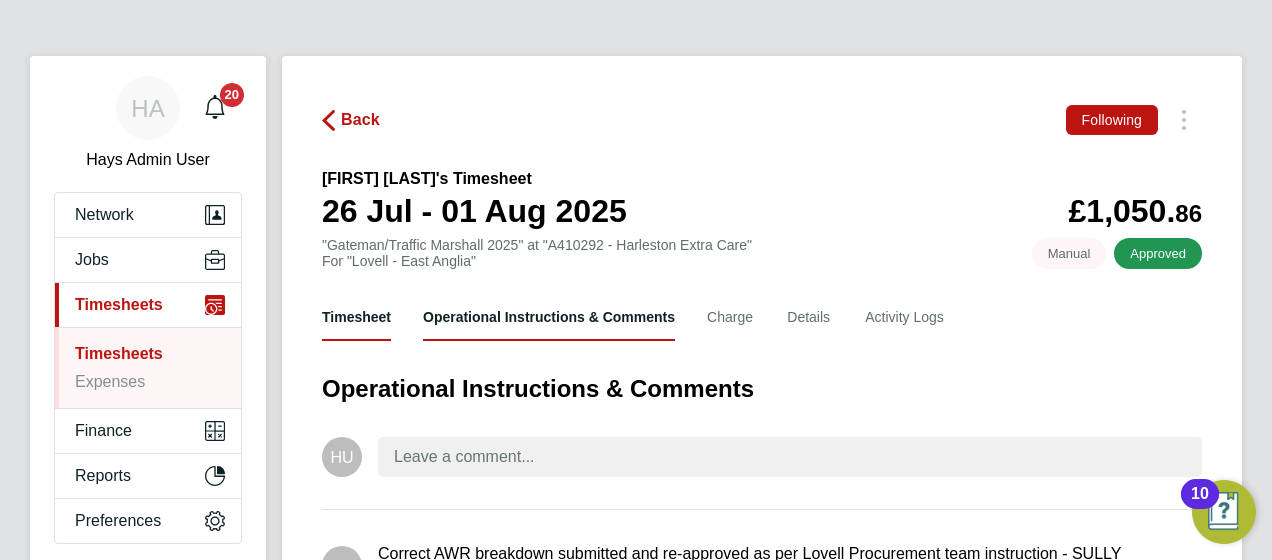 click on "Timesheet" at bounding box center (356, 317) 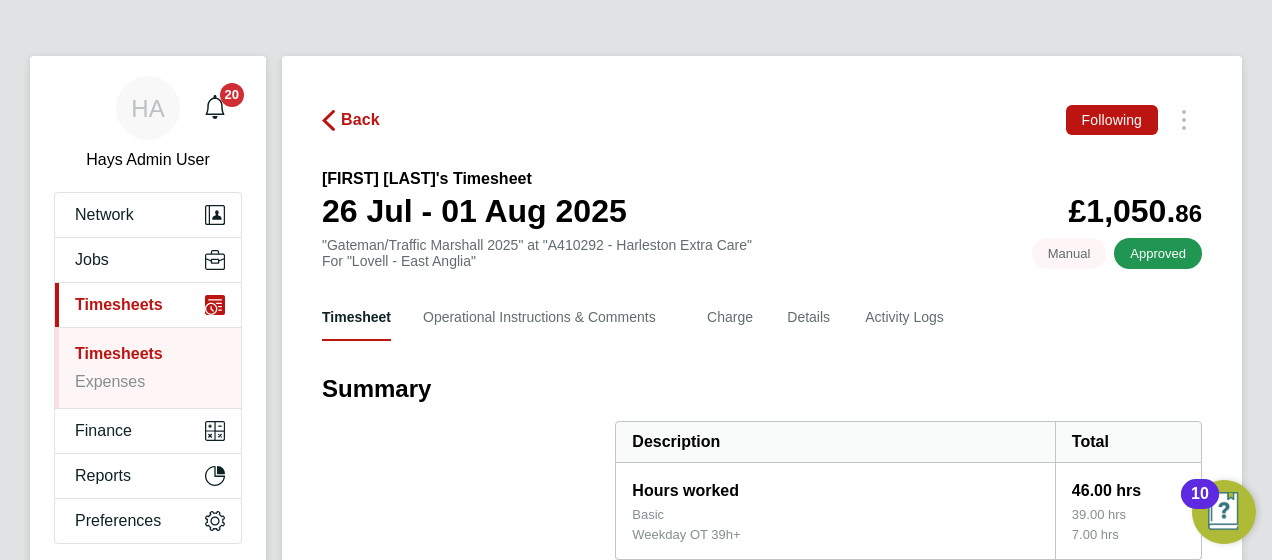 click on "Back" 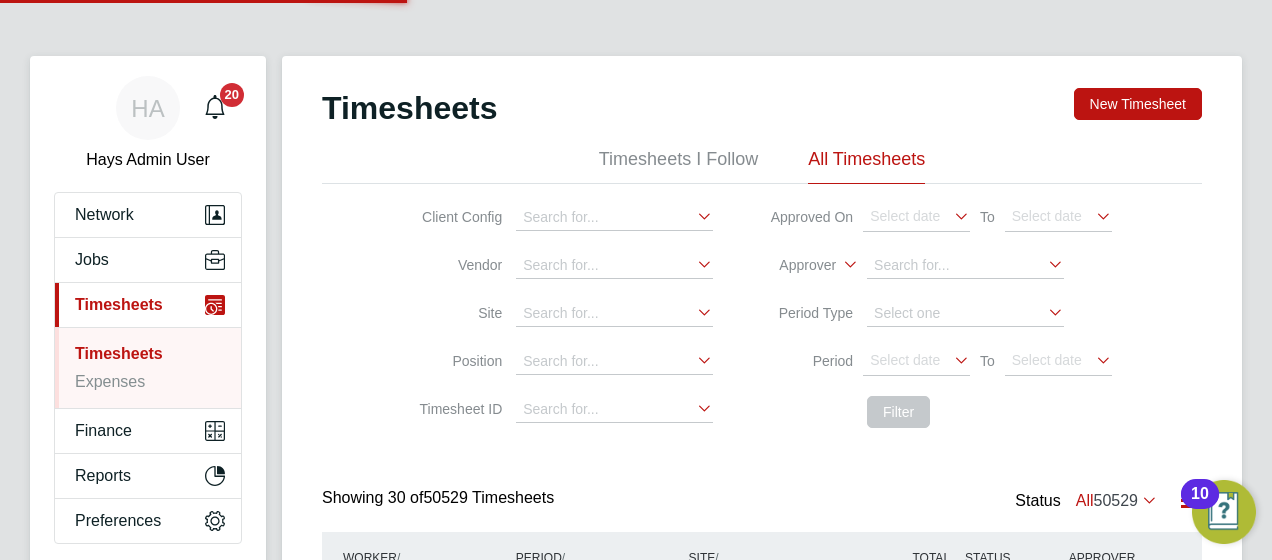 scroll, scrollTop: 10, scrollLeft: 10, axis: both 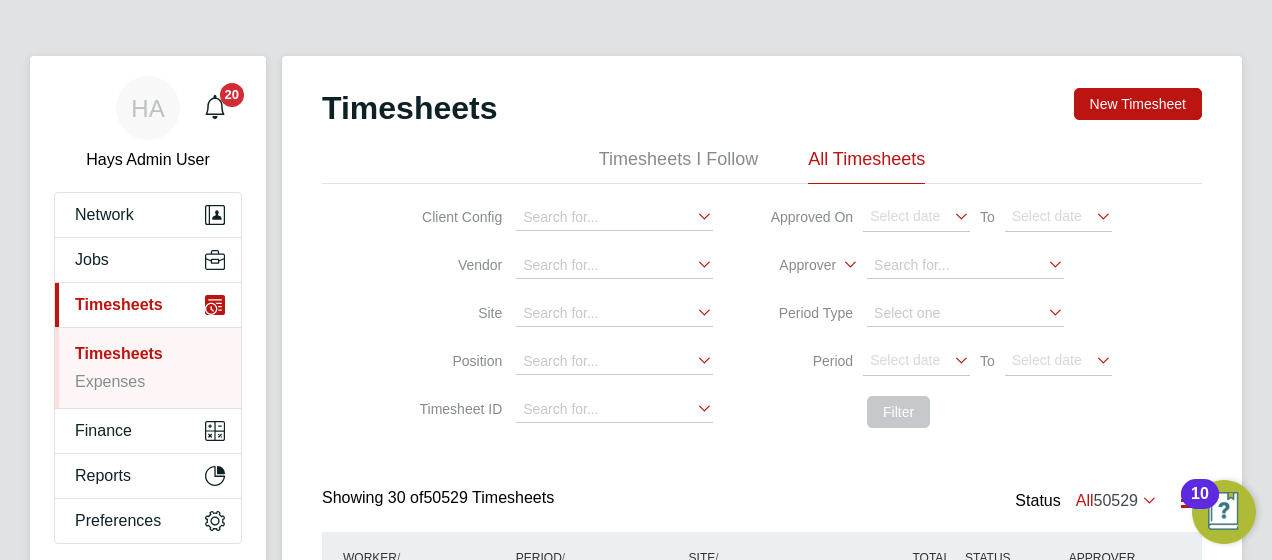 click on "Approver" 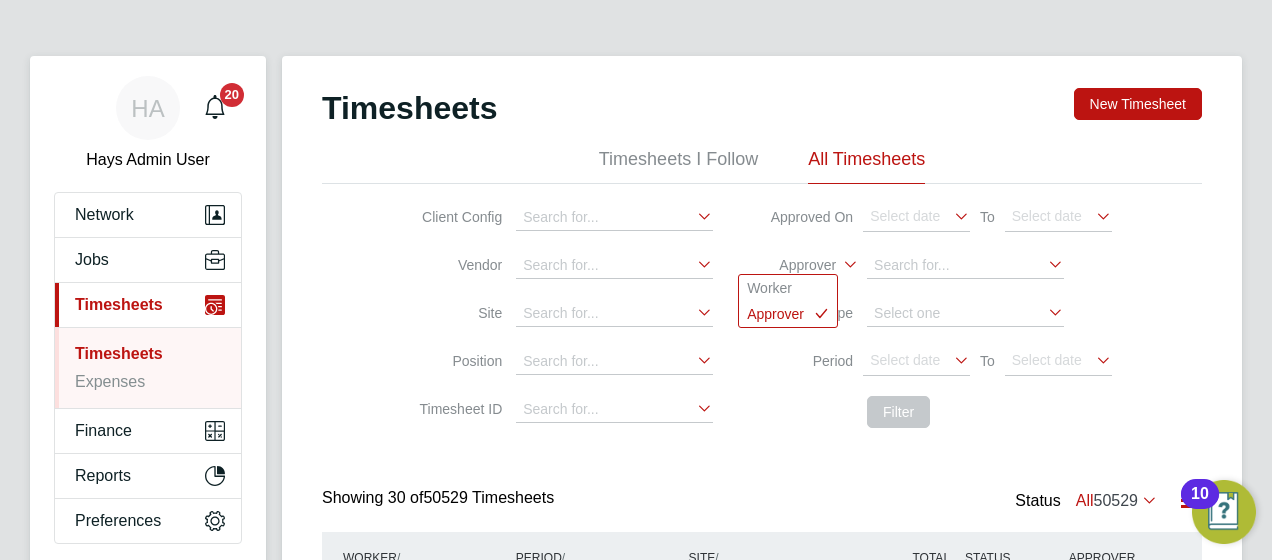 drag, startPoint x: 809, startPoint y: 282, endPoint x: 843, endPoint y: 277, distance: 34.36568 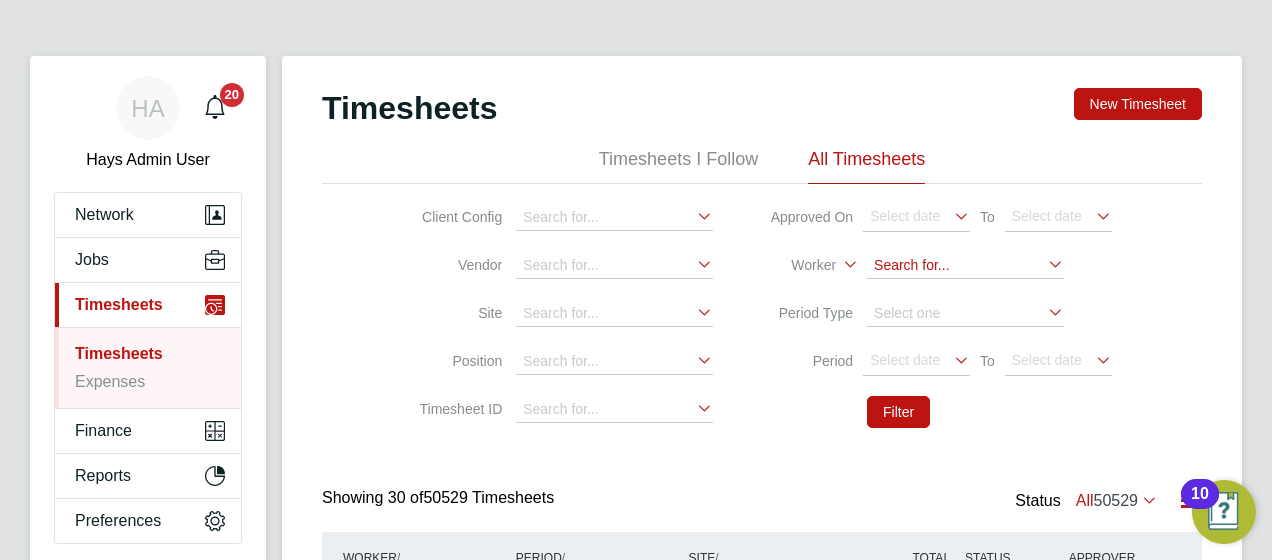 click 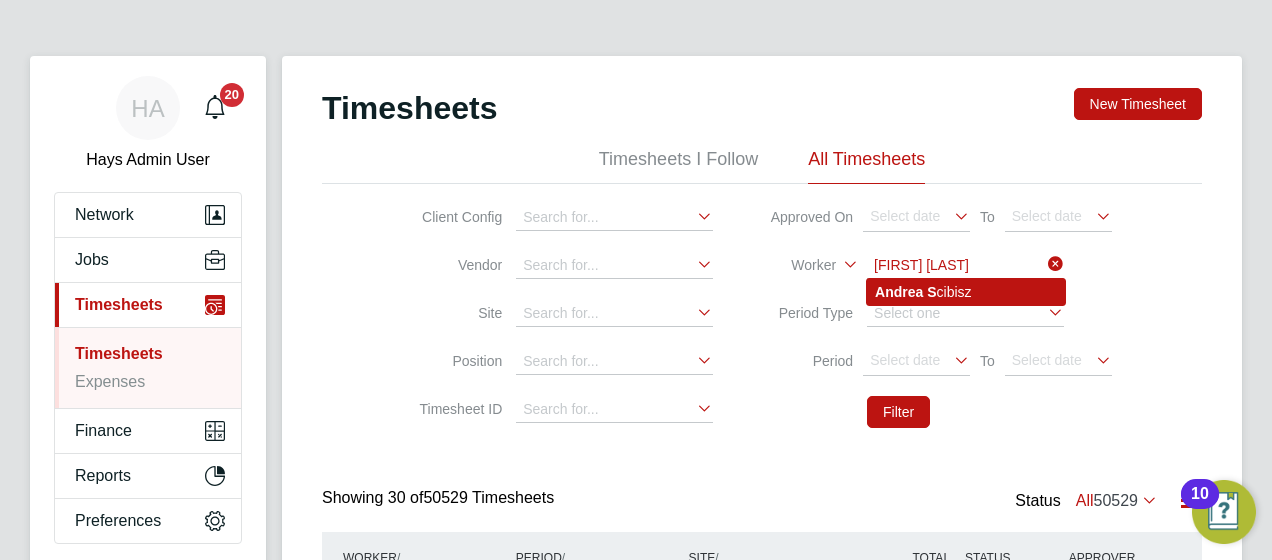 click on "Andrea" 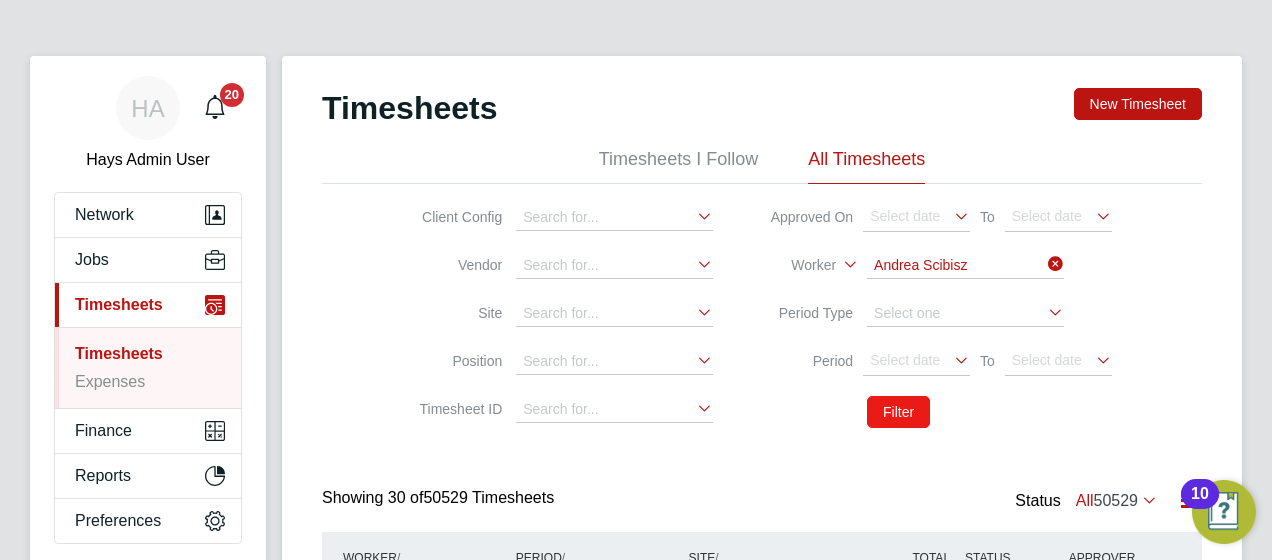 click on "Filter" 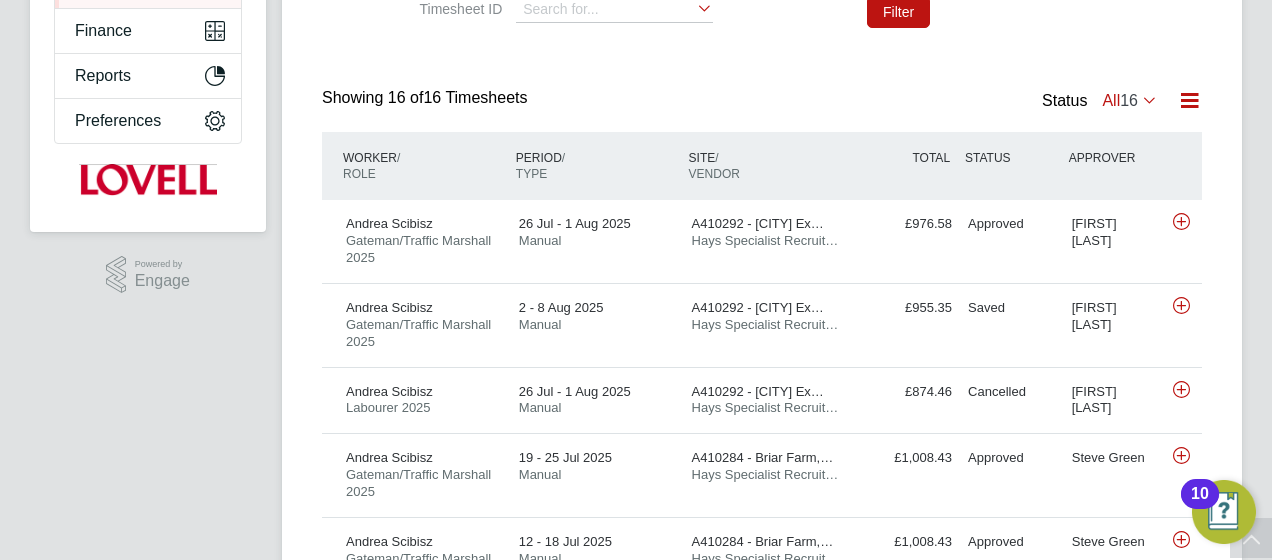 click on "All  16" 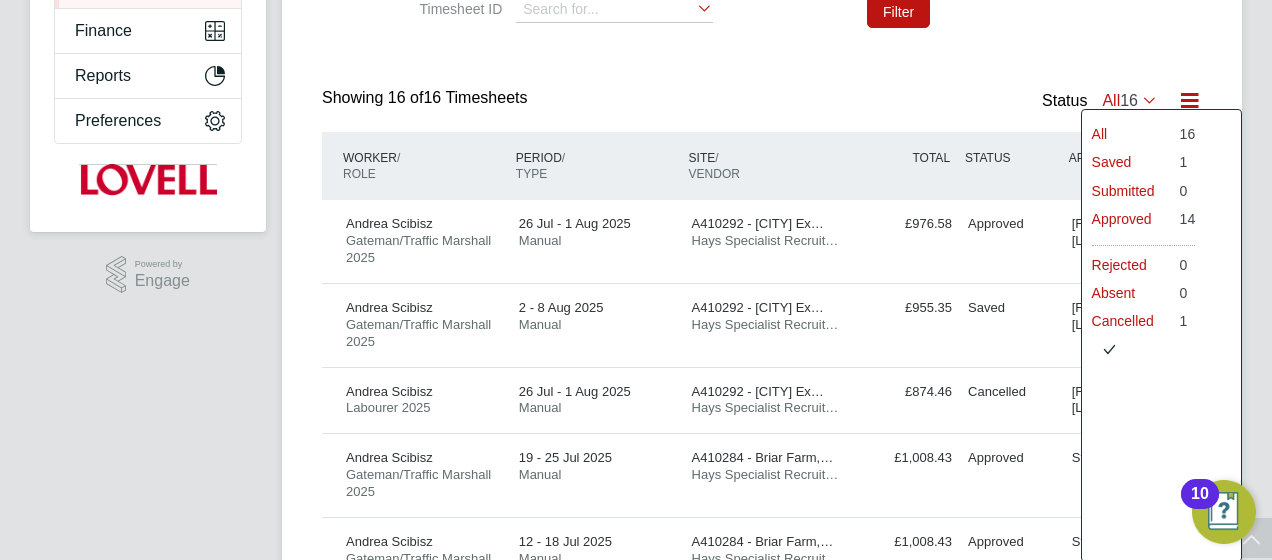 click on "Saved" 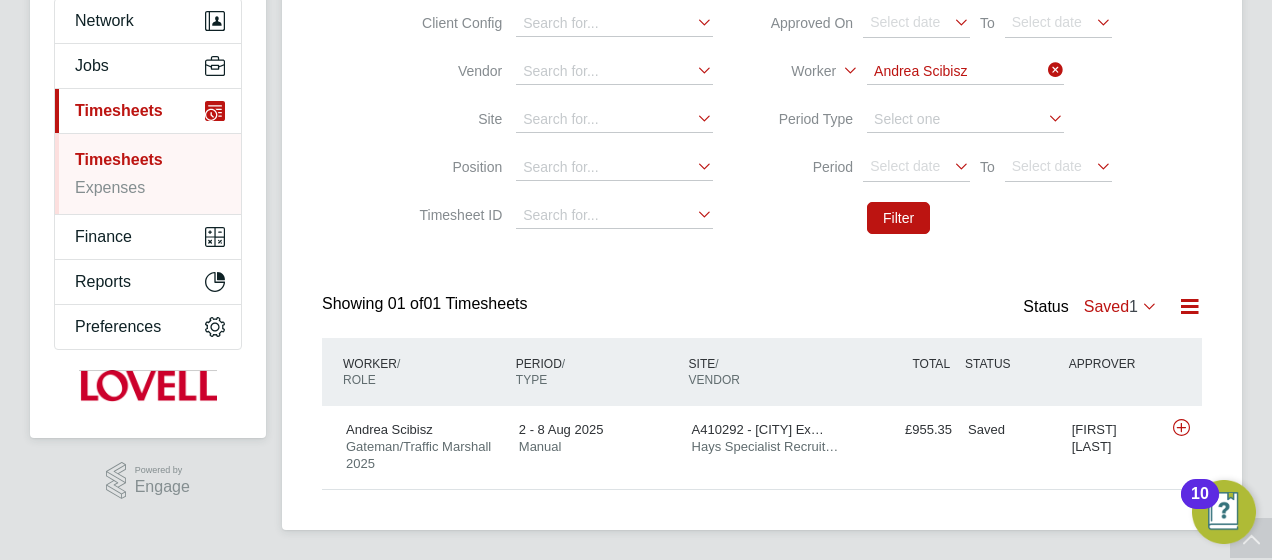 click on "Saved  1" 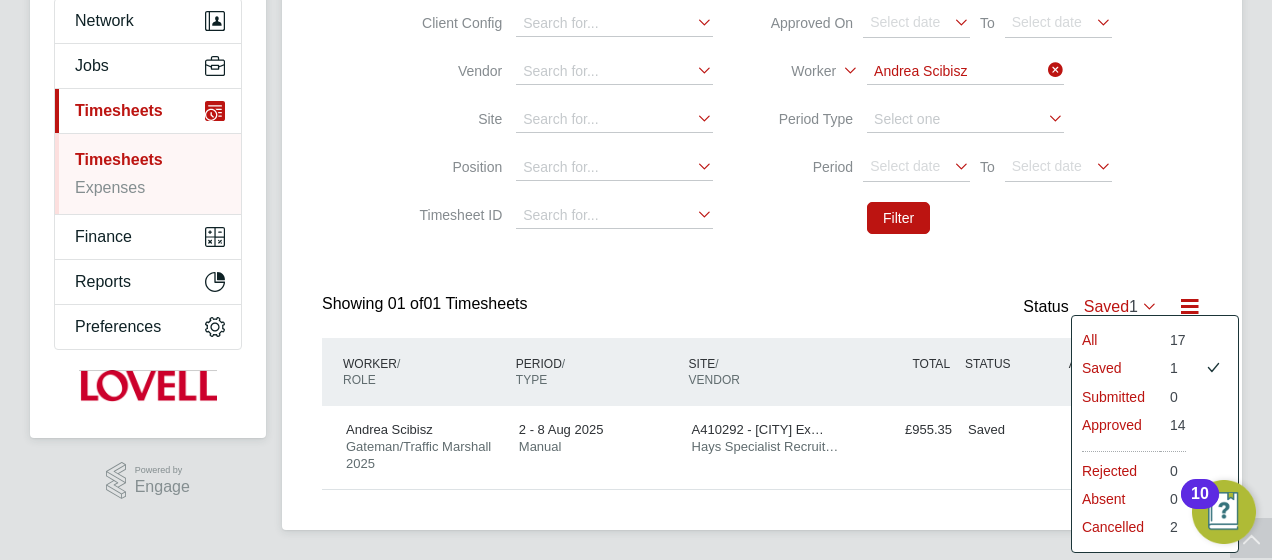click on "All" 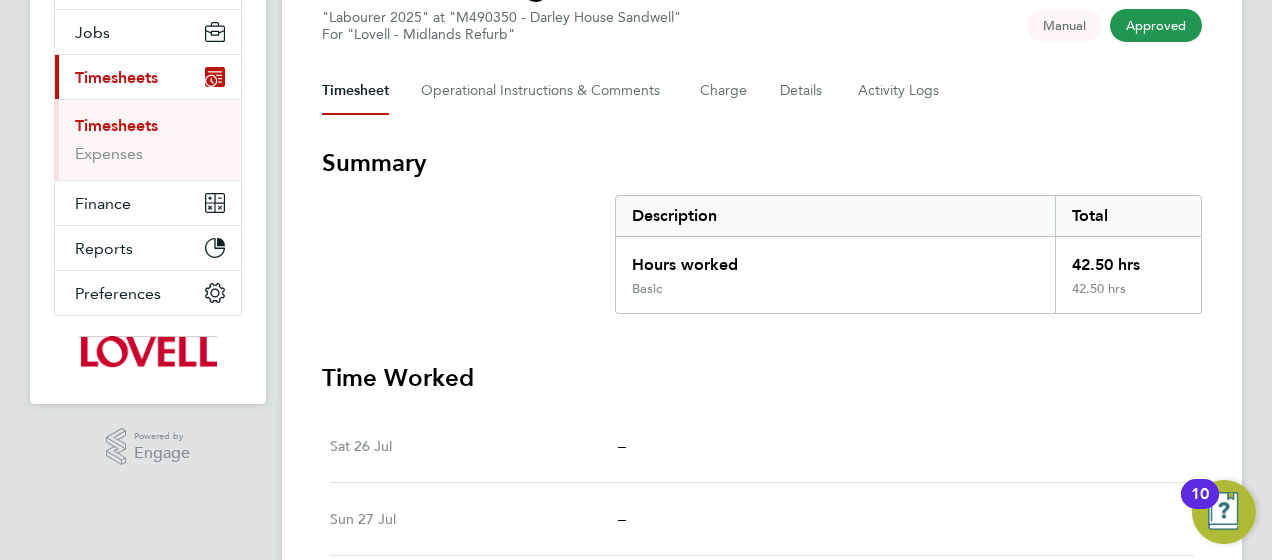 scroll, scrollTop: 100, scrollLeft: 0, axis: vertical 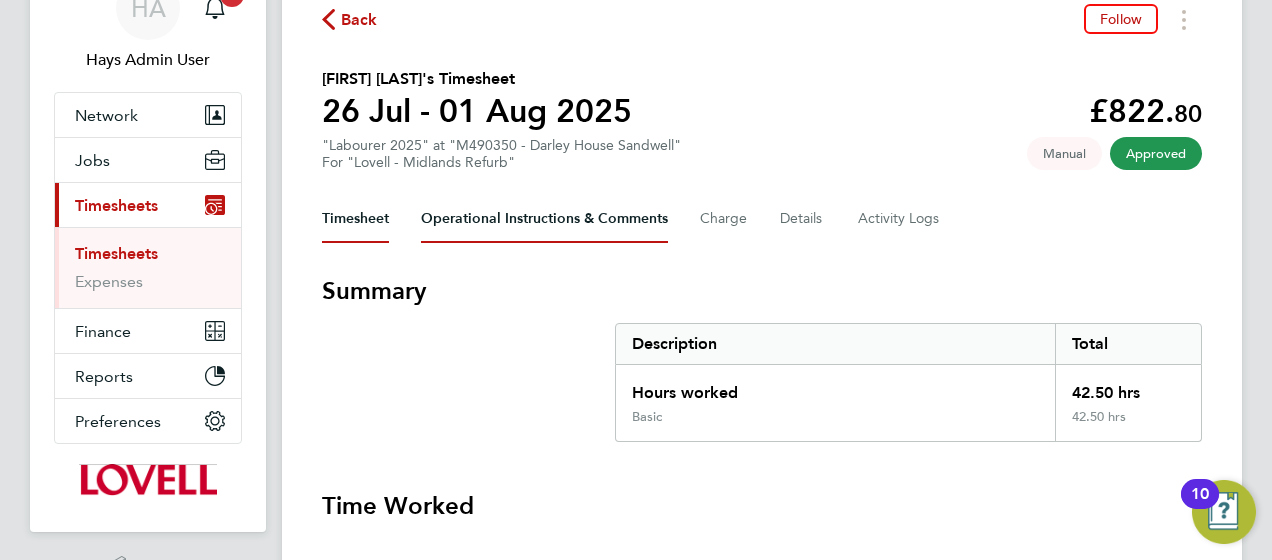 click on "Operational Instructions & Comments" at bounding box center [544, 219] 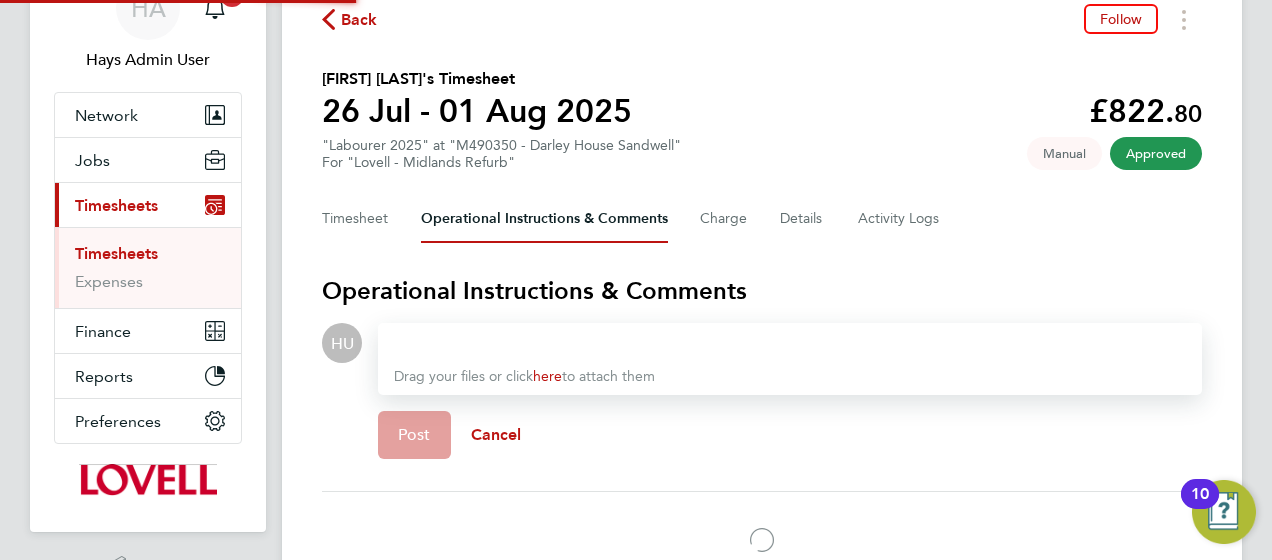 scroll, scrollTop: 0, scrollLeft: 0, axis: both 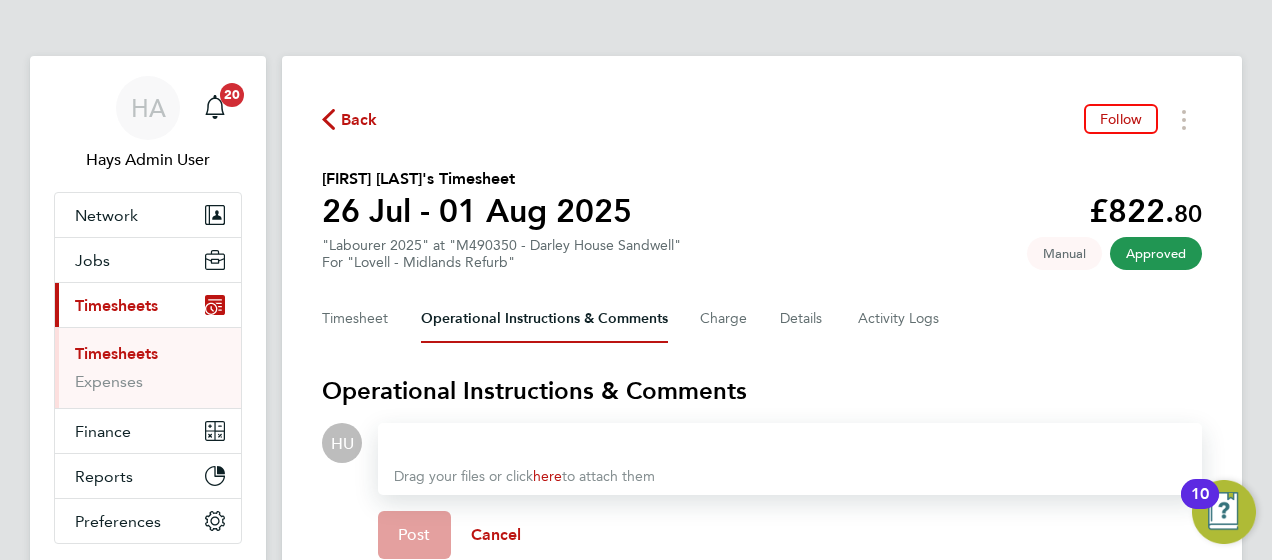 type 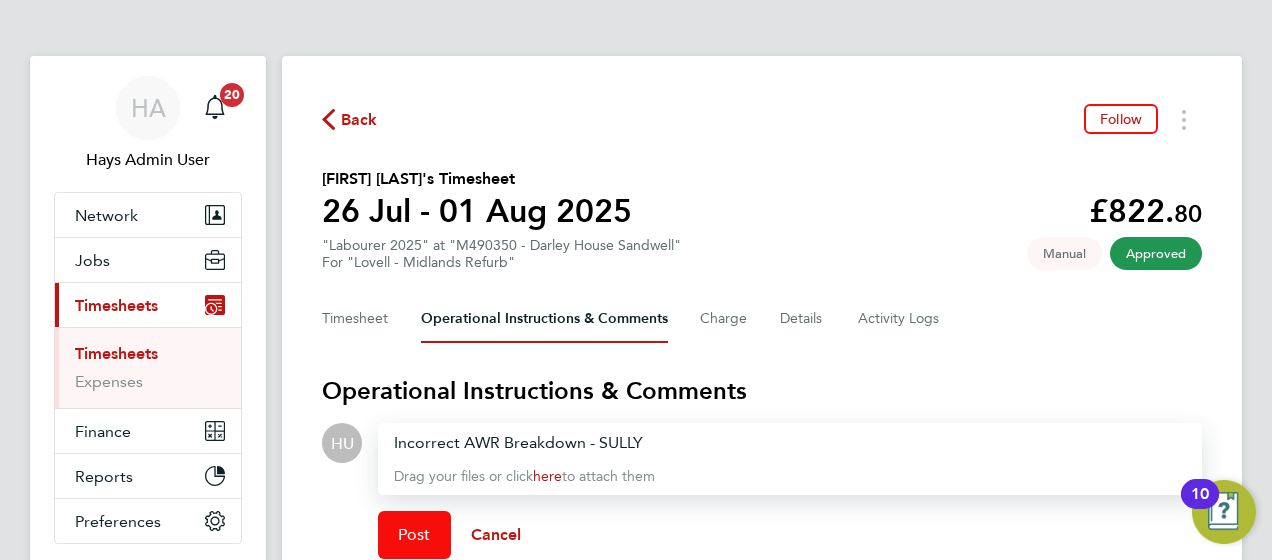 click on "Post" 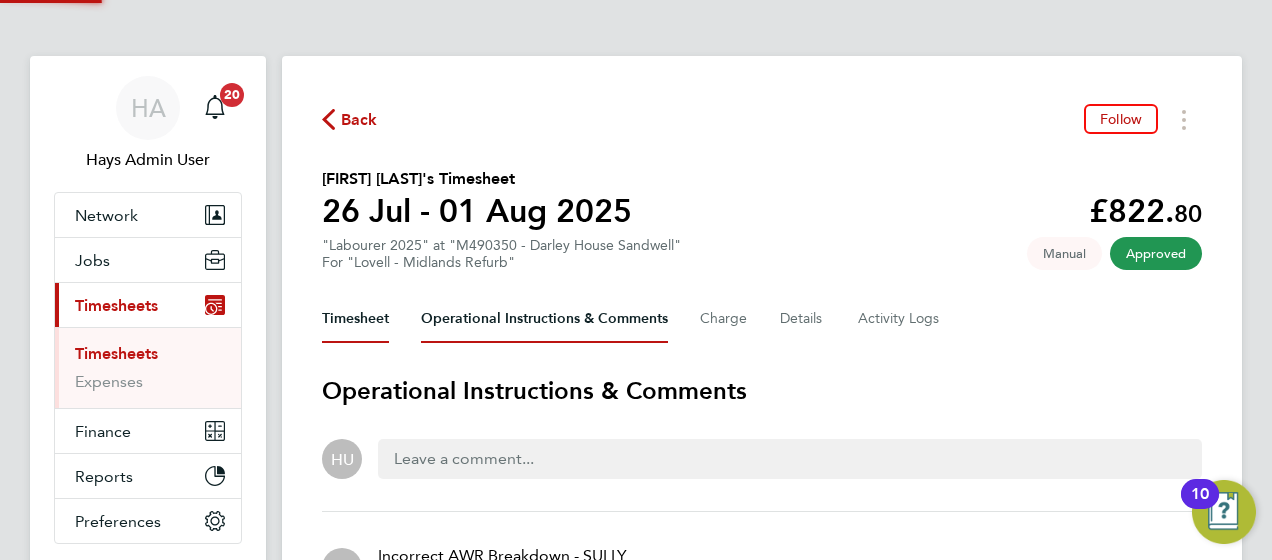click on "Timesheet" at bounding box center (355, 319) 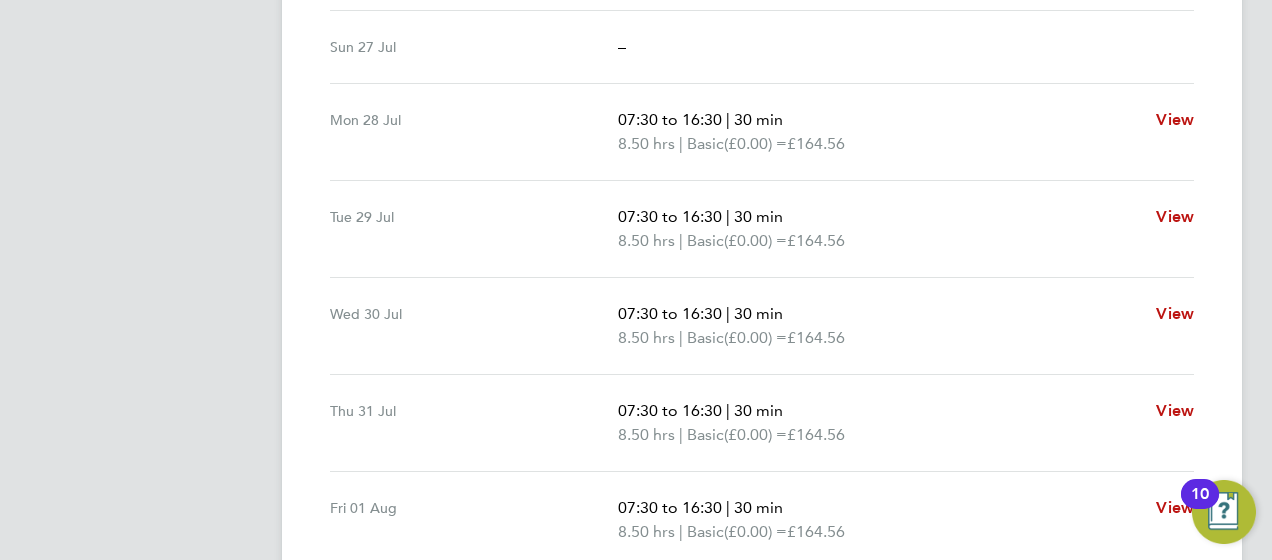 scroll, scrollTop: 881, scrollLeft: 0, axis: vertical 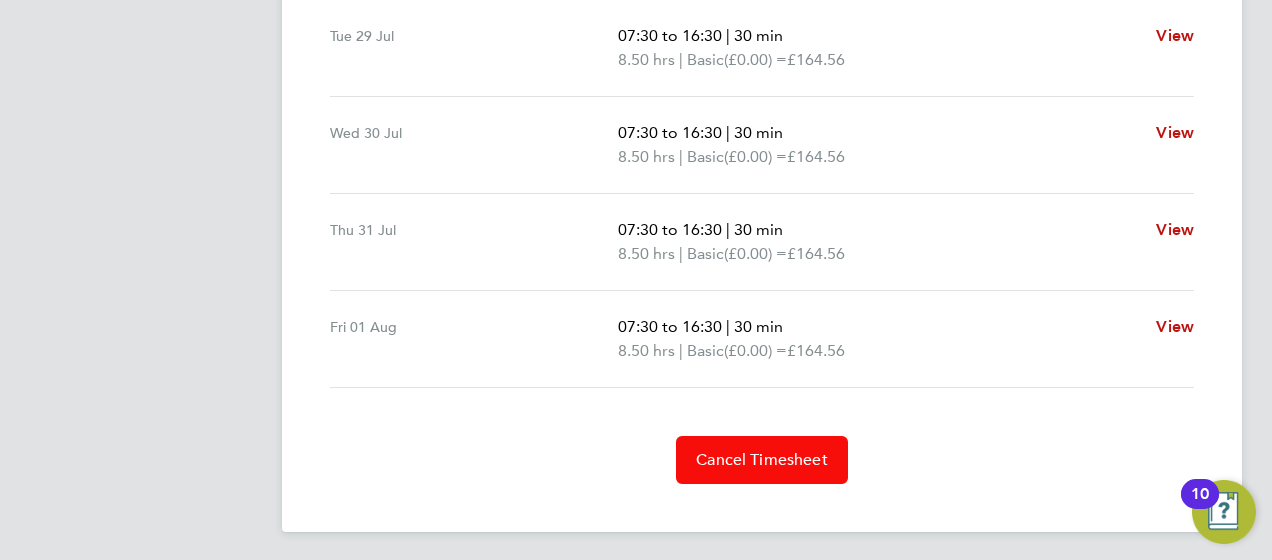 click on "Cancel Timesheet" 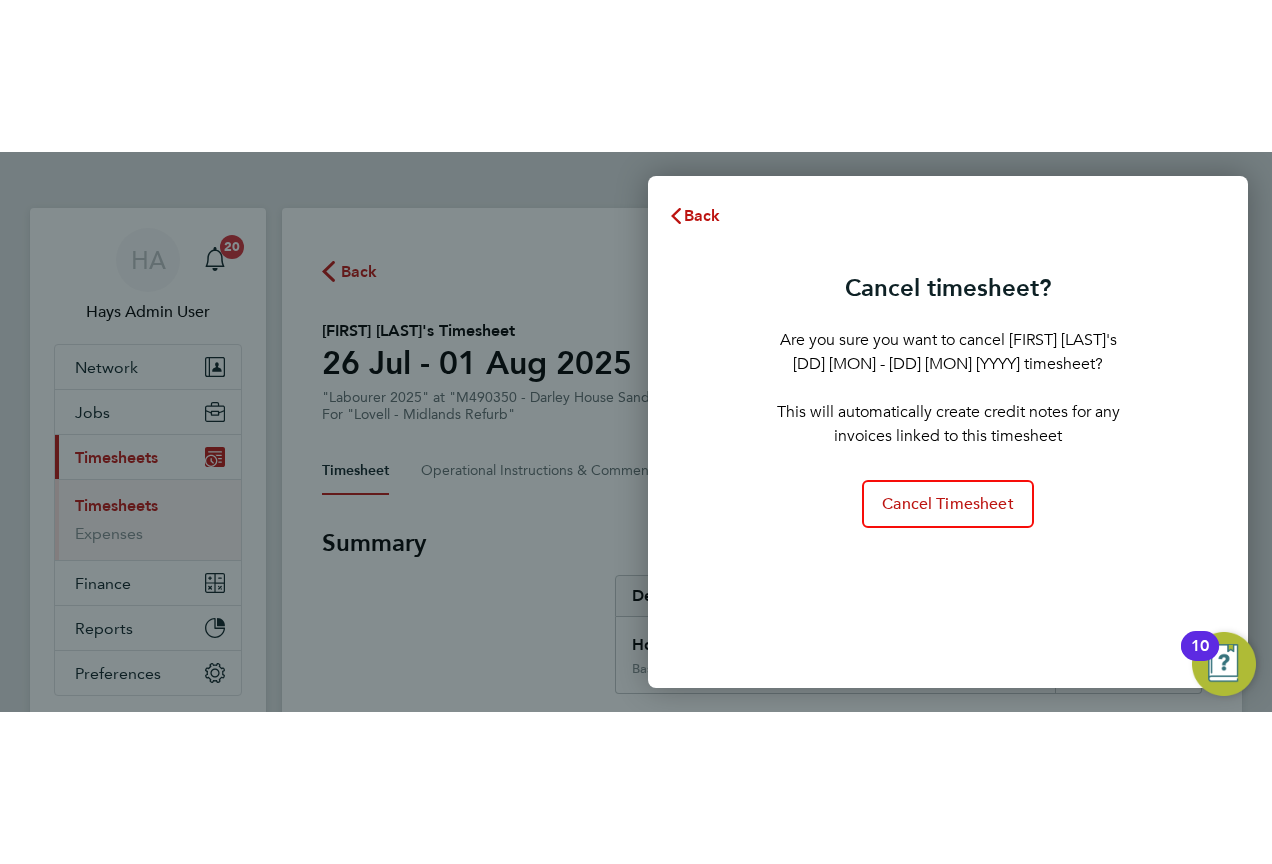 scroll, scrollTop: 0, scrollLeft: 0, axis: both 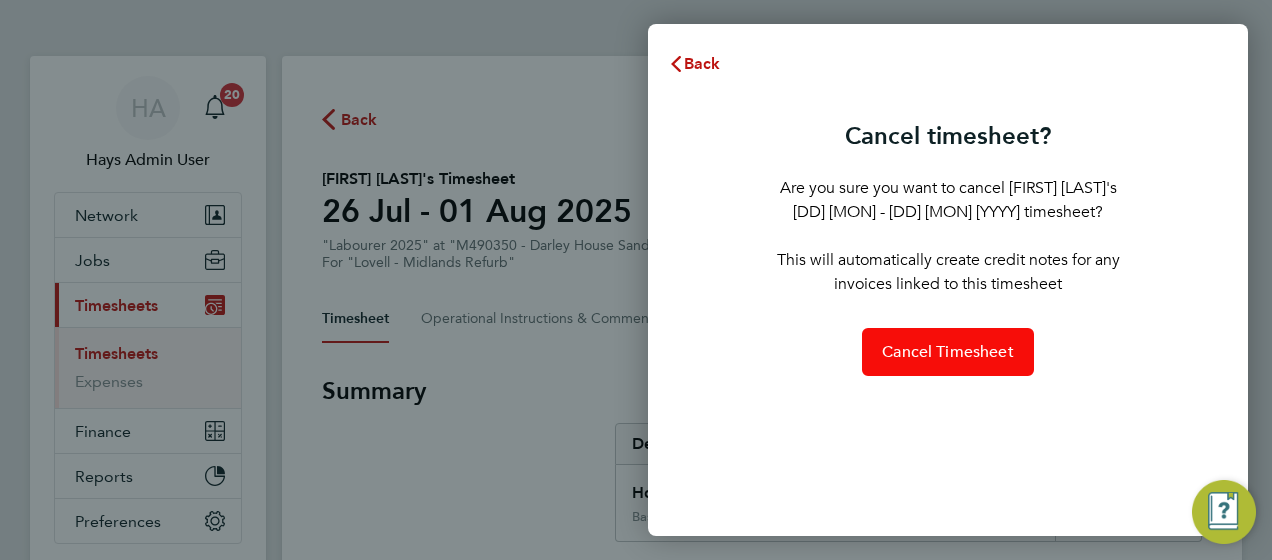 click on "Cancel Timesheet" 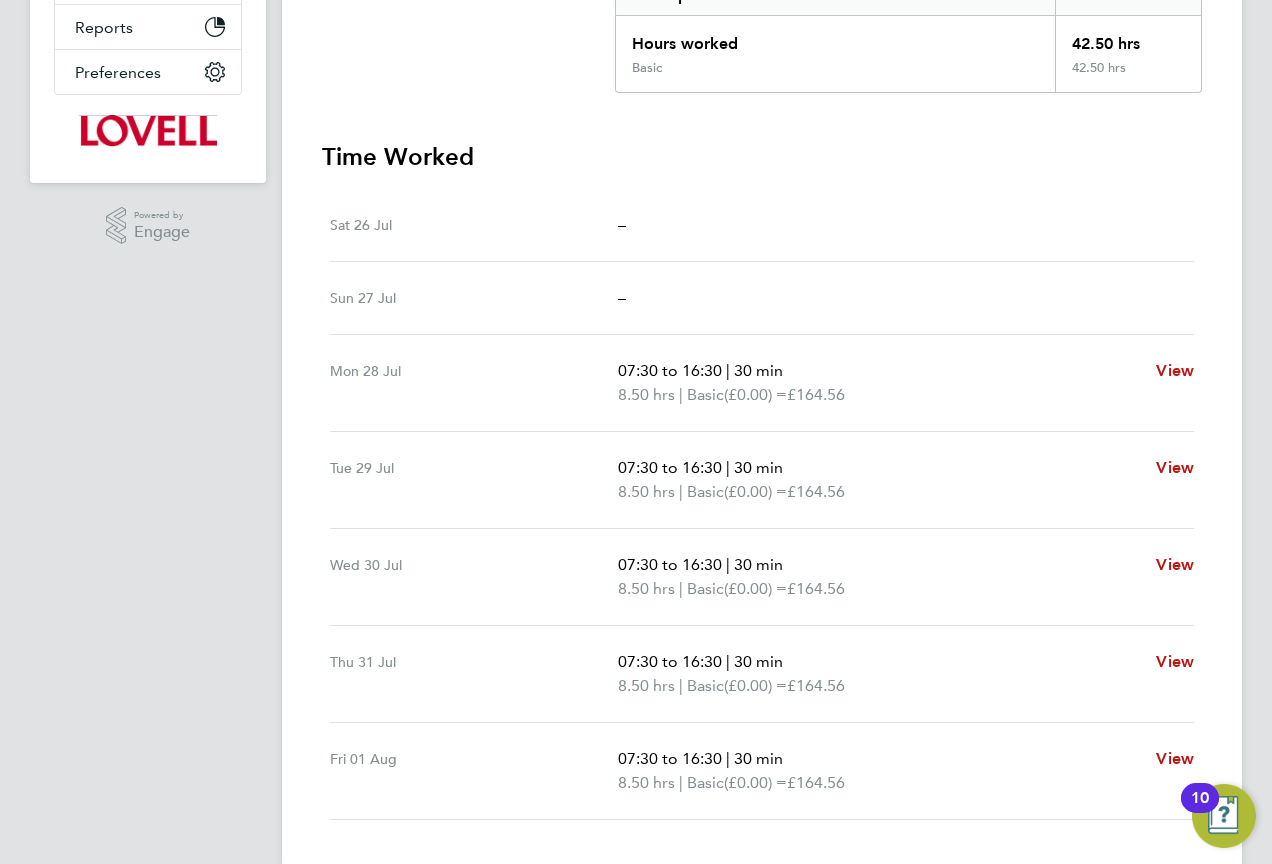 scroll, scrollTop: 485, scrollLeft: 0, axis: vertical 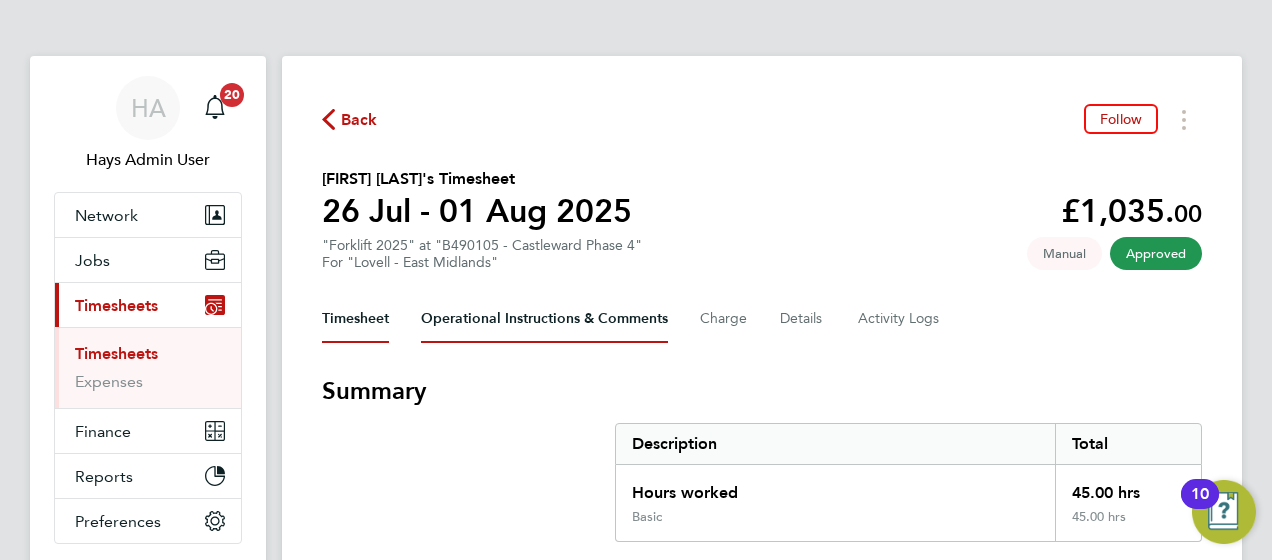 click on "Operational Instructions & Comments" at bounding box center (544, 319) 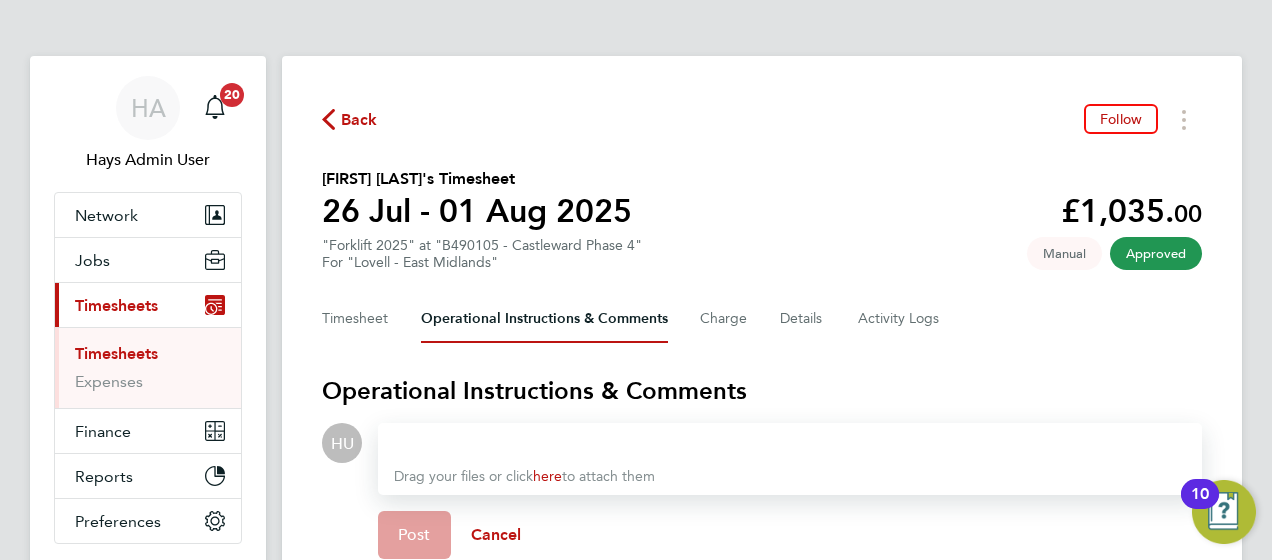 type 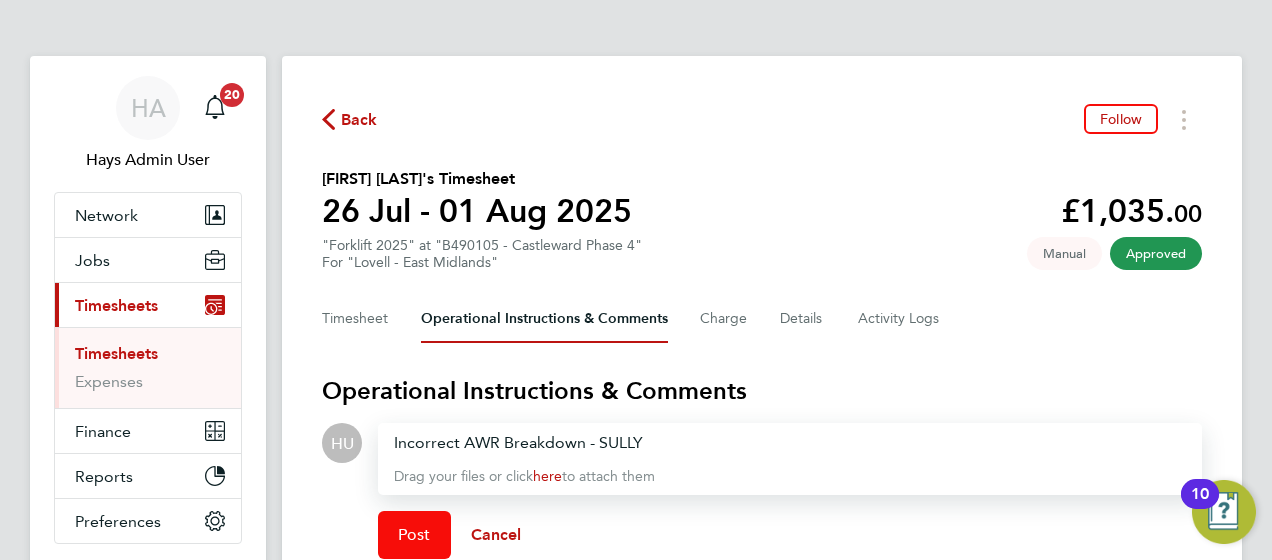 click on "Post" 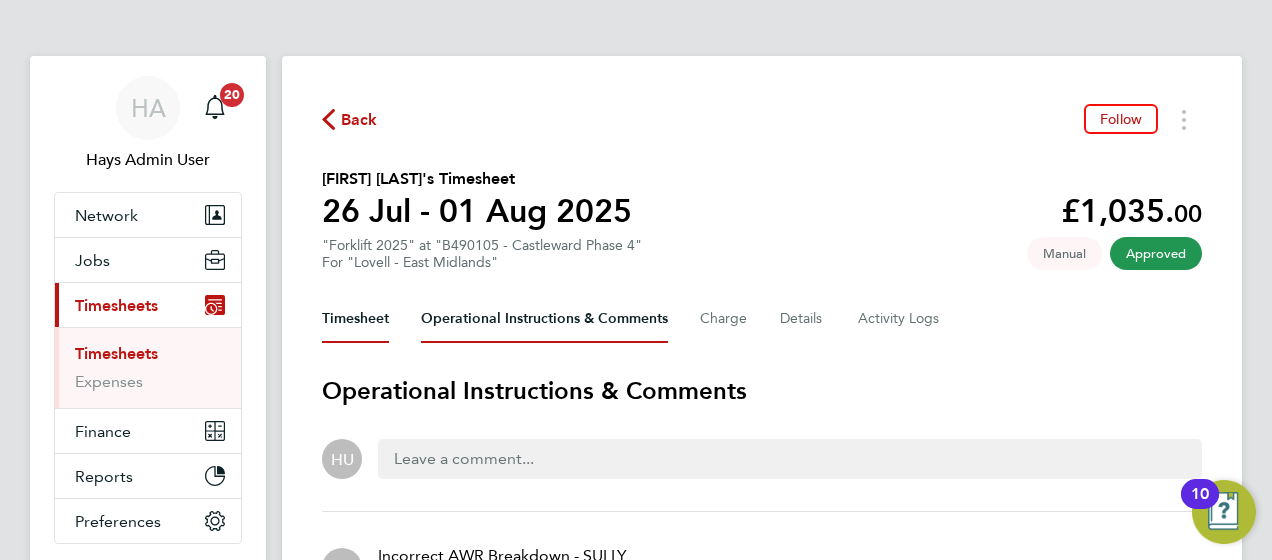 click on "Timesheet" at bounding box center [355, 319] 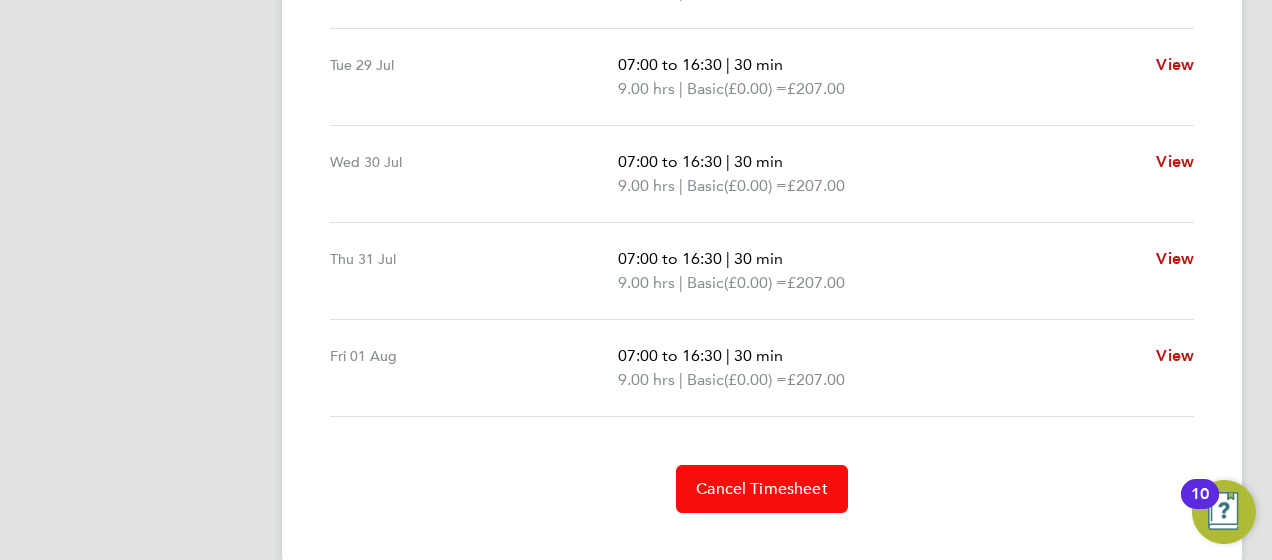 scroll, scrollTop: 881, scrollLeft: 0, axis: vertical 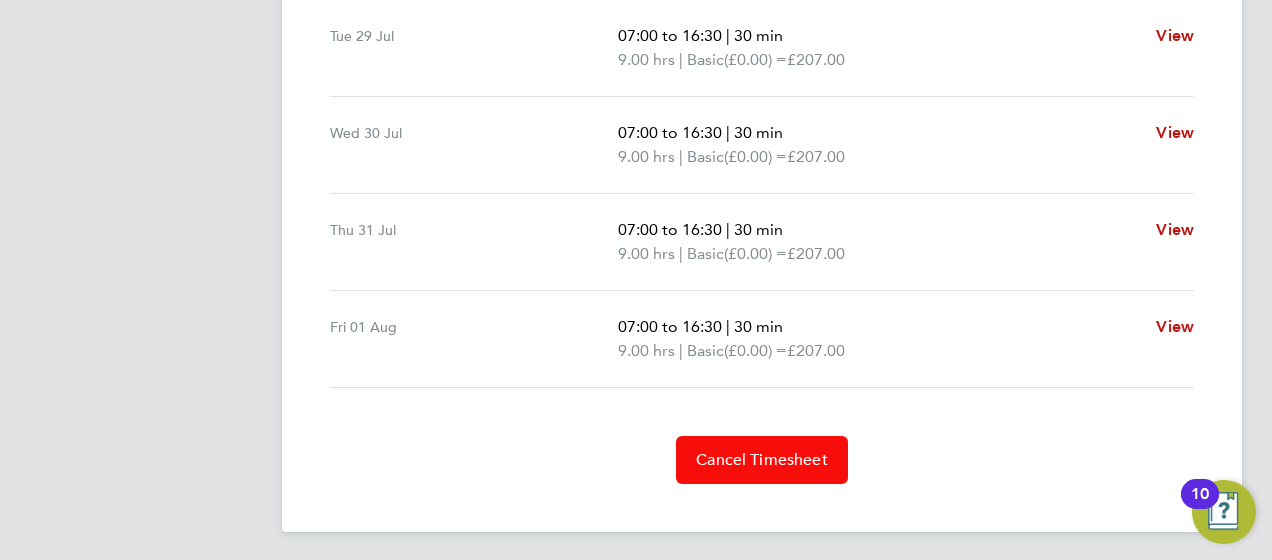 click on "Cancel Timesheet" 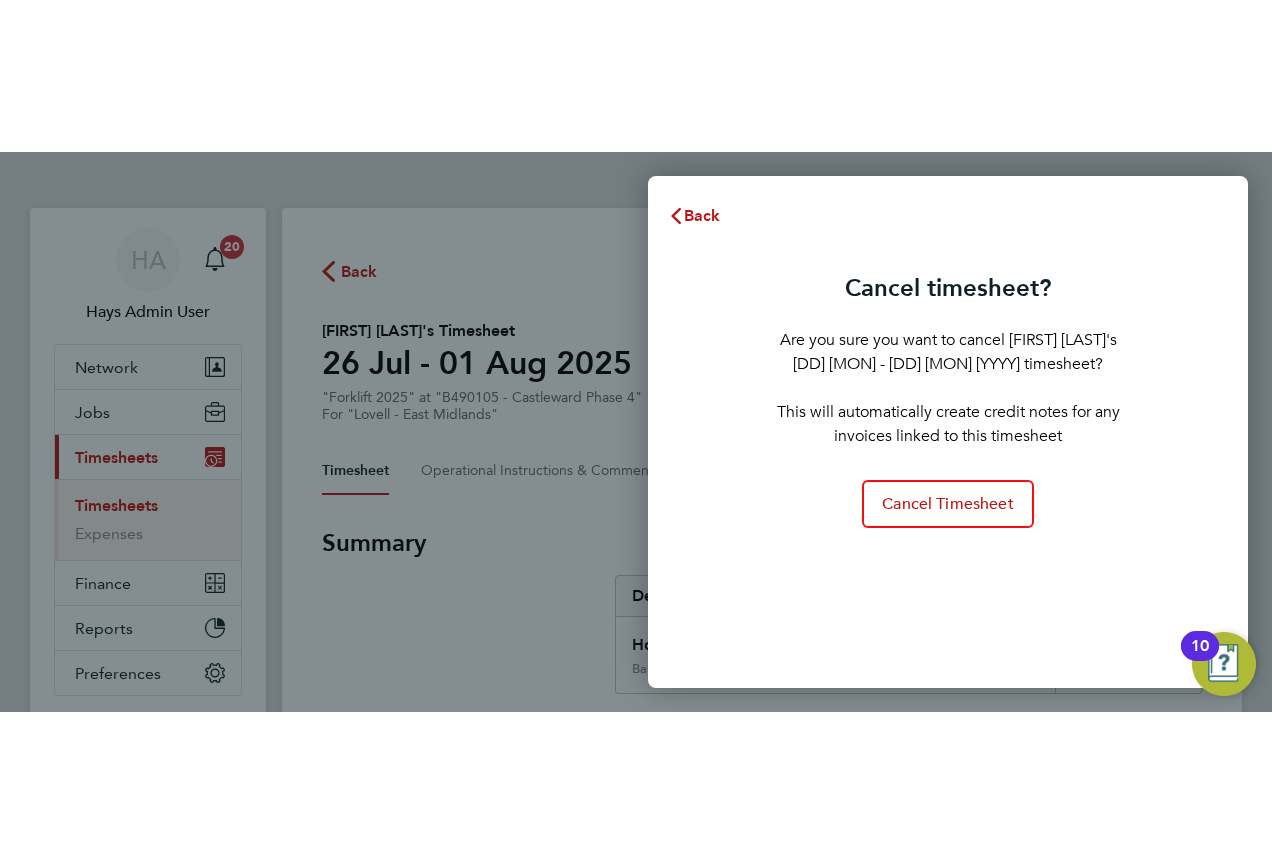scroll, scrollTop: 0, scrollLeft: 0, axis: both 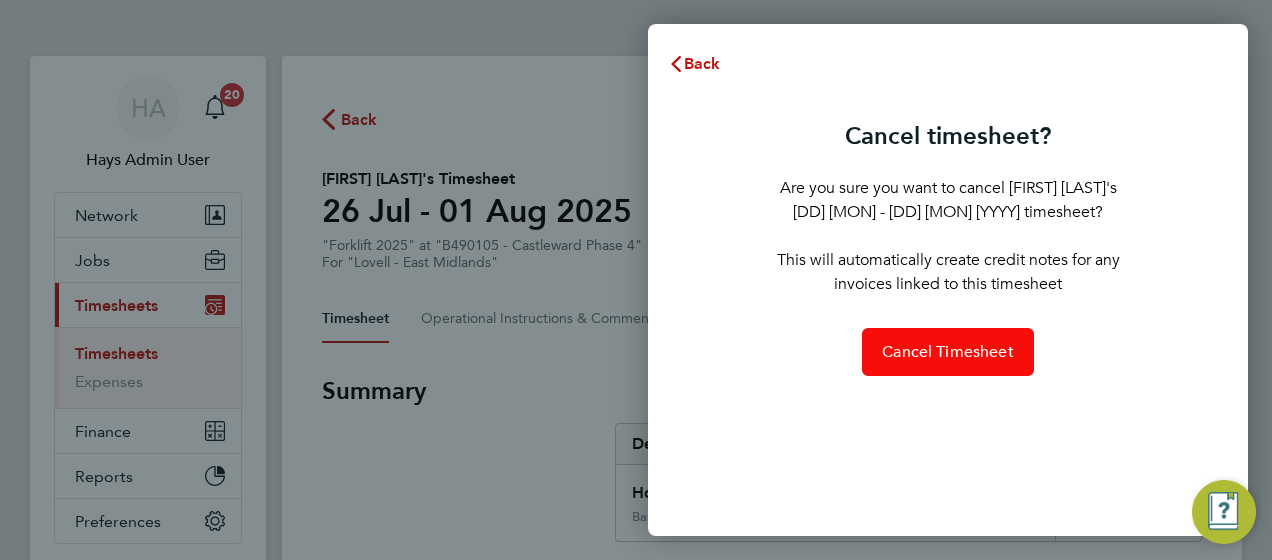 click on "Cancel Timesheet" 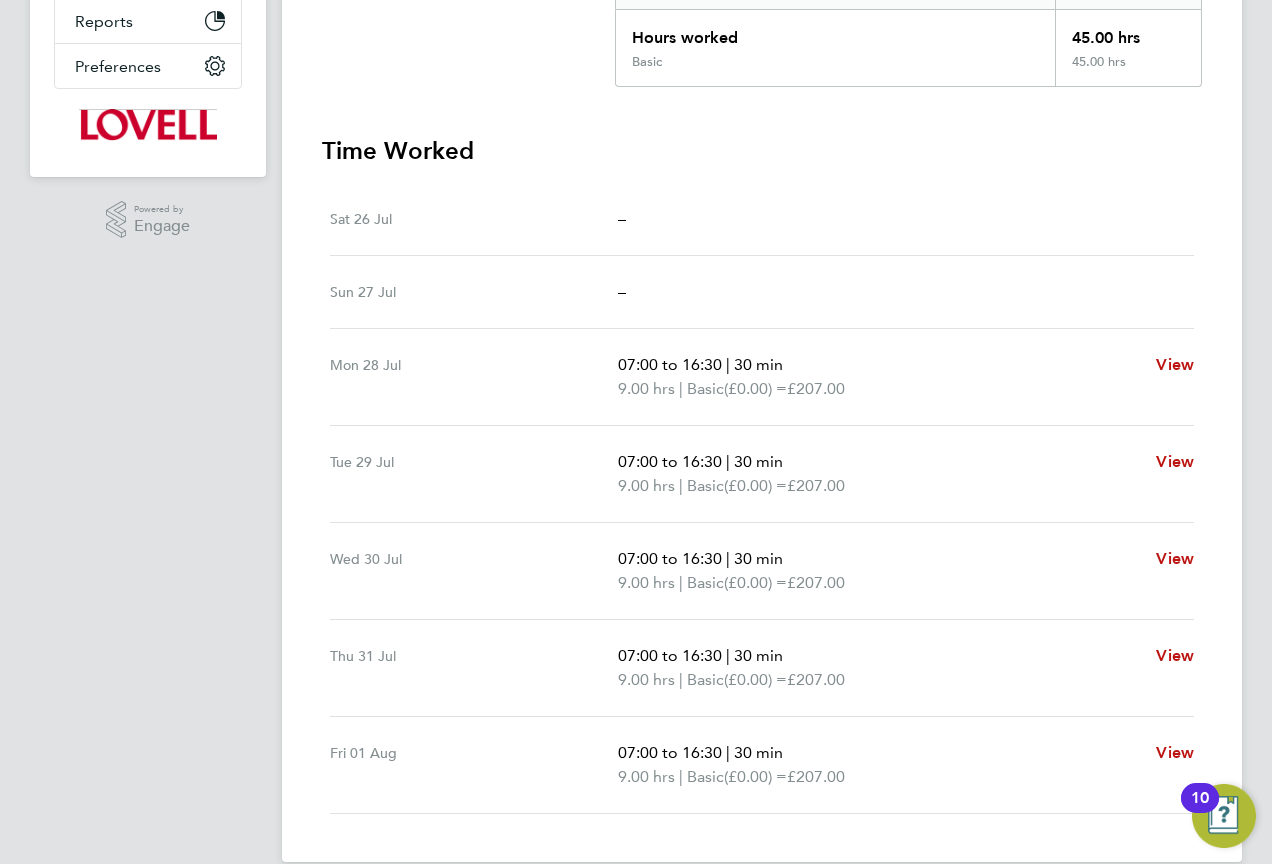 scroll, scrollTop: 485, scrollLeft: 0, axis: vertical 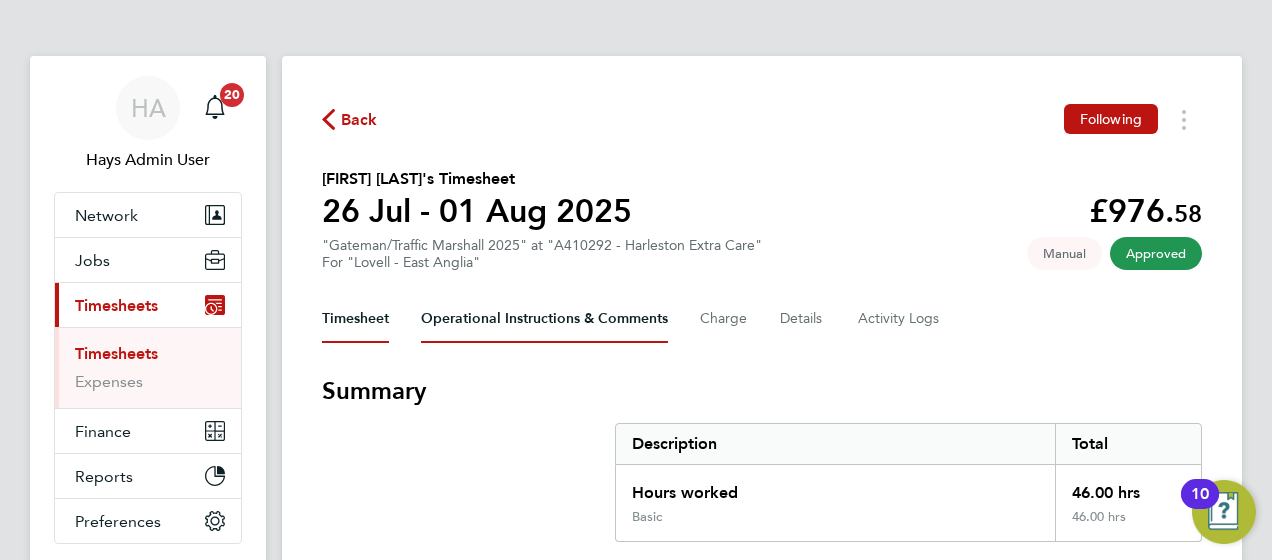 click on "Operational Instructions & Comments" at bounding box center [544, 319] 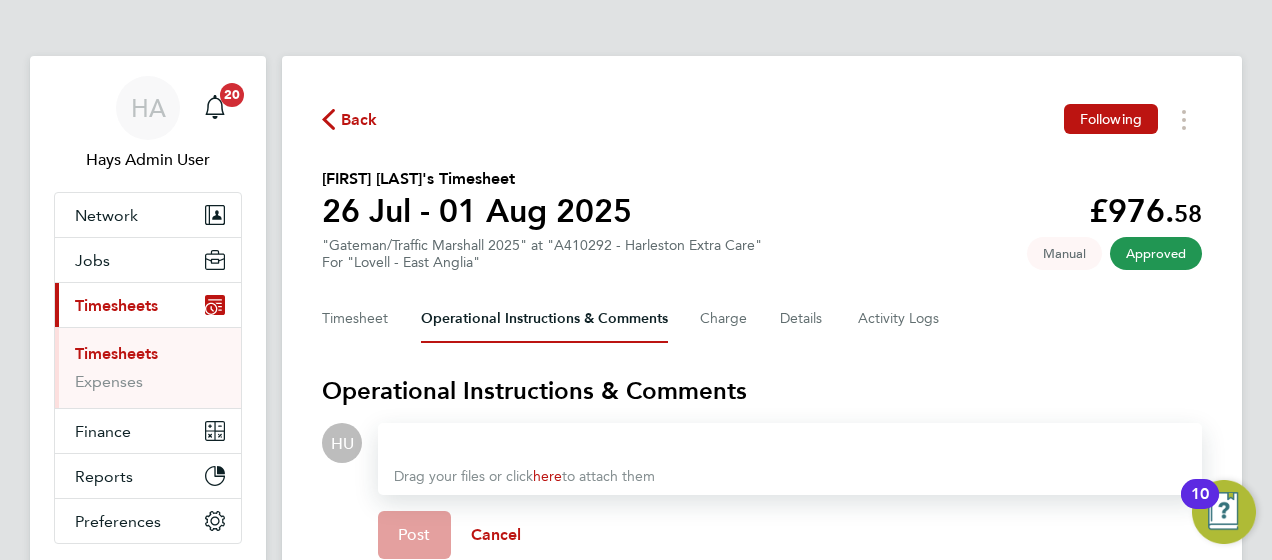 type 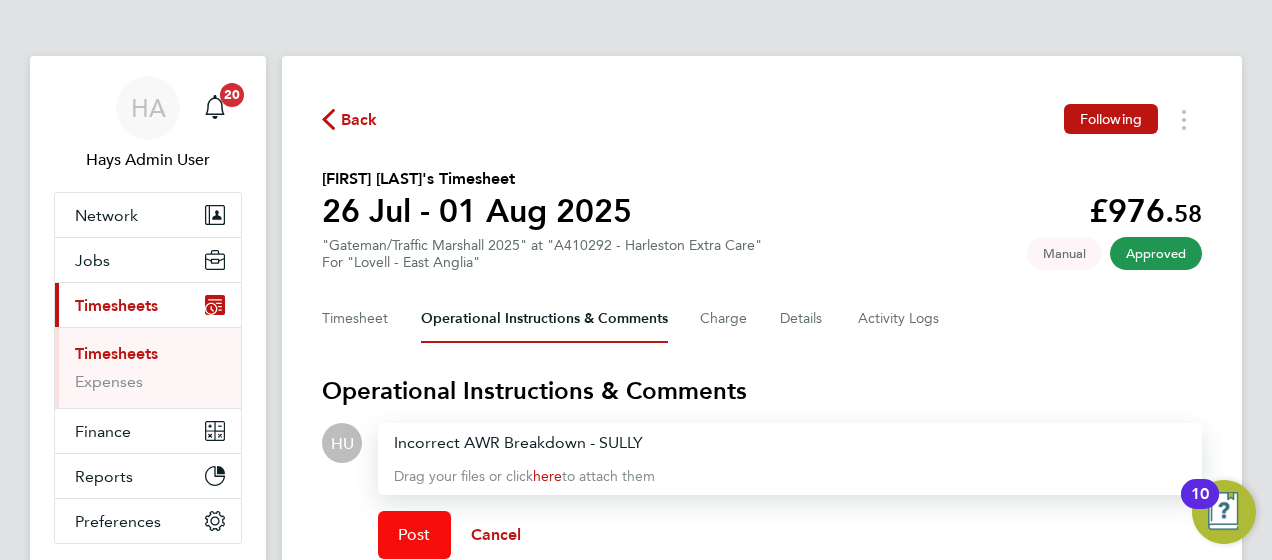 click on "Post" 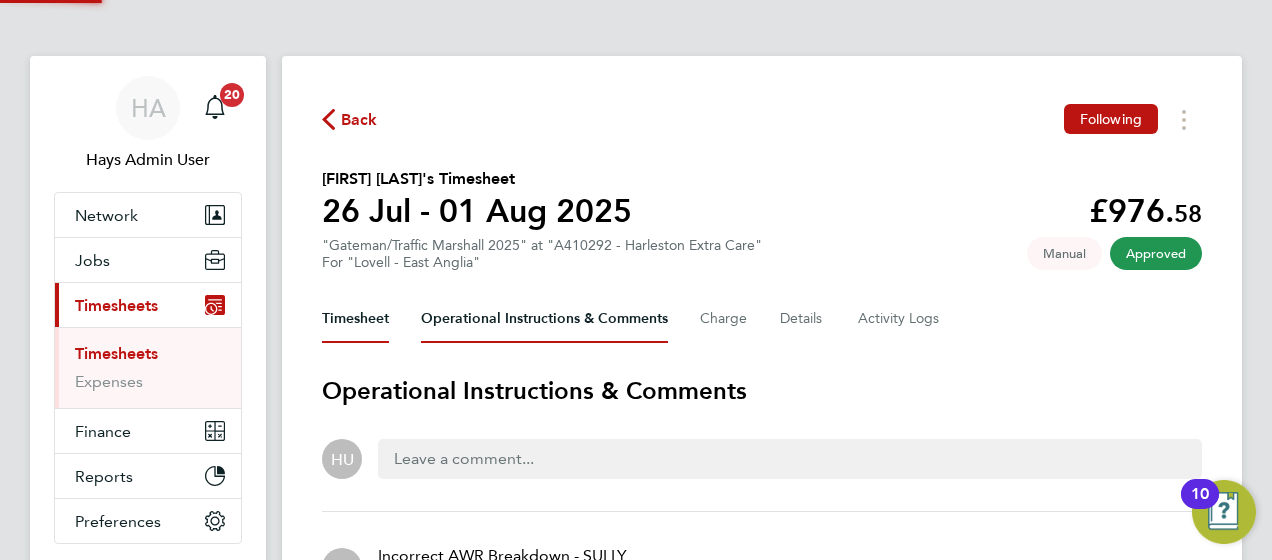 click on "Timesheet" at bounding box center [355, 319] 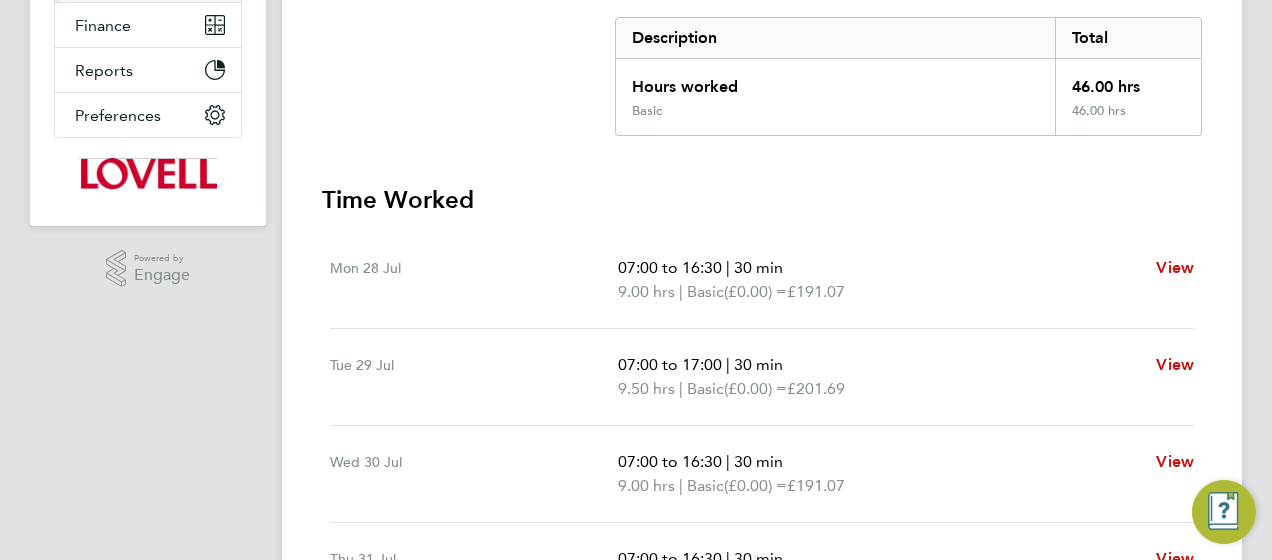 scroll, scrollTop: 736, scrollLeft: 0, axis: vertical 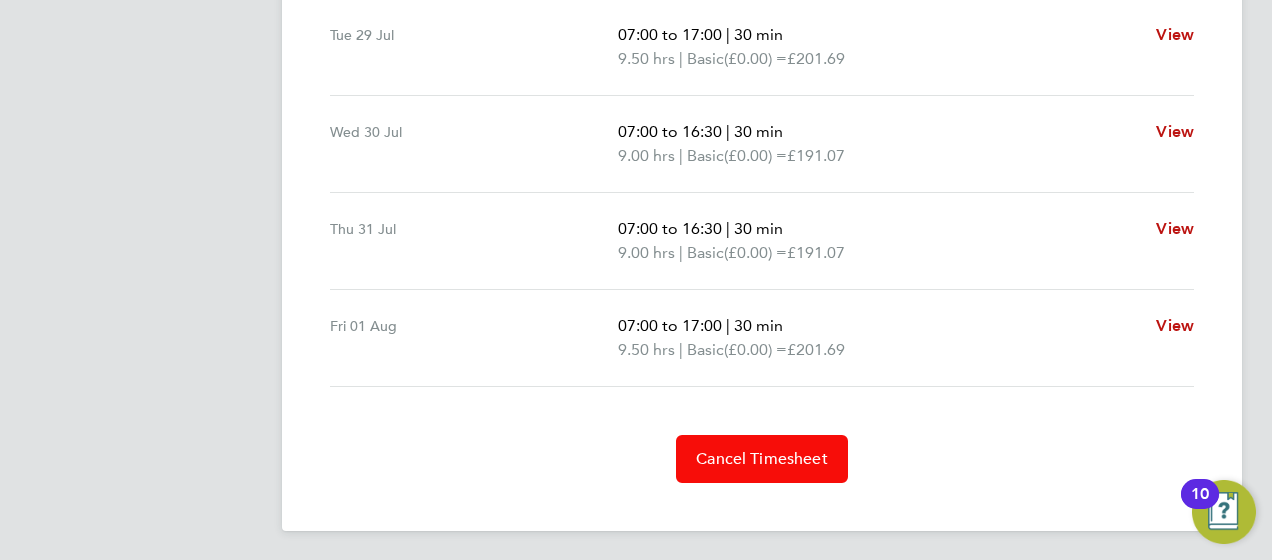 click on "Cancel Timesheet" 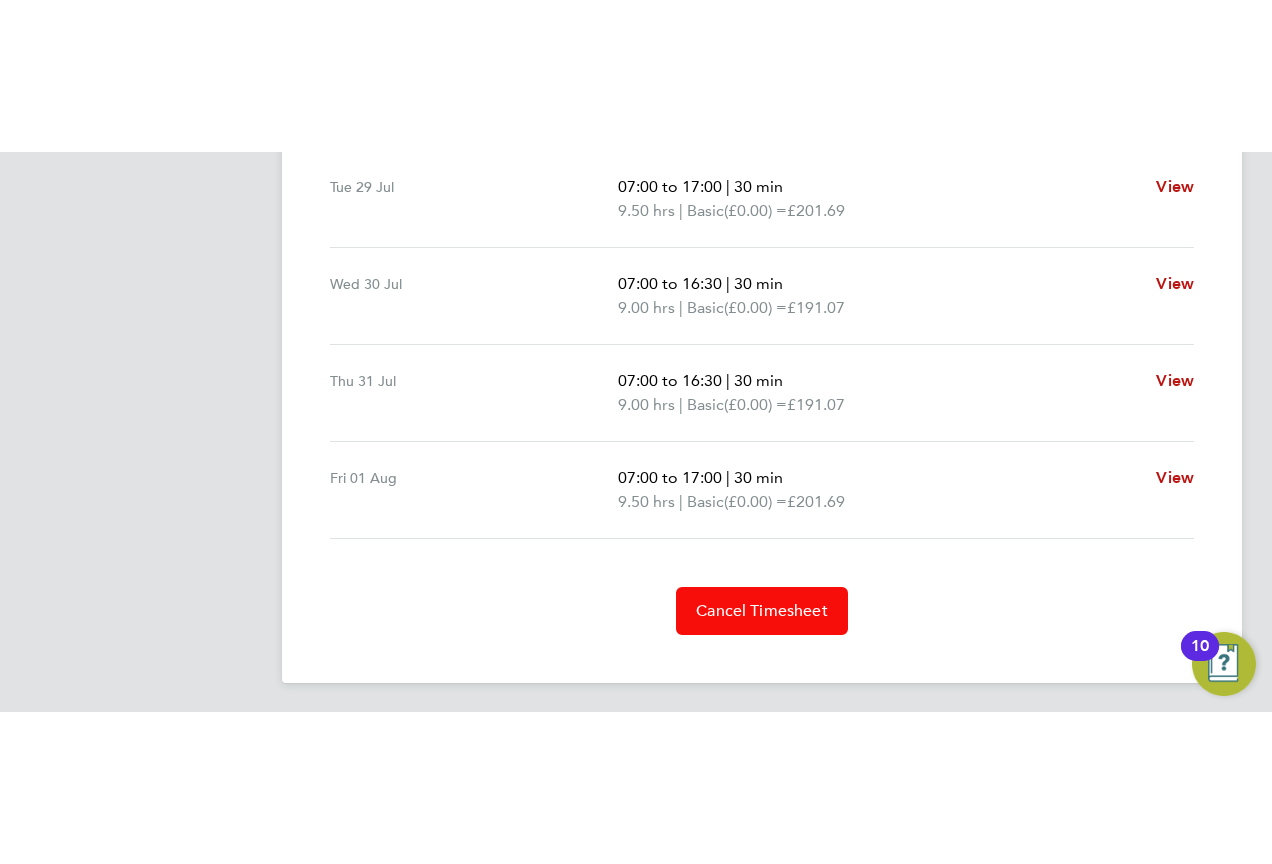 scroll, scrollTop: 0, scrollLeft: 0, axis: both 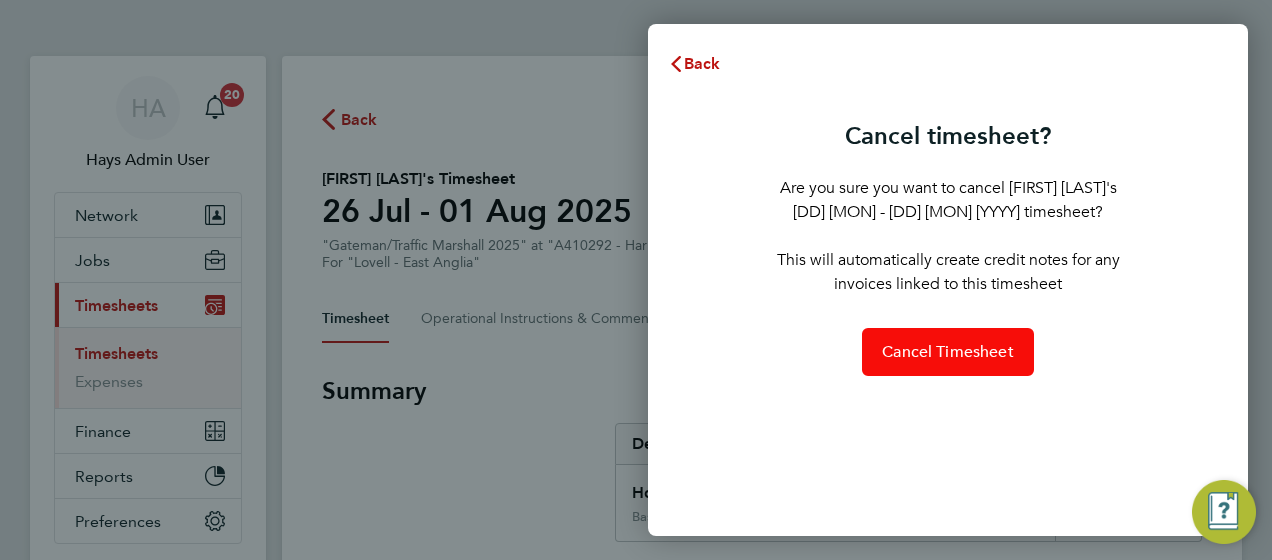 click on "Cancel Timesheet" 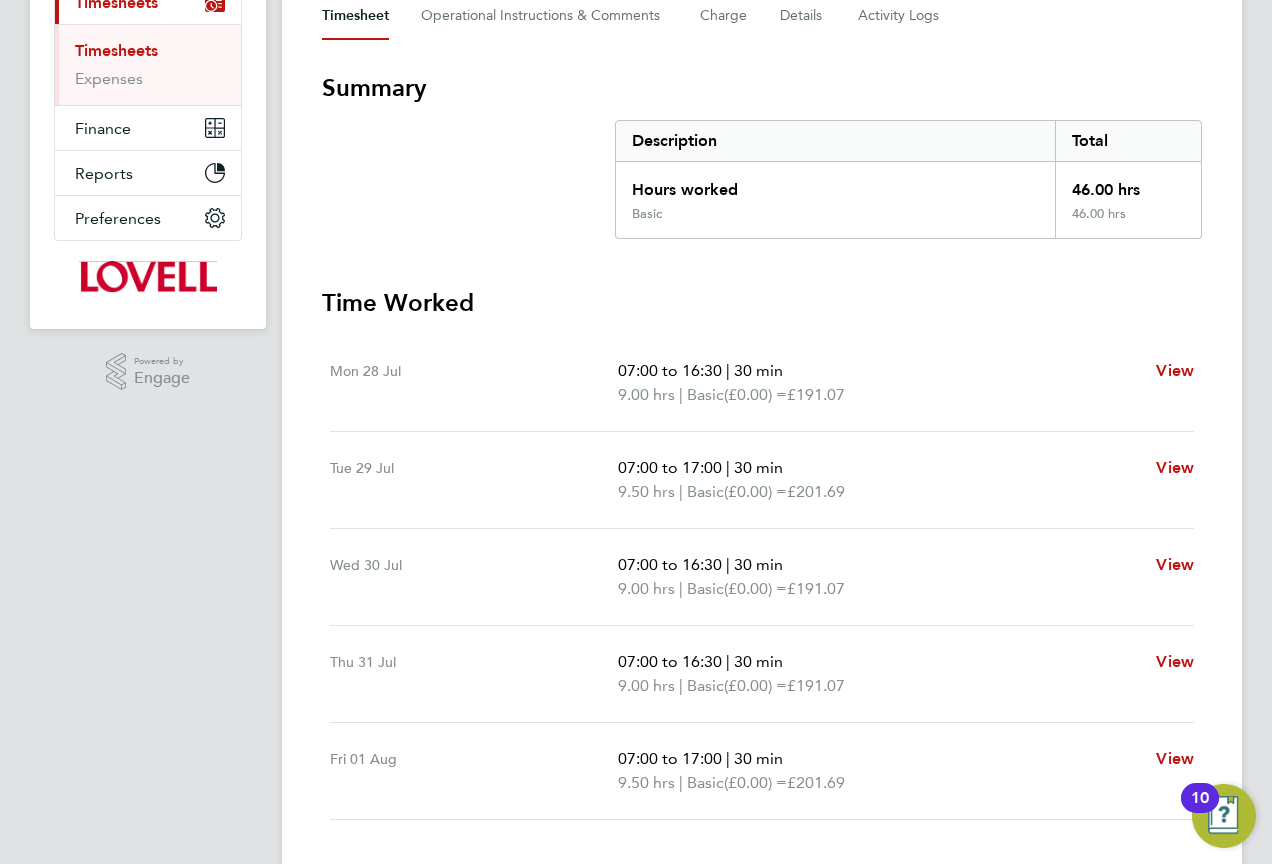 scroll, scrollTop: 339, scrollLeft: 0, axis: vertical 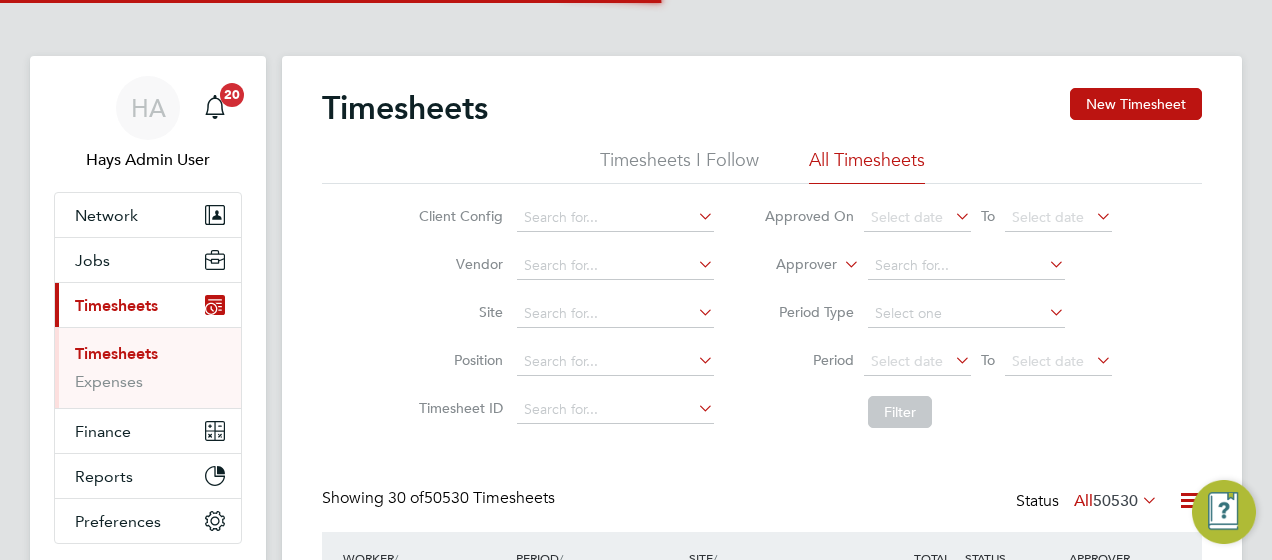 click on "Approver" 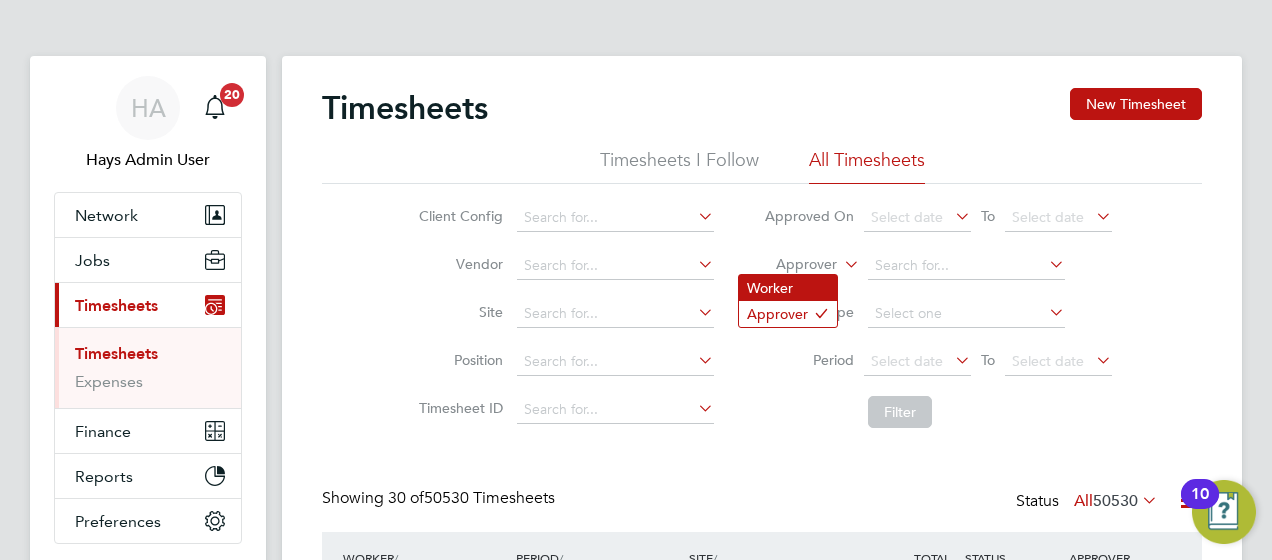 click on "Worker" 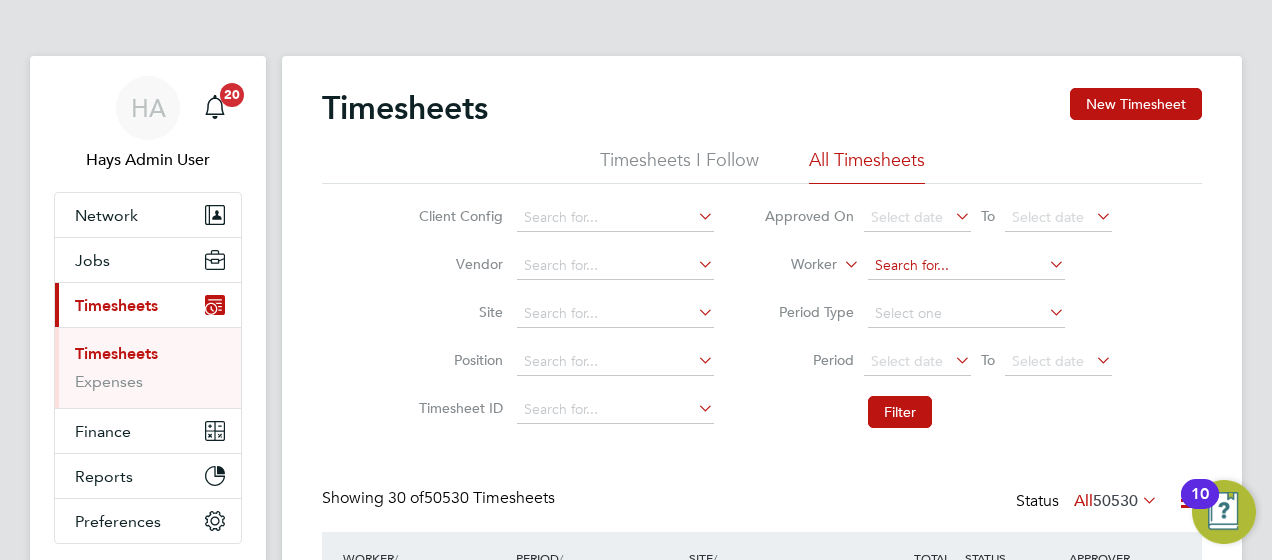 click 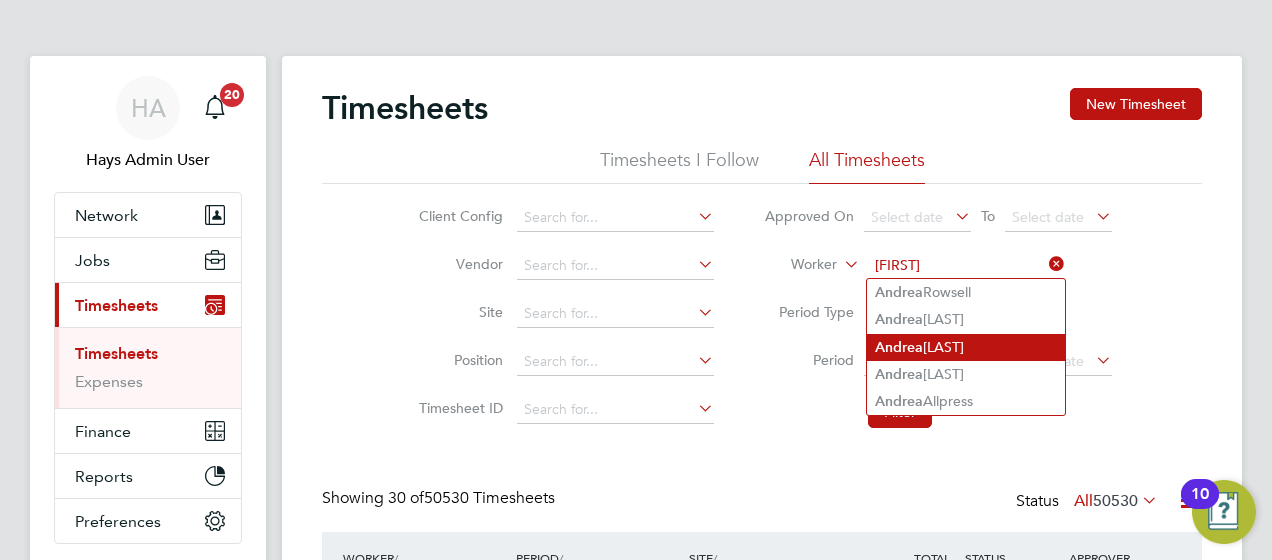 click on "Andrea" 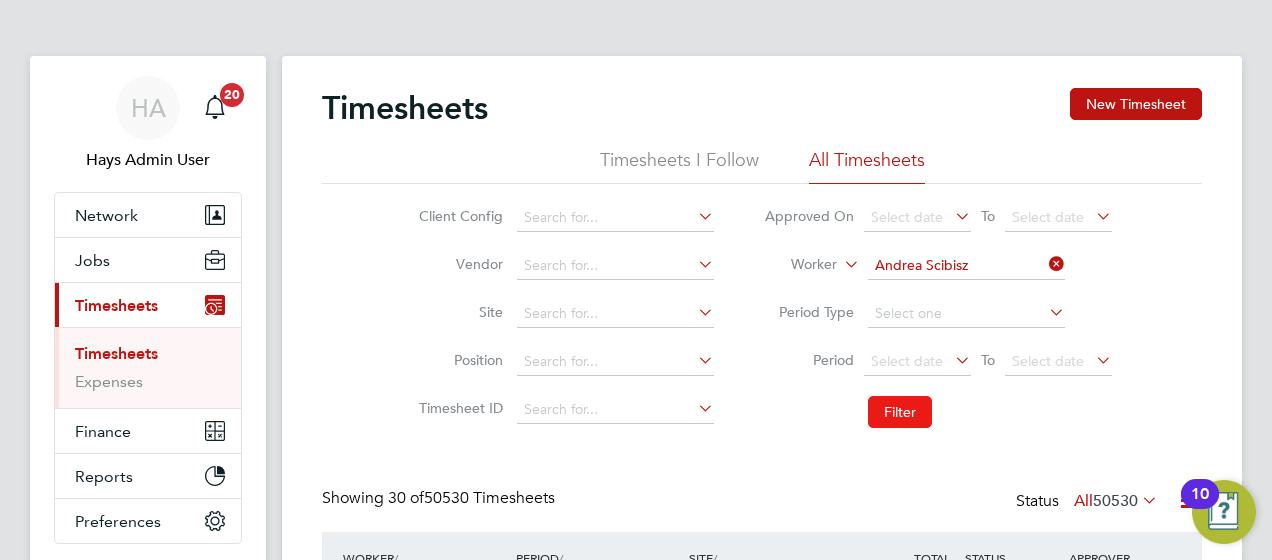 click on "Filter" 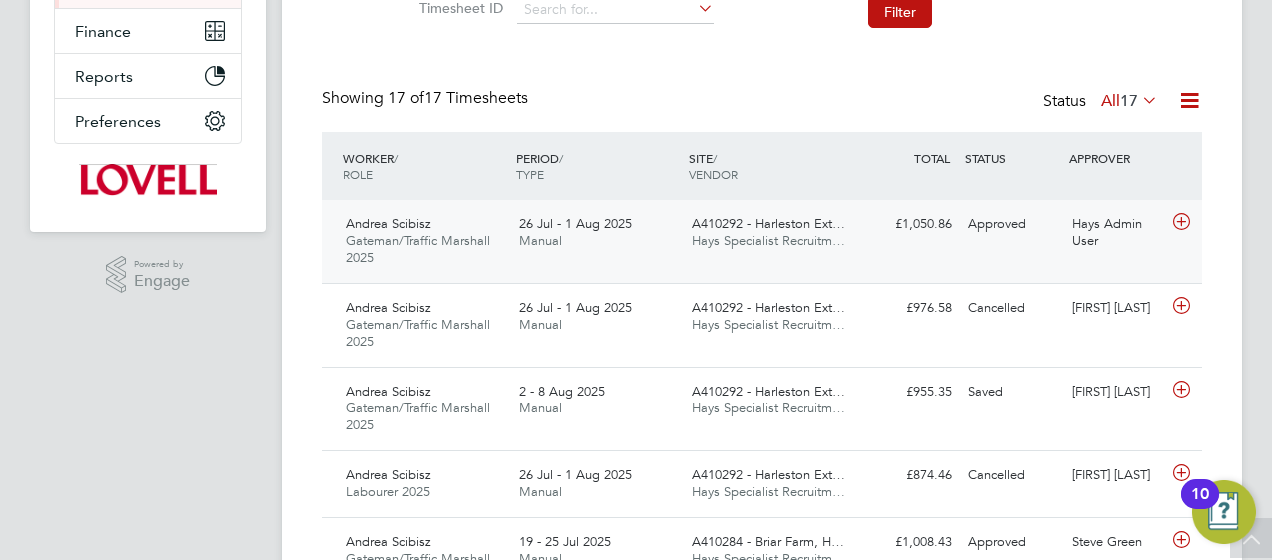 click on "Andrea Scibisz Gateman/Traffic Marshall 2025   26 Jul - 1 Aug 2025 26 Jul - 1 Aug 2025 Manual A410292  - Harleston Ext… Hays Specialist Recruitm… £1,050.86 Approved Approved Hays Admin User" 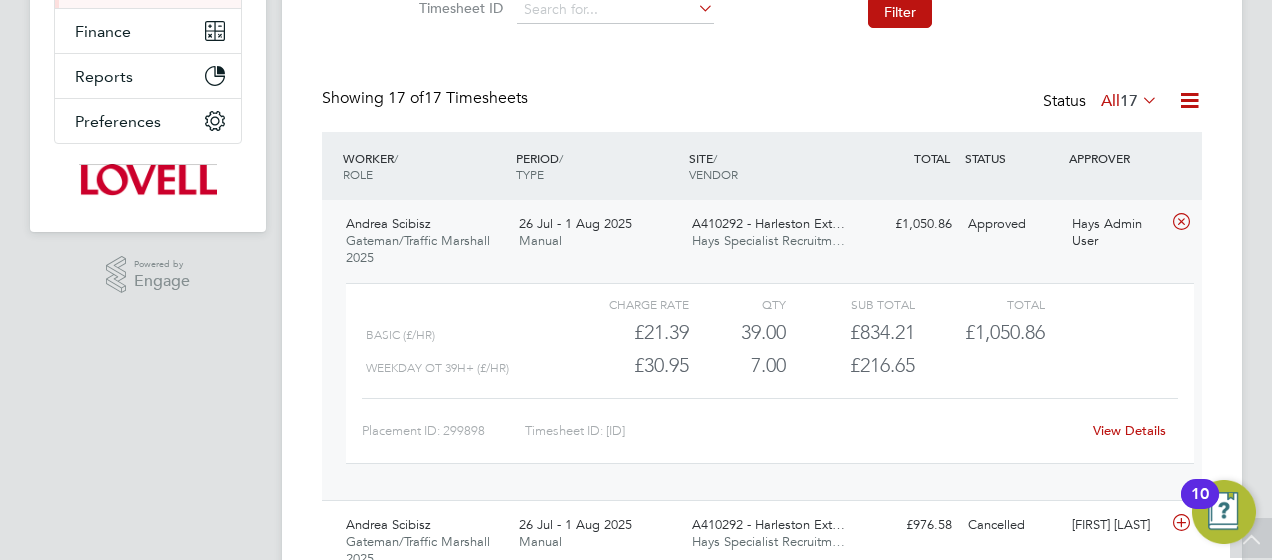 click on "View Details" 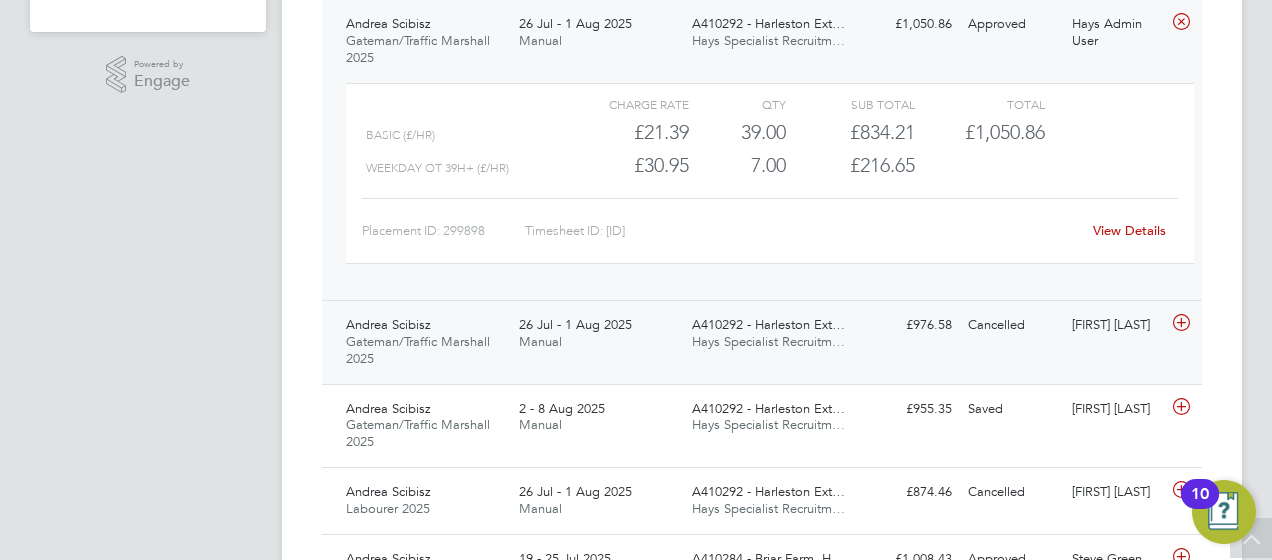 click on "Andrea Scibisz Gateman/Traffic Marshall 2025   26 Jul - 1 Aug 2025 26 Jul - 1 Aug 2025 Manual A410292  - Harleston Ext… Hays Specialist Recruitm… £976.58 Cancelled Cancelled Derek Linton" 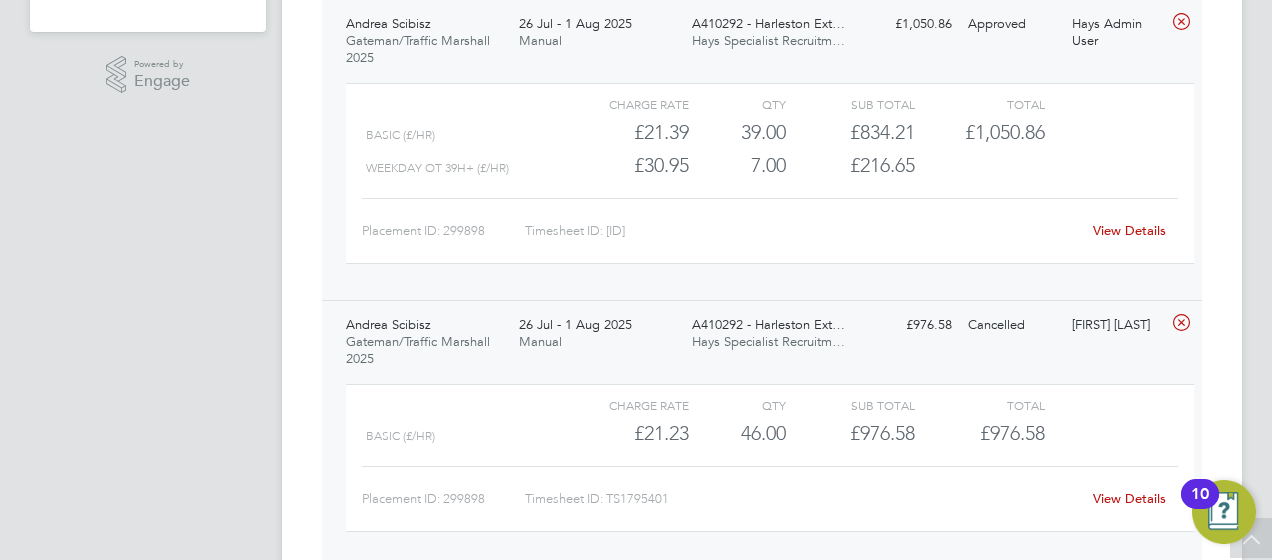 click on "View Details" 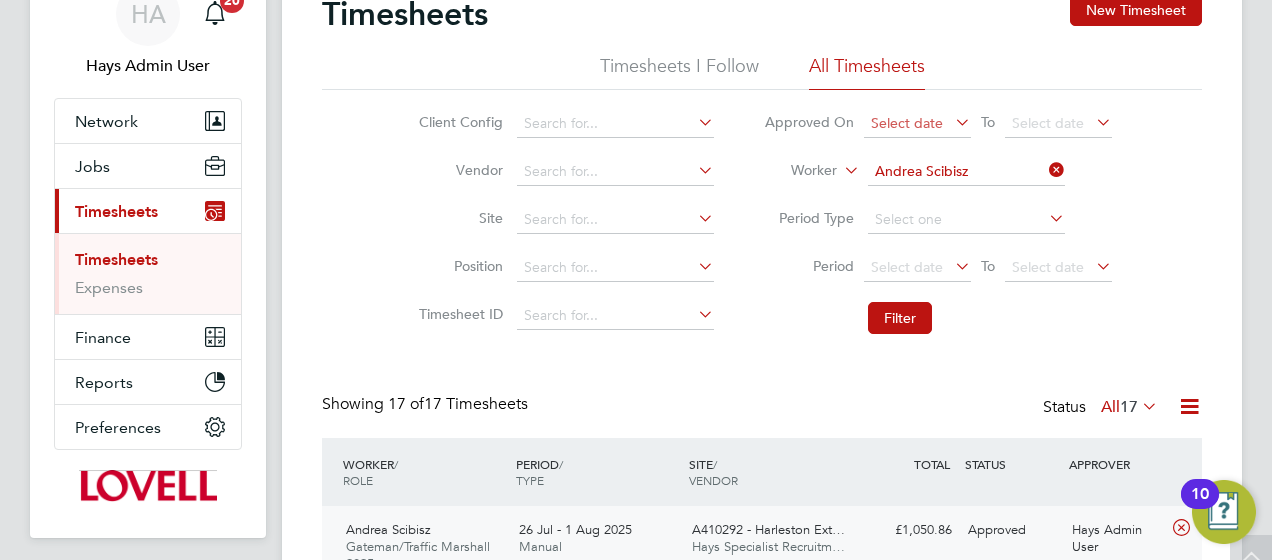 scroll, scrollTop: 0, scrollLeft: 0, axis: both 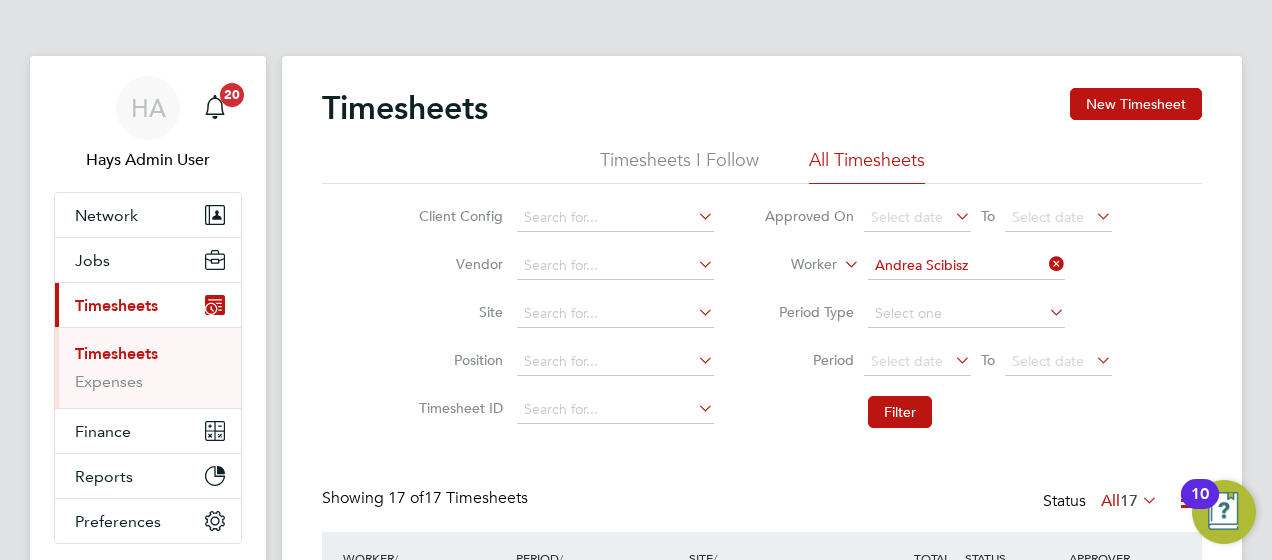 drag, startPoint x: 1046, startPoint y: 266, endPoint x: 1020, endPoint y: 268, distance: 26.076809 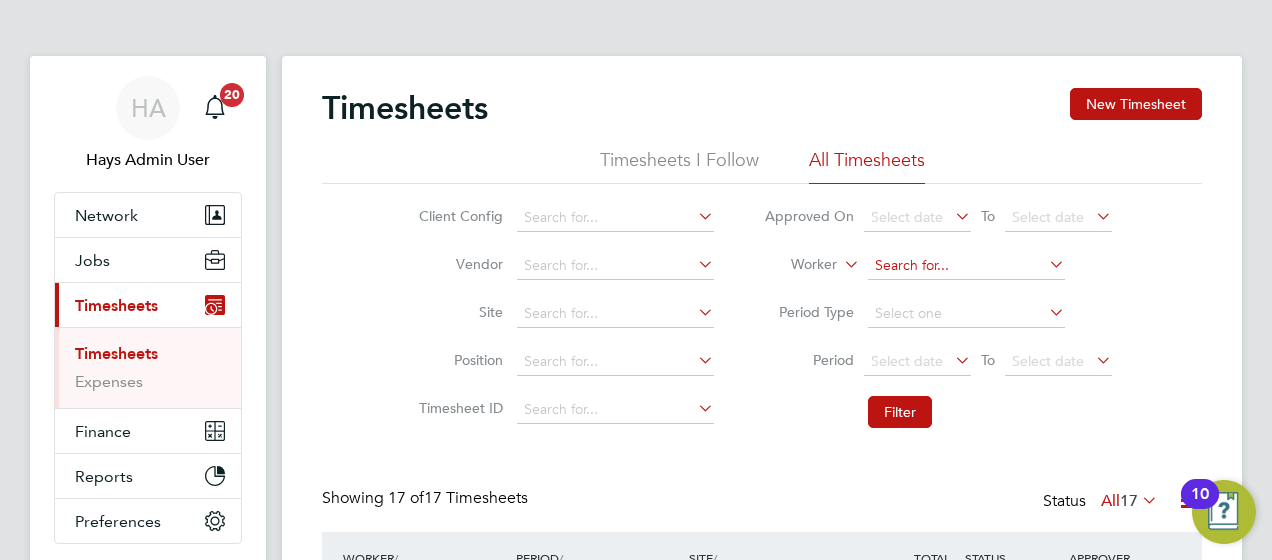 click on "Timesheets New Timesheet Timesheets I Follow All Timesheets Client Config   Vendor   Site   Position   Timesheet ID   Approved On
Select date
To
Select date
Worker     Period Type   Period
Select date
To
Select date
Filter Showing   17 of  17 Timesheets Status  All  17  WORKER  / ROLE WORKER  / PERIOD PERIOD  / TYPE SITE  / VENDOR TOTAL   TOTAL  / STATUS STATUS APPROVER Andrea Scibisz Gateman/Traffic Marshall 2025   26 Jul - 1 Aug 2025 26 Jul - 1 Aug 2025 Manual A410292  - Harleston Ext… Hays Specialist Recruitm… £1,050.86 Approved Approved Hays Admin User   Charge rate QTY Sub Total Total Basic (£/HR)     £21.39 39 39.00 39 £834.21 £1,050.86 Weekday OT 39h+ (£/HR)     £30.95 7 7.00 7 £216.65 Placement ID: 299898 Timesheet ID: TS1797341 View Details Andrea Scibisz Gateman/Traffic Marshall 2025   26 Jul - 1 Aug 2025 26 Jul - 1 Aug 2025 Manual A410292  - Harleston Ext… Hays Specialist Recruitm… £976.58 Cancelled Cancelled Derek Linton   QTY" 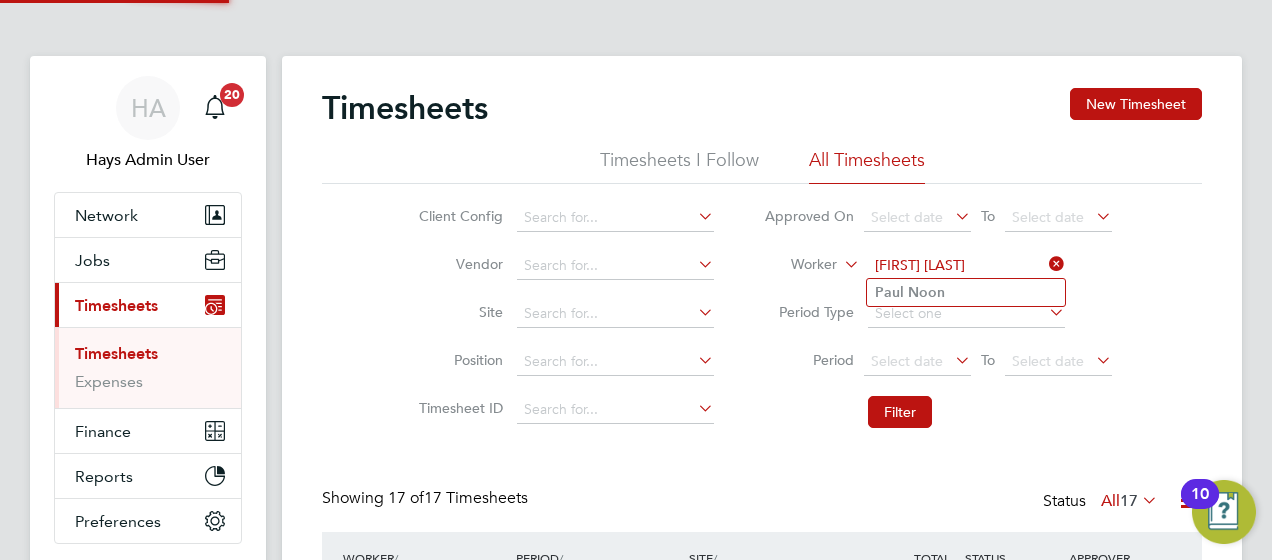 type on "Paul Noon" 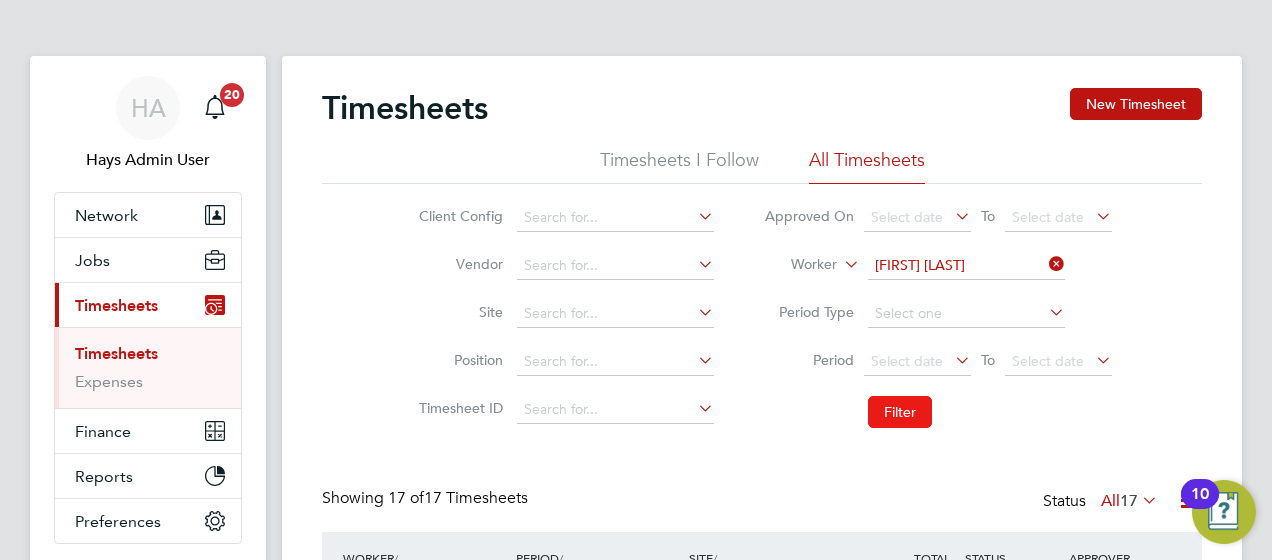 click on "Filter" 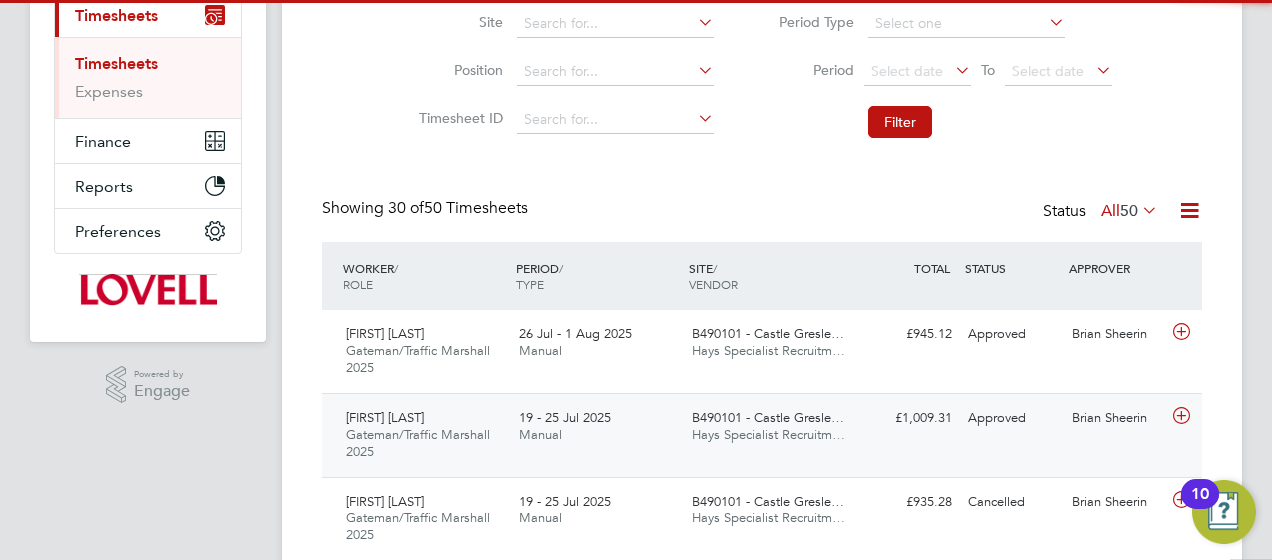 scroll, scrollTop: 300, scrollLeft: 0, axis: vertical 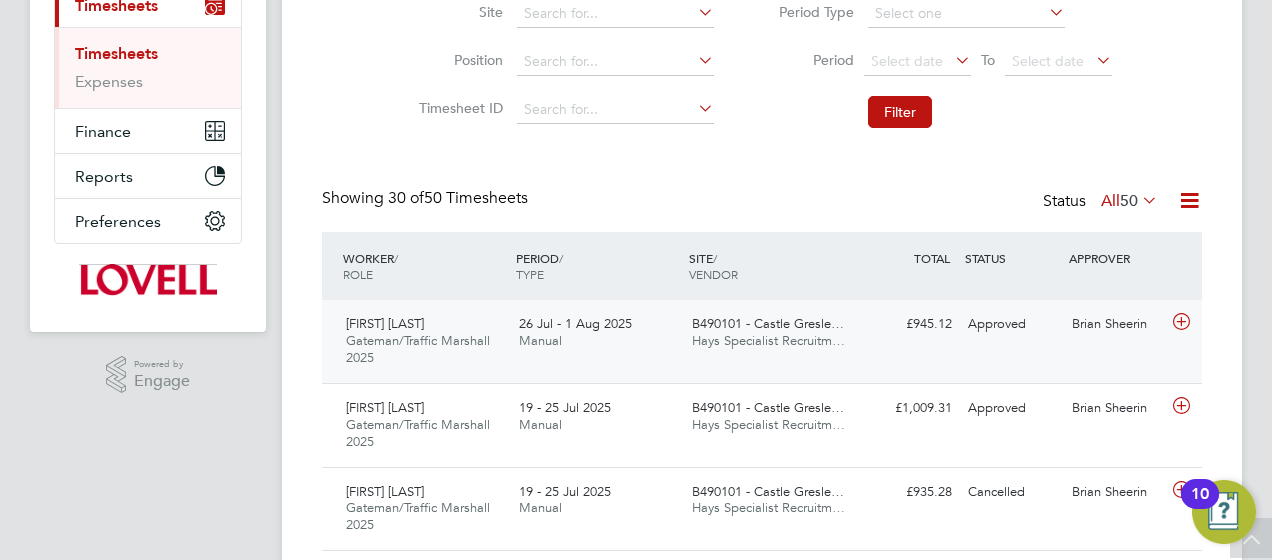 click on "Paul Noon Gateman/Traffic Marshall 2025   26 Jul - 1 Aug 2025 26 Jul - 1 Aug 2025 Manual B490101 - Castle Gresle… Hays Specialist Recruitm… £945.12 Approved Approved Brian Sheerin" 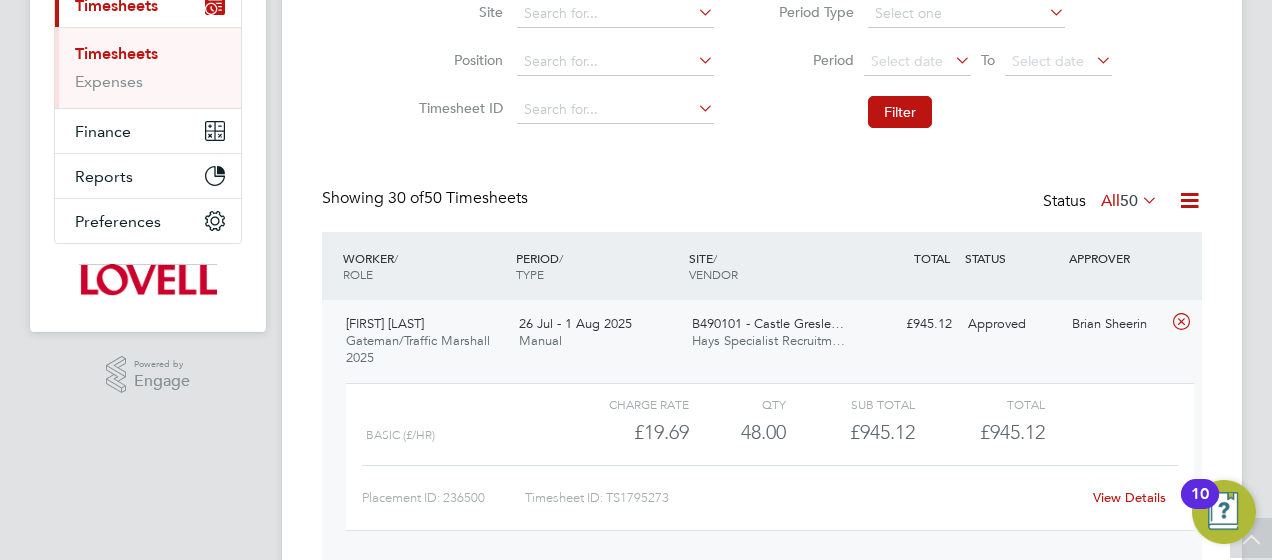click on "View Details" 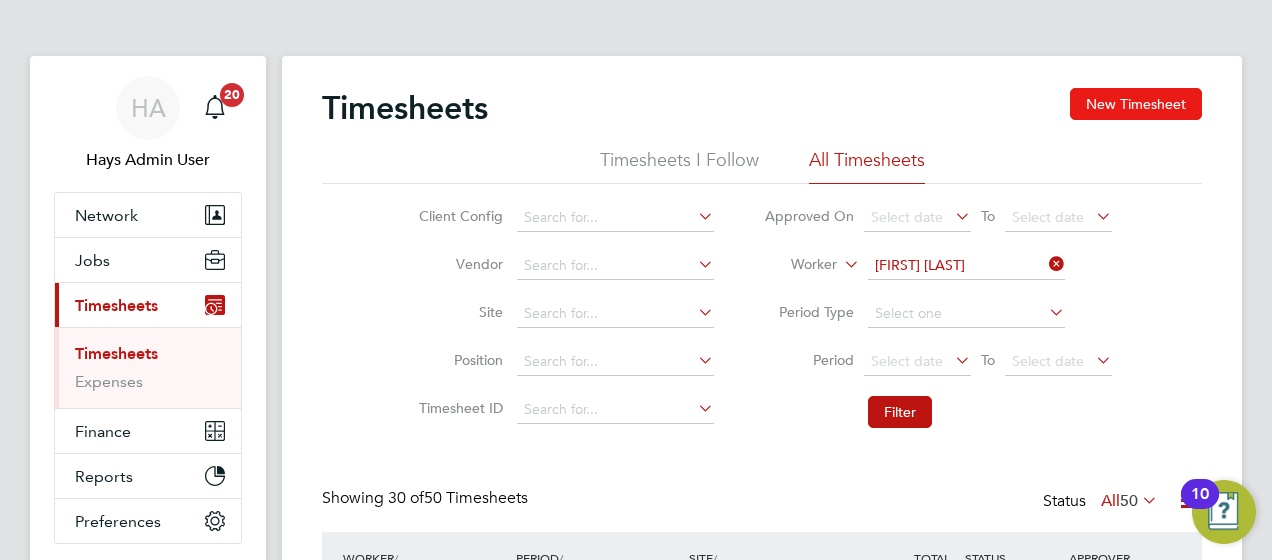 click on "New Timesheet" 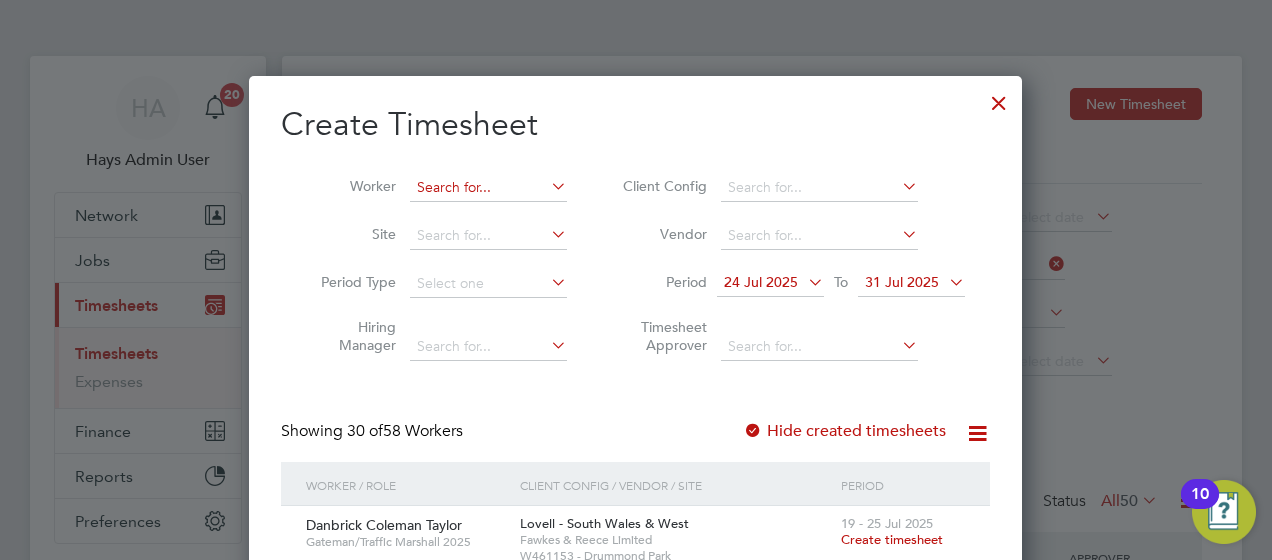 click at bounding box center (488, 188) 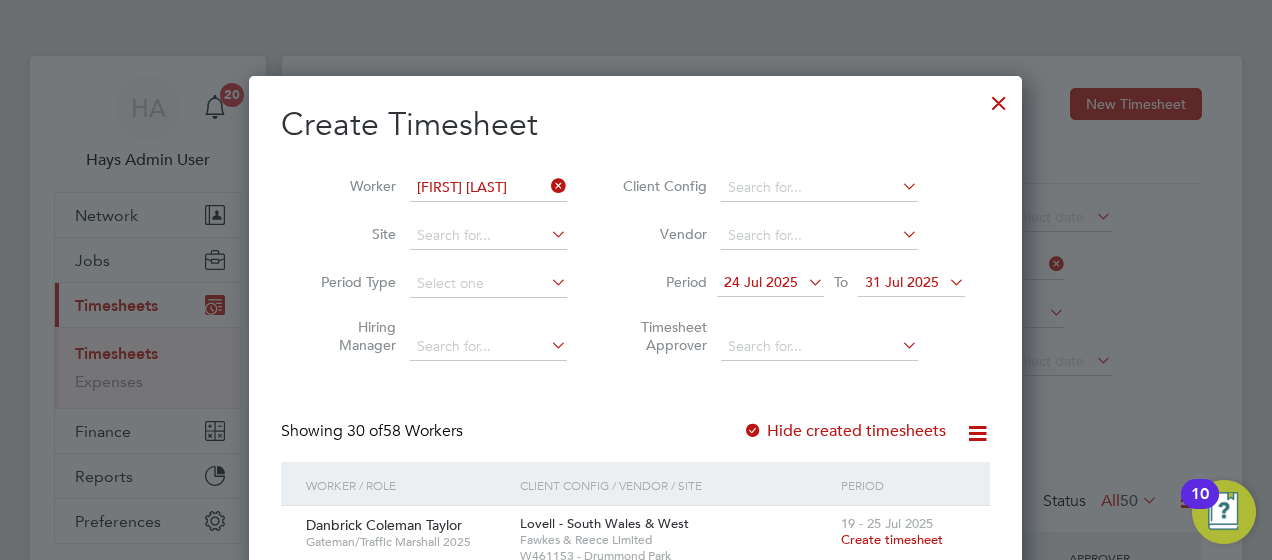 click on "Paul   N oon" 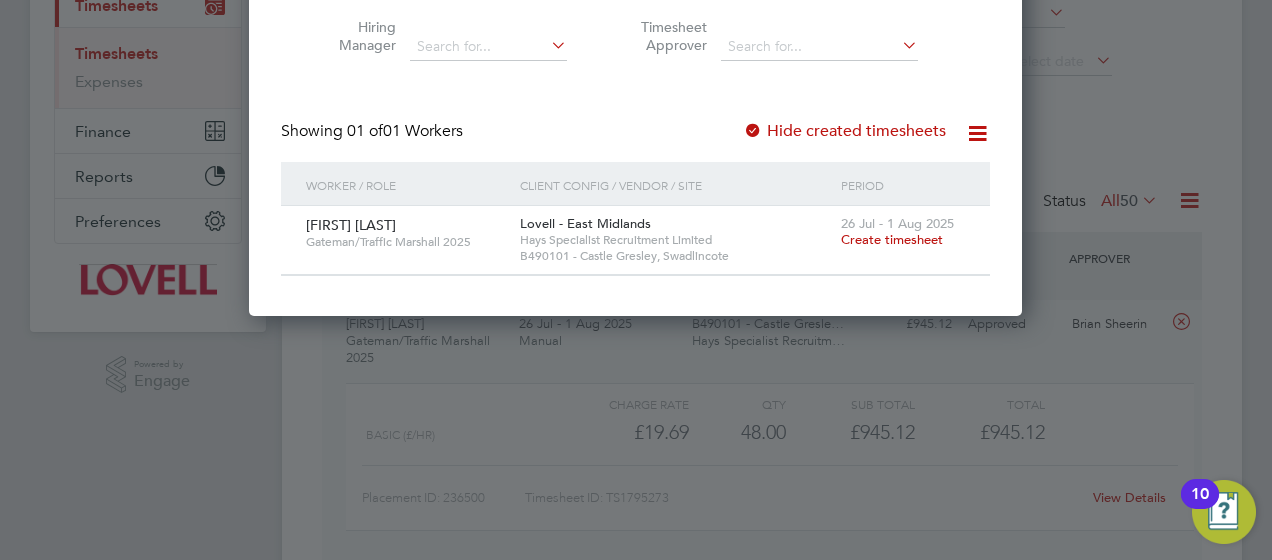 click on "Create timesheet" at bounding box center (892, 239) 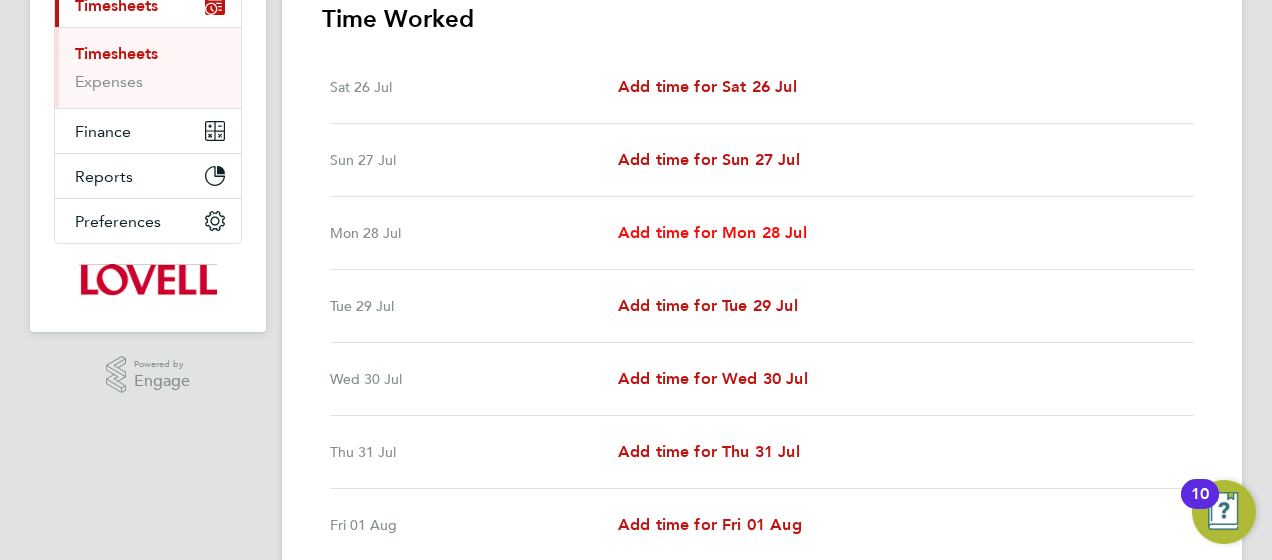 click on "Add time for Mon 28 Jul" at bounding box center [712, 232] 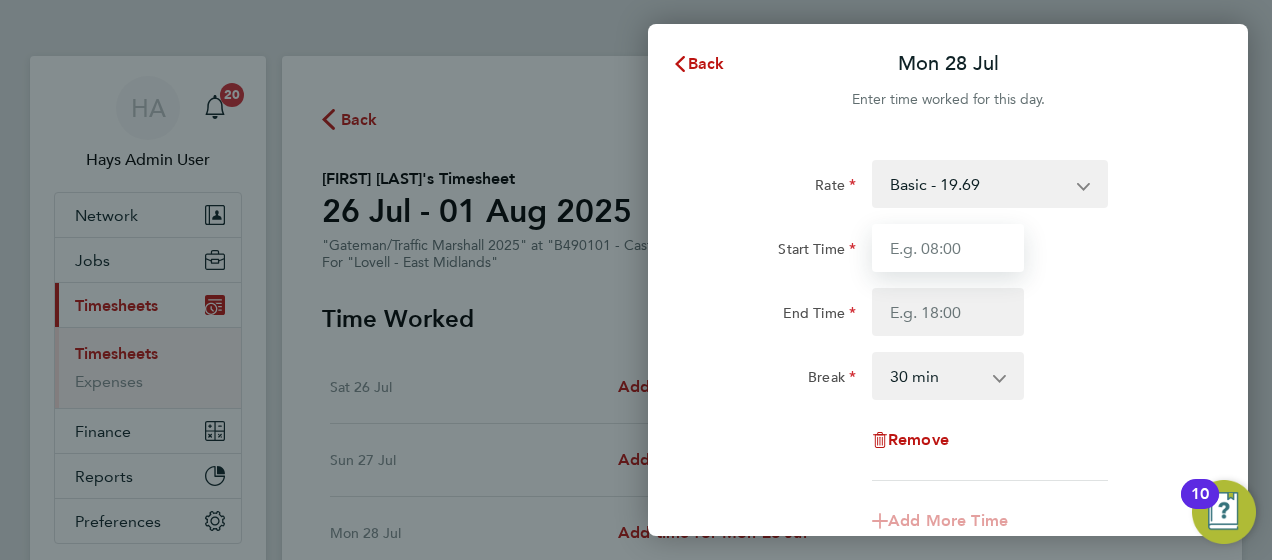 click on "Start Time" at bounding box center (948, 248) 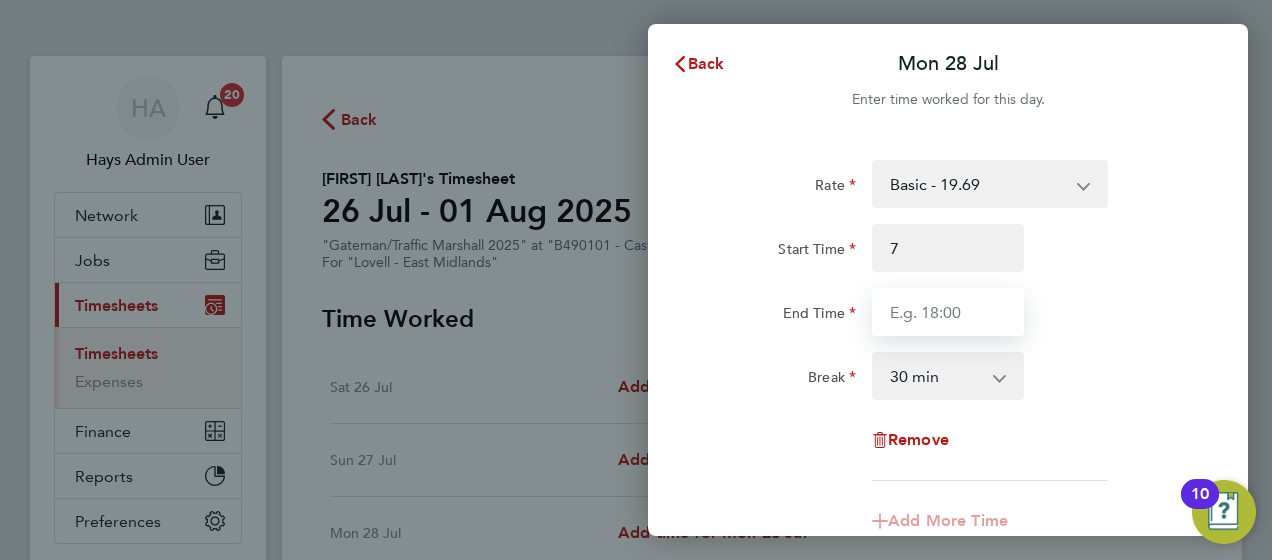 type on "07:00" 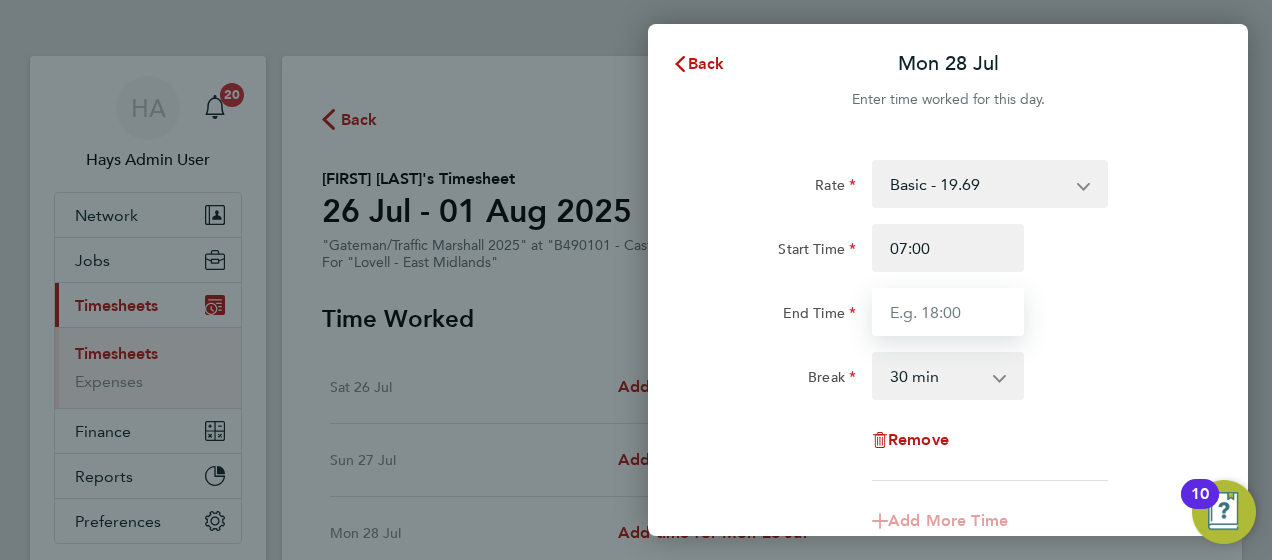 click on "End Time" at bounding box center [948, 312] 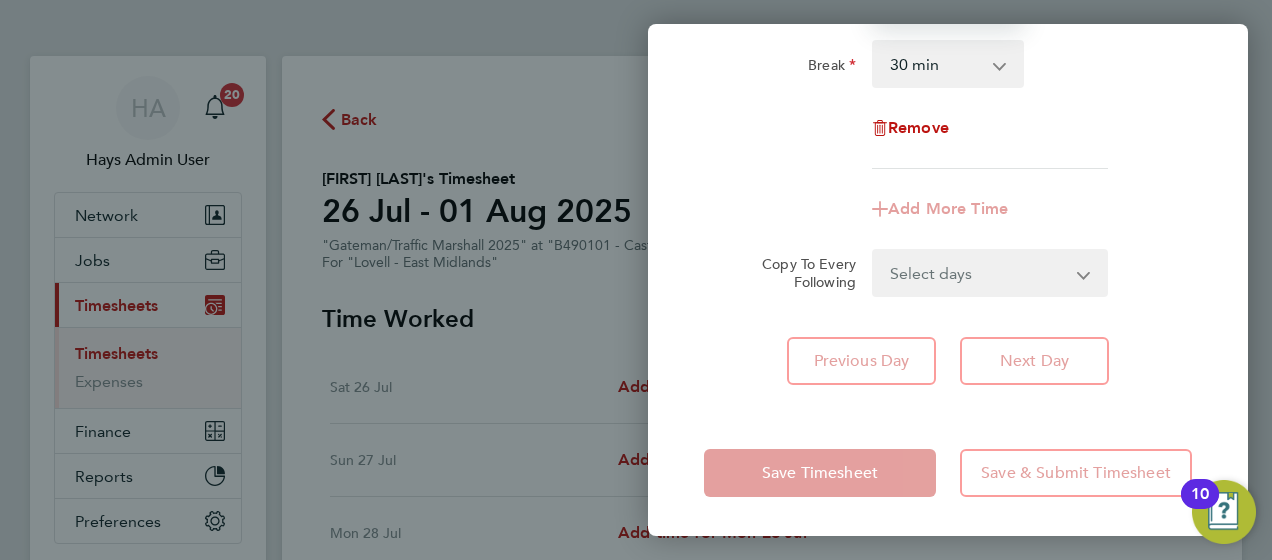 type on "17:00" 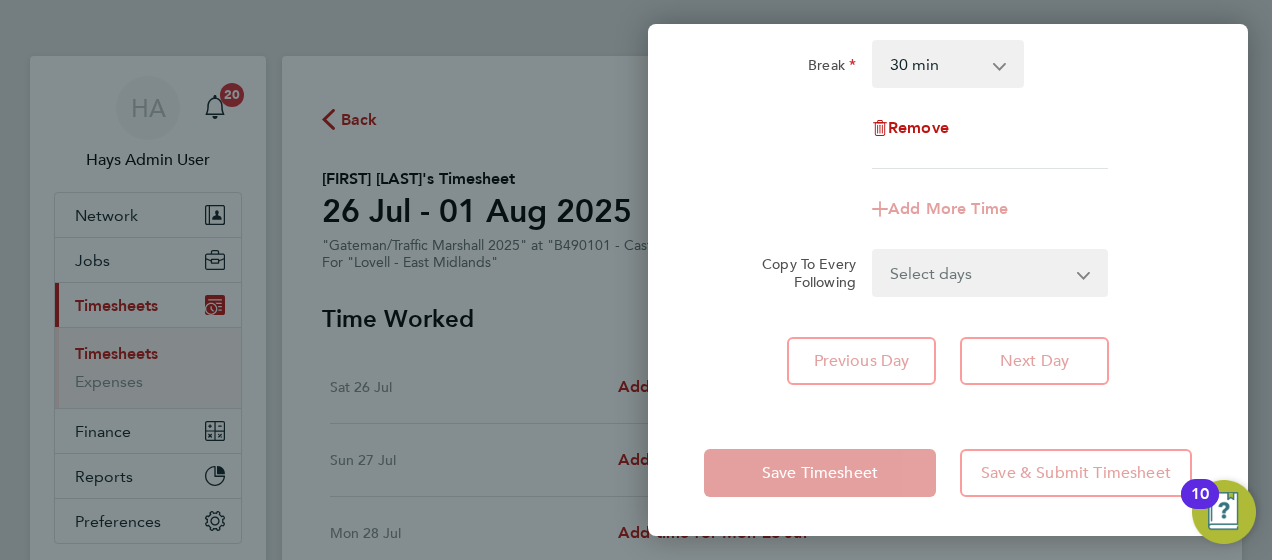 click on "Rate  Basic - 19.69   Weekday OT 39h+ - 28.40   Sat first 4h - 28.40   Sat after 4h - 37.11   Sunday - 37.11   Bank Holiday - 37.11
Start Time 07:00 End Time 17:00 Break  0 min   15 min   30 min   45 min   60 min   75 min   90 min
Remove
Add More Time  Copy To Every Following  Select days   Day   Tuesday   Wednesday   Thursday   Friday
Previous Day   Next Day" 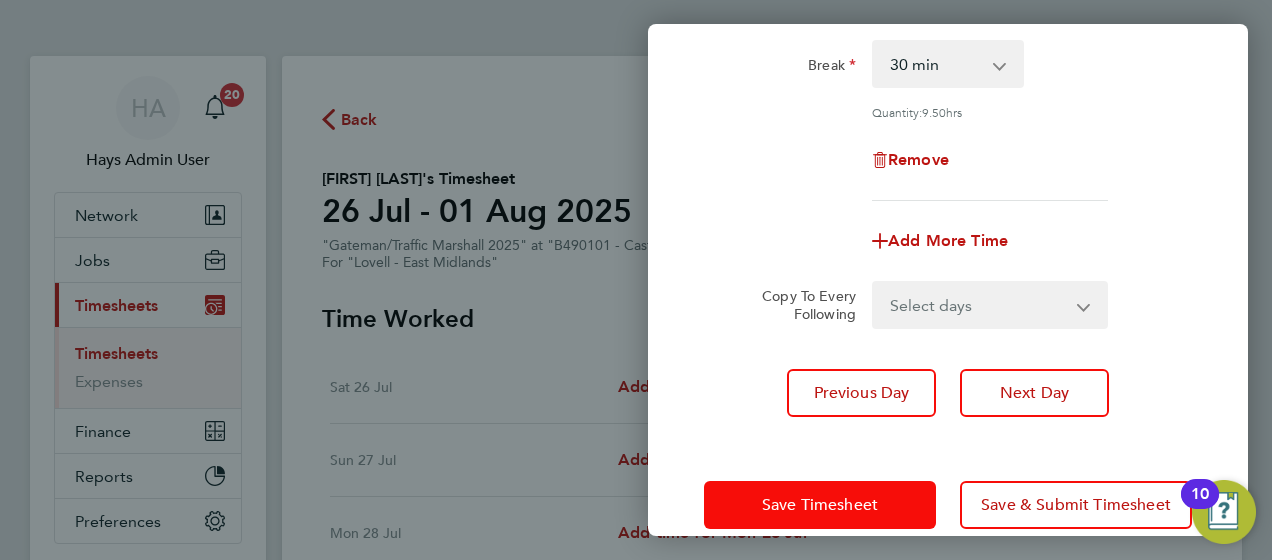 click on "Save Timesheet" 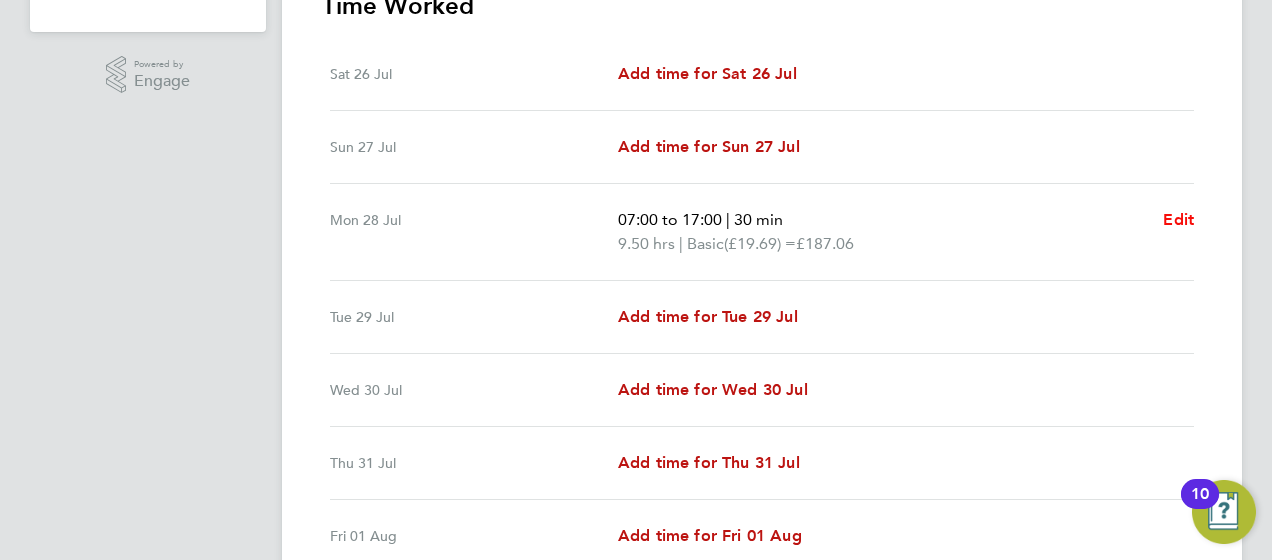 click on "Edit" at bounding box center (1178, 219) 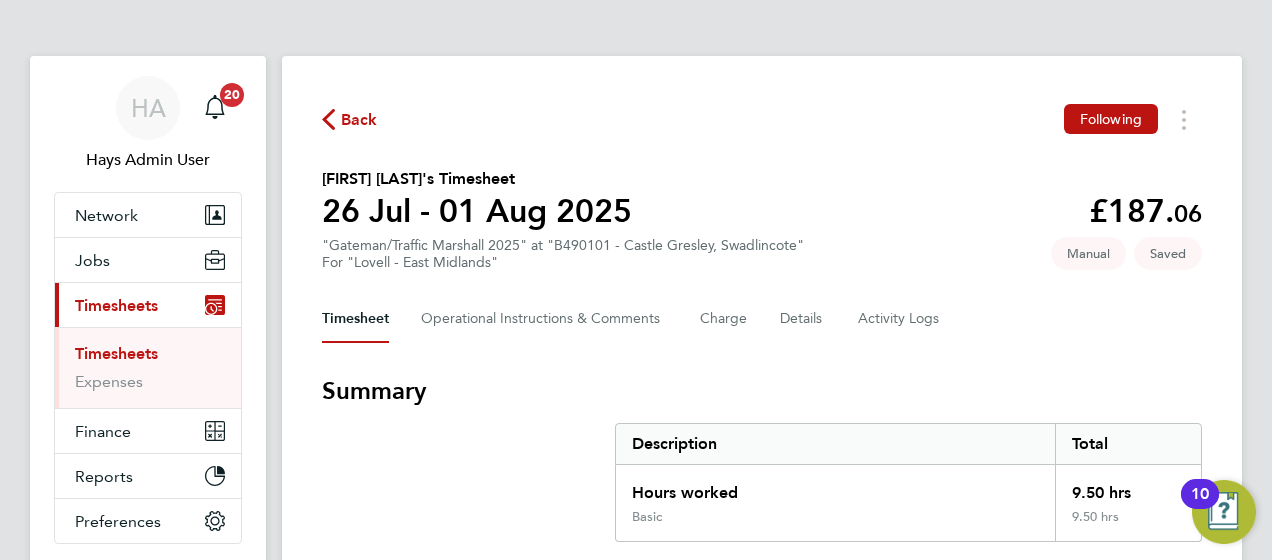 select on "30" 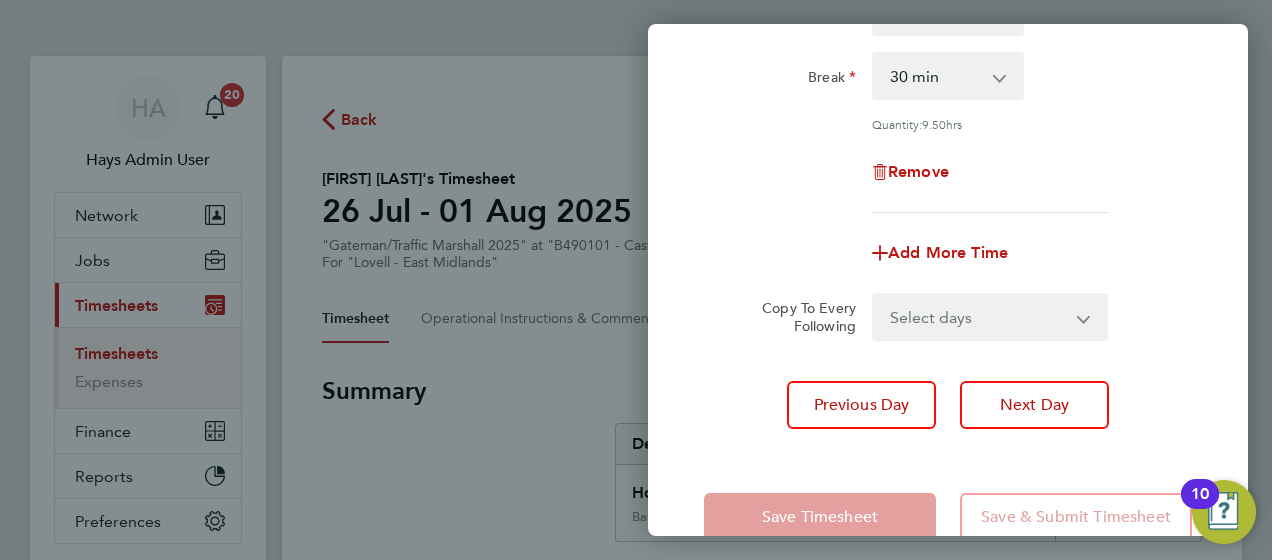 click on "Select days   Day   Tuesday   Wednesday   Thursday   Friday" at bounding box center (979, 317) 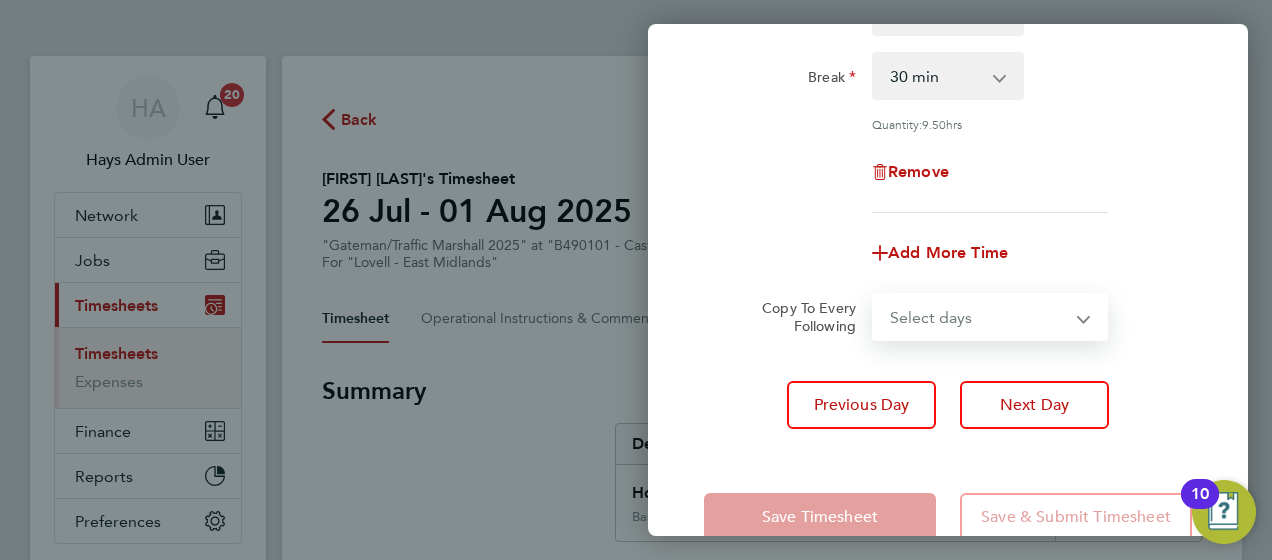 select on "DAY" 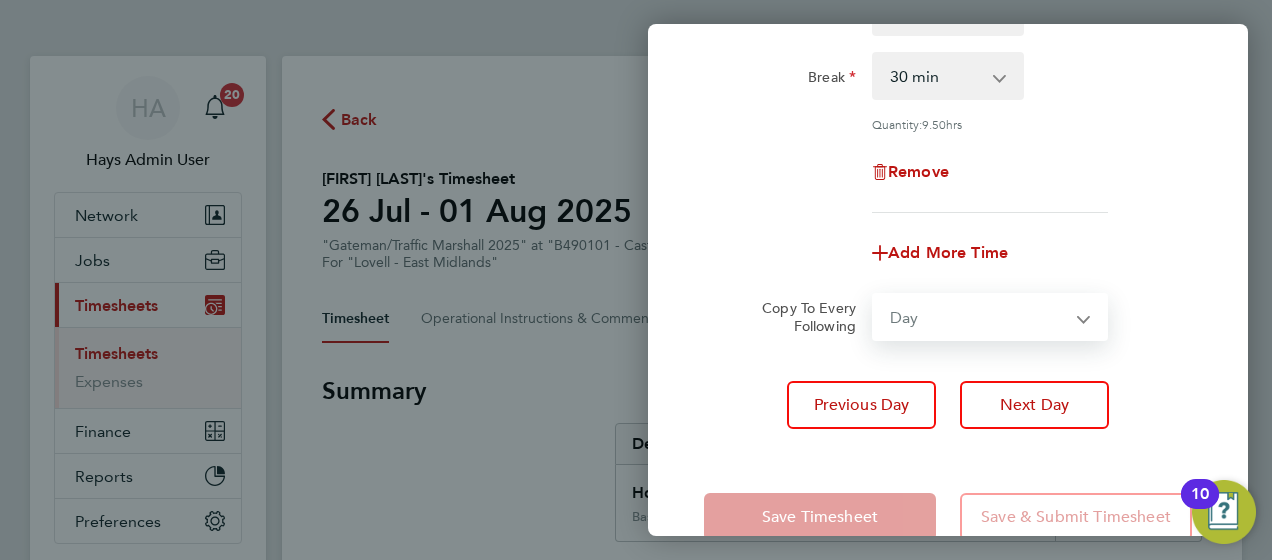 click on "Select days   Day   Tuesday   Wednesday   Thursday   Friday" at bounding box center (979, 317) 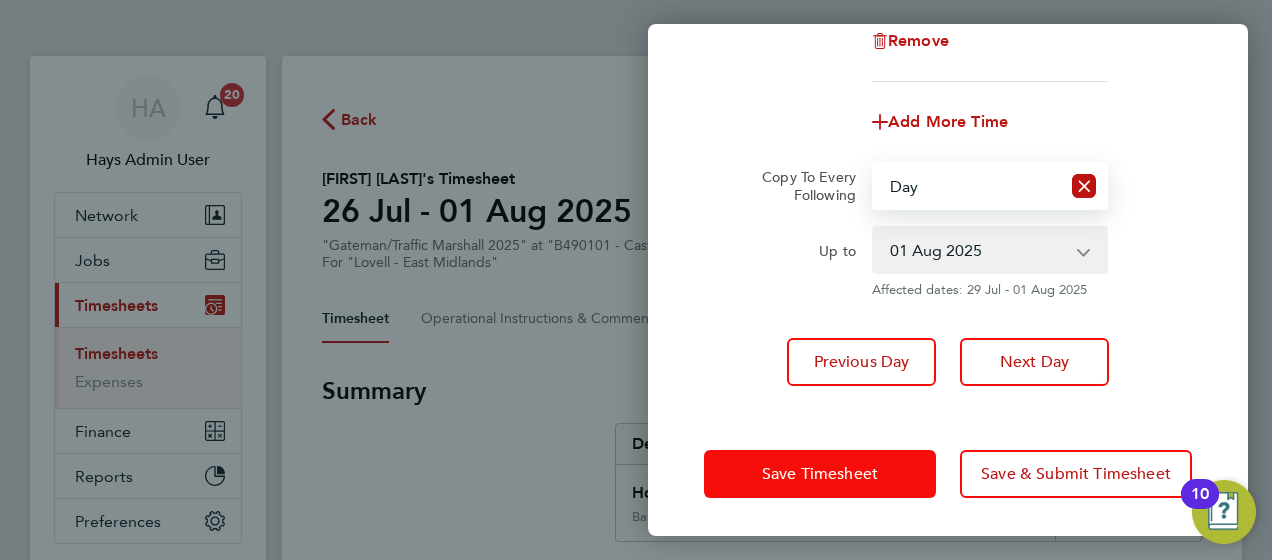 click on "Save Timesheet" 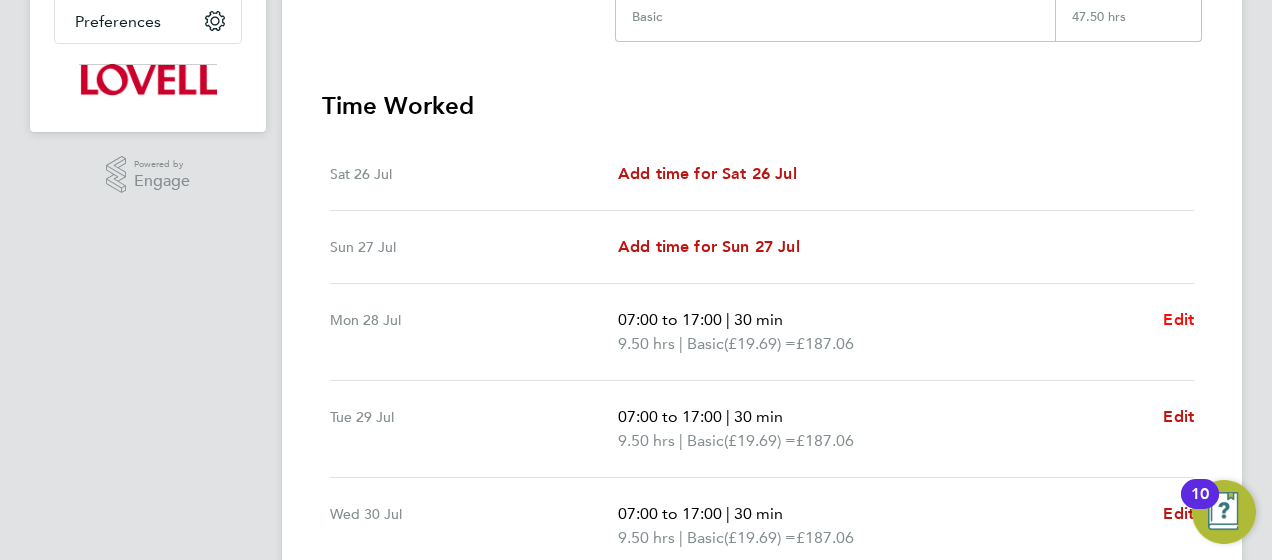 click on "Edit" at bounding box center (1178, 320) 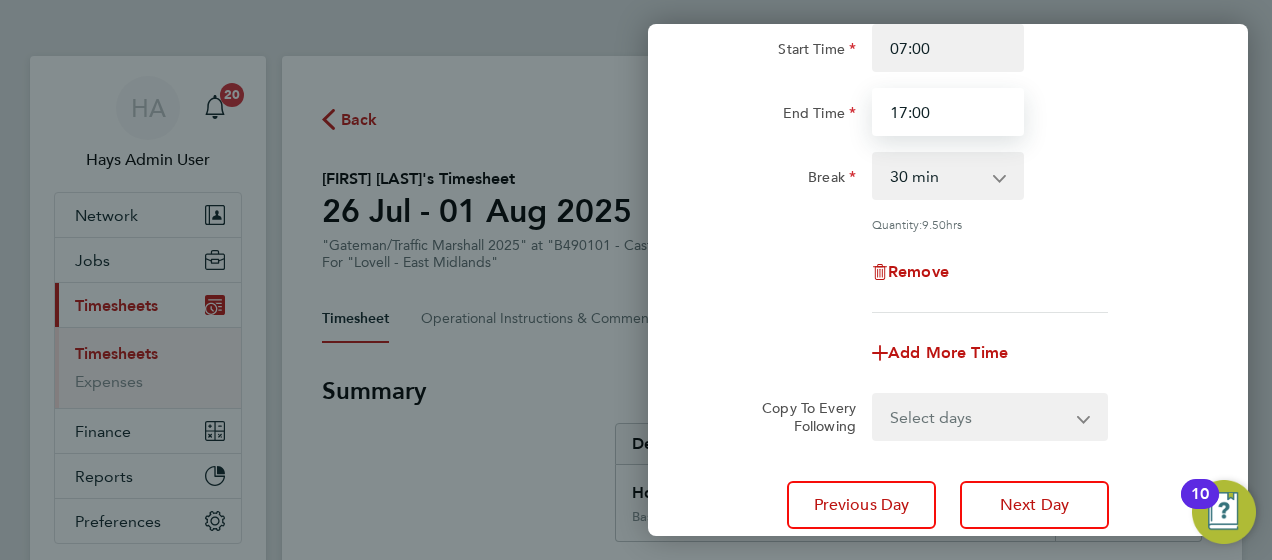 click on "17:00" at bounding box center [948, 112] 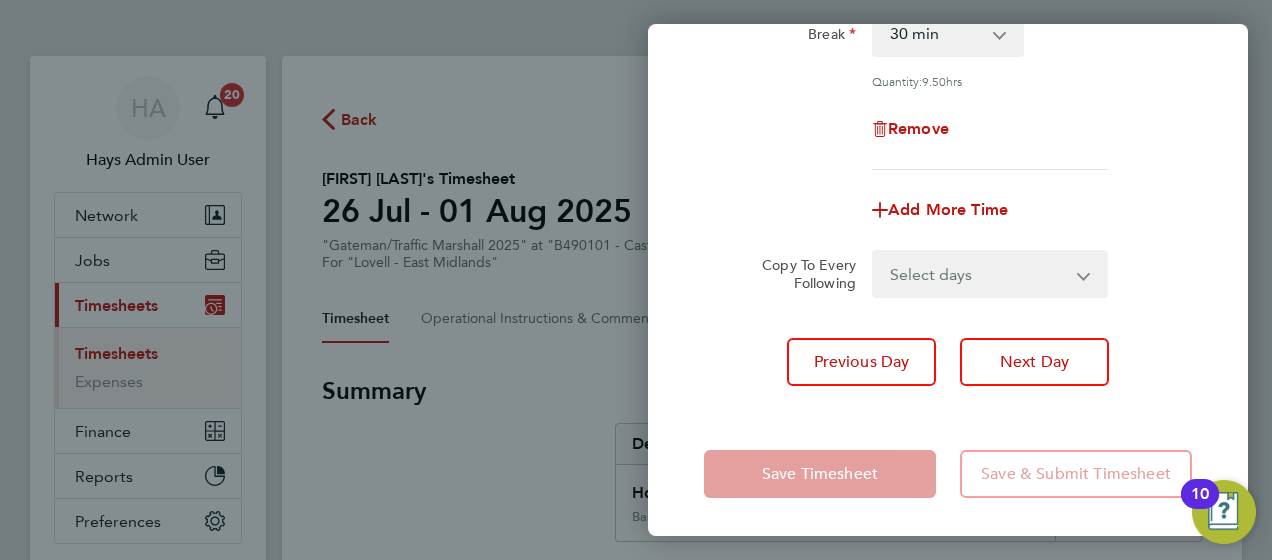 type on "17:30" 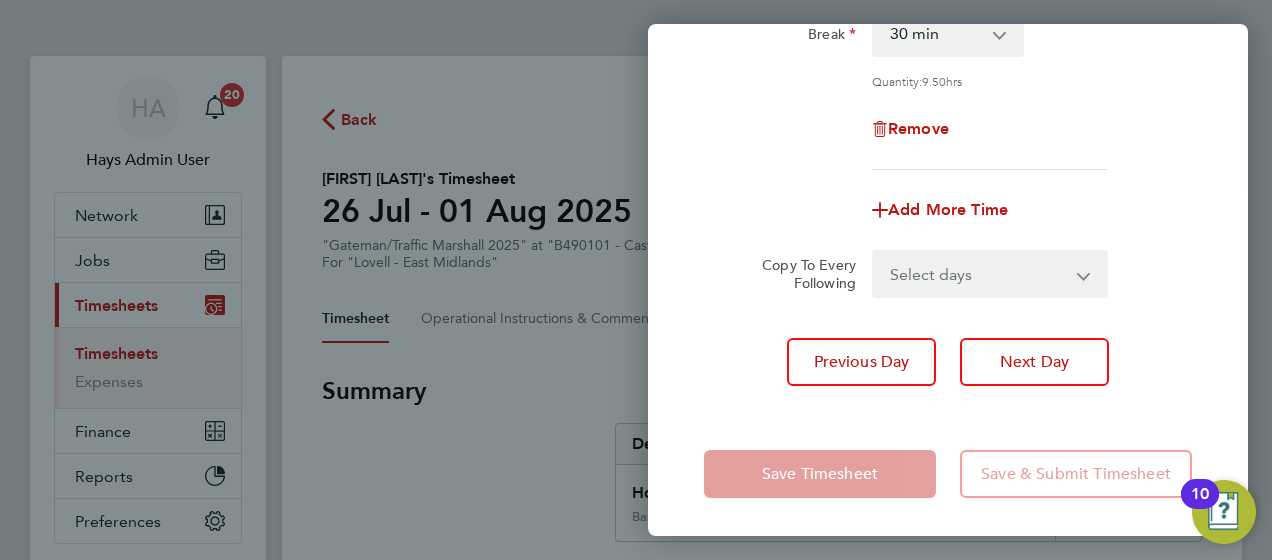 click on "Save Timesheet" 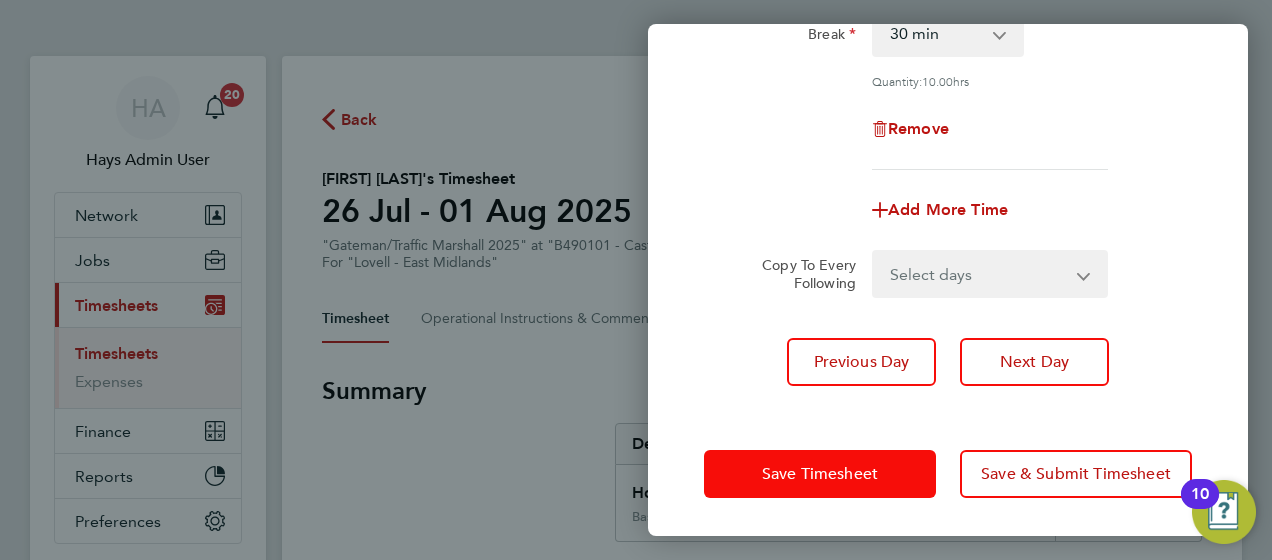 click on "Save Timesheet" 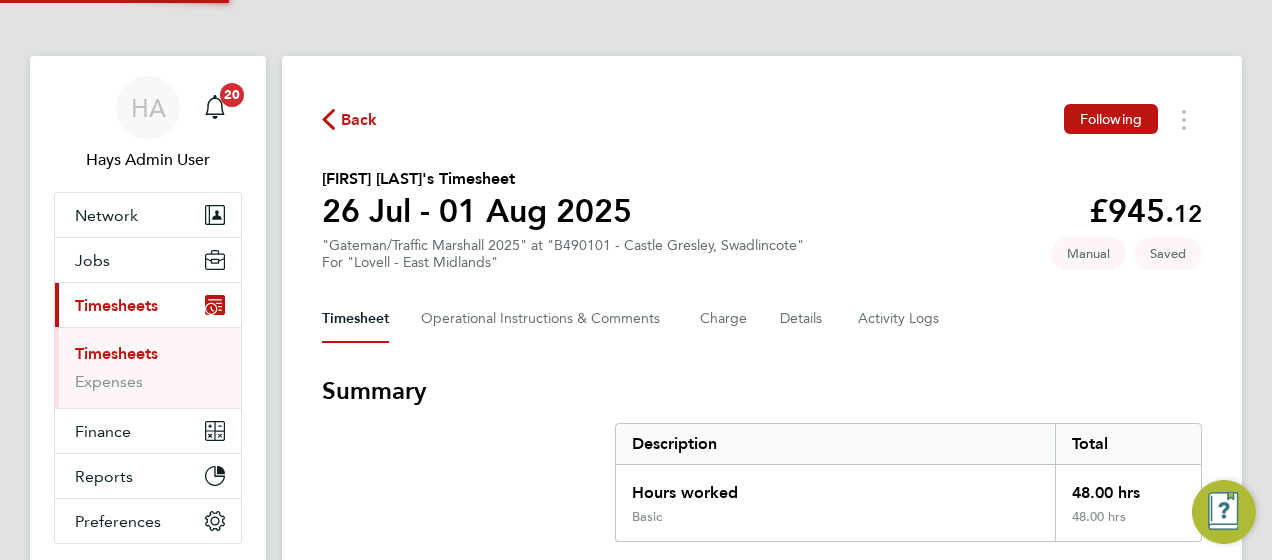 click on "Summary" at bounding box center [762, 391] 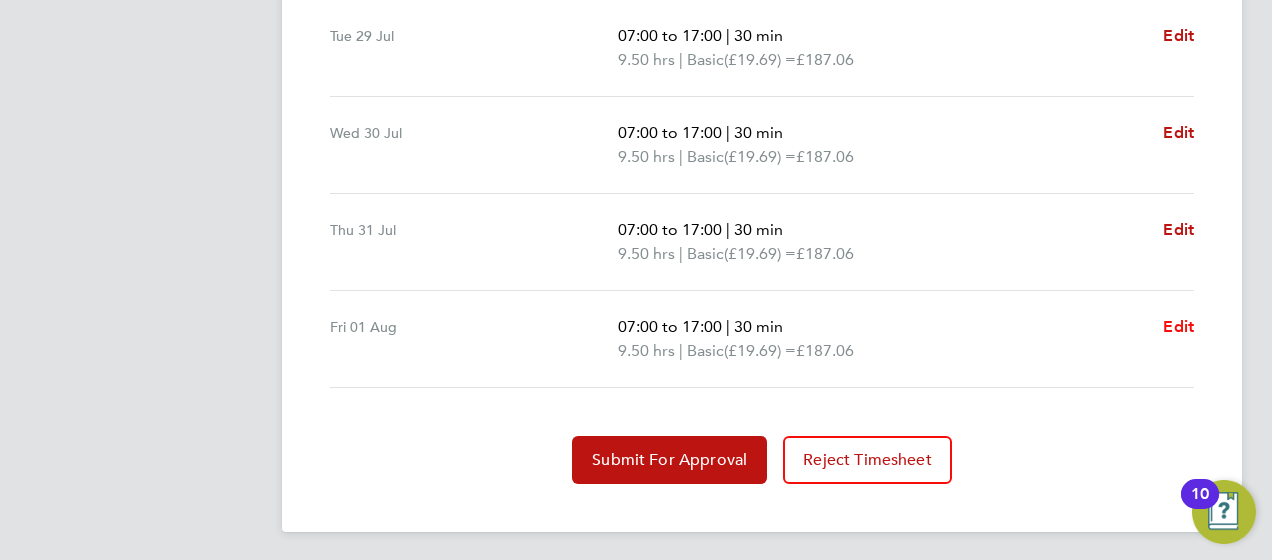 click on "Edit" at bounding box center [1178, 326] 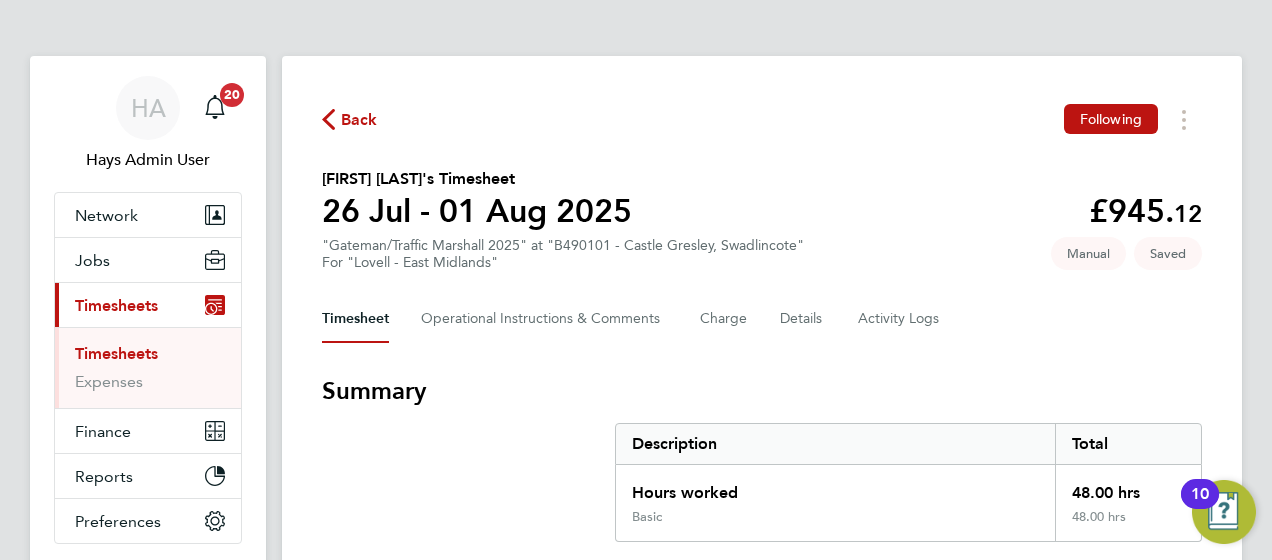 select on "30" 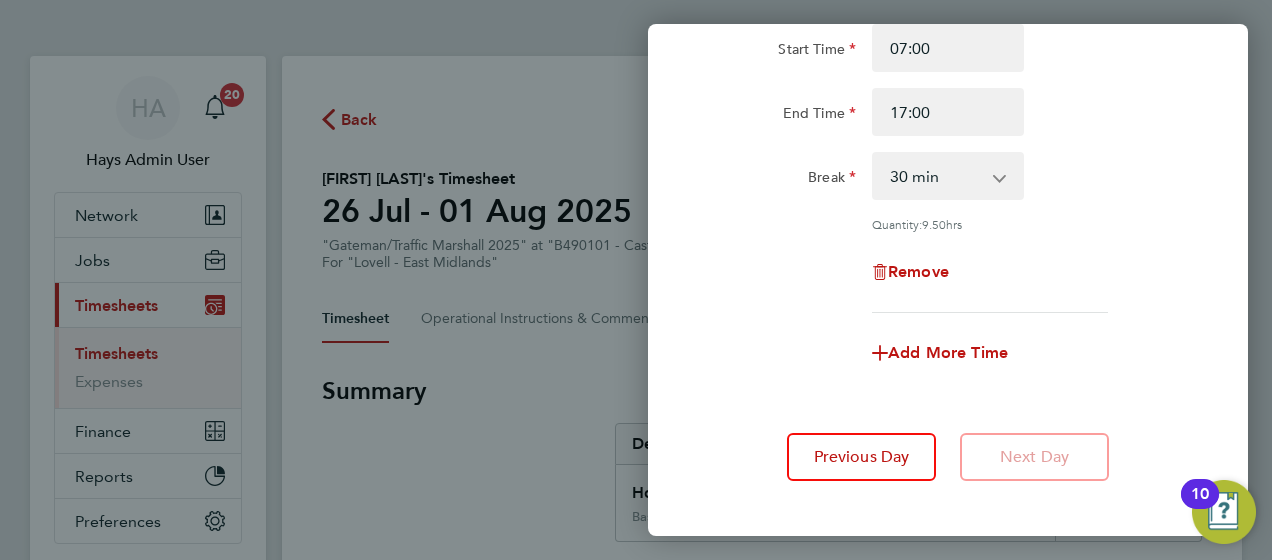 click on "Add More Time" 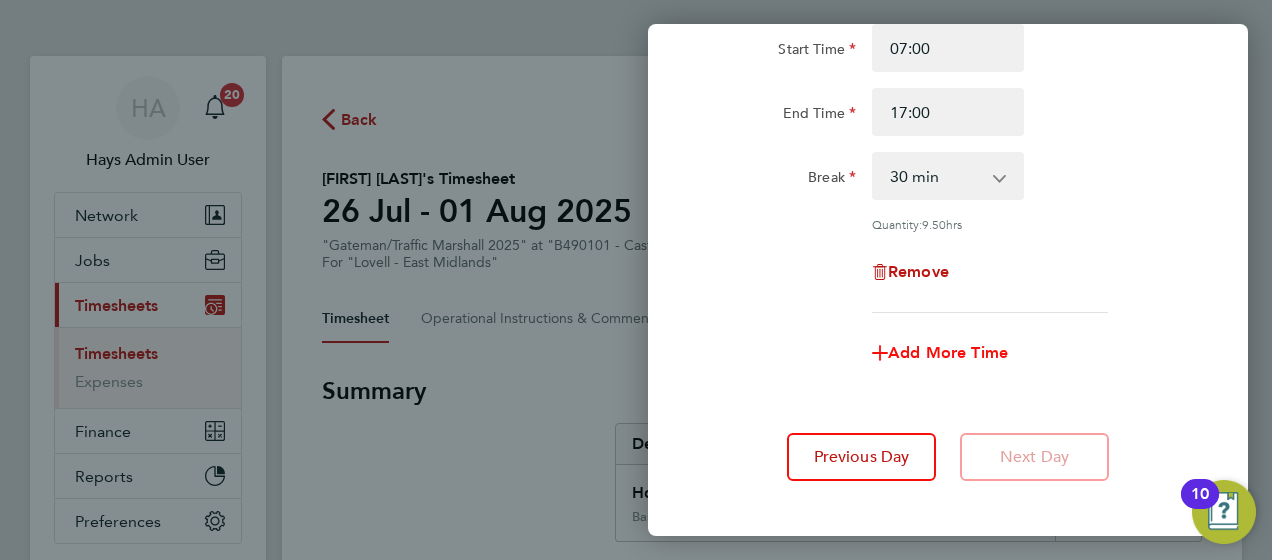 click on "Add More Time" 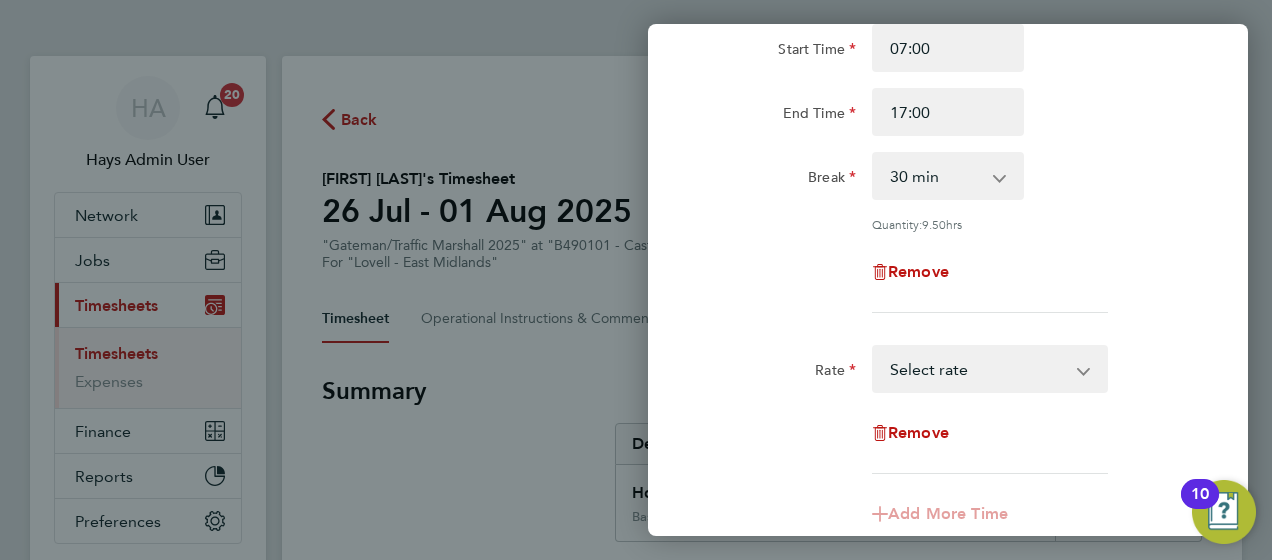 drag, startPoint x: 960, startPoint y: 361, endPoint x: 962, endPoint y: 375, distance: 14.142136 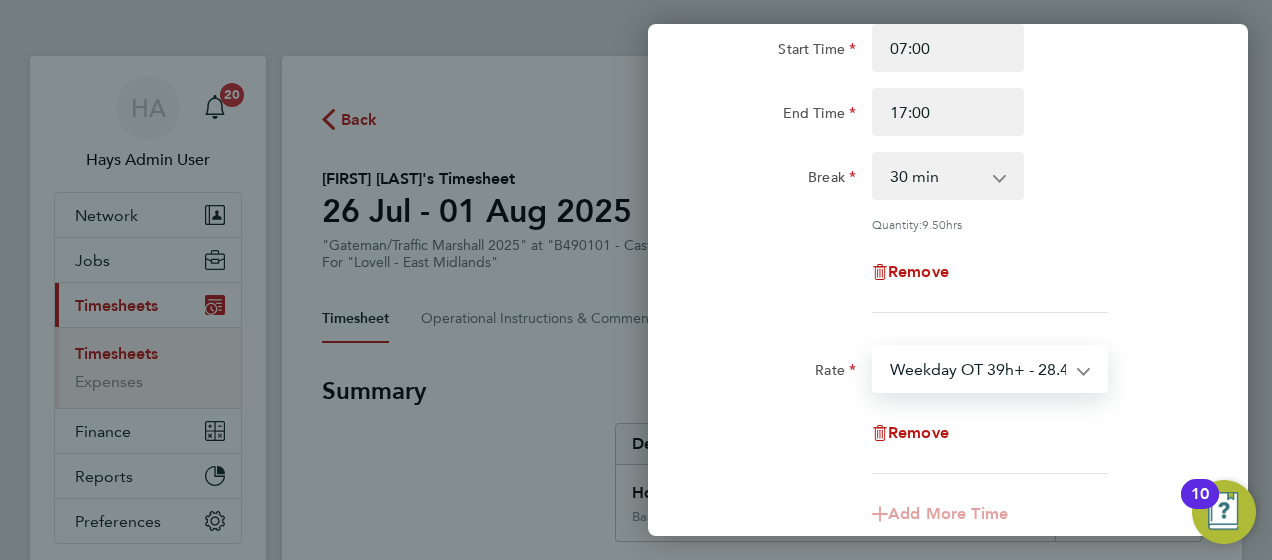 select on "30" 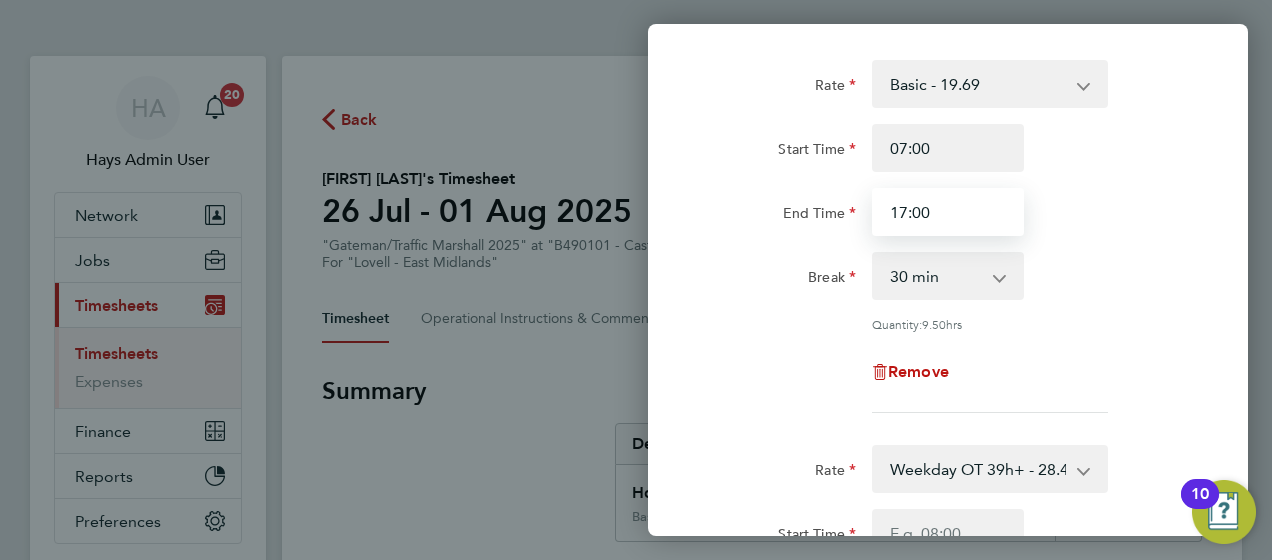 click on "17:00" at bounding box center [948, 212] 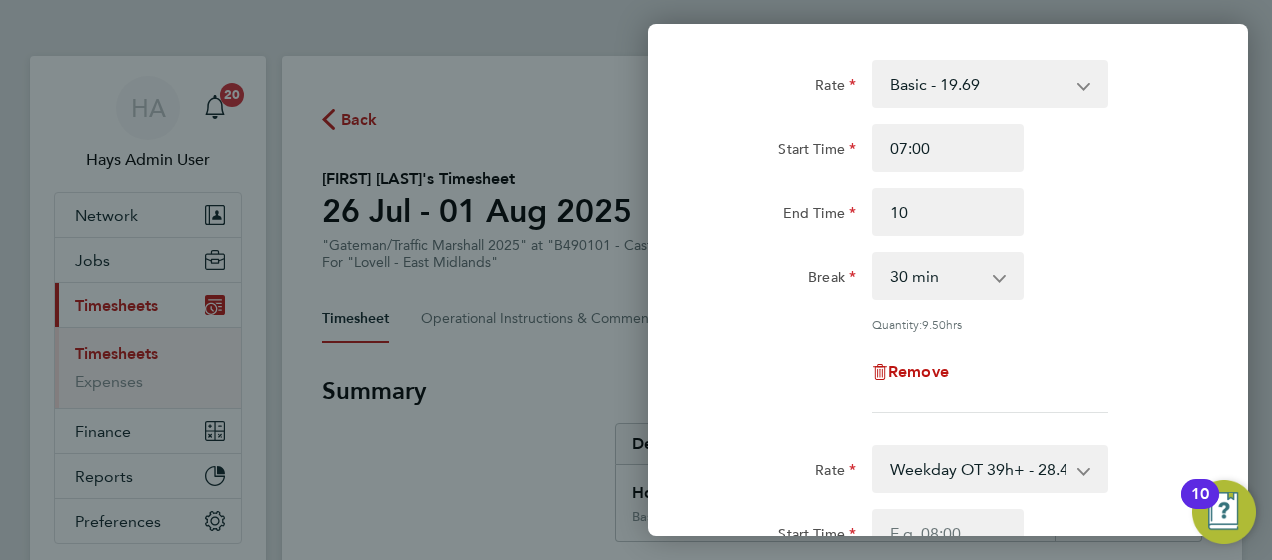 type on "10:00" 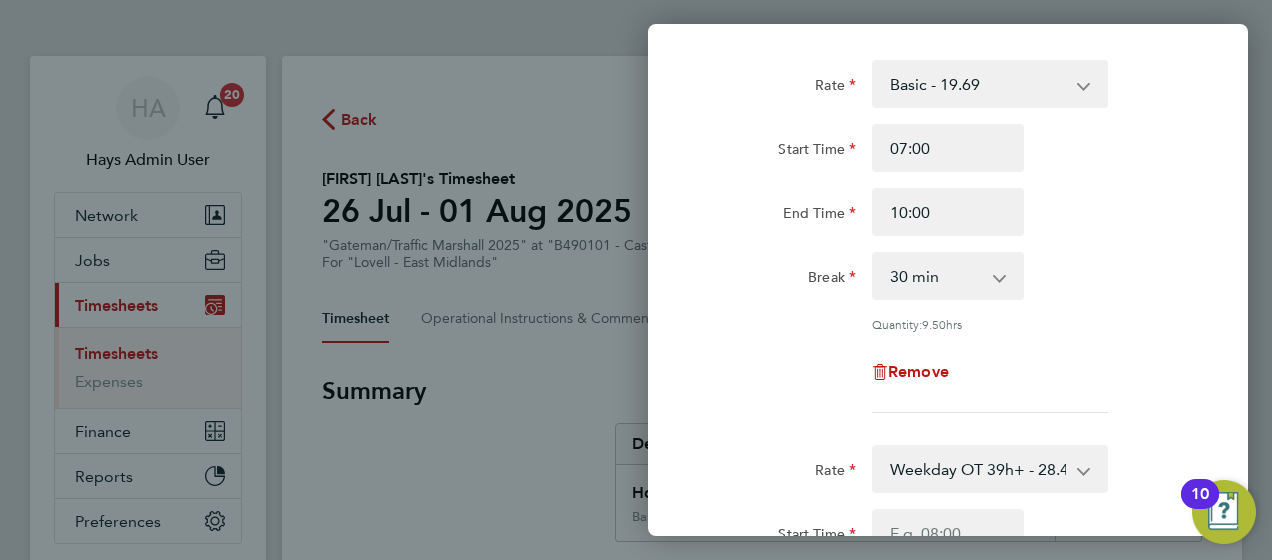 click on "0 min   15 min   30 min   45 min   60 min   75 min   90 min" at bounding box center (936, 276) 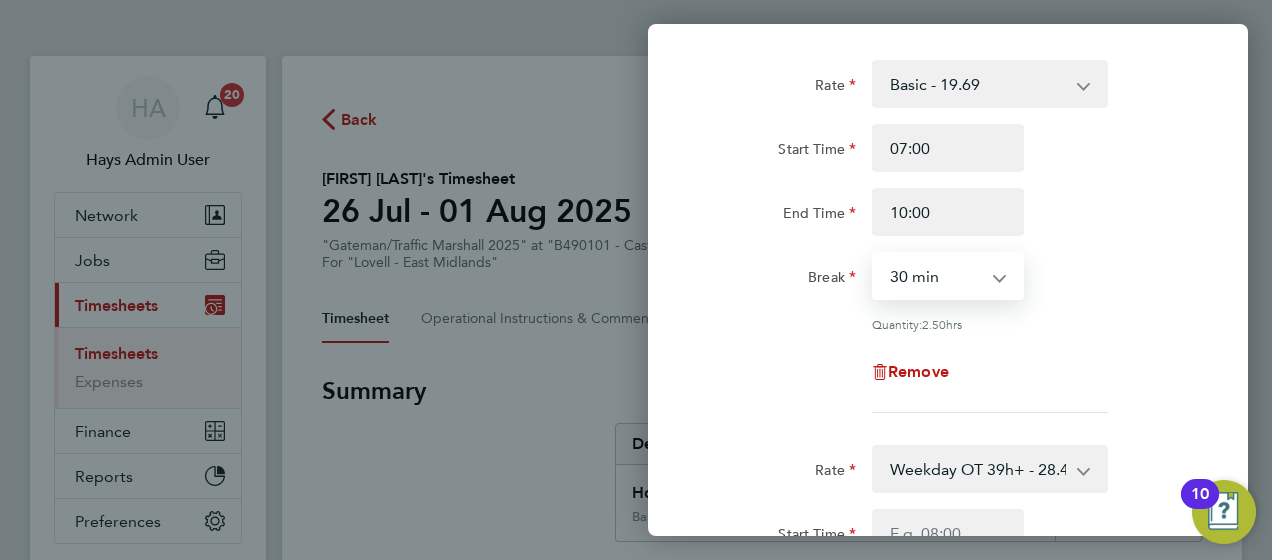 select on "0" 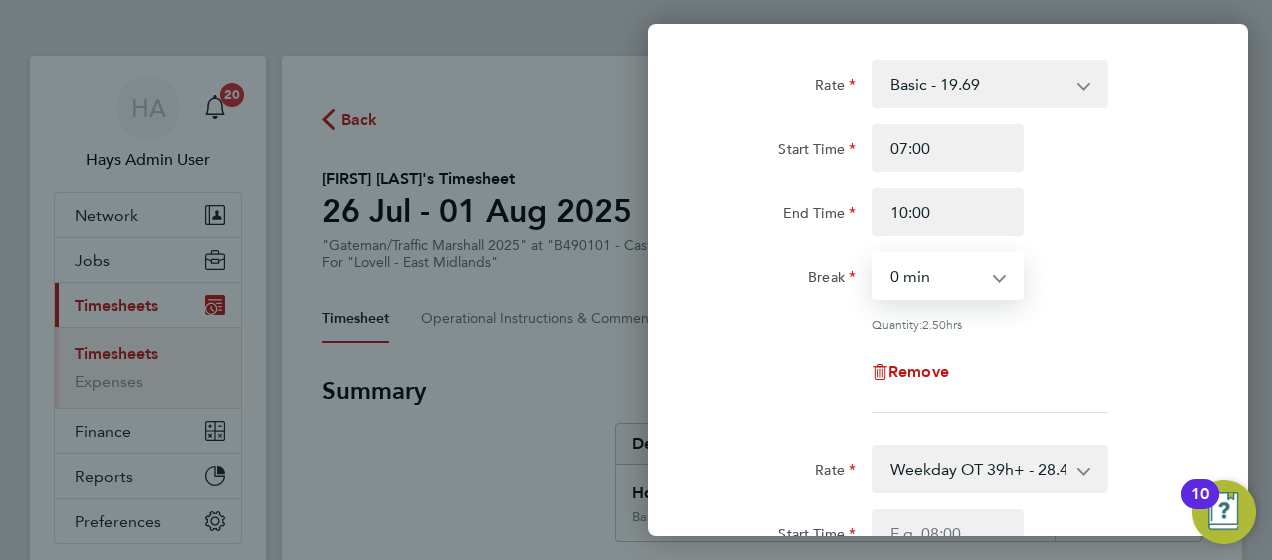 click on "0 min   15 min   30 min   45 min   60 min   75 min   90 min" at bounding box center (936, 276) 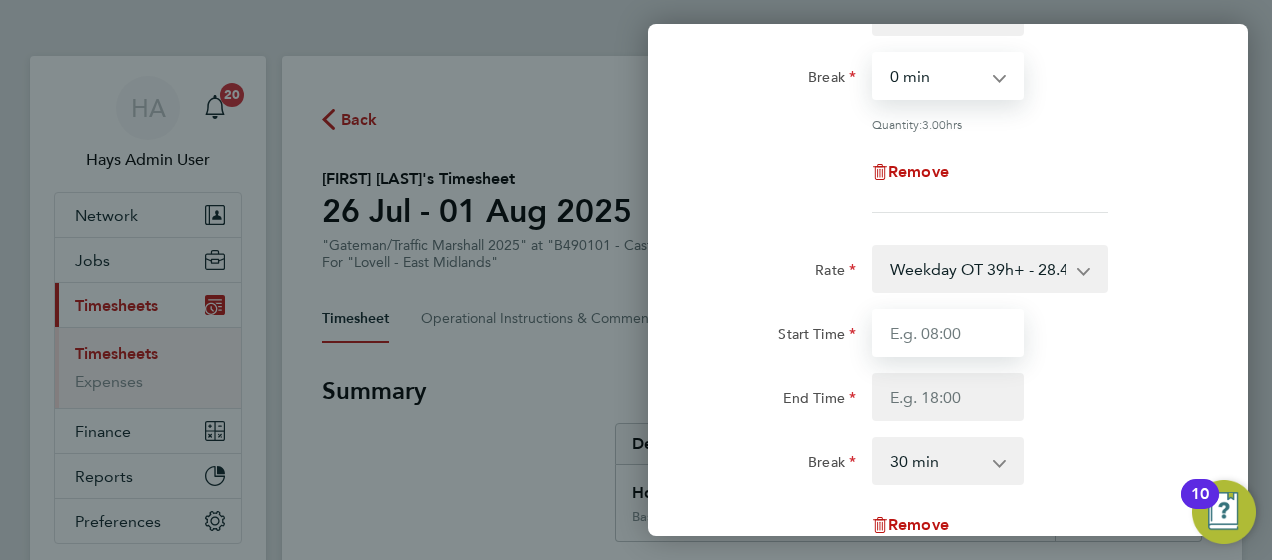 click on "Start Time" at bounding box center [948, 333] 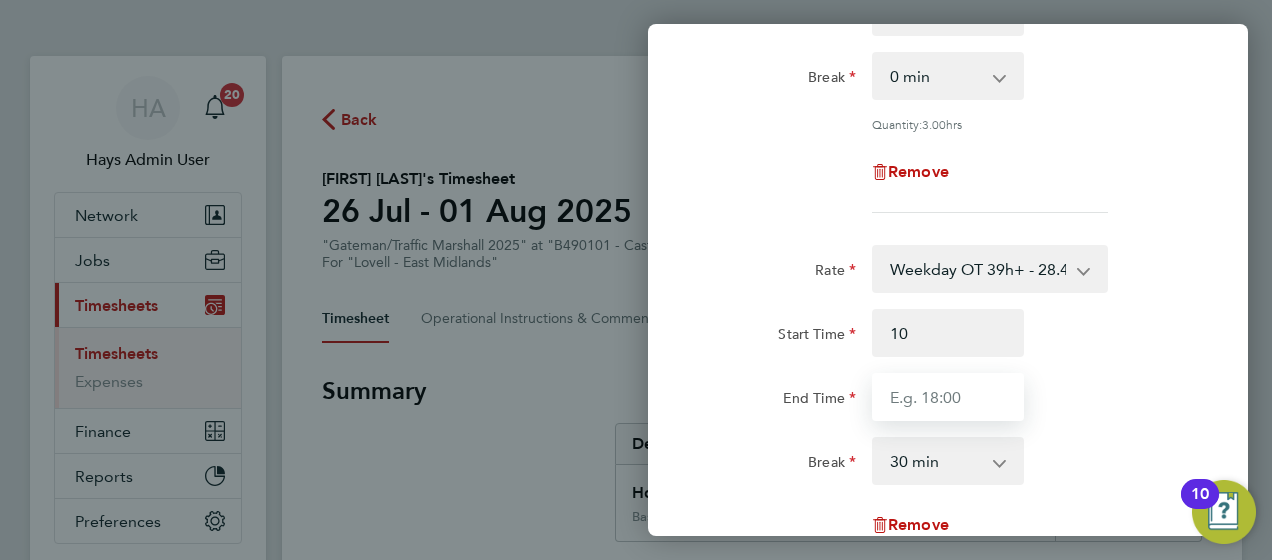 type on "10:00" 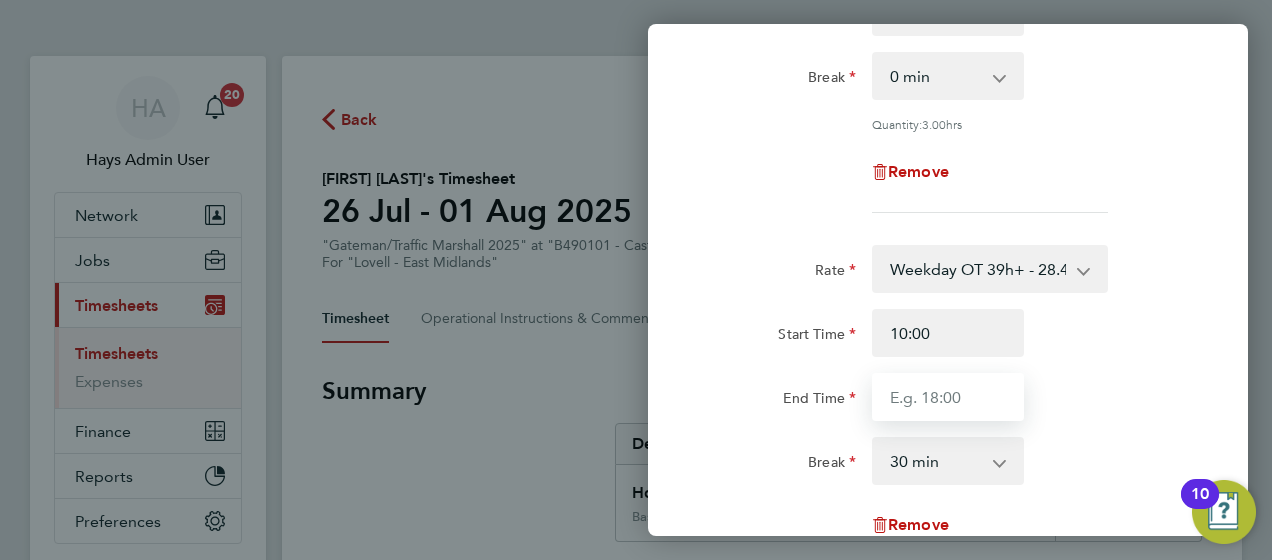 click on "End Time" at bounding box center [948, 397] 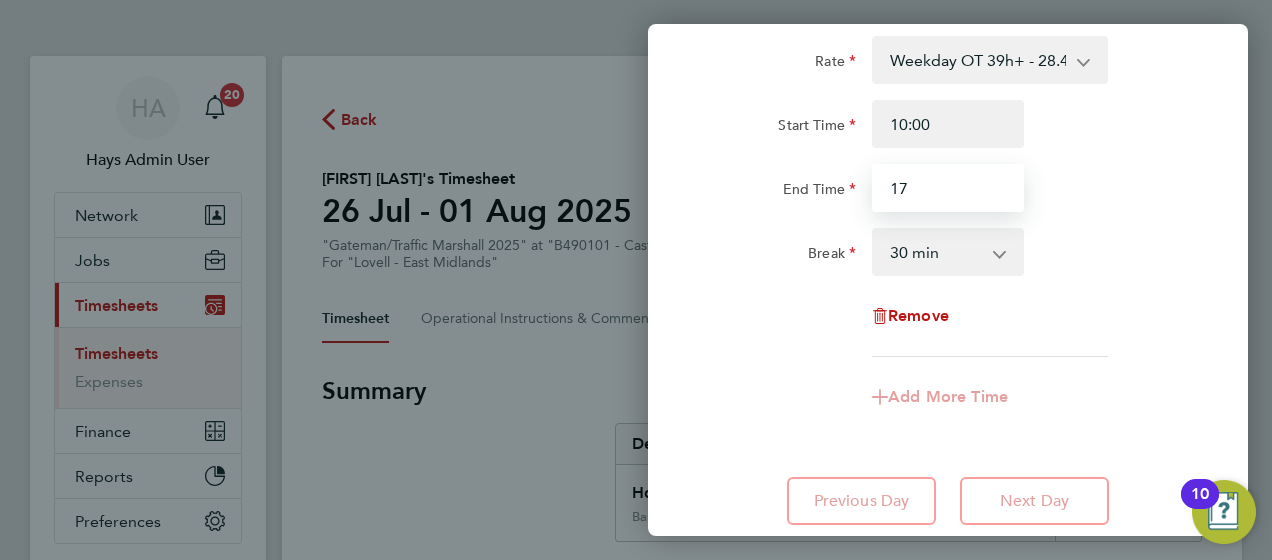 scroll, scrollTop: 600, scrollLeft: 0, axis: vertical 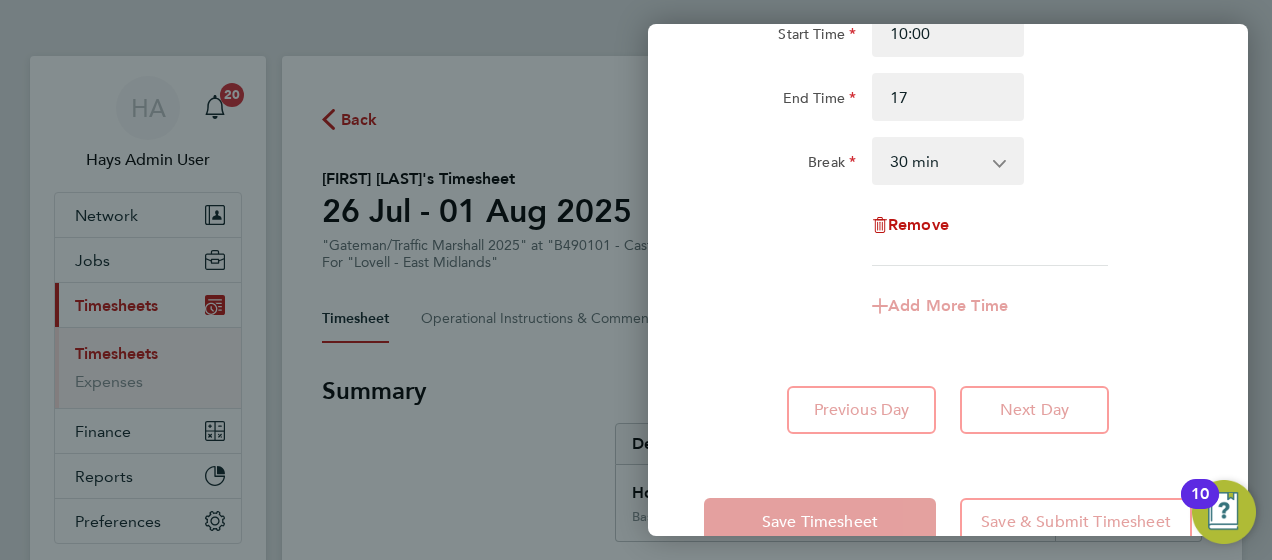 type on "17:00" 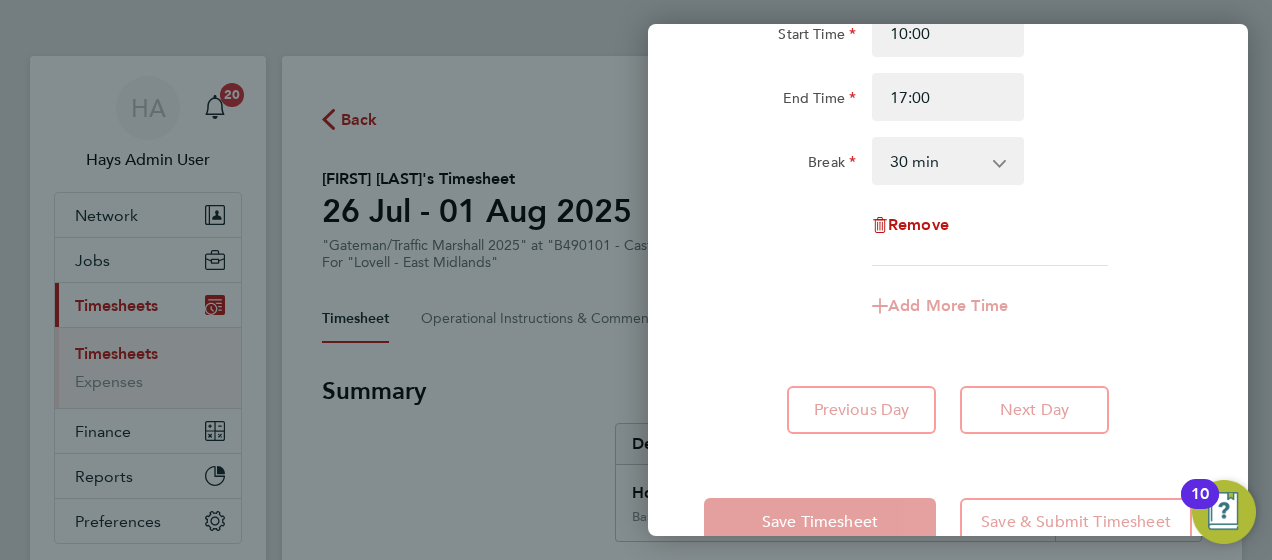 click on "Fri 01 Aug  Cancel  Enter time worked for this day.  Rate  Basic - 19.69   Weekday OT 39h+ - 28.40   Sat first 4h - 28.40   Sat after 4h - 37.11   Sunday - 37.11   Bank Holiday - 37.11
Start Time 07:00 End Time 10:00 Break  0 min   15 min   30 min   45 min   60 min   75 min   90 min
Quantity:  3.00  hrs
Remove  Rate  Weekday OT 39h+ - 28.40   Basic - 19.69   Sat first 4h - 28.40   Sat after 4h - 37.11   Sunday - 37.11   Bank Holiday - 37.11
Start Time 10:00 End Time 17:00 Break  0 min   15 min   30 min   45 min   60 min   75 min   90 min
Remove
Add More Time   Previous Day   Next Day   Save Timesheet   Save & Submit Timesheet" 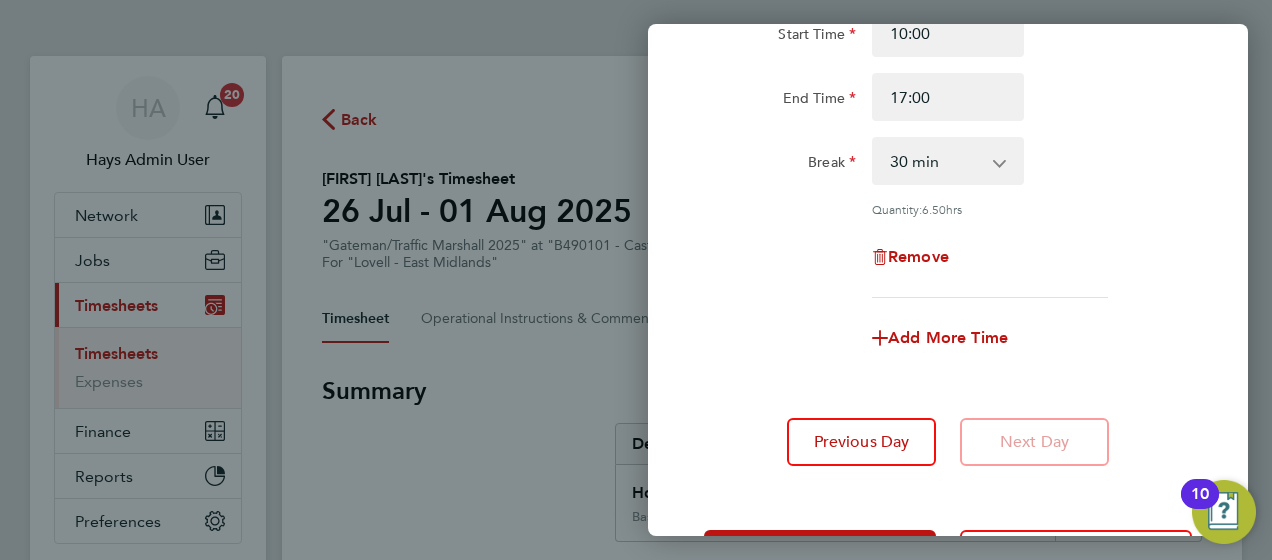 scroll, scrollTop: 678, scrollLeft: 0, axis: vertical 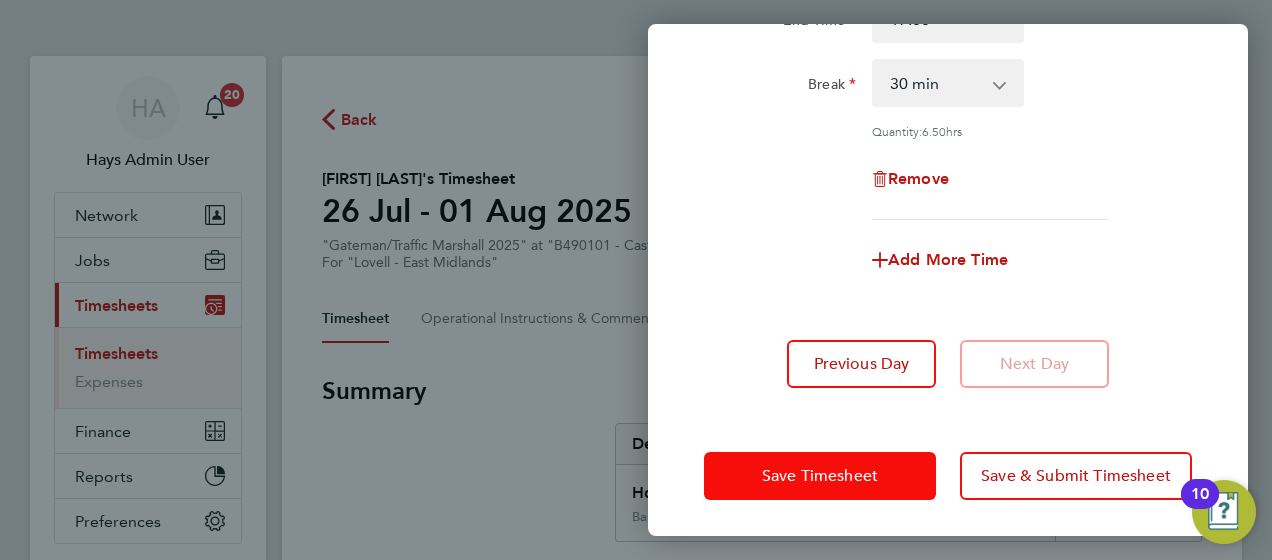 click on "Save Timesheet" 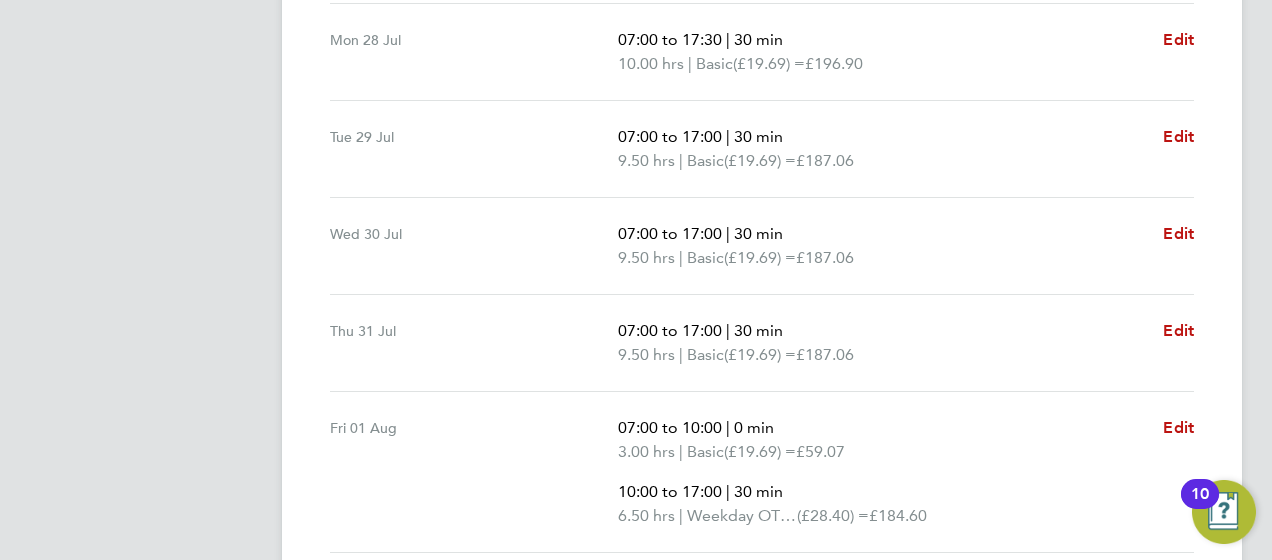 scroll, scrollTop: 900, scrollLeft: 0, axis: vertical 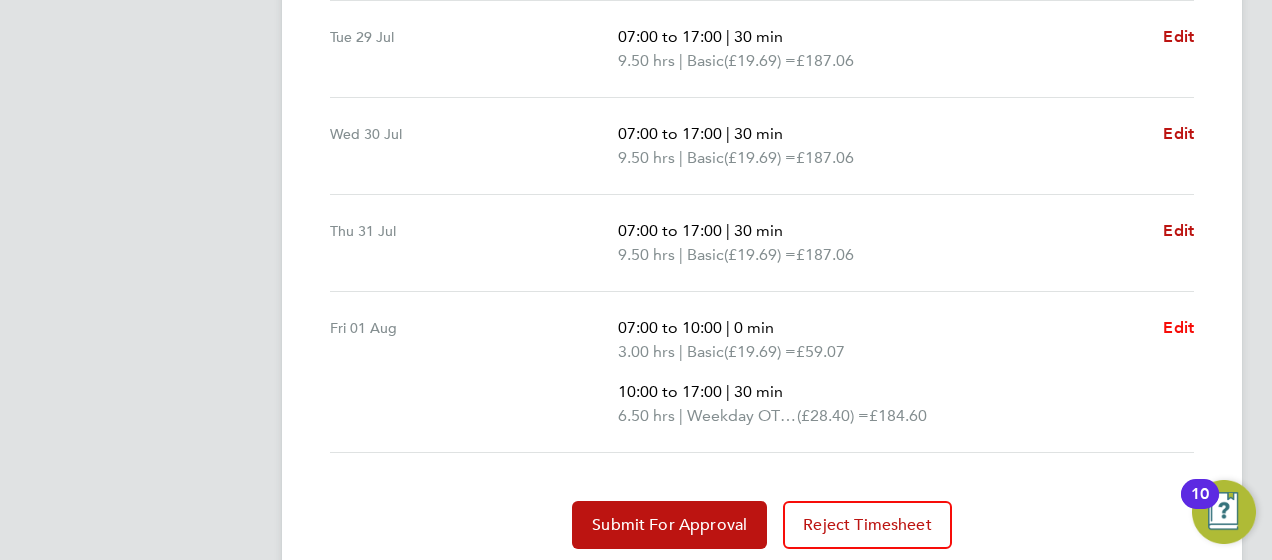click on "Edit" at bounding box center [1178, 327] 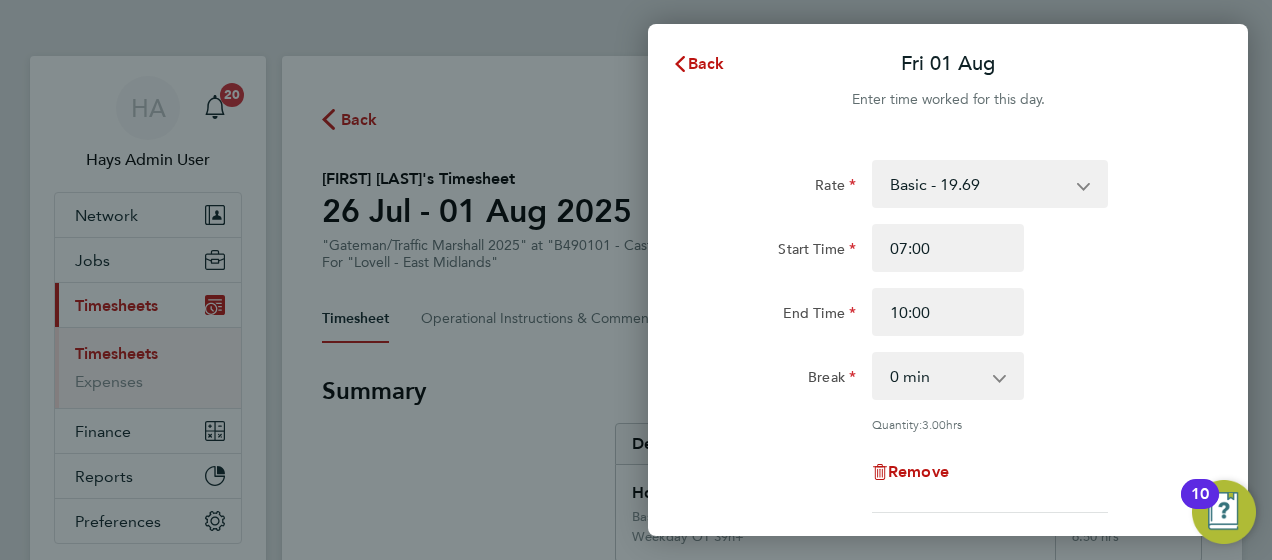 scroll, scrollTop: 0, scrollLeft: 0, axis: both 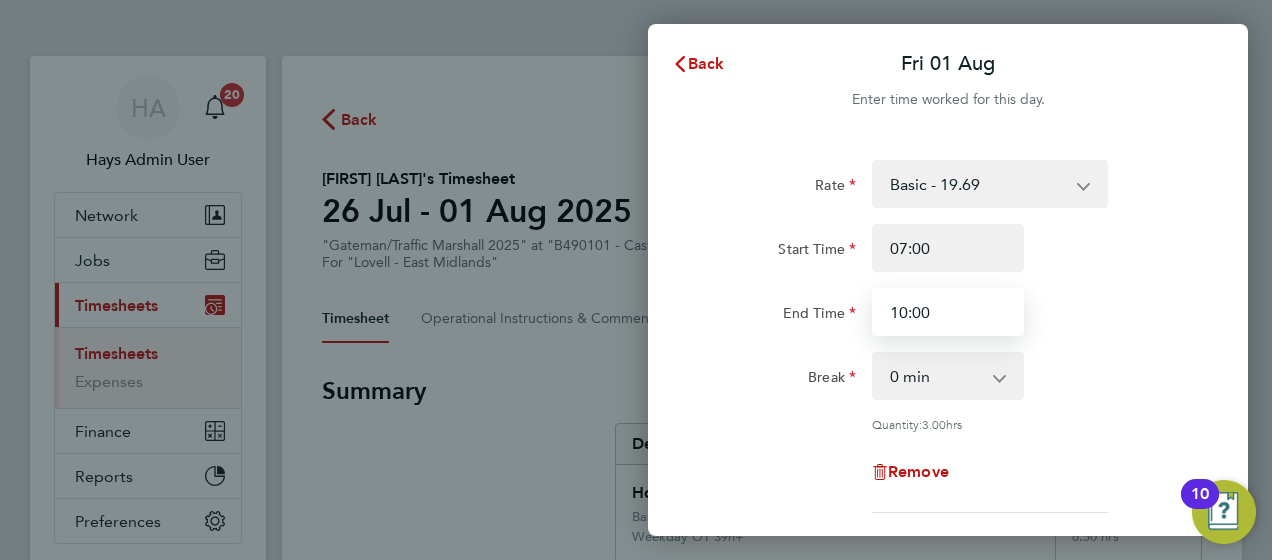 click on "10:00" at bounding box center (948, 312) 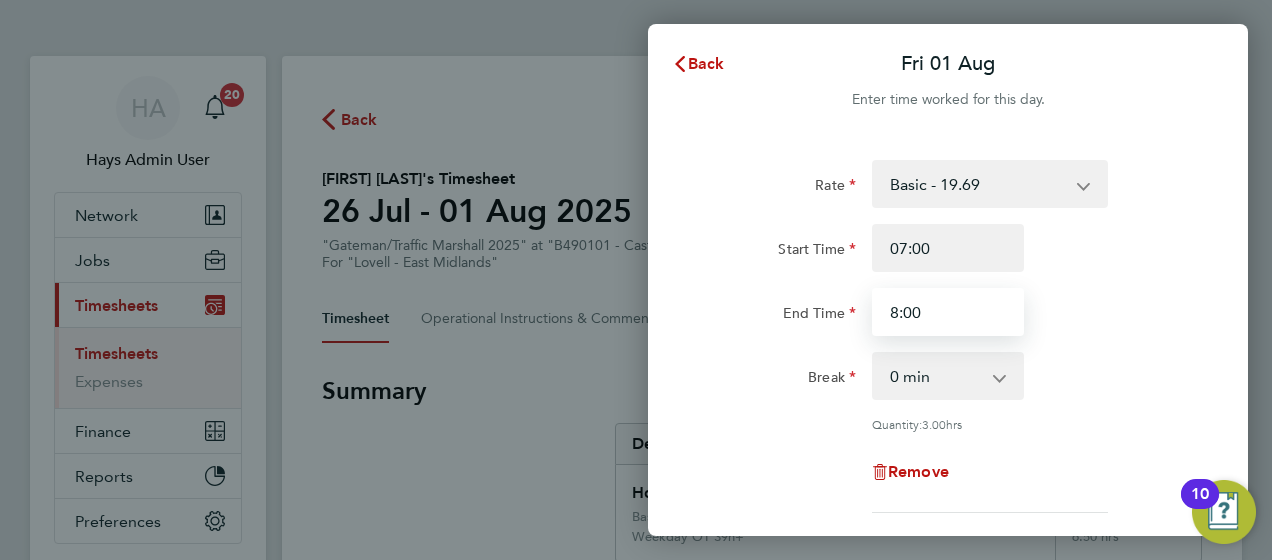 scroll, scrollTop: 300, scrollLeft: 0, axis: vertical 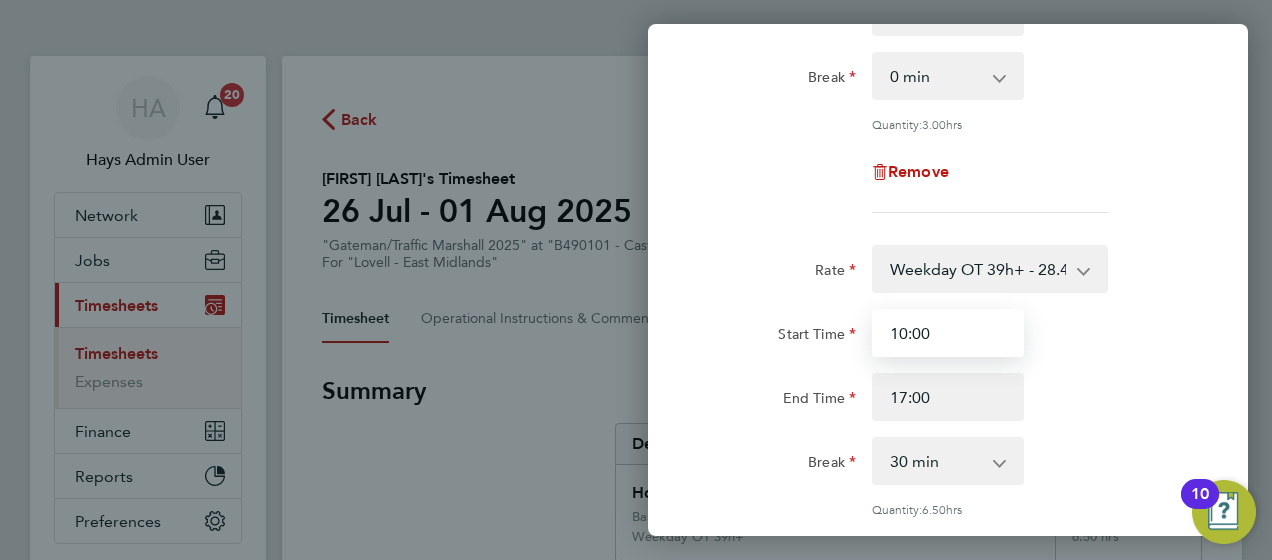 type on "08:00" 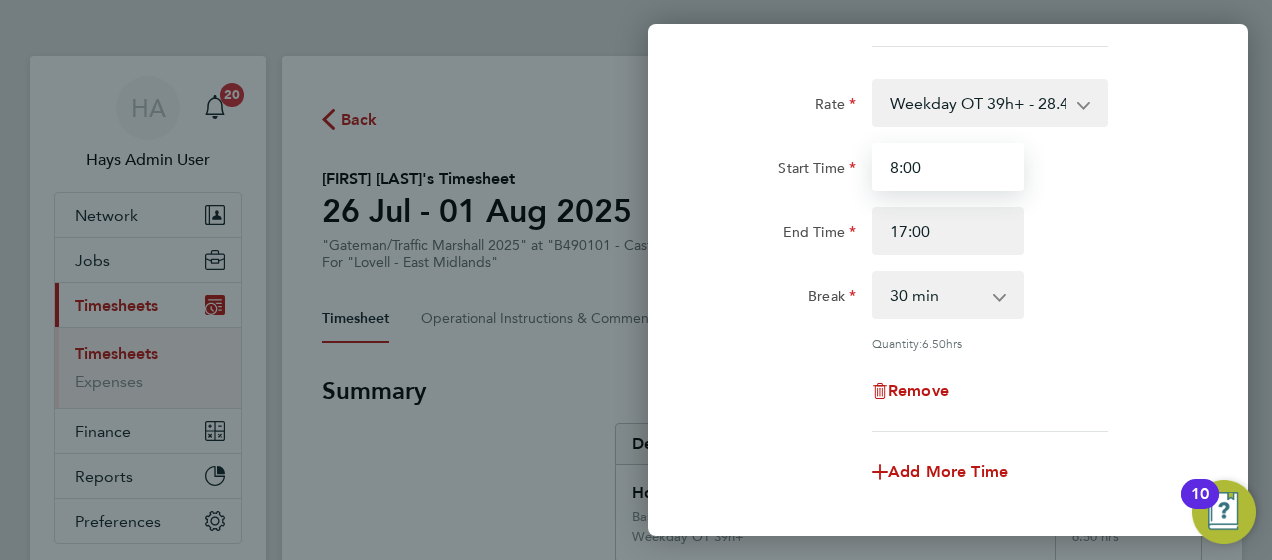 scroll, scrollTop: 678, scrollLeft: 0, axis: vertical 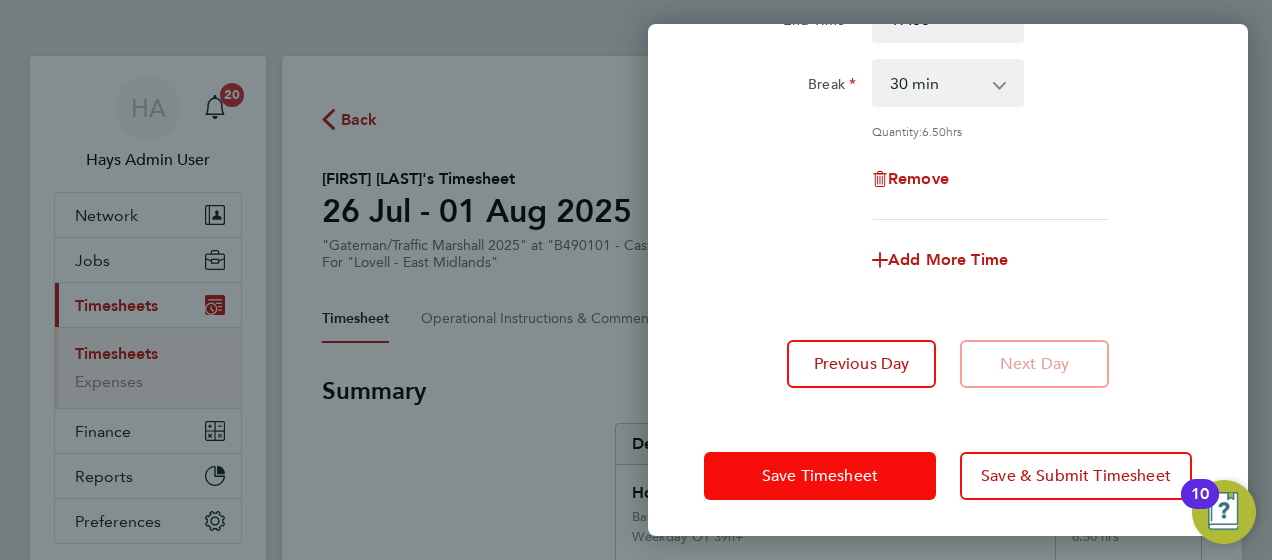 type on "08:00" 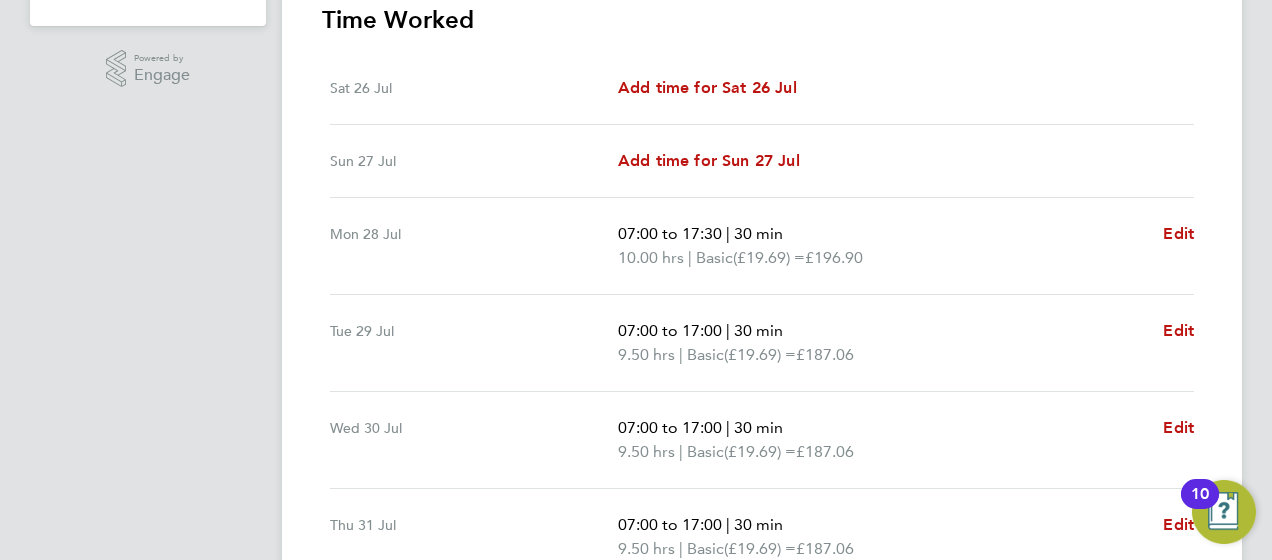 scroll, scrollTop: 900, scrollLeft: 0, axis: vertical 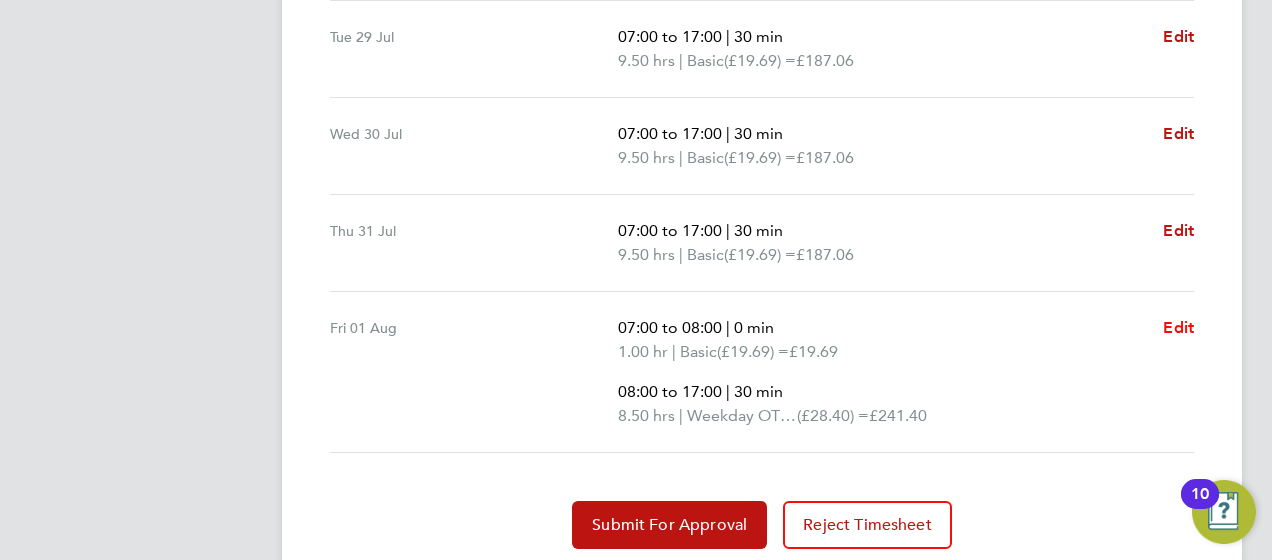 click on "Edit" at bounding box center (1178, 327) 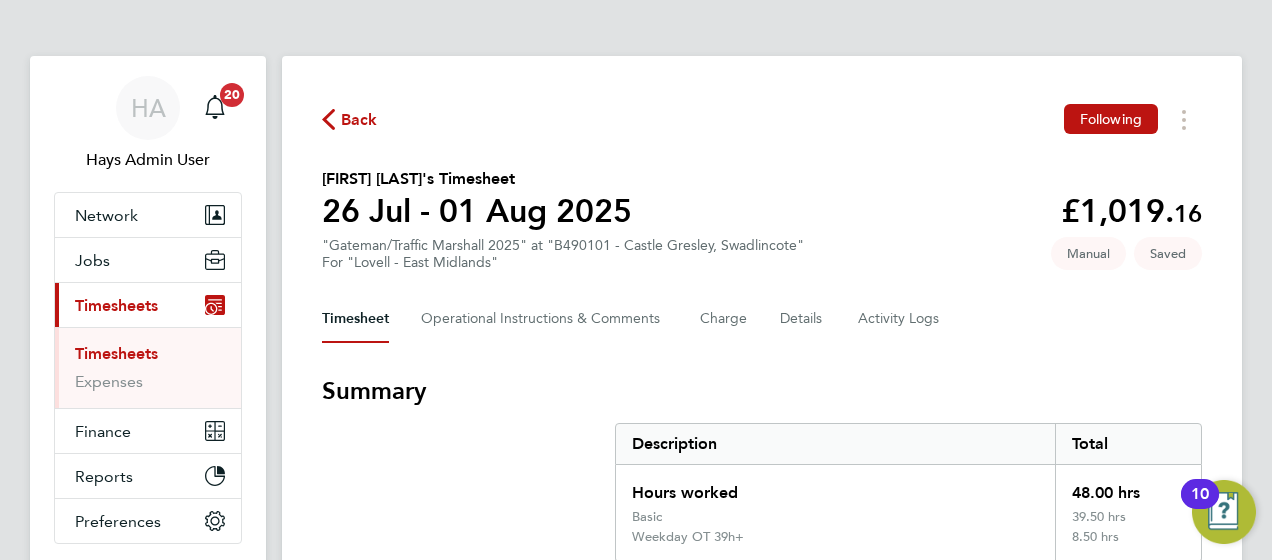 select on "30" 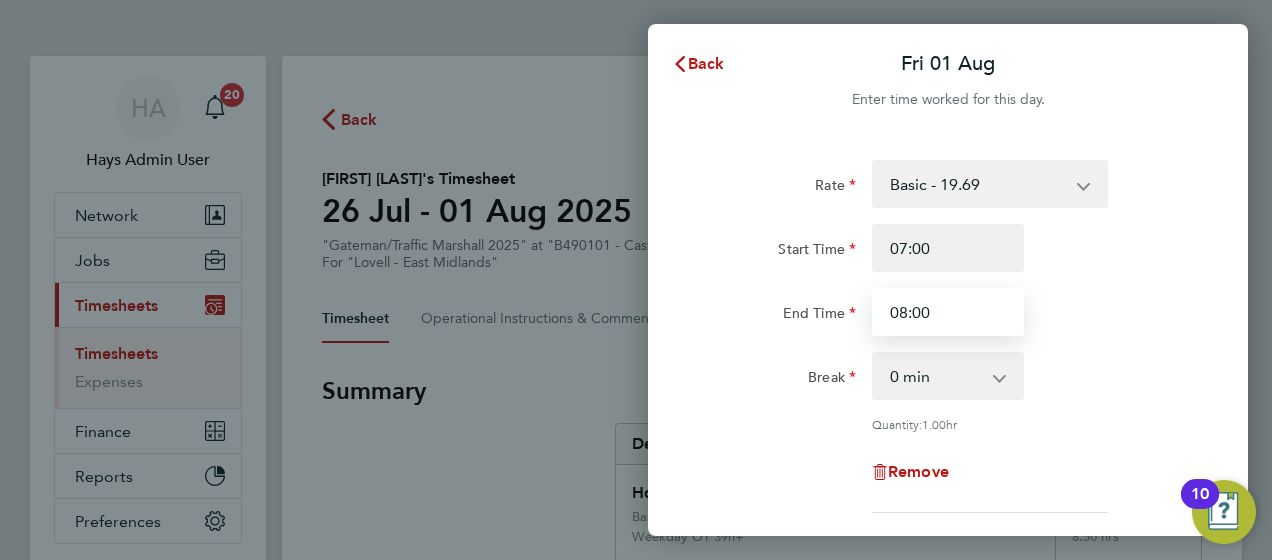 drag, startPoint x: 942, startPoint y: 316, endPoint x: 850, endPoint y: 319, distance: 92.0489 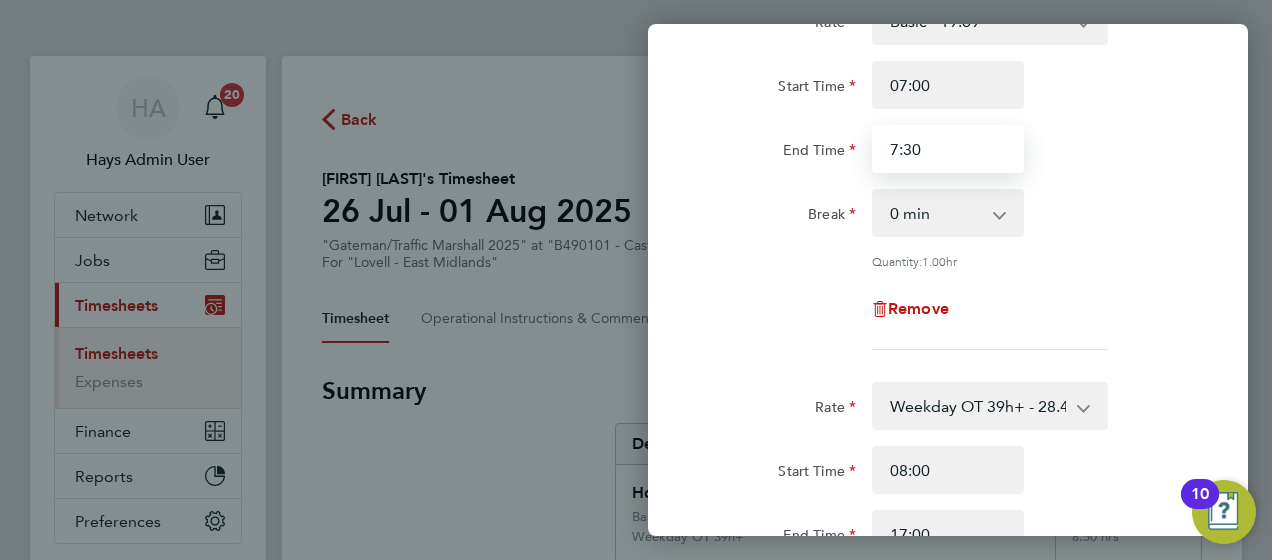scroll, scrollTop: 300, scrollLeft: 0, axis: vertical 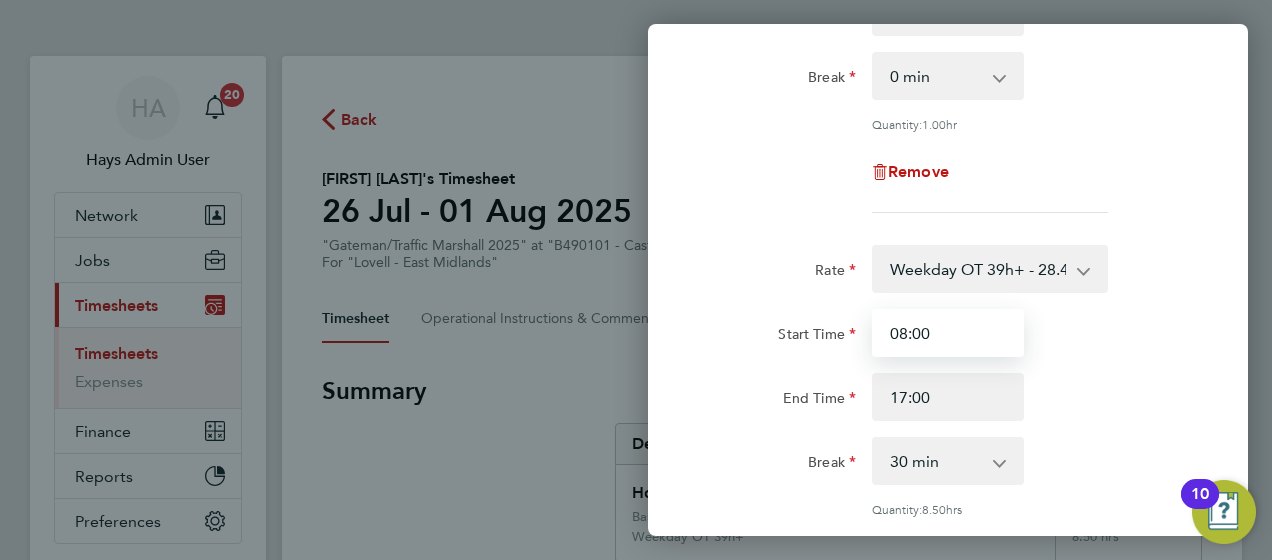 type on "07:30" 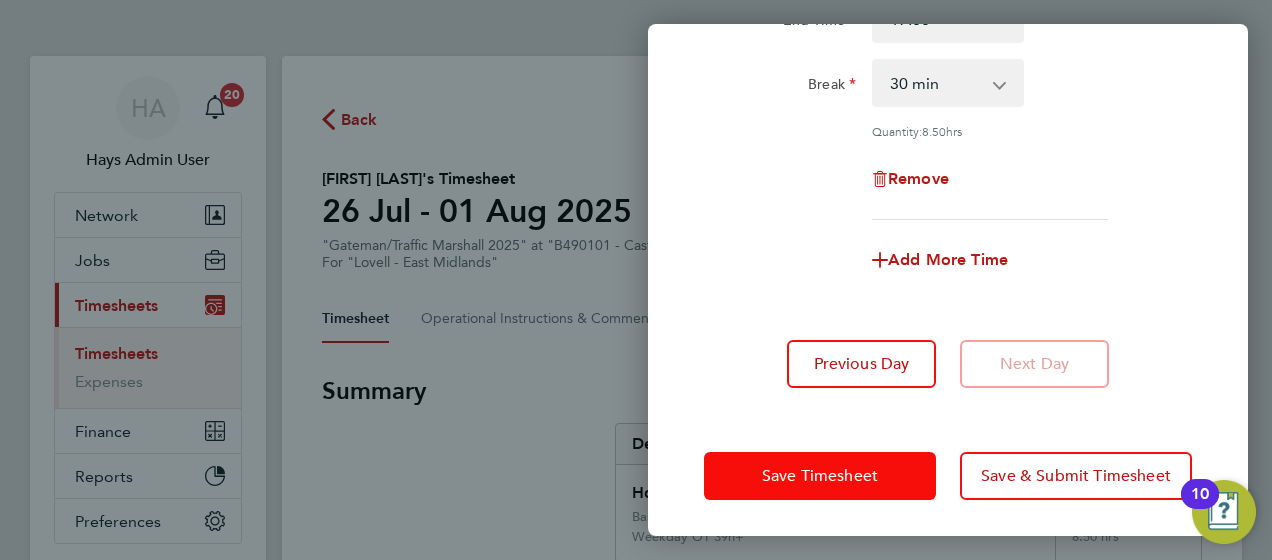 scroll, scrollTop: 678, scrollLeft: 0, axis: vertical 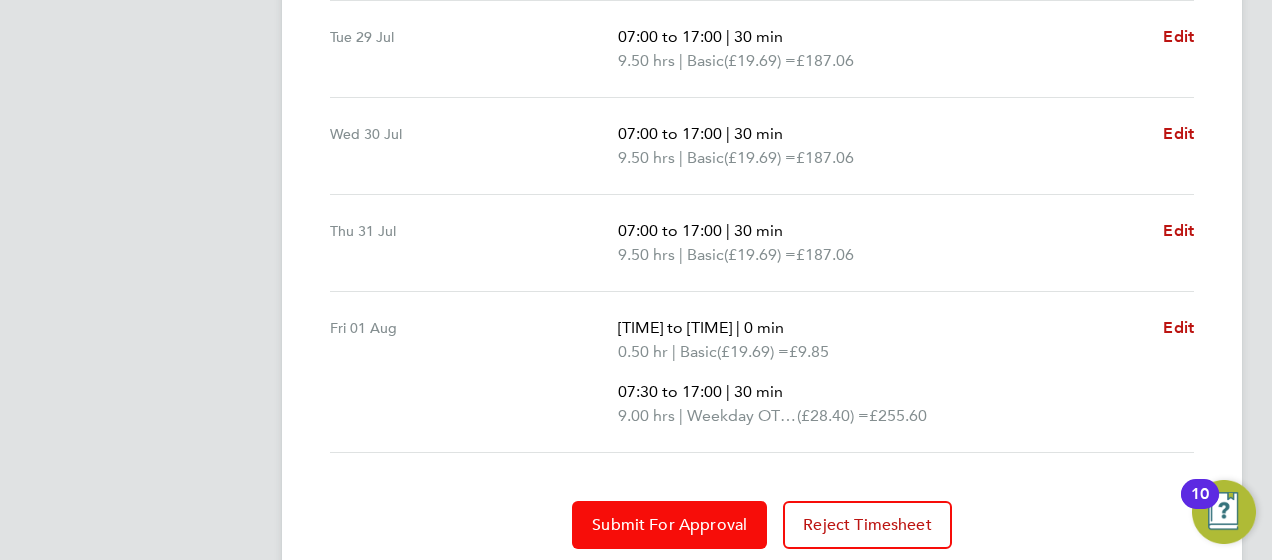 click on "Submit For Approval" 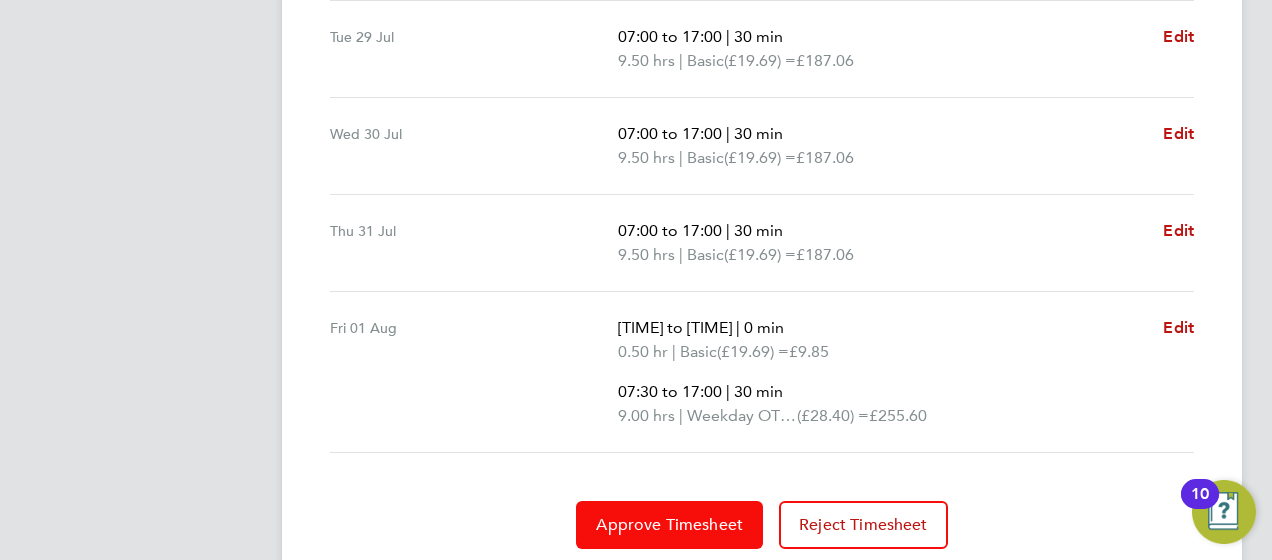 click on "Approve Timesheet" 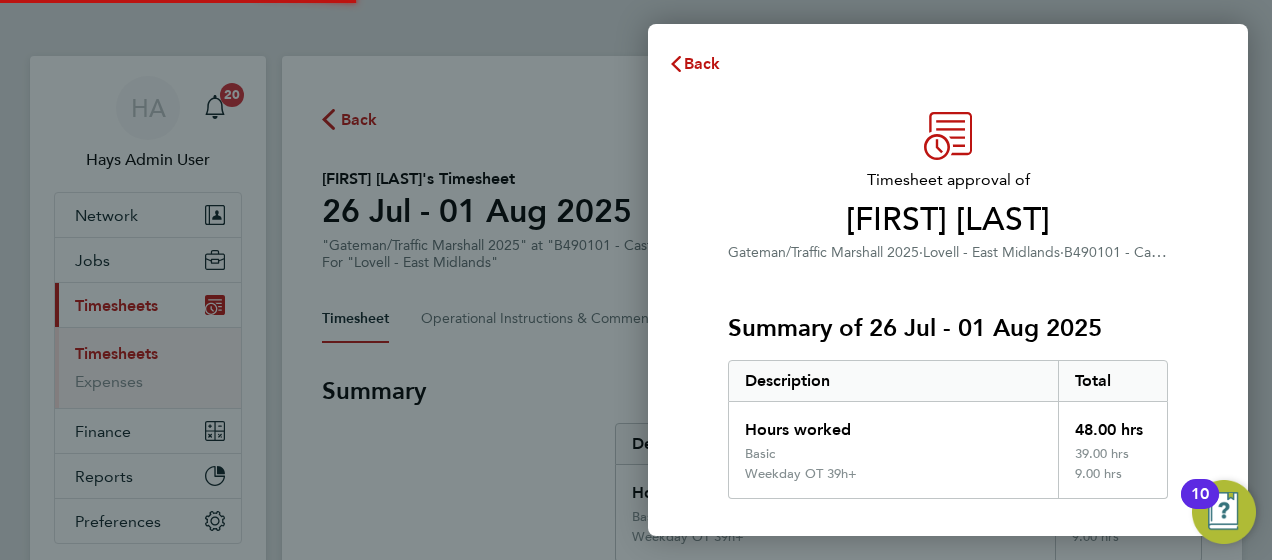 scroll, scrollTop: 0, scrollLeft: 0, axis: both 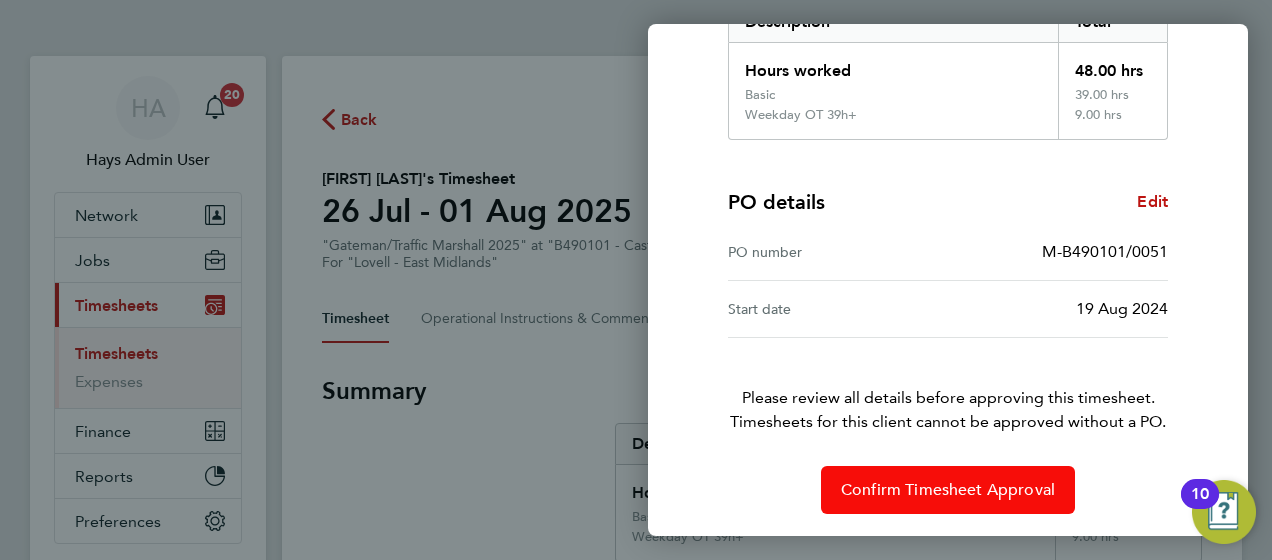 drag, startPoint x: 914, startPoint y: 480, endPoint x: 882, endPoint y: 522, distance: 52.801514 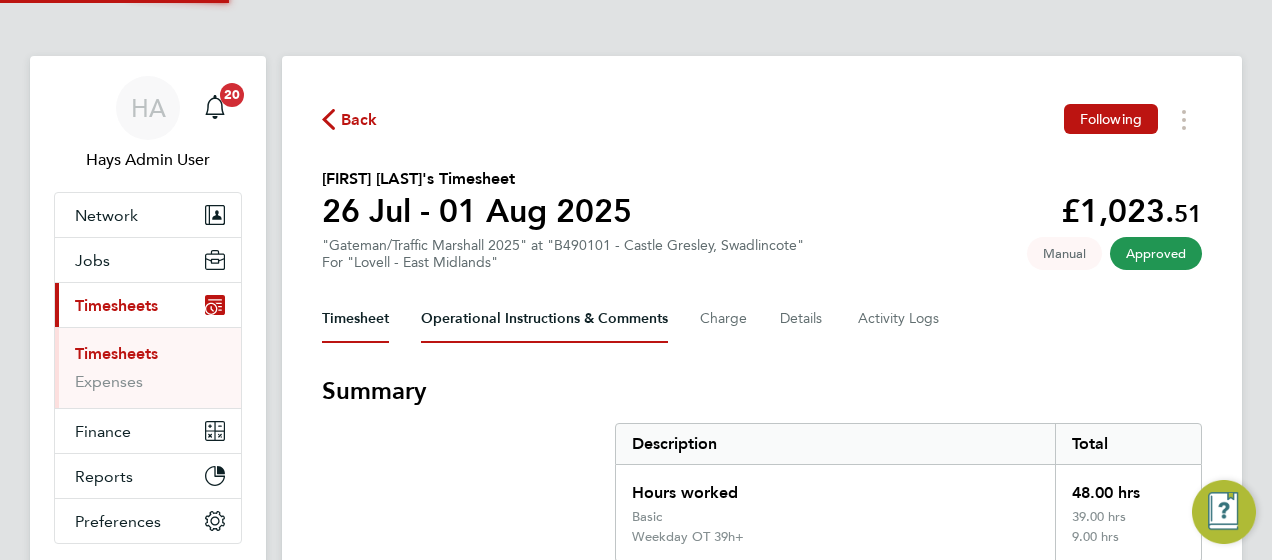 click on "Operational Instructions & Comments" at bounding box center [544, 319] 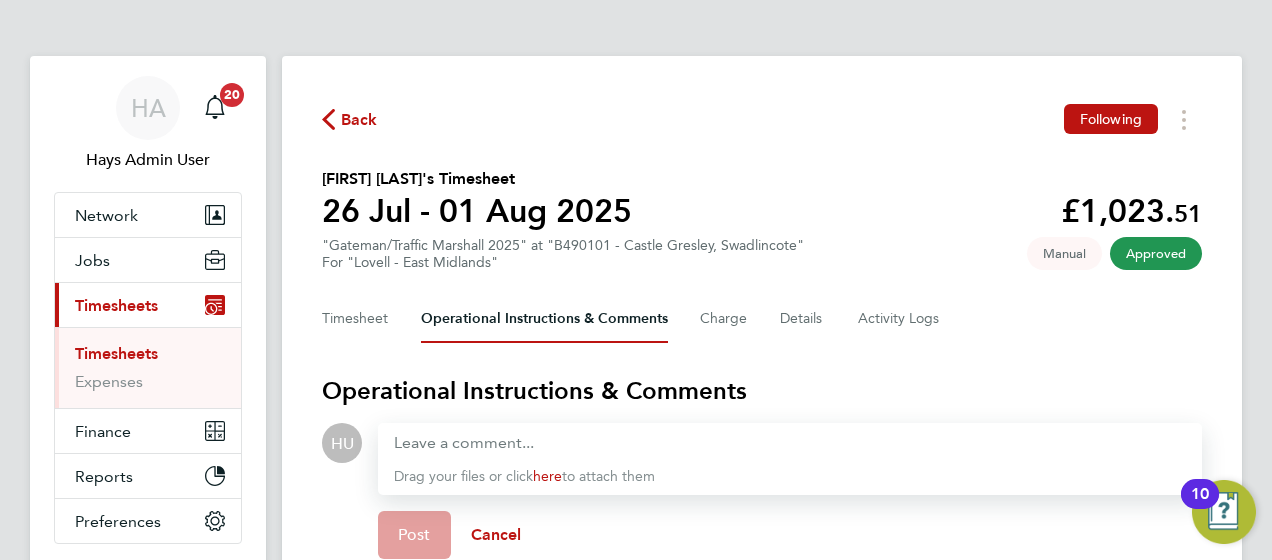 click at bounding box center (790, 443) 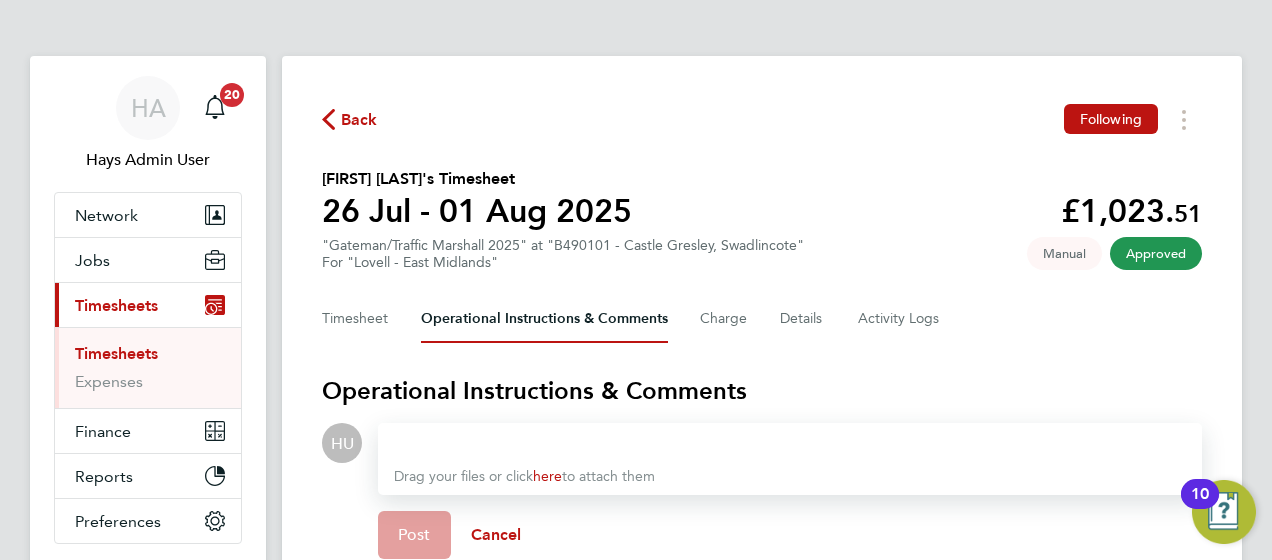 paste 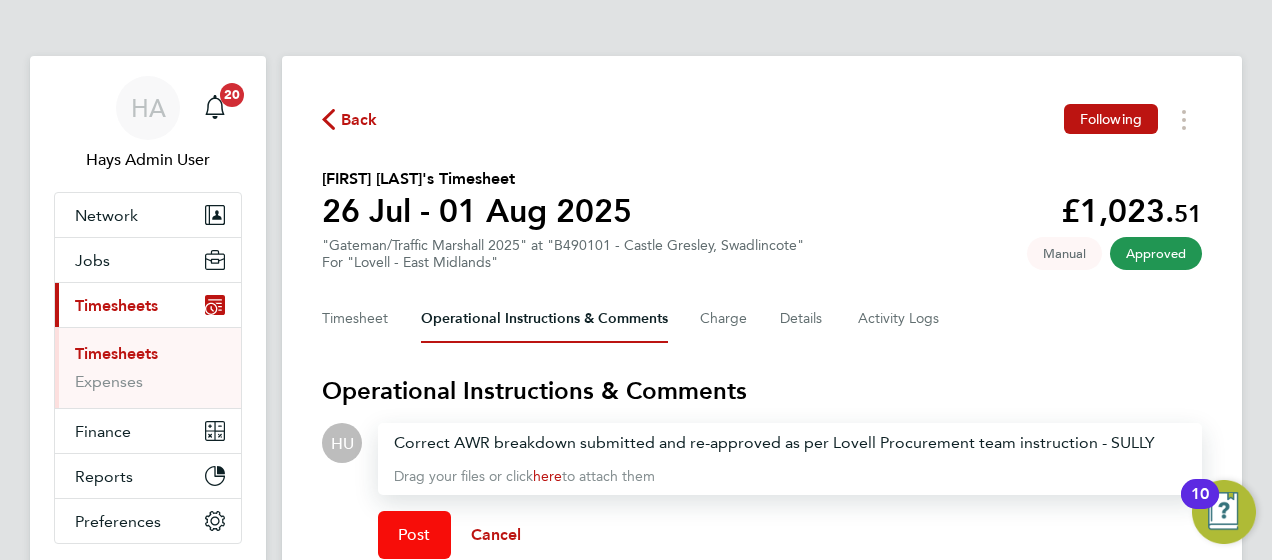 click on "Post" 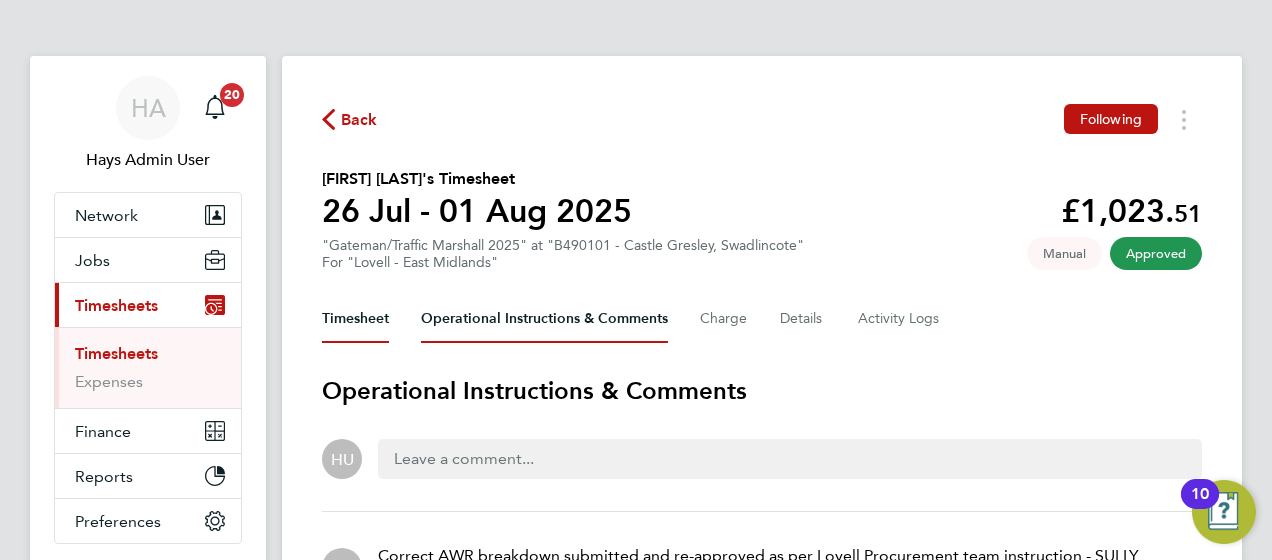 click on "Timesheet" at bounding box center (355, 319) 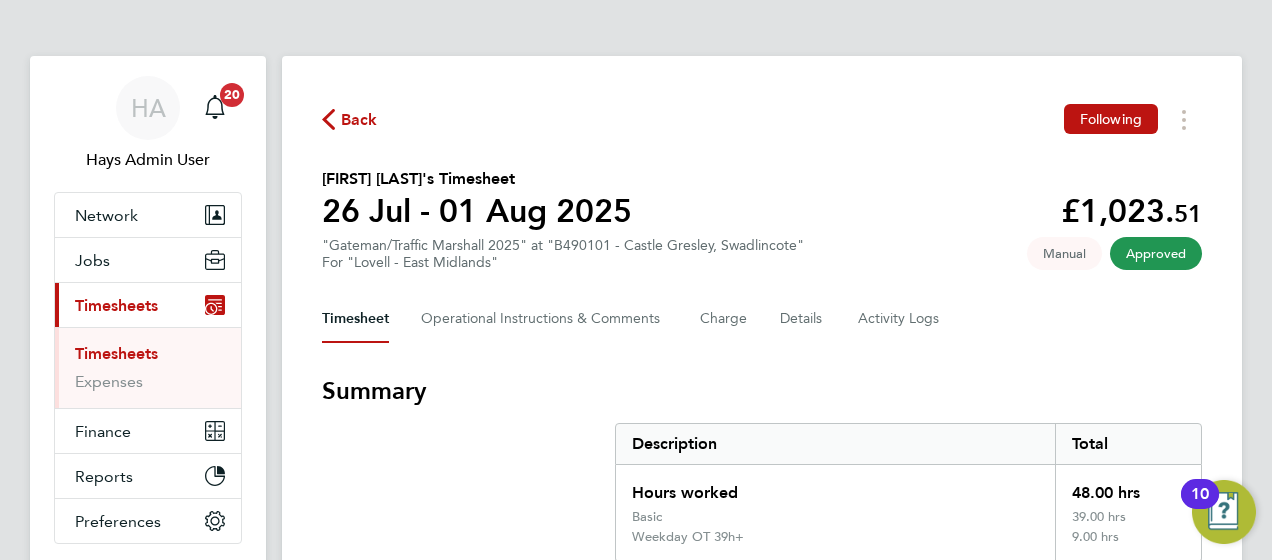 drag, startPoint x: 105, startPoint y: 349, endPoint x: 124, endPoint y: 342, distance: 20.248457 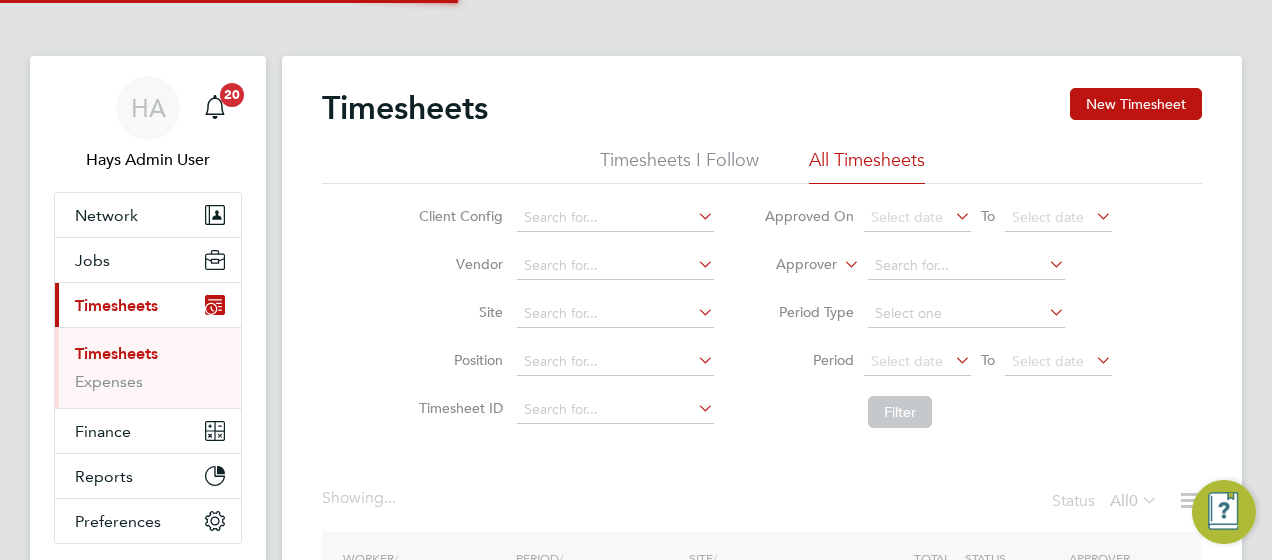 click on "Approver" 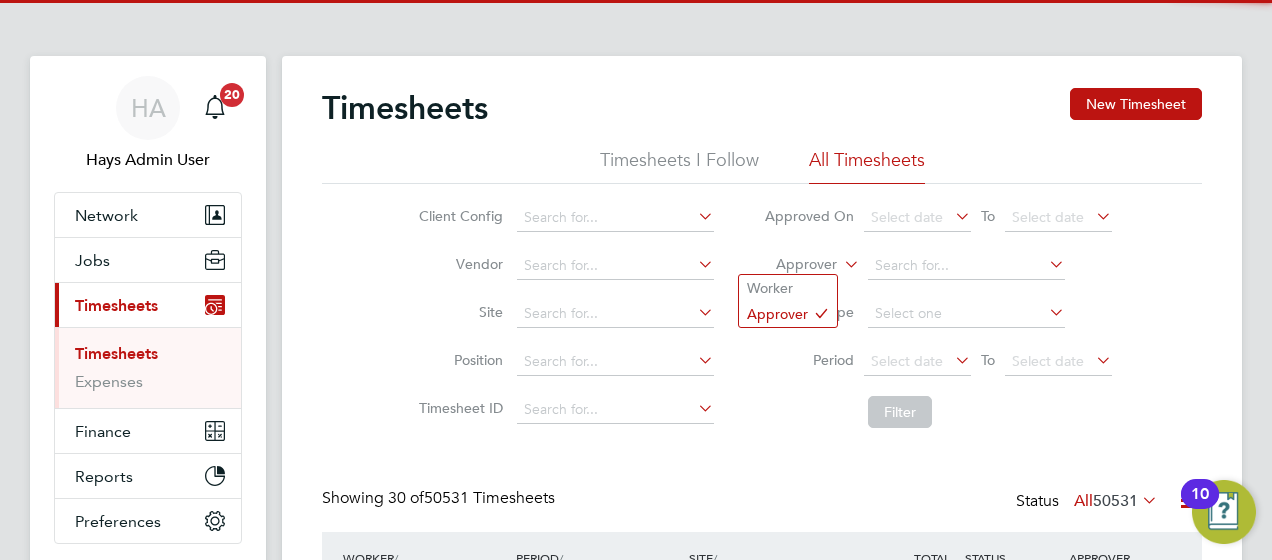 scroll, scrollTop: 10, scrollLeft: 10, axis: both 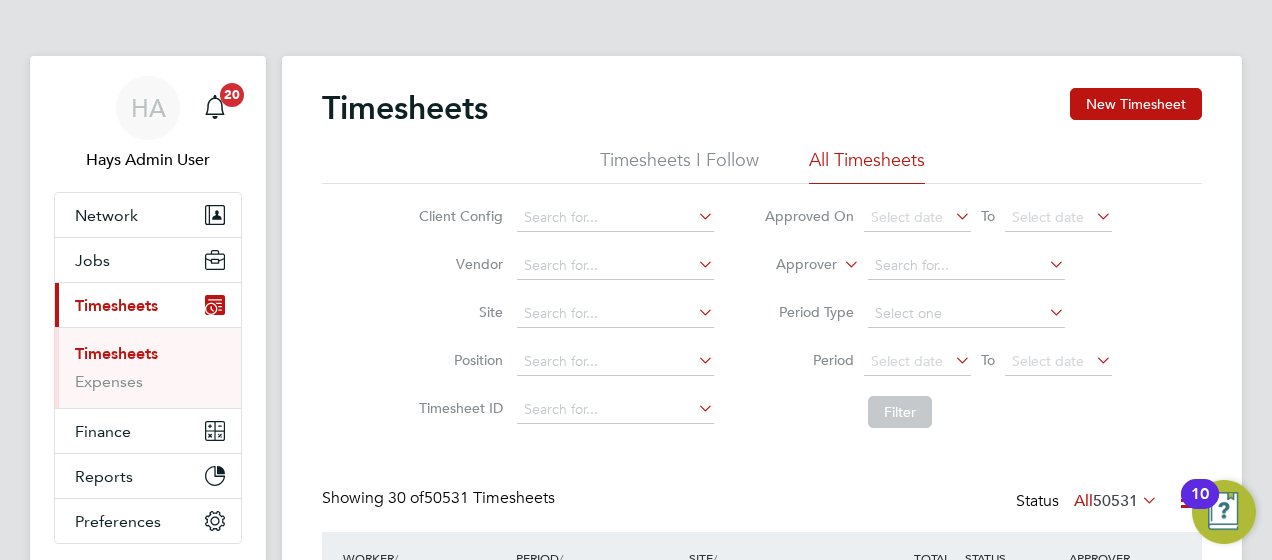 click on "Worker" 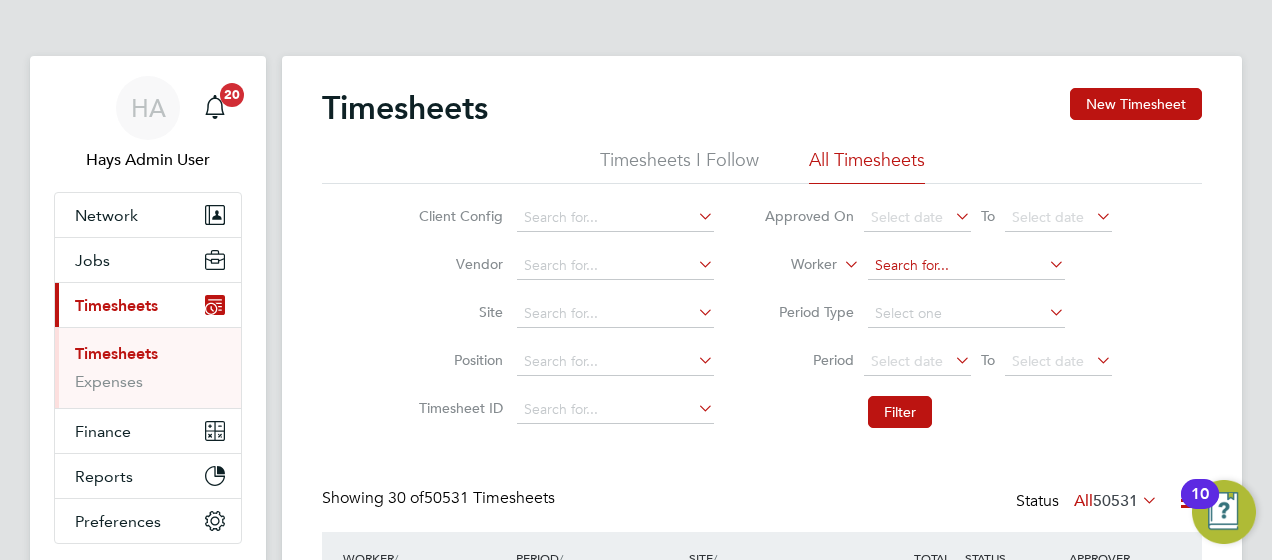 click 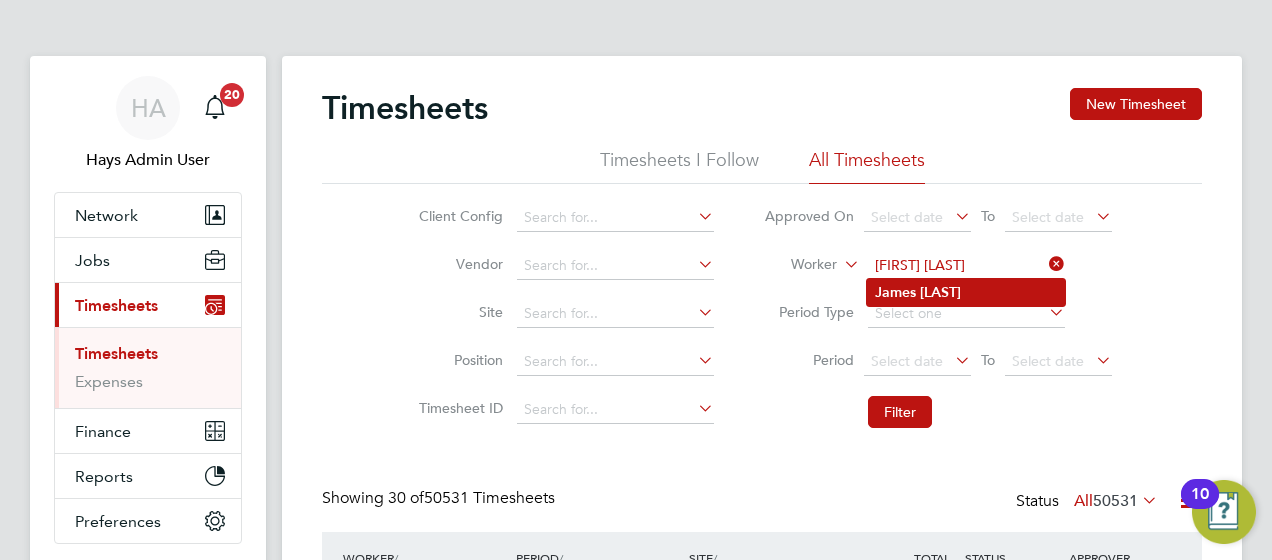 type on "James Seward" 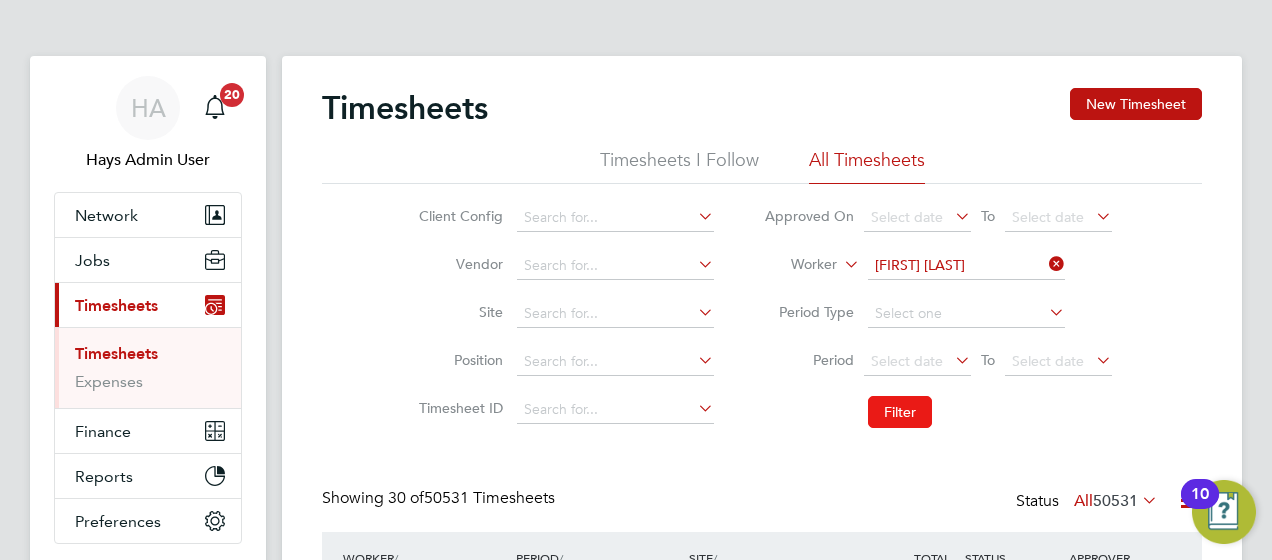 click on "Filter" 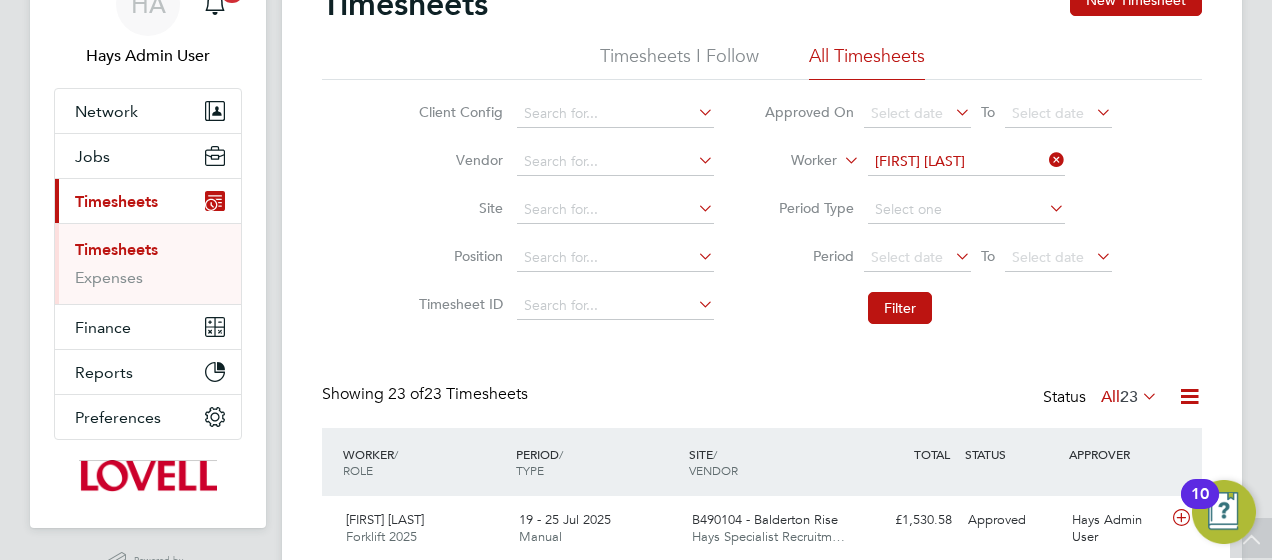 click 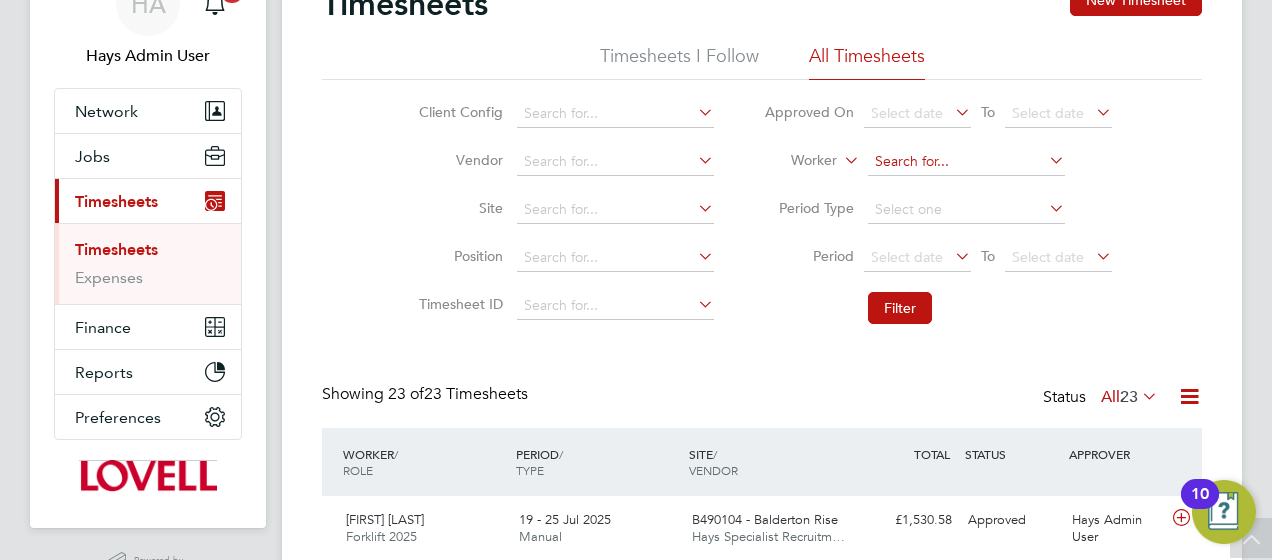 click 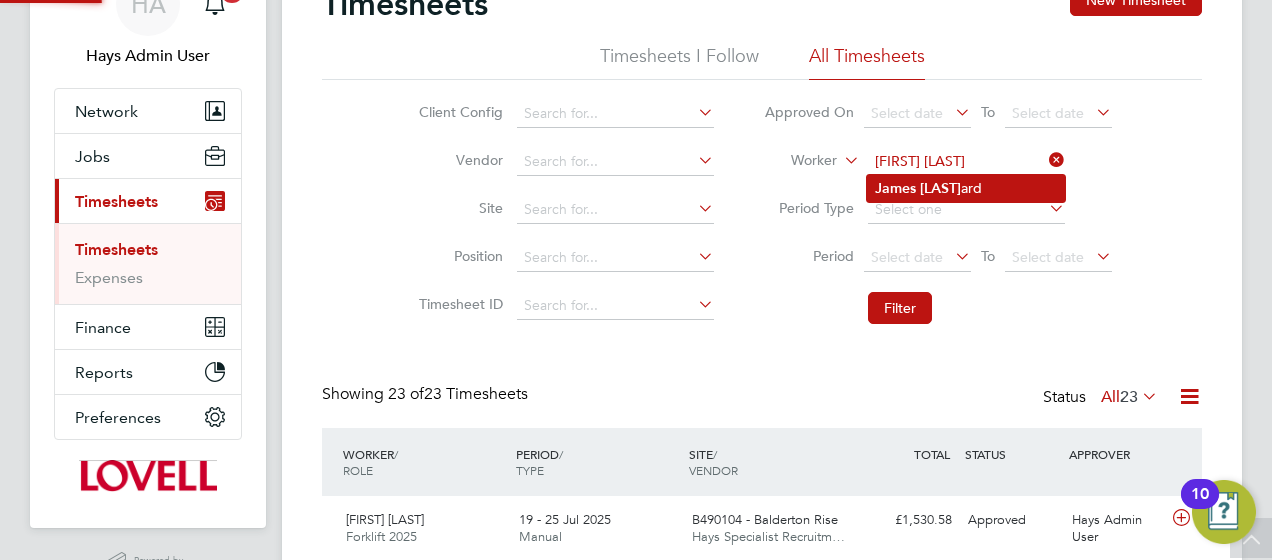 click on "James   Sew ard" 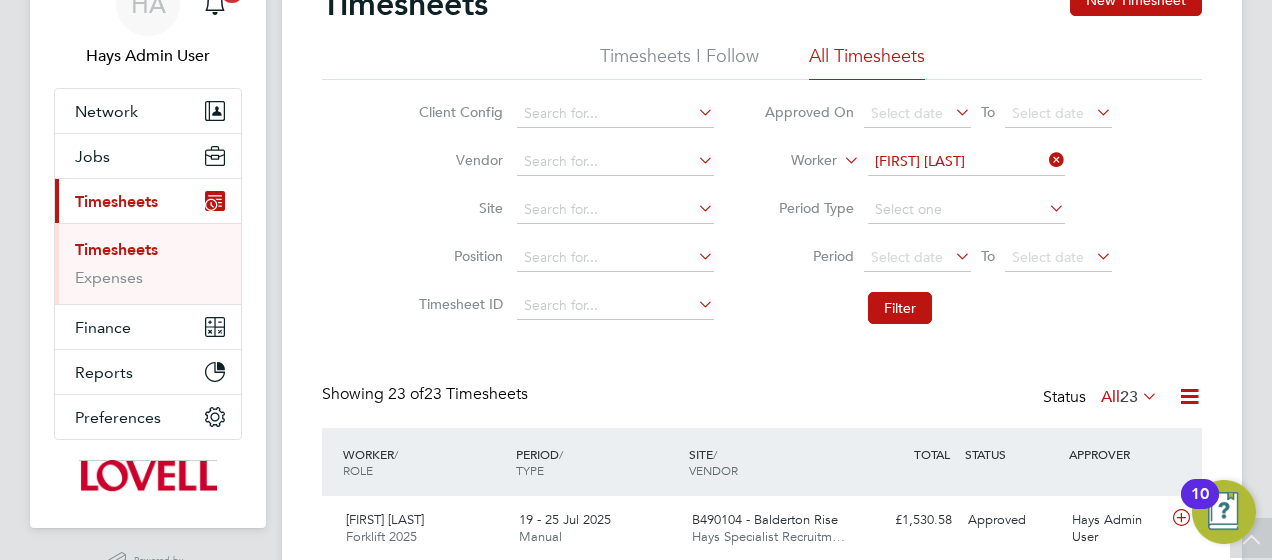 click on "Filter" 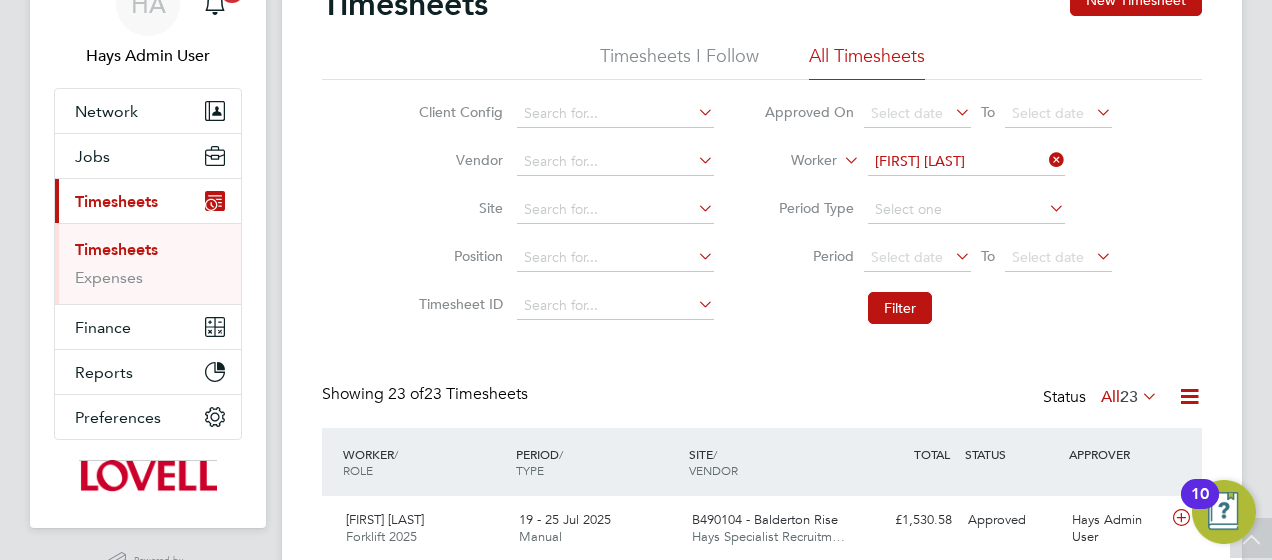 type 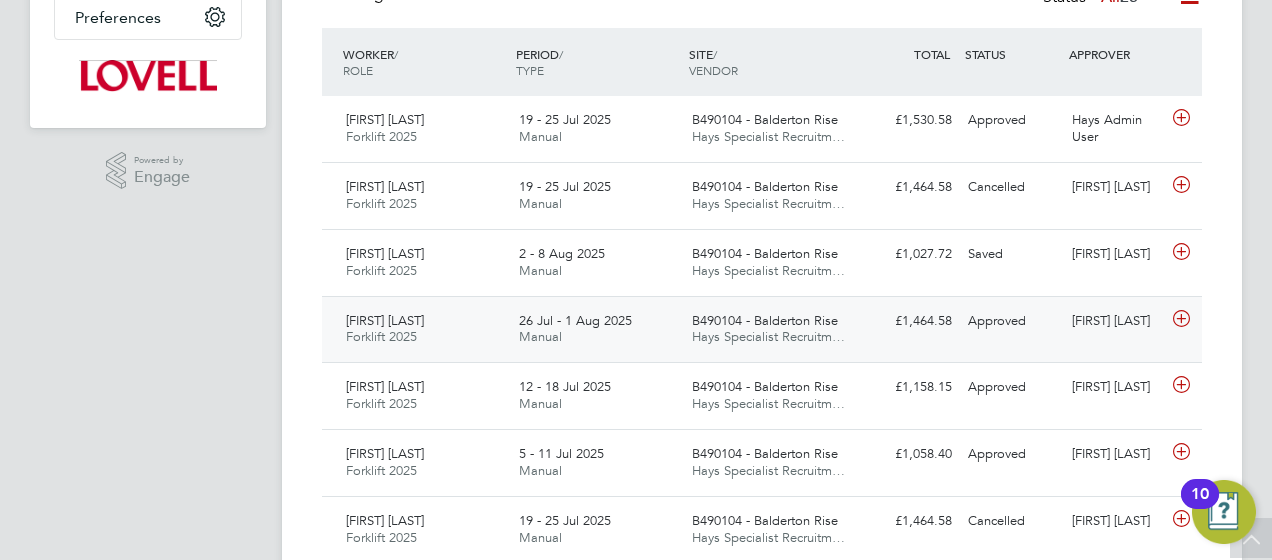 click on "John Jenkins" 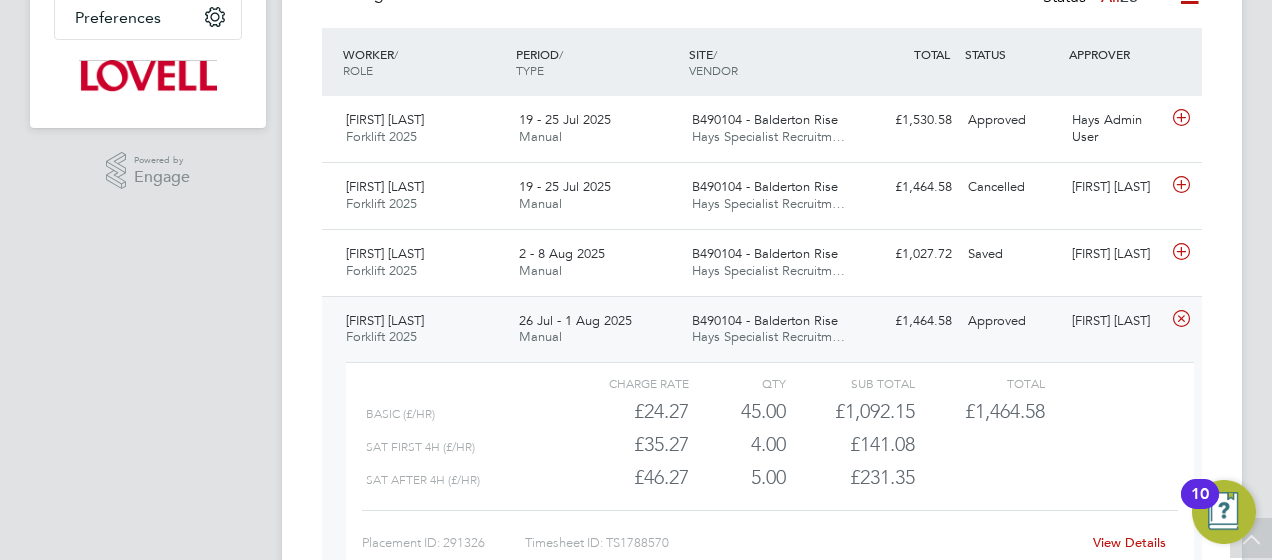 click on "View Details" 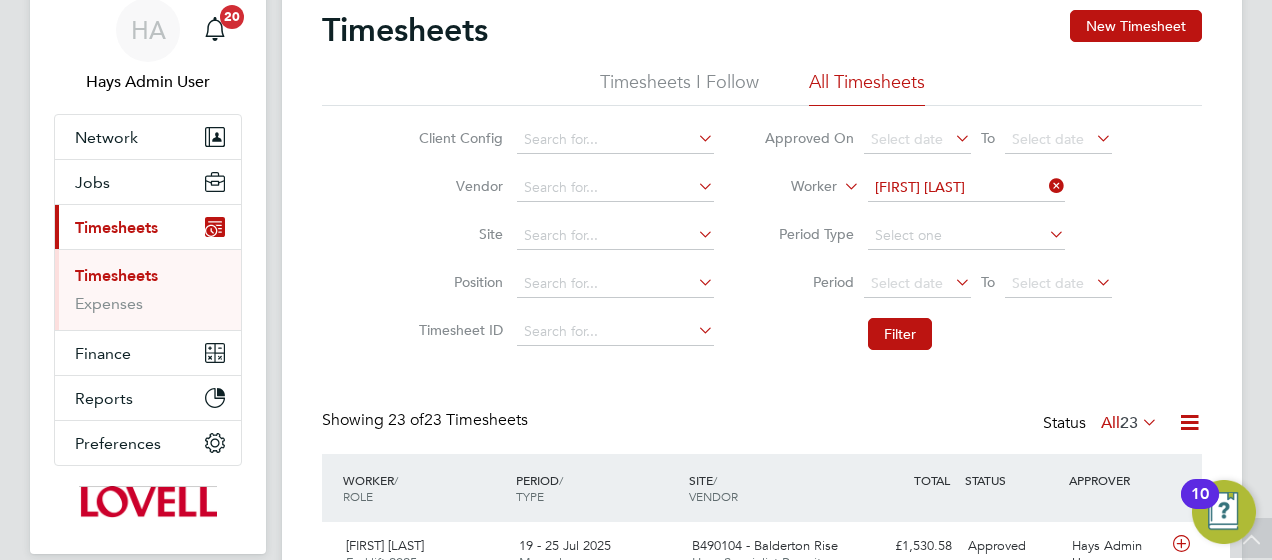 scroll, scrollTop: 0, scrollLeft: 0, axis: both 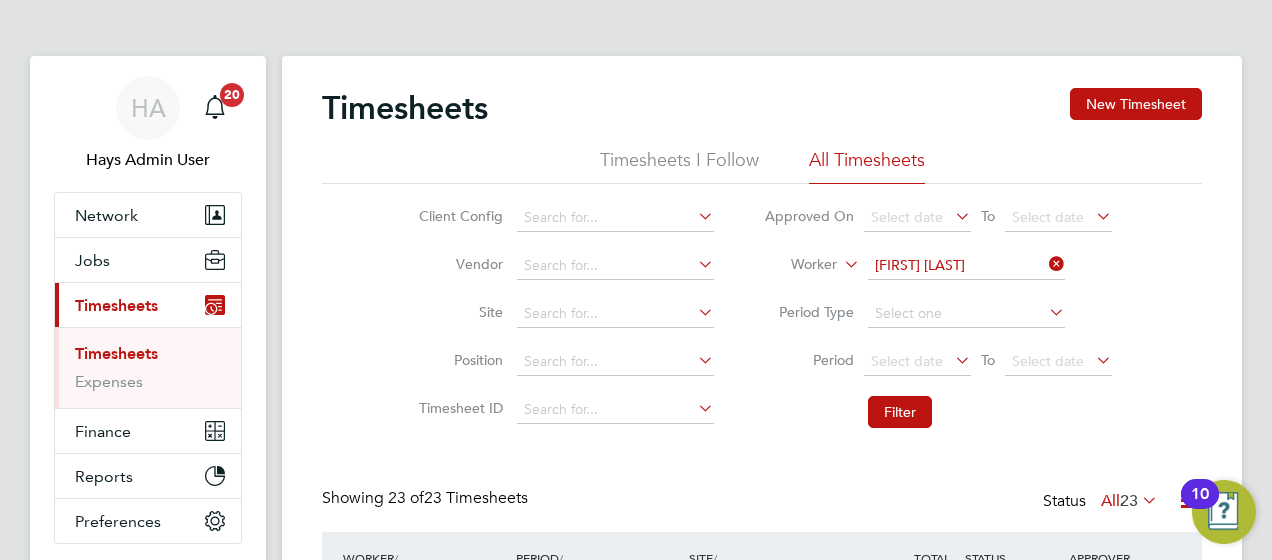 click 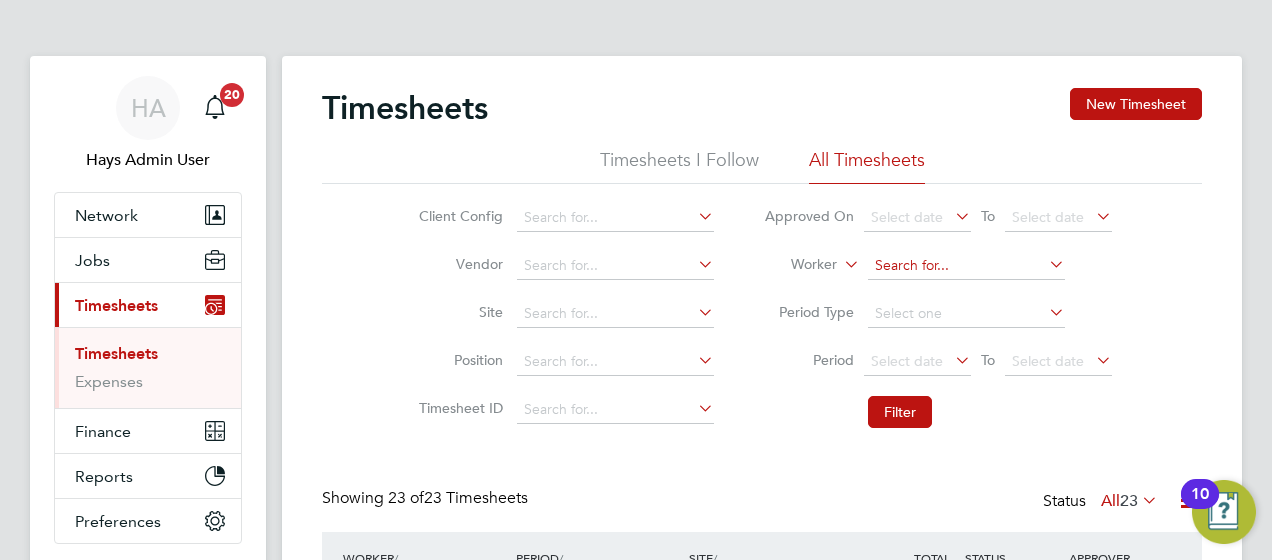 click 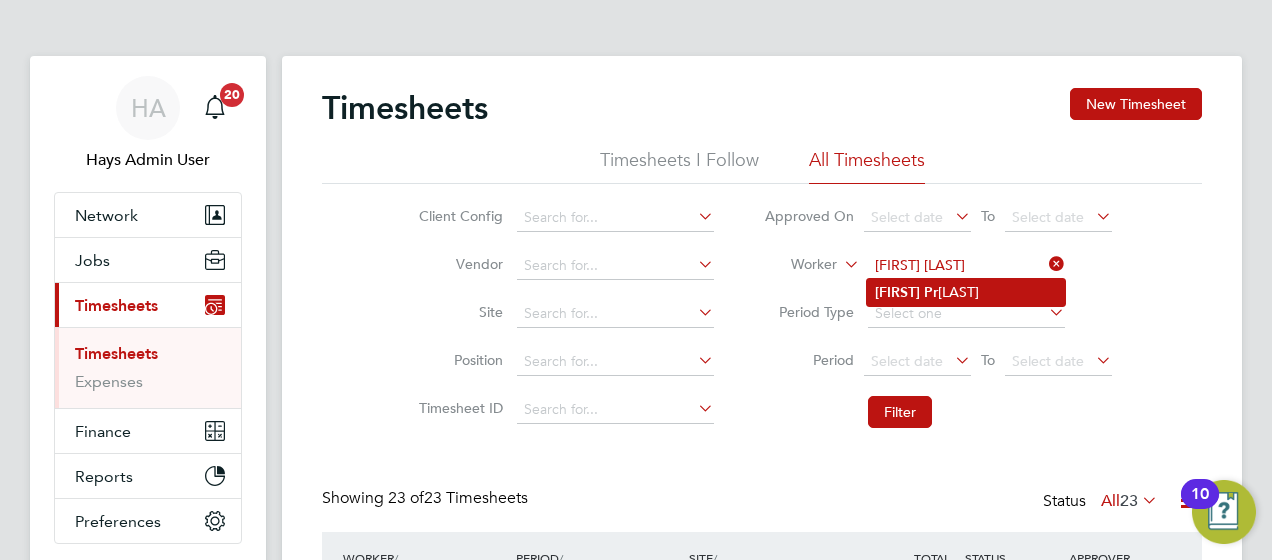drag, startPoint x: 976, startPoint y: 286, endPoint x: 970, endPoint y: 301, distance: 16.155495 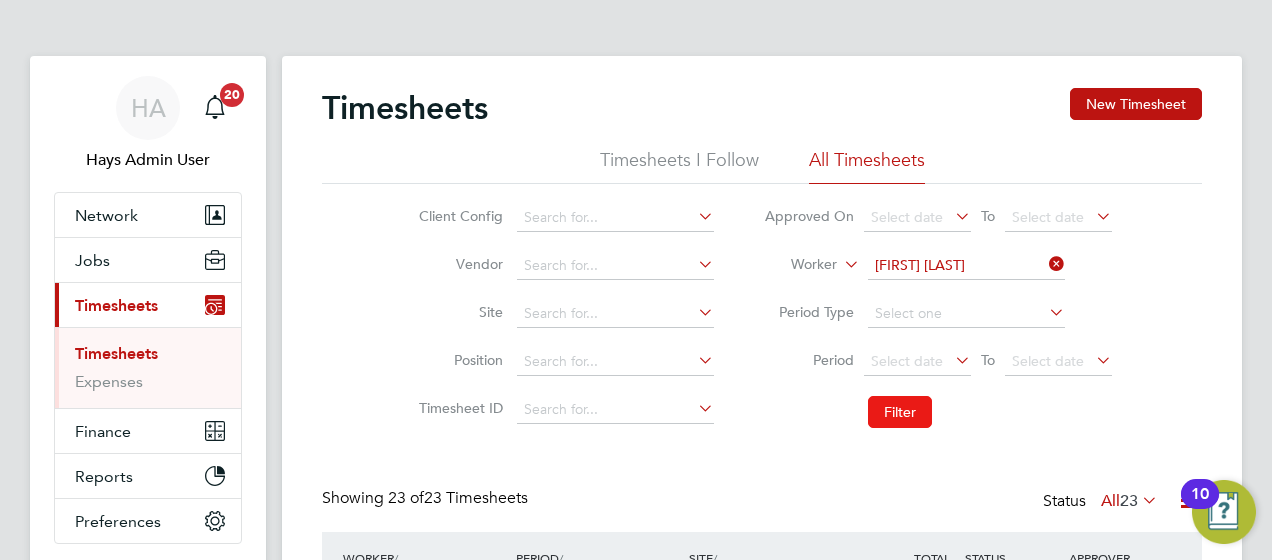 click on "Filter" 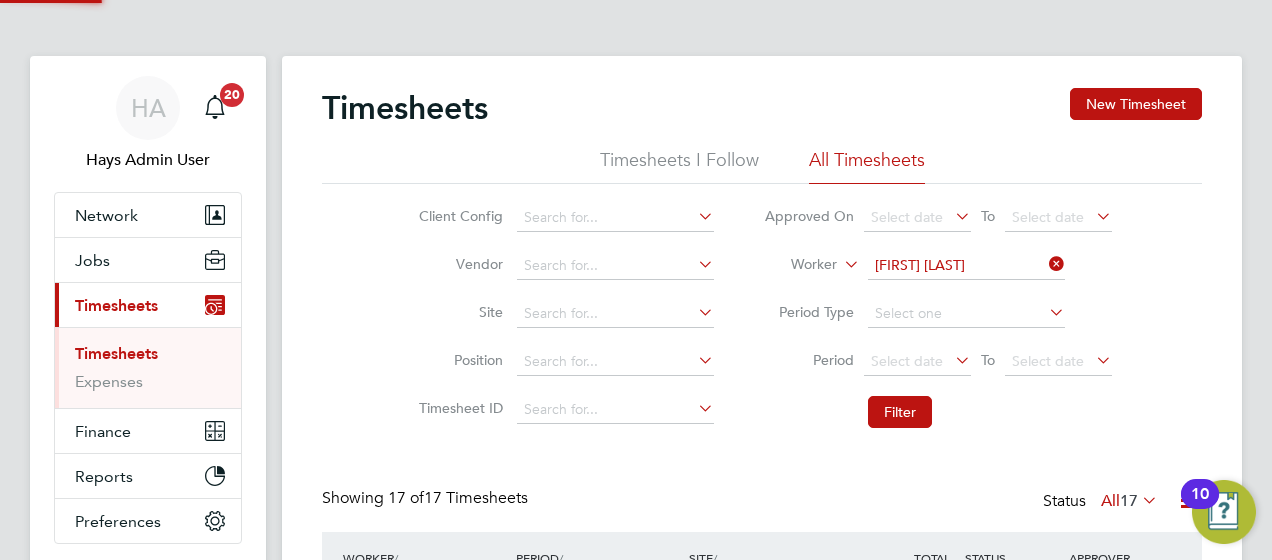 scroll, scrollTop: 240, scrollLeft: 0, axis: vertical 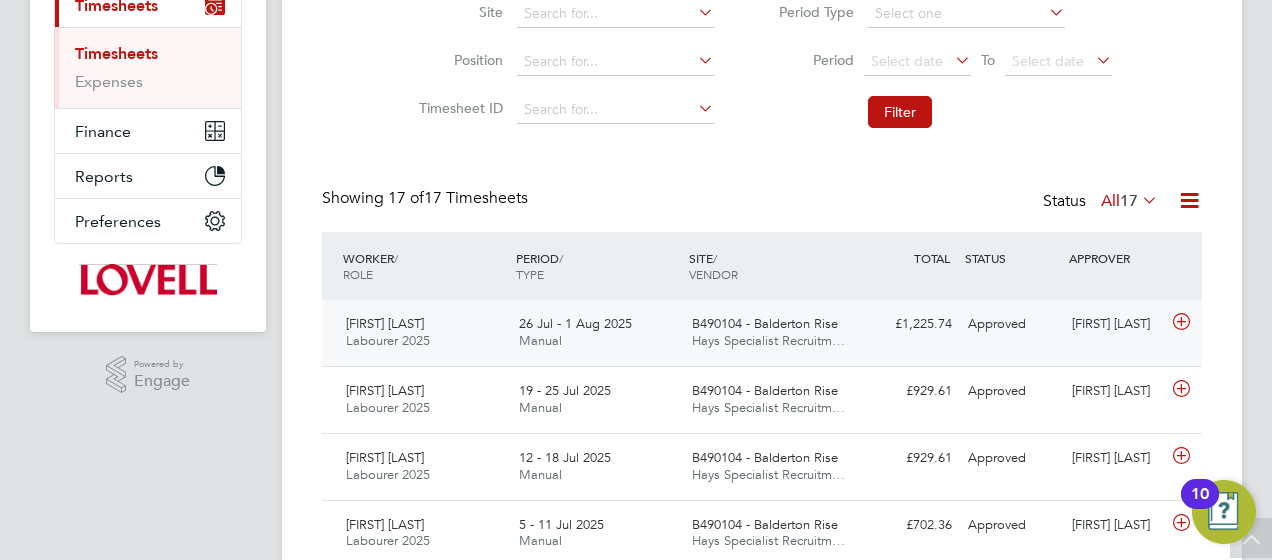 click on "Approved" 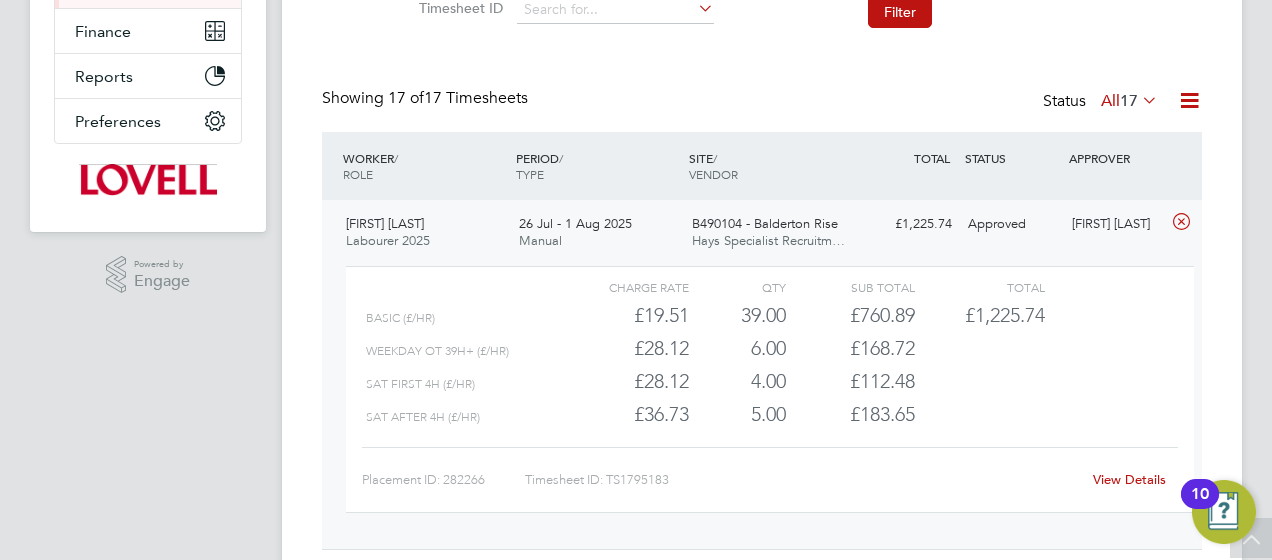 click on "View Details" 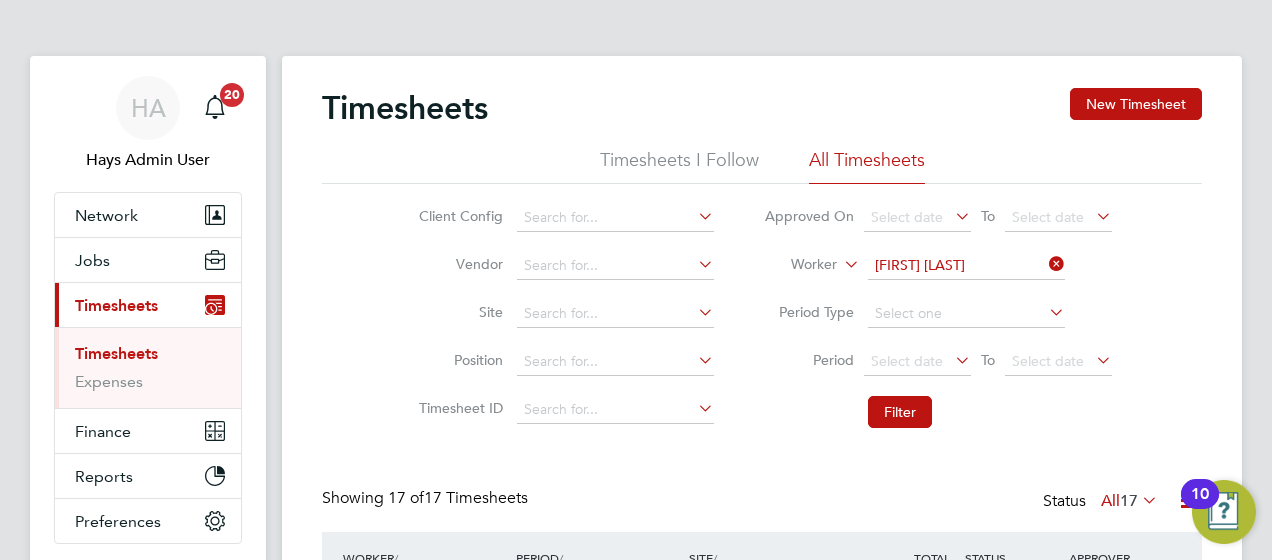 click 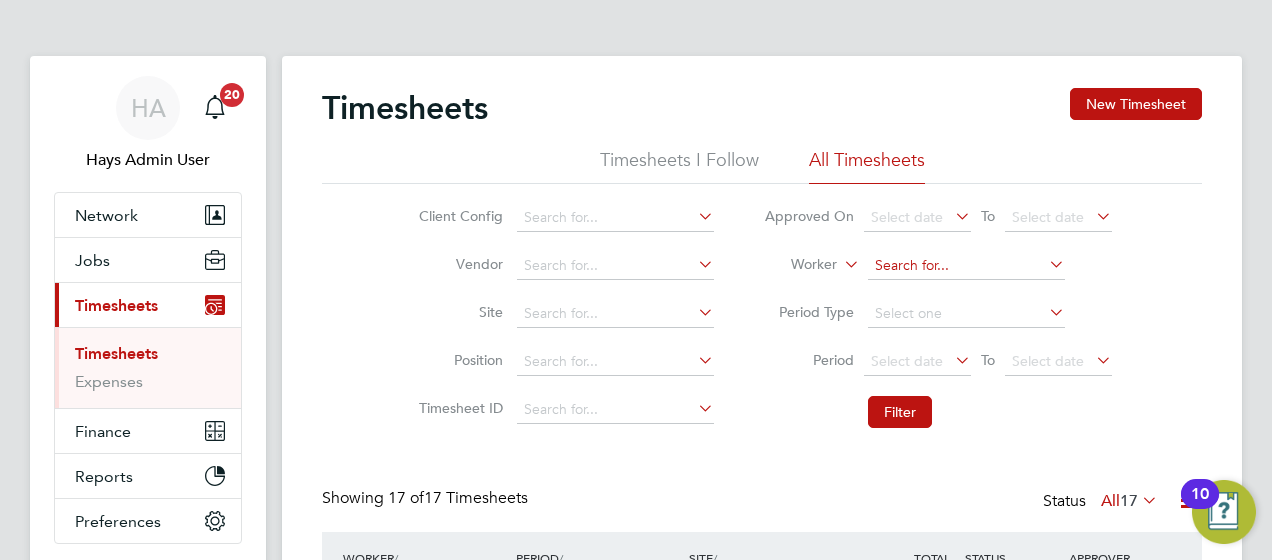 click 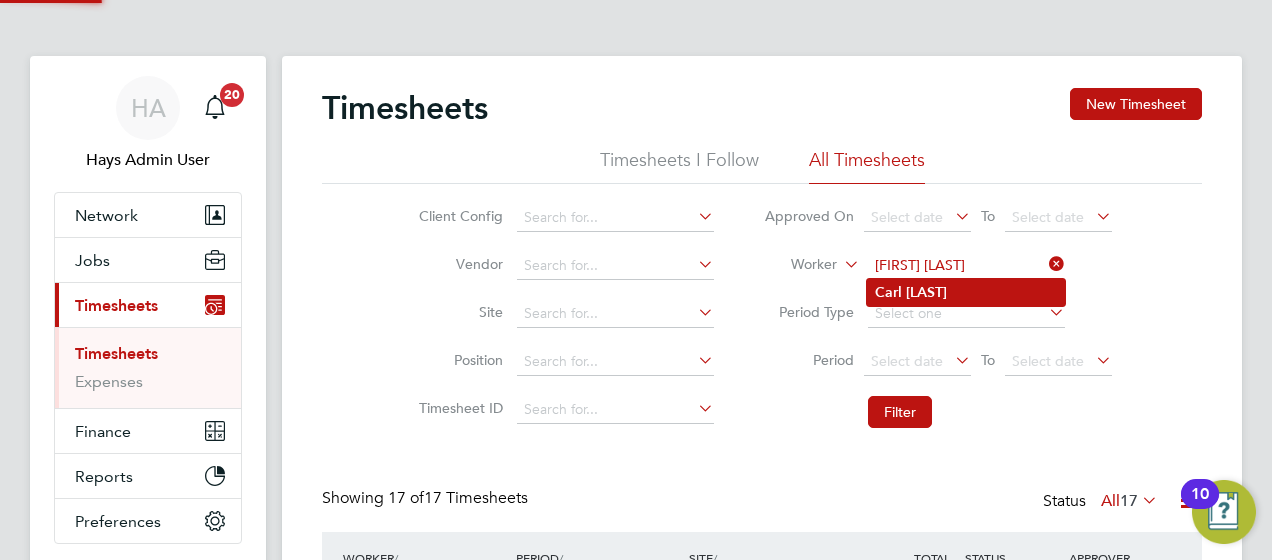 type on "Carl Jamson" 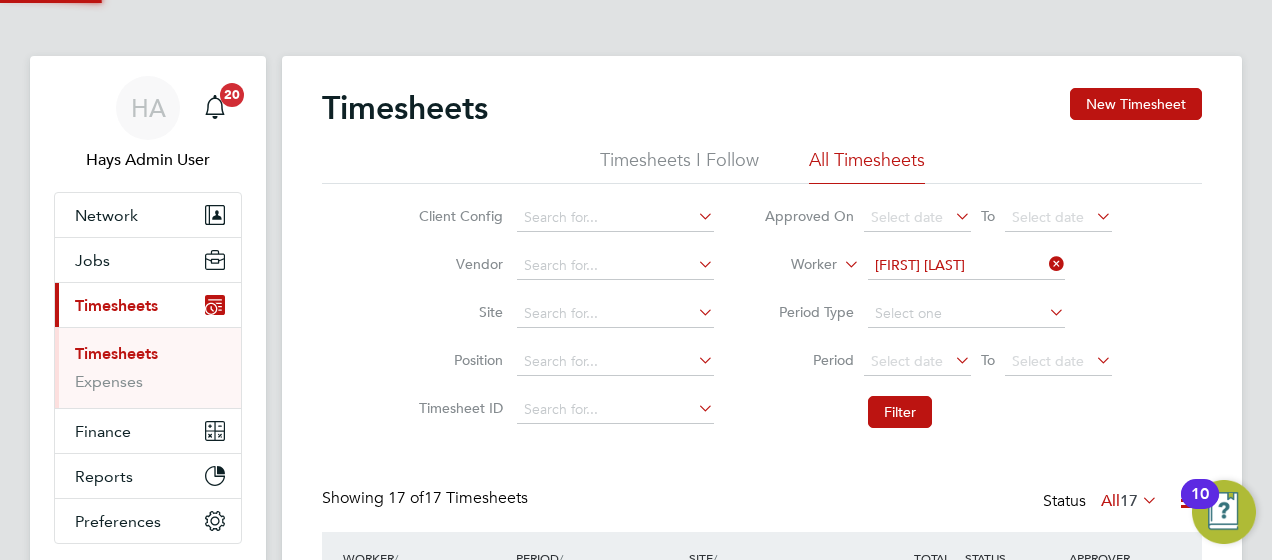 click on "Carl   Jamson" 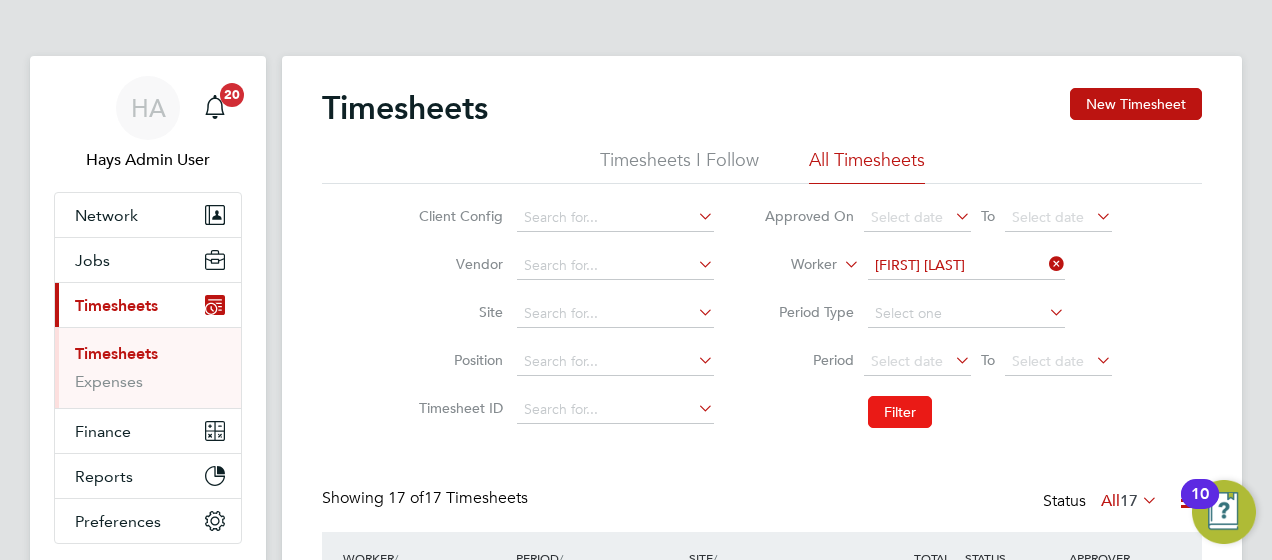 click on "Filter" 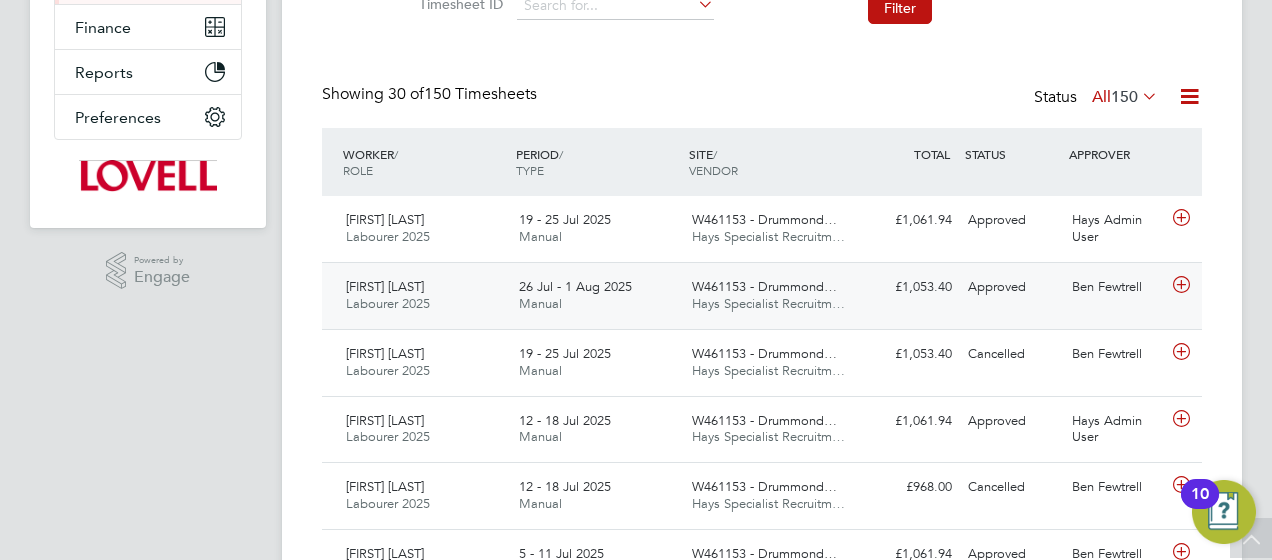 click on "£1,053.40 Approved" 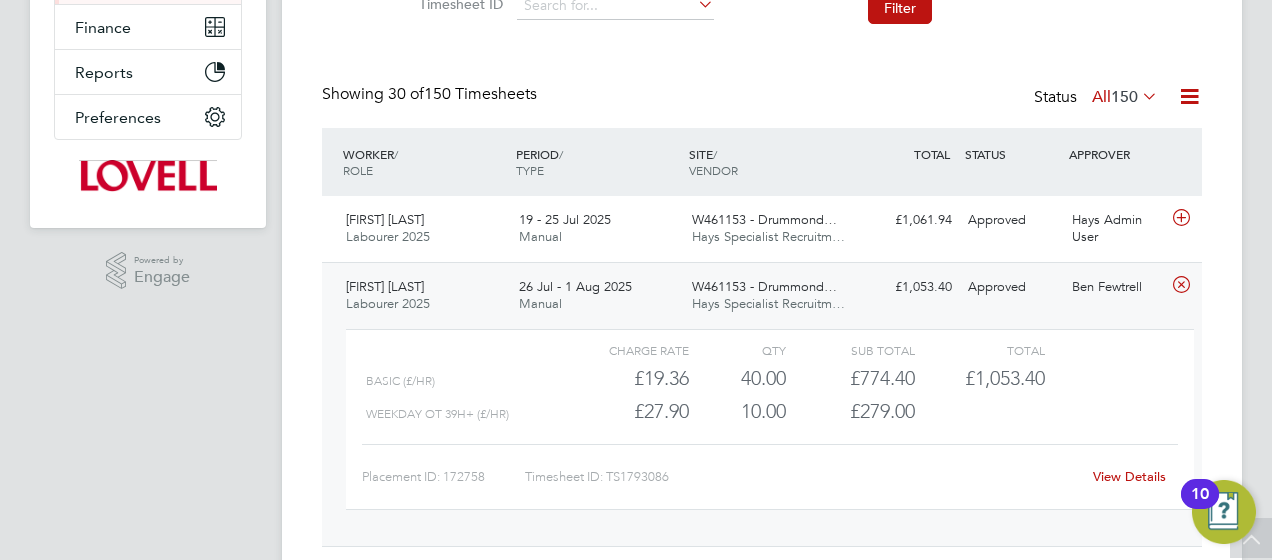 click on "View Details" 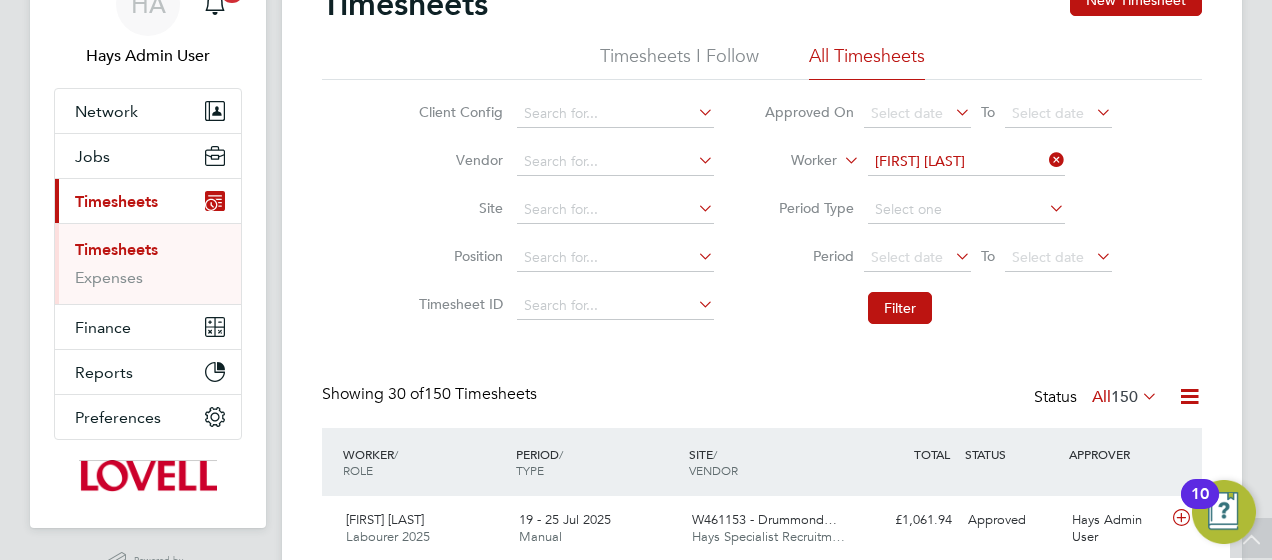 click 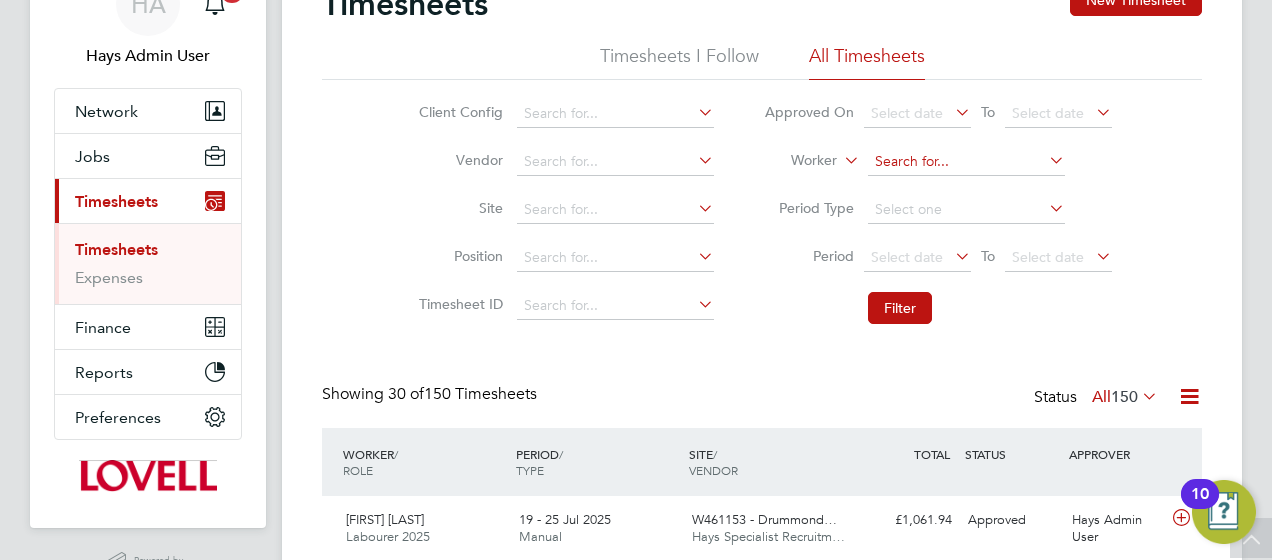 click 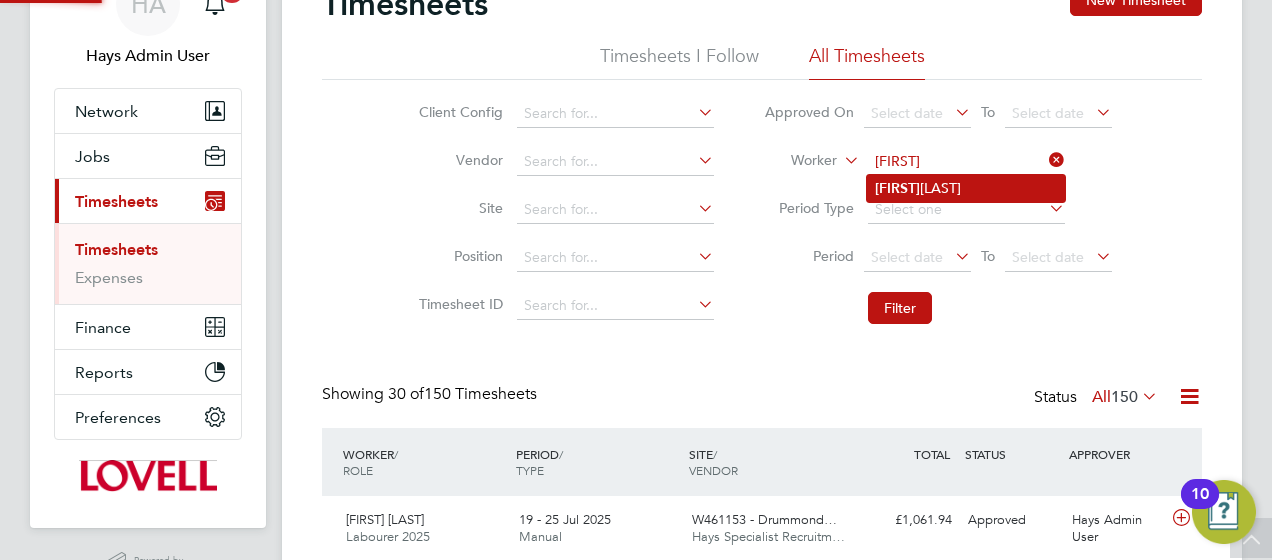 click on "Minsuser a Gumba" 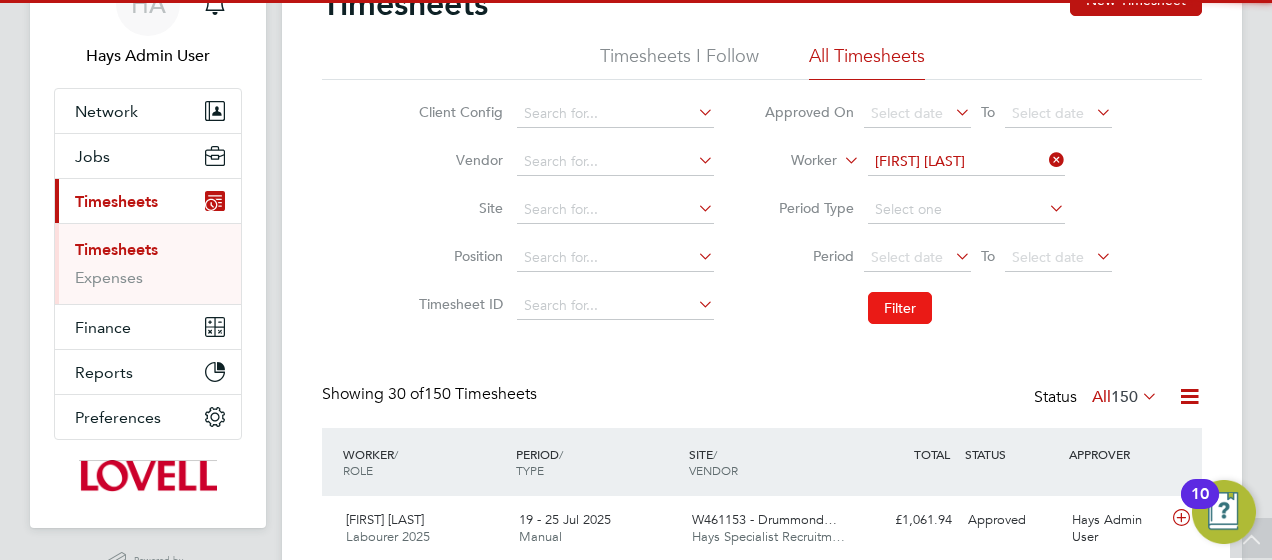 click on "Filter" 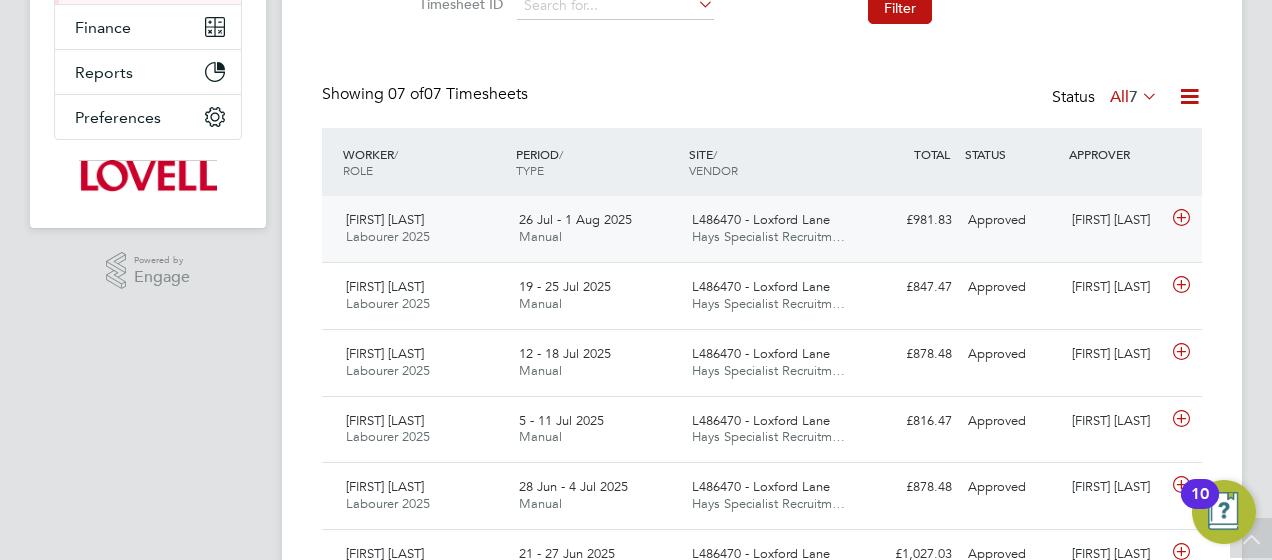 click on "Minsusera Gumba Labourer 2025   26 Jul - 1 Aug 2025 26 Jul - 1 Aug 2025 Manual L486470 - Loxford Lane Hays Specialist Recruitm… £981.83 Approved Approved Tom Sadowski" 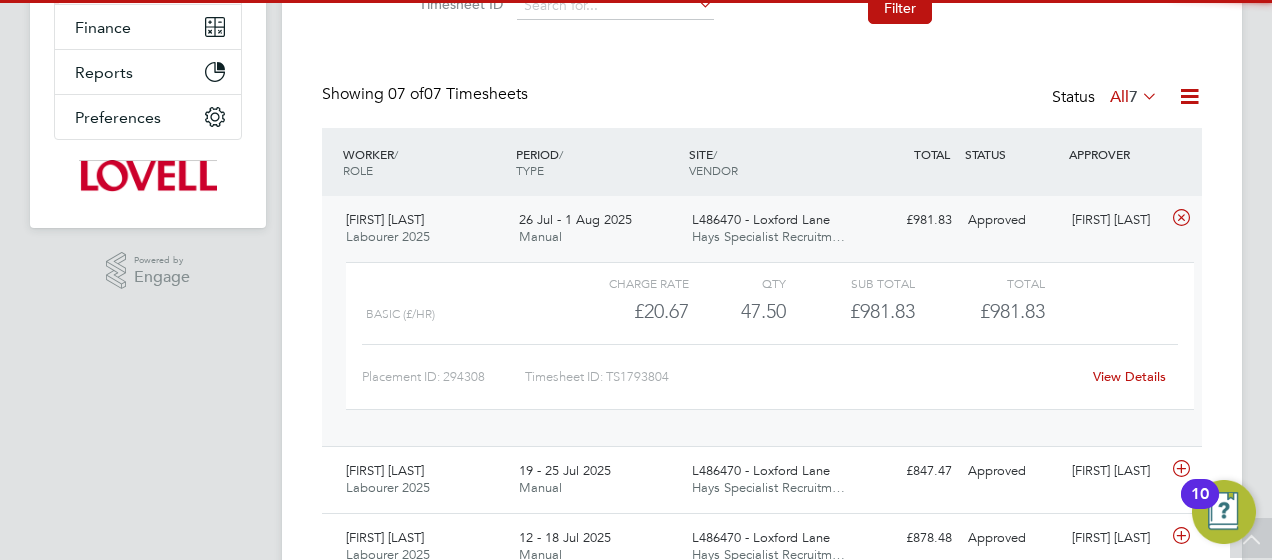 click on "View Details" 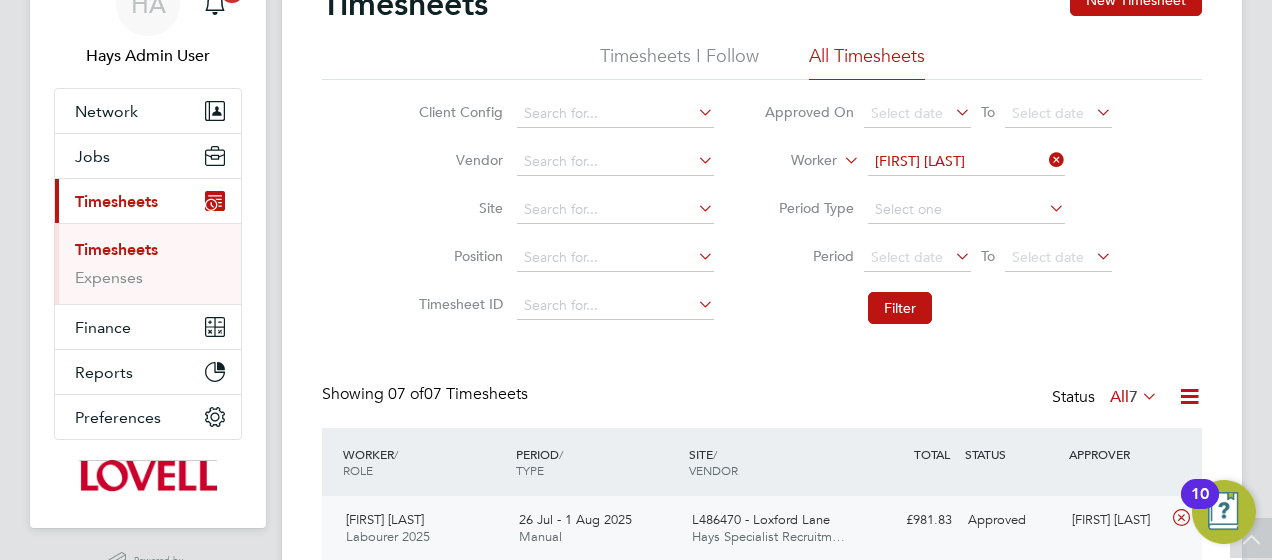 click 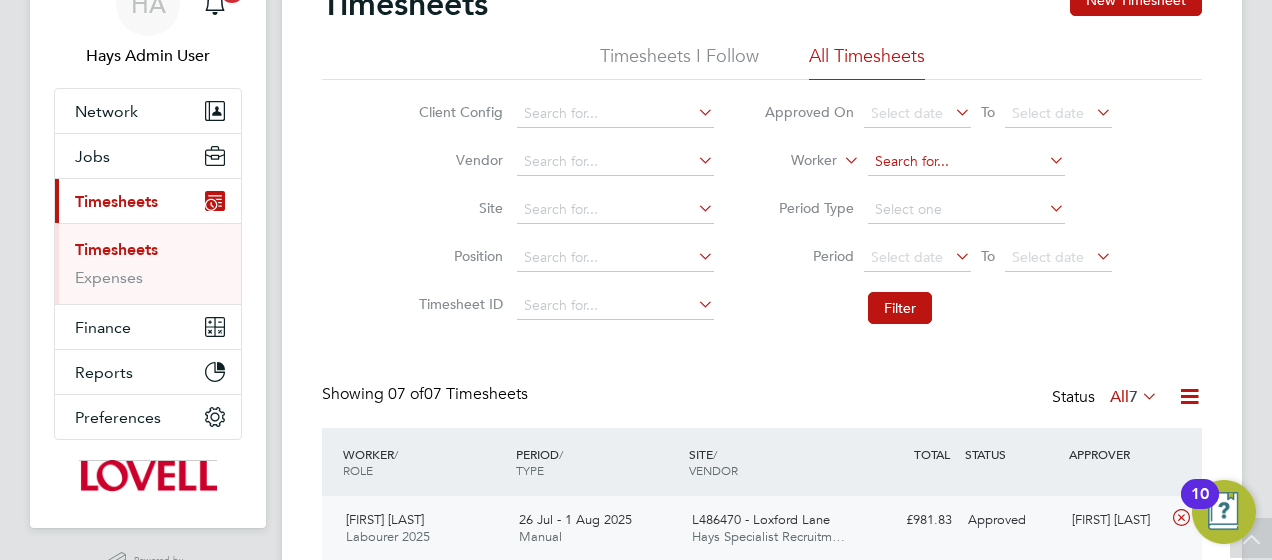 click 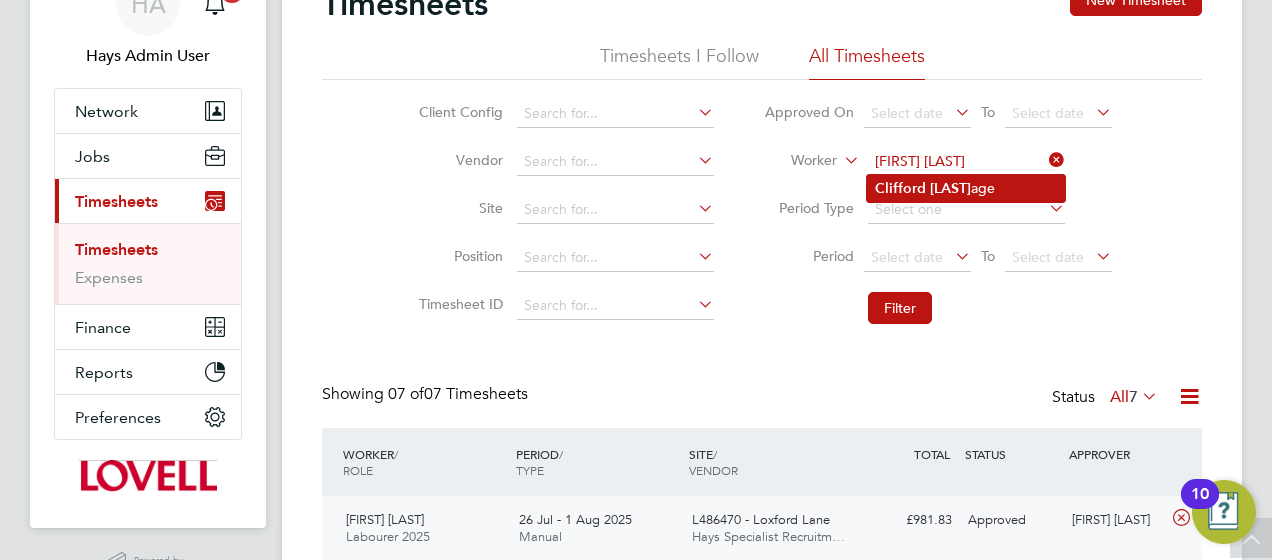 click on "Clifford   Burb age" 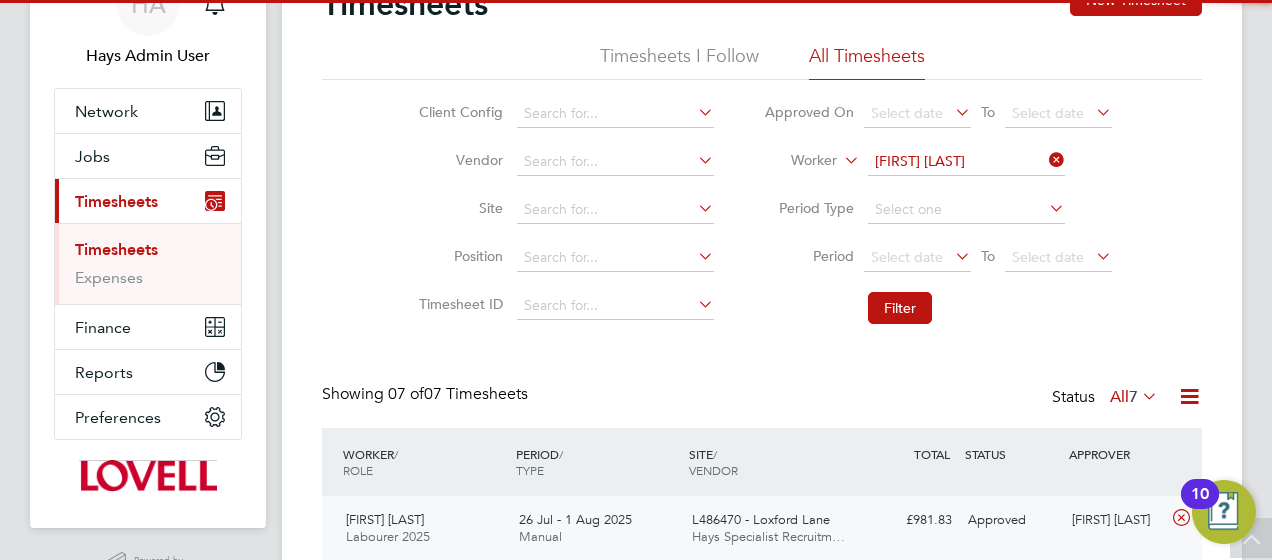type on "Clifford Burbage" 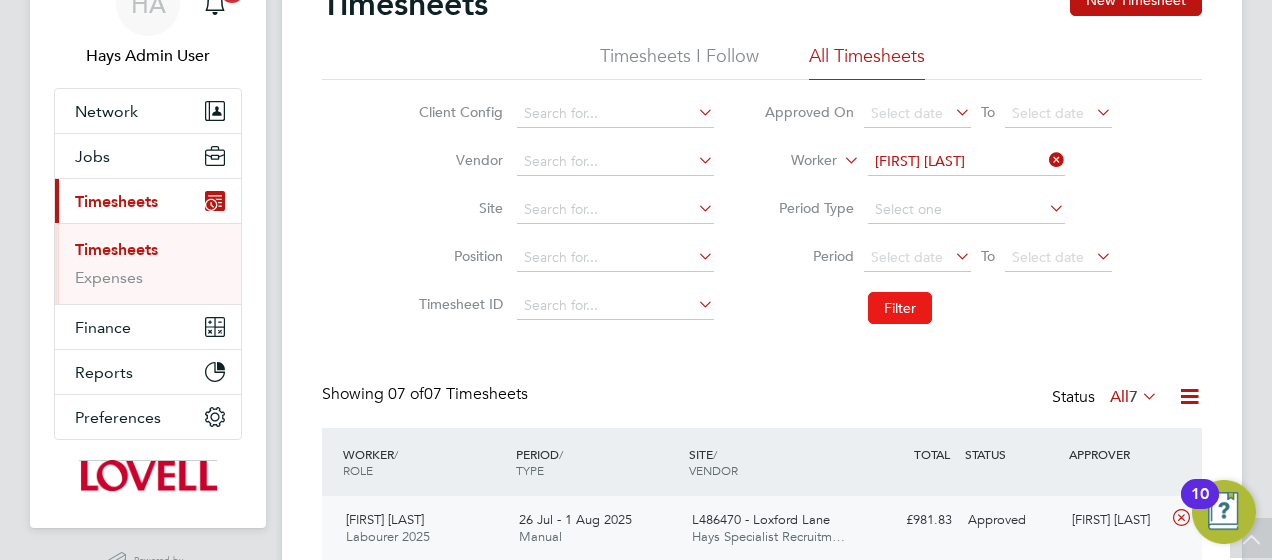 click on "Filter" 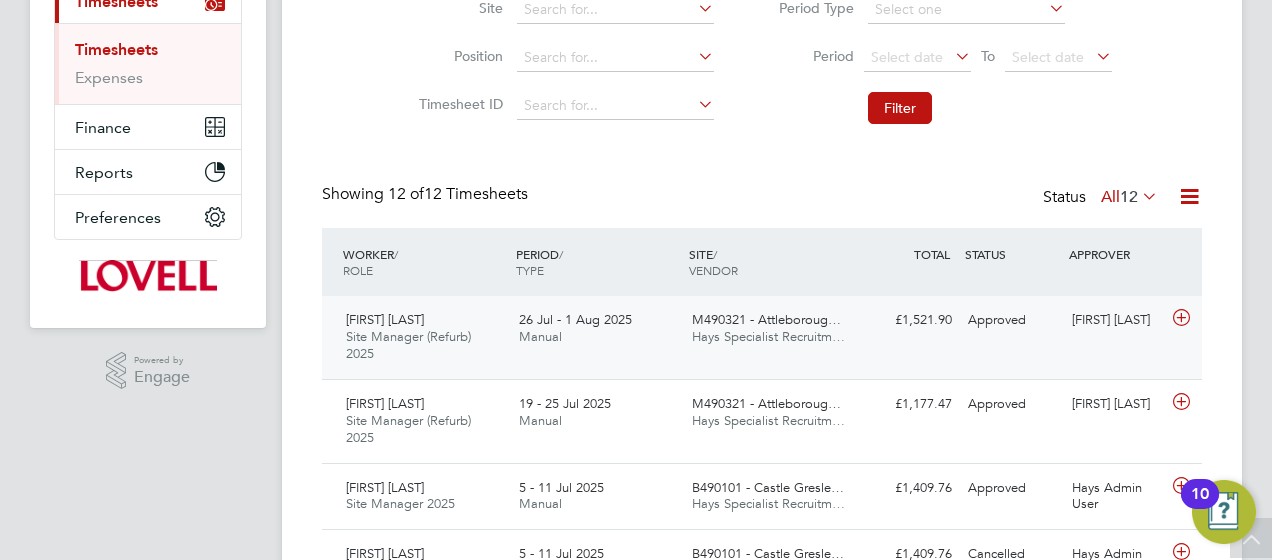 click on "Clifford Burbage Site Manager (Refurb) 2025   26 Jul - 1 Aug 2025 26 Jul - 1 Aug 2025 Manual M490321 - Attleboroug… Hays Specialist Recruitm… £1,521.90 Approved Approved David Ludlow" 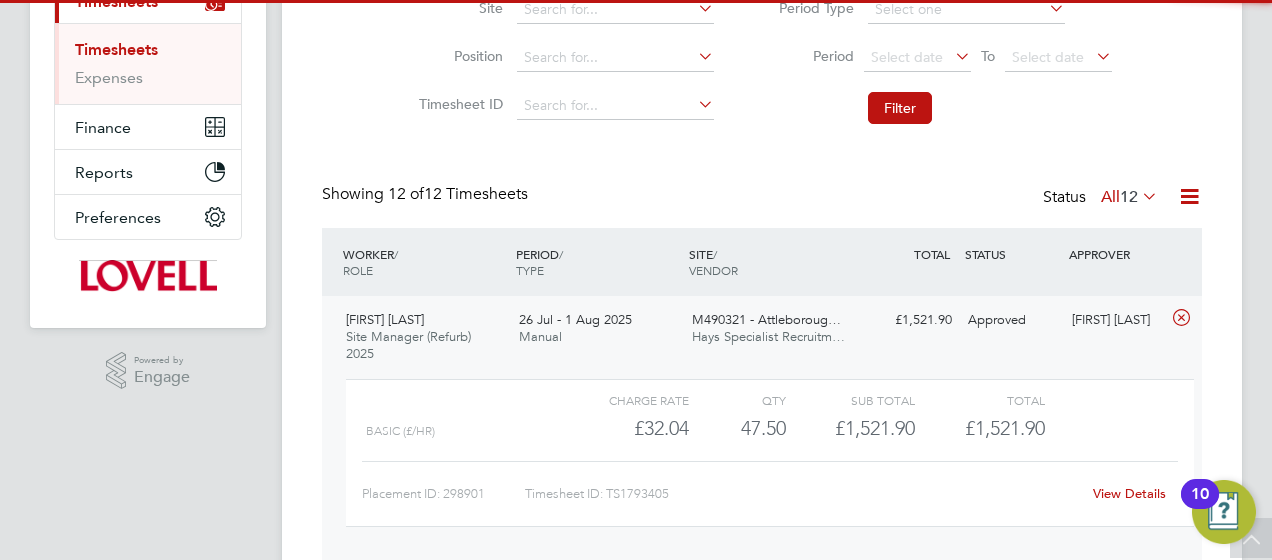 click on "View Details" 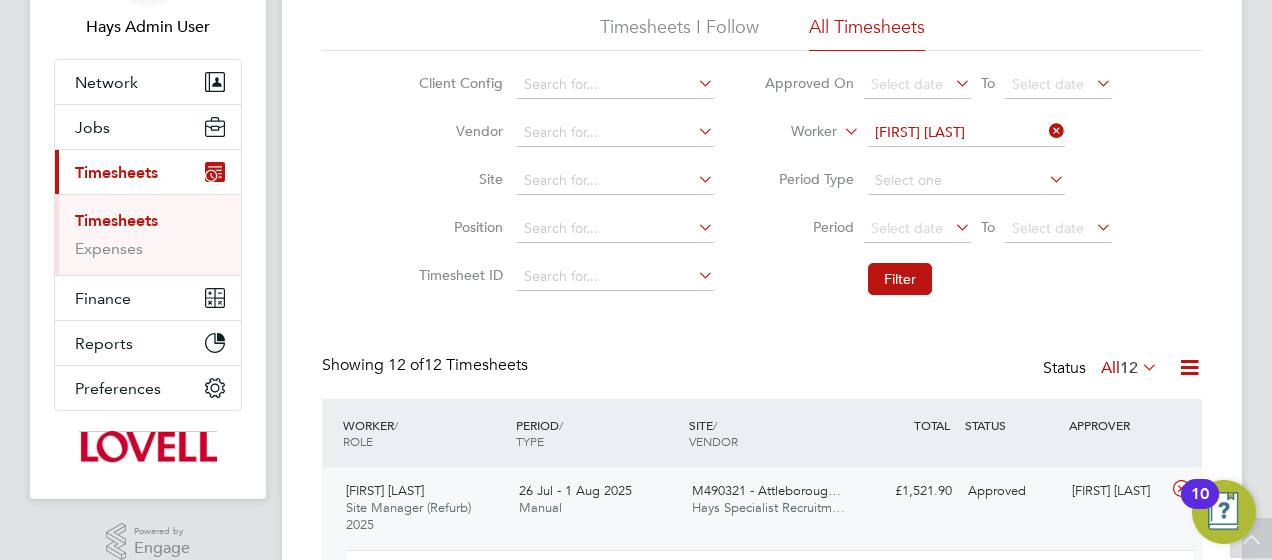 scroll, scrollTop: 26, scrollLeft: 0, axis: vertical 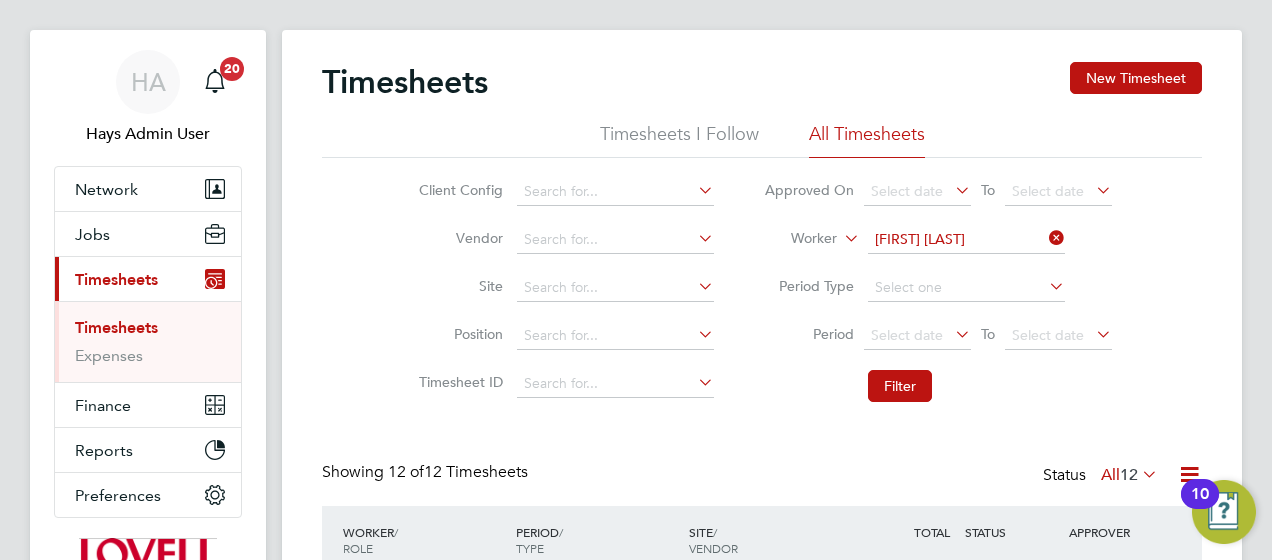 click 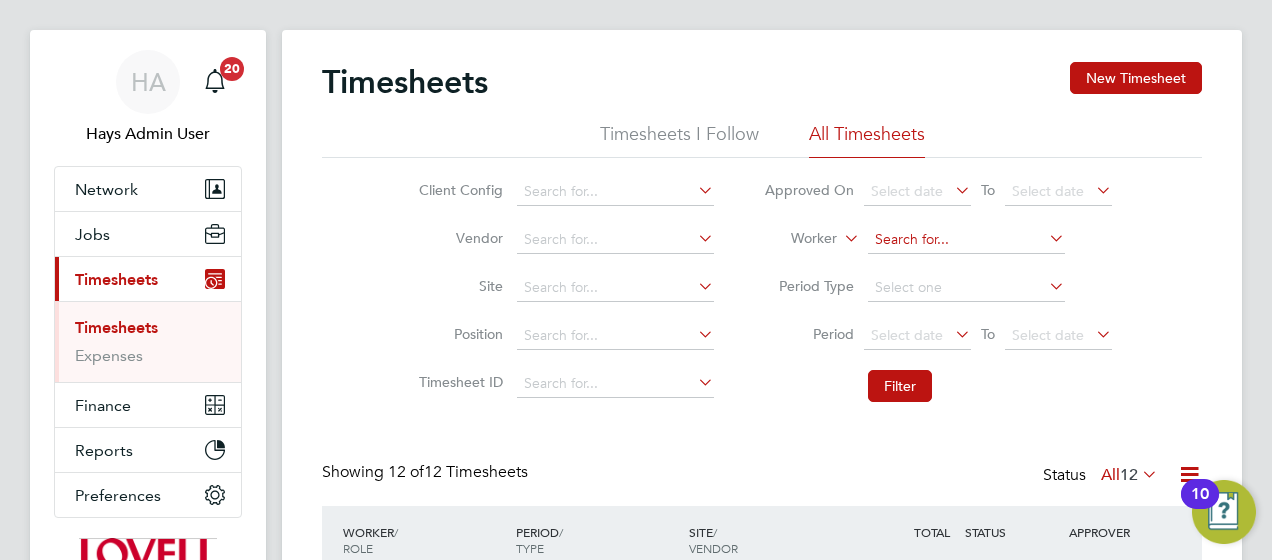 click 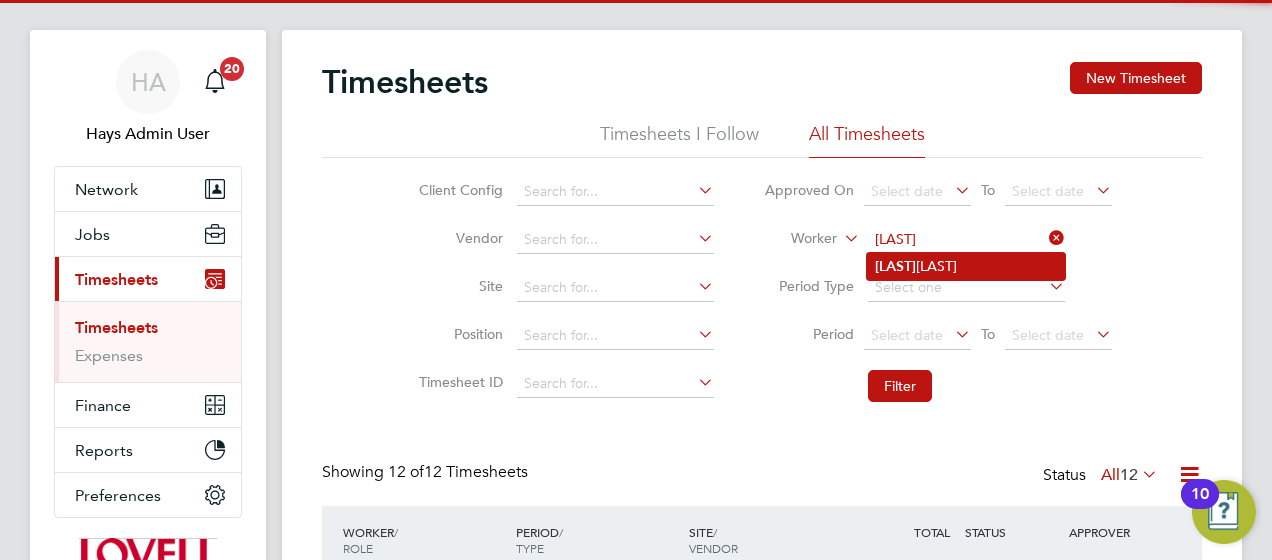 click on "Abubaka r Umar" 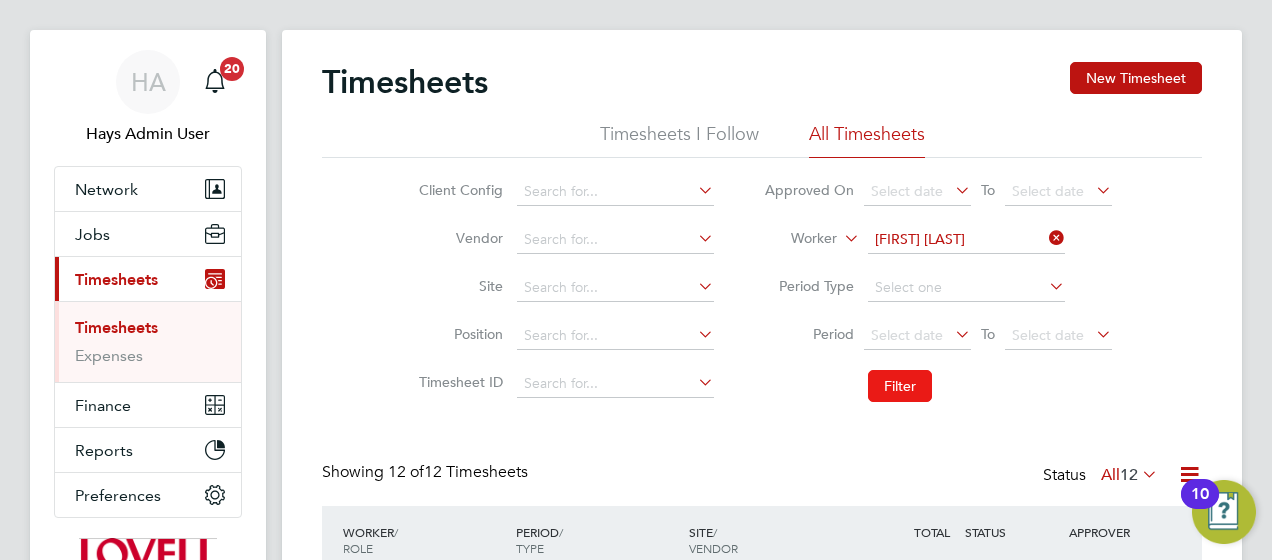 click on "Filter" 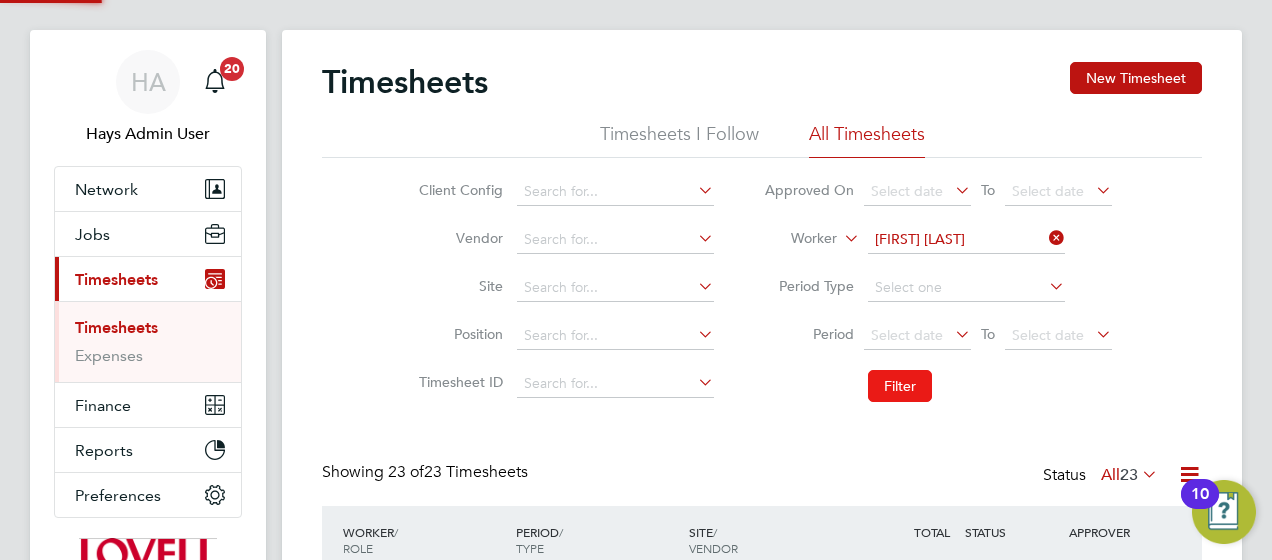 scroll, scrollTop: 204, scrollLeft: 0, axis: vertical 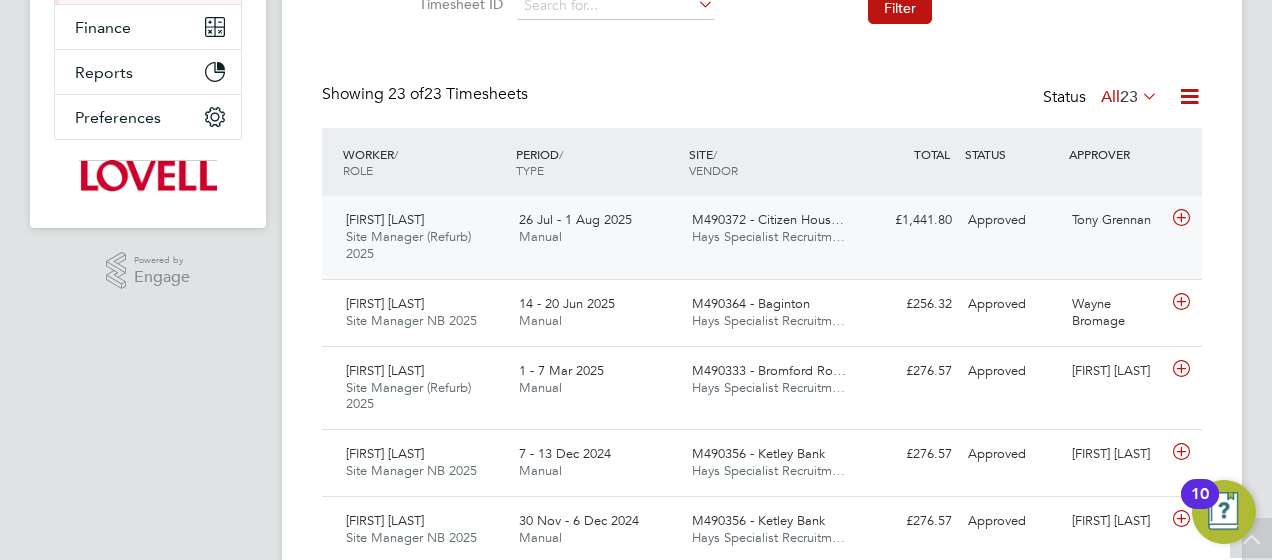 click on "Abubakar Umar Site Manager (Refurb) 2025   26 Jul - 1 Aug 2025 26 Jul - 1 Aug 2025 Manual M490372 - Citizen Hous… Hays Specialist Recruitm… £1,441.80 Approved Approved Tony Grennan" 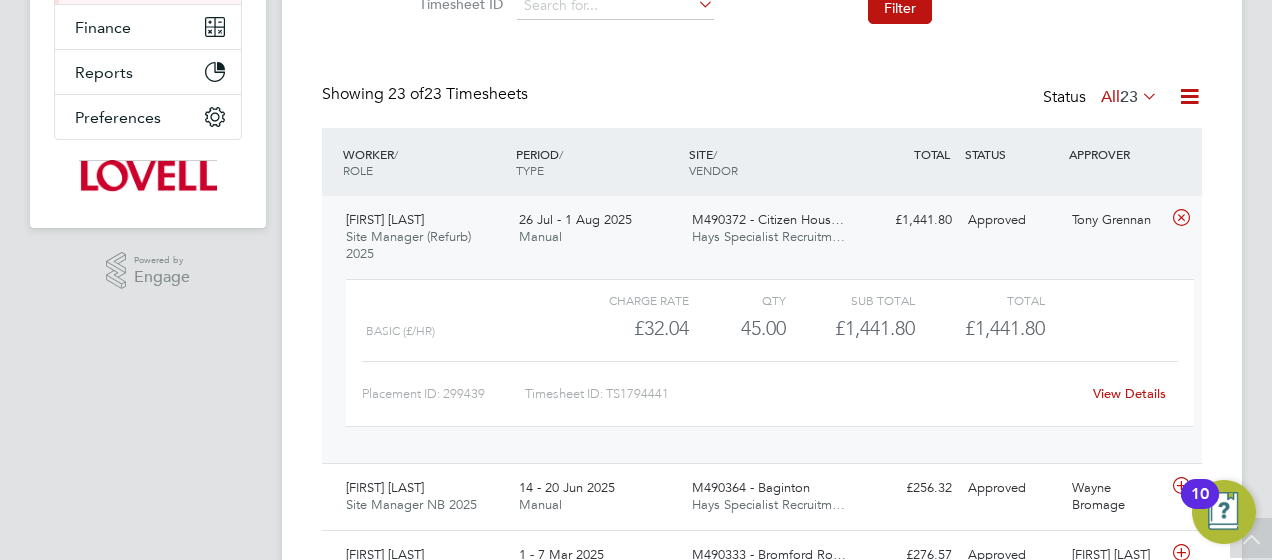 click on "View Details" 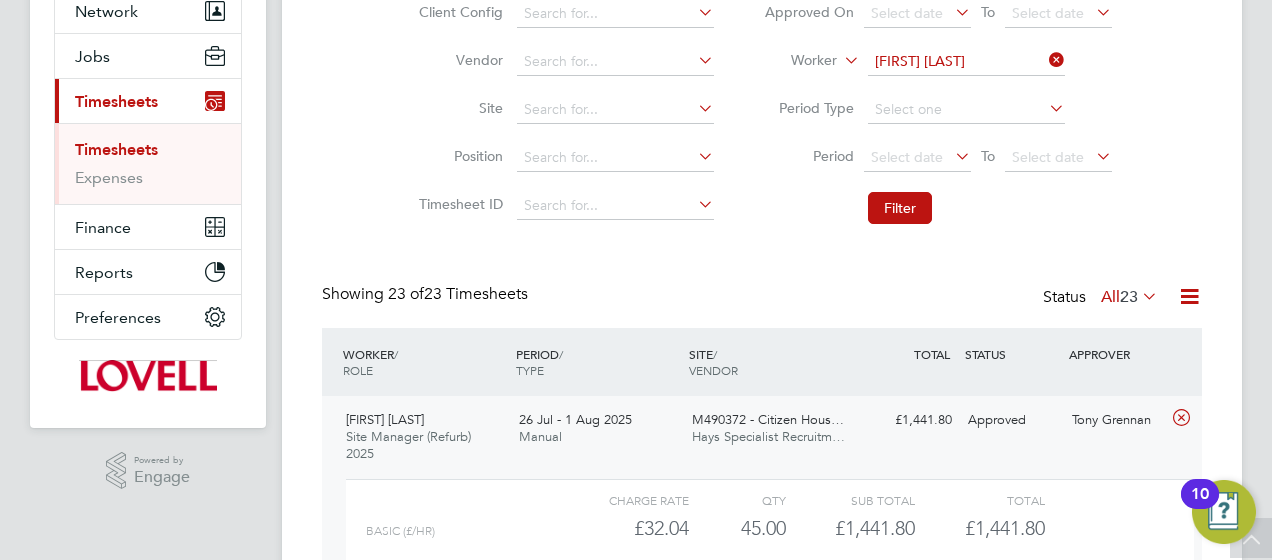 click 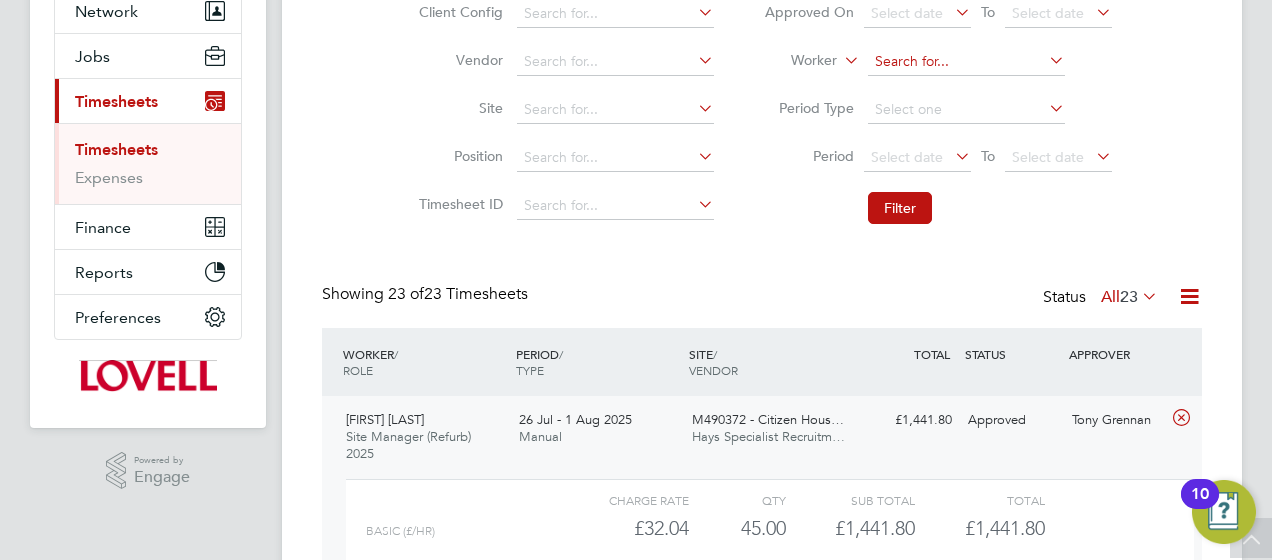 click 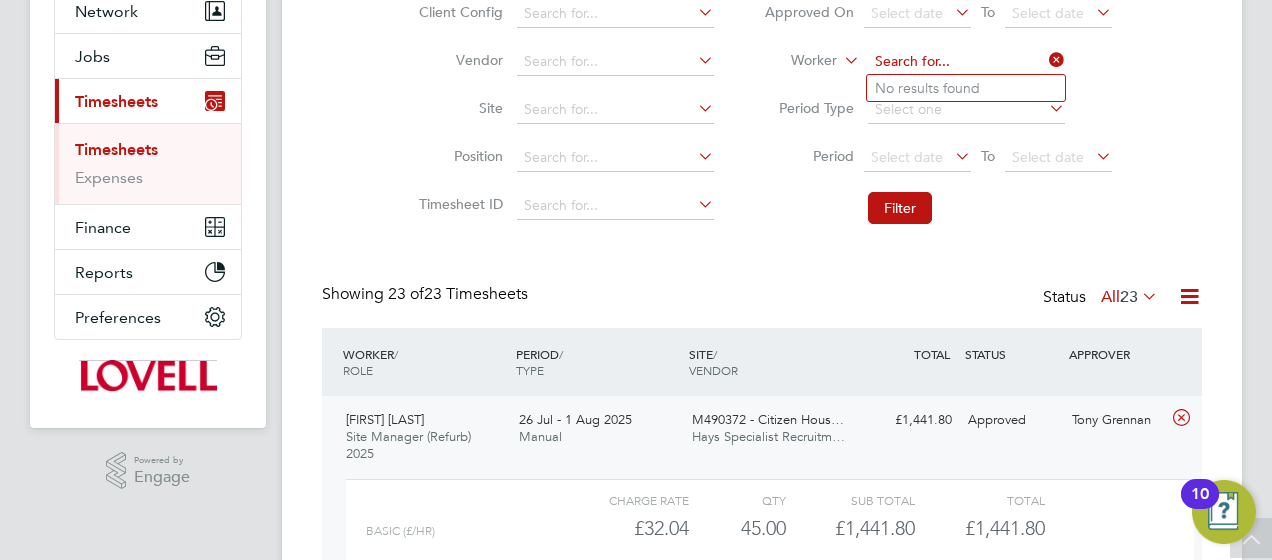click 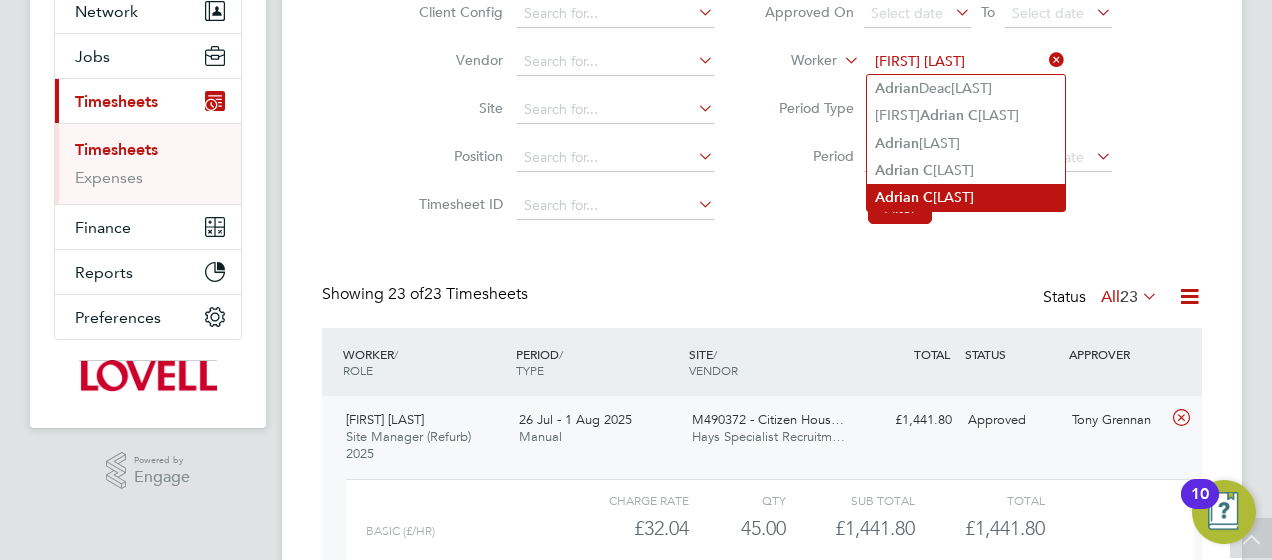 click on "Adrian   C opson" 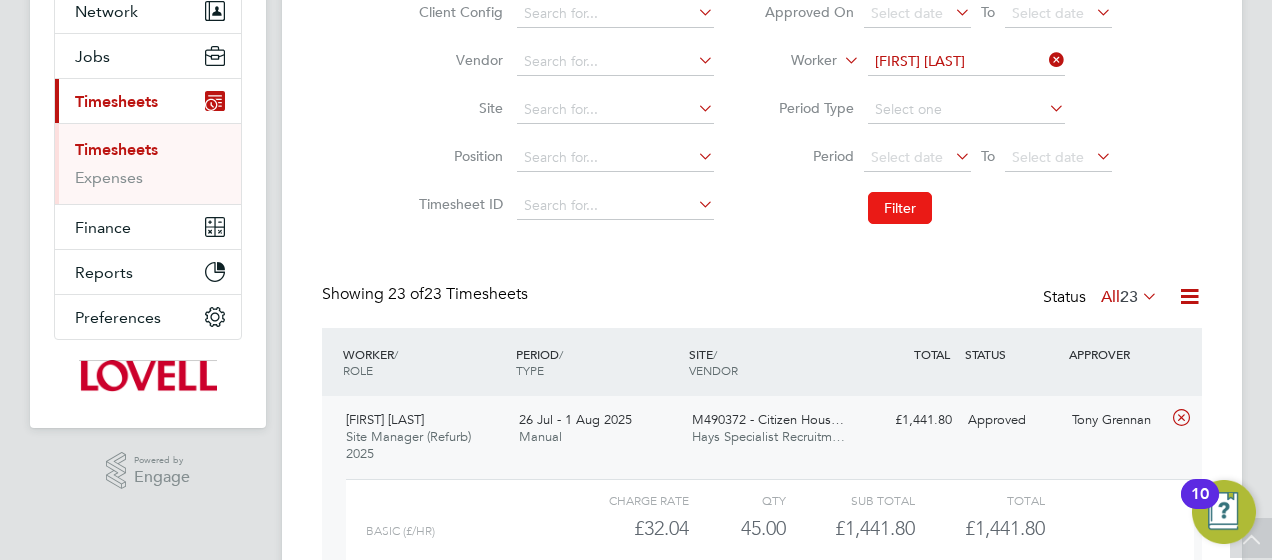 click on "Filter" 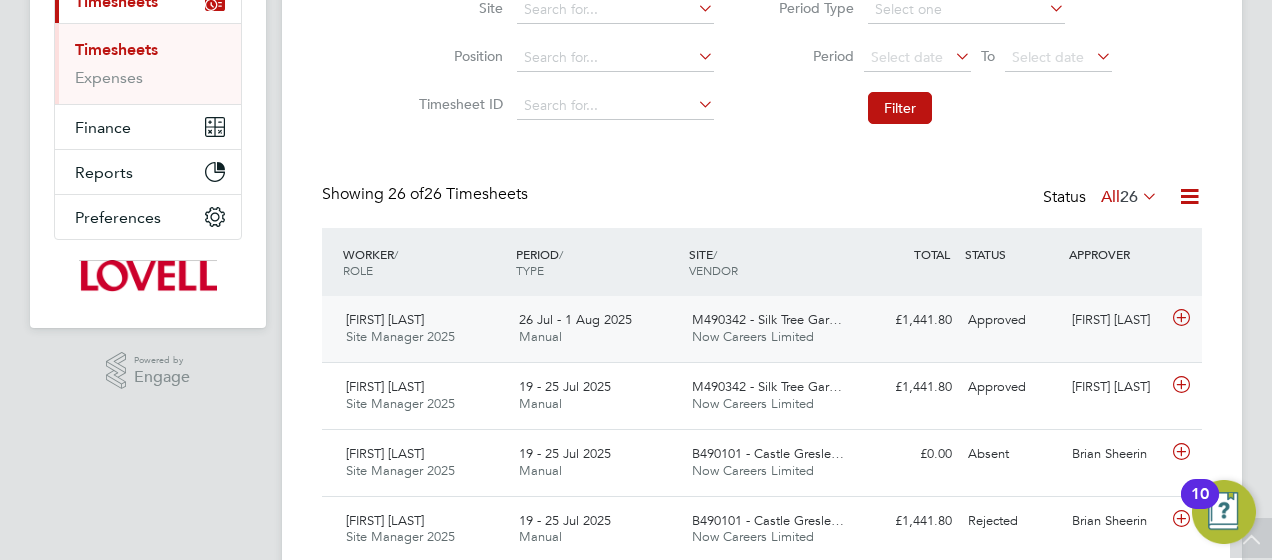 click on "£1,441.80 Approved" 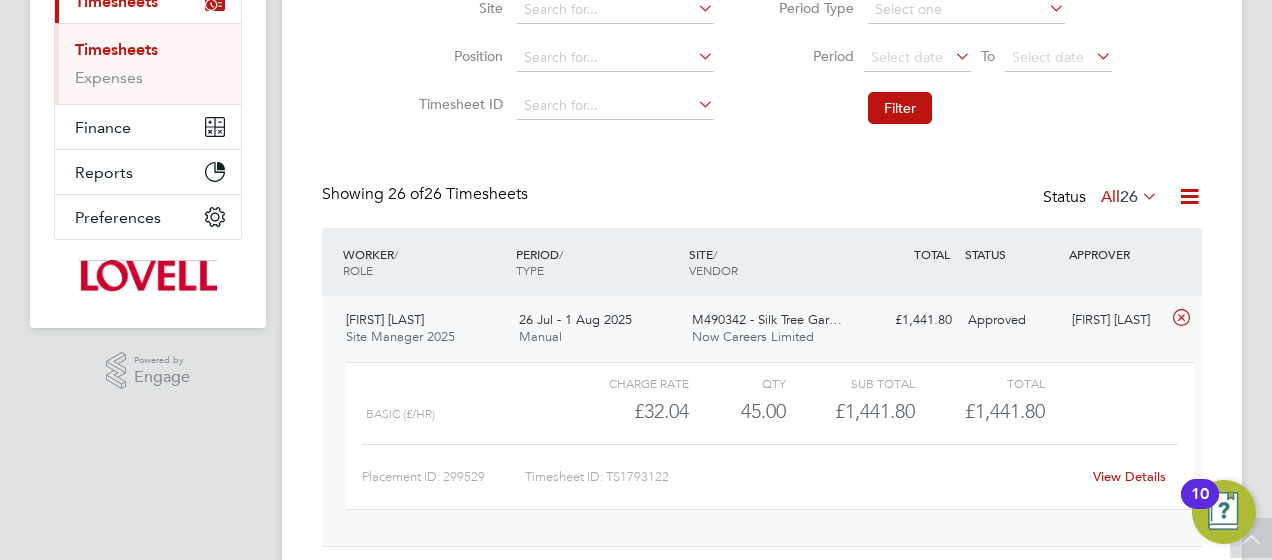 click on "View Details" 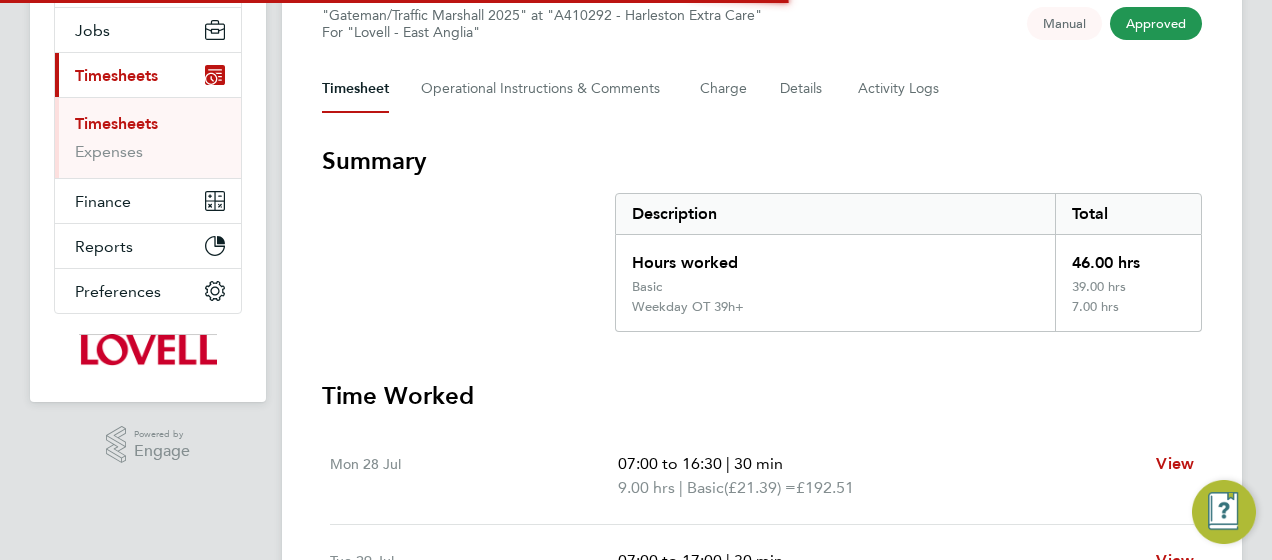 scroll, scrollTop: 400, scrollLeft: 0, axis: vertical 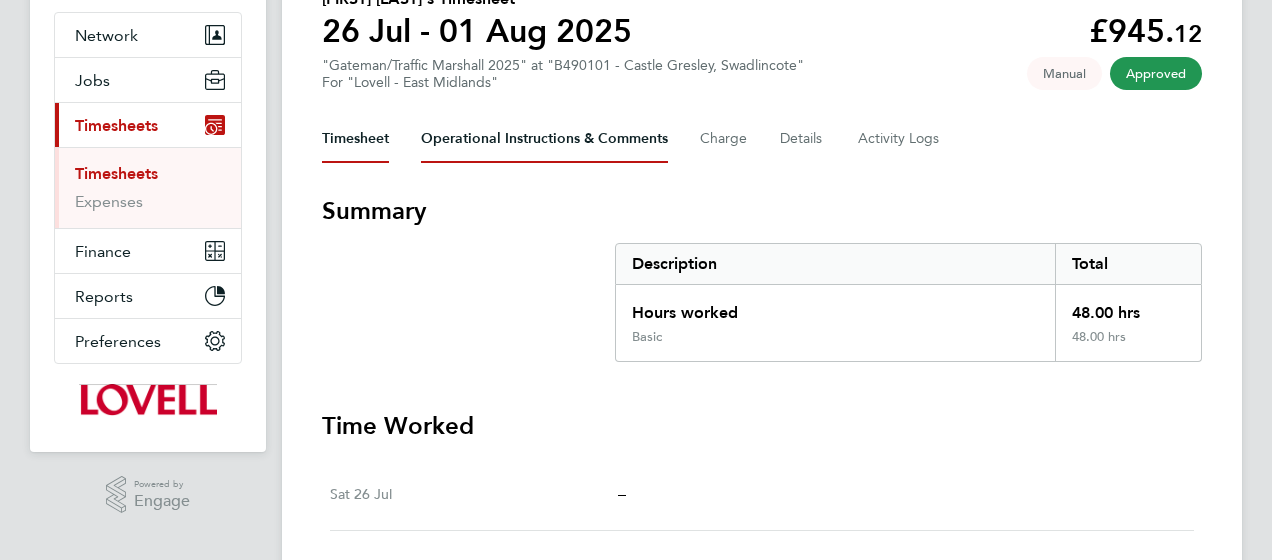 click on "Operational Instructions & Comments" at bounding box center (544, 139) 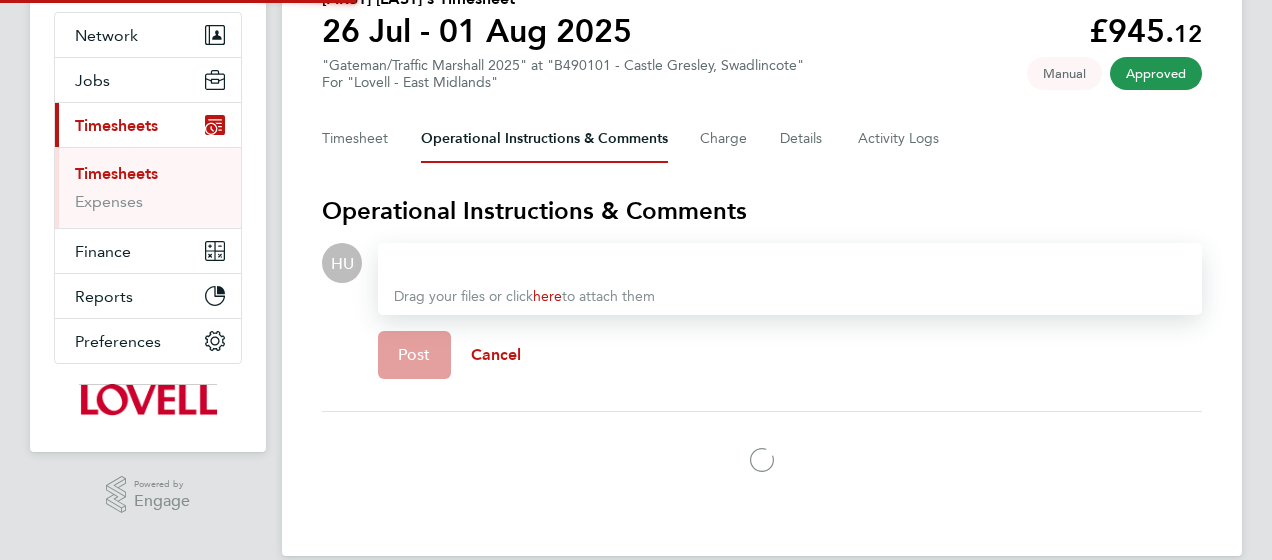 scroll, scrollTop: 0, scrollLeft: 0, axis: both 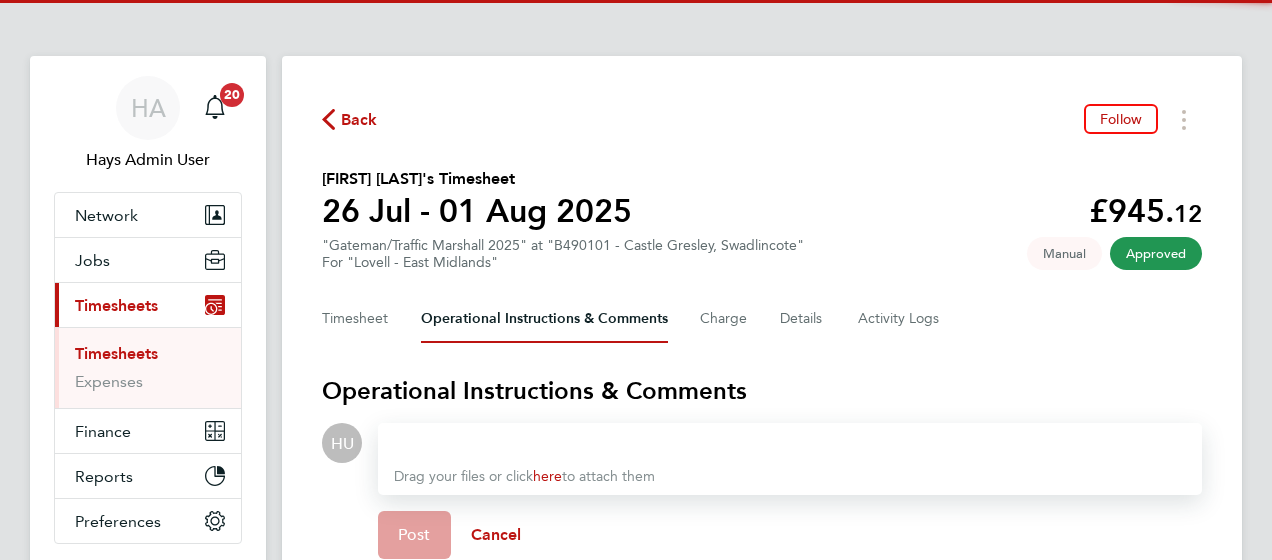 type 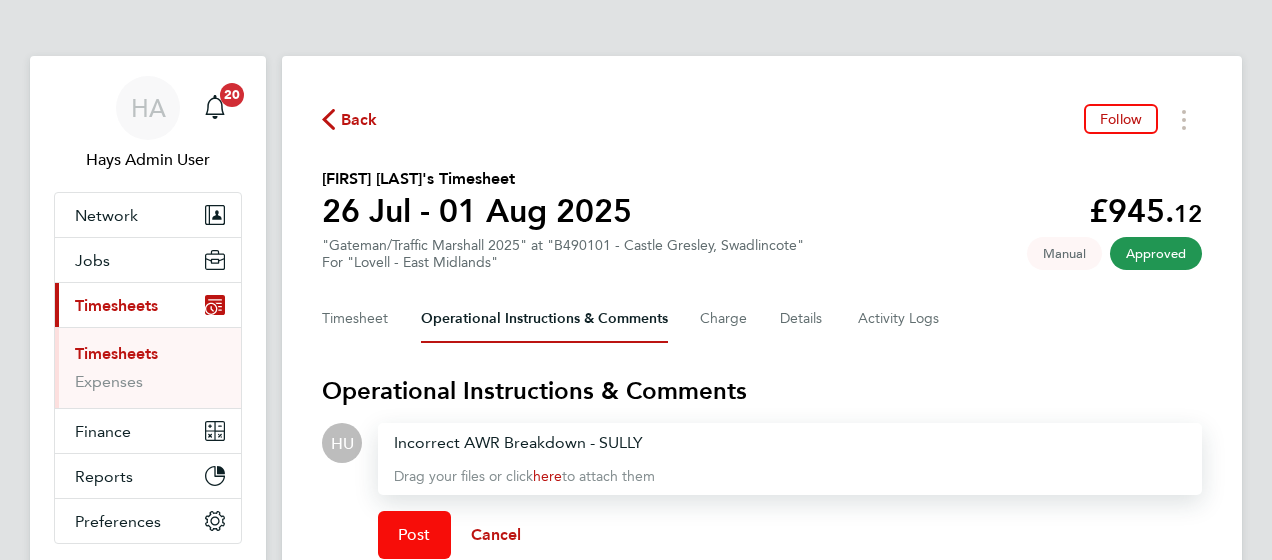 click on "Post" 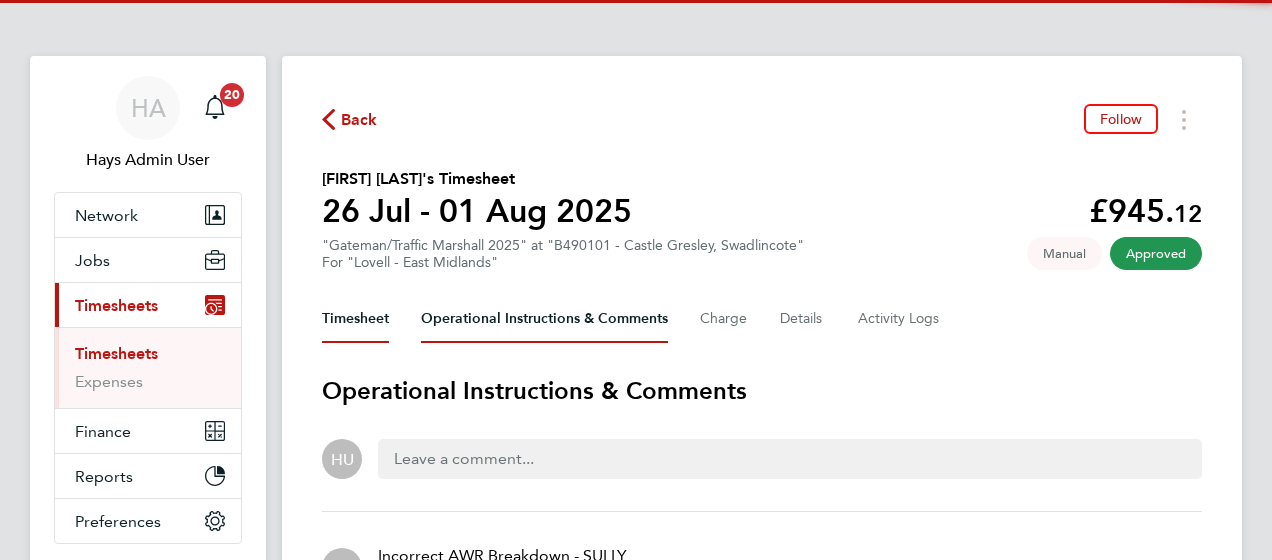 click on "Timesheet" at bounding box center (355, 319) 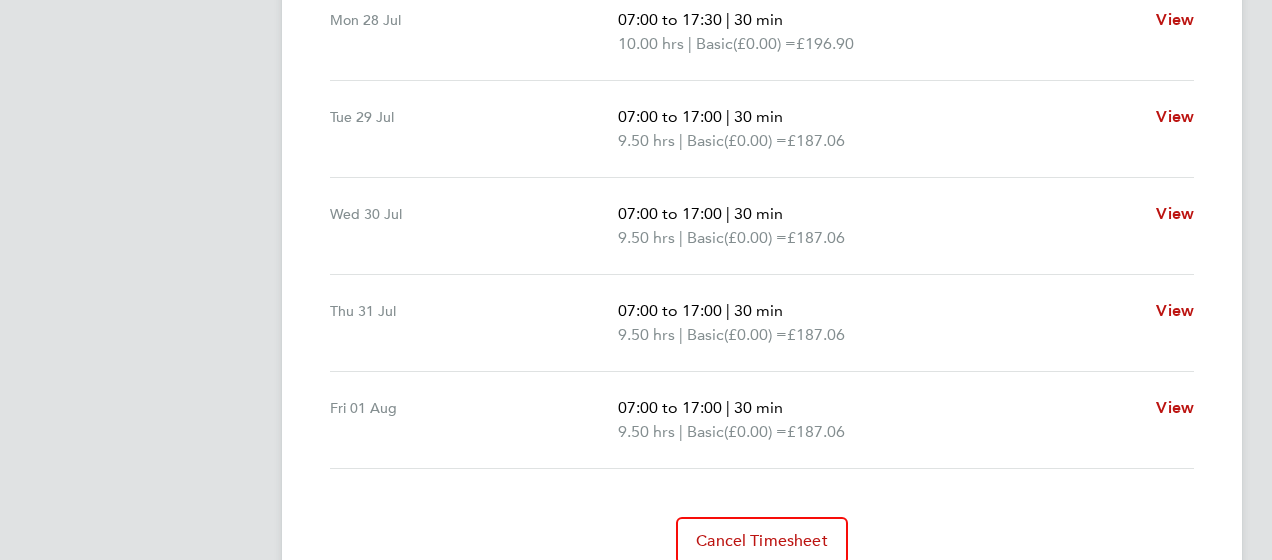 scroll, scrollTop: 880, scrollLeft: 0, axis: vertical 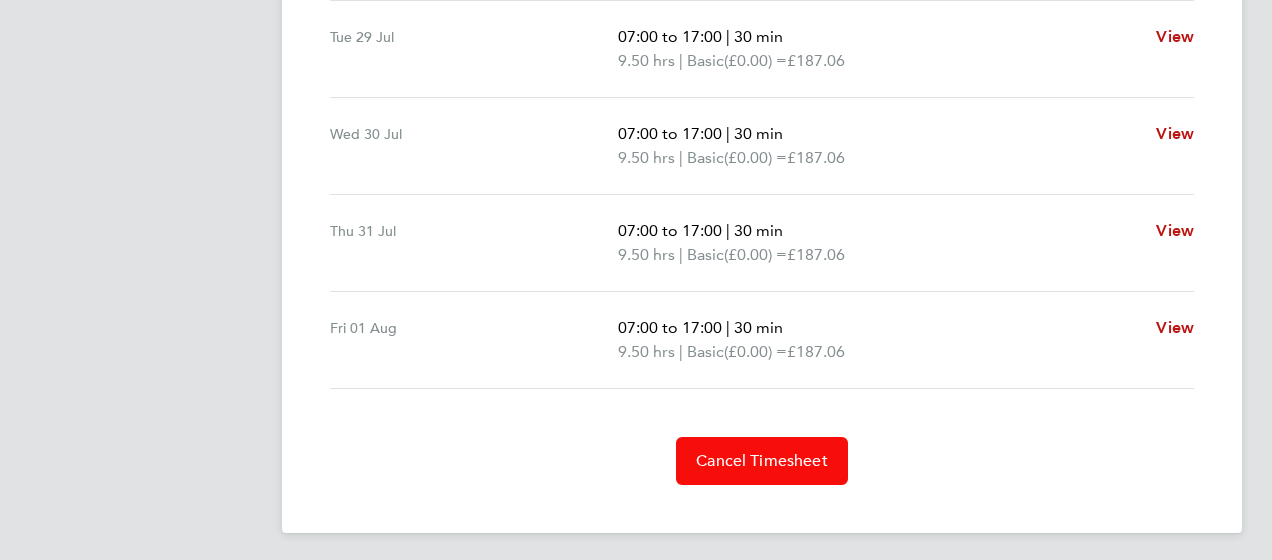 click on "Cancel Timesheet" 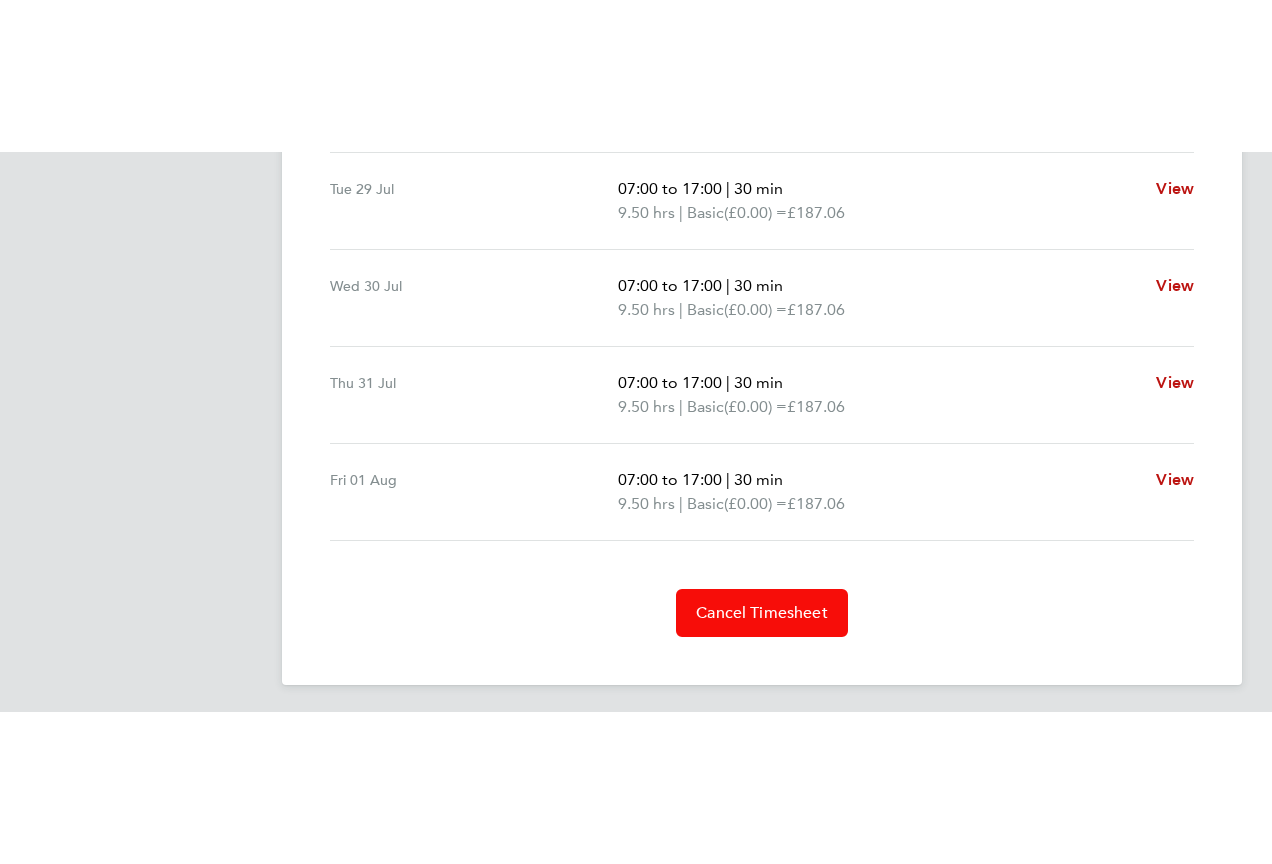 scroll, scrollTop: 0, scrollLeft: 0, axis: both 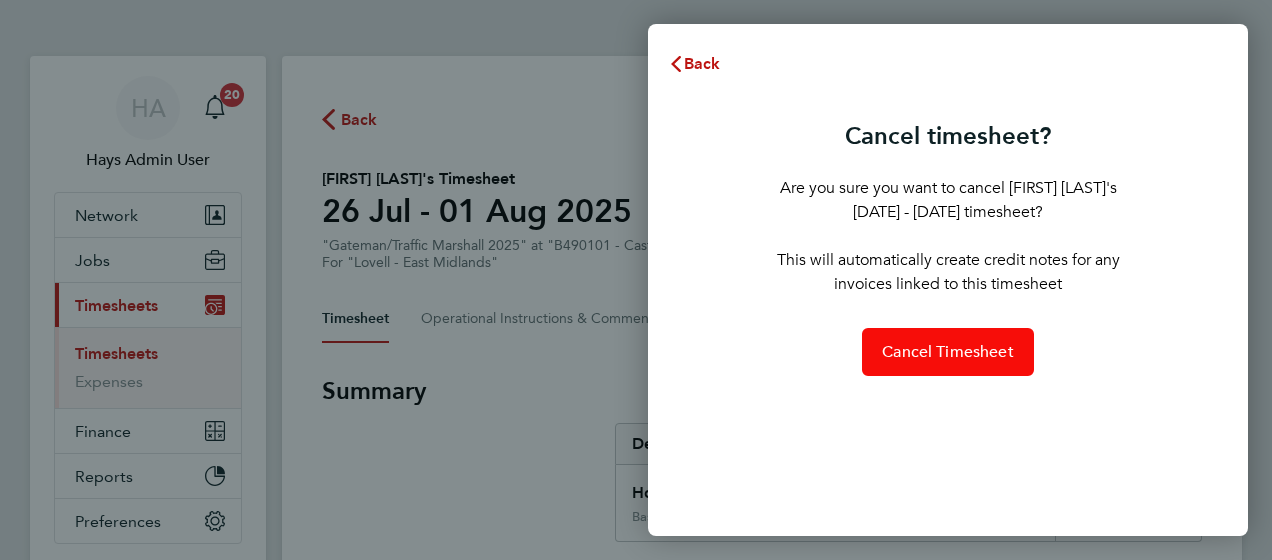 click on "Cancel Timesheet" 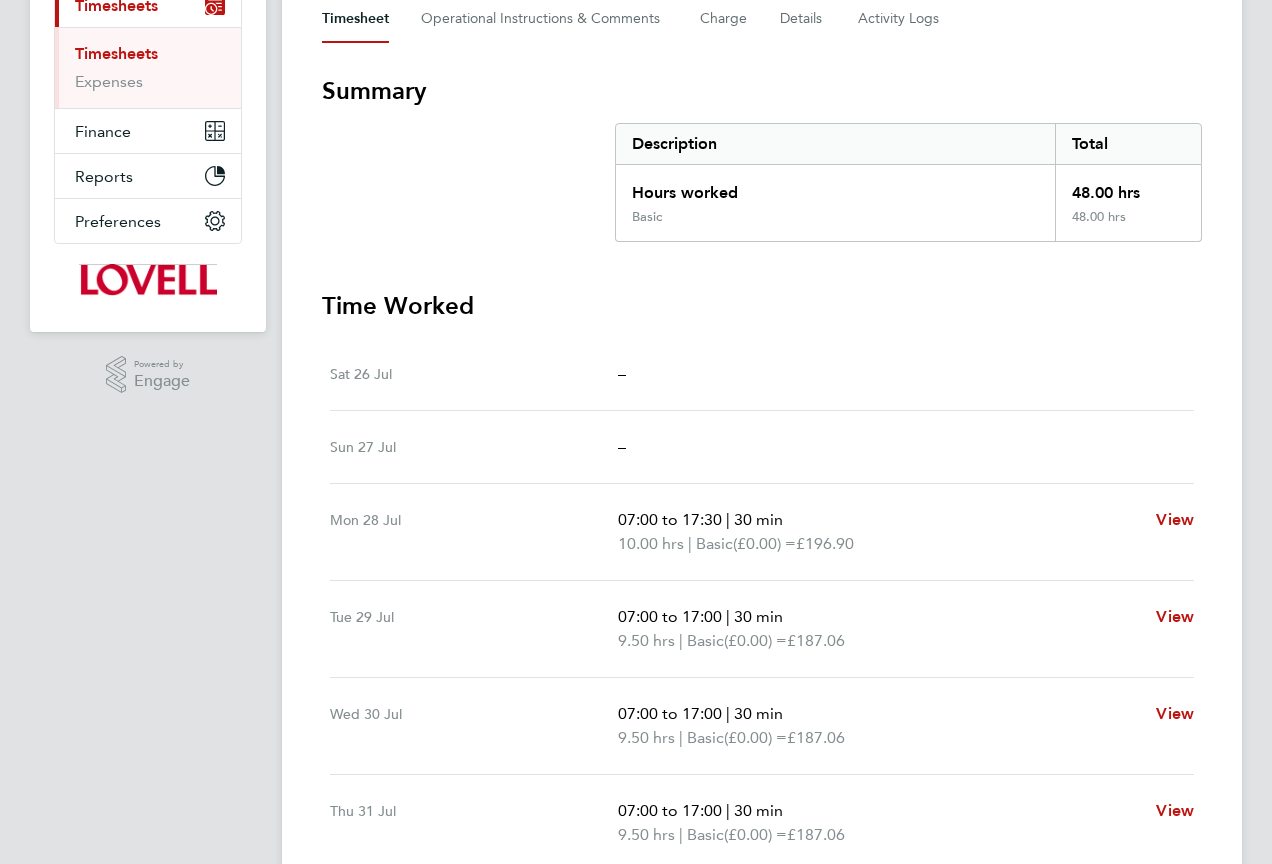 scroll, scrollTop: 484, scrollLeft: 0, axis: vertical 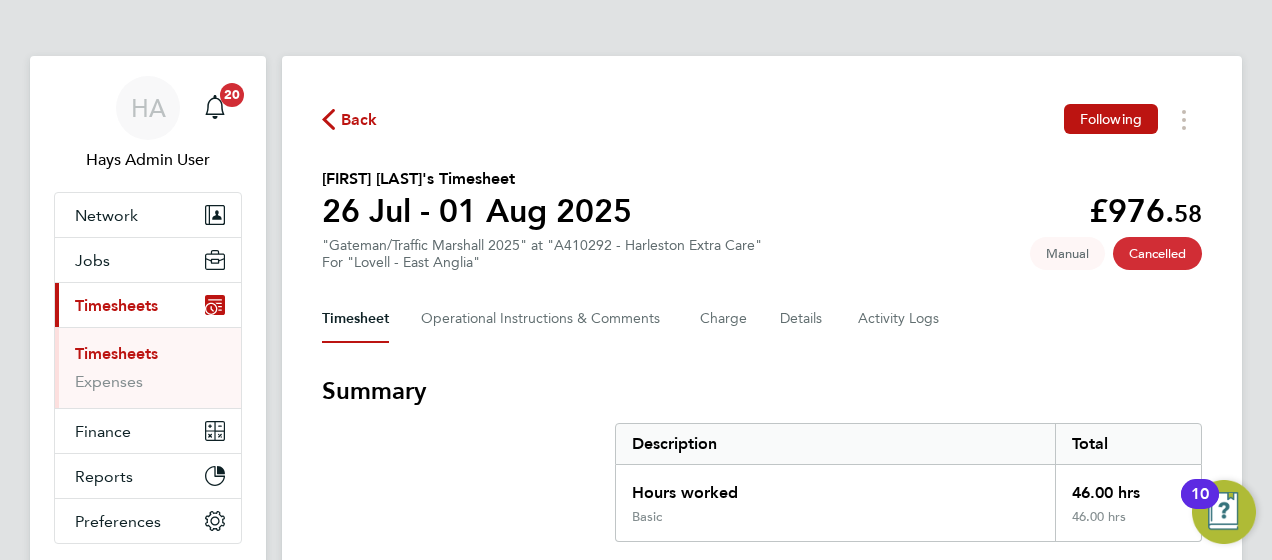 type 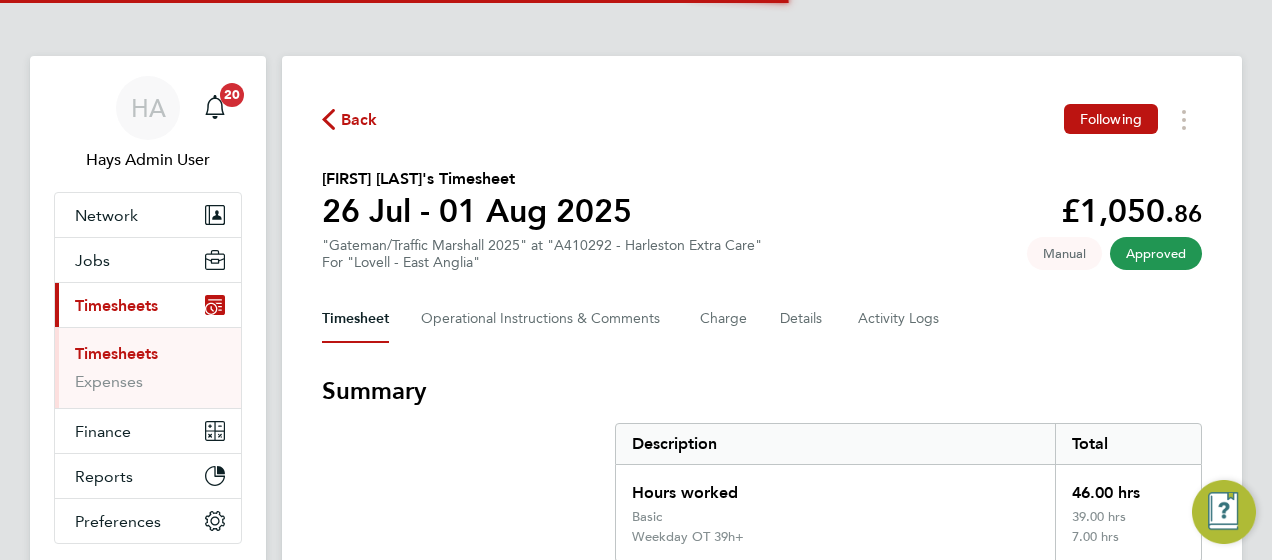 scroll, scrollTop: 0, scrollLeft: 0, axis: both 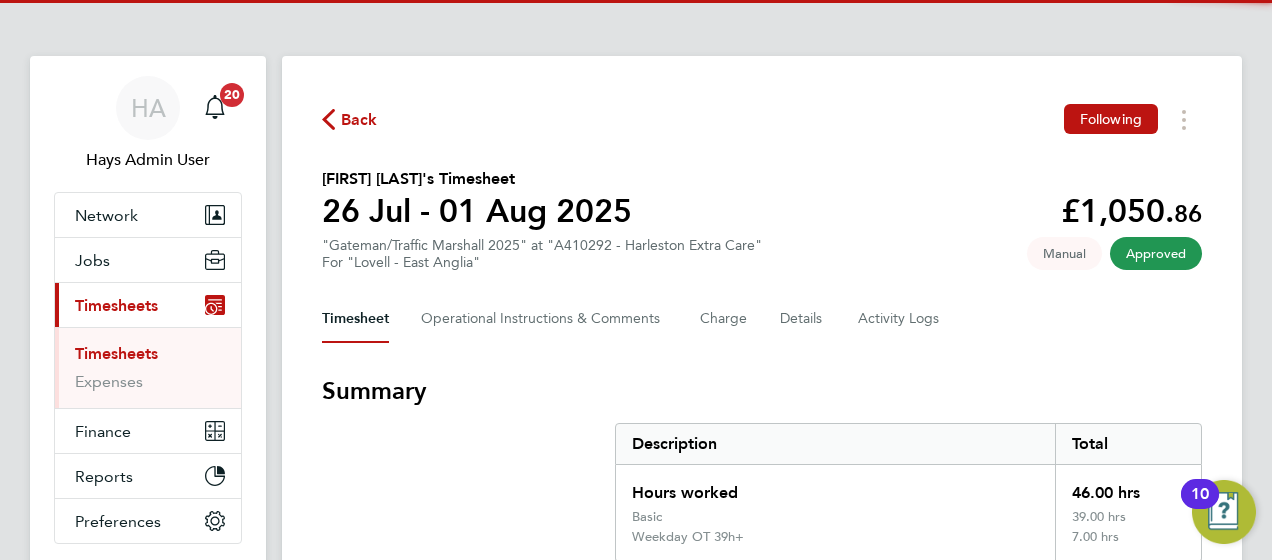 type 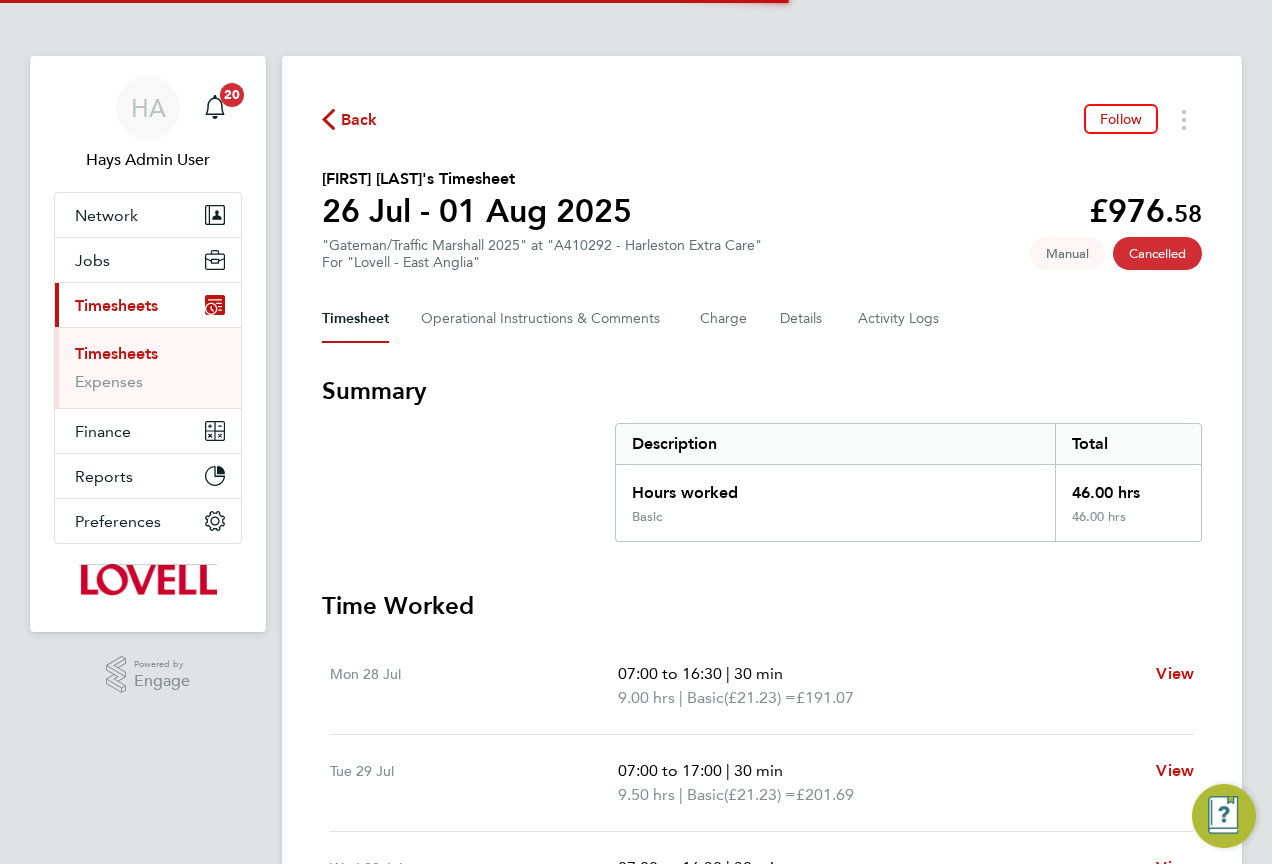 scroll, scrollTop: 0, scrollLeft: 0, axis: both 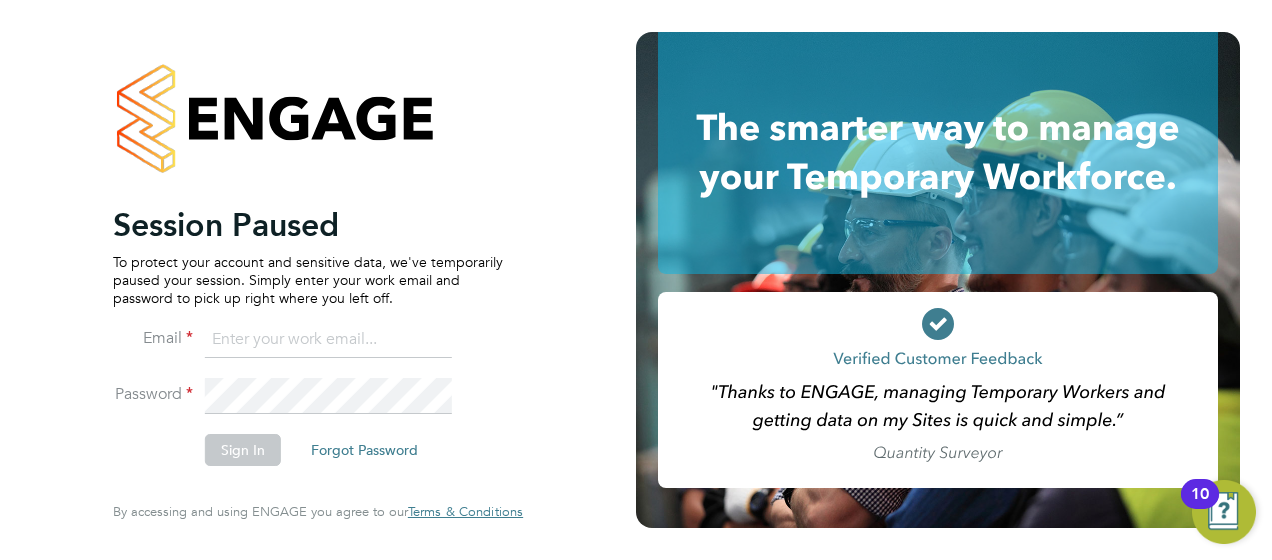 click 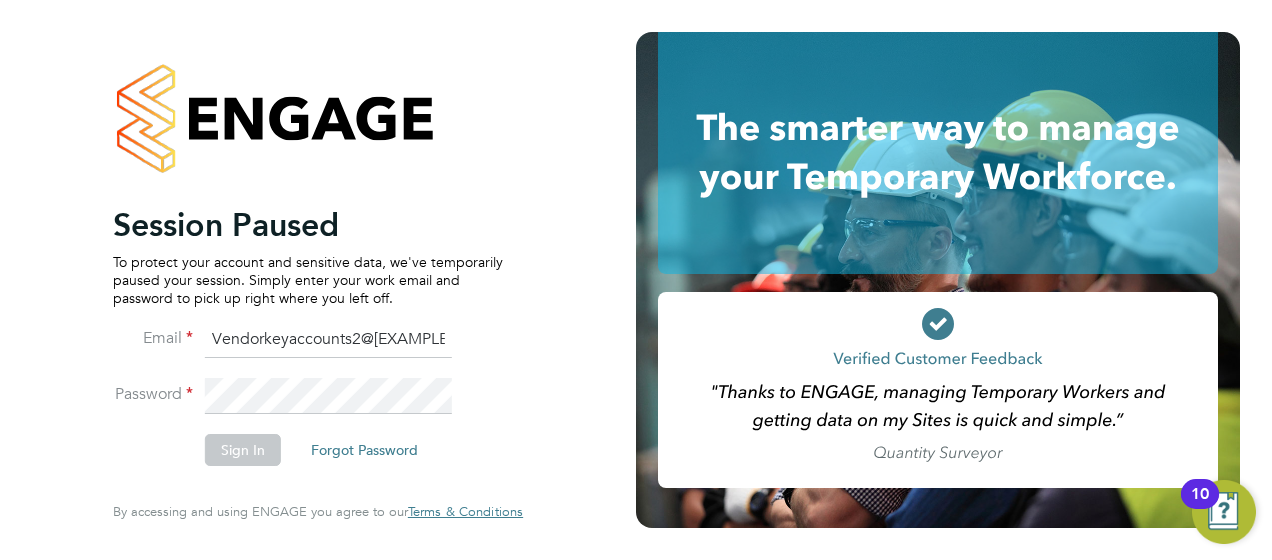 type on "Vendorkeyaccounts2@[EXAMPLE.COM]" 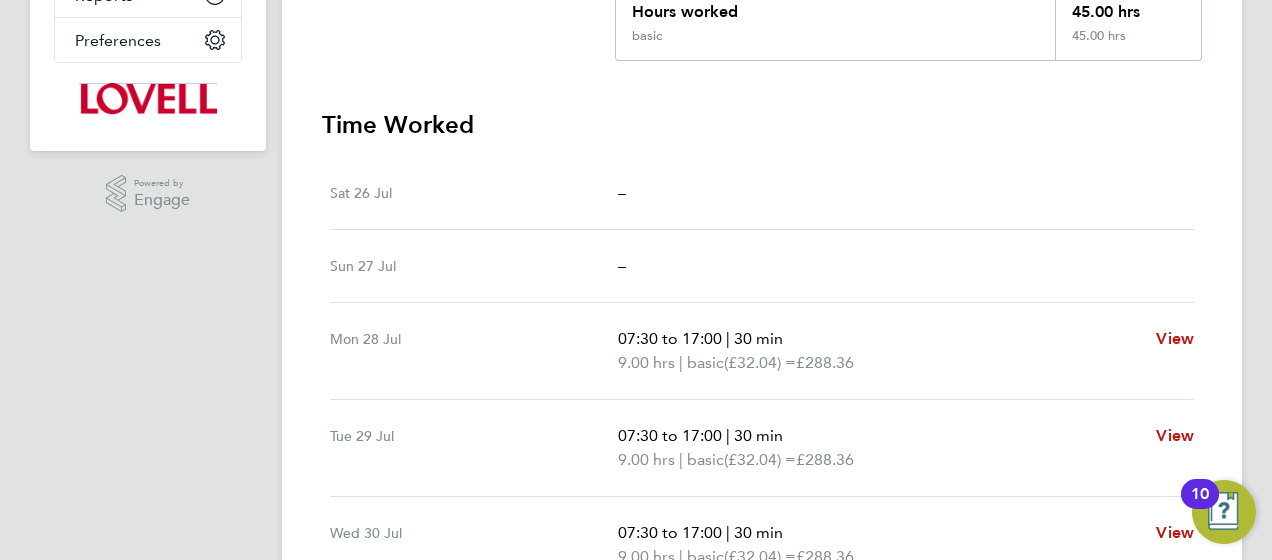 scroll, scrollTop: 24, scrollLeft: 0, axis: vertical 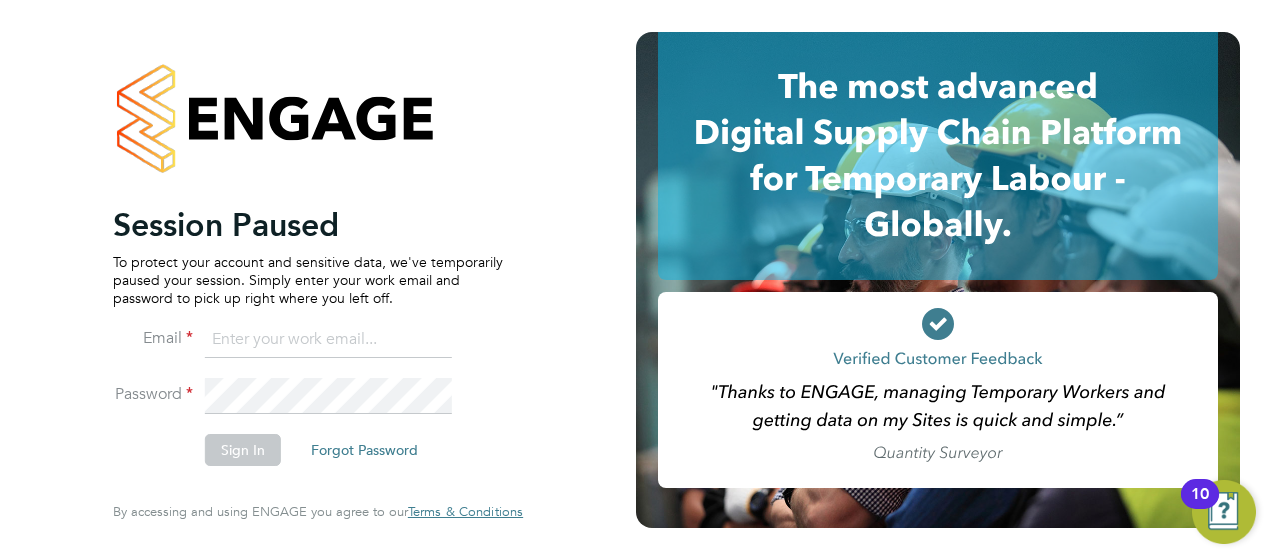 click 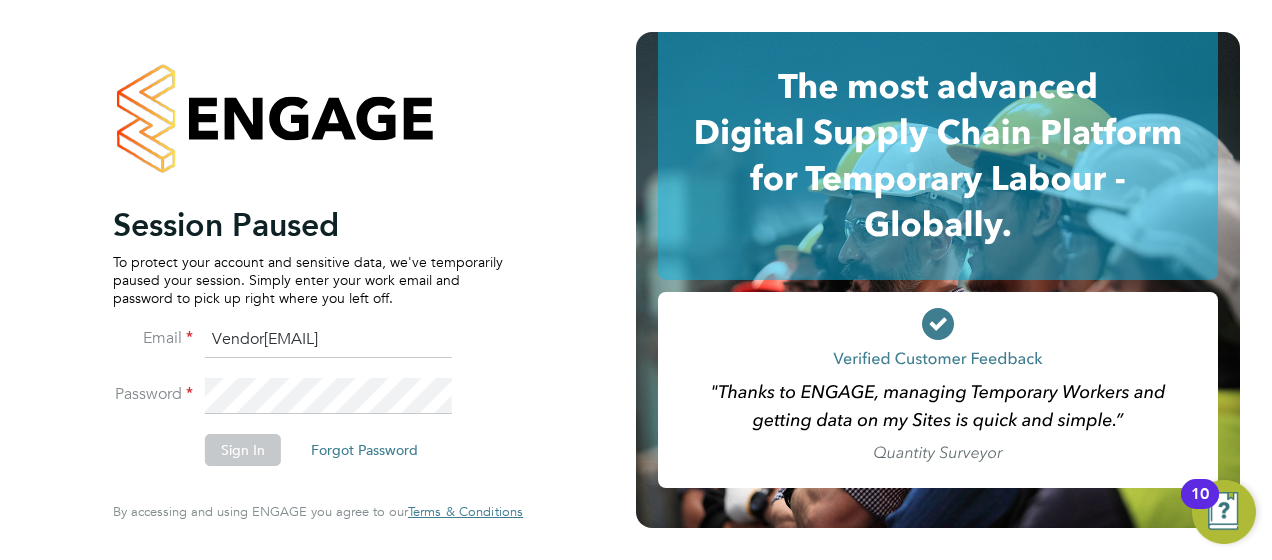 type on "Vendor[EMAIL]" 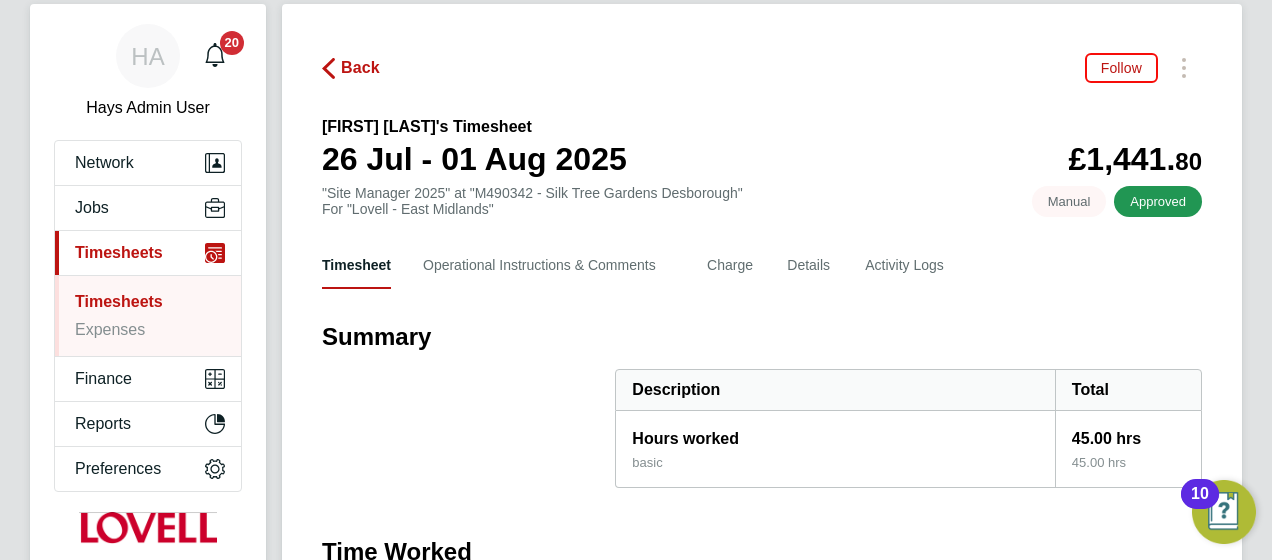 scroll, scrollTop: 0, scrollLeft: 0, axis: both 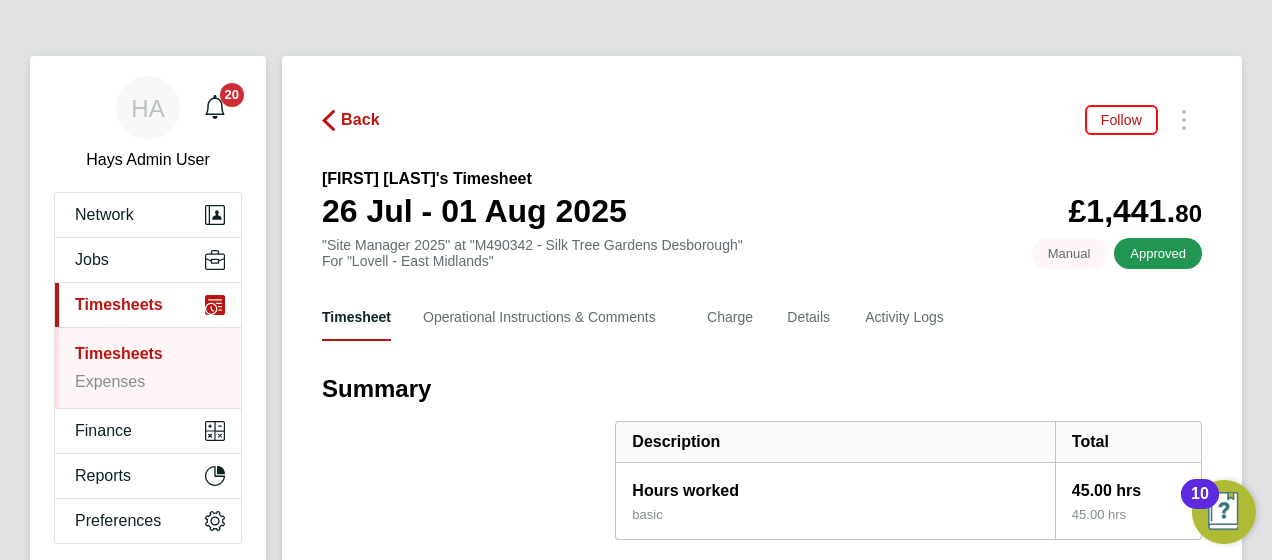 click on "Back" 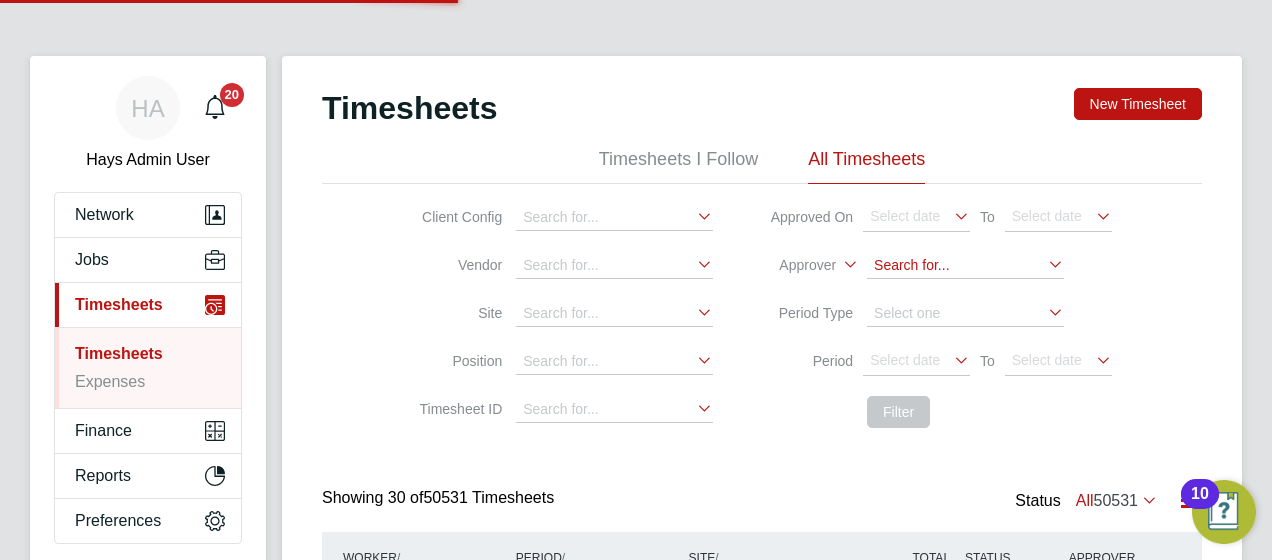 scroll, scrollTop: 10, scrollLeft: 10, axis: both 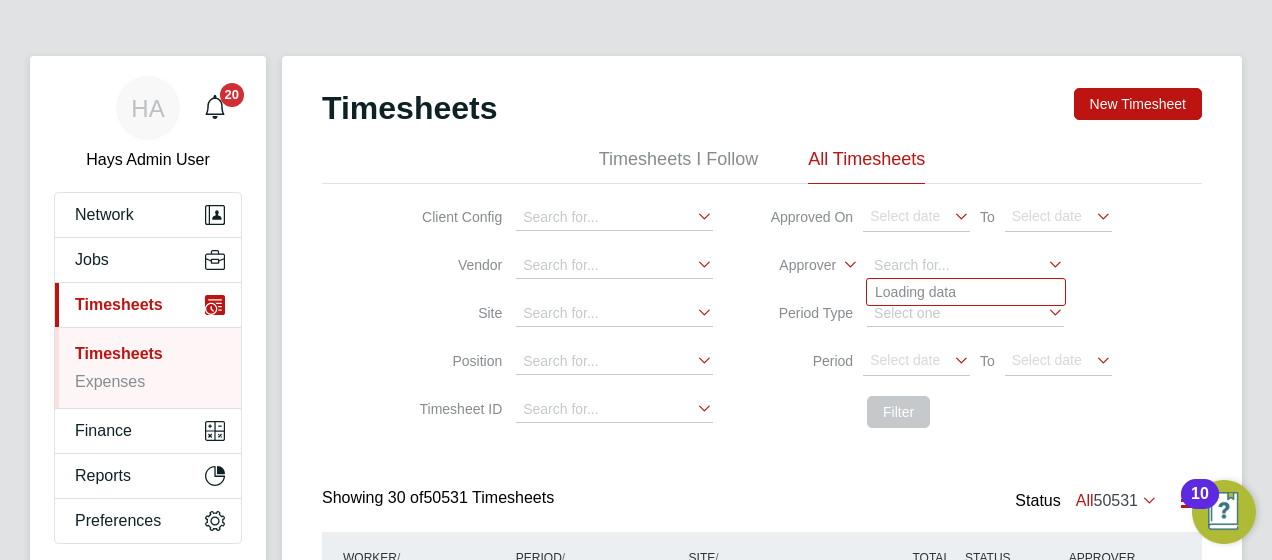 click 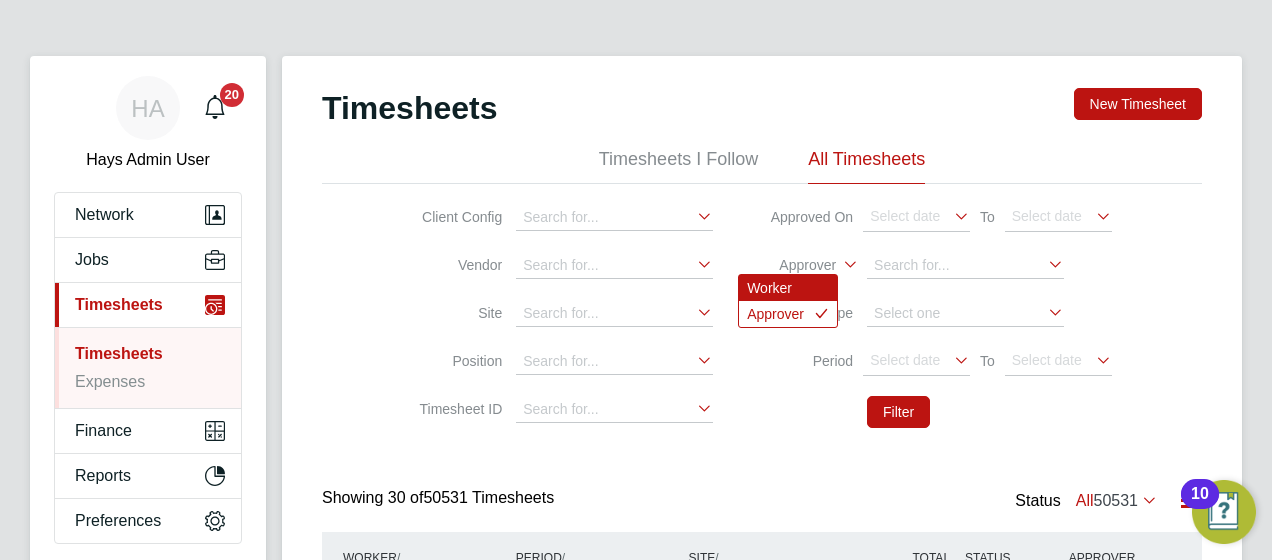 click on "Worker" 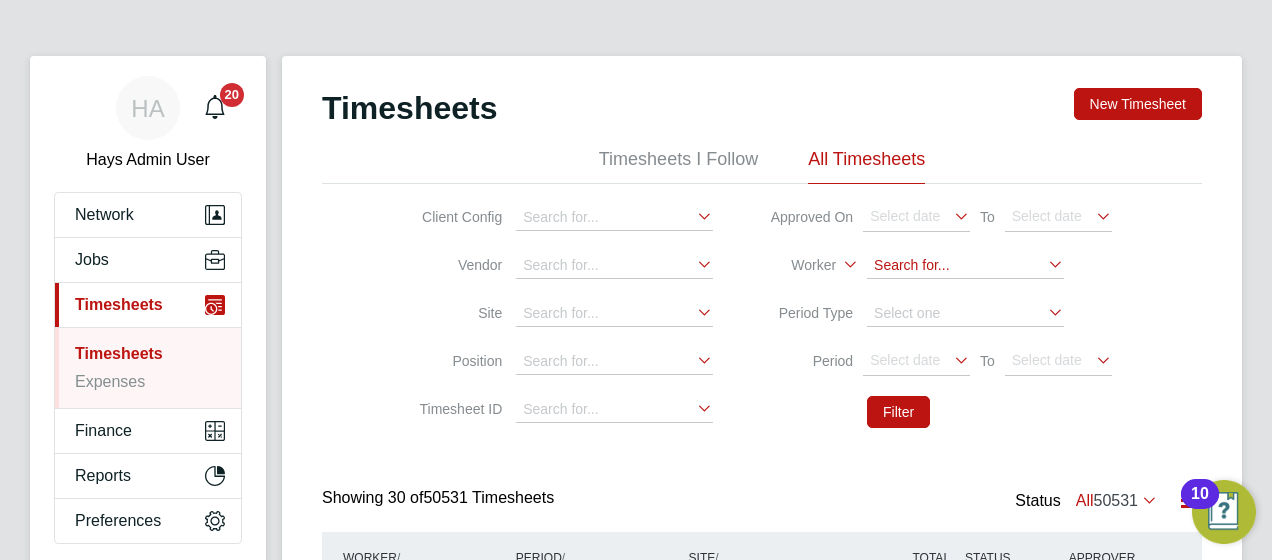 click 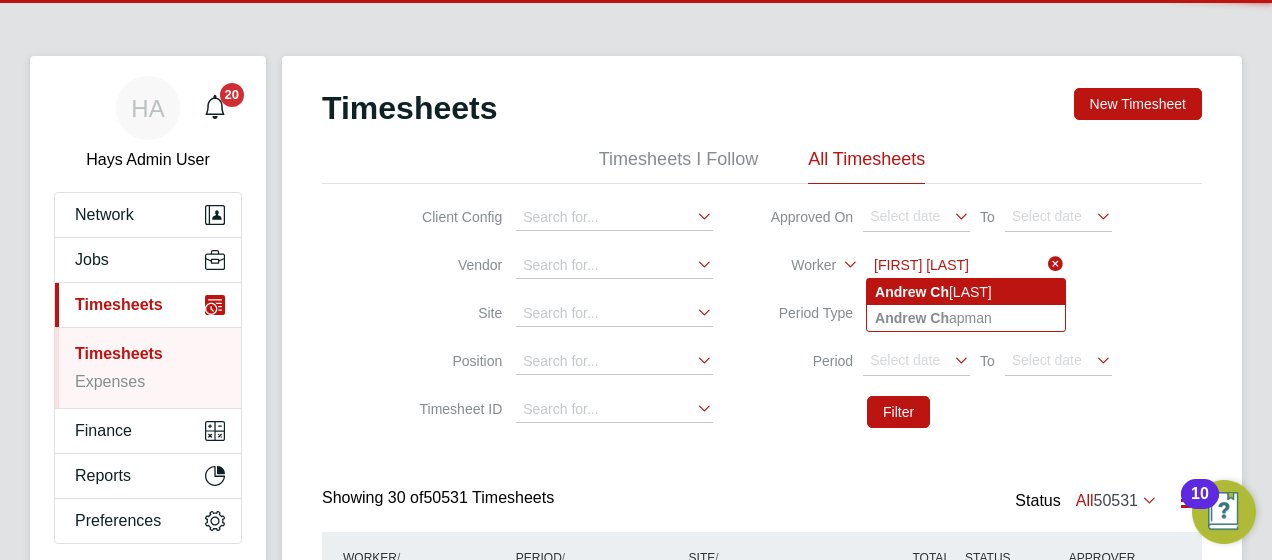 click on "[FIRST]   [LAST]" 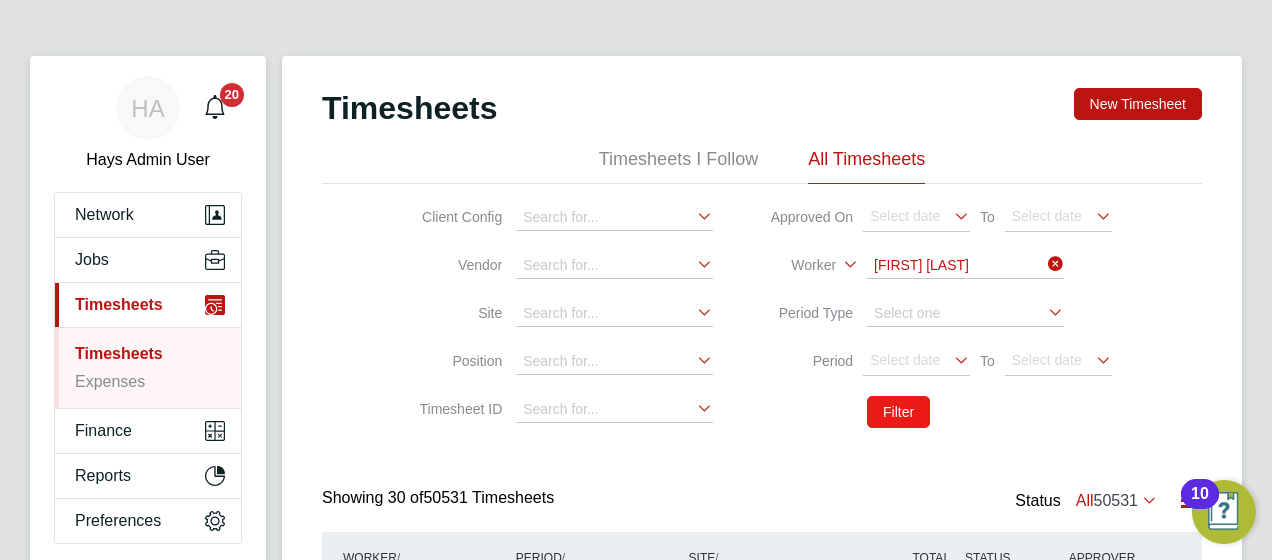 click on "Filter" 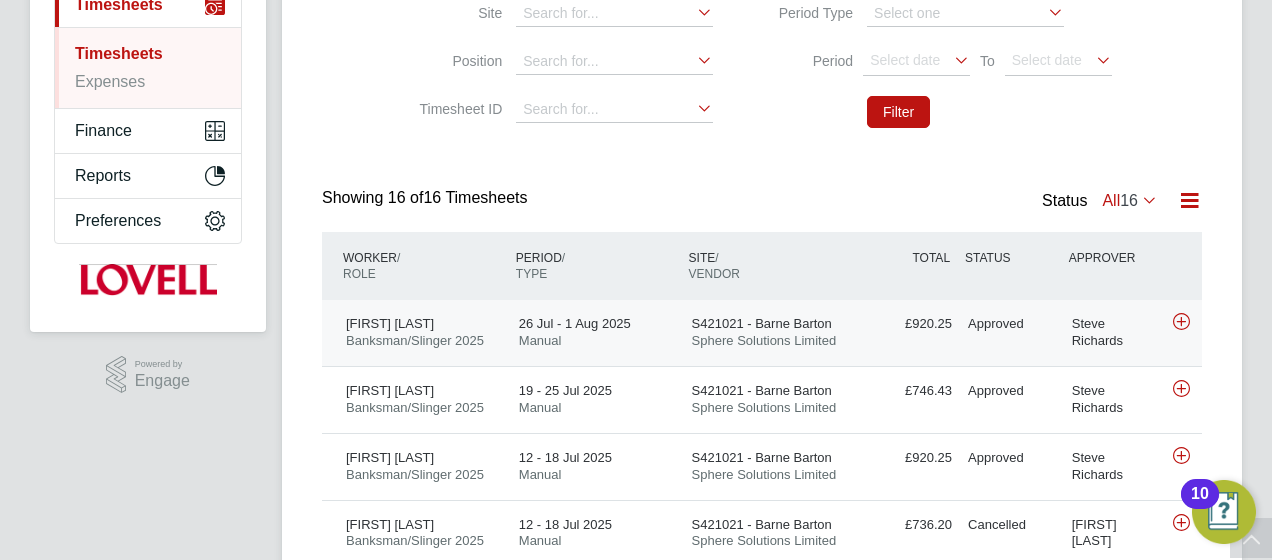 click on "[FIRST] [LAST] Banksman/Slinger [YEAR]   [DATE] - [DATE] [DATE] - [DATE] [LICENSE] - [CITY] Sphere Solutions Limited £920.25 Approved Approved [FIRST] [LAST]" 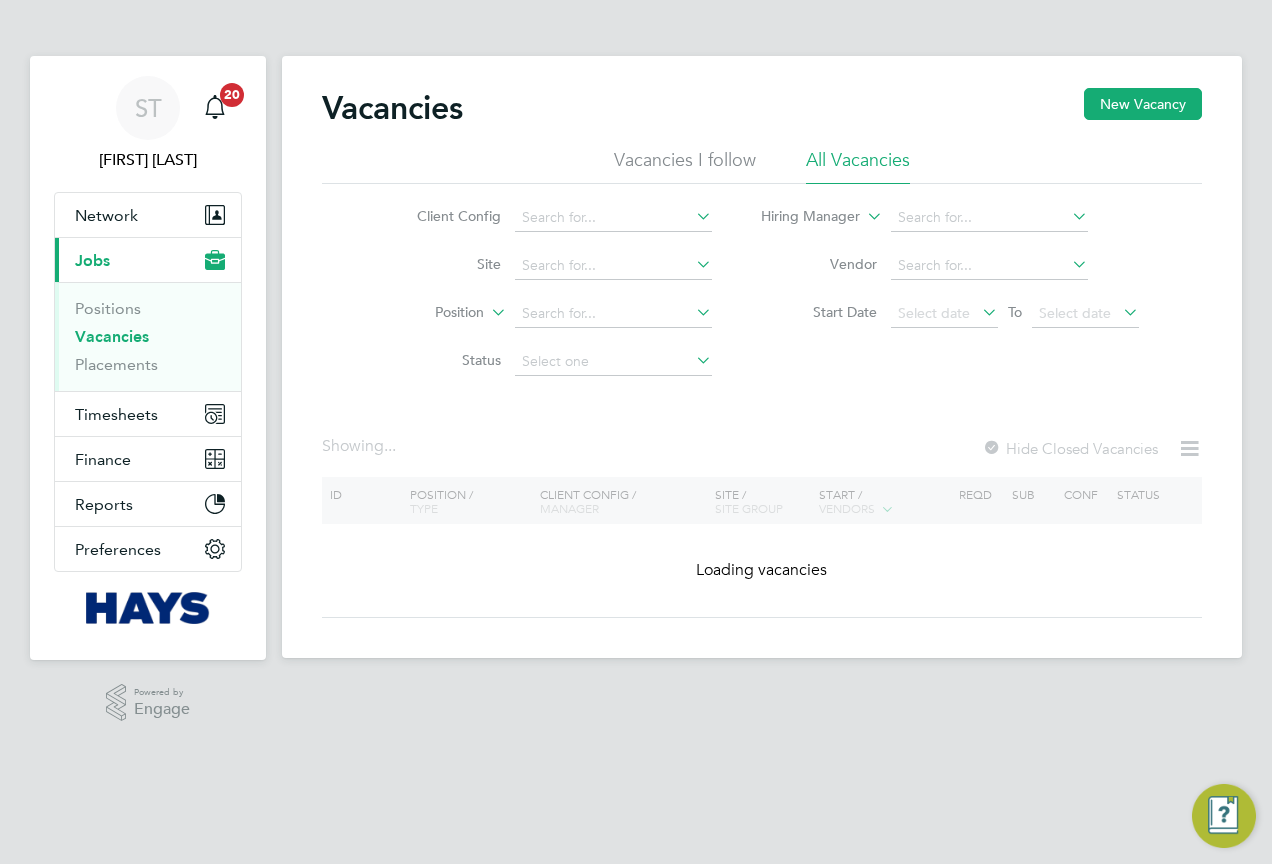 scroll, scrollTop: 0, scrollLeft: 0, axis: both 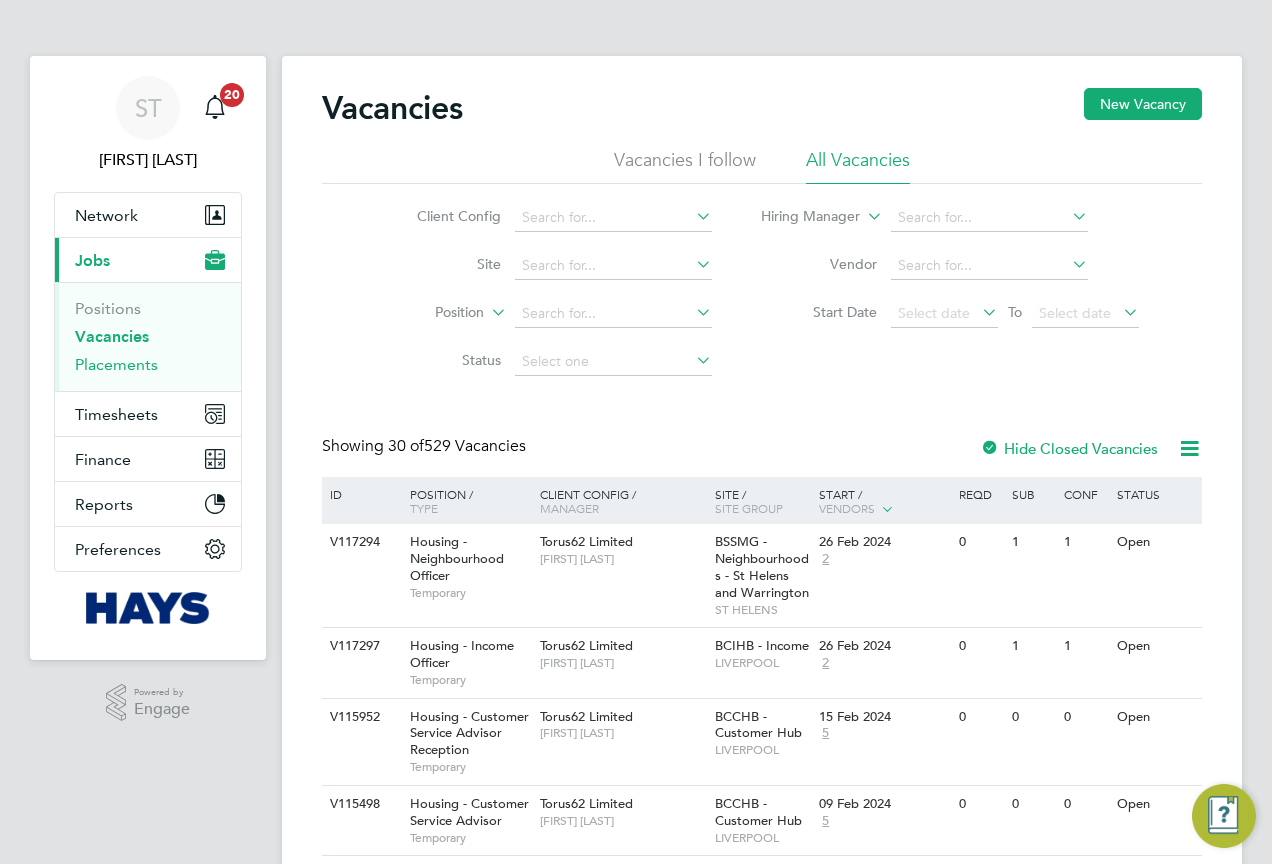 click on "Placements" at bounding box center (116, 364) 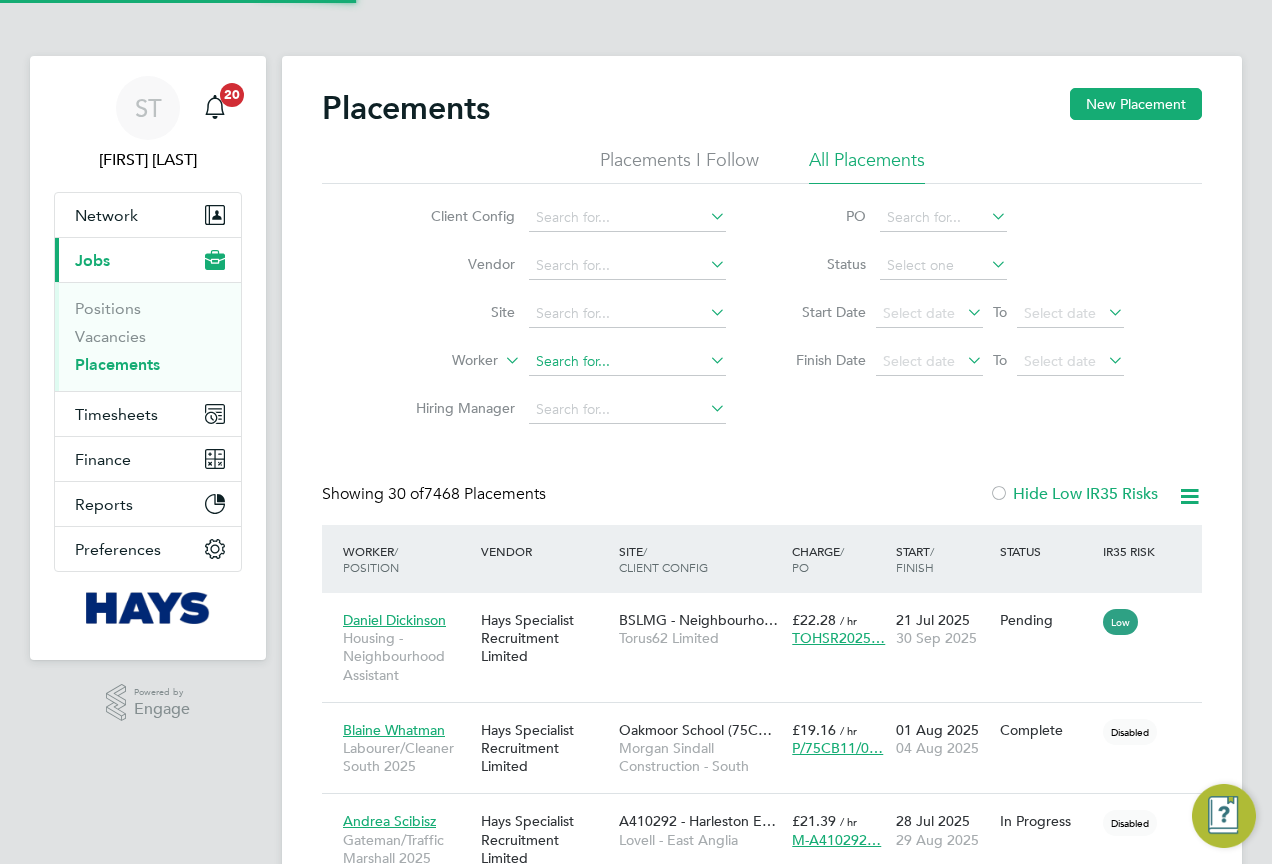 scroll, scrollTop: 10, scrollLeft: 10, axis: both 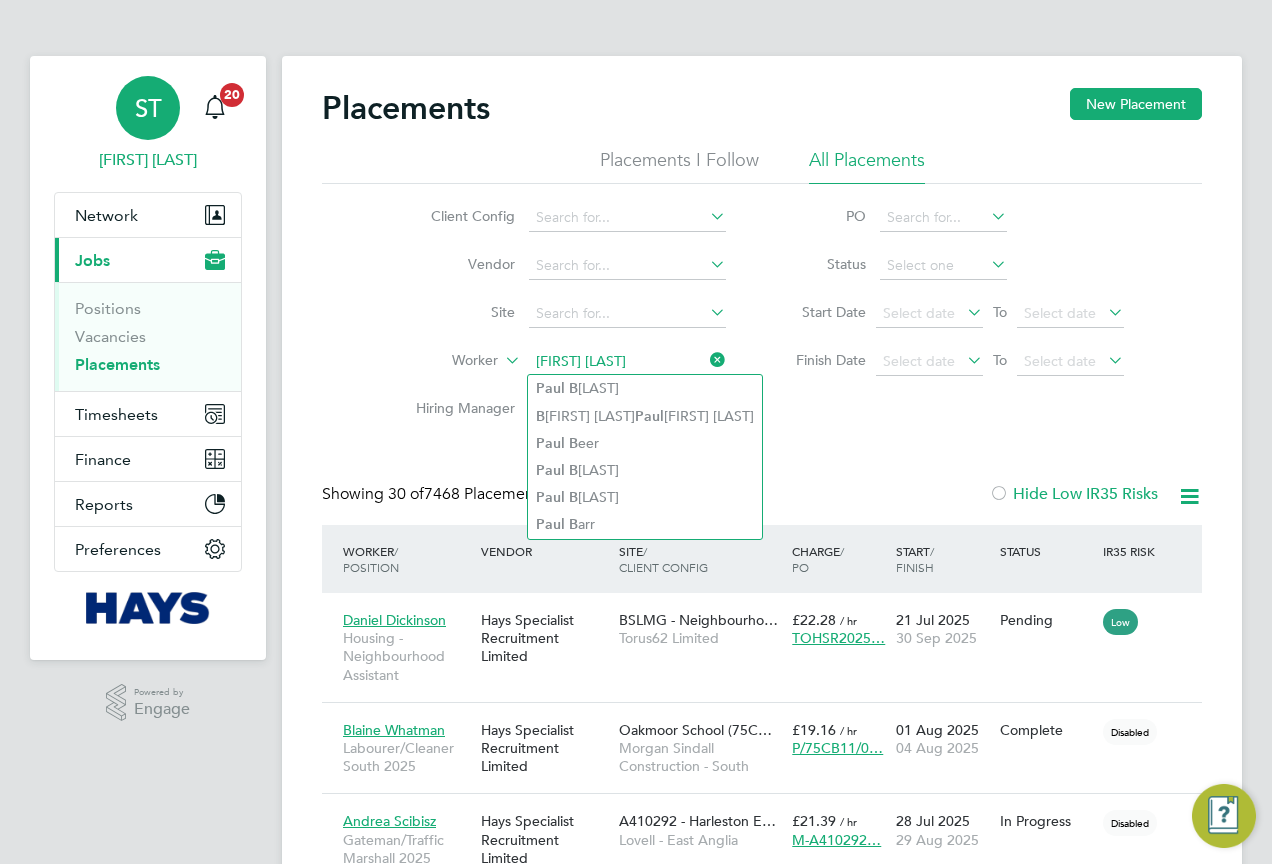 type on "[FIRST] [LAST]" 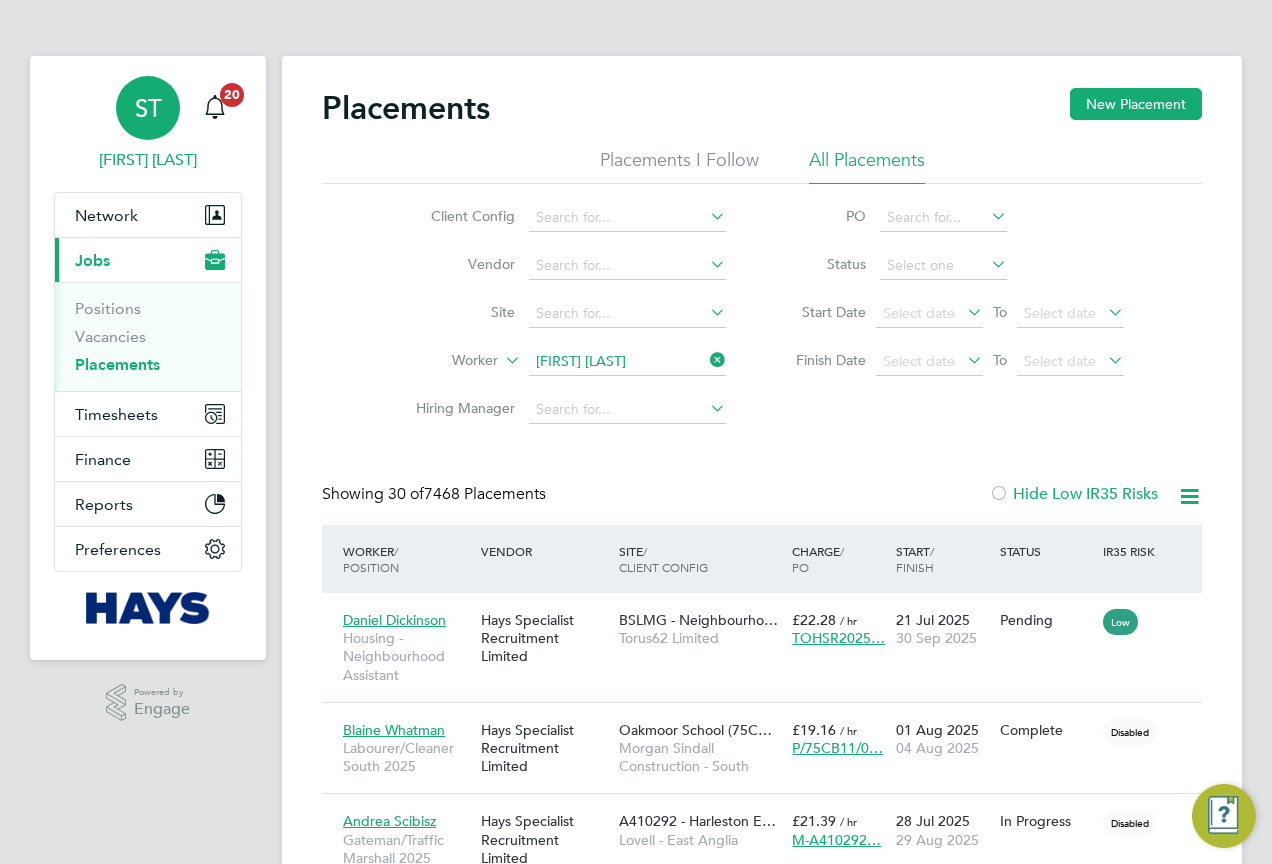click on "ST [FIRST] [LAST]" at bounding box center [148, 124] 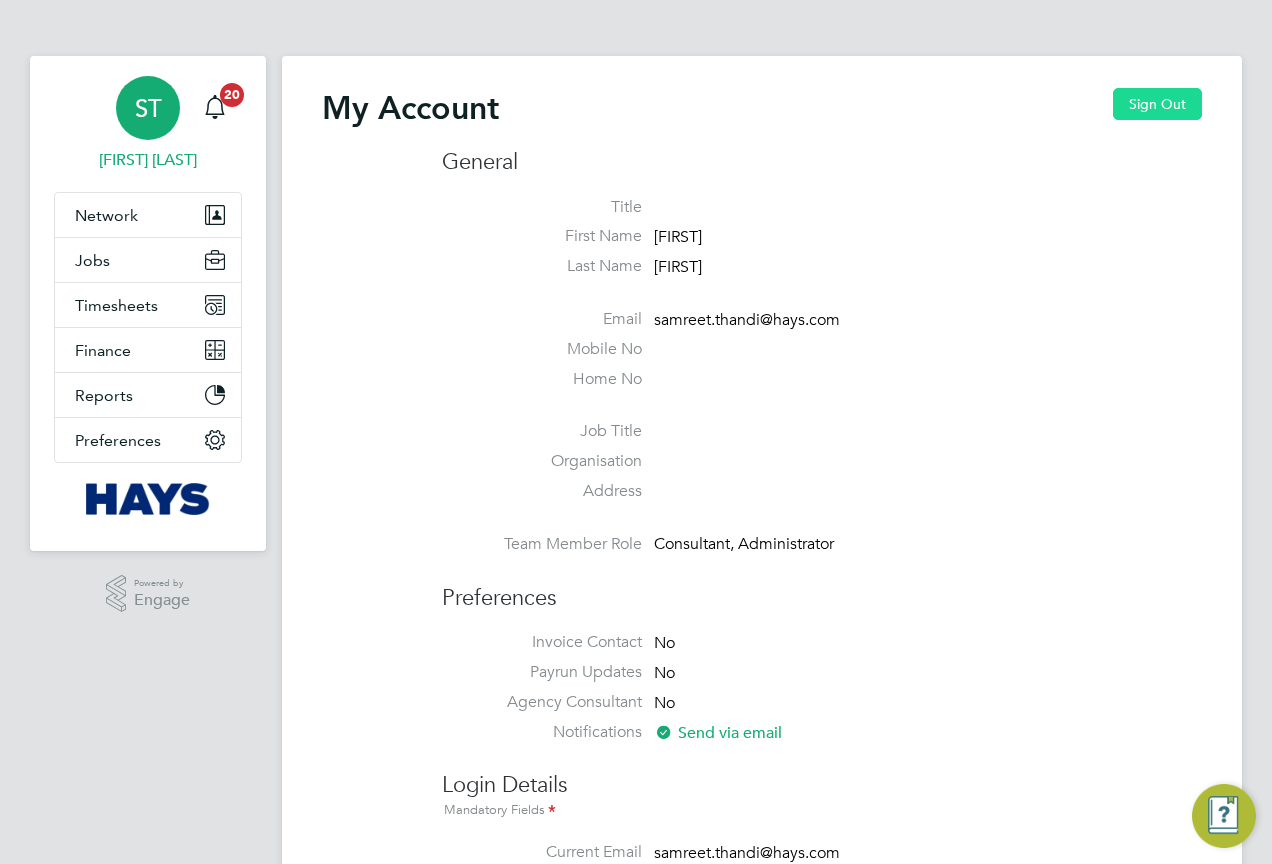 click on "Sign Out" at bounding box center (1157, 104) 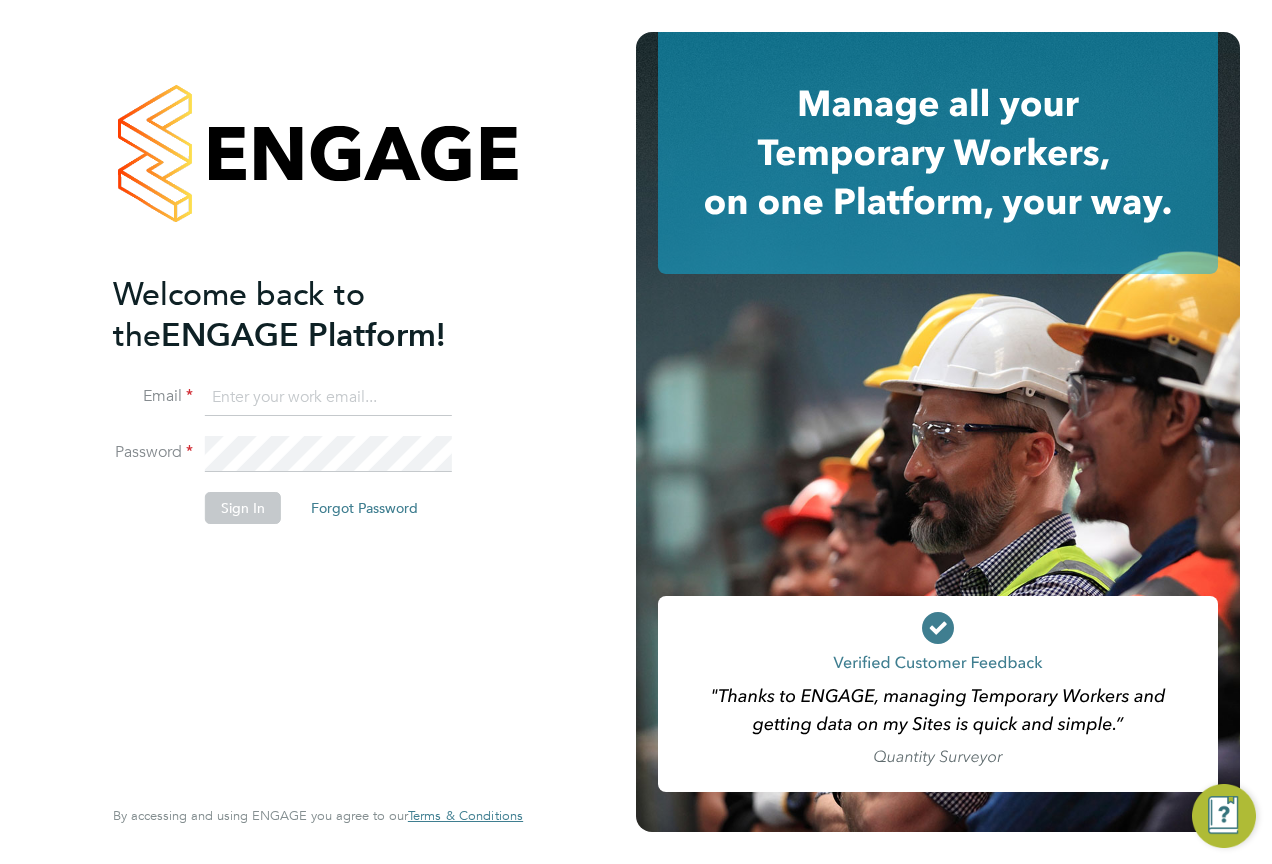 click 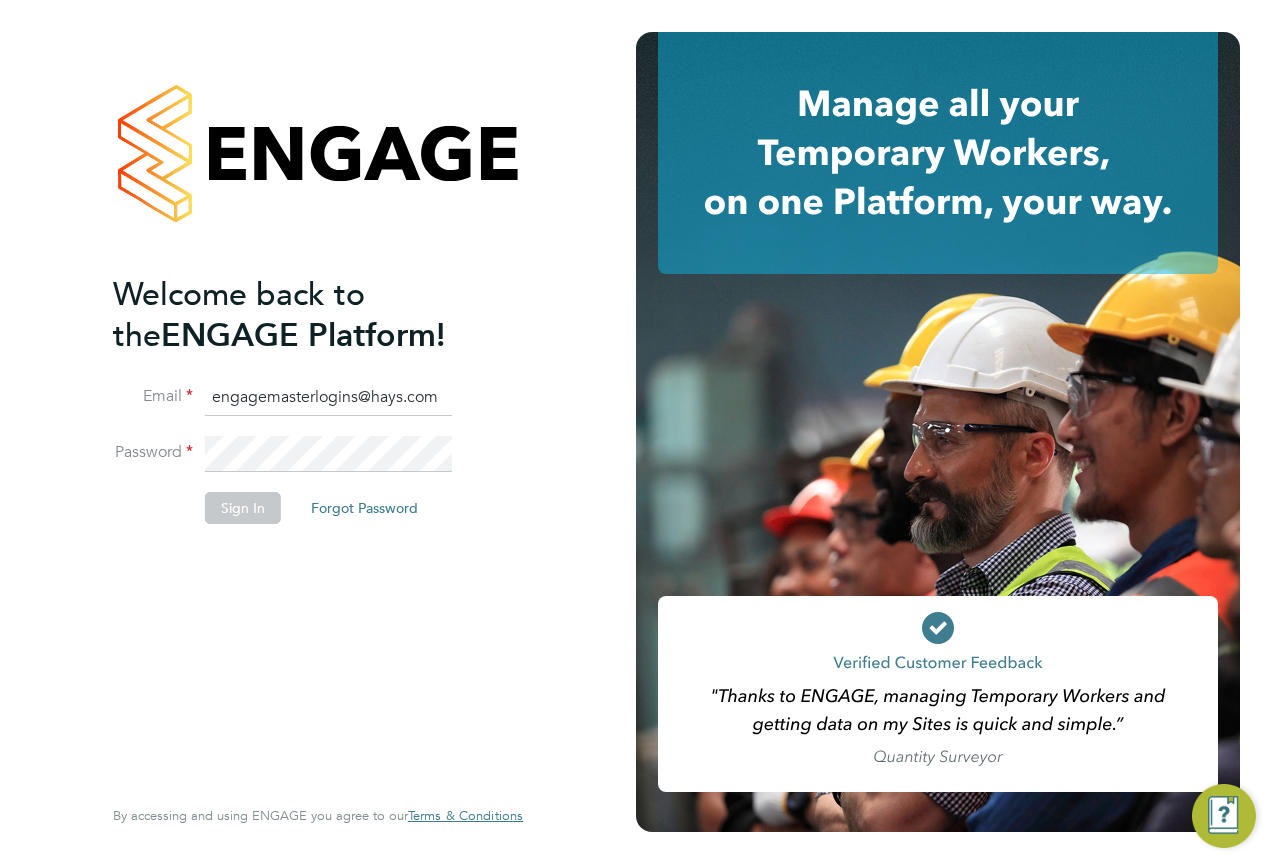 type on "engagemasterlogins@hays.com" 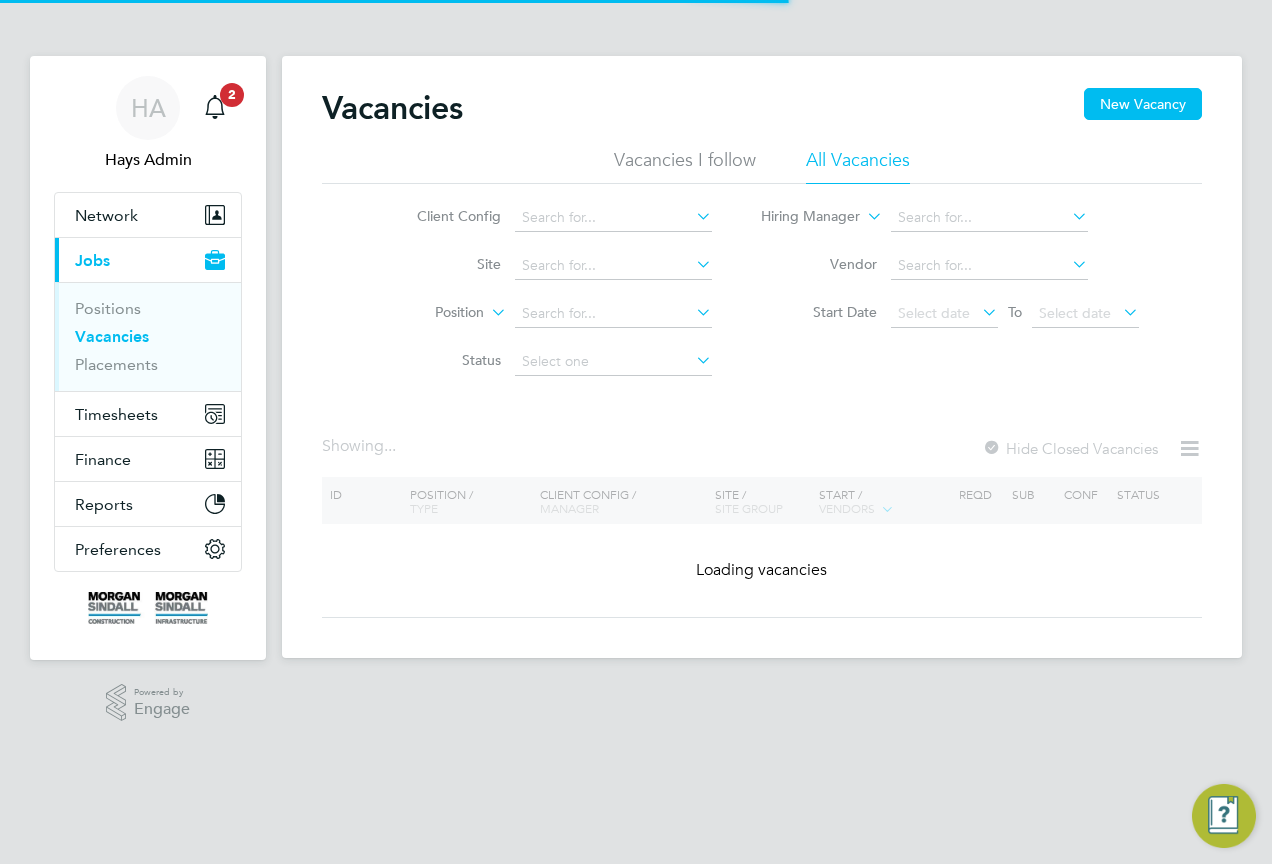 scroll, scrollTop: 0, scrollLeft: 0, axis: both 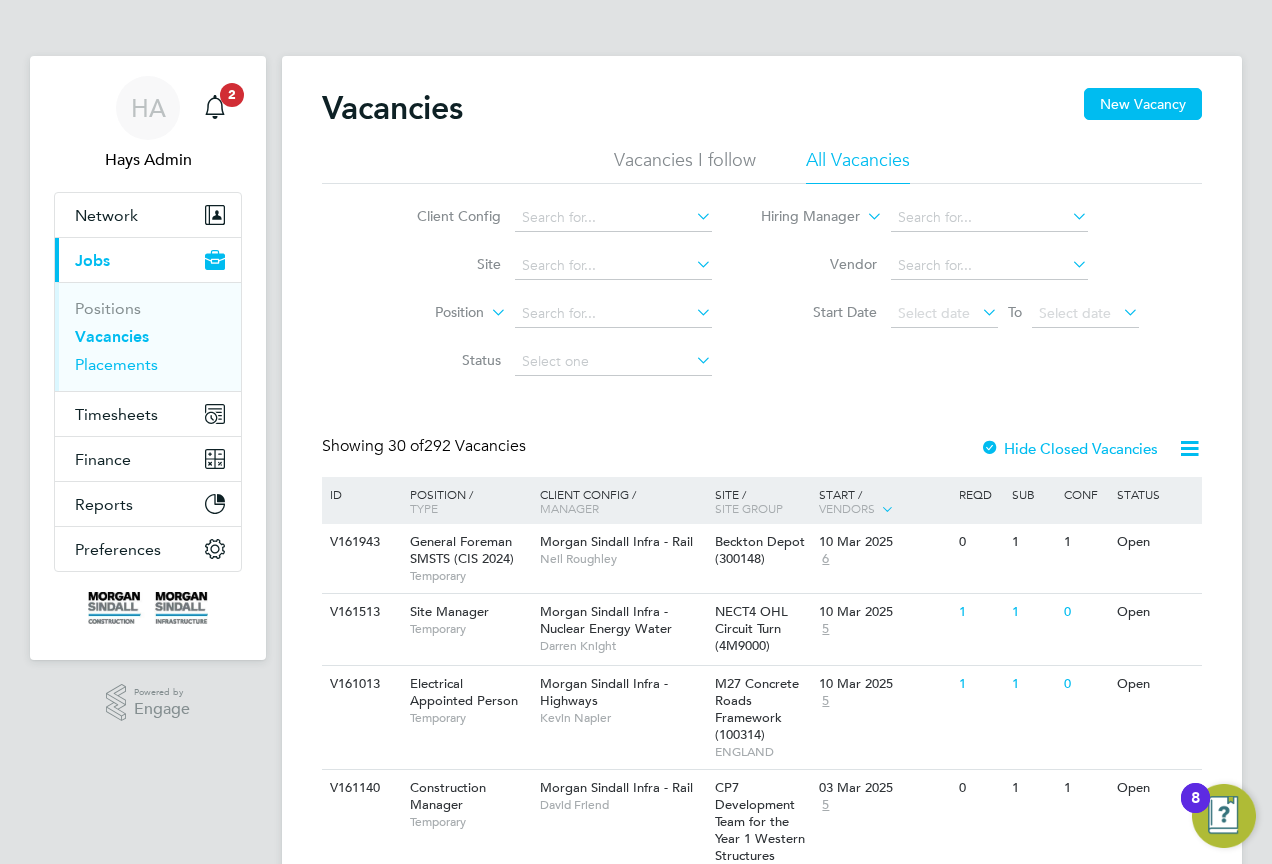 click on "Placements" at bounding box center [116, 364] 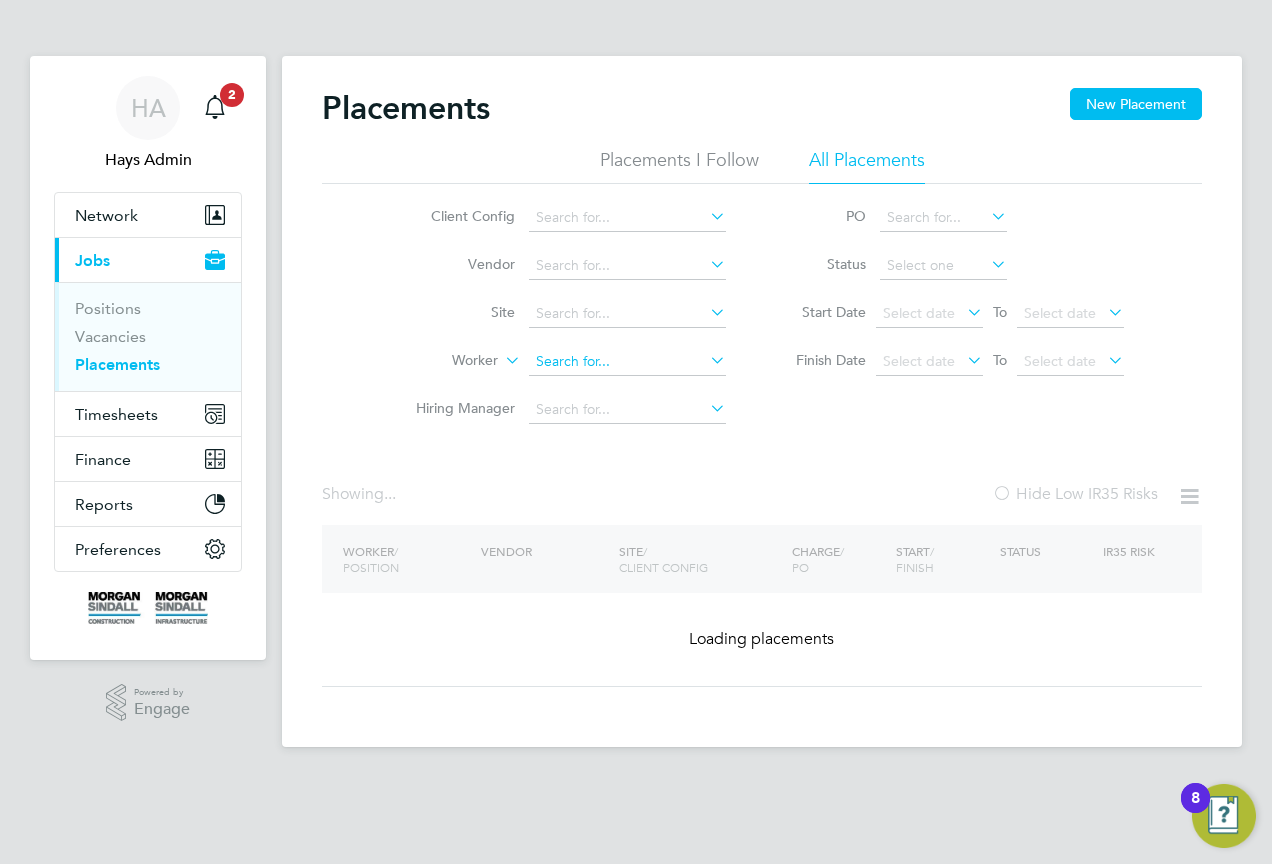 click 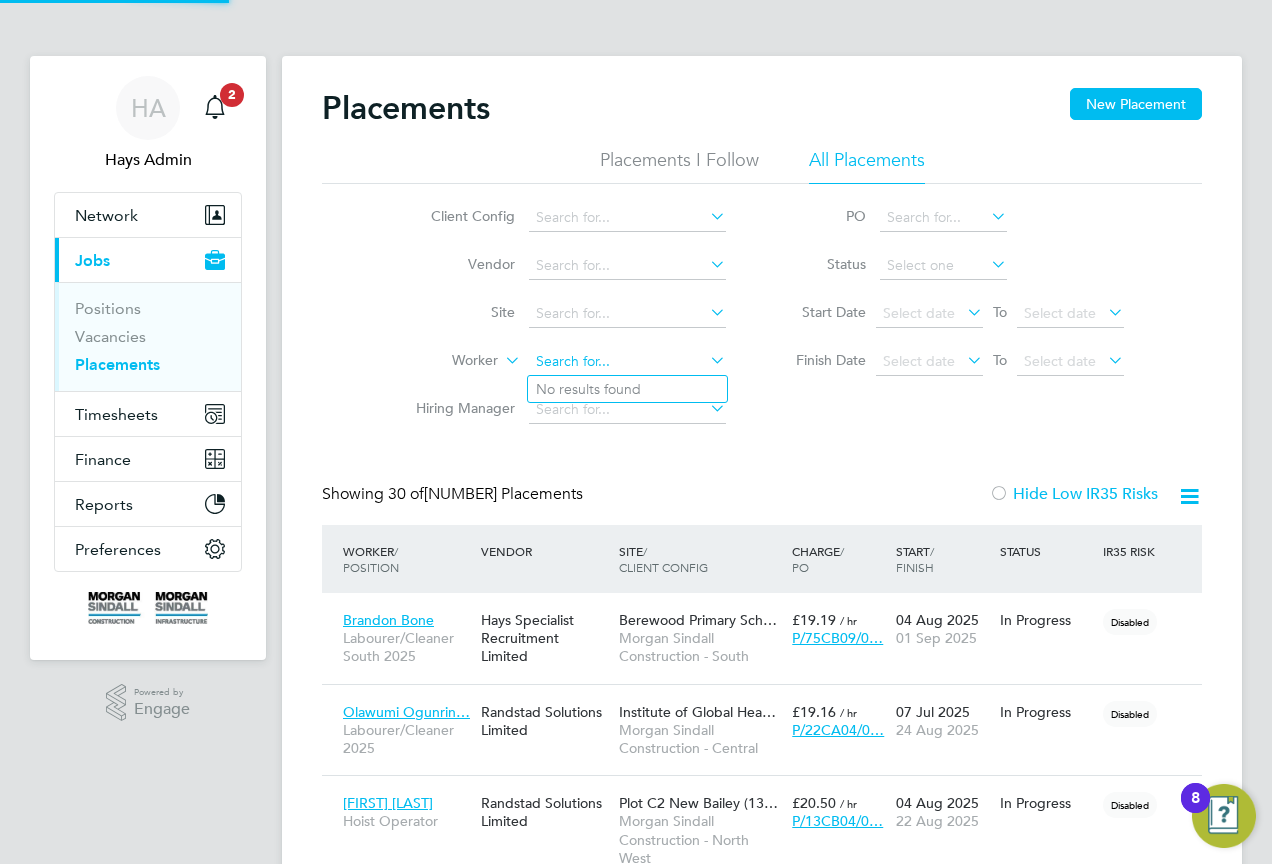 scroll, scrollTop: 10, scrollLeft: 10, axis: both 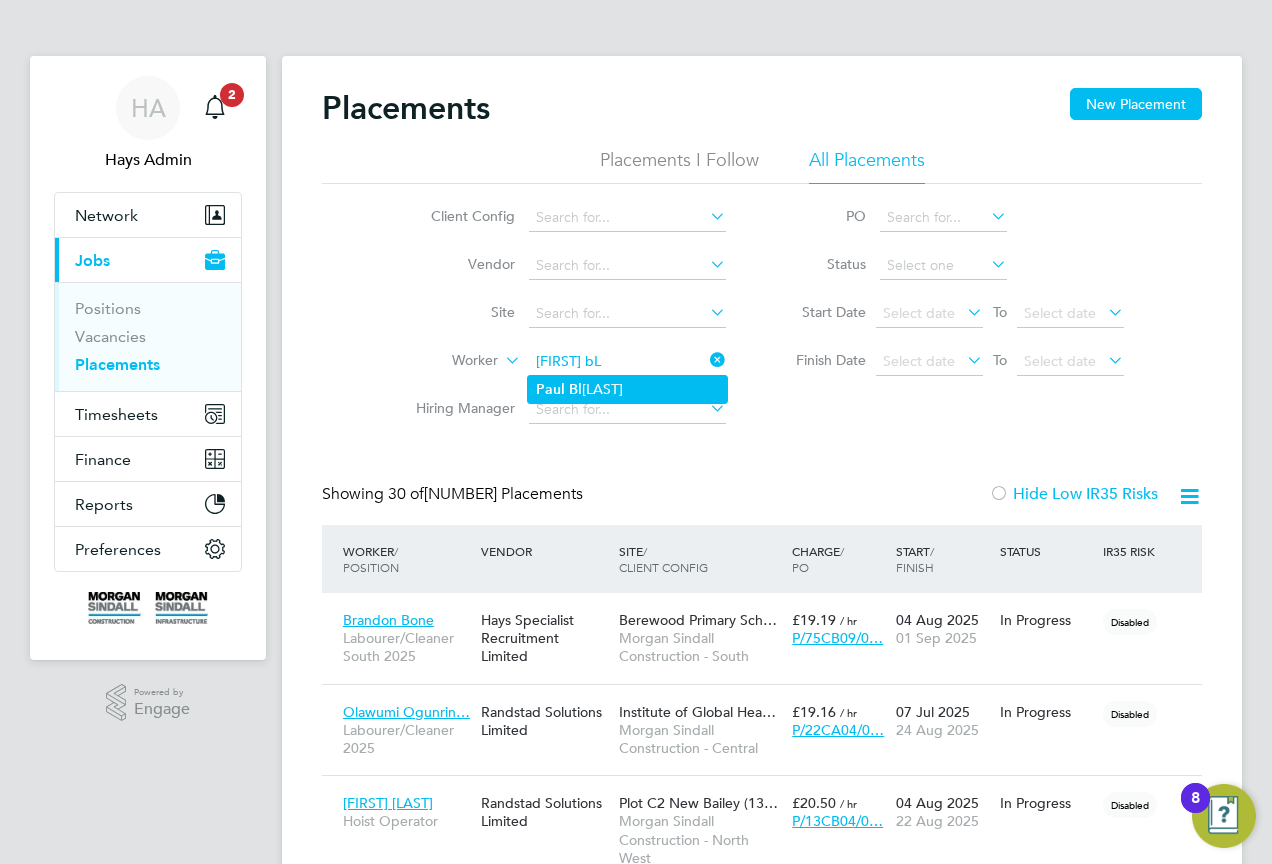 click on "Bl" 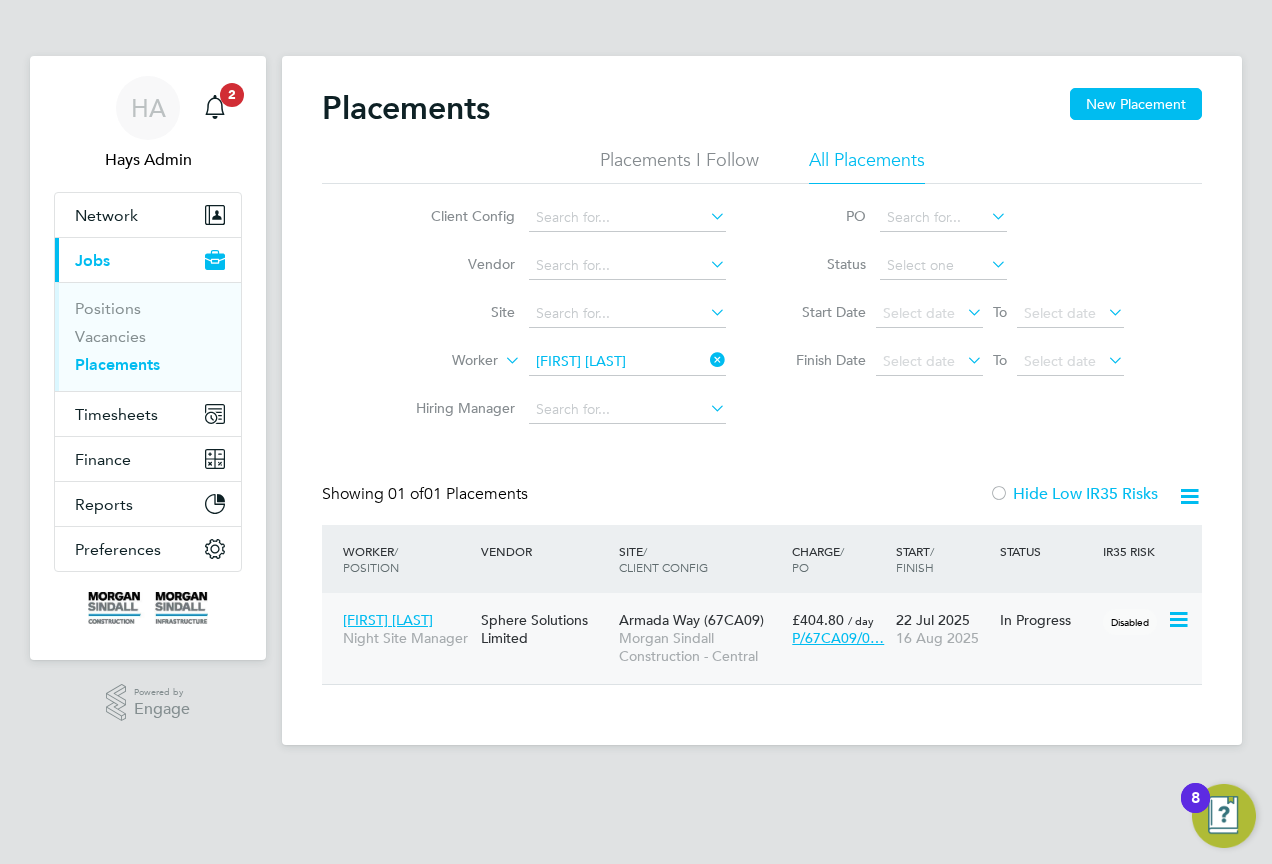 click on "Morgan Sindall Construction - Central" 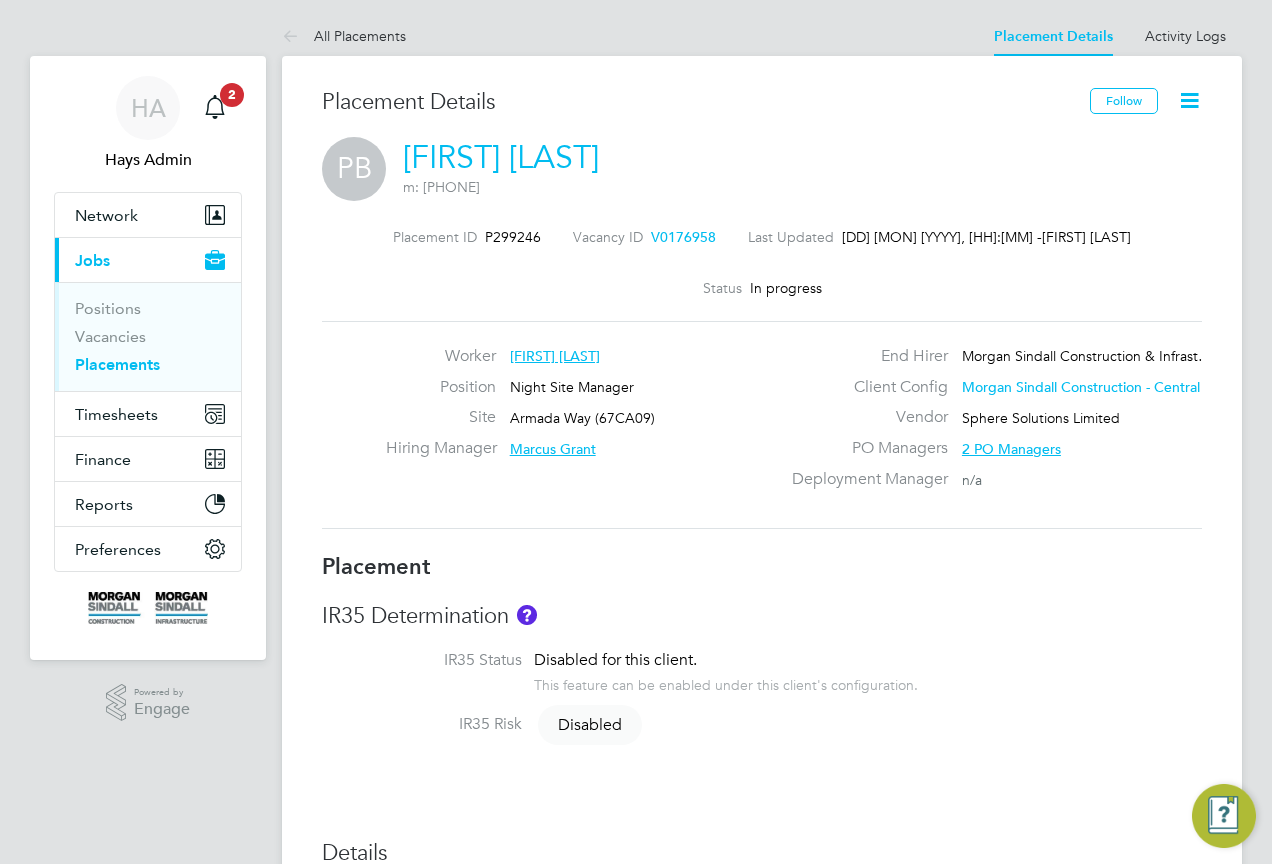 scroll, scrollTop: 0, scrollLeft: 0, axis: both 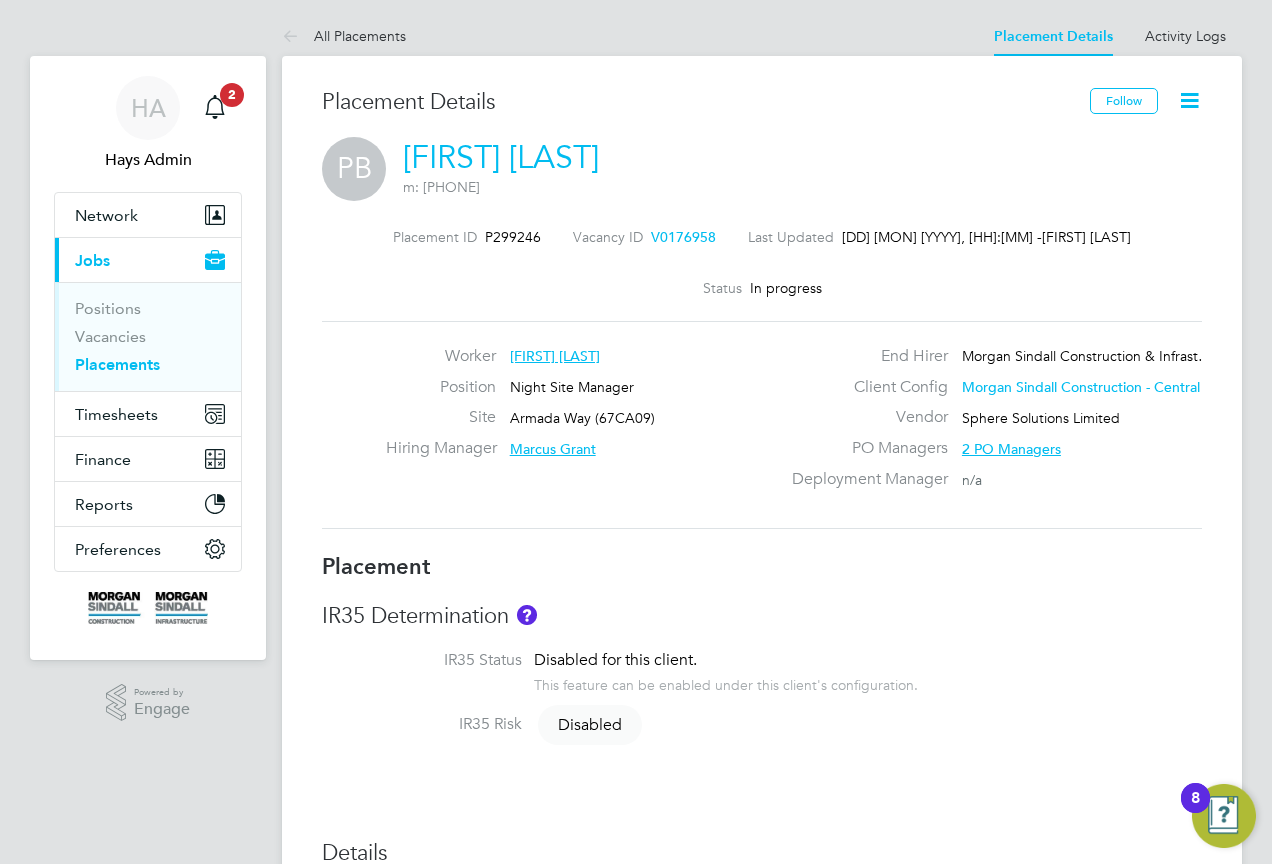 click 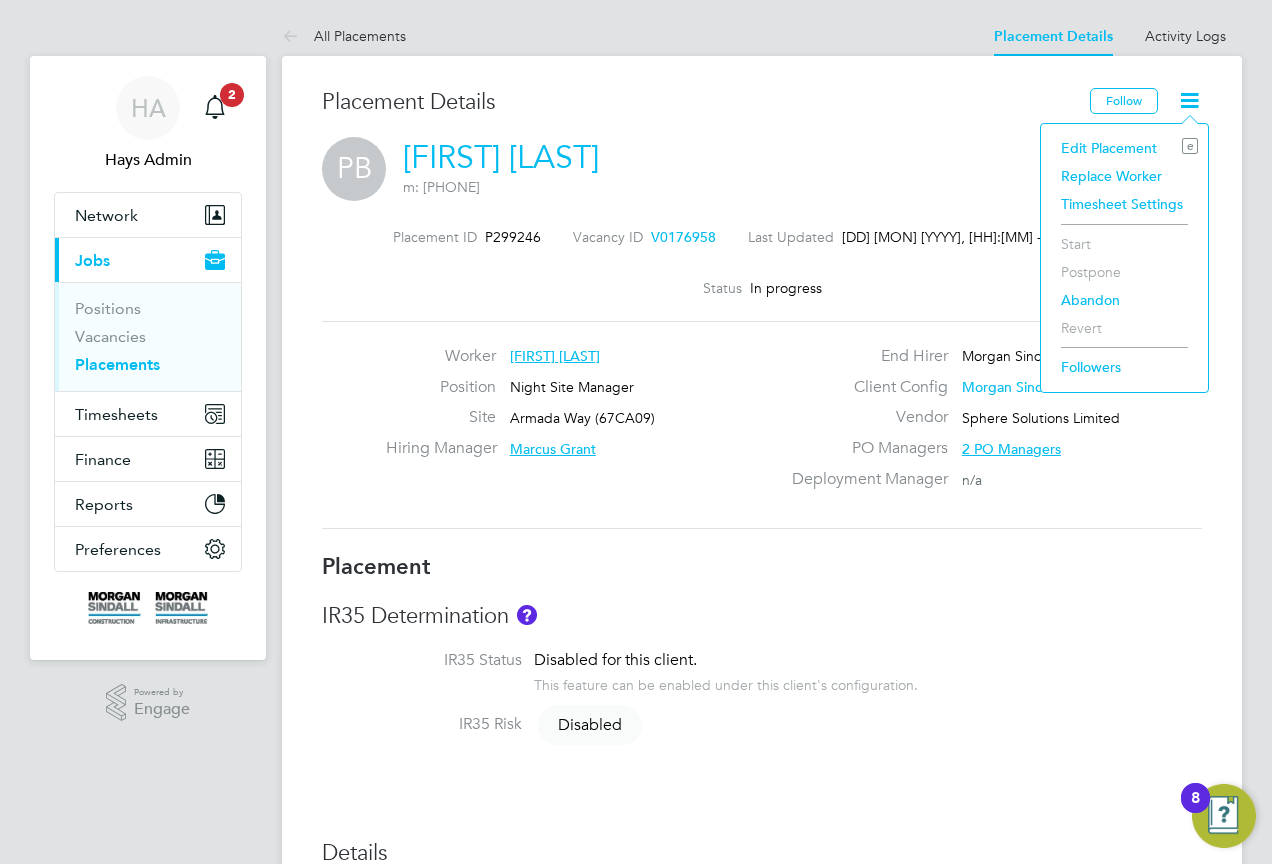 click on "Edit Placement e" 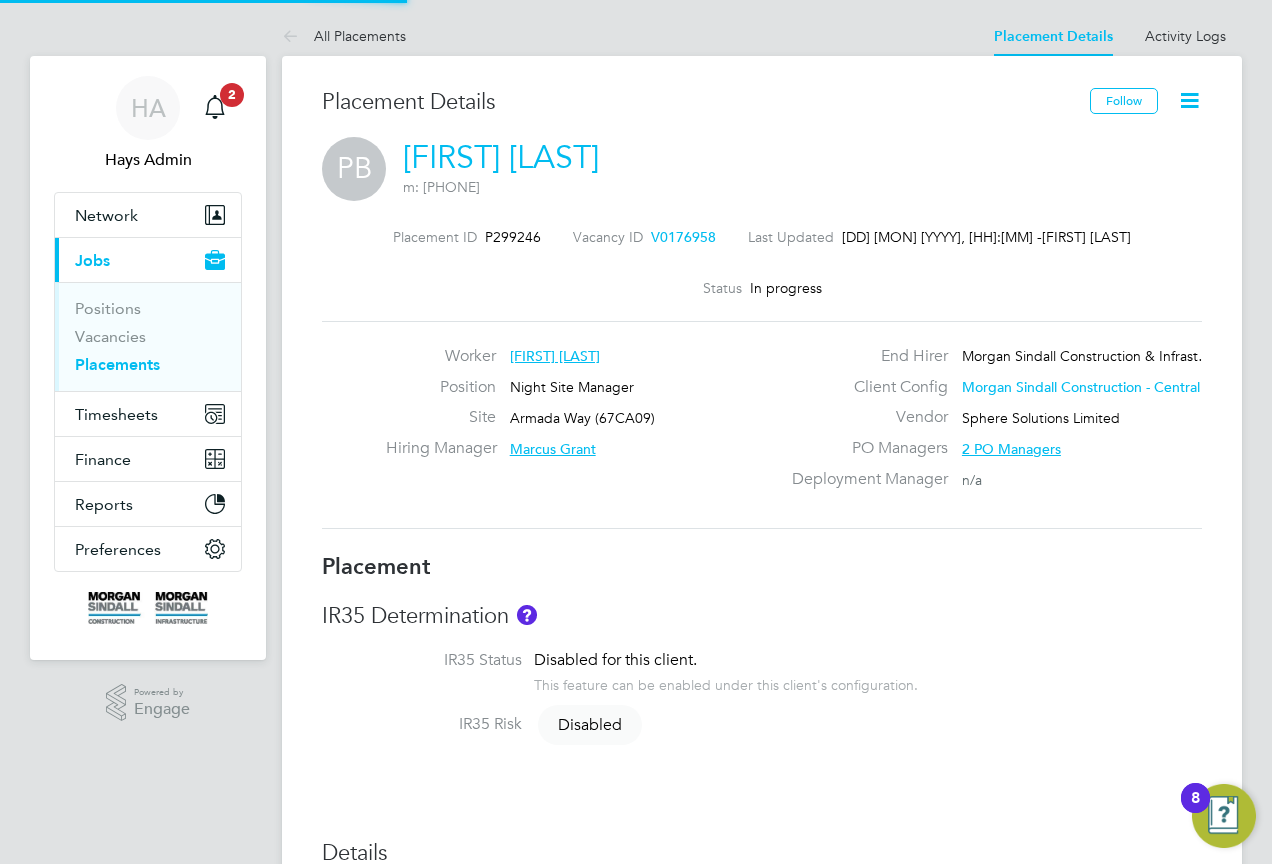 type on "Marcus Grant" 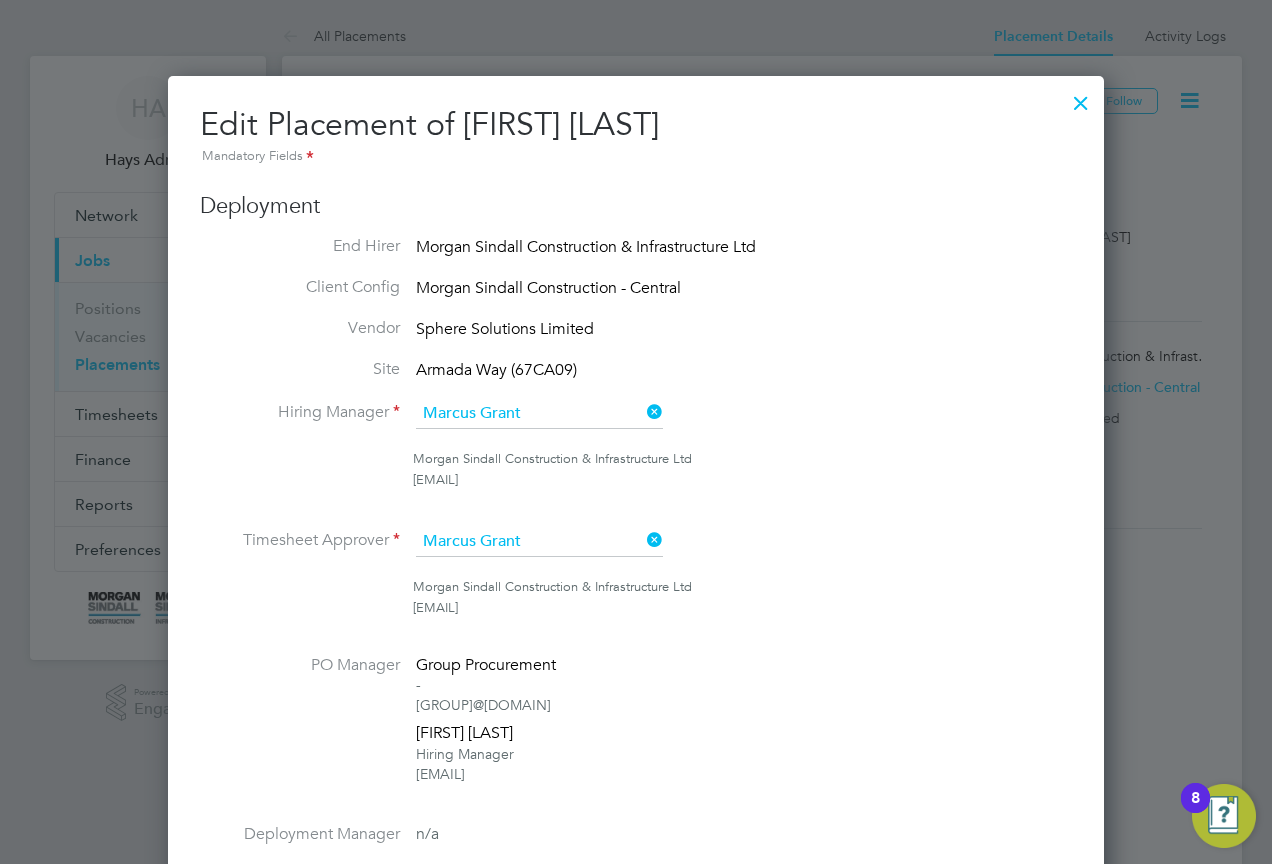click at bounding box center [1081, 98] 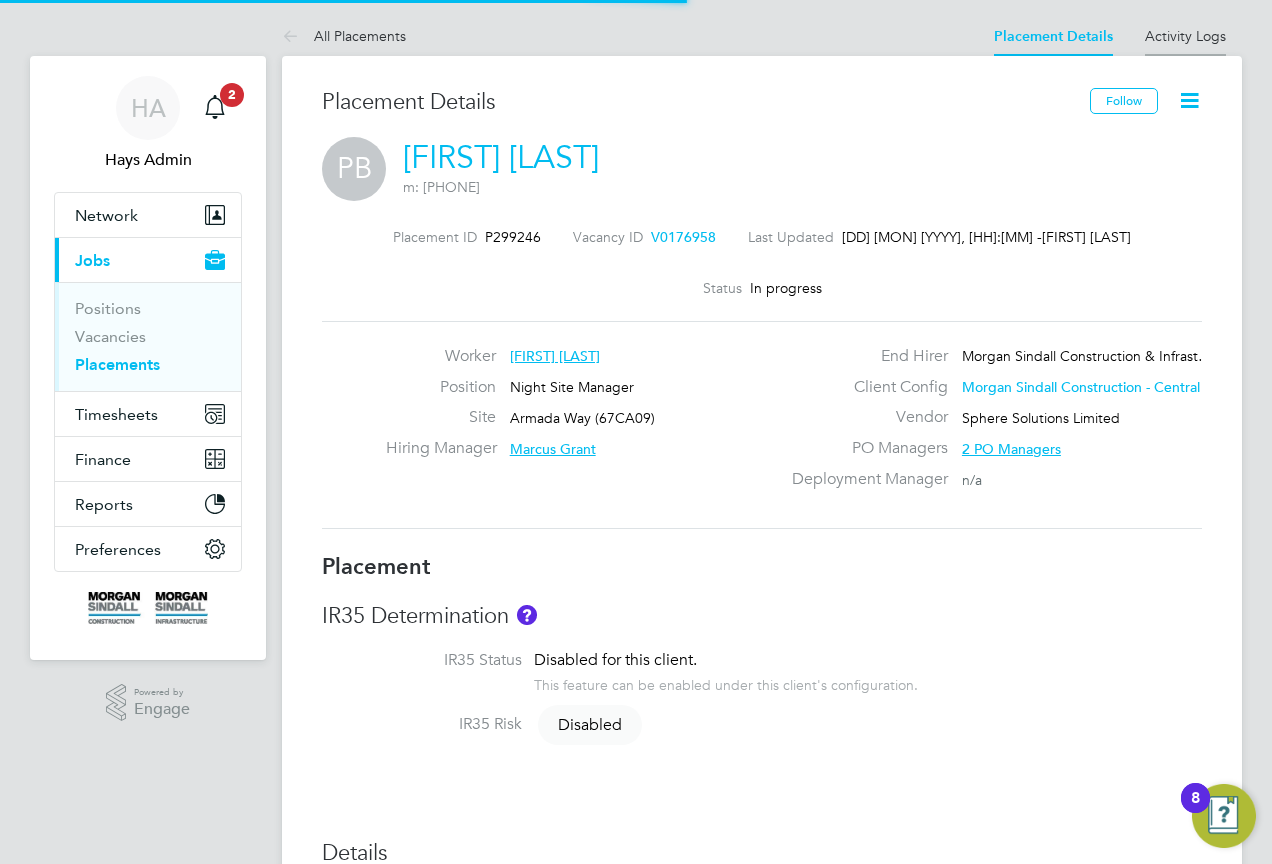 click on "Activity Logs" at bounding box center [1185, 36] 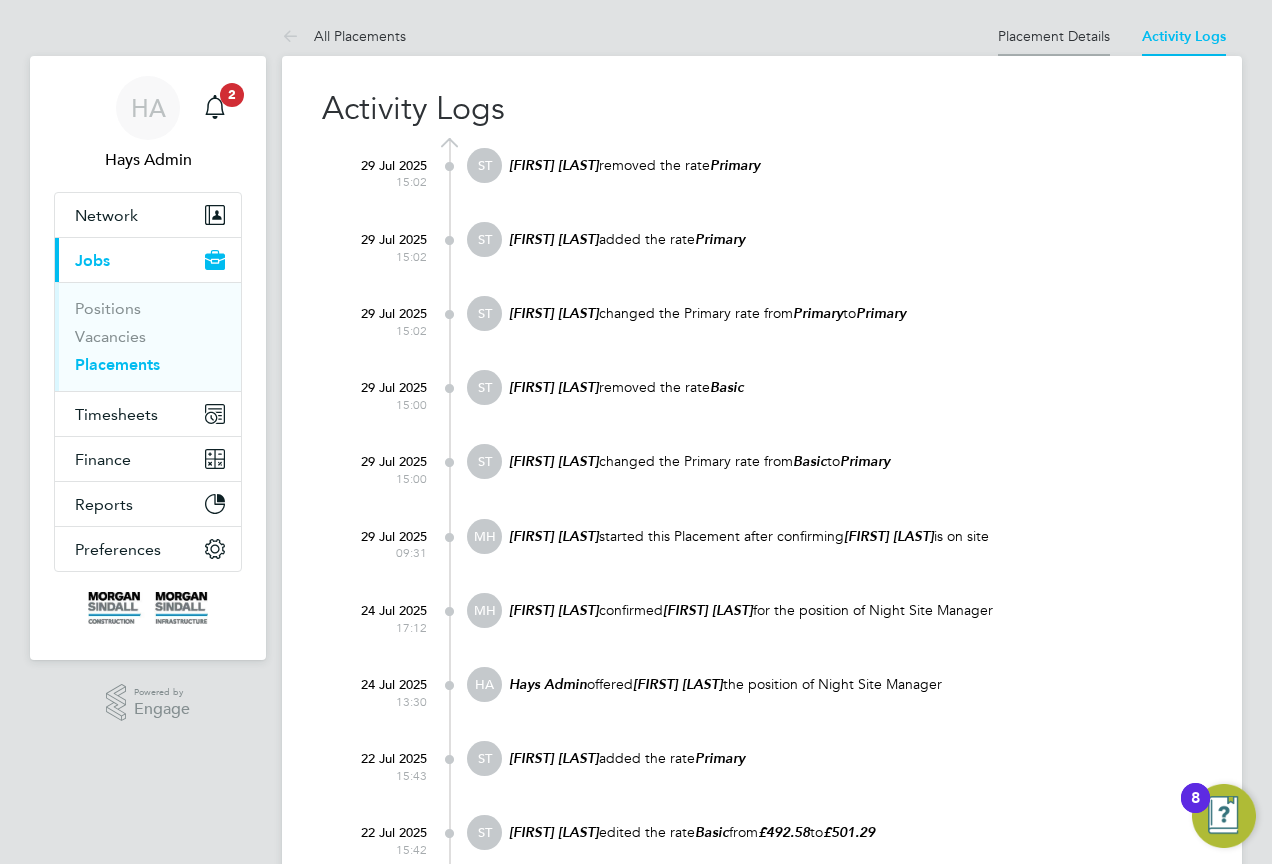 click on "Placement Details" at bounding box center (1054, 36) 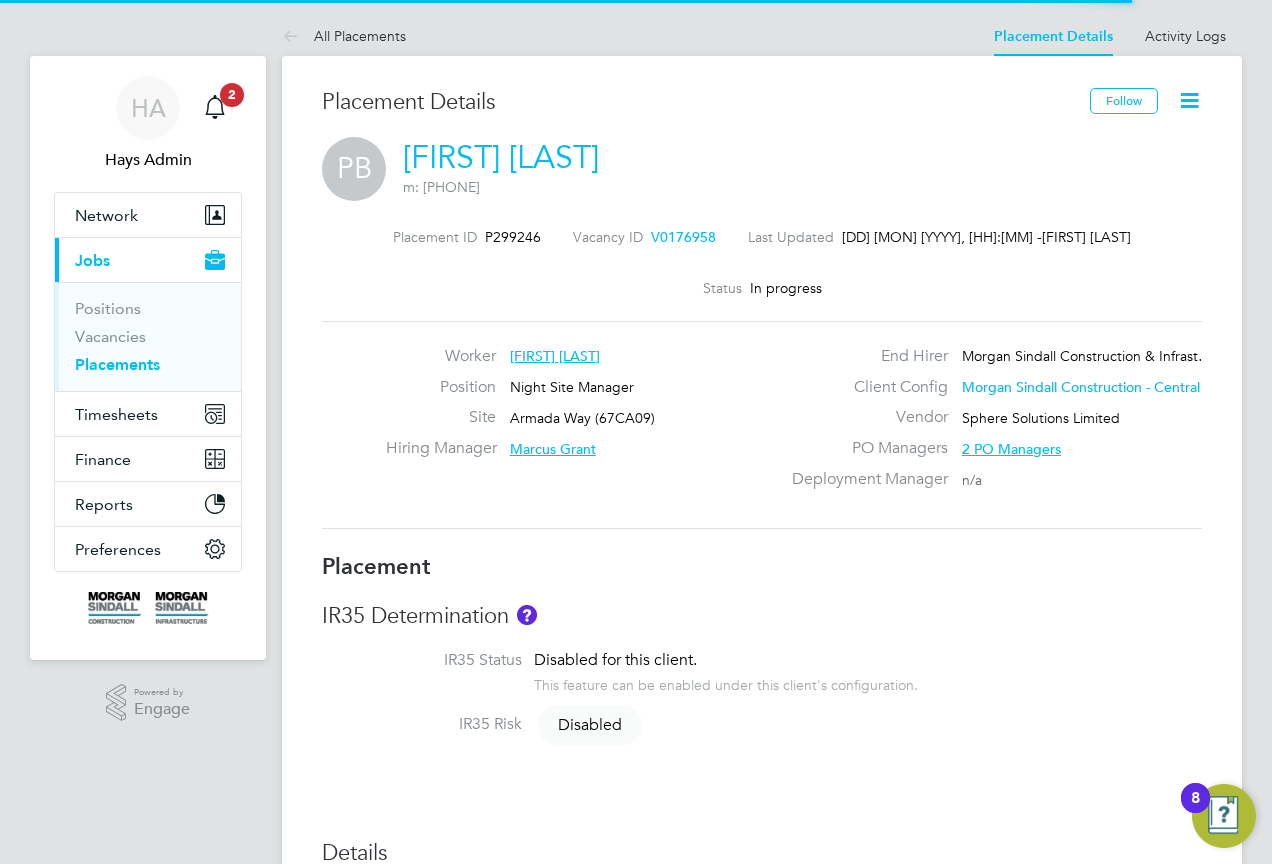 click 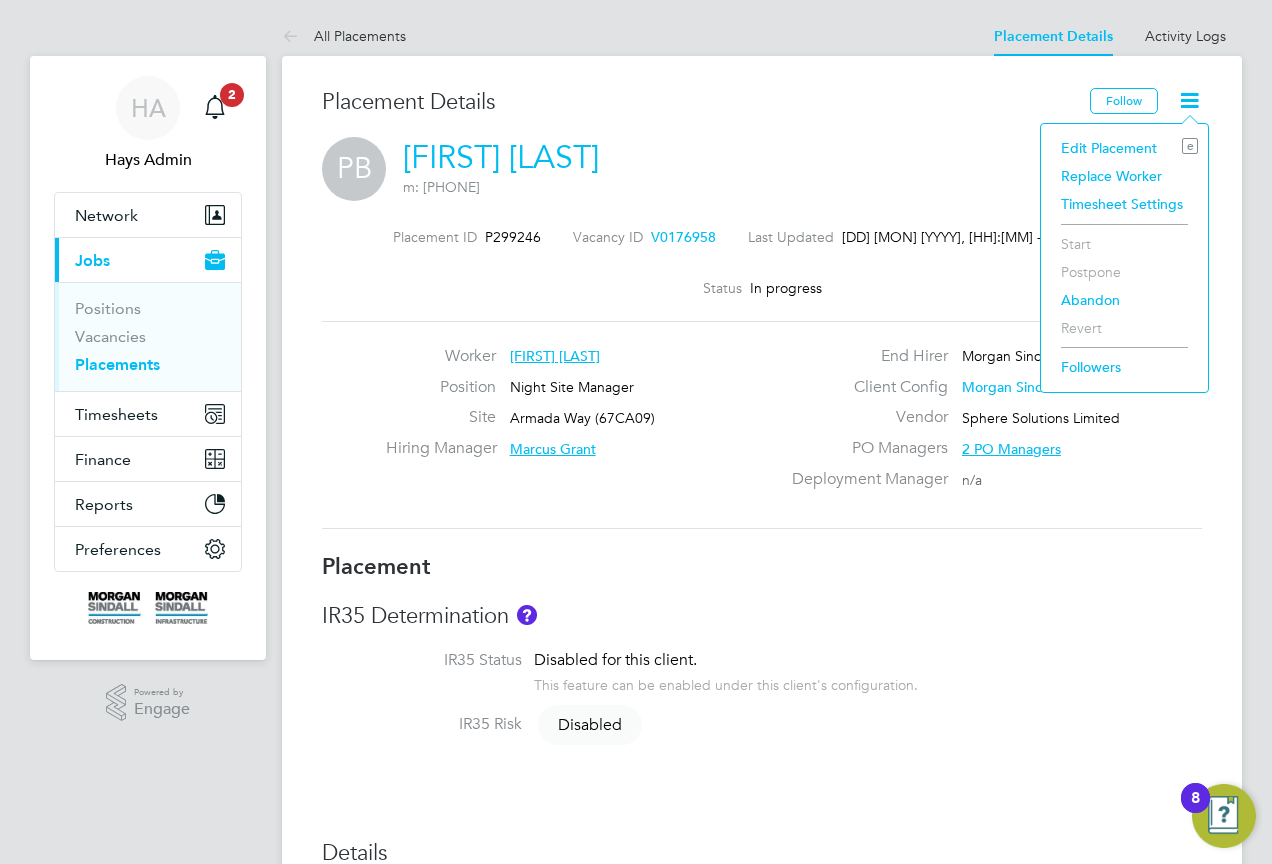 click on "Edit Placement e" 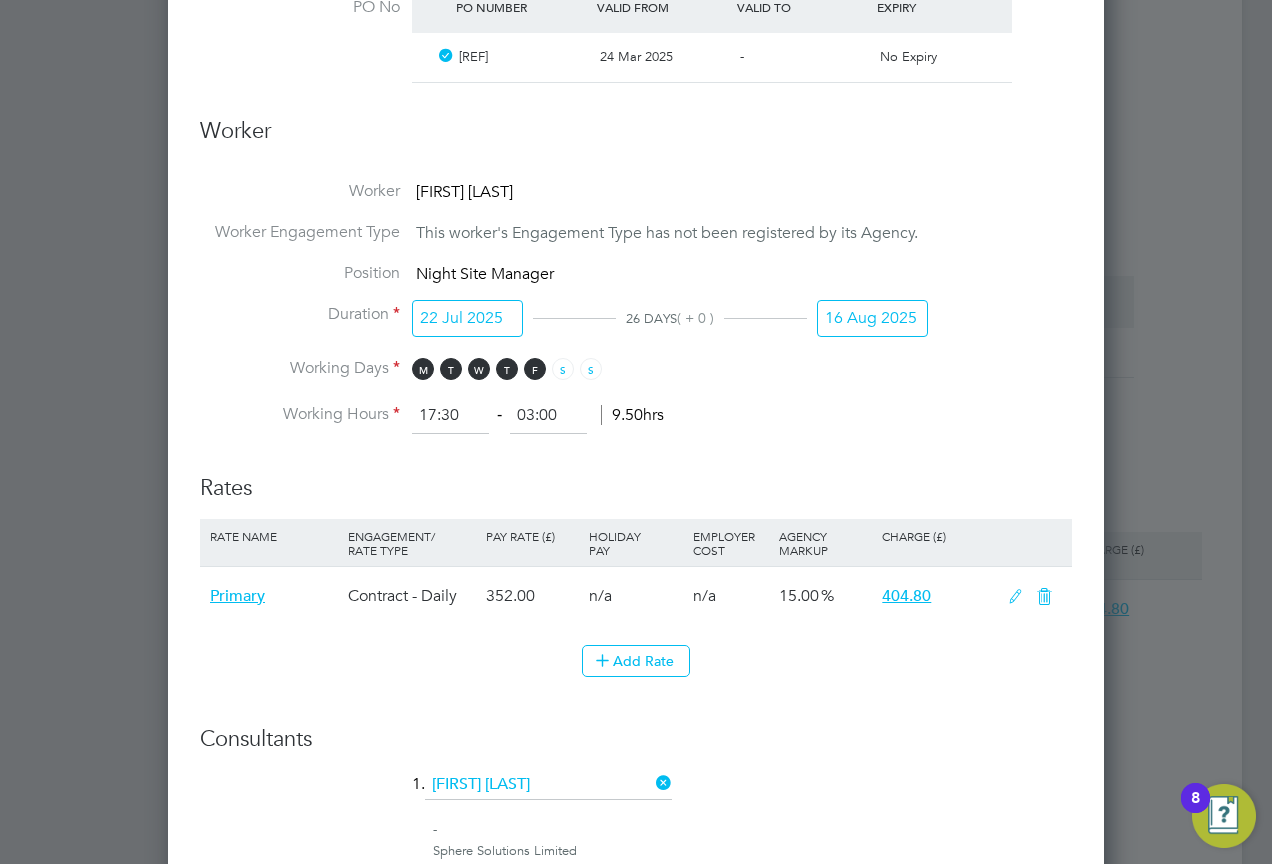 click on "16 Aug 2025" at bounding box center [872, 318] 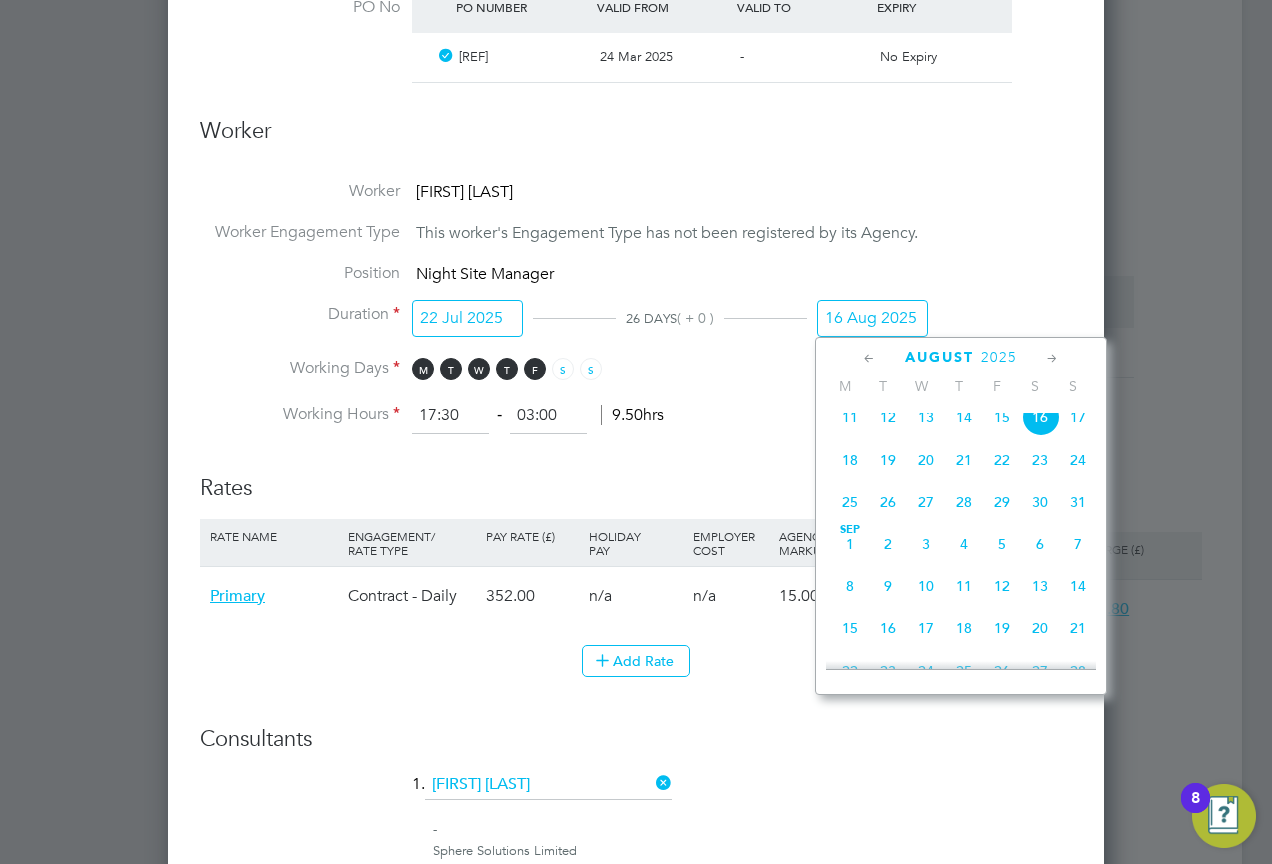 click on "13" 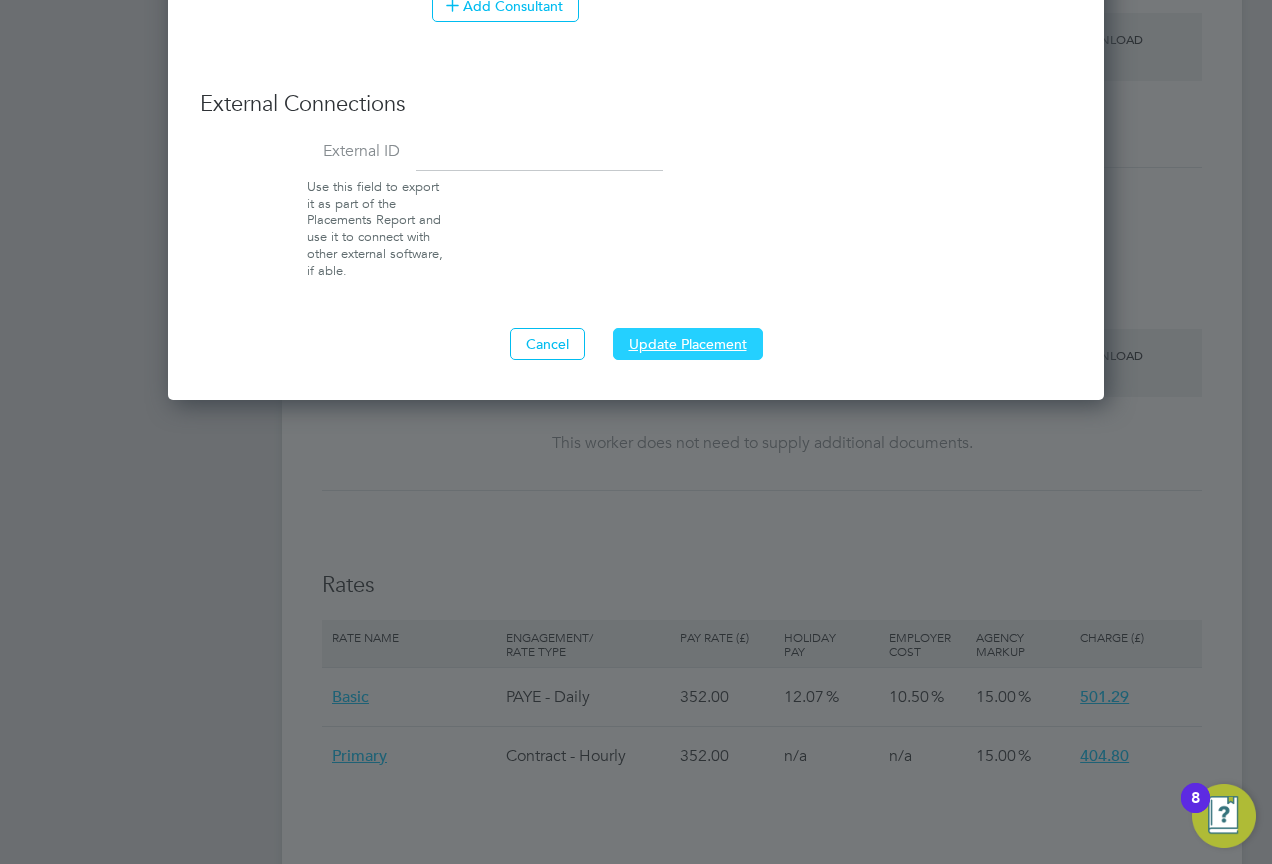click on "Update Placement" at bounding box center (688, 344) 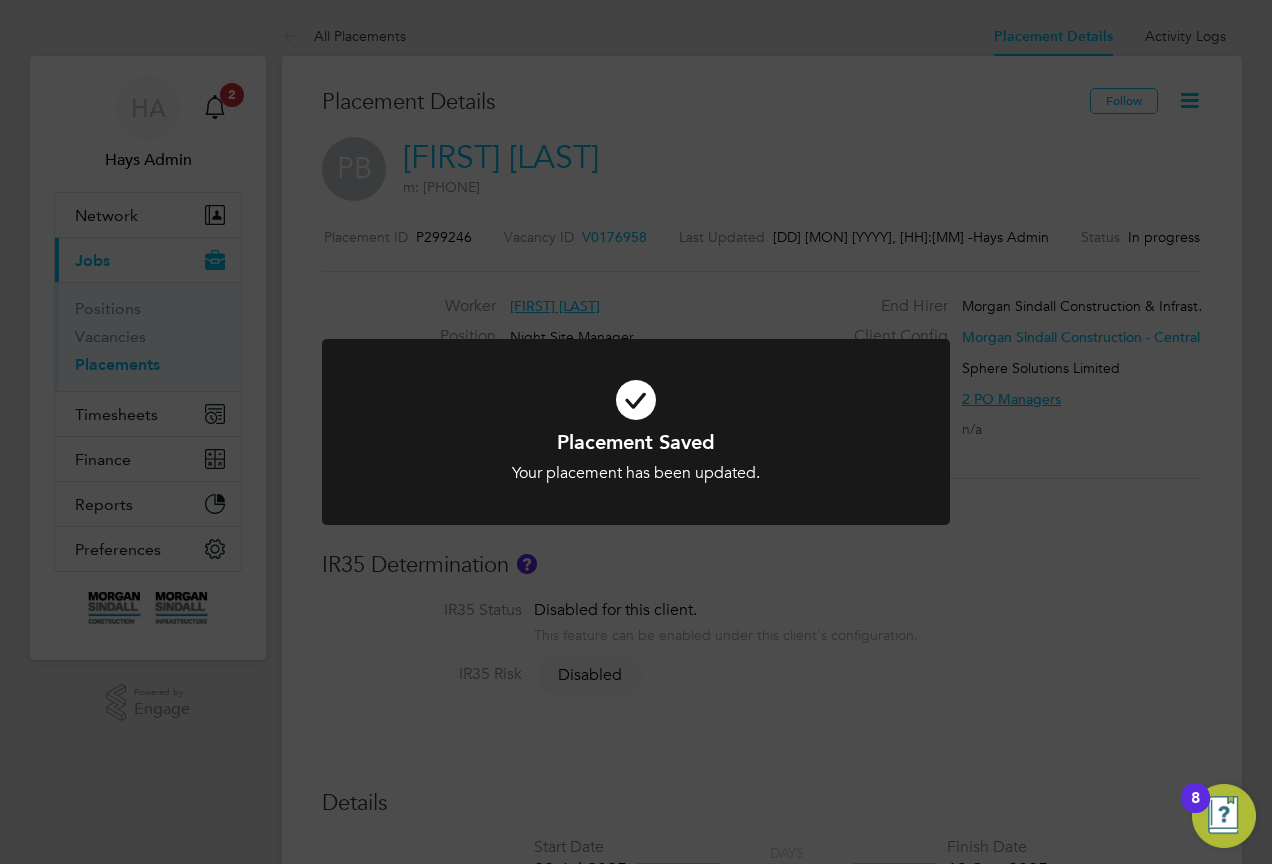 click on "Placement Saved Your placement has been updated. Cancel Okay" 